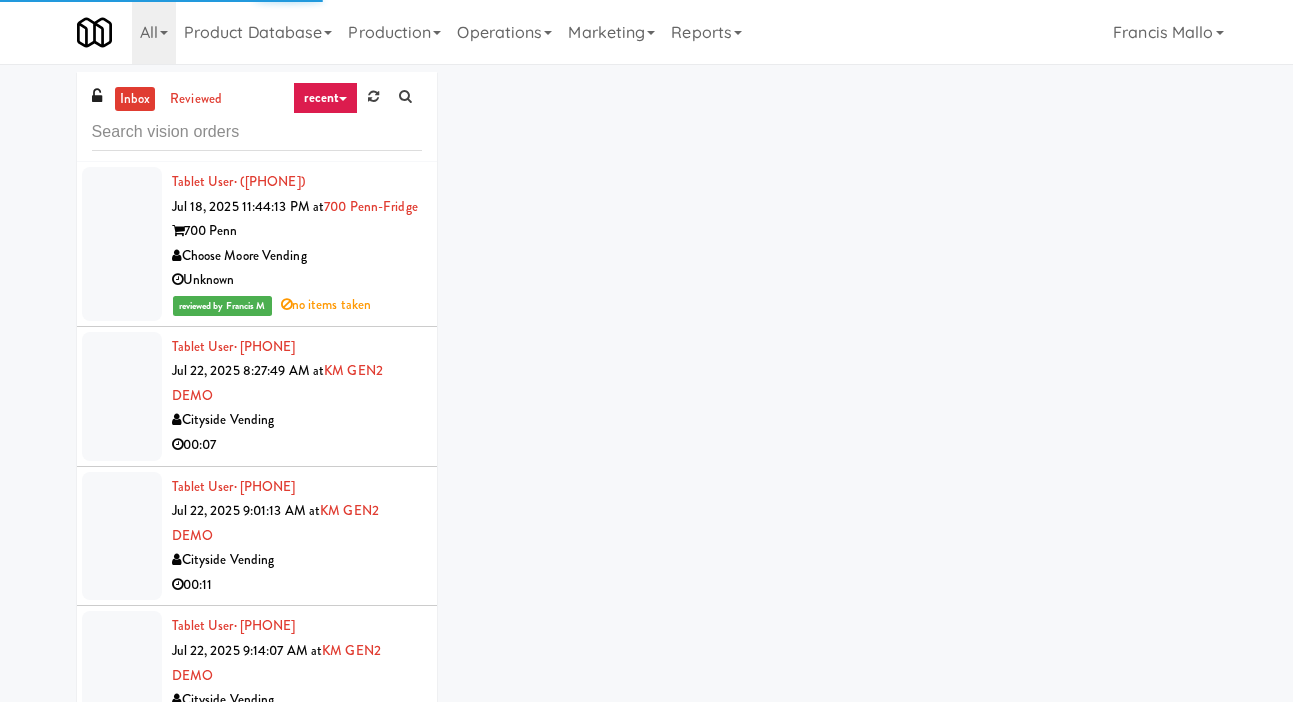 scroll, scrollTop: 0, scrollLeft: 0, axis: both 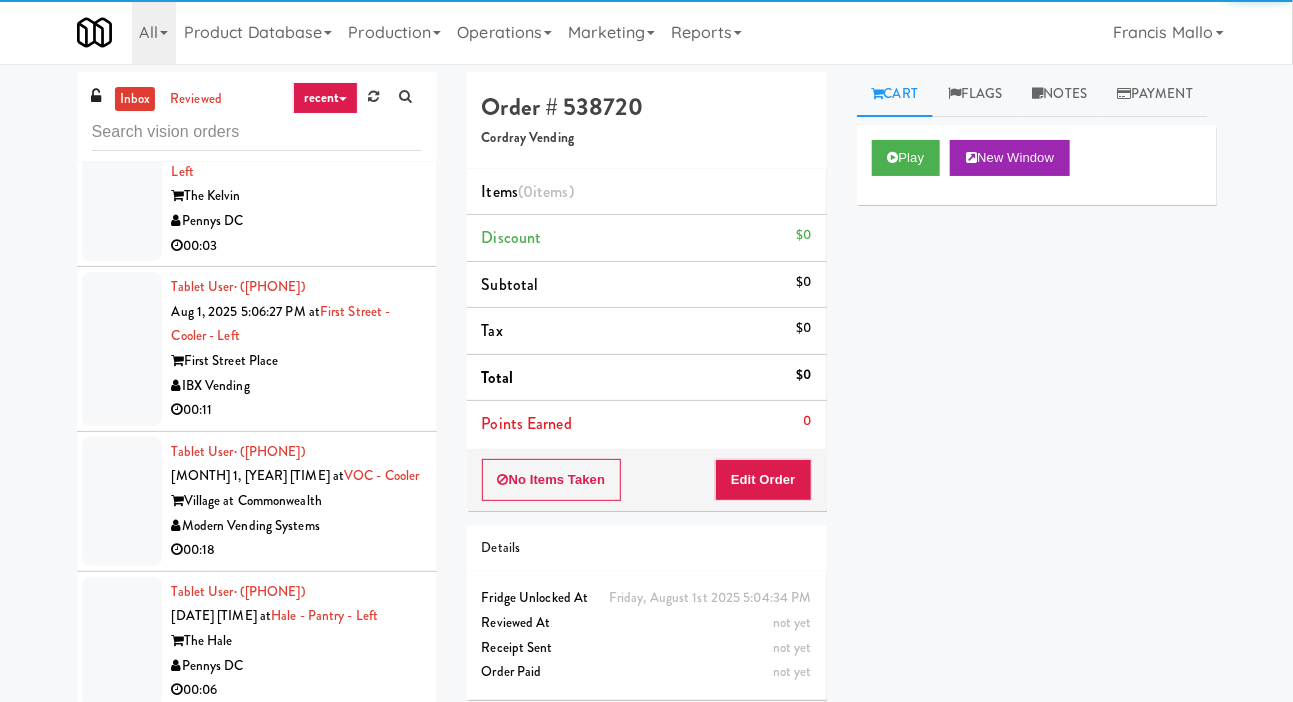 click at bounding box center (122, 20) 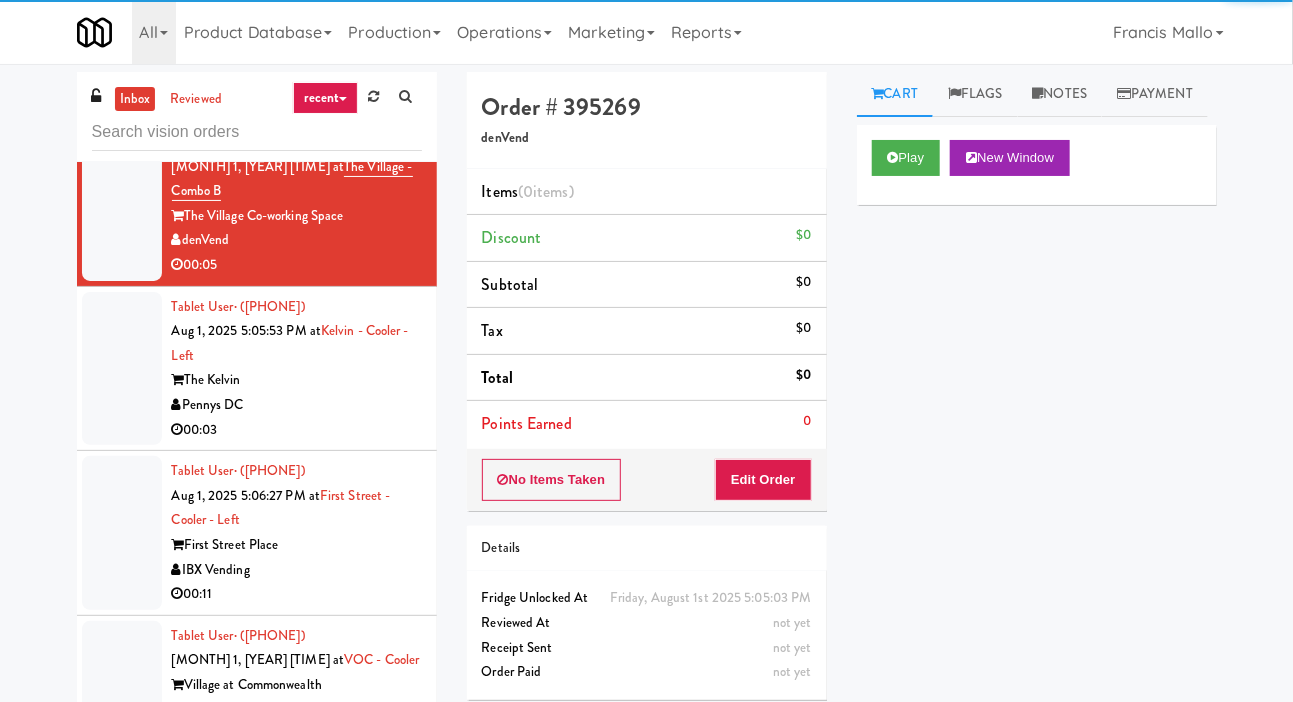scroll, scrollTop: 15585, scrollLeft: 0, axis: vertical 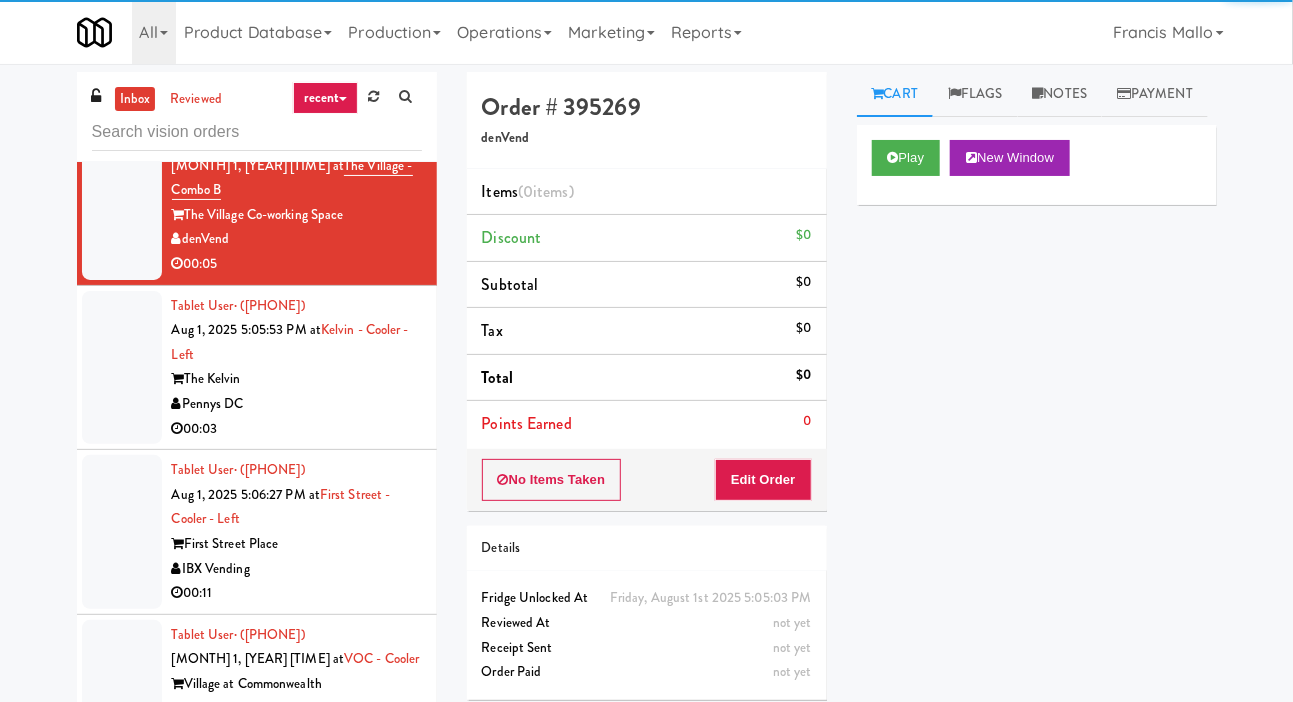 click at bounding box center [122, 39] 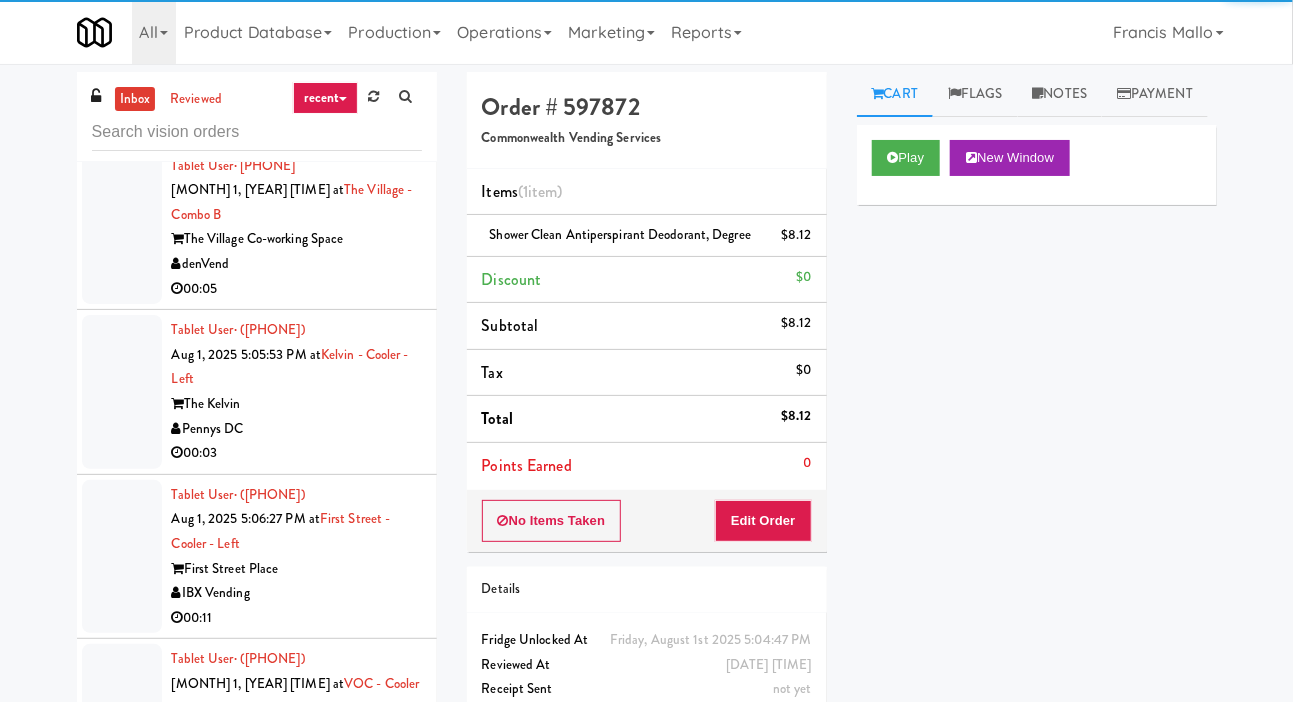 click at bounding box center [122, -114] 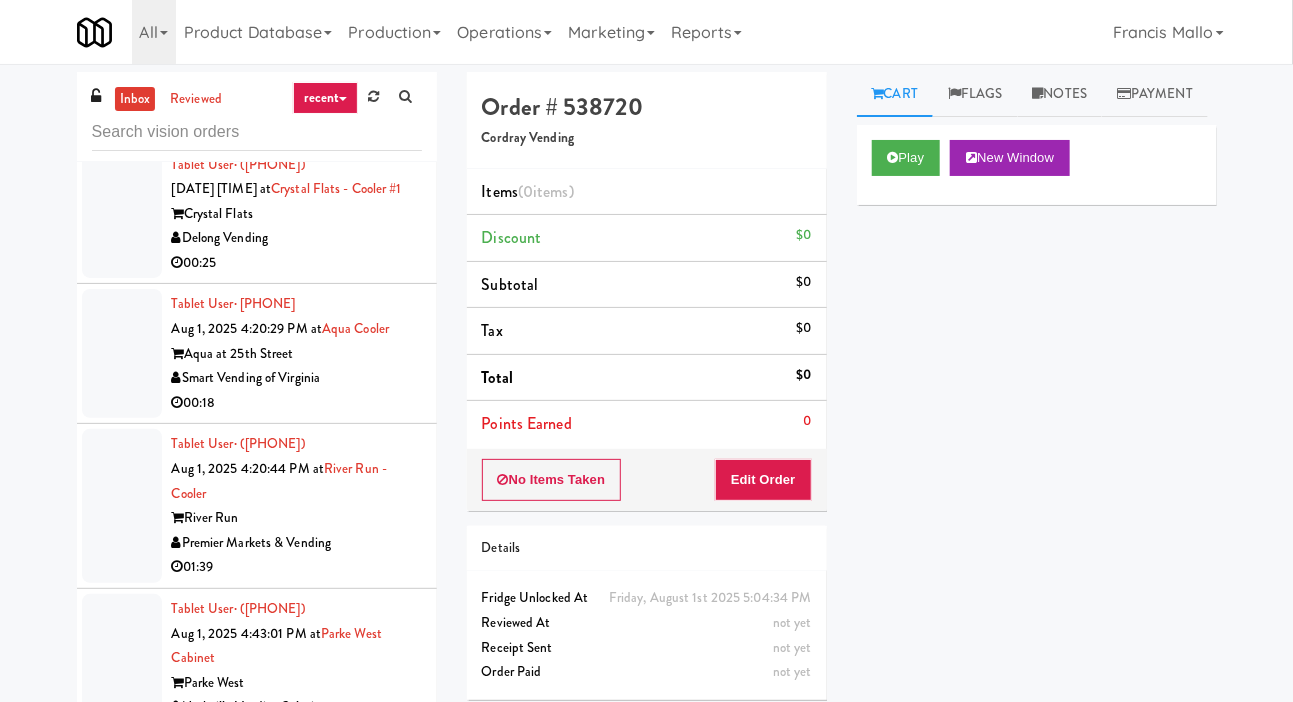 scroll, scrollTop: 11976, scrollLeft: 0, axis: vertical 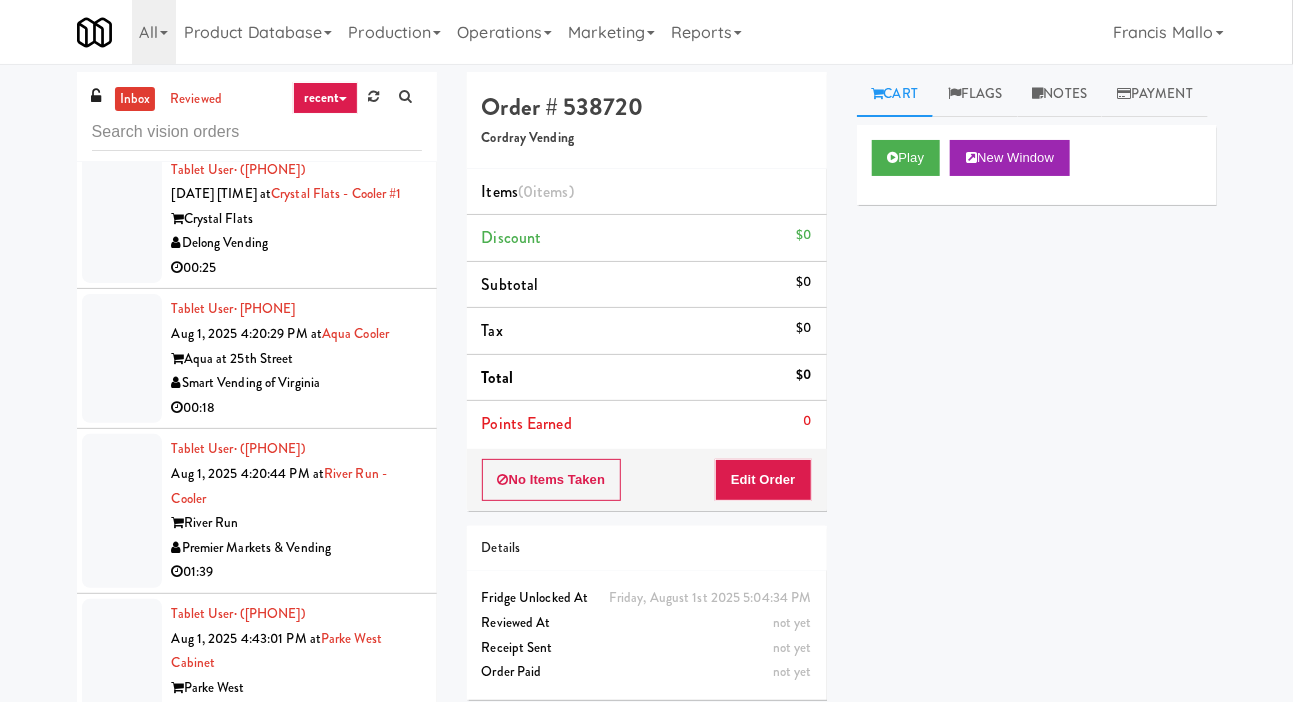 click at bounding box center (122, 219) 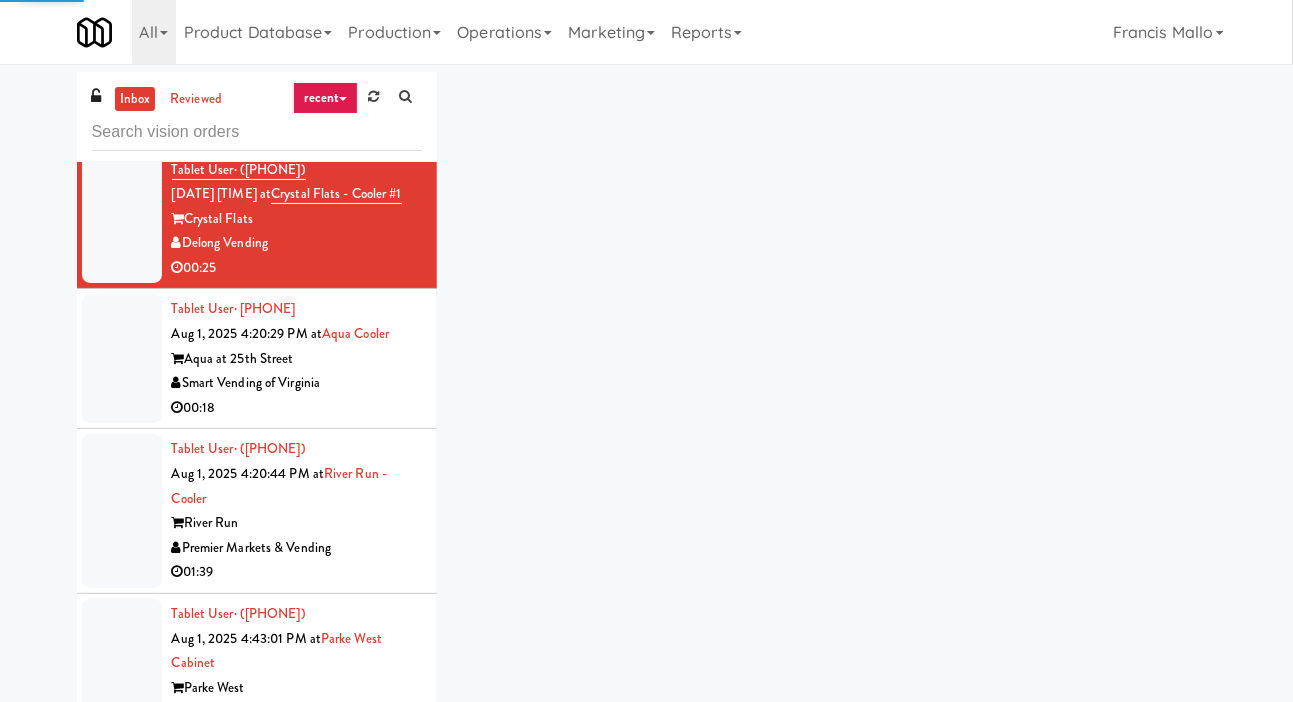 click at bounding box center (122, 79) 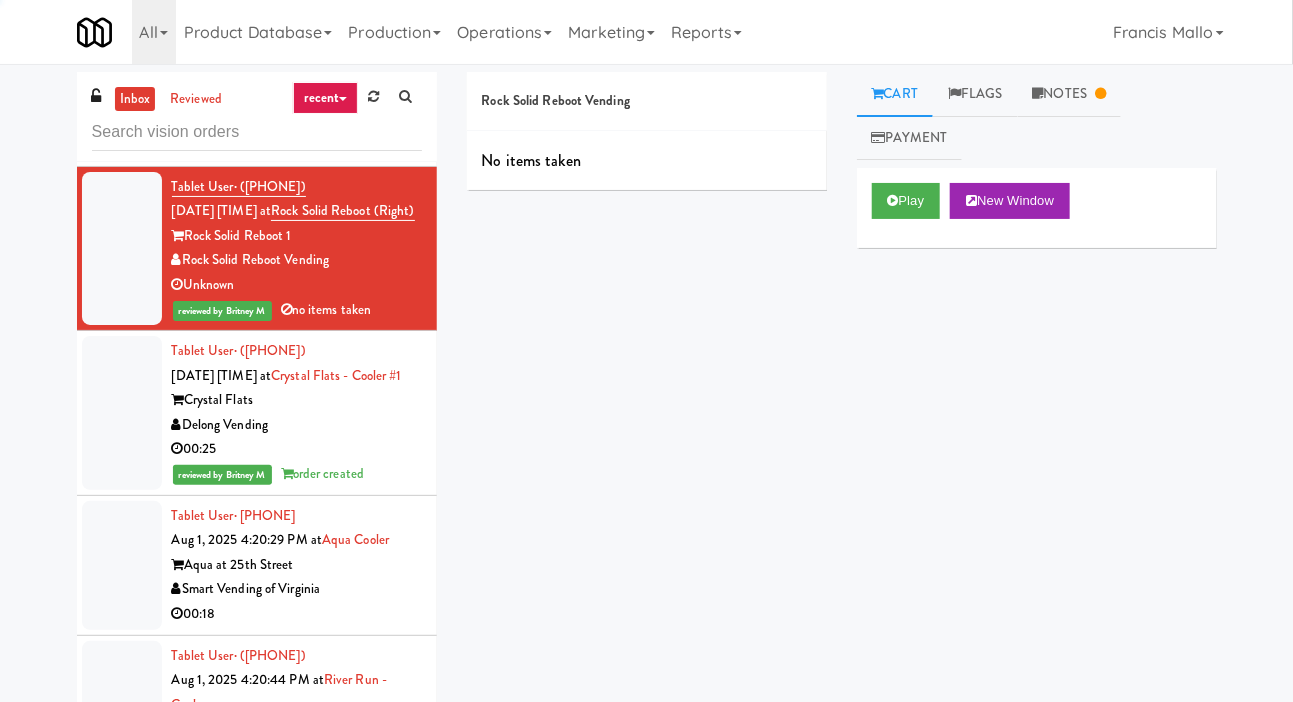 click at bounding box center (122, 249) 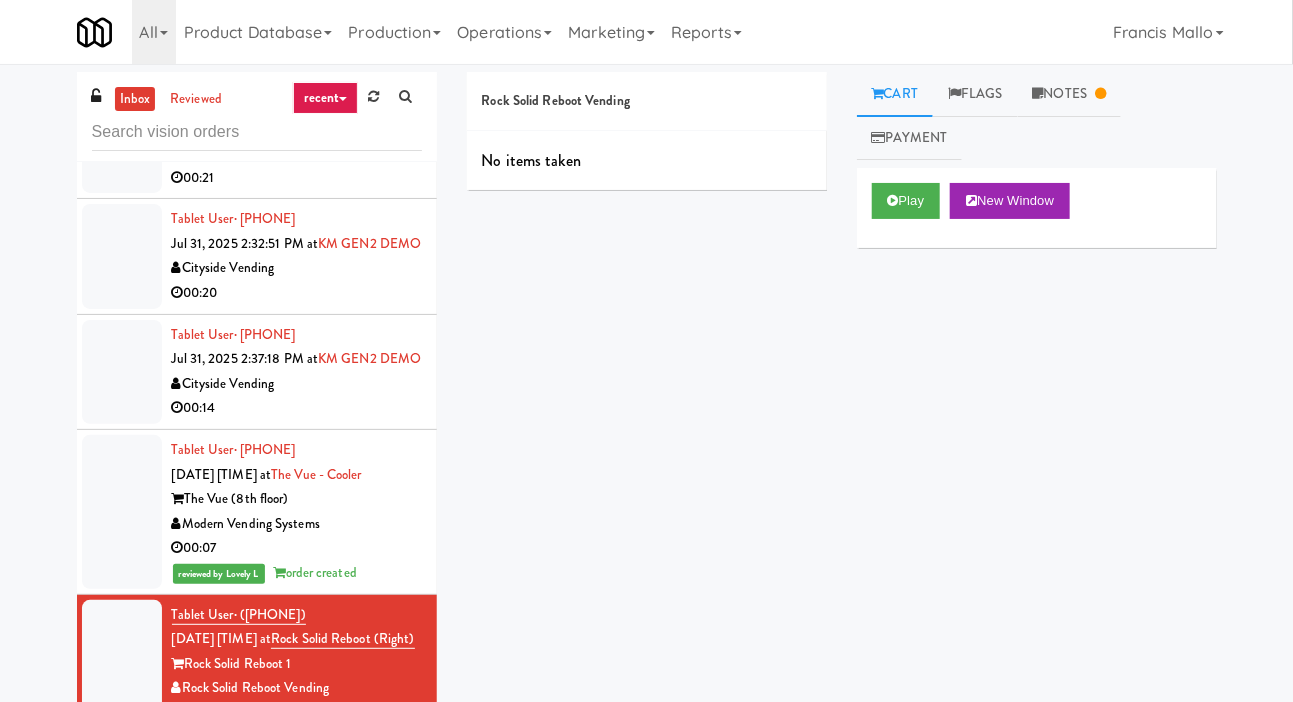scroll, scrollTop: 11350, scrollLeft: 0, axis: vertical 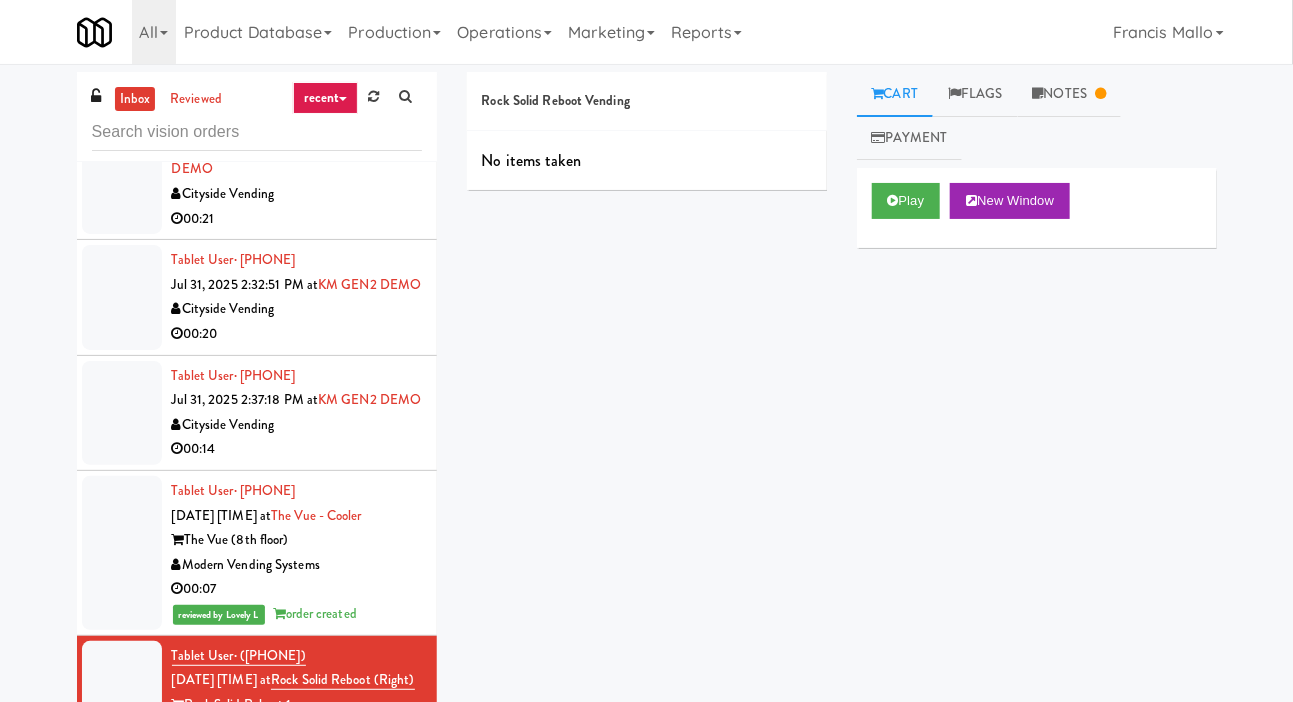 click at bounding box center [122, 413] 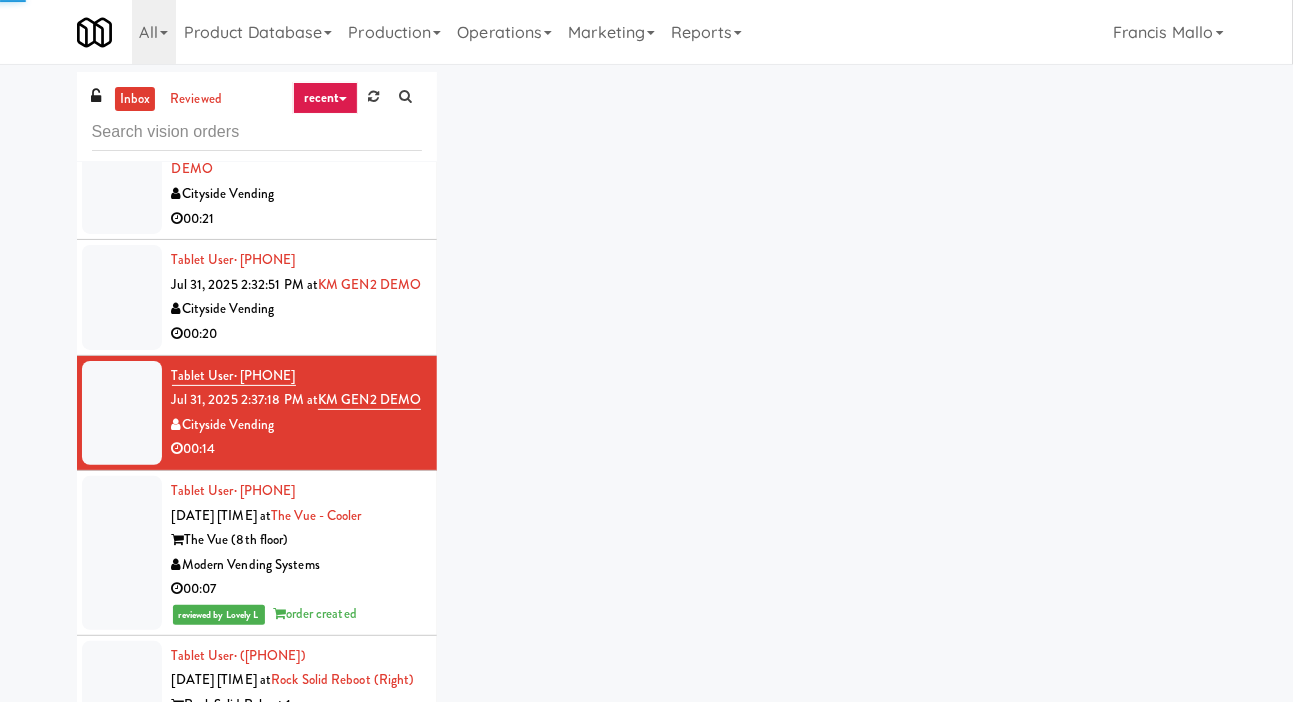 click at bounding box center (122, 297) 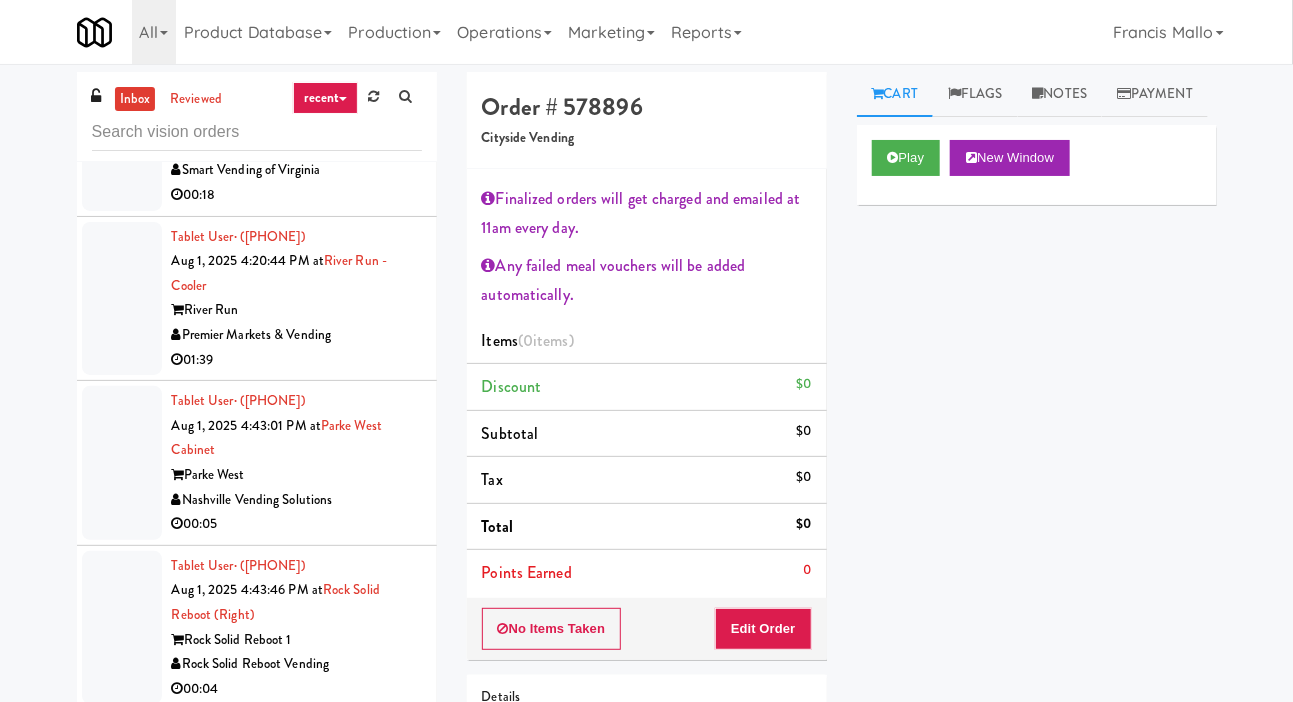 click on "Tablet User  · ([PHONE]) [MONTH] 1, 2025 [TIME] at  River Run - Cooler  River Run  Premier Markets & Vending  01:39" at bounding box center (257, 299) 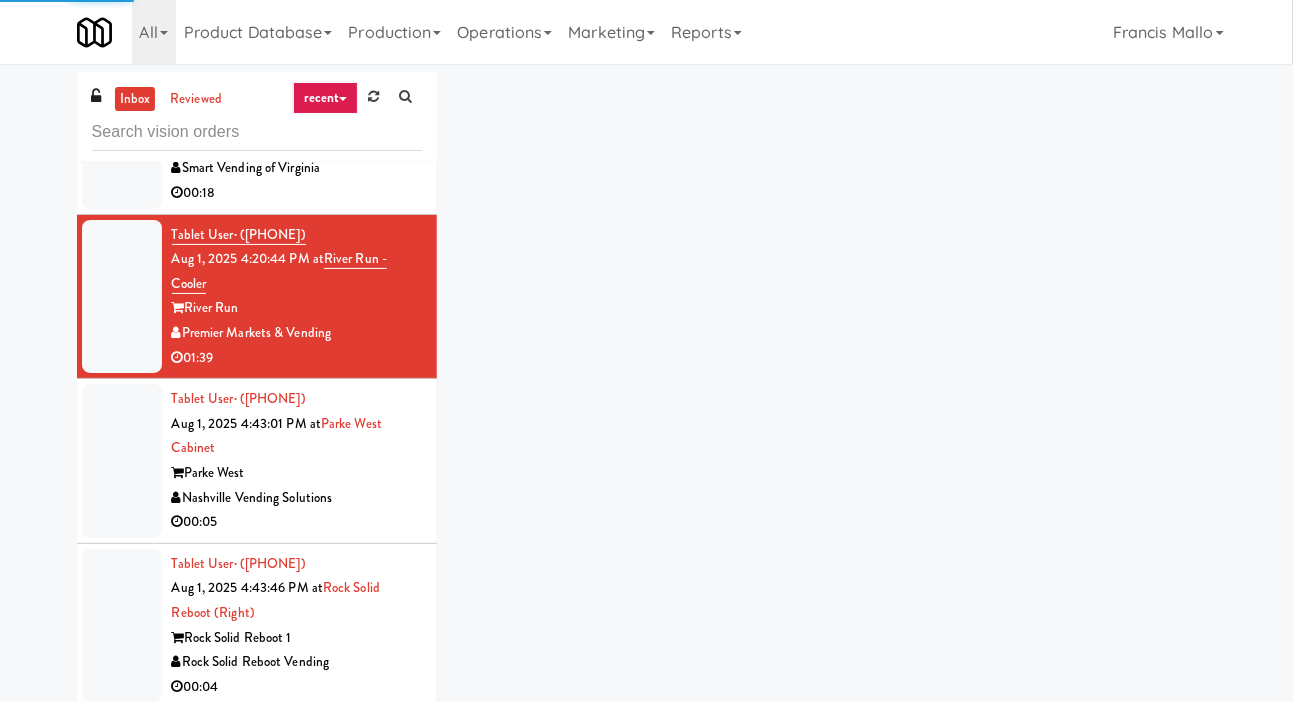 scroll, scrollTop: 12235, scrollLeft: 0, axis: vertical 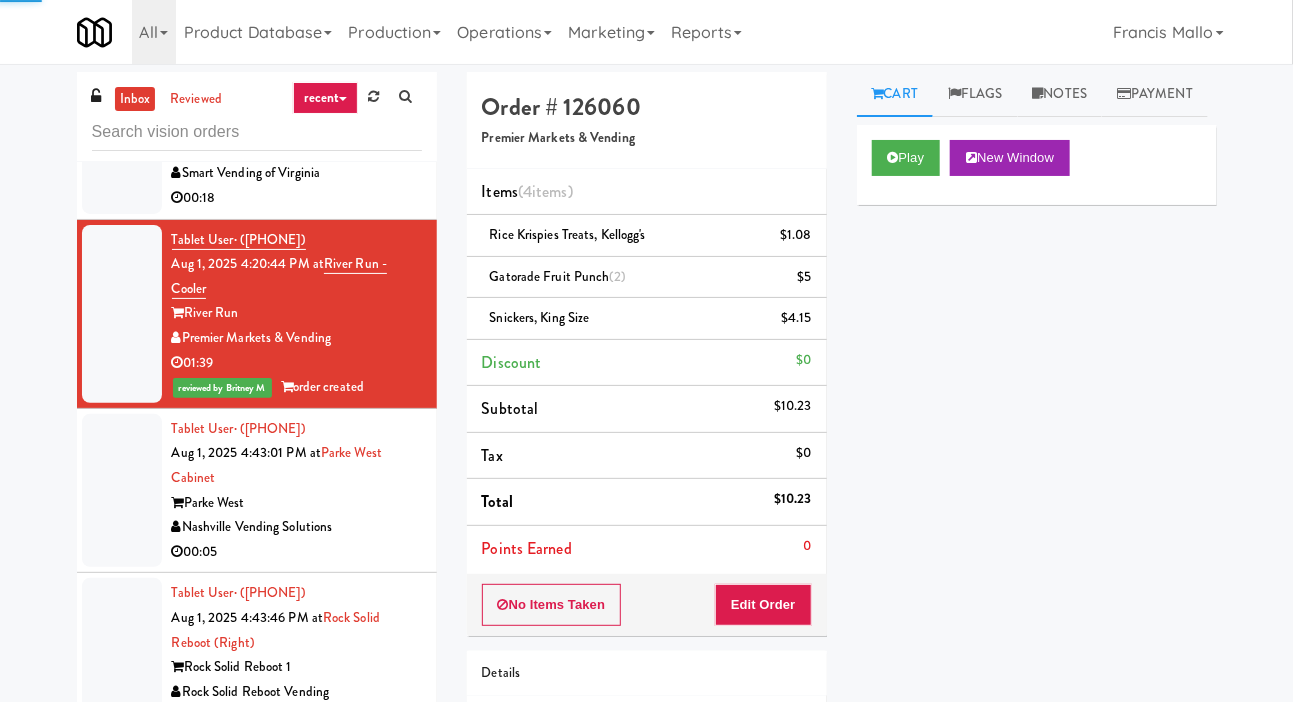 click at bounding box center (122, 149) 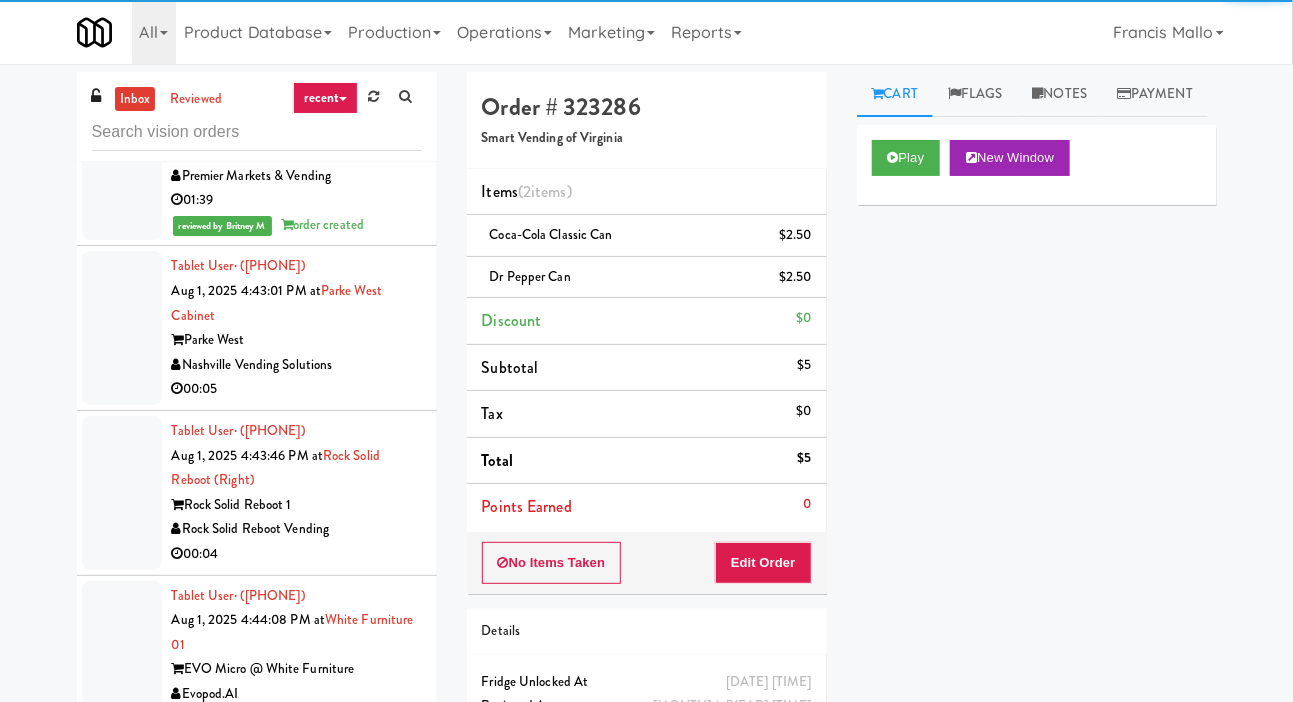 click at bounding box center (122, 328) 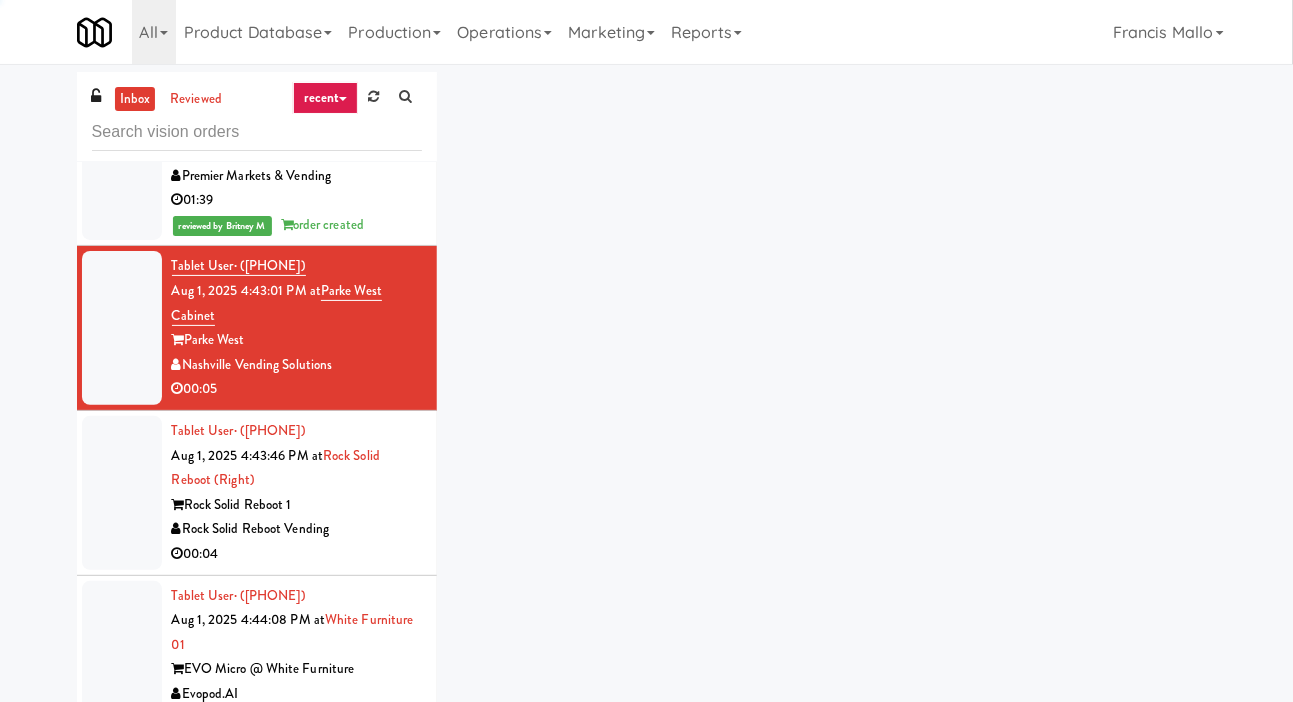 click at bounding box center [122, 328] 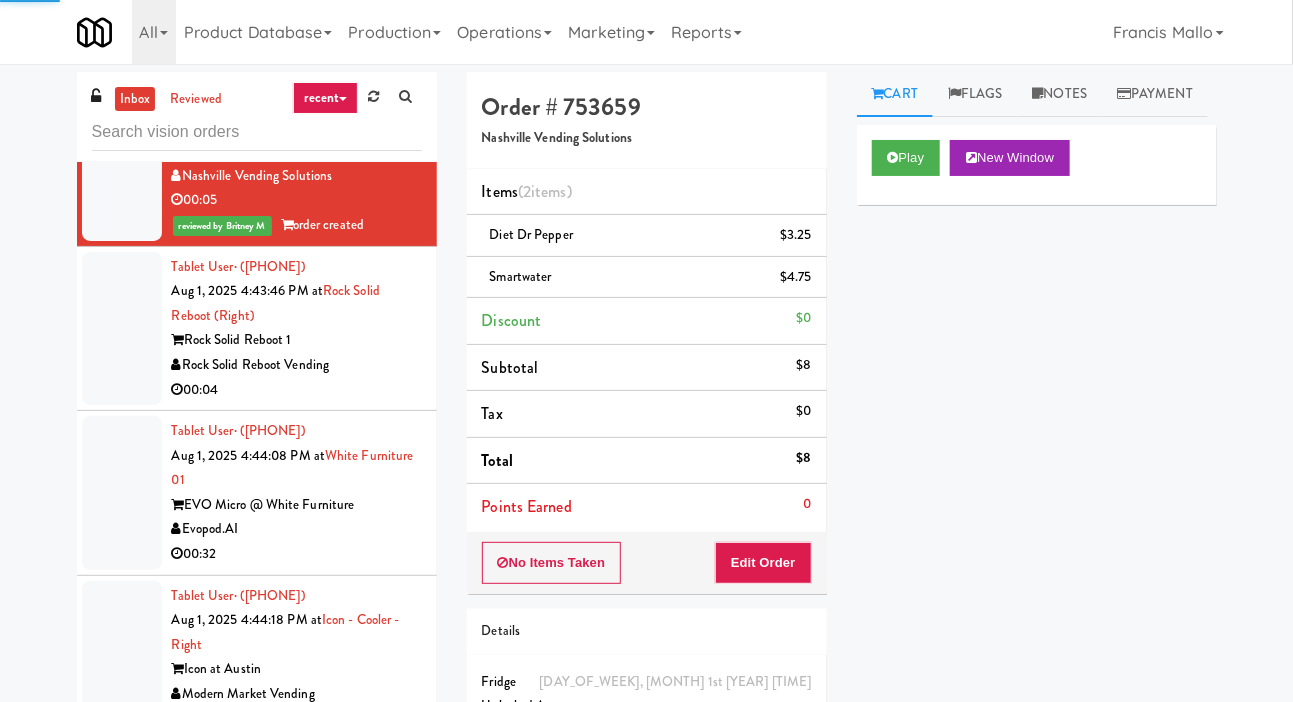 click at bounding box center [122, 329] 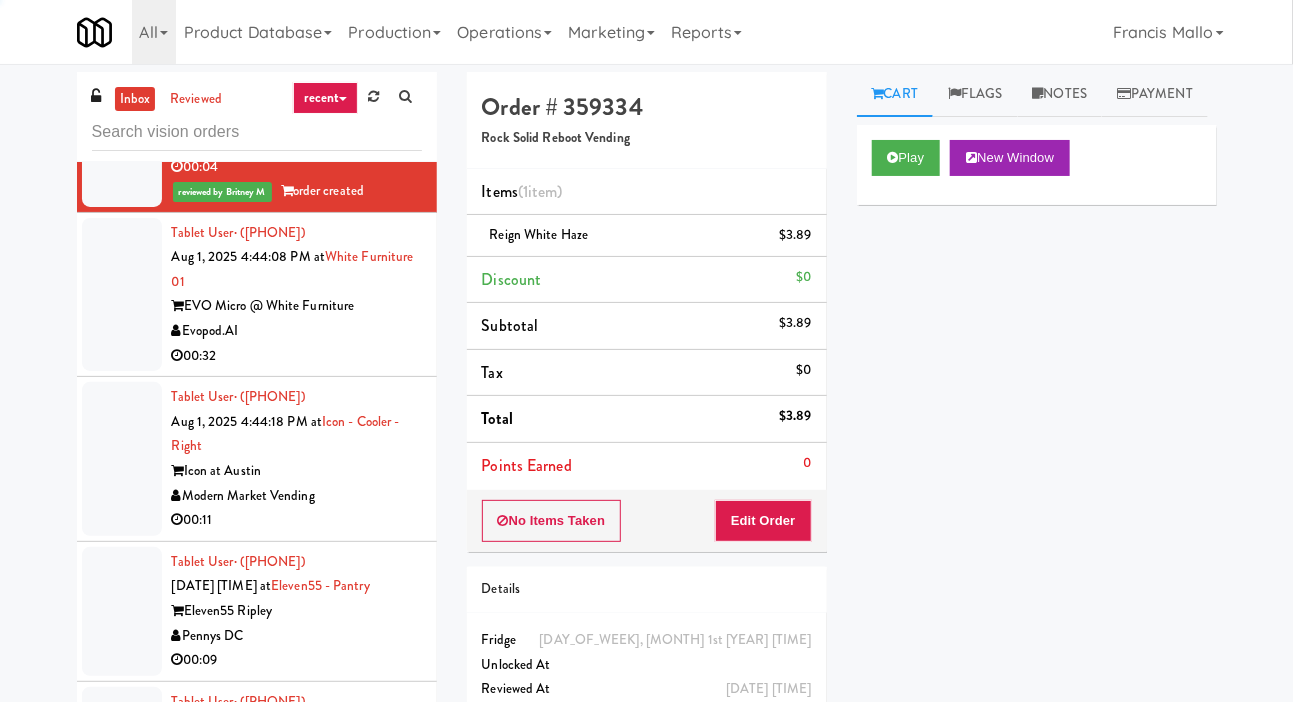 click at bounding box center (122, 295) 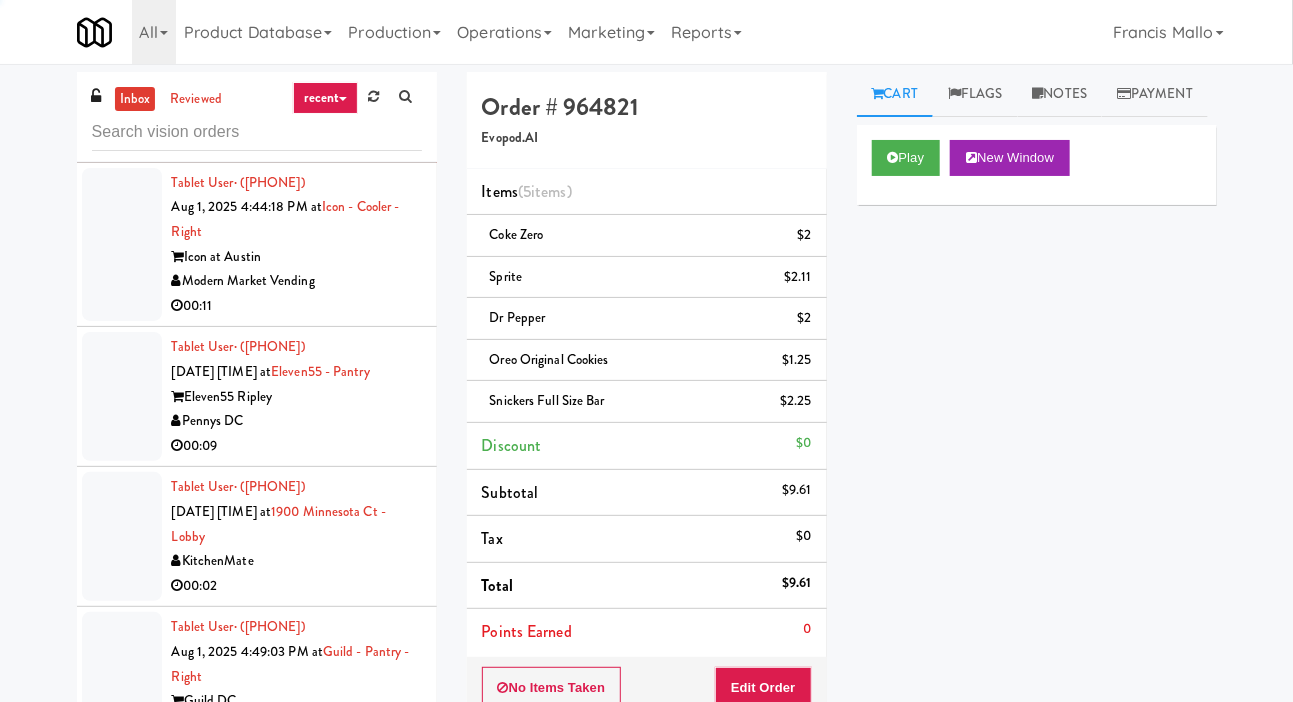 click at bounding box center (122, 245) 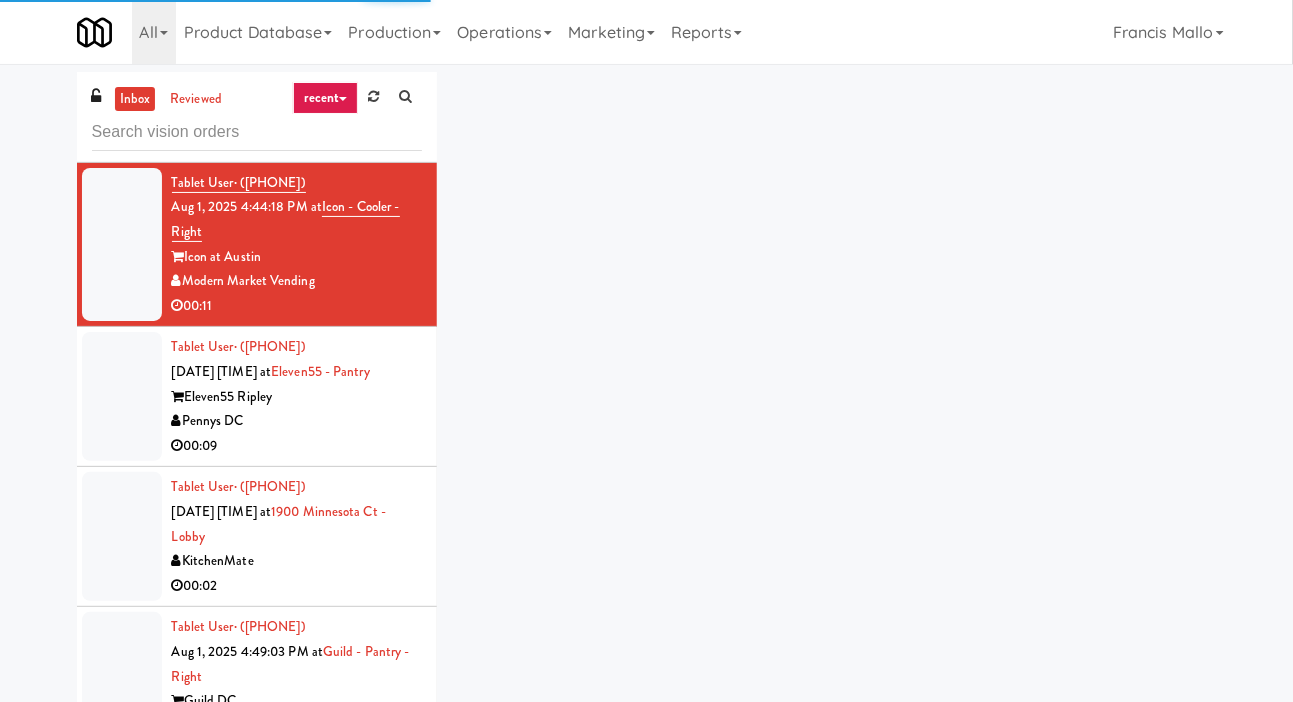 click at bounding box center (122, 396) 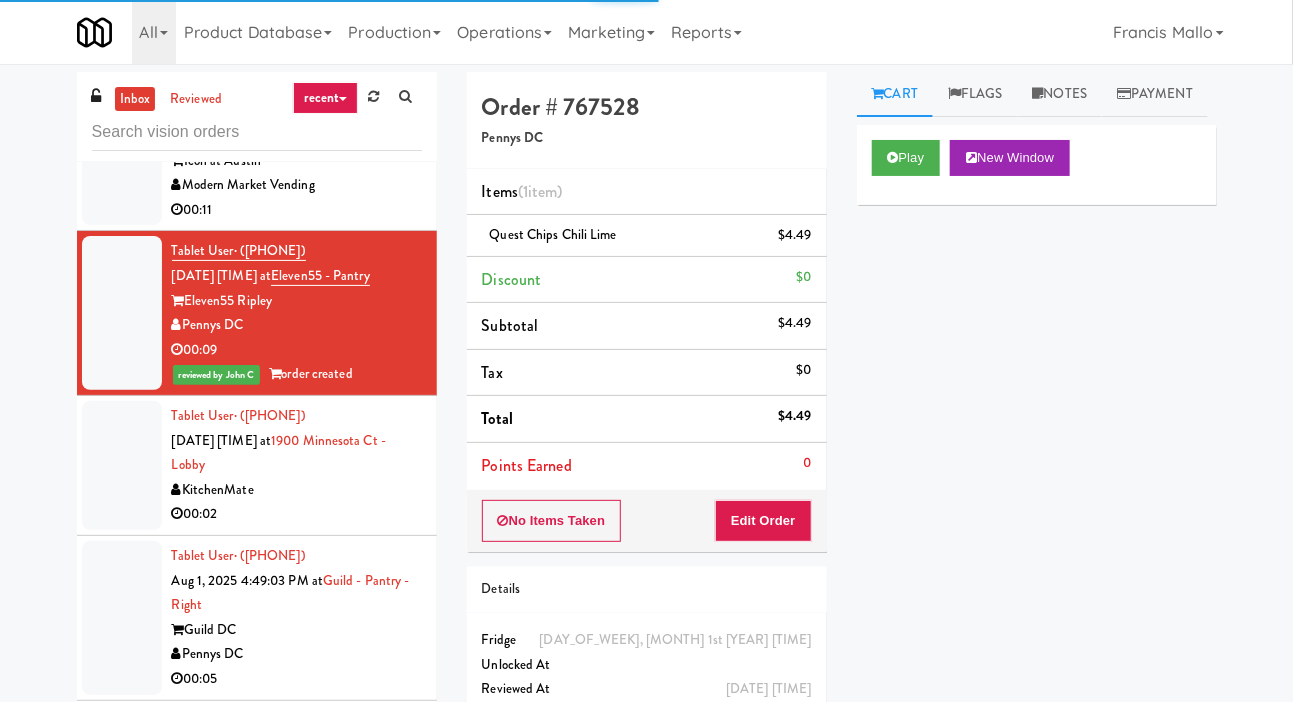 scroll, scrollTop: 13163, scrollLeft: 0, axis: vertical 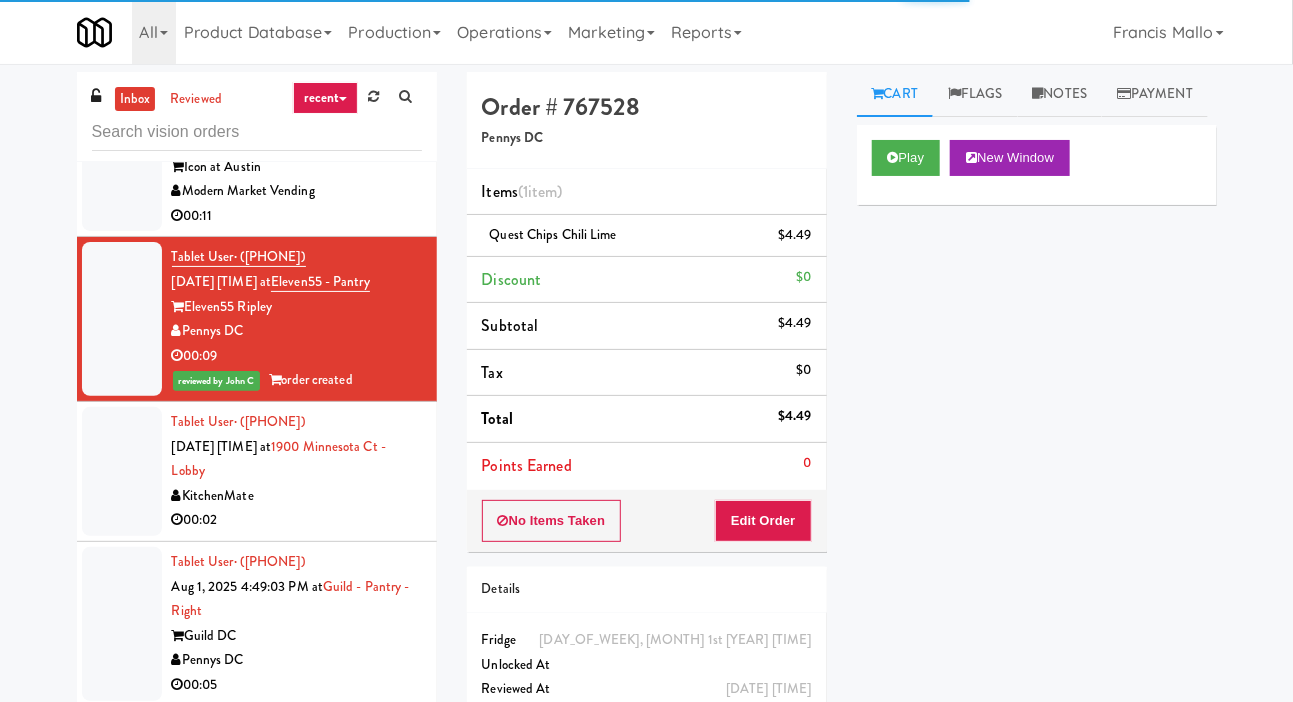 click on "Tablet User  · [PHONE] [MONTH] 1, [YEAR] [TIME] at  Eleven55 - Pantry  Eleven55 Ripley  Pennys DC  00:09 reviewed by John C  order created" at bounding box center (257, 319) 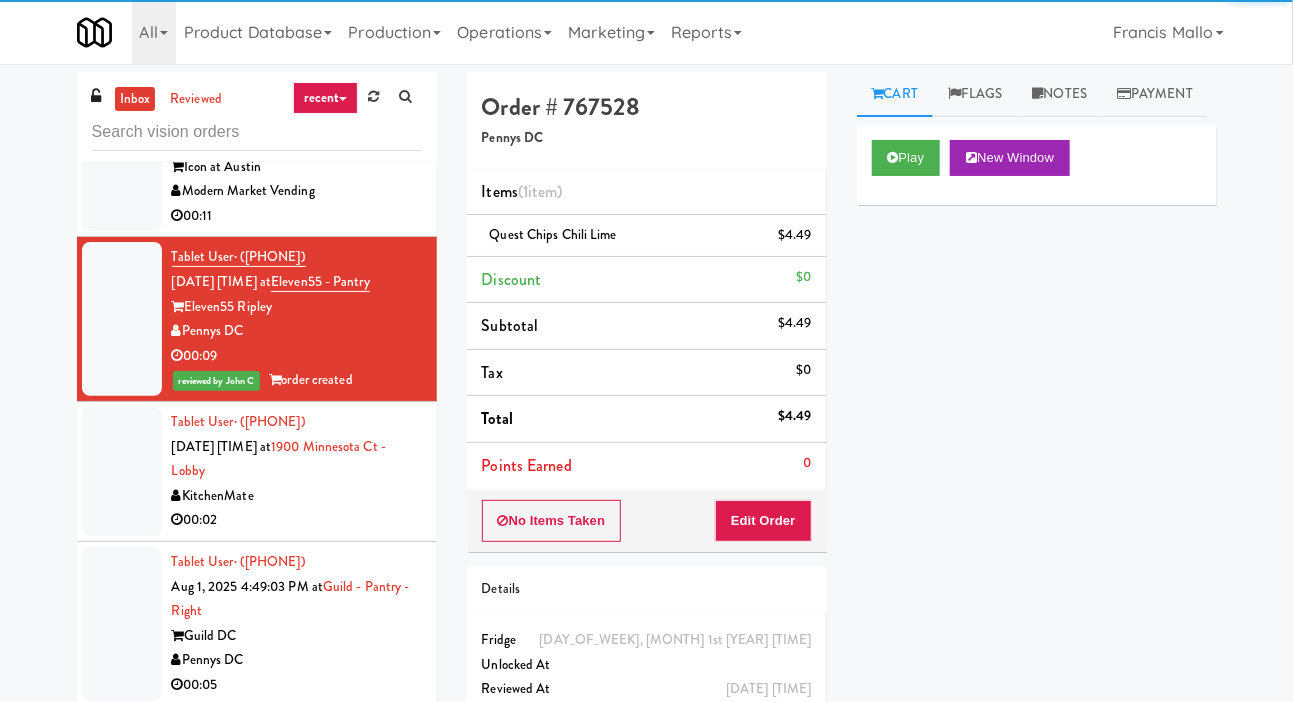 click at bounding box center [122, 155] 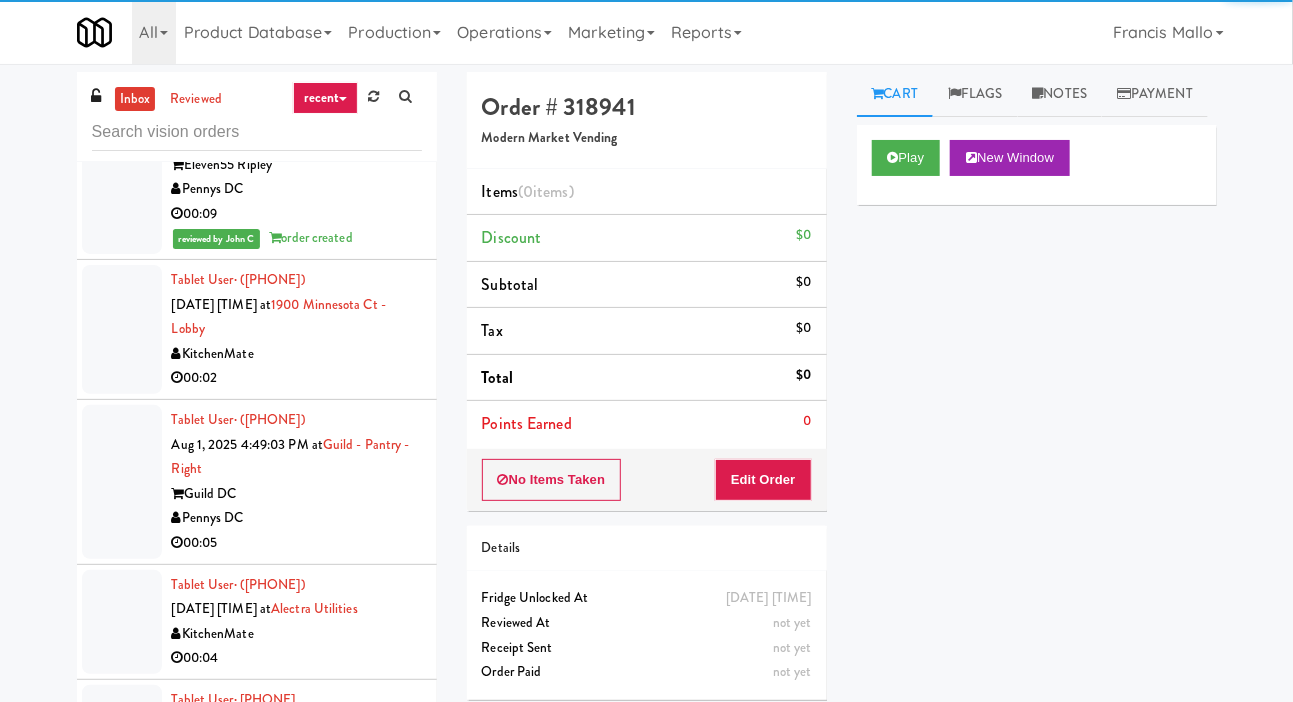 click at bounding box center (122, 329) 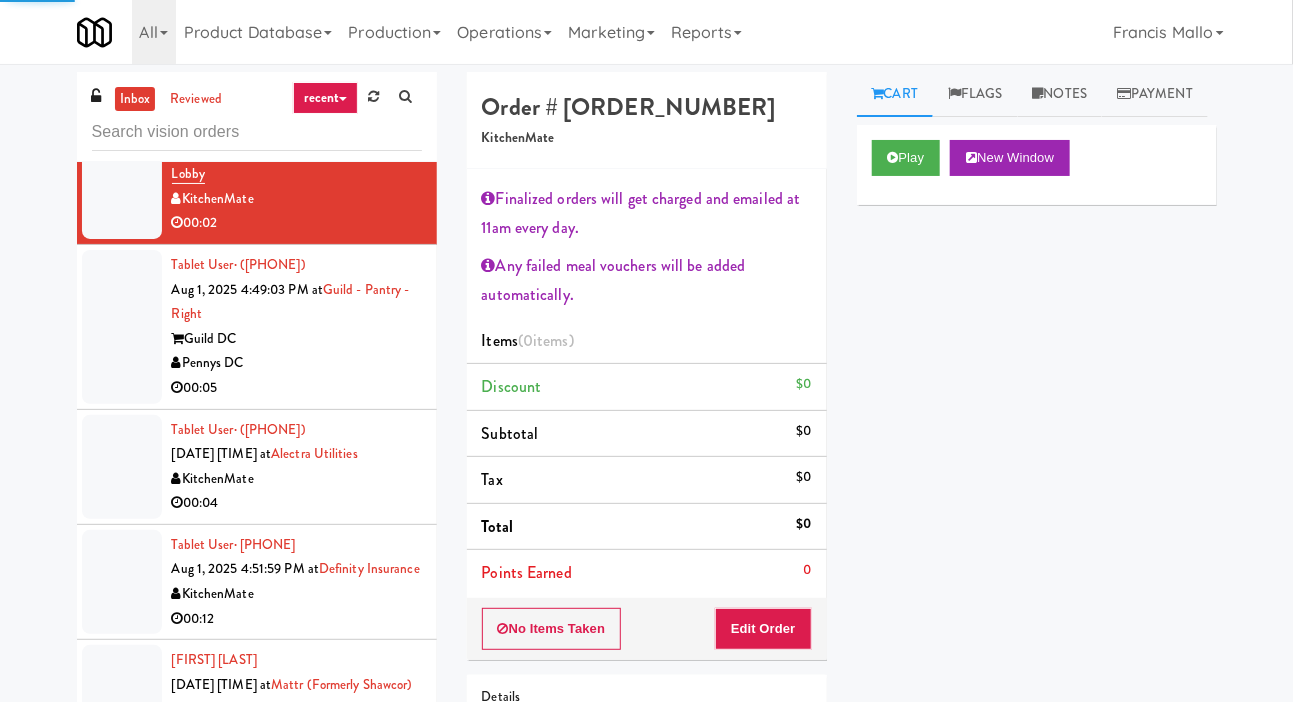 click at bounding box center (122, 327) 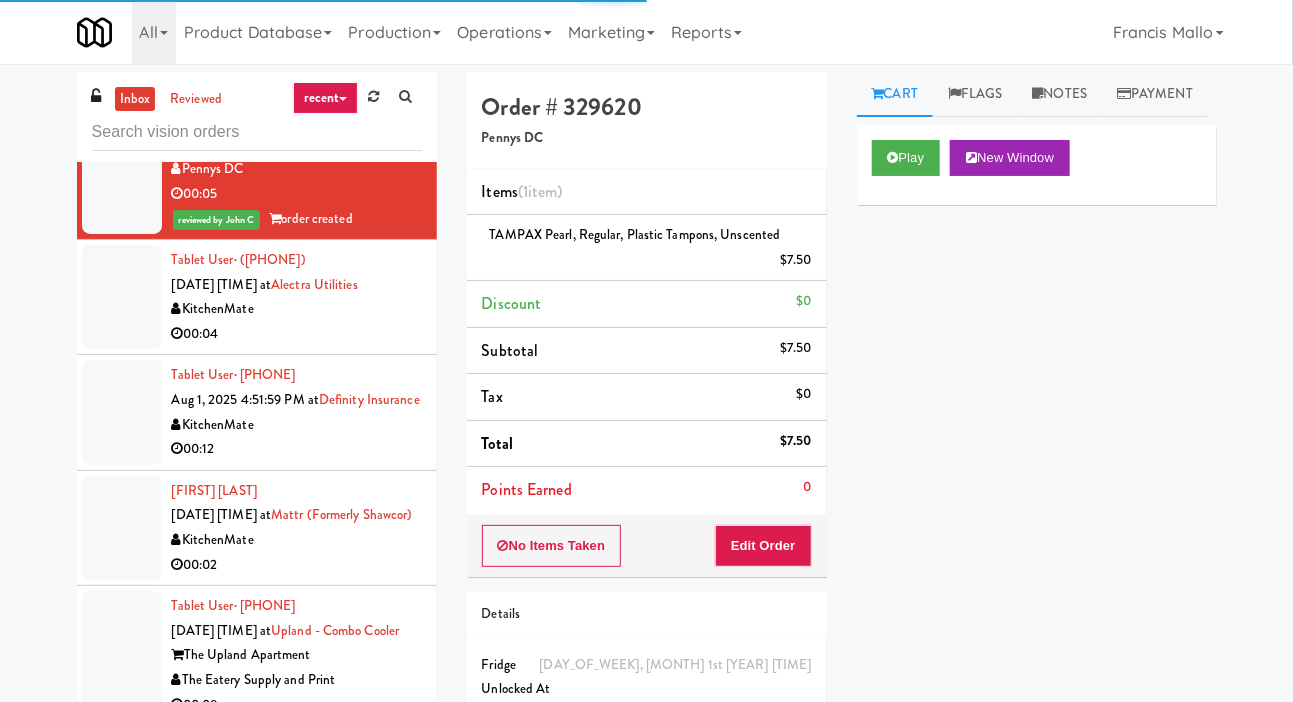 click at bounding box center [122, 412] 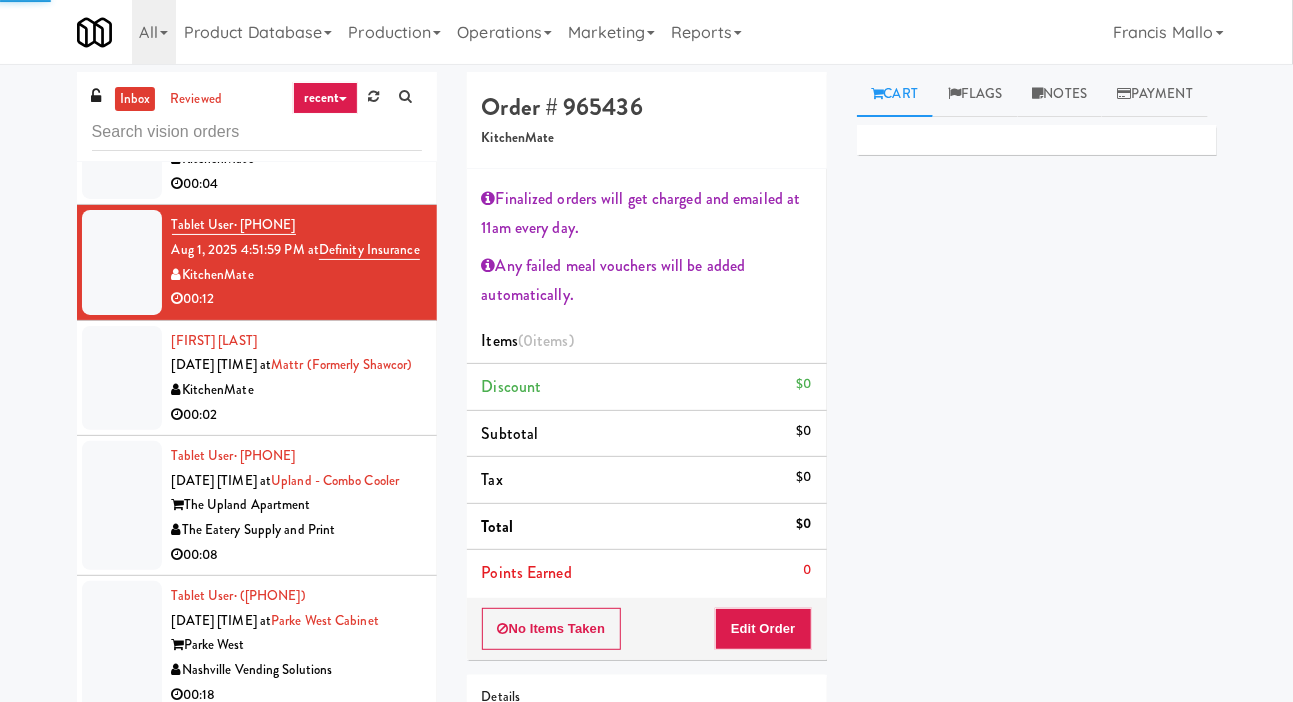 scroll, scrollTop: 13795, scrollLeft: 0, axis: vertical 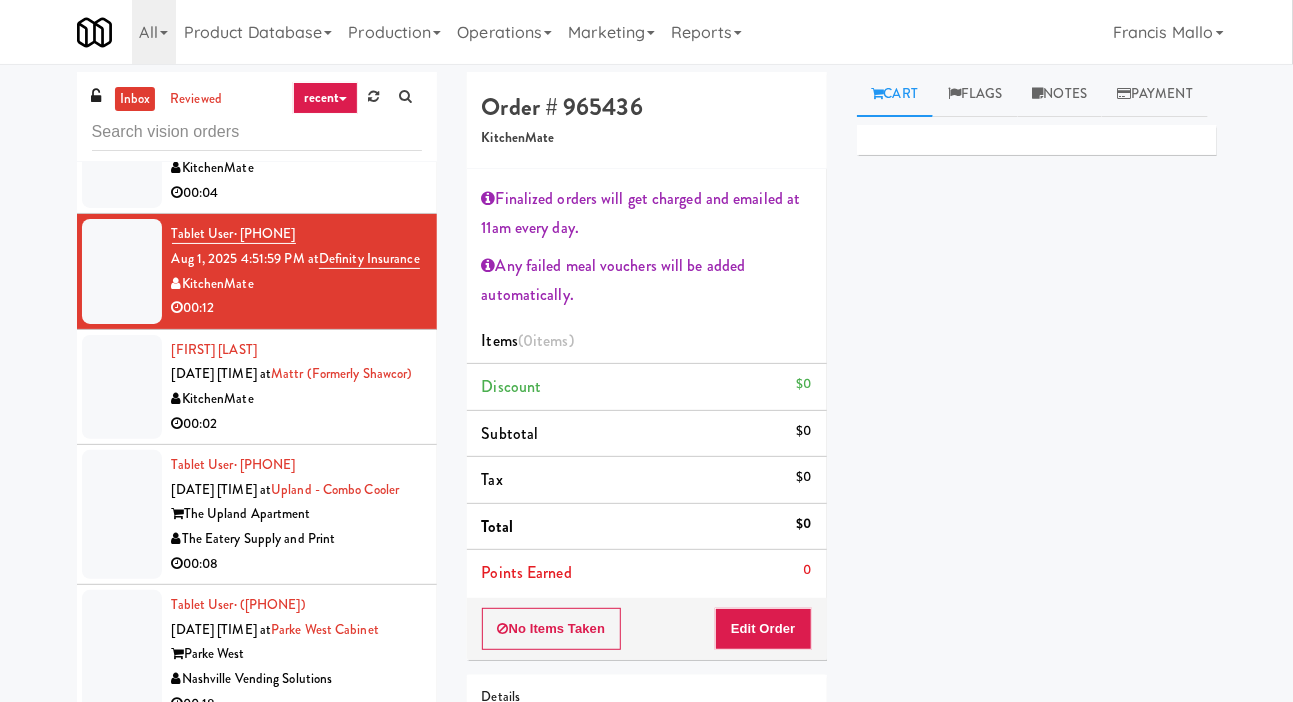 click on "Tablet User  · [PHONE] [MONTH] 1, [YEAR] [TIME] at  Definity Insurance  KitchenMate  00:12" at bounding box center [257, 271] 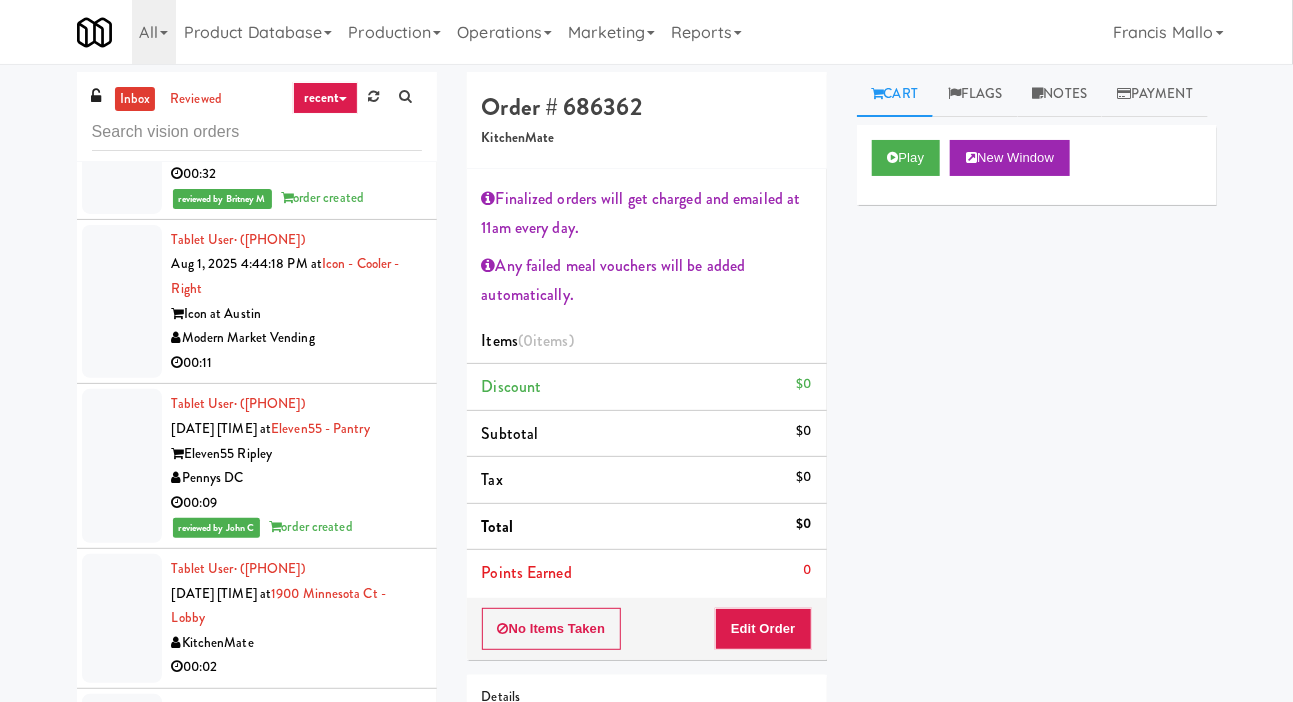 scroll, scrollTop: 13011, scrollLeft: 0, axis: vertical 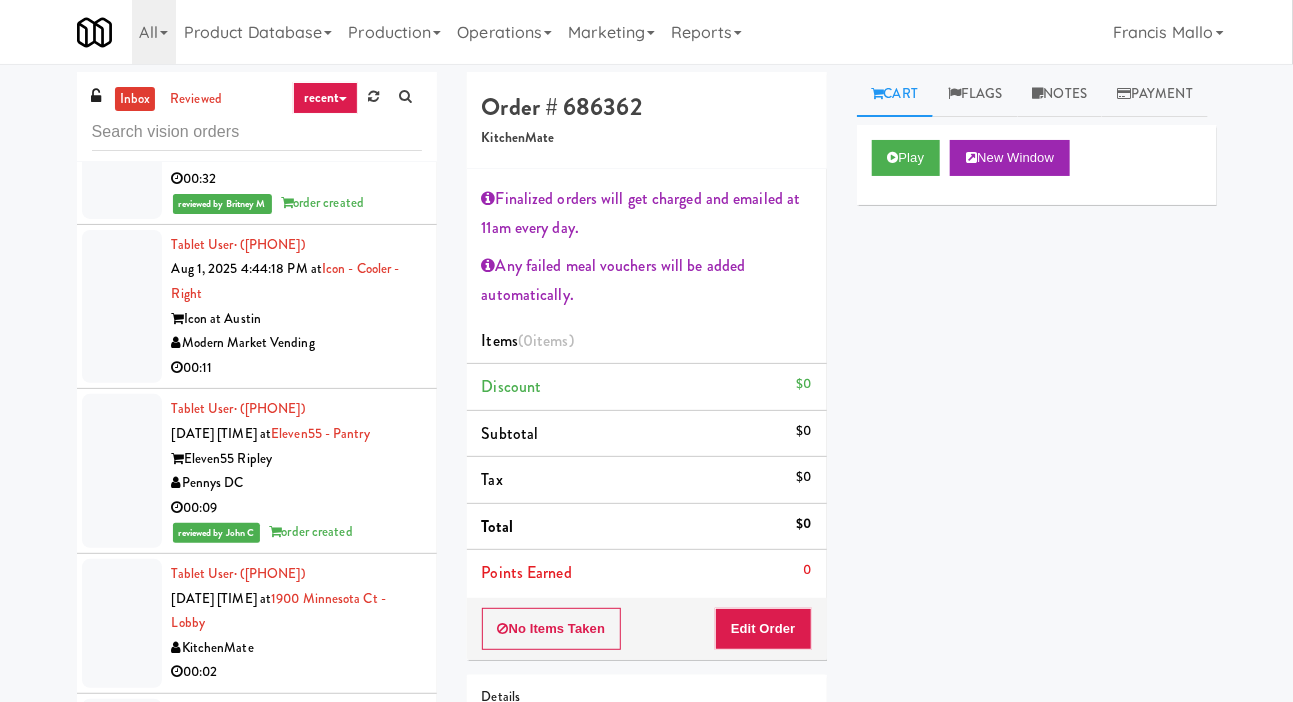 click on "00:11" at bounding box center (297, 368) 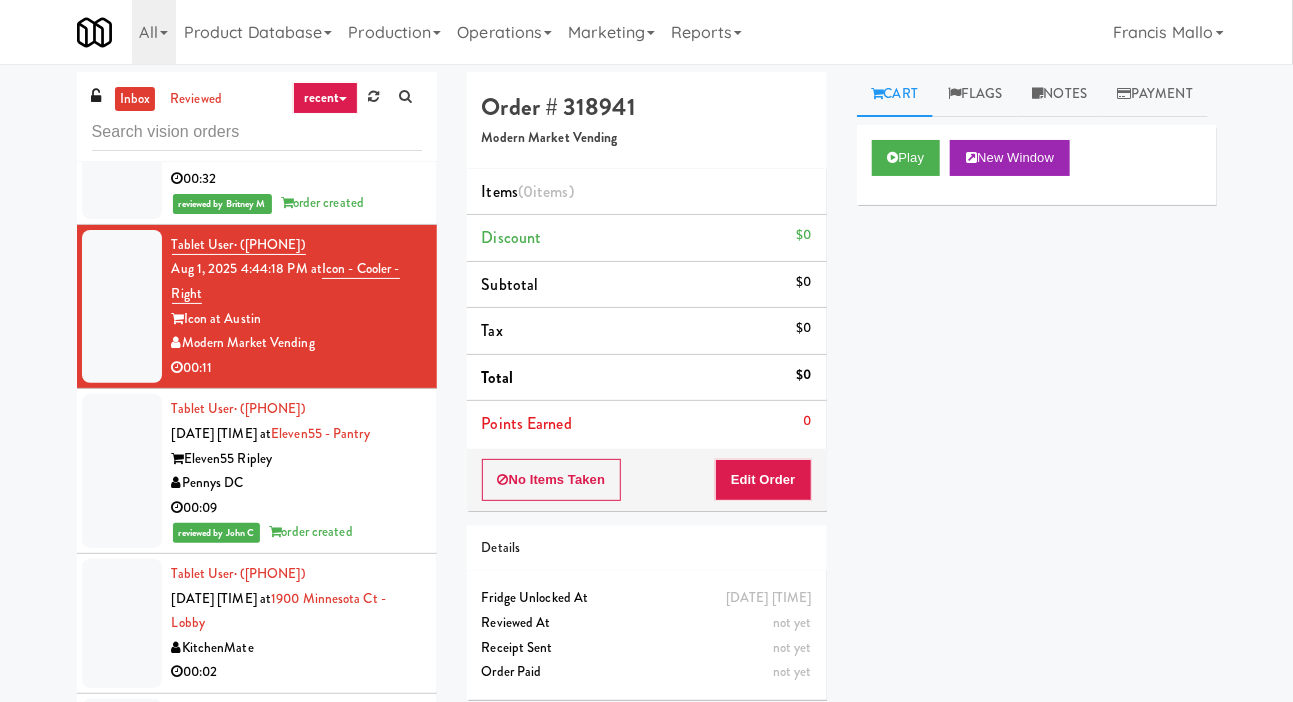 click at bounding box center [122, 307] 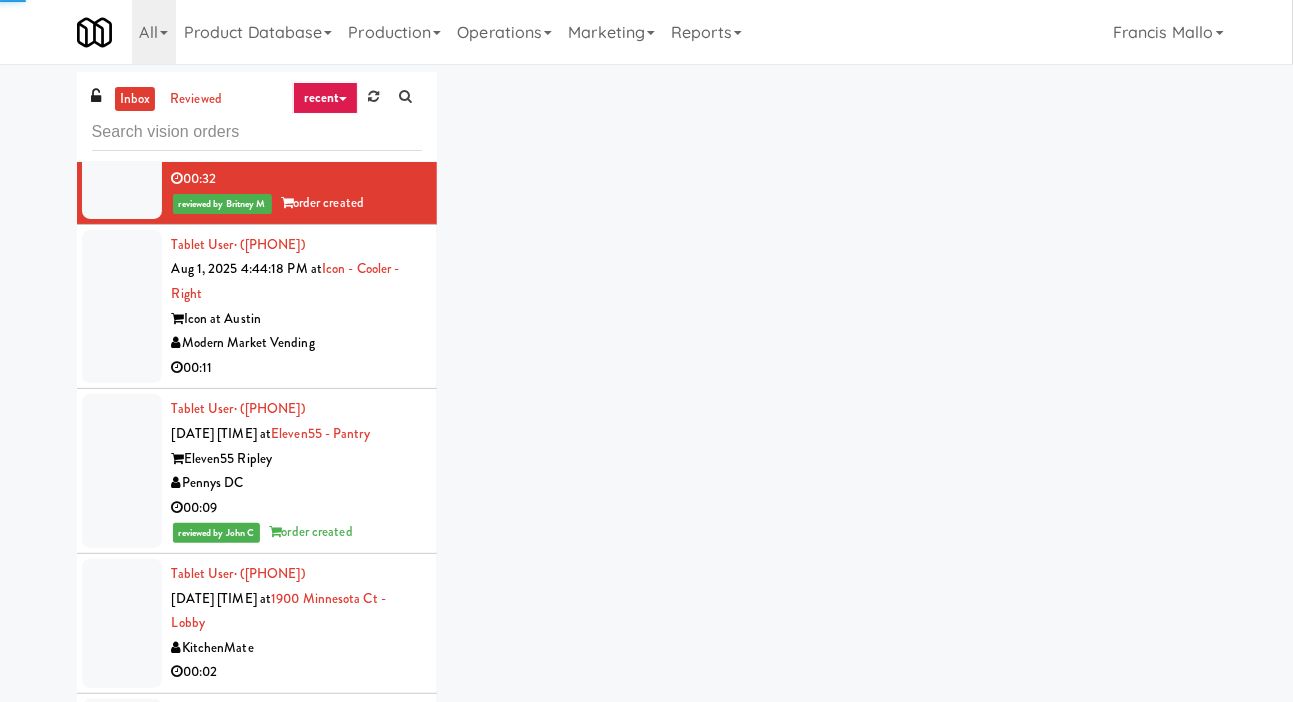 click at bounding box center [122, 307] 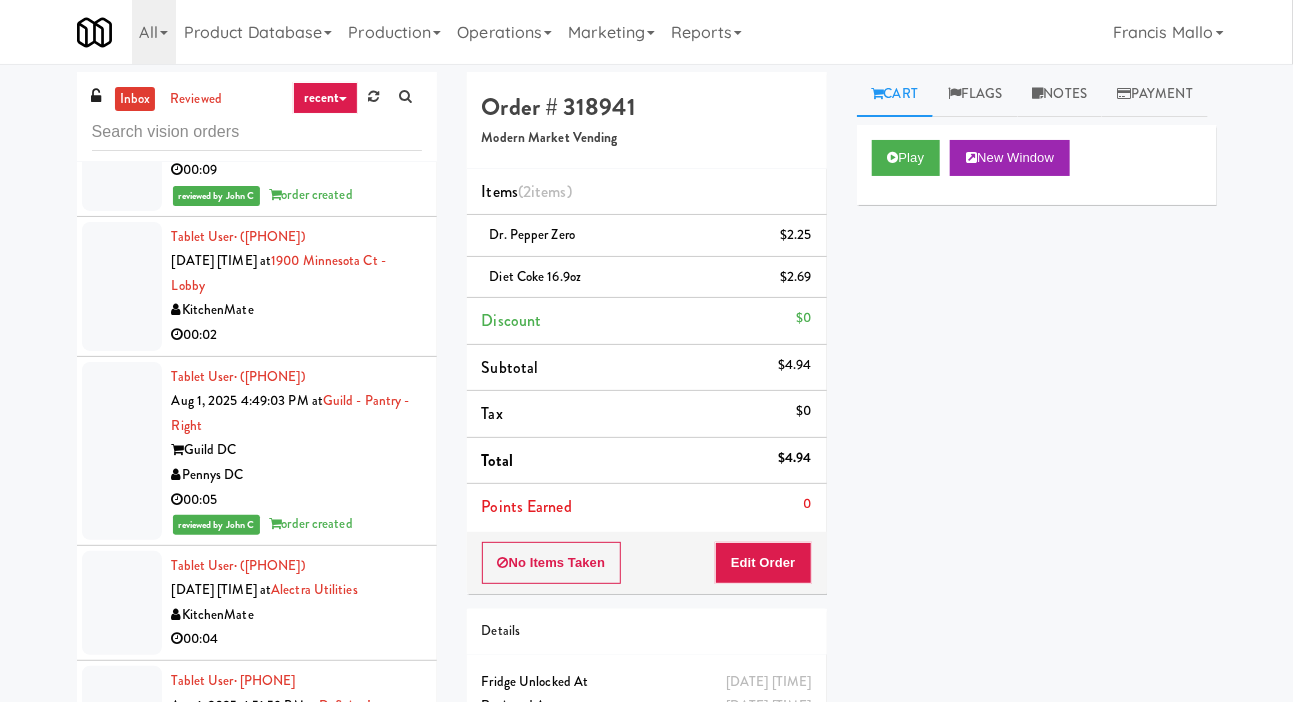 scroll, scrollTop: 13368, scrollLeft: 0, axis: vertical 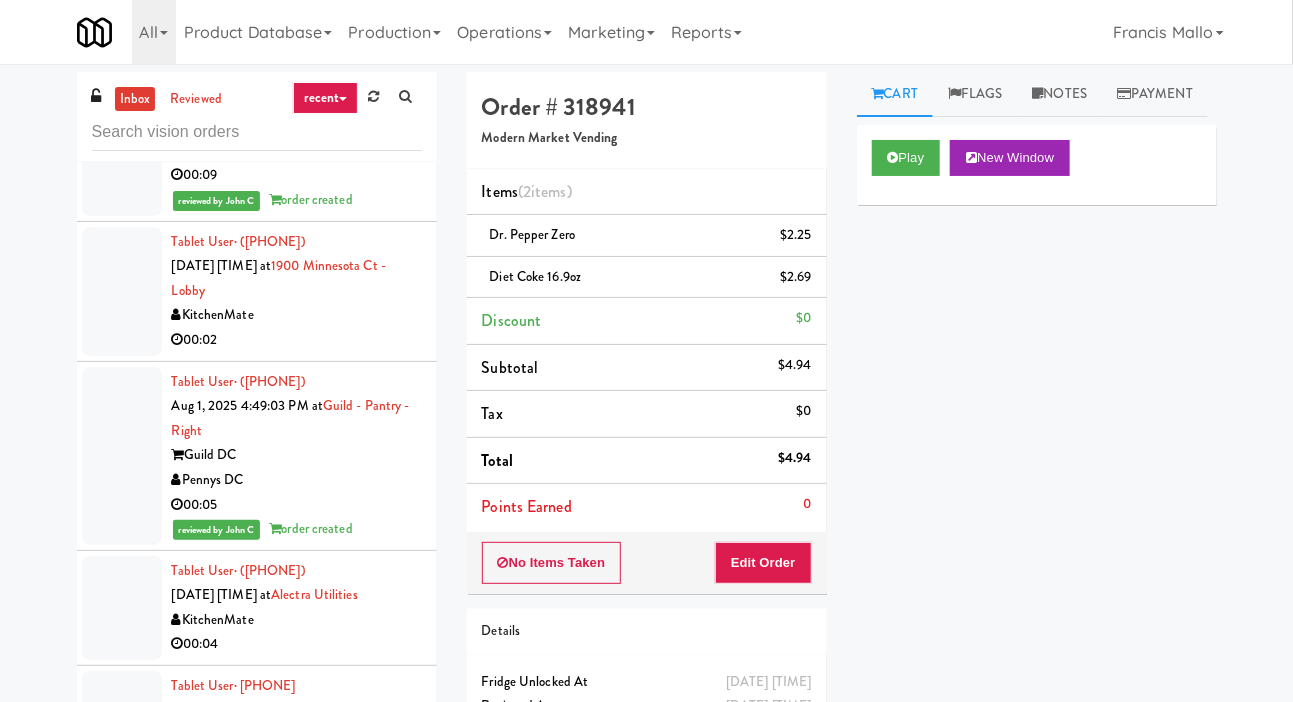 click on "Tablet User  · ([PHONE]) [TIME] at  1900 Minnesota Ct - Lobby  KitchenMate  00:02" at bounding box center (257, 292) 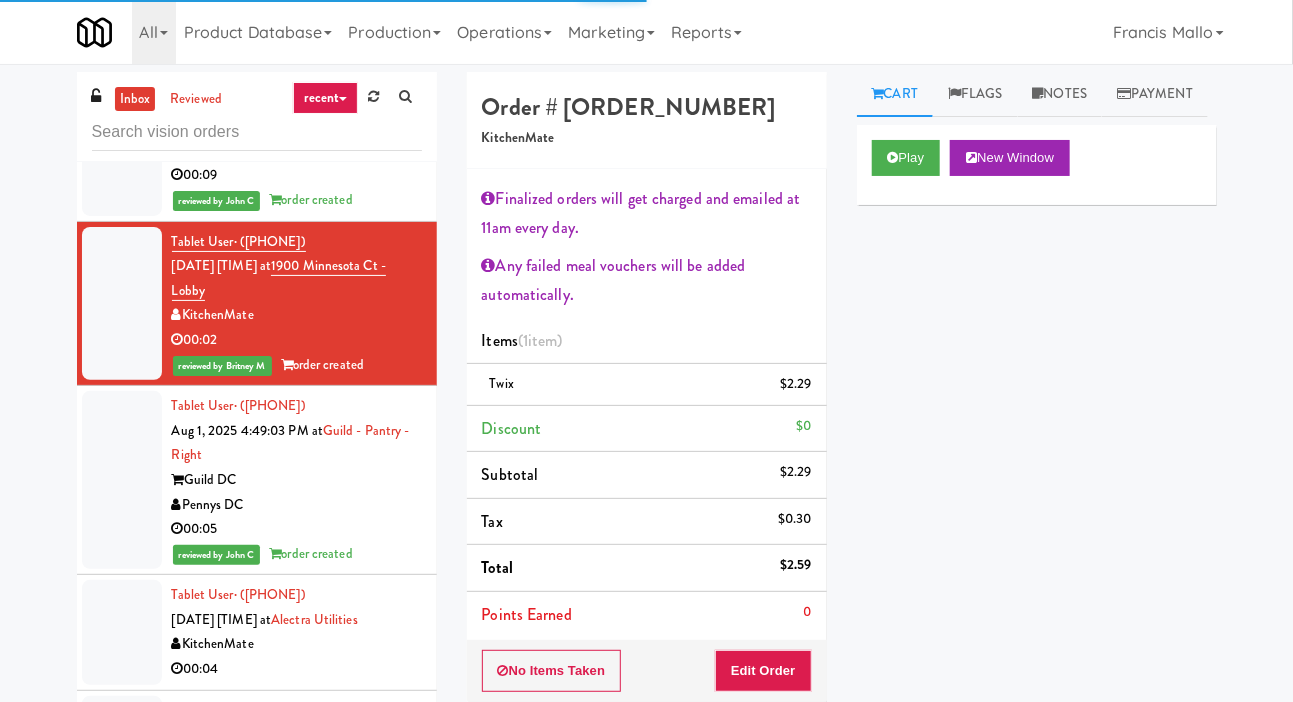 scroll, scrollTop: 94, scrollLeft: 0, axis: vertical 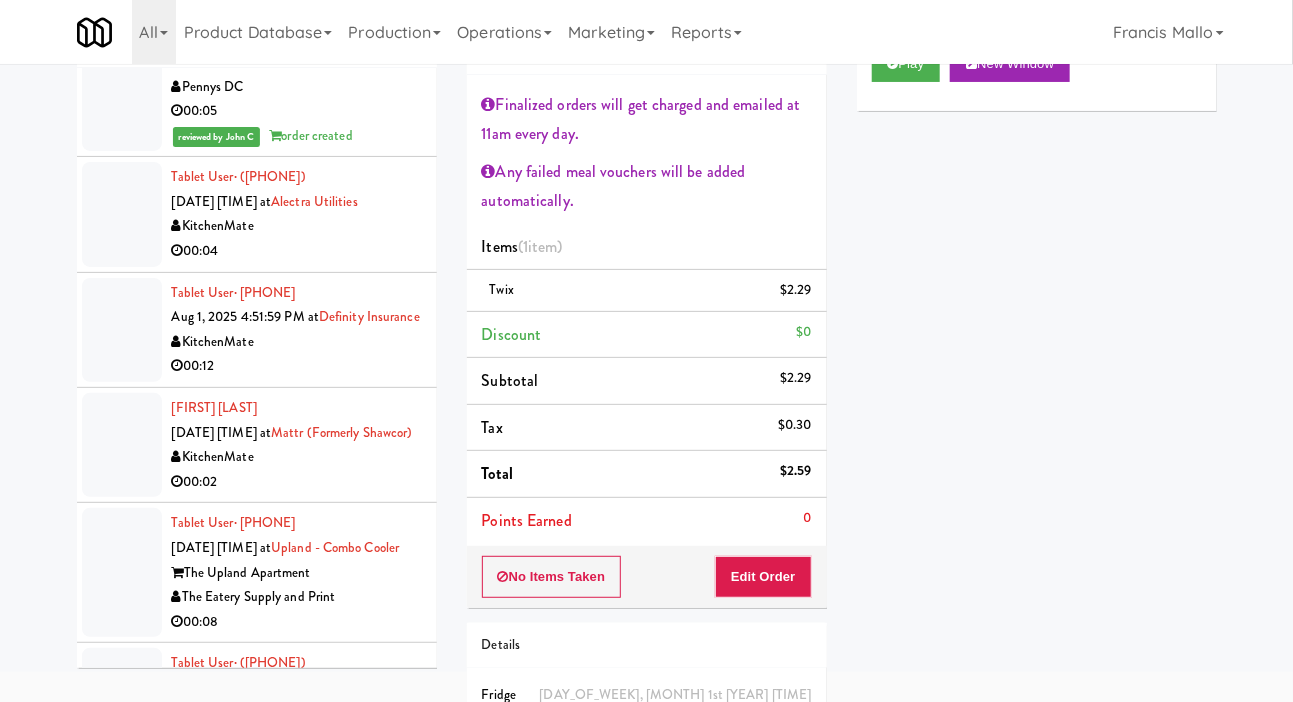 click at bounding box center [122, 214] 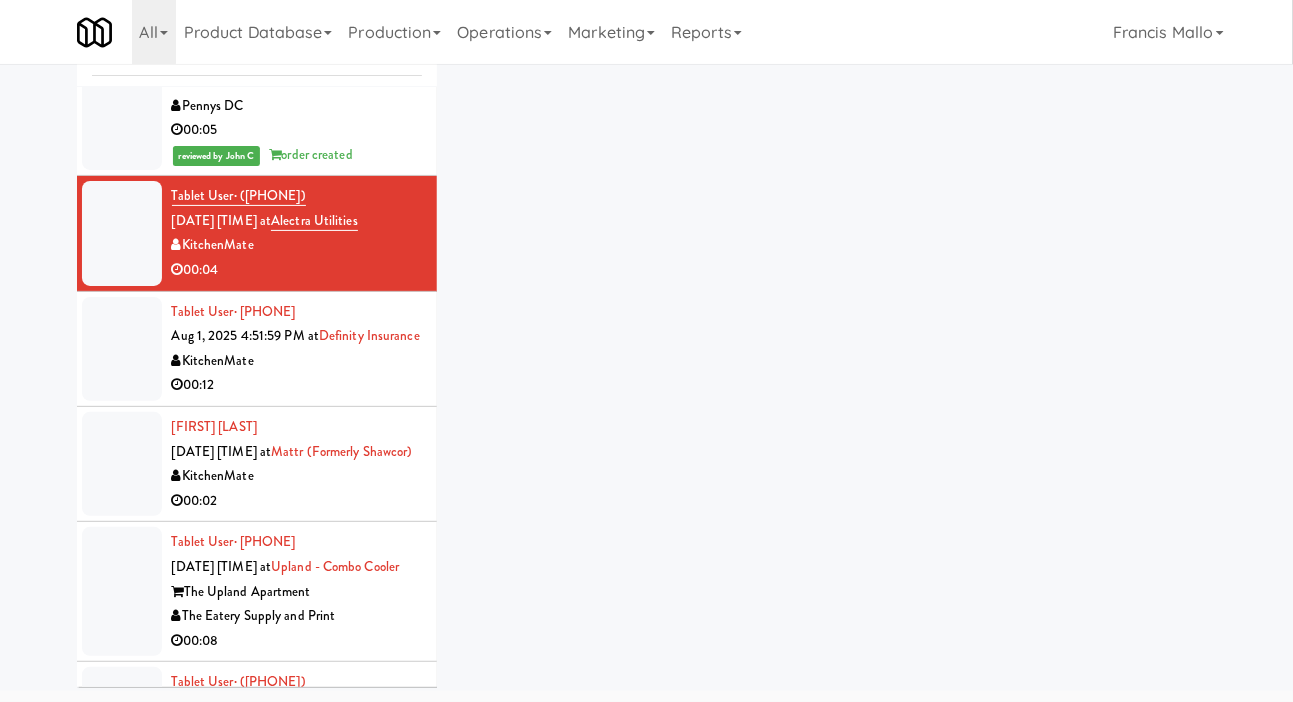 scroll, scrollTop: 0, scrollLeft: 0, axis: both 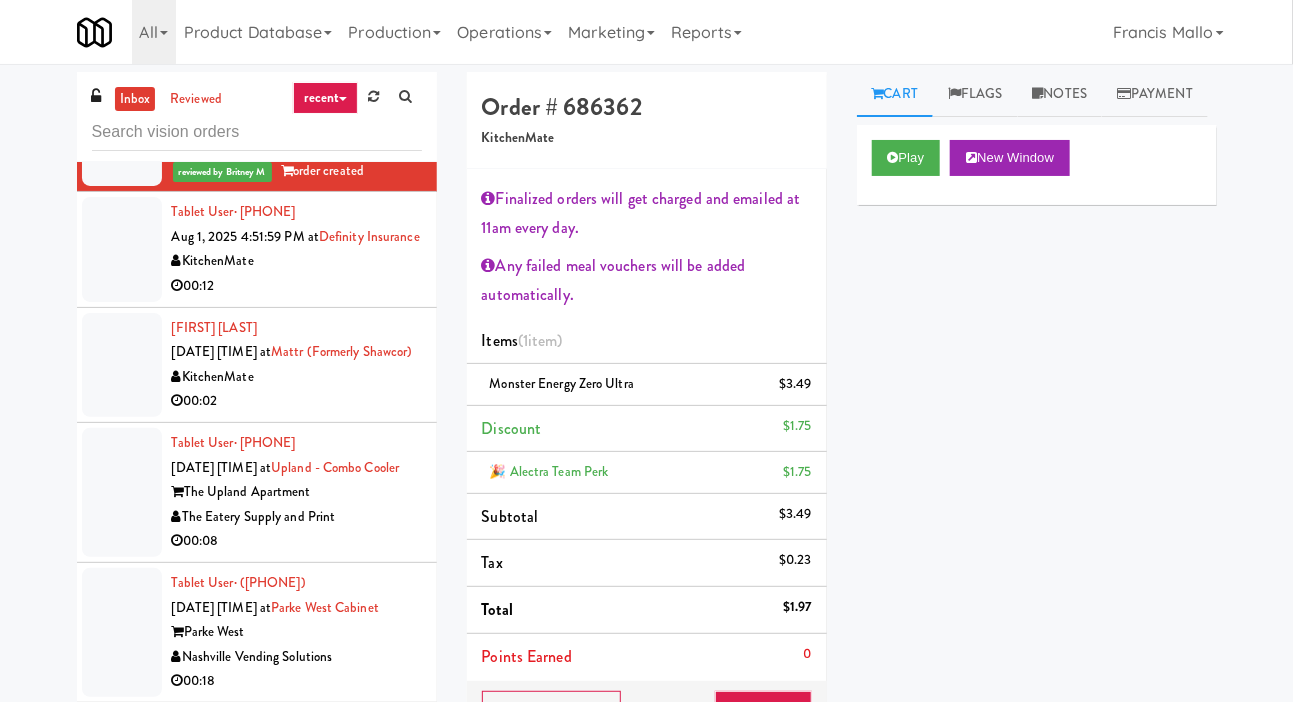 click at bounding box center [122, 249] 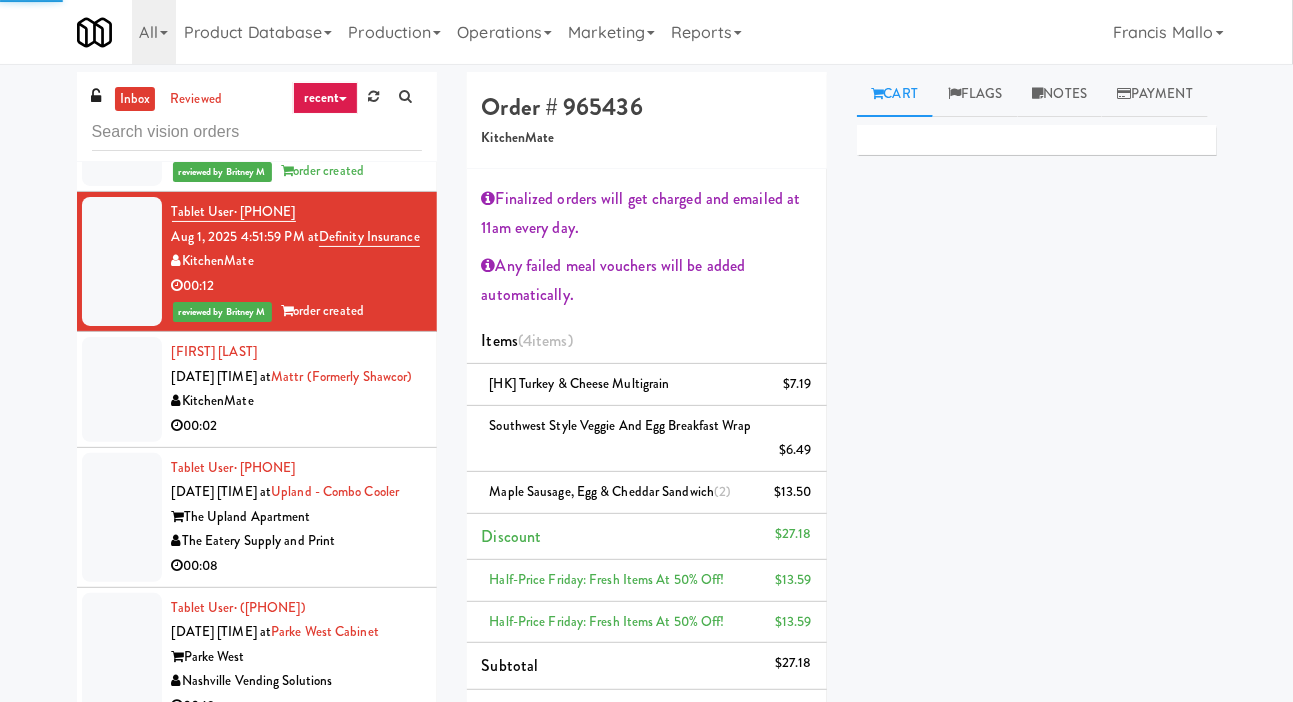 click at bounding box center [122, 389] 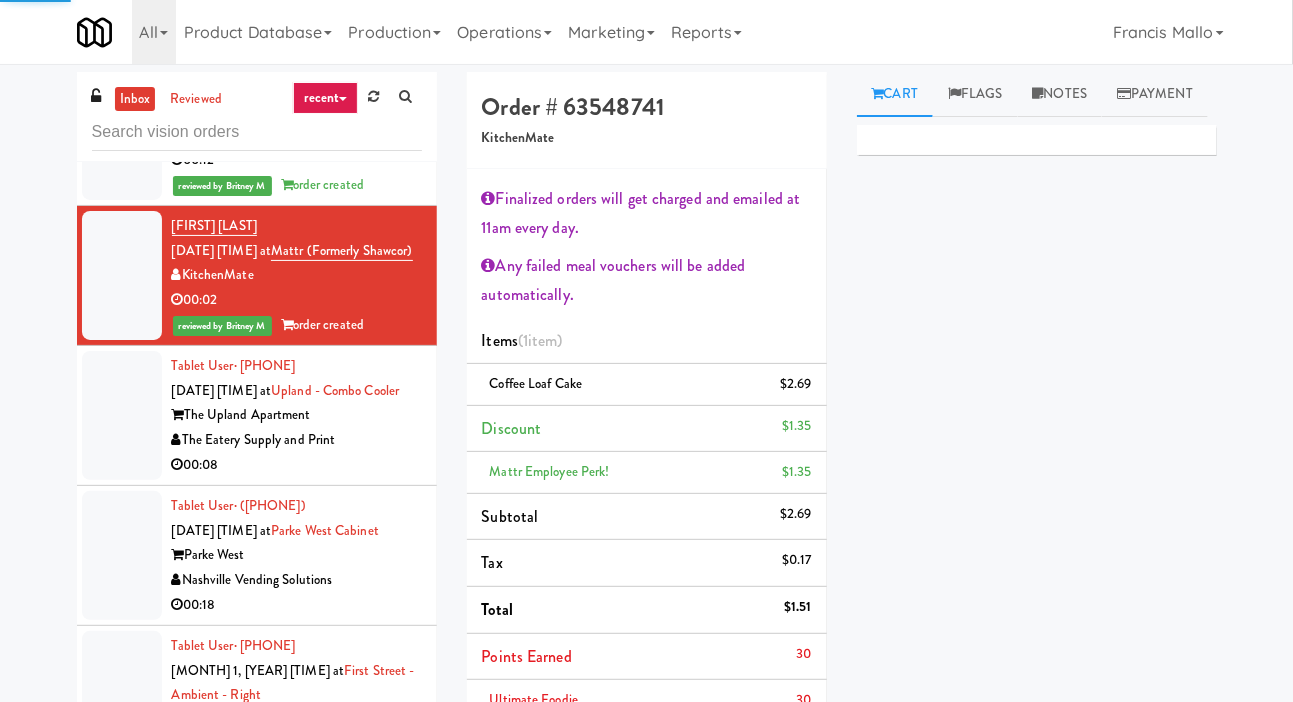 click at bounding box center (122, 275) 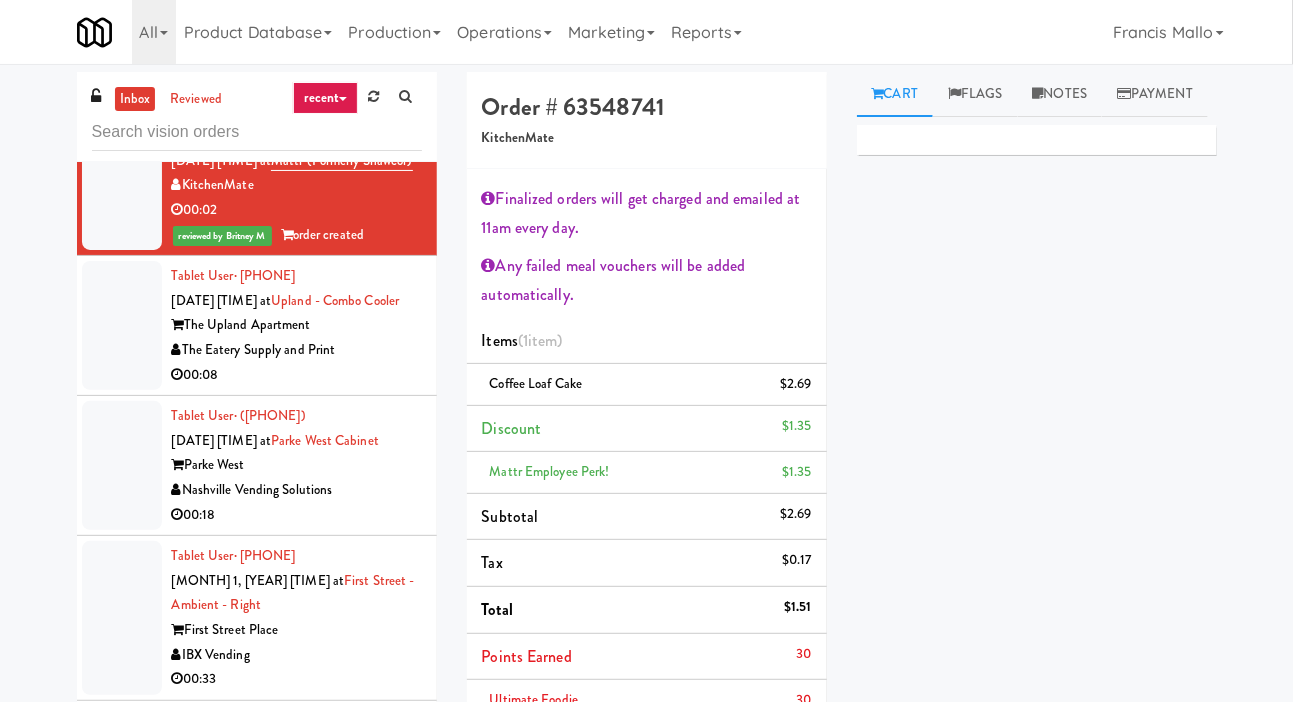 click at bounding box center (122, 325) 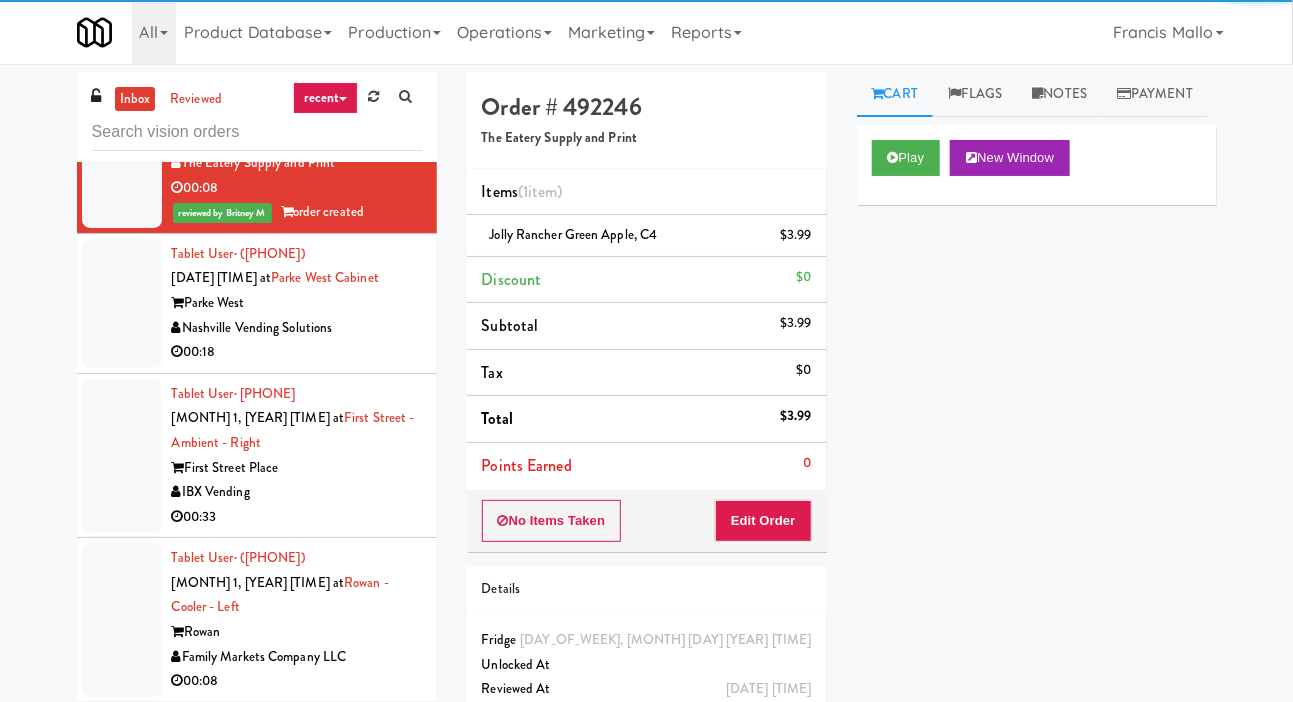 click at bounding box center [122, 303] 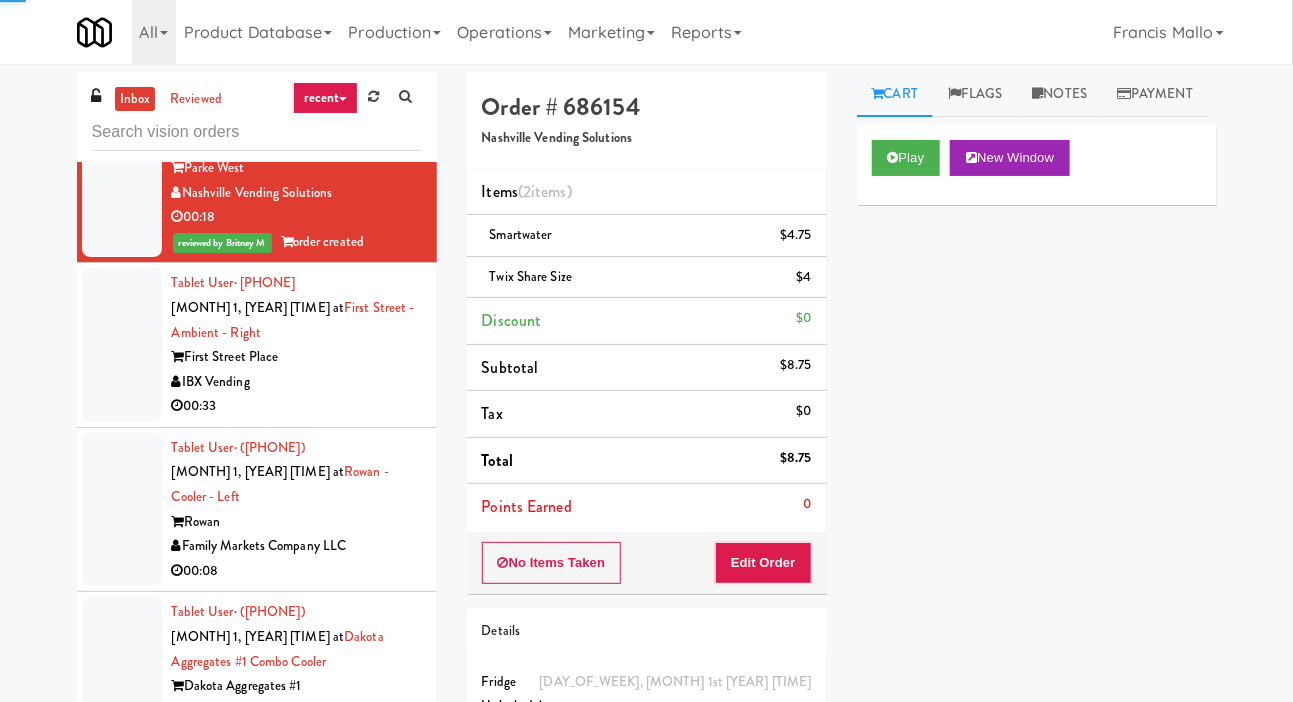 scroll, scrollTop: 14428, scrollLeft: 0, axis: vertical 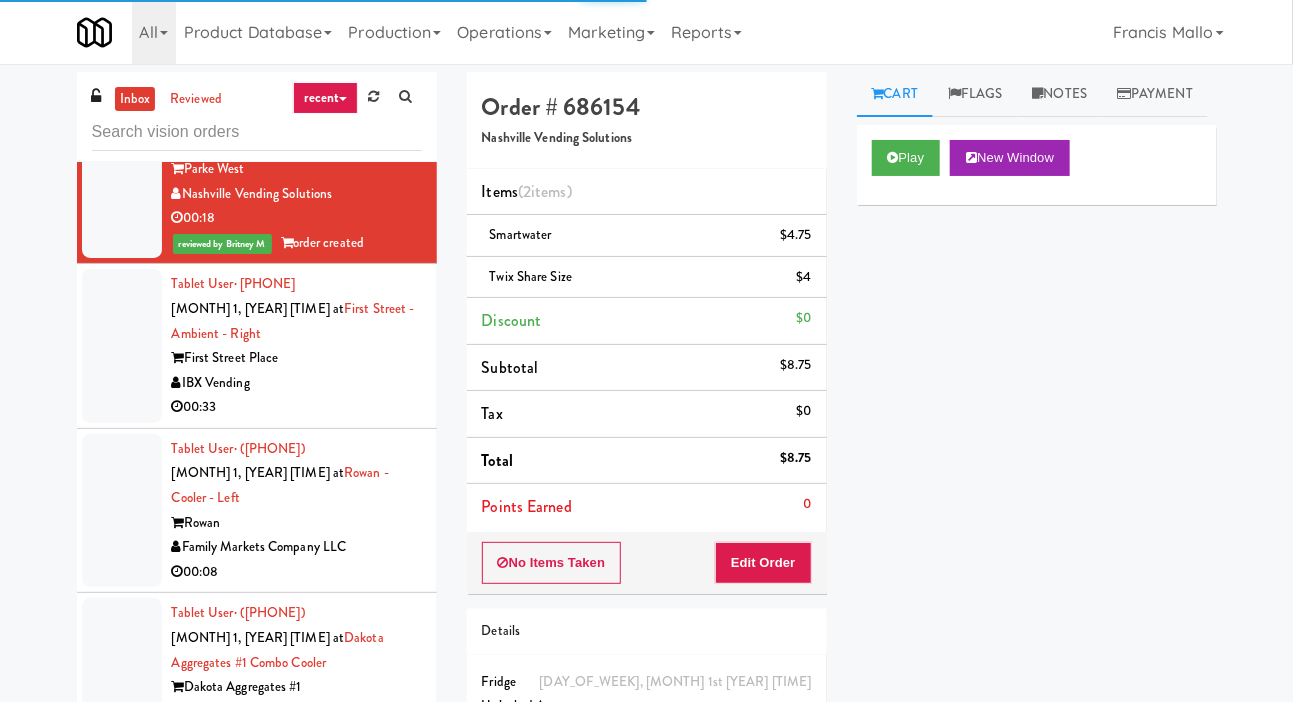 click at bounding box center (122, 346) 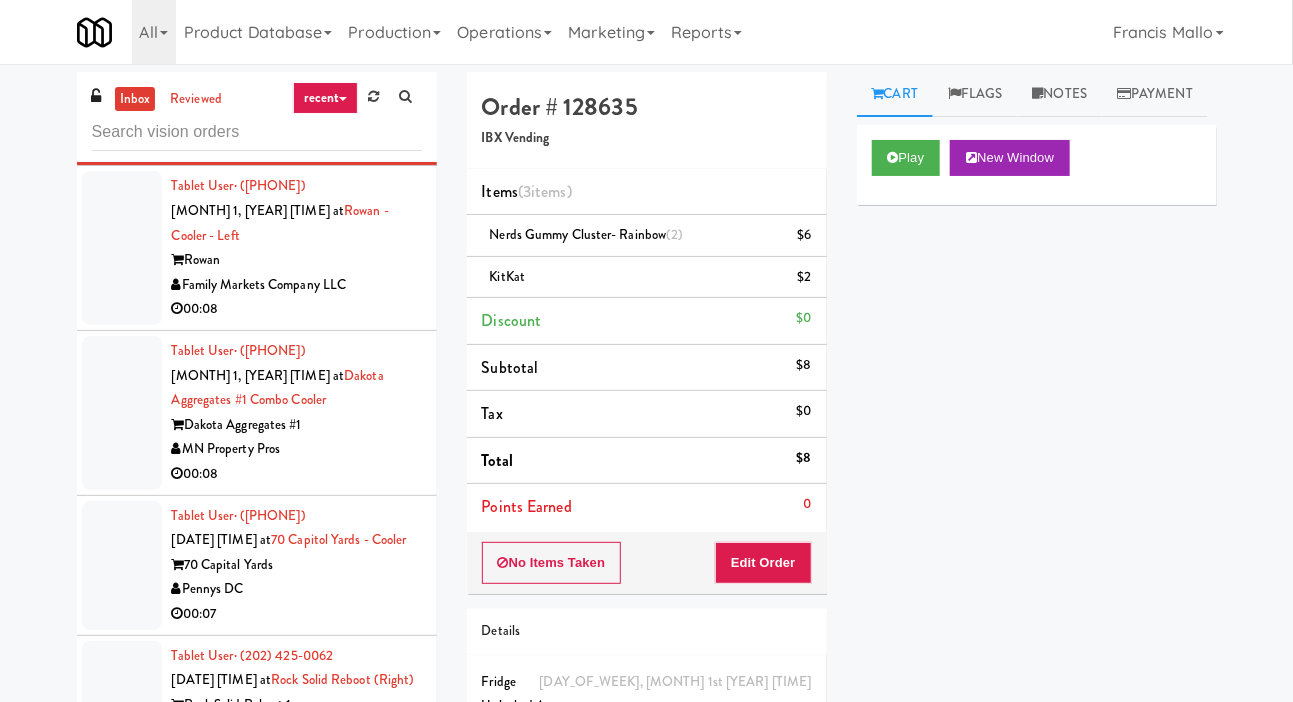 scroll, scrollTop: 14716, scrollLeft: 0, axis: vertical 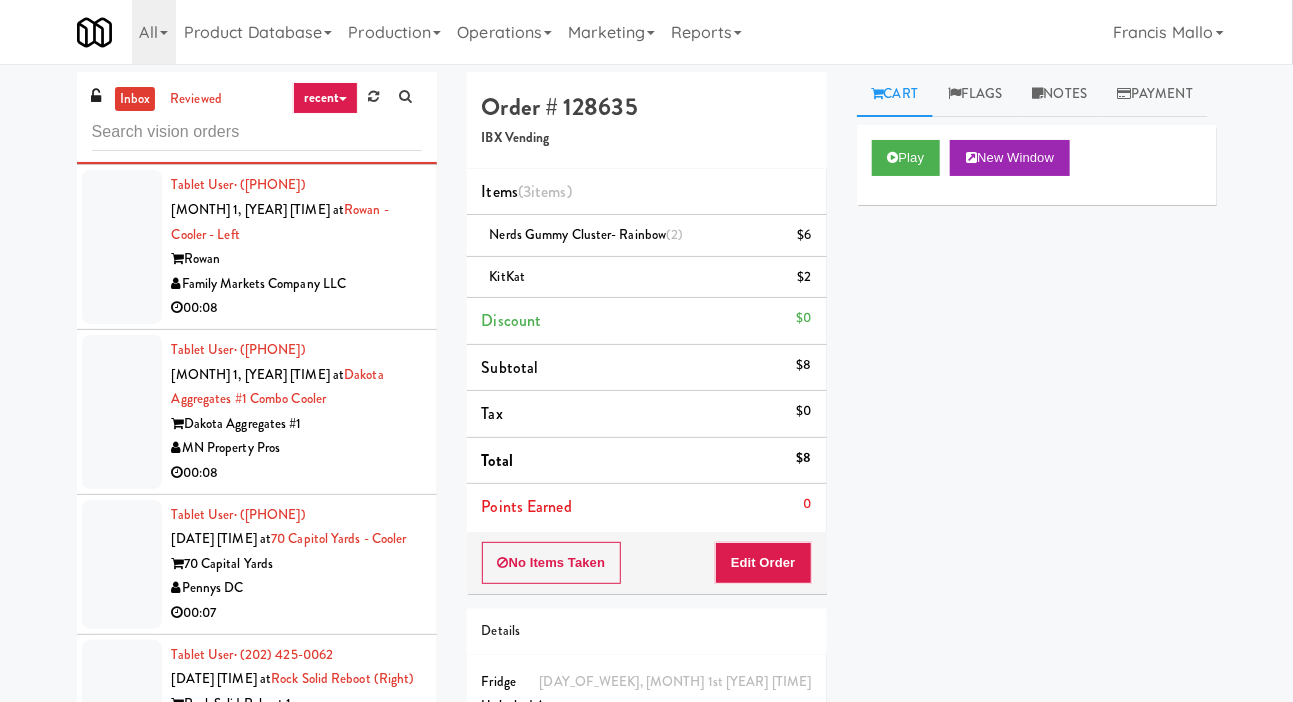 click at bounding box center [122, 247] 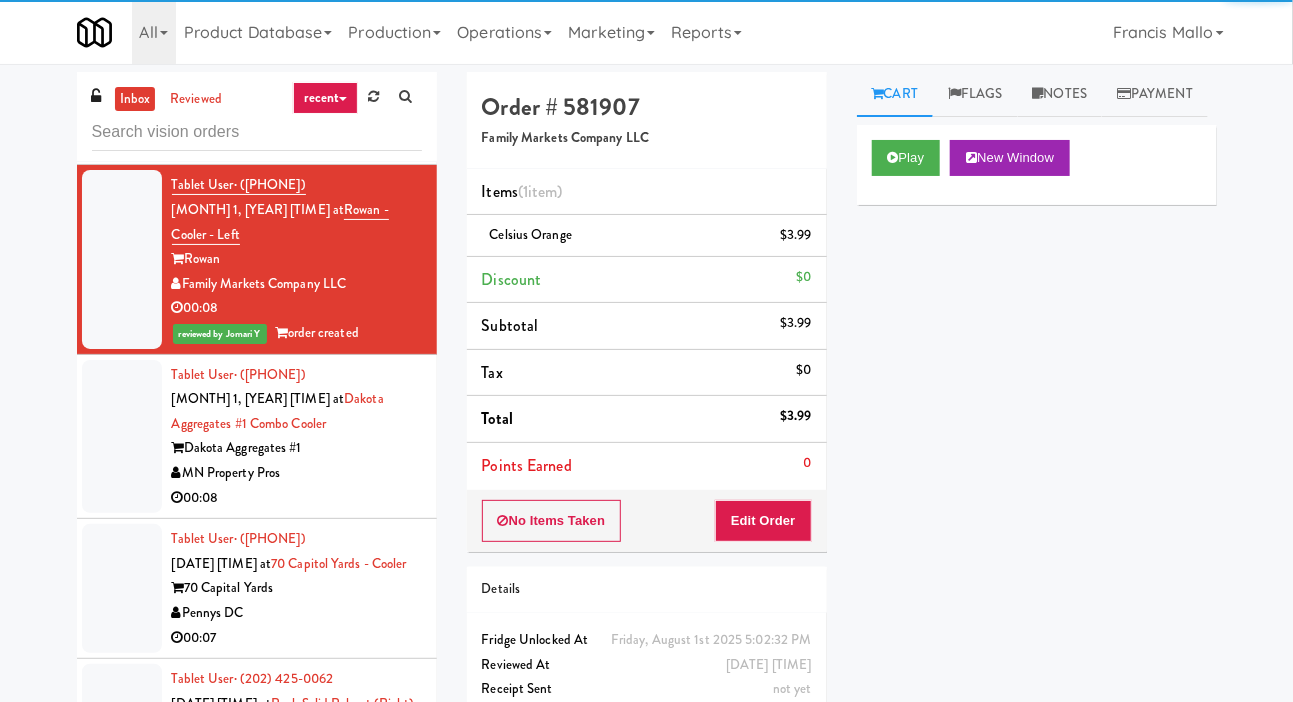 click on "Tablet User  · [PHONE] [MONTH] 1, [YEAR] [TIME] at  First Street - Ambient - Right  First Street Place  IBX Vending  00:33 reviewed by Britney M  order created" at bounding box center [257, 70] 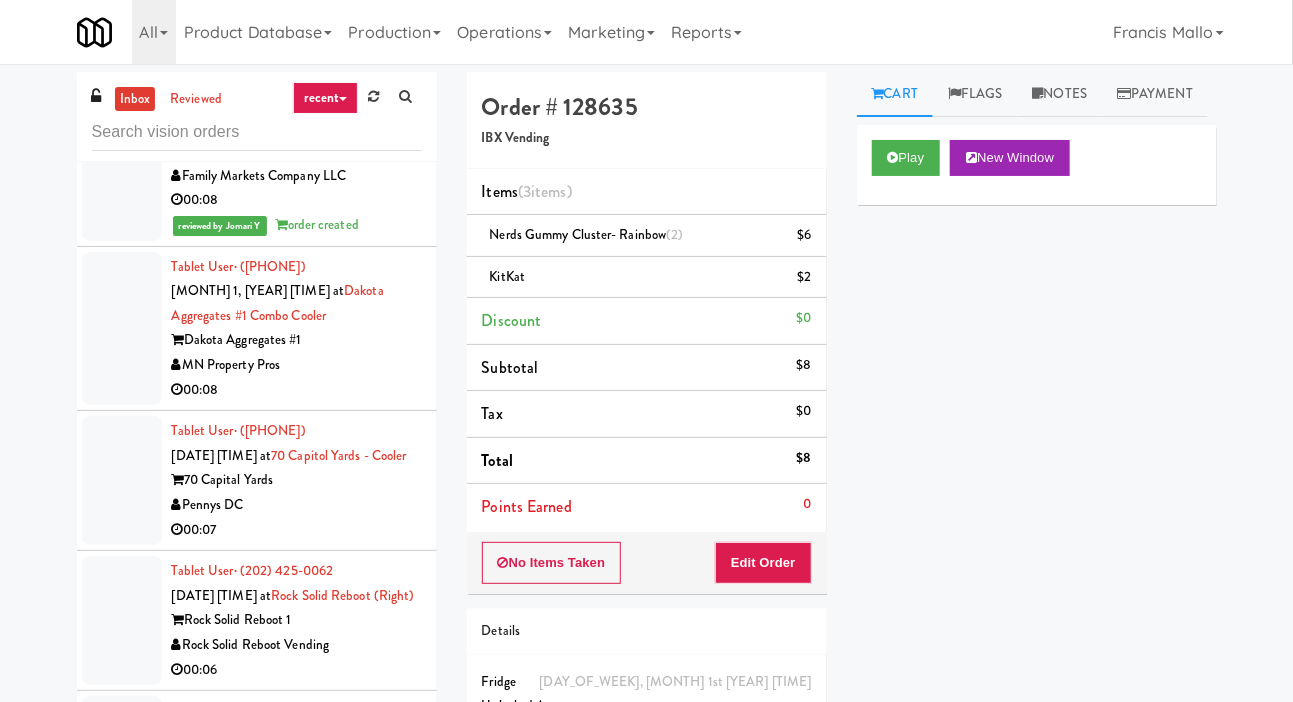 scroll, scrollTop: 14825, scrollLeft: 0, axis: vertical 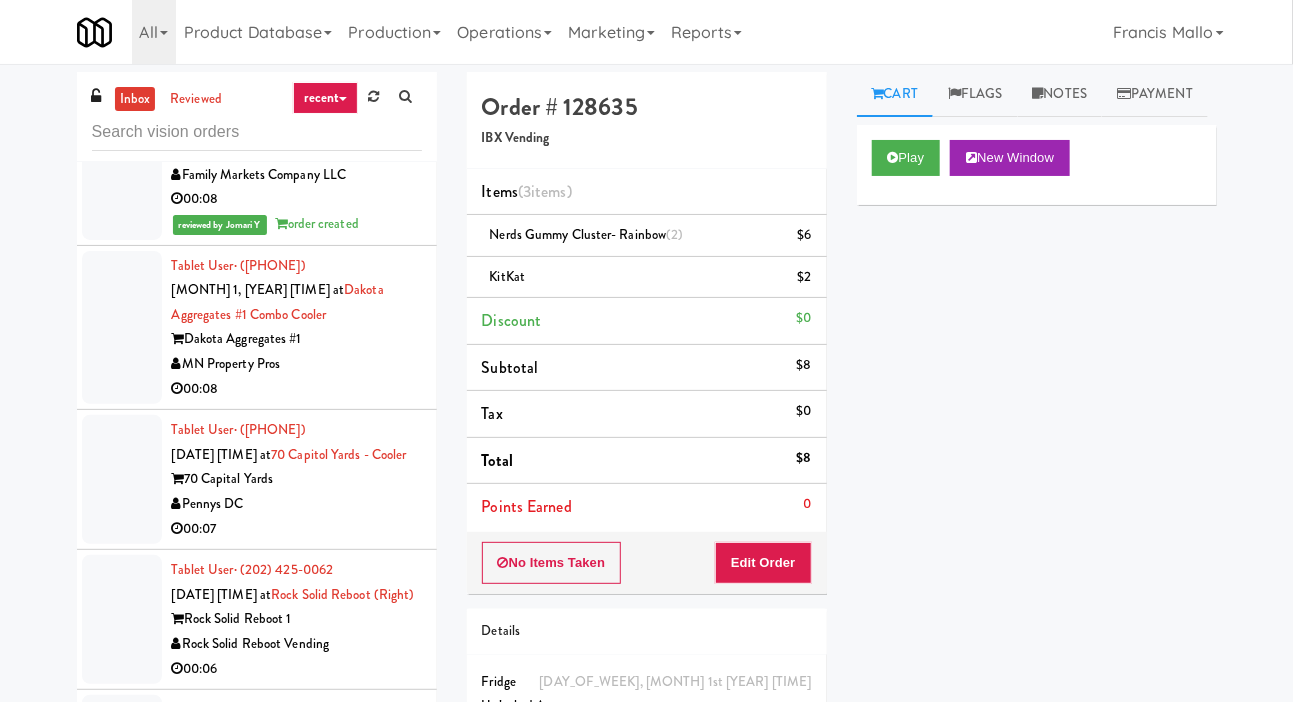 click at bounding box center (122, 328) 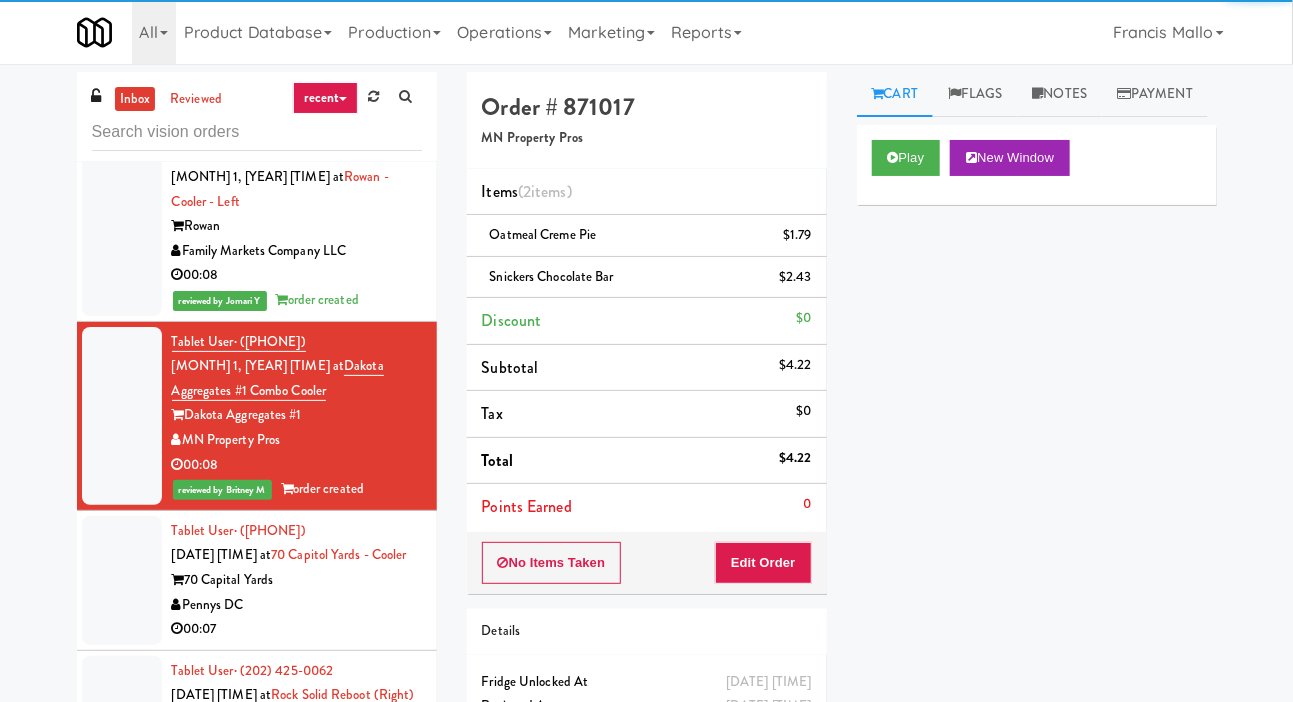 scroll, scrollTop: 14748, scrollLeft: 0, axis: vertical 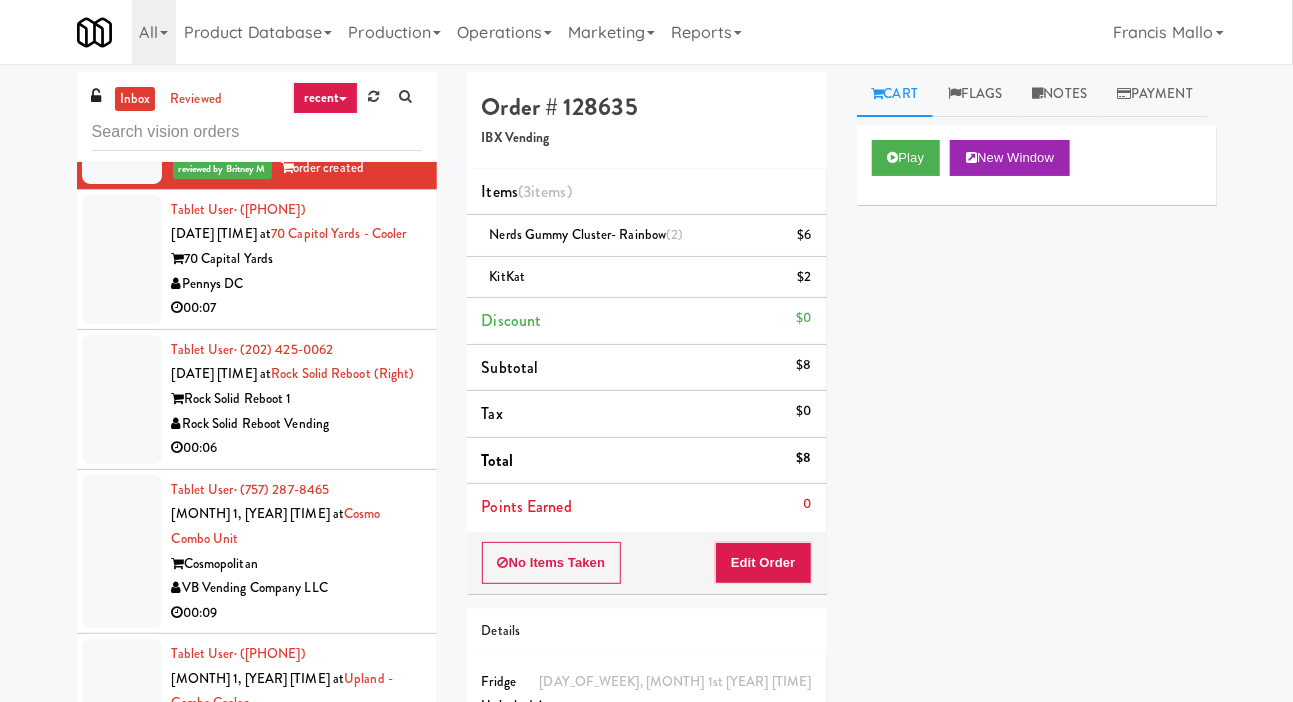click at bounding box center (122, 259) 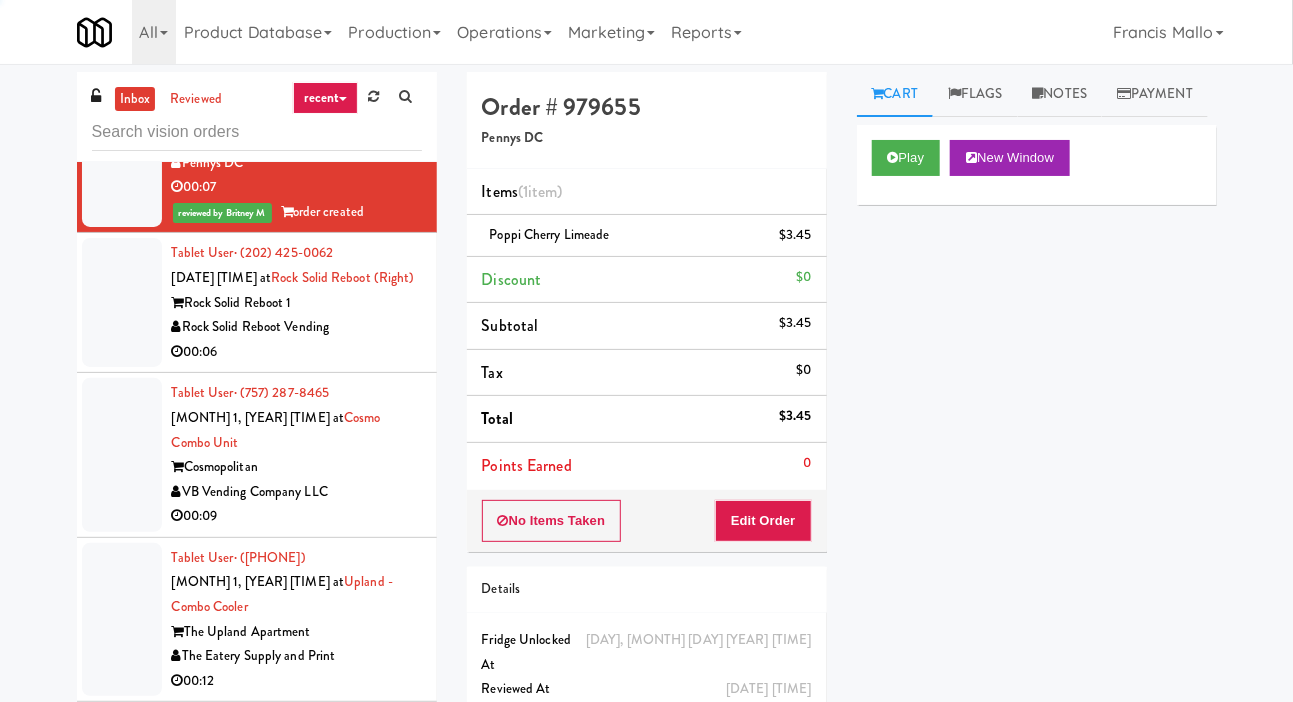 click at bounding box center [122, 302] 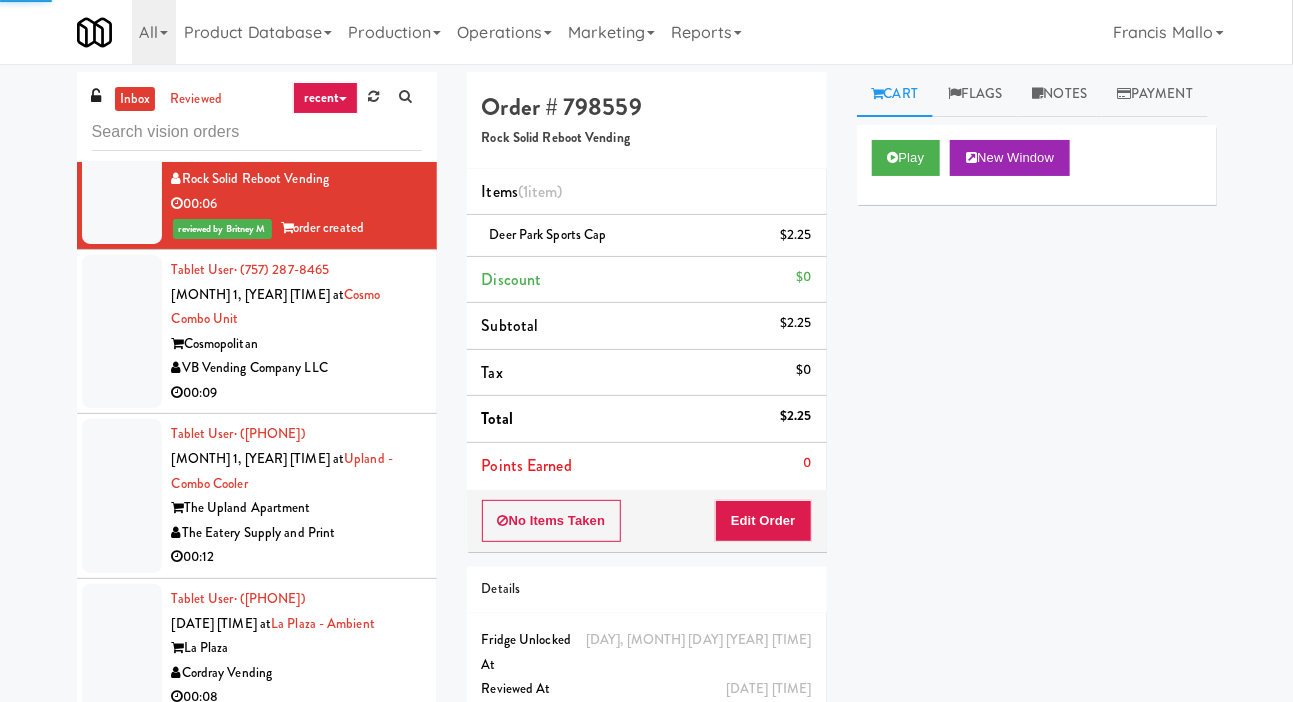 click at bounding box center [122, 332] 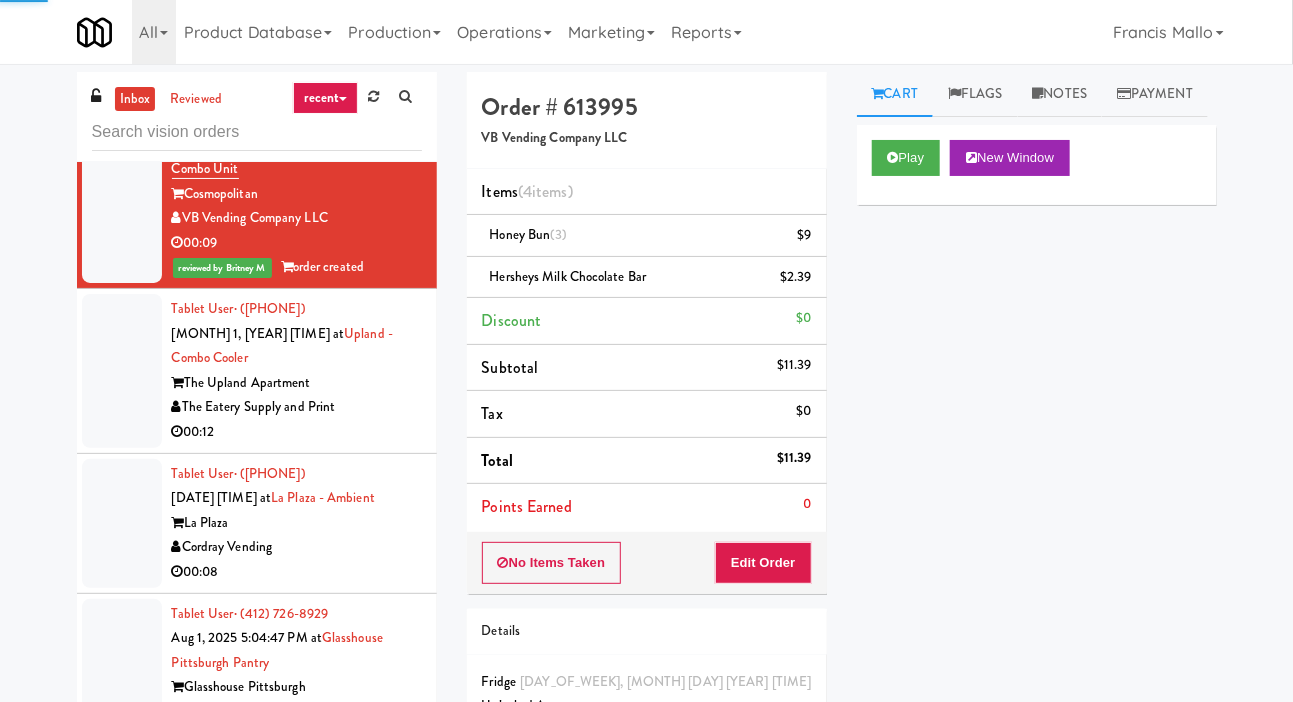 click at bounding box center (122, 371) 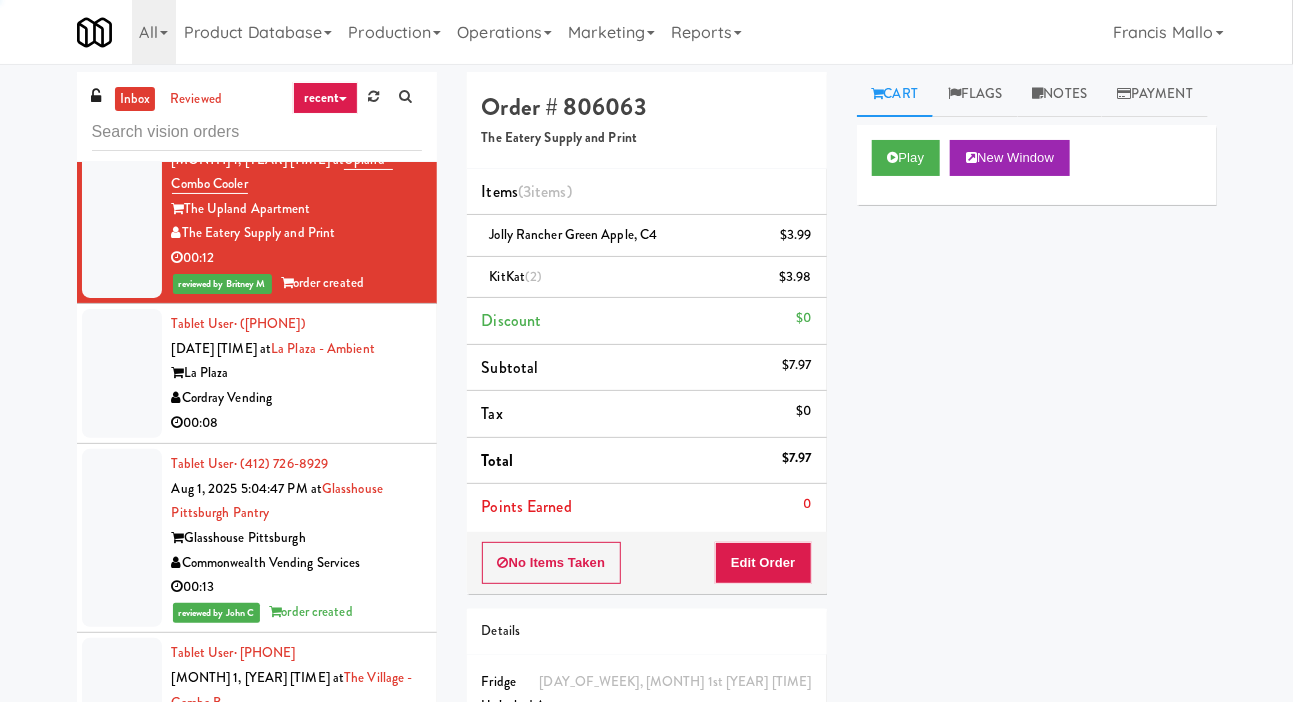 click on "Tablet User  · ([PHONE]) [DATE] [TIME] at  Upland - Combo Cooler  The Upland Apartment  The Eatery Supply and Print  00:12 reviewed by Britney M  order created" at bounding box center (257, 209) 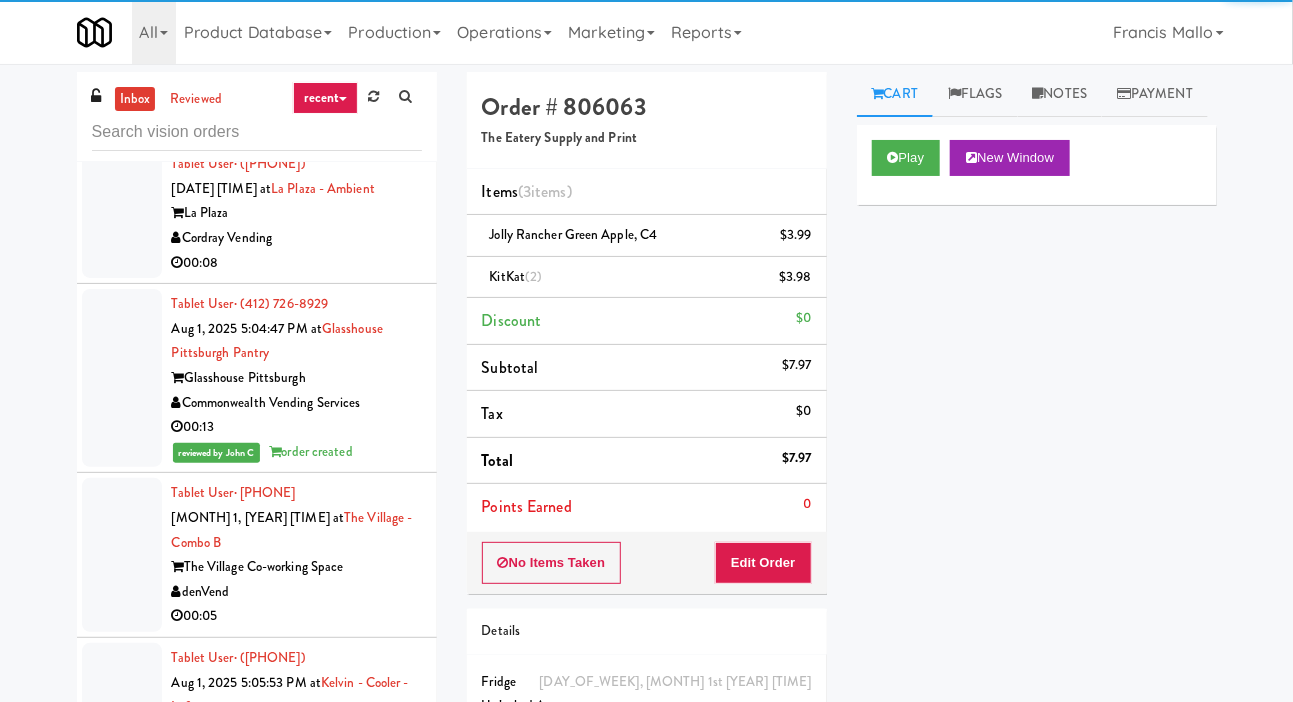 click at bounding box center (122, 213) 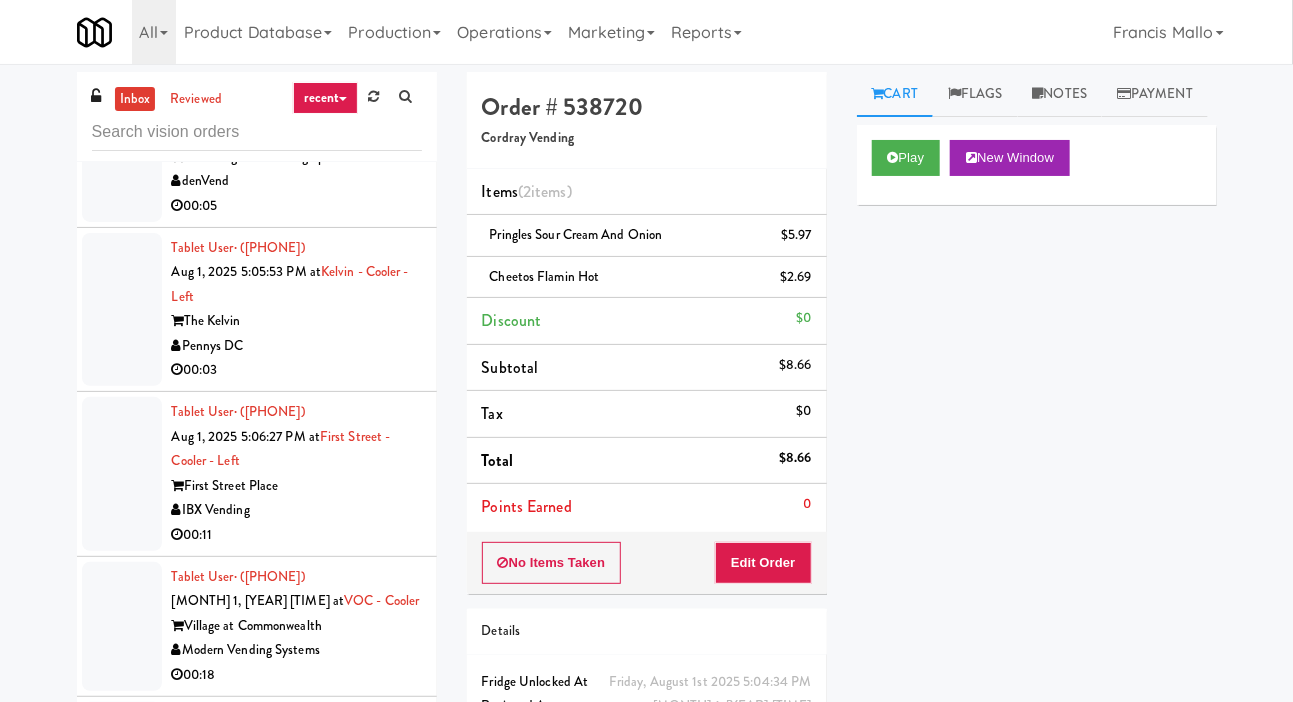click at bounding box center (122, 145) 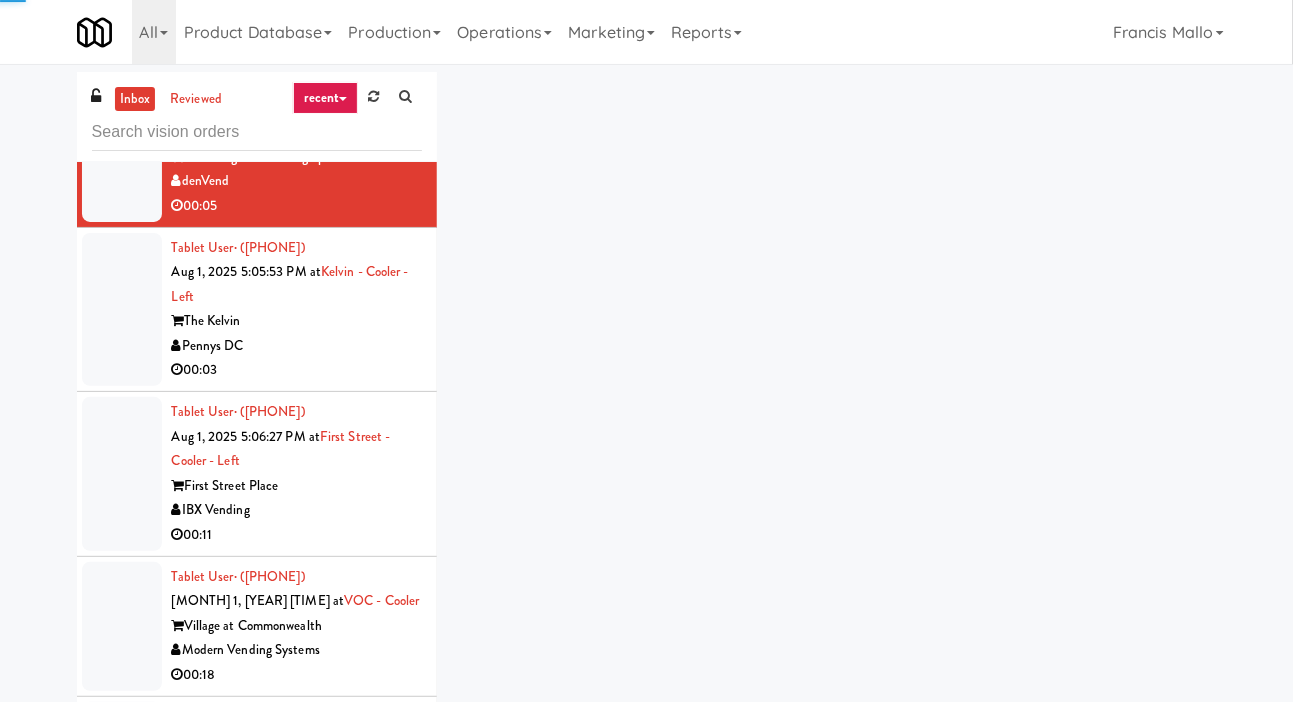 click at bounding box center (122, 145) 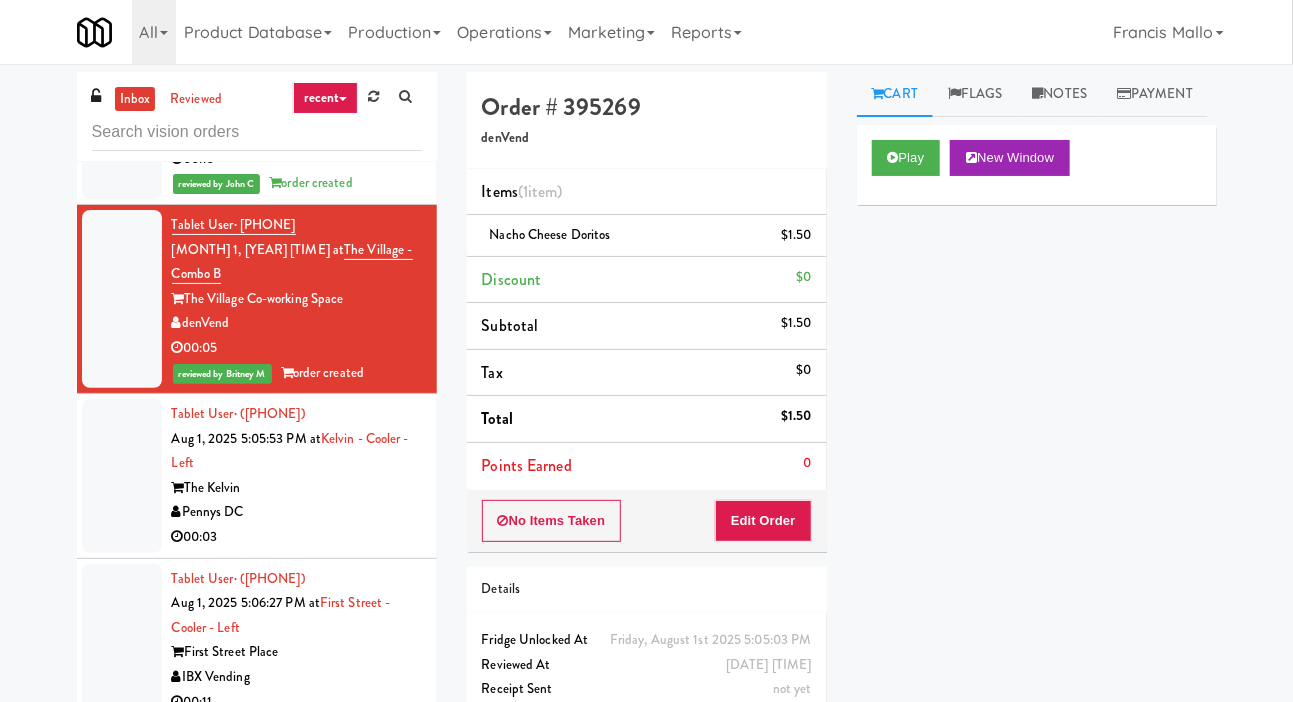 scroll, scrollTop: 16121, scrollLeft: 0, axis: vertical 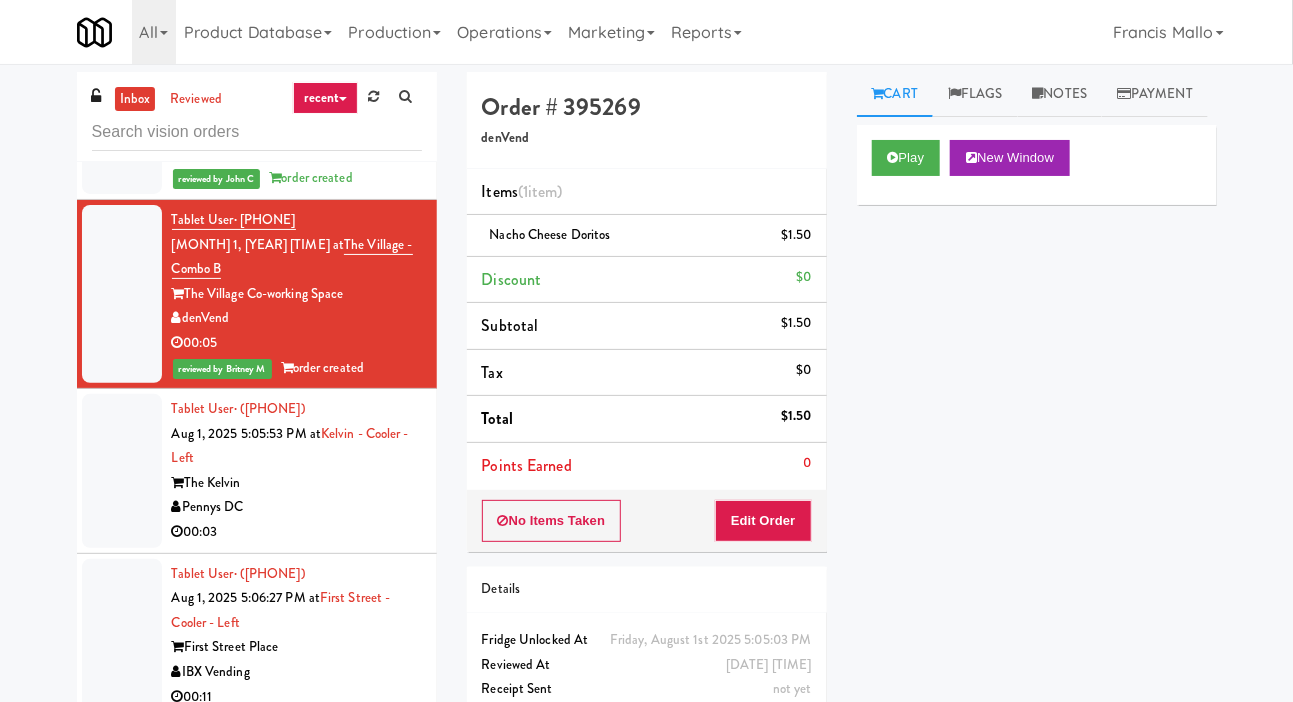 click at bounding box center [122, 105] 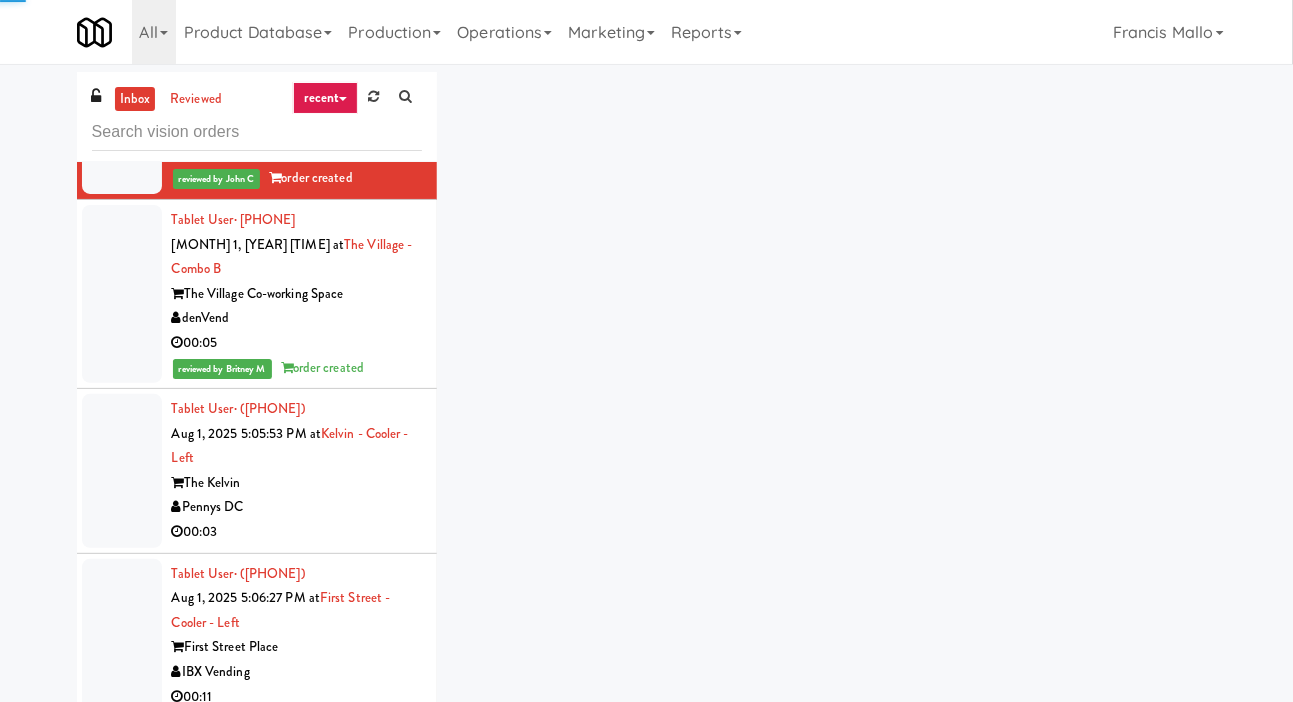 click at bounding box center (122, 105) 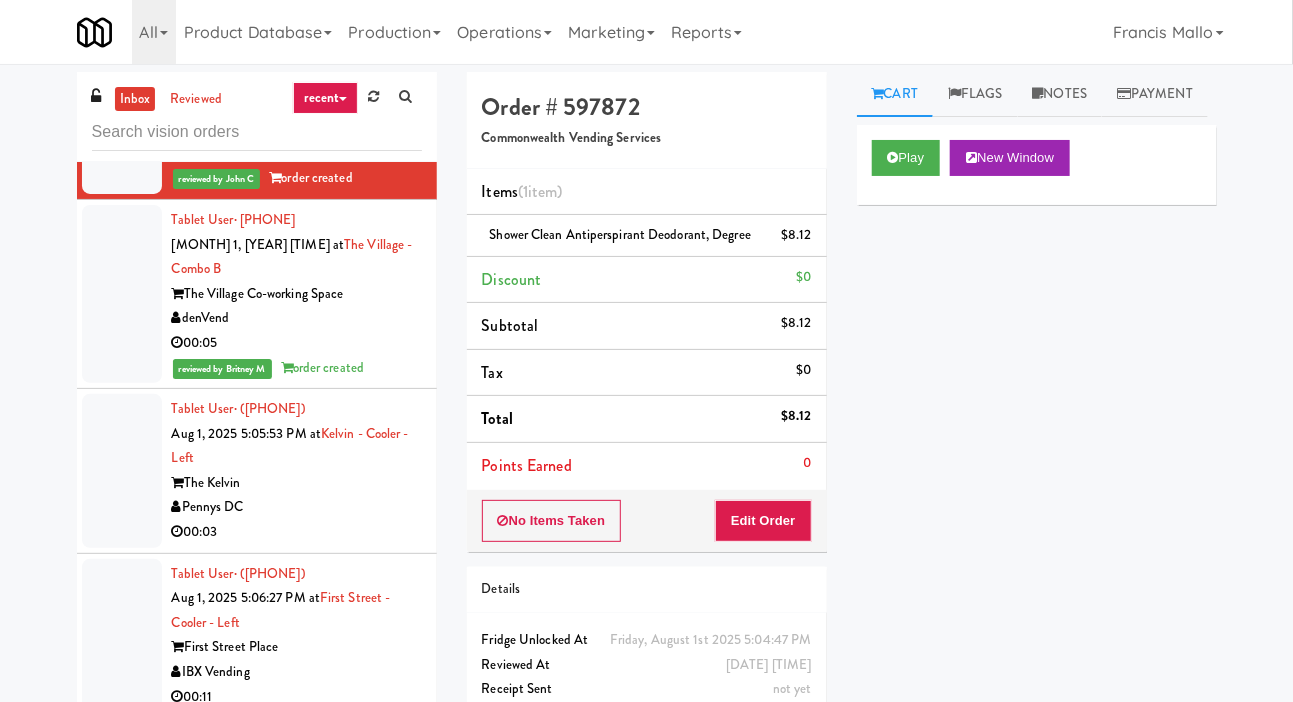 click on "[USER] · ([PHONE]) [DATE] [TIME] at La Plaza - Ambient La Plaza Cordray Vending 00:08 reviewed by [FIRST] [LAST] order created" at bounding box center (257, -72) 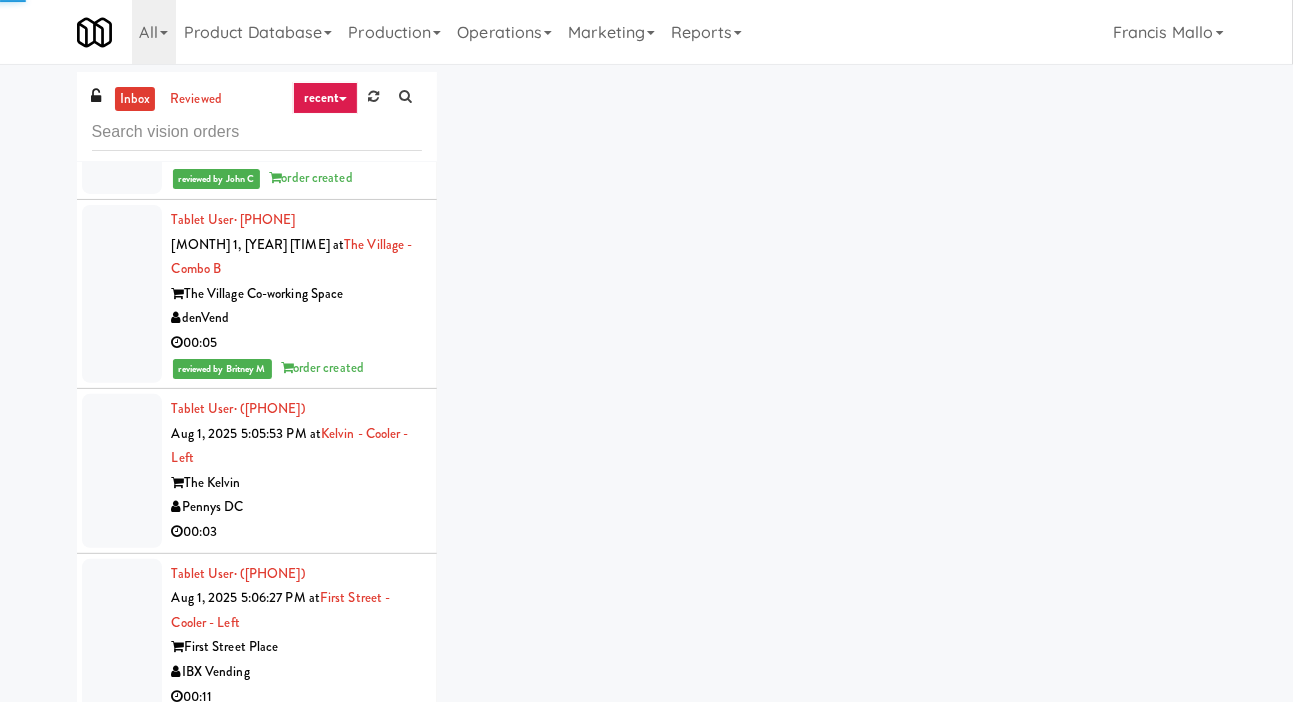 click at bounding box center (122, 105) 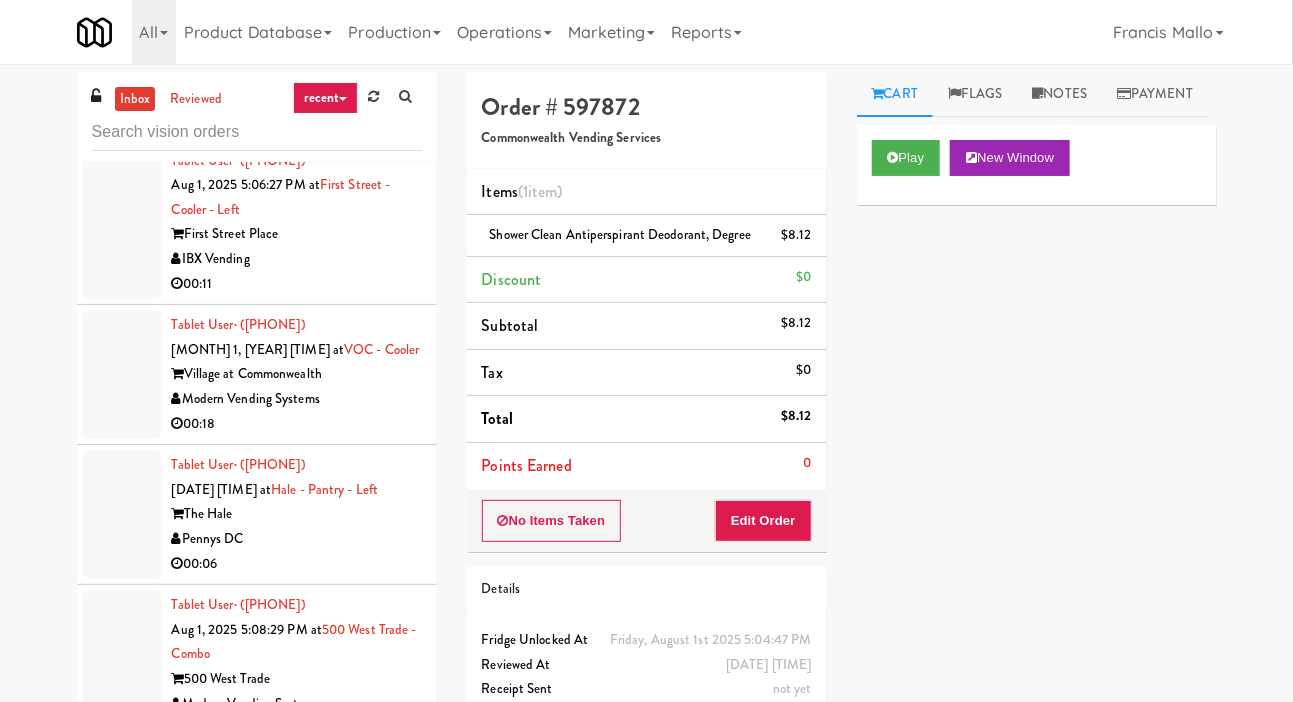 scroll, scrollTop: 16537, scrollLeft: 0, axis: vertical 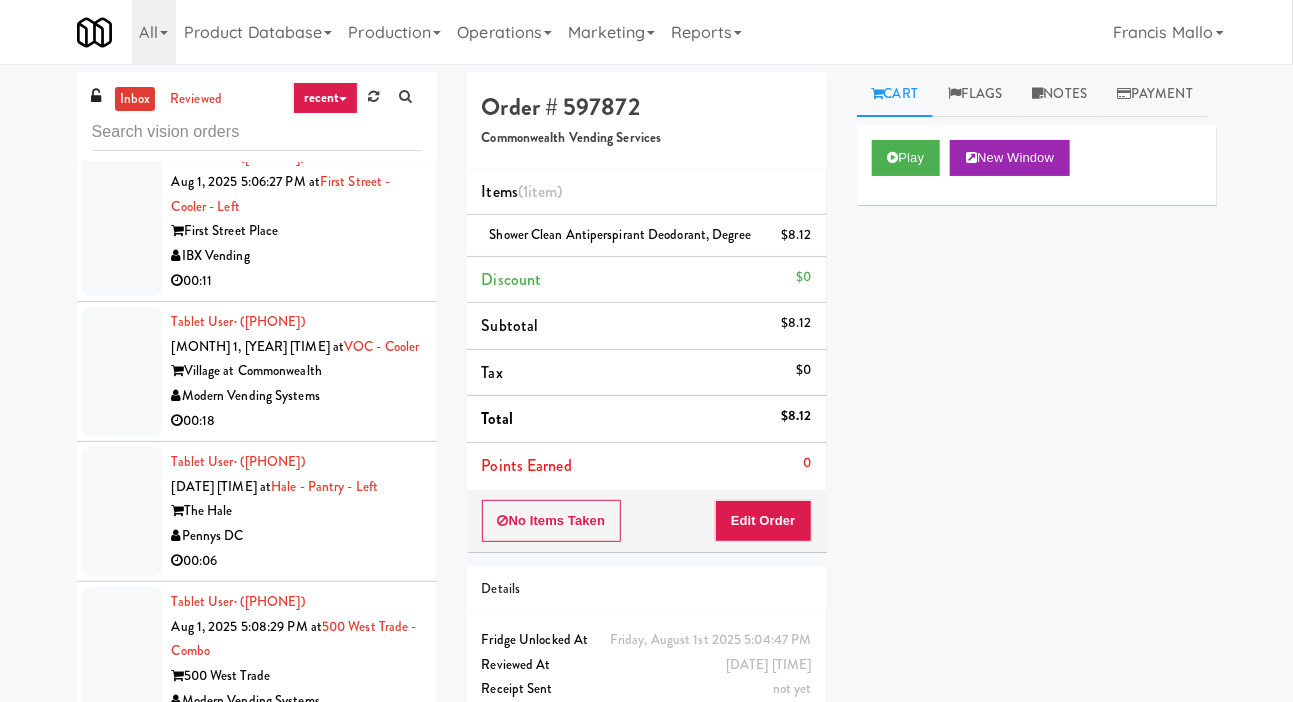 click at bounding box center [122, 220] 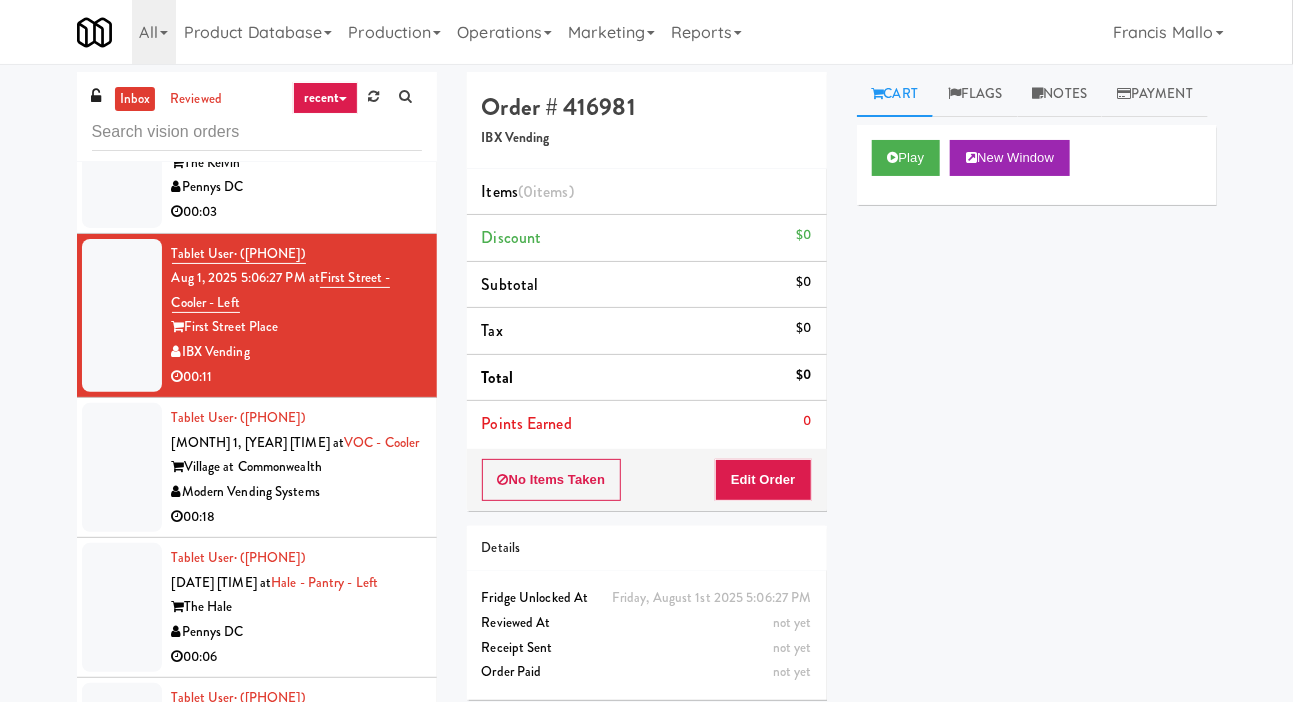 scroll, scrollTop: 16472, scrollLeft: 0, axis: vertical 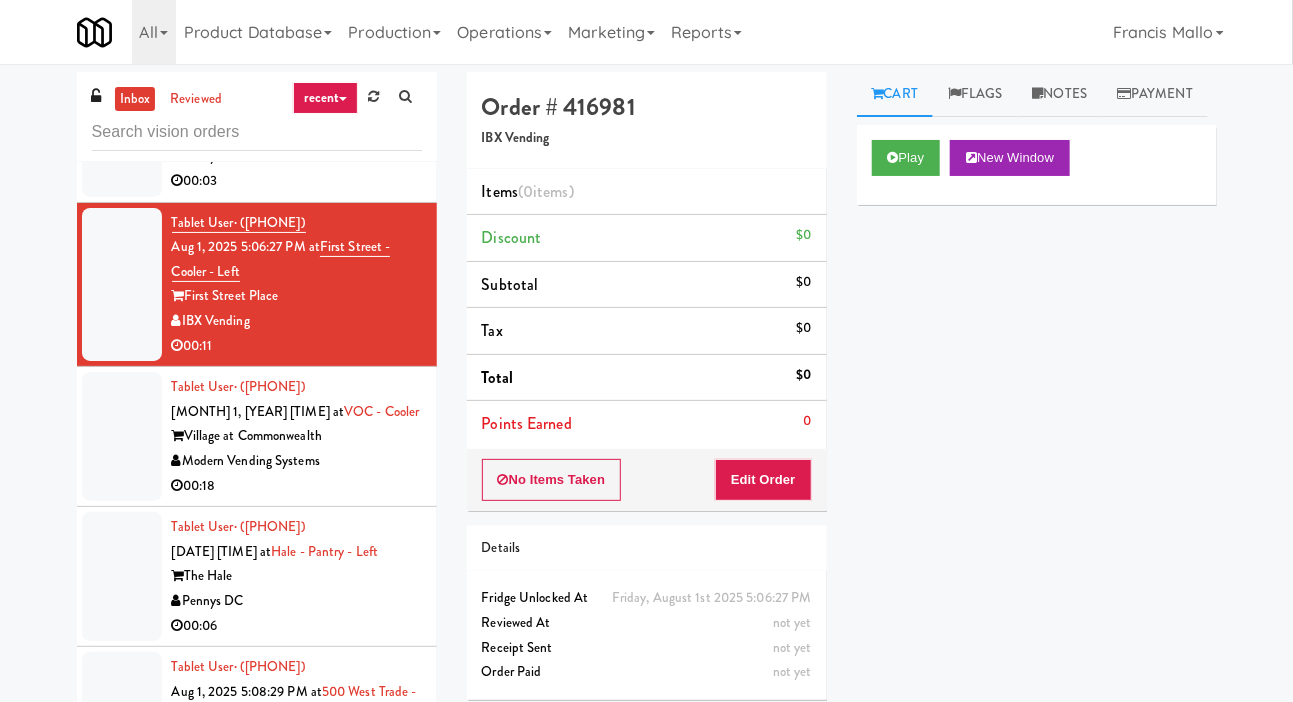 click at bounding box center (122, 120) 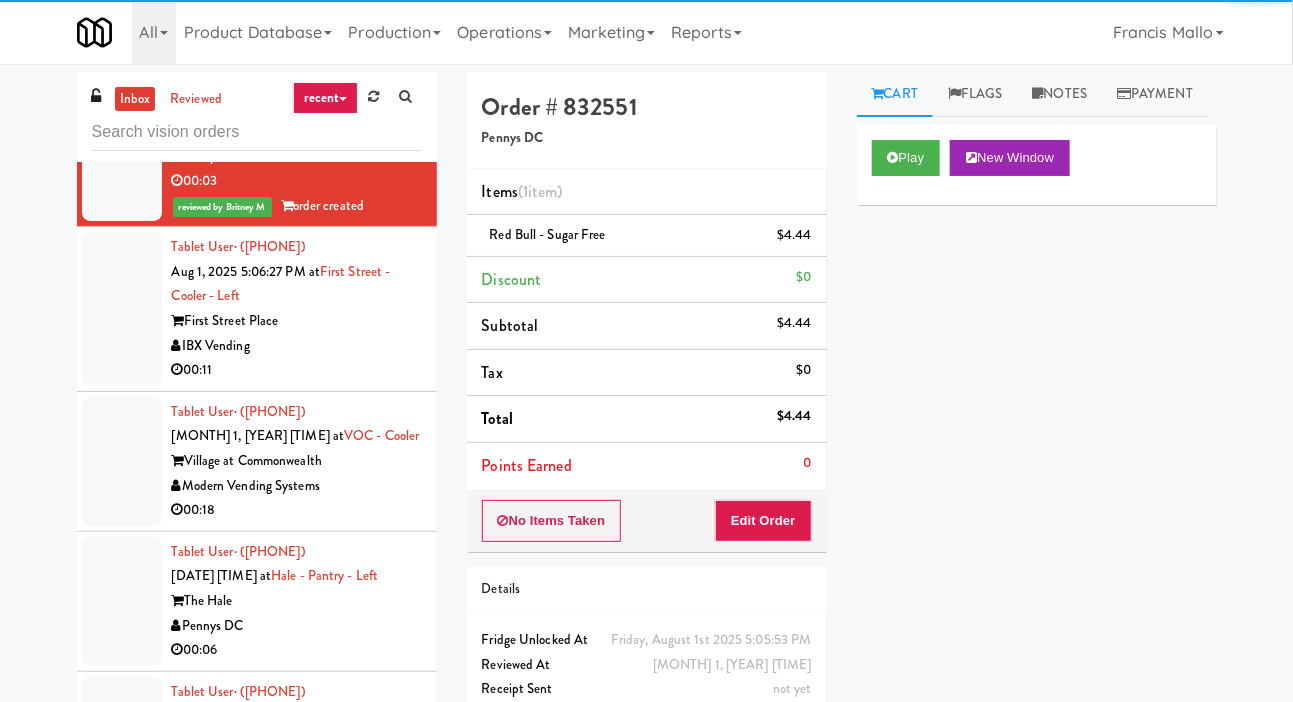 click at bounding box center [122, 309] 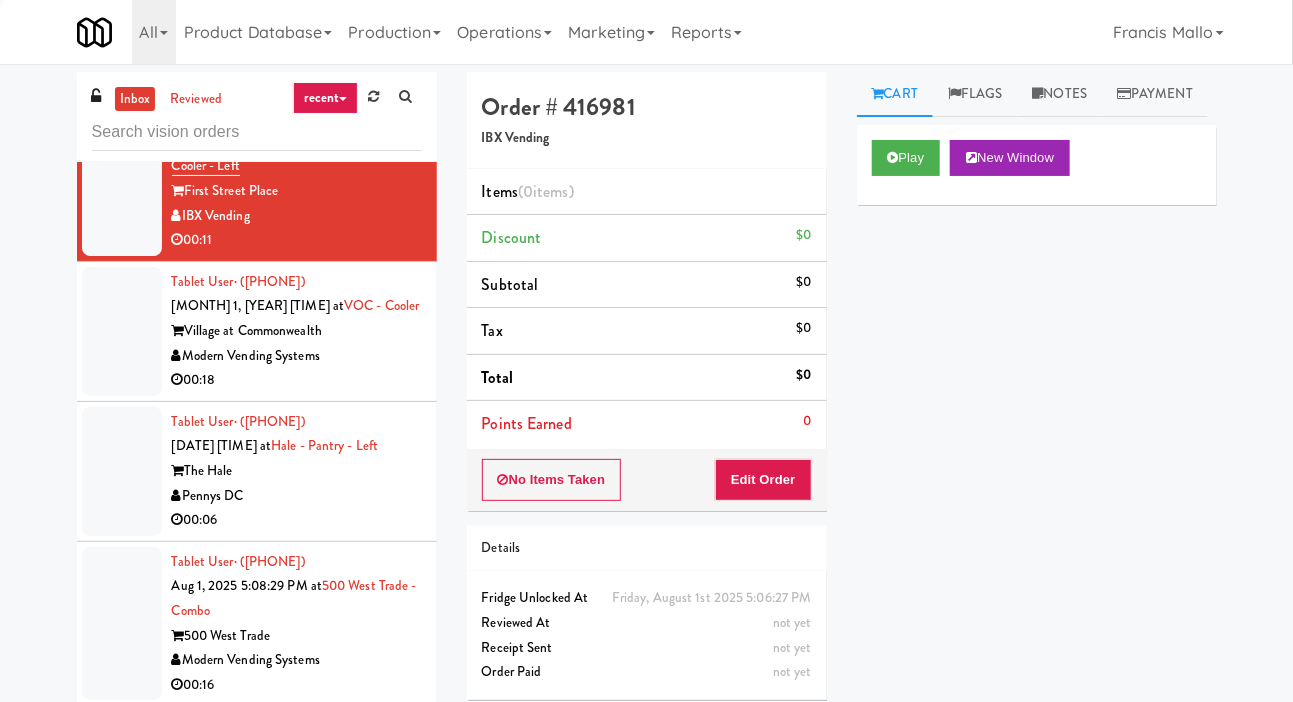 scroll, scrollTop: 16607, scrollLeft: 0, axis: vertical 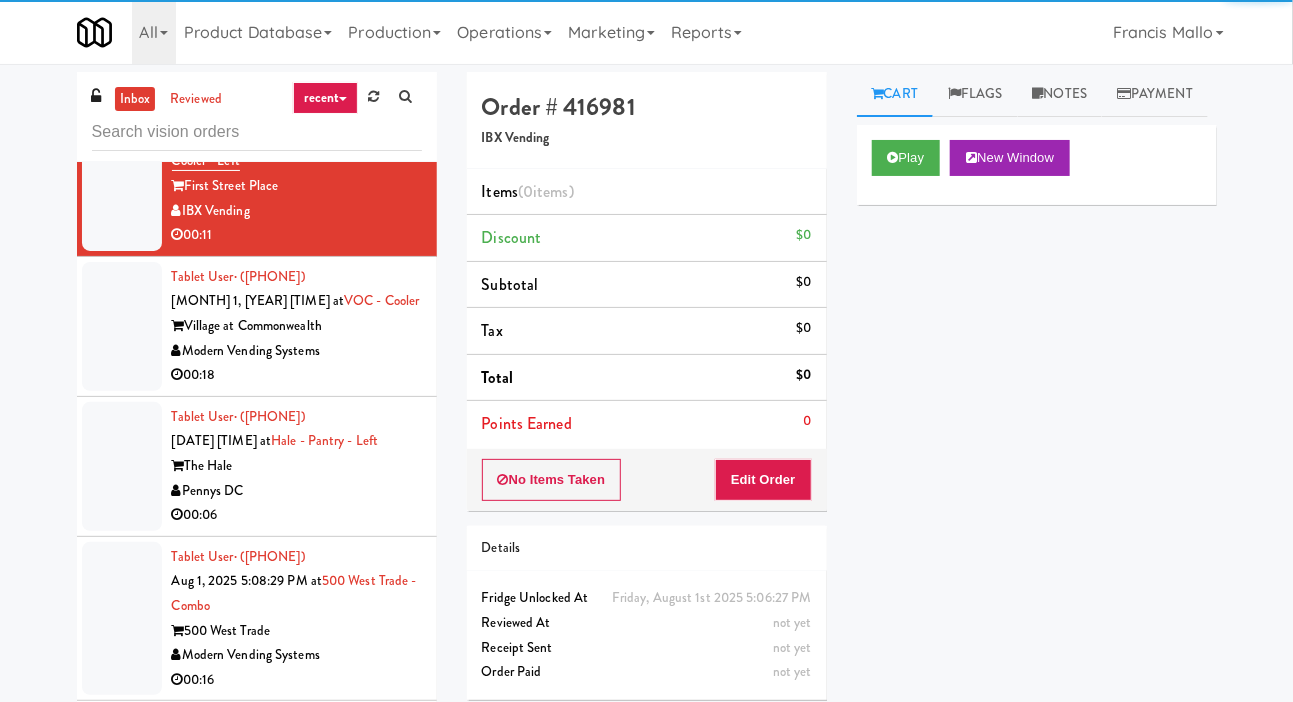 click at bounding box center [122, 326] 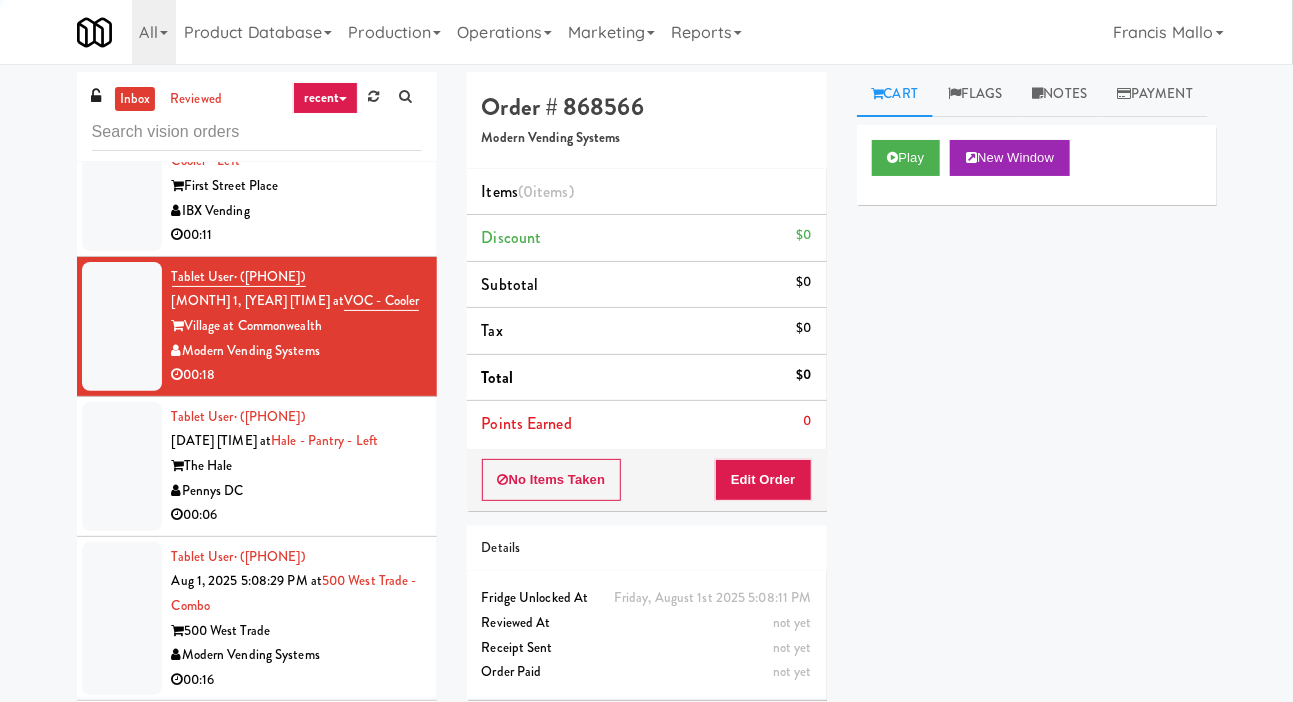 click at bounding box center (122, 174) 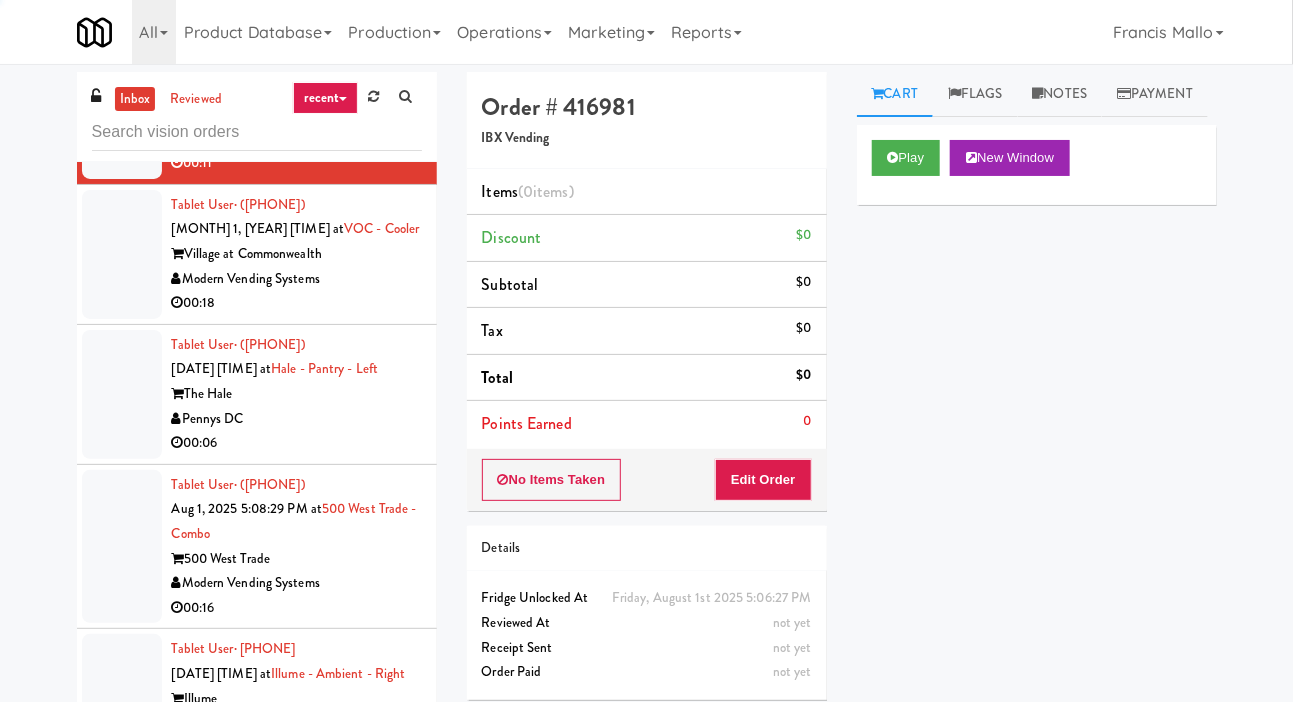 scroll, scrollTop: 16687, scrollLeft: 0, axis: vertical 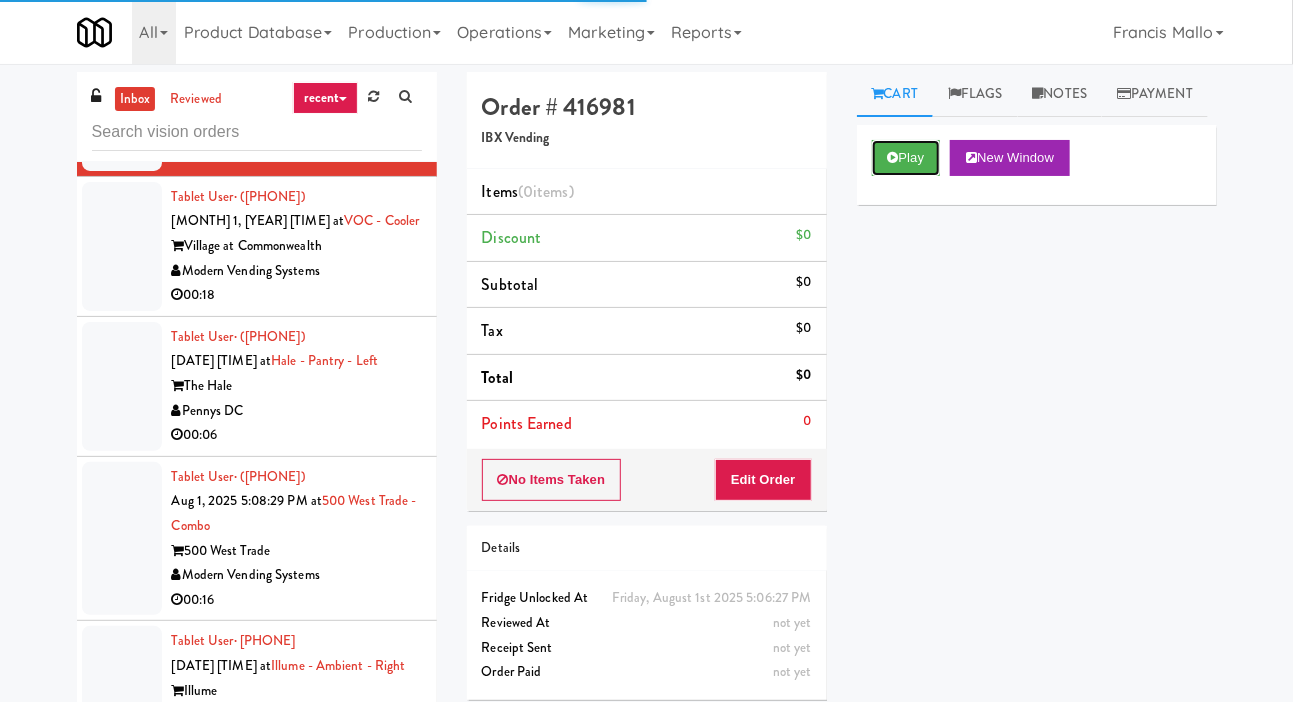 click on "Play" at bounding box center [906, 158] 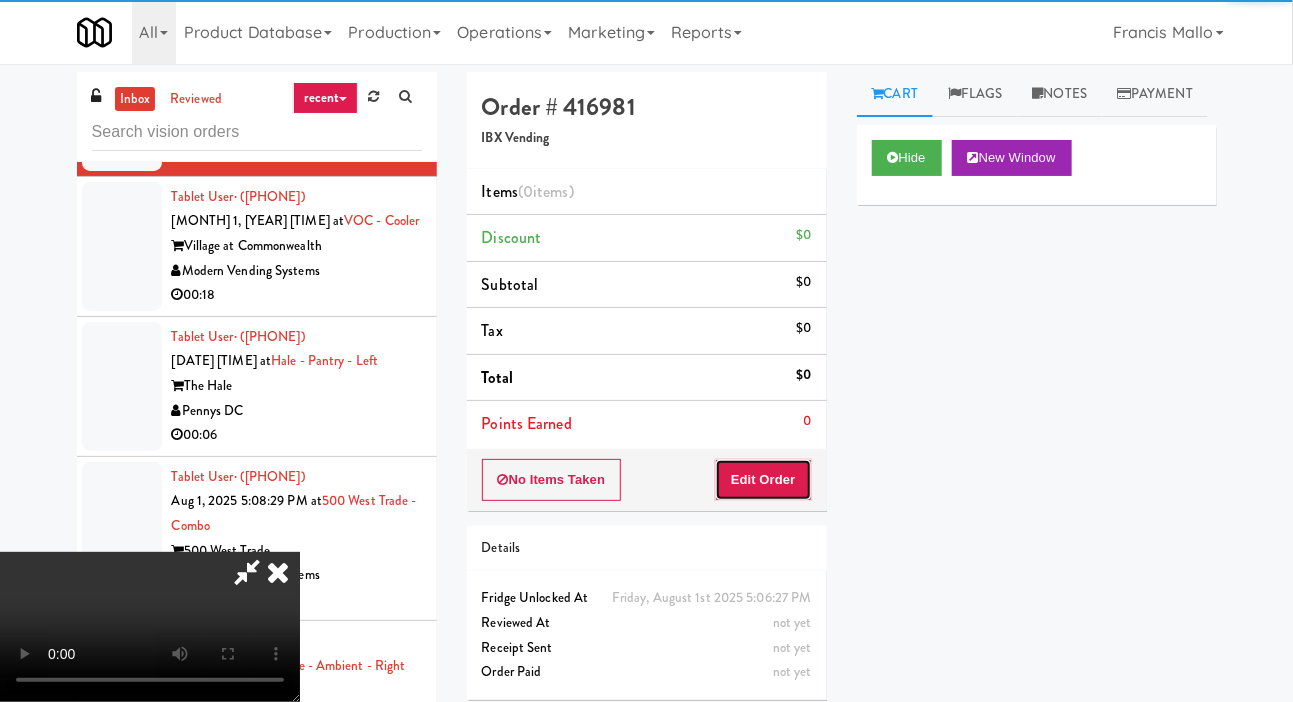 click on "Edit Order" at bounding box center [763, 480] 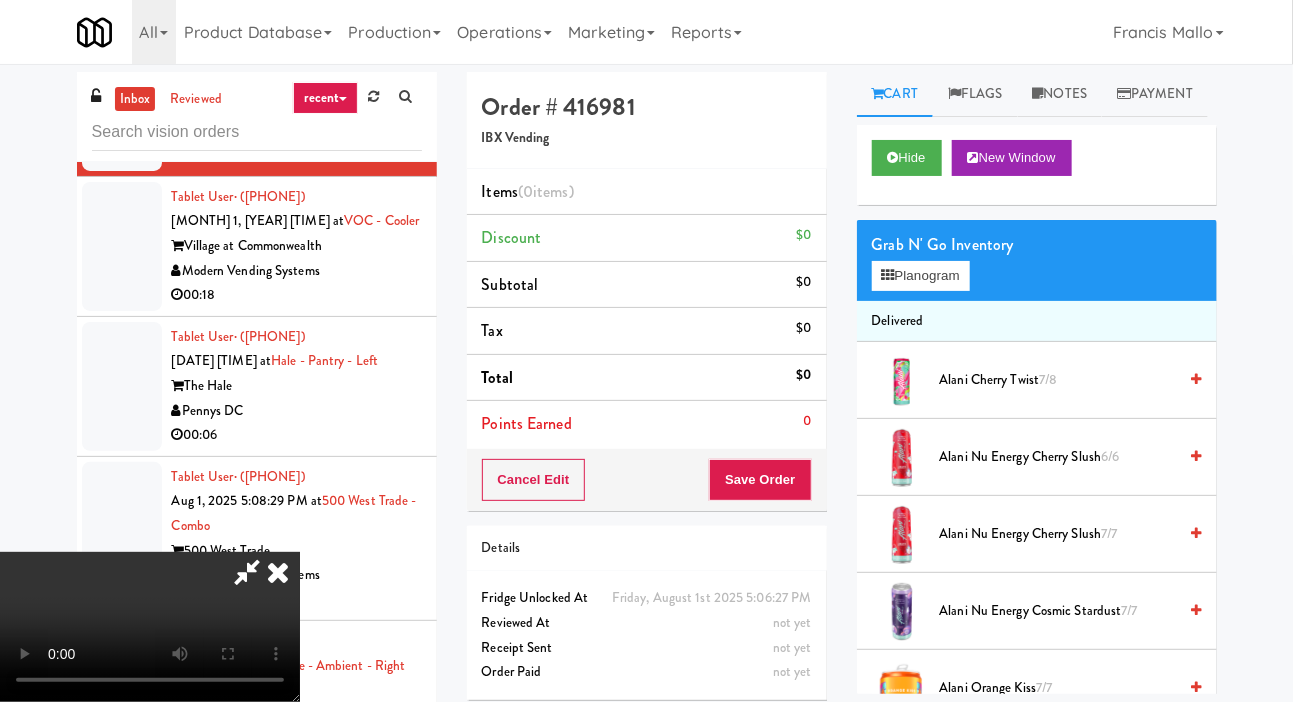 type 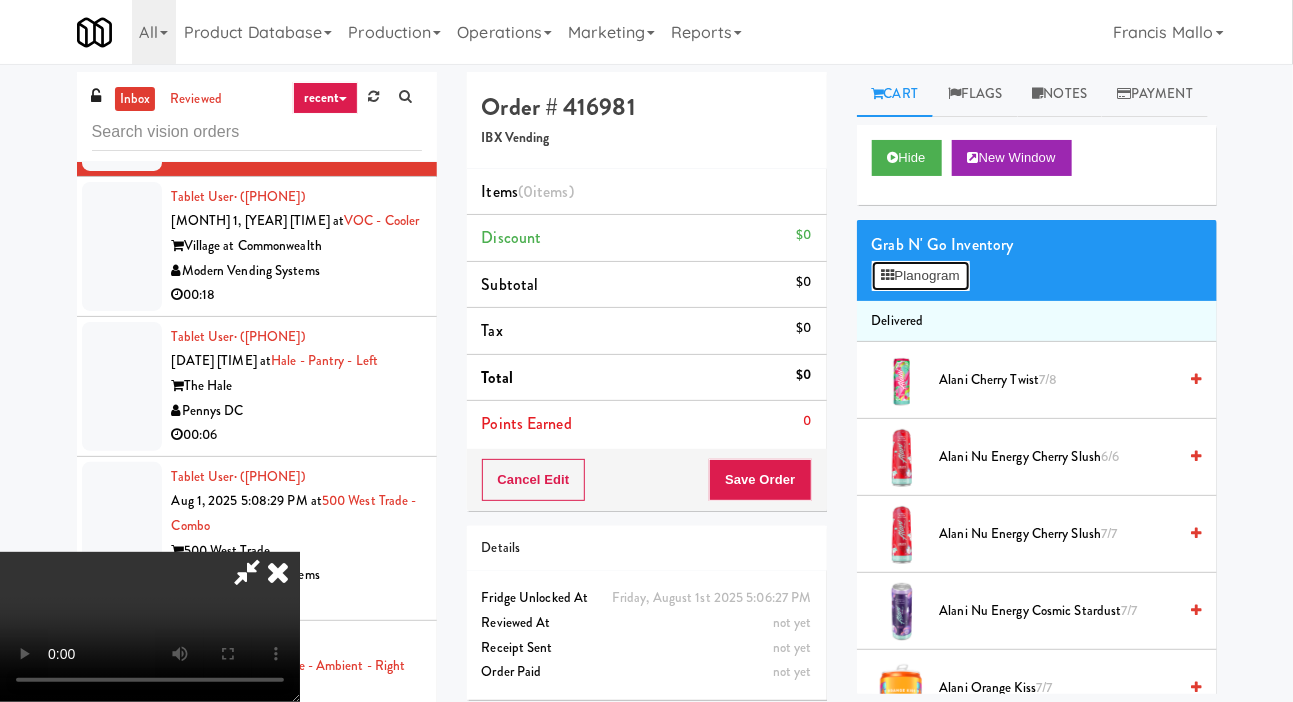 click on "Planogram" at bounding box center [921, 276] 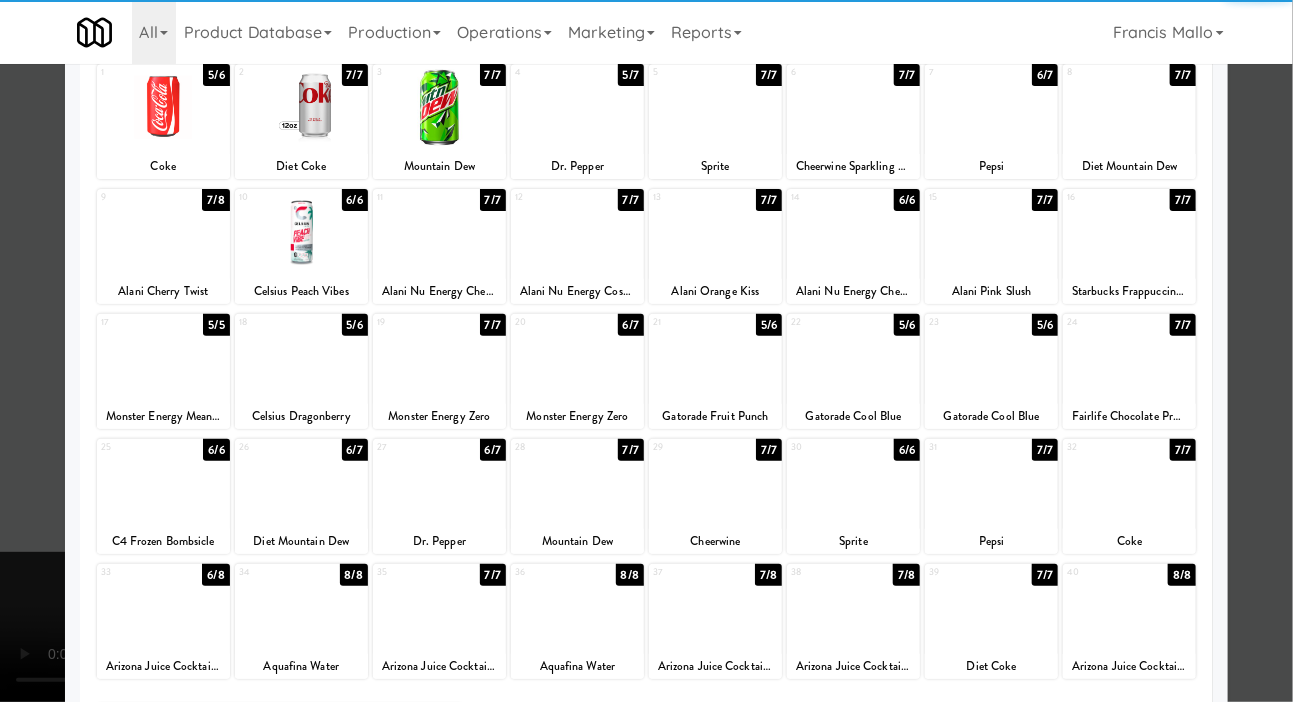 scroll, scrollTop: 172, scrollLeft: 0, axis: vertical 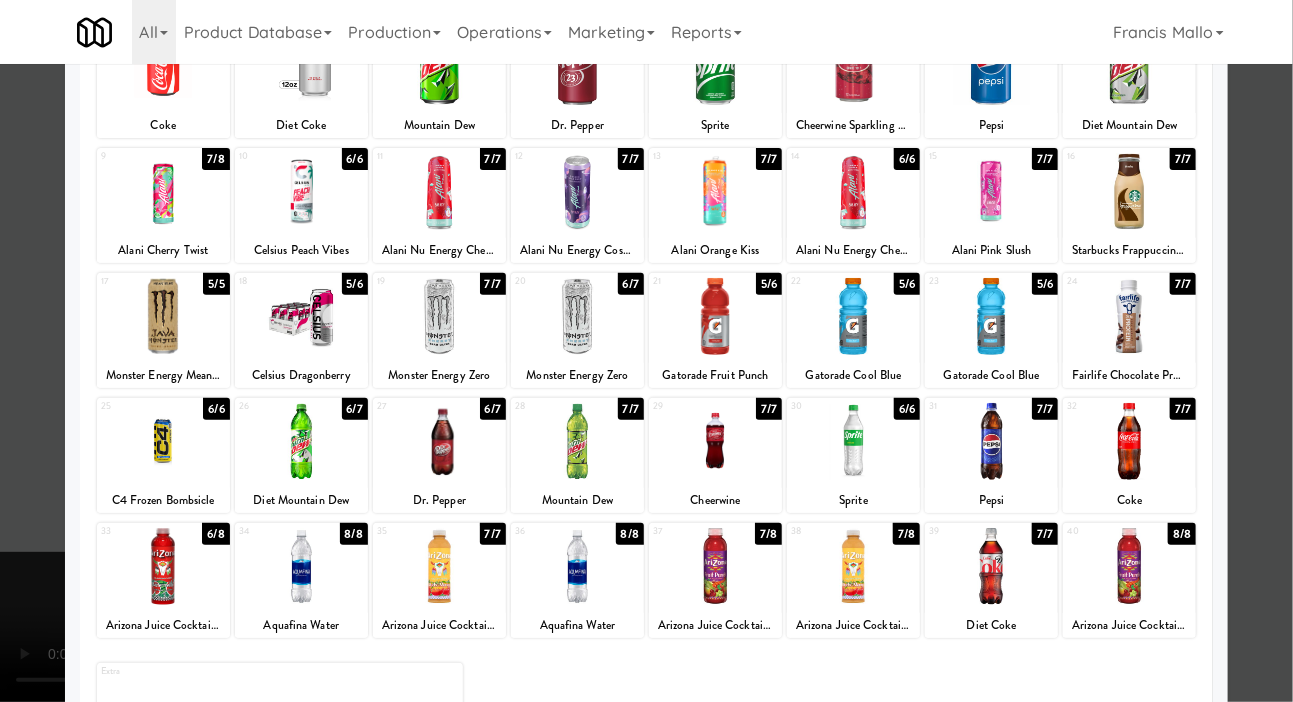 click at bounding box center (715, 566) 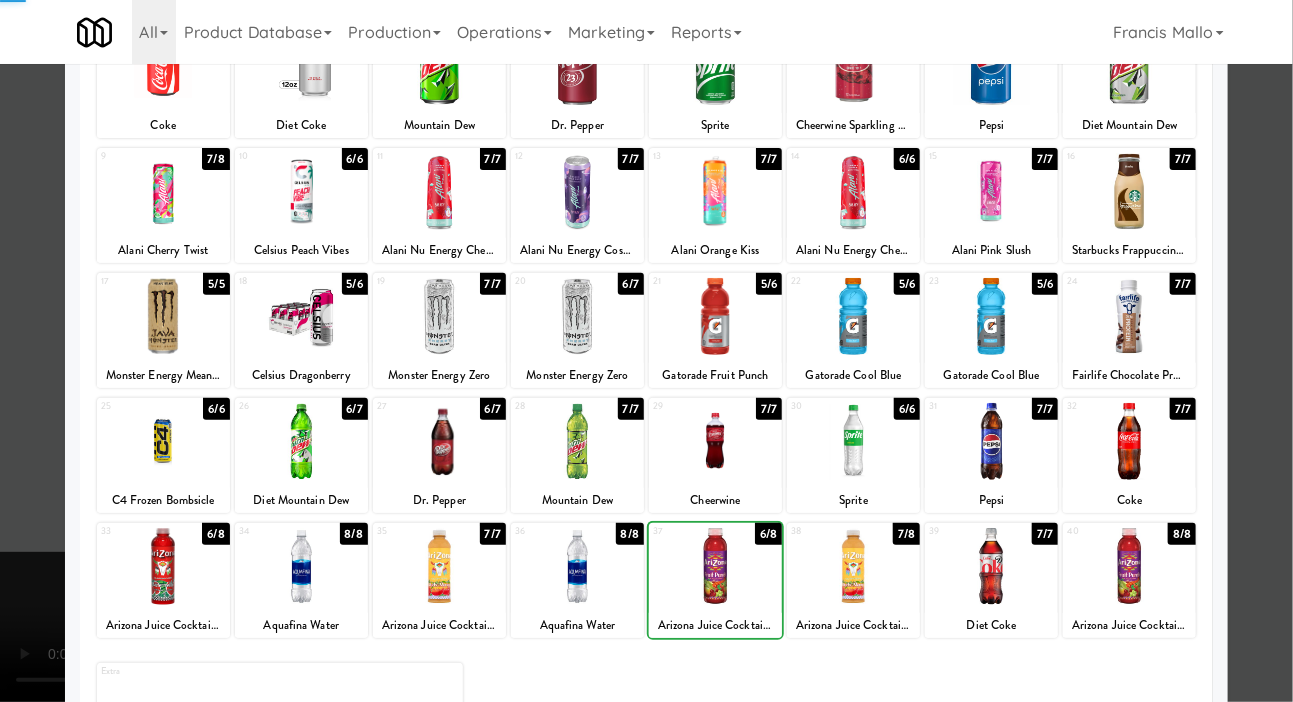 click at bounding box center [646, 351] 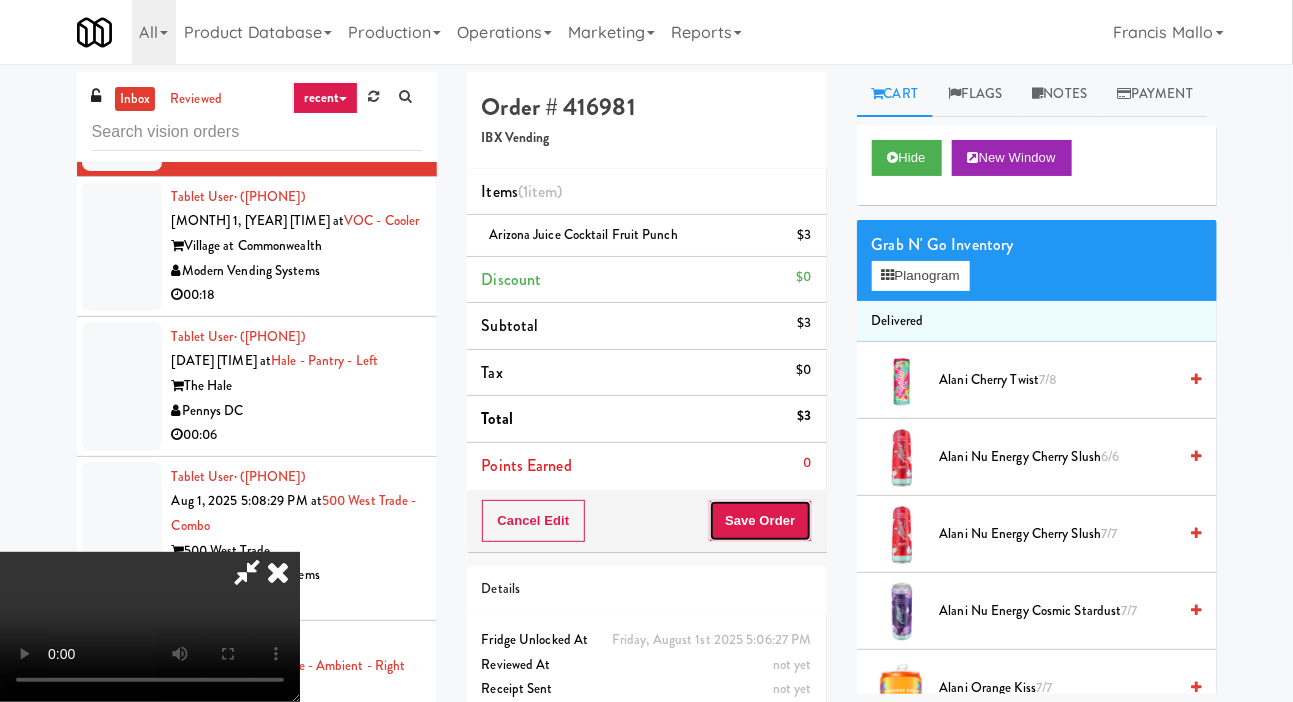click on "Save Order" at bounding box center (760, 521) 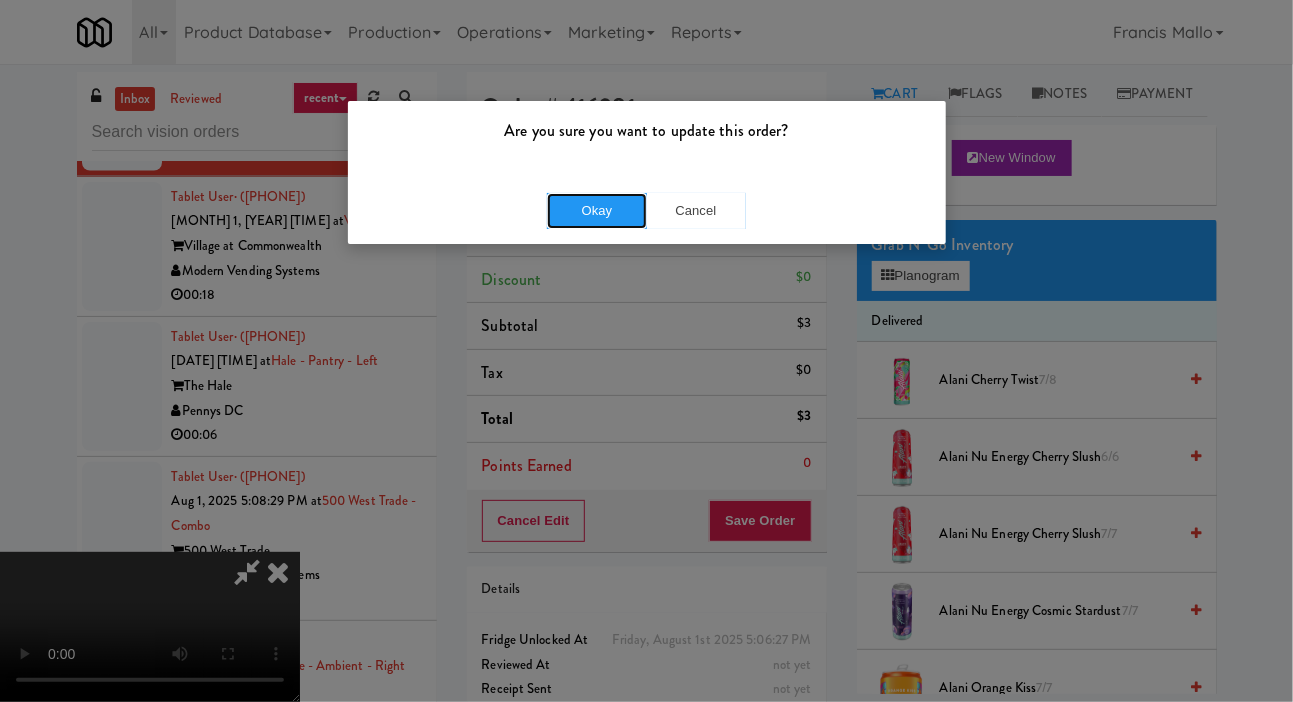 click on "Okay" at bounding box center (597, 211) 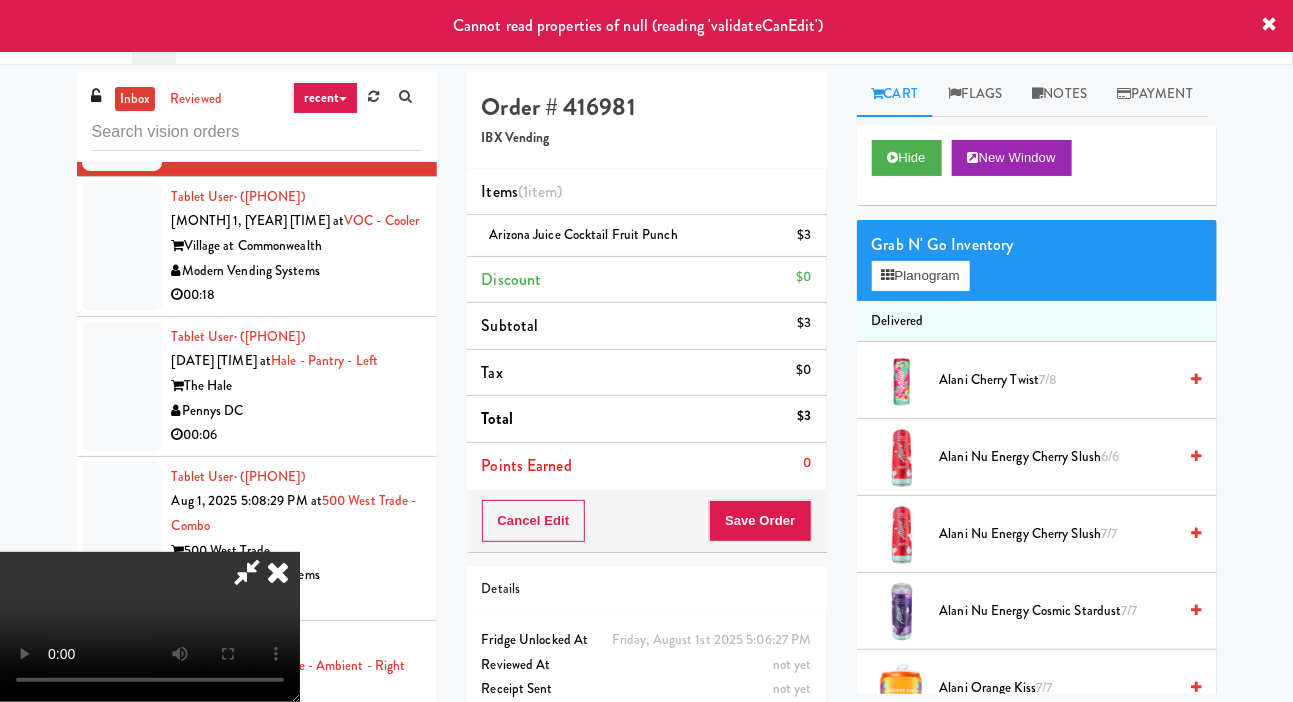 click at bounding box center [278, 572] 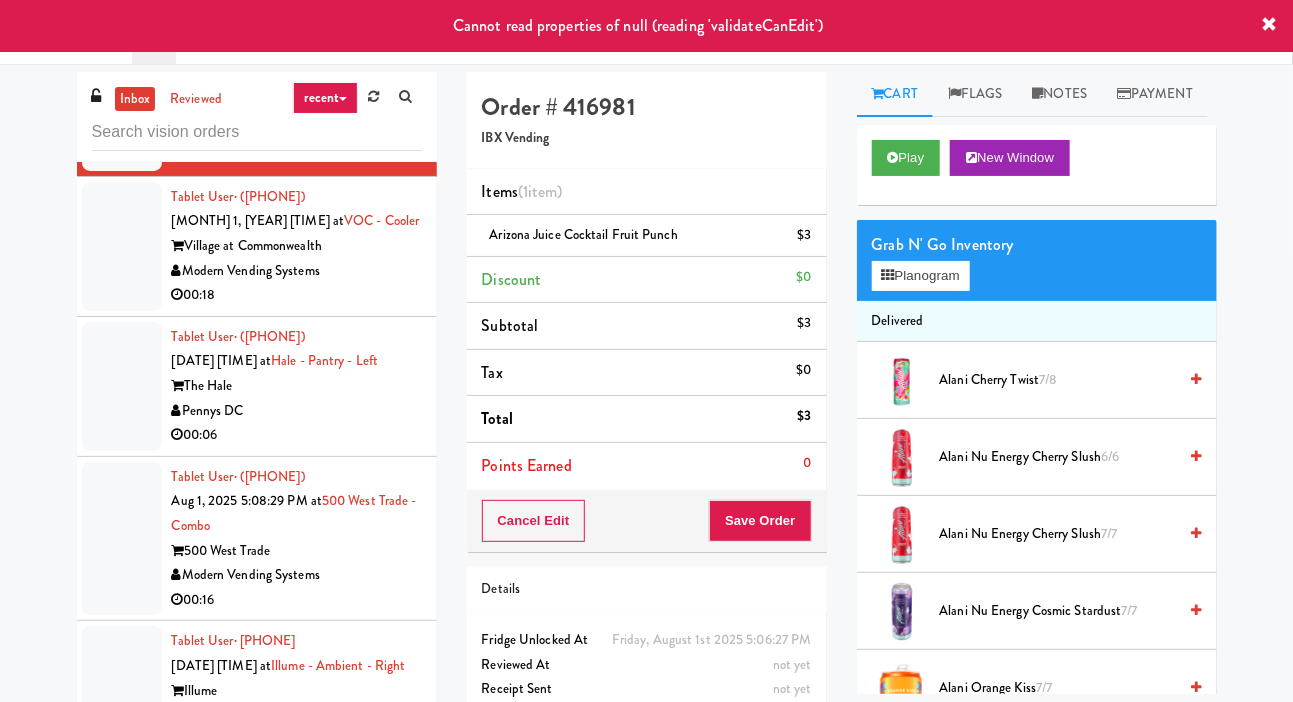 click at bounding box center [122, 246] 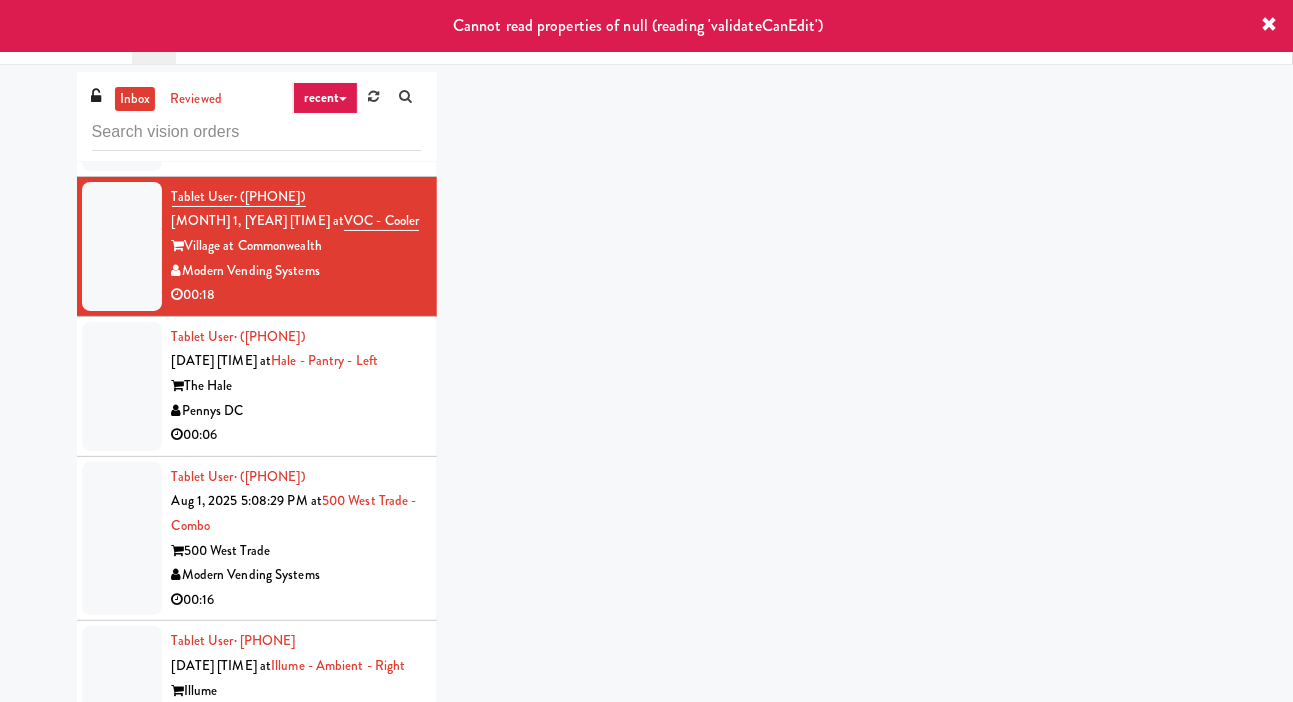 click at bounding box center [122, 94] 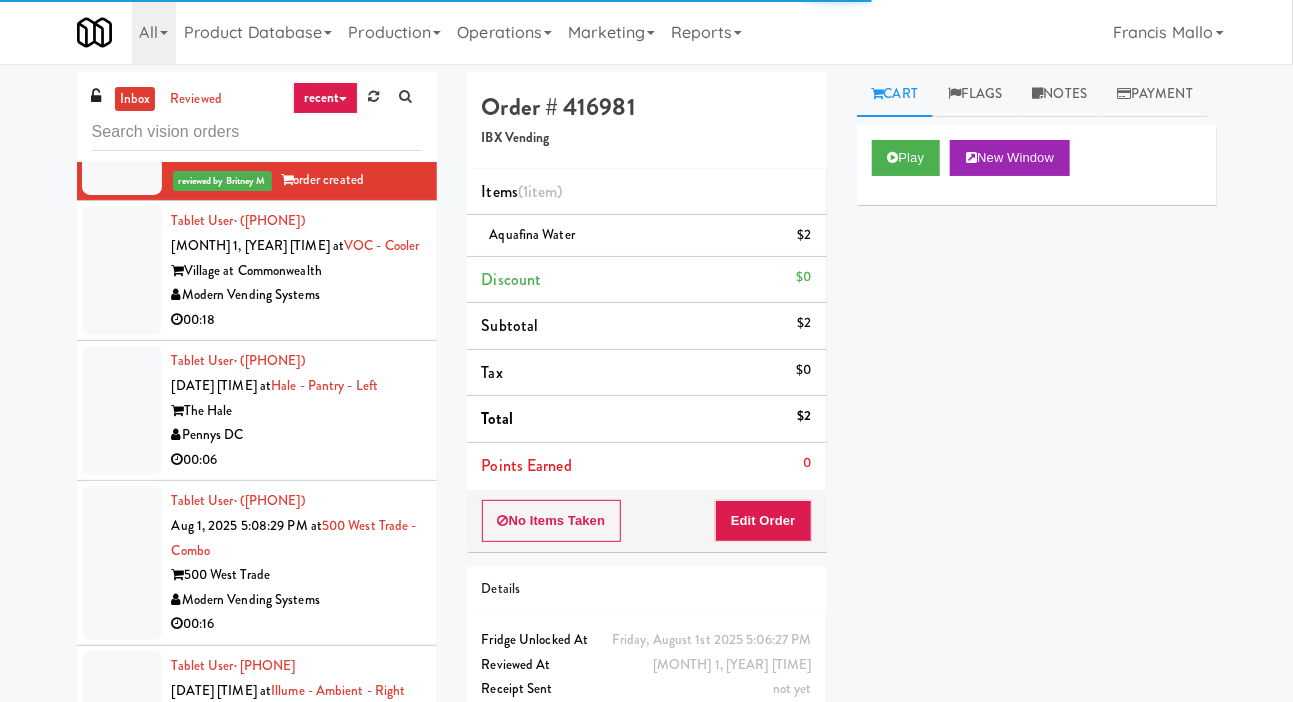 click at bounding box center [122, 270] 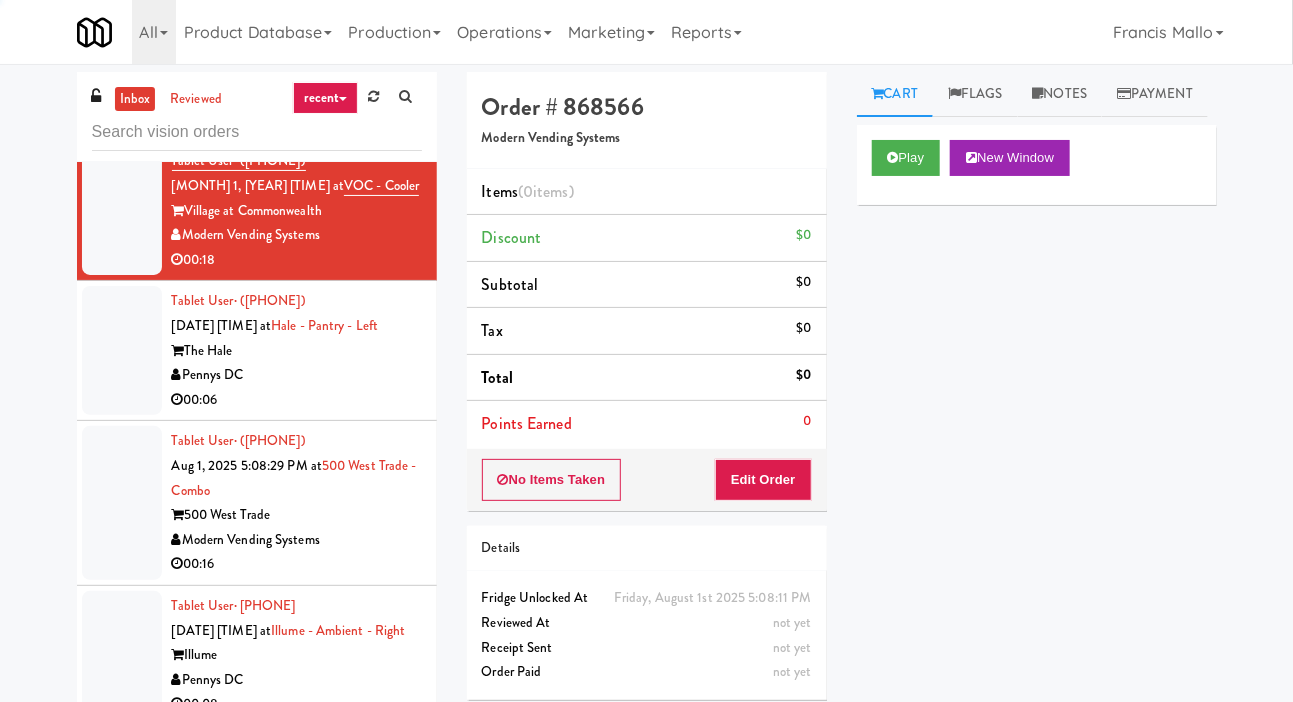 scroll, scrollTop: 16748, scrollLeft: 0, axis: vertical 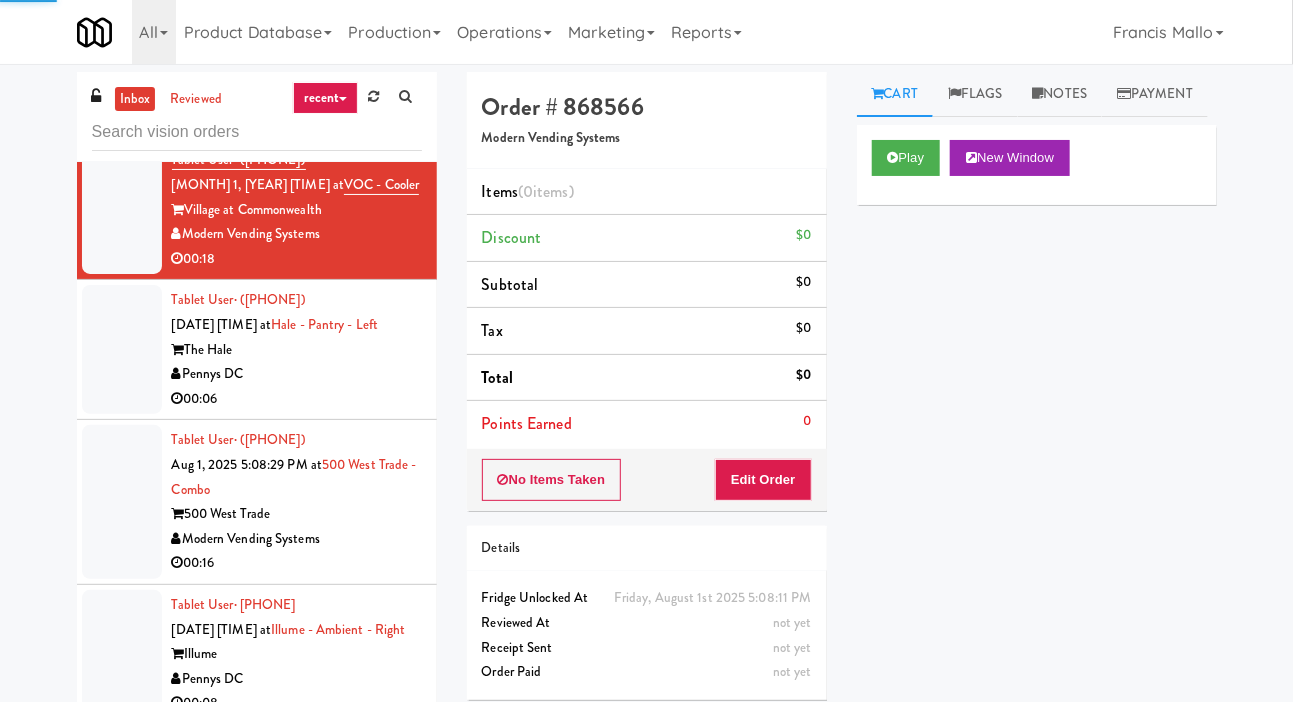click at bounding box center [122, 45] 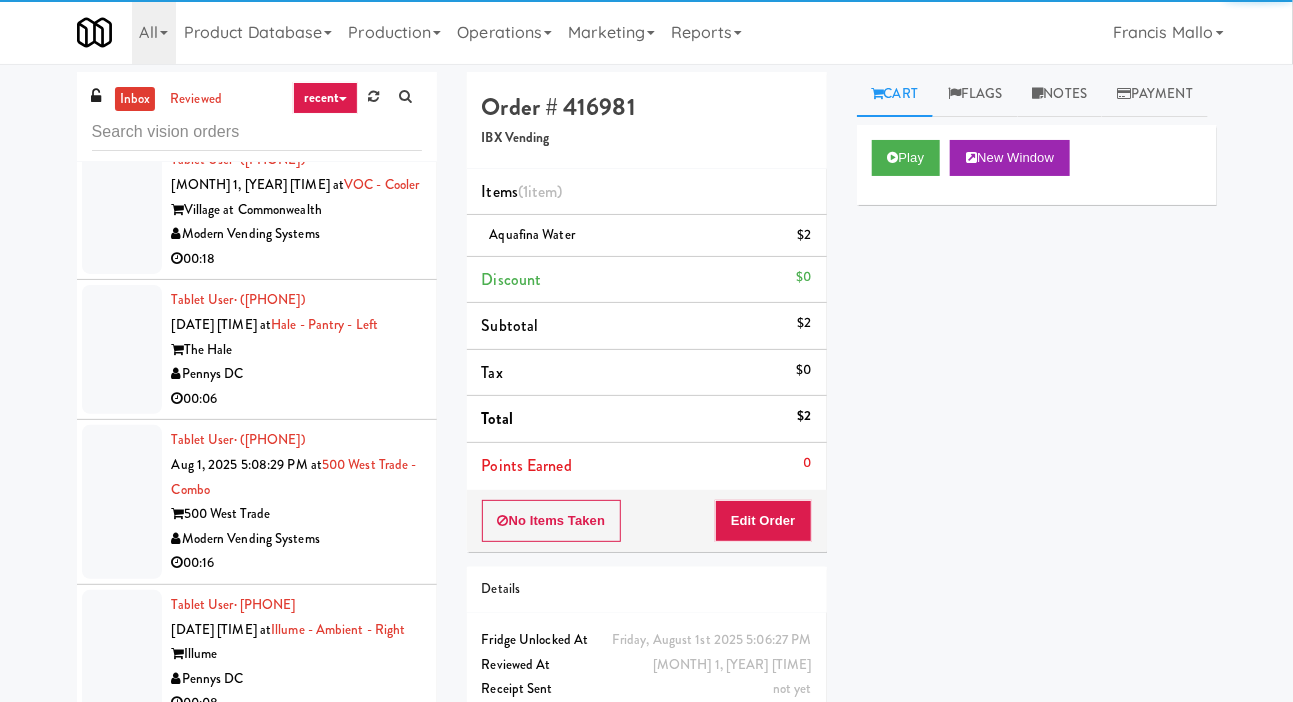 click at bounding box center (122, 209) 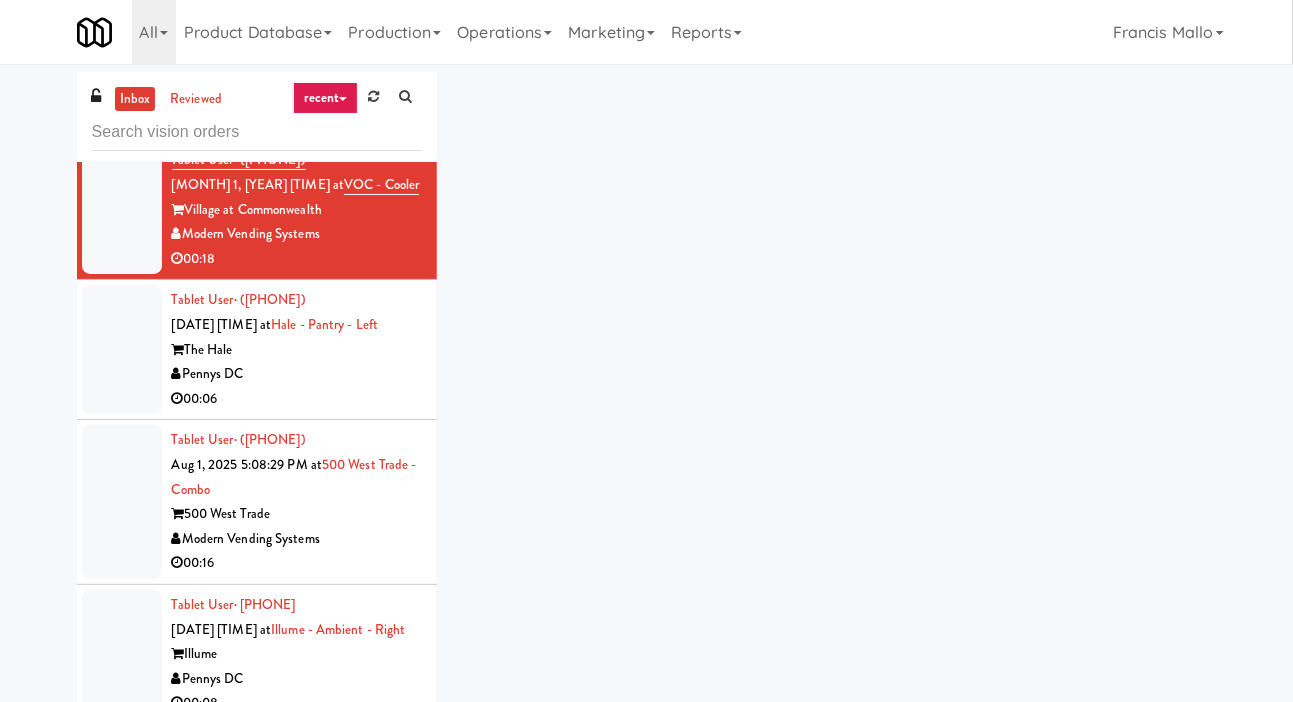 click on "inbox reviewed recent    all     unclear take     inventory issue     suspicious     failed     recent  Tablet User  · ([PHONE]) [DATE] [TIME] at  700 Penn-Fridge   700 Penn  Choose Moore Vending  Unknown reviewed by Francis M  no items taken     Tablet User  · ([PHONE]) [DATE] [TIME] at  KM GEN2 DEMO  Cityside Vending  00:07     Tablet User  · ([PHONE]) [DATE] [TIME] at  KM GEN2 DEMO  Cityside Vending  00:11     Tablet User  · ([PHONE]) [DATE] [TIME] at  KM GEN2 DEMO  Cityside Vending  00:10     Tablet User  · ([PHONE]) [DATE] [TIME] at  KM GEN2 DEMO  Cityside Vending  00:07     Tablet User  · ([PHONE]) [DATE] [TIME] at  KM GEN2 DEMO  Cityside Vending  00:03     Tablet User  · ([PHONE]) [DATE] [TIME] at  KM GEN2 DEMO  Cityside Vending  00:04     Tablet User  · ([PHONE]) [DATE] [TIME] at  KM GEN2 DEMO  Cityside Vending  00:14     Tablet User  · ([PHONE])" at bounding box center (647, 424) 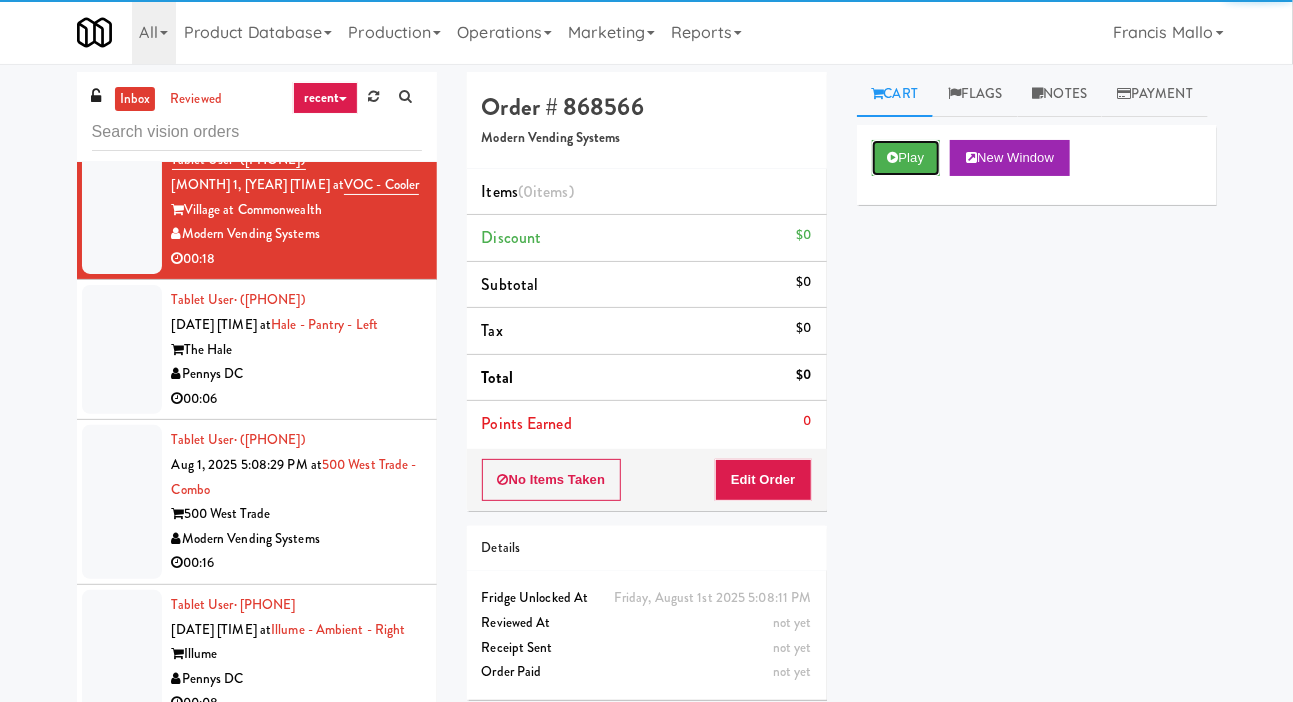 click on "Play" at bounding box center (906, 158) 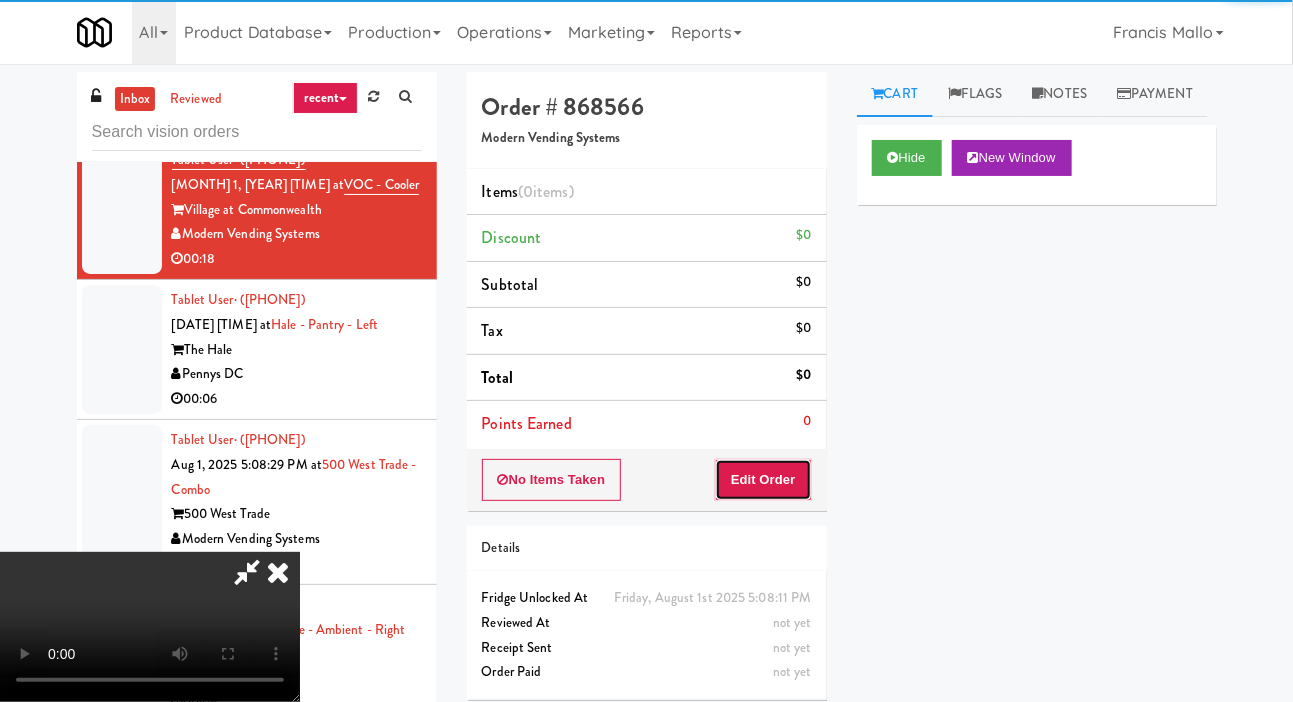 click on "Edit Order" at bounding box center [763, 480] 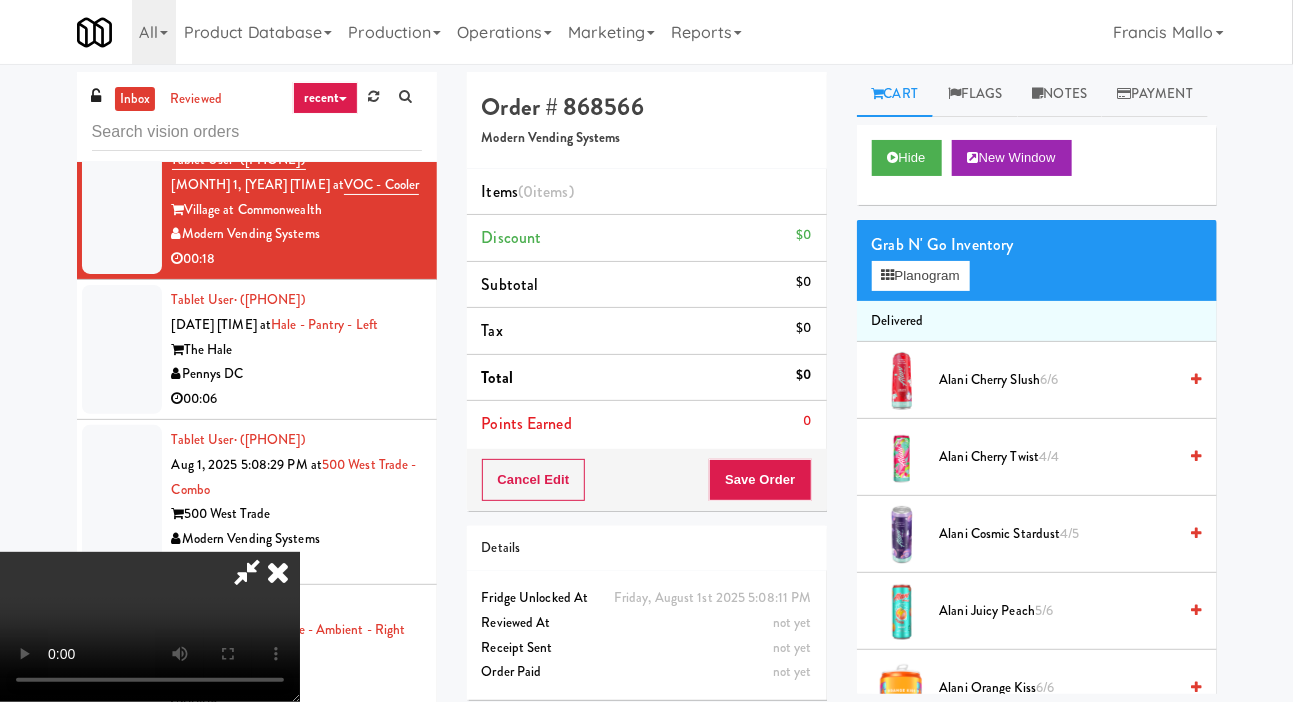 click on "inbox reviewed recent    all     unclear take     inventory issue     suspicious     failed     recent  Tablet User  · ([PHONE]) [DATE] [TIME] at  700 Penn-Fridge   700 Penn  Choose Moore Vending  Unknown reviewed by Francis M  no items taken     Tablet User  · ([PHONE]) [DATE] [TIME] at  KM GEN2 DEMO  Cityside Vending  00:07     Tablet User  · ([PHONE]) [DATE] [TIME] at  KM GEN2 DEMO  Cityside Vending  00:11     Tablet User  · ([PHONE]) [DATE] [TIME] at  KM GEN2 DEMO  Cityside Vending  00:10     Tablet User  · ([PHONE]) [DATE] [TIME] at  KM GEN2 DEMO  Cityside Vending  00:07     Tablet User  · ([PHONE]) [DATE] [TIME] at  KM GEN2 DEMO  Cityside Vending  00:03     Tablet User  · ([PHONE]) [DATE] [TIME] at  KM GEN2 DEMO  Cityside Vending  00:04     Tablet User  · ([PHONE]) [DATE] [TIME] at  KM GEN2 DEMO  Cityside Vending  00:14     Tablet User  · ([PHONE])" at bounding box center (646, 424) 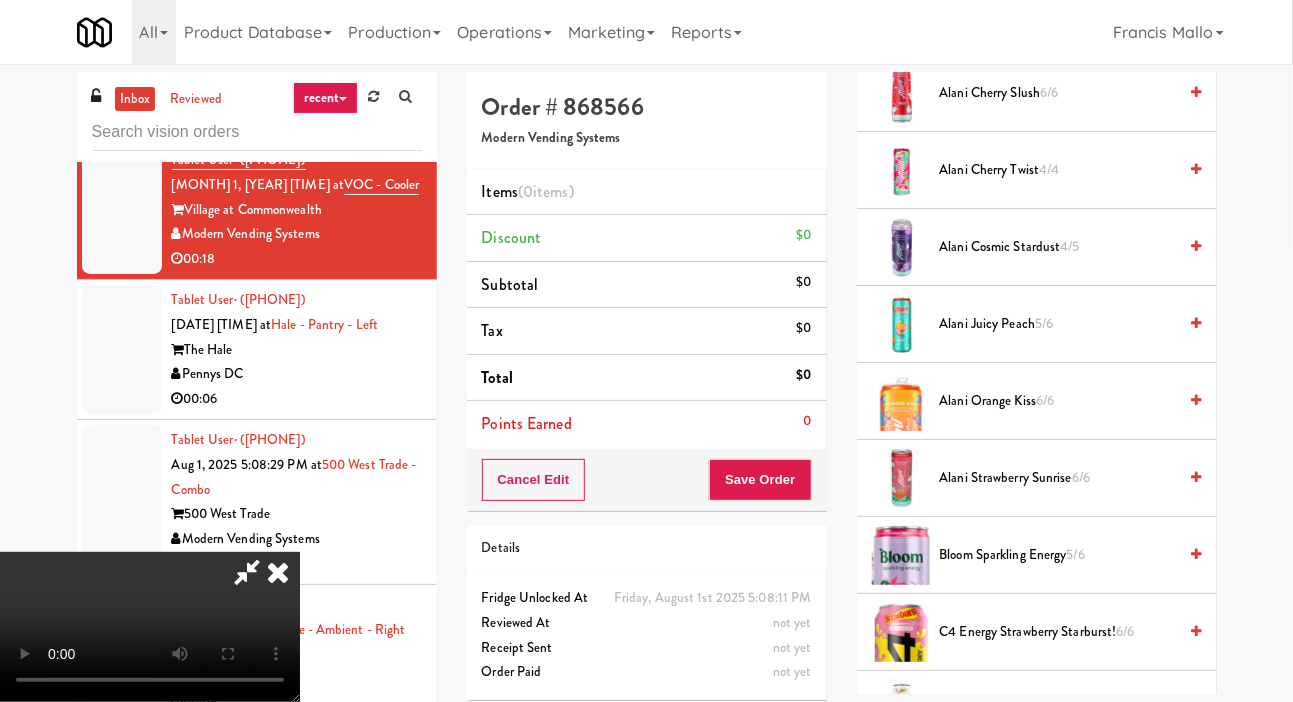 scroll, scrollTop: 297, scrollLeft: 0, axis: vertical 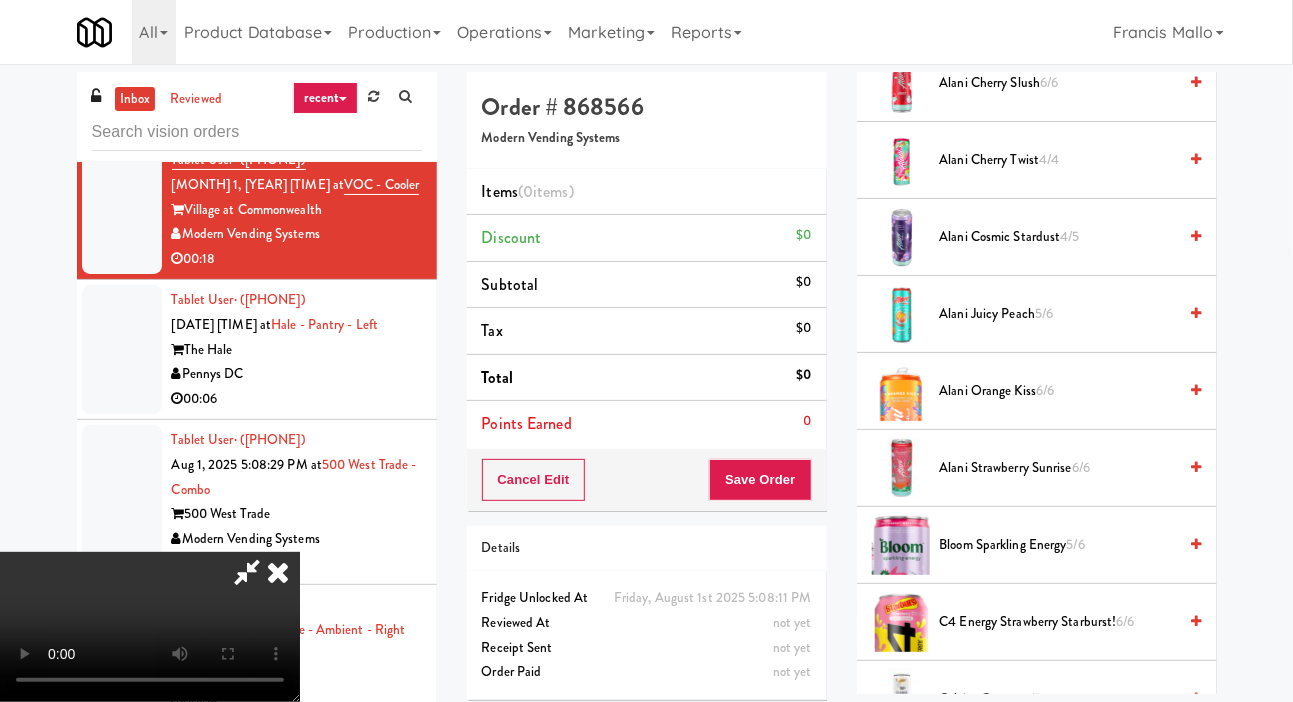 type 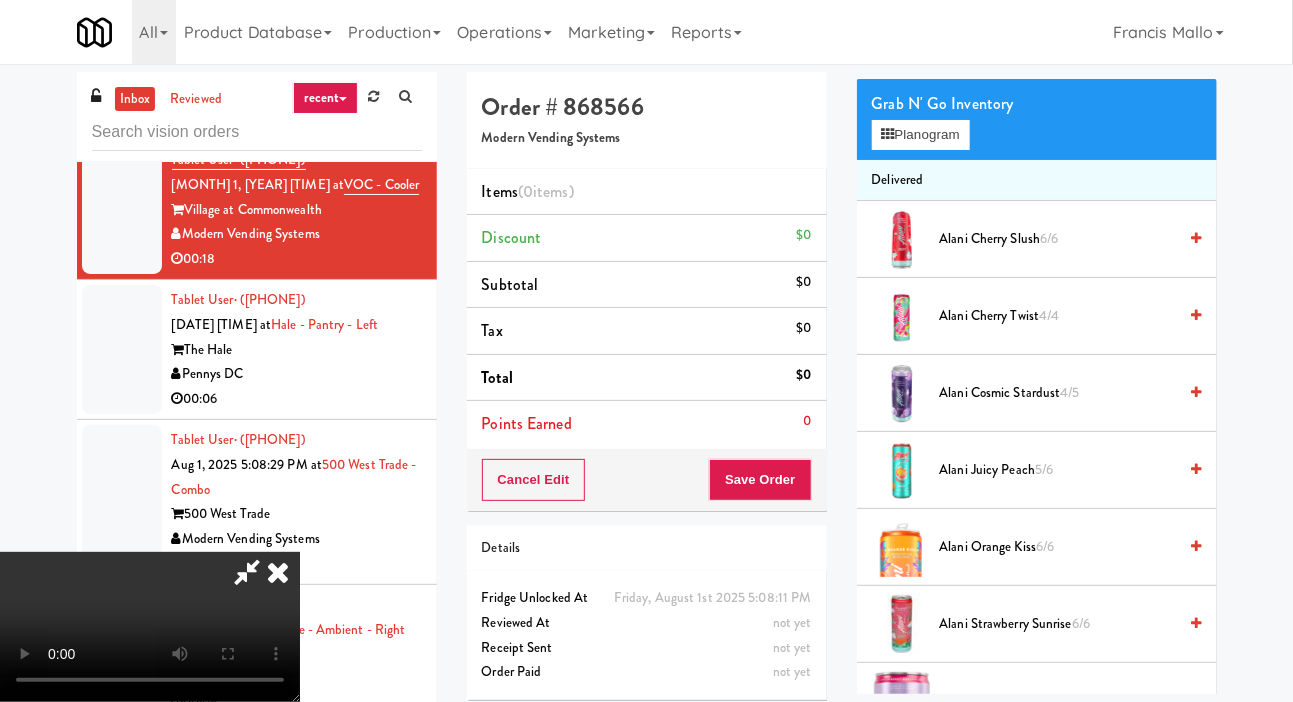 scroll, scrollTop: 139, scrollLeft: 0, axis: vertical 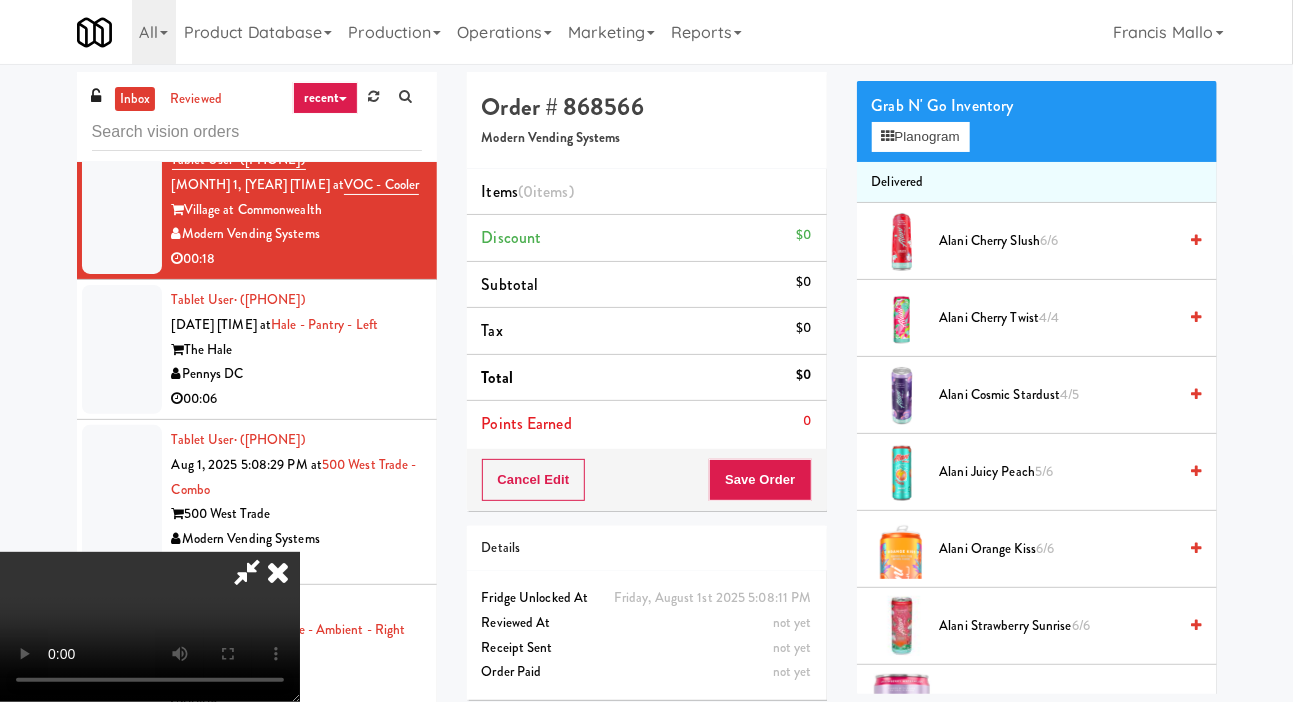 click on "Alani Juicy Peach   5/6" at bounding box center (1058, 472) 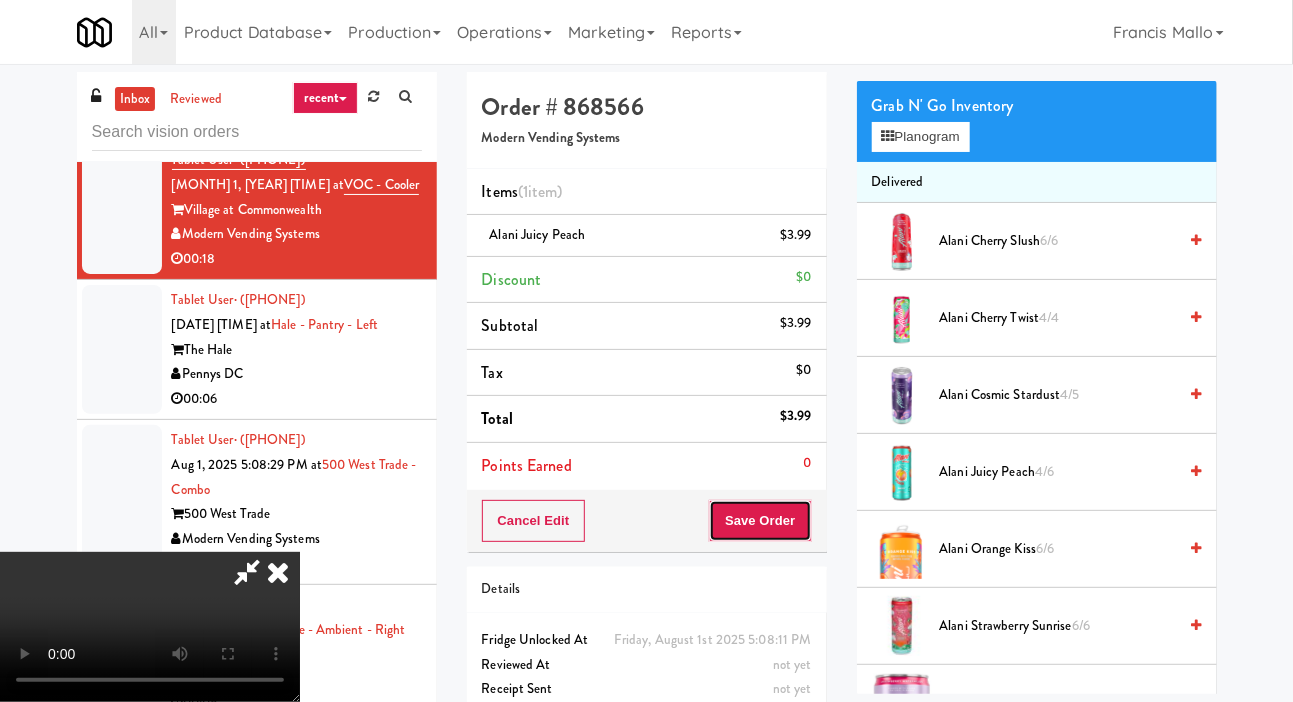 click on "Save Order" at bounding box center (760, 521) 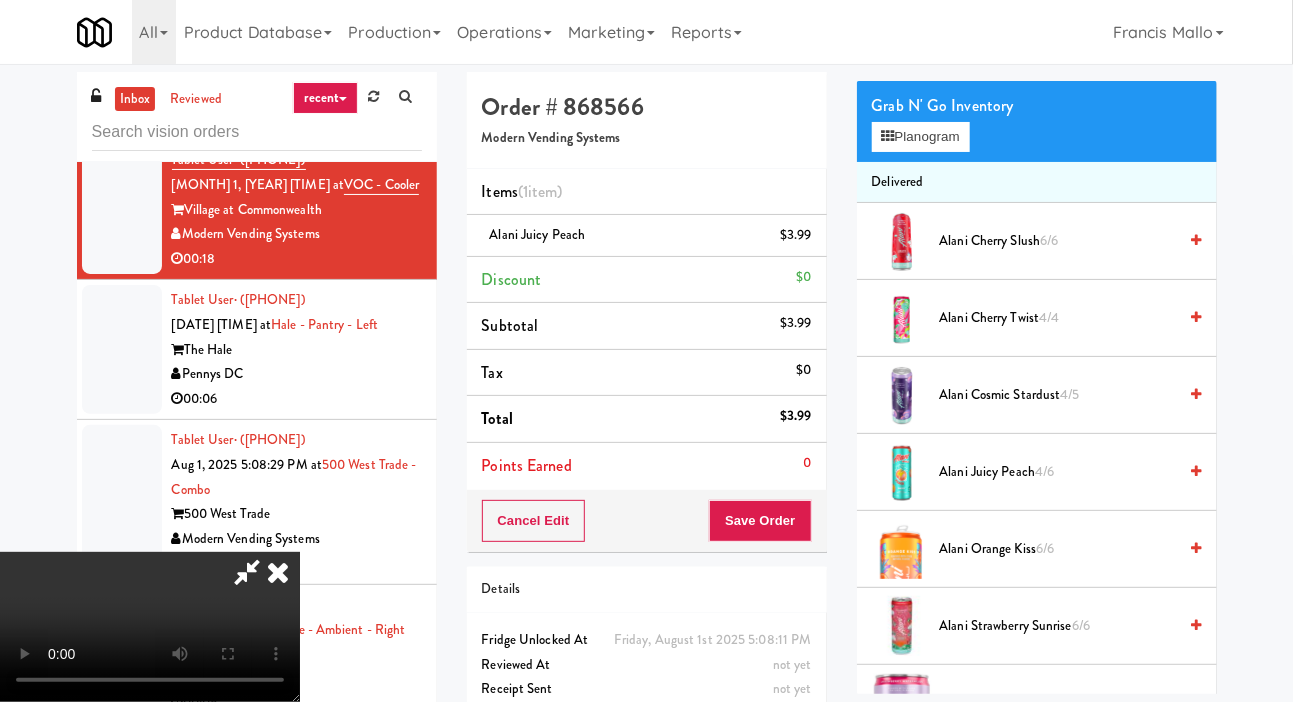 click on "inbox reviewed recent    all     unclear take     inventory issue     suspicious     failed     recent  Tablet User  · ([PHONE]) [DATE] [TIME] at  700 Penn-Fridge   700 Penn  Choose Moore Vending  Unknown reviewed by Francis M  no items taken     Tablet User  · ([PHONE]) [DATE] [TIME] at  KM GEN2 DEMO  Cityside Vending  00:07     Tablet User  · ([PHONE]) [DATE] [TIME] at  KM GEN2 DEMO  Cityside Vending  00:11     Tablet User  · ([PHONE]) [DATE] [TIME] at  KM GEN2 DEMO  Cityside Vending  00:10     Tablet User  · ([PHONE]) [DATE] [TIME] at  KM GEN2 DEMO  Cityside Vending  00:07     Tablet User  · ([PHONE]) [DATE] [TIME] at  KM GEN2 DEMO  Cityside Vending  00:03     Tablet User  · ([PHONE]) [DATE] [TIME] at  KM GEN2 DEMO  Cityside Vending  00:04     Tablet User  · ([PHONE]) [DATE] [TIME] at  KM GEN2 DEMO  Cityside Vending  00:14     Tablet User  · ([PHONE])" at bounding box center (646, 424) 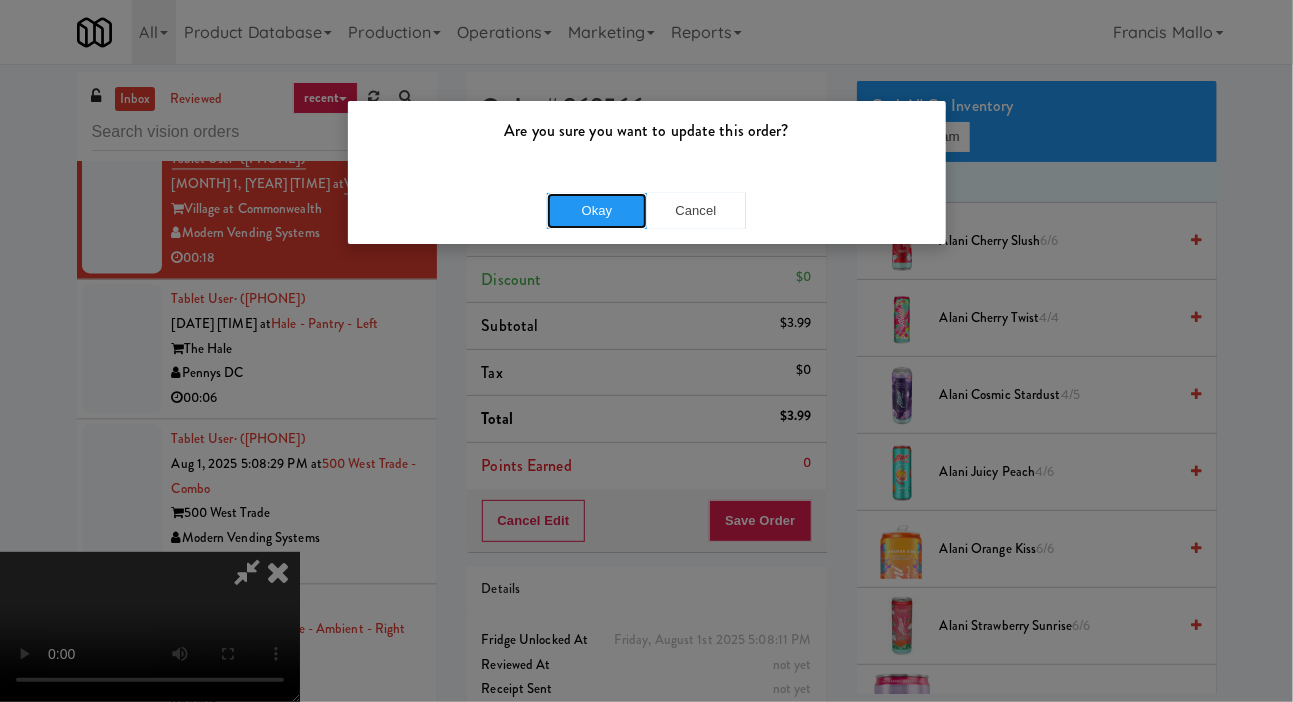 click on "Okay" at bounding box center (597, 211) 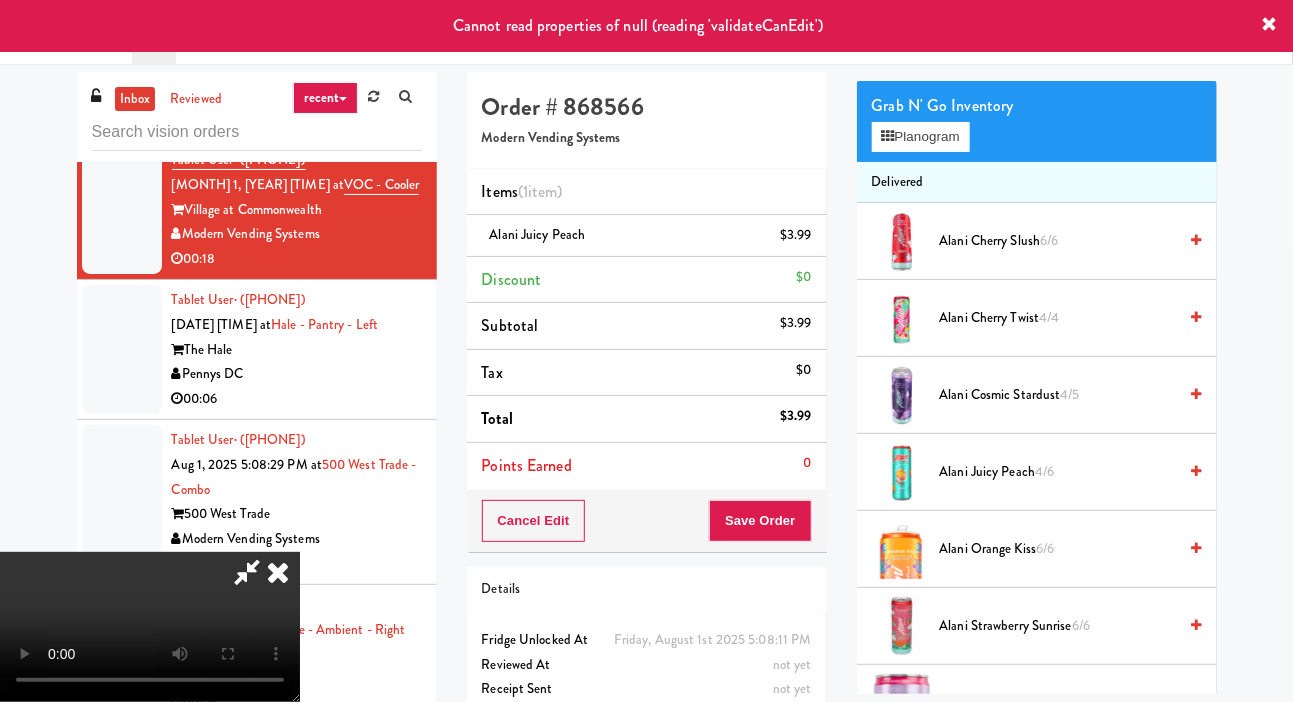 click at bounding box center (122, 45) 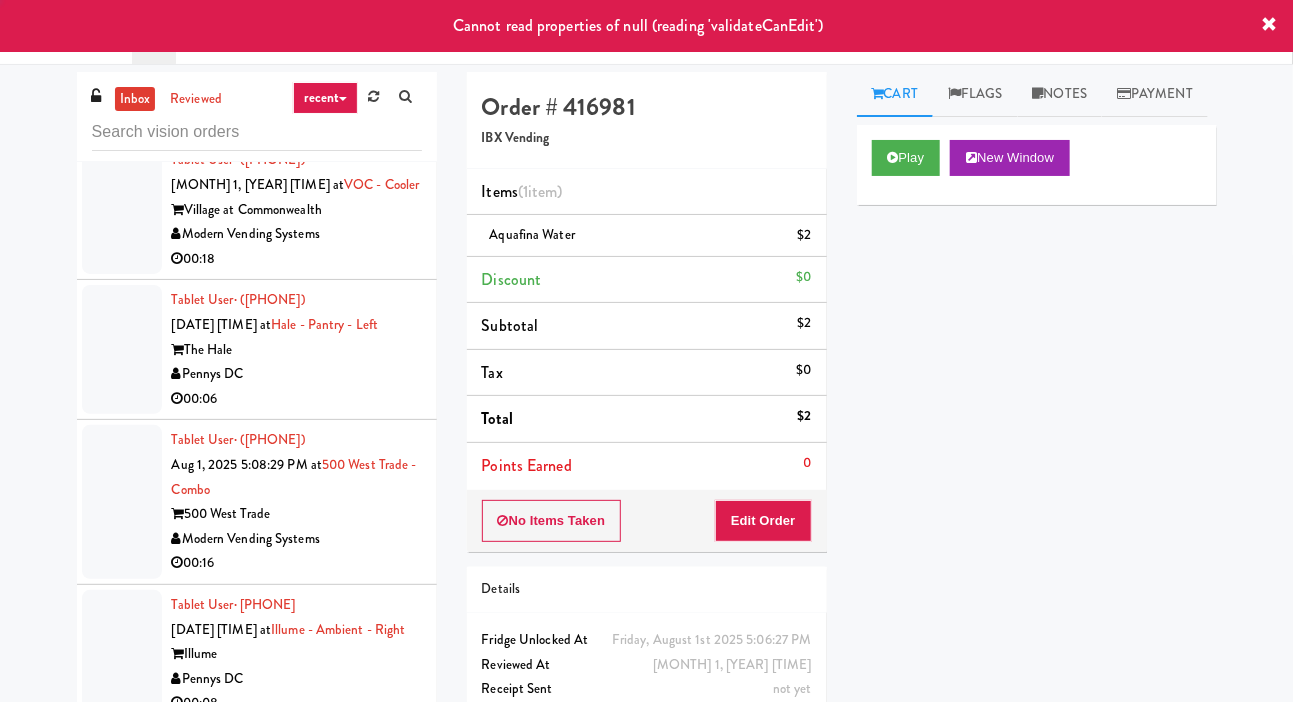 click at bounding box center (122, 209) 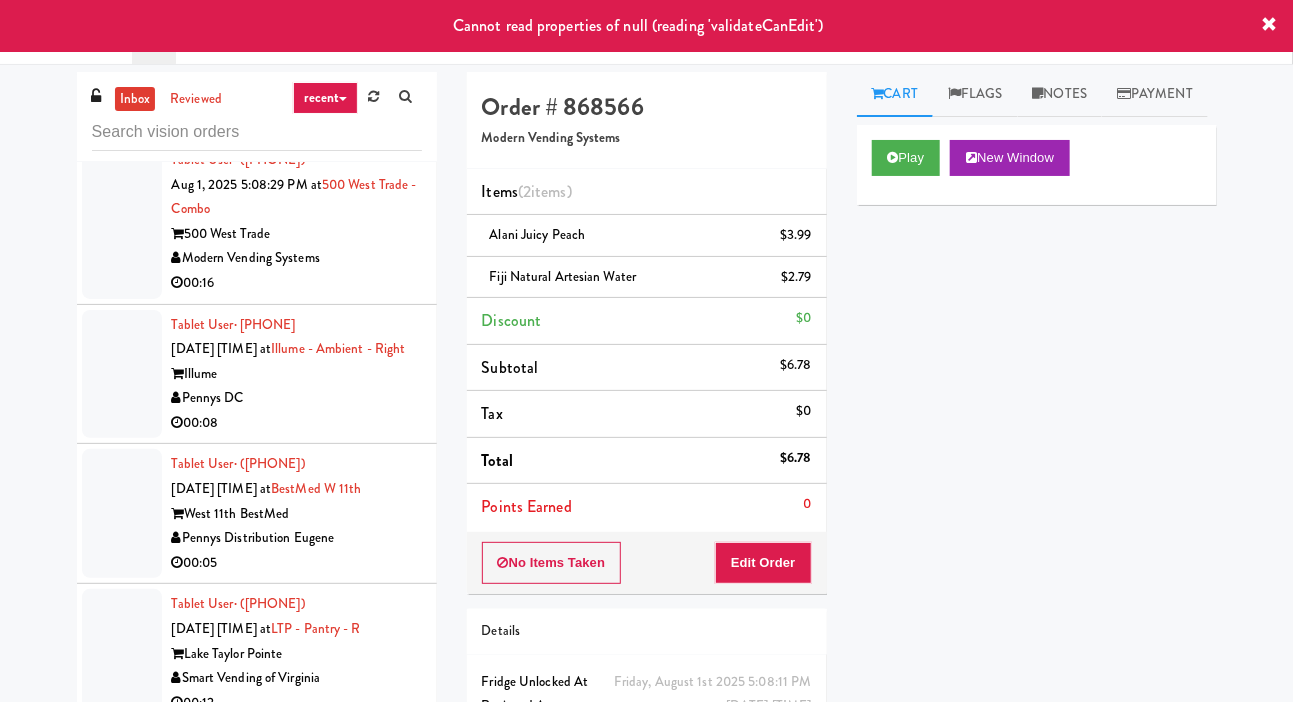 scroll, scrollTop: 17055, scrollLeft: 0, axis: vertical 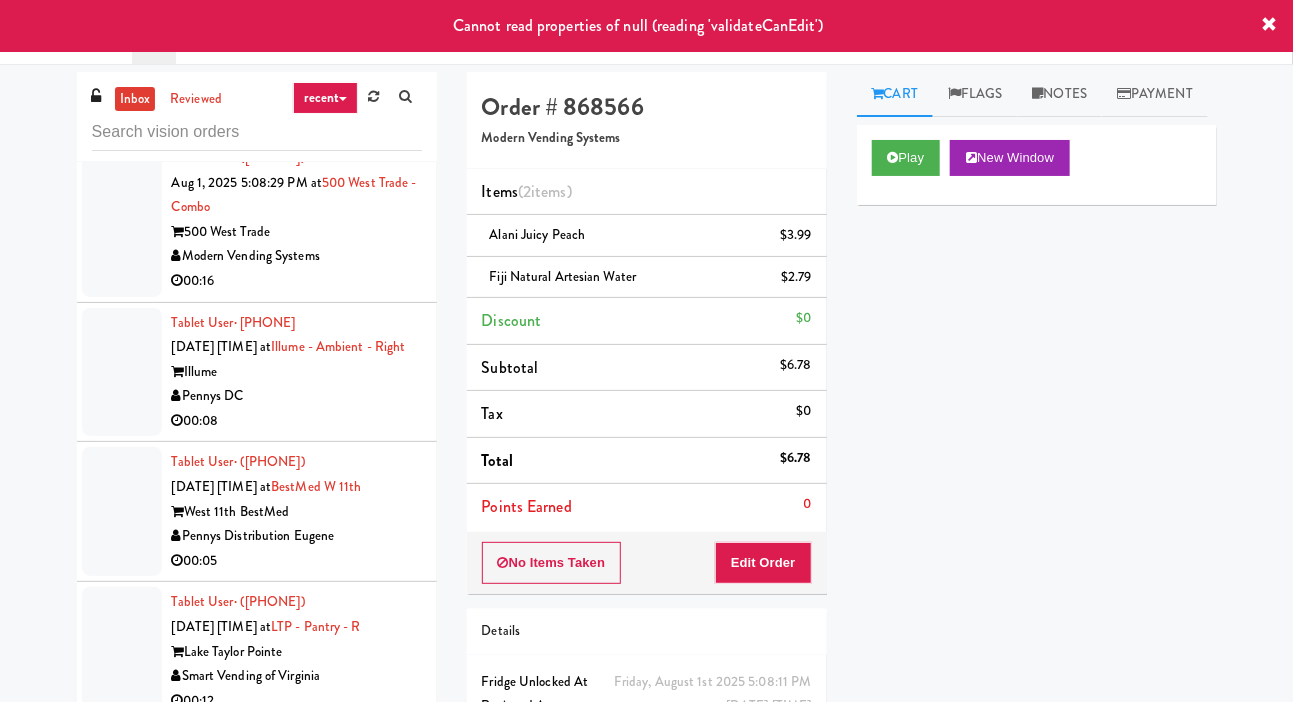 click on "Pennys DC" at bounding box center (297, 92) 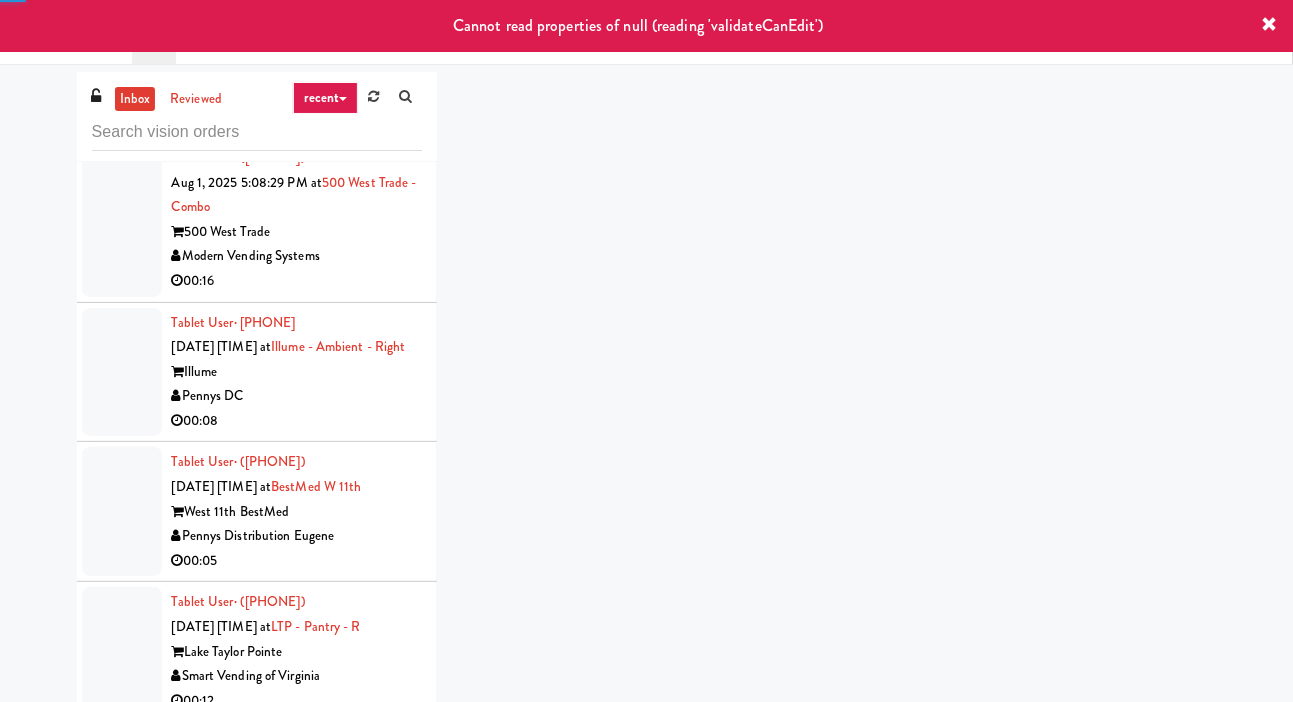 click on "500 West Trade" at bounding box center (297, 232) 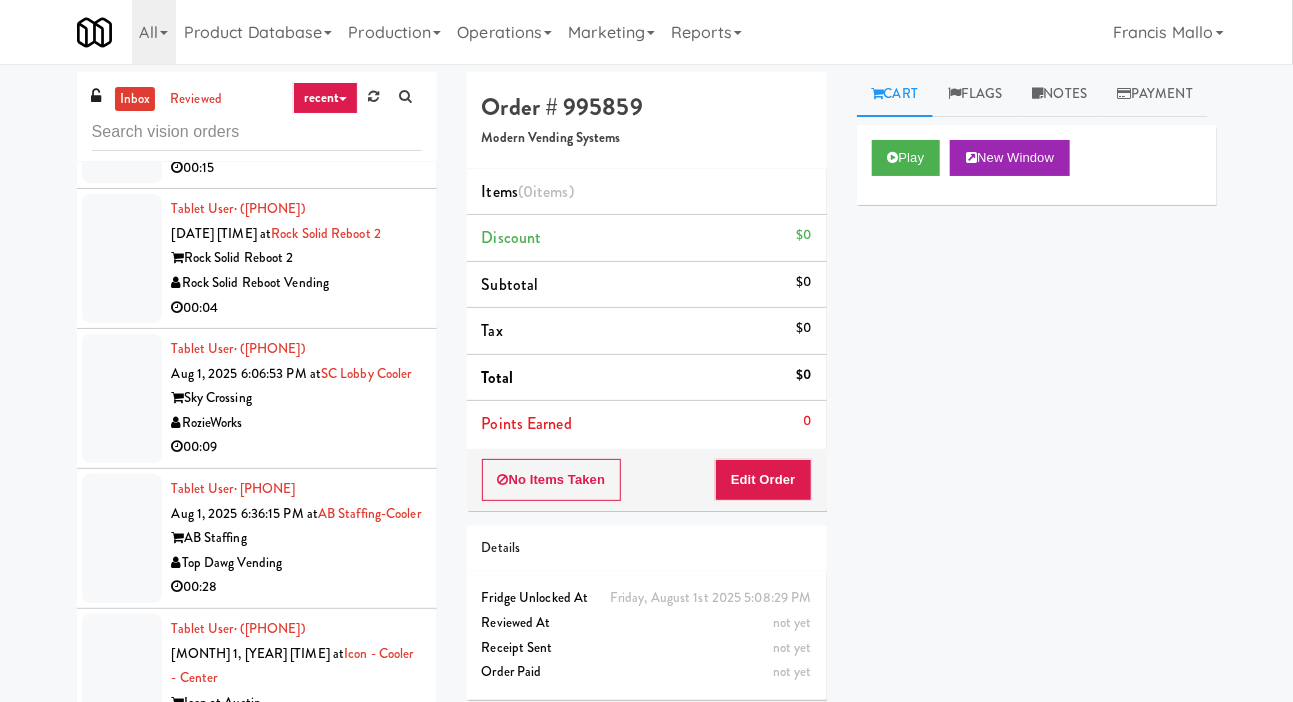 scroll, scrollTop: 23290, scrollLeft: 0, axis: vertical 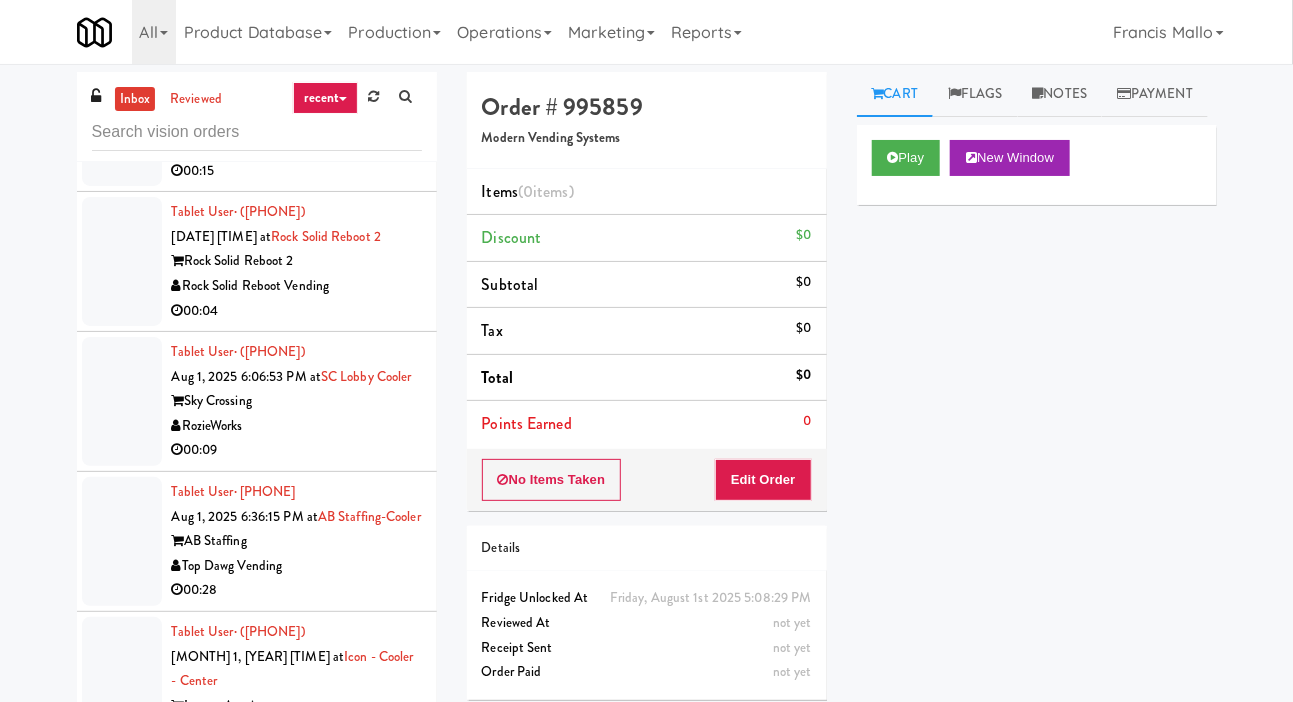 click on "RK Vends" at bounding box center [297, 6] 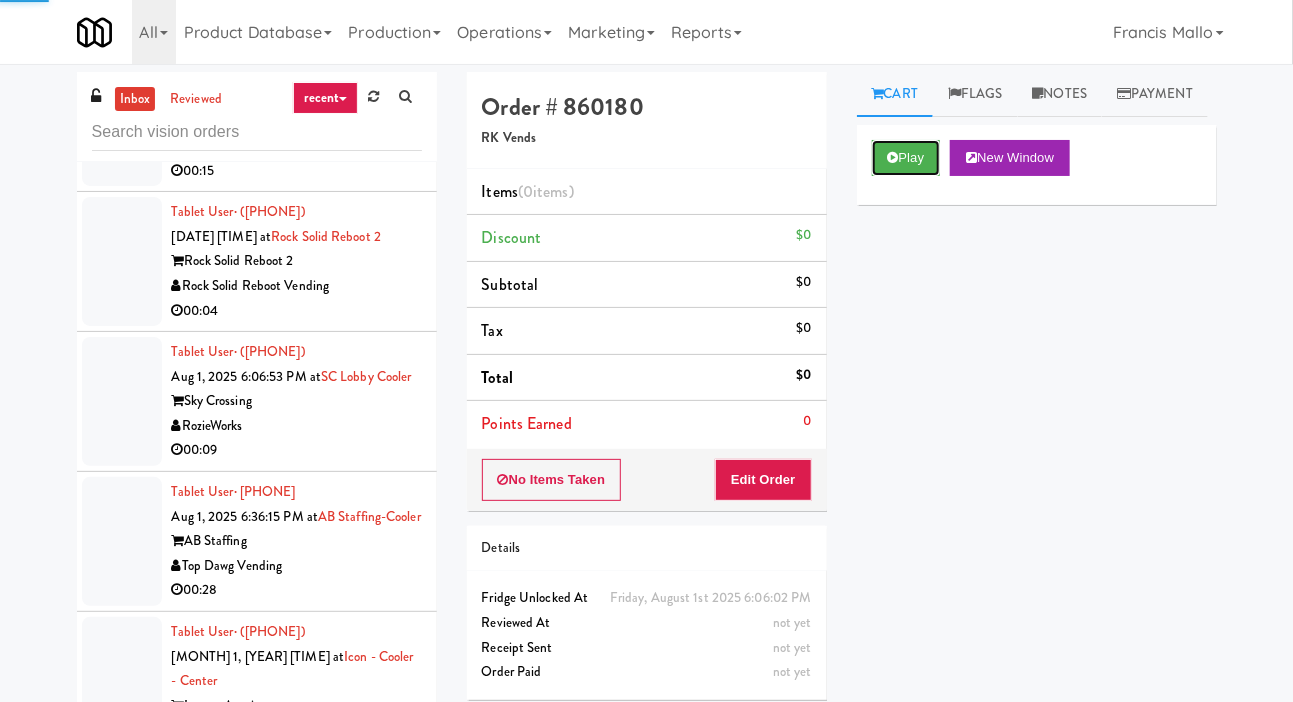 click on "Play" at bounding box center (906, 158) 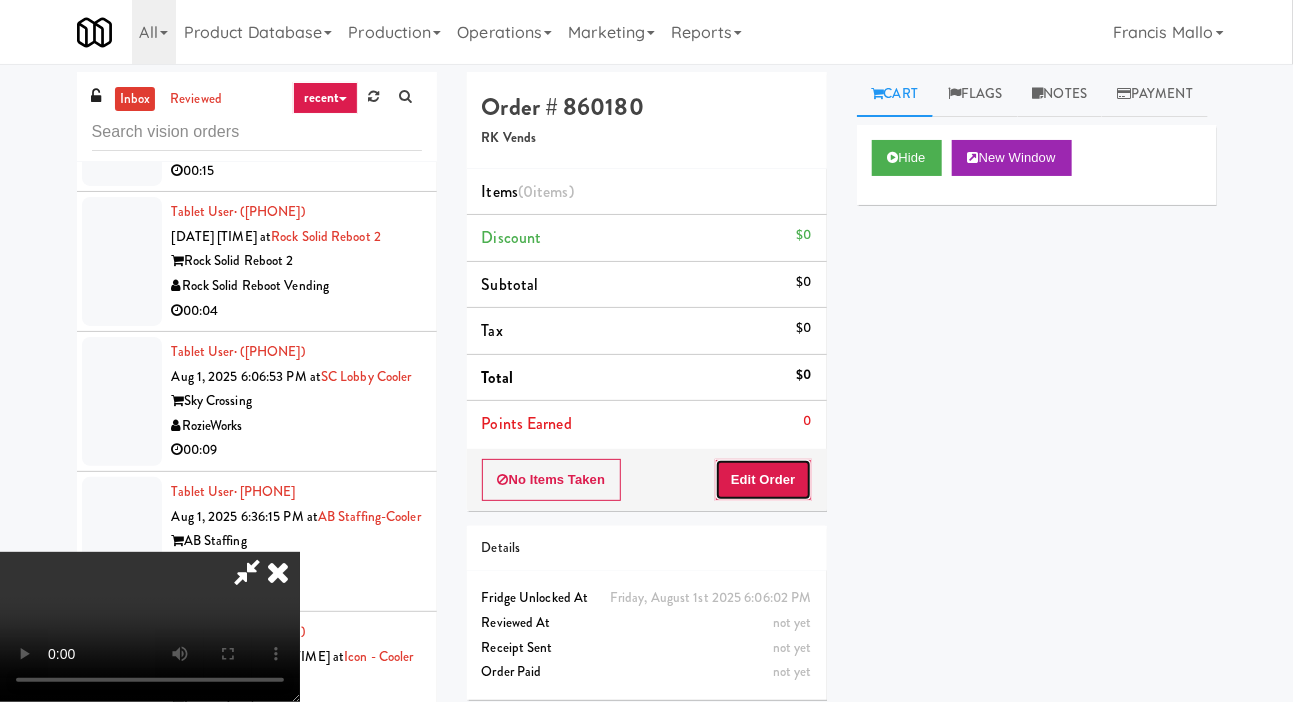 click on "Edit Order" at bounding box center (763, 480) 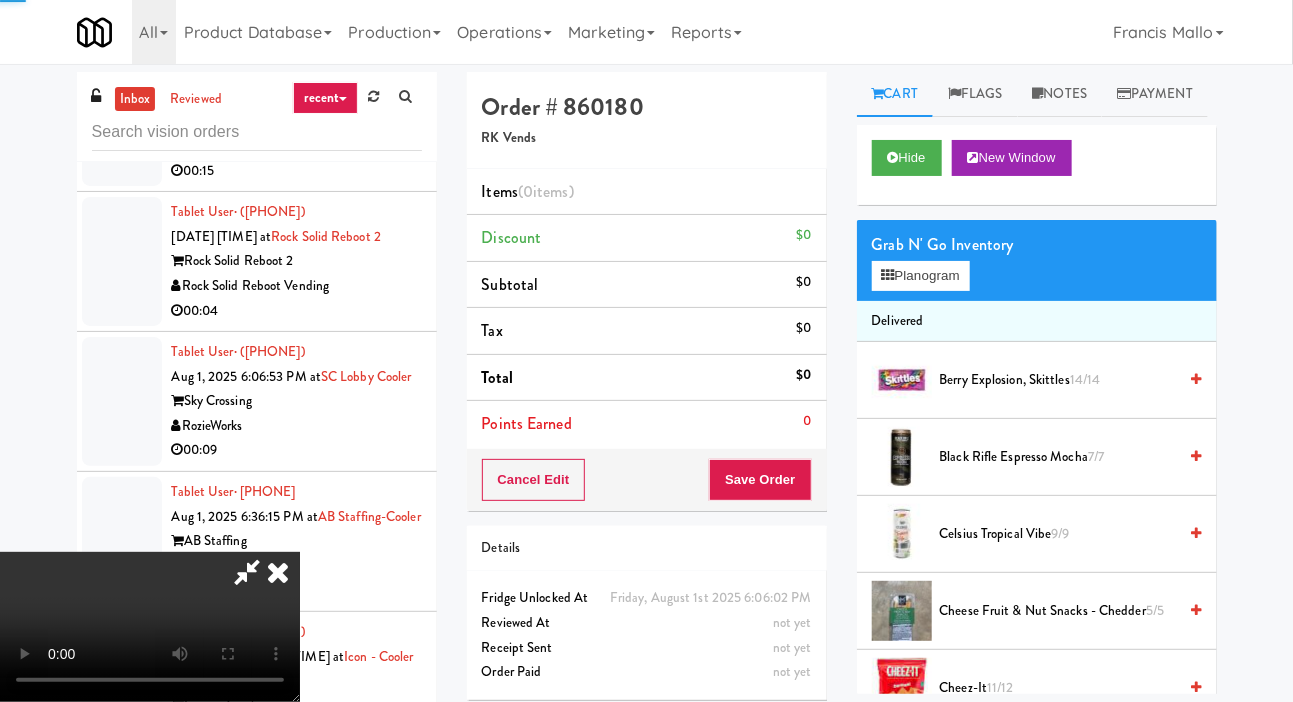 scroll, scrollTop: 73, scrollLeft: 0, axis: vertical 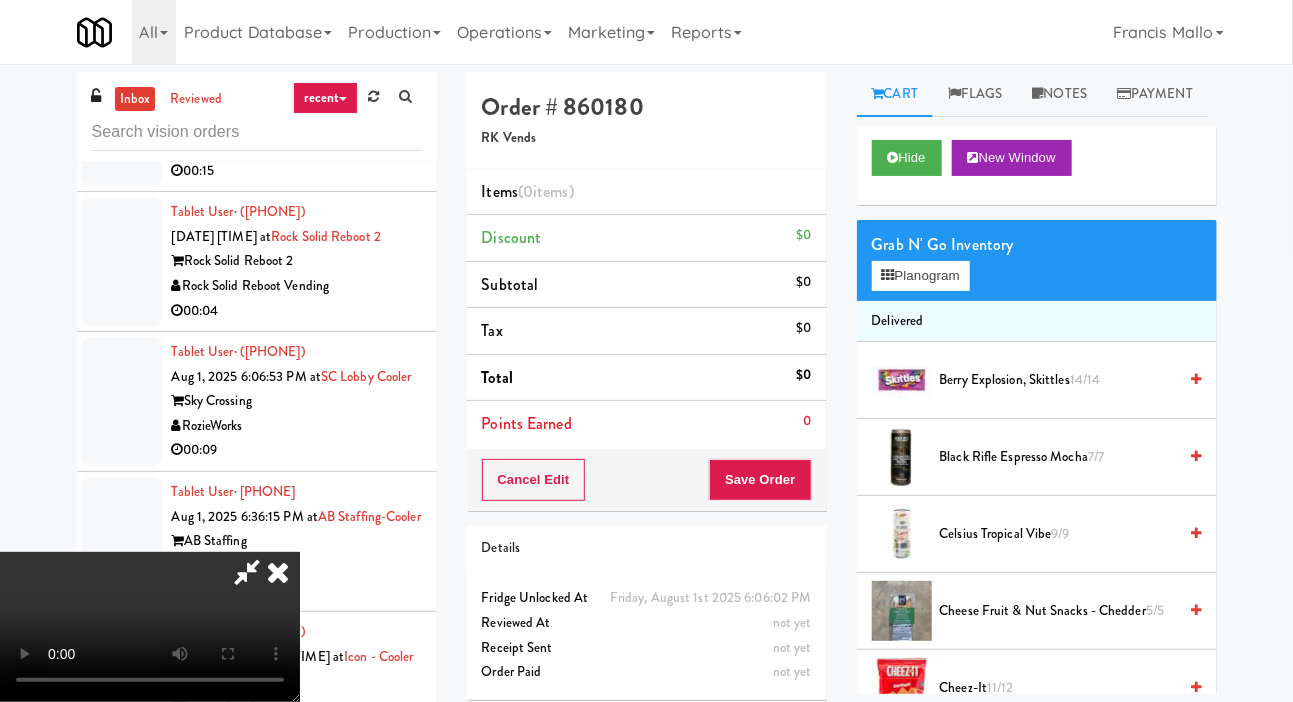 type 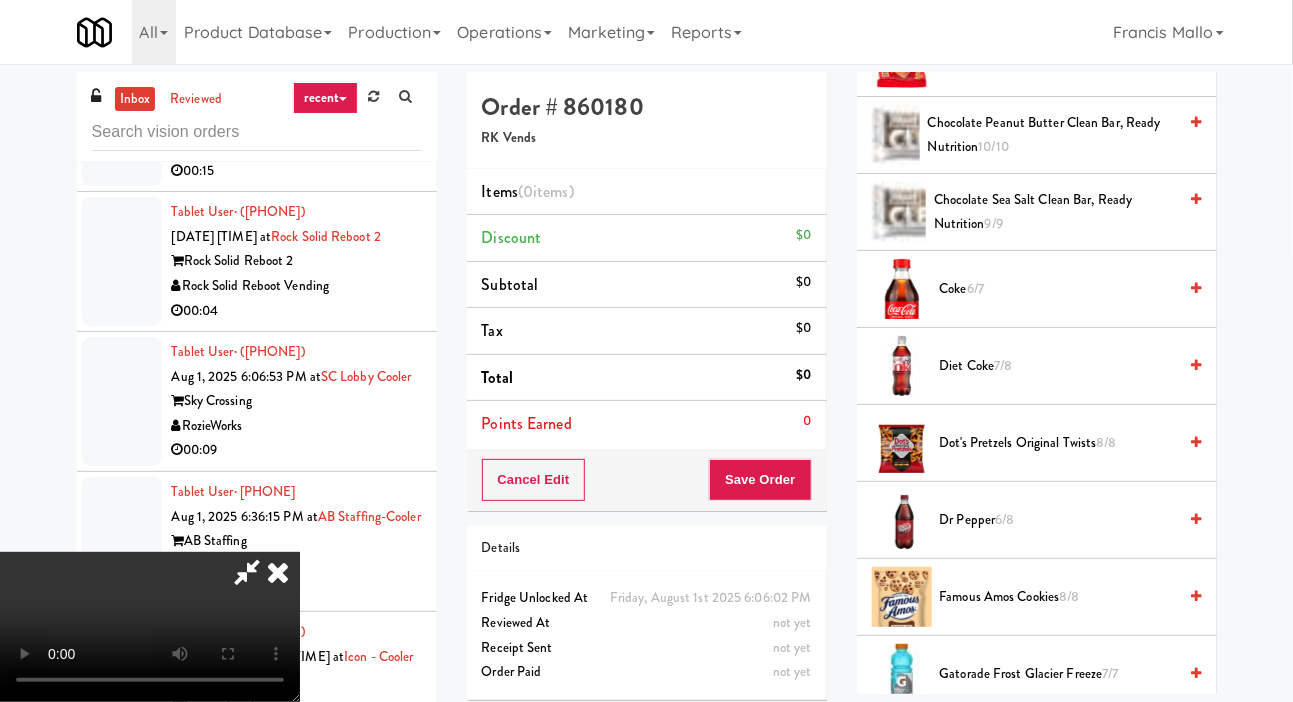 scroll, scrollTop: 763, scrollLeft: 0, axis: vertical 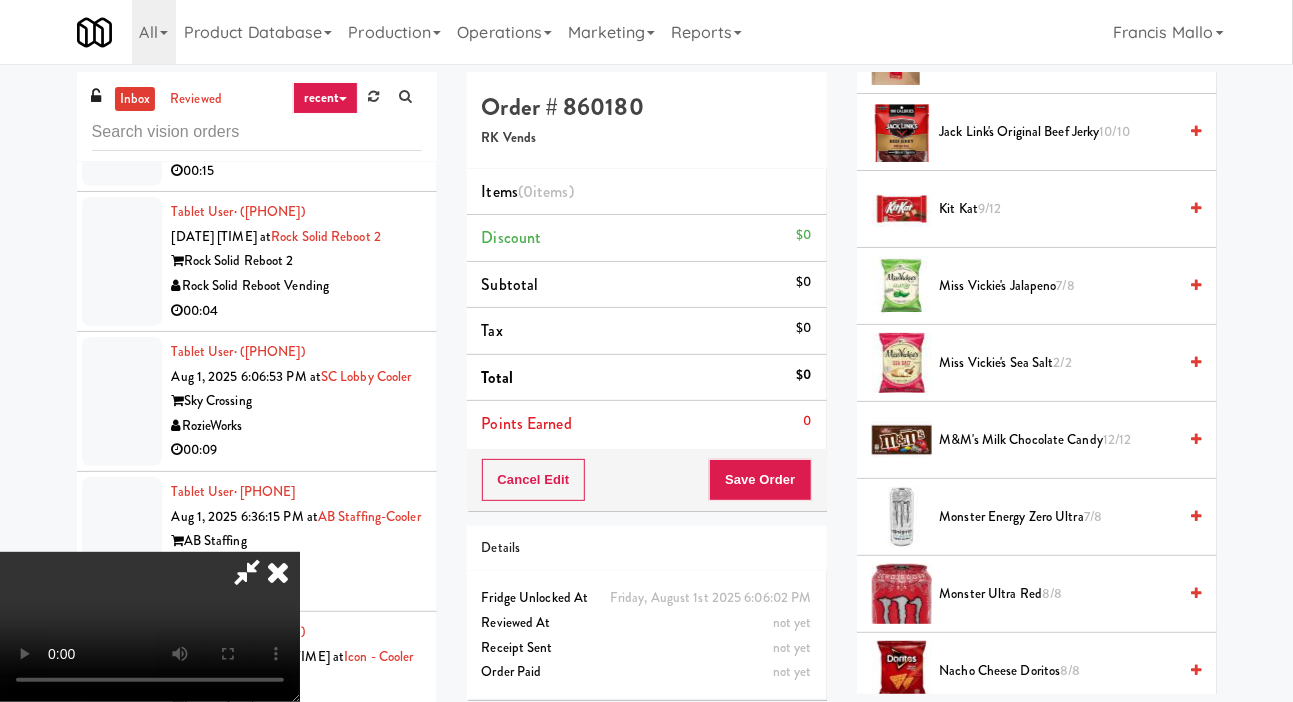 click on "Miss Vickie's Jalapeno  7/8" at bounding box center [1058, 286] 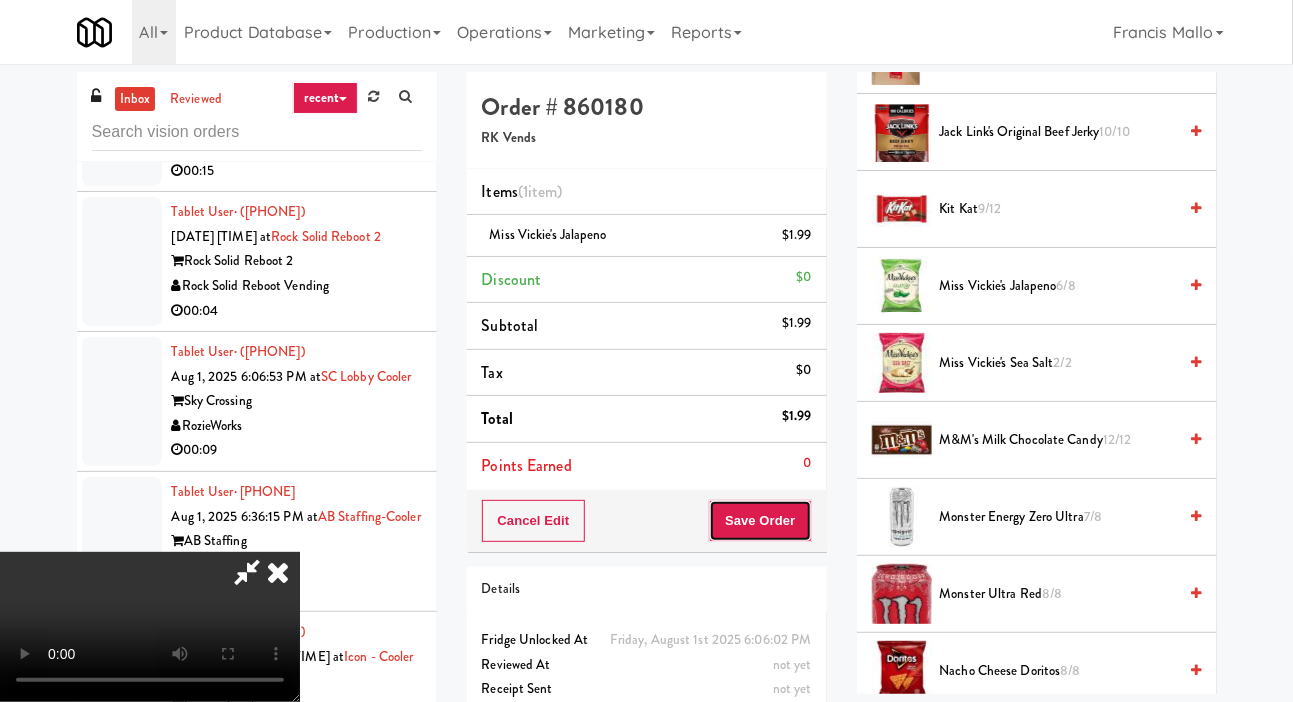 click on "Save Order" at bounding box center (760, 521) 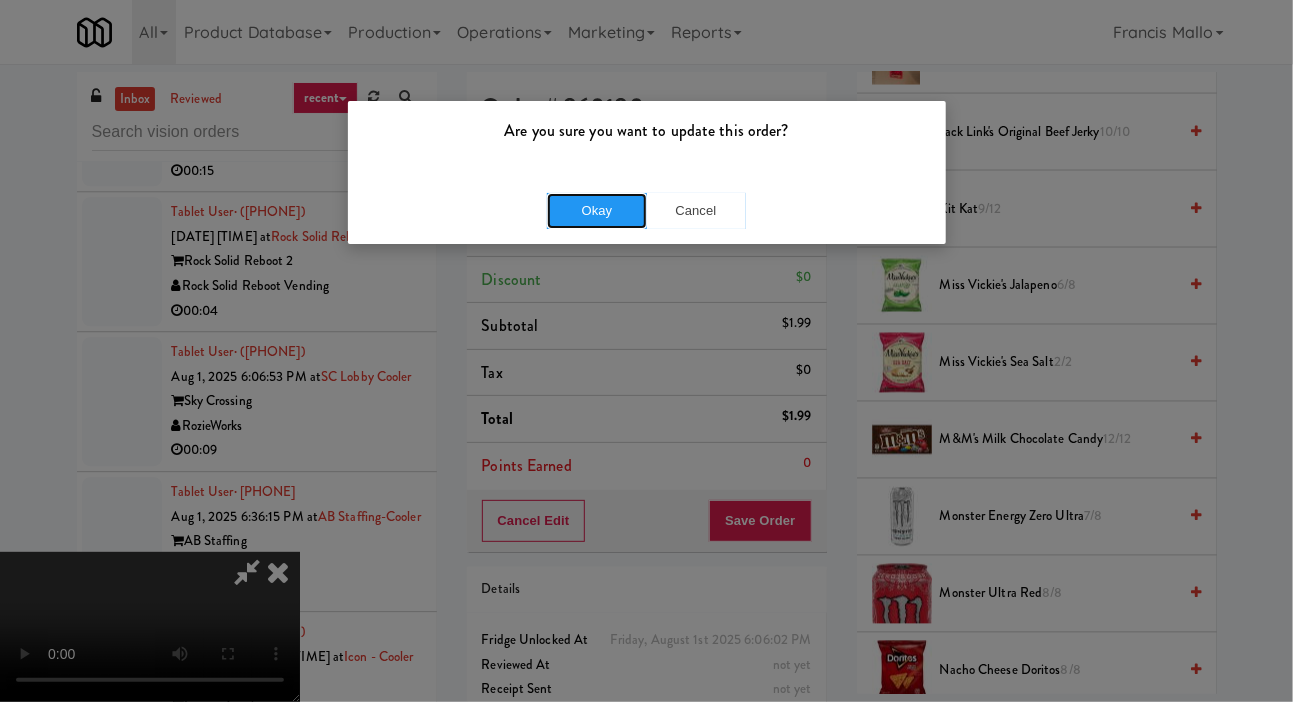 click on "Okay" at bounding box center [597, 211] 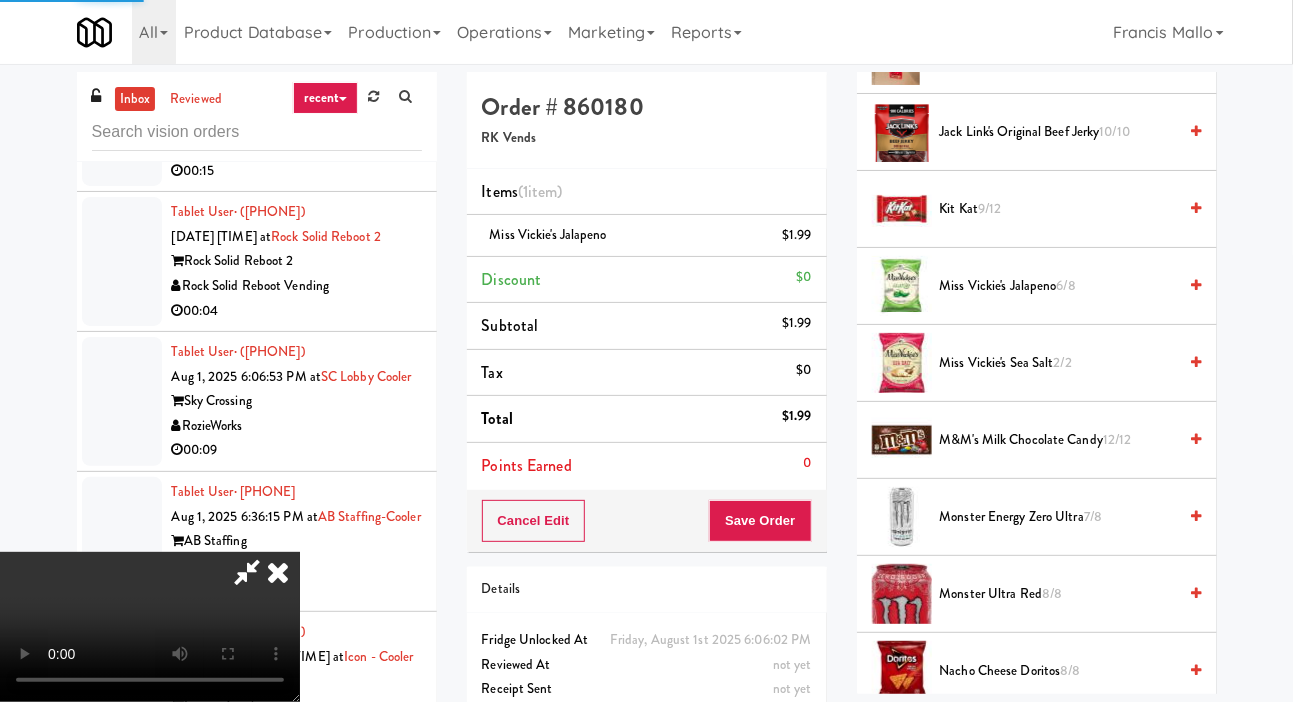 scroll, scrollTop: 116, scrollLeft: 0, axis: vertical 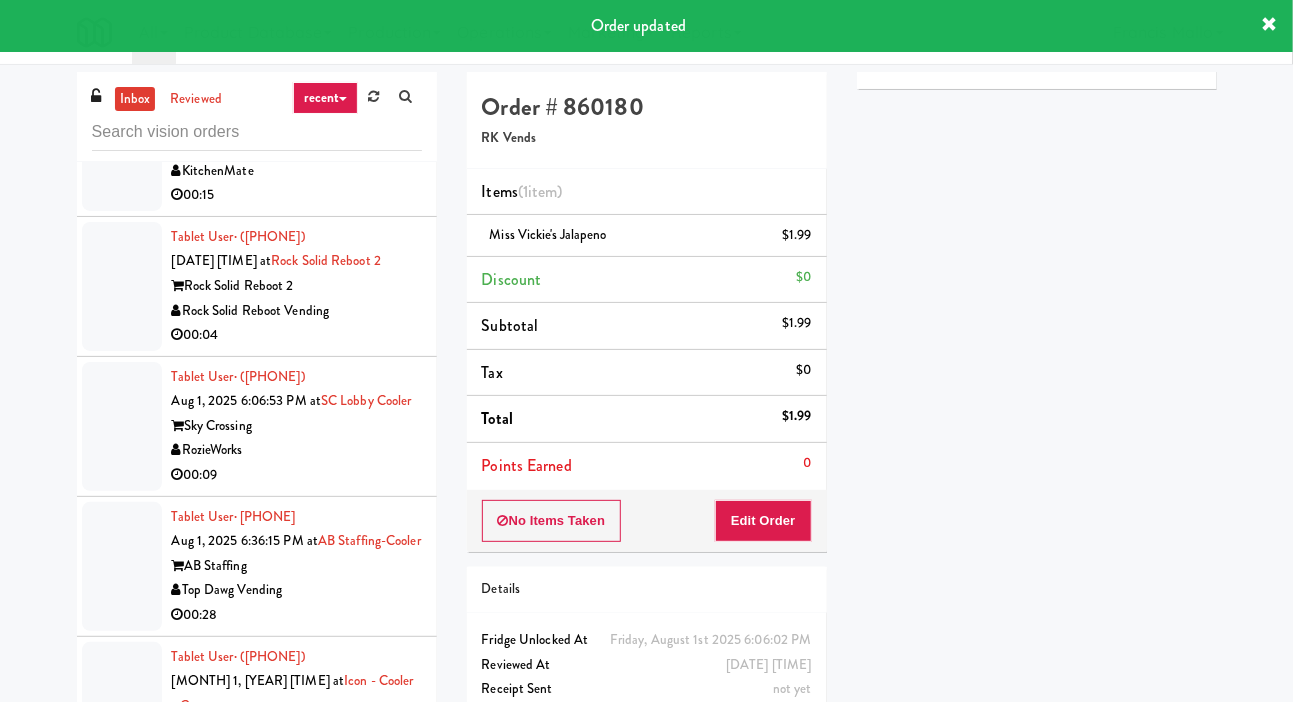 click on "Play" at bounding box center [906, 42] 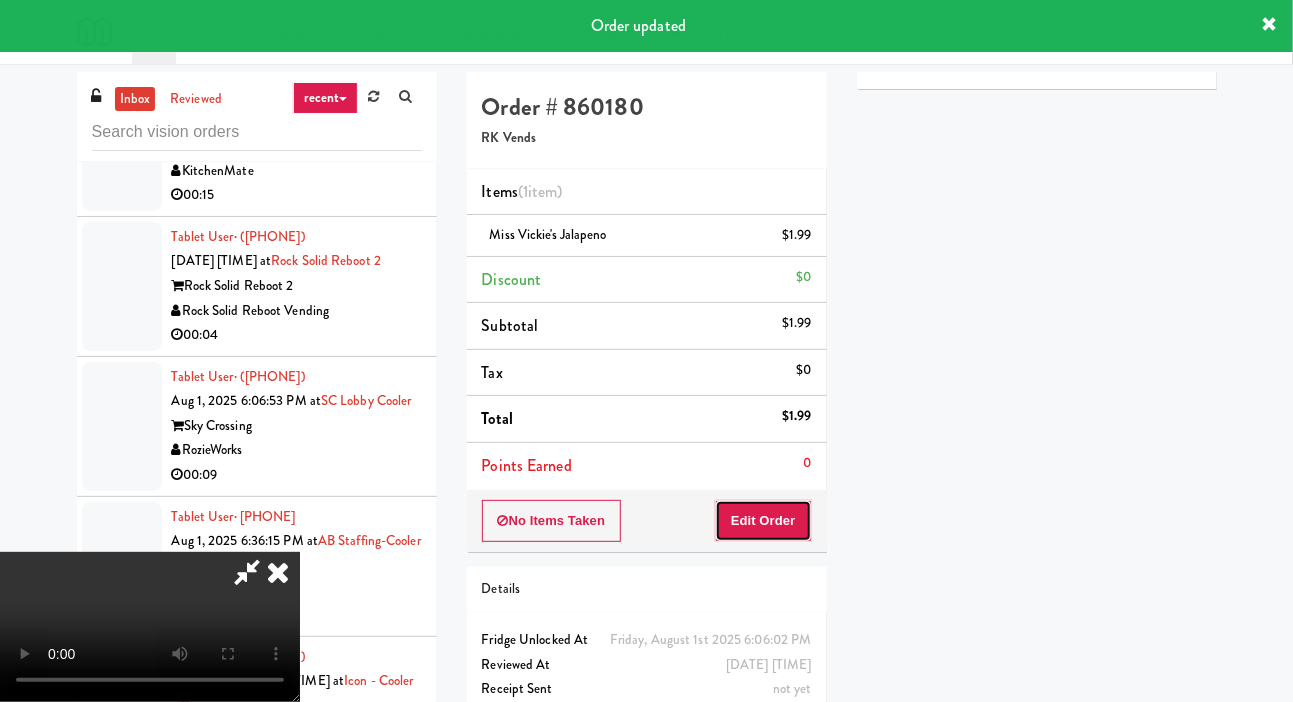 click on "Edit Order" at bounding box center (763, 521) 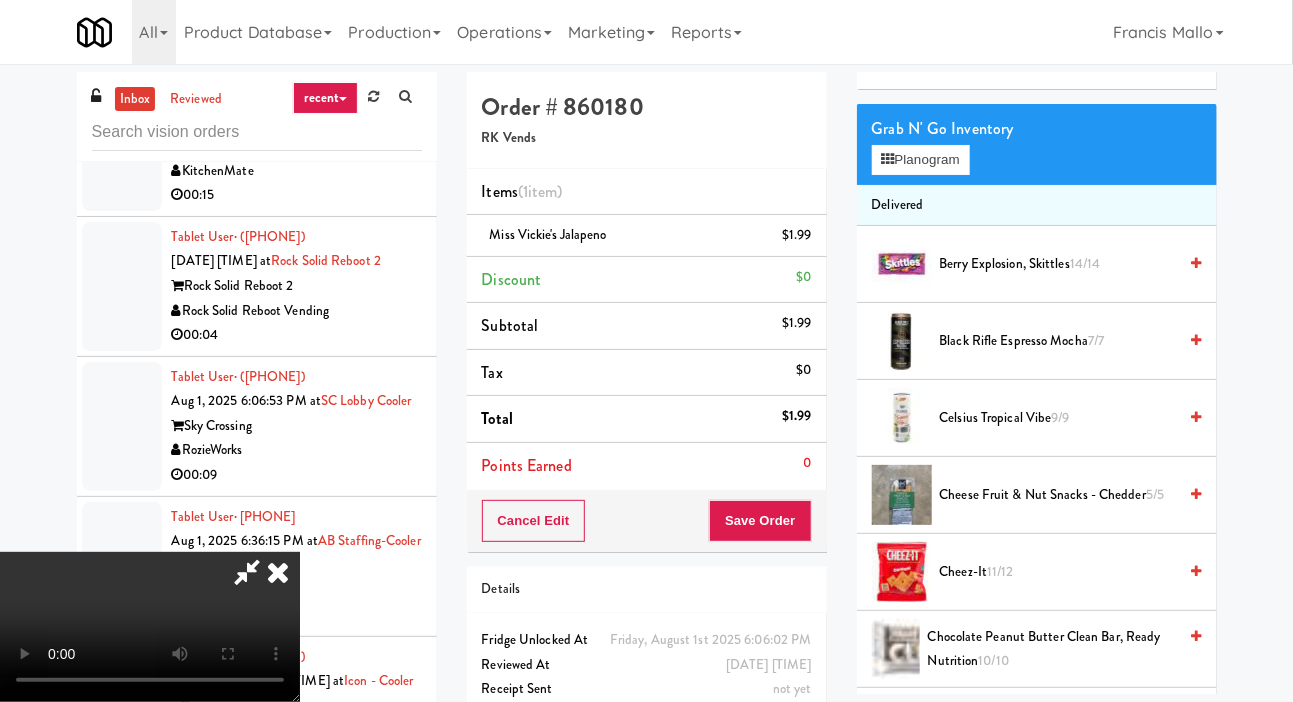 scroll, scrollTop: 73, scrollLeft: 0, axis: vertical 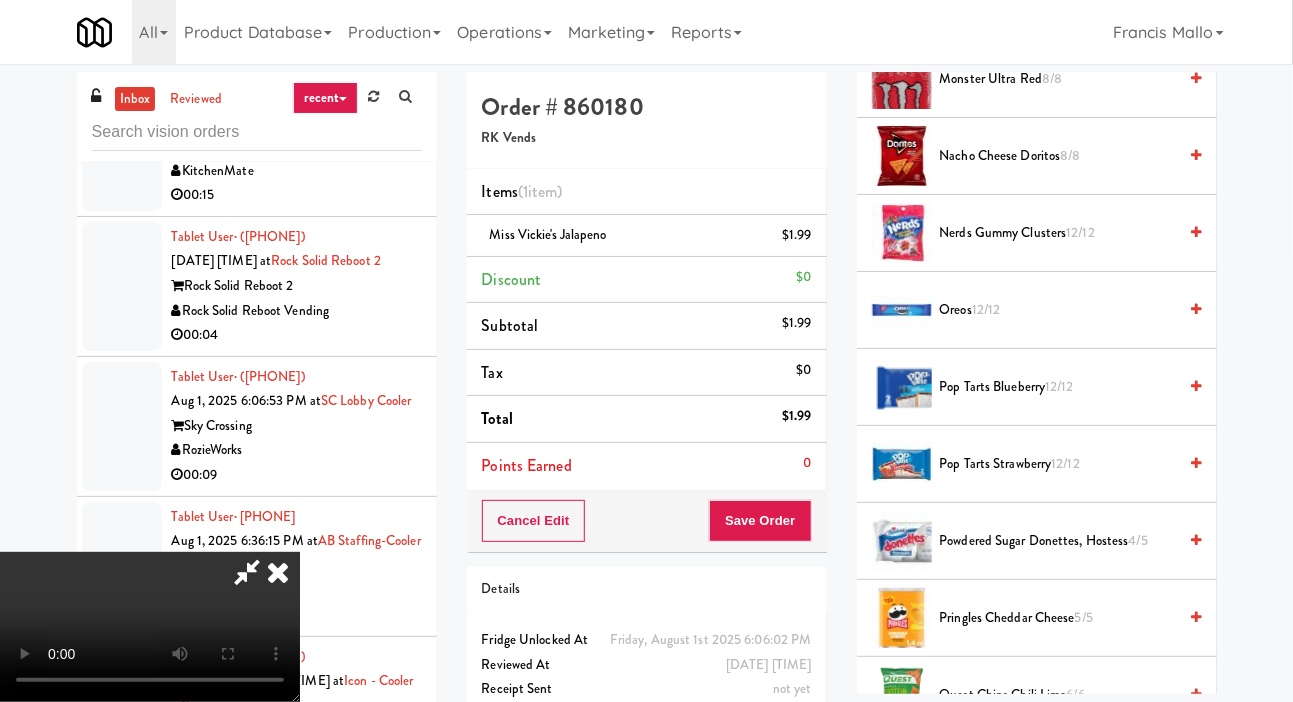 click on "Pop Tarts Blueberry  12/12" at bounding box center [1058, 387] 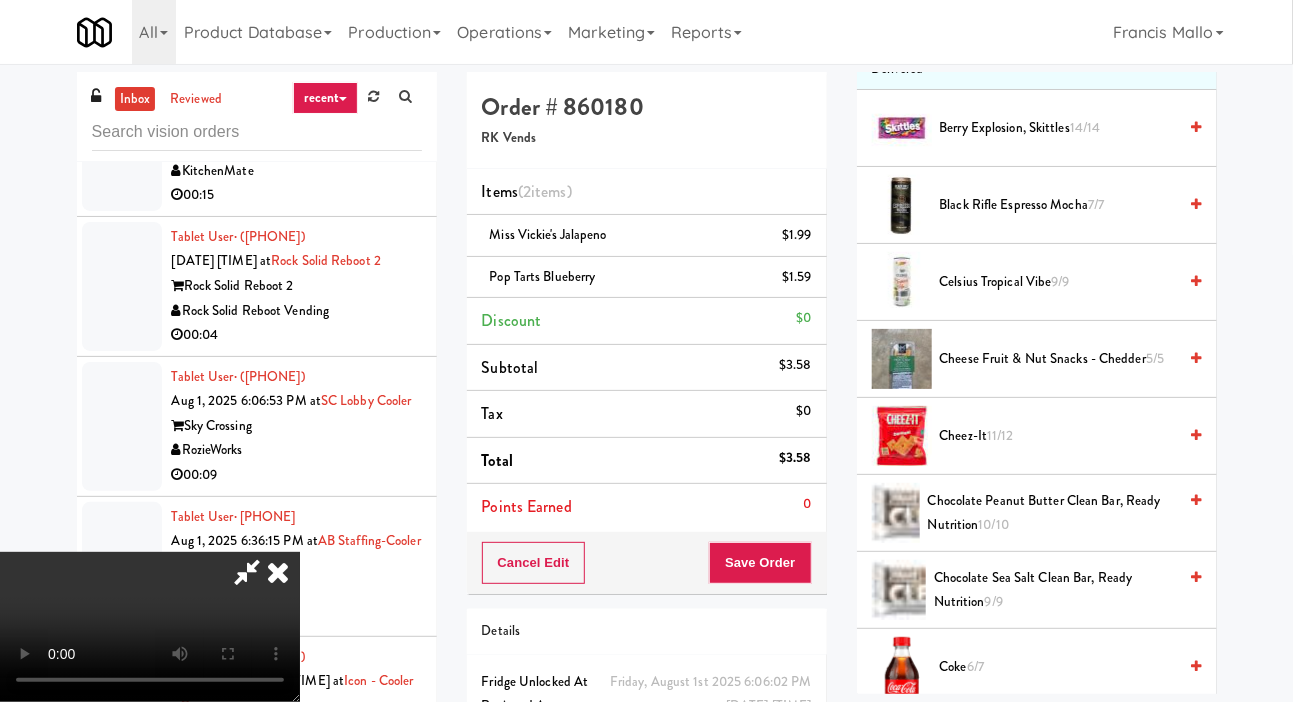 scroll, scrollTop: 0, scrollLeft: 0, axis: both 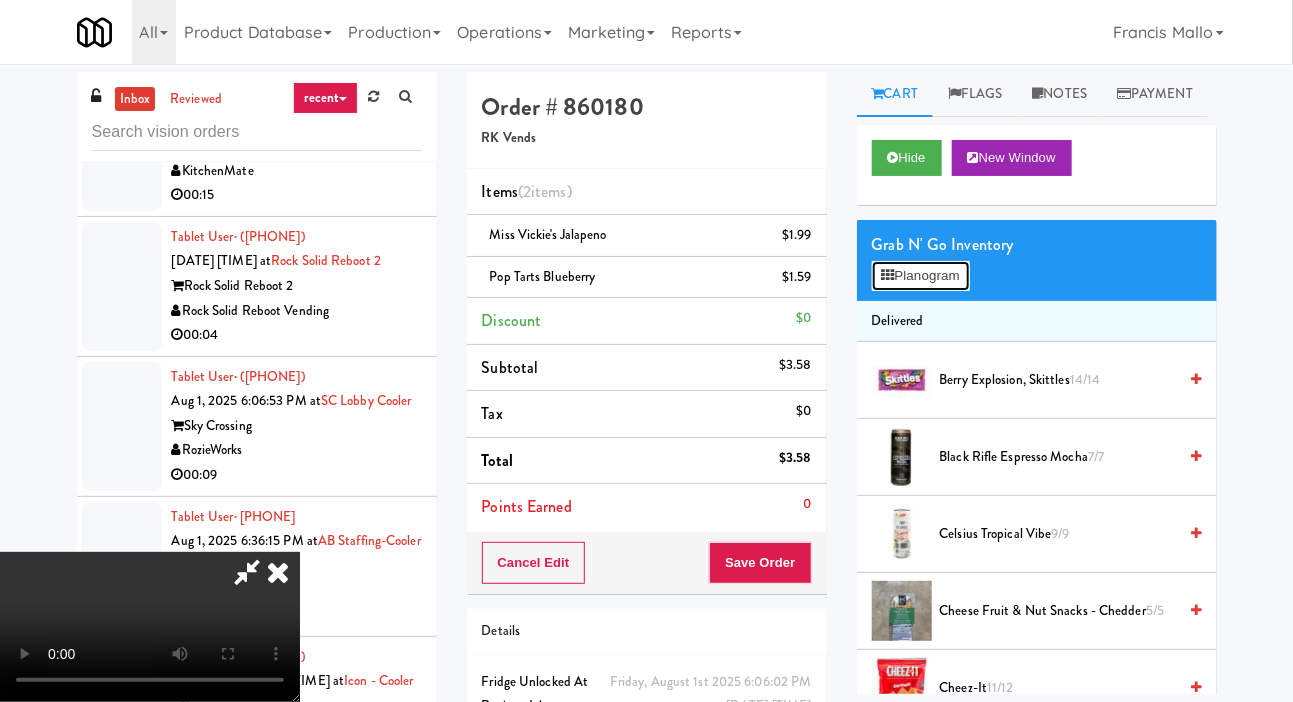 click on "Planogram" at bounding box center [921, 276] 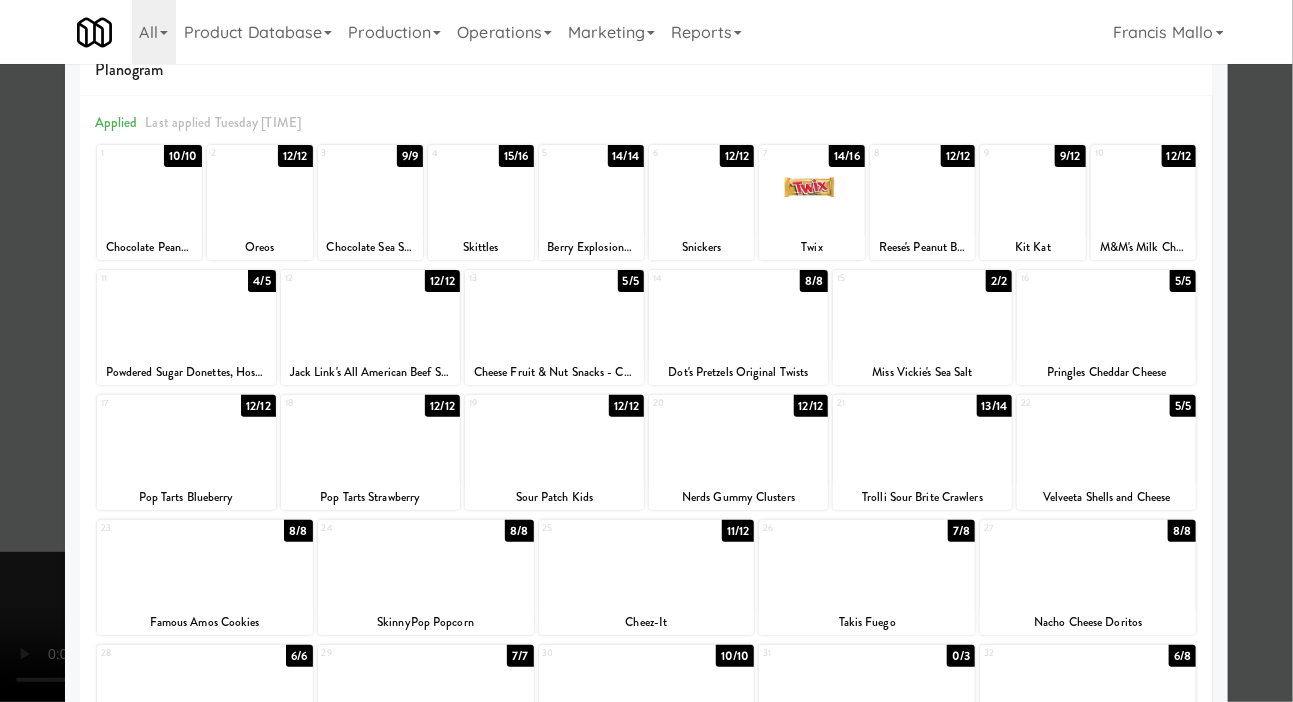 scroll, scrollTop: 62, scrollLeft: 0, axis: vertical 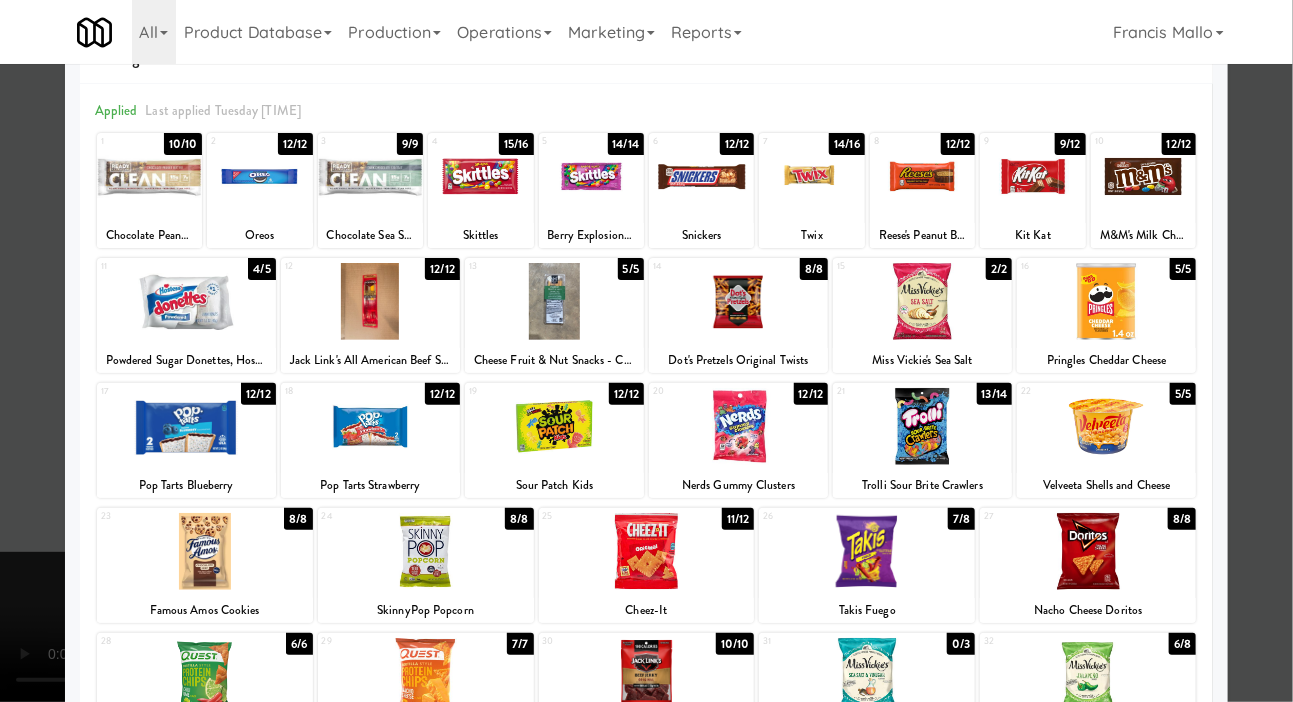 click at bounding box center (646, 351) 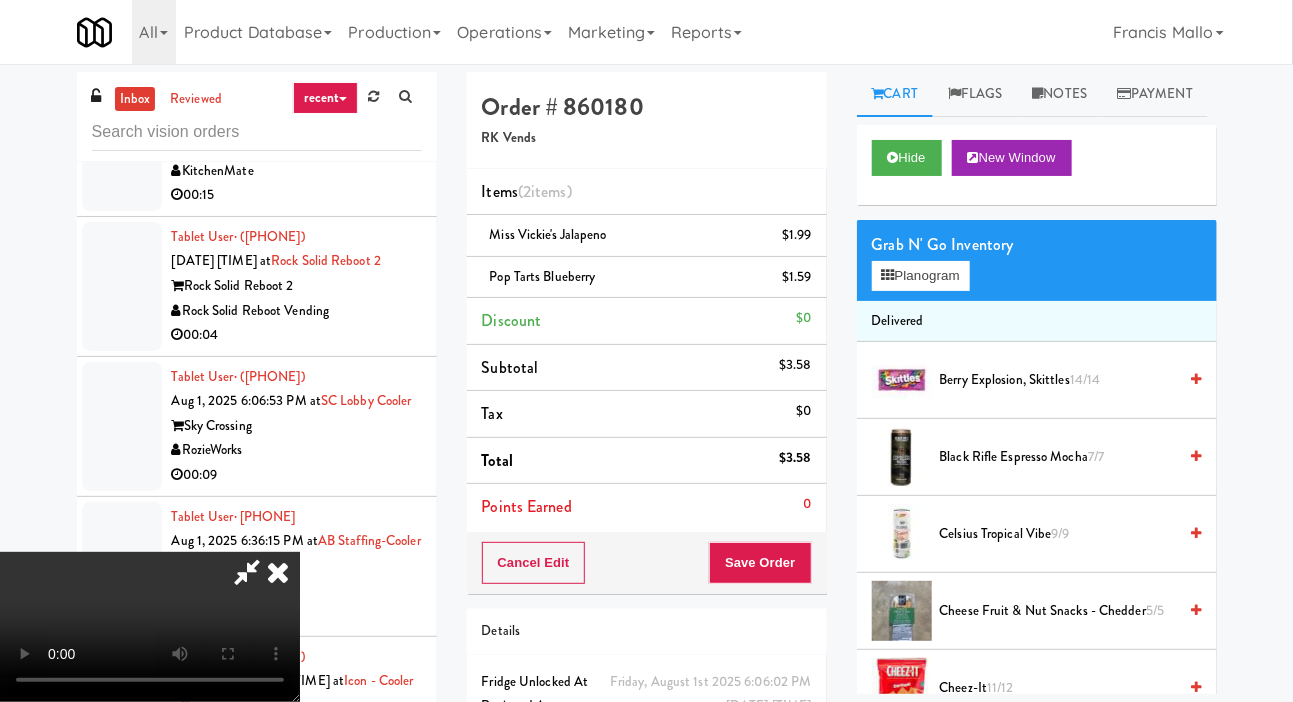click on "Hide  New Window" at bounding box center (1037, 165) 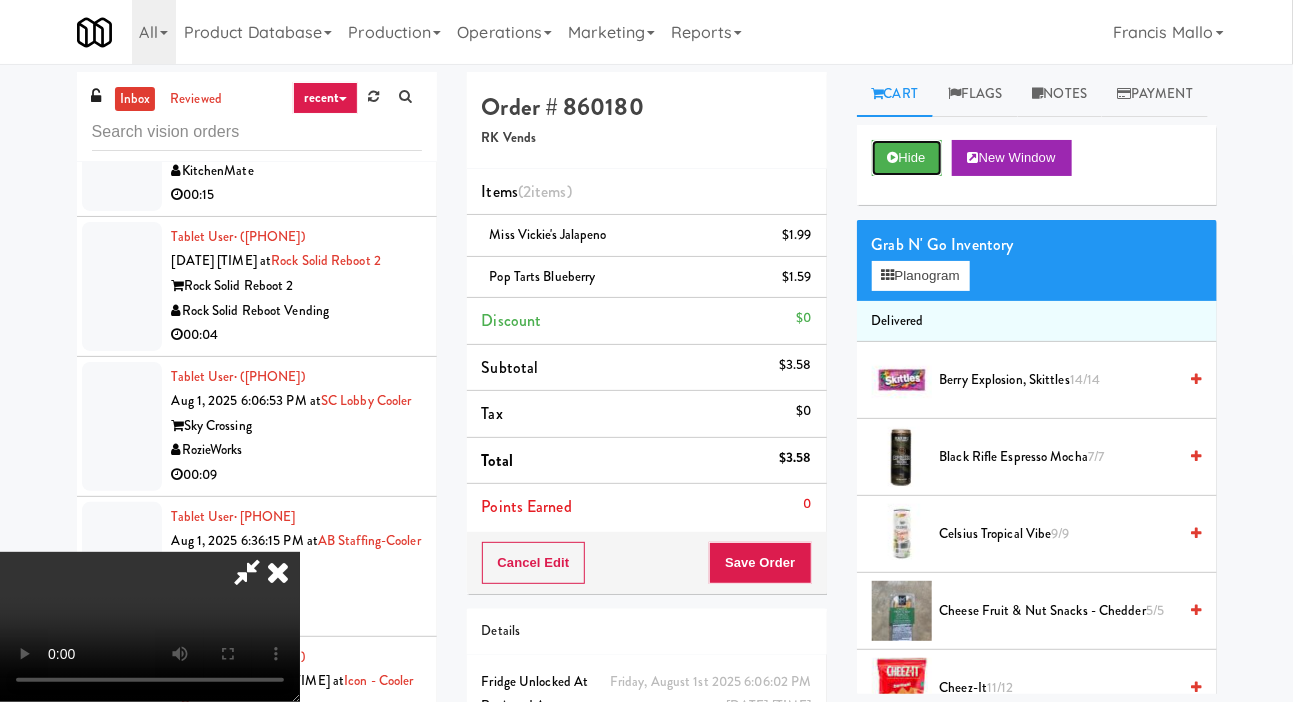 click on "Hide" at bounding box center (907, 158) 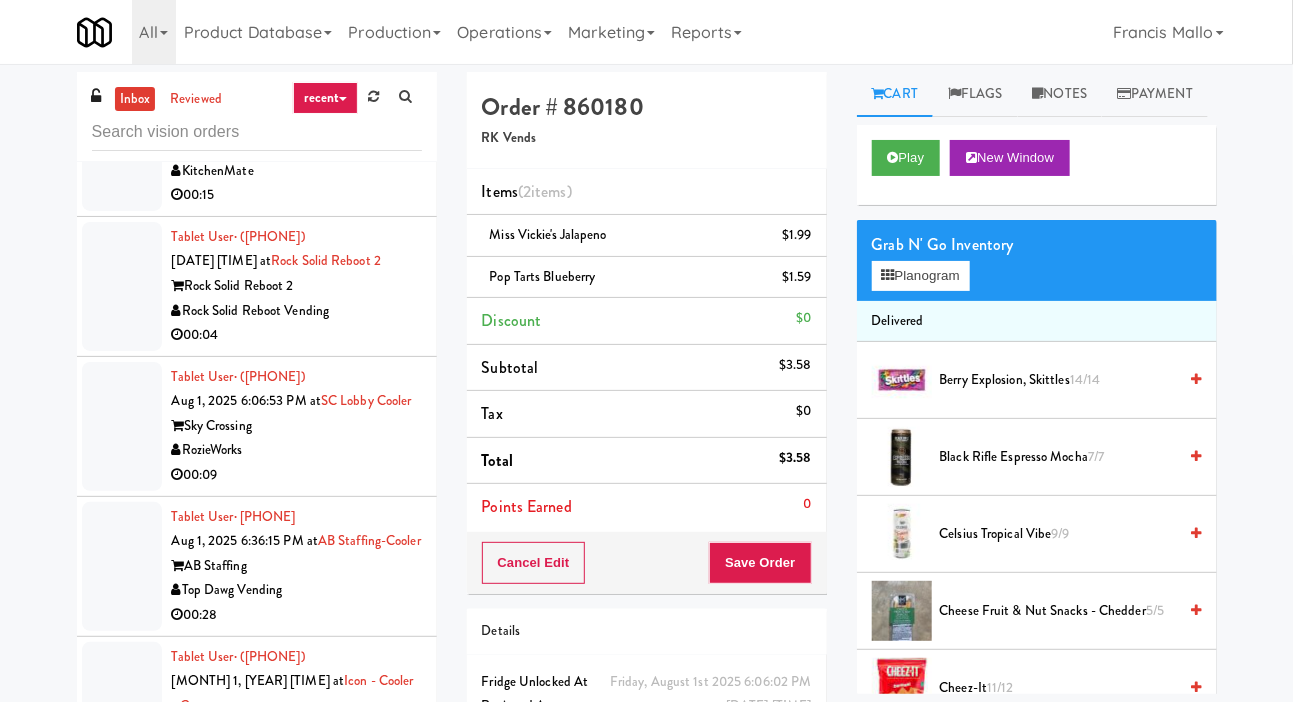 click on "Premier Markets & Vending" at bounding box center [297, -134] 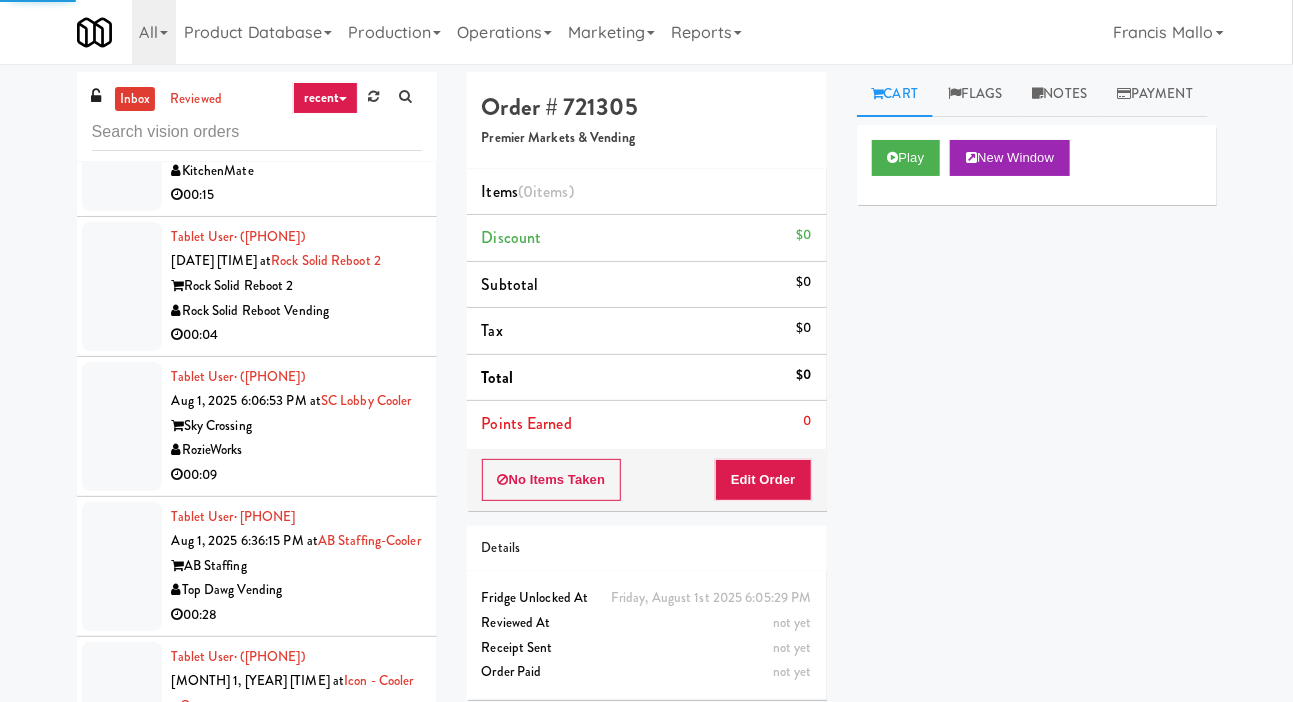 click on "RK Vends" at bounding box center (297, 6) 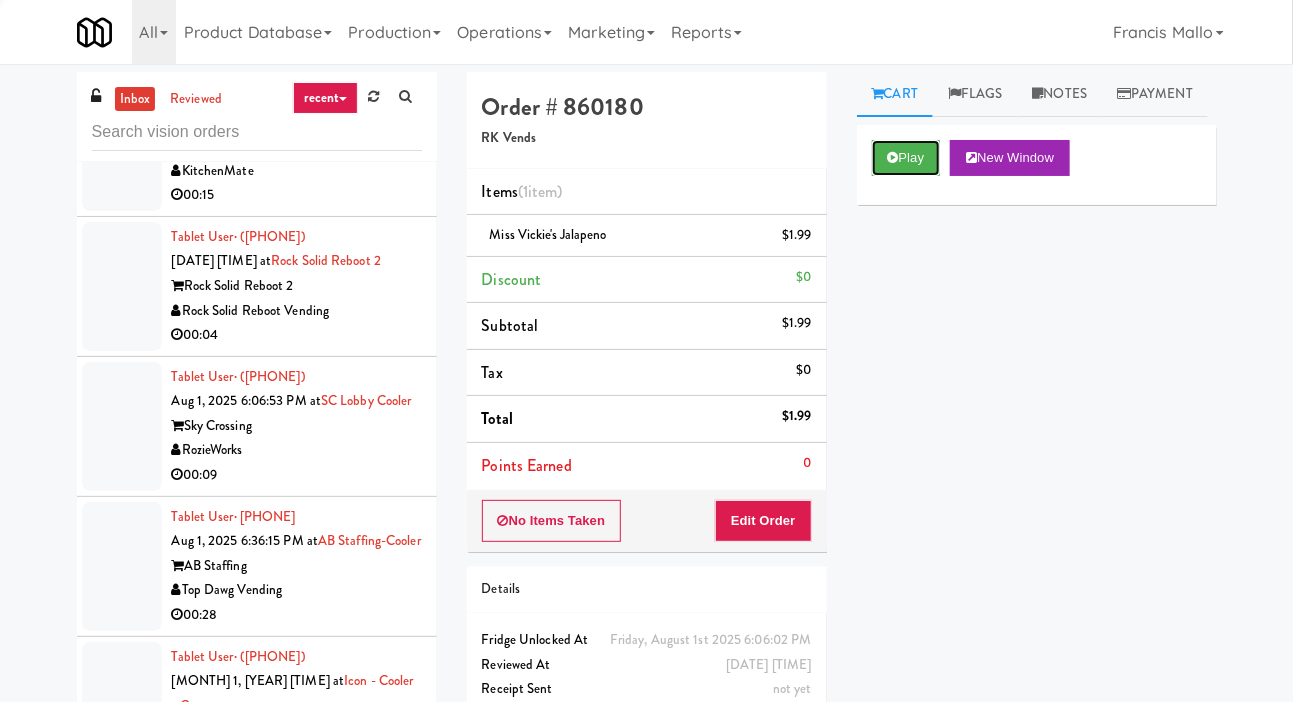 click on "Play" at bounding box center (906, 158) 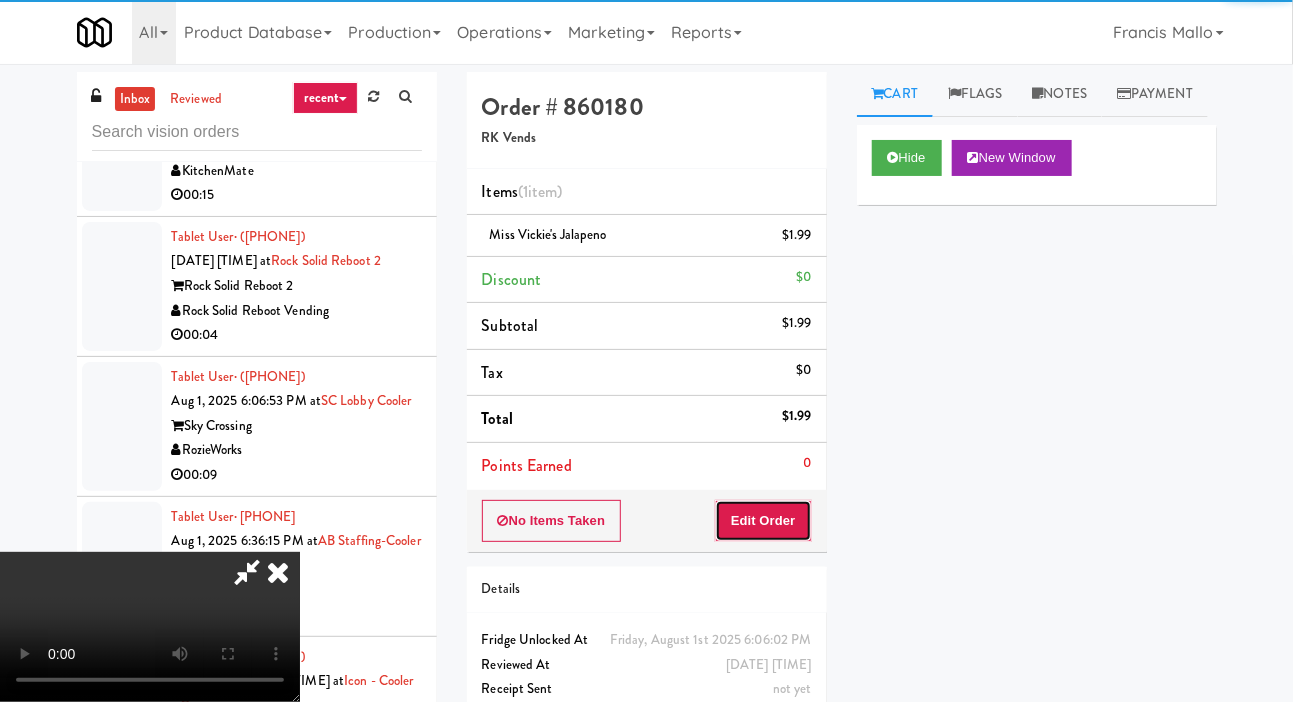click on "Edit Order" at bounding box center (763, 521) 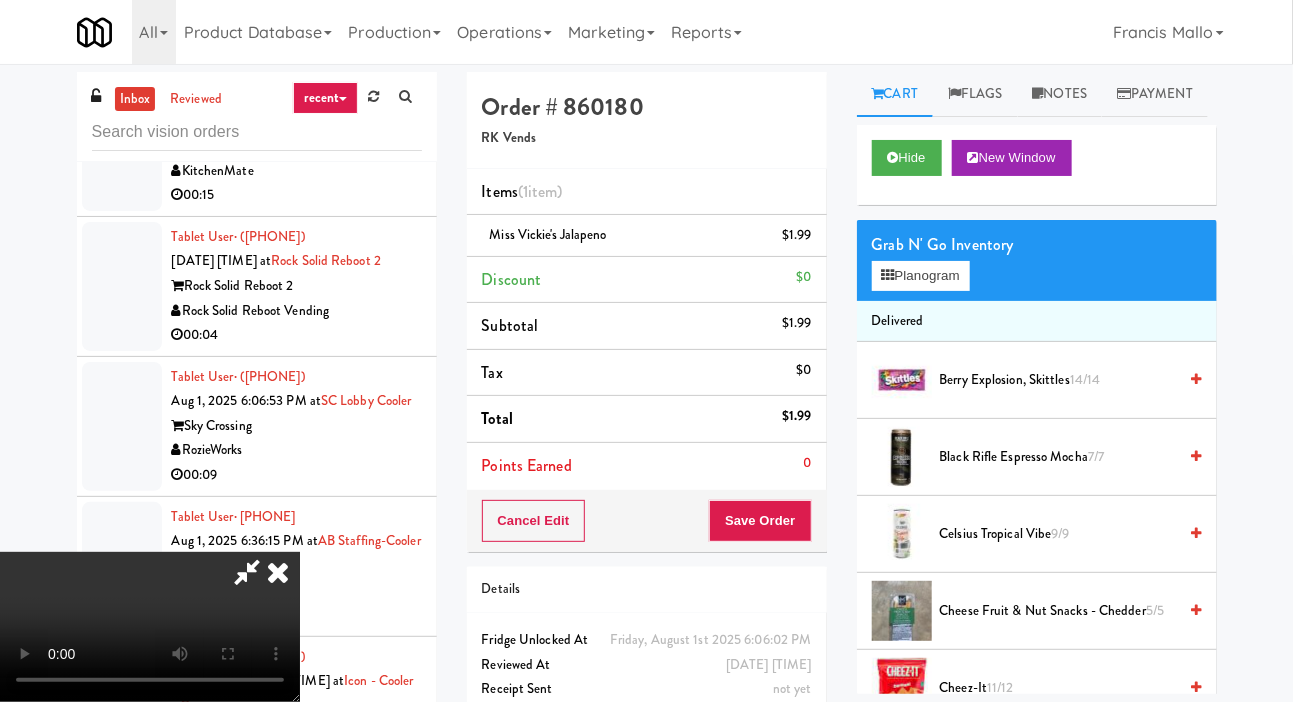 scroll, scrollTop: 73, scrollLeft: 0, axis: vertical 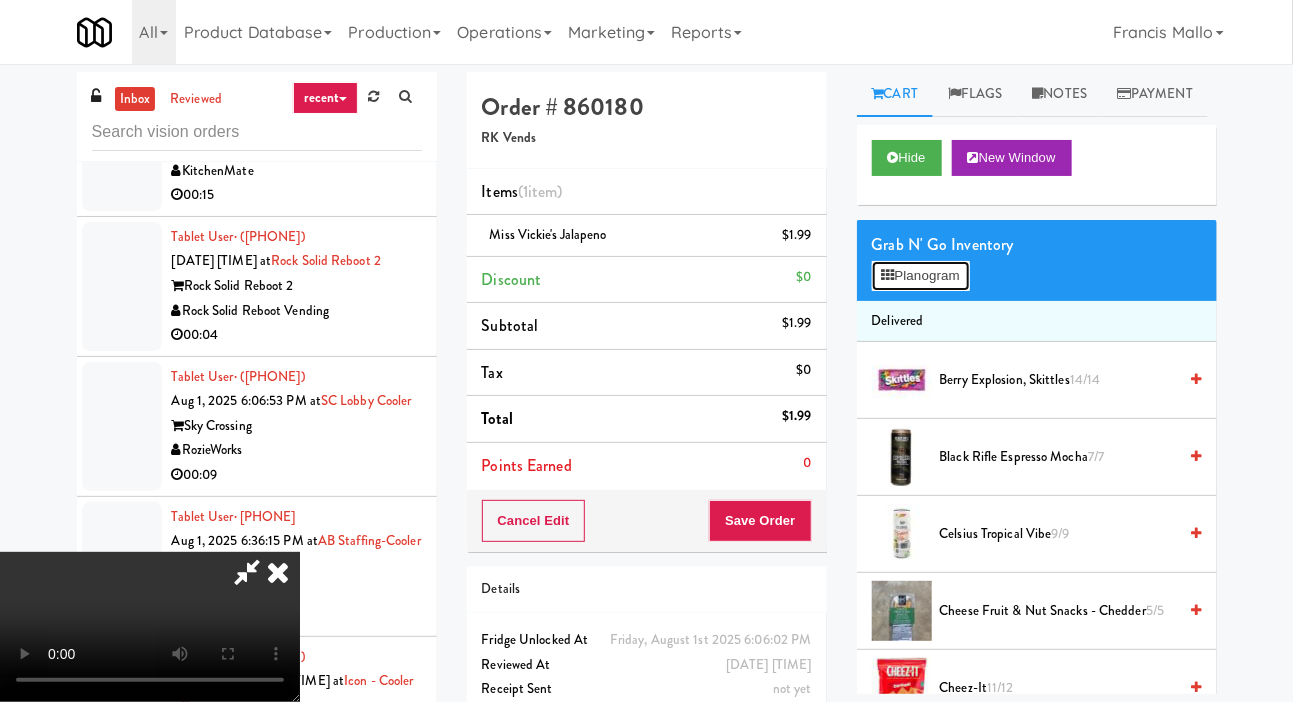 click on "Planogram" at bounding box center [921, 276] 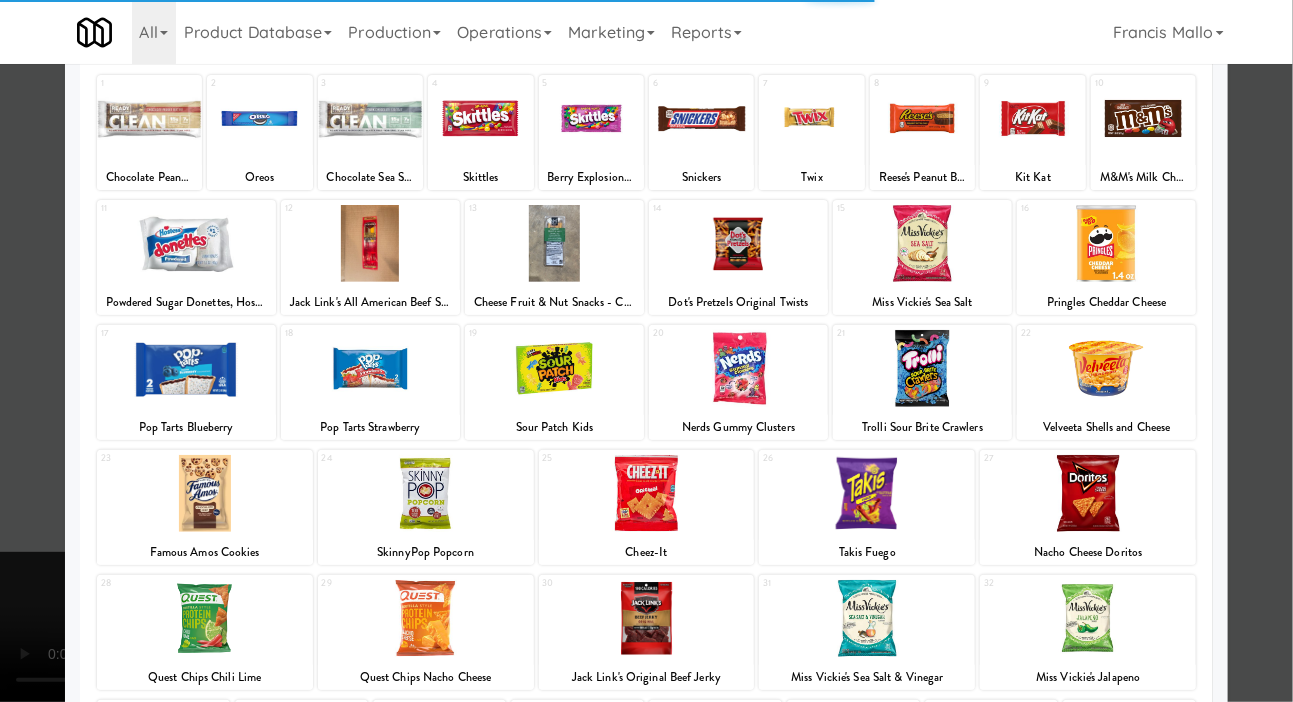scroll, scrollTop: 297, scrollLeft: 0, axis: vertical 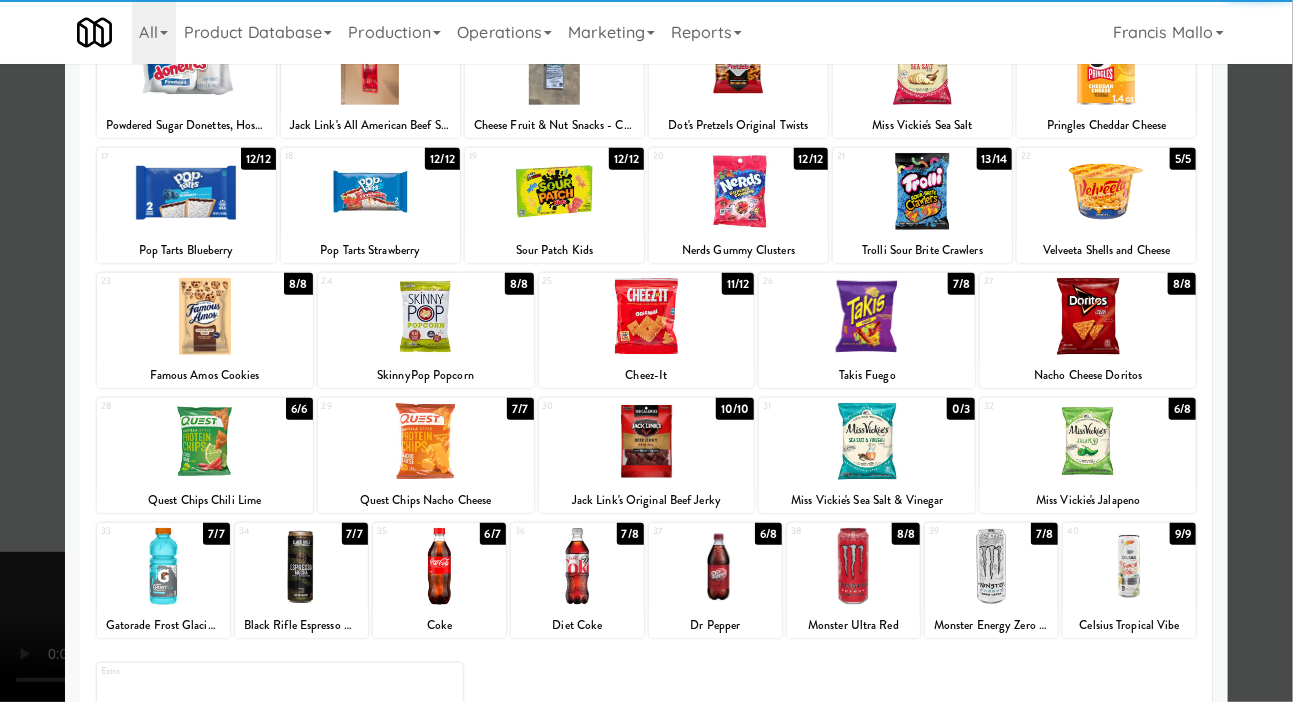 click at bounding box center [646, 351] 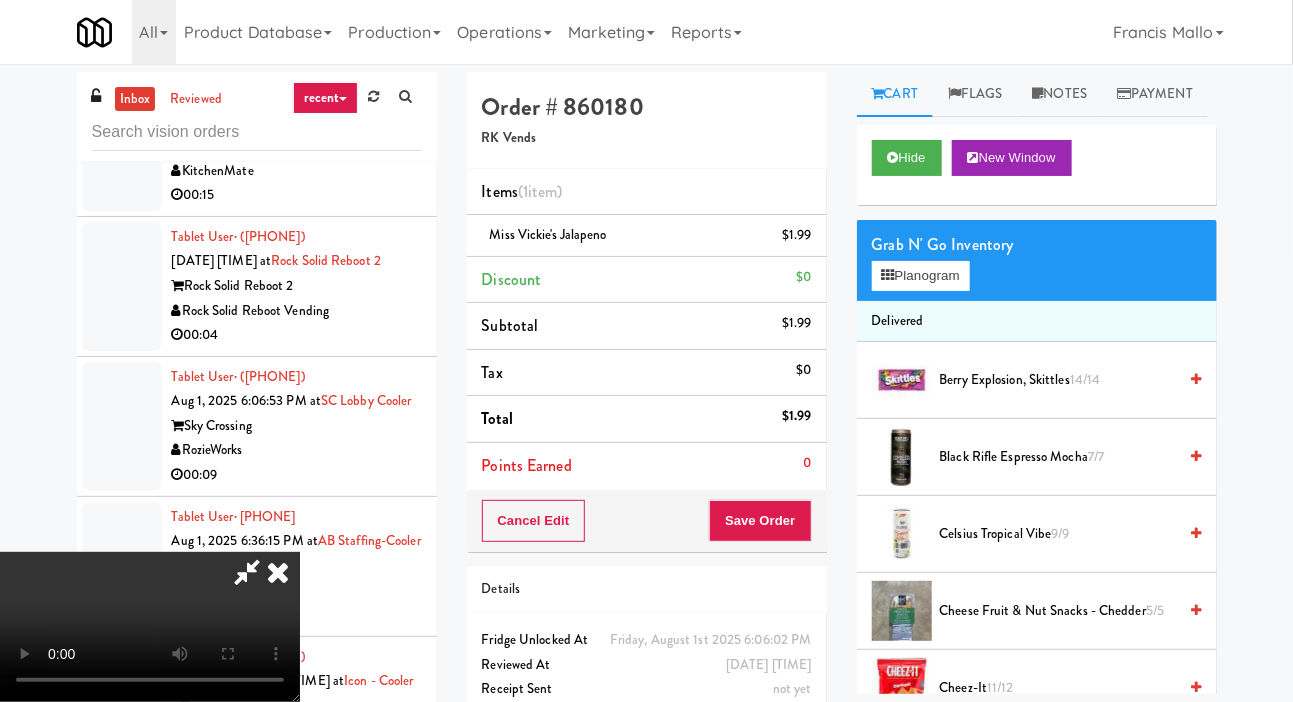 scroll, scrollTop: 73, scrollLeft: 0, axis: vertical 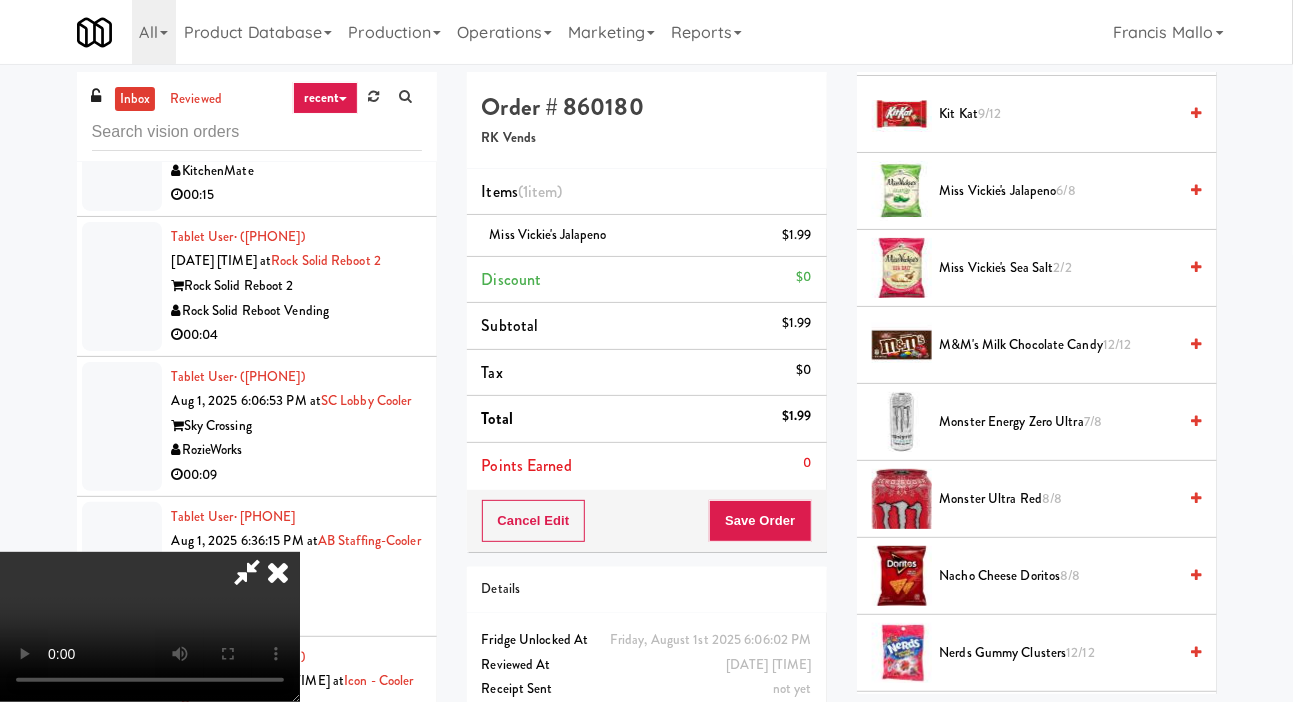 click on "Monster Energy Zero Ultra  7/8" at bounding box center [1058, 422] 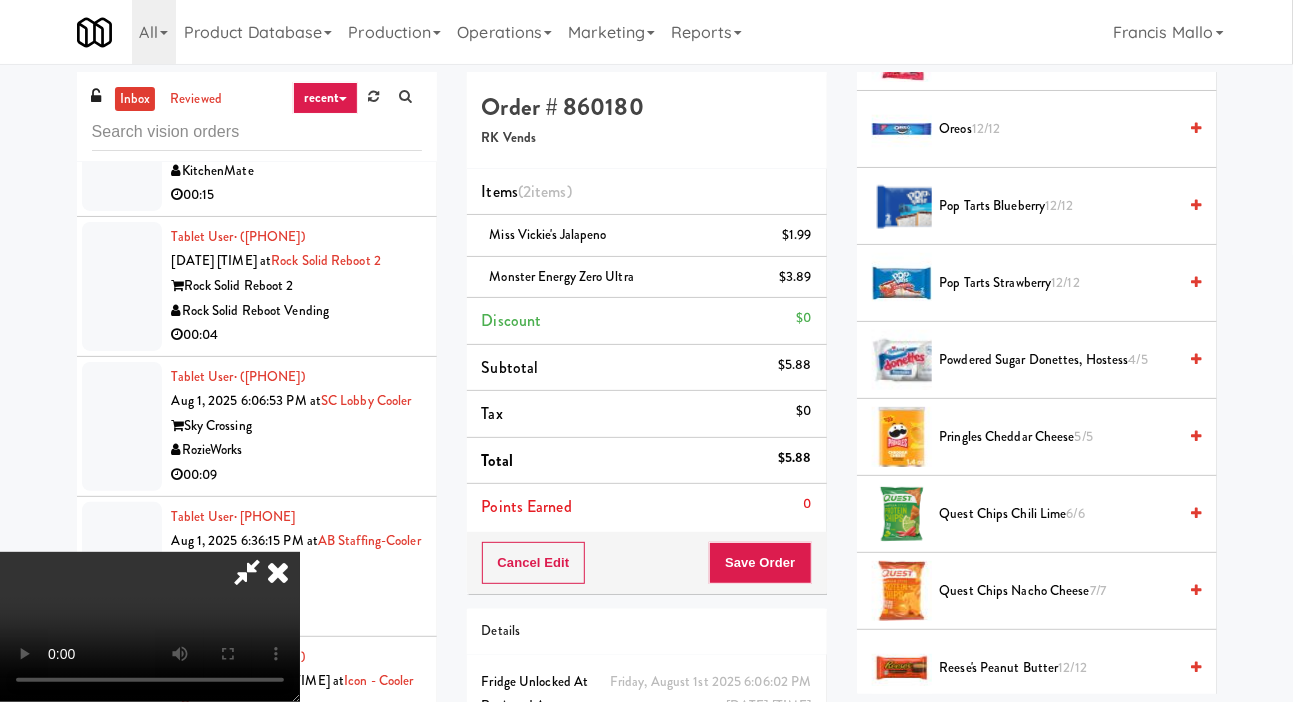 scroll, scrollTop: 2024, scrollLeft: 0, axis: vertical 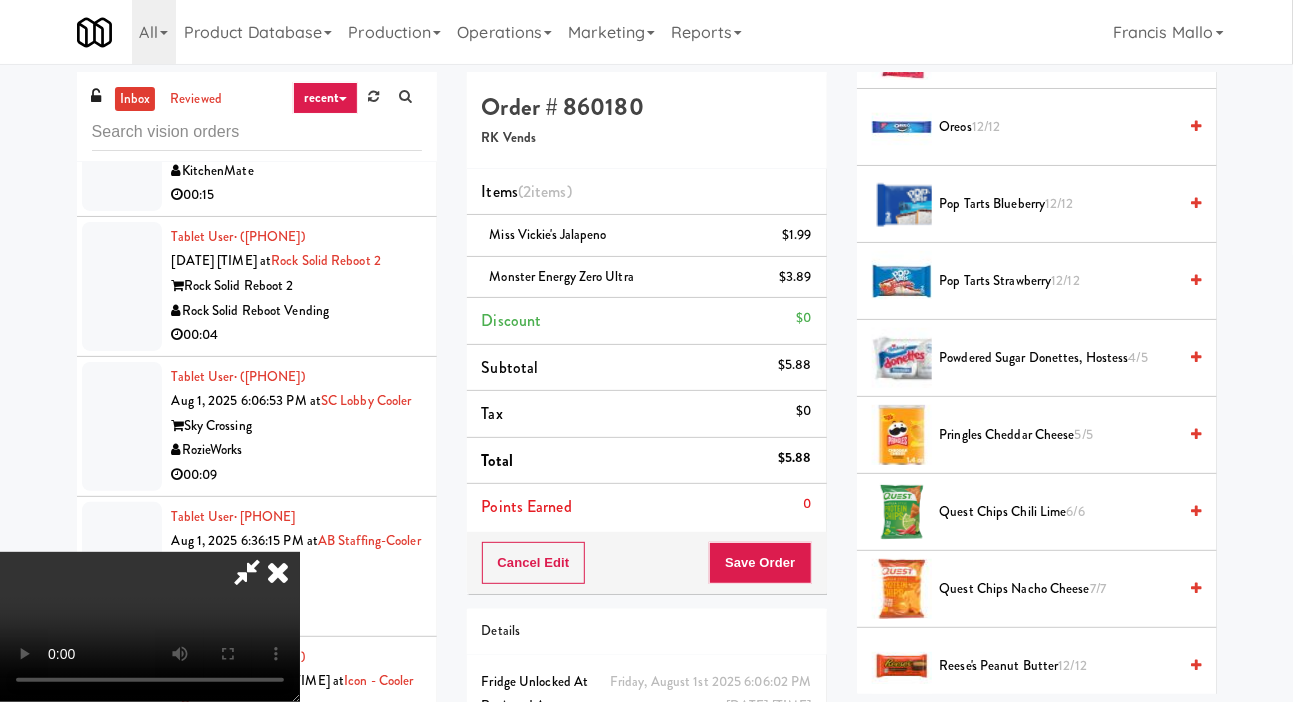 click on "Pop Tarts Blueberry  12/12" at bounding box center (1058, 204) 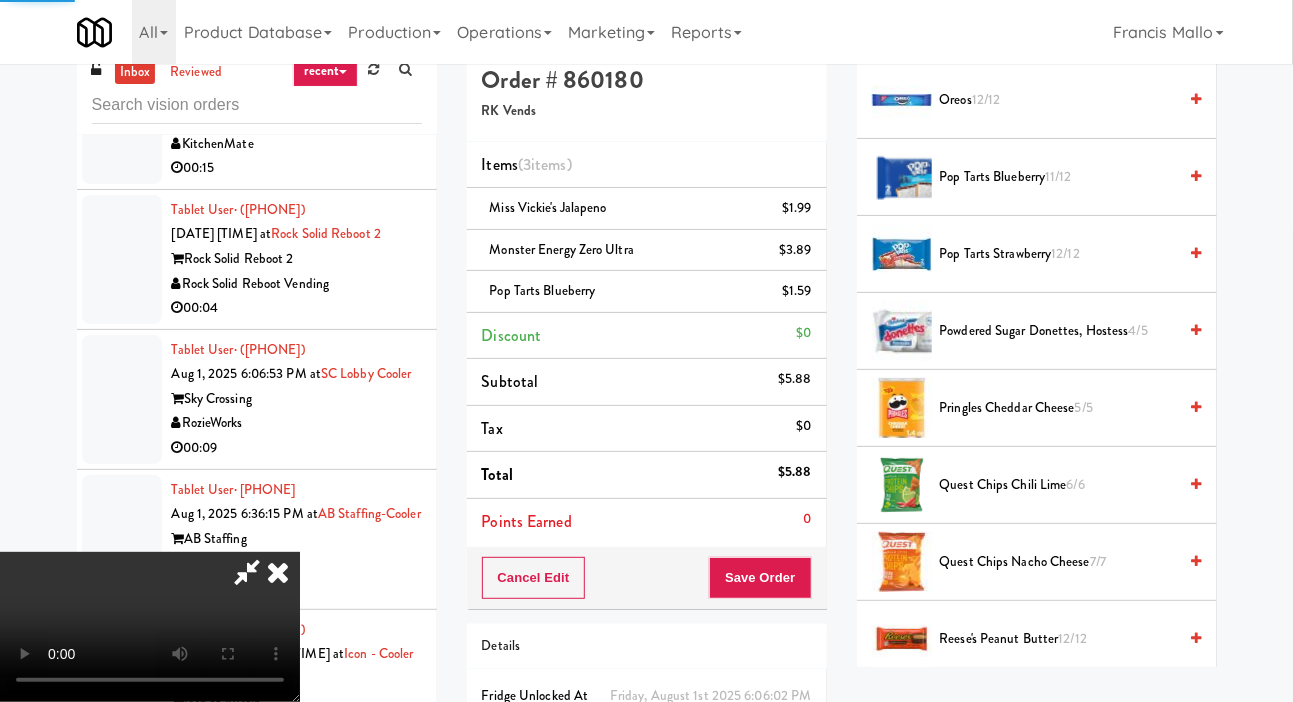 scroll, scrollTop: 0, scrollLeft: 0, axis: both 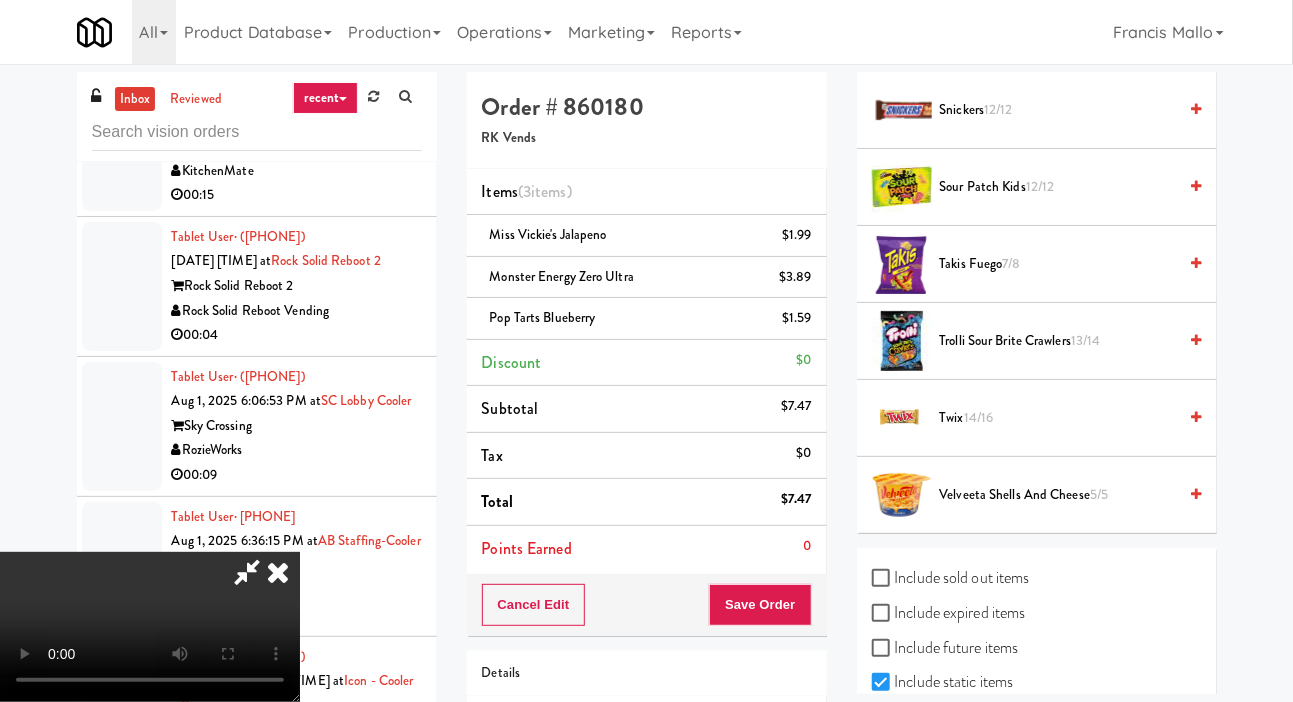 click on "Takis Fuego  7/8" at bounding box center [1058, 264] 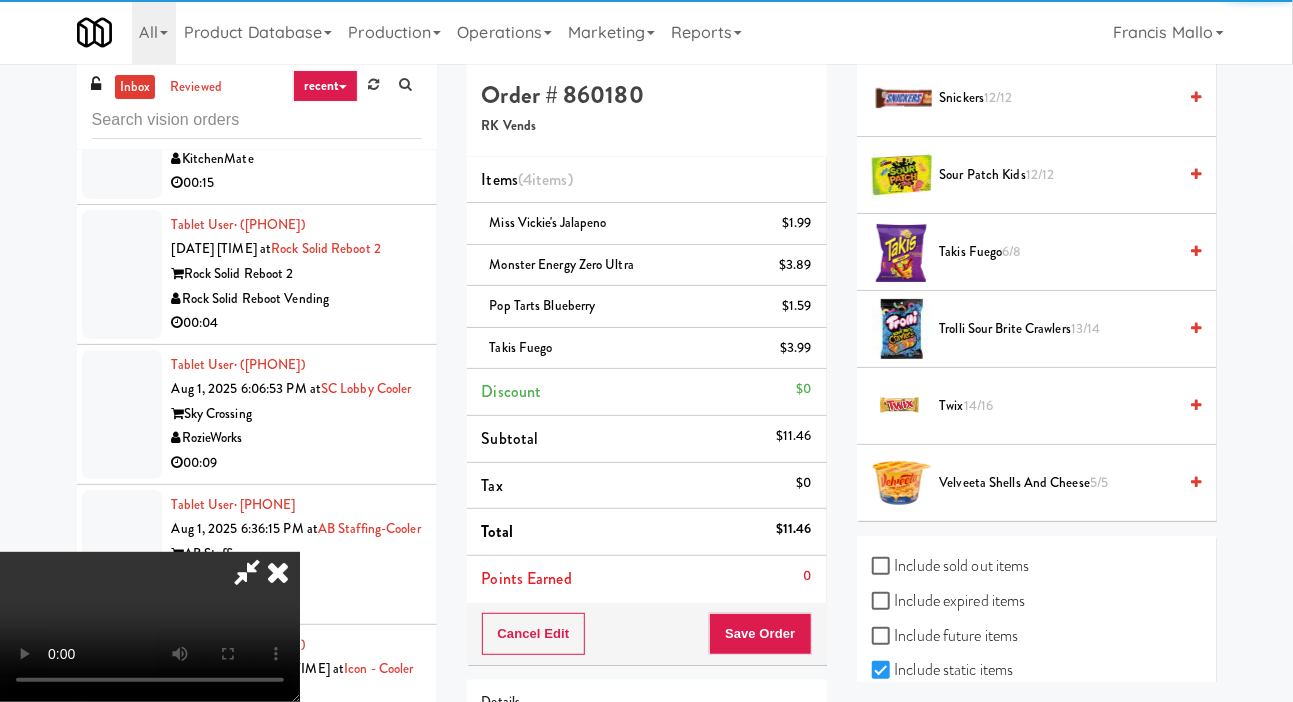 scroll, scrollTop: 69, scrollLeft: 0, axis: vertical 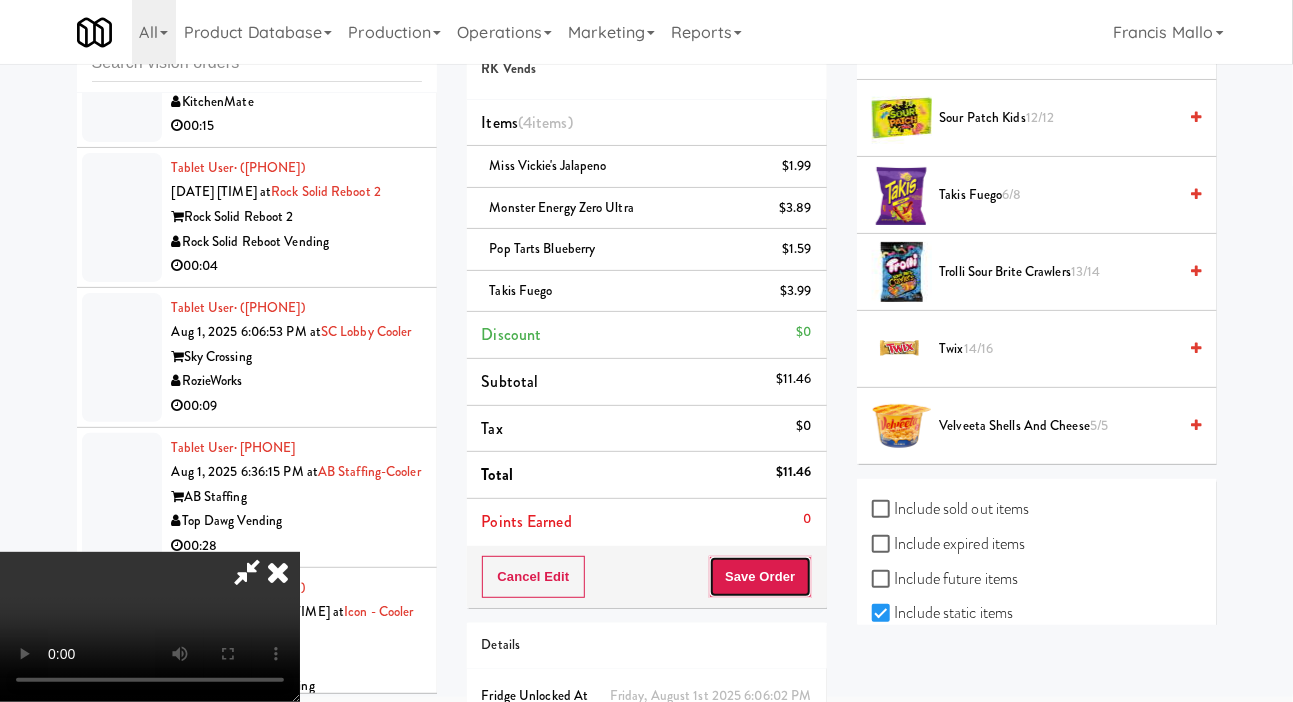 click on "Save Order" at bounding box center (760, 577) 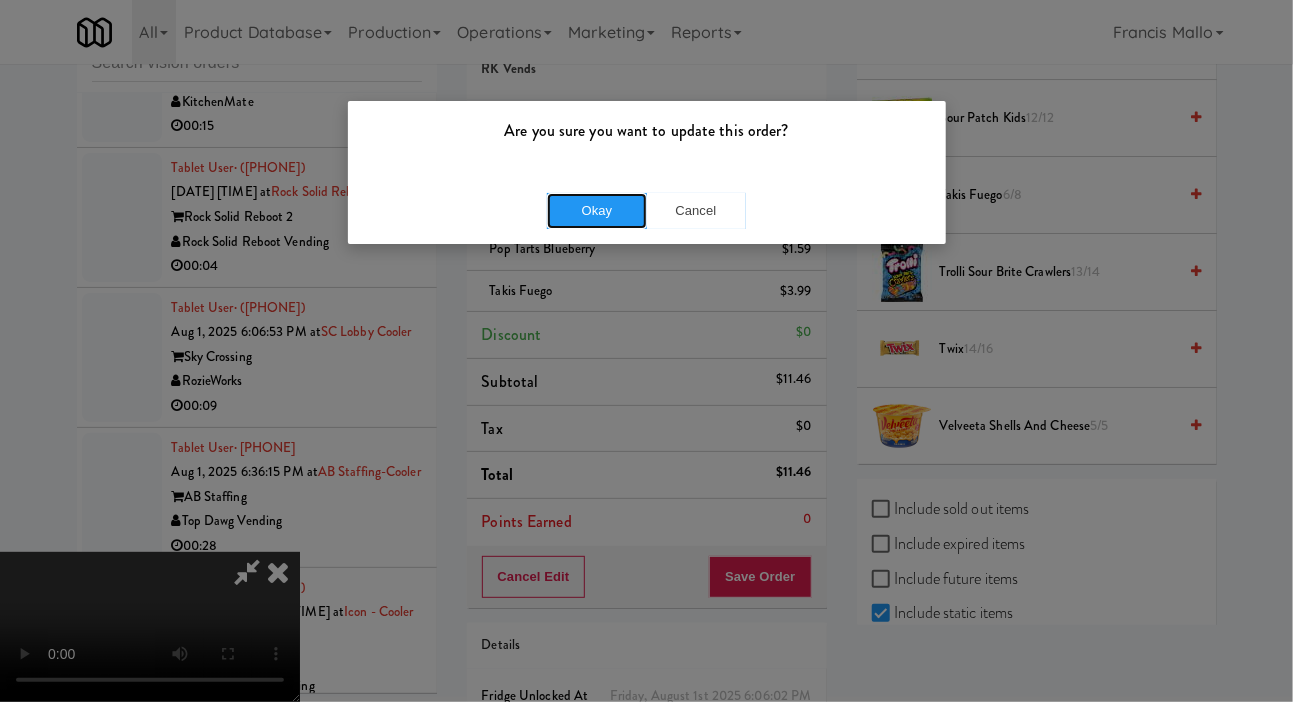 click on "Okay" at bounding box center [597, 211] 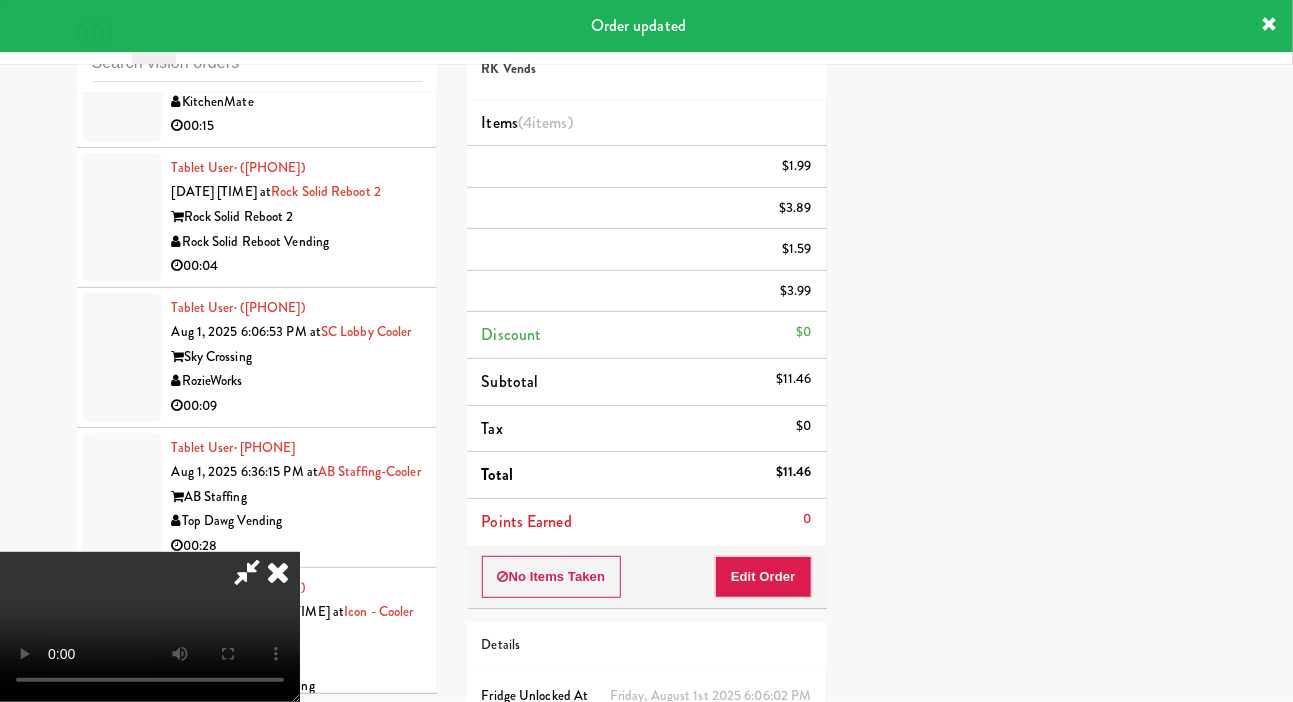 scroll, scrollTop: 116, scrollLeft: 0, axis: vertical 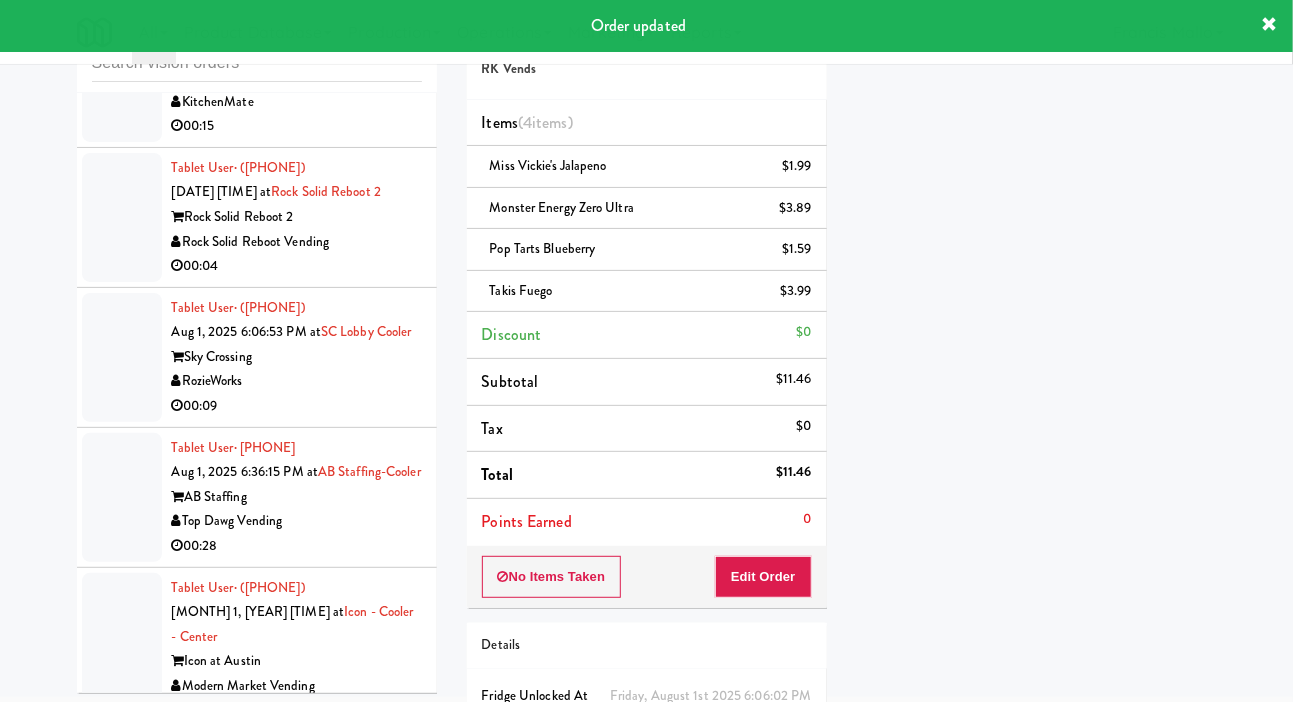click on "00:07" at bounding box center [297, -178] 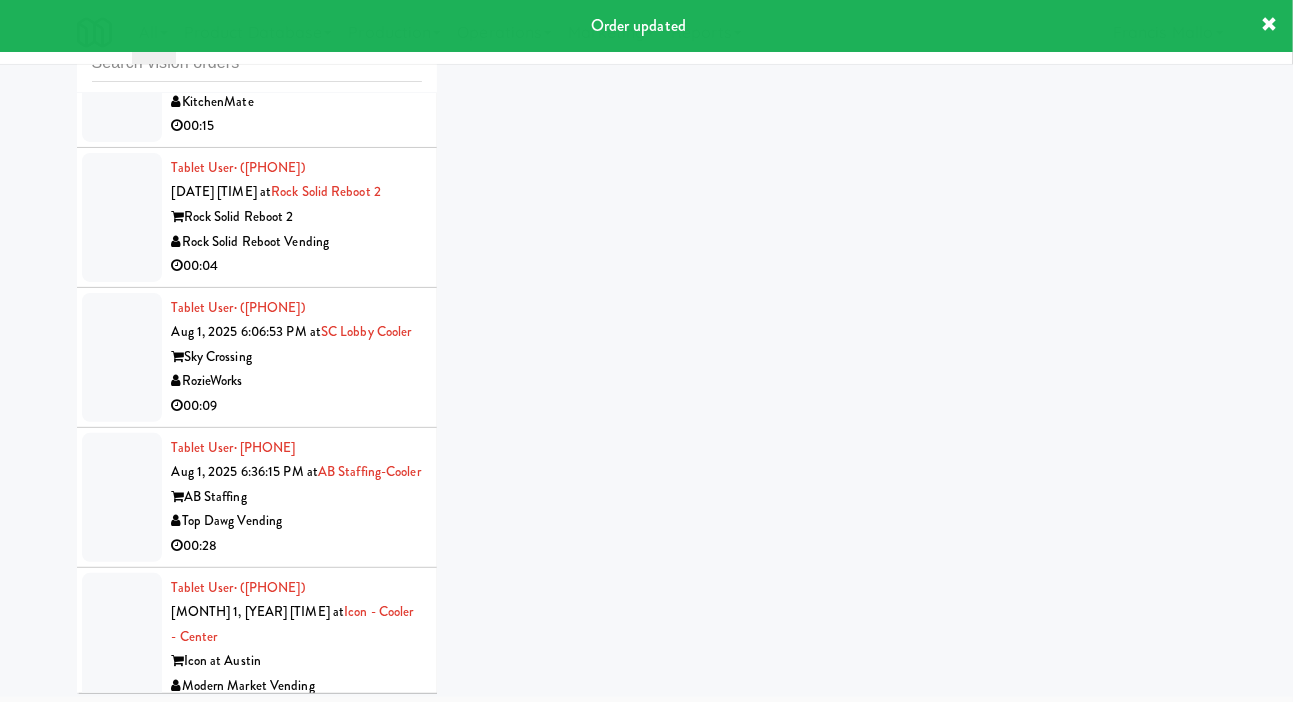 scroll, scrollTop: 0, scrollLeft: 0, axis: both 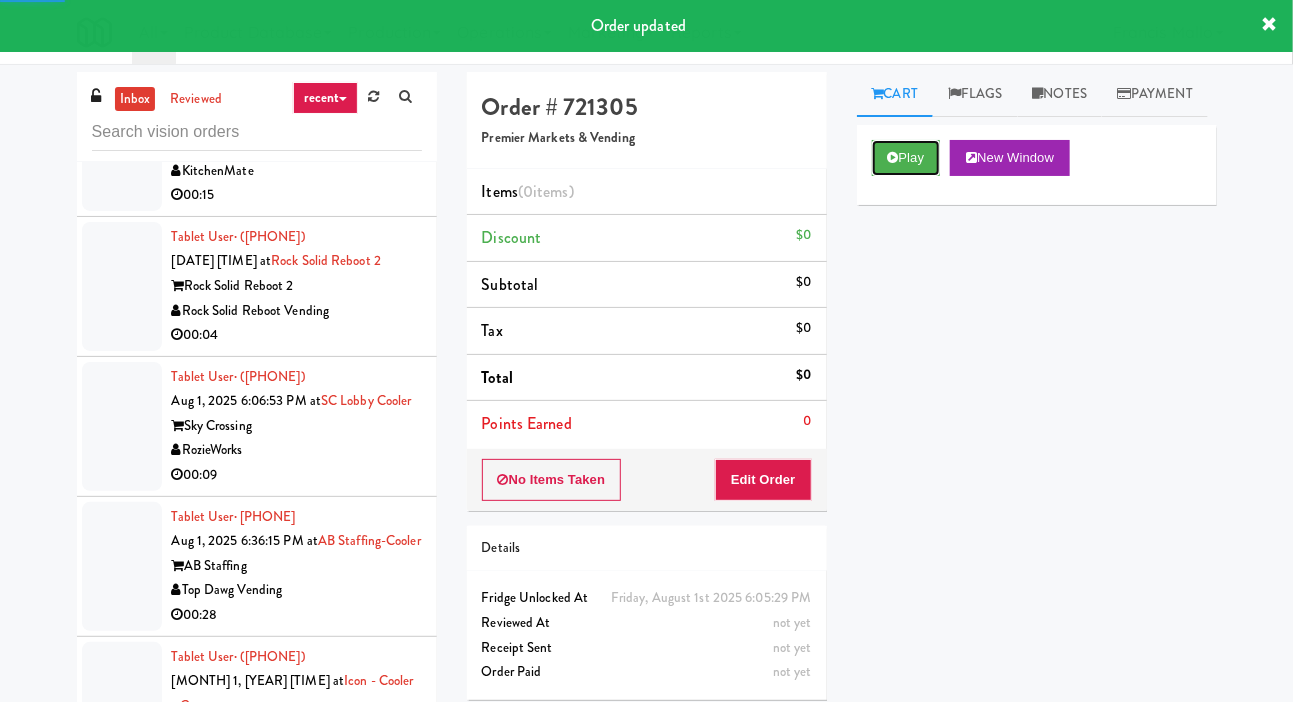 click on "Play" at bounding box center [906, 158] 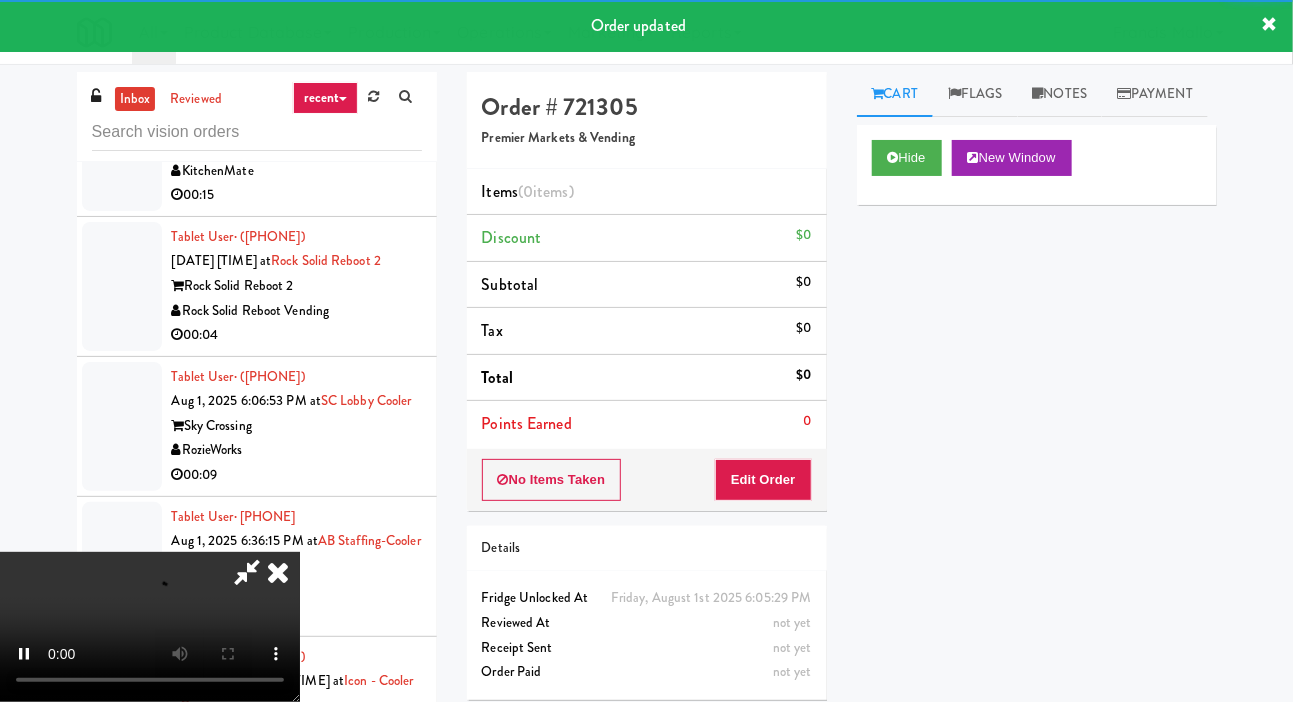 click on "Order # 721305 Premier Markets & Vending Items  (0  items )  Discount  $0 Subtotal $0 Tax $0 Total $0 Points Earned  0   No Items Taken Edit Order Details [DAY_OF_WEEK], [MONTH] [DAY] [YEAR] [TIME] Fridge Unlocked At not yet Reviewed At not yet Receipt Sent not yet Order Paid" at bounding box center (647, 393) 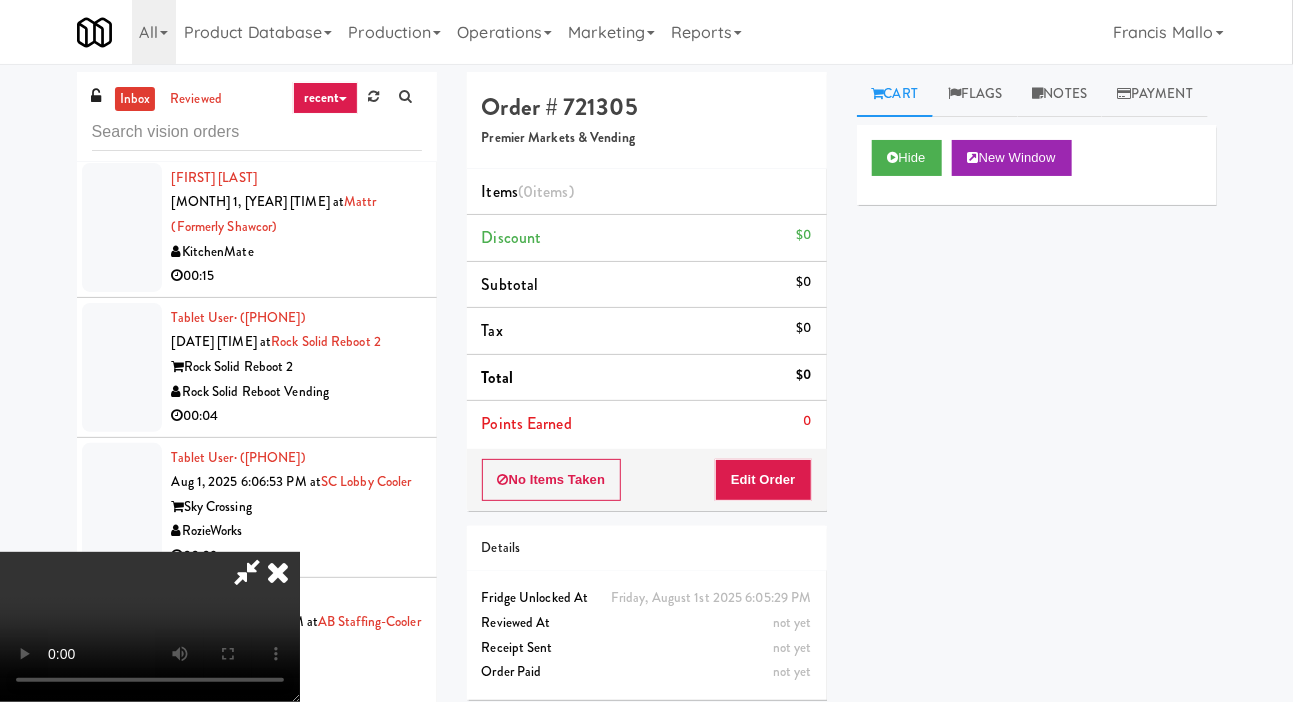 scroll, scrollTop: 23205, scrollLeft: 0, axis: vertical 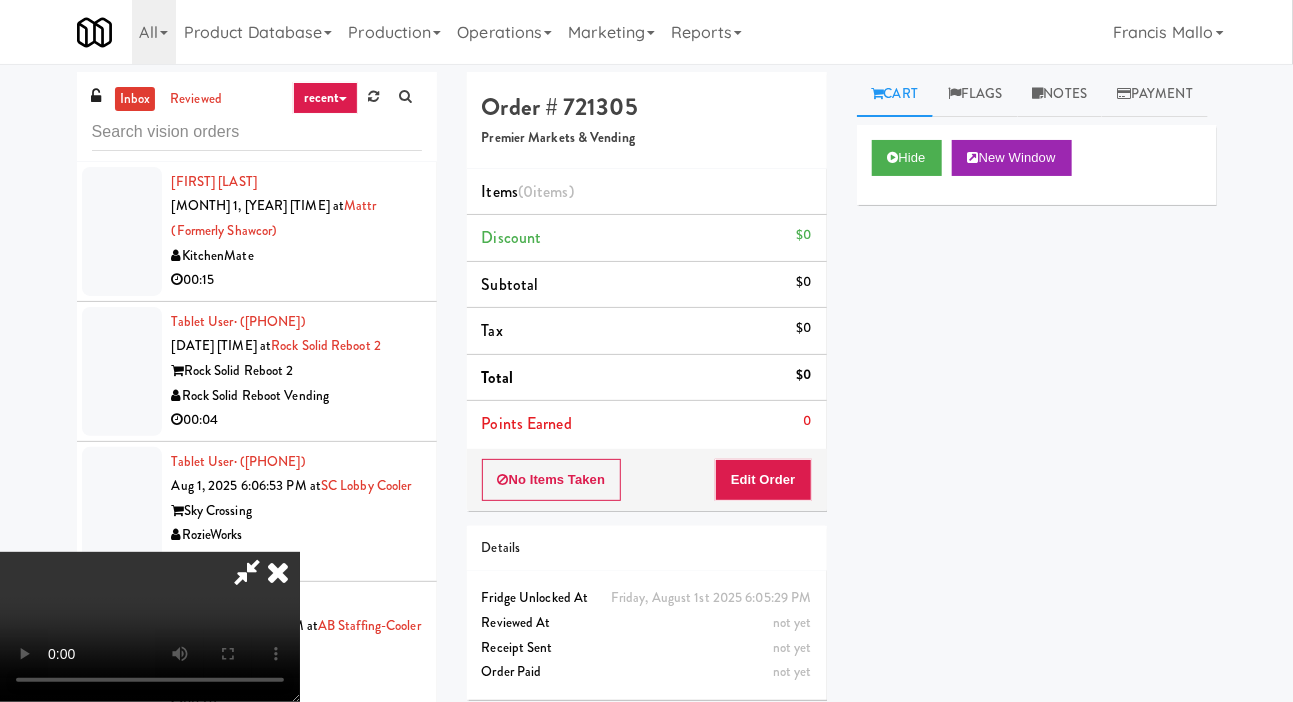 click on "Cart  Flags  Notes  Payment  Hide  New Window  Primary Flag  Clear     Flag if unable to determine what was taken or order not processable due to inventory issues Unclear Take - No Video Unclear Take - Short or Cut Off Unclear Take - Obstructed Inventory Issue - Product Not in Inventory Inventory Issue - Product prices as $0  Additional Concerns  Clear Flag as Suspicious Returned Product Place a foreign product in  Internal Notes                                                                                                                                                                Card  View Transaction Details  Card  8474 Transaction Ref 634343568 Preauth 10.00 Brand VISA Number [CREDIT_CARD] Entry Mode ctls  Card Issuer Checks  Payout" at bounding box center [1037, 383] 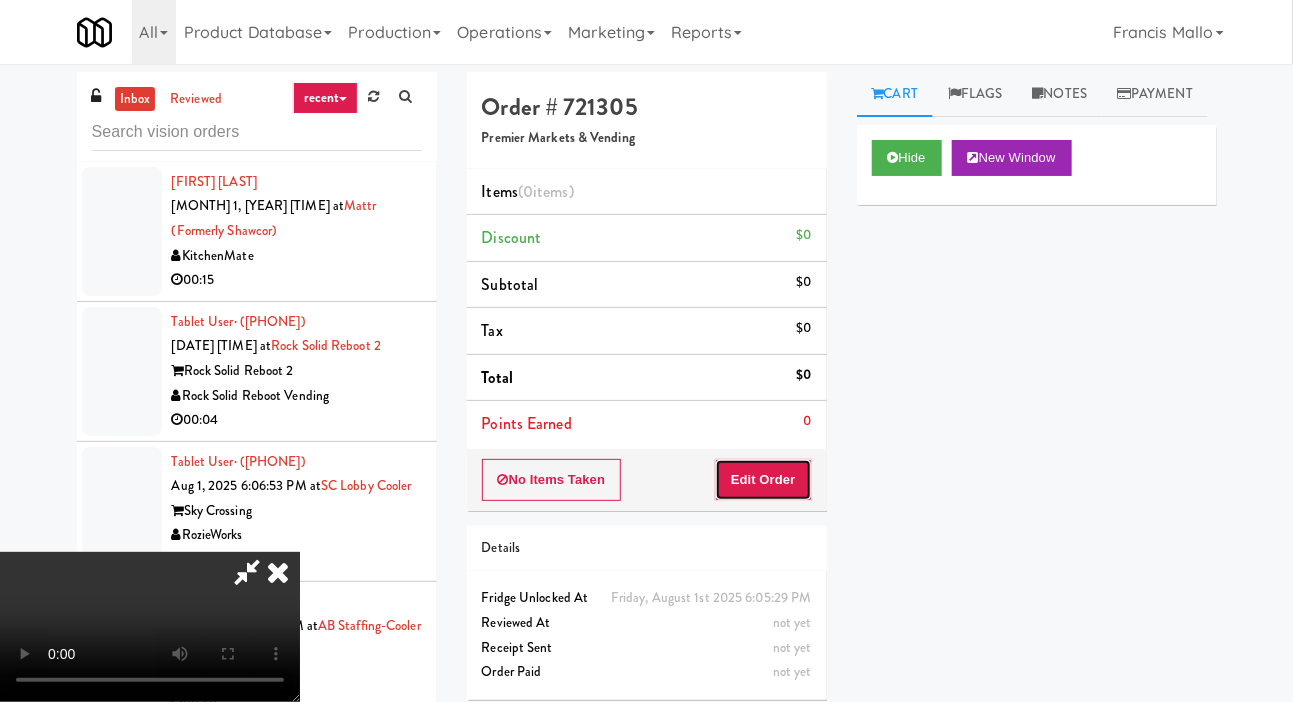 click on "Edit Order" at bounding box center [763, 480] 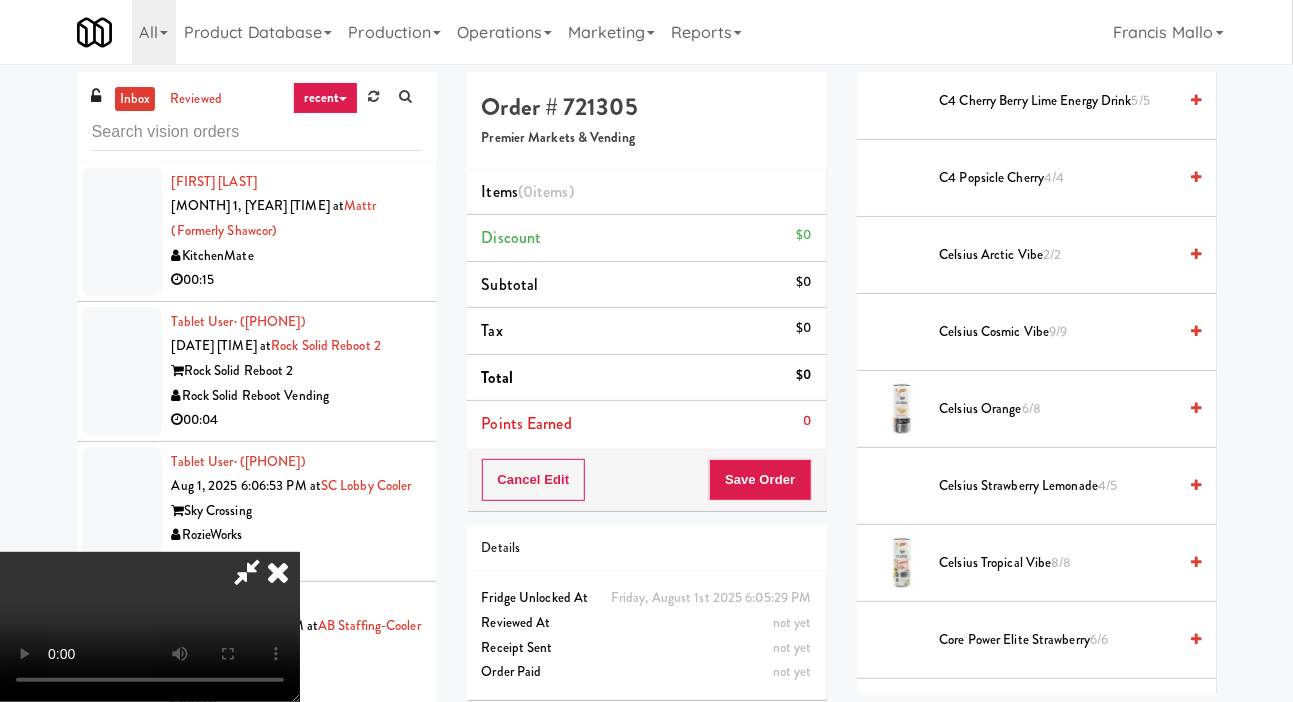 scroll, scrollTop: 438, scrollLeft: 0, axis: vertical 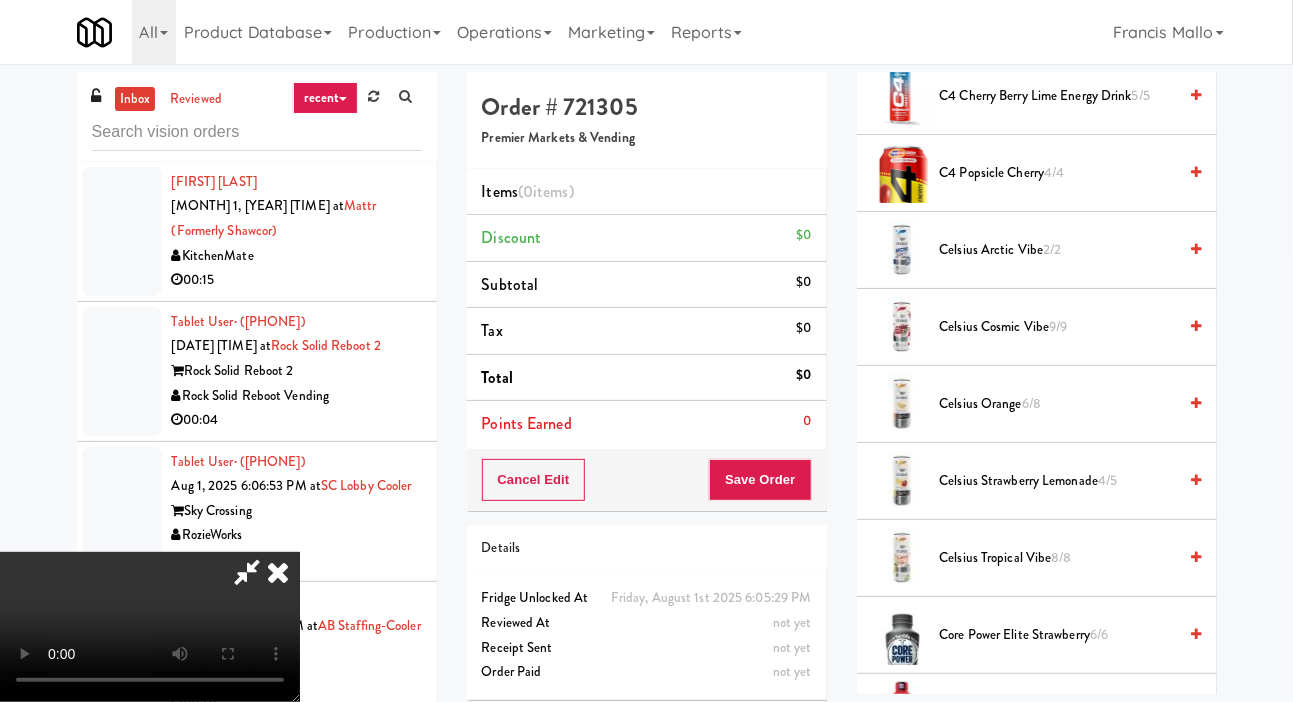 click on "Celsius Orange  6/8" at bounding box center (1037, 404) 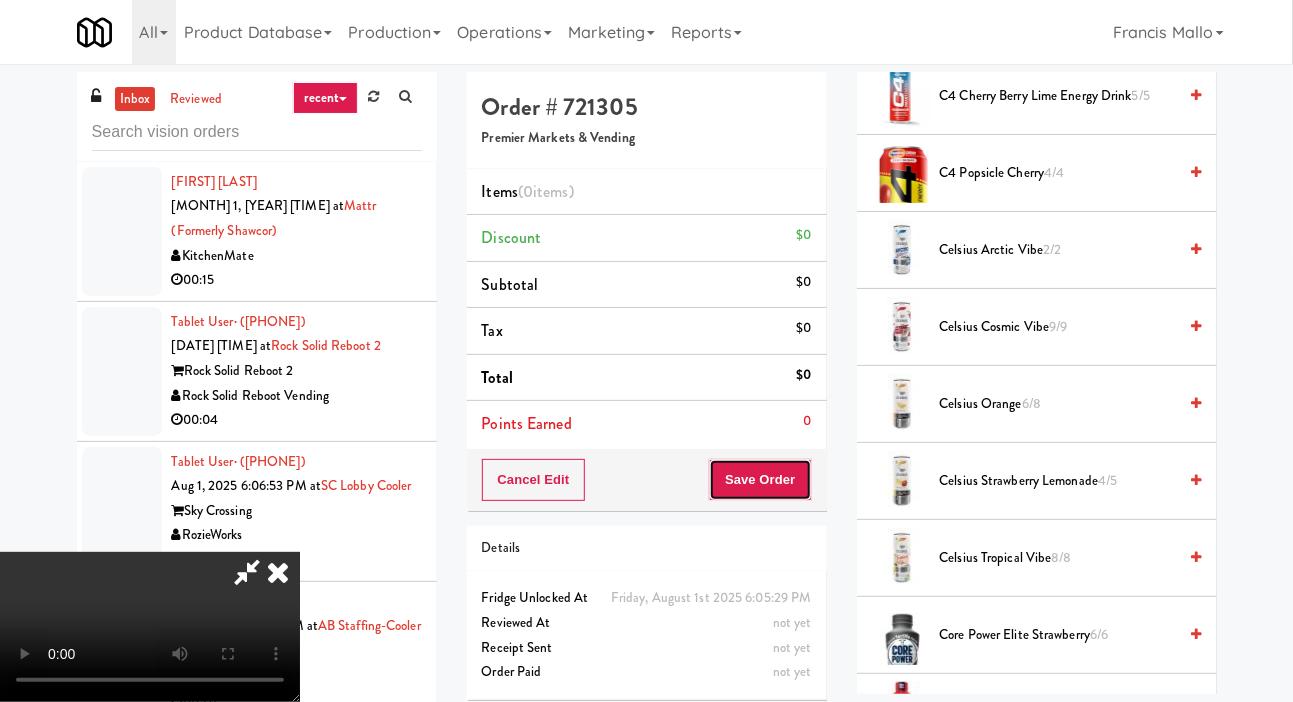 click on "Save Order" at bounding box center [760, 480] 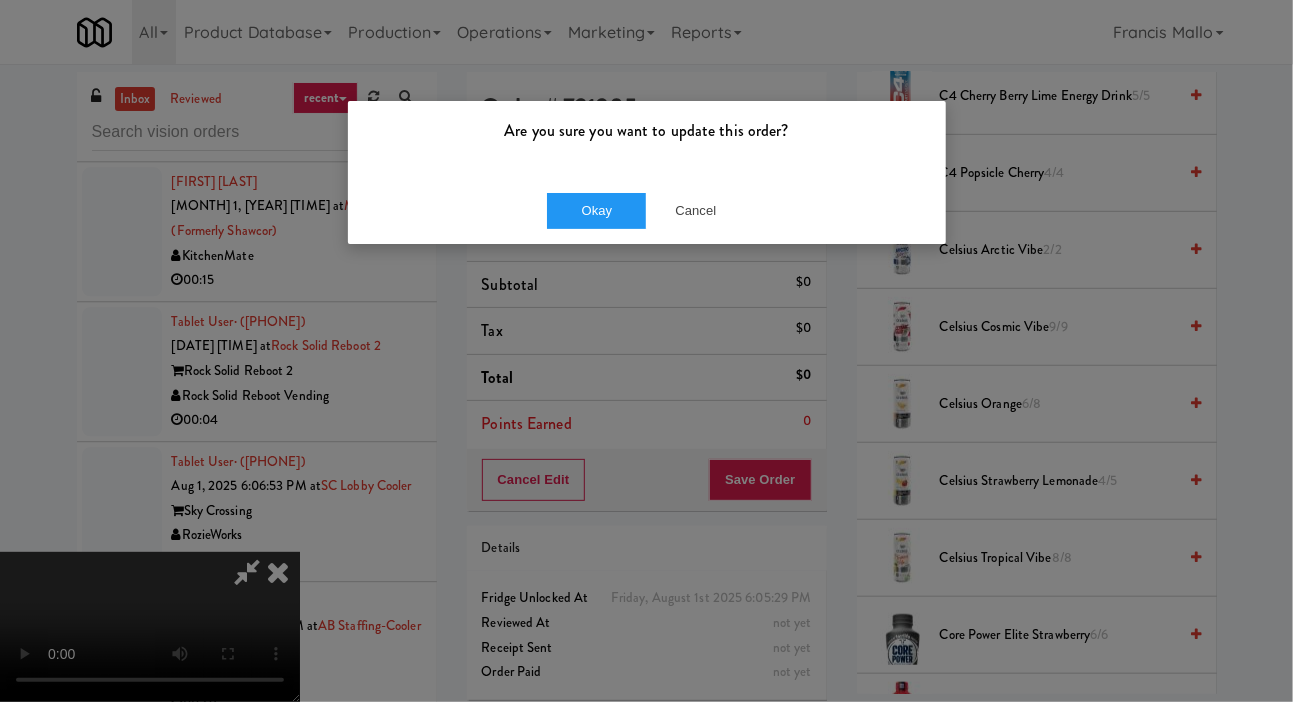 click on "Okay Cancel" at bounding box center [647, 210] 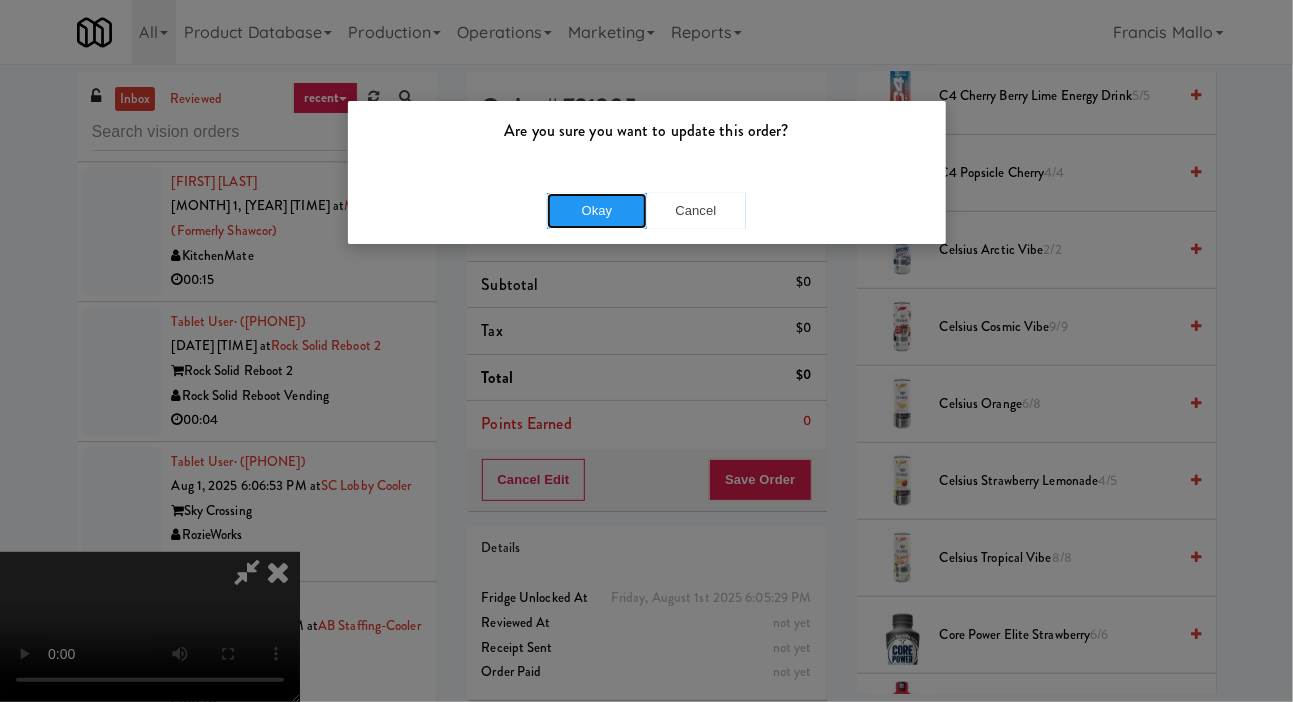 click on "Okay" at bounding box center (597, 211) 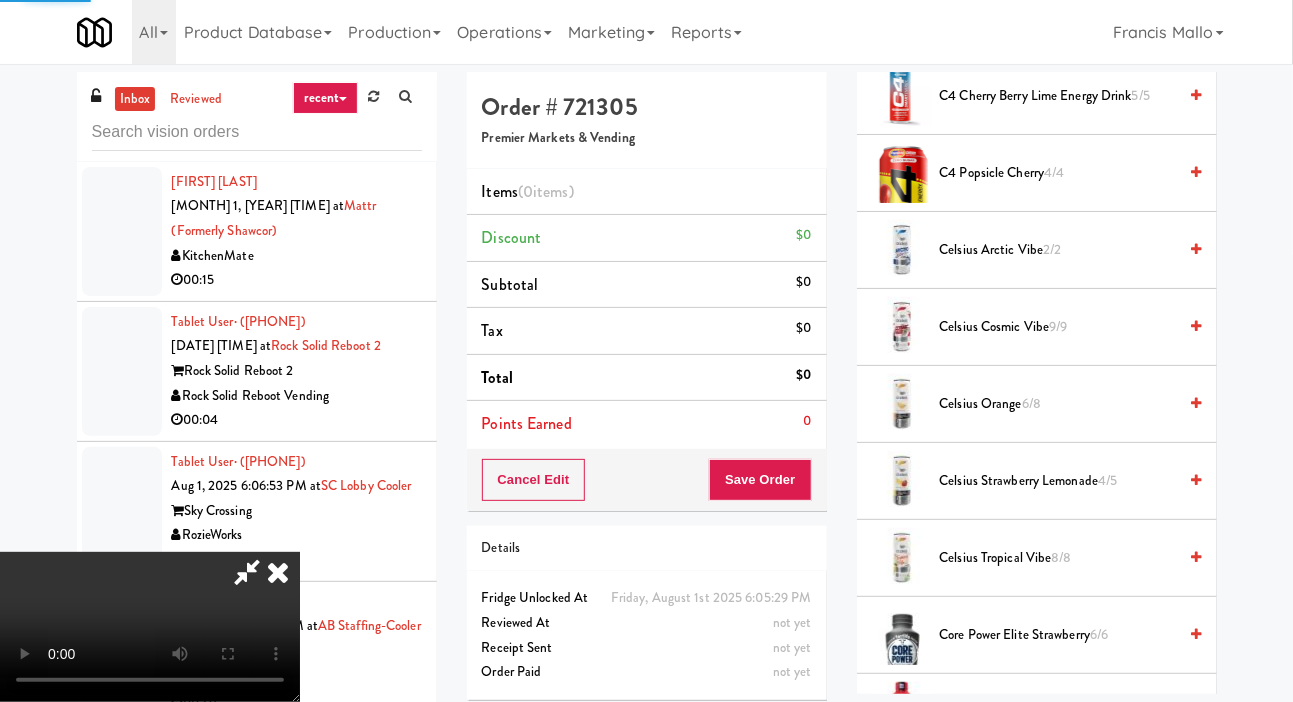 scroll, scrollTop: 116, scrollLeft: 0, axis: vertical 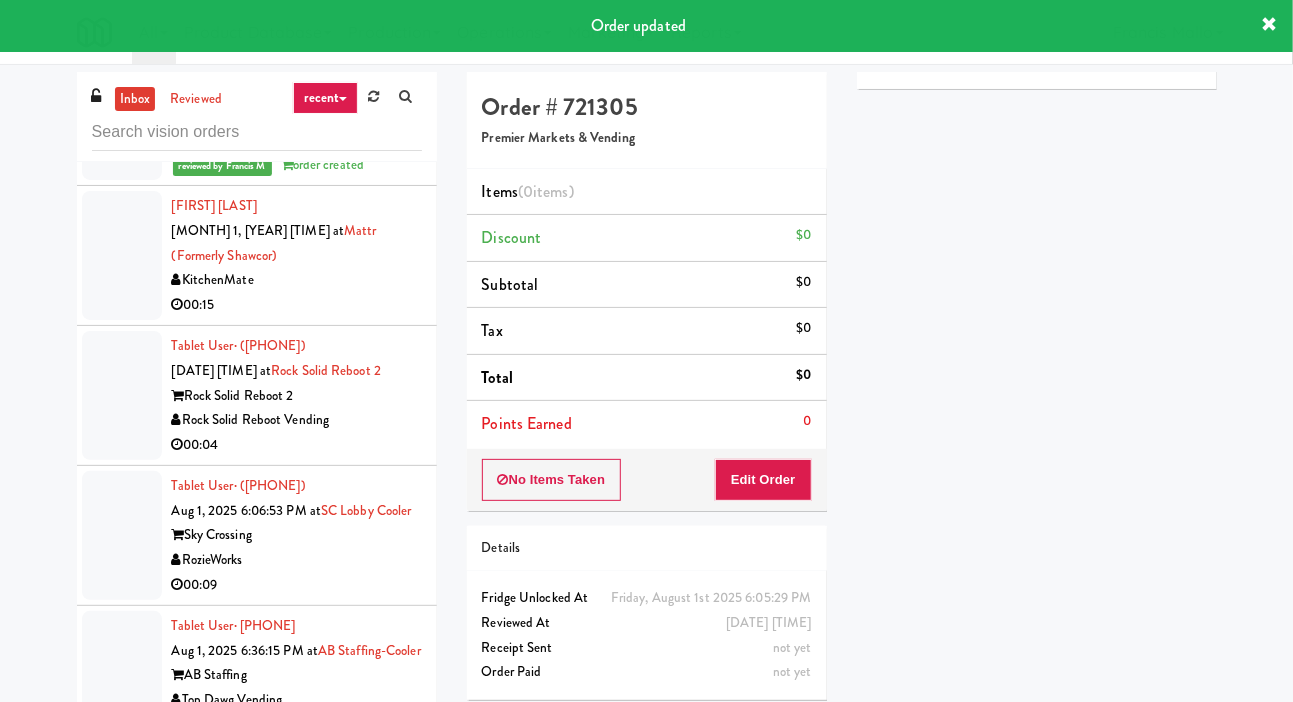 click at bounding box center (122, -214) 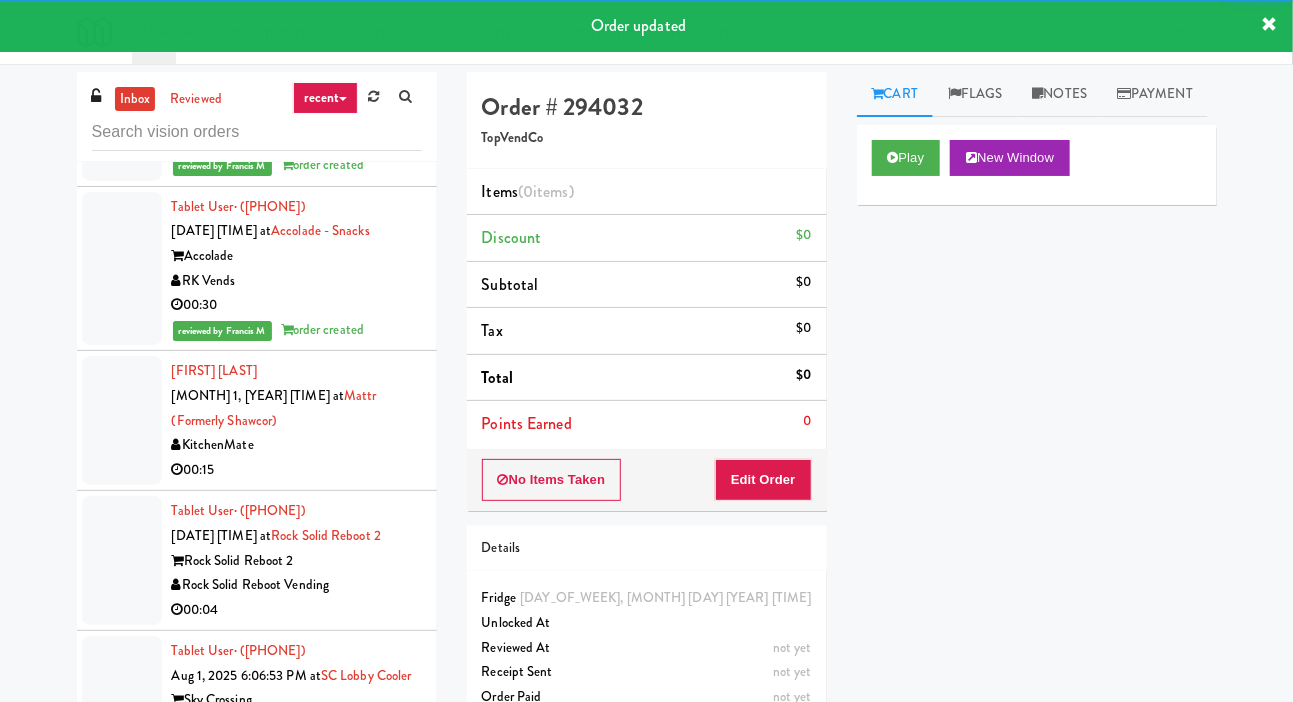 scroll, scrollTop: 23039, scrollLeft: 0, axis: vertical 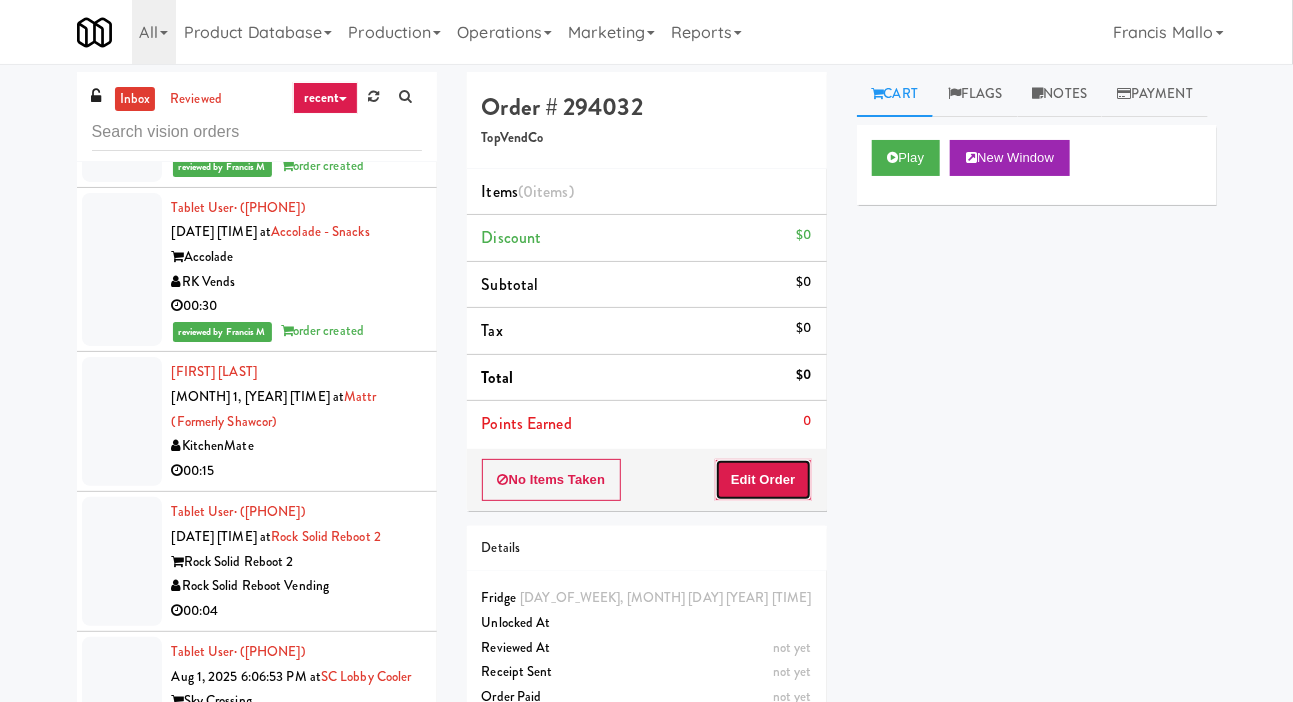click on "Edit Order" at bounding box center [763, 480] 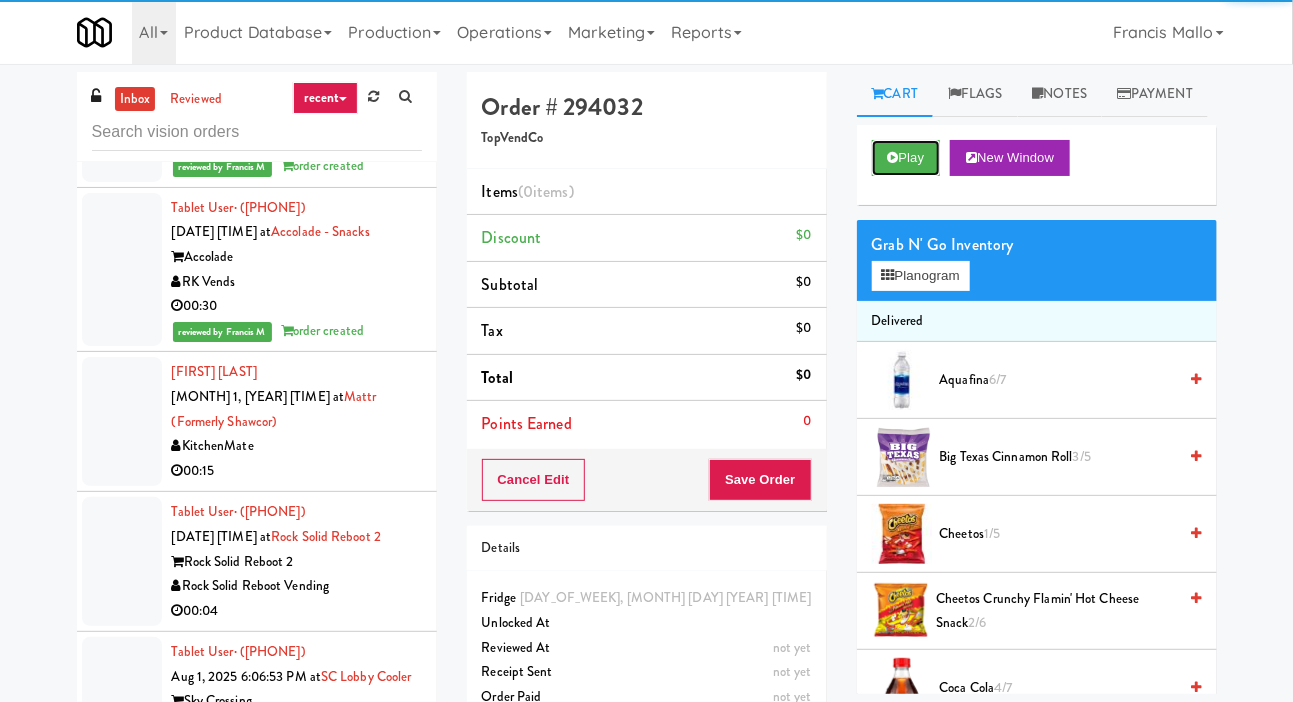 click at bounding box center [893, 157] 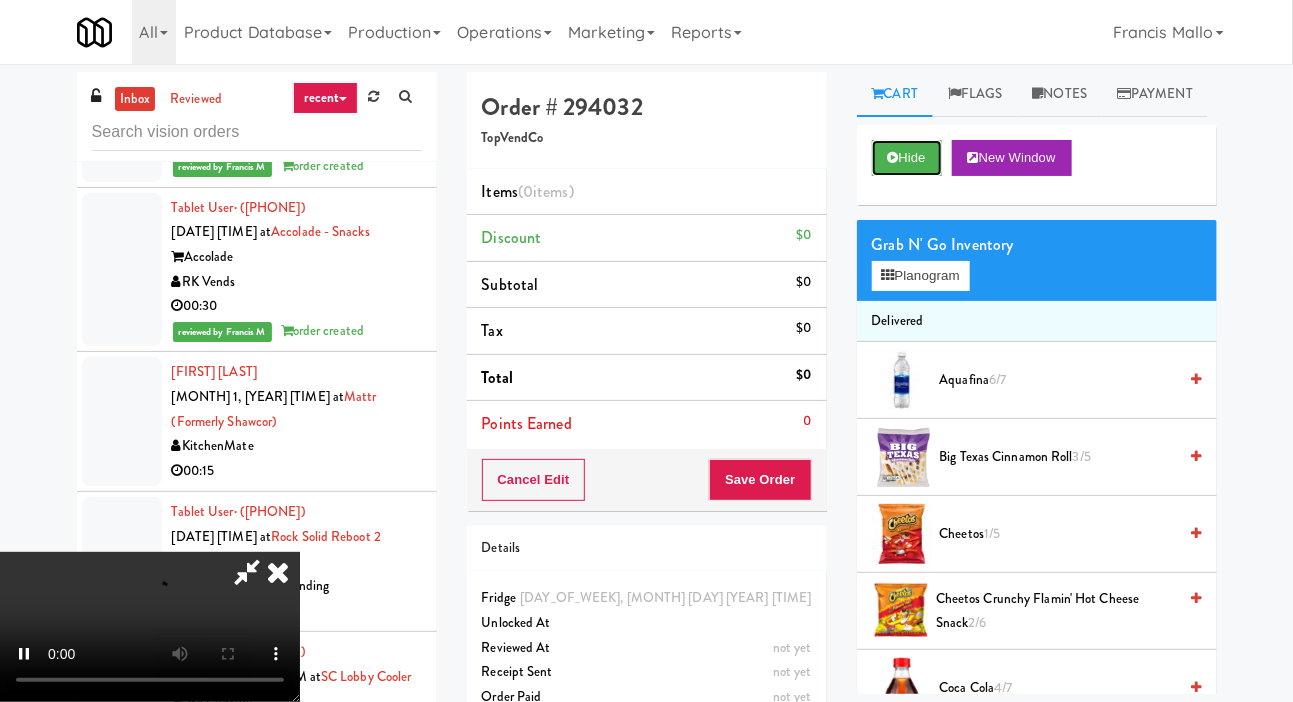 scroll, scrollTop: 73, scrollLeft: 0, axis: vertical 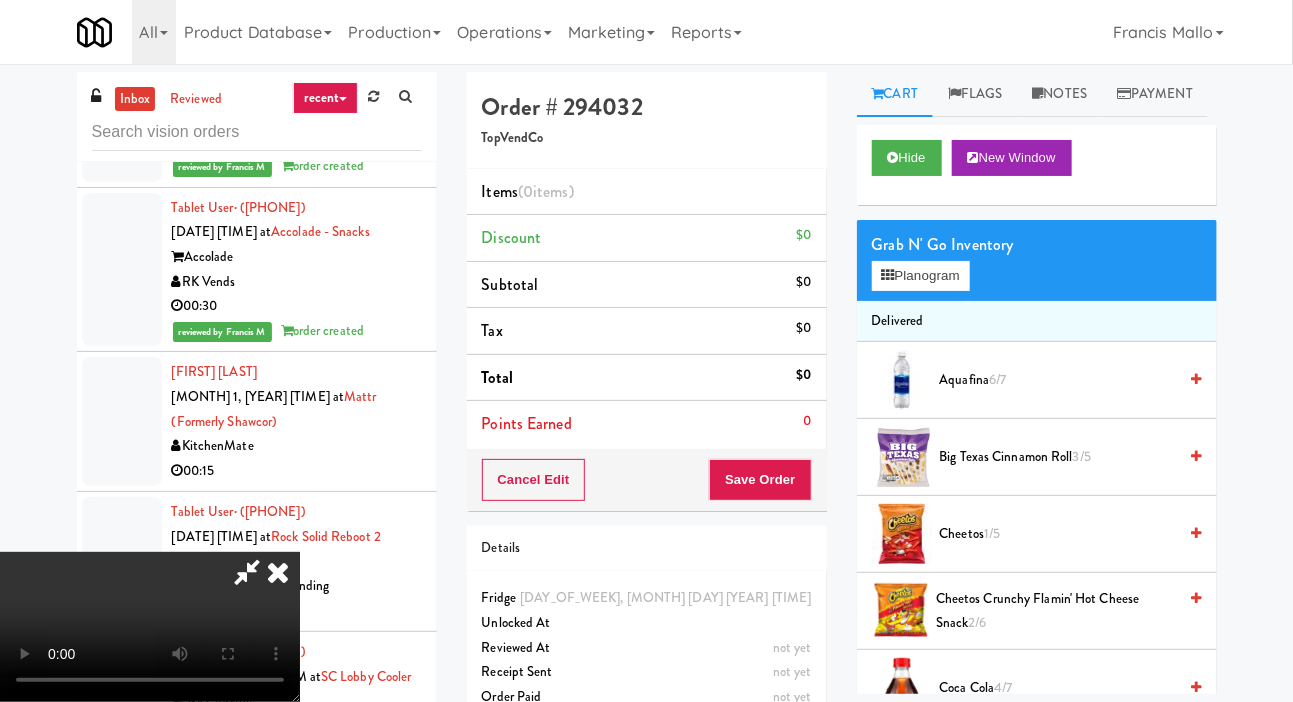 type 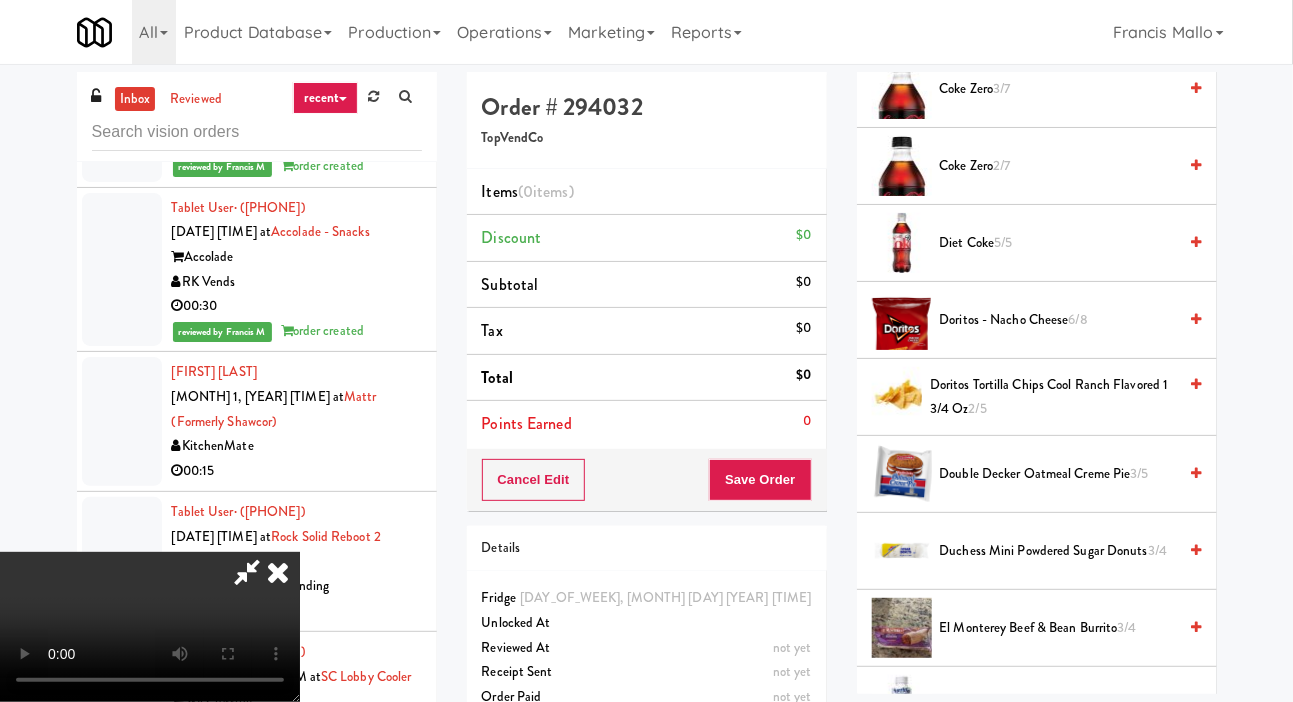 scroll, scrollTop: 750, scrollLeft: 0, axis: vertical 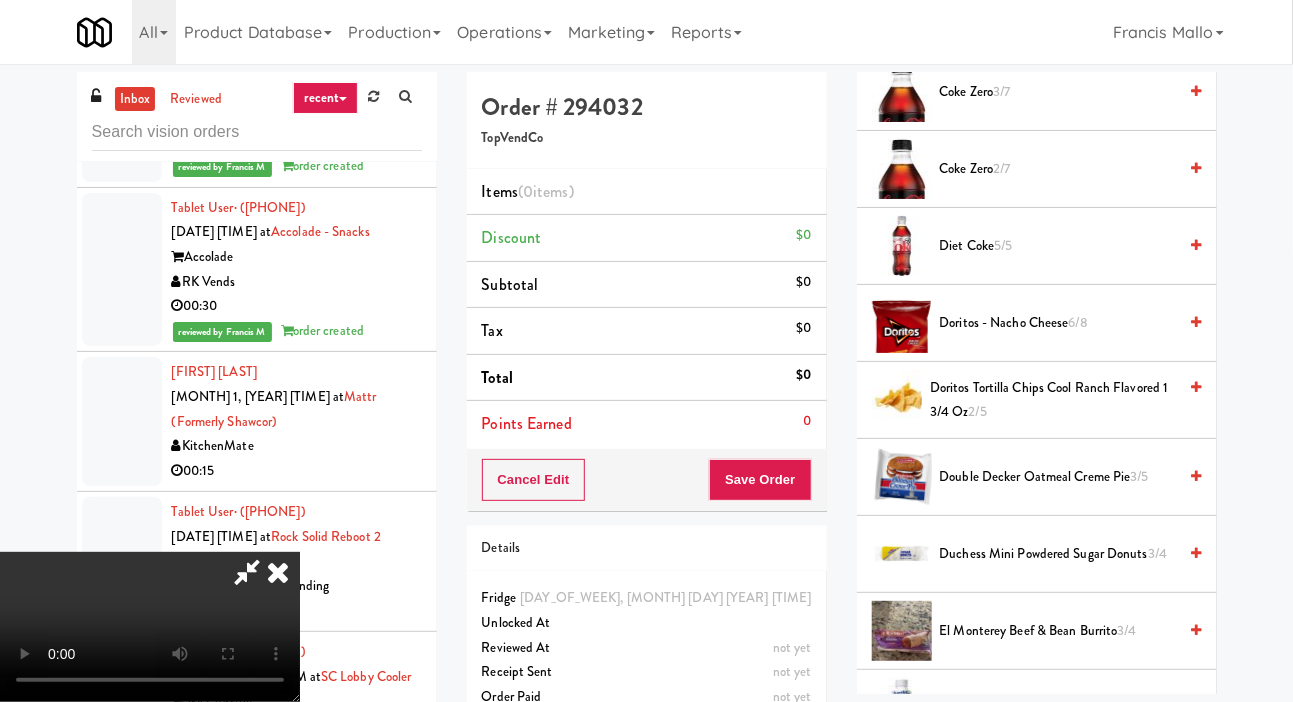 click on "Duchess Mini Powdered Sugar Donuts  3/4" at bounding box center (1058, 554) 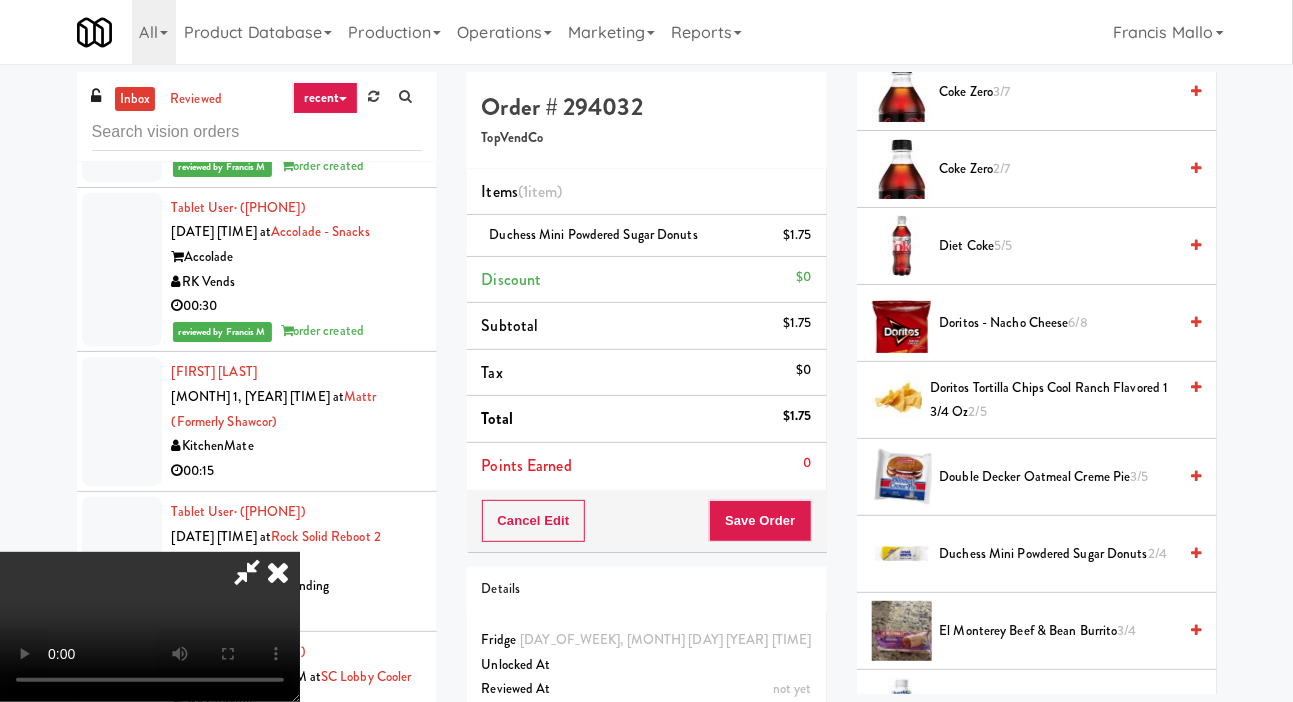 click on "[PRODUCT]  $[PRICE]" at bounding box center (647, 236) 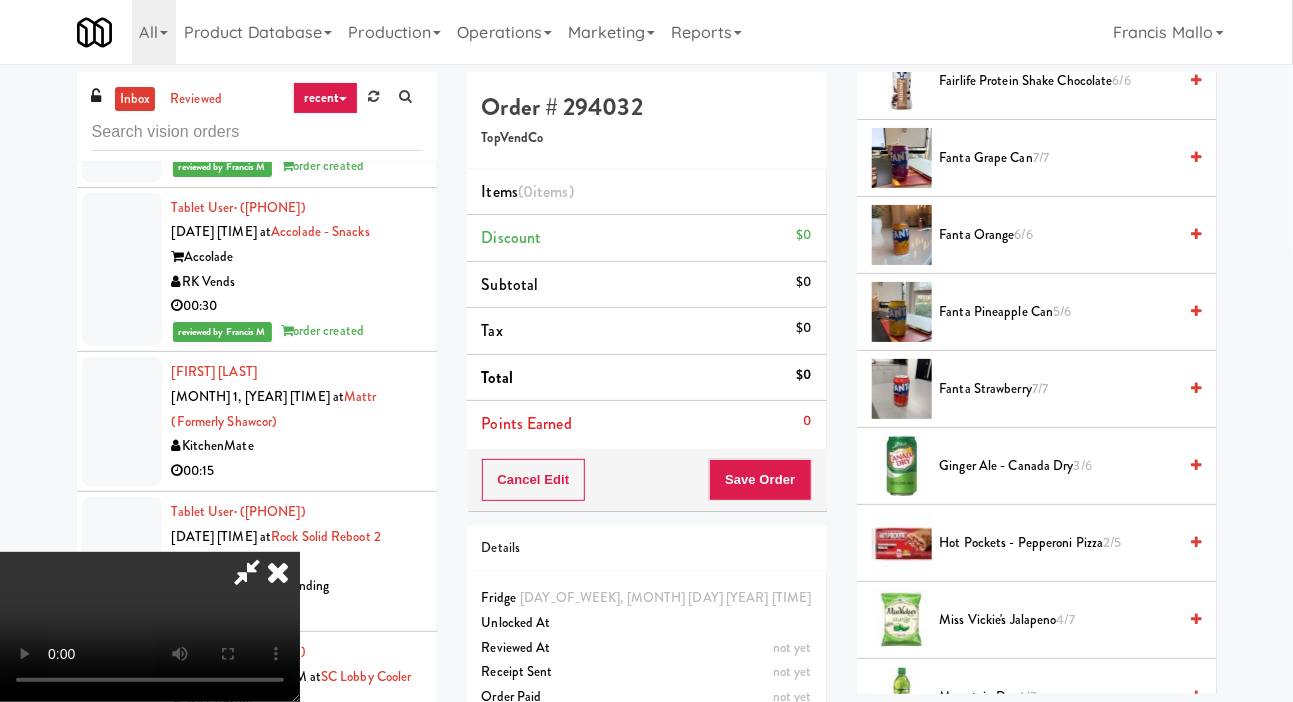 scroll, scrollTop: 1376, scrollLeft: 0, axis: vertical 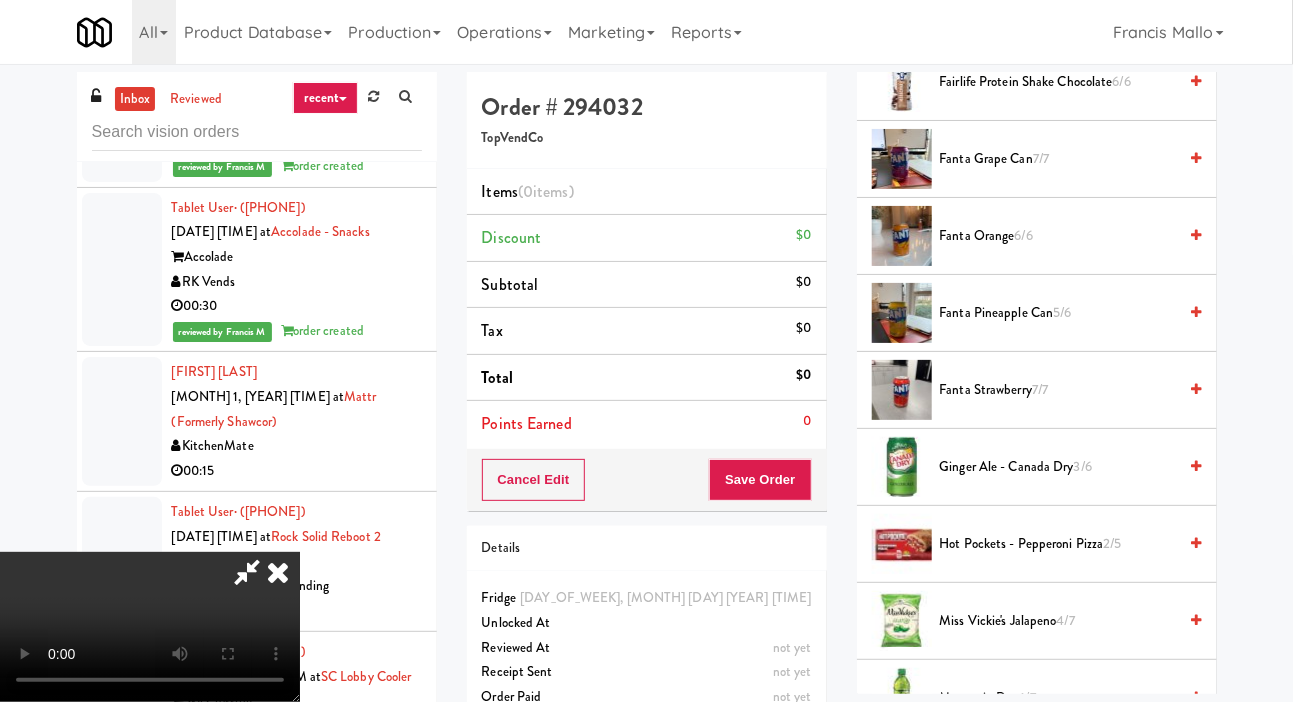 click on "Fanta Grape Can  7/7" at bounding box center [1058, 159] 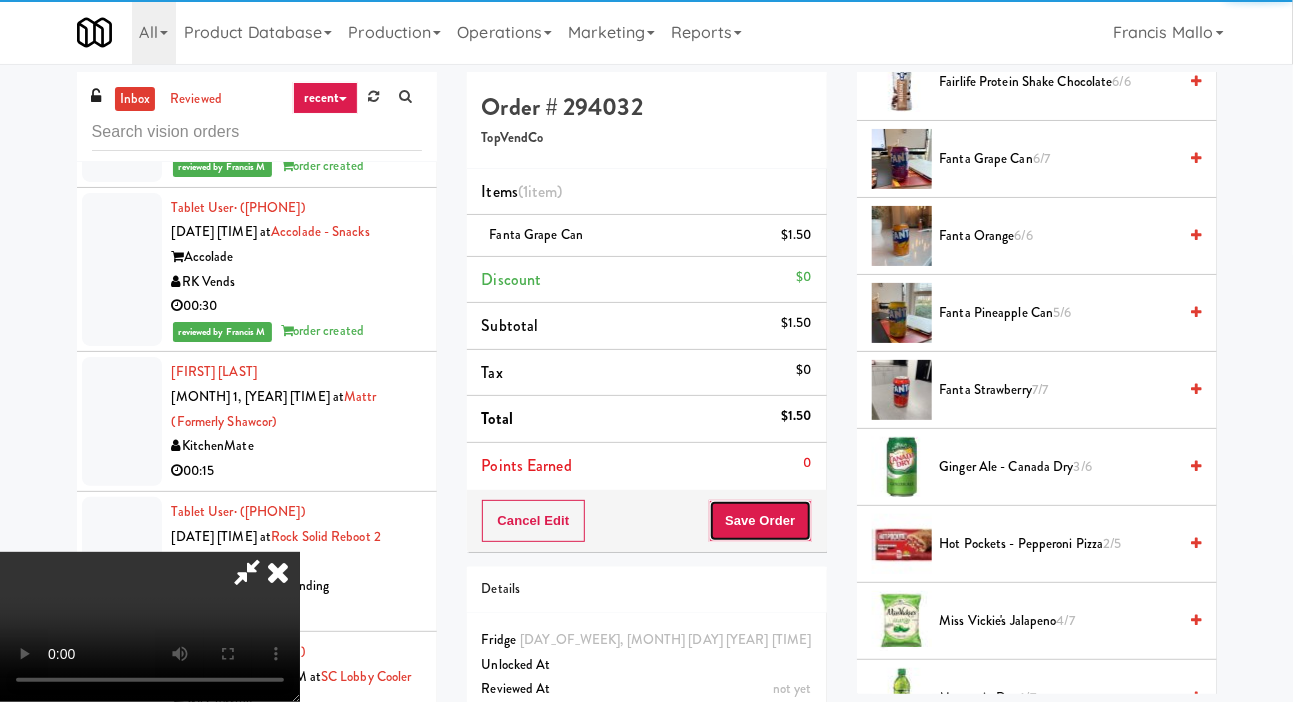 click on "Save Order" at bounding box center (760, 521) 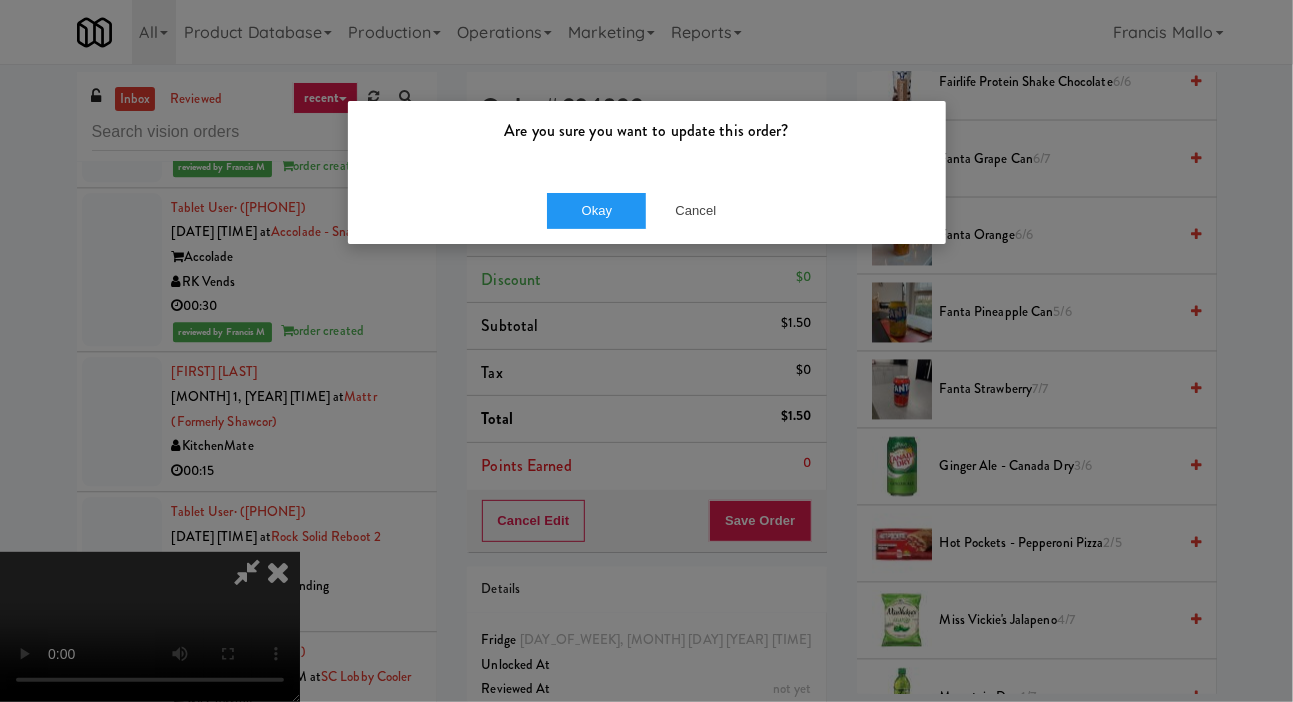click on "Are you sure you want to update this order?" at bounding box center [647, 139] 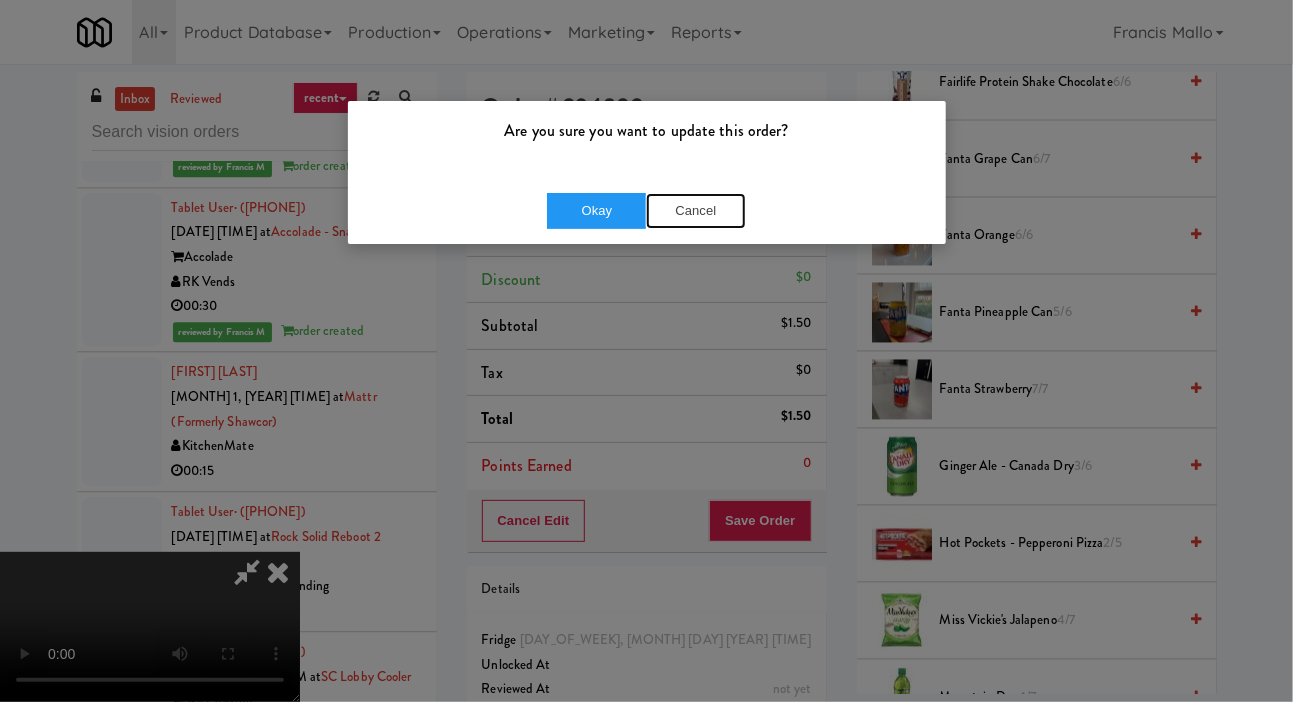 click on "Cancel" at bounding box center (696, 211) 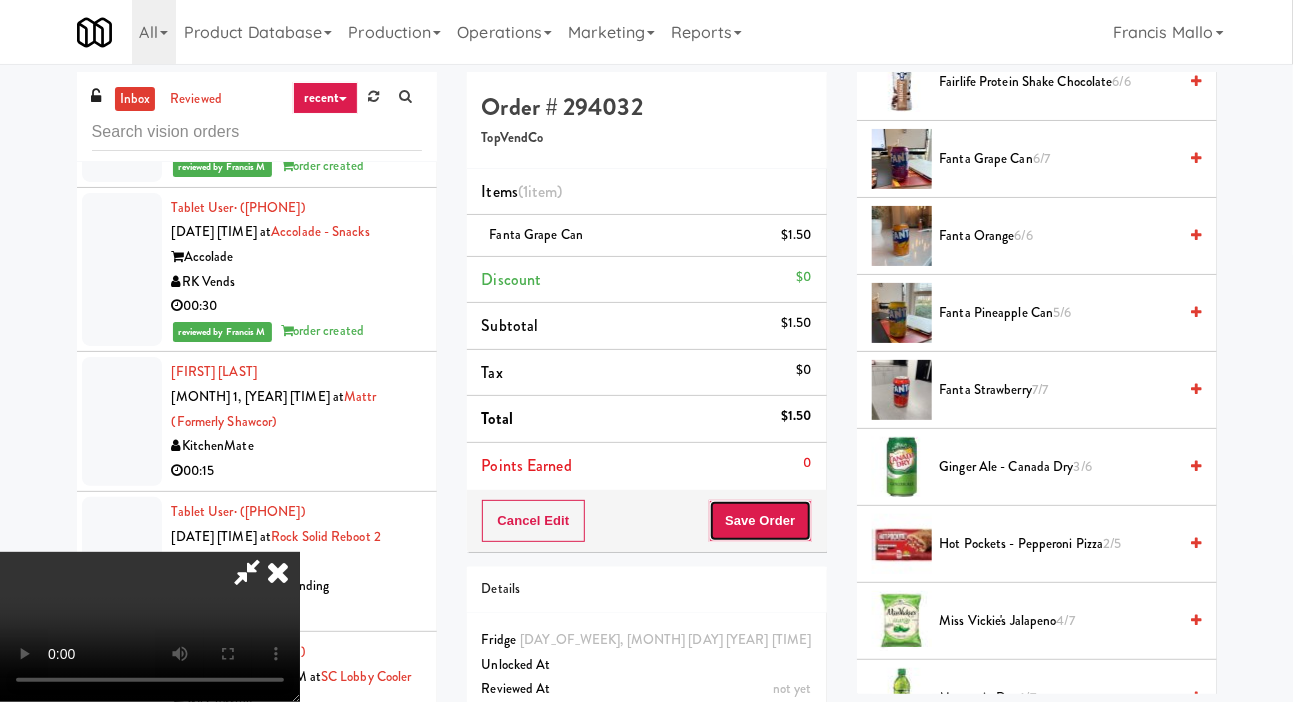 click on "Save Order" at bounding box center (760, 521) 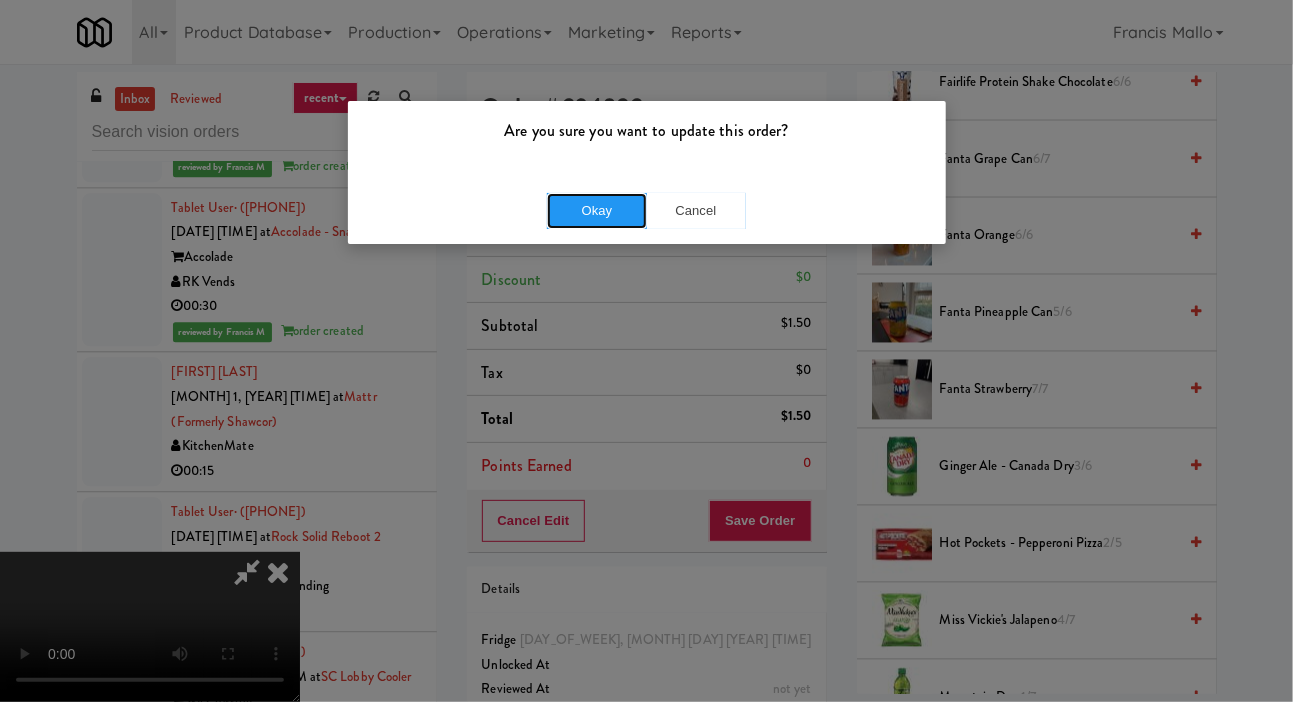 click on "Okay" at bounding box center (597, 211) 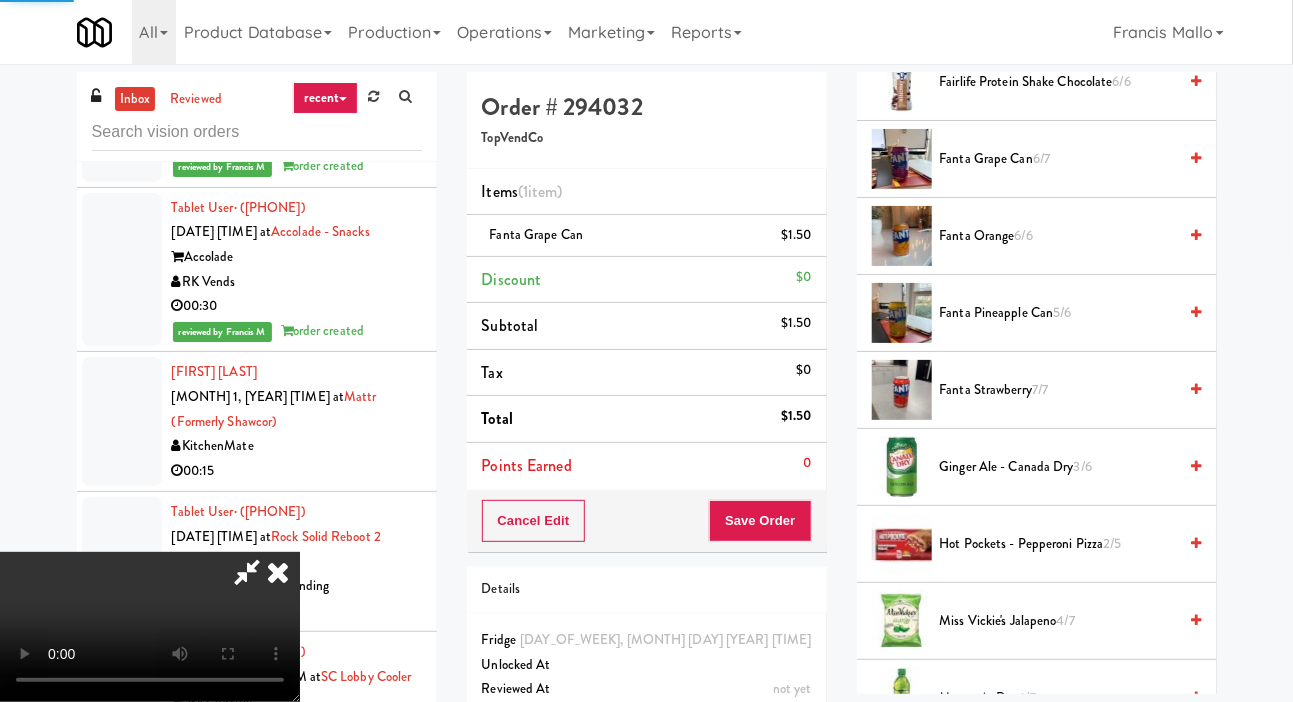 scroll, scrollTop: 116, scrollLeft: 0, axis: vertical 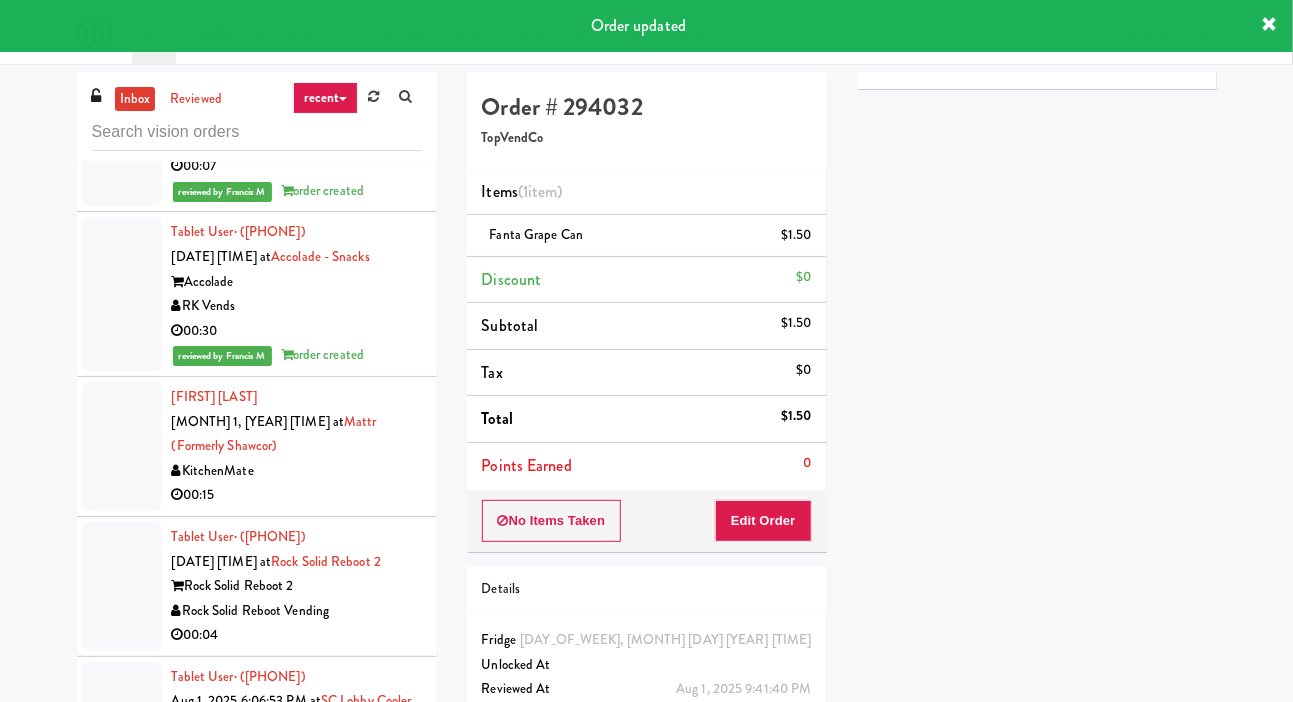 click on "Tablet User  · [PHONE] Aug 1, 2025 6:05:10 PM at  Taylor Right  Taylor Printing  TopVendCo  00:03 reviewed by Francis M  order created" at bounding box center (257, -35) 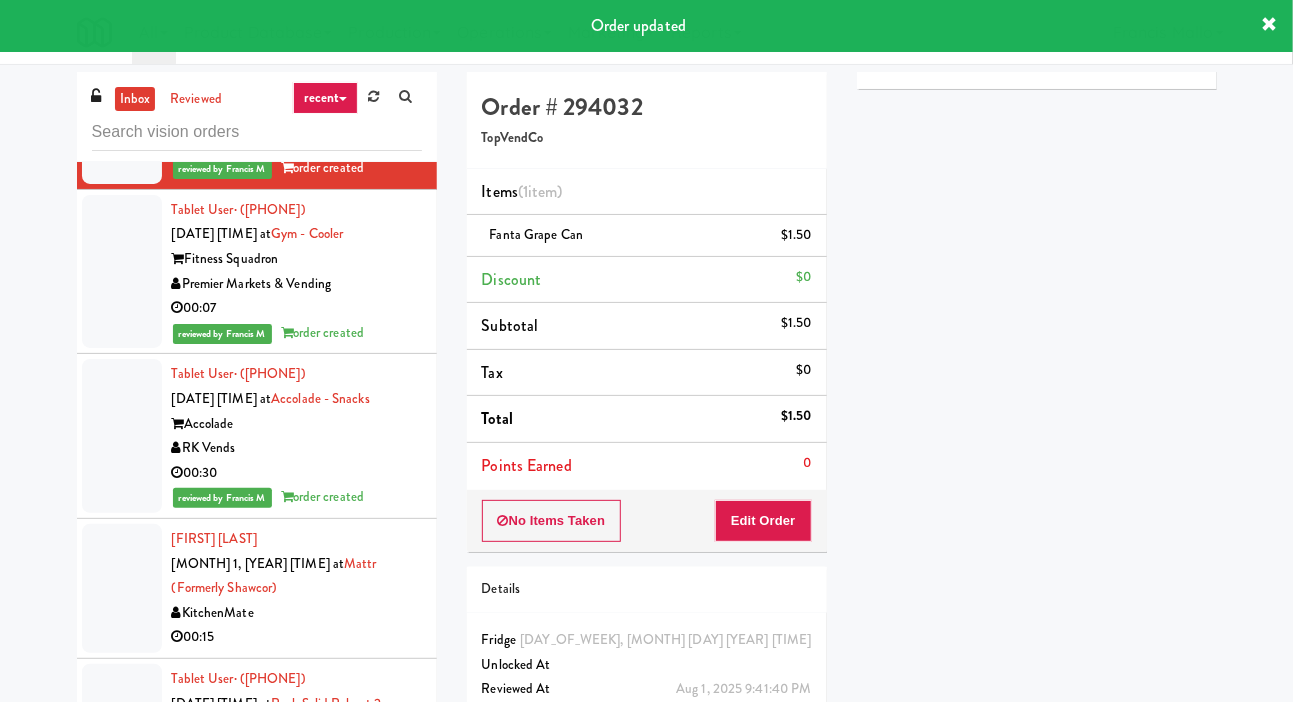scroll, scrollTop: 22896, scrollLeft: 0, axis: vertical 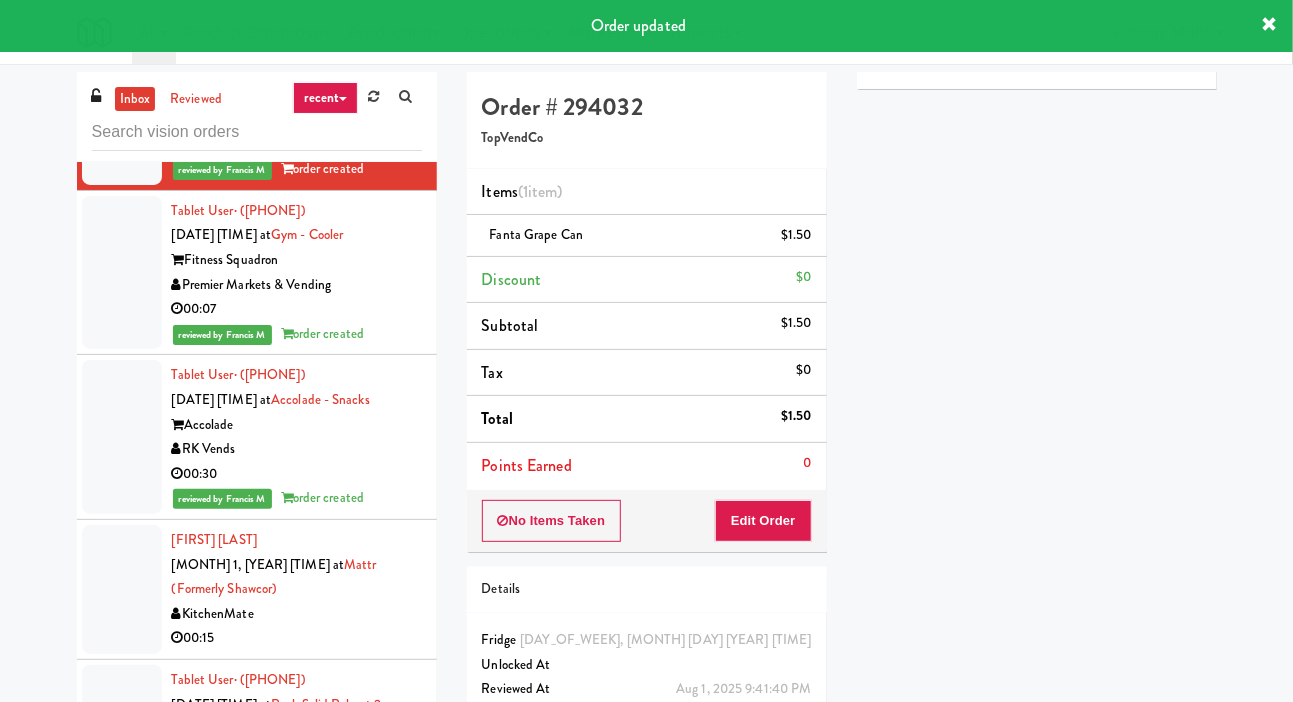 click on "00:07" at bounding box center (297, -135) 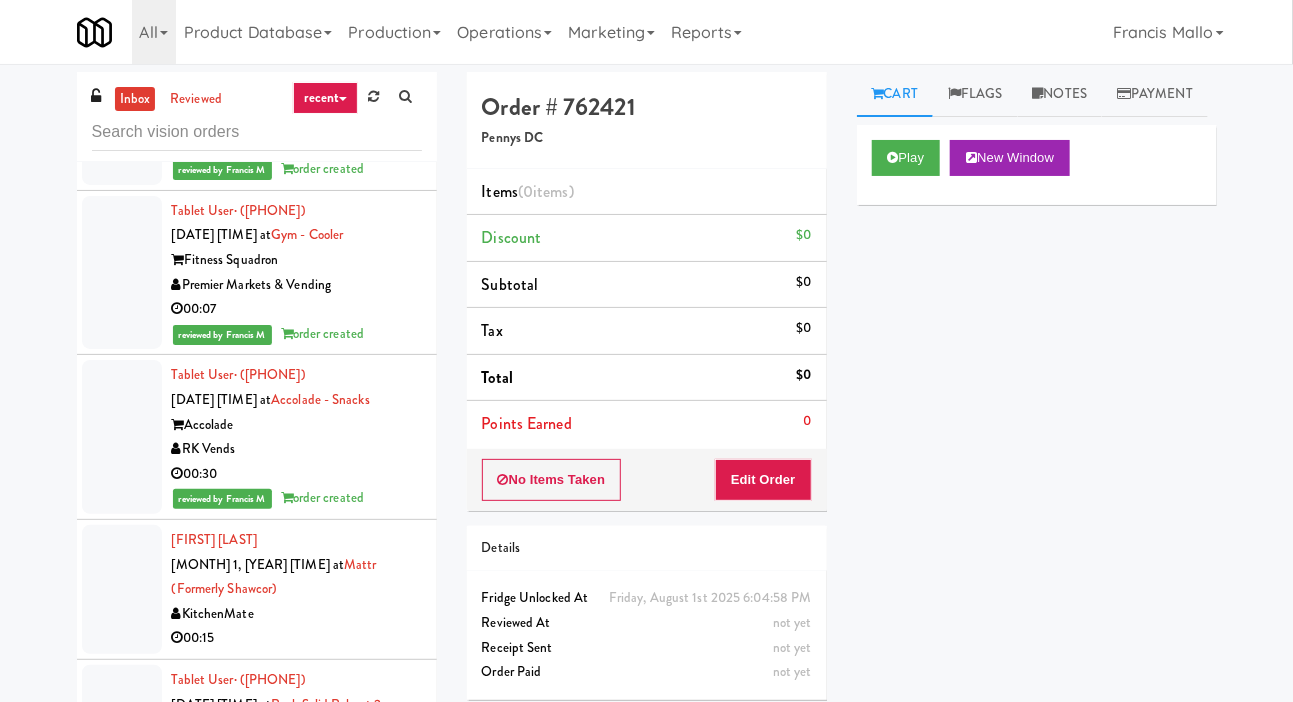 click on "inbox reviewed recent    all     unclear take     inventory issue     suspicious     failed     recent  Tablet User  · ([PHONE]) [DATE] [TIME] at  700 Penn-Fridge   700 Penn  Choose Moore Vending  Unknown reviewed by Francis M  no items taken     Tablet User  · ([PHONE]) [DATE] [TIME] at  KM GEN2 DEMO  Cityside Vending  00:07     Tablet User  · ([PHONE]) [DATE] [TIME] at  KM GEN2 DEMO  Cityside Vending  00:11     Tablet User  · ([PHONE]) [DATE] [TIME] at  KM GEN2 DEMO  Cityside Vending  00:10     Tablet User  · ([PHONE]) [DATE] [TIME] at  KM GEN2 DEMO  Cityside Vending  00:07     Tablet User  · ([PHONE]) [DATE] [TIME] at  KM GEN2 DEMO  Cityside Vending  00:03     Tablet User  · ([PHONE]) [DATE] [TIME] at  KM GEN2 DEMO  Cityside Vending  00:04     Tablet User  · ([PHONE]) [DATE] [TIME] at  KM GEN2 DEMO  Cityside Vending  00:14     Tablet User  · ([PHONE])" at bounding box center (646, 424) 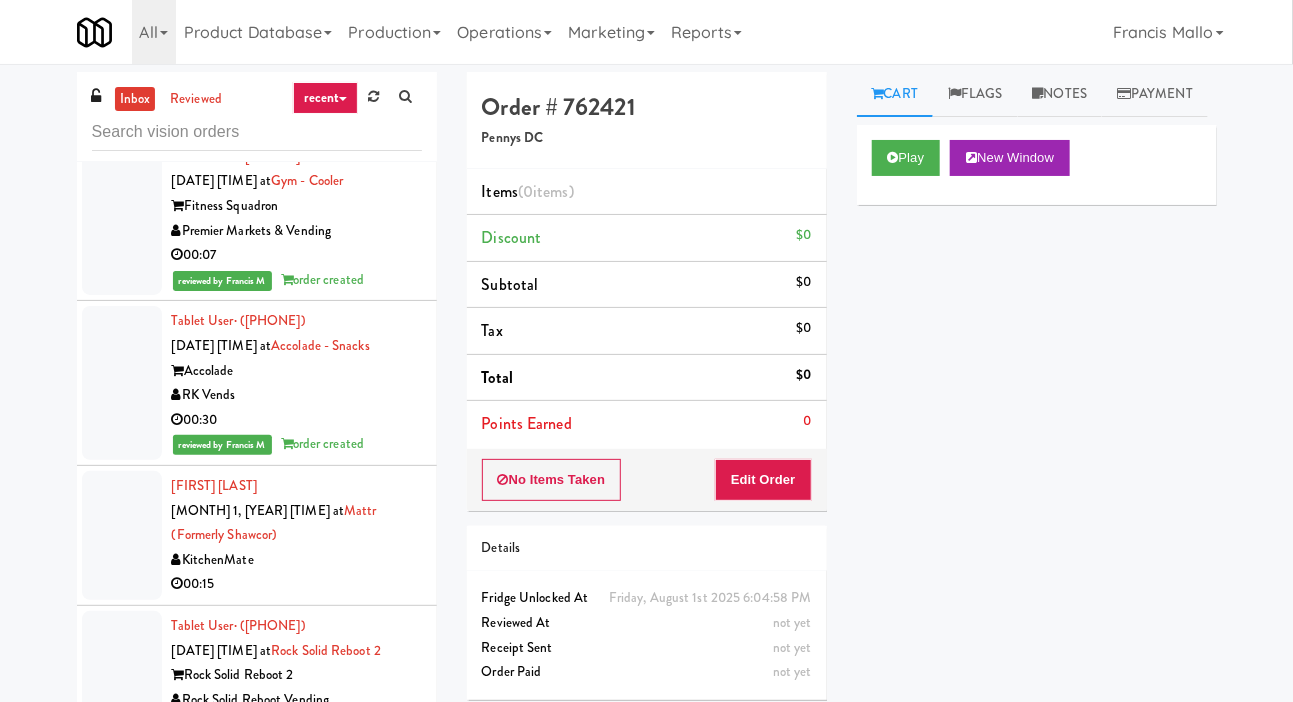 scroll, scrollTop: 22935, scrollLeft: 0, axis: vertical 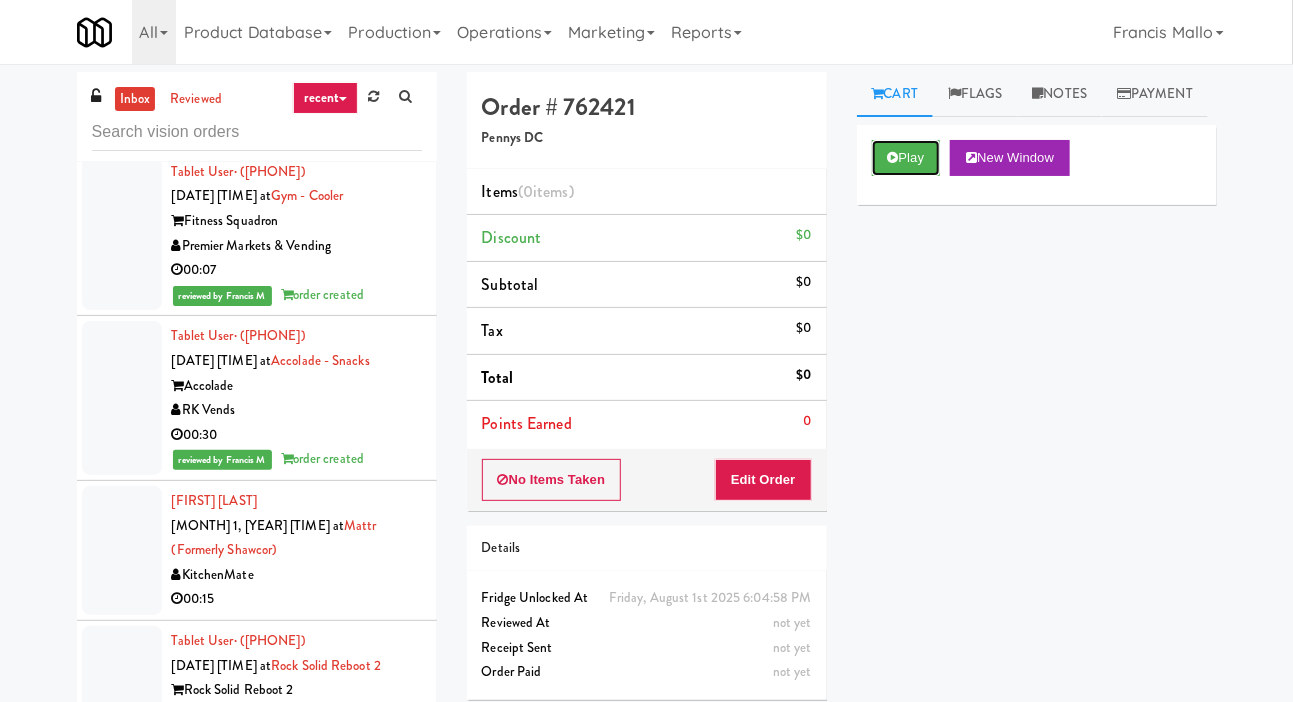 click on "Play" at bounding box center [906, 158] 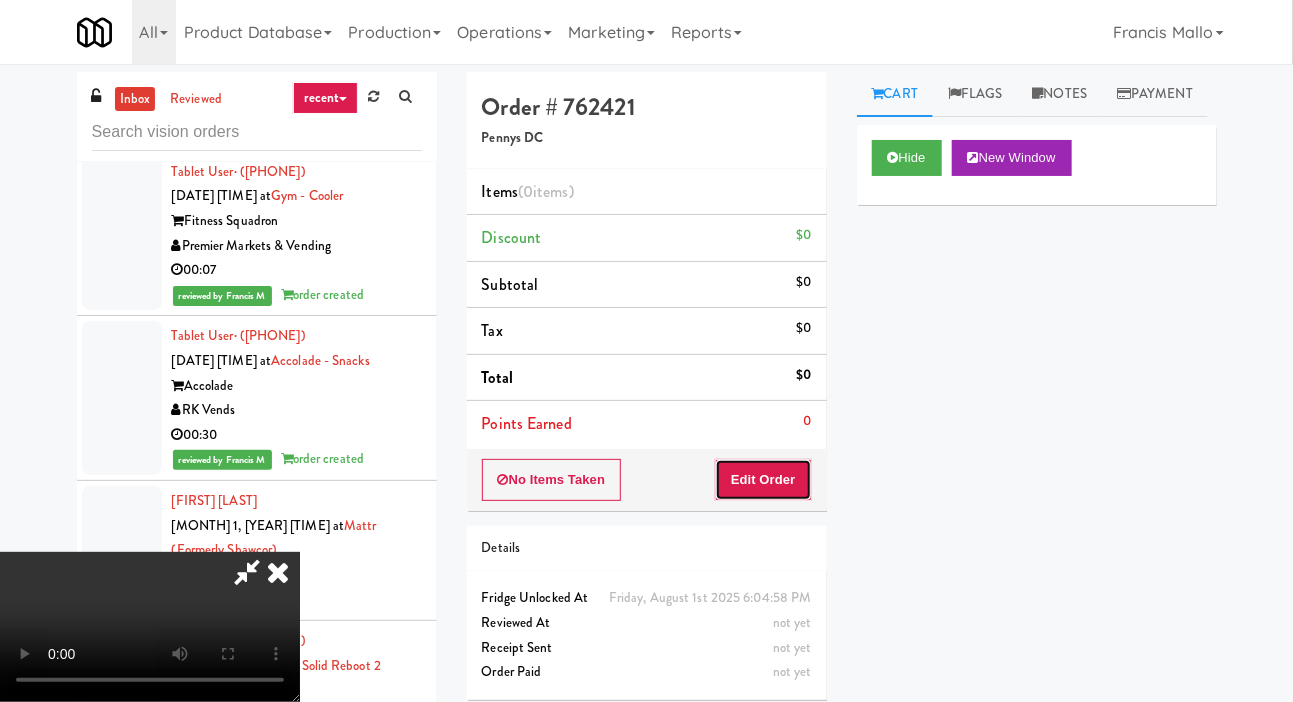 click on "Edit Order" at bounding box center [763, 480] 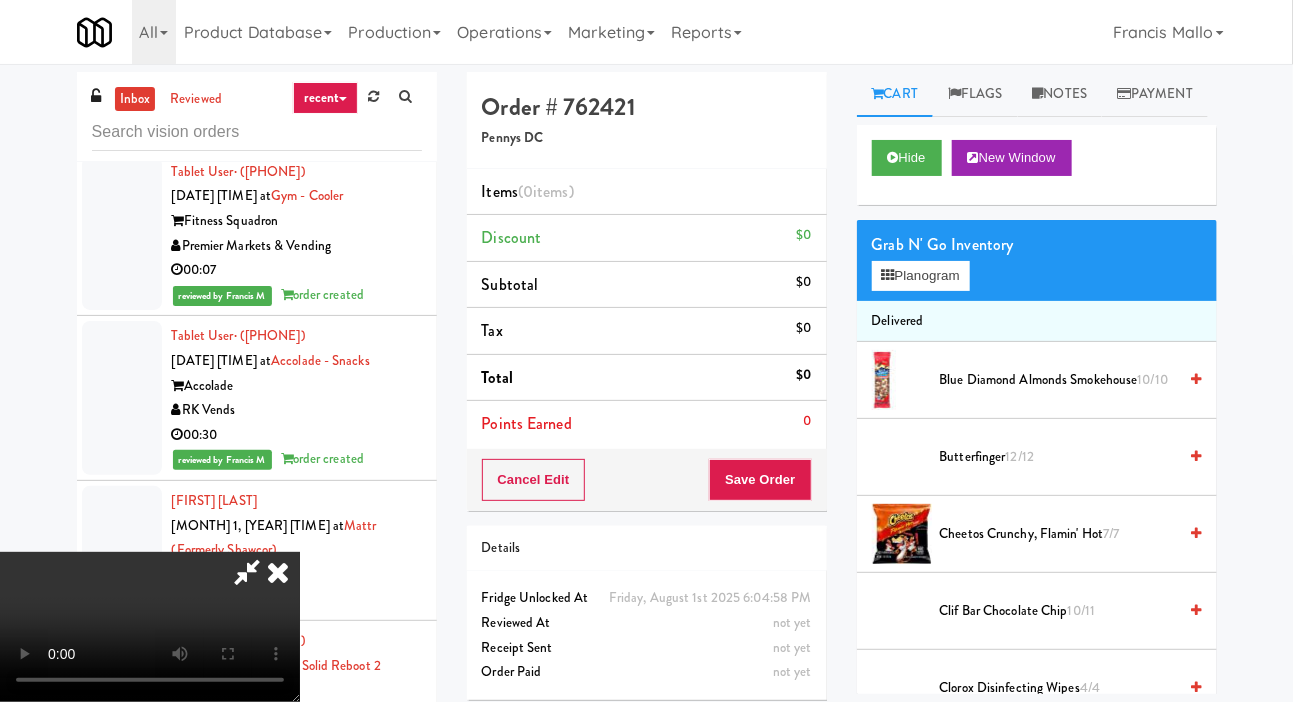 scroll, scrollTop: 73, scrollLeft: 0, axis: vertical 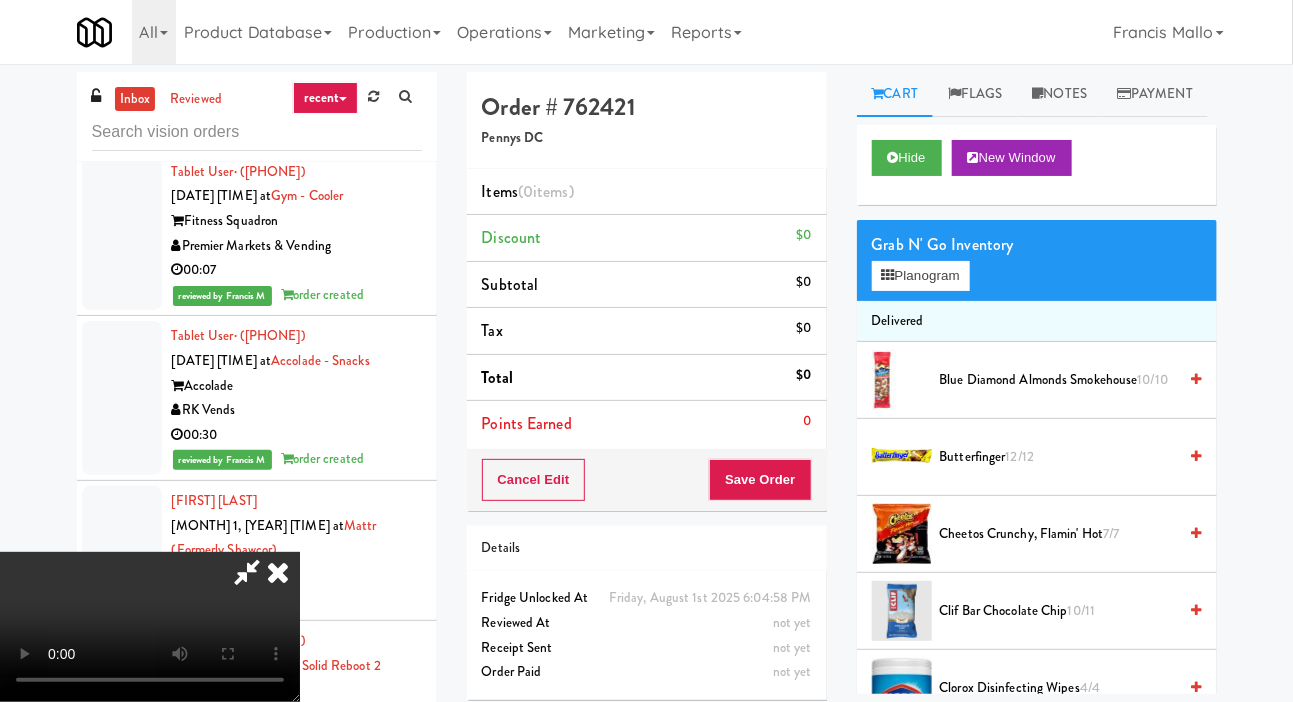 type 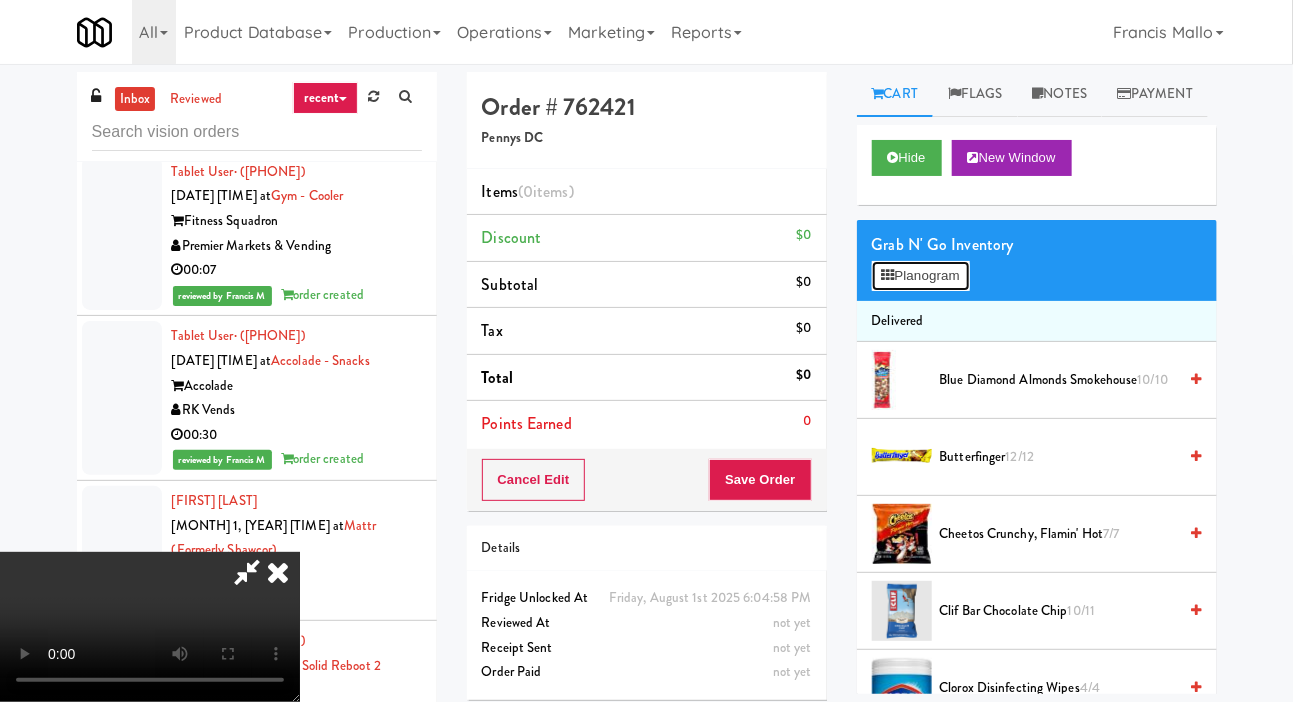 click on "Planogram" at bounding box center [921, 276] 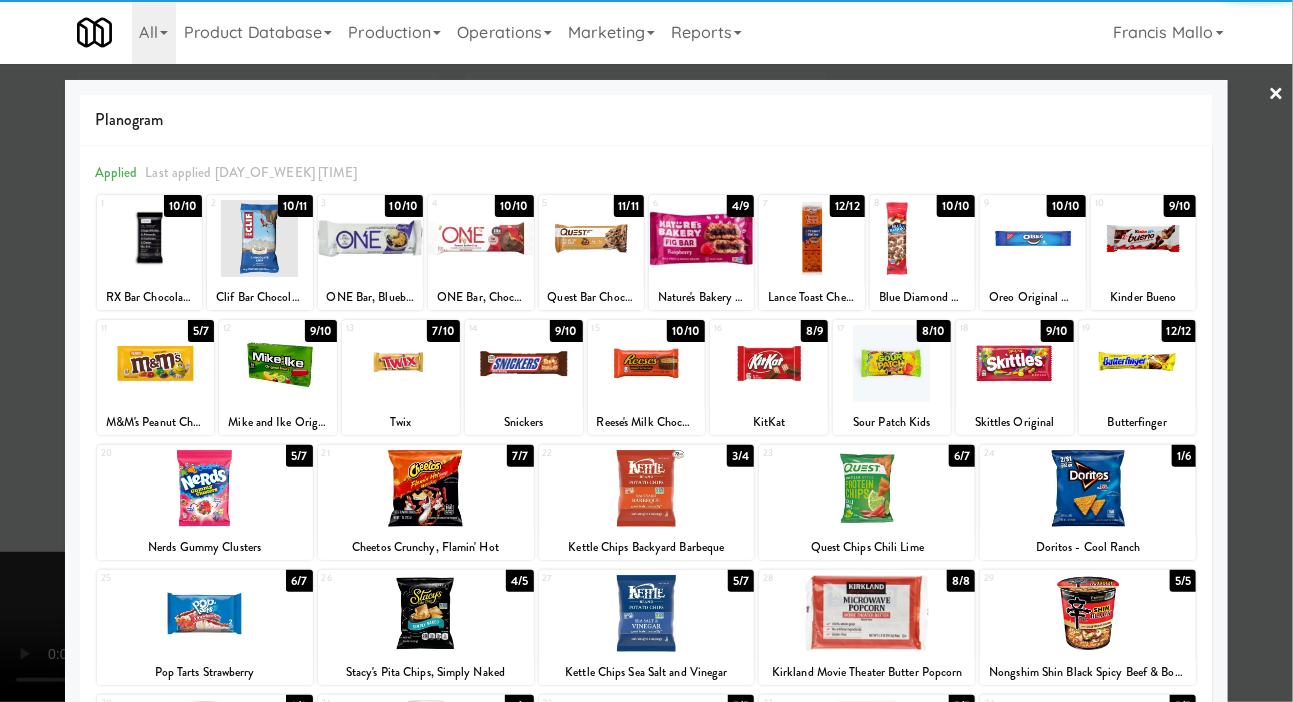 click at bounding box center (1088, 488) 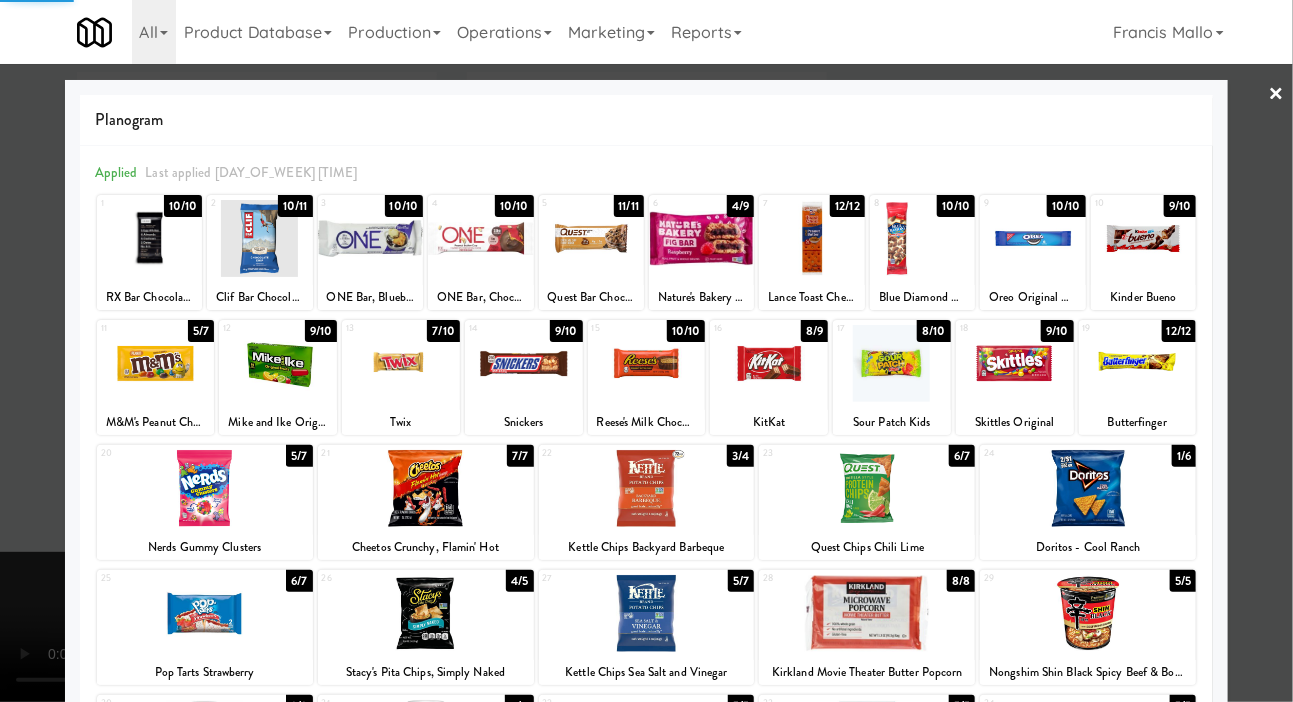click at bounding box center [646, 351] 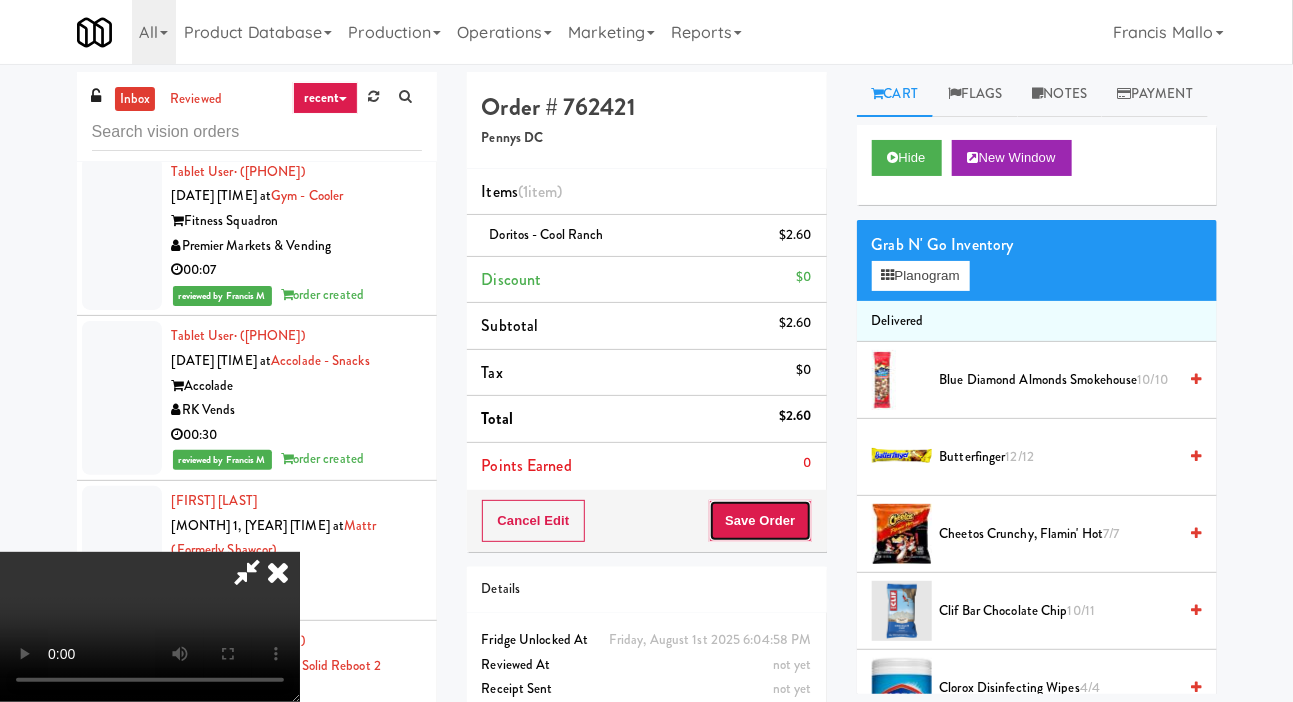 click on "Save Order" at bounding box center [760, 521] 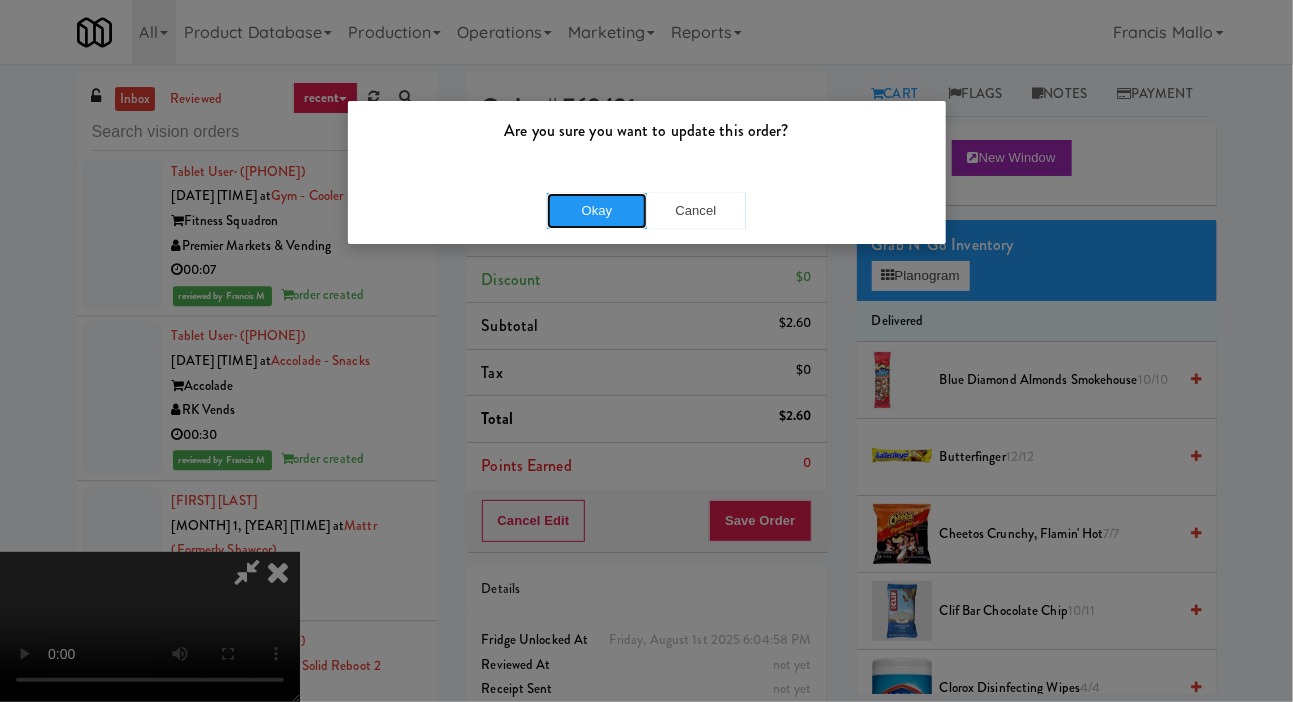 click on "Okay" at bounding box center [597, 211] 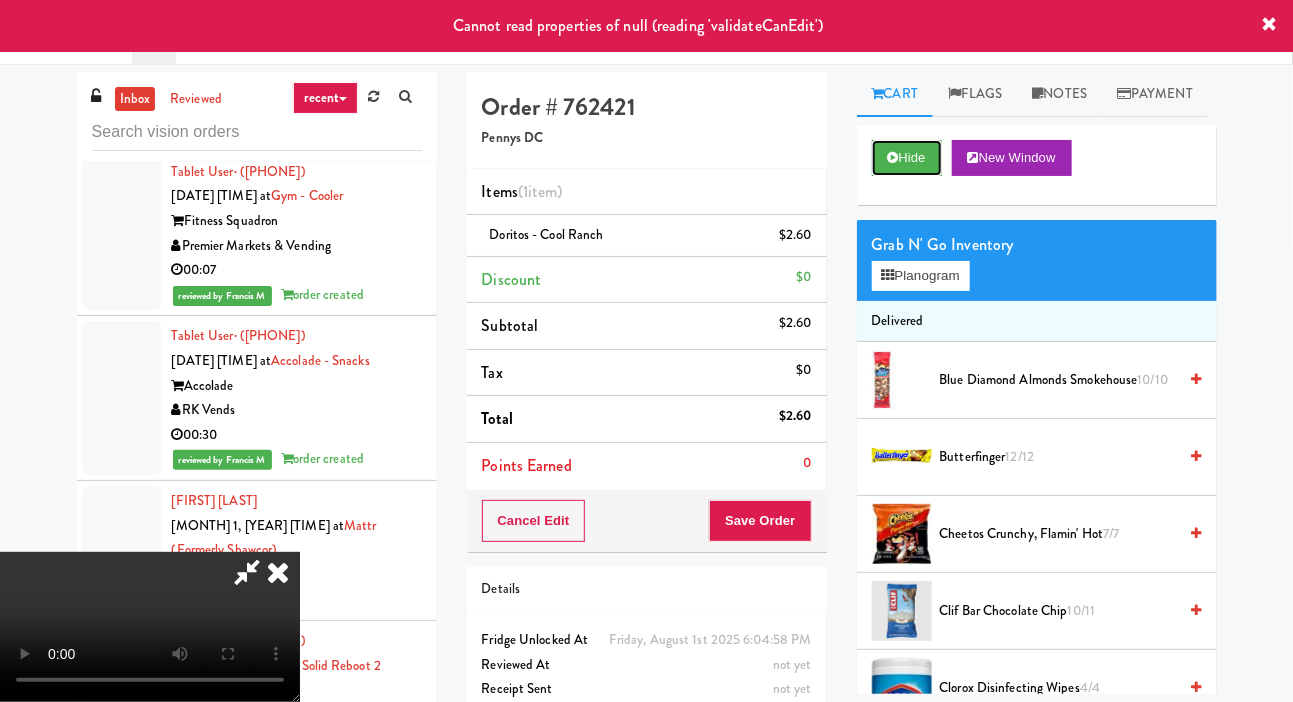 click on "Hide" at bounding box center [907, 158] 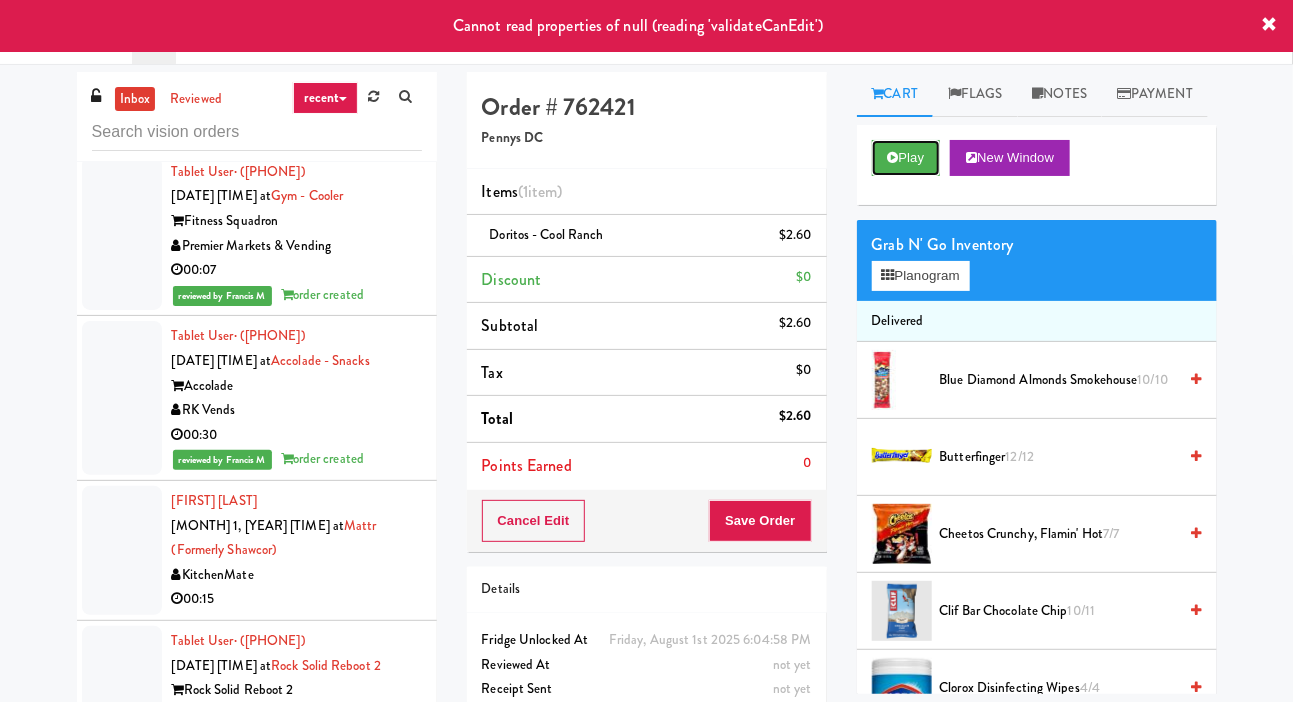 scroll, scrollTop: 0, scrollLeft: 0, axis: both 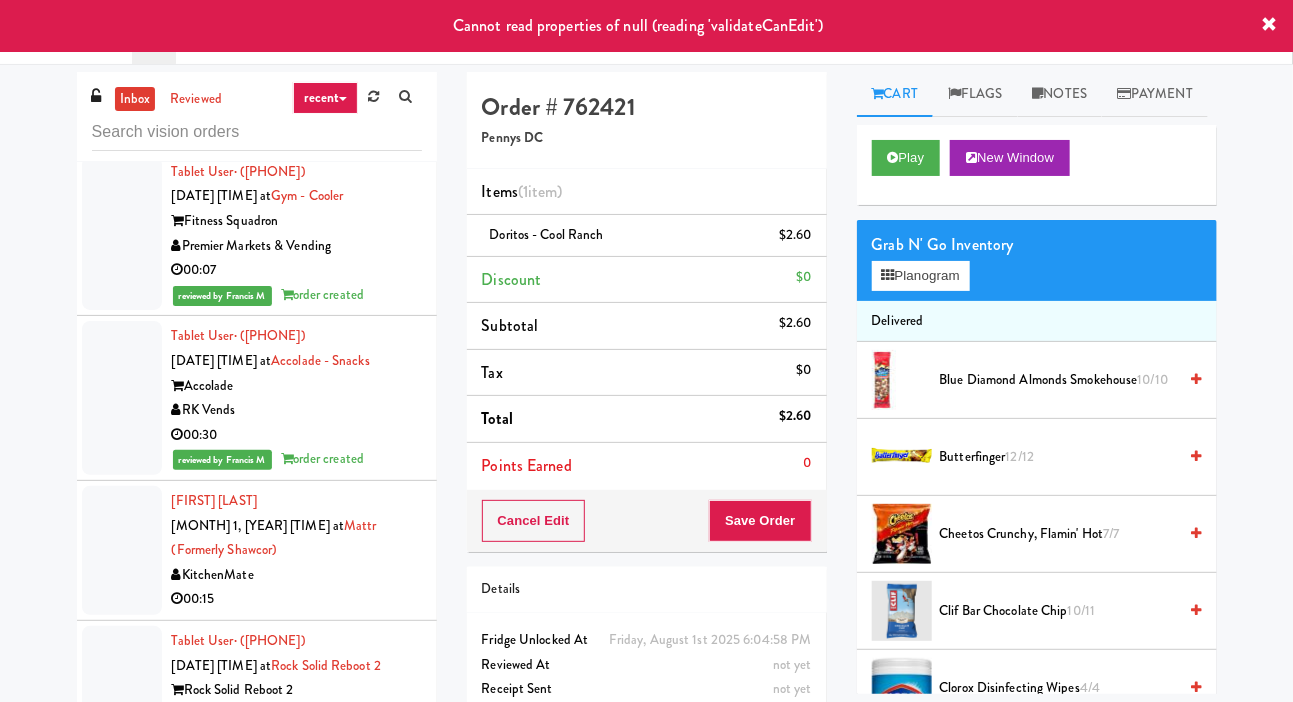 click on "00:07" at bounding box center [297, -314] 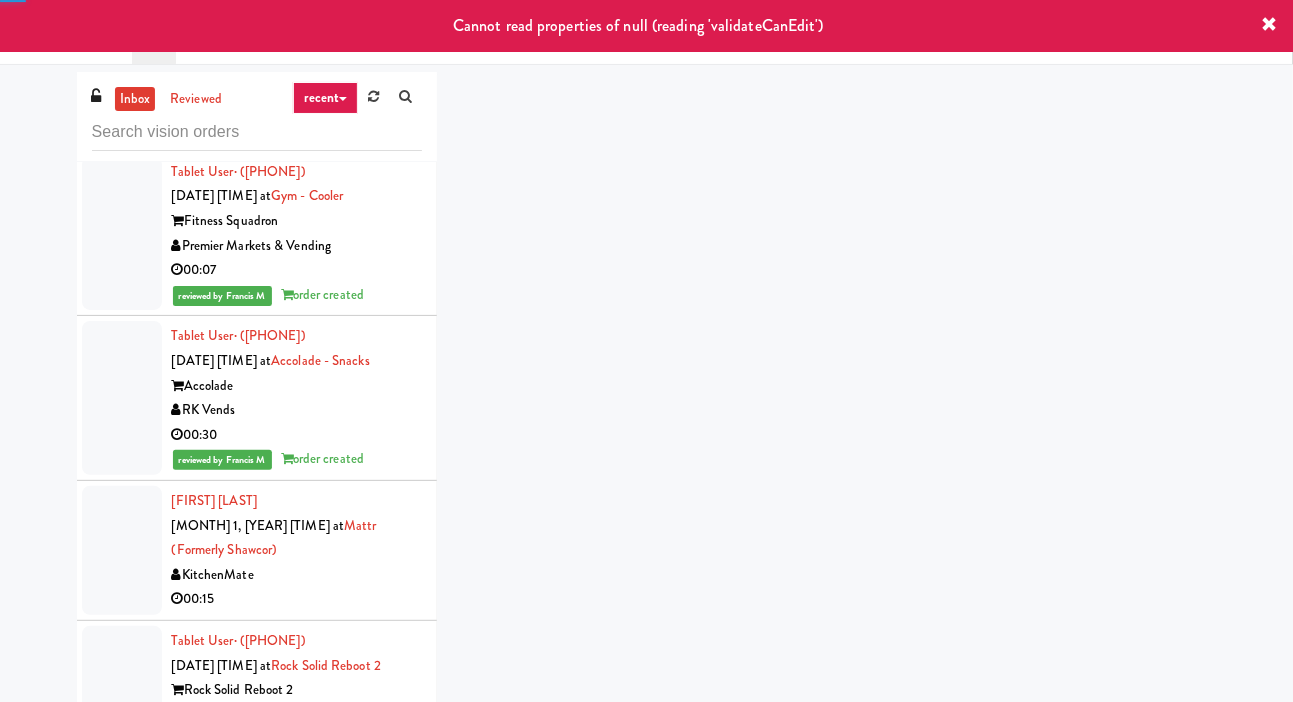 click on "Pennys DC" at bounding box center (297, -199) 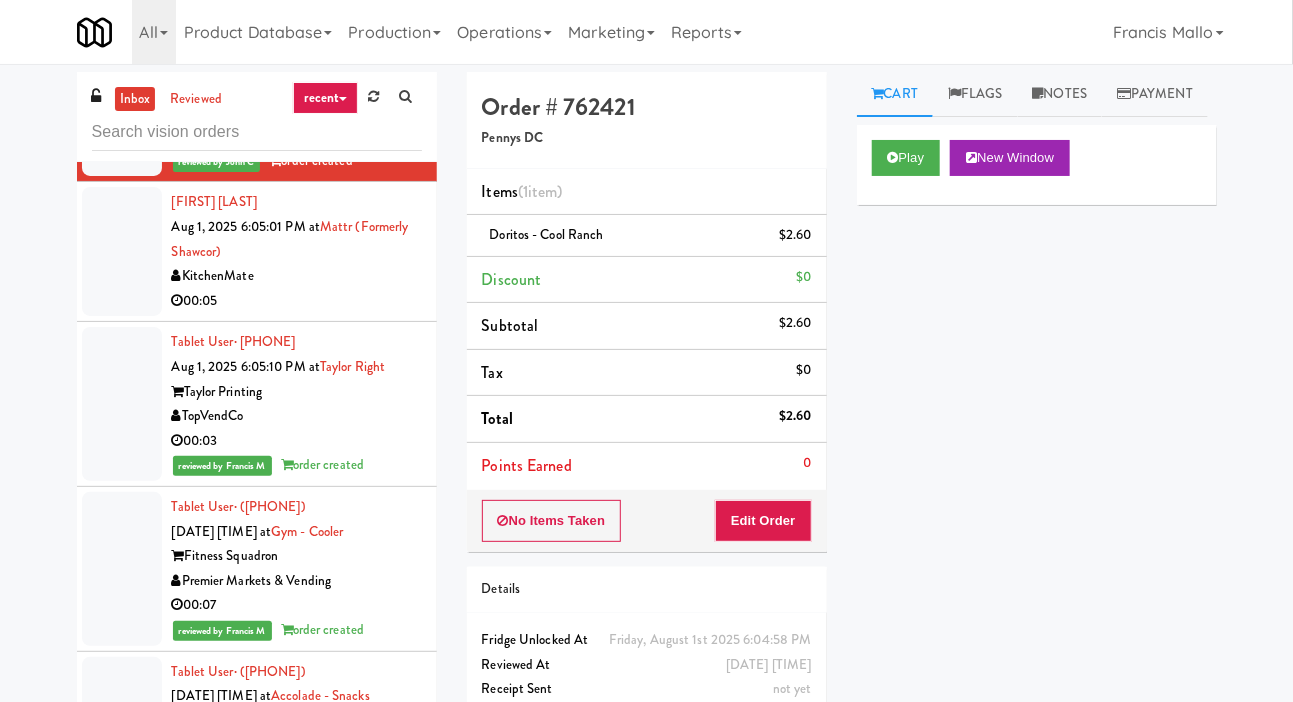 scroll, scrollTop: 22649, scrollLeft: 0, axis: vertical 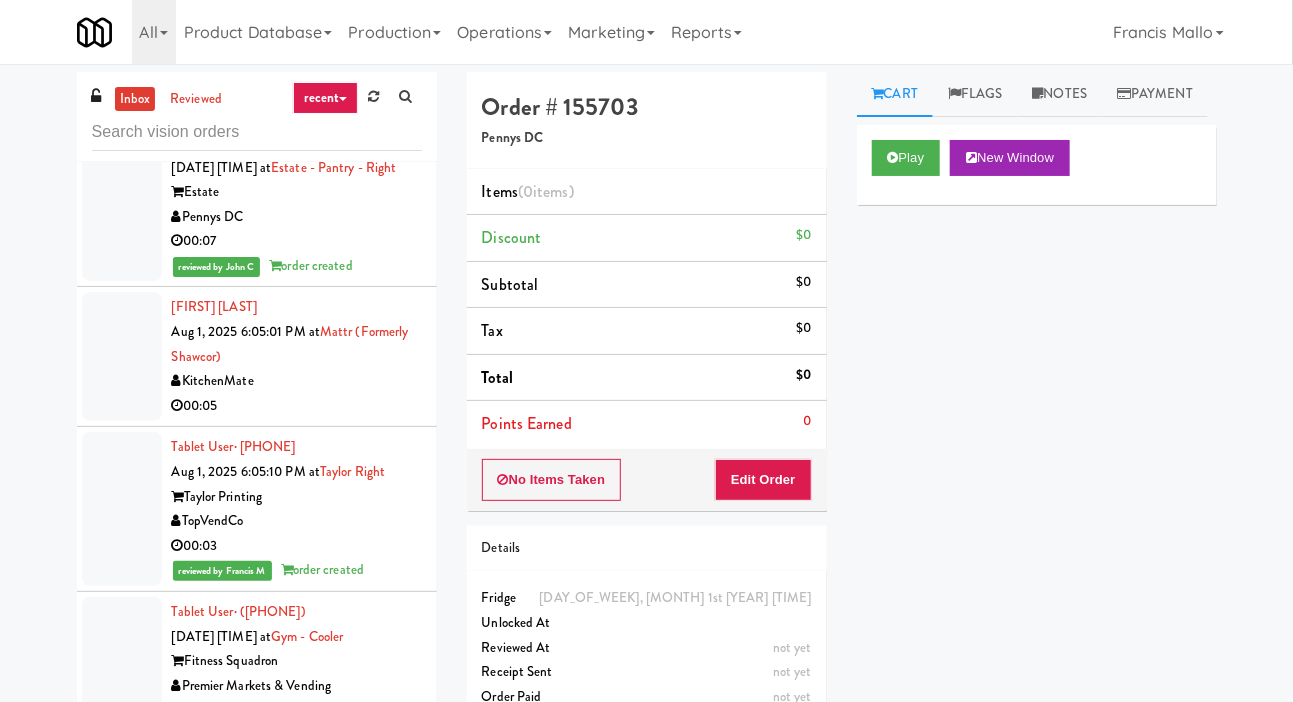 click on "Tablet User  · ([PHONE]) [DATE] [TIME] at  Estate - Cooler - Left  Estate  Pennys DC  00:47" at bounding box center (297, -113) 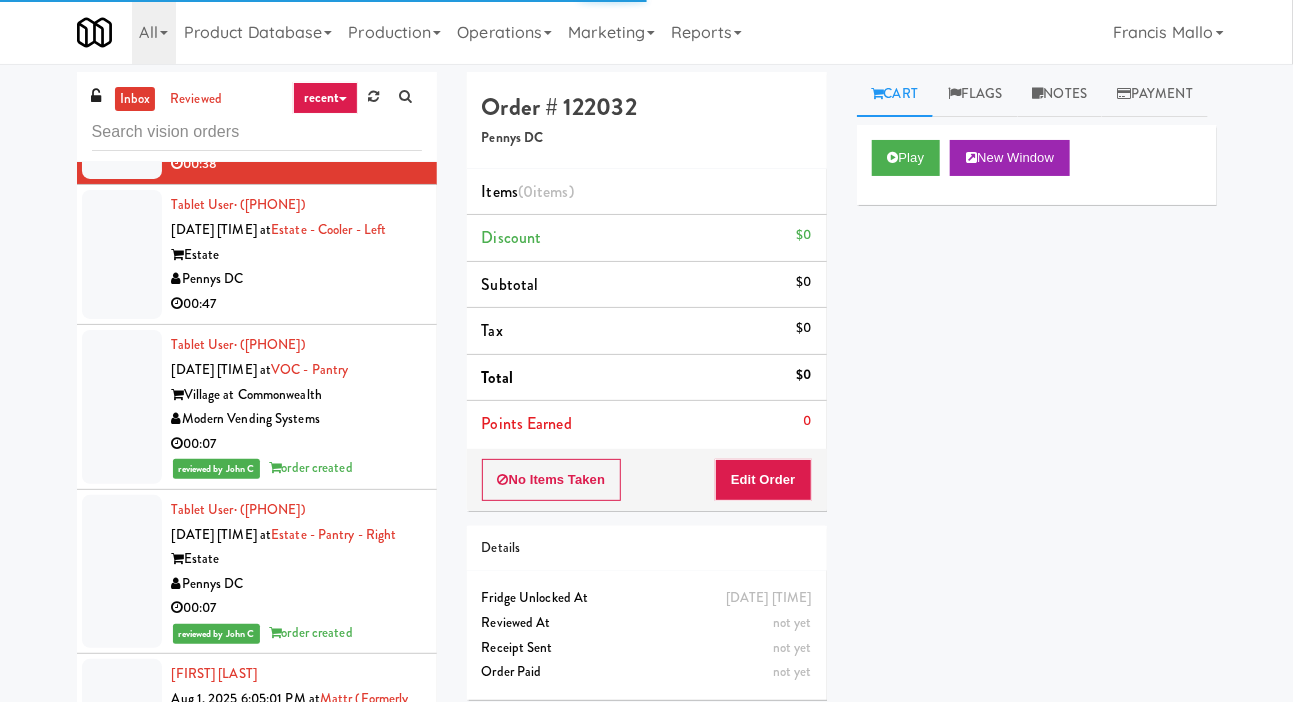 scroll, scrollTop: 22177, scrollLeft: 0, axis: vertical 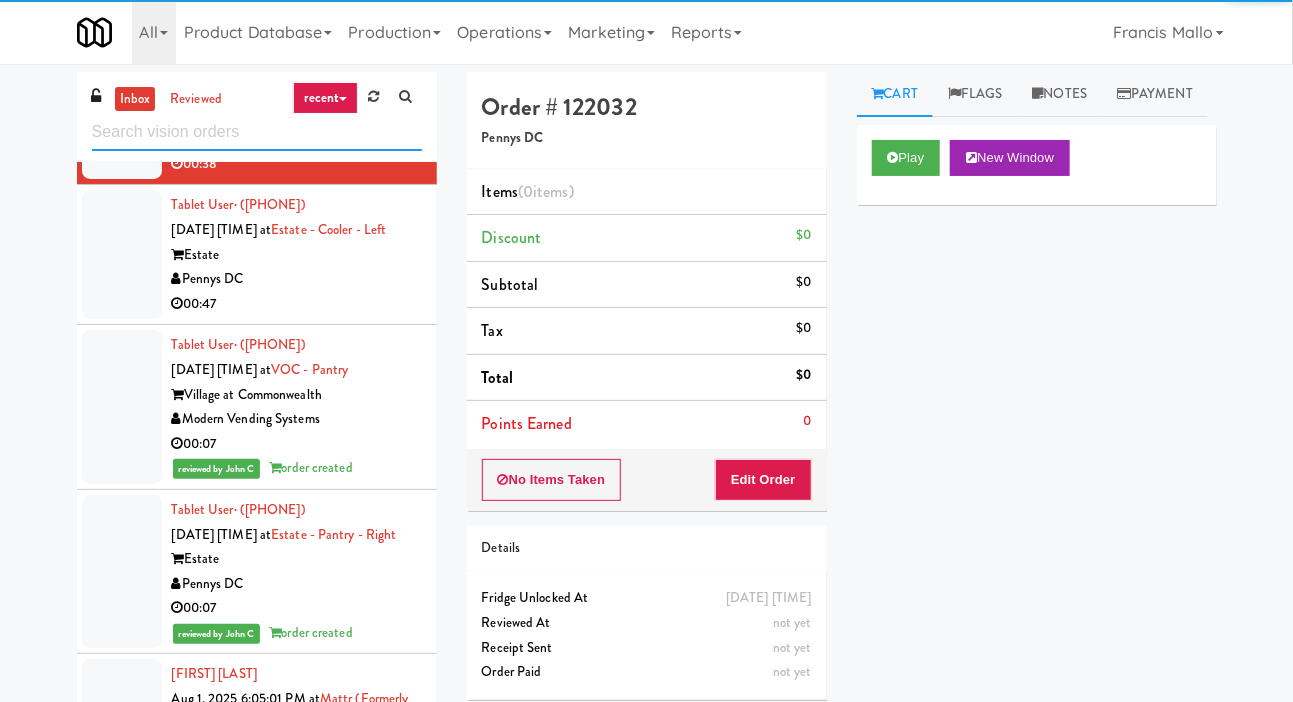 click at bounding box center [257, 132] 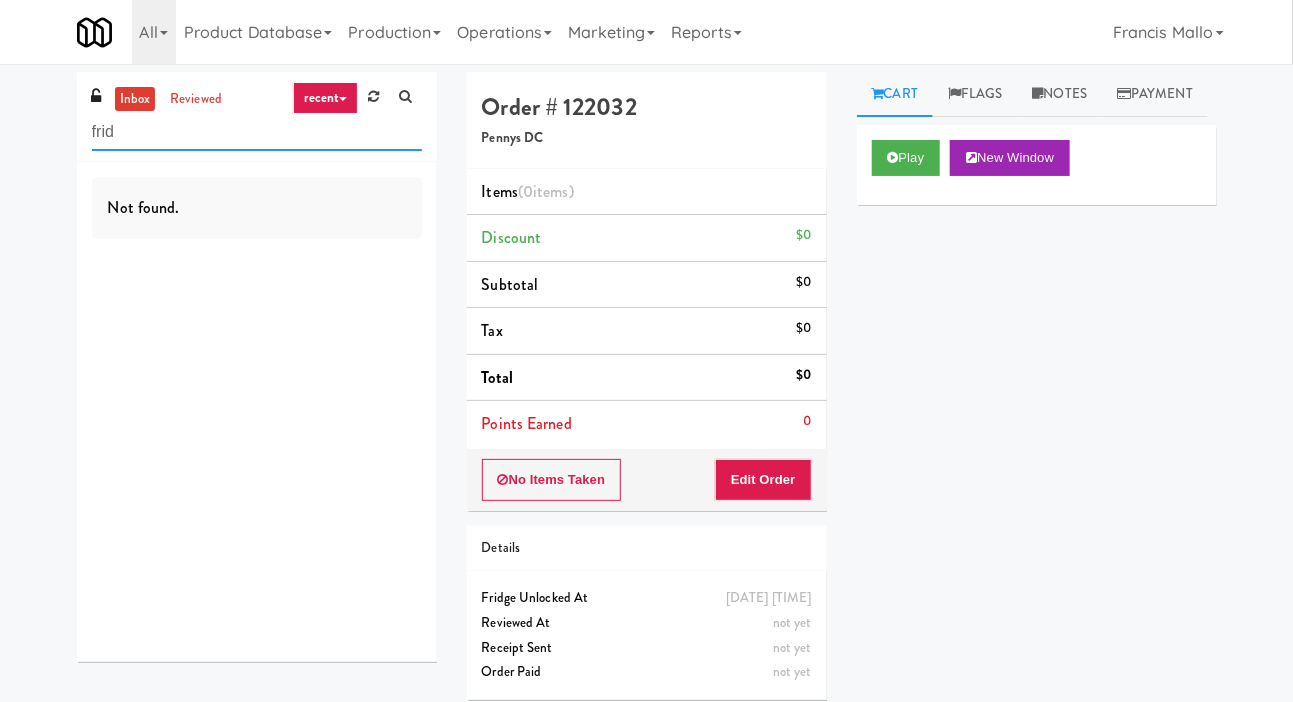 scroll, scrollTop: 0, scrollLeft: 0, axis: both 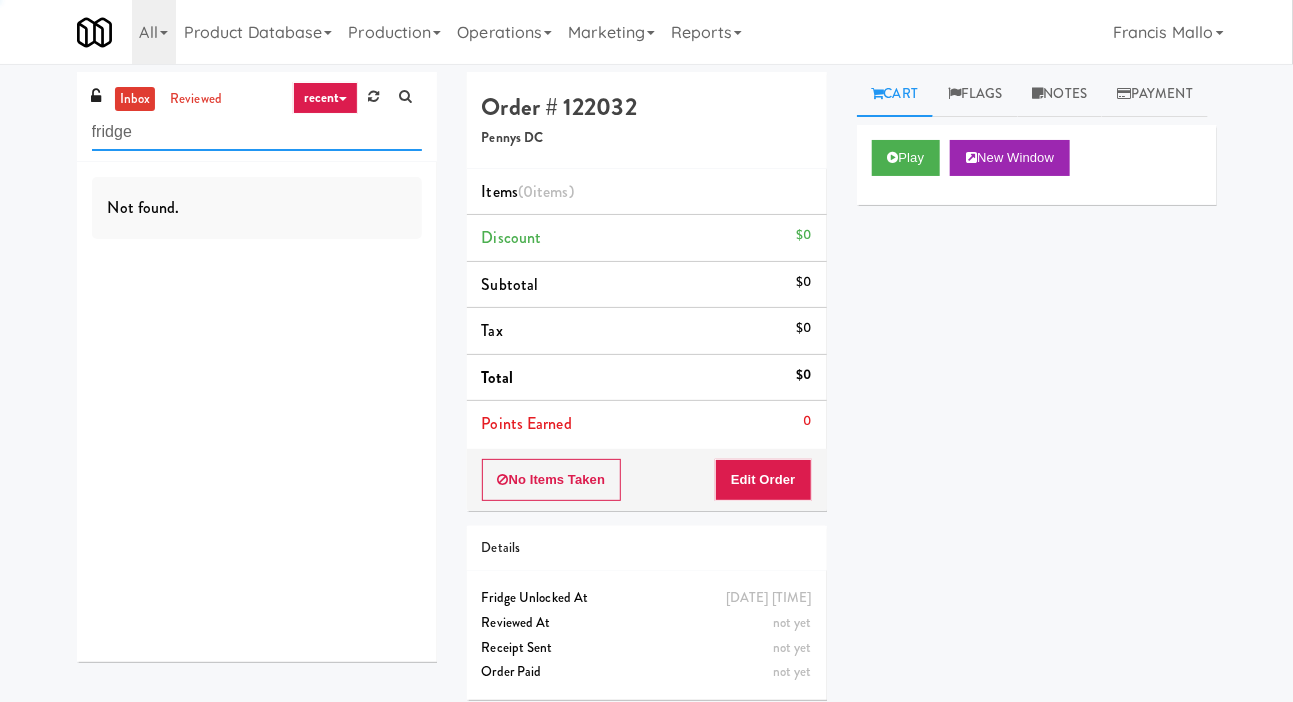 type on "fridge" 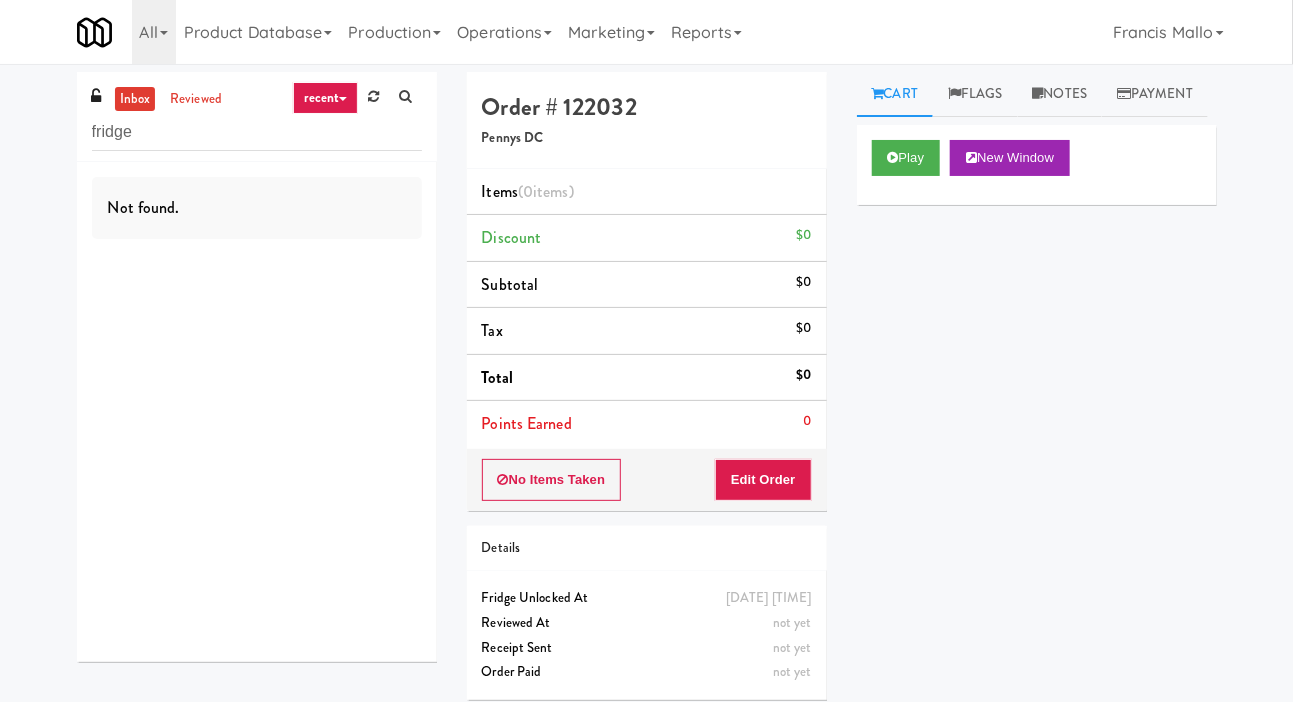 click on "inbox reviewed recent all unclear take inventory issue suspicious failed recent fridge Not found. Order # 122032 Pennys DC Items (0 items ) Discount $0 Subtotal $0 Tax $0 Total $0 Points Earned 0 No Items Taken Edit Order Details [DATE] [TIME] Fridge Unlocked At not yet Reviewed At not yet Receipt Sent not yet Order Paid Cart Flags Notes Payment Play New Window Primary Flag Clear Flag if unable to determine what was taken or order not processable due to inventory issues Unclear Take - No Video Unclear Take - Short or Cut Off Unclear Take - Obstructed Inventory Issue - Product Not in Inventory Inventory Issue - Product prices as $0 Additional Concerns Clear Flag as Suspicious Returned Product Place a foreign product in Internal Notes Card View Transaction Details Card ×" at bounding box center (646, 393) 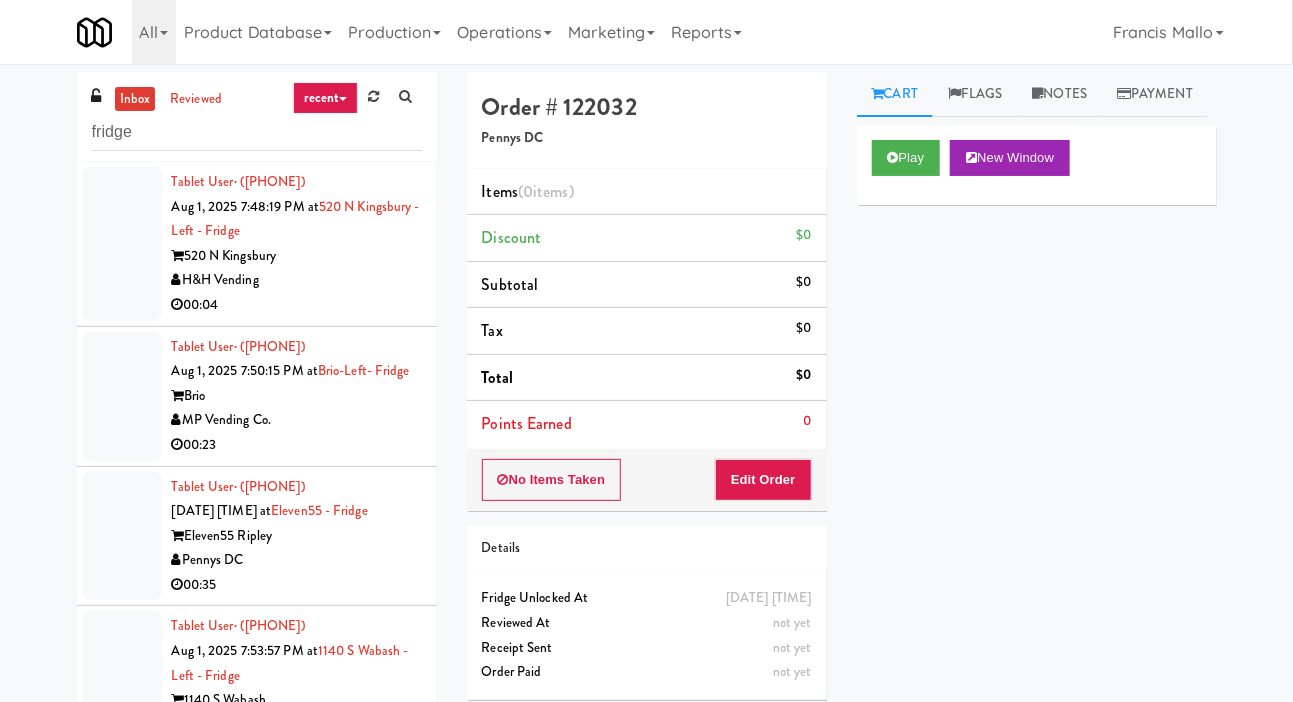 click at bounding box center [122, 244] 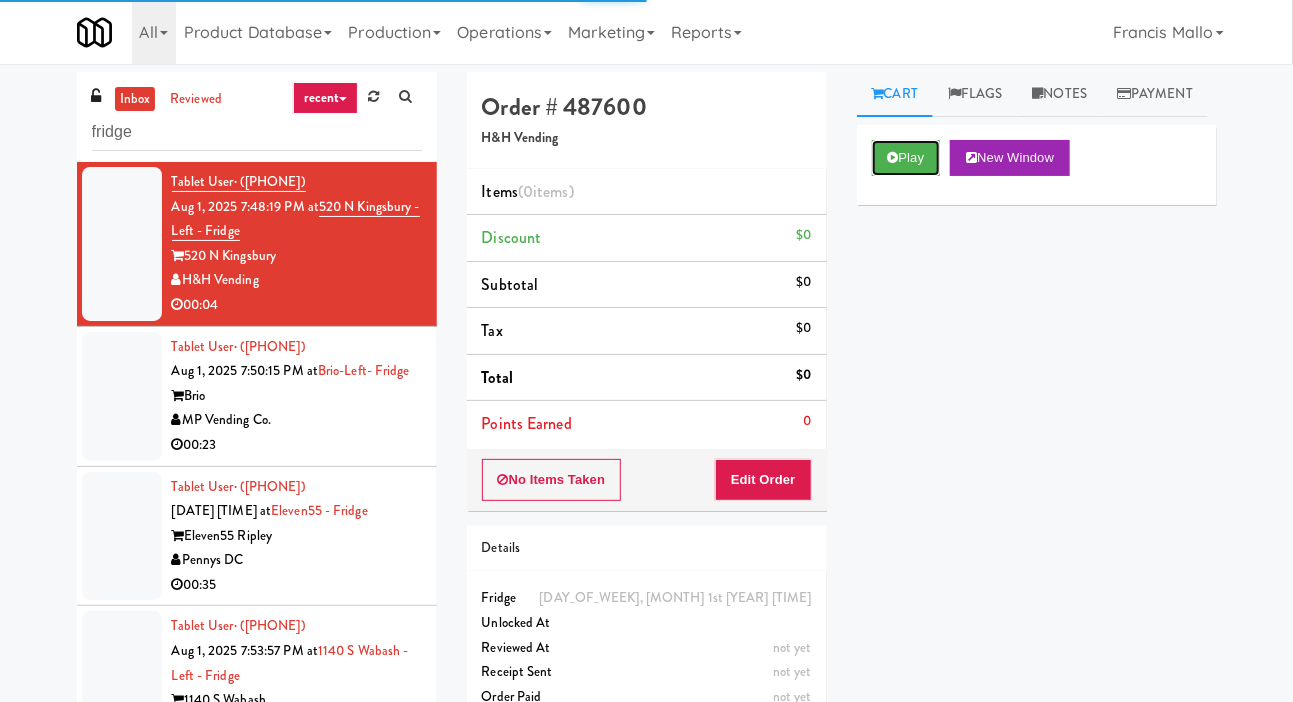 click on "Play" at bounding box center [906, 158] 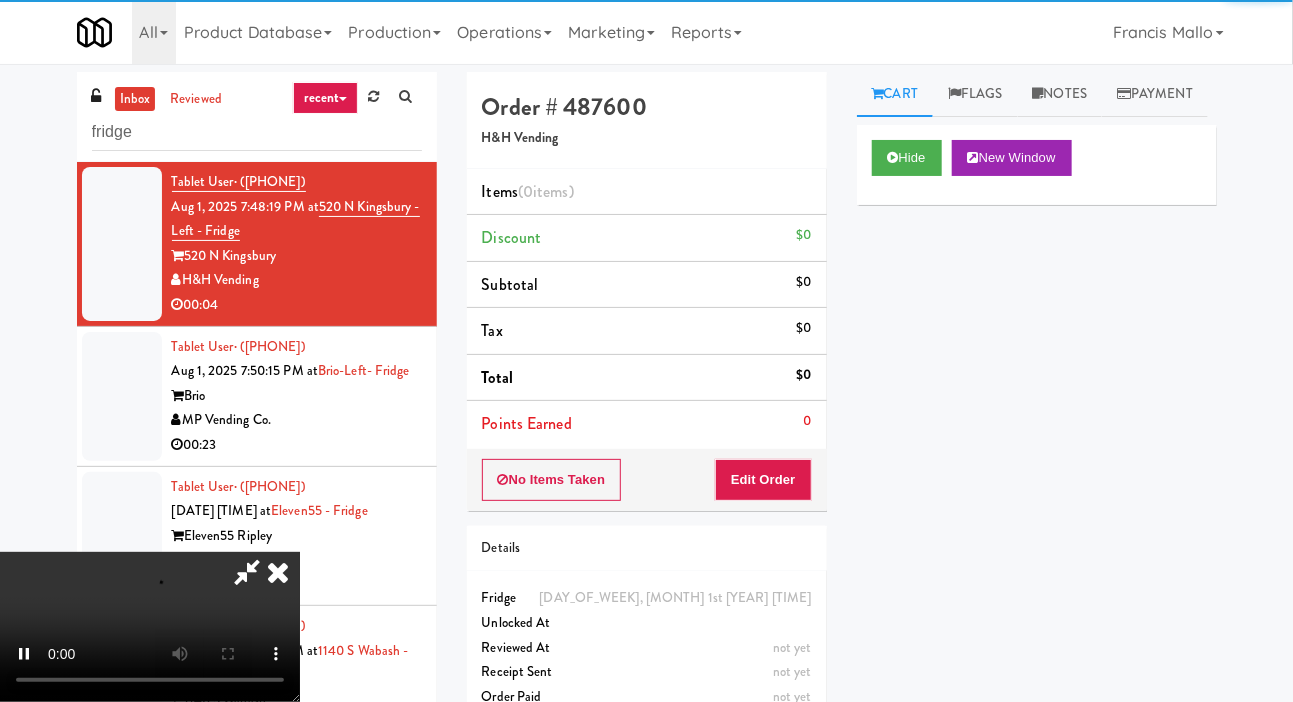click on "Order # 487600 H&H Vending Items  (0  items )  Discount  $0 Subtotal $0 Tax $0 Total $0 Points Earned  0  No Items Taken Edit Order Details [DAY], [MONTH] [DAY] [YEAR] [TIME] Fridge Unlocked At not yet Reviewed At not yet Receipt Sent not yet Order Paid" at bounding box center [647, 405] 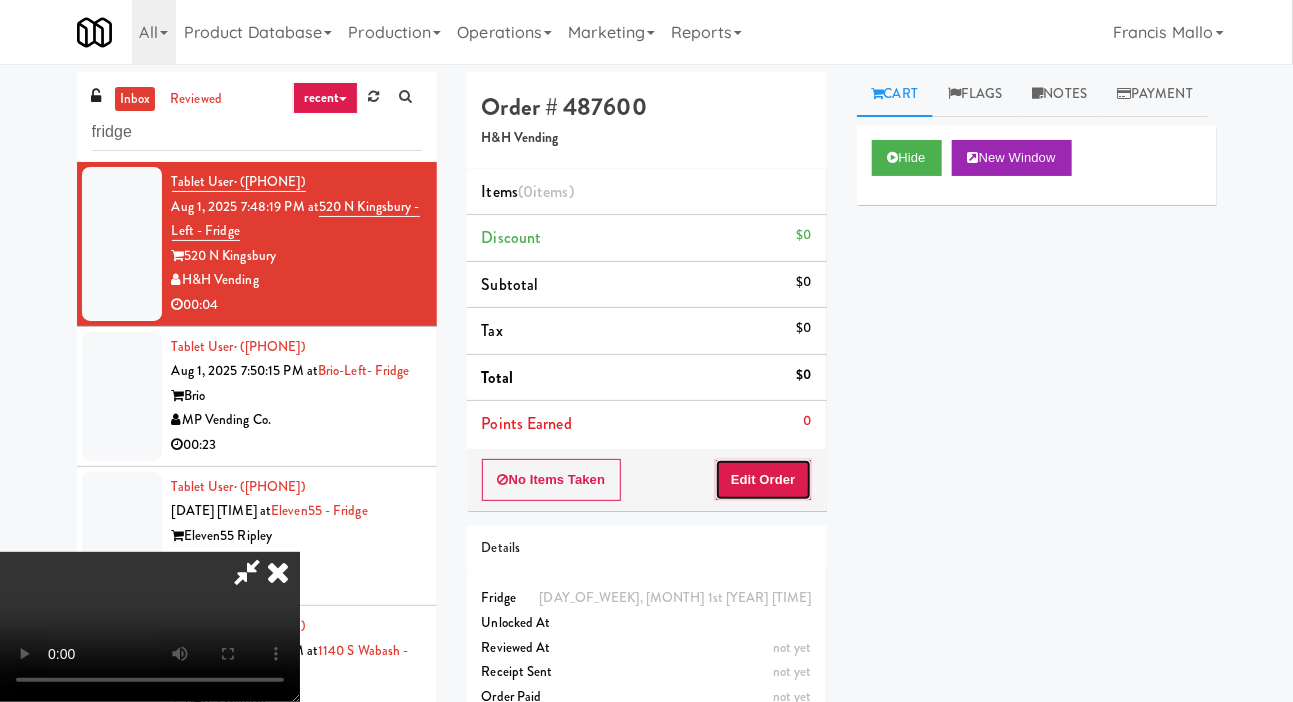 click on "Edit Order" at bounding box center [763, 480] 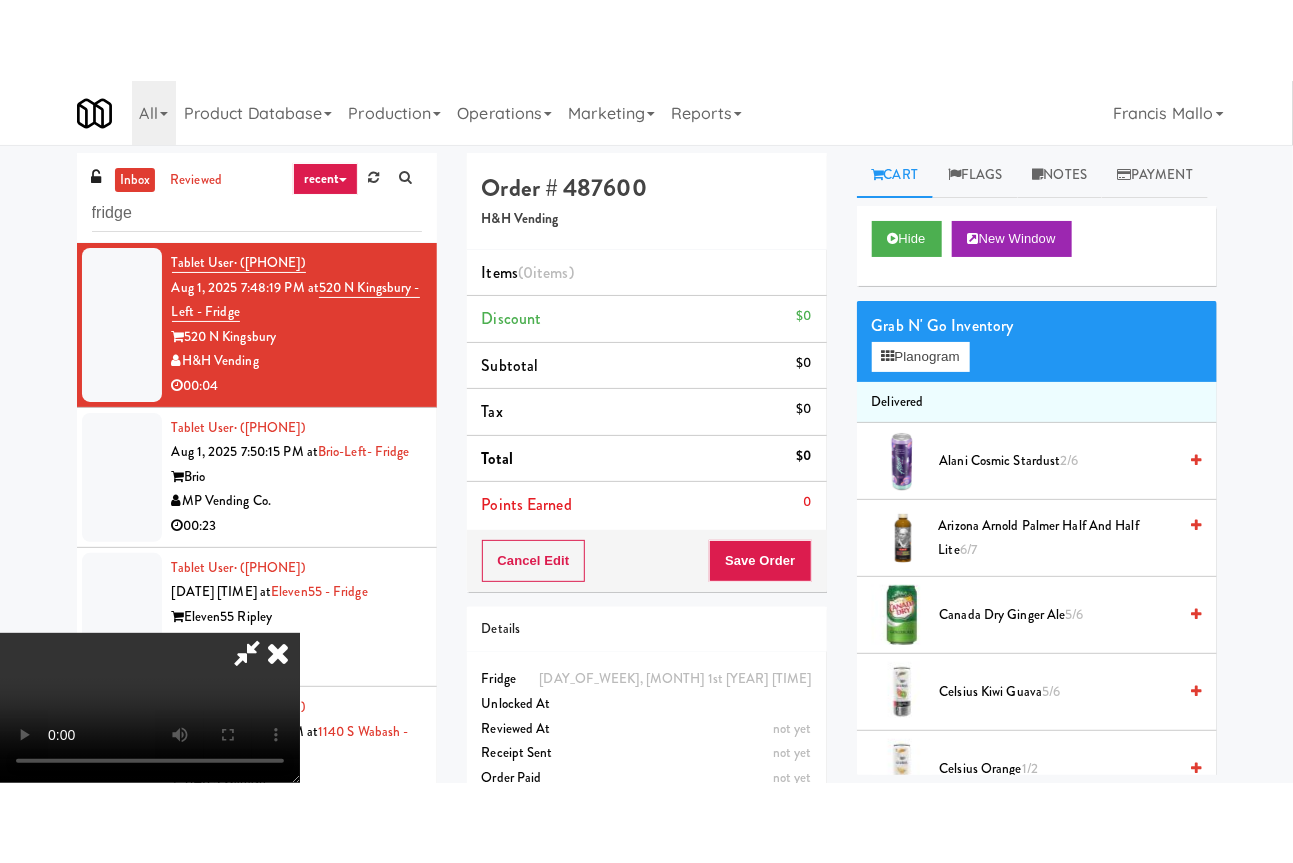 scroll, scrollTop: 73, scrollLeft: 0, axis: vertical 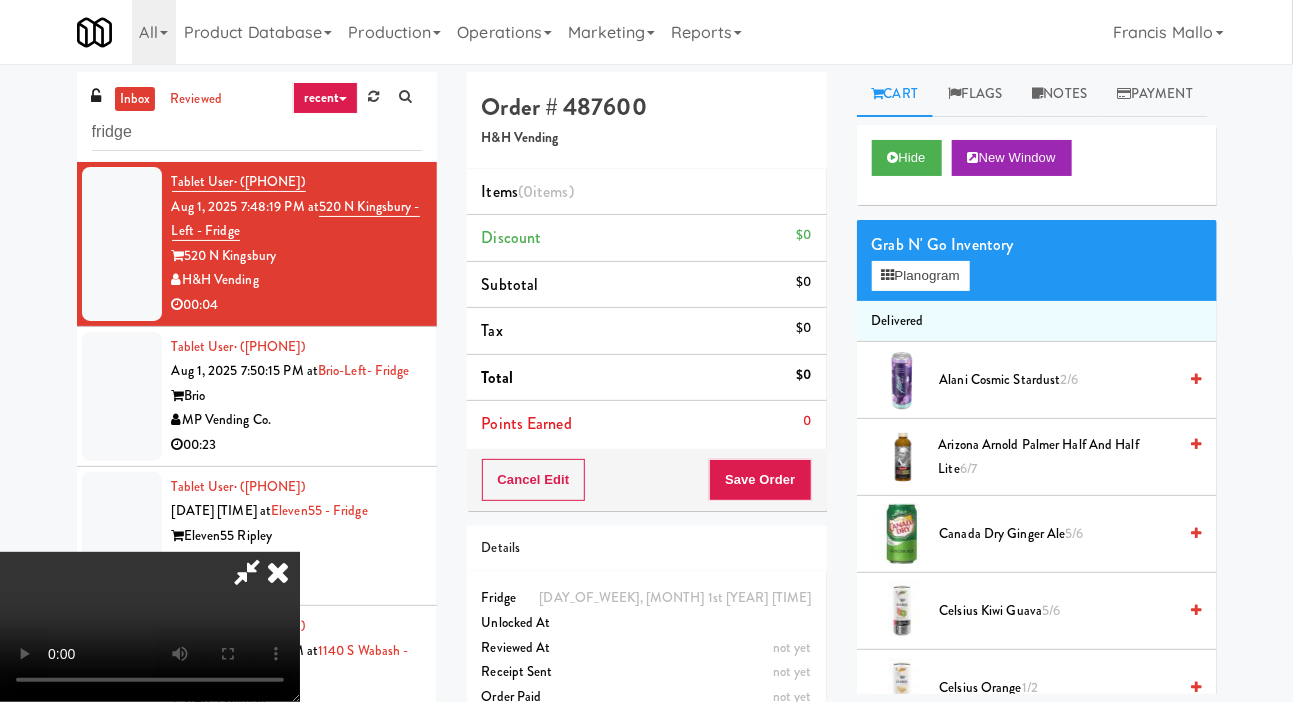 click on "Francis Mallo" at bounding box center (1168, 32) 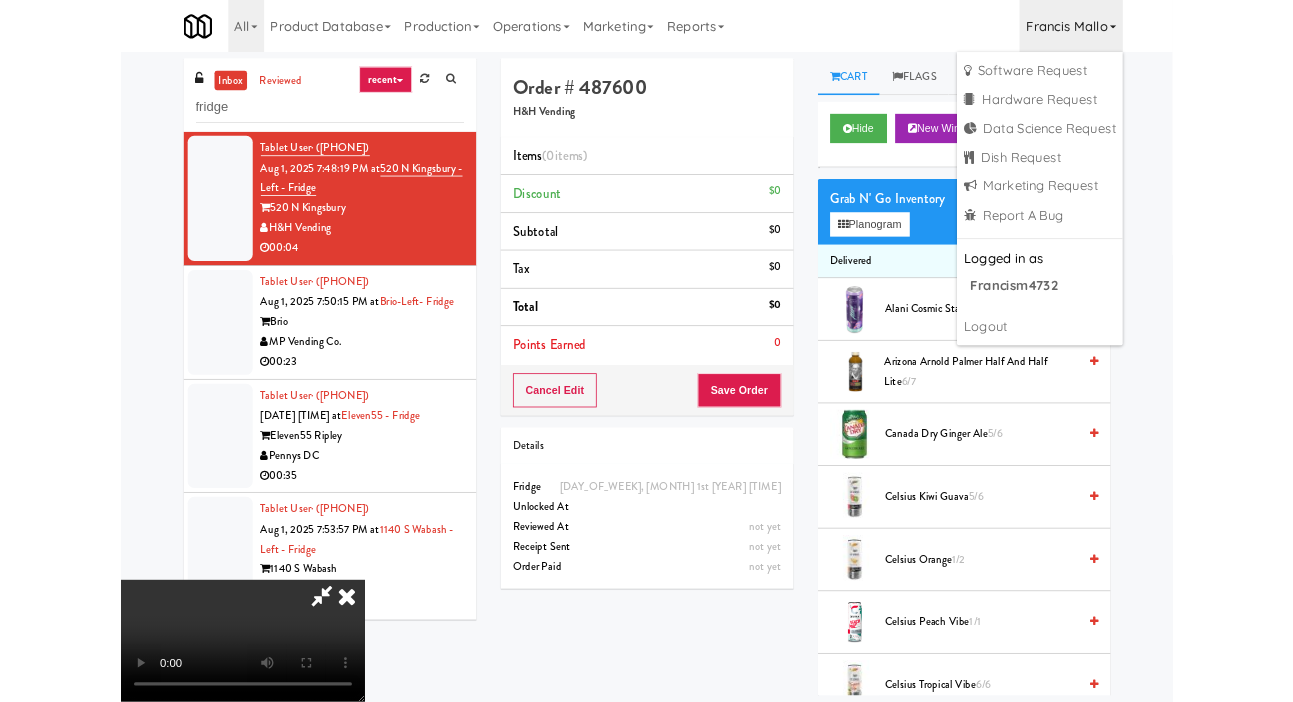 scroll, scrollTop: 0, scrollLeft: 0, axis: both 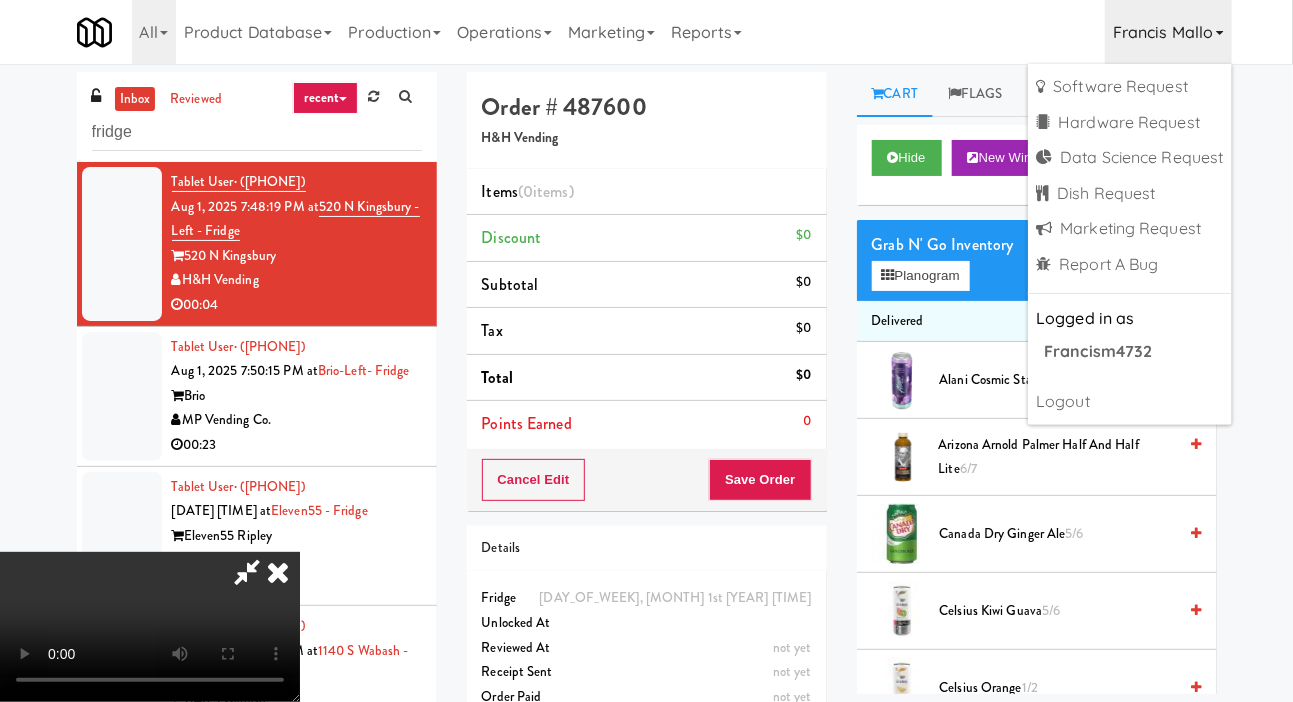 click on "Arizona Arnold Palmer Half and Half Lite  6/7" at bounding box center [1058, 457] 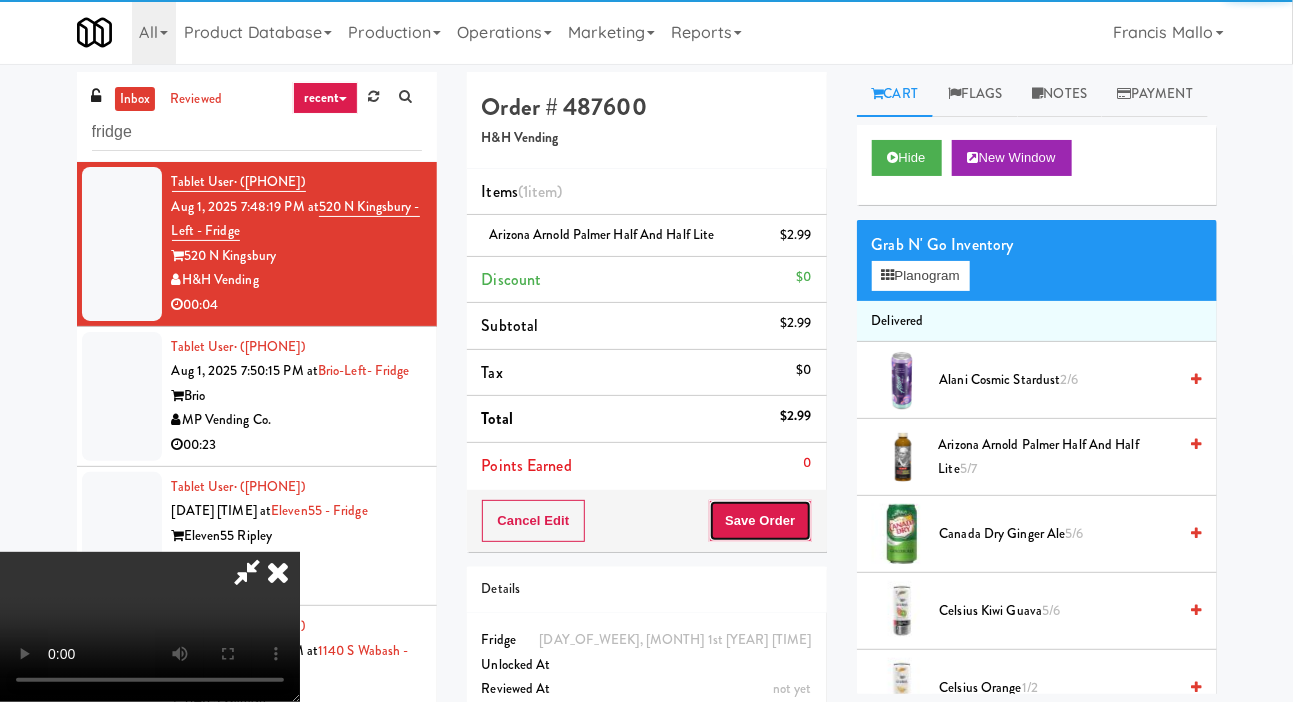 click on "Save Order" at bounding box center [760, 521] 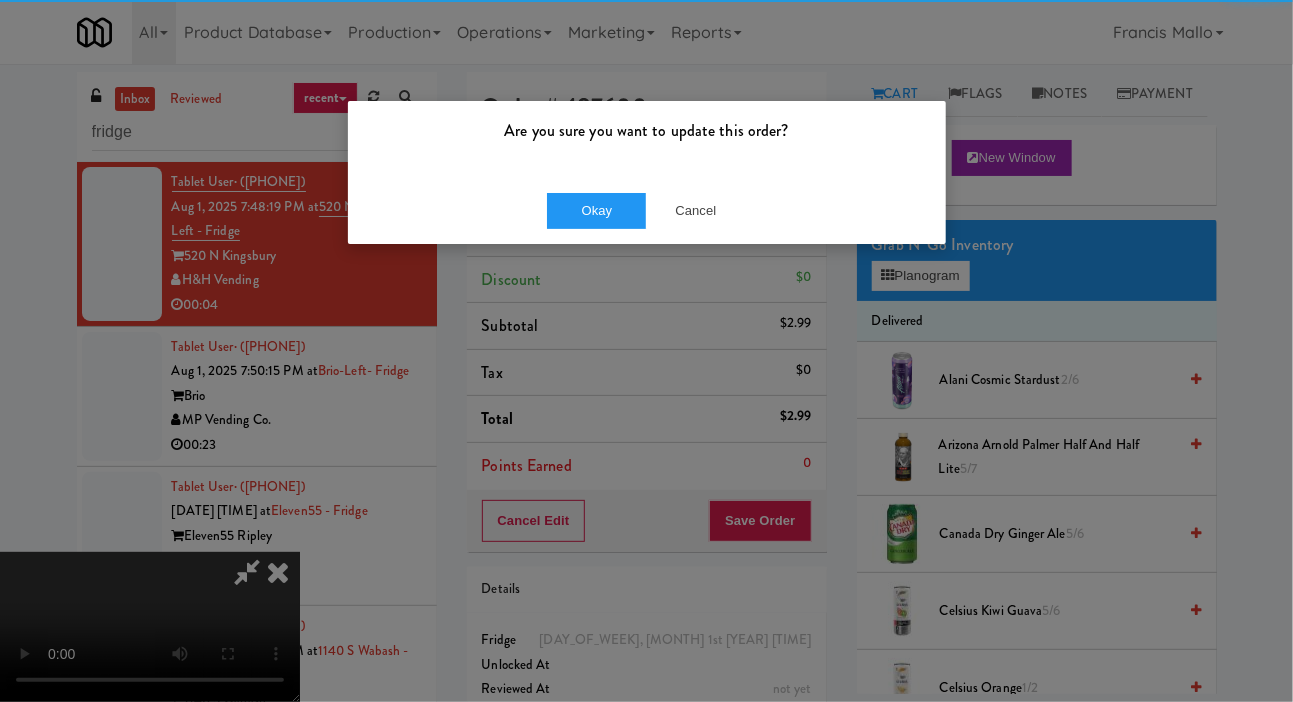 click on "Okay Cancel" at bounding box center (647, 210) 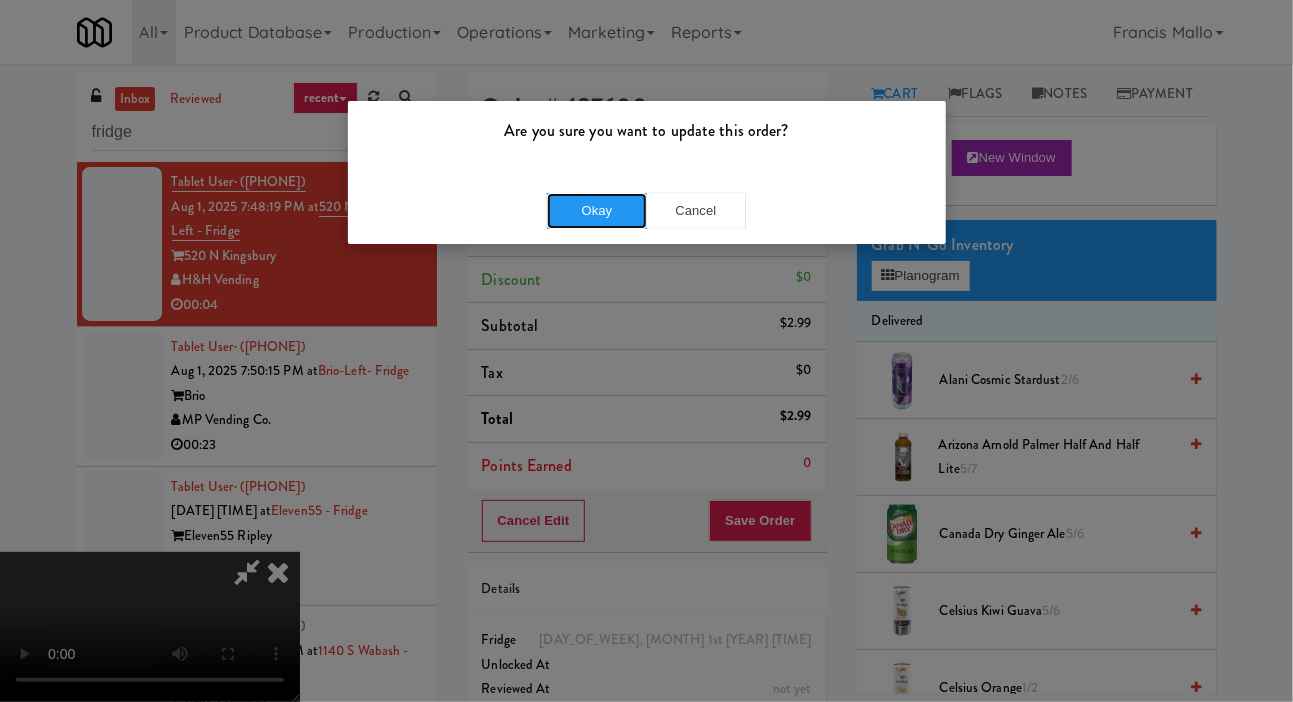 click on "Okay" at bounding box center [597, 211] 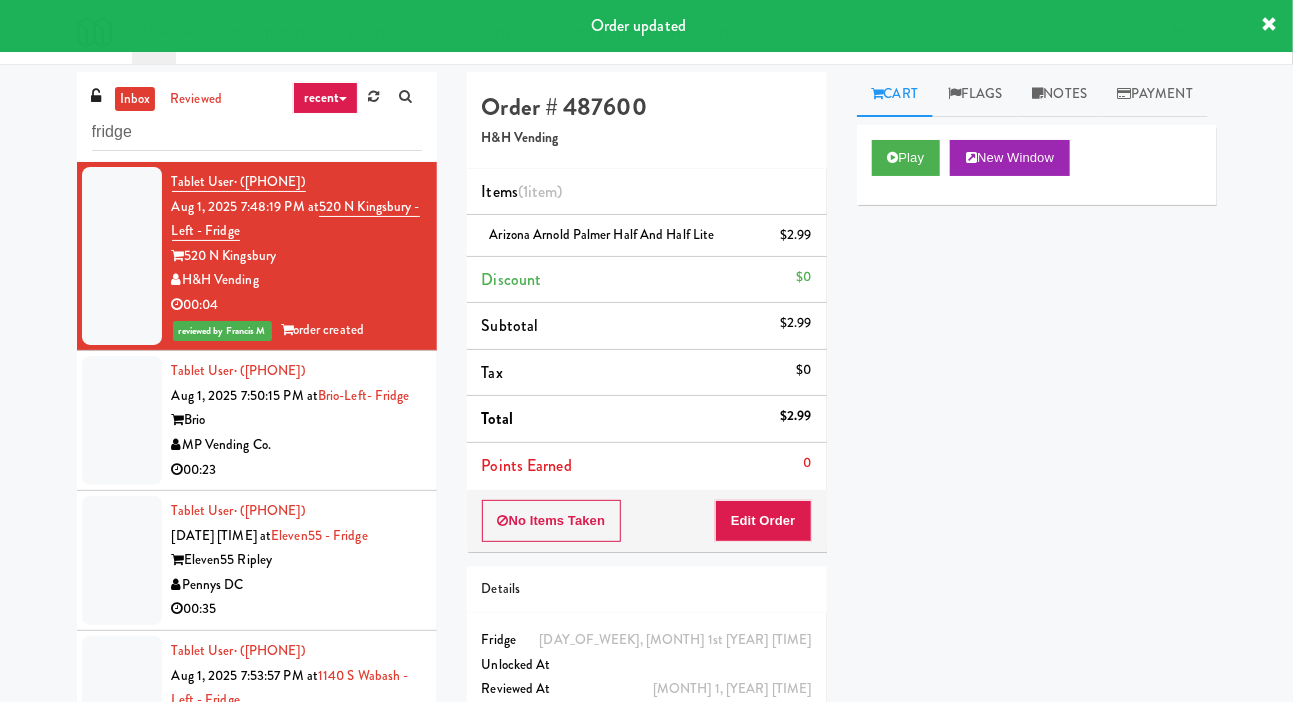click on "MP Vending Co." at bounding box center [297, 445] 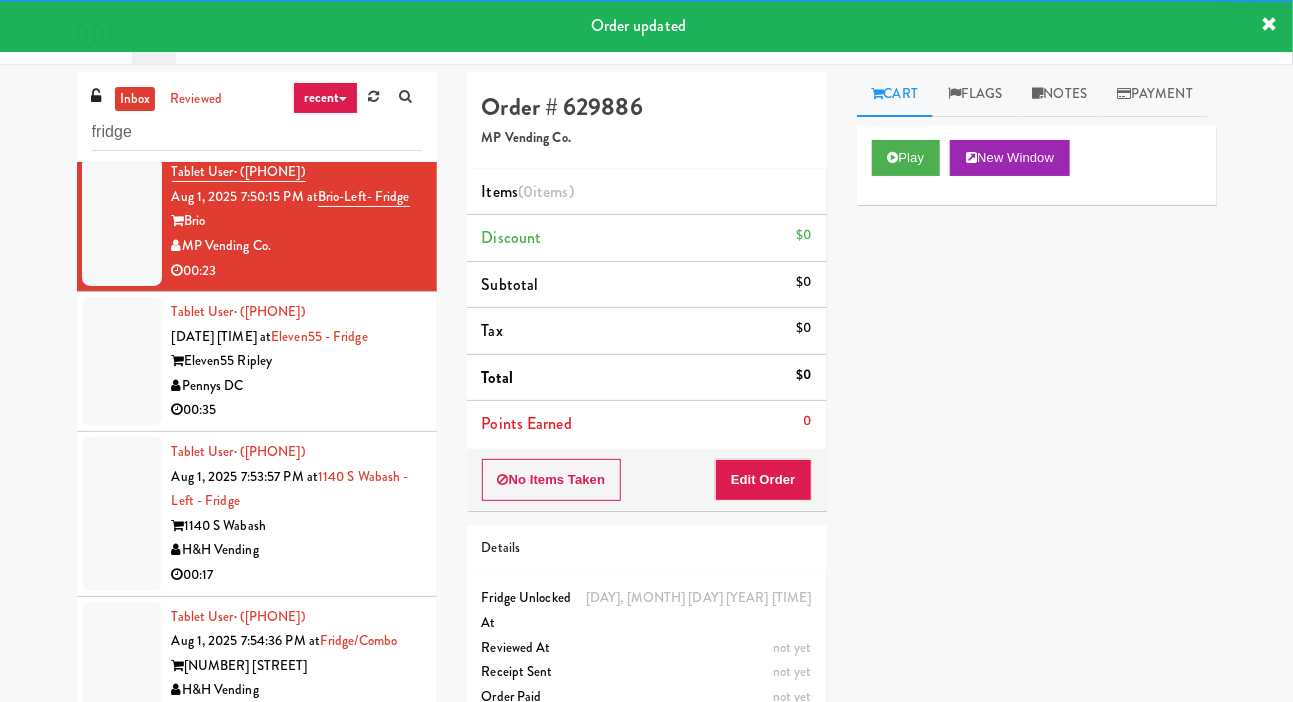 scroll, scrollTop: 208, scrollLeft: 0, axis: vertical 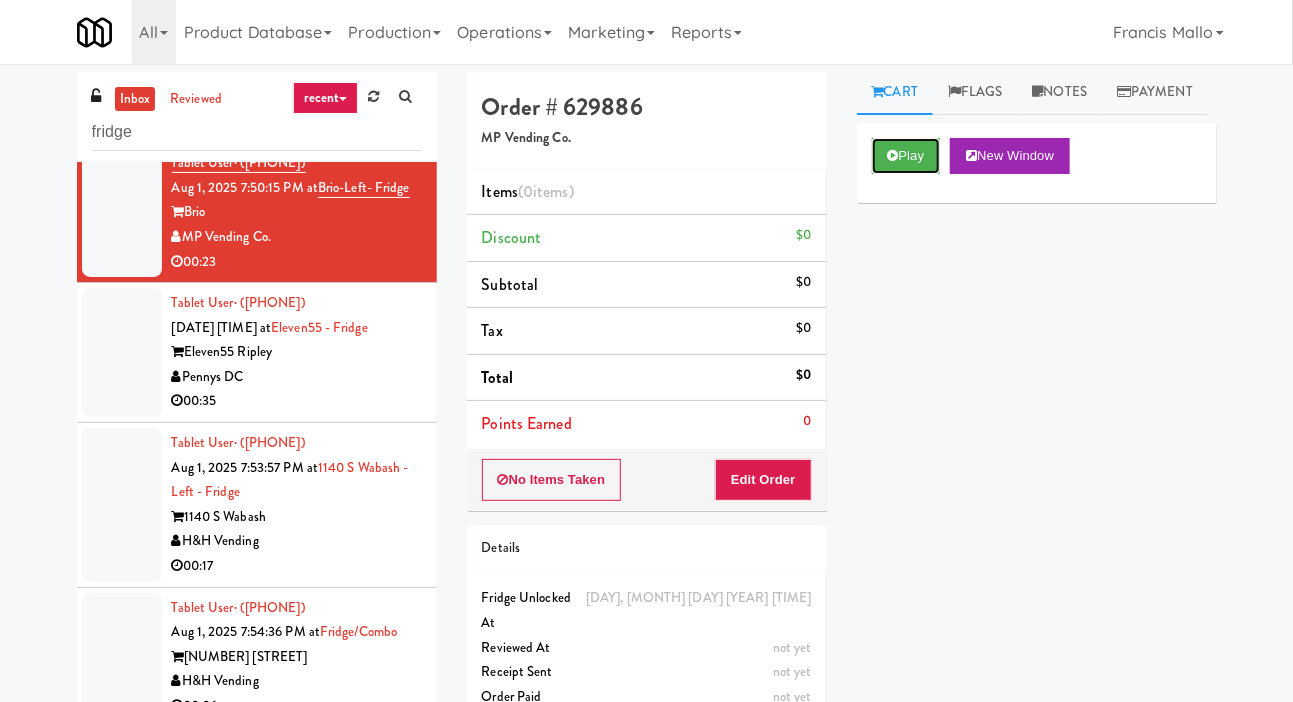 click on "Play" at bounding box center (906, 156) 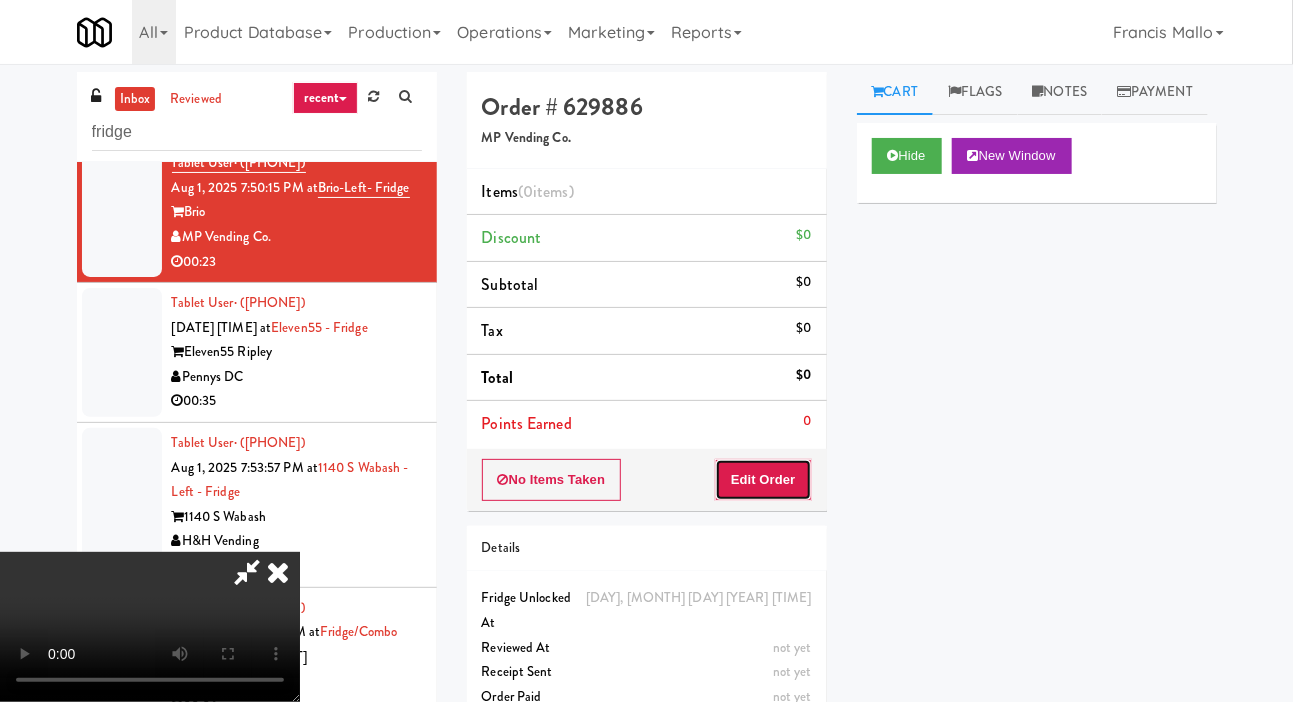 click on "Edit Order" at bounding box center [763, 480] 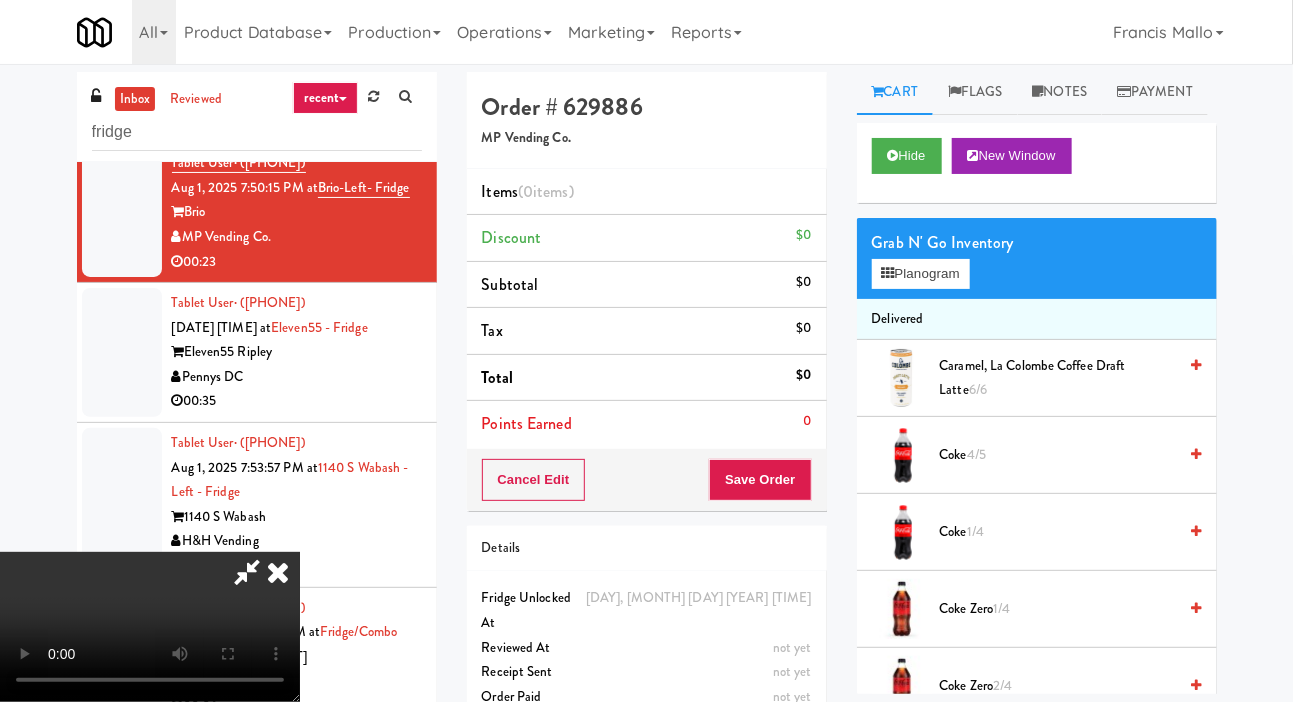 type 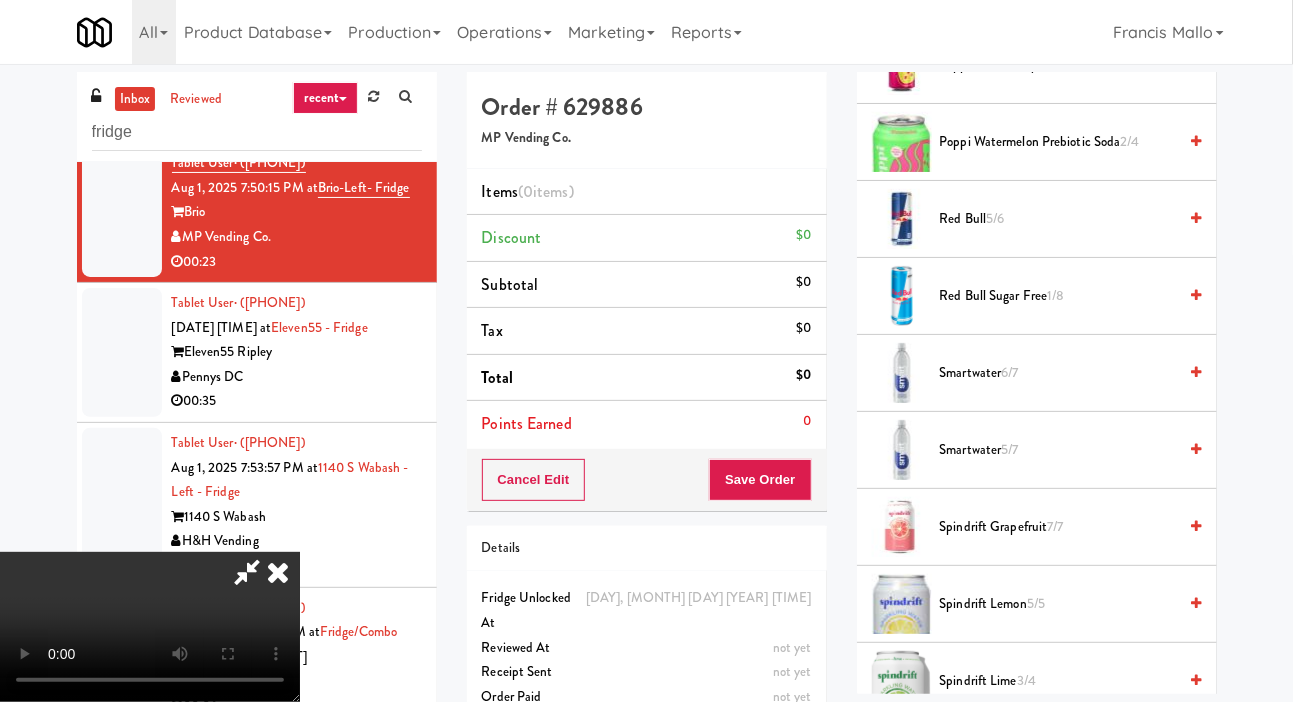 scroll, scrollTop: 2012, scrollLeft: 0, axis: vertical 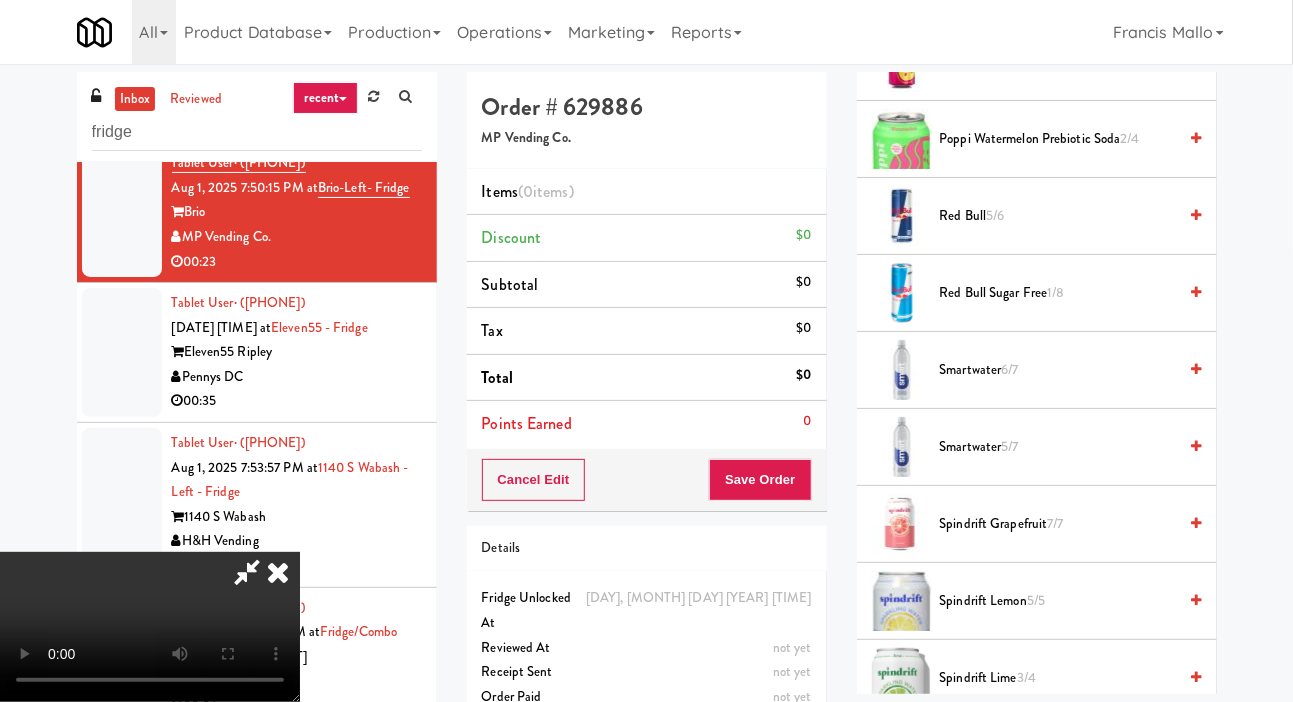 click on "Red Bull  5/6" at bounding box center [1058, 216] 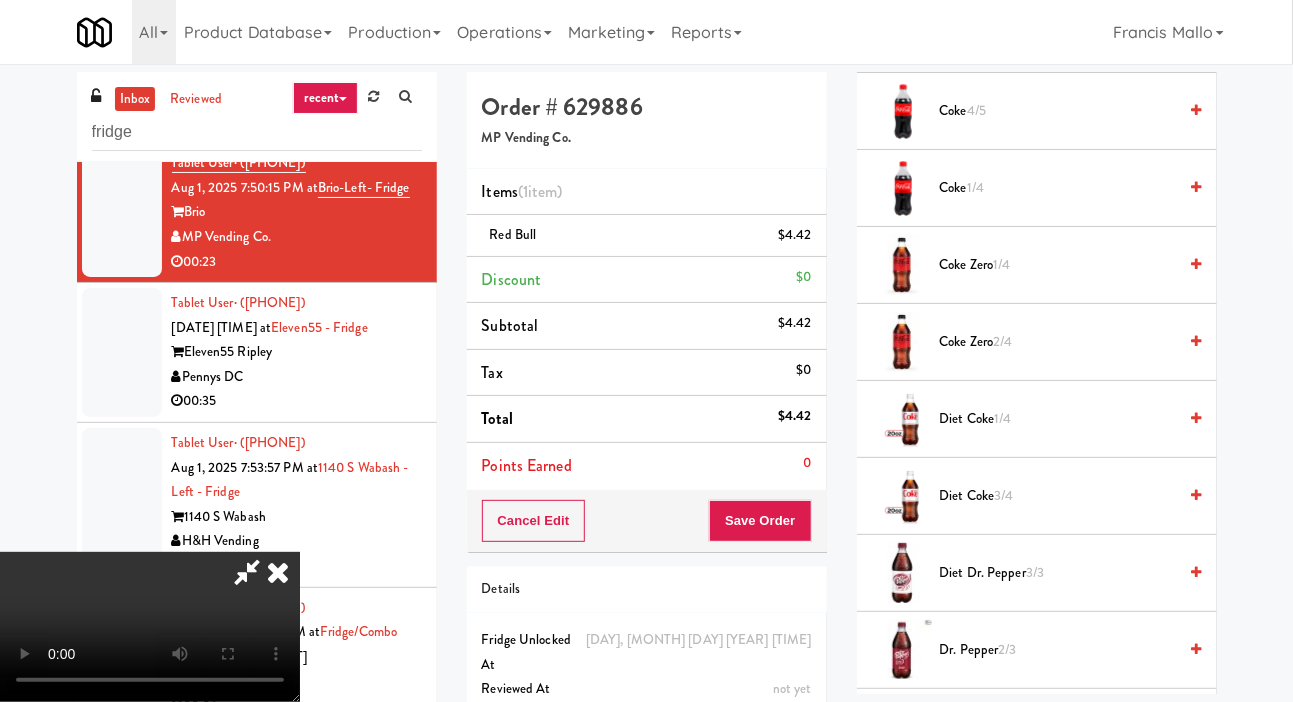 scroll, scrollTop: 347, scrollLeft: 0, axis: vertical 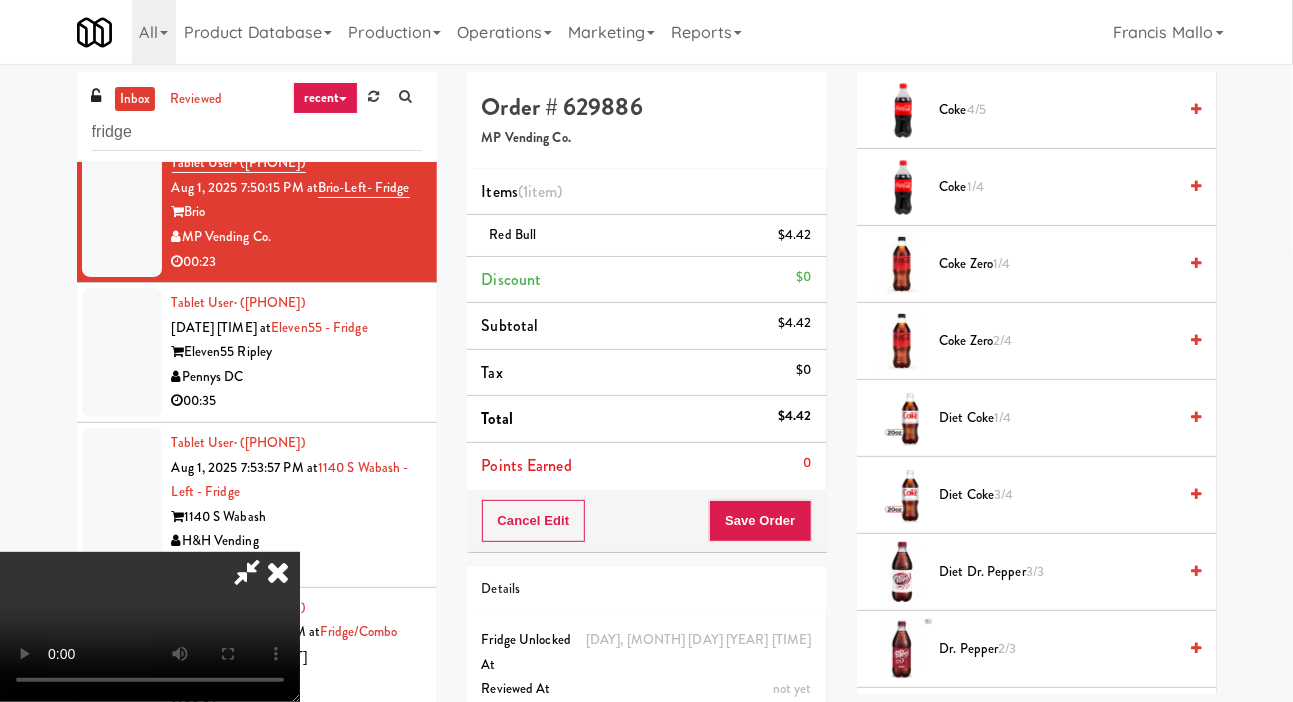 click on "Coke Zero  2/4" at bounding box center (1037, 341) 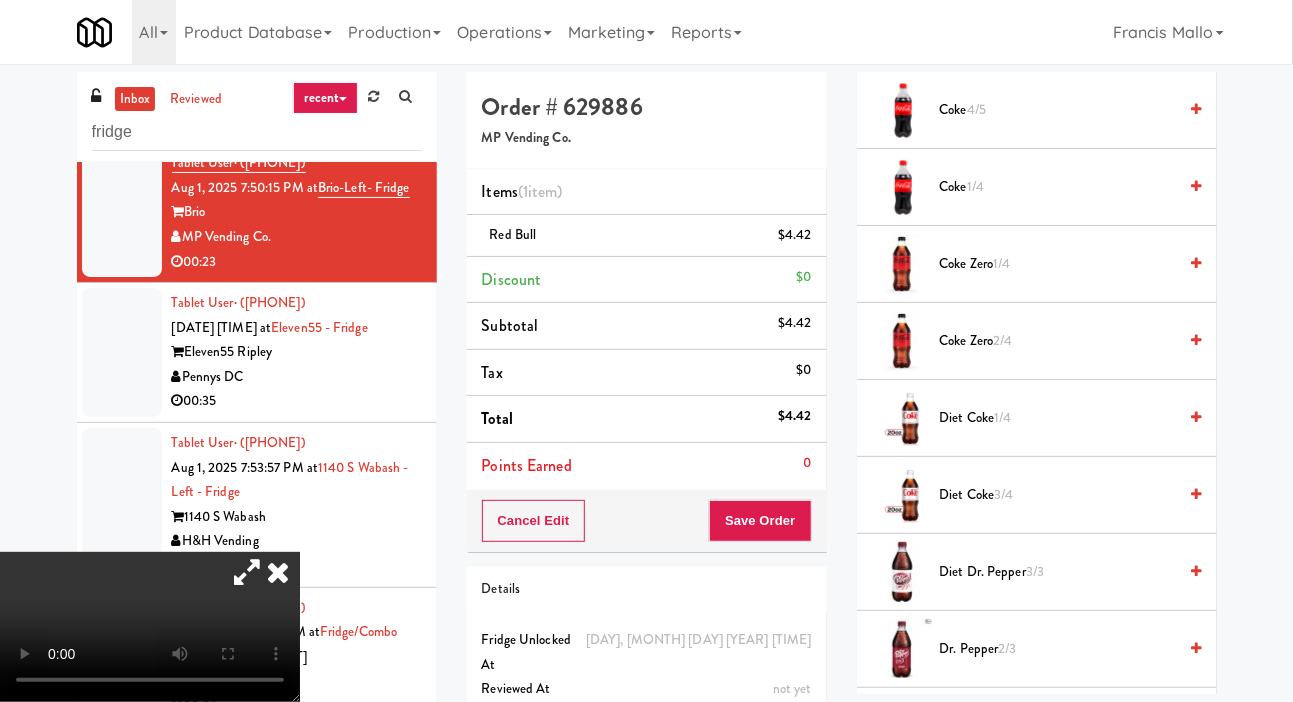 click on "1/4" at bounding box center [975, 186] 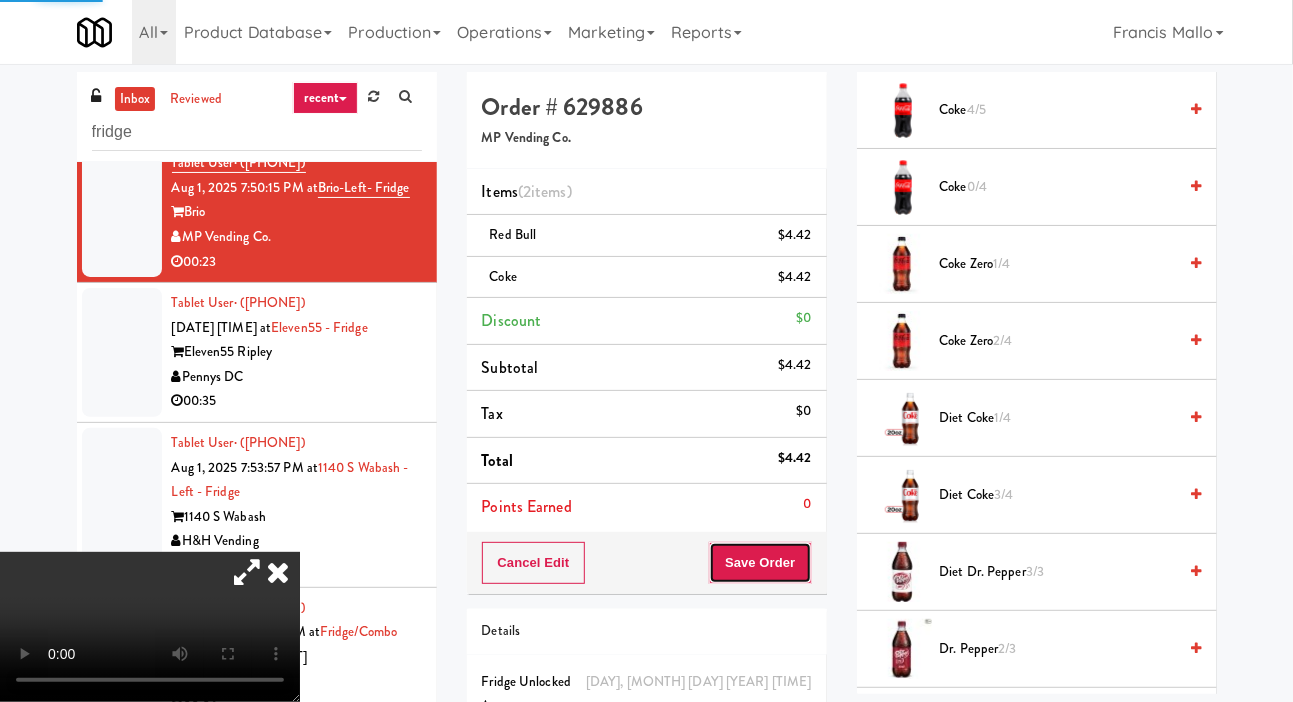 click on "Save Order" at bounding box center [760, 563] 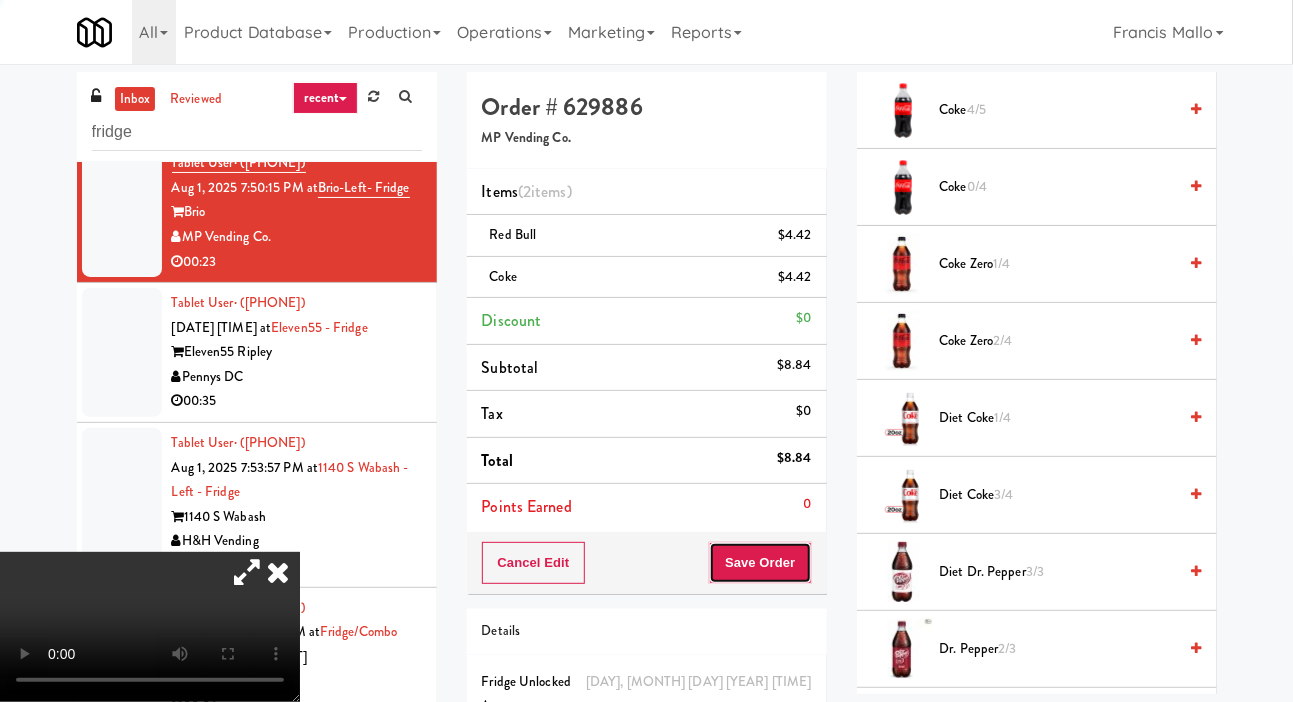 click on "Save Order" at bounding box center (760, 563) 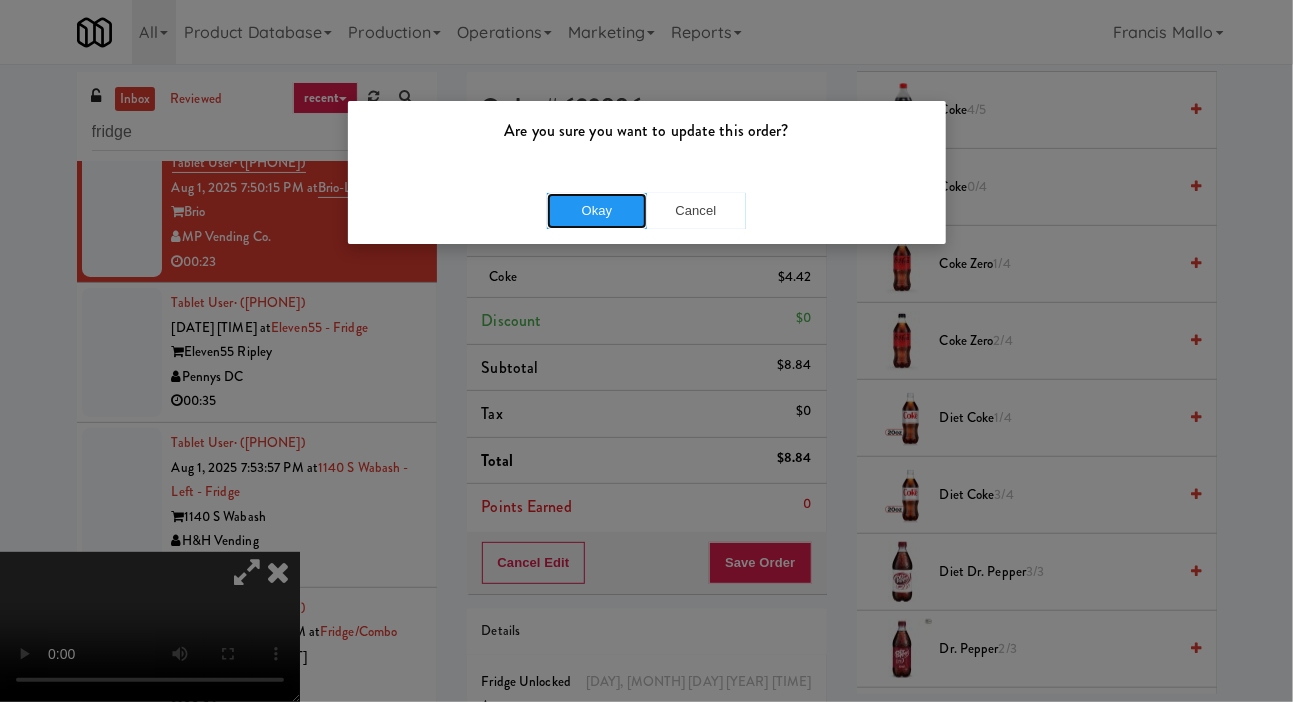 click on "Okay" at bounding box center (597, 211) 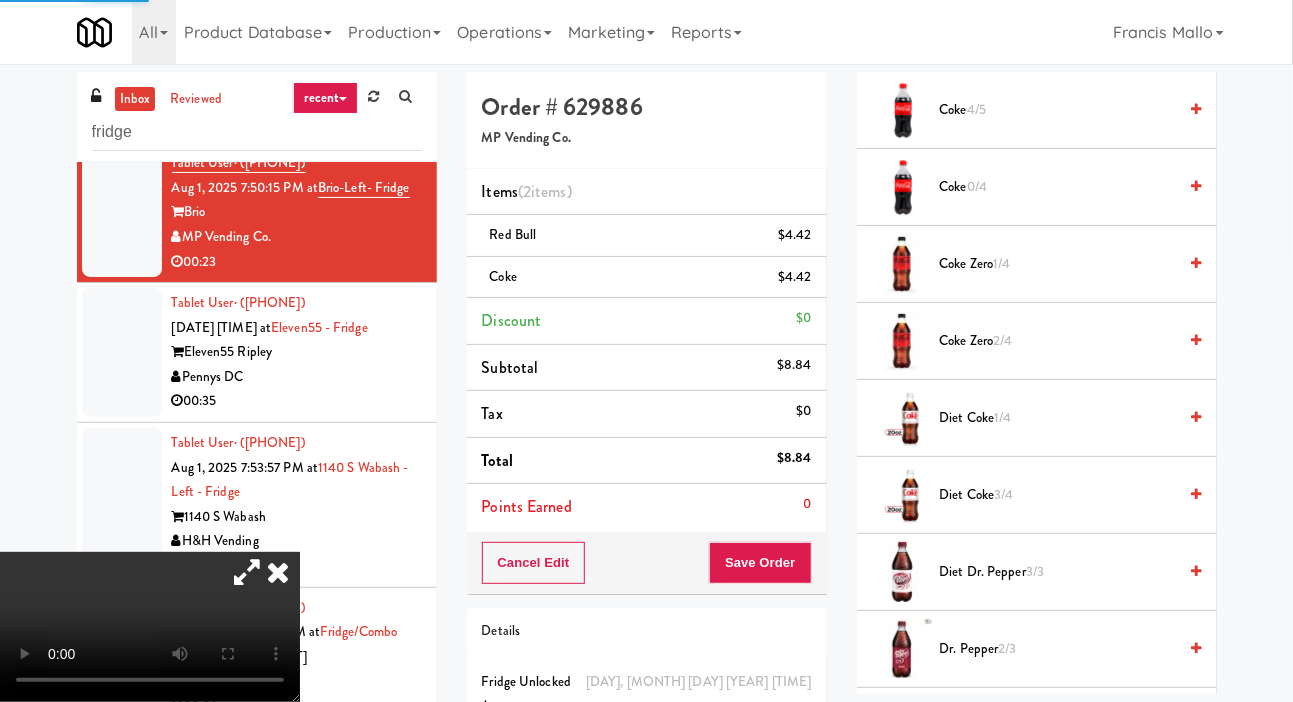 scroll, scrollTop: 116, scrollLeft: 0, axis: vertical 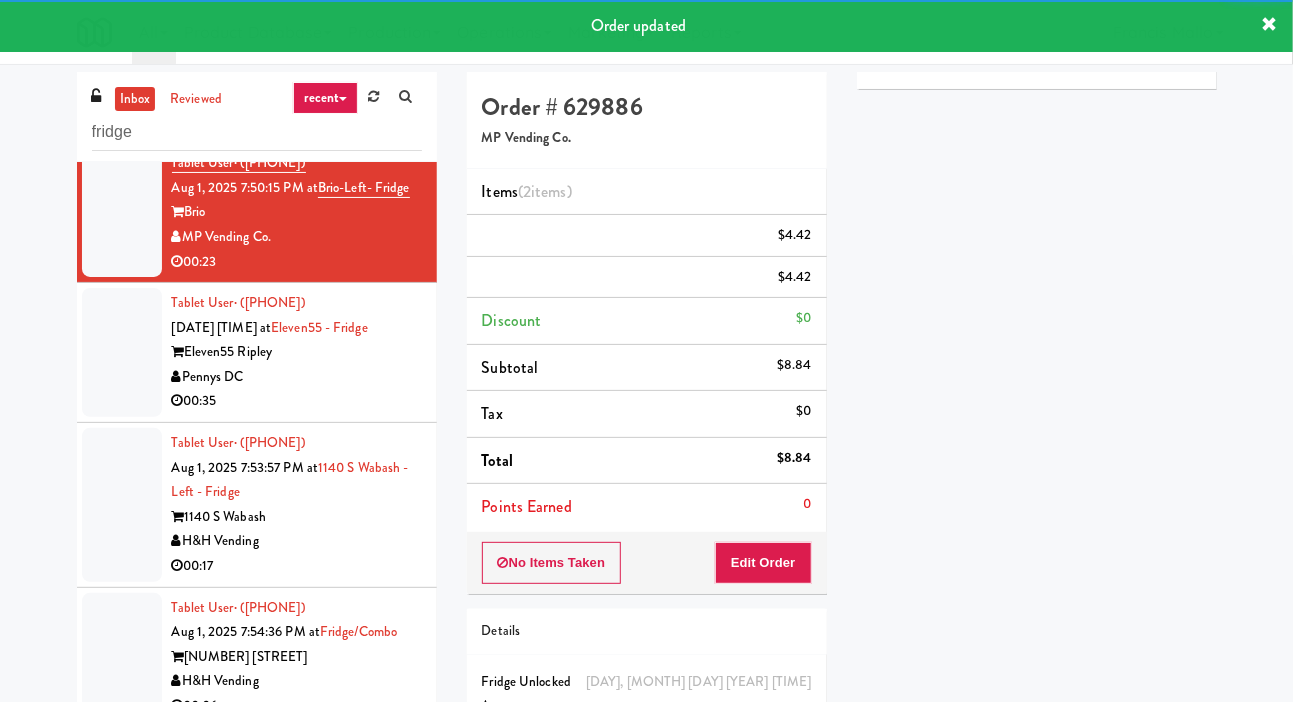 click at bounding box center (122, 352) 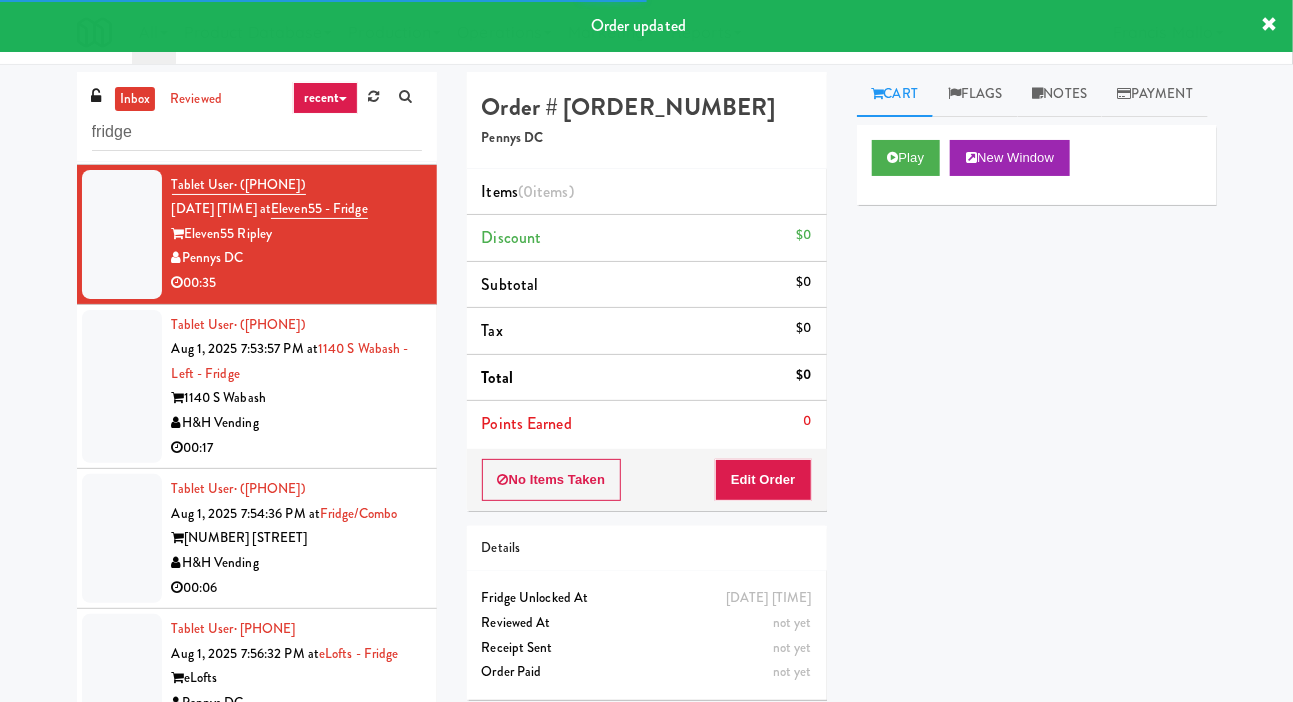scroll, scrollTop: 363, scrollLeft: 0, axis: vertical 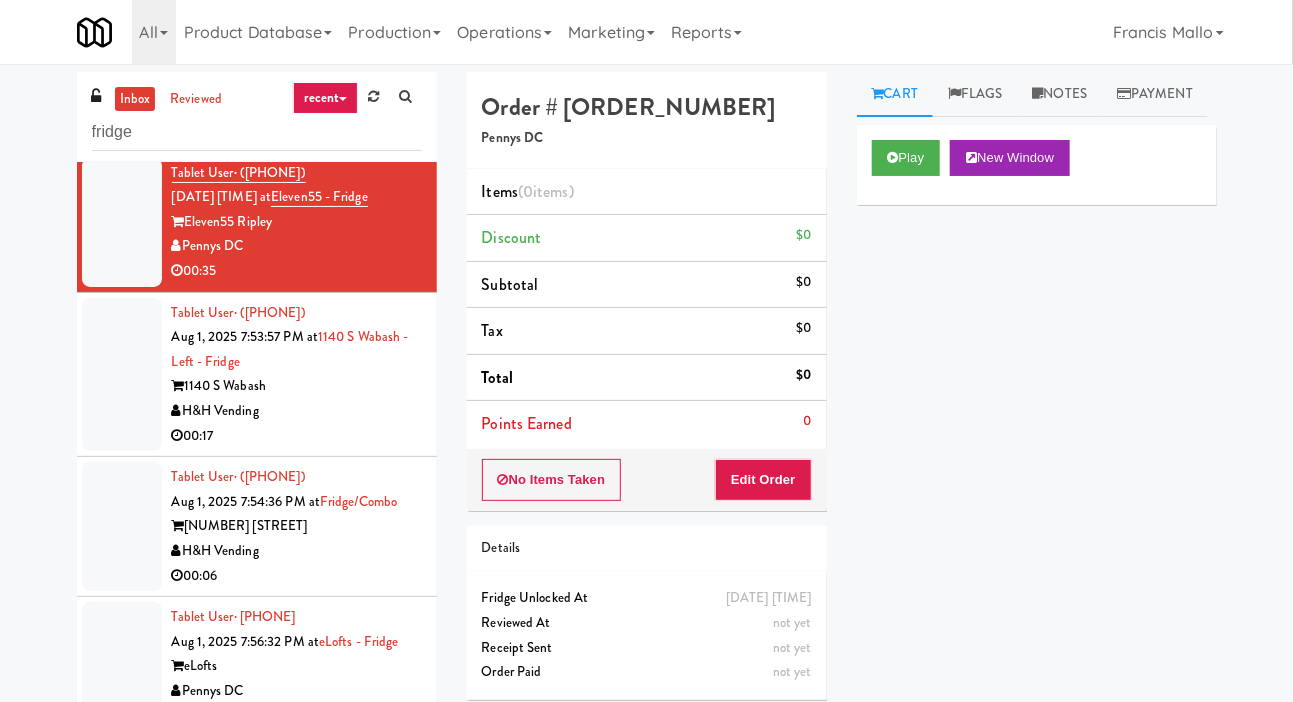click on "Play  New Window" at bounding box center (1037, 165) 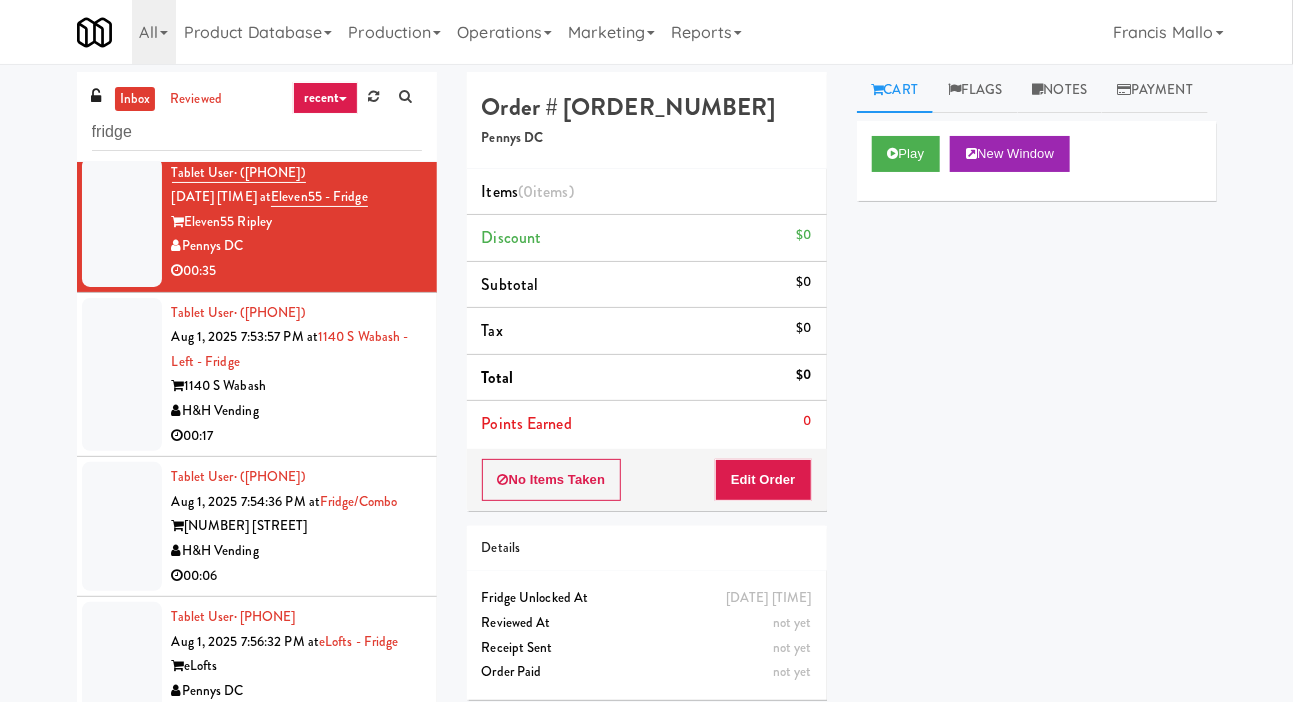 scroll, scrollTop: 0, scrollLeft: 0, axis: both 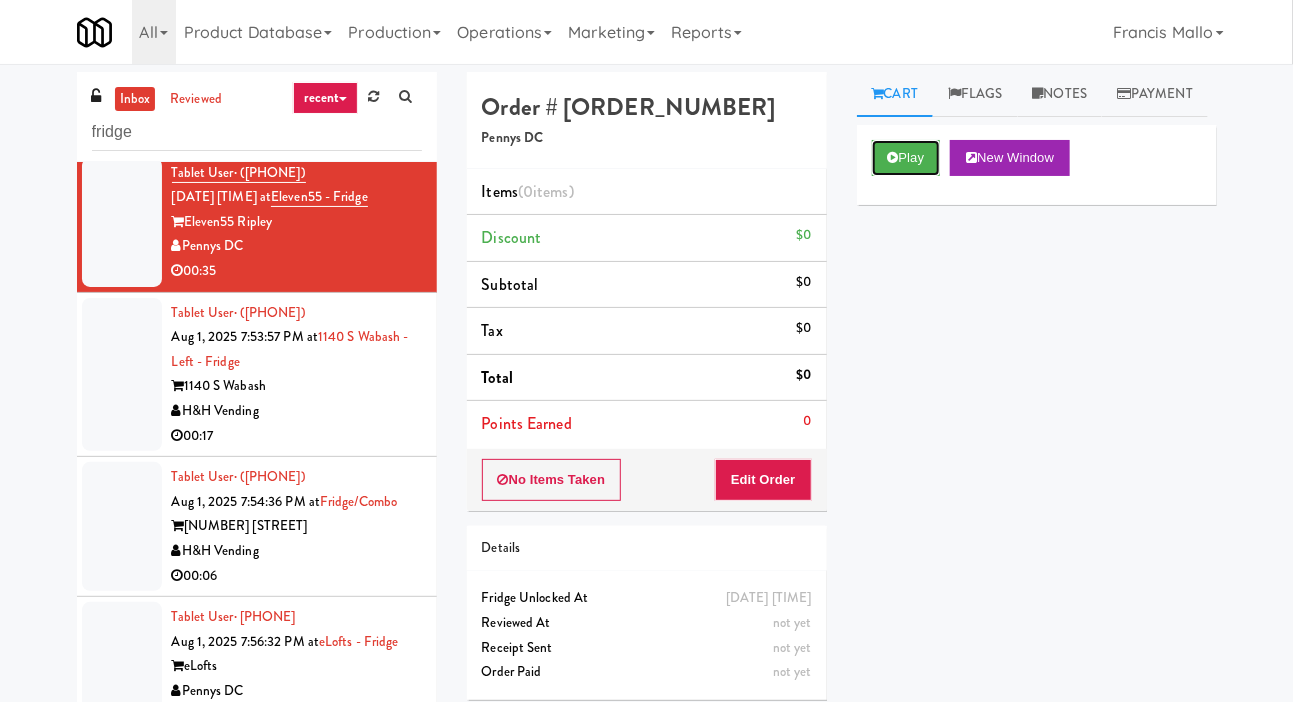 click on "Play" at bounding box center [906, 158] 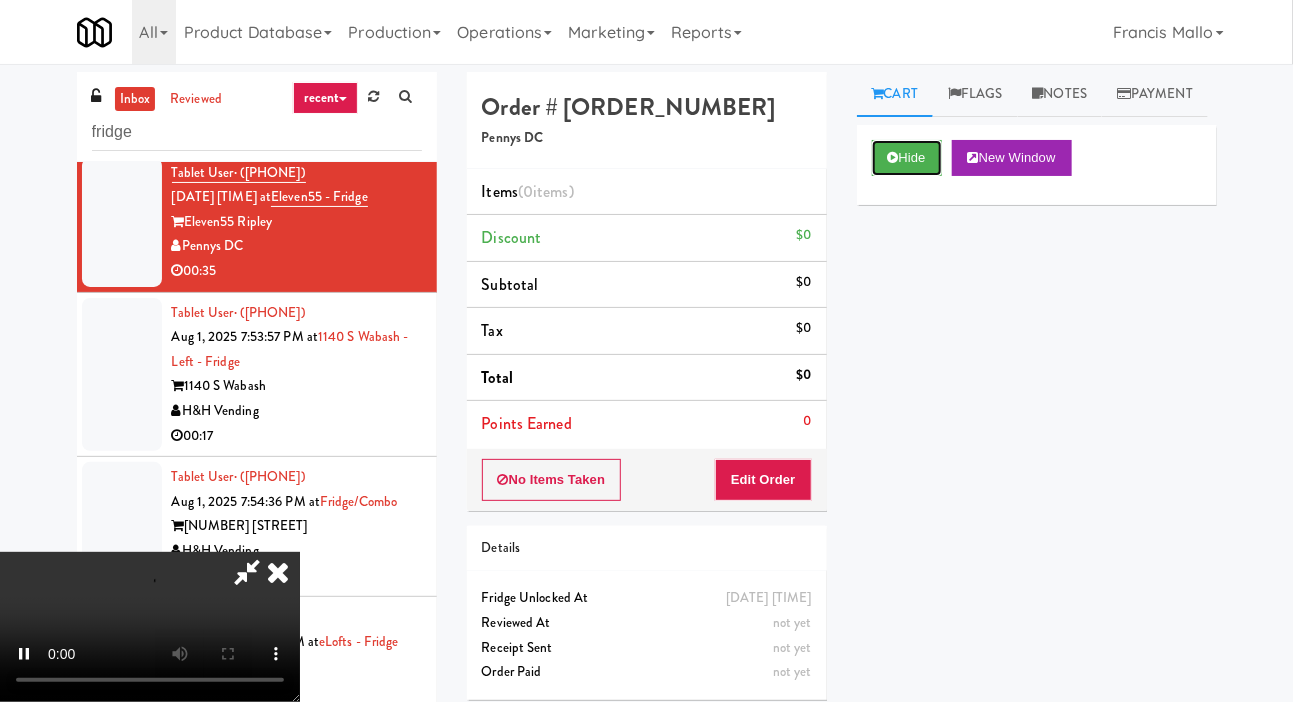 scroll, scrollTop: 0, scrollLeft: 0, axis: both 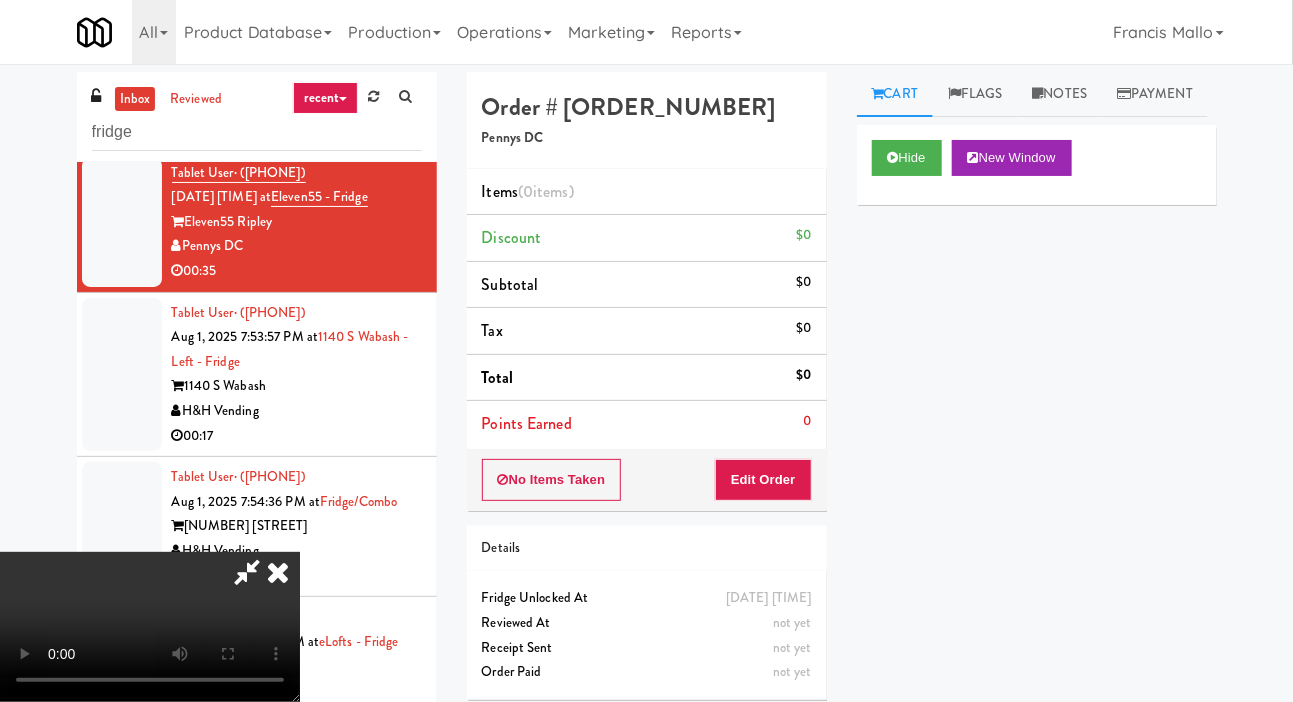click on "Order # 736172 Pennys DC Items  (0  items )  Discount  $0 Subtotal $0 Tax $0 Total $0 Points Earned  0  No Items Taken Edit Order Details [DAY], [MONTH] [DAY] [YEAR] [TIME] Fridge Unlocked At not yet Reviewed At not yet Receipt Sent not yet Order Paid" at bounding box center (647, 393) 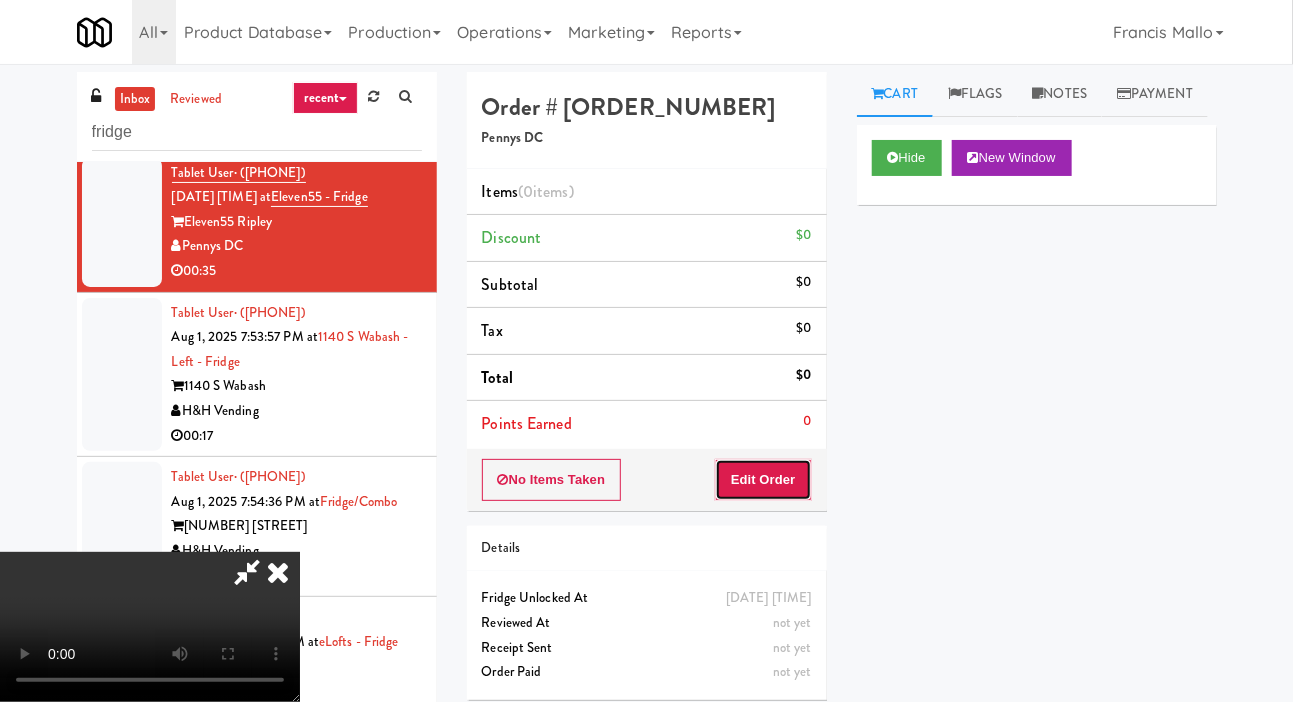 click on "Edit Order" at bounding box center [763, 480] 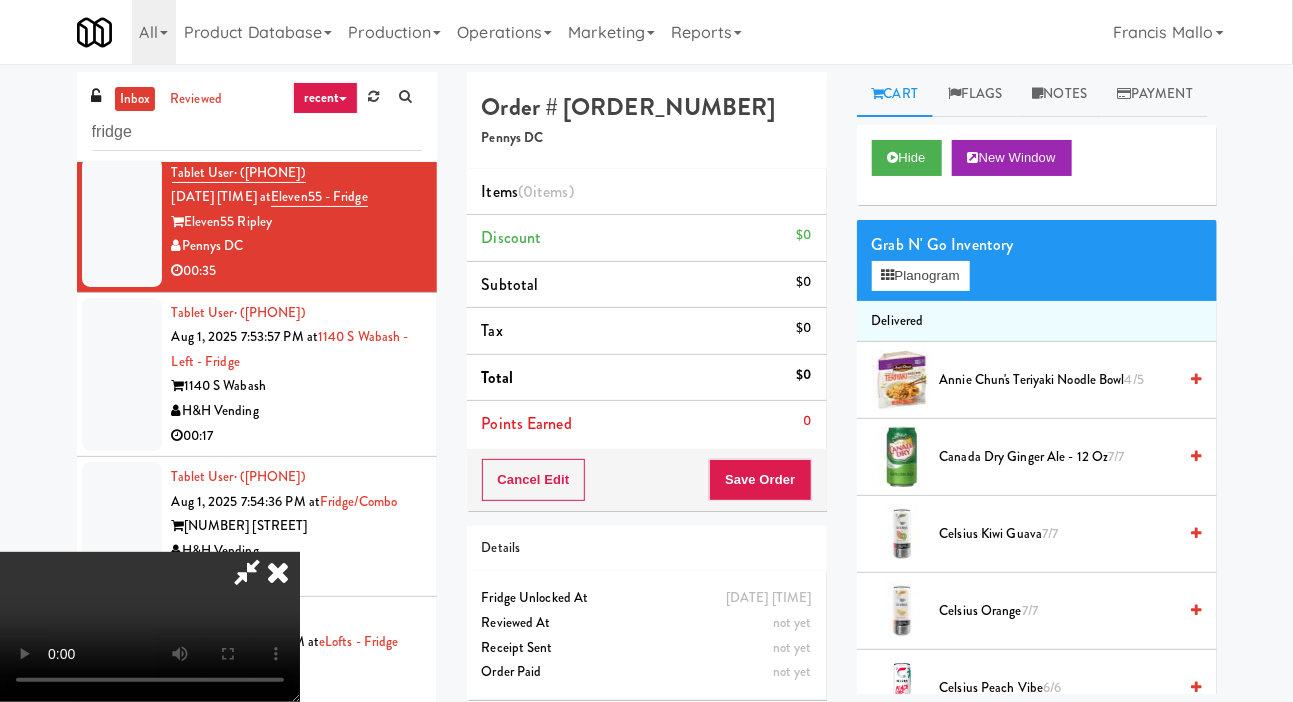 scroll, scrollTop: 73, scrollLeft: 0, axis: vertical 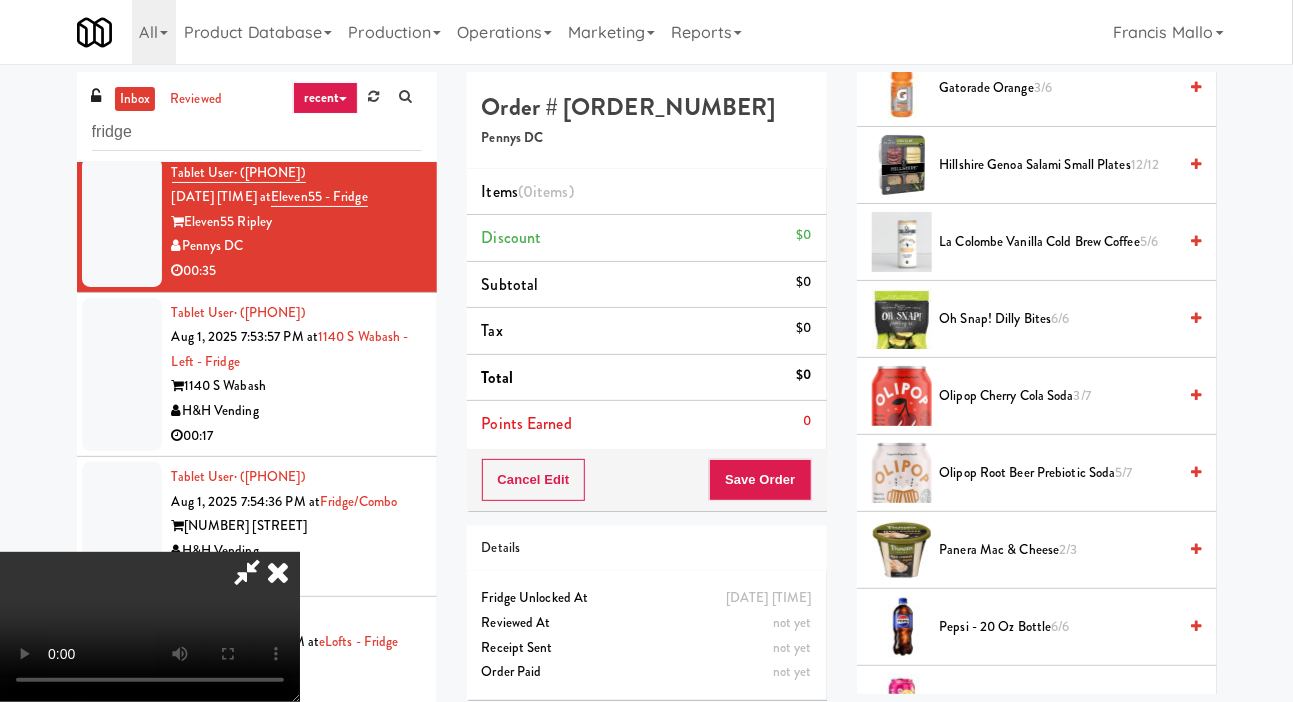 click on "La Colombe Vanilla Cold Brew Coffee  5/6" at bounding box center (1058, 242) 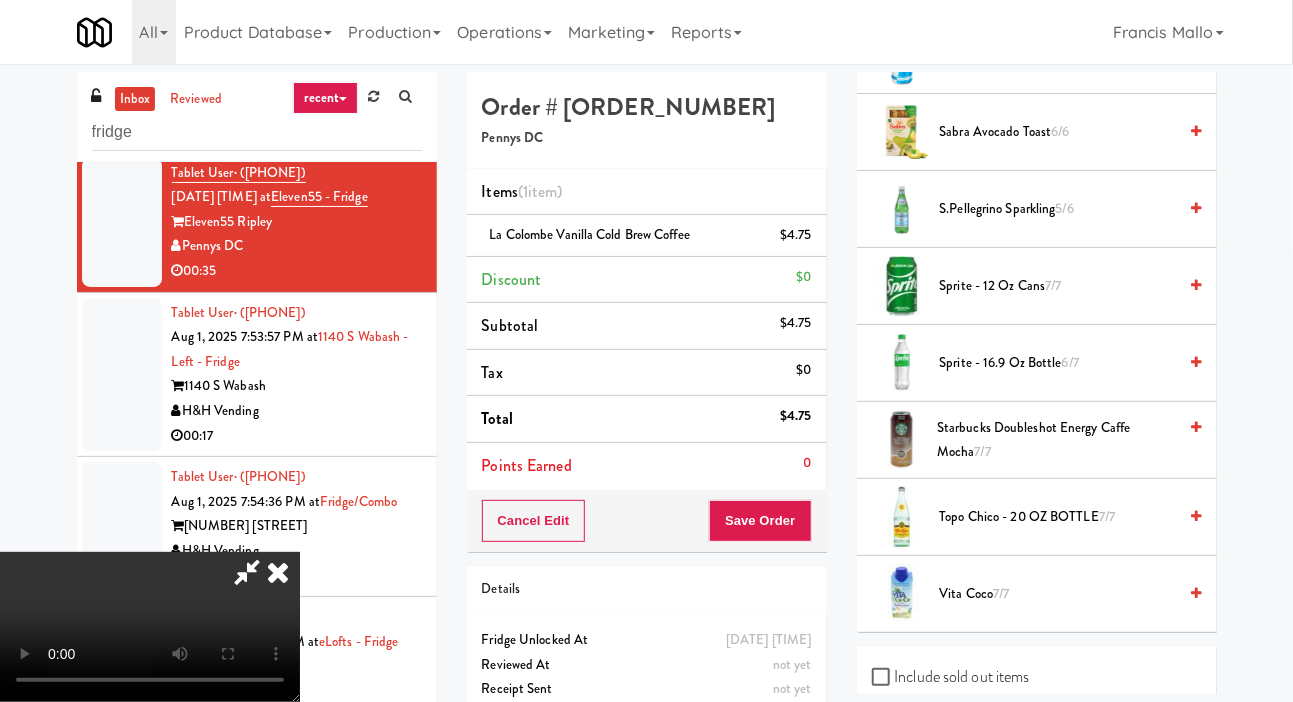scroll, scrollTop: 2404, scrollLeft: 0, axis: vertical 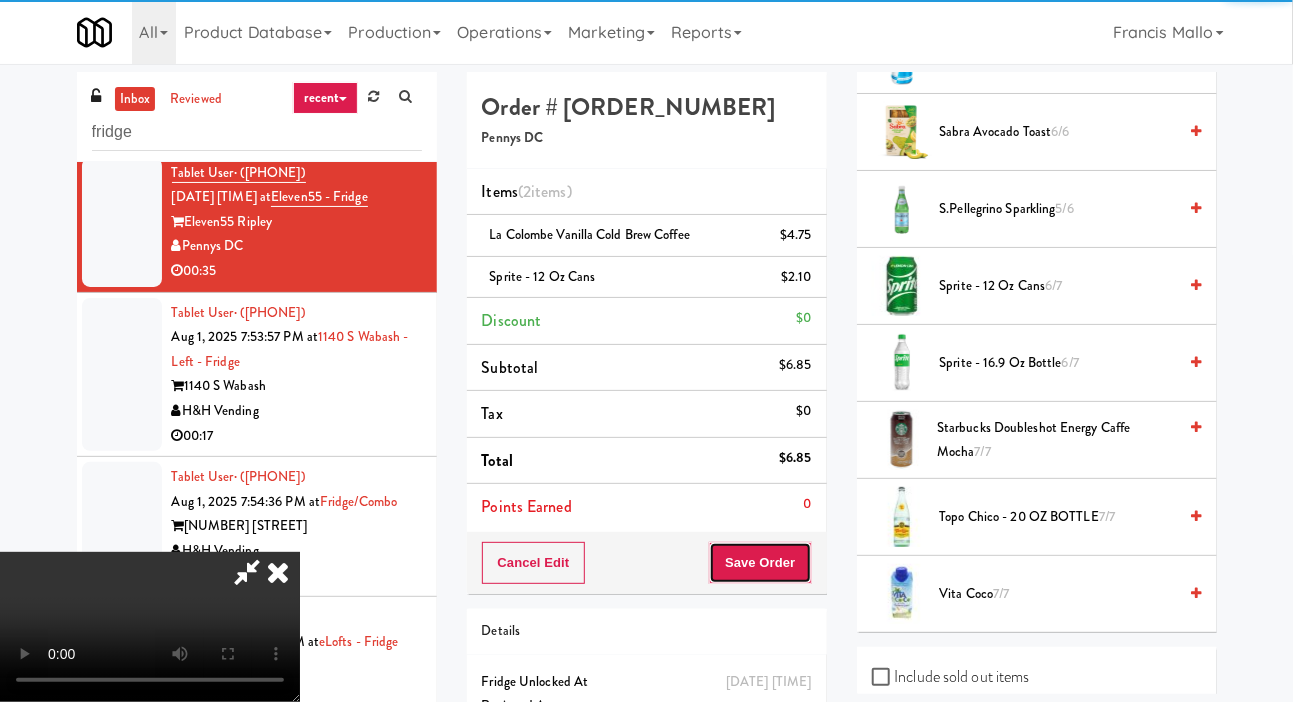 click on "Save Order" at bounding box center (760, 563) 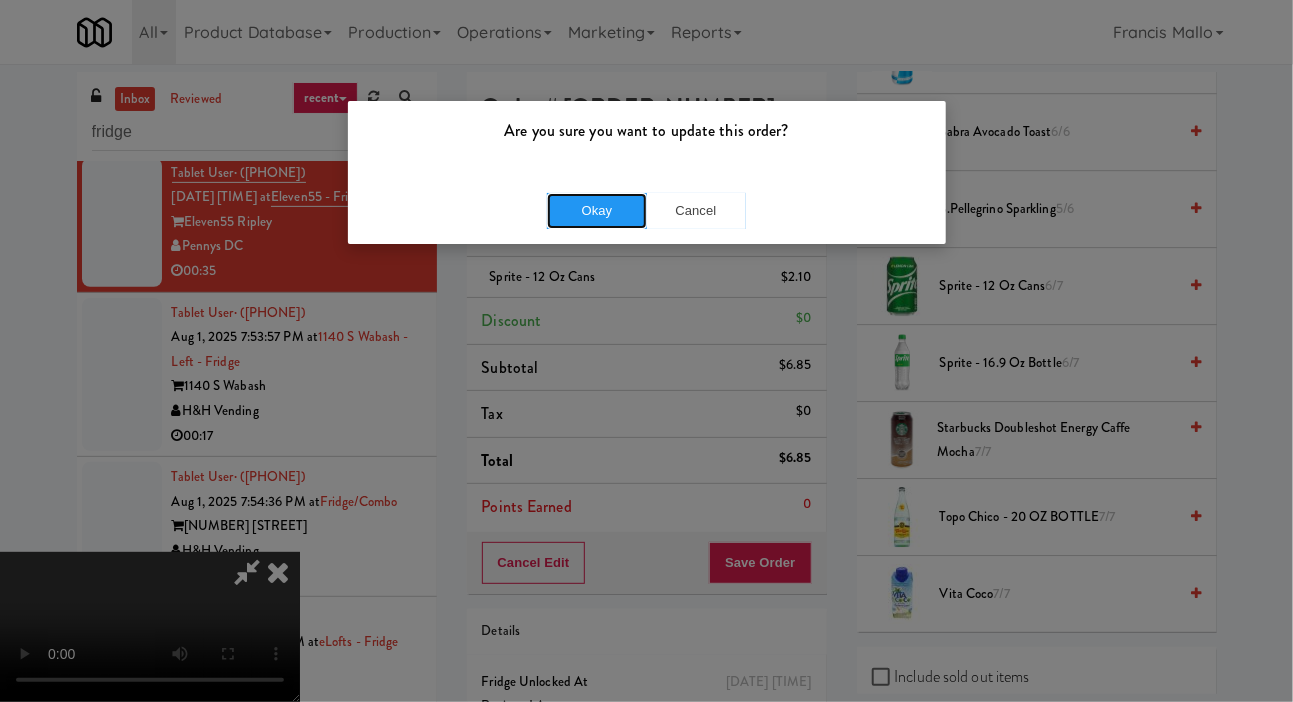 click on "Okay" at bounding box center (597, 211) 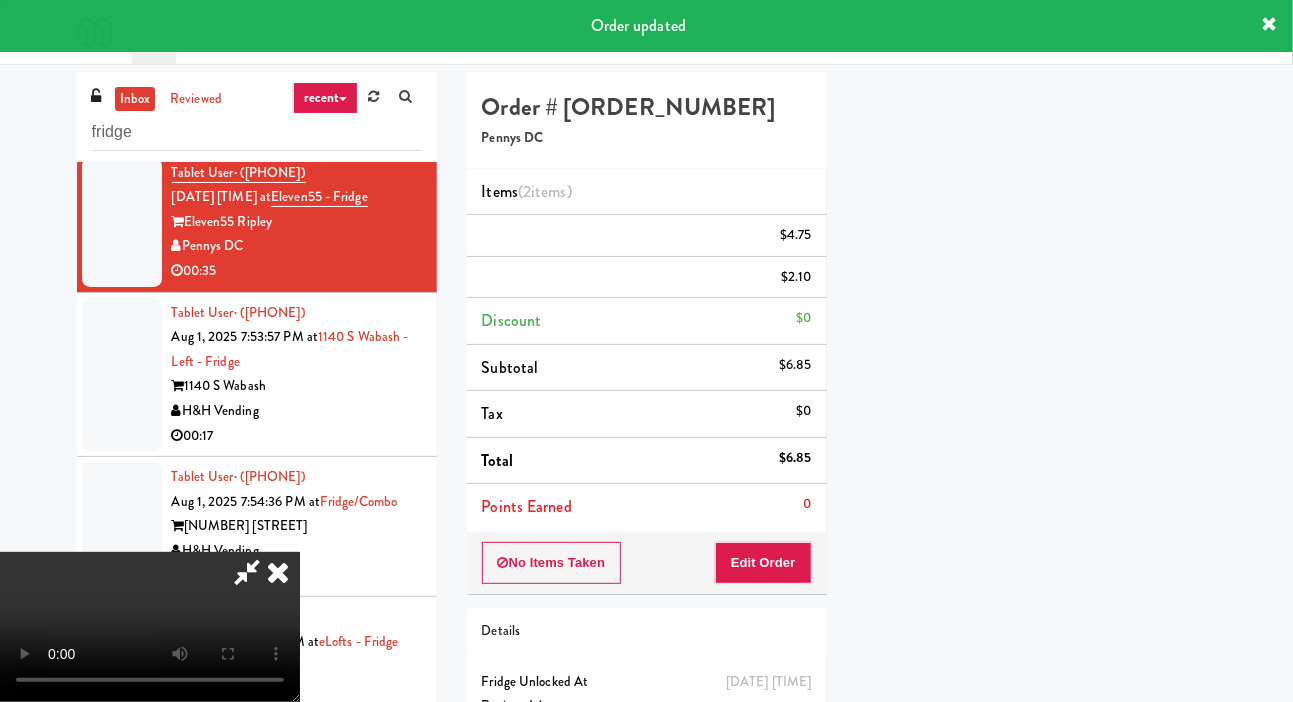 scroll, scrollTop: 116, scrollLeft: 0, axis: vertical 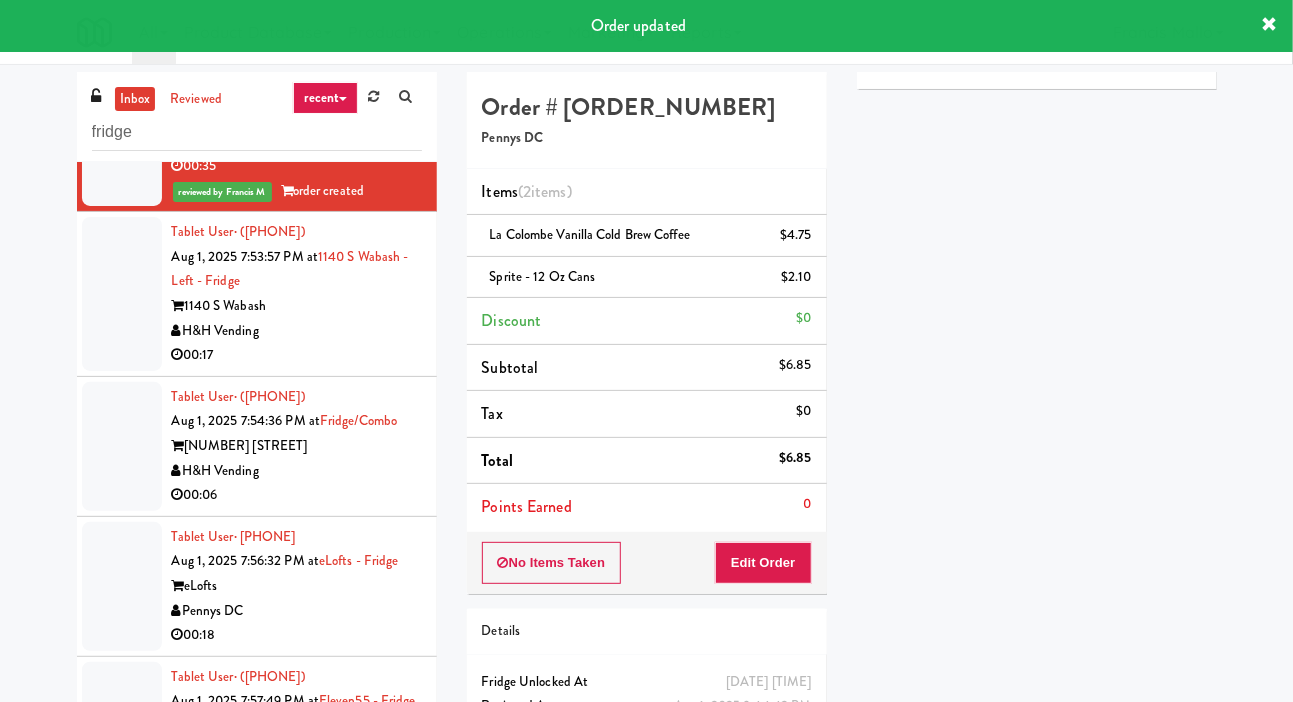 click at bounding box center (122, 294) 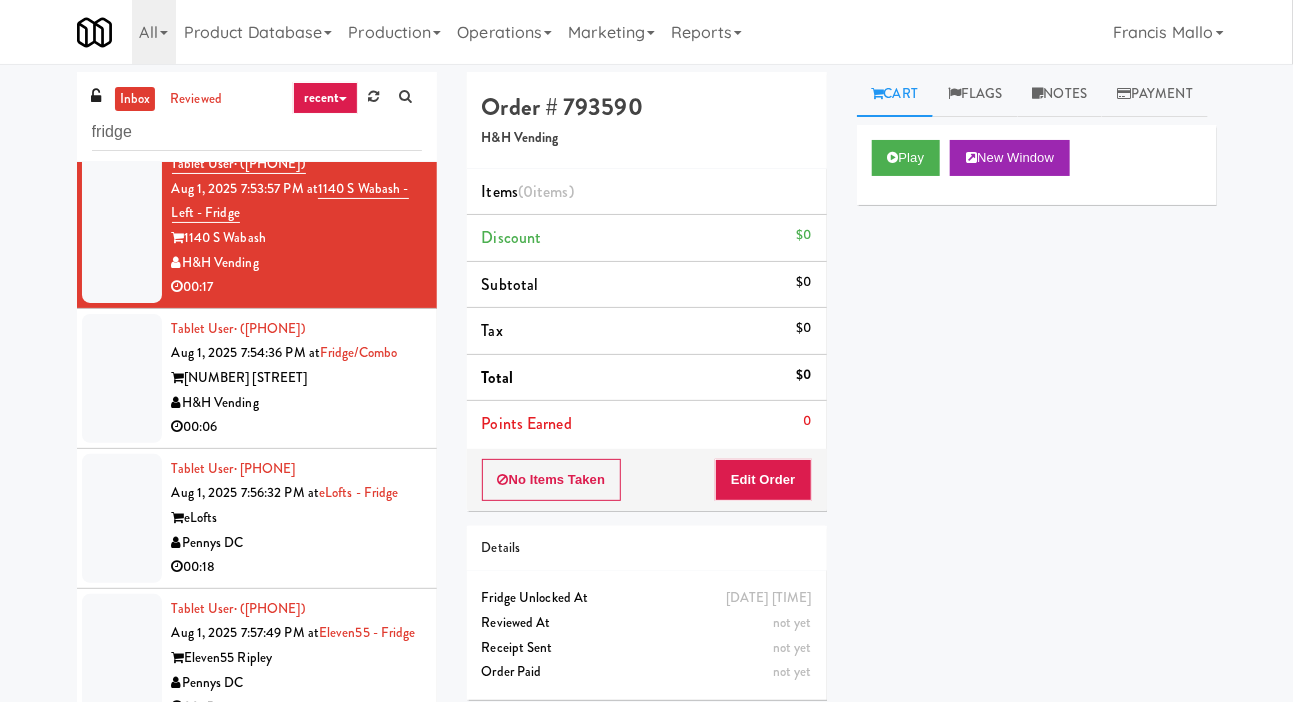 scroll, scrollTop: 536, scrollLeft: 0, axis: vertical 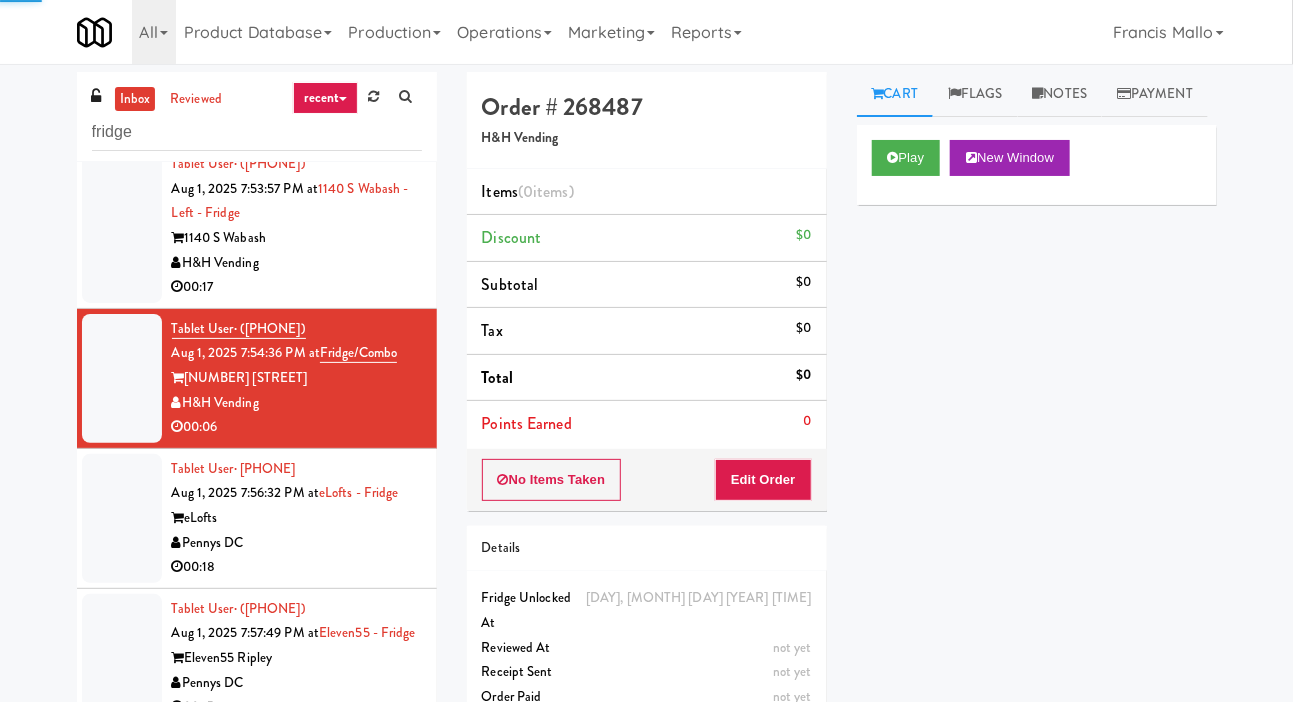click at bounding box center (122, 226) 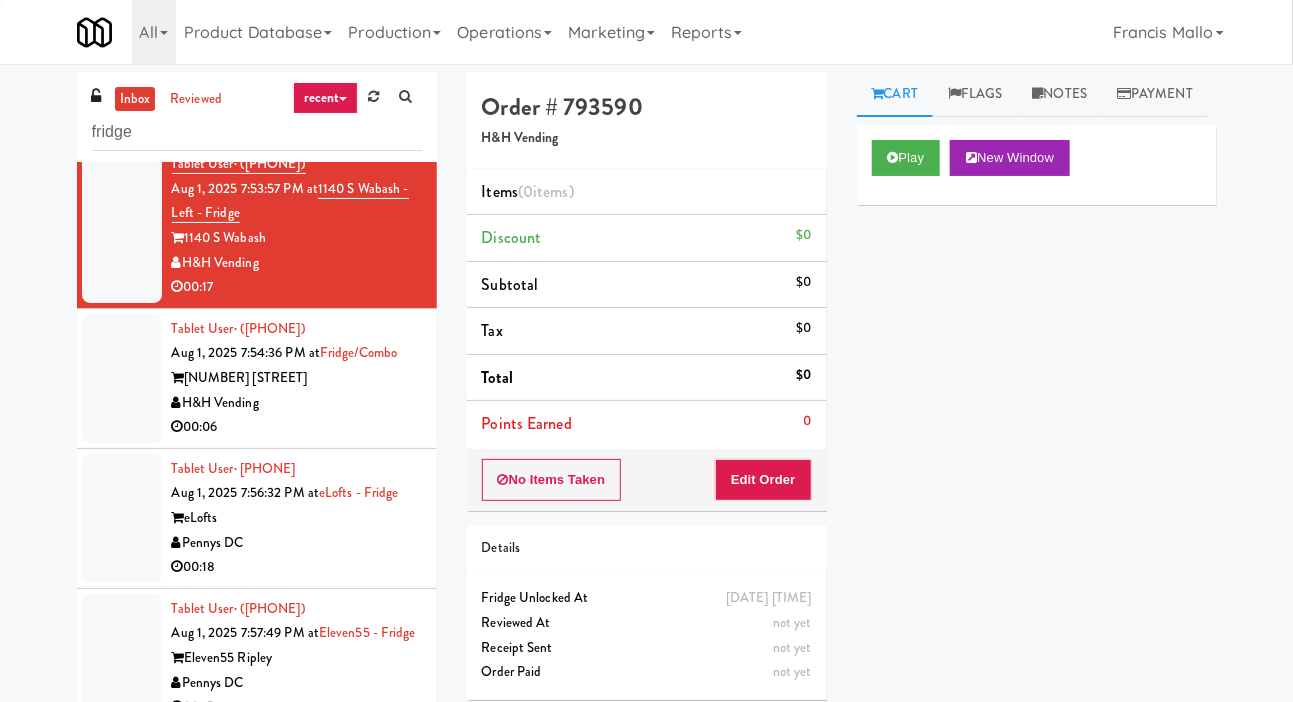 click at bounding box center [122, 378] 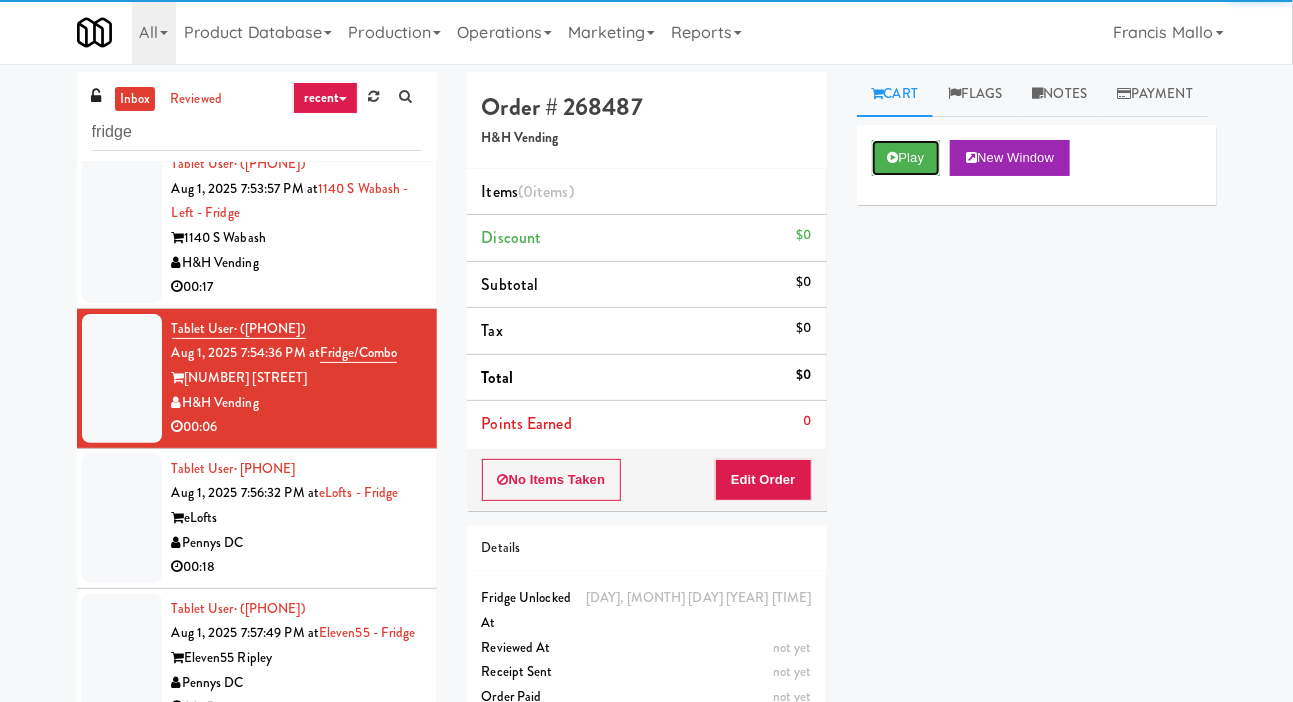 click on "Play" at bounding box center (906, 158) 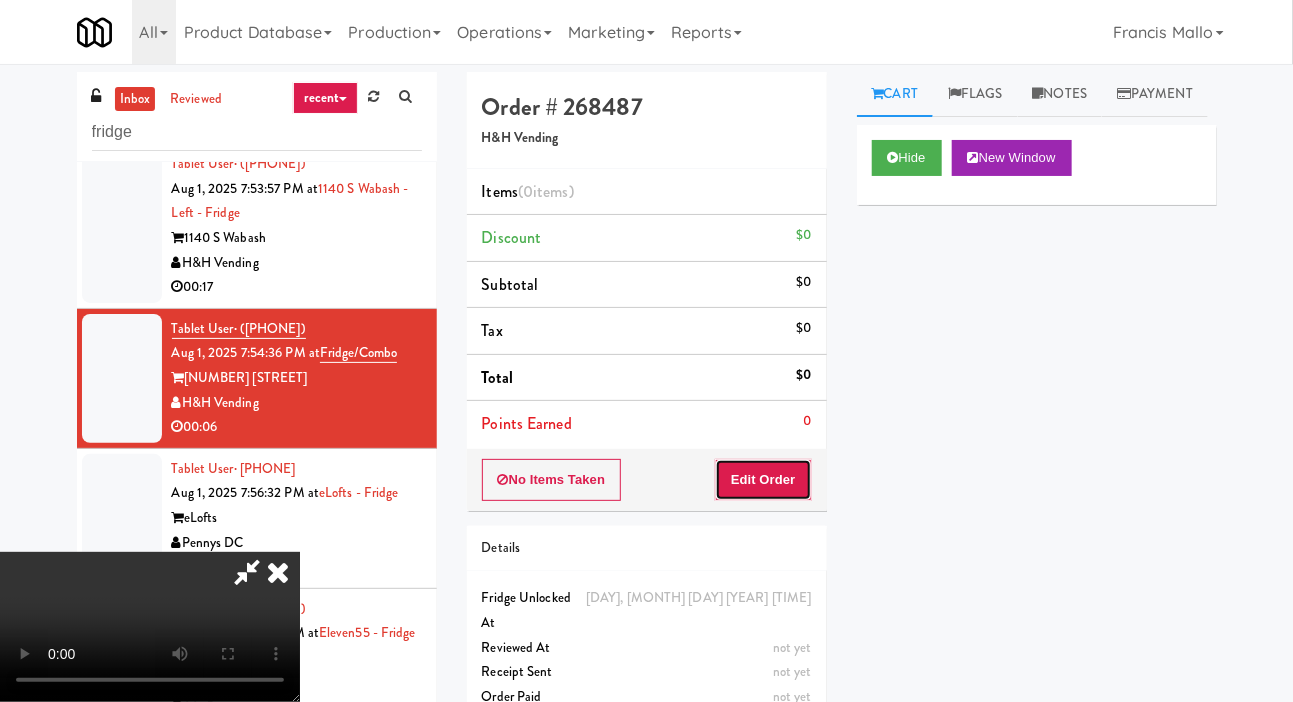 click on "Edit Order" at bounding box center [763, 480] 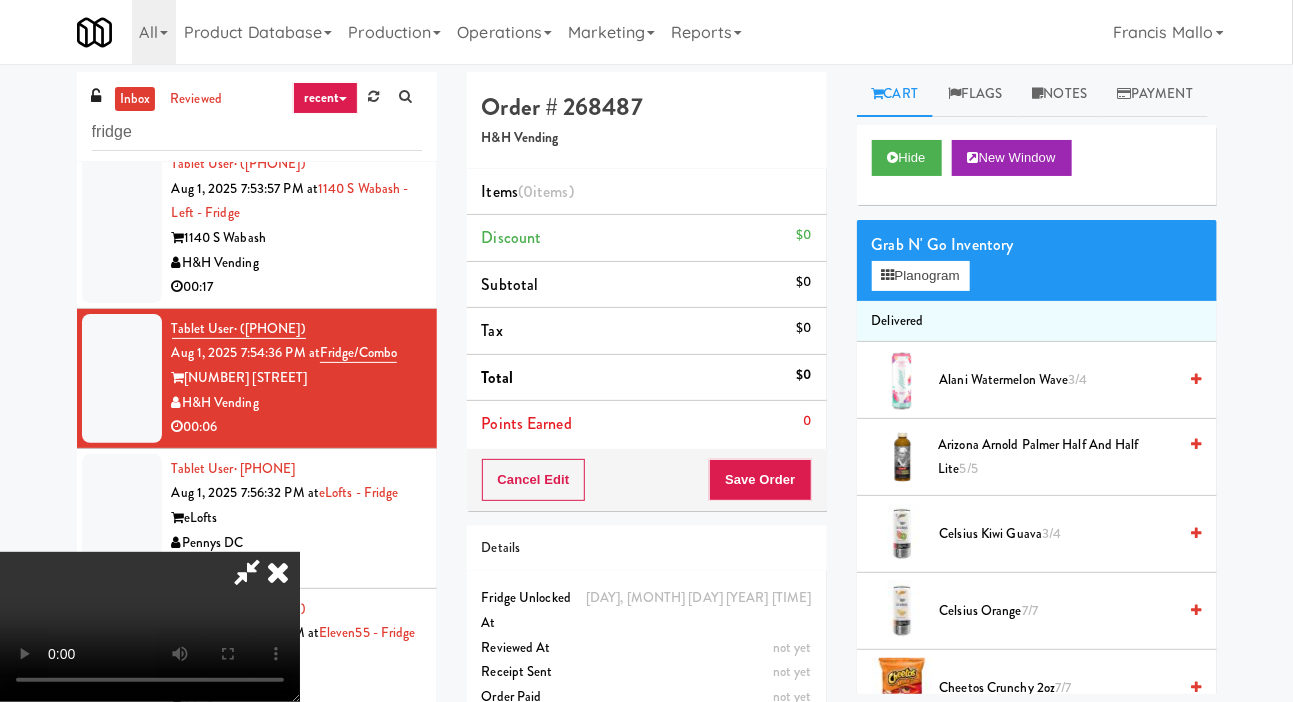 type 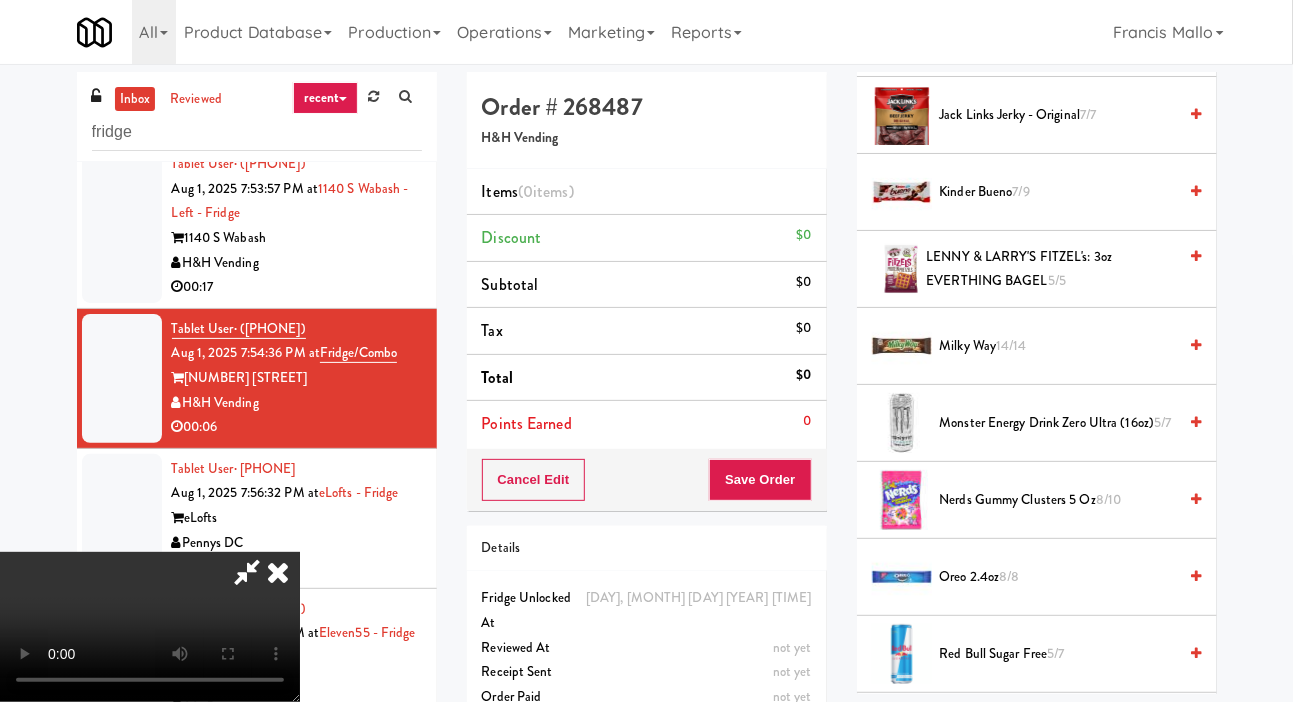 scroll, scrollTop: 1426, scrollLeft: 0, axis: vertical 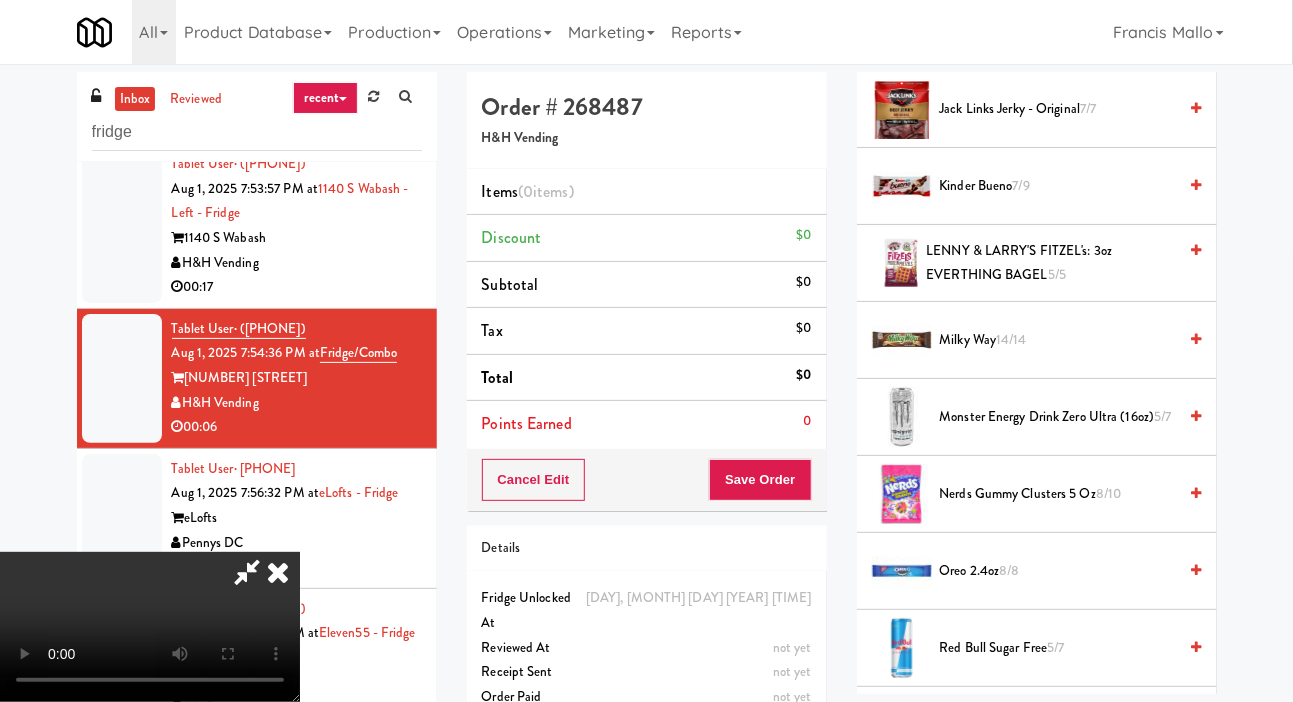 click on "Milky Way  14/14" at bounding box center (1058, 340) 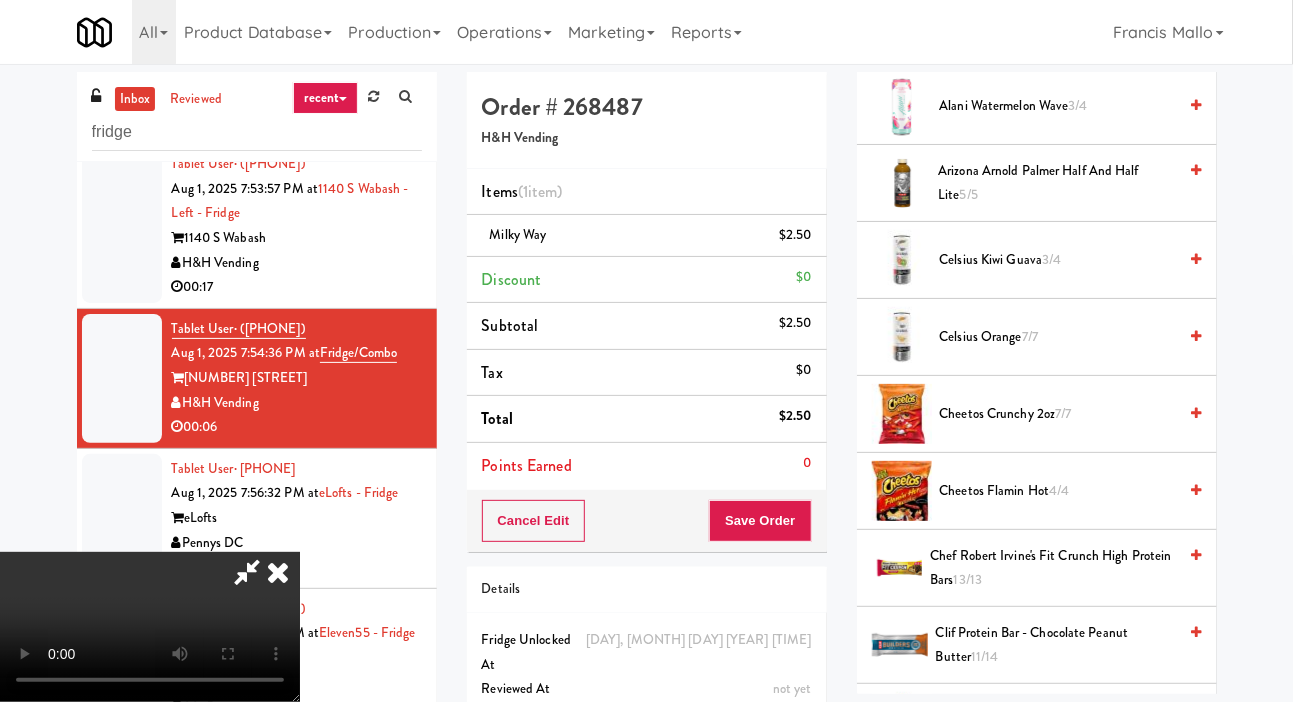 scroll, scrollTop: 0, scrollLeft: 0, axis: both 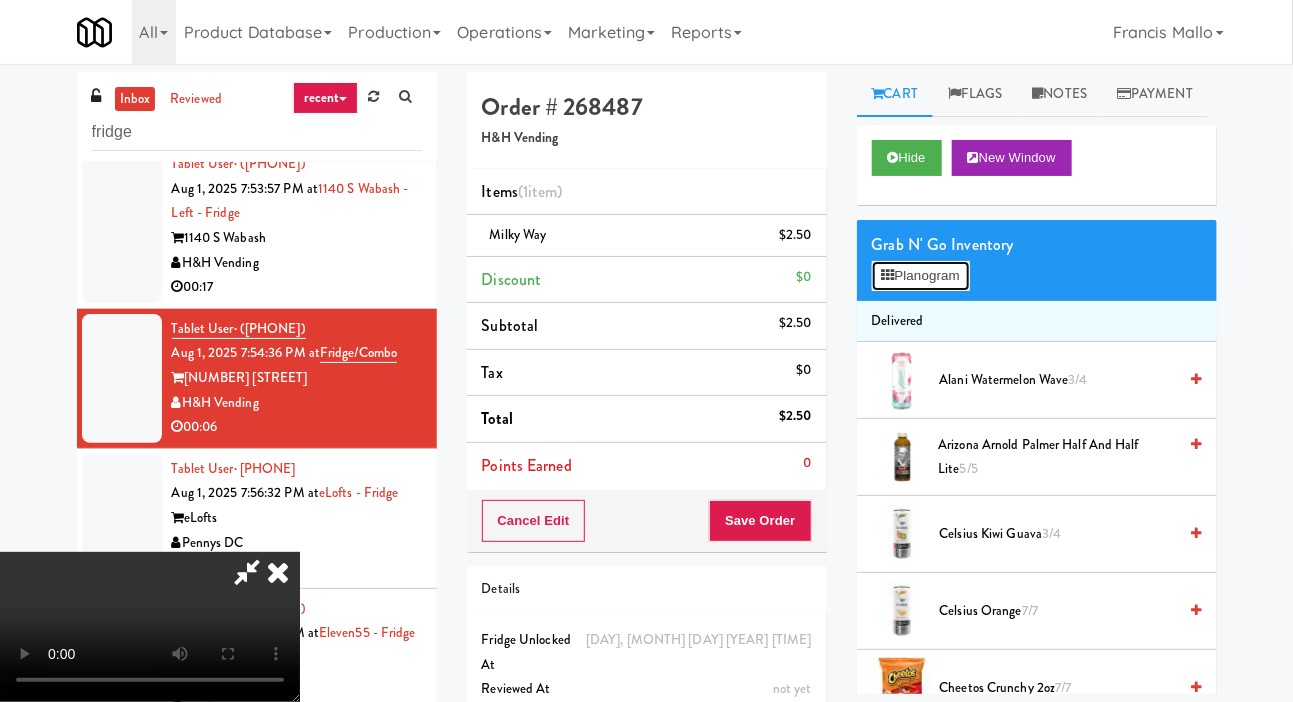 click on "Planogram" at bounding box center (921, 276) 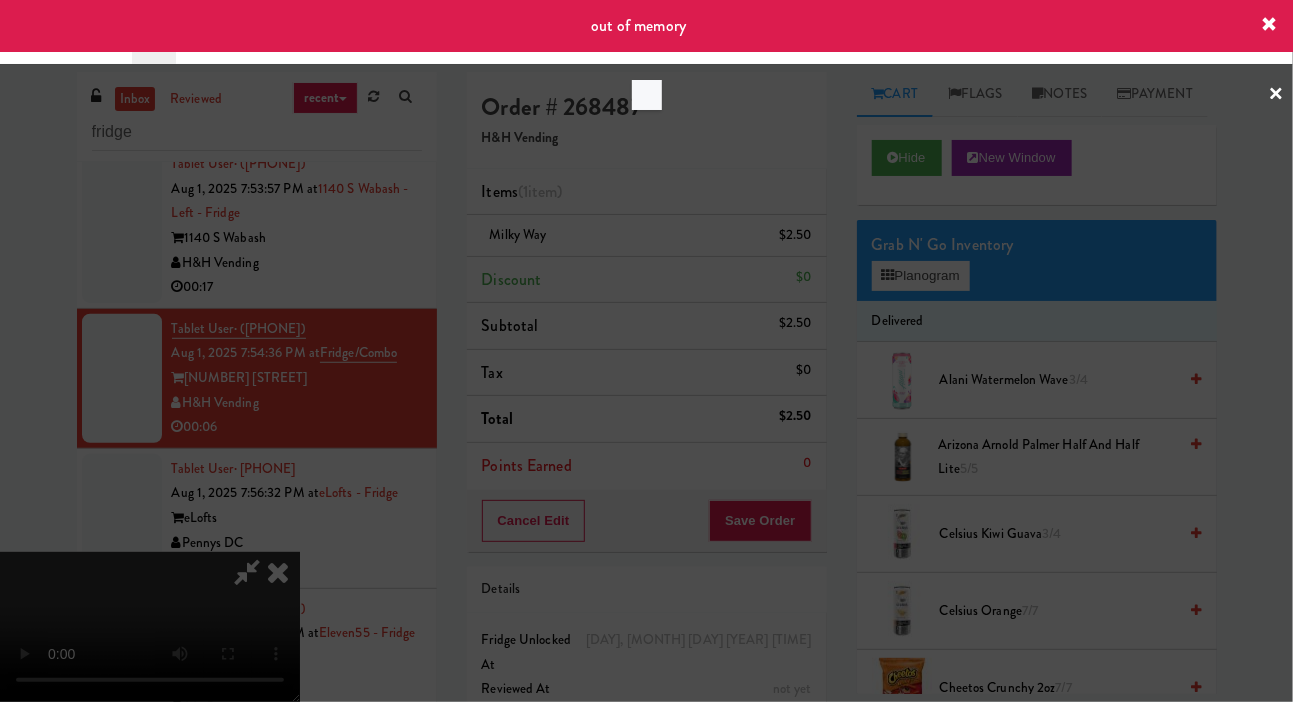 click at bounding box center (646, 351) 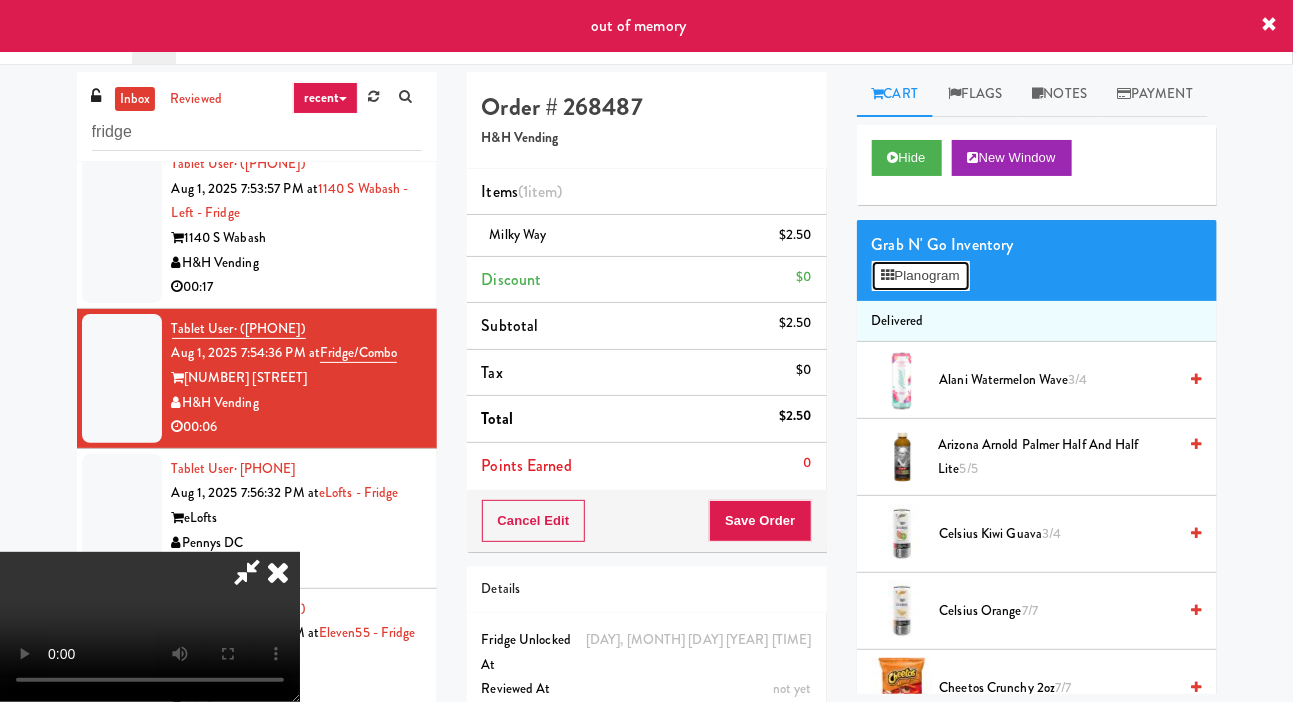 click on "Planogram" at bounding box center [921, 276] 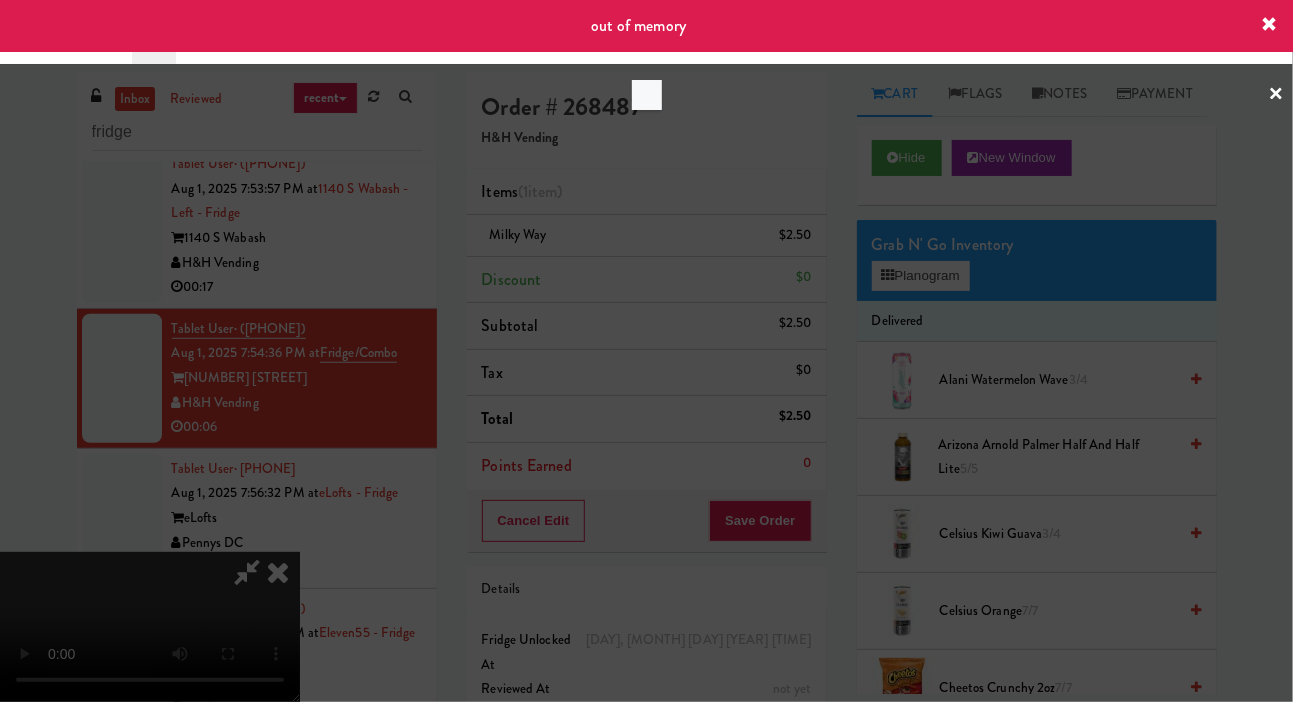 click at bounding box center [646, 351] 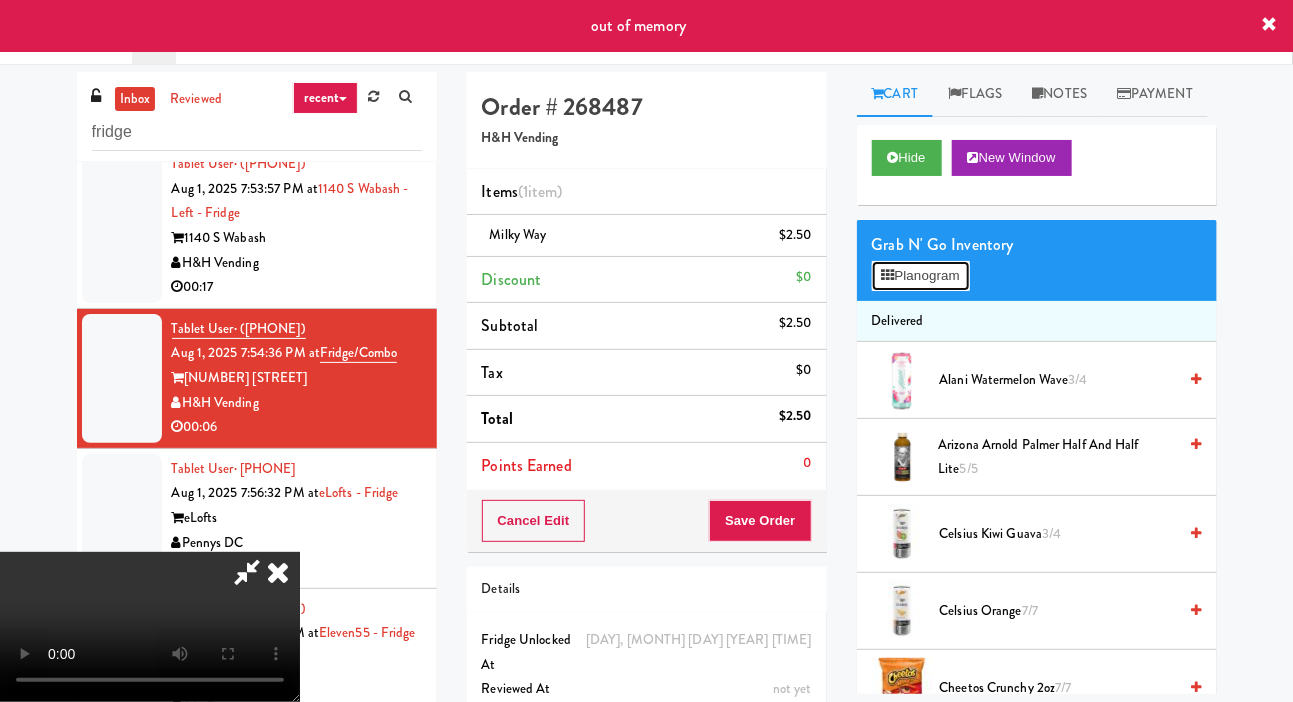 click on "Planogram" at bounding box center [921, 276] 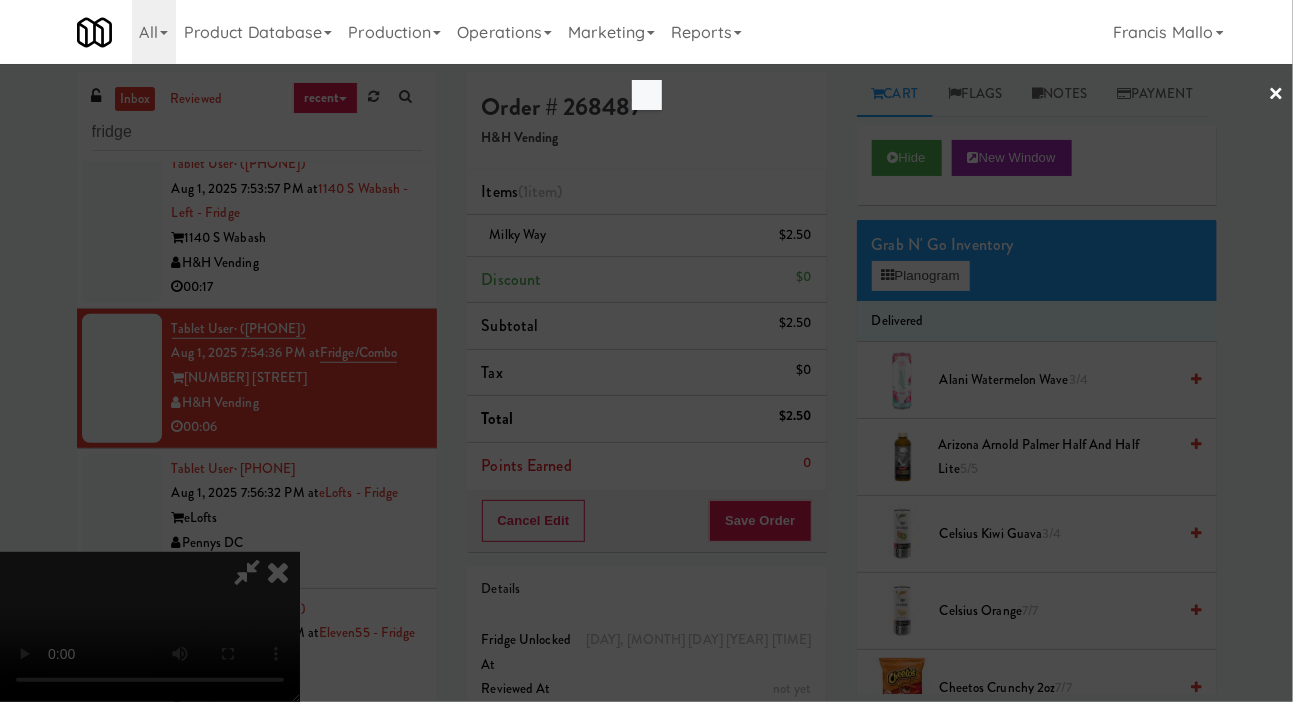 click at bounding box center (646, 351) 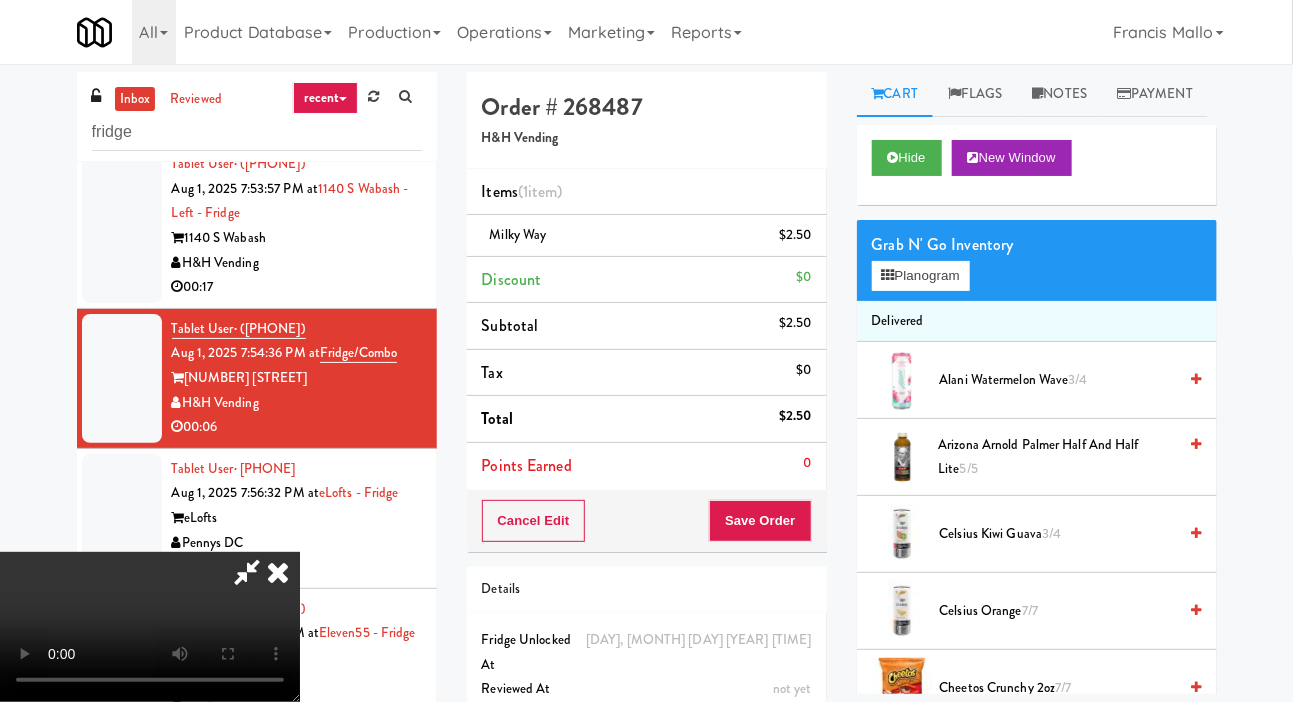click on "Tablet User  · [PHONE] [MONTH] 1, [YEAR] [TIME] at  1140 S Wabash - Left - Fridge  1140 S Wabash  H&H Vending  00:17" at bounding box center (257, 226) 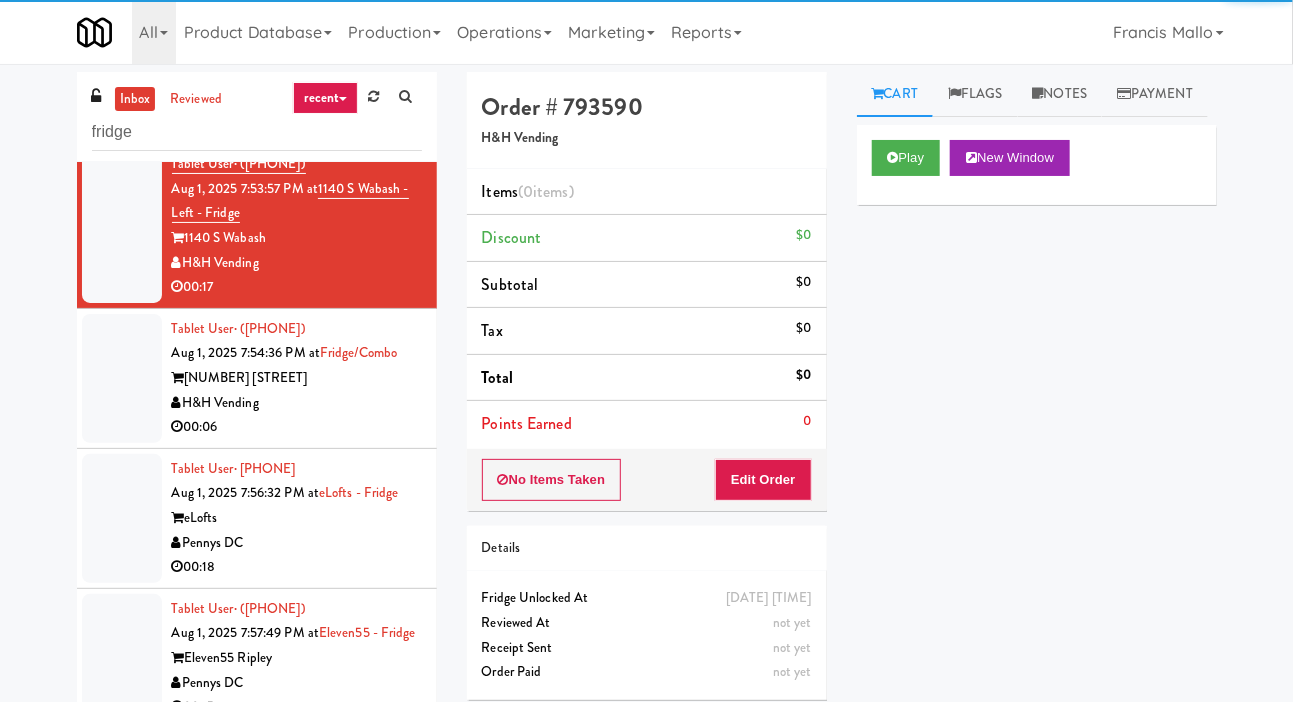 click on "Tablet User  · ([PHONE]) Aug 1, 2025 7:54:36 PM at  Fridge/Combo  730 N Milwaukee Ave  H&H Vending  00:06" at bounding box center [257, 379] 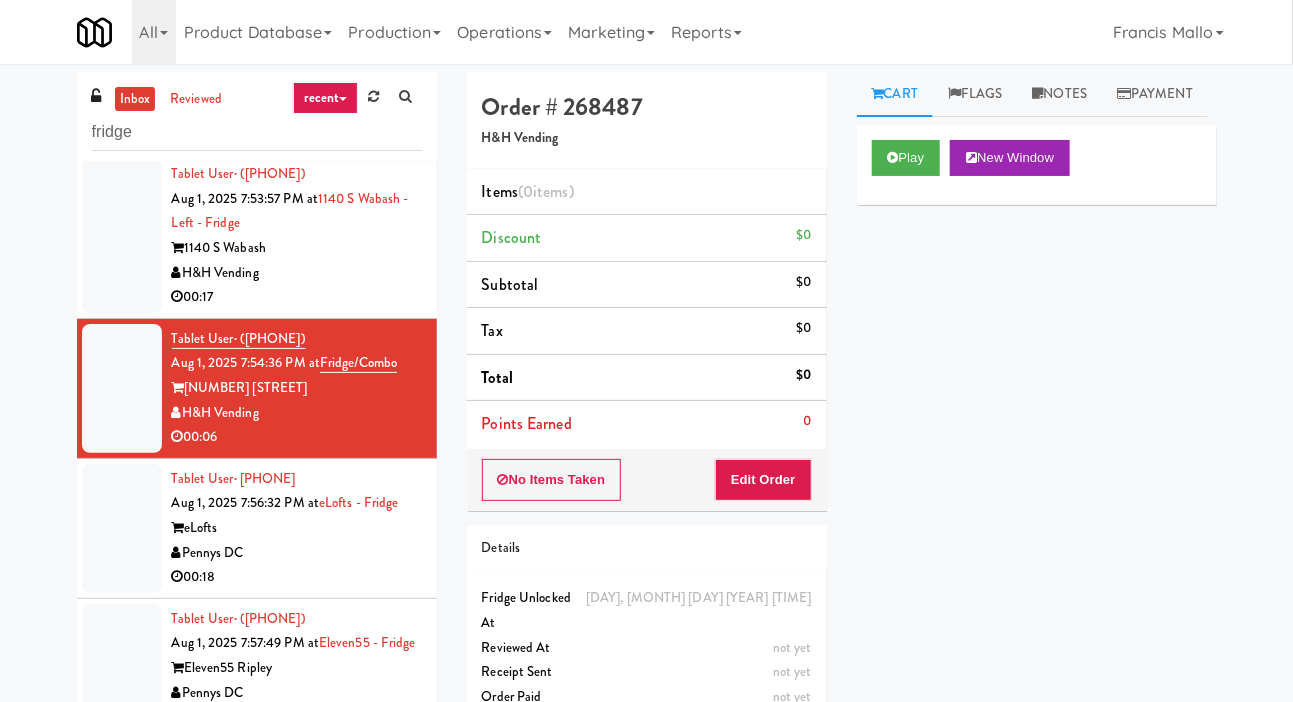scroll, scrollTop: 527, scrollLeft: 0, axis: vertical 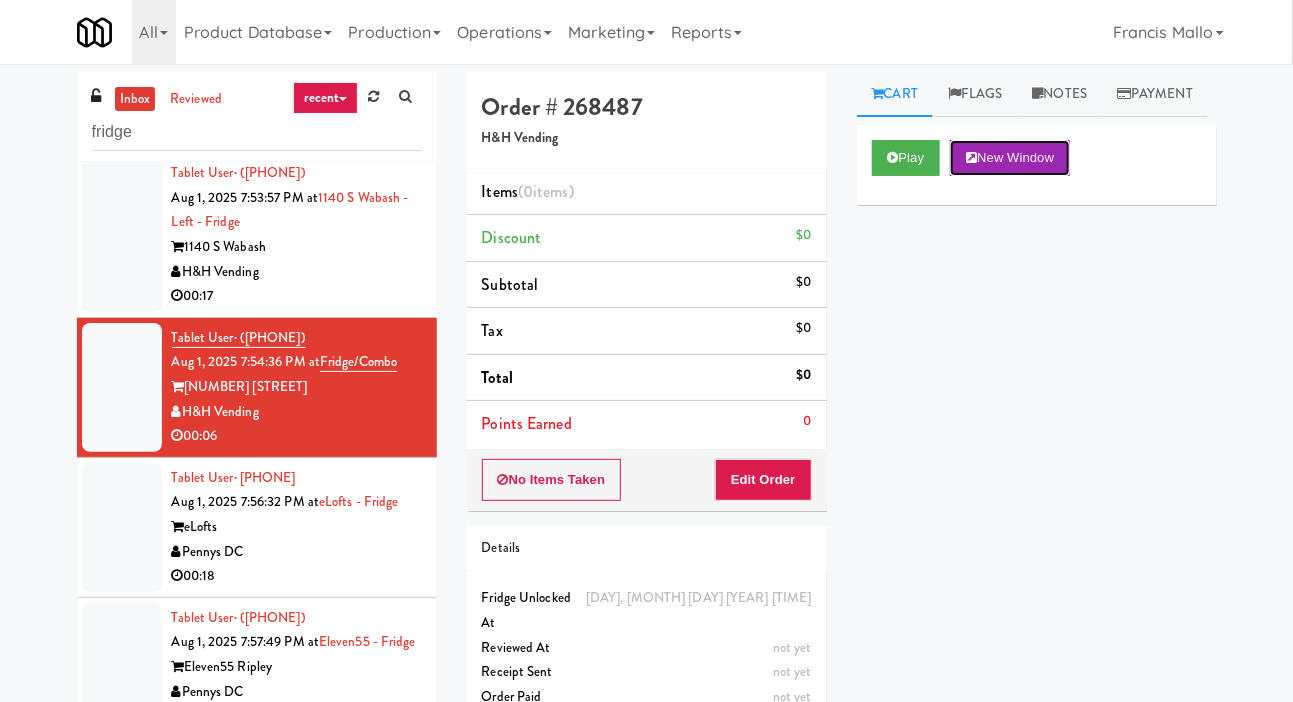 click on "New Window" at bounding box center (1010, 158) 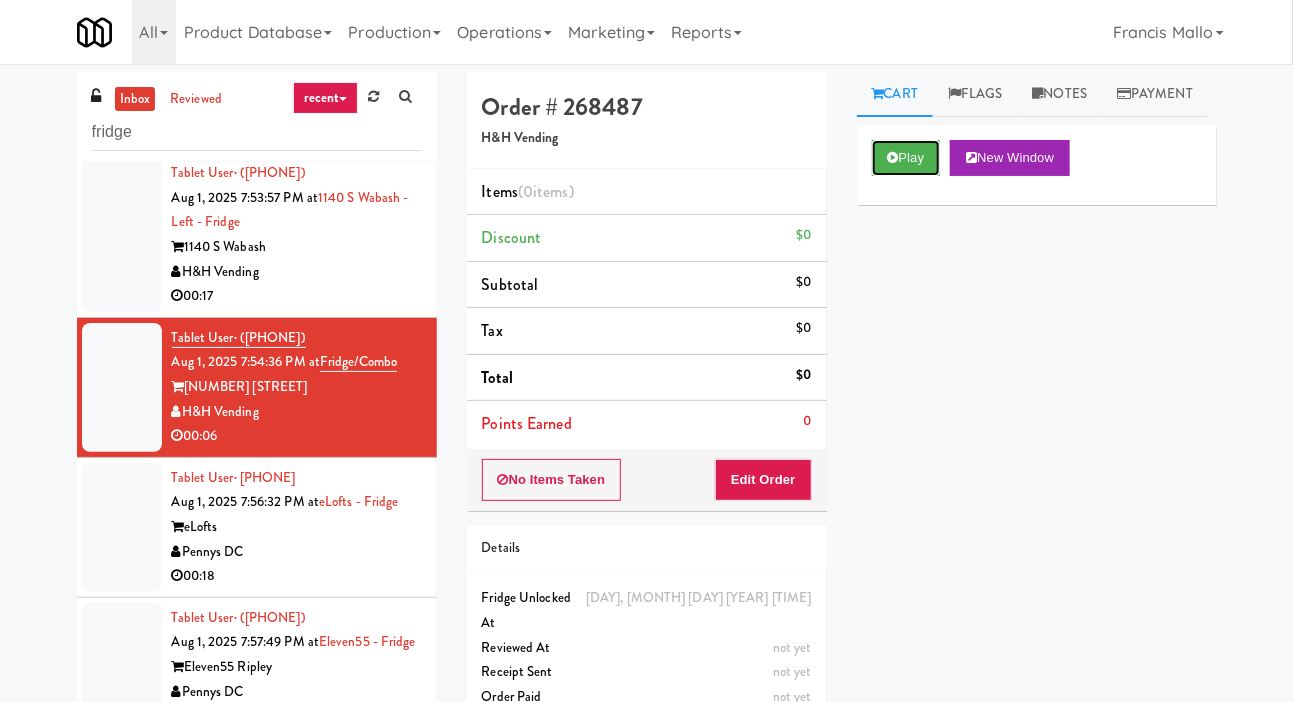click on "Play" at bounding box center (906, 158) 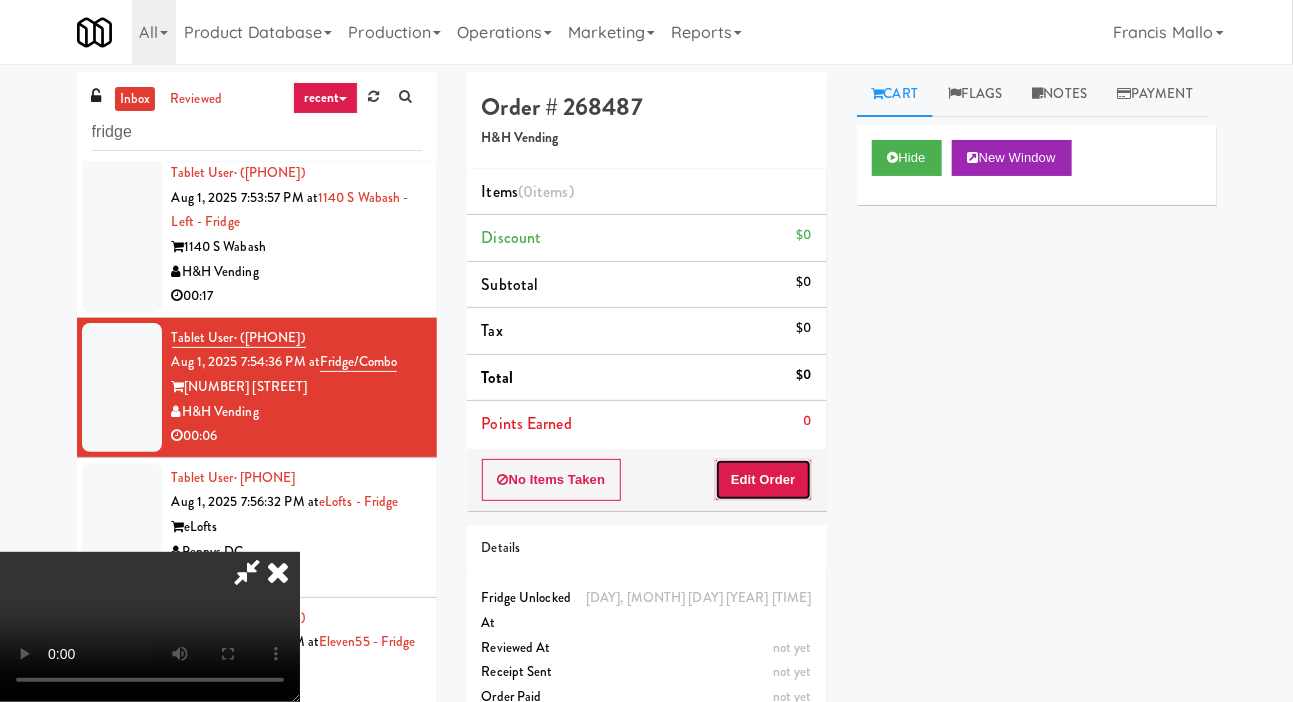 click on "Edit Order" at bounding box center (763, 480) 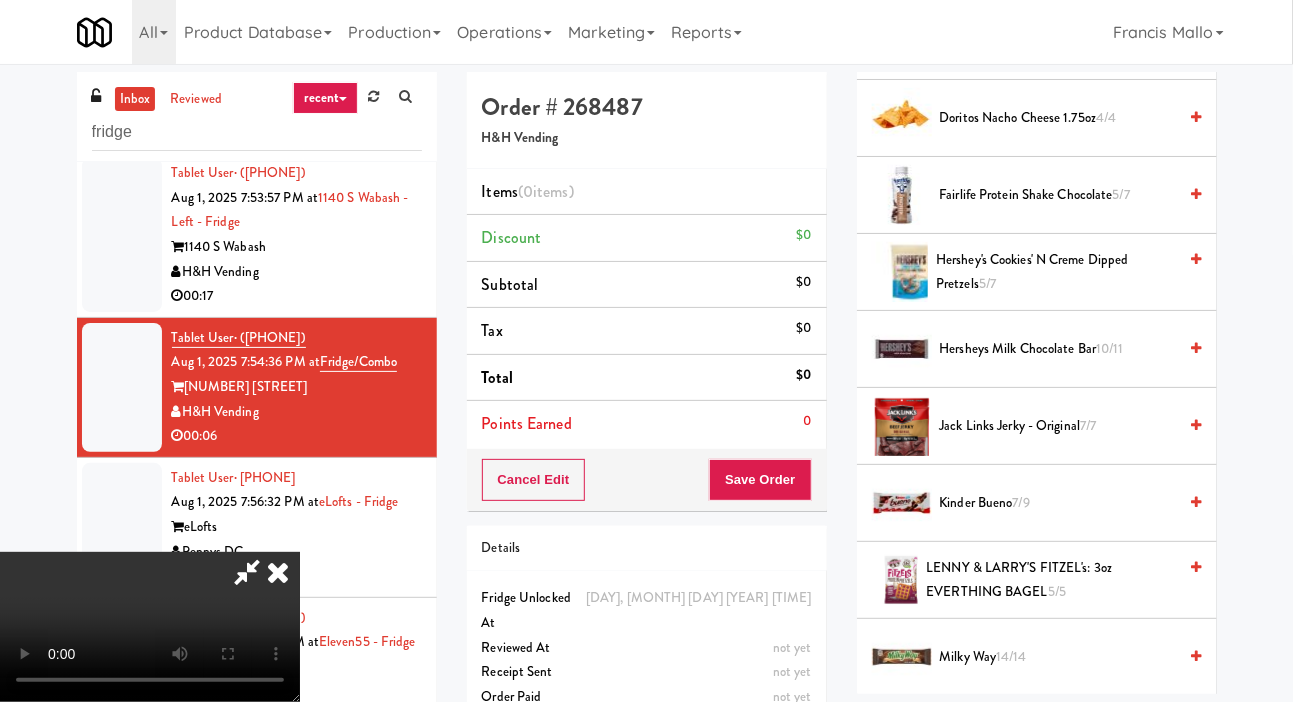 scroll, scrollTop: 1110, scrollLeft: 0, axis: vertical 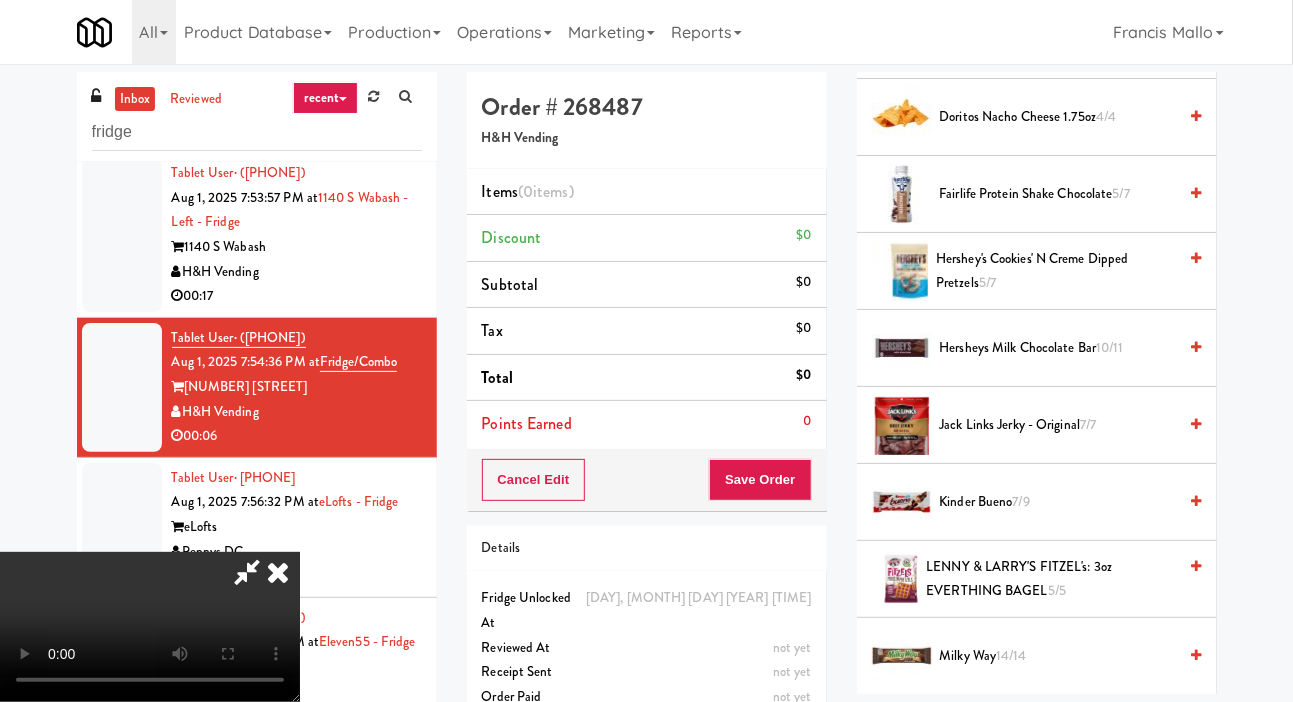 click on "Hersheys Milk Chocolate Bar  10/11" at bounding box center (1058, 348) 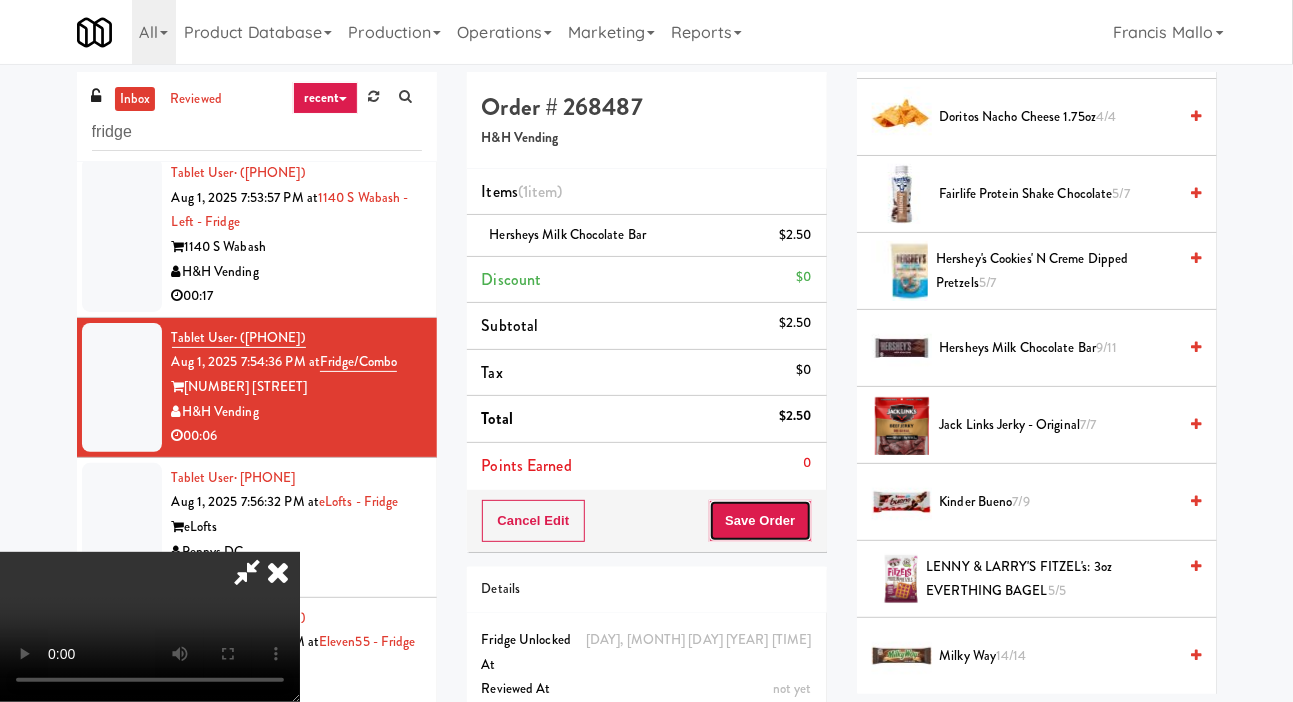 click on "Save Order" at bounding box center (760, 521) 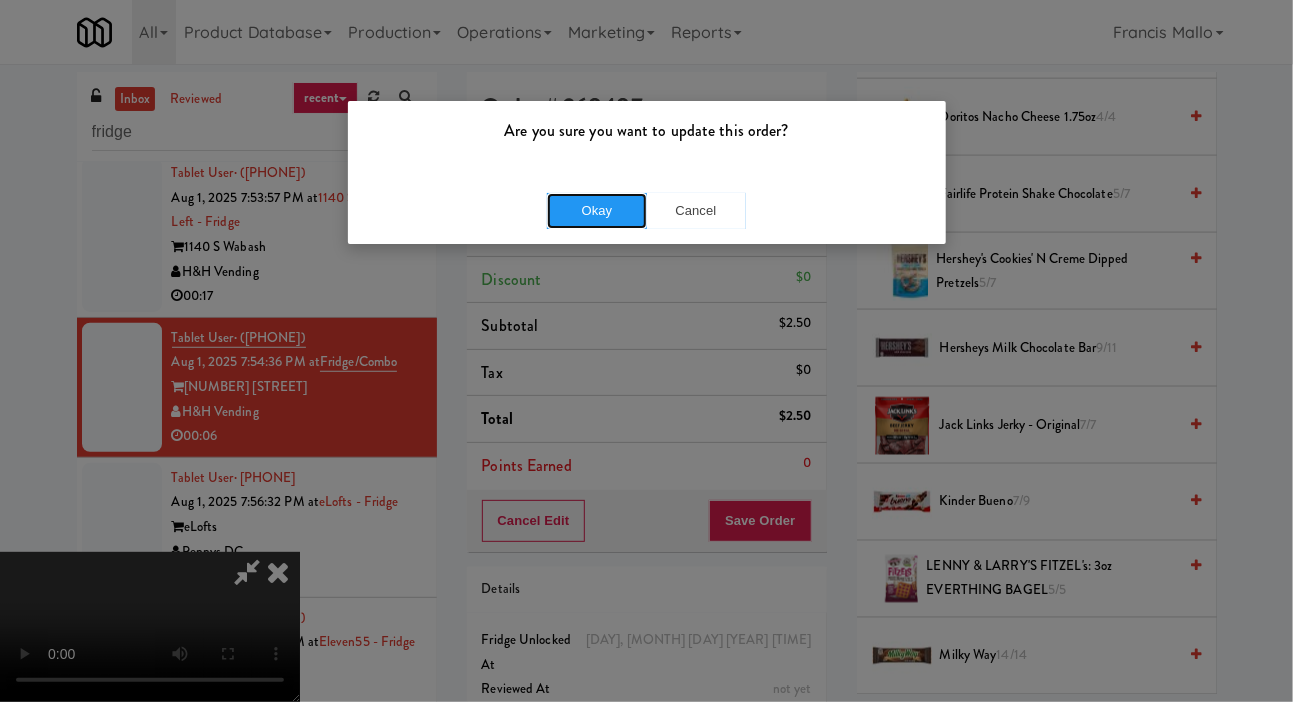 click on "Okay" at bounding box center (597, 211) 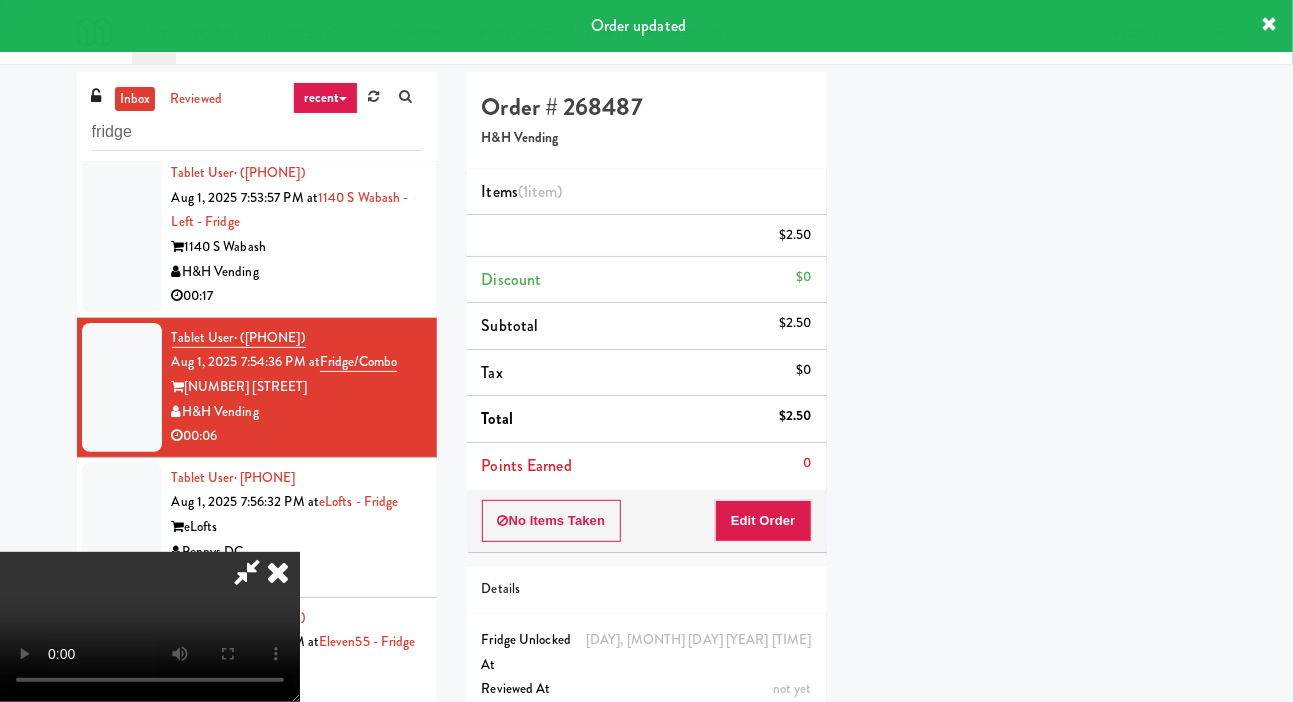 scroll, scrollTop: 116, scrollLeft: 0, axis: vertical 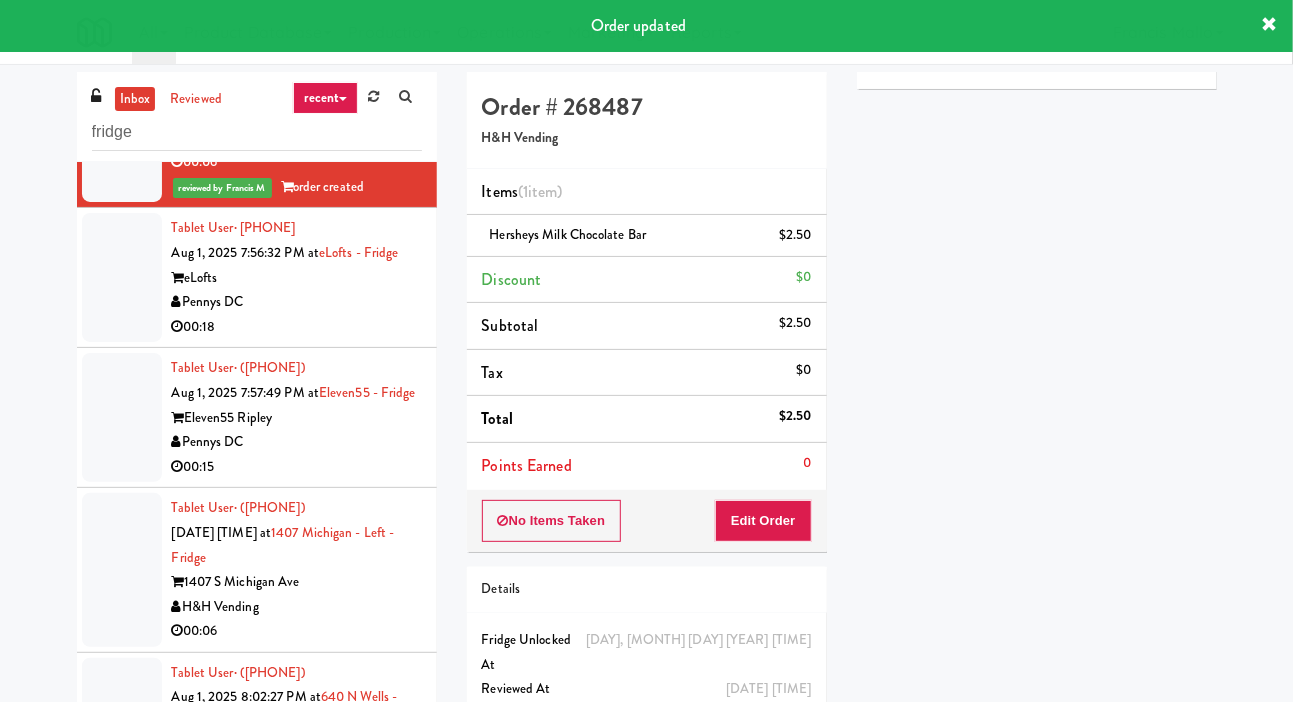 click at bounding box center [122, 277] 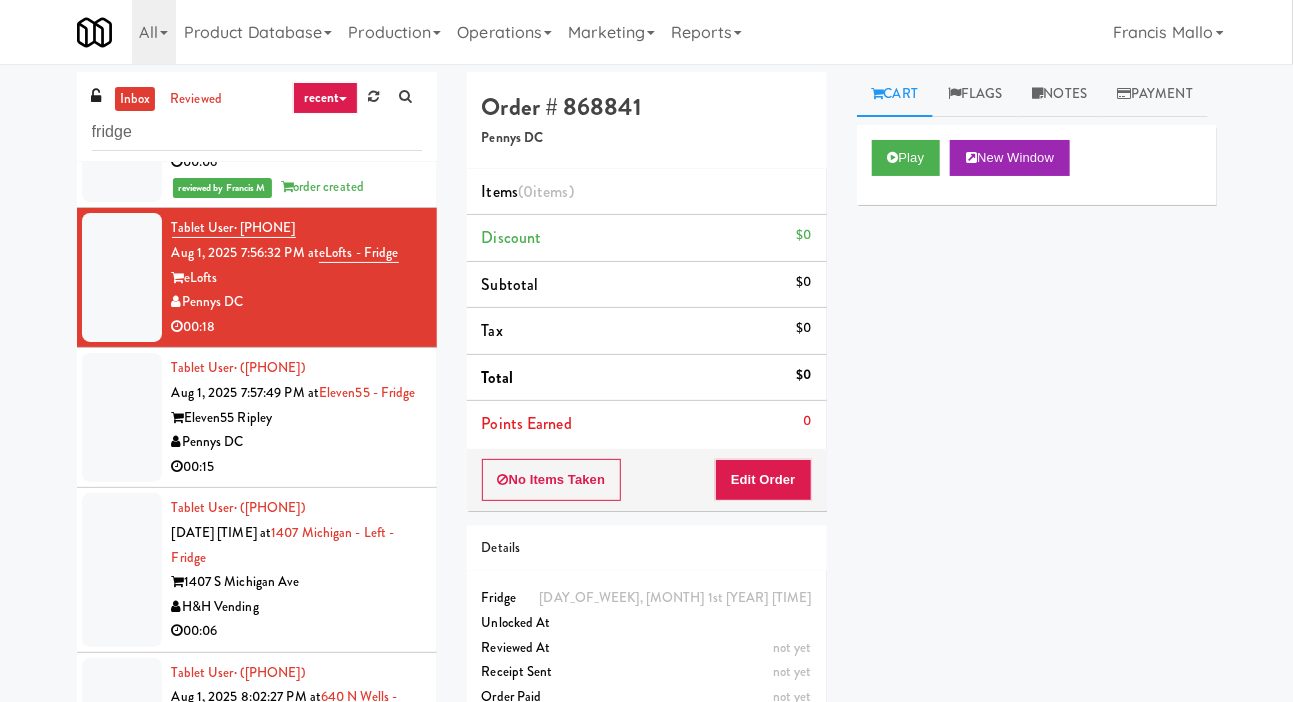 scroll, scrollTop: 14, scrollLeft: 0, axis: vertical 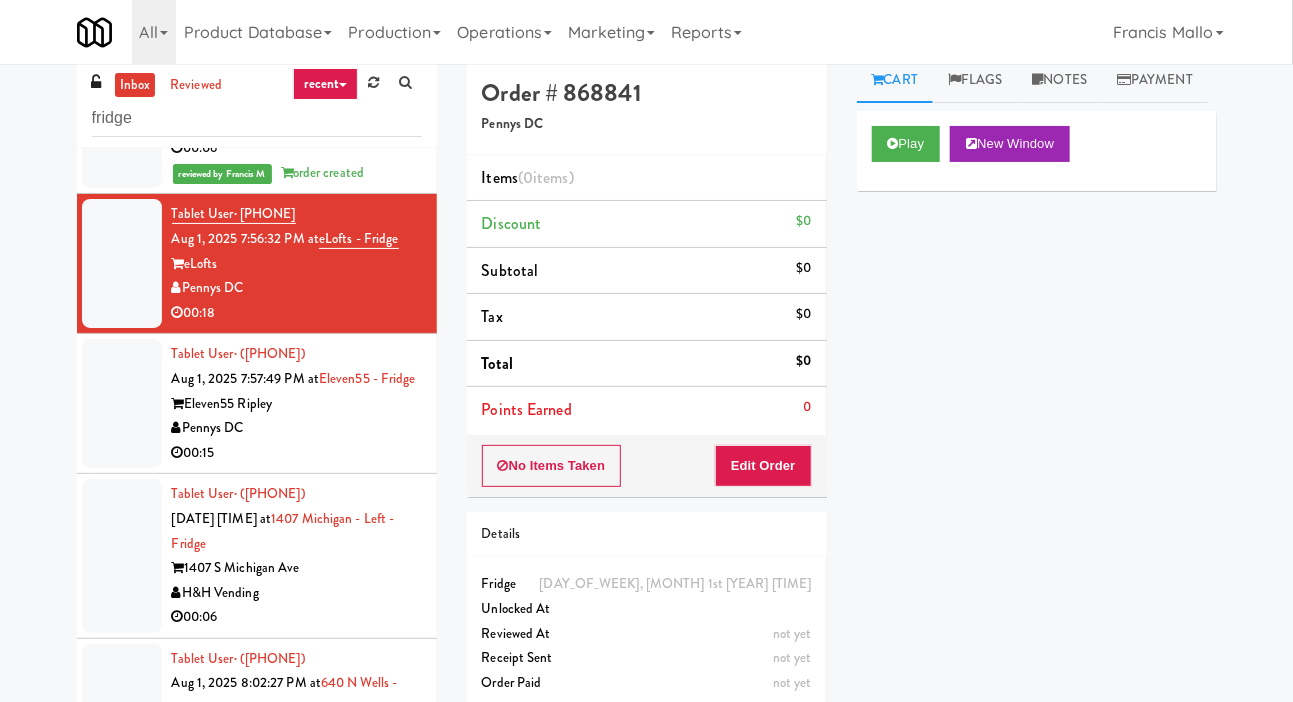 click on "Tablet User  · ([PHONE]) [DATE] [TIME] at  Eleven55 - Fridge  Eleven55 Ripley  Pennys DC  00:15" at bounding box center (257, 404) 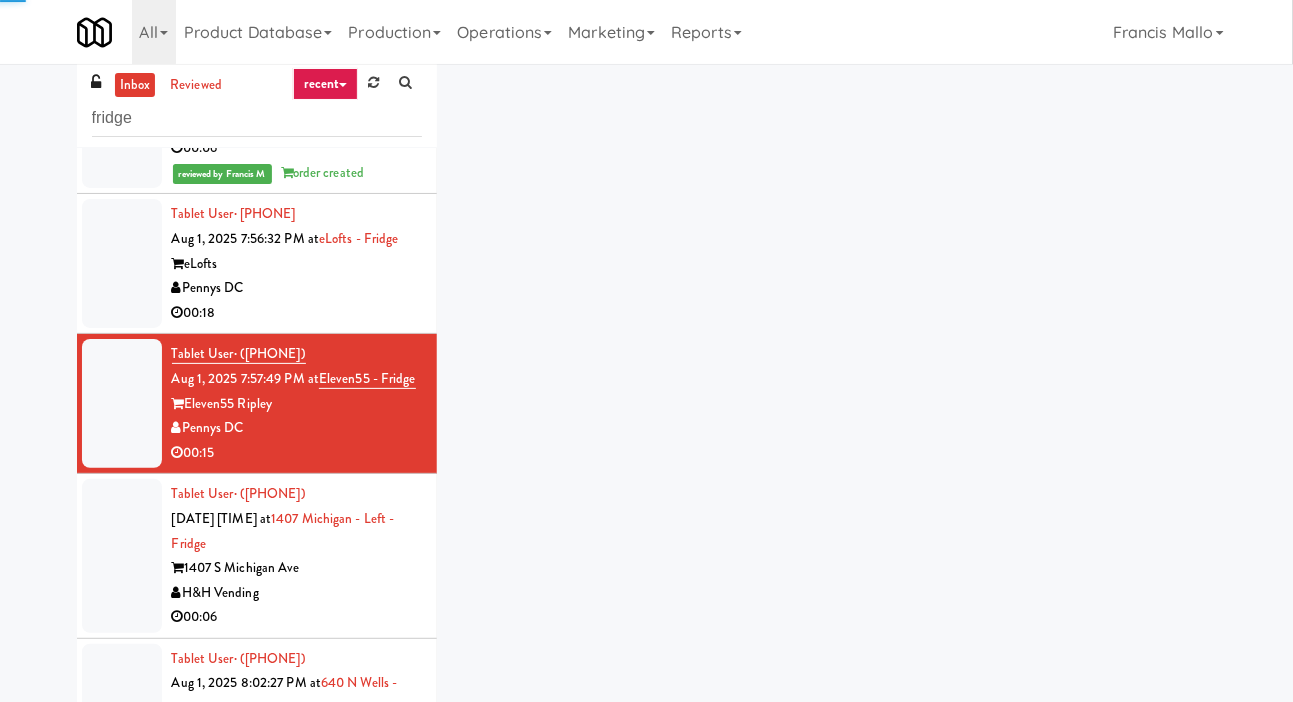 click on "Pennys DC" at bounding box center [297, 288] 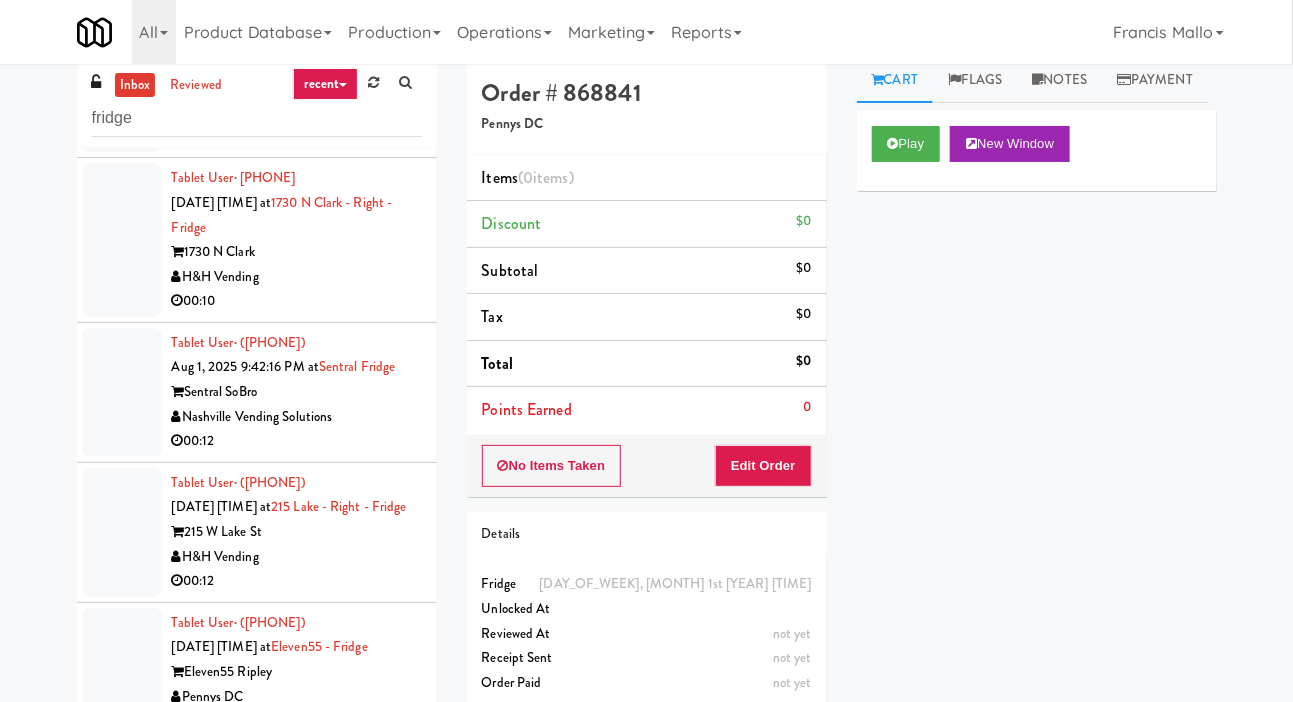 scroll, scrollTop: 8937, scrollLeft: 0, axis: vertical 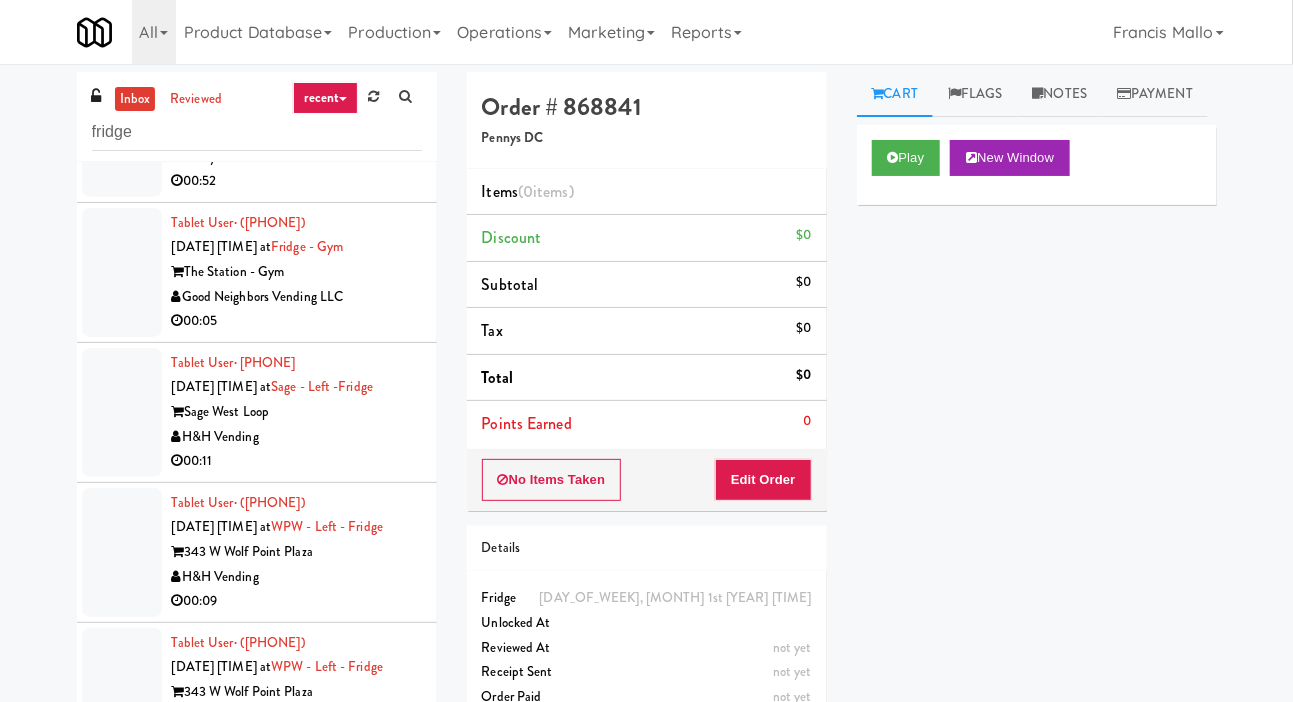 click on "343 W Wolf Point Plaza" at bounding box center (297, 692) 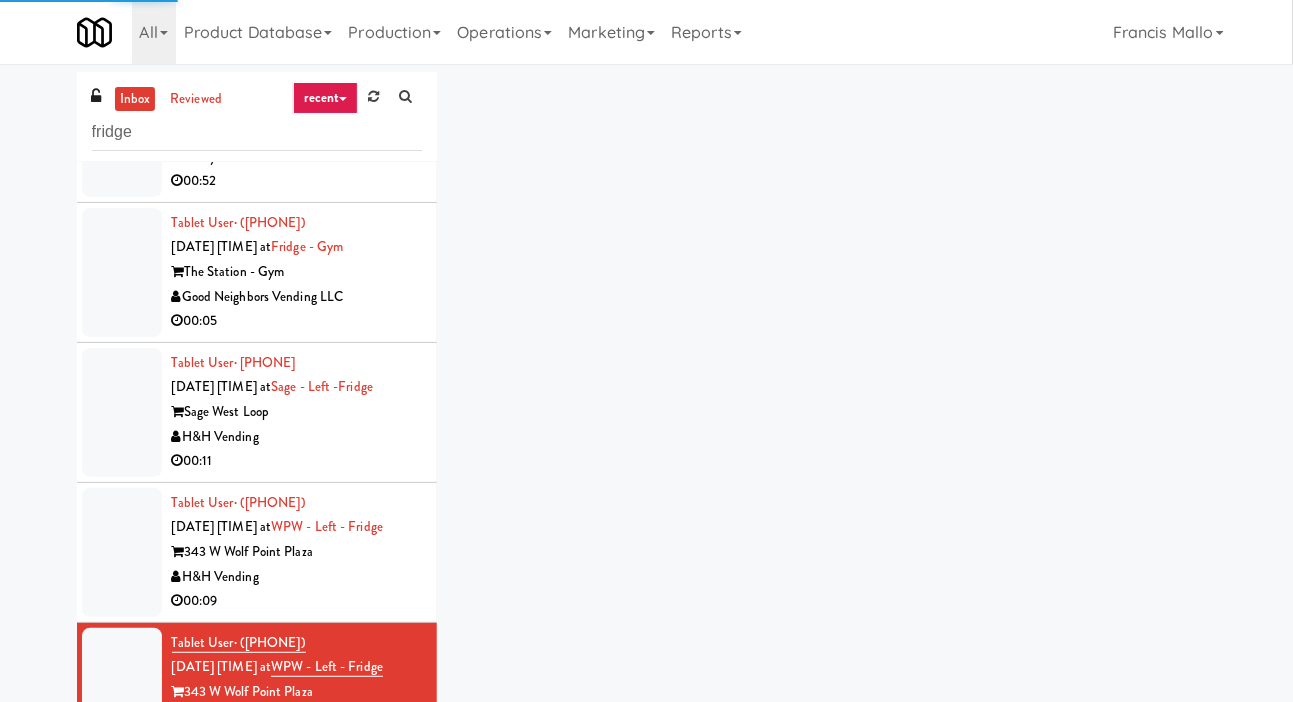 click on "H&H Vending" at bounding box center [297, 577] 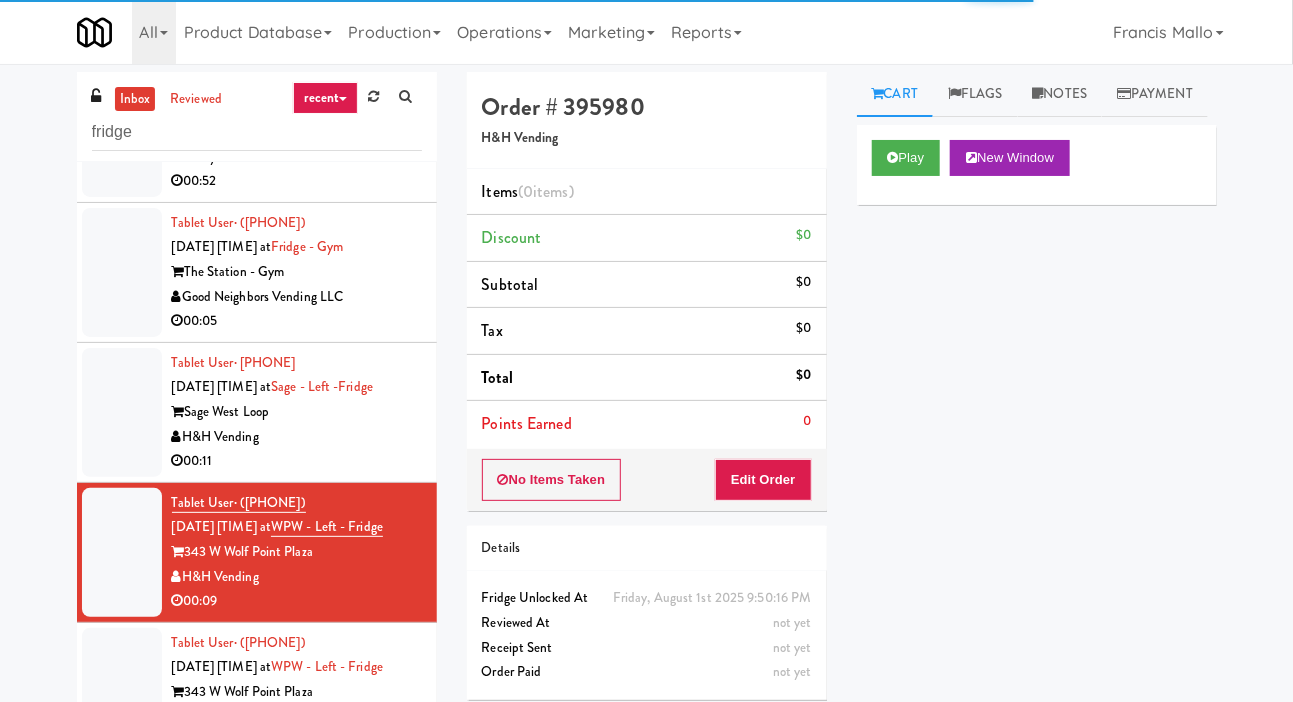 click on "H&H Vending" at bounding box center (297, 716) 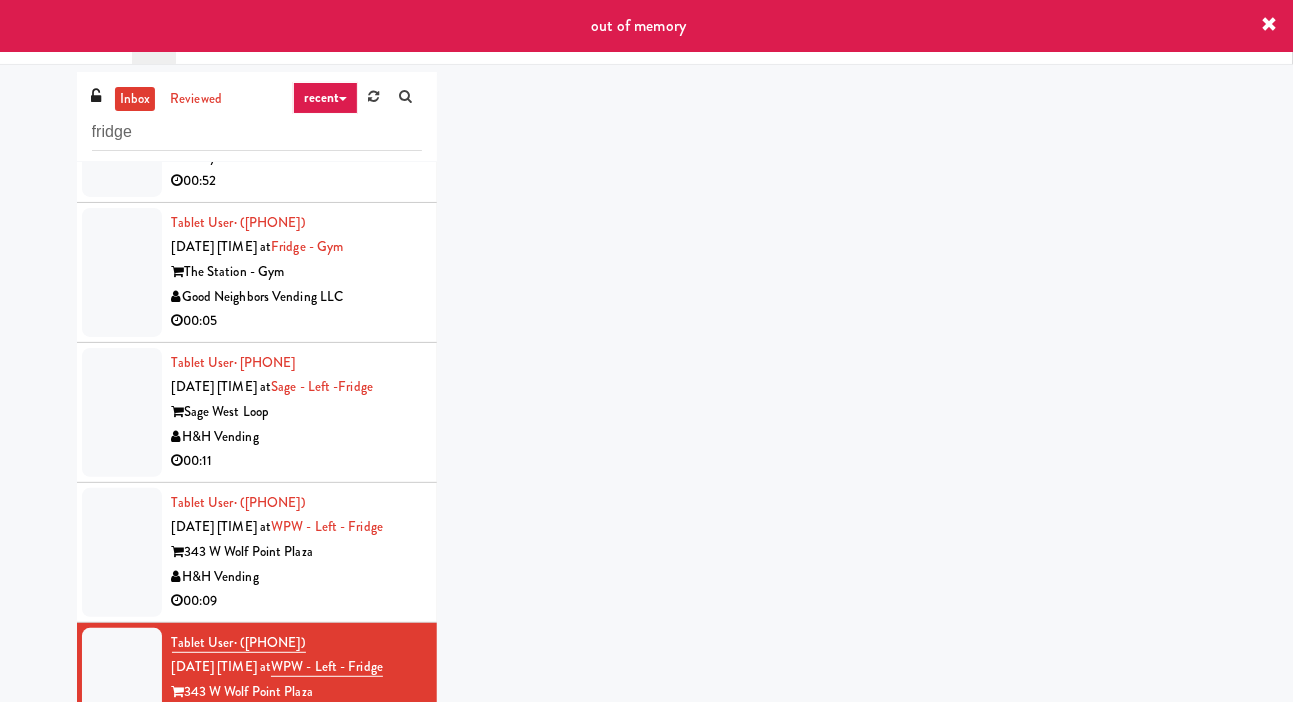 click on "H&H Vending" at bounding box center (297, 577) 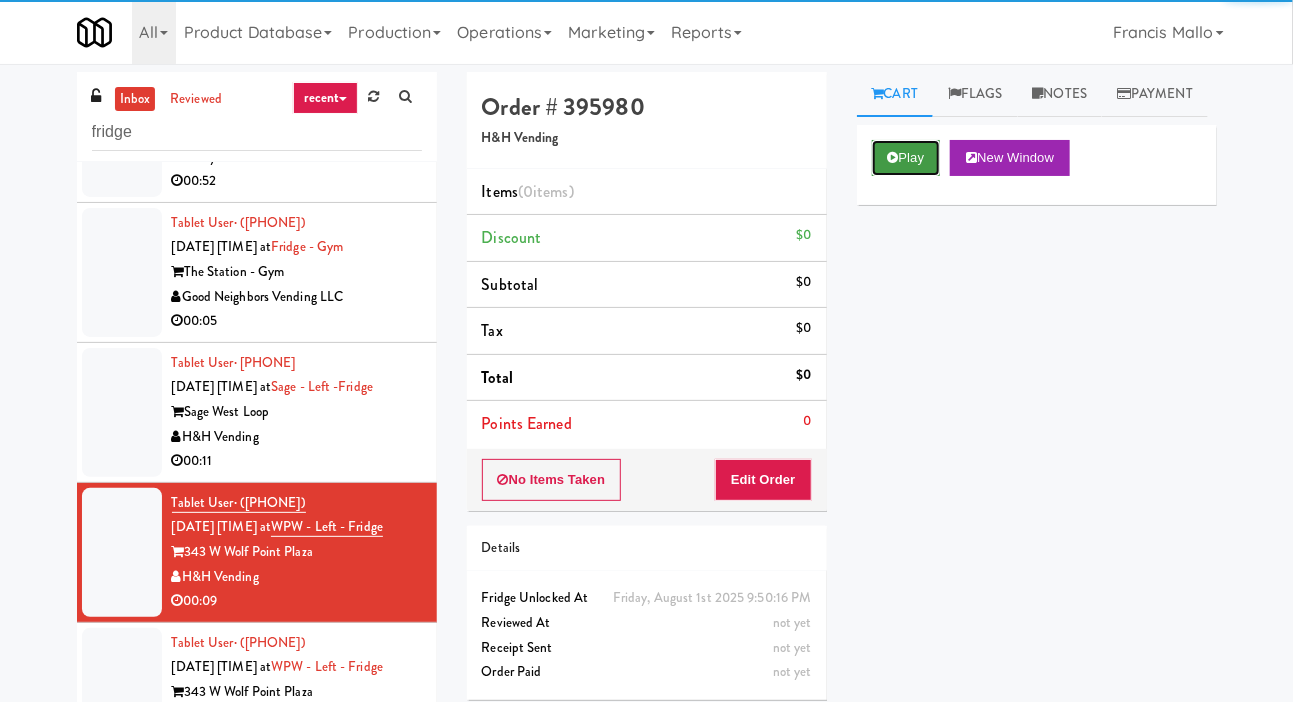 click at bounding box center (893, 157) 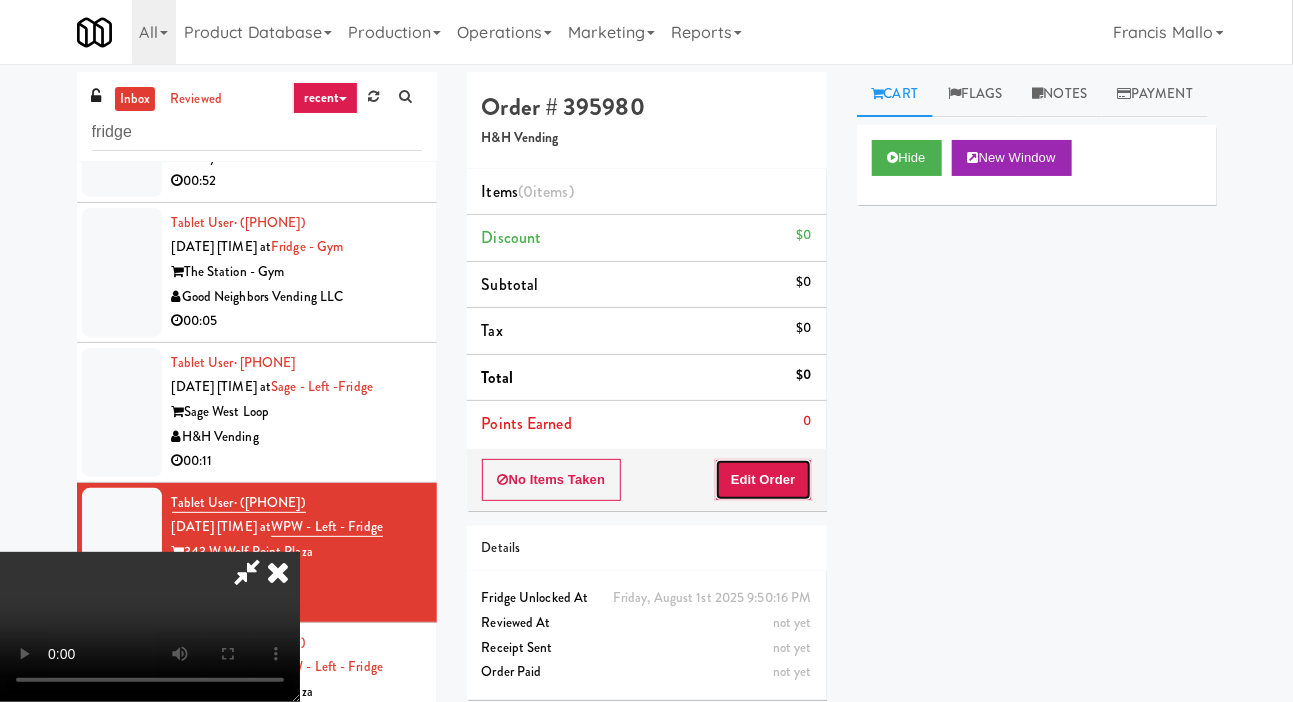 click on "Edit Order" at bounding box center [763, 480] 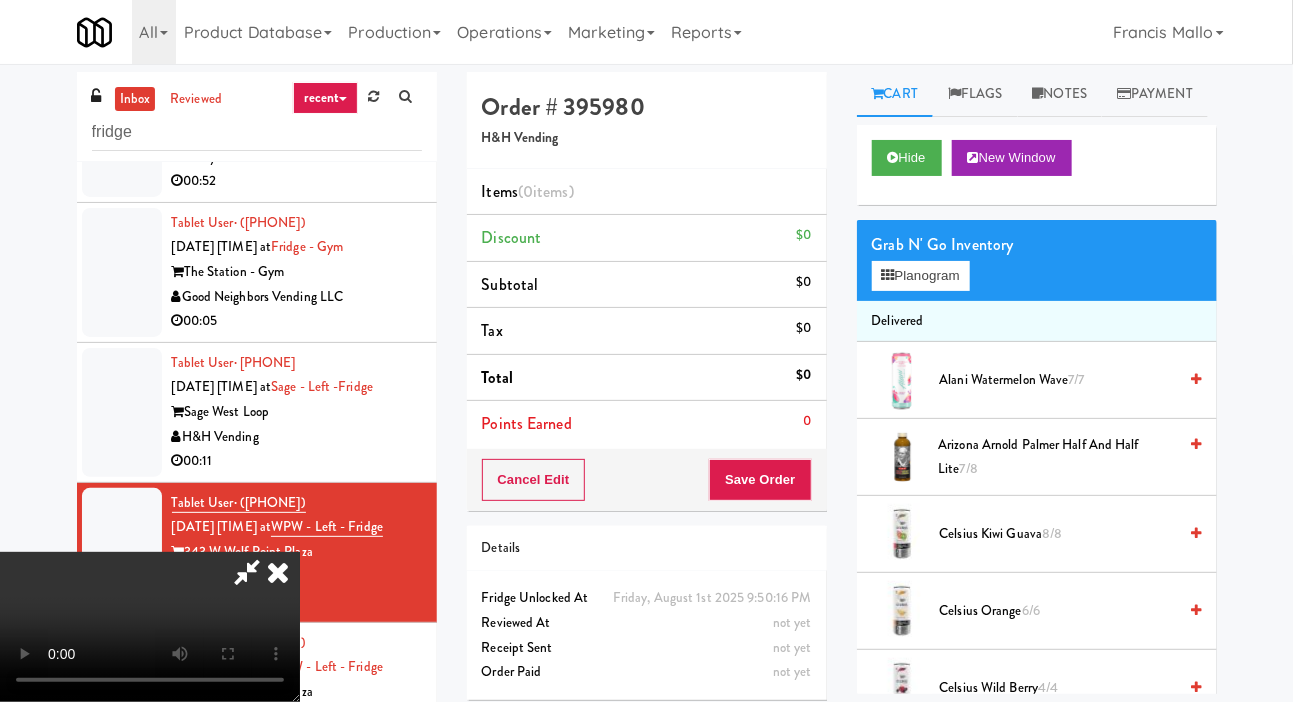 type 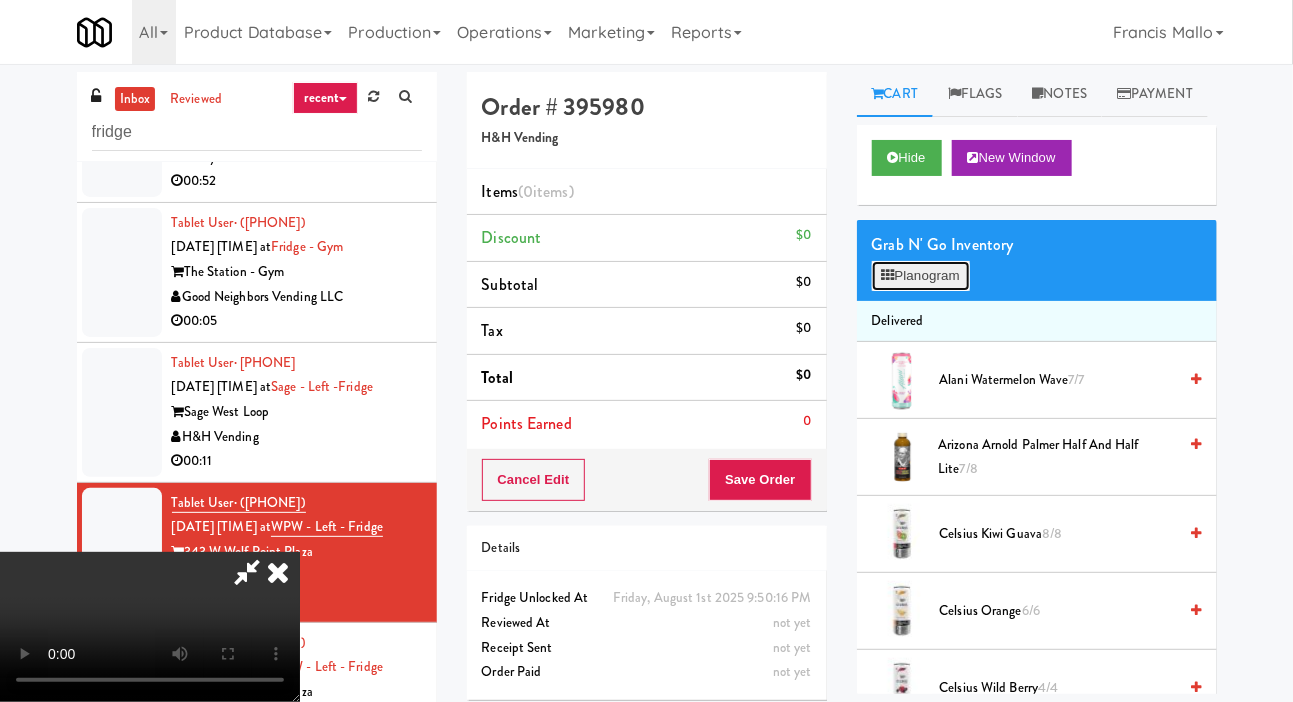 click on "Planogram" at bounding box center (921, 276) 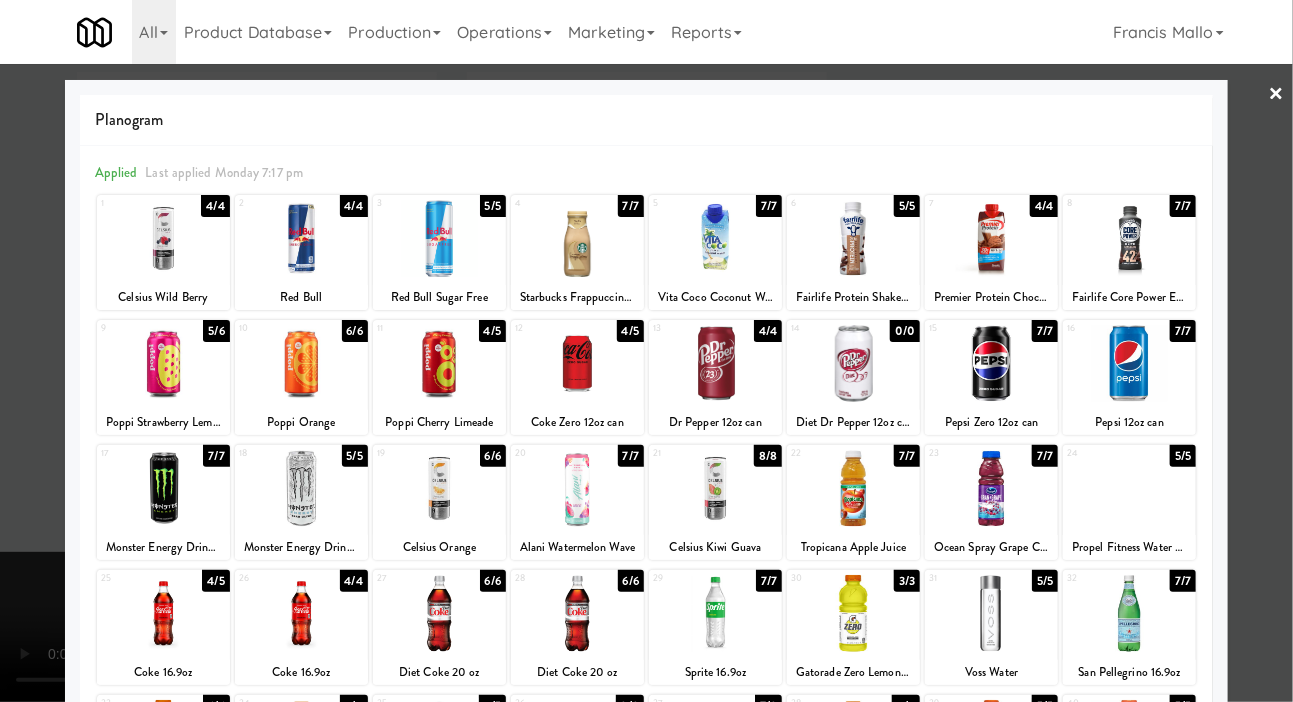 click at bounding box center [715, 488] 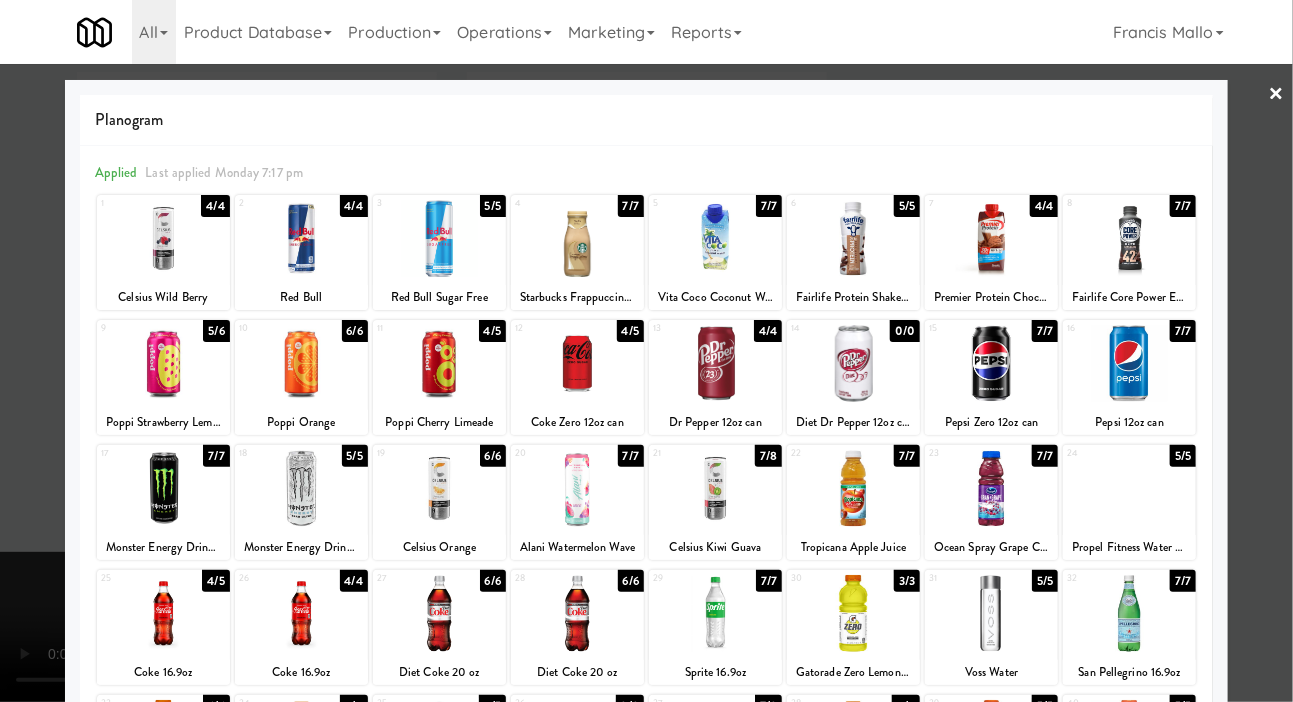 click at bounding box center (646, 351) 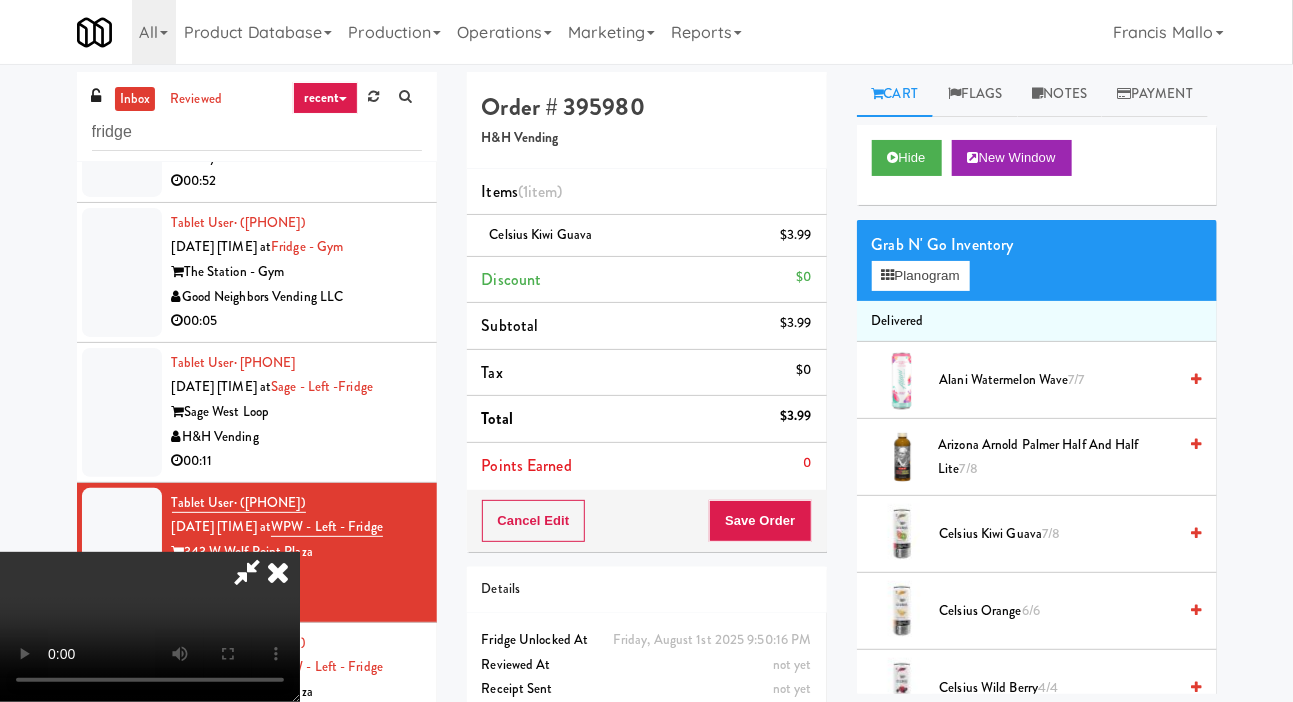 click on "Order # [ORDER_NUMBER] H&H Vending Items  (1  item )  Celsius Kiwi Guava  $[PRICE]  Discount  $[PRICE]  Subtotal $[PRICE]  Tax $[PRICE]  Total $[PRICE]  Points Earned  0 Cancel Edit Save Order Details [DAY_OF_WEEK], [MONTH] 1st [YEAR] [TIME]  Fridge Unlocked At not yet Reviewed At not yet Receipt Sent not yet Order Paid" at bounding box center (647, 414) 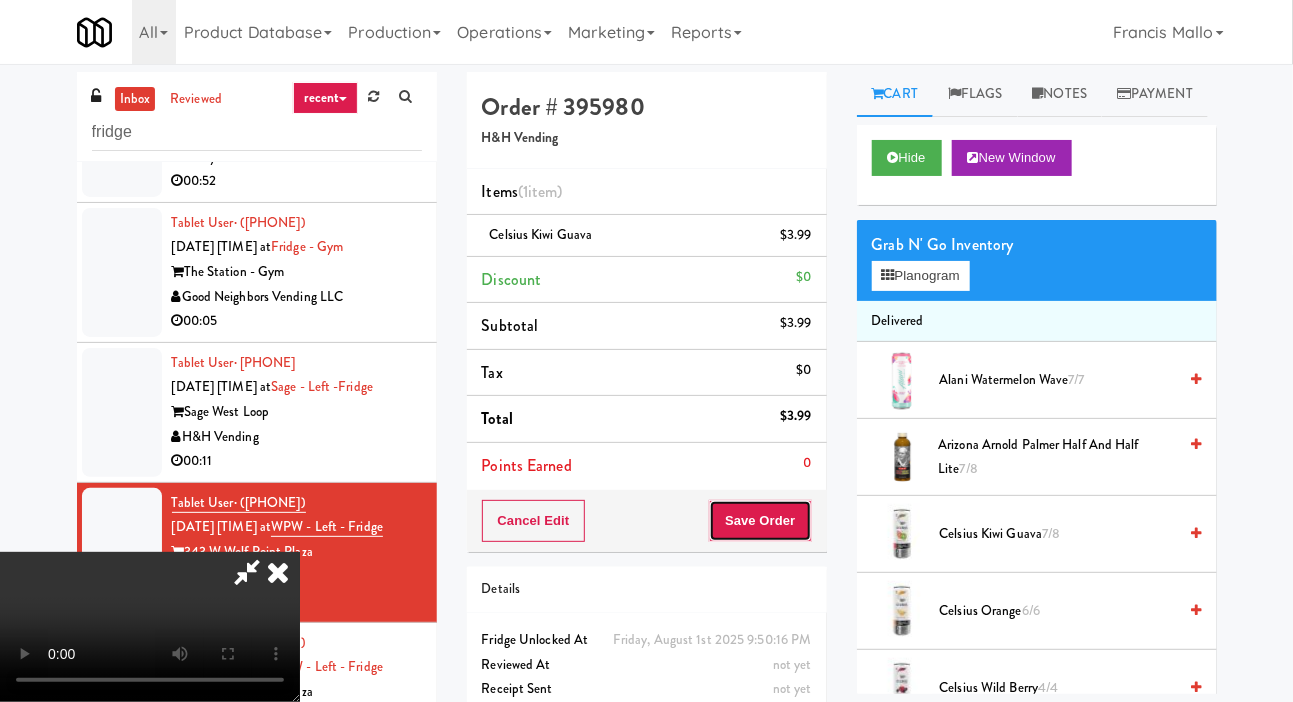 click on "Save Order" at bounding box center [760, 521] 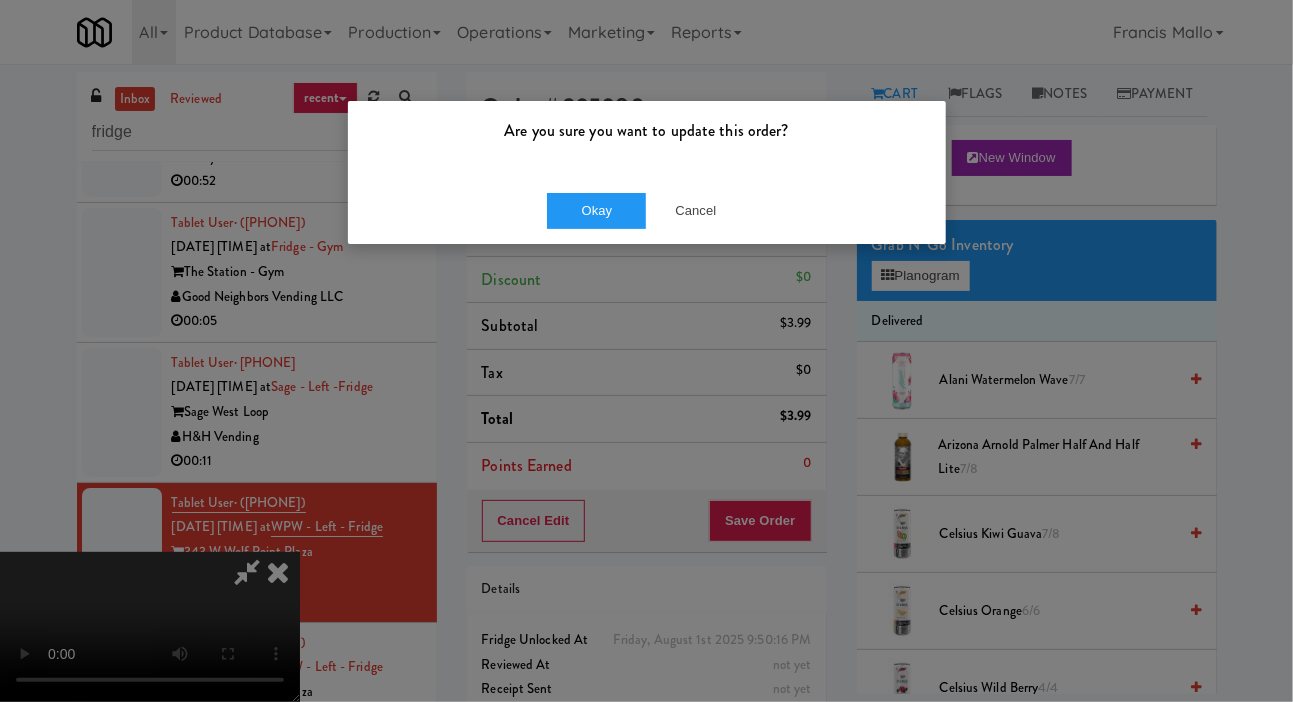click on "Okay Cancel" at bounding box center [647, 210] 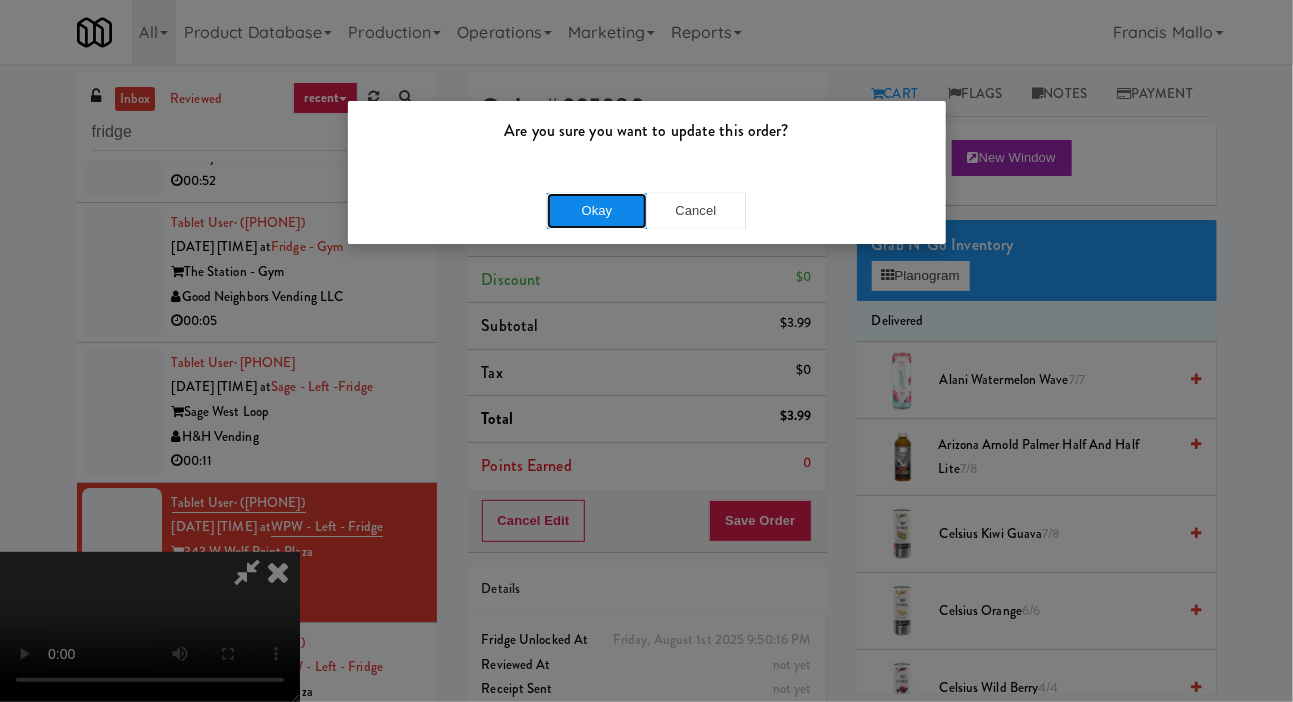 click on "Okay" at bounding box center [597, 211] 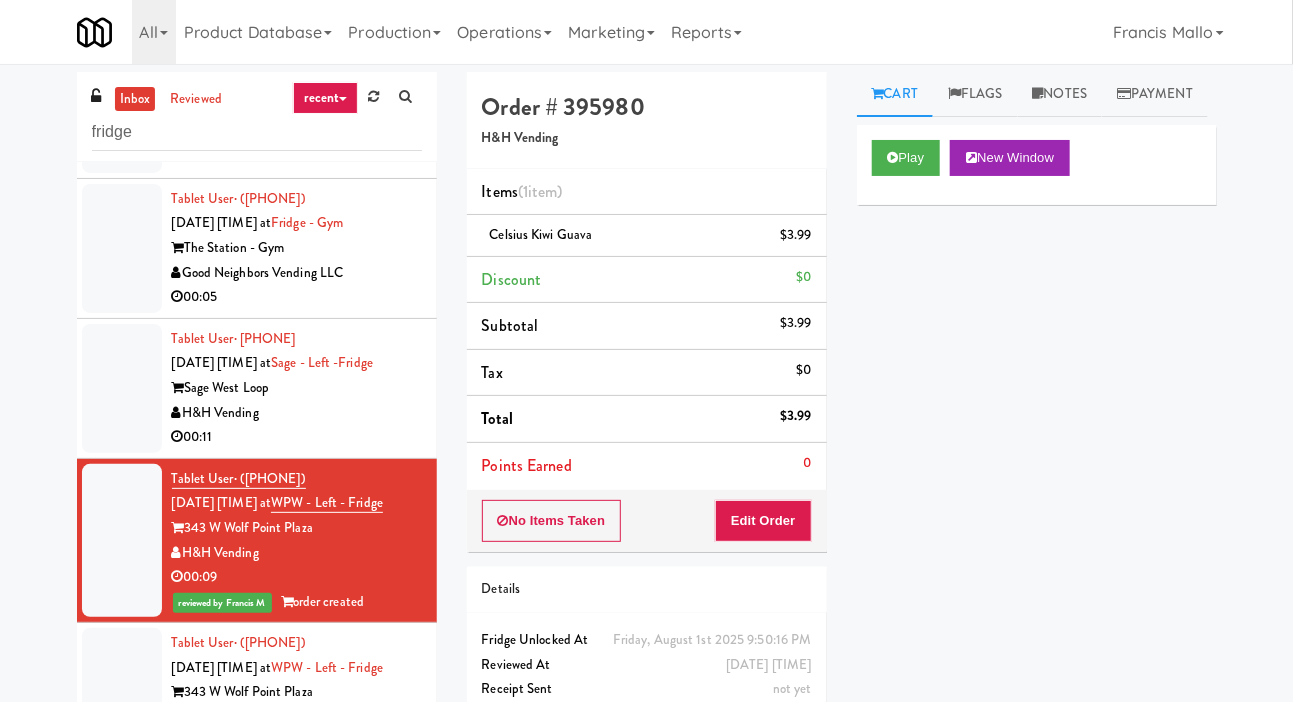 click on "H&H Vending" at bounding box center [297, 413] 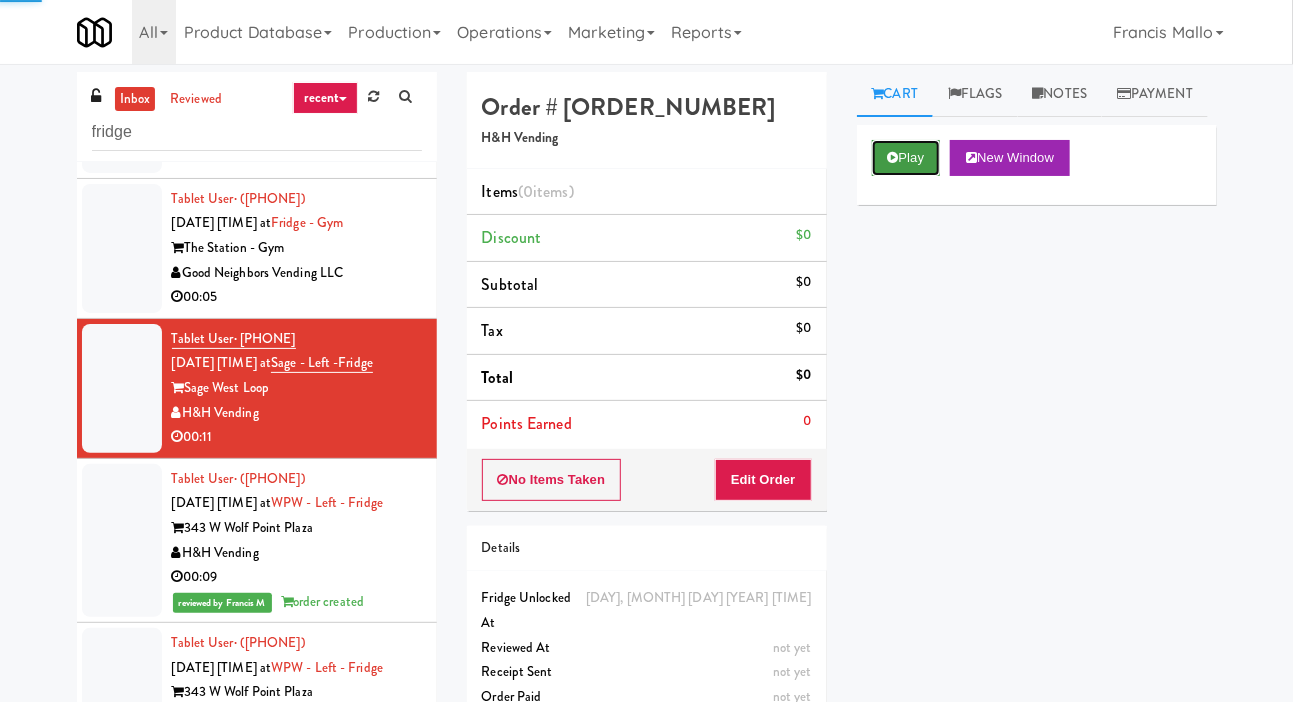 click on "Play" at bounding box center (906, 158) 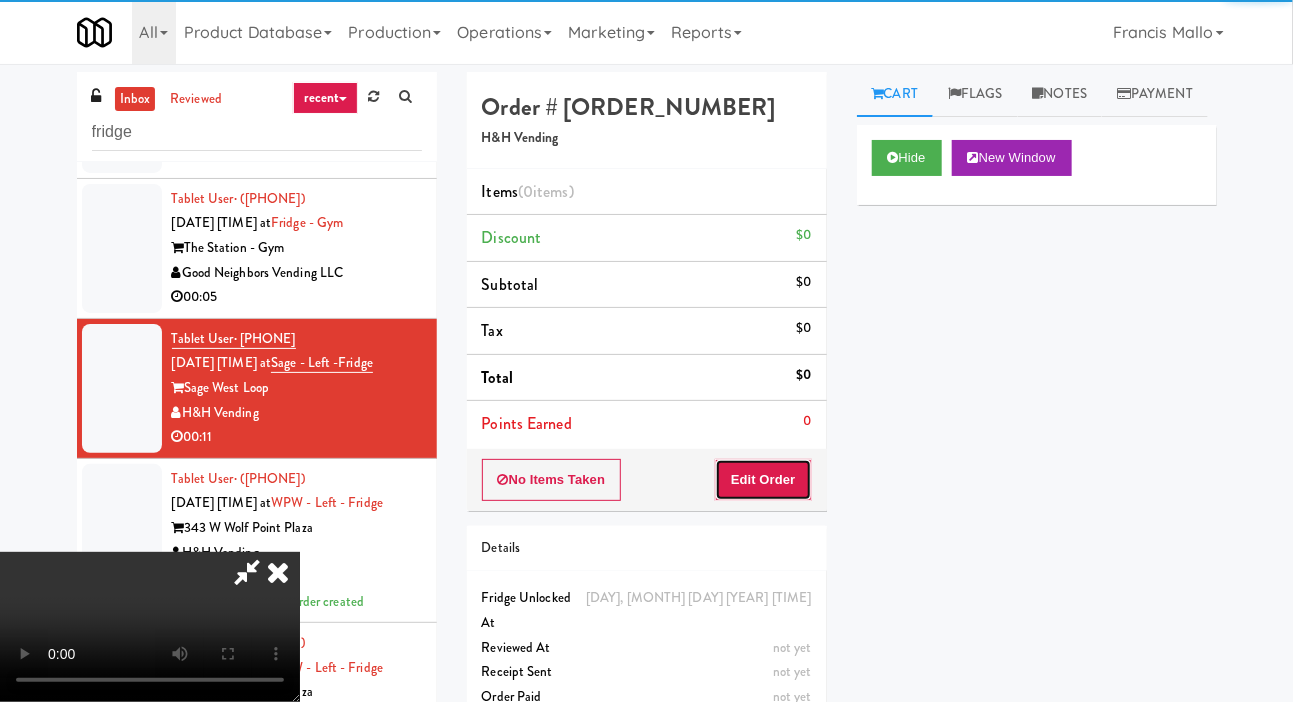 click on "Edit Order" at bounding box center [763, 480] 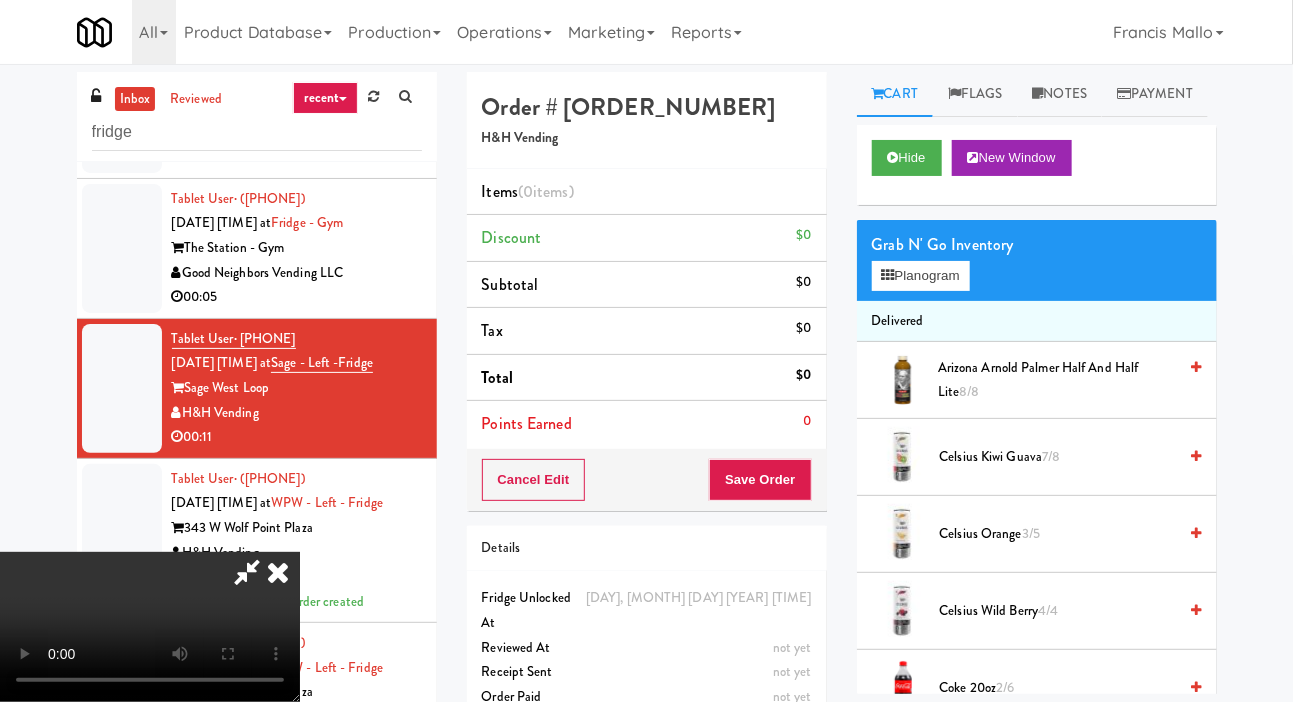 type 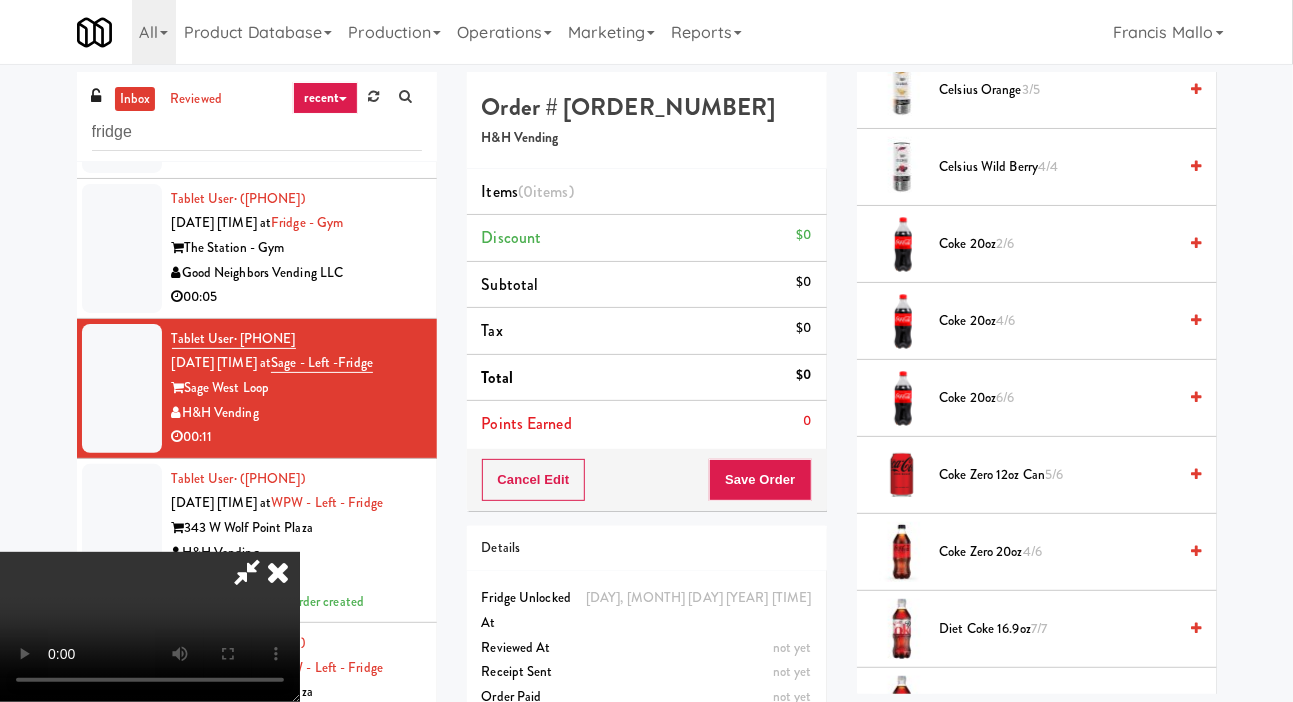 scroll, scrollTop: 445, scrollLeft: 0, axis: vertical 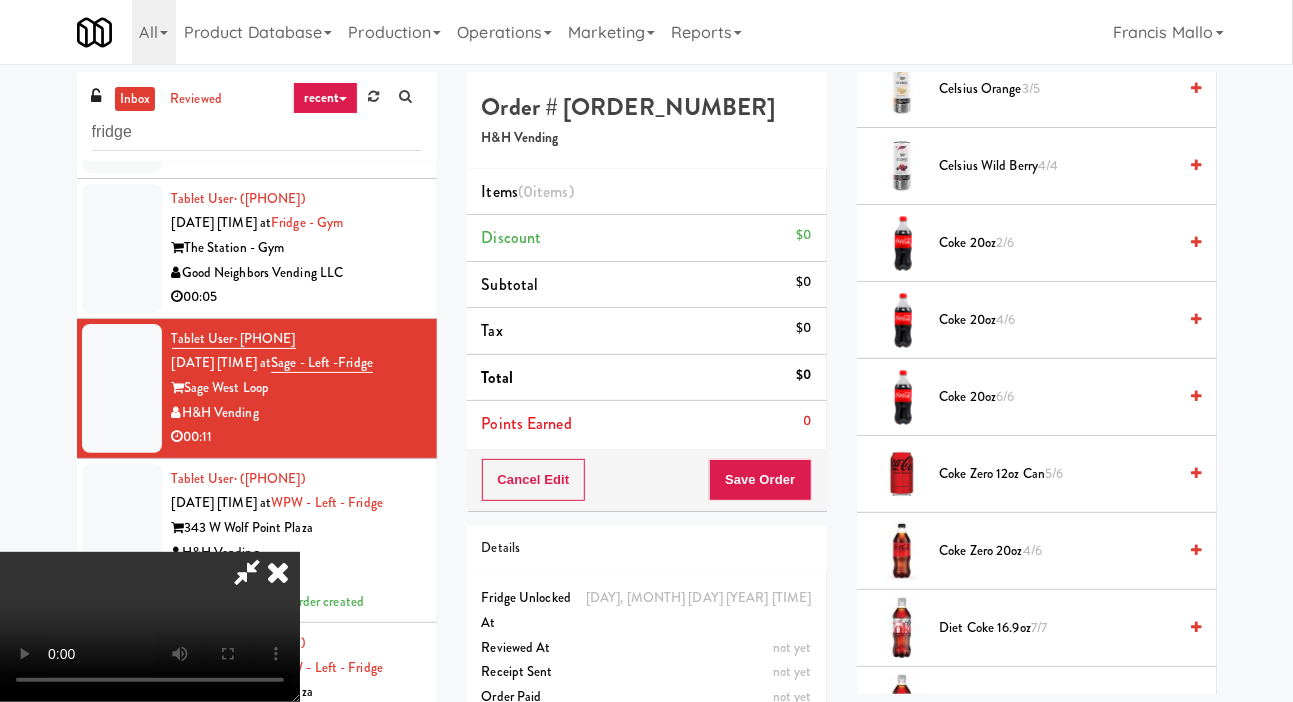 click on "Coke Zero 20oz  4/6" at bounding box center [1058, 551] 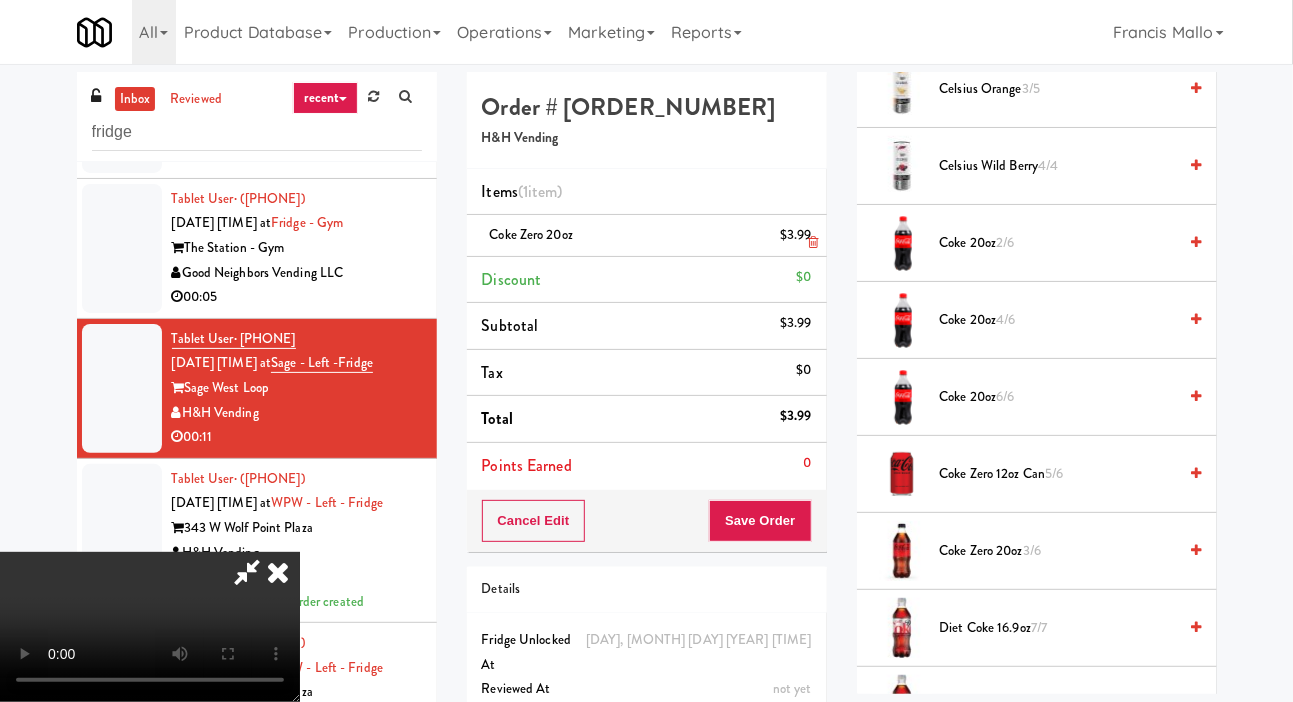 click on "Coke Zero 20oz  $[PRICE]" at bounding box center [647, 236] 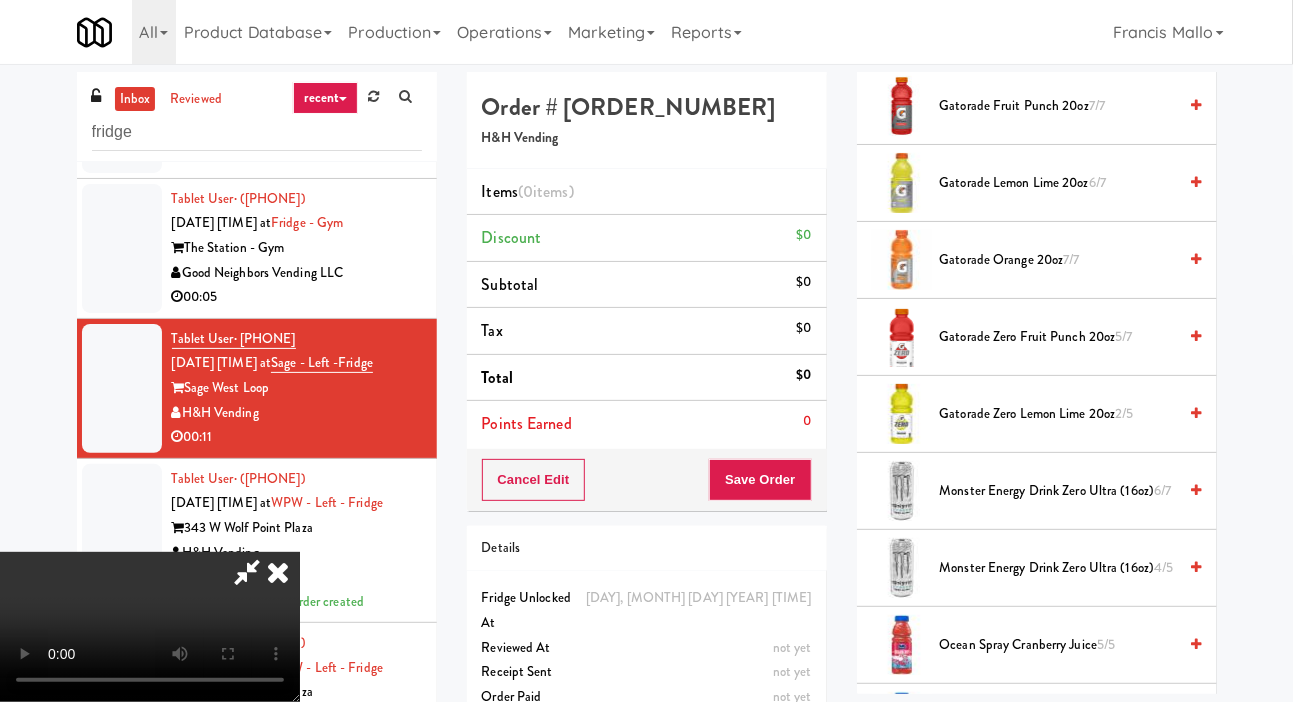 scroll, scrollTop: 1278, scrollLeft: 0, axis: vertical 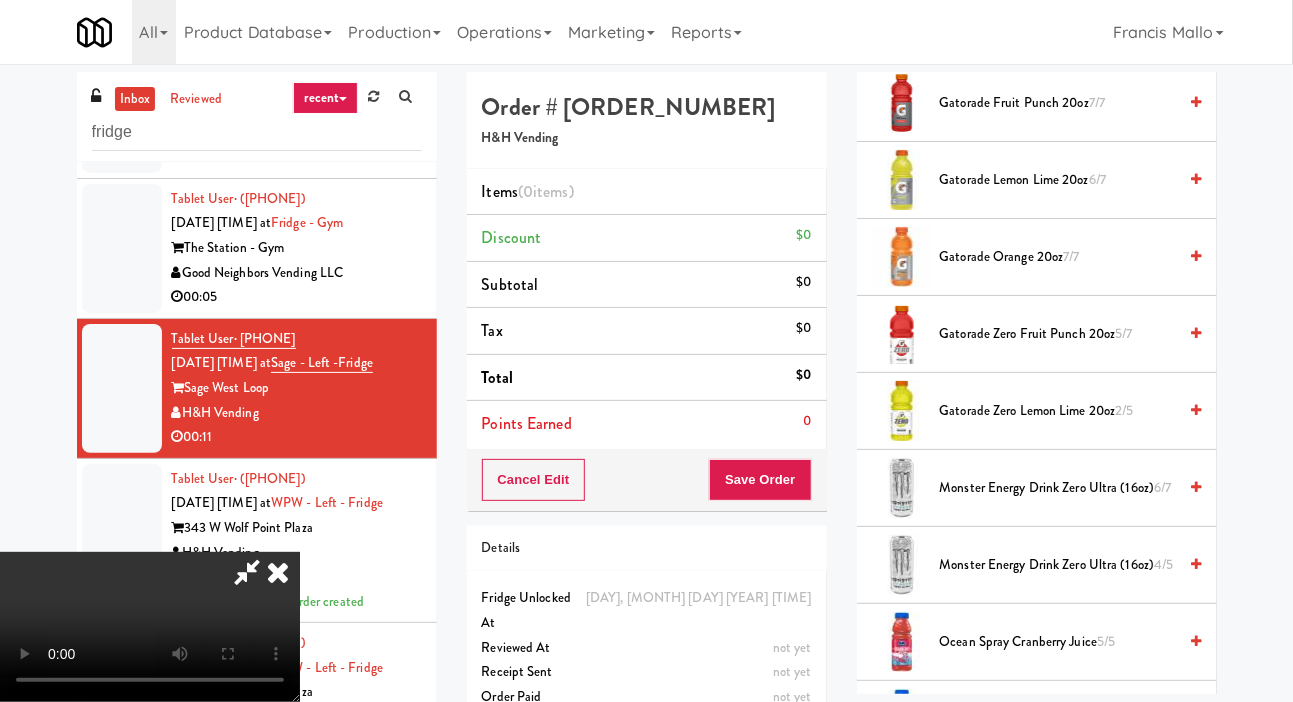 click on "Gatorade Zero Fruit Punch 20oz  5/7" at bounding box center [1058, 334] 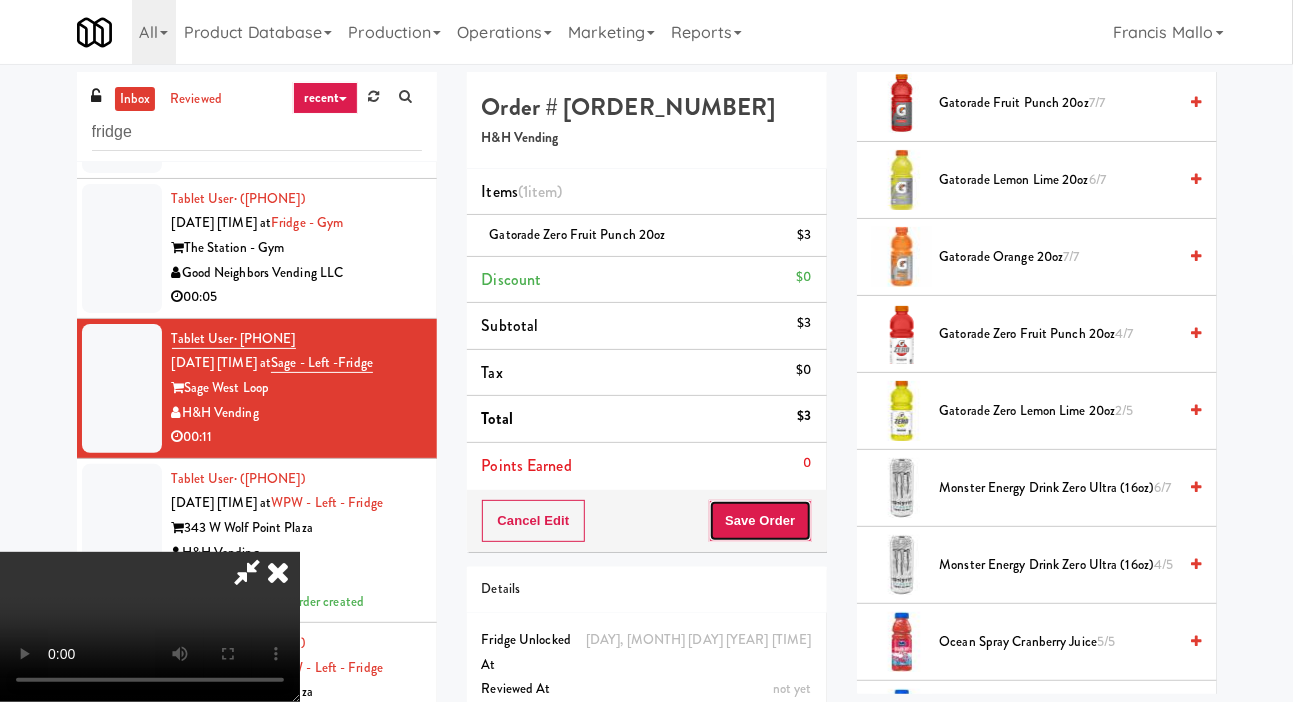 click on "Save Order" at bounding box center [760, 521] 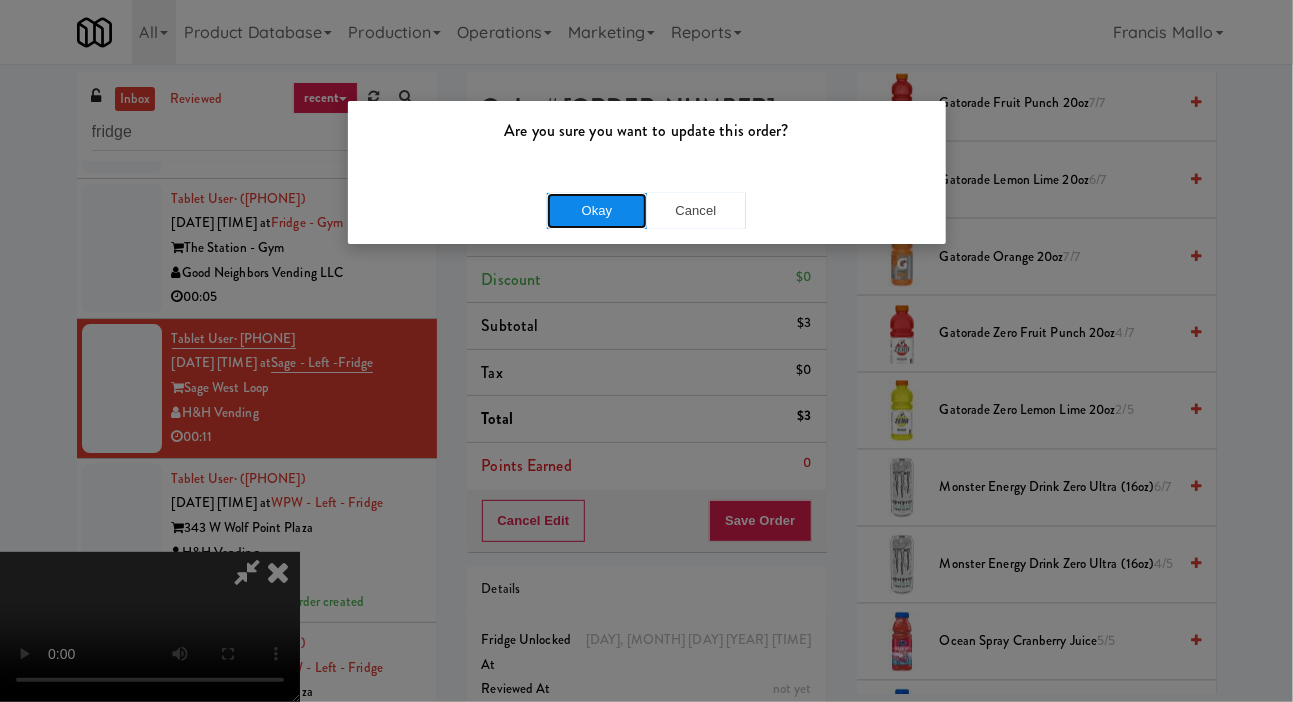 click on "Okay" at bounding box center (597, 211) 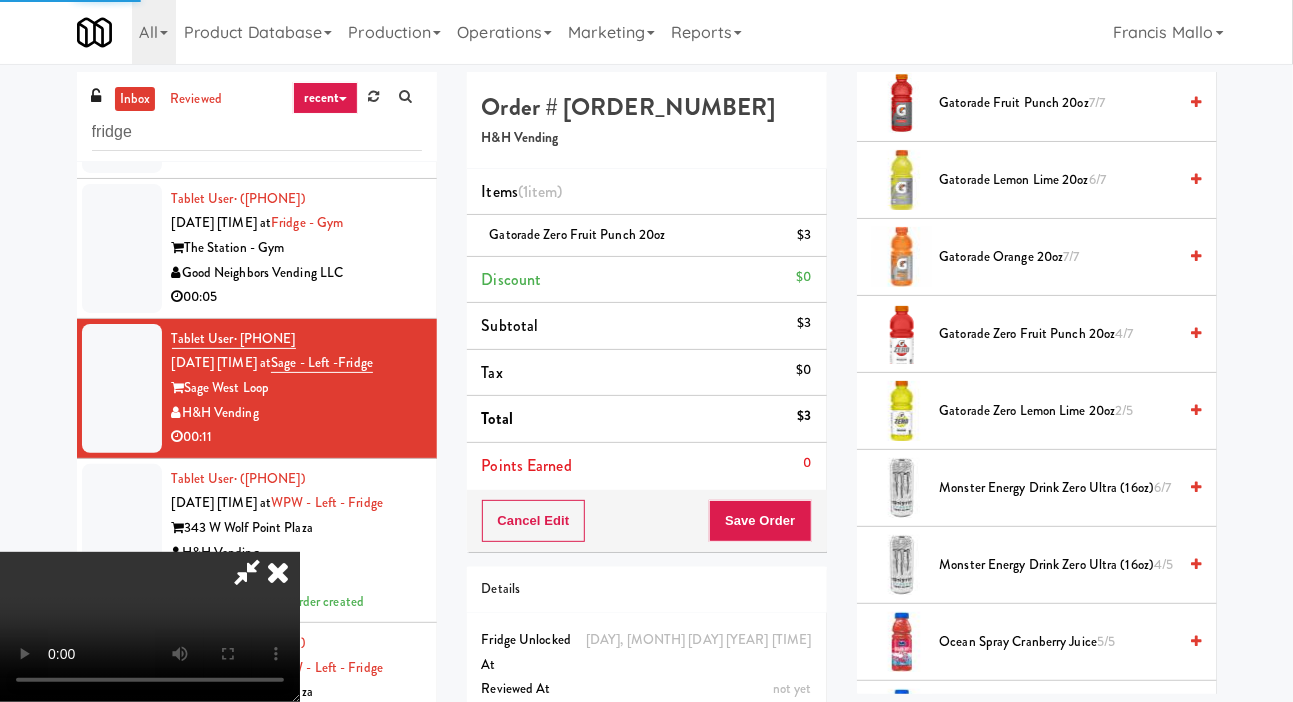 scroll, scrollTop: 116, scrollLeft: 0, axis: vertical 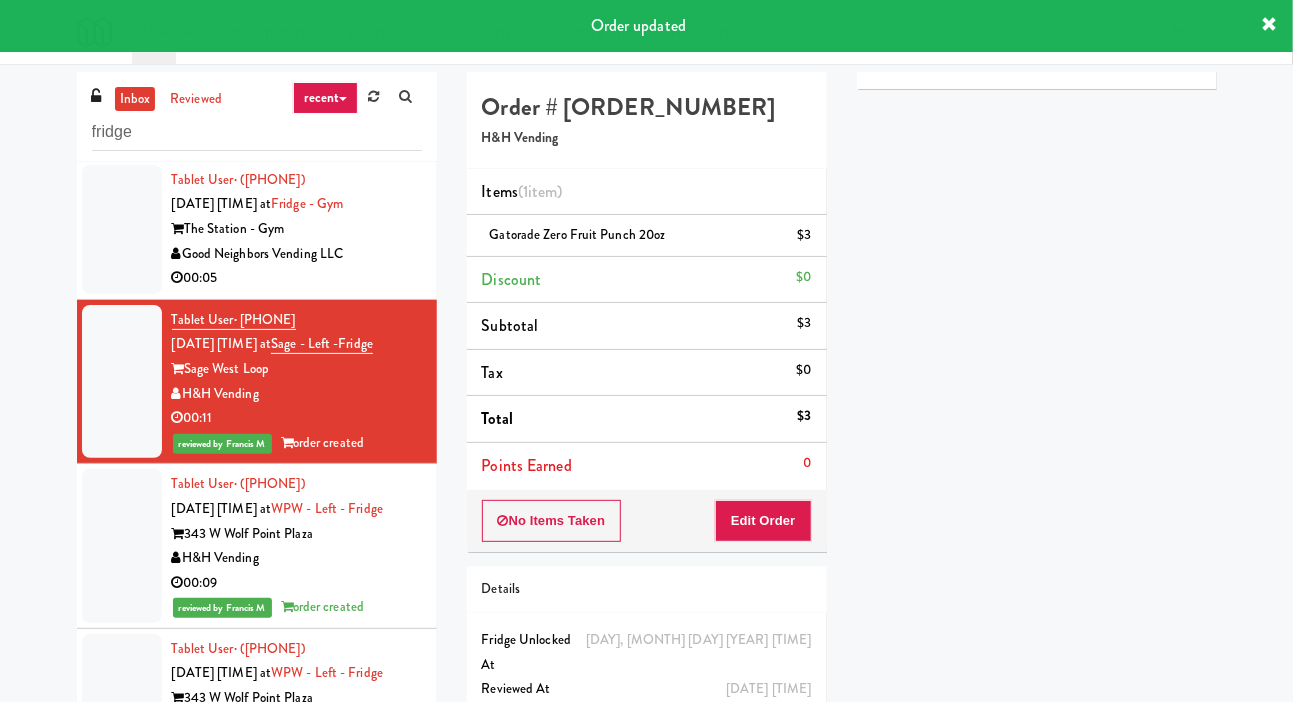 click on "Good Neighbors Vending LLC" at bounding box center (297, 254) 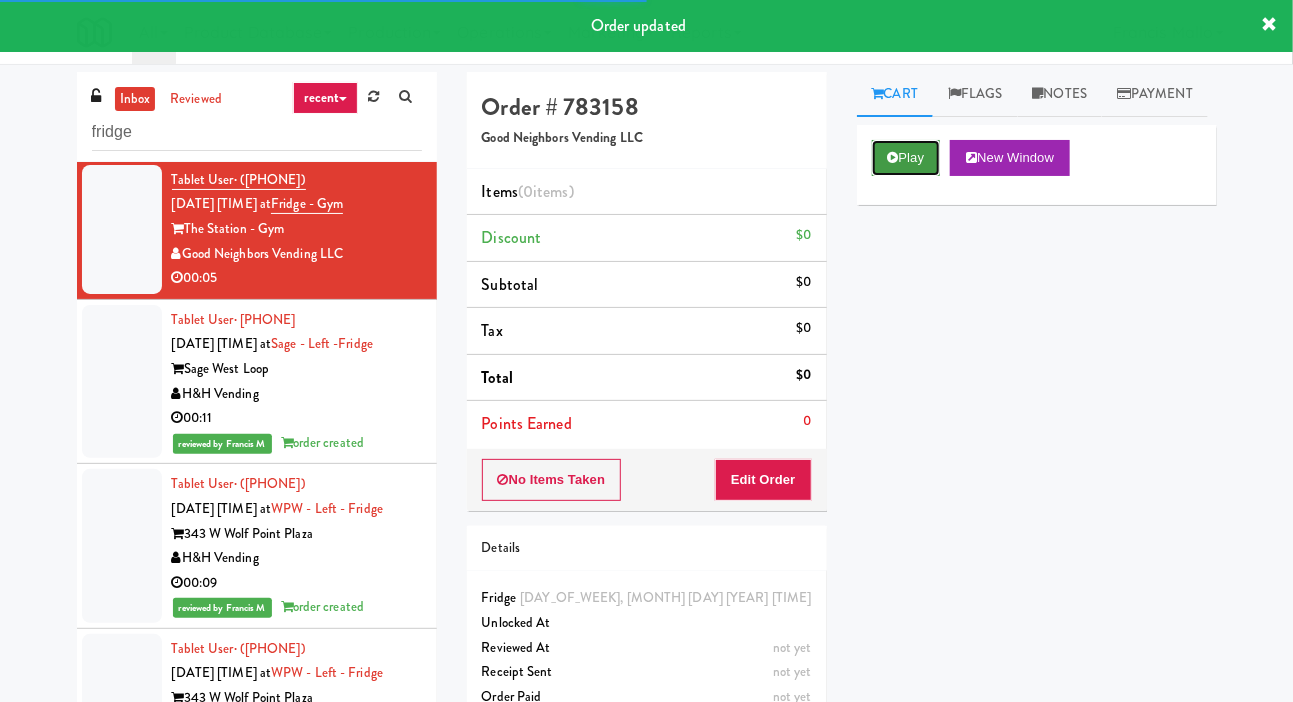 click on "Play" at bounding box center [906, 158] 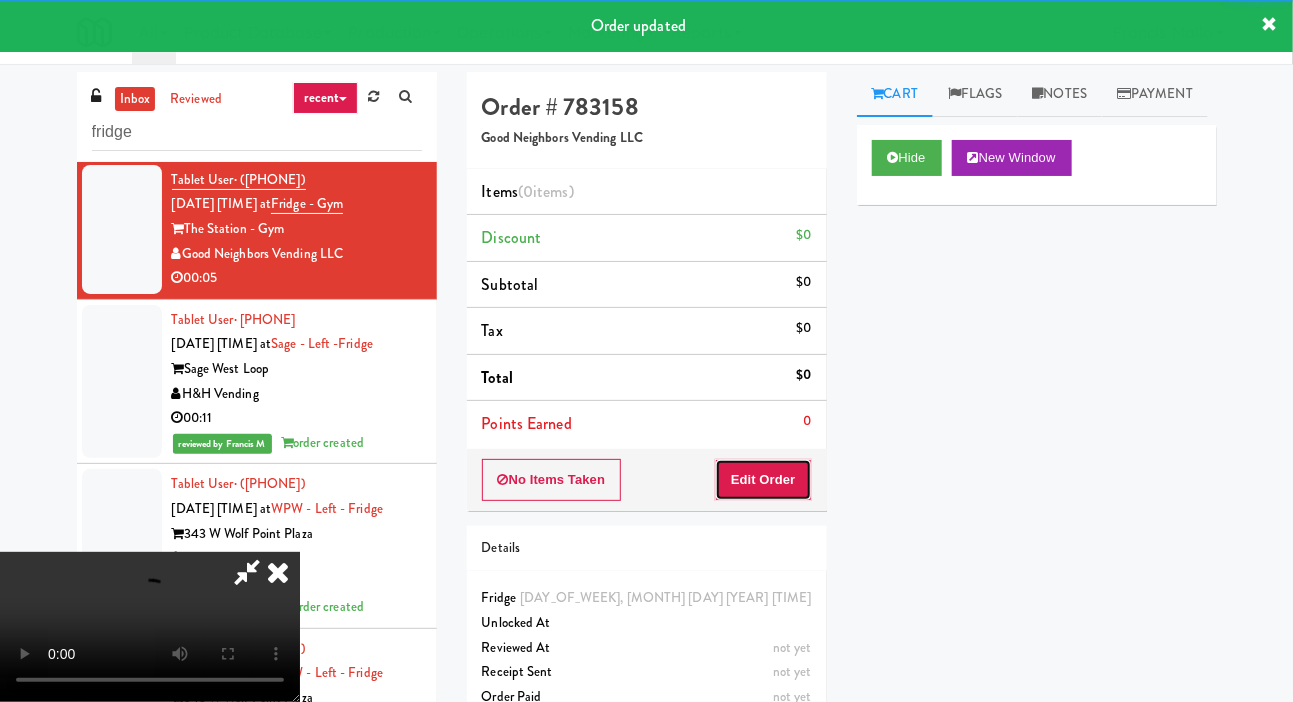 click on "Edit Order" at bounding box center [763, 480] 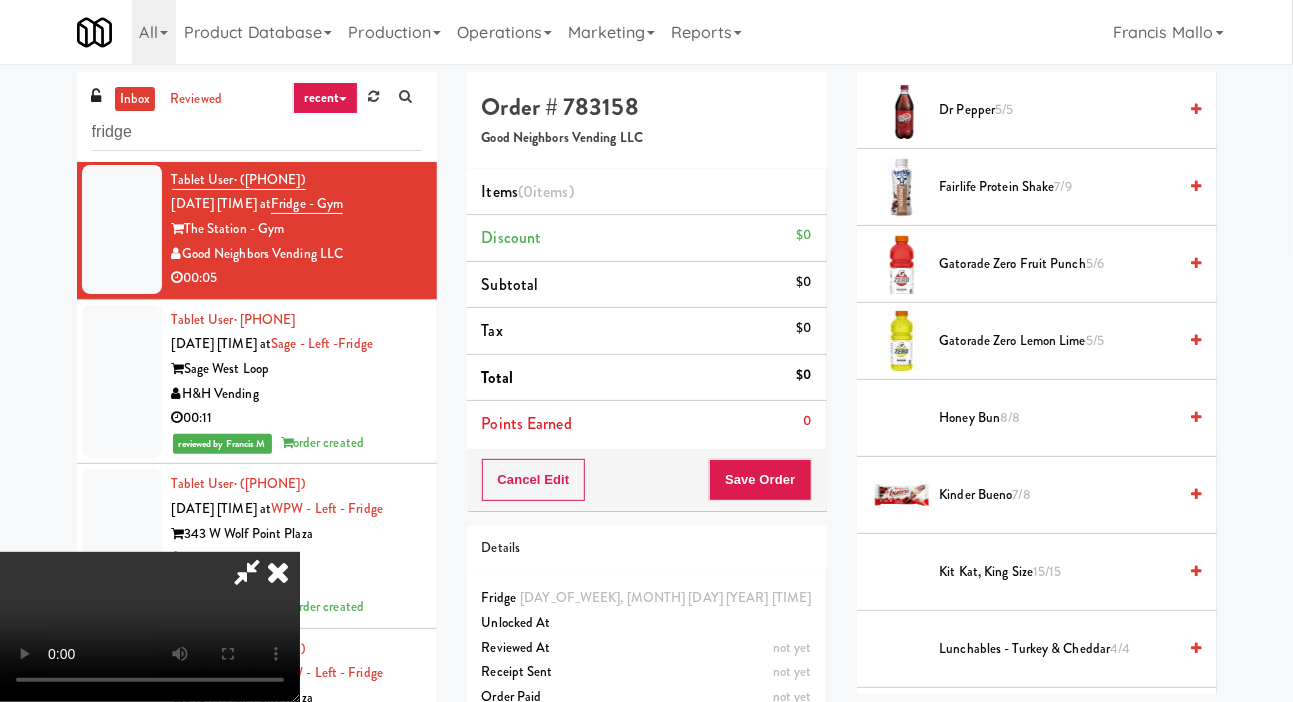 scroll, scrollTop: 961, scrollLeft: 0, axis: vertical 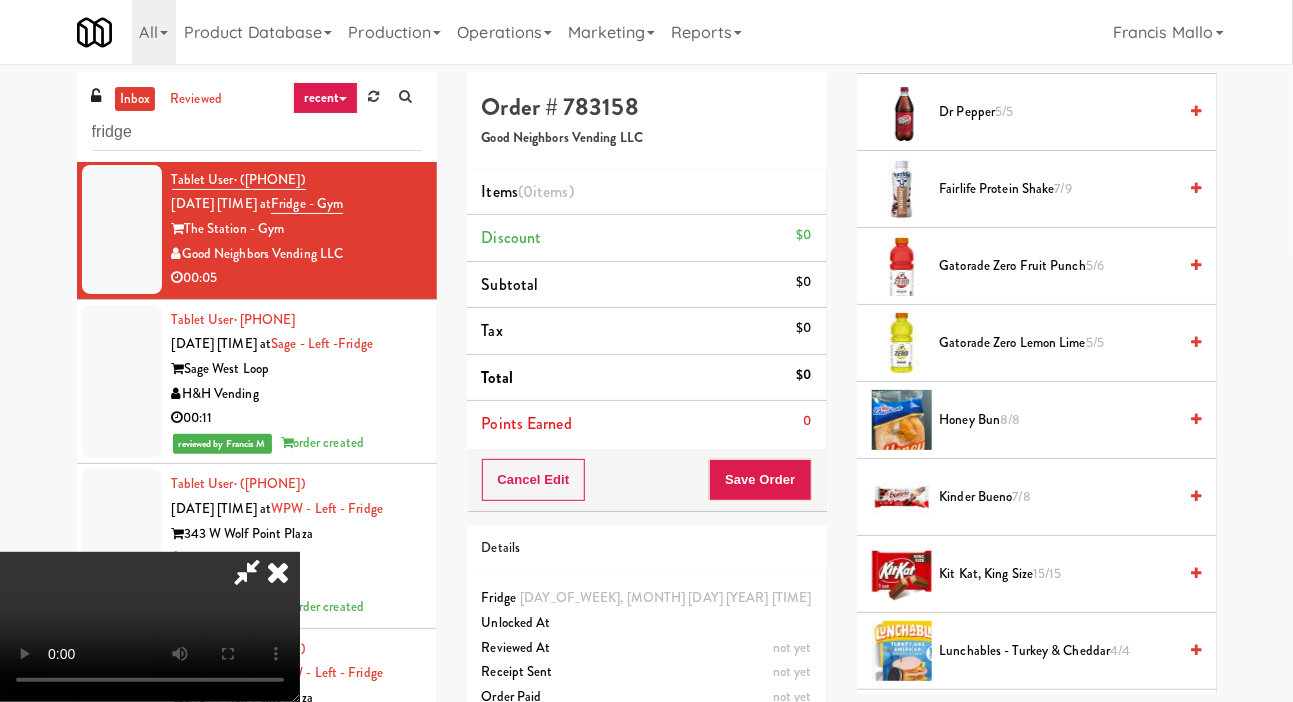 click on "Kinder Bueno  7/8" at bounding box center (1058, 497) 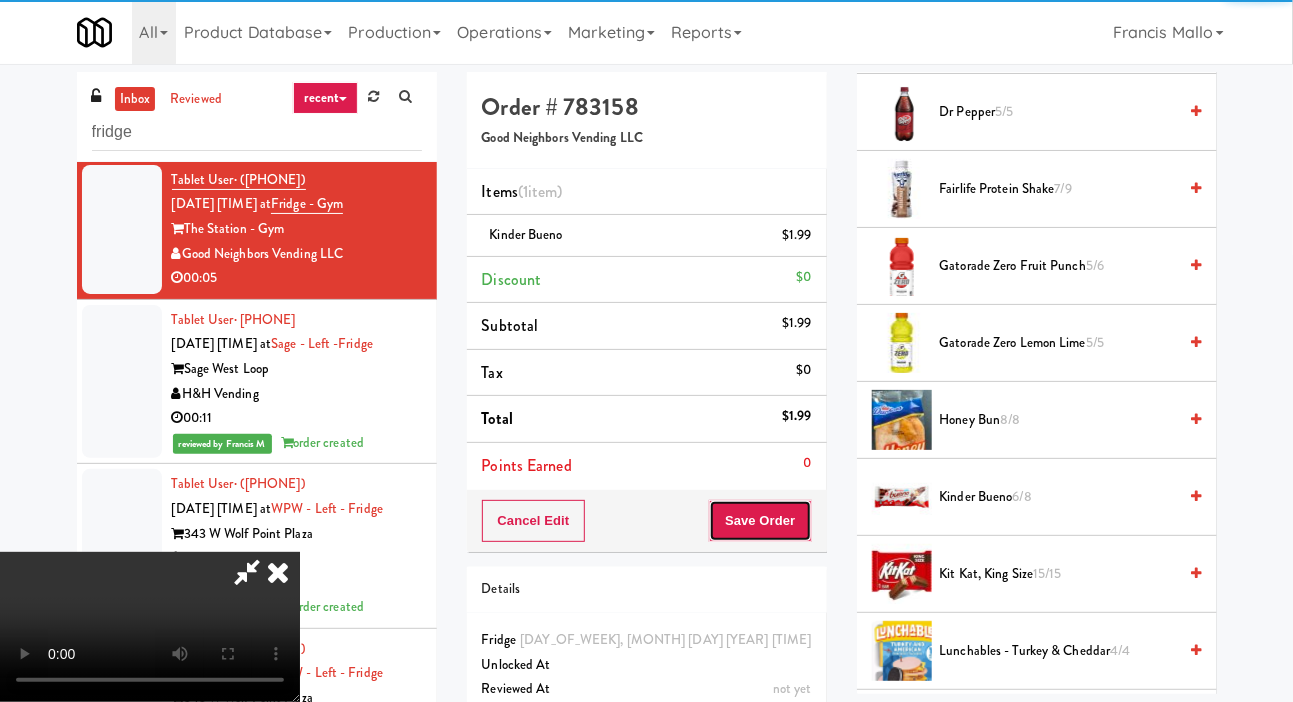 click on "Save Order" at bounding box center (760, 521) 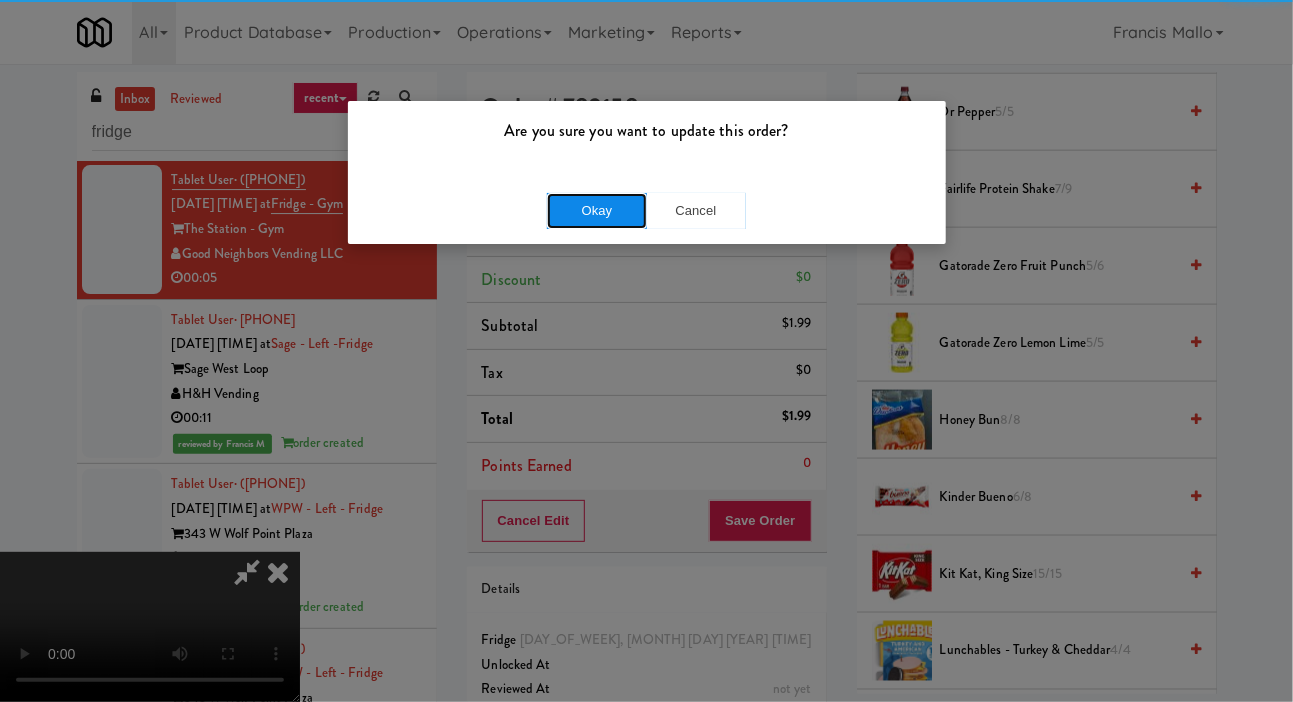 click on "Okay" at bounding box center [597, 211] 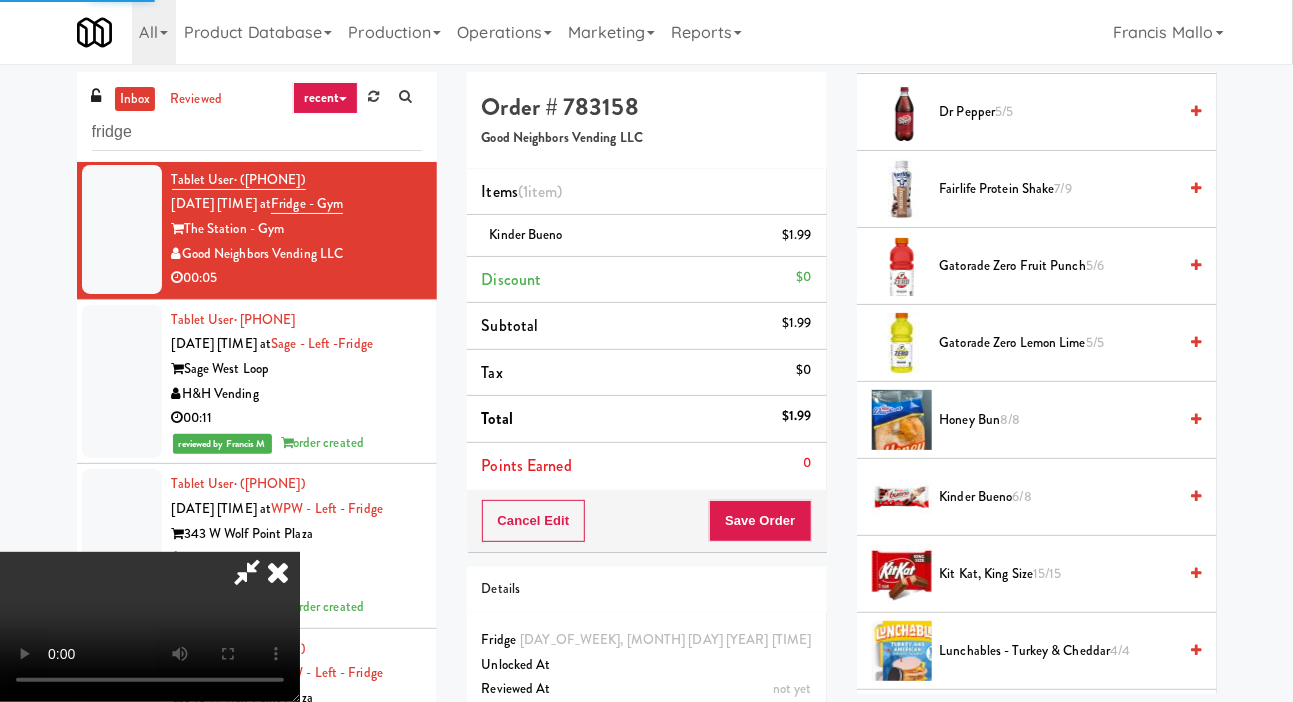 scroll, scrollTop: 116, scrollLeft: 0, axis: vertical 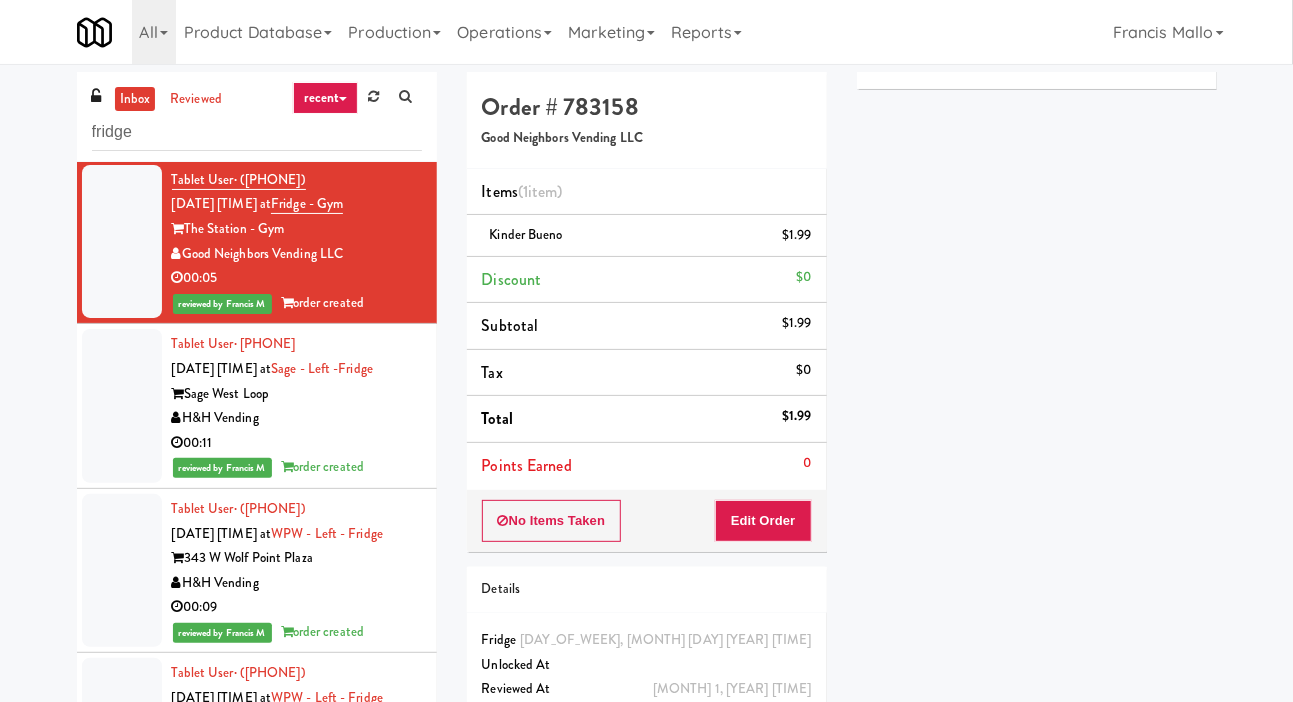 click on "00:52" at bounding box center (297, 138) 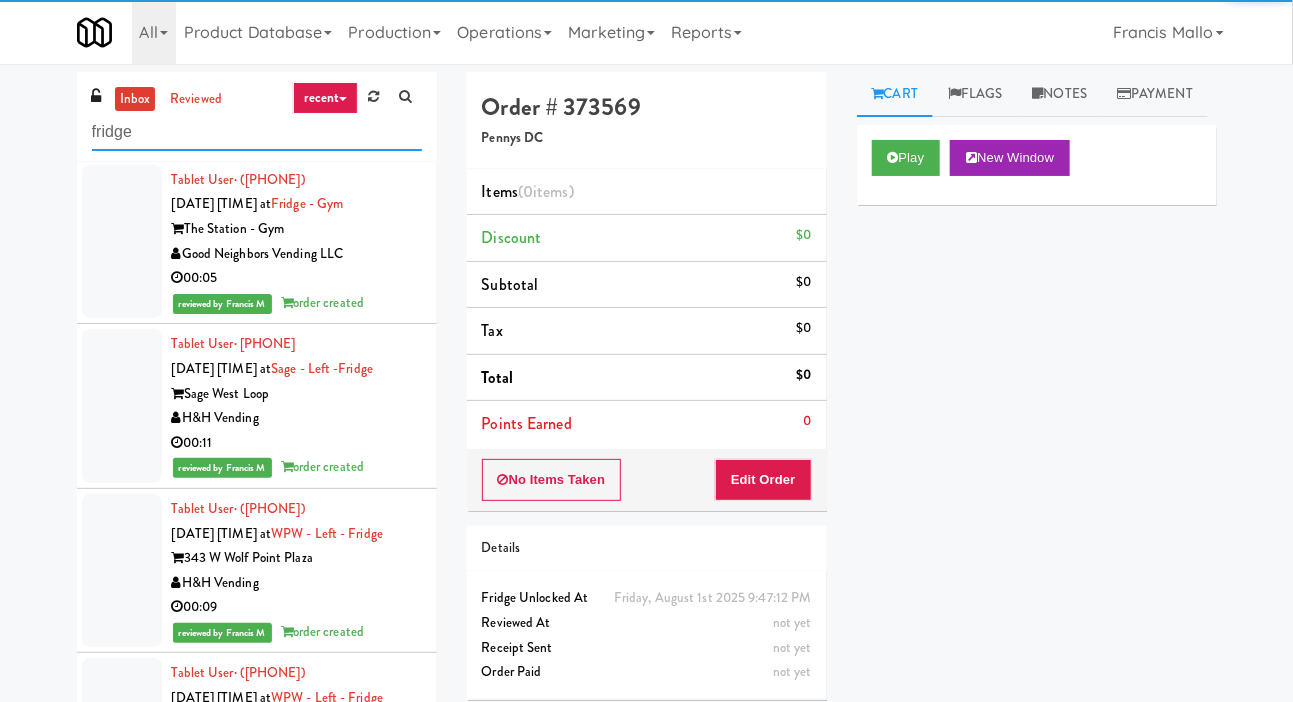 click on "fridge" at bounding box center (257, 132) 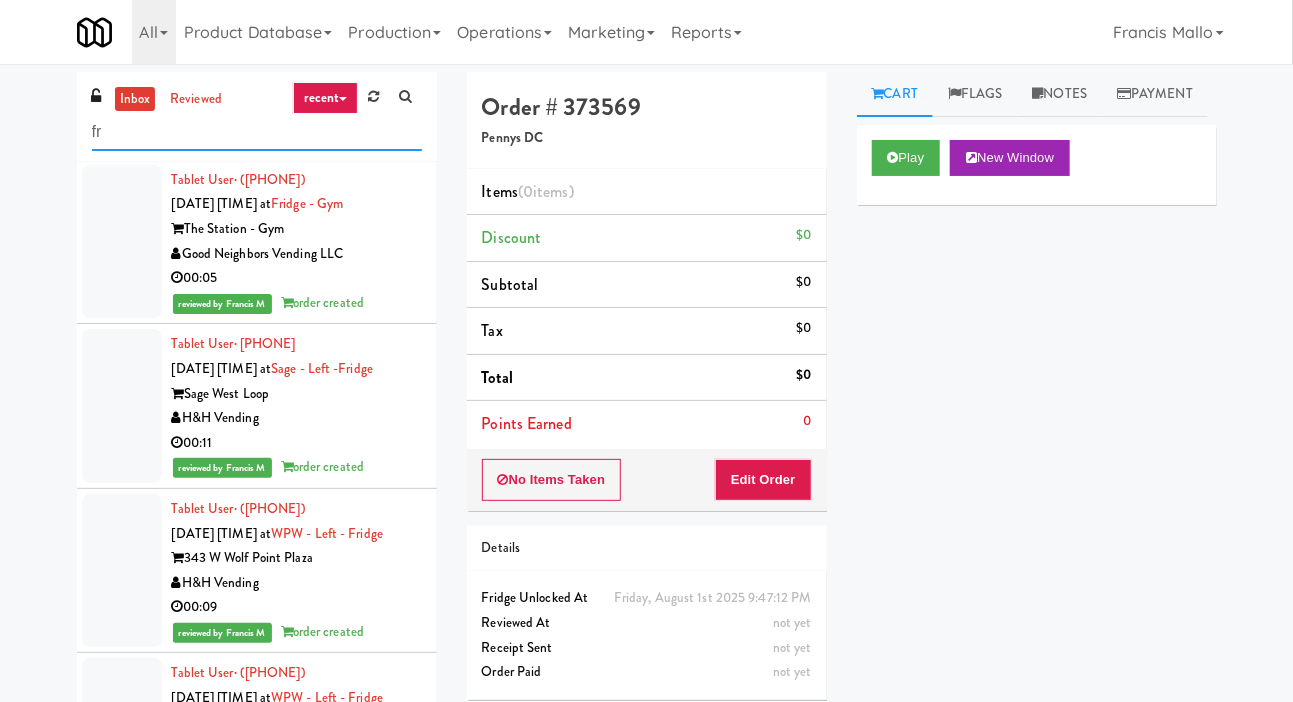 type on "f" 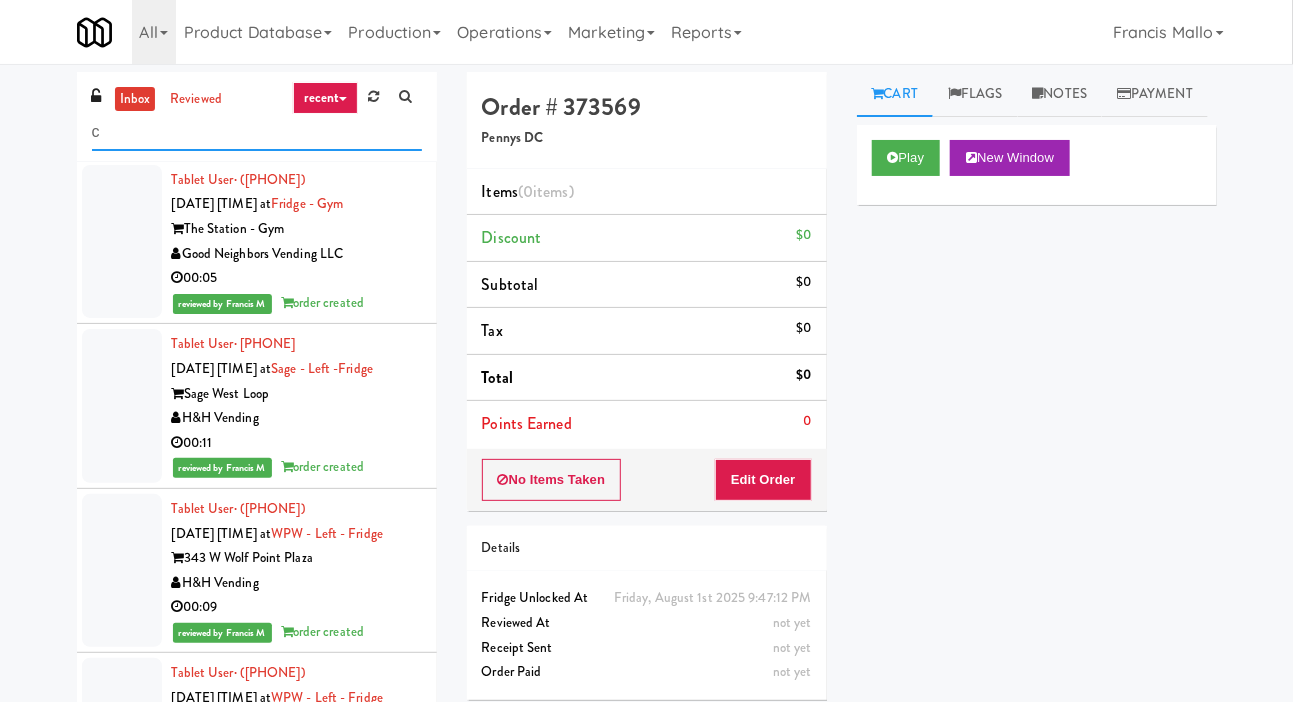 scroll, scrollTop: 0, scrollLeft: 0, axis: both 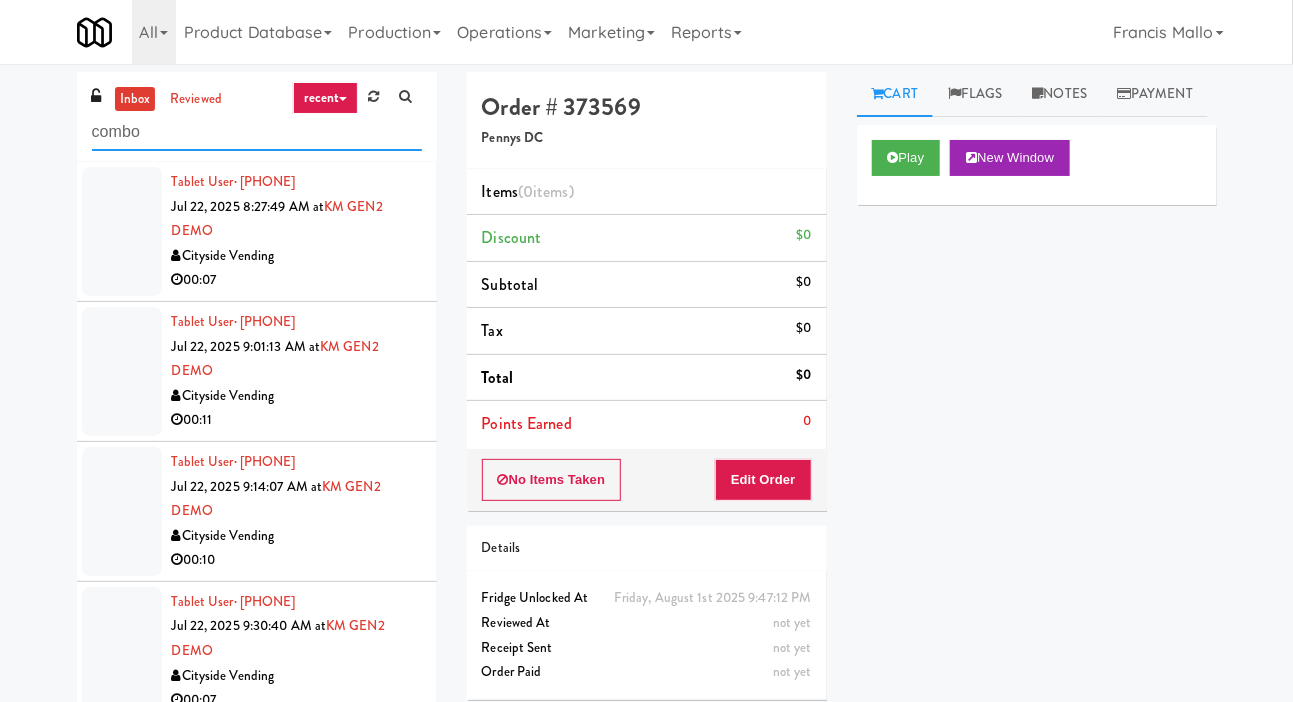 type on "combo" 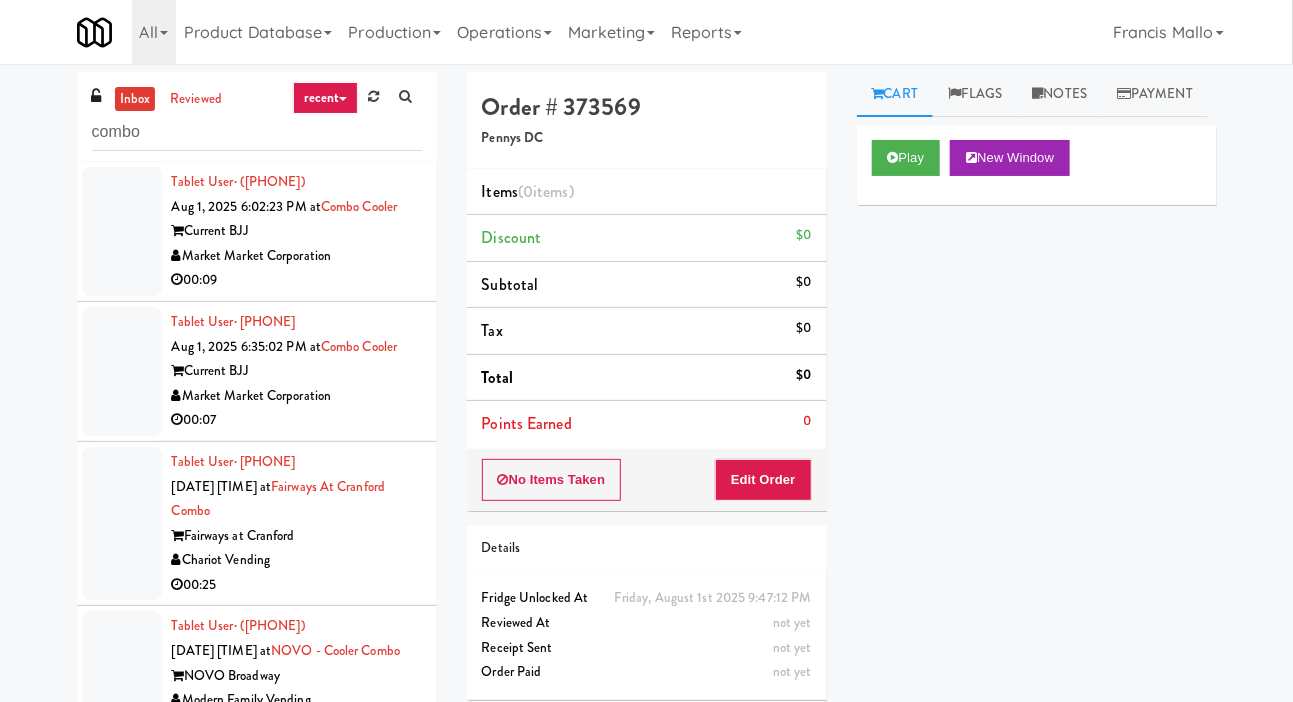 click on "Market Market Corporation" at bounding box center [297, 256] 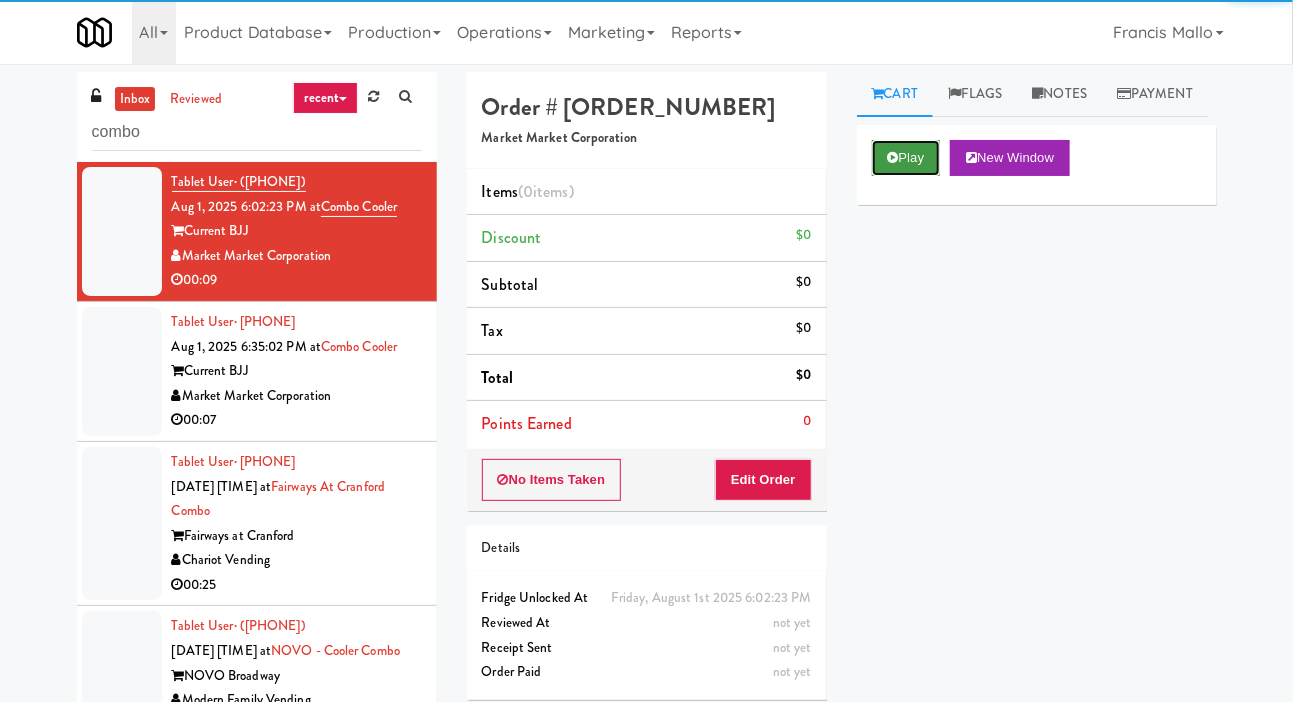 click on "Play" at bounding box center (906, 158) 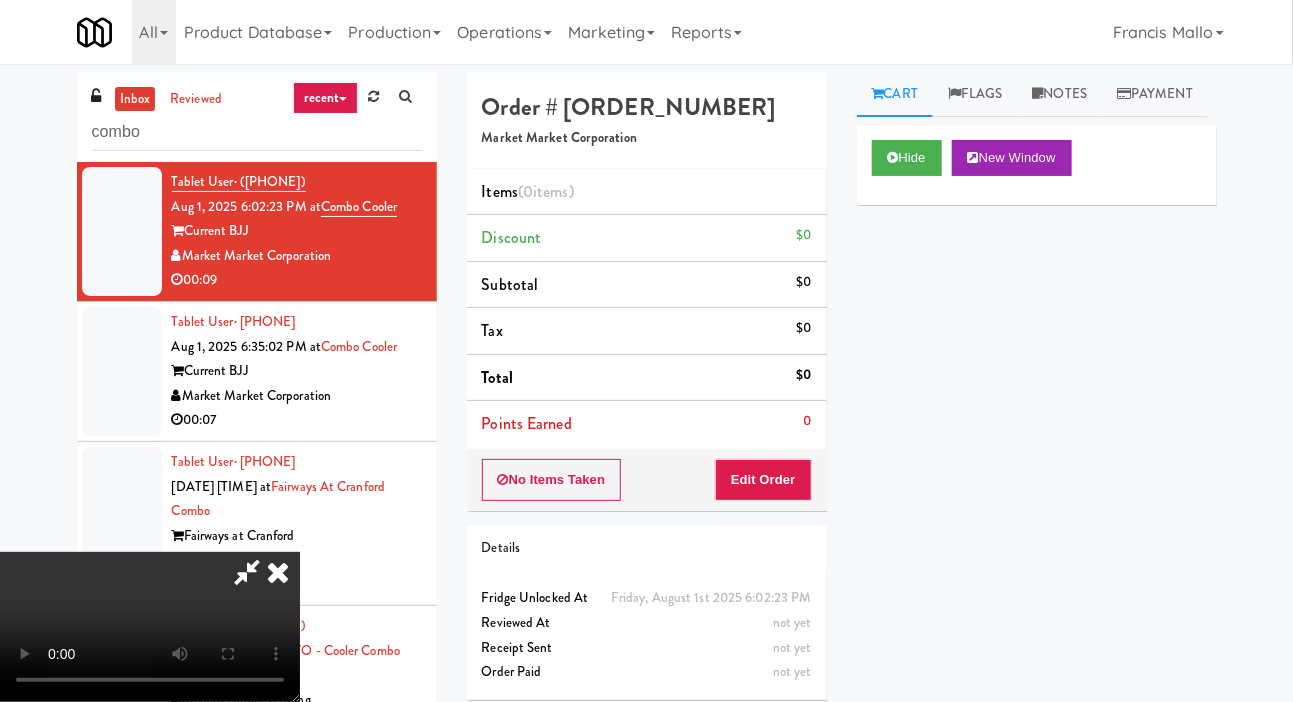 click on "Edit Order" at bounding box center [763, 480] 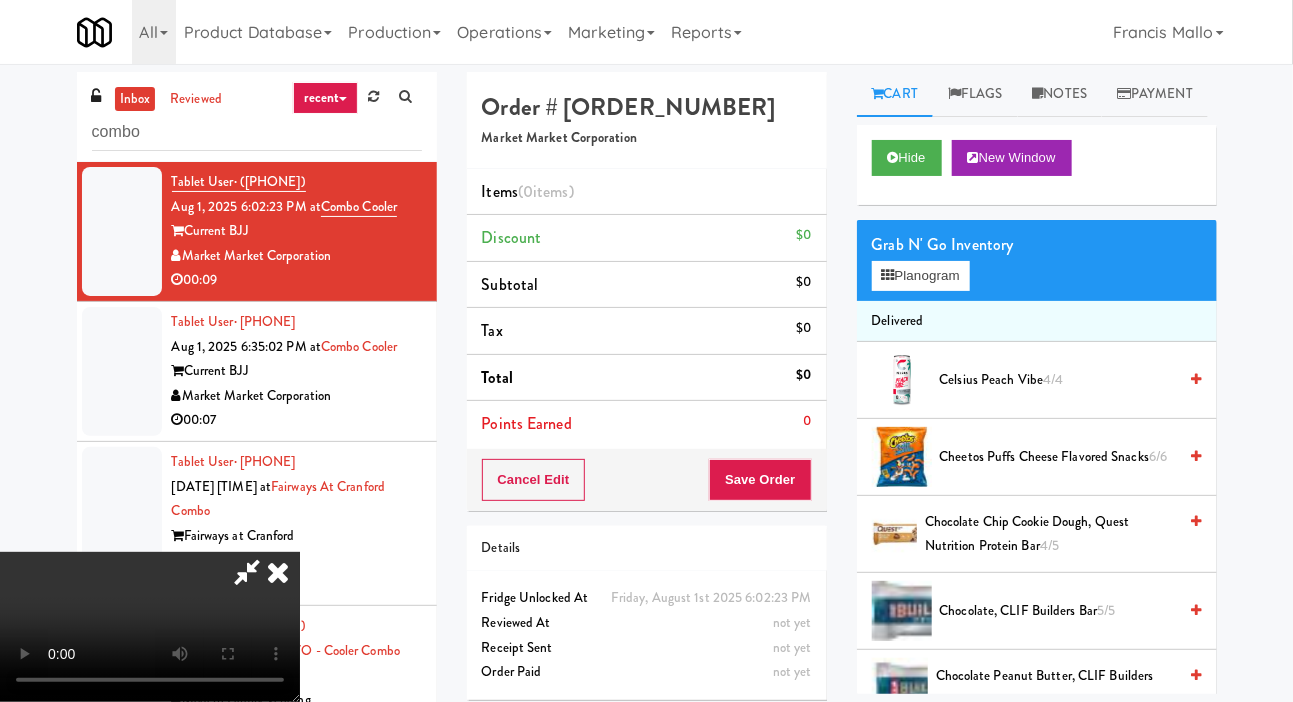 scroll, scrollTop: 73, scrollLeft: 0, axis: vertical 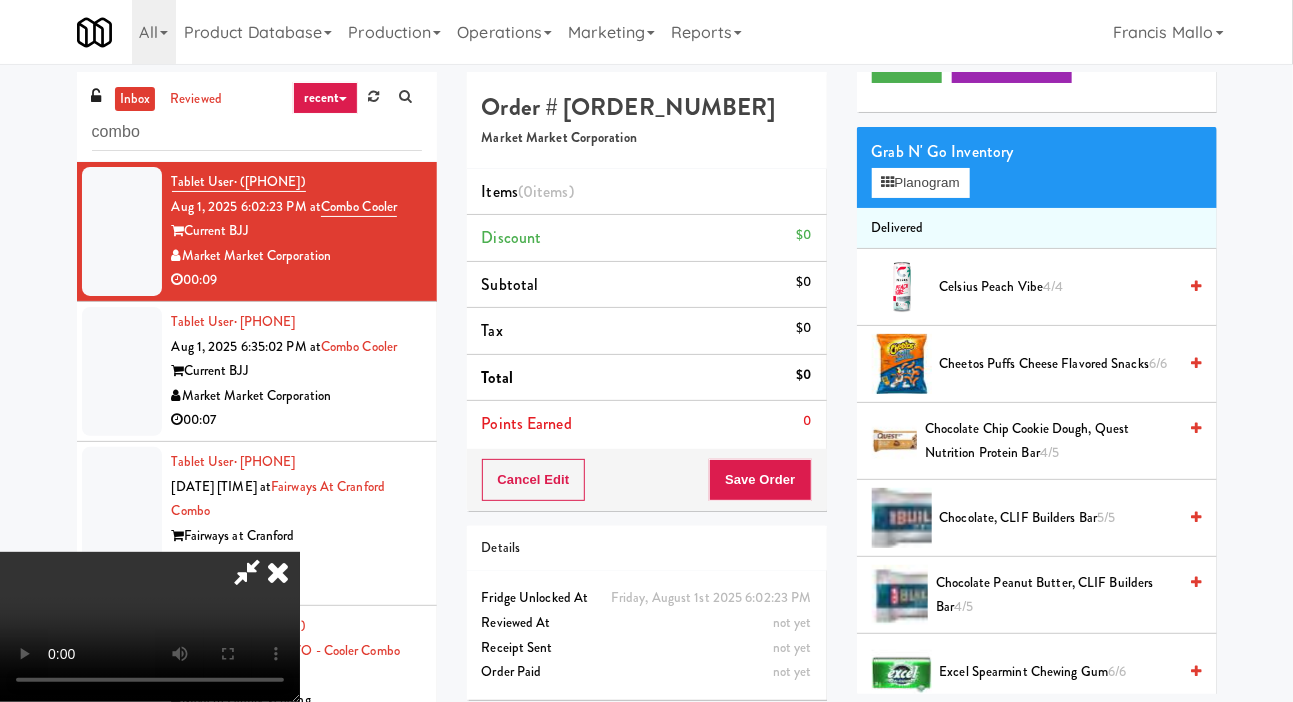 click on "Cheetos Puffs Cheese Flavored Snacks  6/6" at bounding box center [1058, 364] 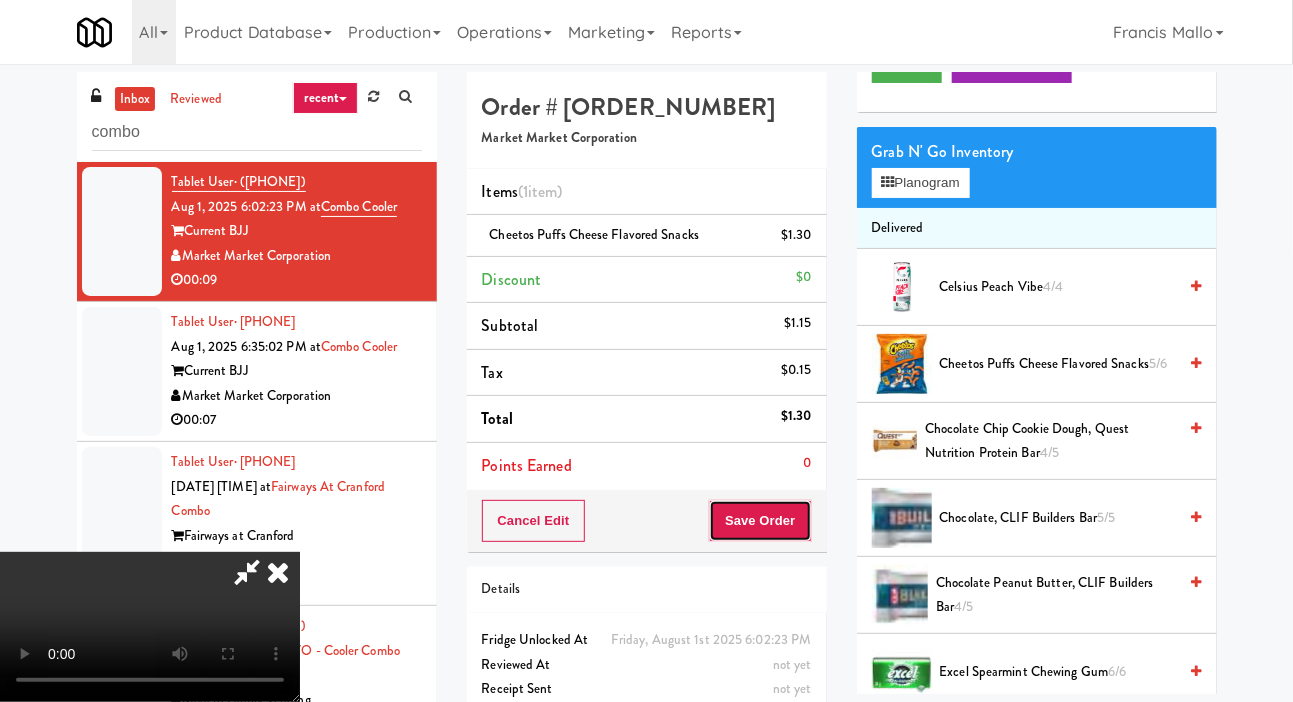 click on "Save Order" at bounding box center [760, 521] 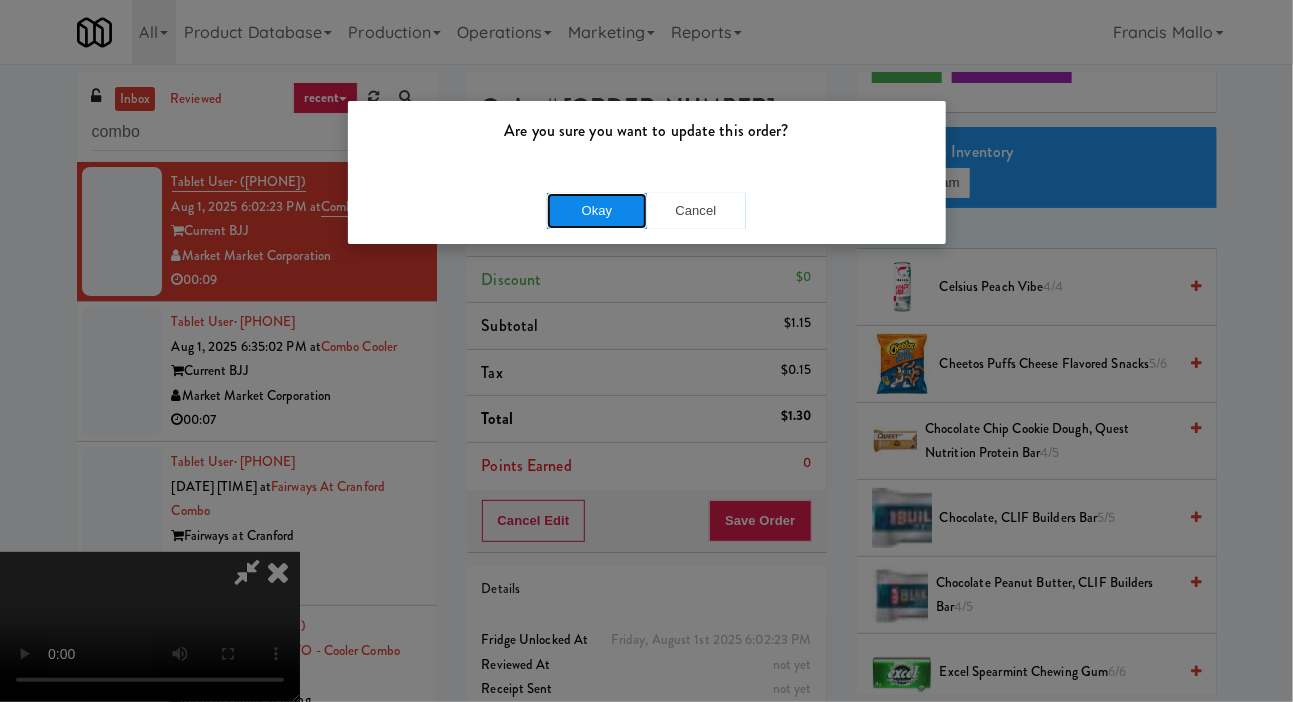 click on "Okay" at bounding box center (597, 211) 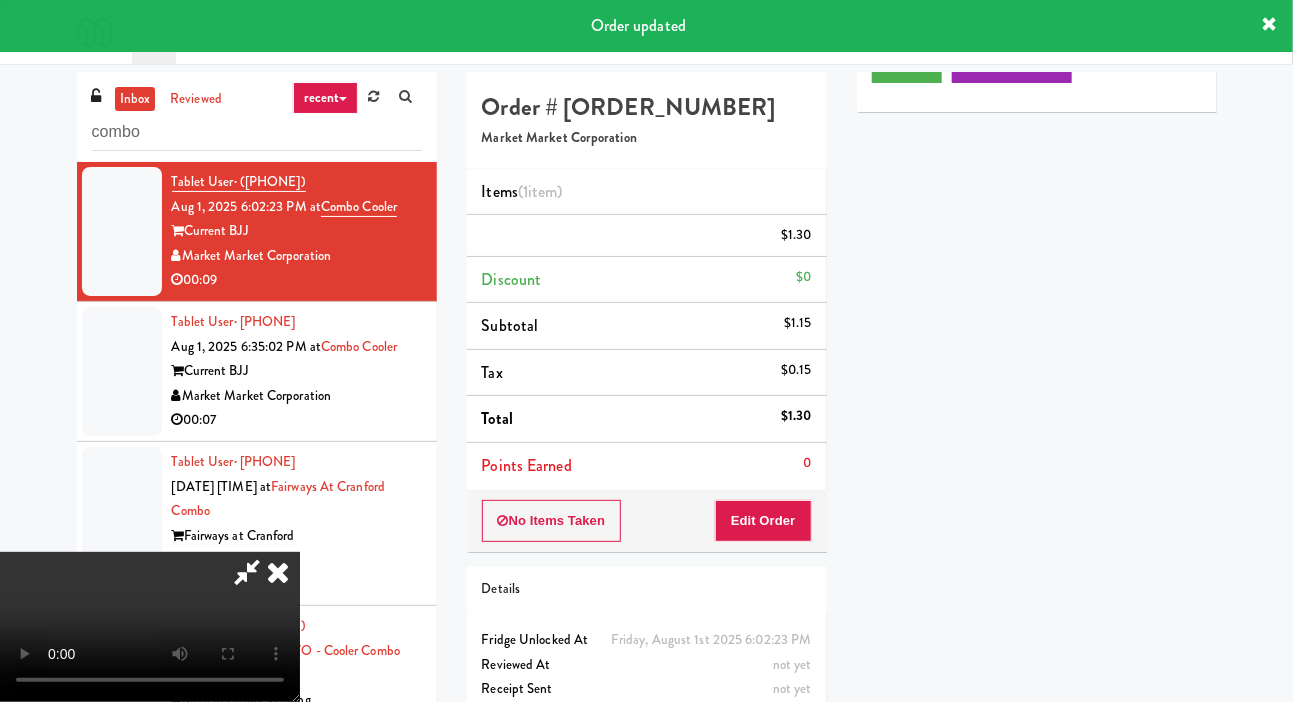 scroll, scrollTop: 0, scrollLeft: 0, axis: both 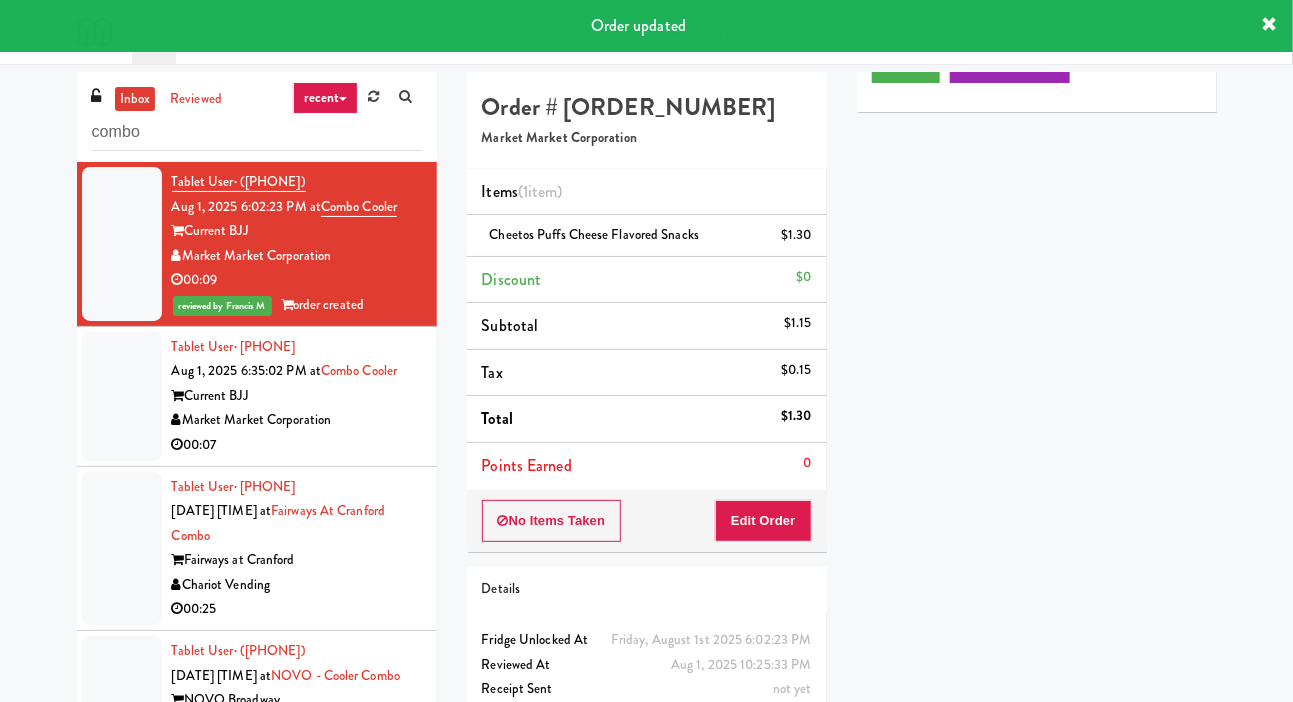 click on "00:07" at bounding box center (297, 445) 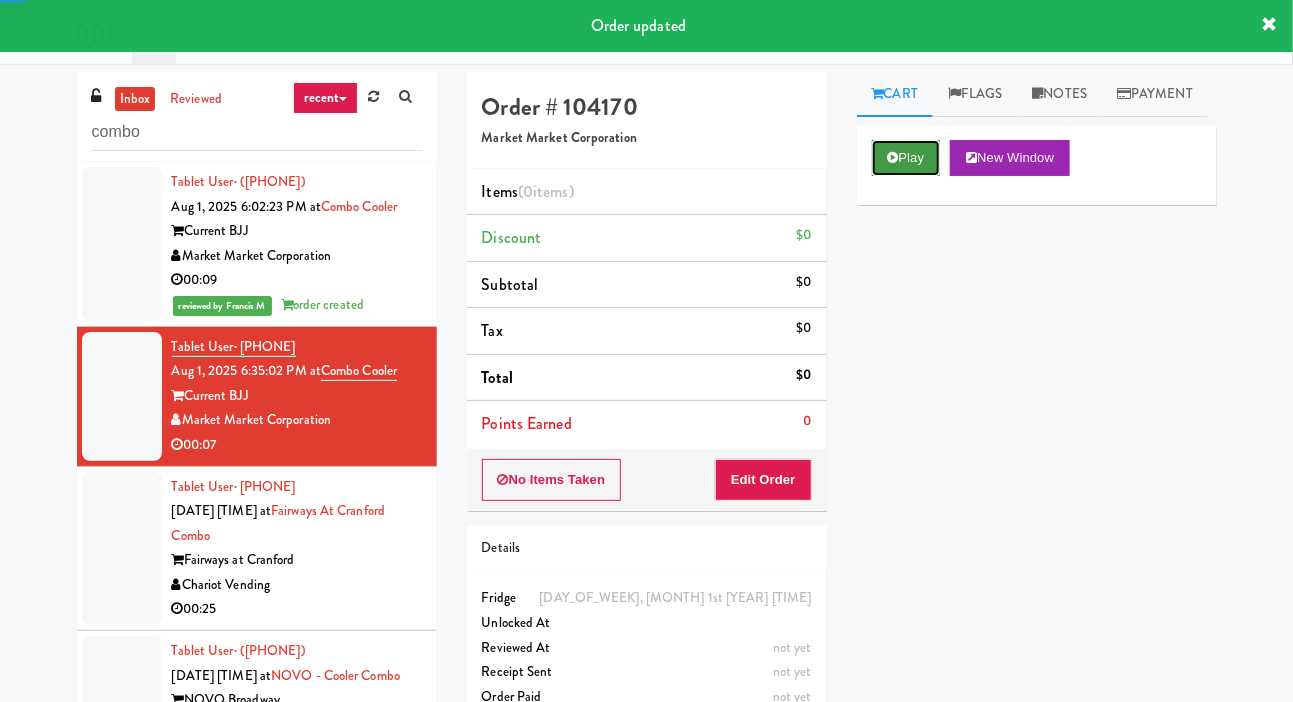 click on "Play" at bounding box center (906, 158) 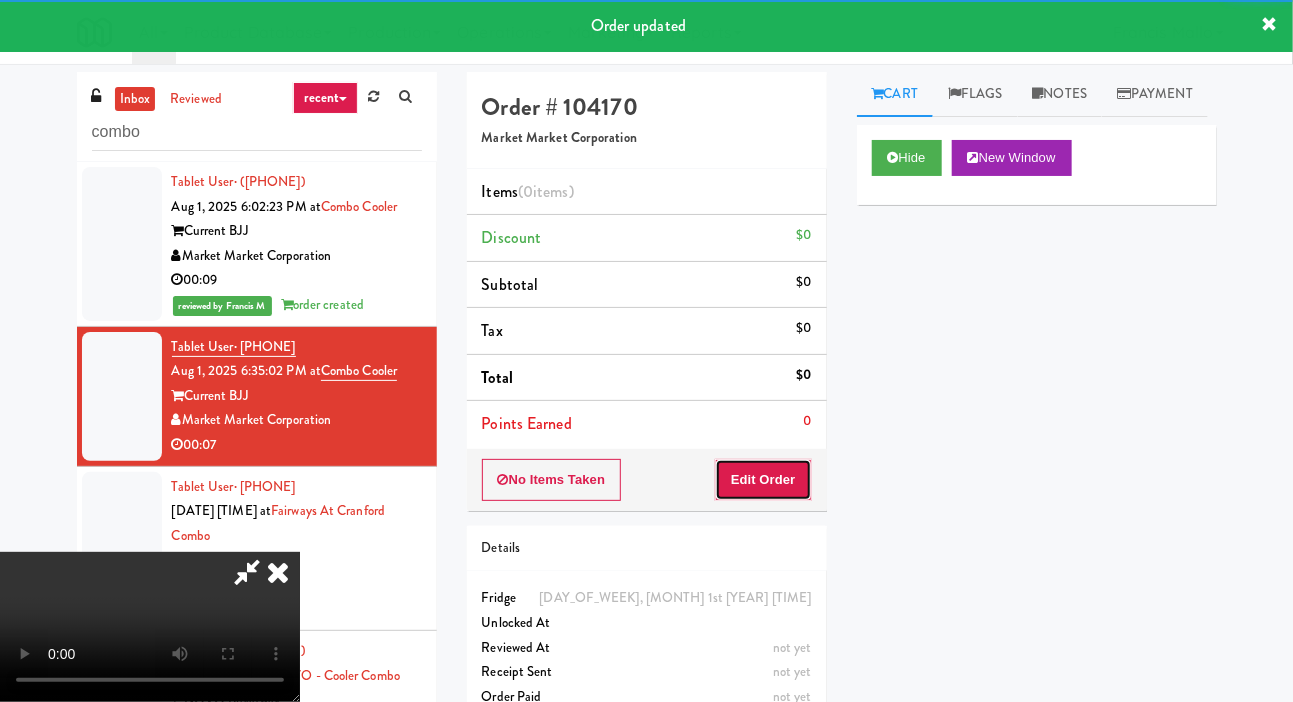 click on "Edit Order" at bounding box center (763, 480) 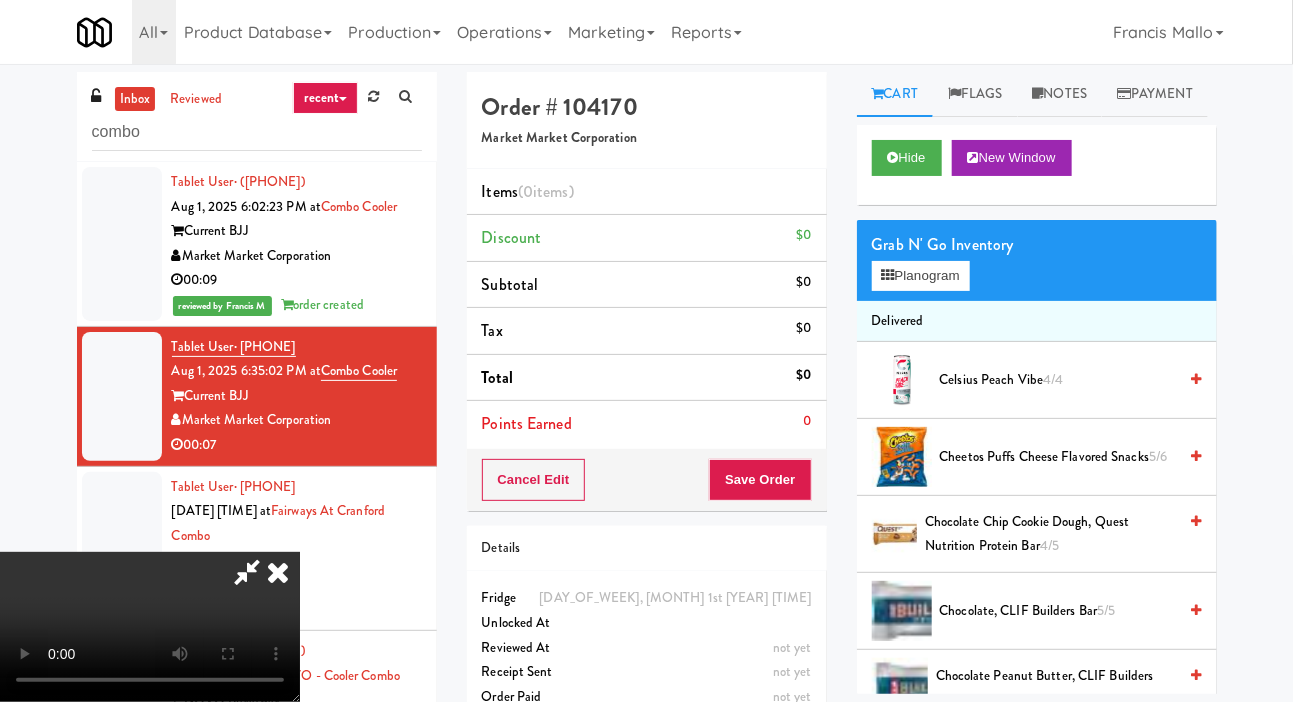 scroll, scrollTop: 73, scrollLeft: 0, axis: vertical 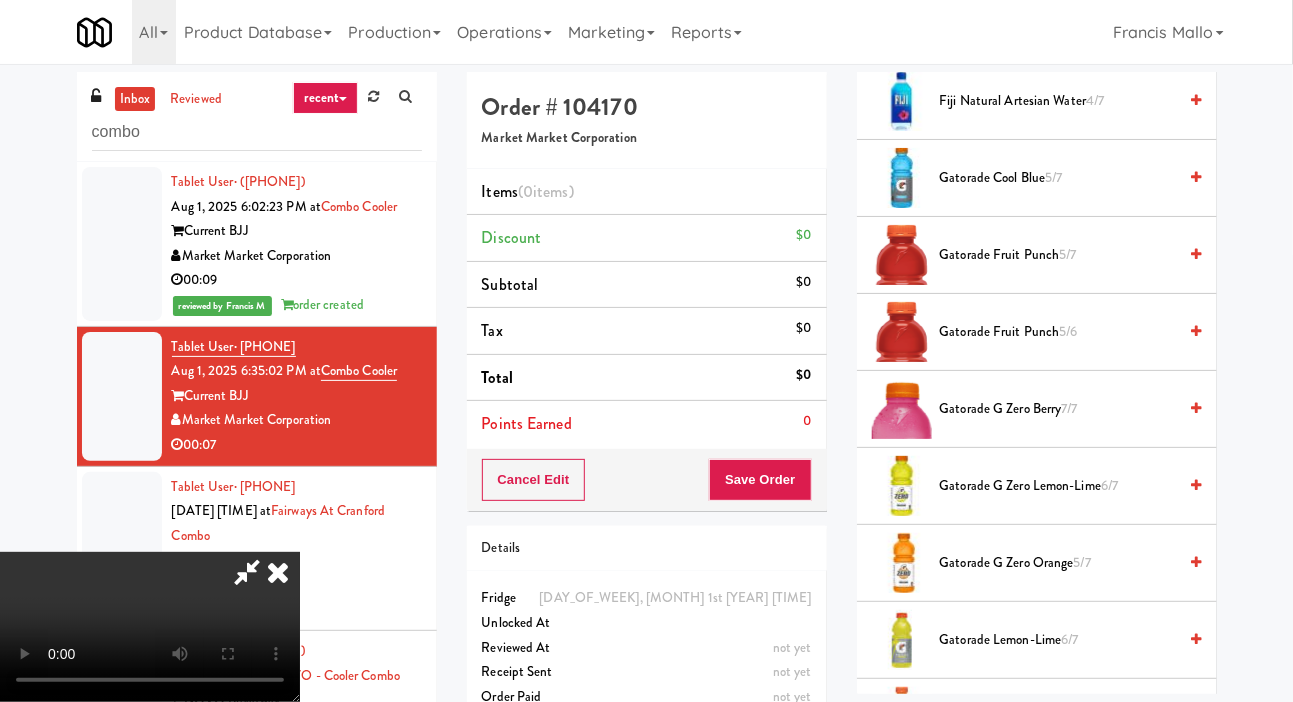 click on "Gatorade Fruit Punch  5/7" at bounding box center [1058, 255] 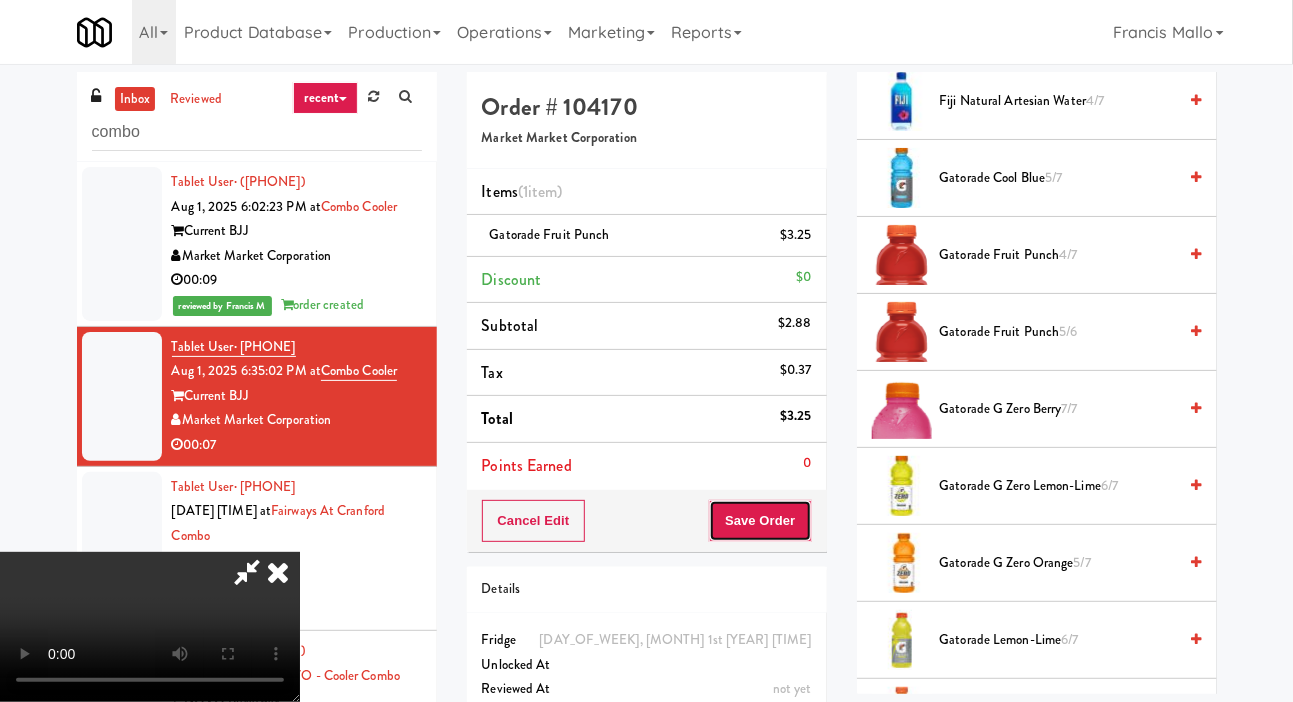 click on "Save Order" at bounding box center [760, 521] 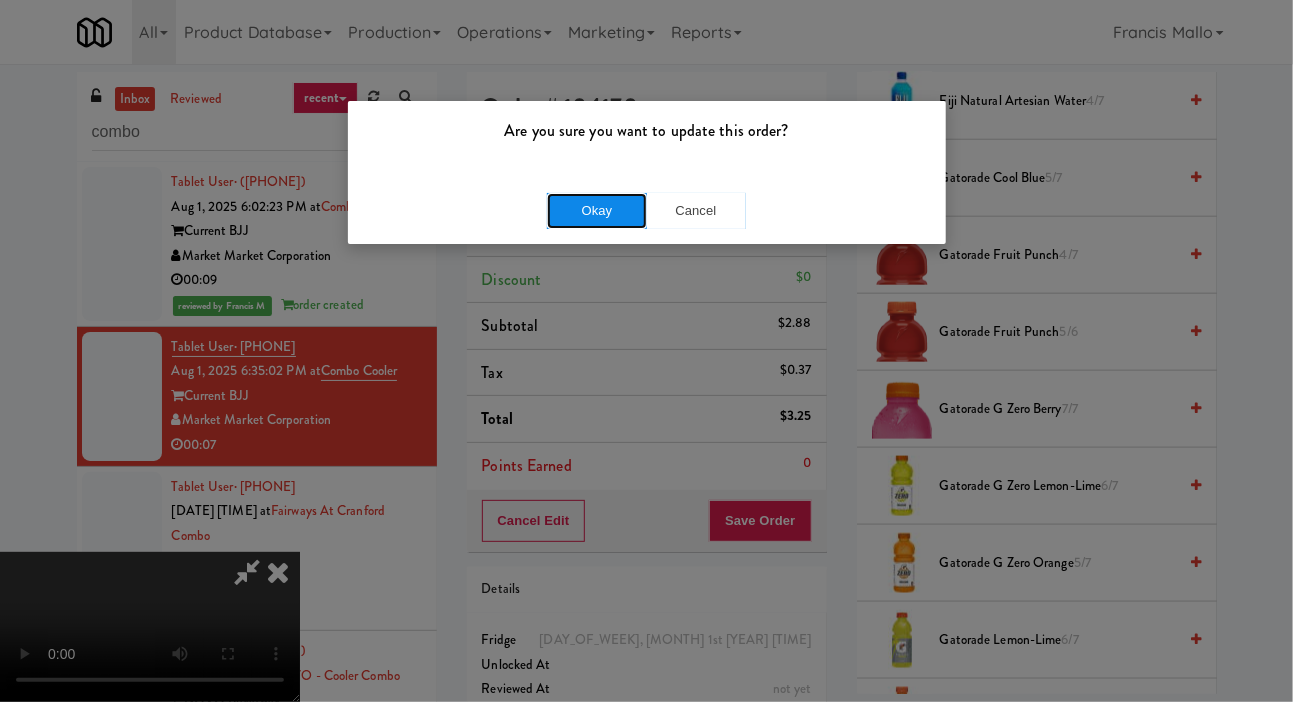 click on "Okay" at bounding box center (597, 211) 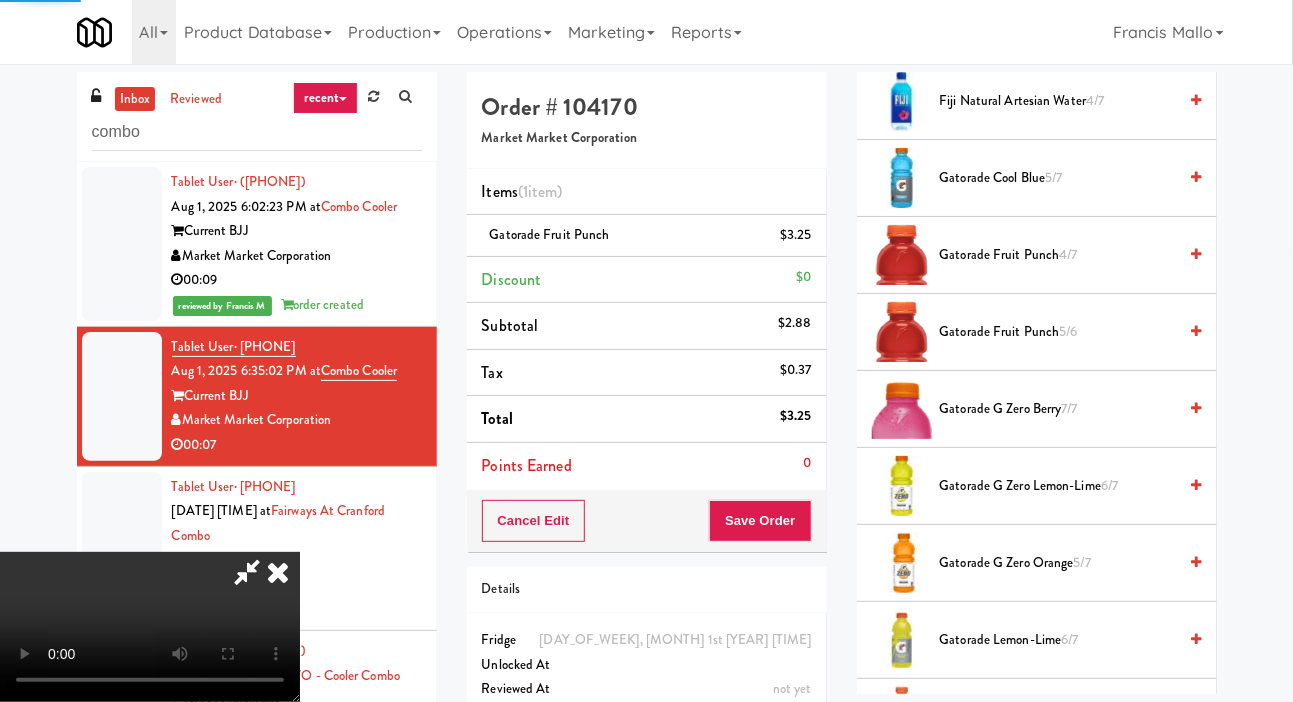 scroll, scrollTop: 116, scrollLeft: 0, axis: vertical 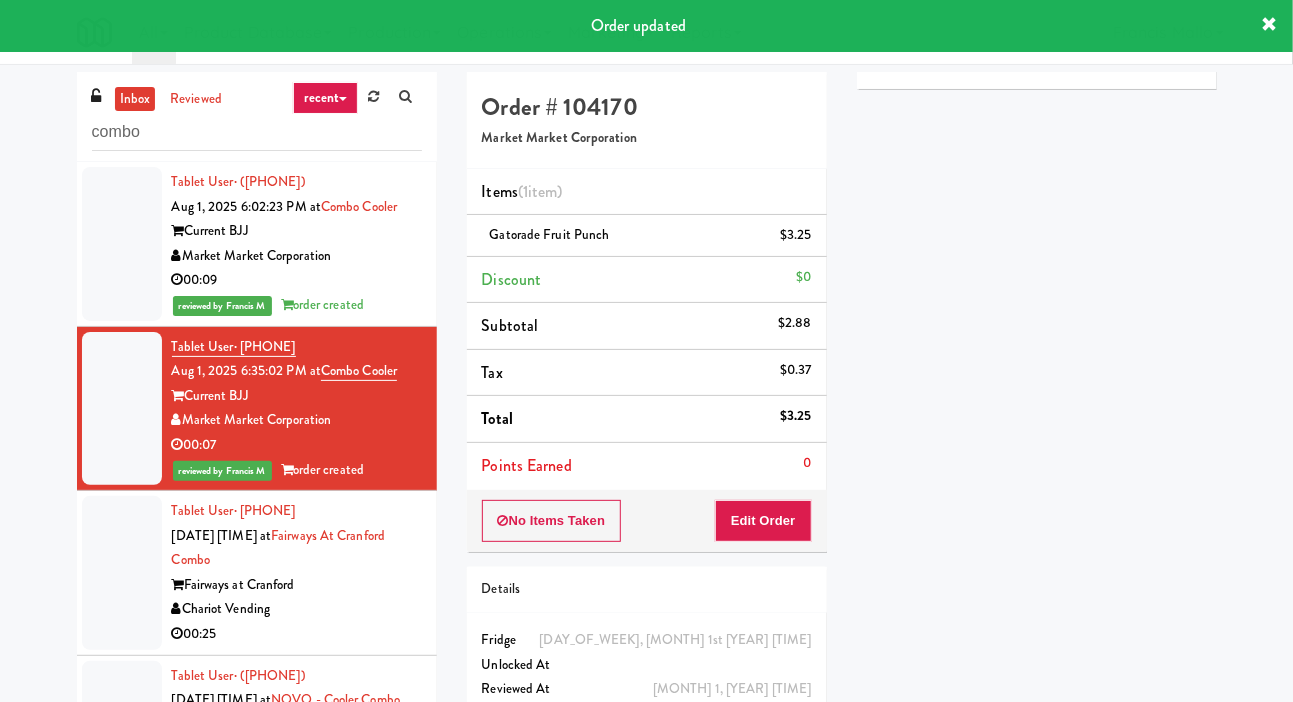 click on "Tablet User  · [PHONE] [MONTH] 1, [YEAR] [TIME] at  Fairways at Cranford Combo  Fairways at Cranford  Chariot Vending  00:25" at bounding box center (297, 573) 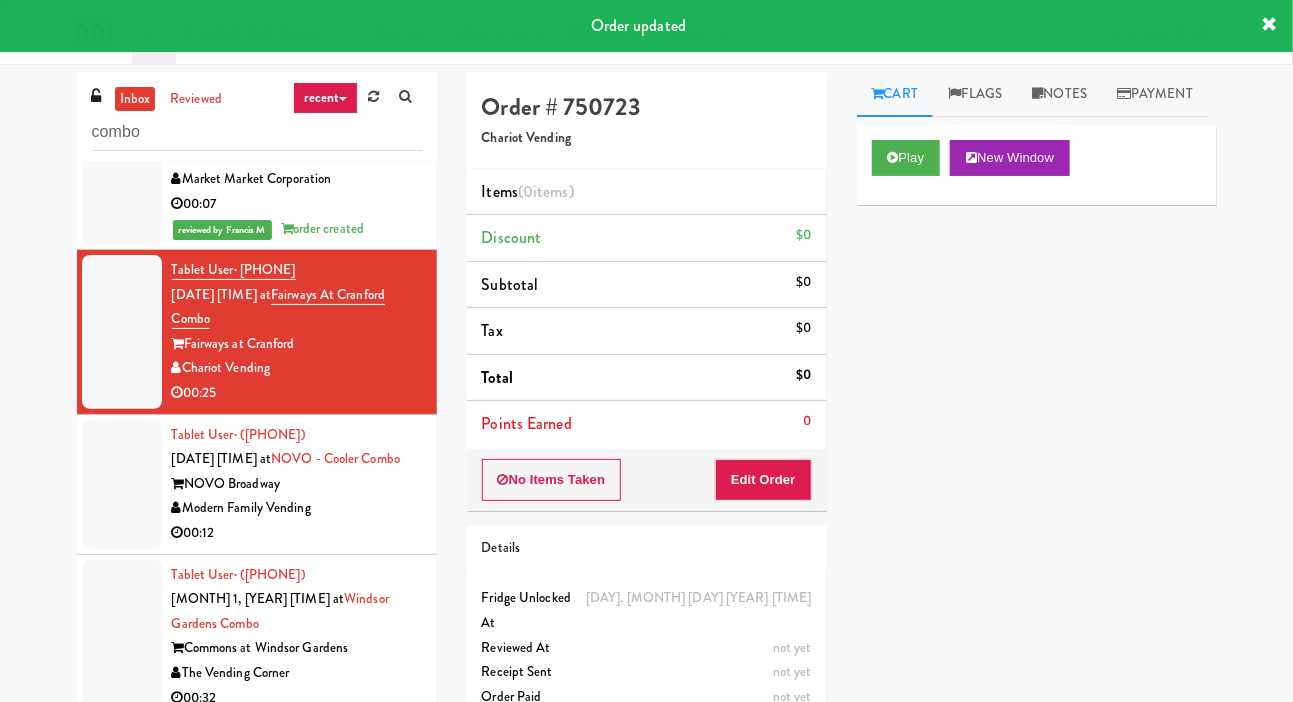 scroll, scrollTop: 239, scrollLeft: 0, axis: vertical 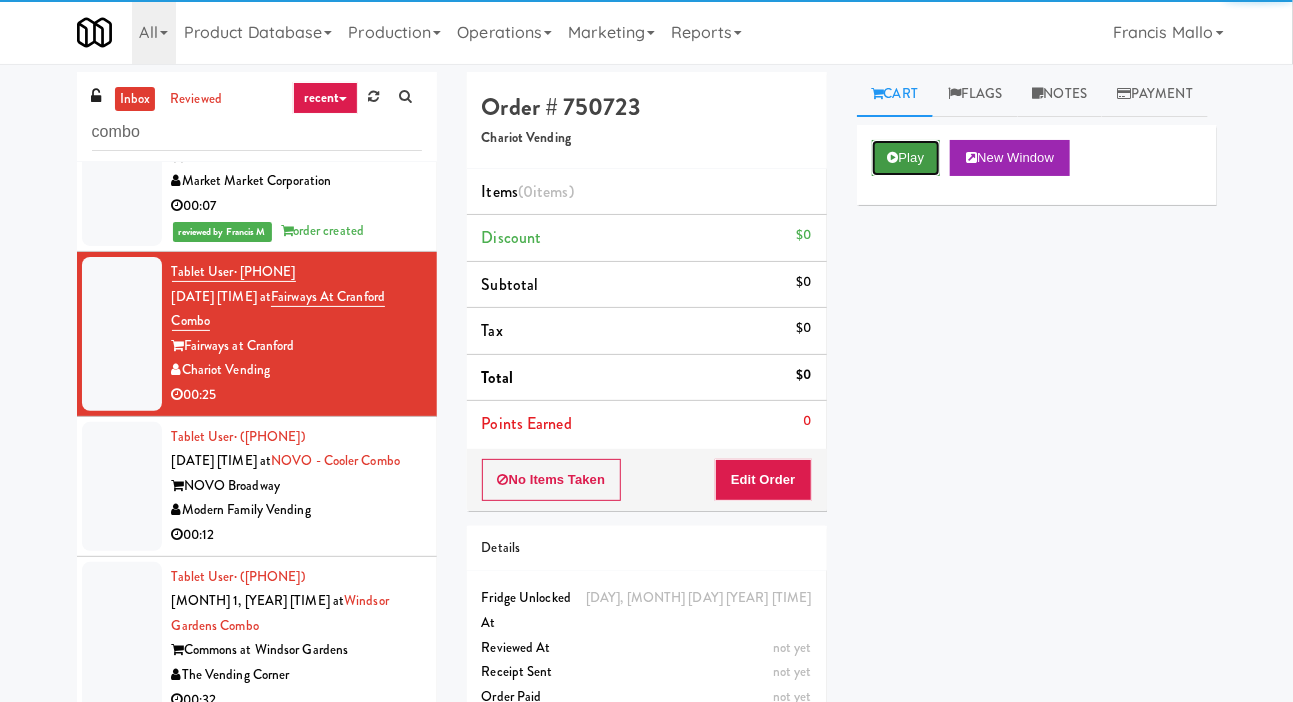 click at bounding box center (893, 157) 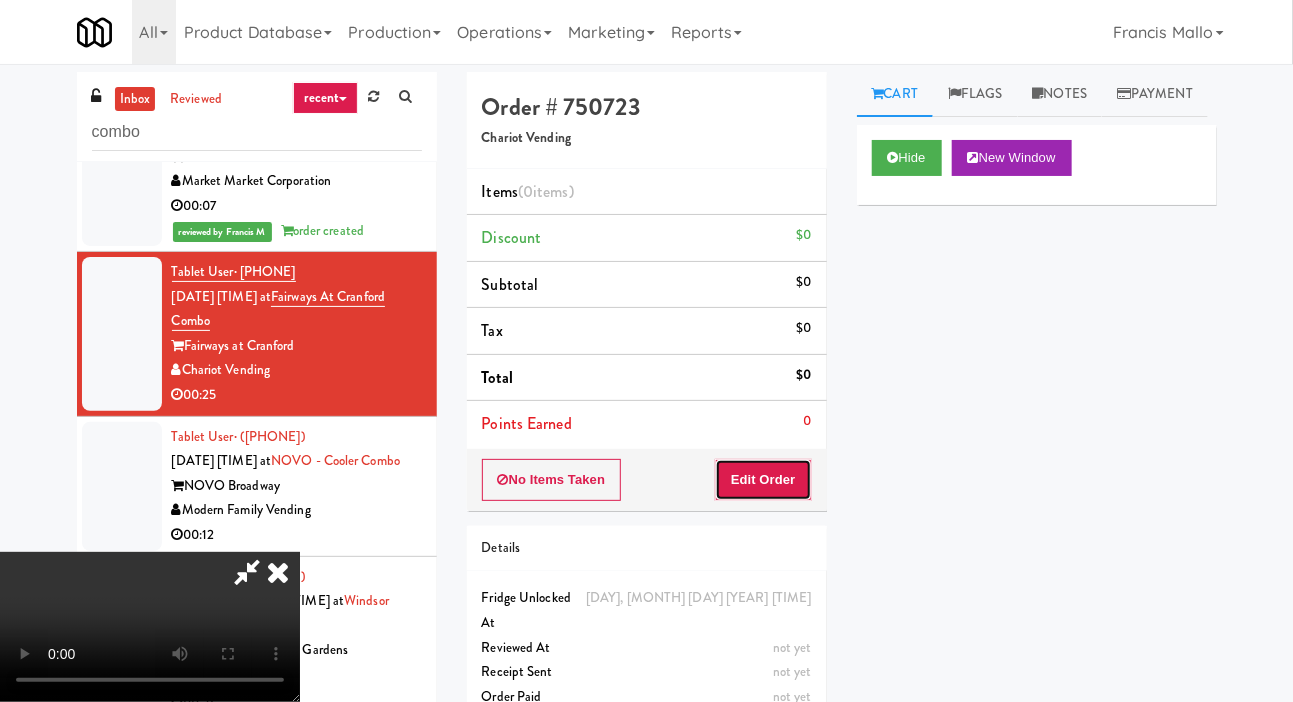 click on "Edit Order" at bounding box center (763, 480) 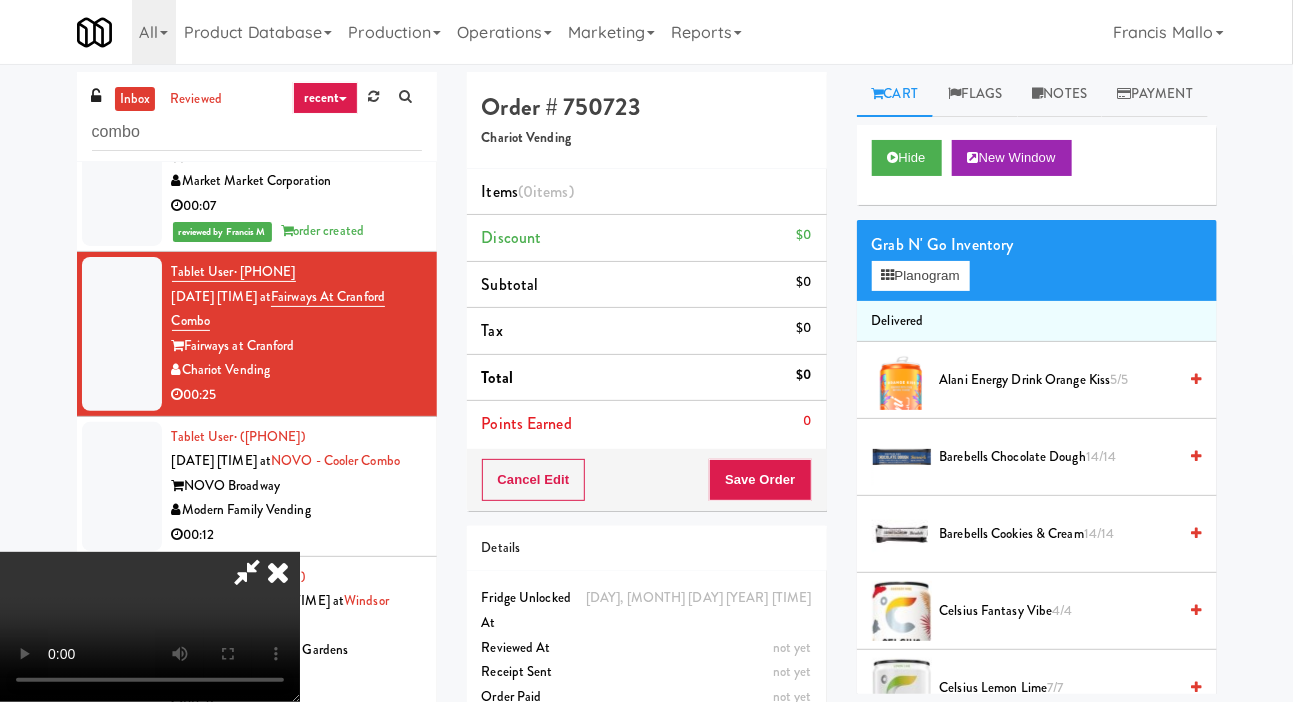 scroll, scrollTop: 98, scrollLeft: 0, axis: vertical 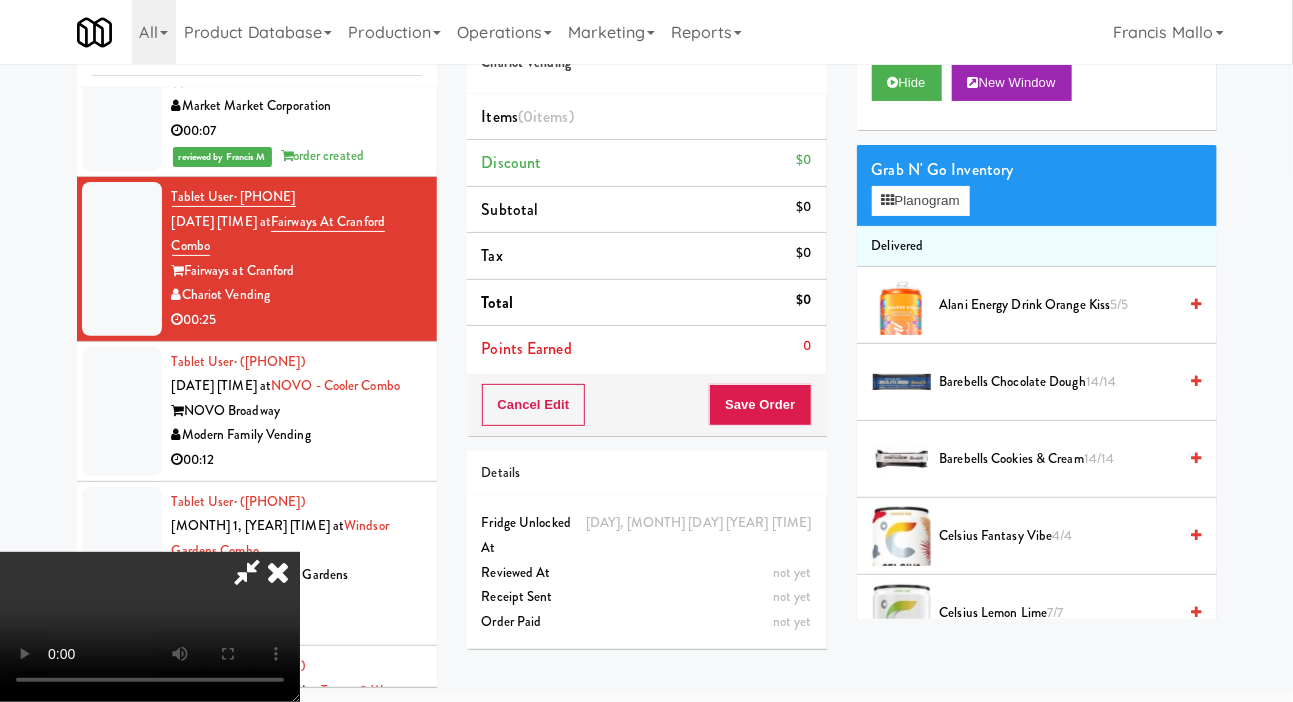 type 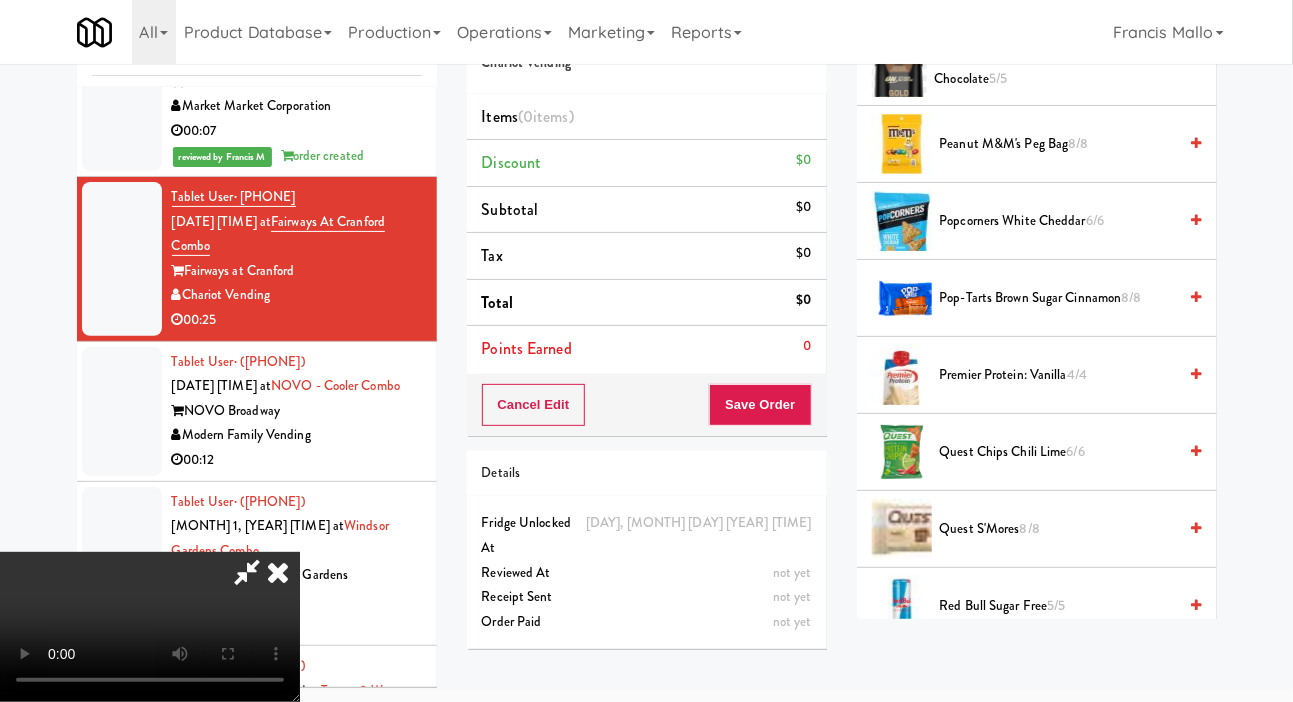 scroll, scrollTop: 1468, scrollLeft: 0, axis: vertical 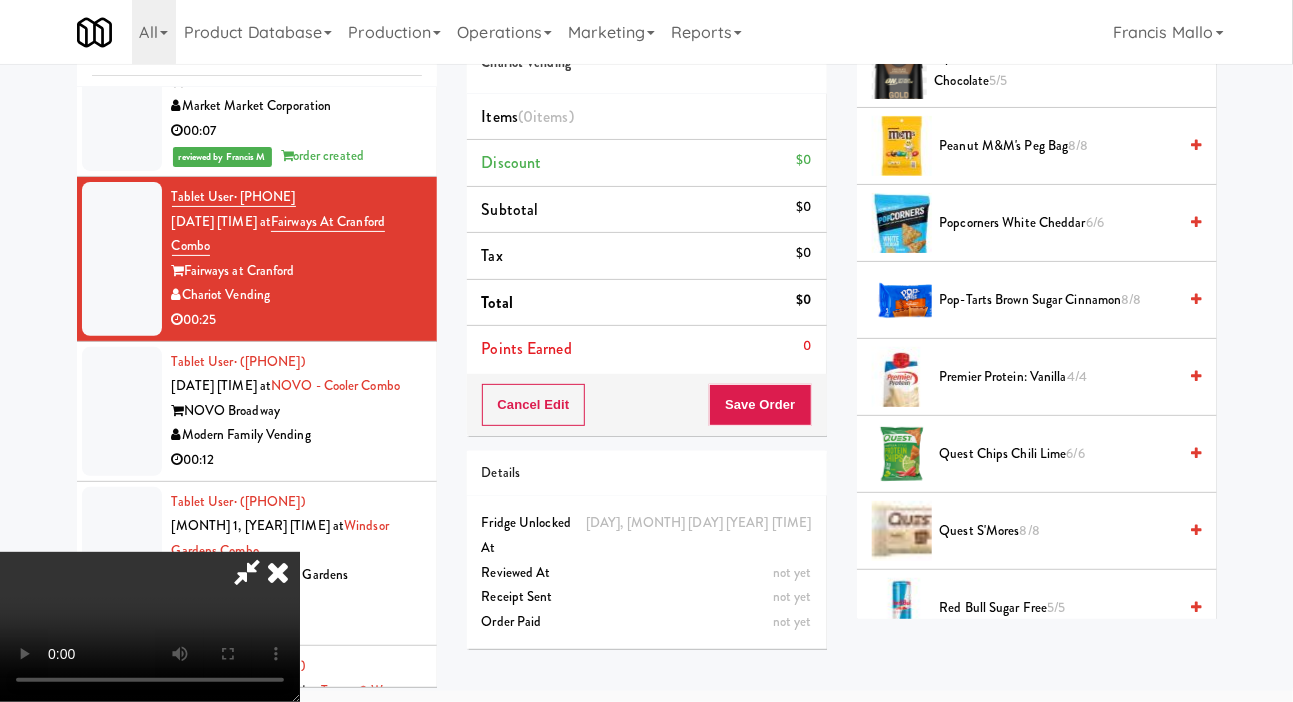click on "Popcorners White Cheddar  6/6" at bounding box center [1058, 223] 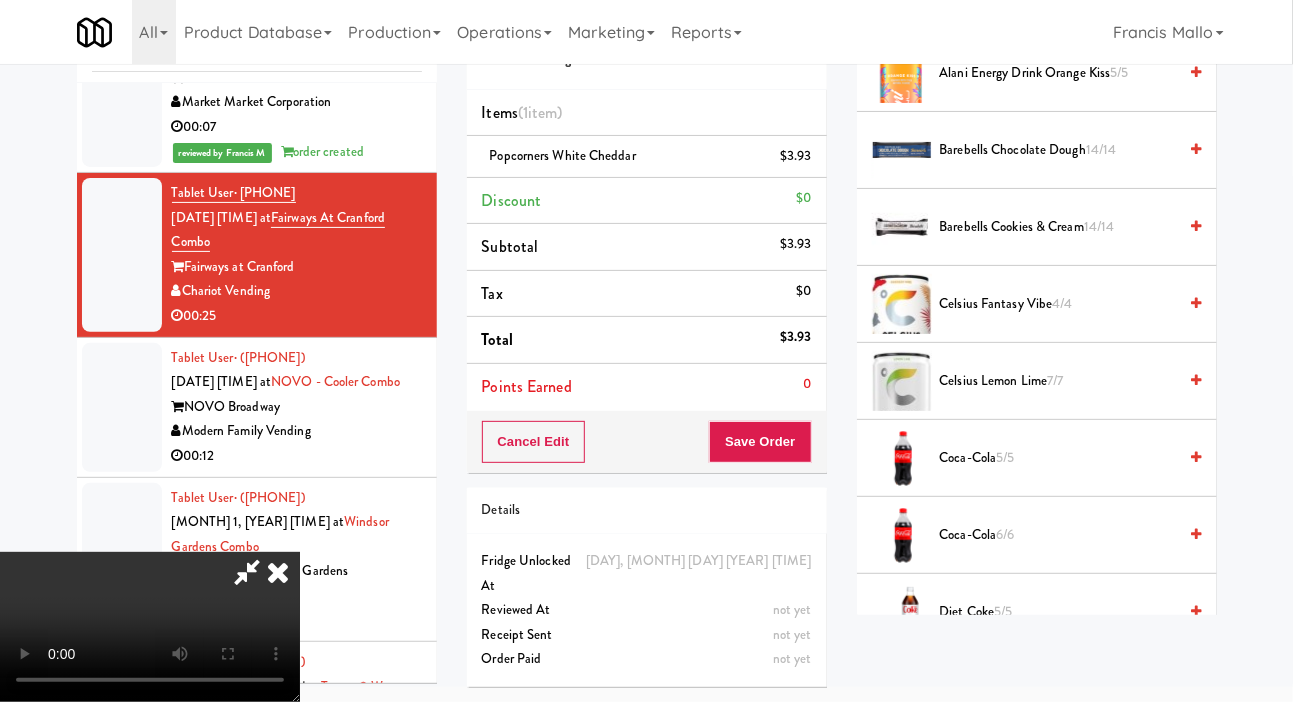 scroll, scrollTop: 0, scrollLeft: 0, axis: both 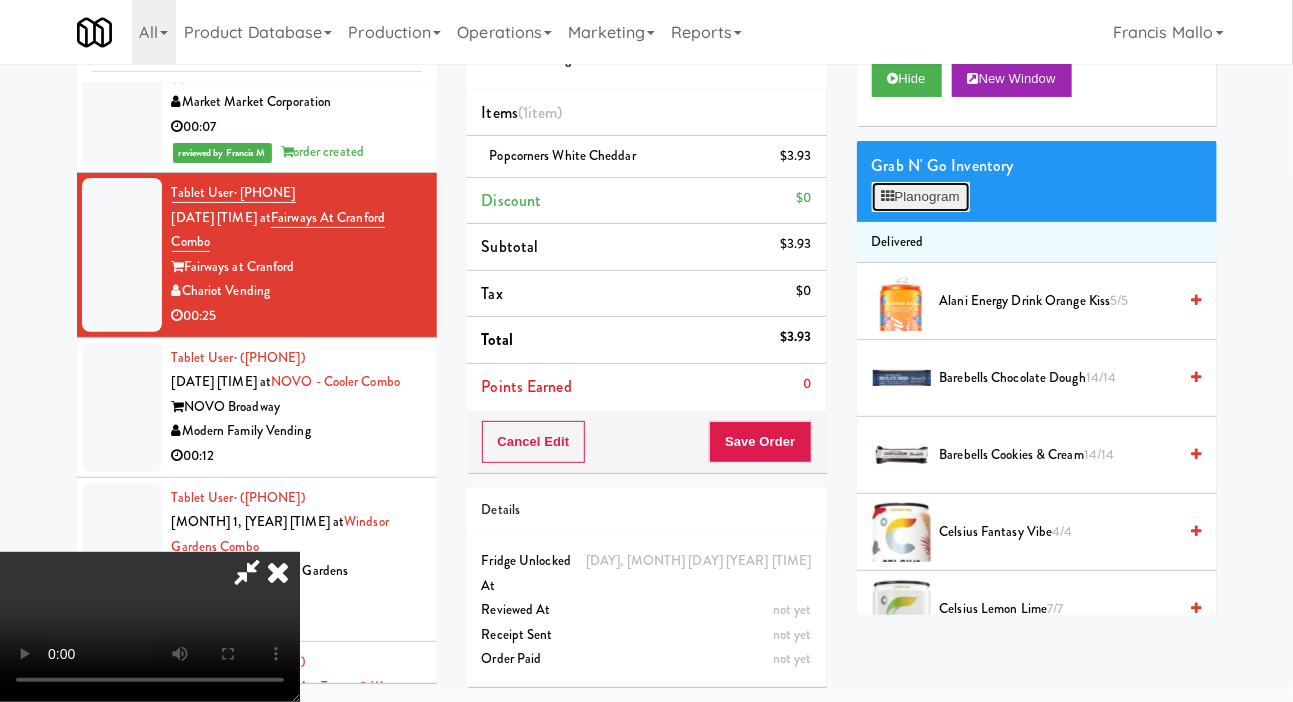 click on "Planogram" at bounding box center [921, 197] 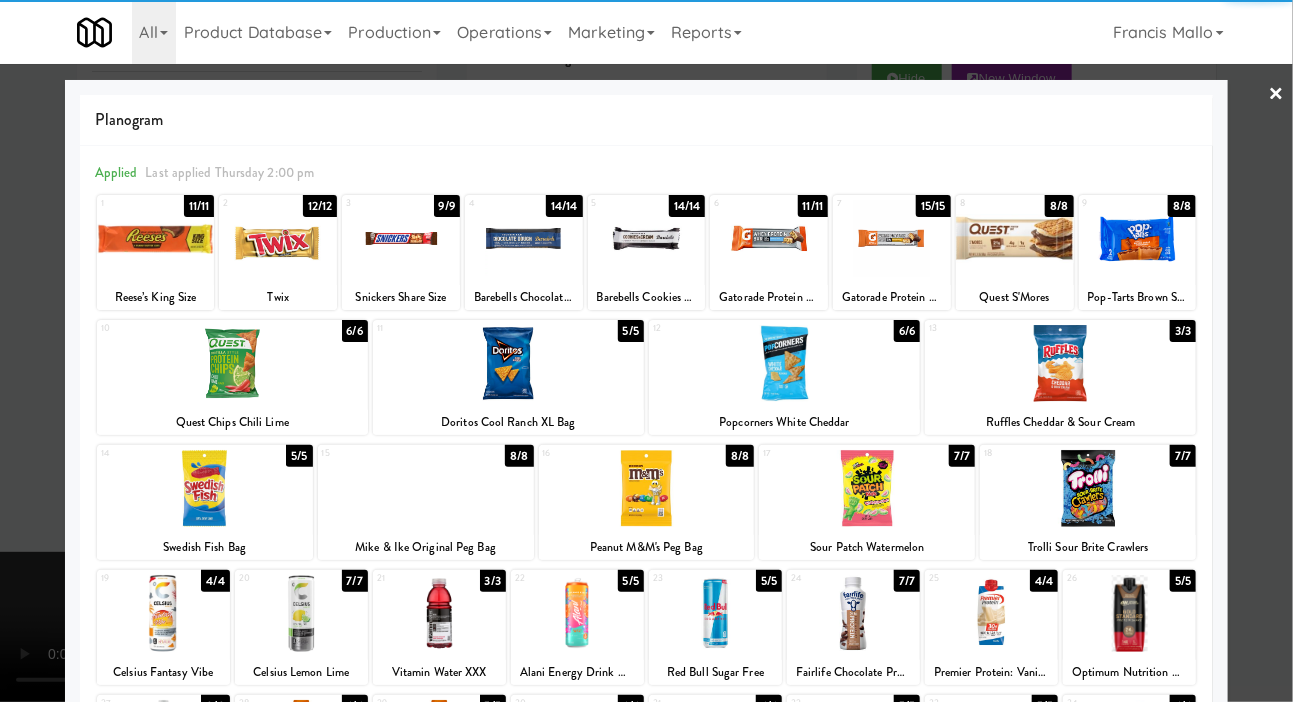 click at bounding box center (647, 238) 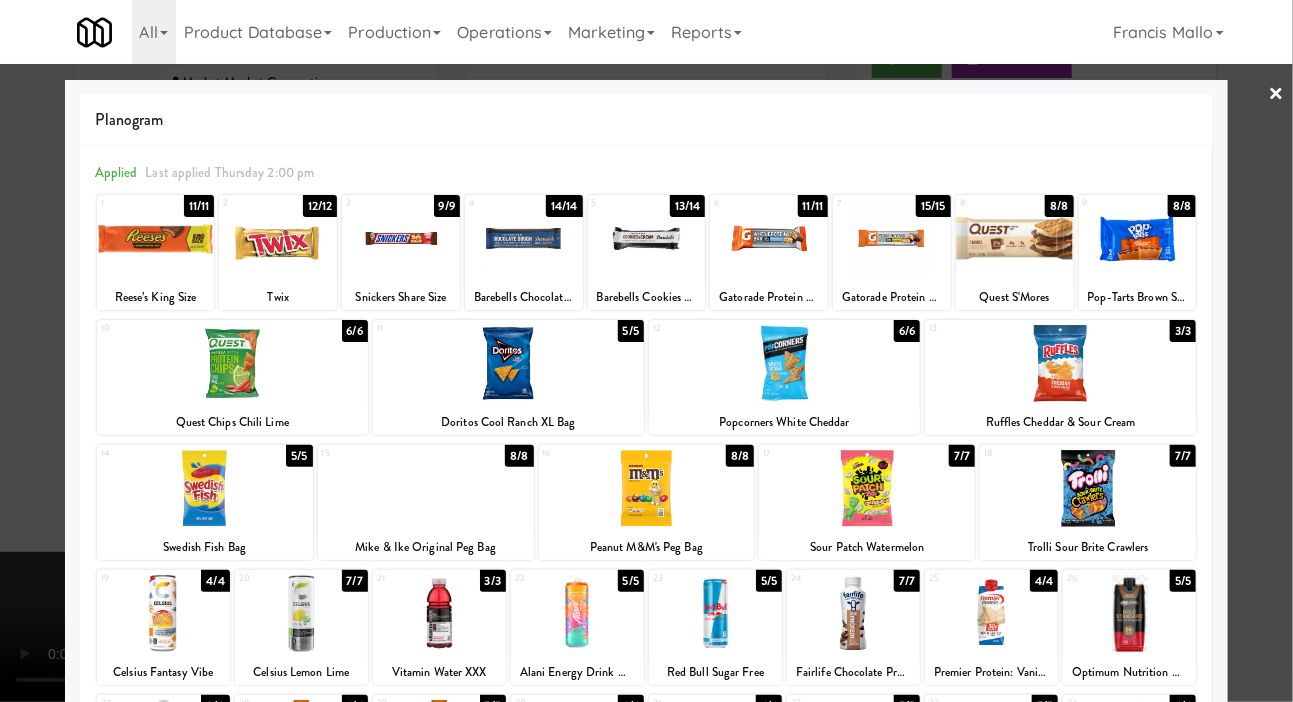 click at bounding box center (646, 351) 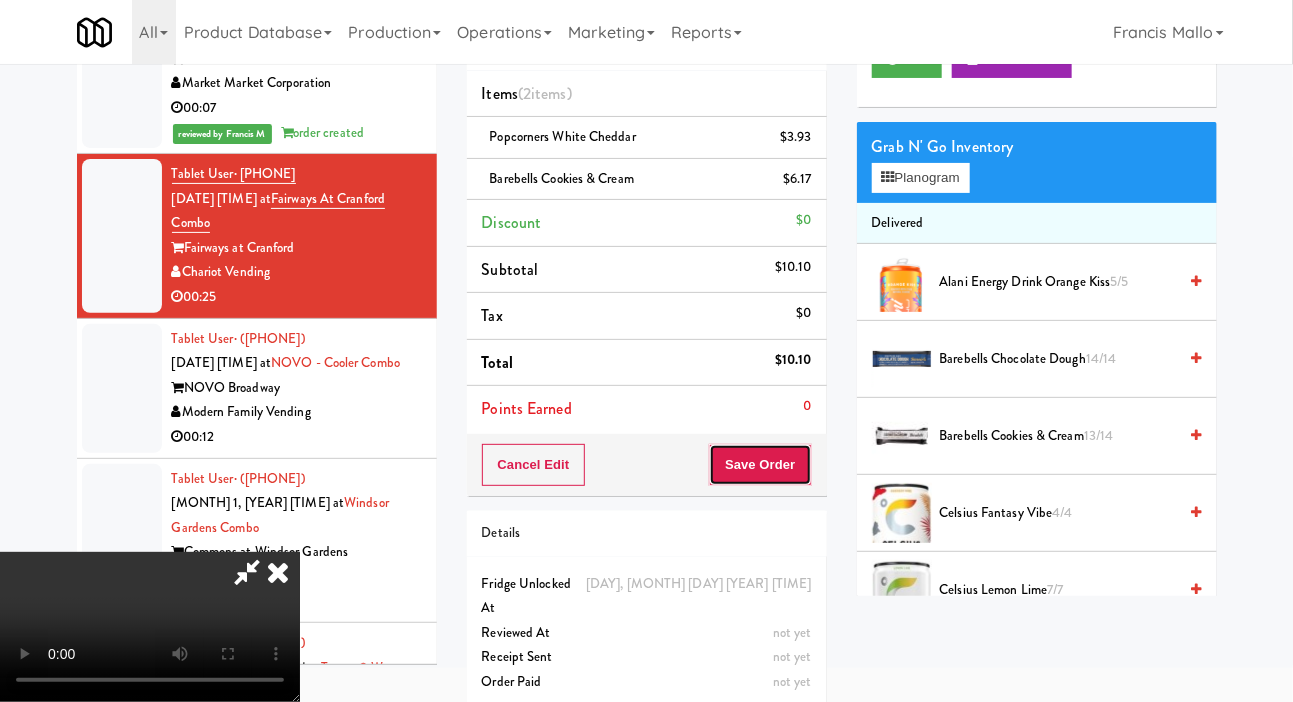 click on "Save Order" at bounding box center [760, 465] 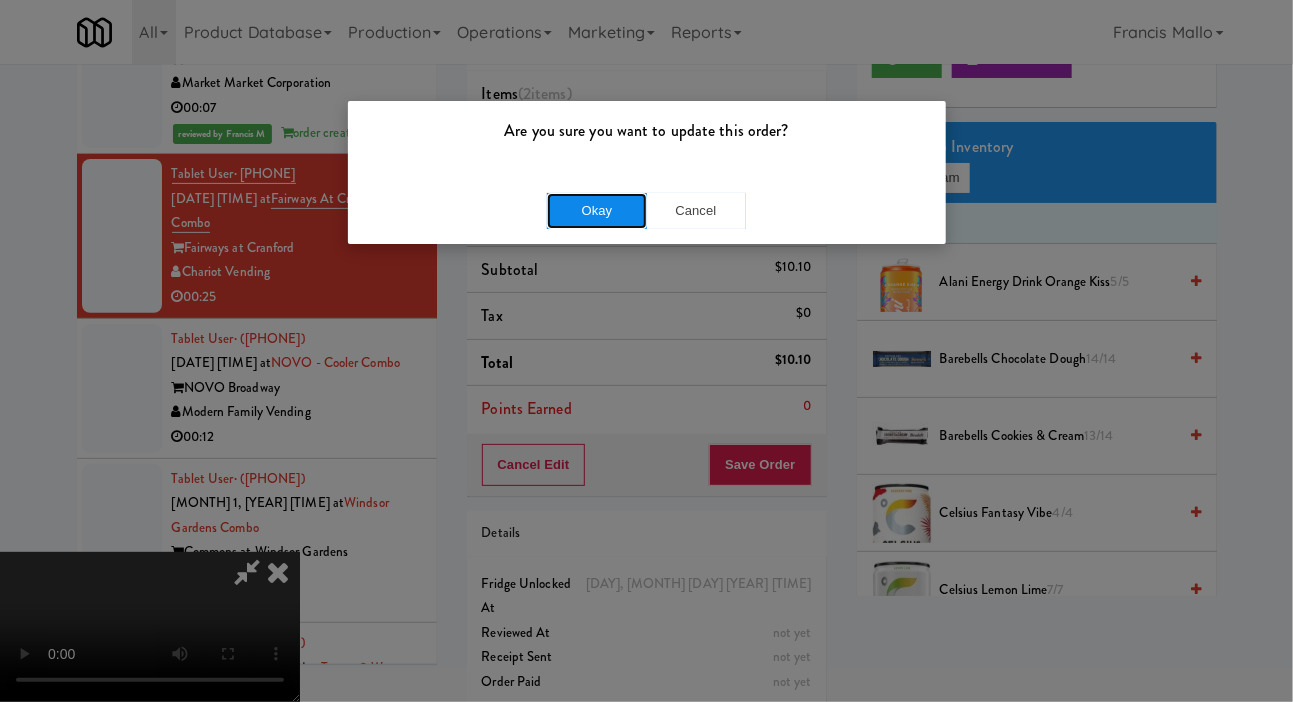 click on "Okay" at bounding box center [597, 211] 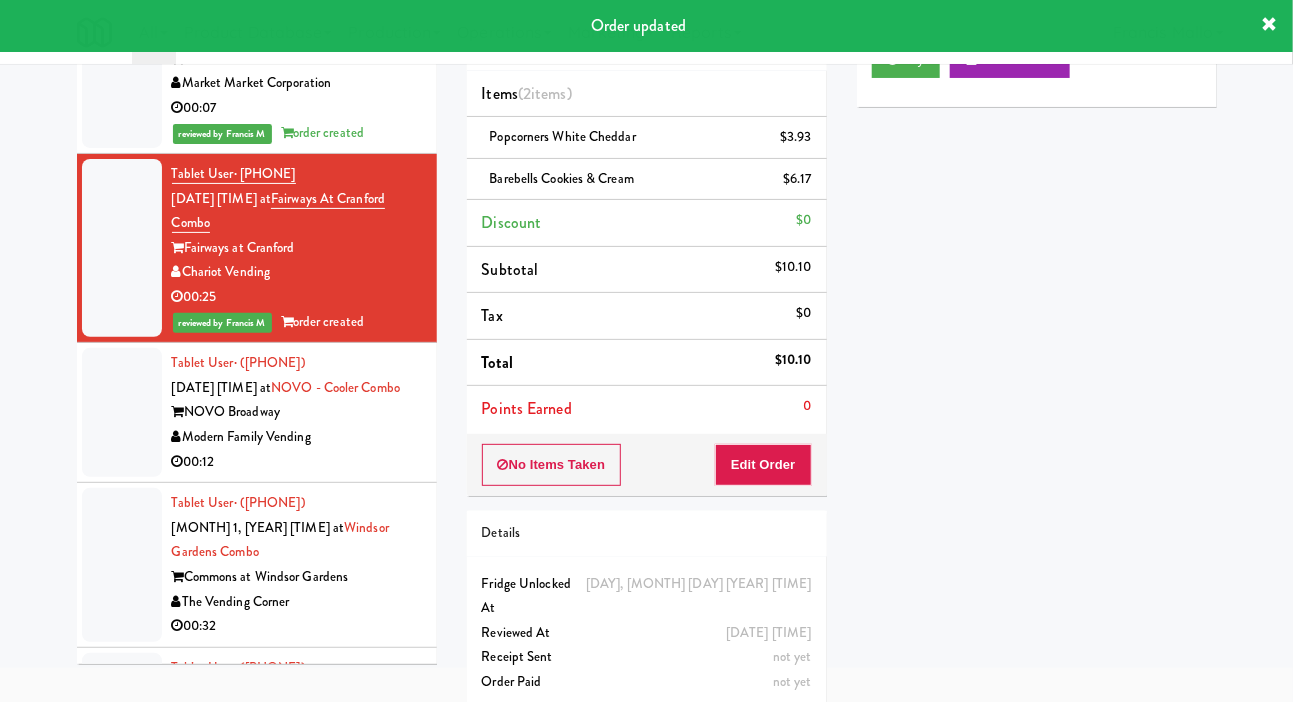 click on "Modern Family Vending" at bounding box center [297, 437] 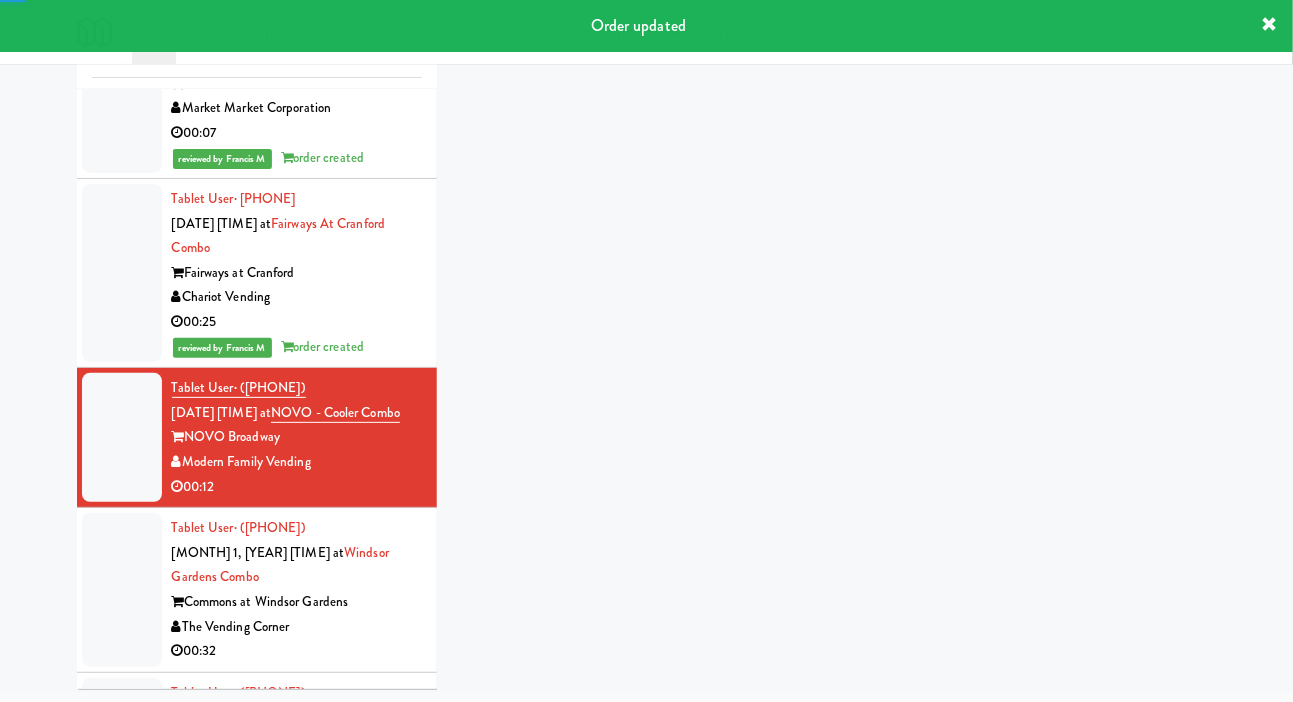 scroll, scrollTop: 98, scrollLeft: 0, axis: vertical 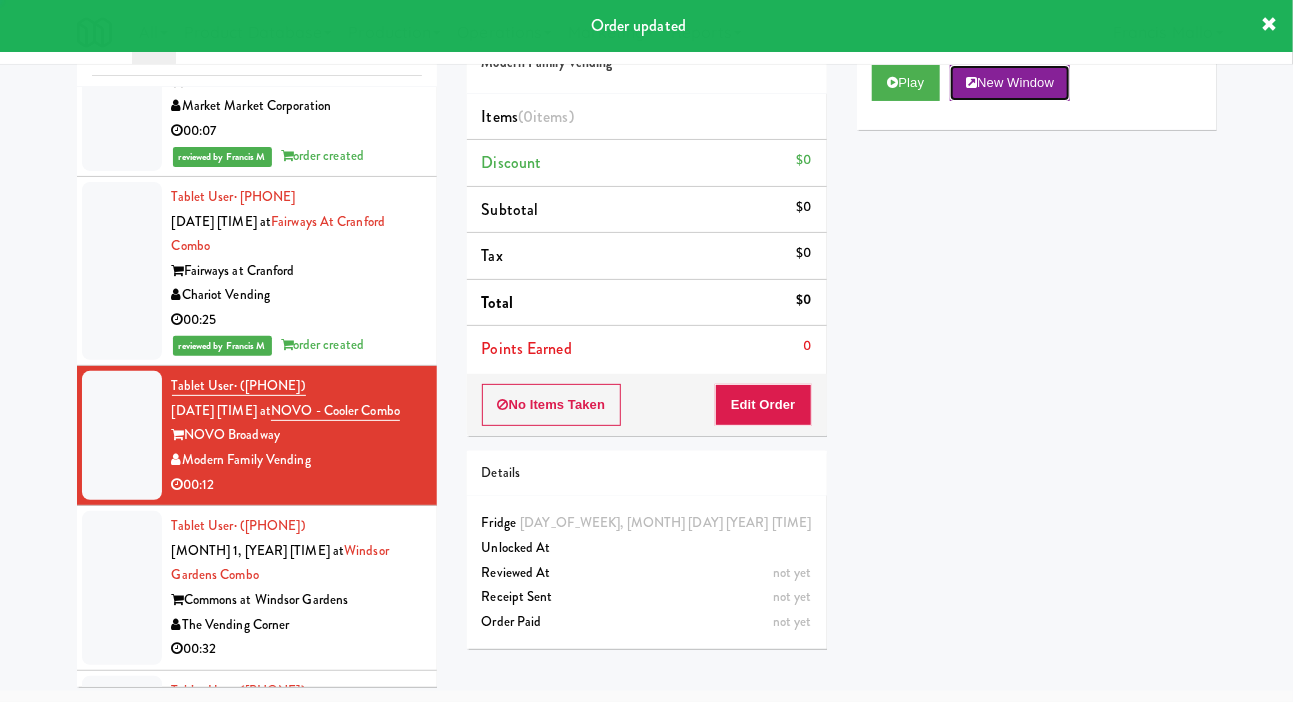 click on "New Window" at bounding box center [1010, 83] 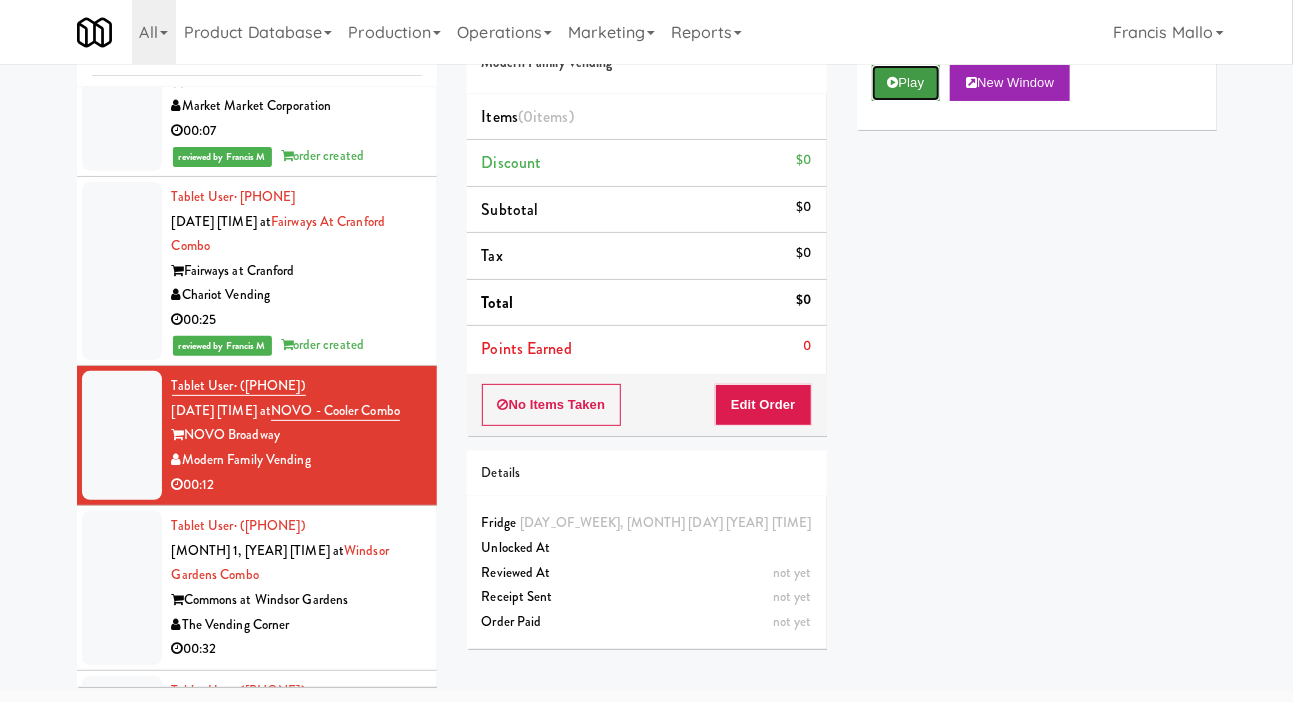 click on "Play" at bounding box center [906, 83] 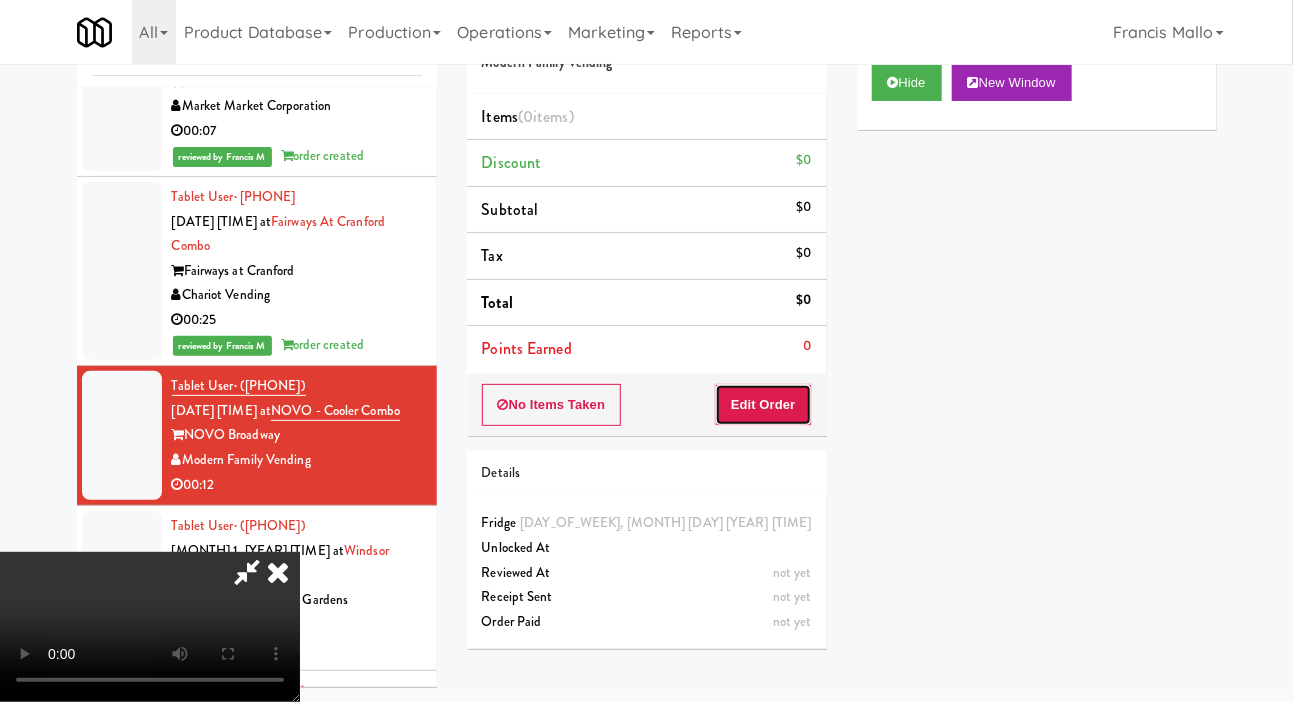 click on "Edit Order" at bounding box center (763, 405) 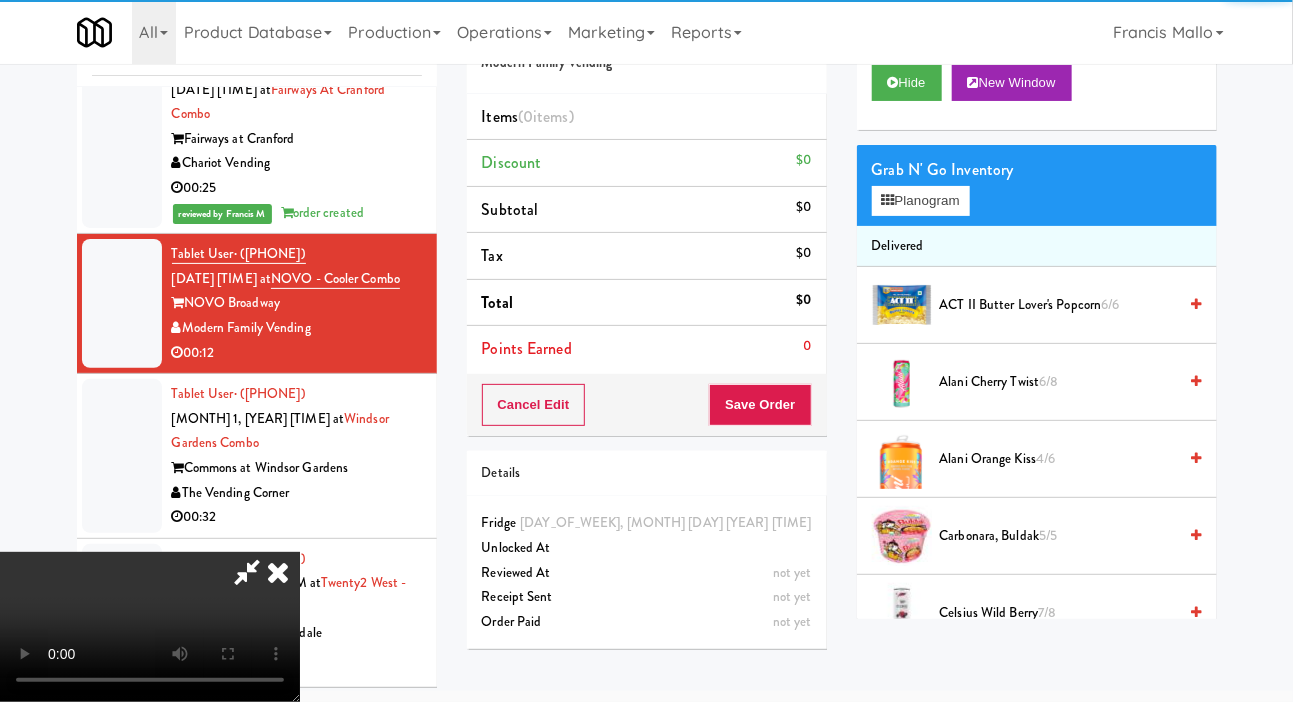 scroll, scrollTop: 430, scrollLeft: 0, axis: vertical 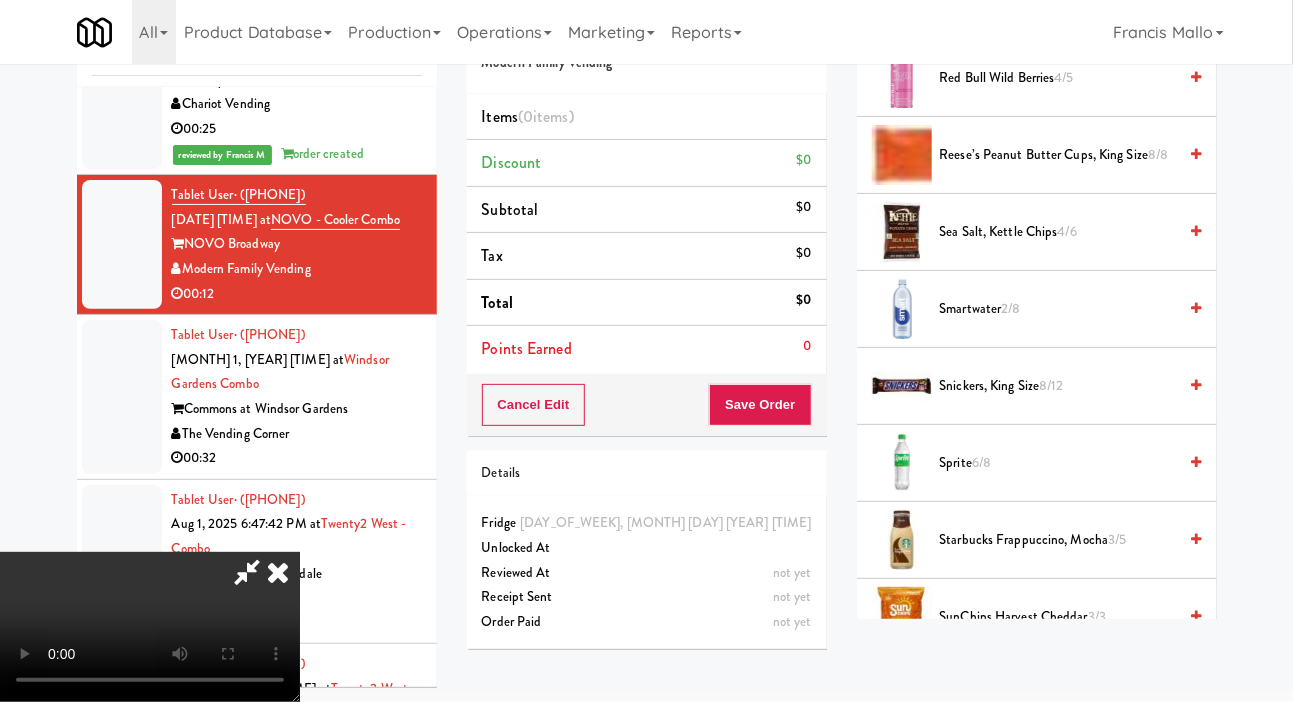 click on "Smartwater  2/8" at bounding box center [1058, 309] 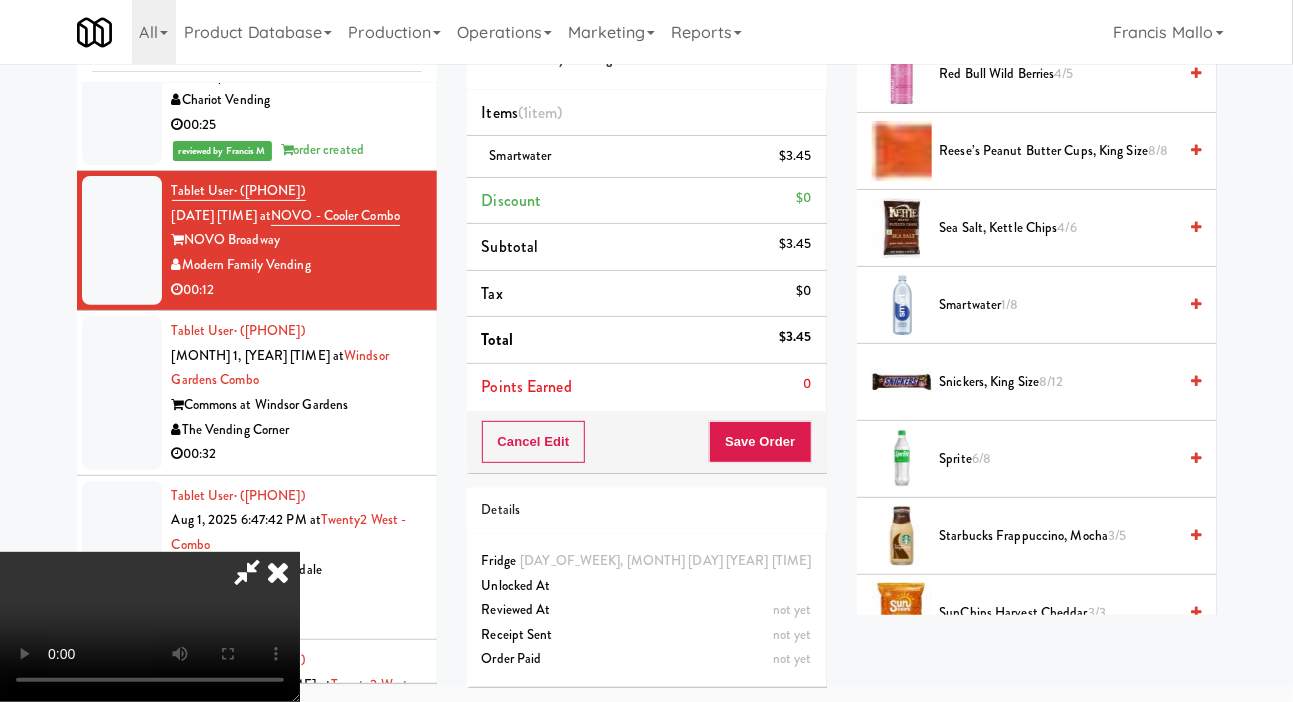 click on "Items  (1  item )  Smartwater  $[PRICE]  Discount  $[PRICE]  Subtotal $[PRICE]  Tax $[PRICE]  Total $[PRICE]  Points Earned  0" at bounding box center (647, 251) 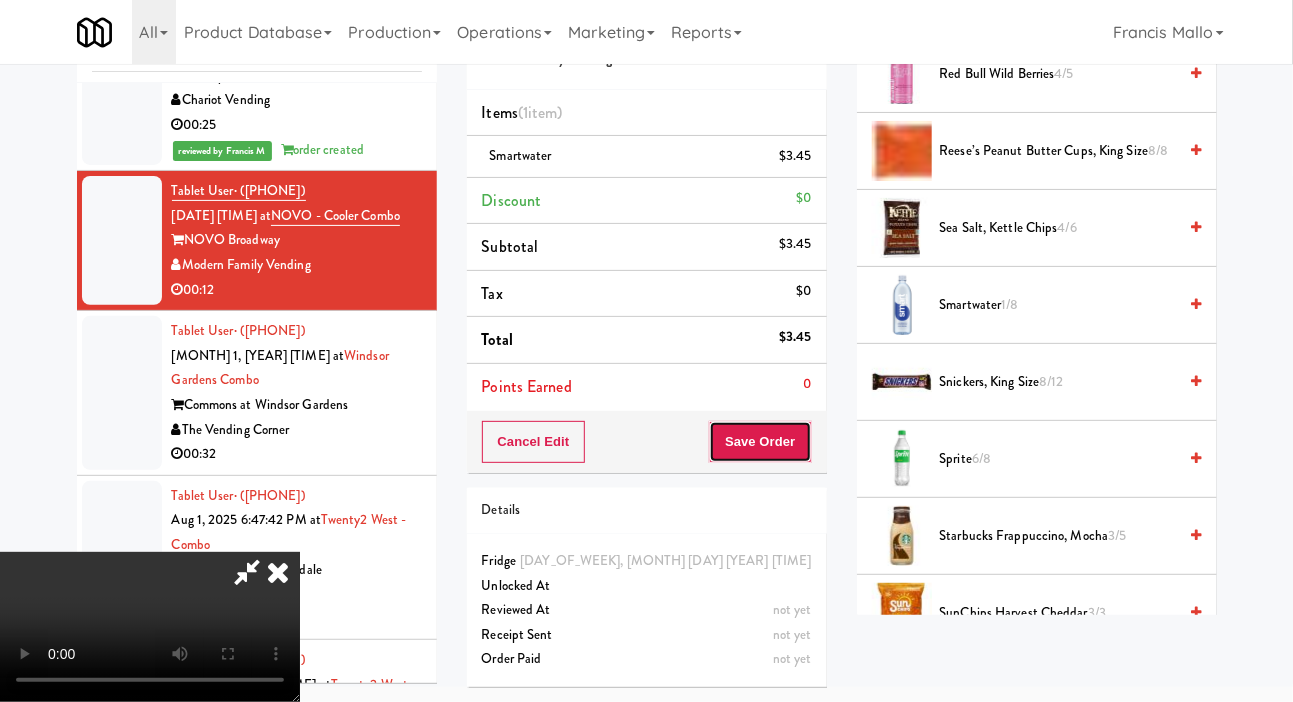 click on "Save Order" at bounding box center (760, 442) 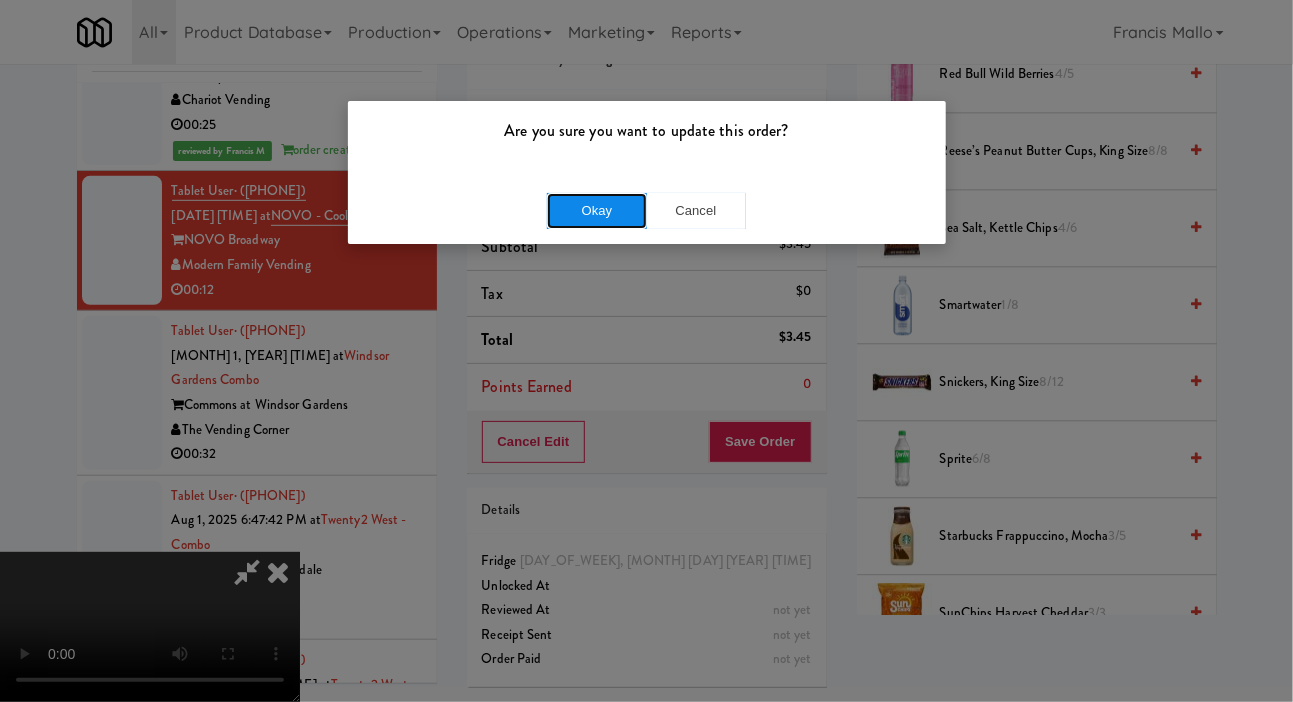 click on "Okay" at bounding box center [597, 211] 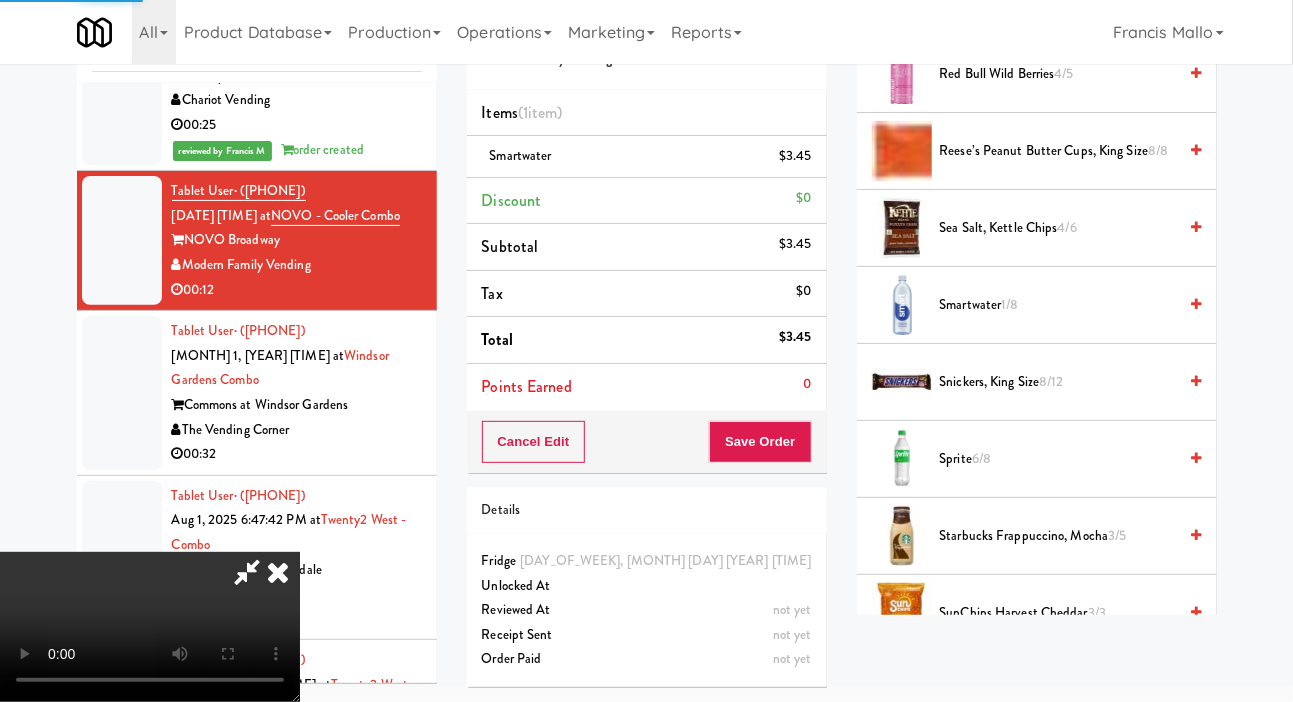 scroll, scrollTop: 116, scrollLeft: 0, axis: vertical 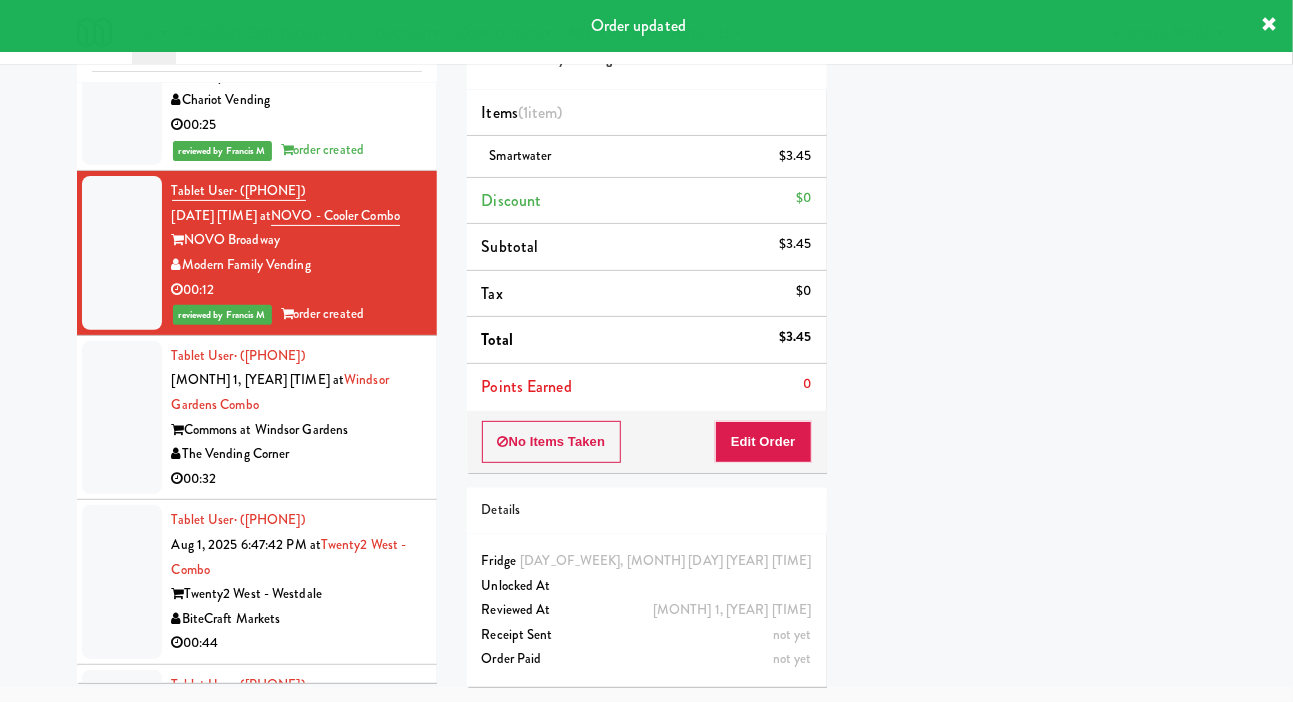 click on "Commons at Windsor Gardens" at bounding box center [297, 430] 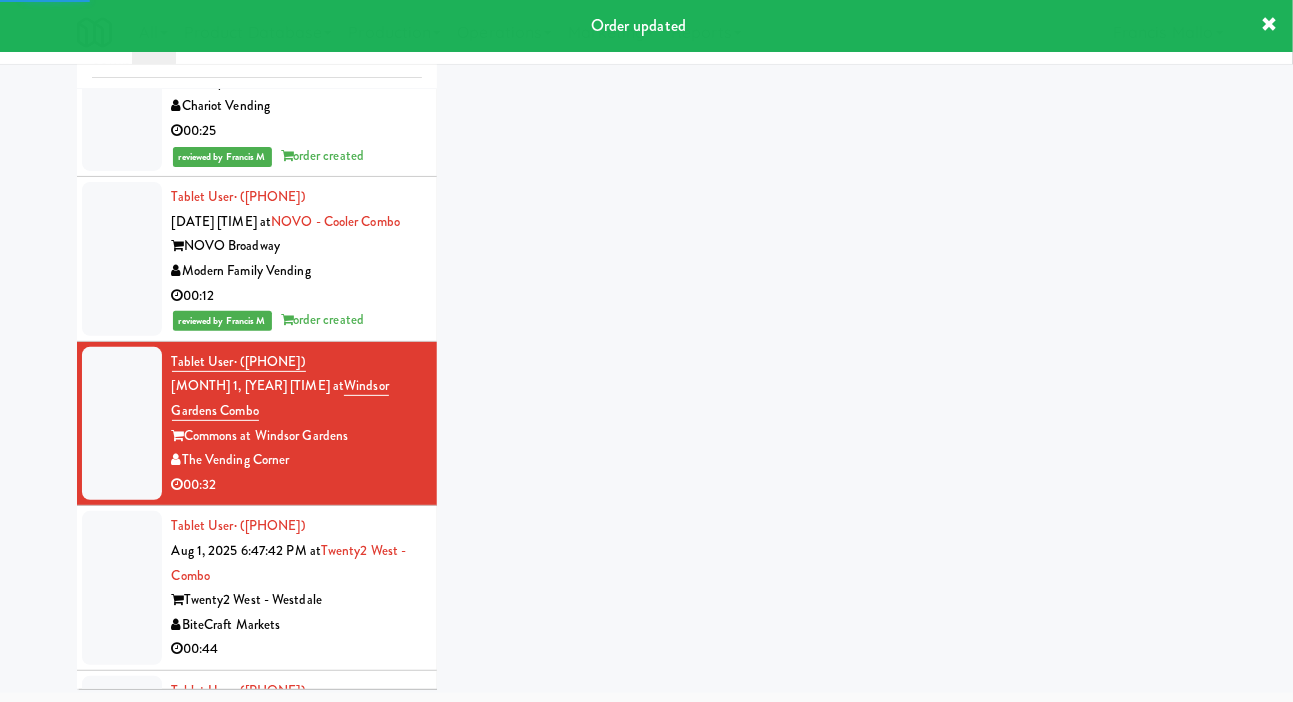 scroll, scrollTop: 98, scrollLeft: 0, axis: vertical 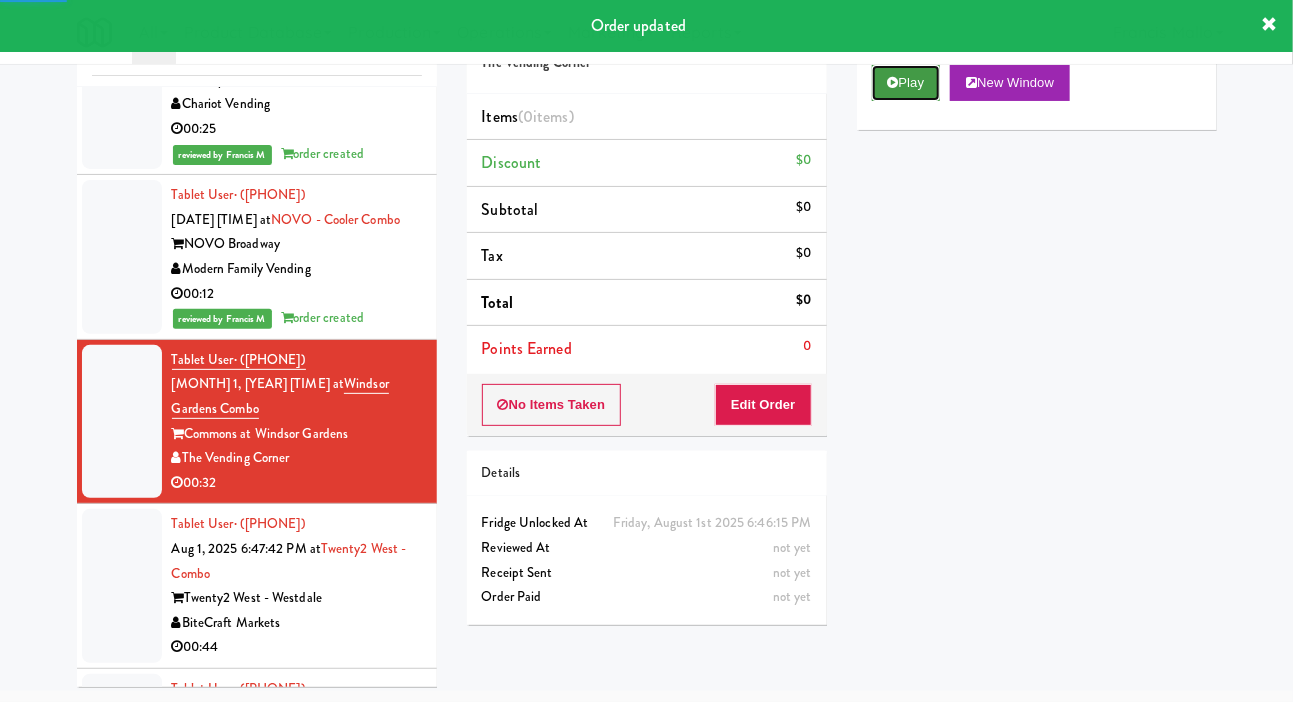 click on "Play" at bounding box center (906, 83) 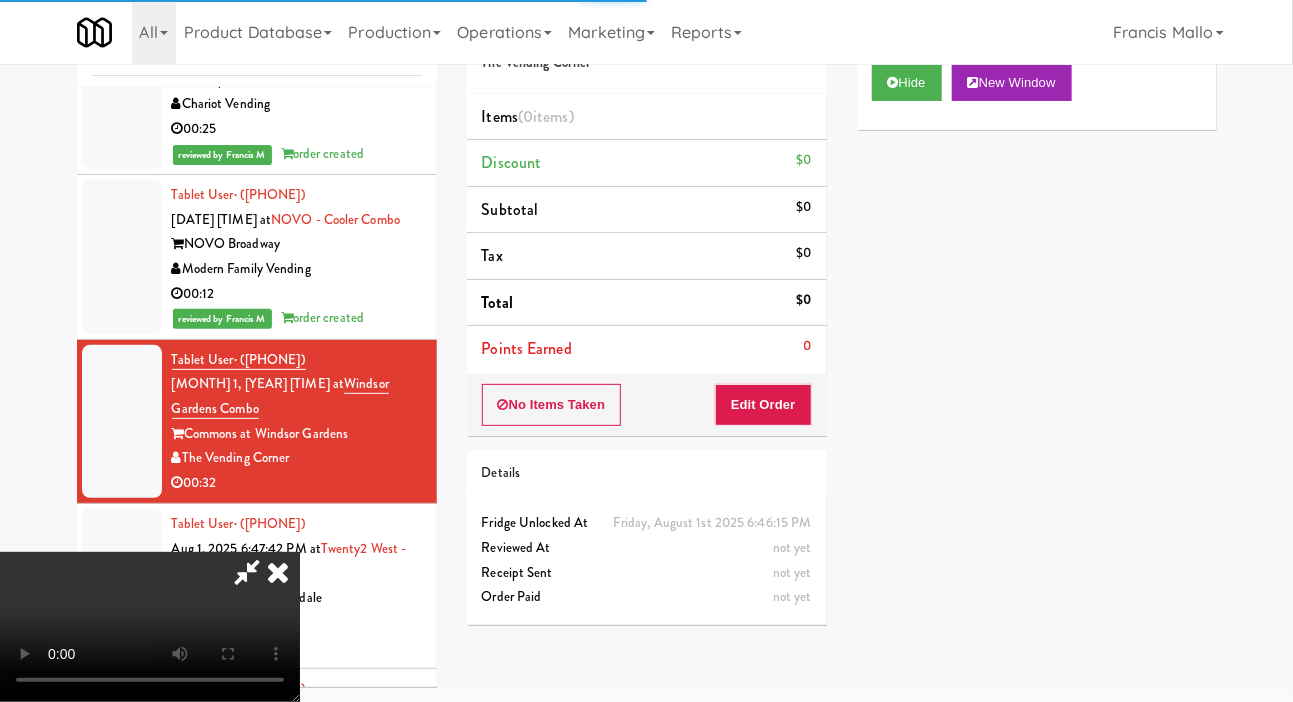 click on "No Items Taken Edit Order" at bounding box center (647, 405) 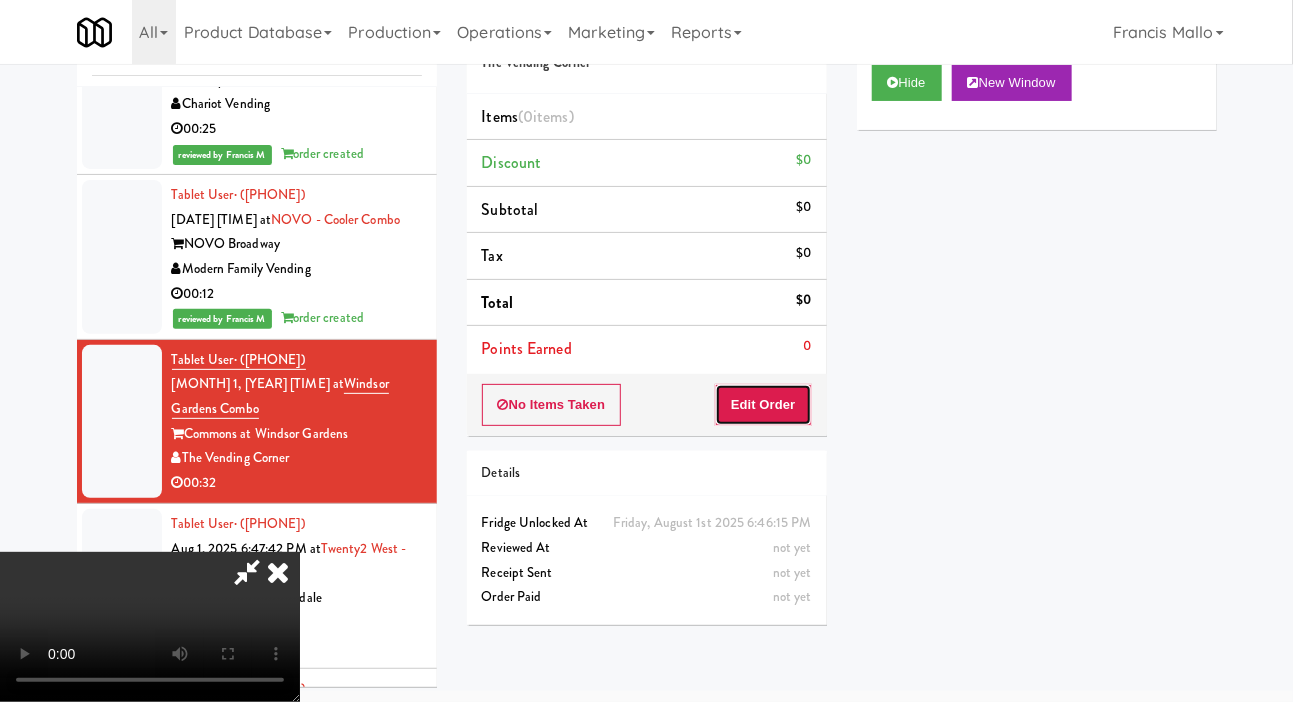 click on "Edit Order" at bounding box center (763, 405) 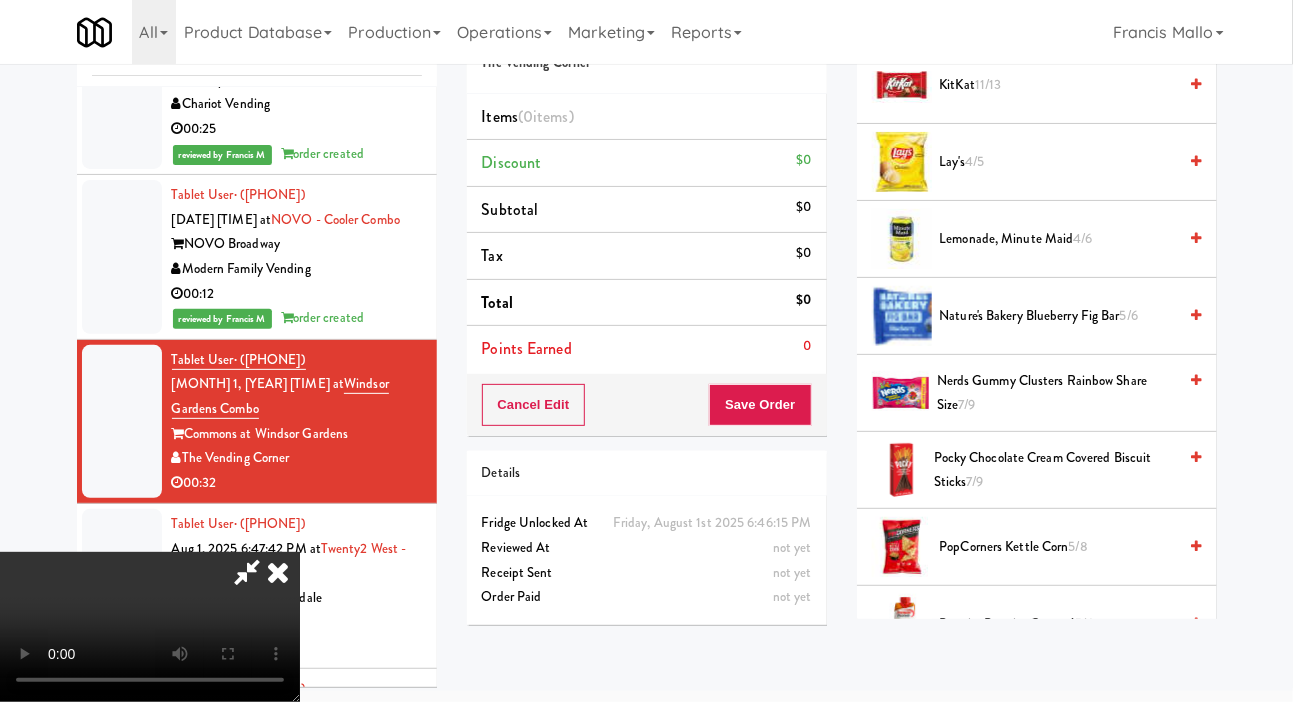 scroll, scrollTop: 1137, scrollLeft: 0, axis: vertical 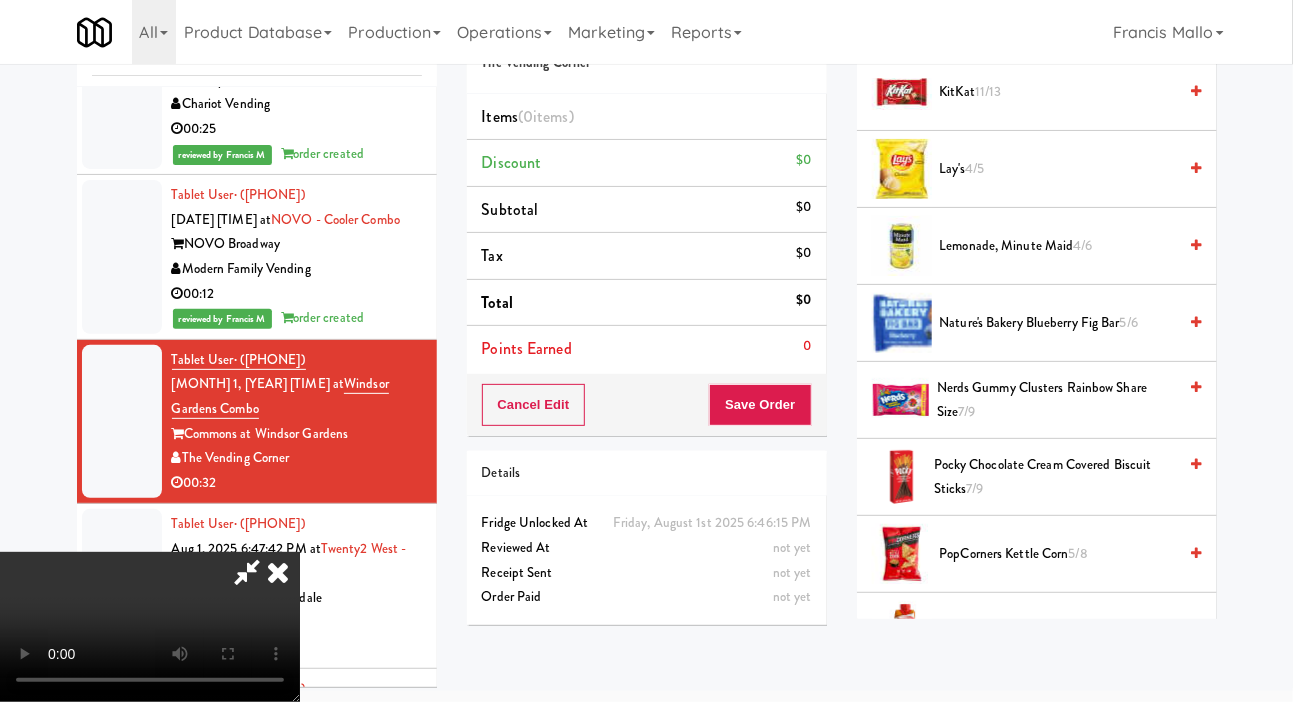 click on "PopCorners Kettle Corn  5/8" at bounding box center (1058, 554) 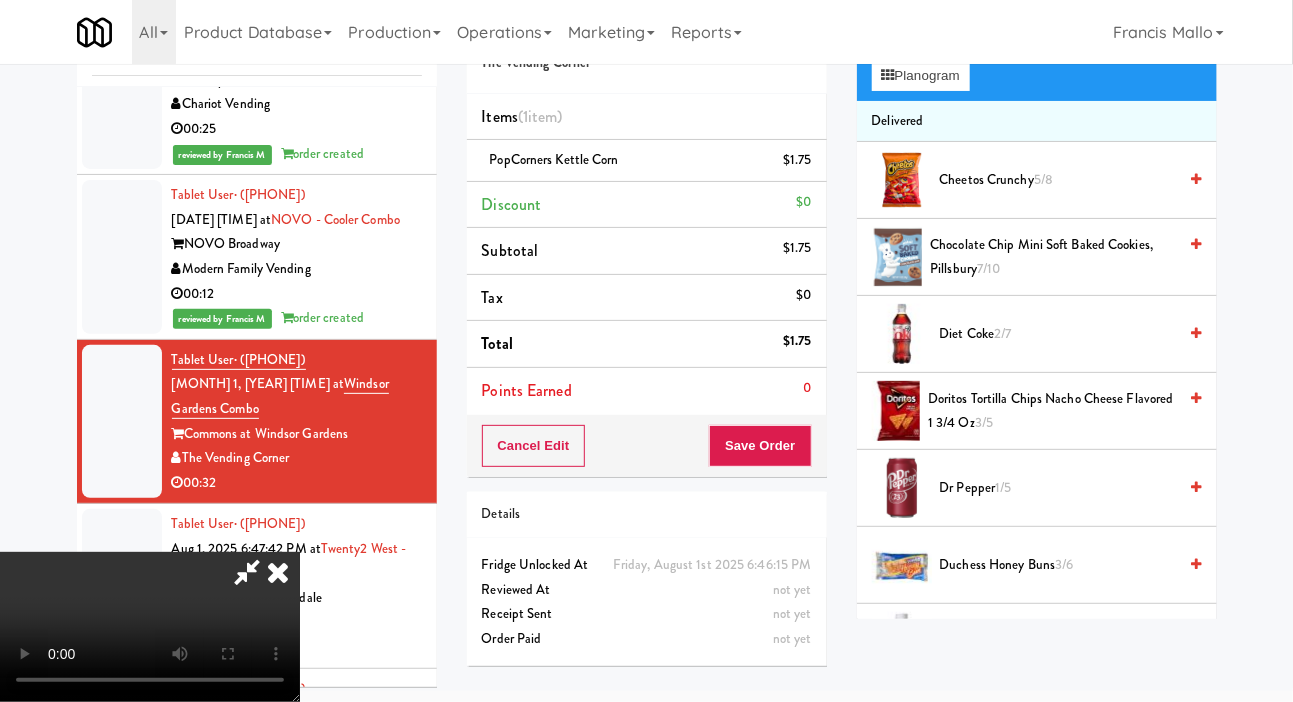scroll, scrollTop: 124, scrollLeft: 0, axis: vertical 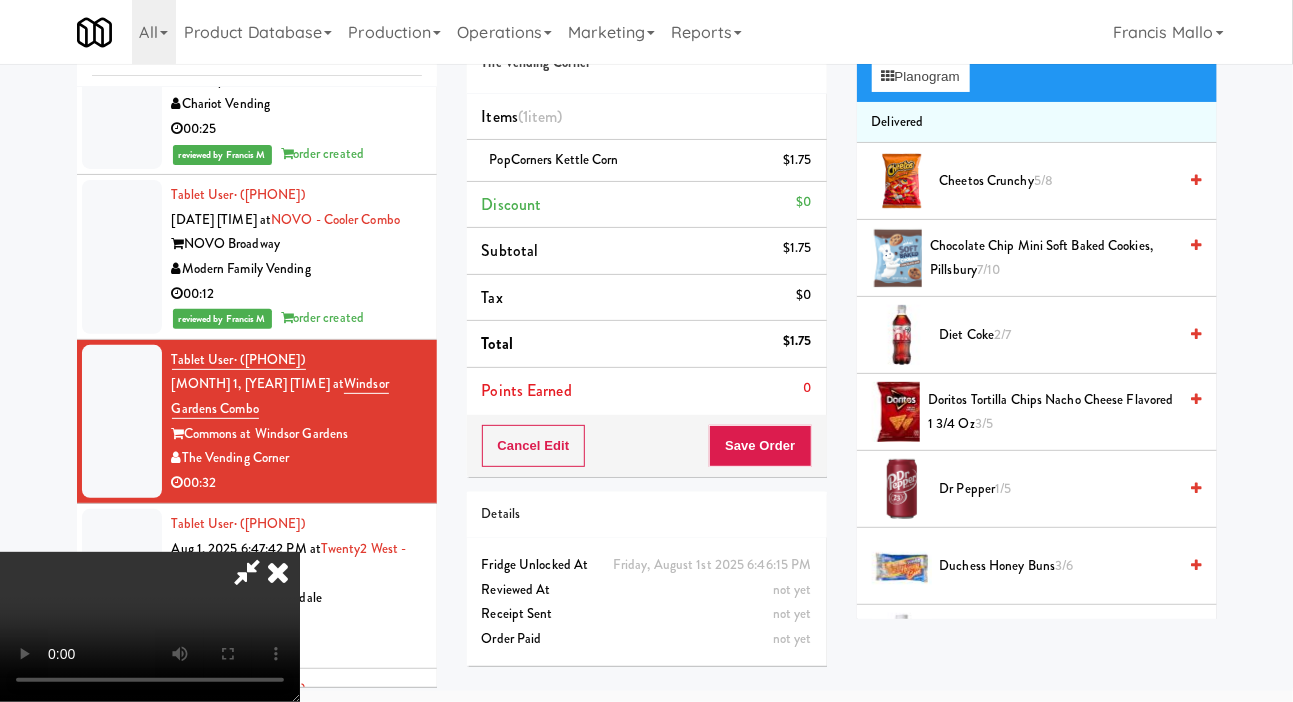 click on "5/8" at bounding box center (1043, 180) 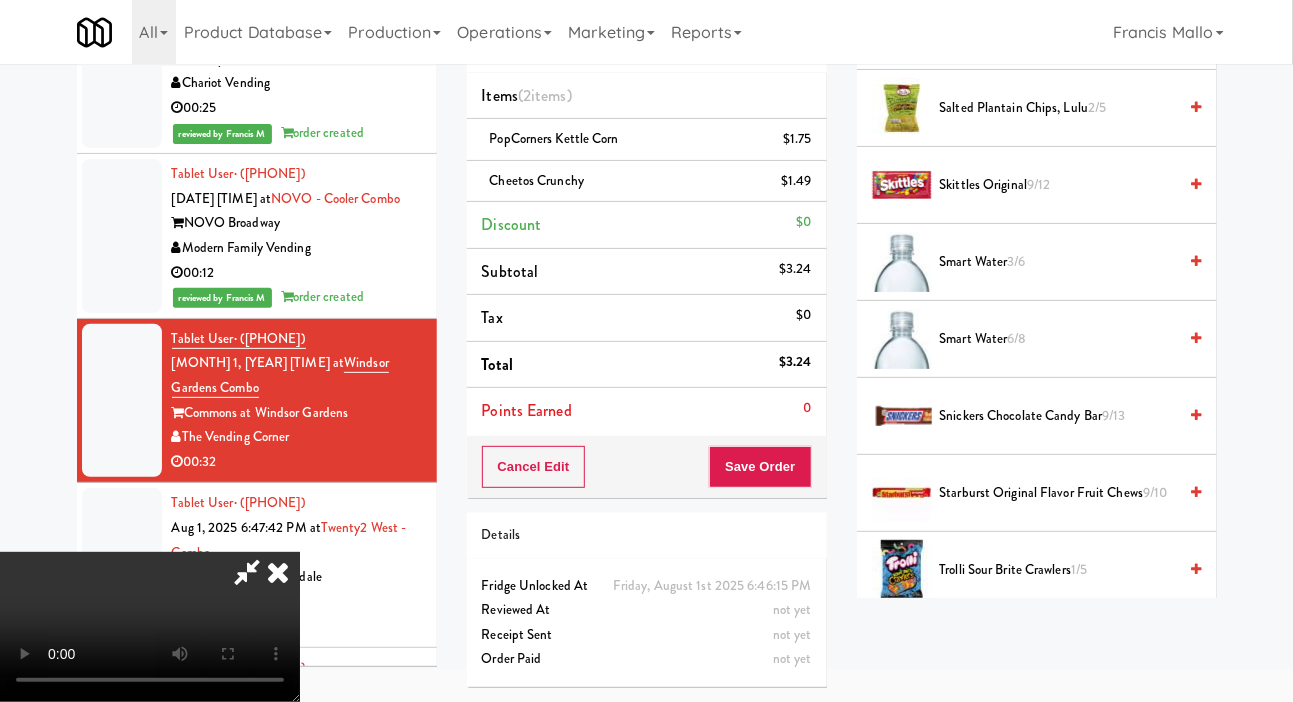 scroll, scrollTop: 1950, scrollLeft: 0, axis: vertical 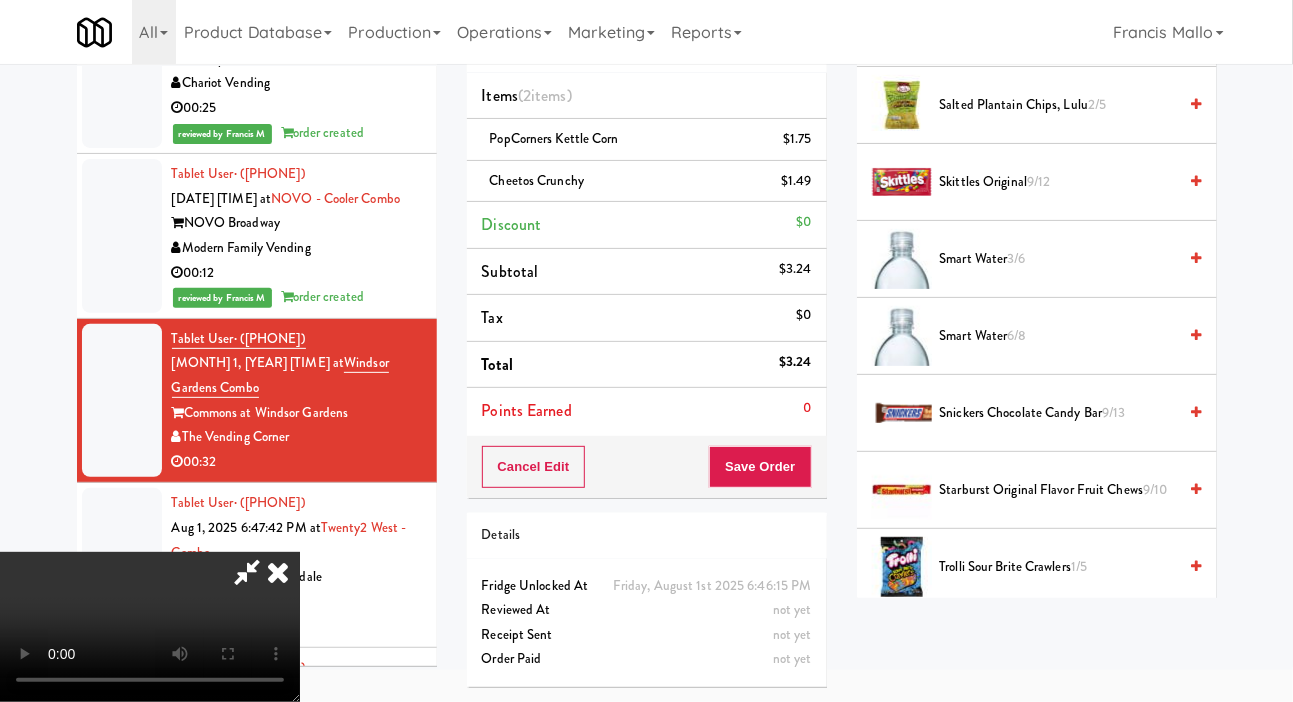 click on "Smart Water  6/8" at bounding box center (1058, 336) 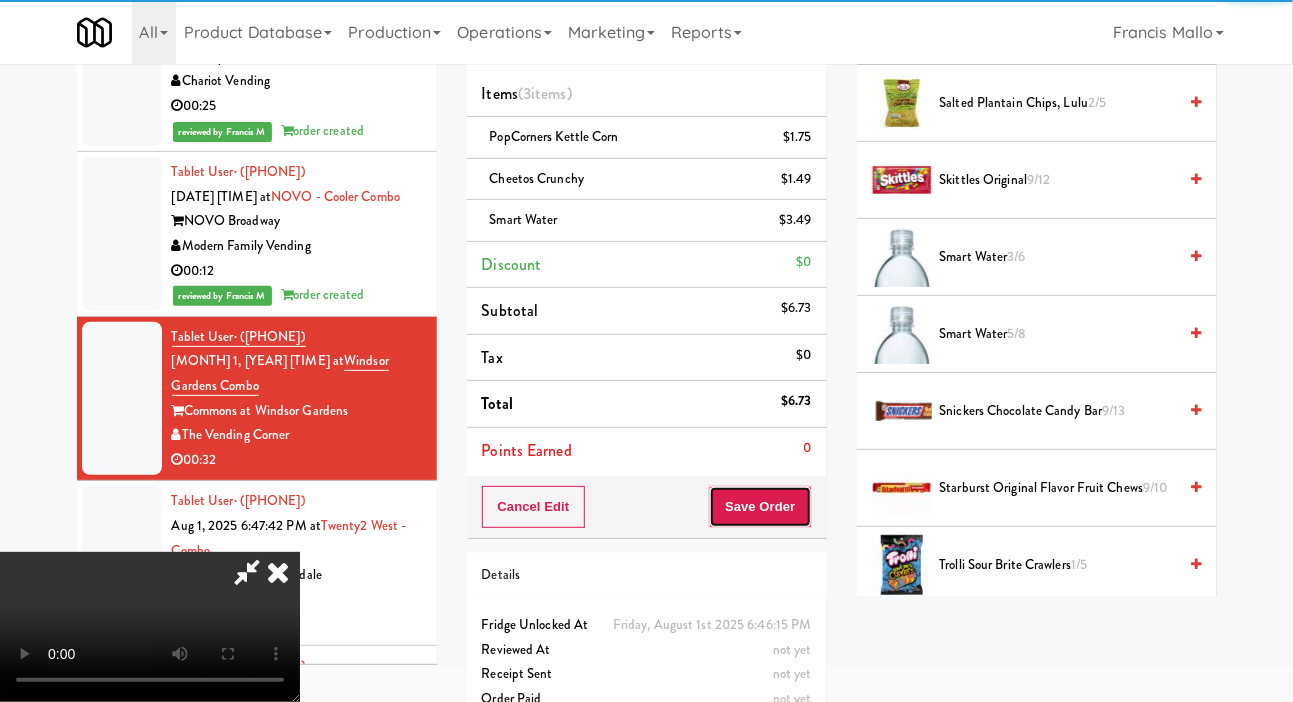 click on "Save Order" at bounding box center [760, 507] 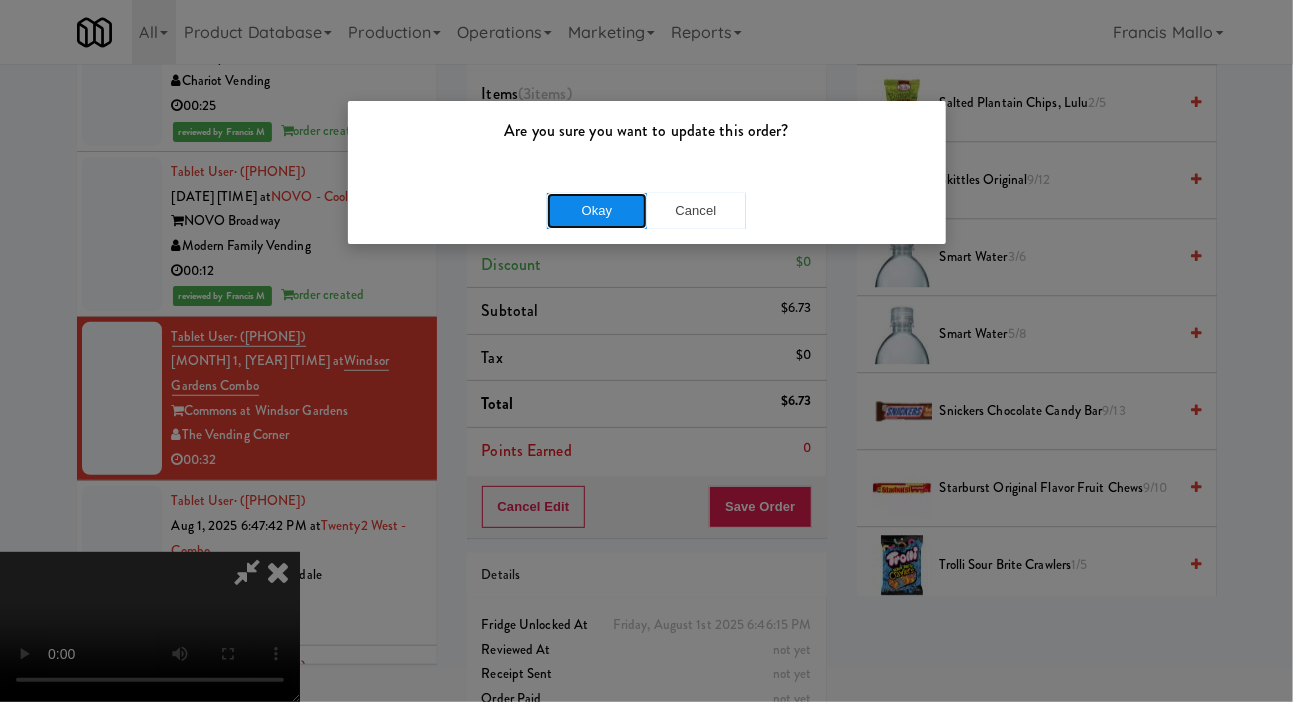click on "Okay" at bounding box center (597, 211) 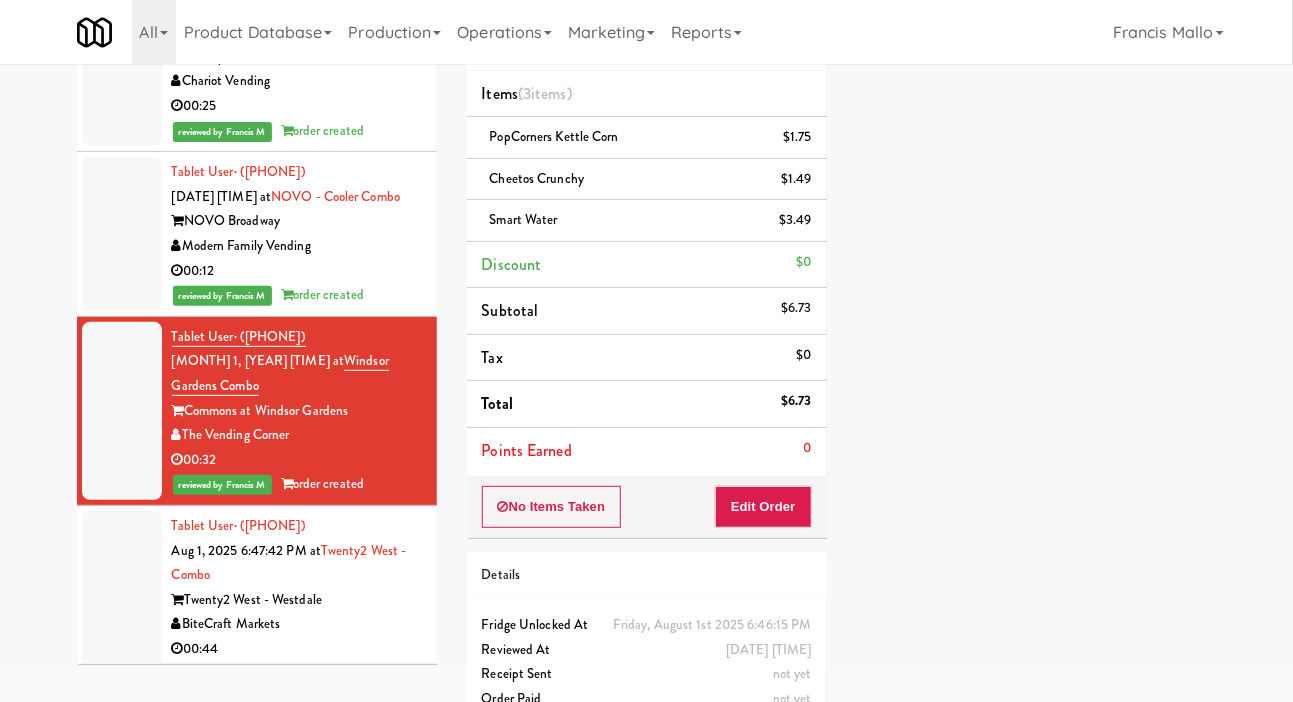 scroll, scrollTop: 116, scrollLeft: 0, axis: vertical 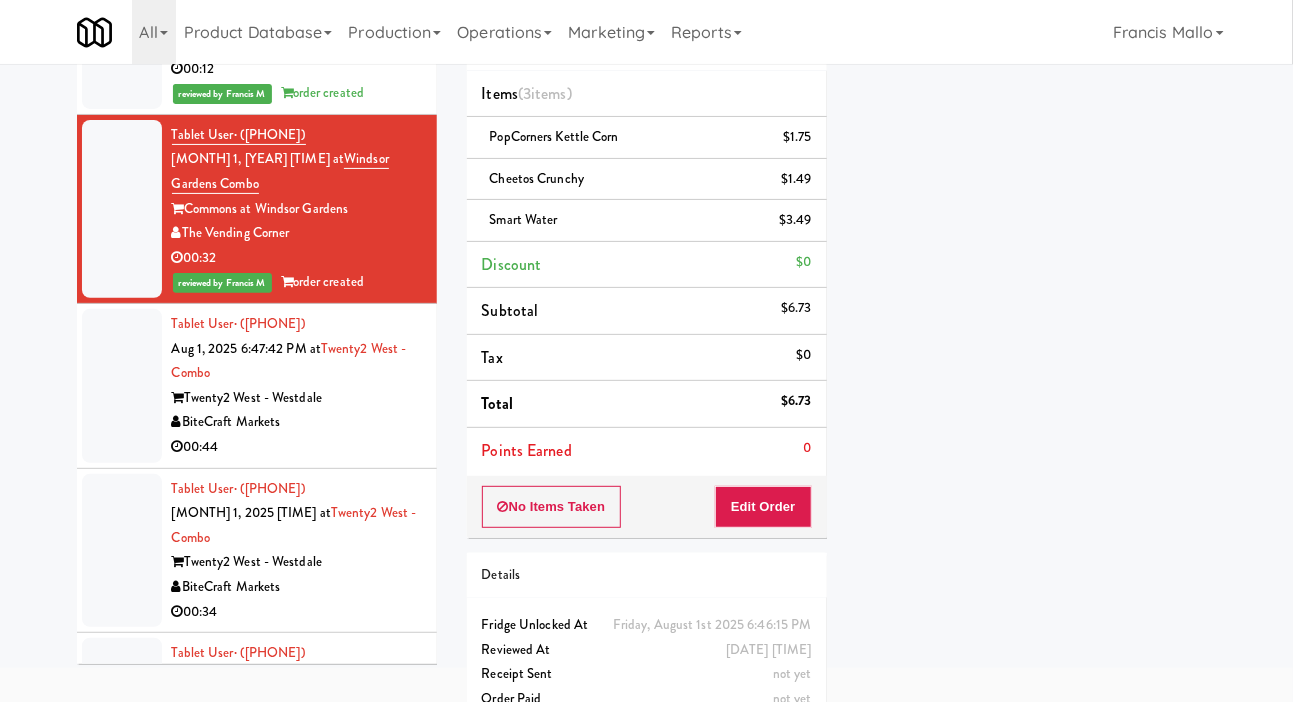 click on "00:44" at bounding box center [297, 447] 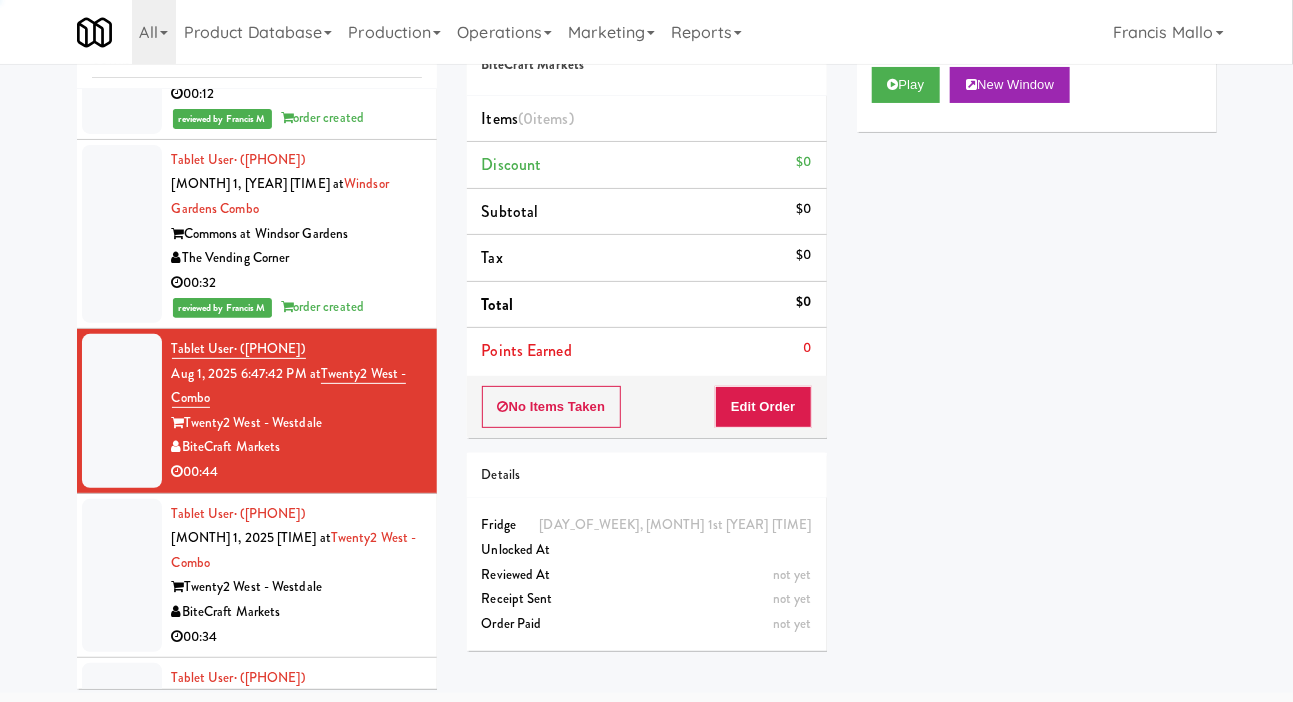 scroll, scrollTop: 98, scrollLeft: 0, axis: vertical 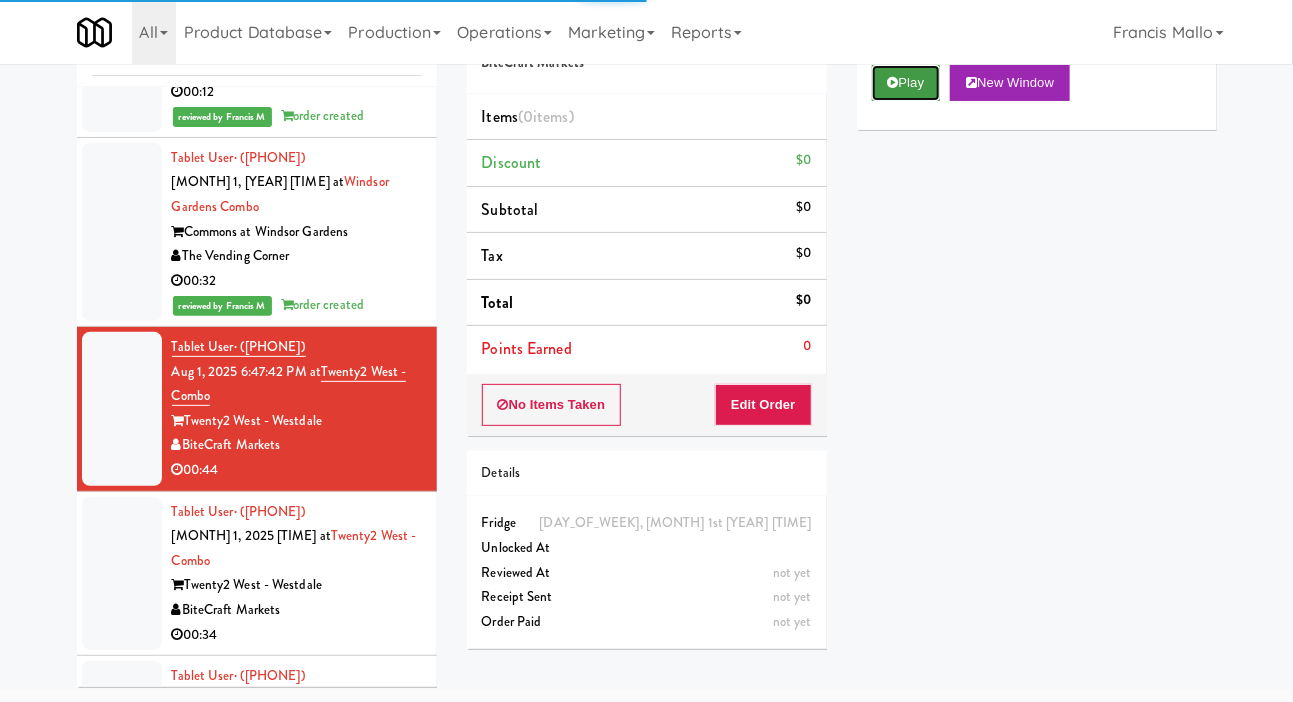 click on "Play" at bounding box center (906, 83) 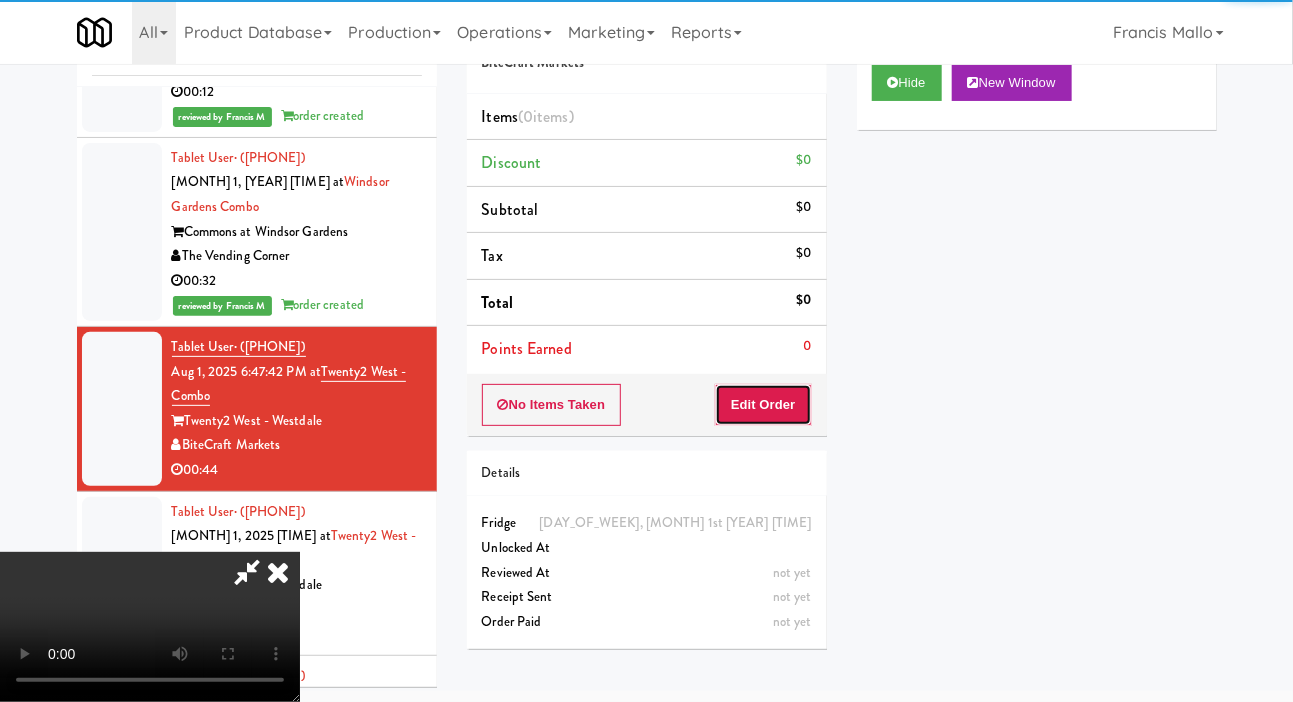 click on "Edit Order" at bounding box center (763, 405) 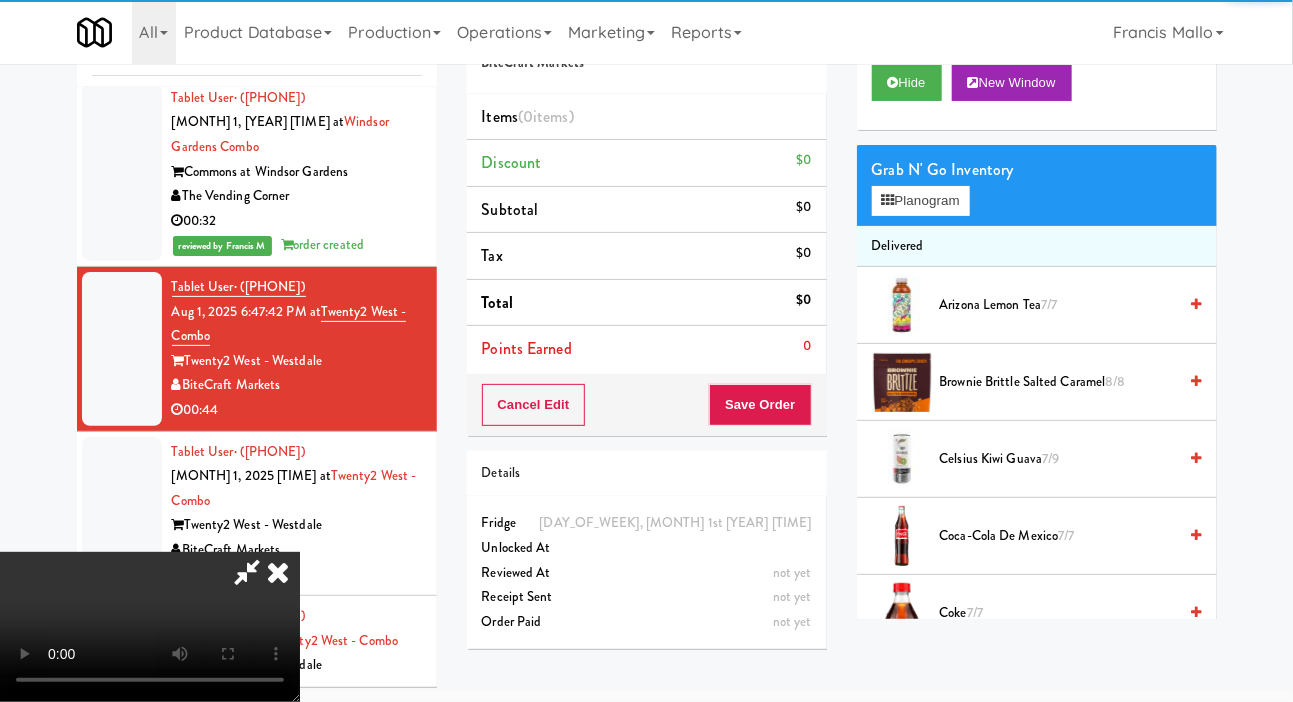 scroll, scrollTop: 752, scrollLeft: 0, axis: vertical 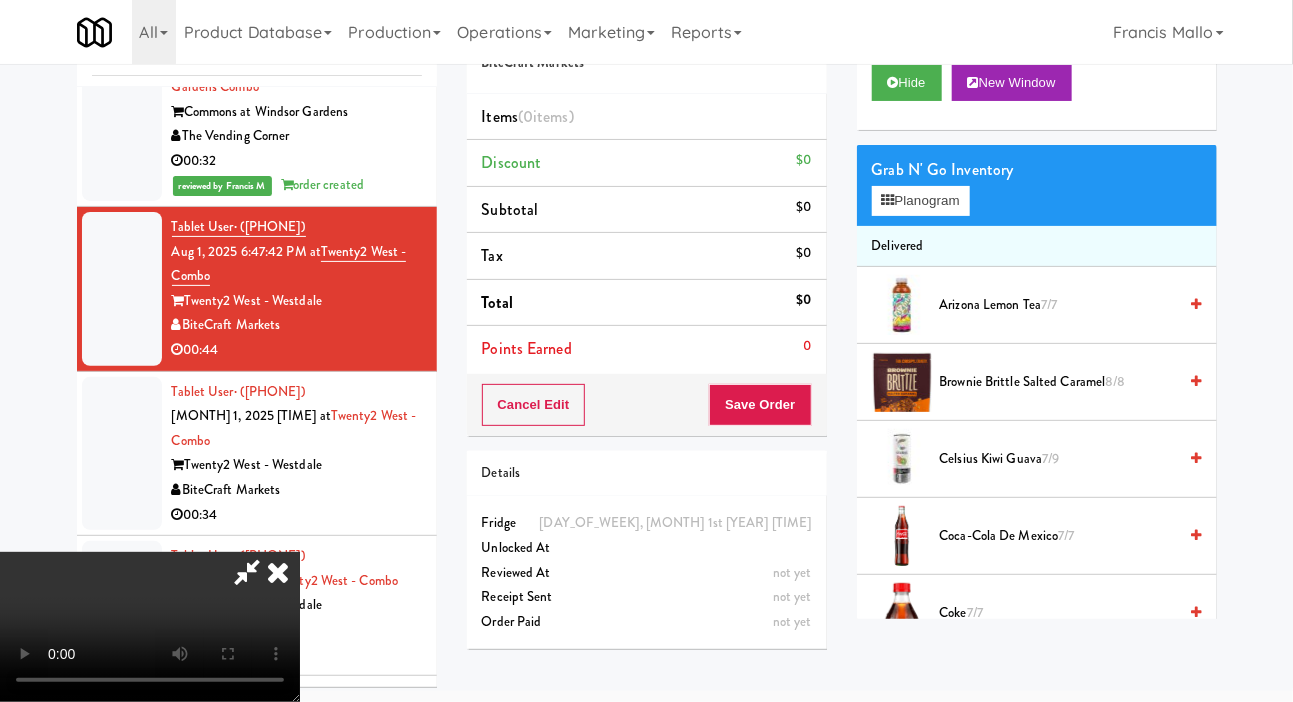 type 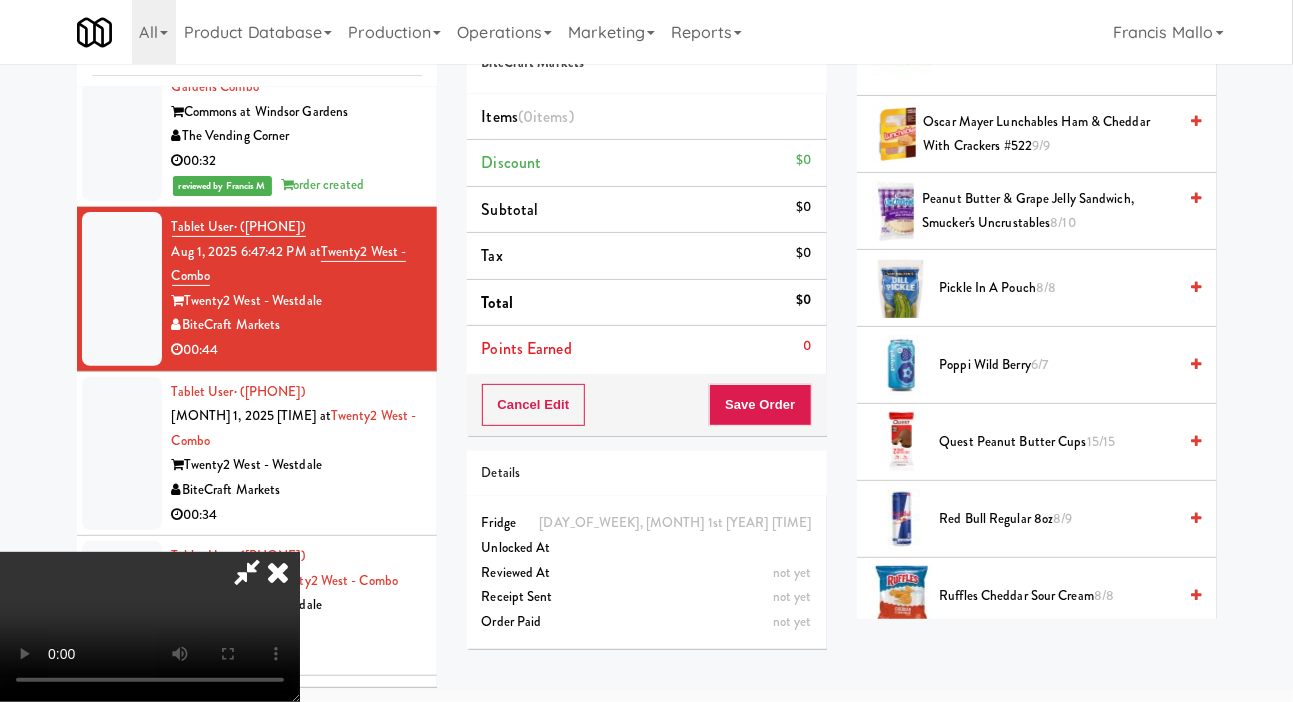 scroll, scrollTop: 2657, scrollLeft: 0, axis: vertical 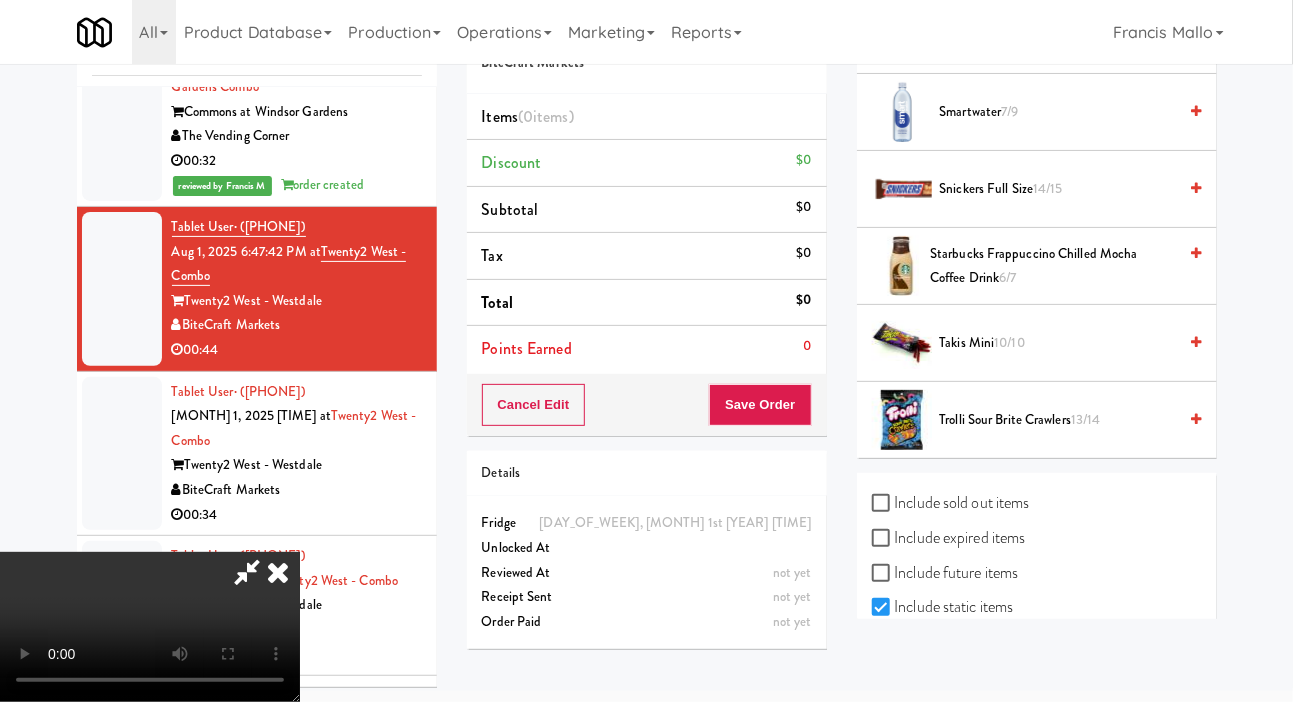 click on "Trolli Sour Brite Crawlers  13/14" at bounding box center [1058, 420] 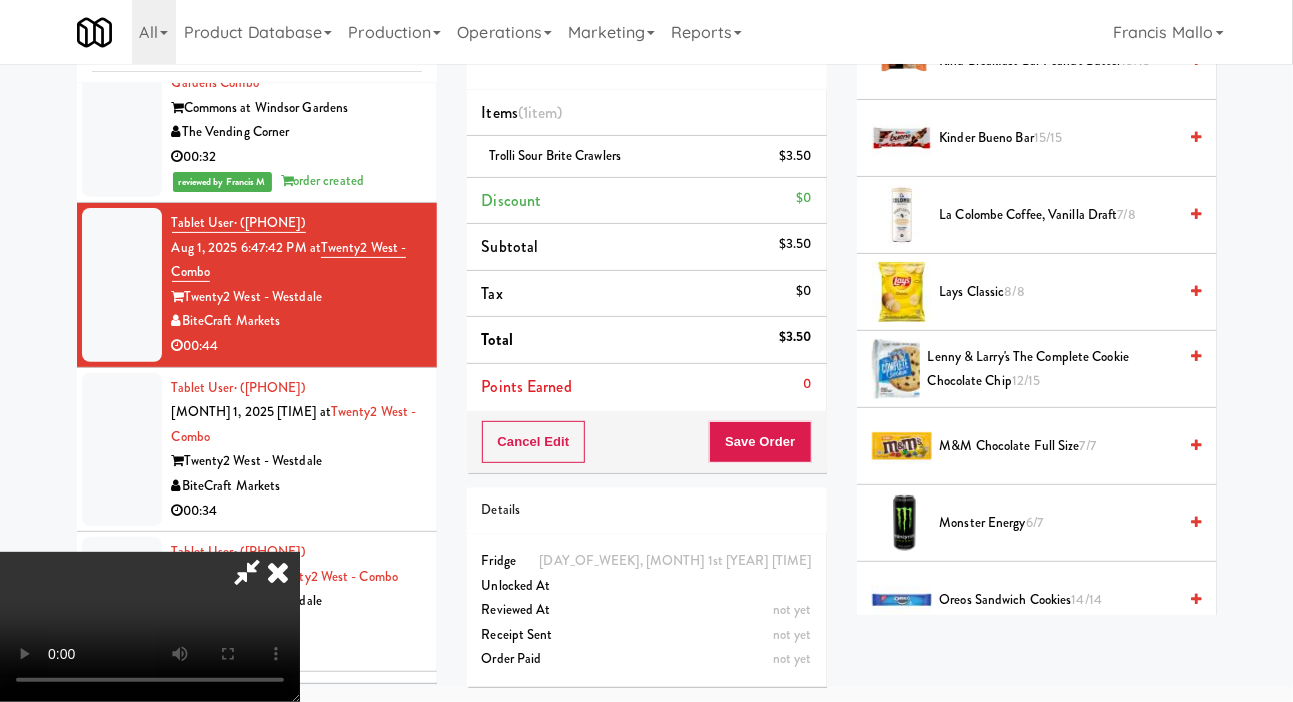 scroll, scrollTop: 1476, scrollLeft: 0, axis: vertical 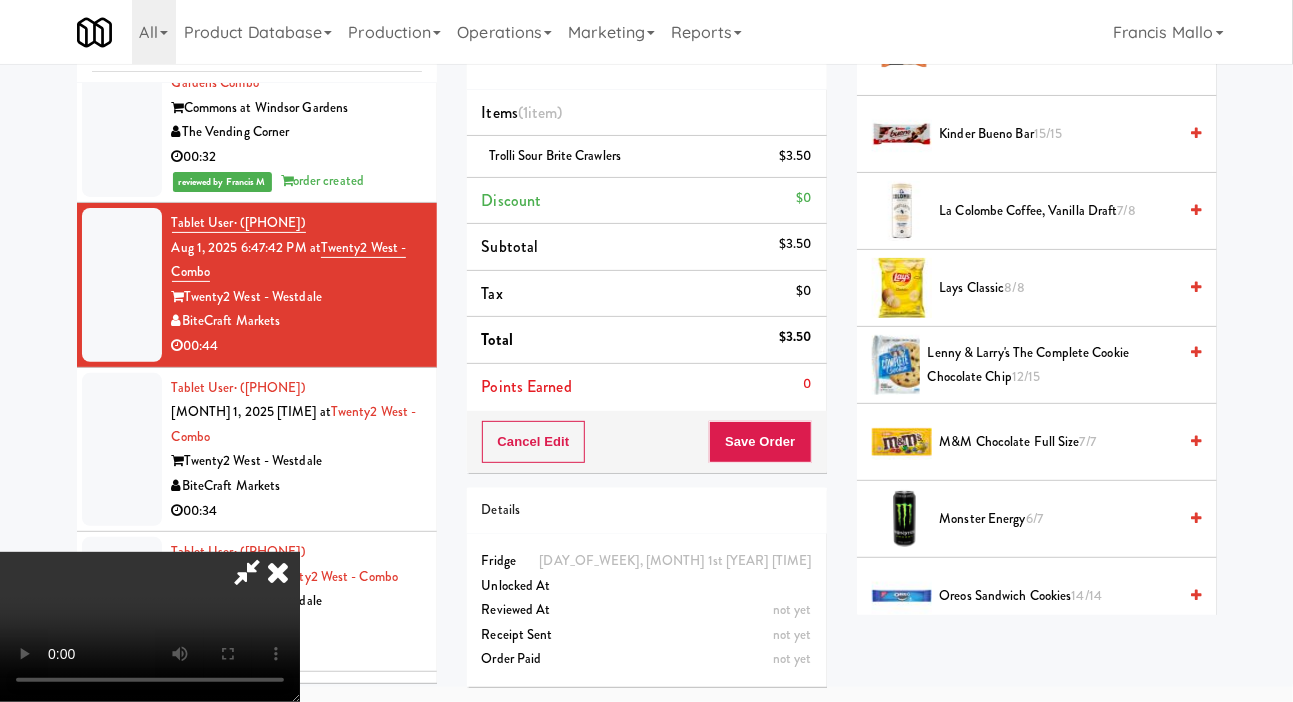 click on "Lays Classic  8/8" at bounding box center (1058, 288) 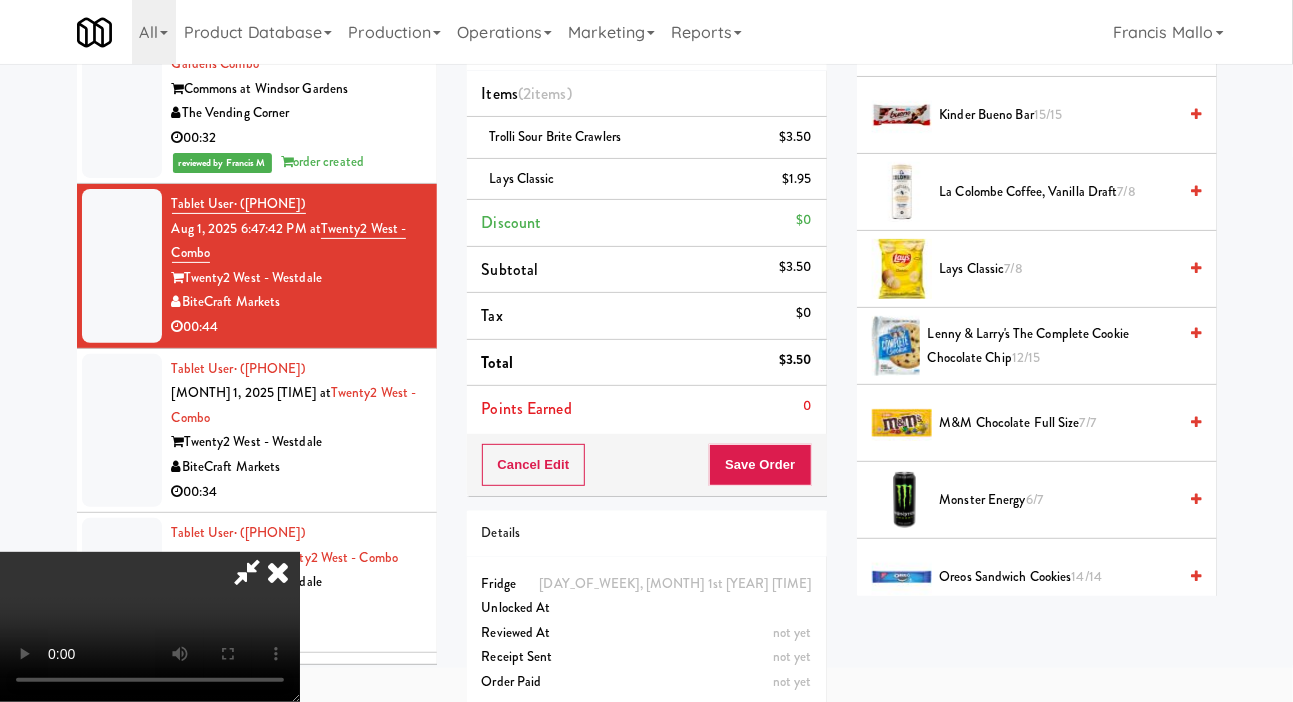 click on "Lays Classic  7/8" at bounding box center (1058, 269) 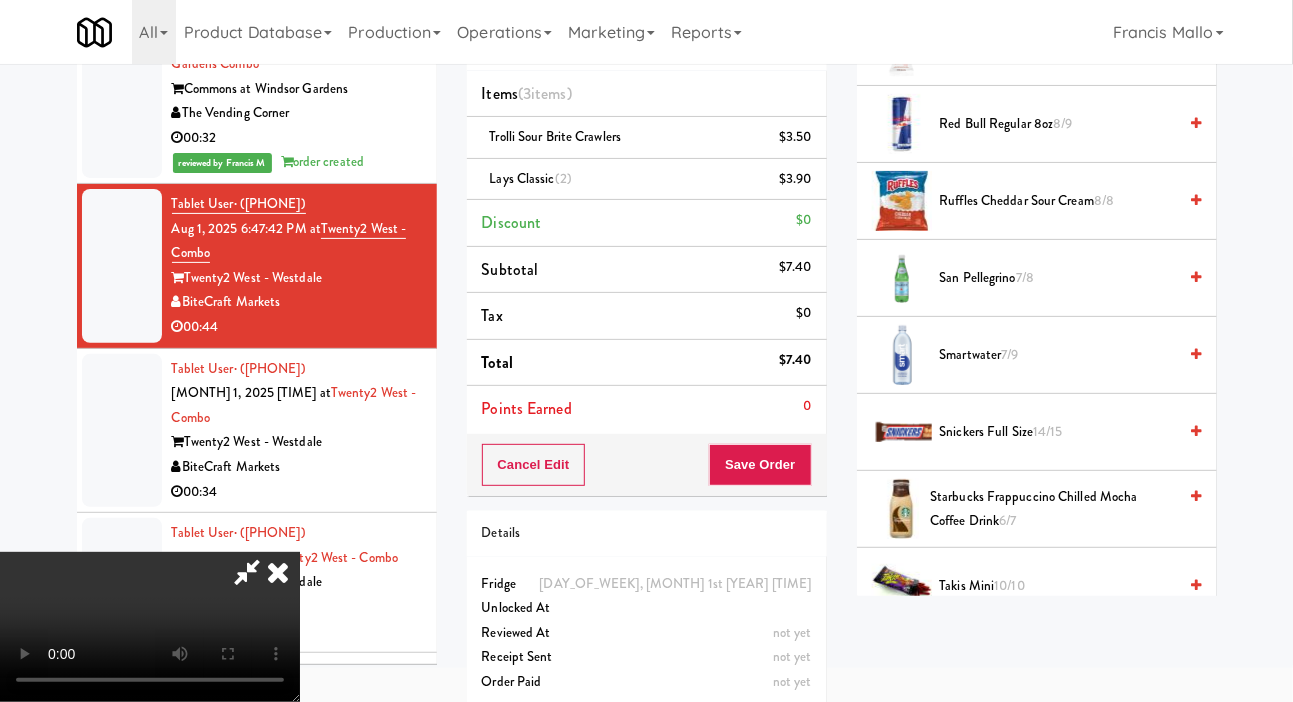 scroll, scrollTop: 2392, scrollLeft: 0, axis: vertical 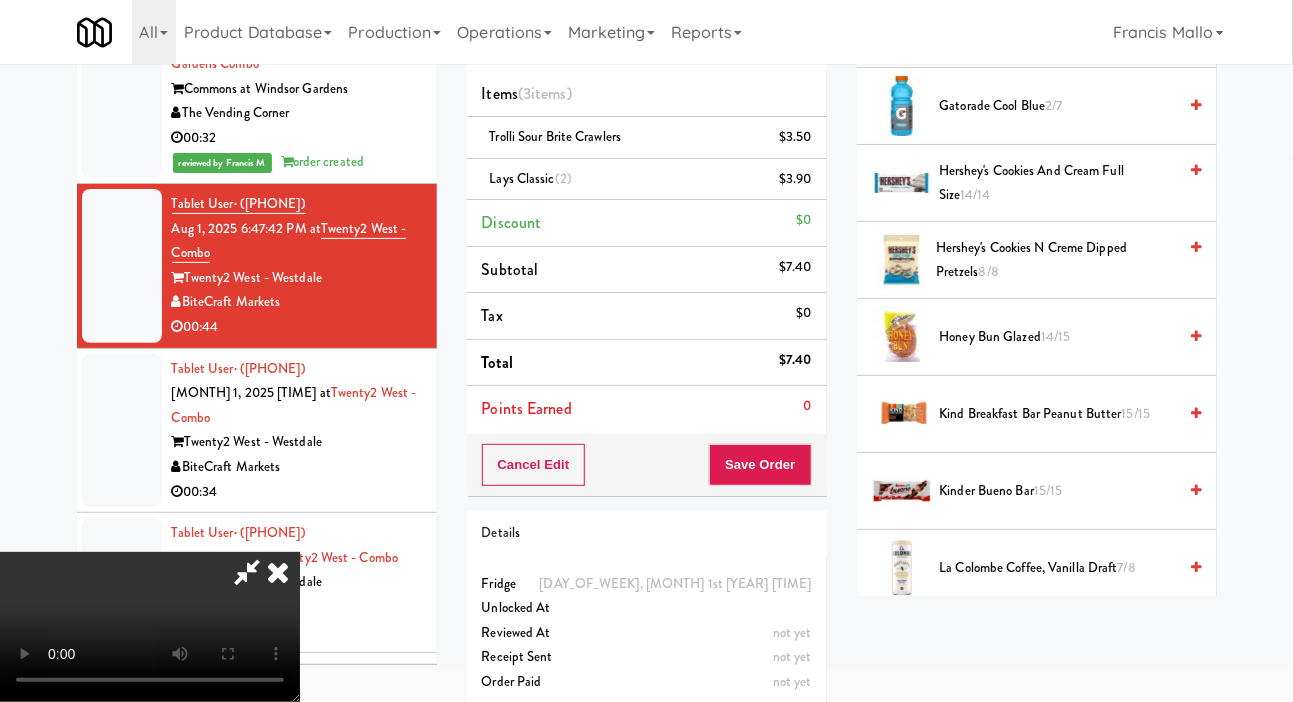 click on "Hershey's Cookies and Cream full size  14/14" at bounding box center [1057, 183] 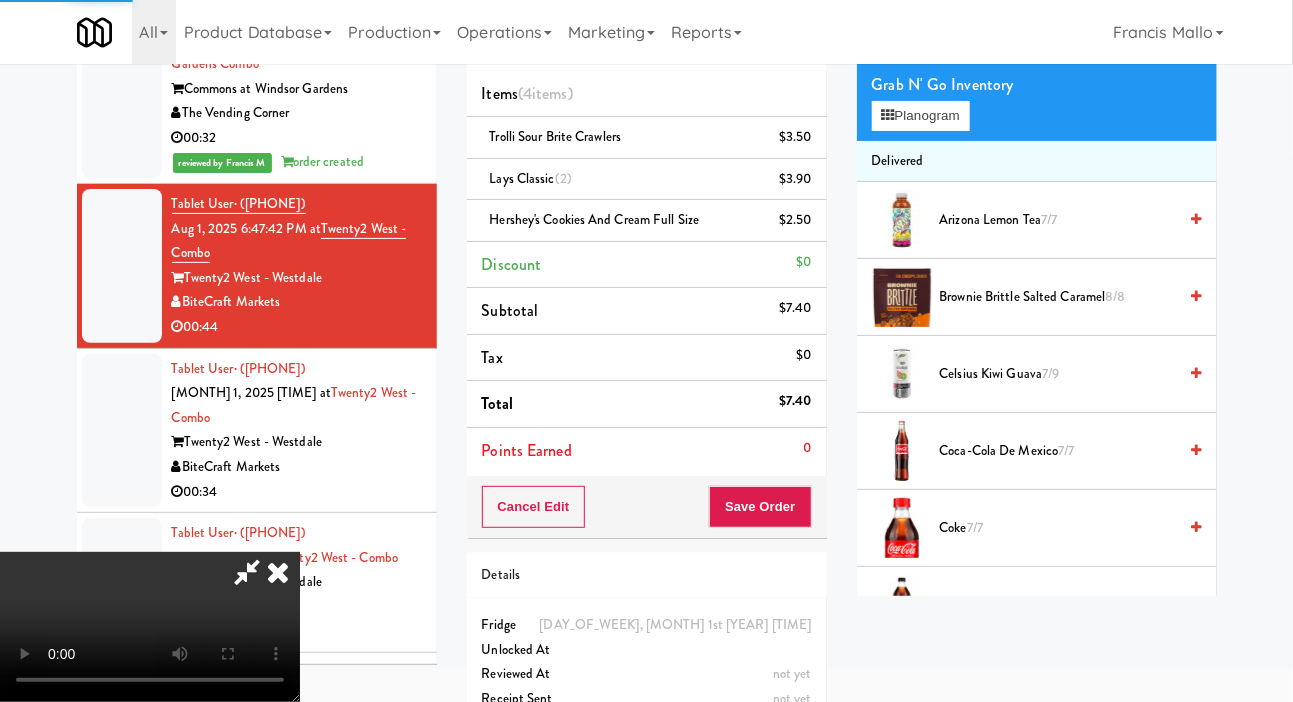 scroll, scrollTop: 0, scrollLeft: 0, axis: both 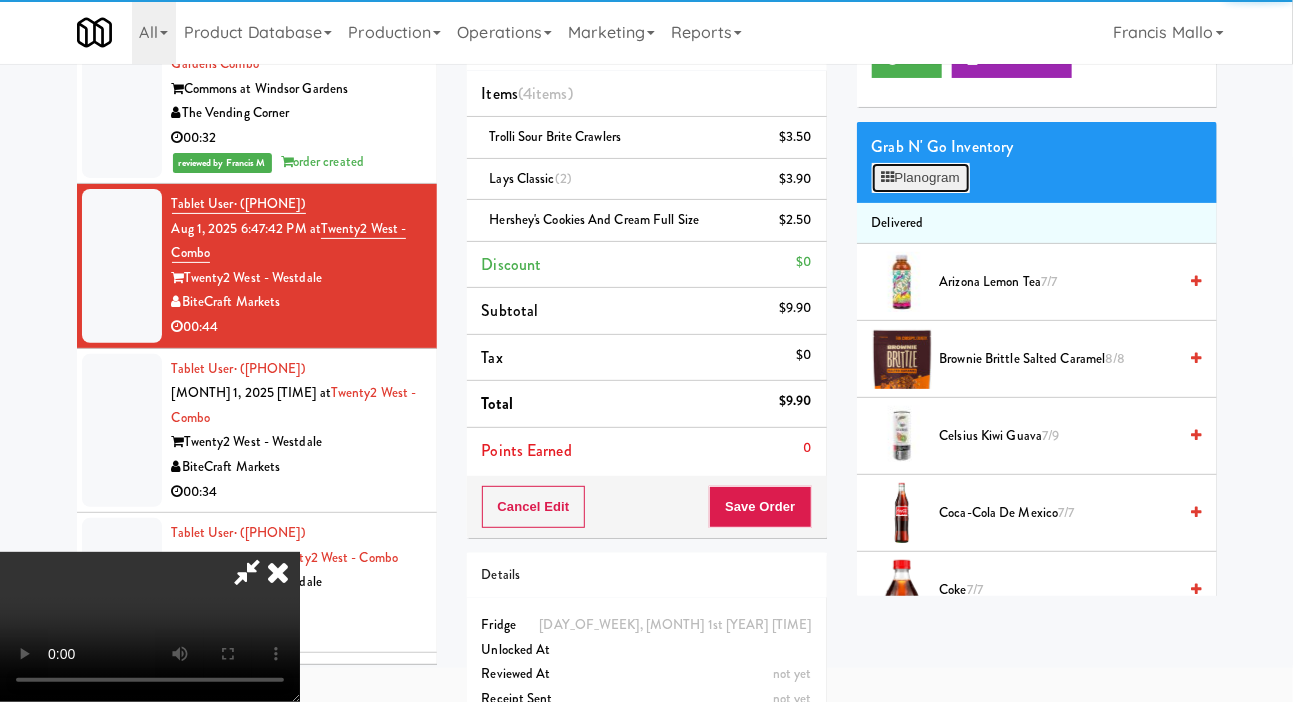 click on "Planogram" at bounding box center [921, 178] 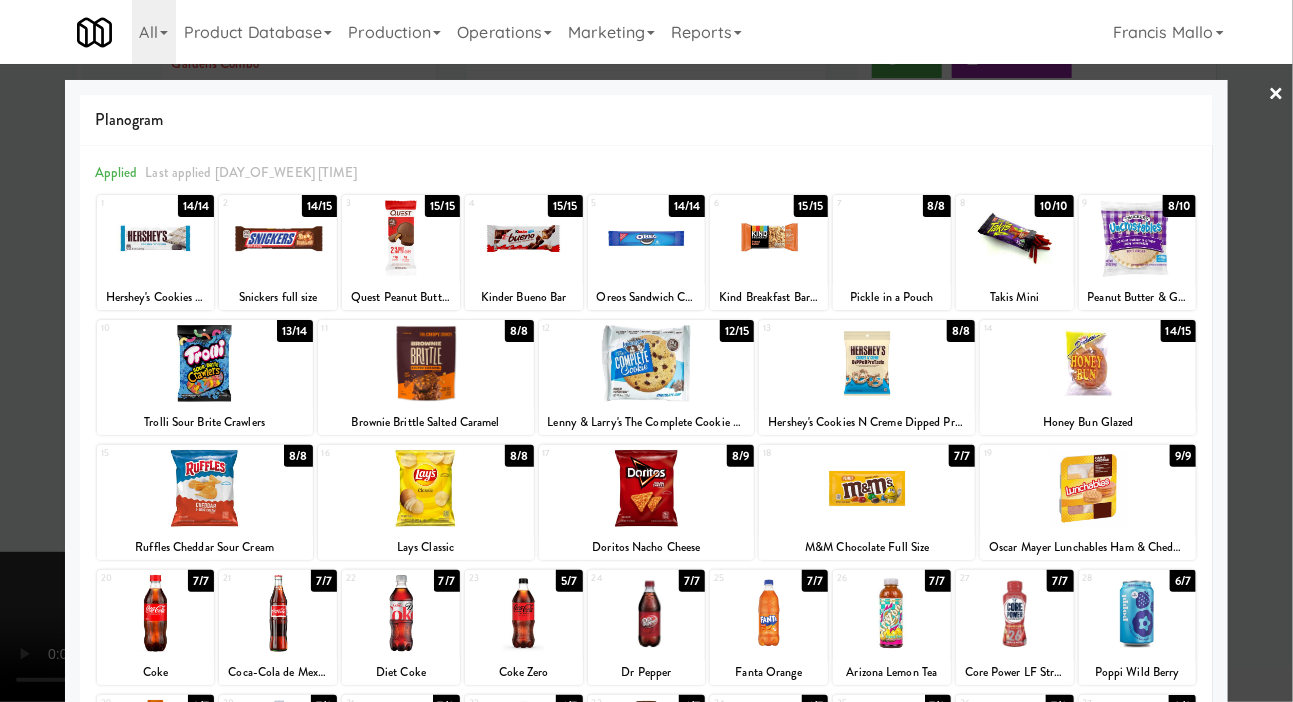 click at bounding box center (867, 488) 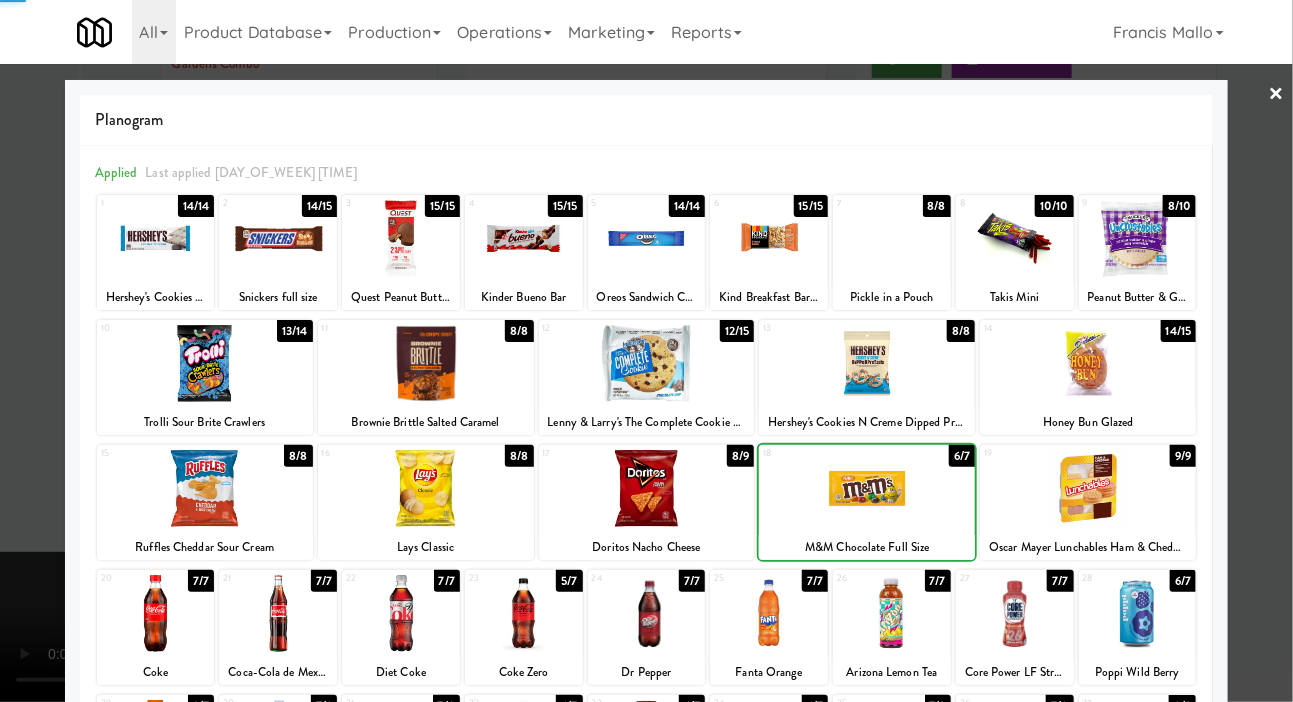 click at bounding box center (867, 488) 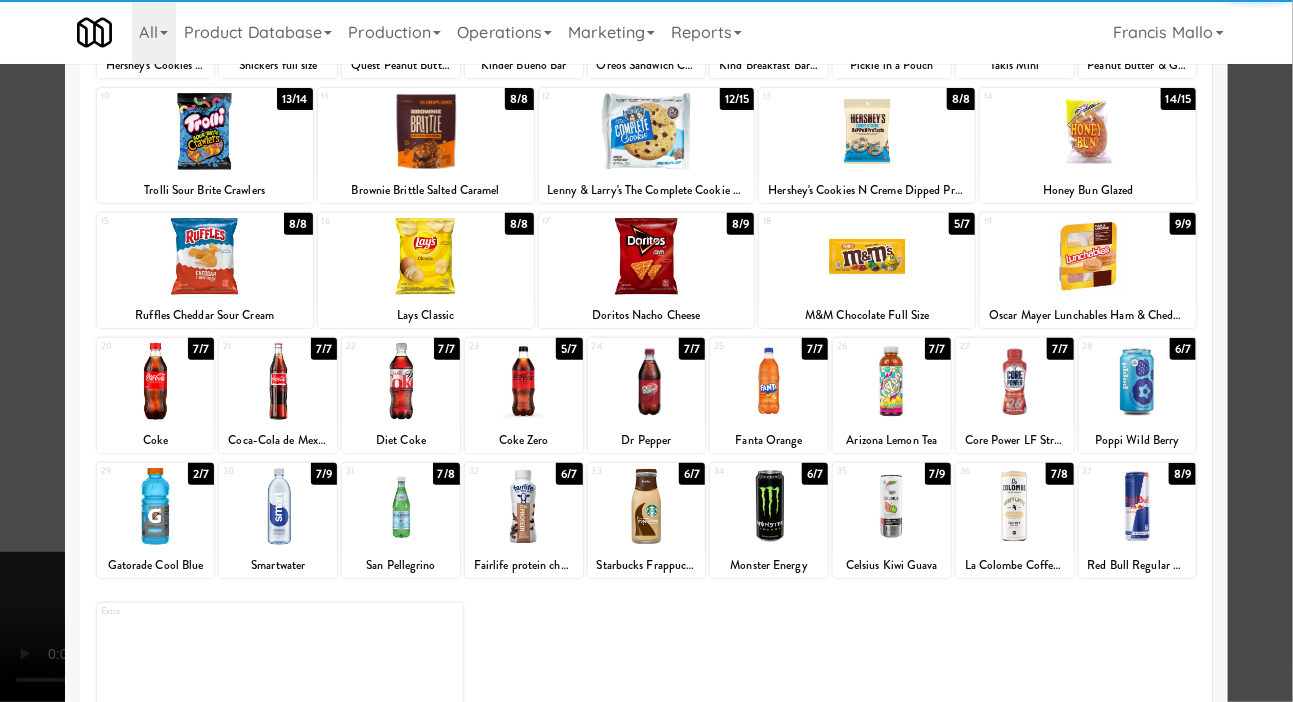 scroll, scrollTop: 279, scrollLeft: 0, axis: vertical 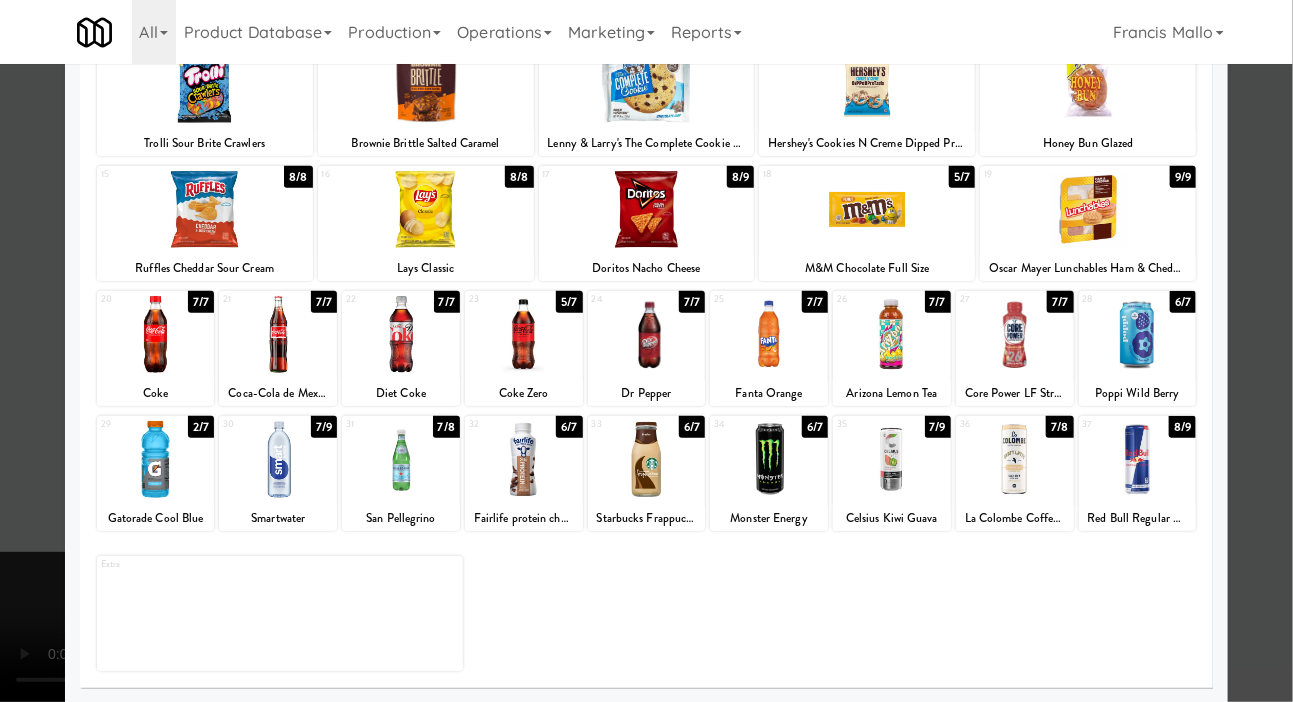 click at bounding box center (646, 351) 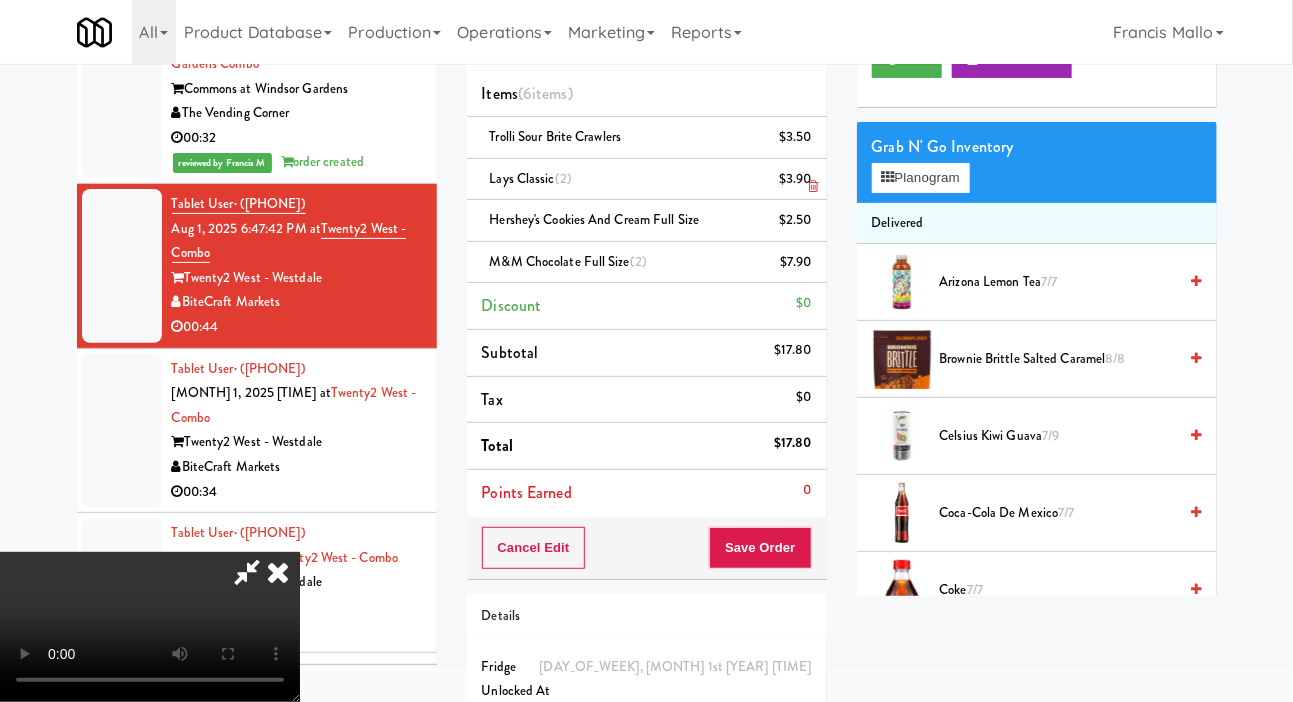 click at bounding box center [813, 186] 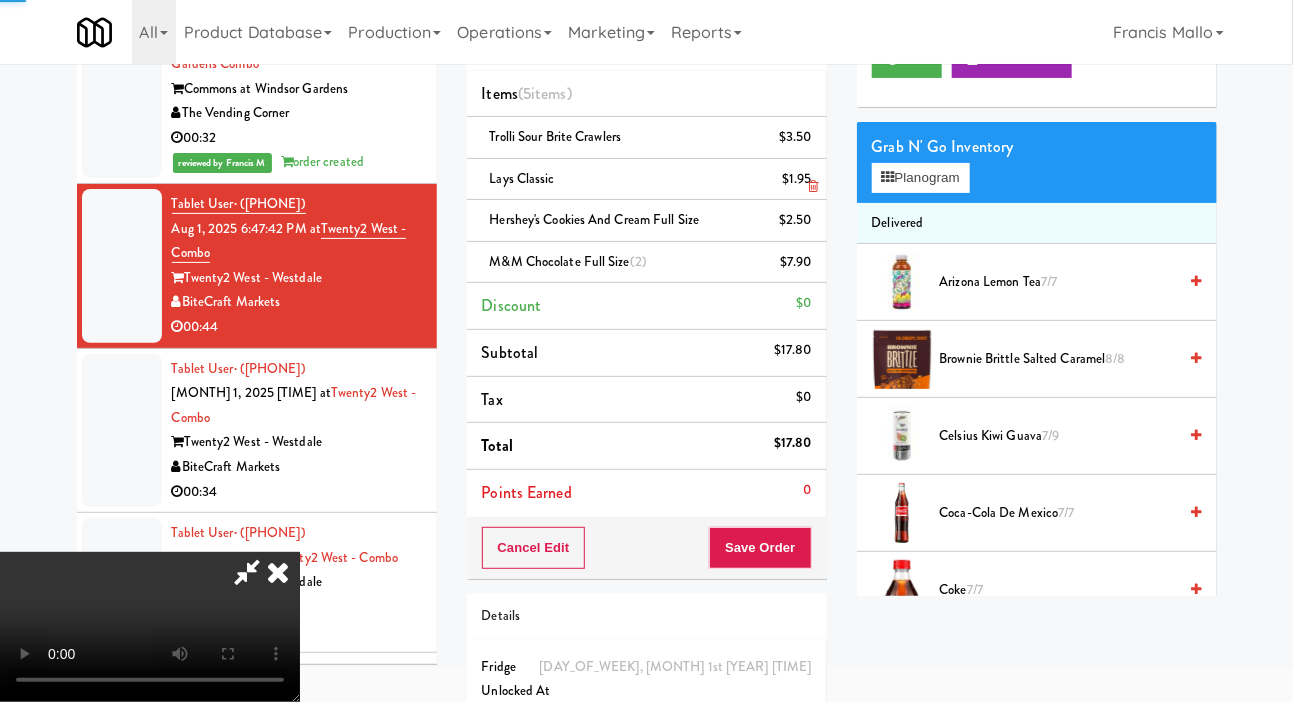 click at bounding box center [813, 186] 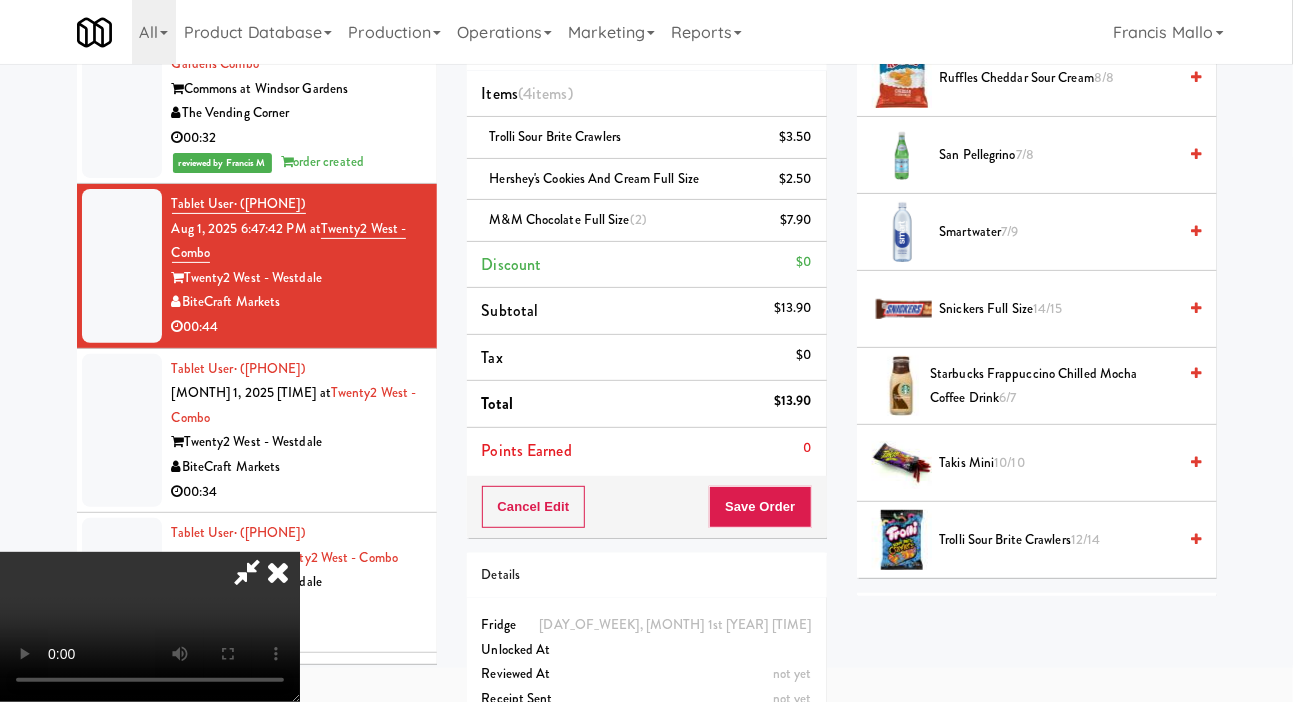 scroll, scrollTop: 2517, scrollLeft: 0, axis: vertical 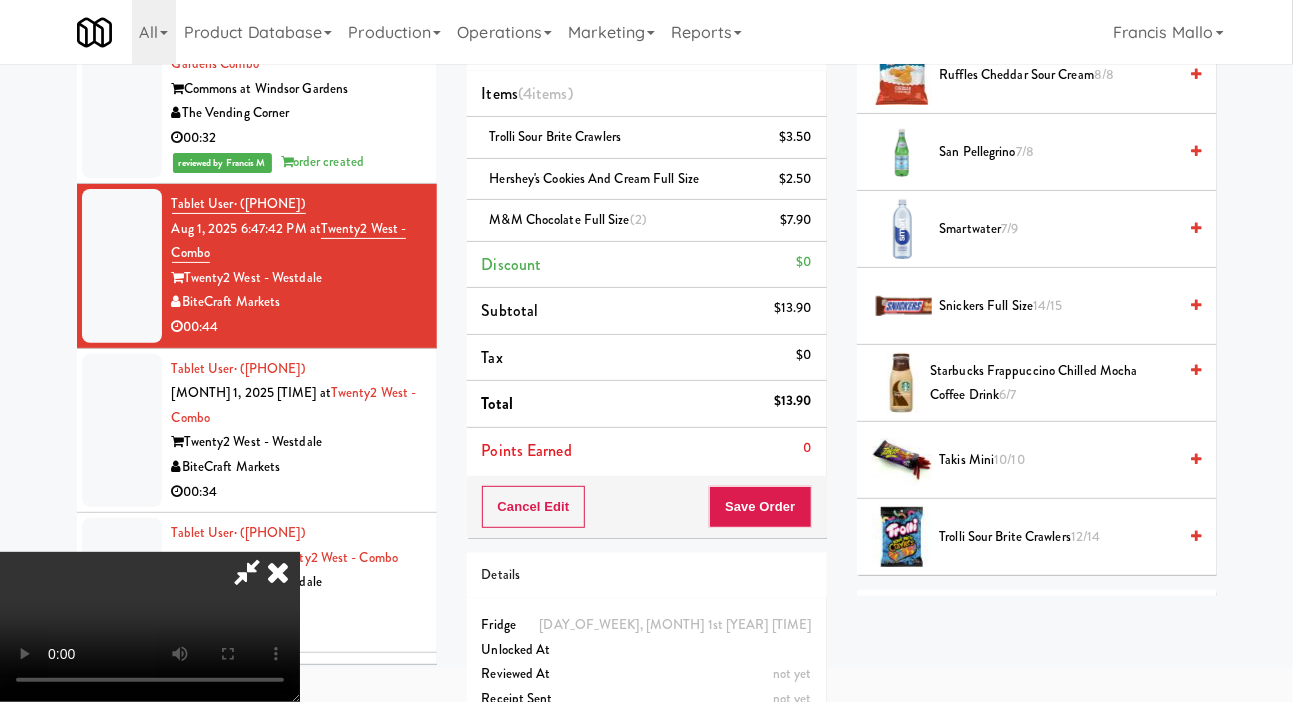 click on "Starbucks Frappuccino Chilled Mocha Coffee Drink  6/7" at bounding box center [1053, 383] 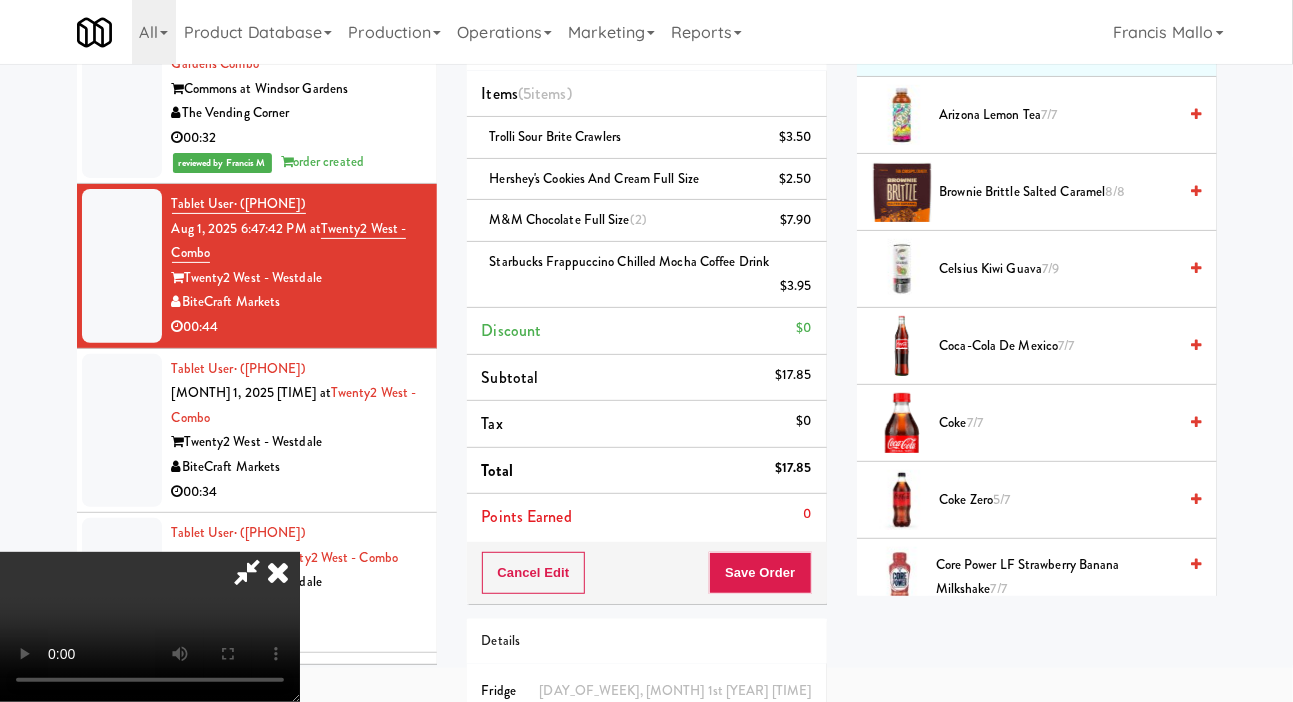 scroll, scrollTop: 0, scrollLeft: 0, axis: both 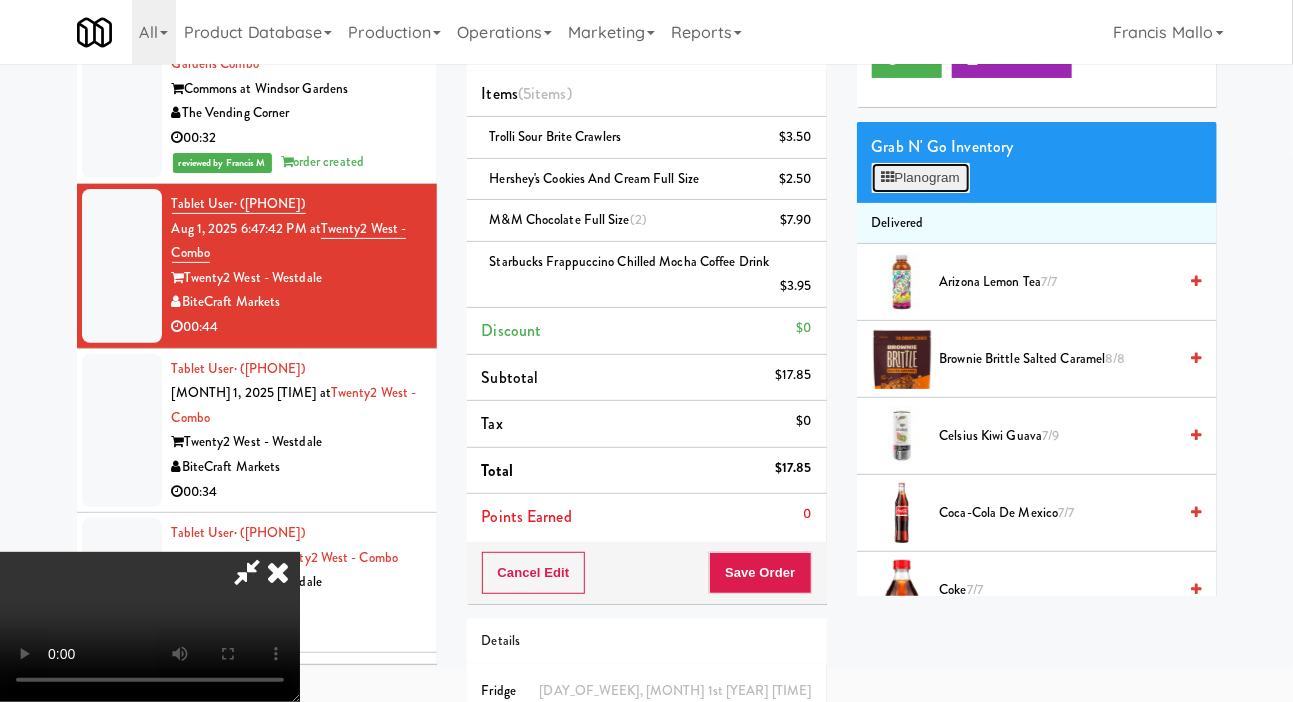 click on "Planogram" at bounding box center (921, 178) 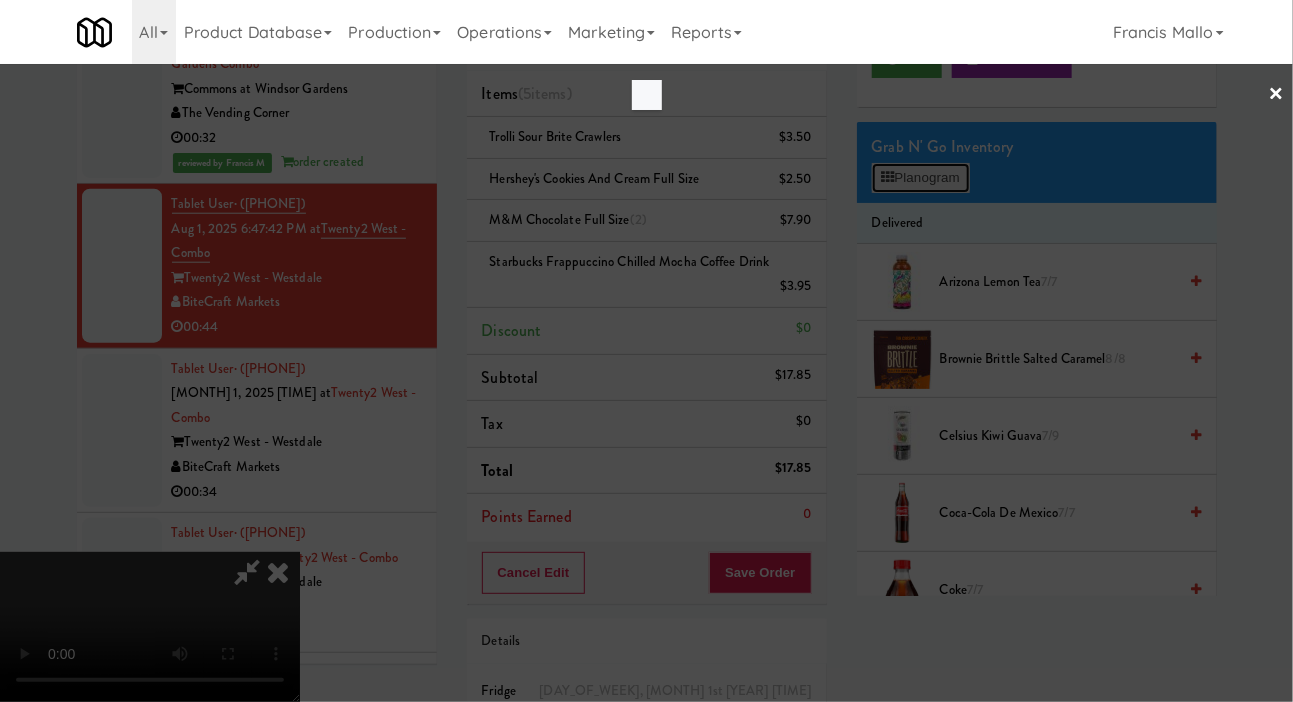 scroll, scrollTop: 0, scrollLeft: 0, axis: both 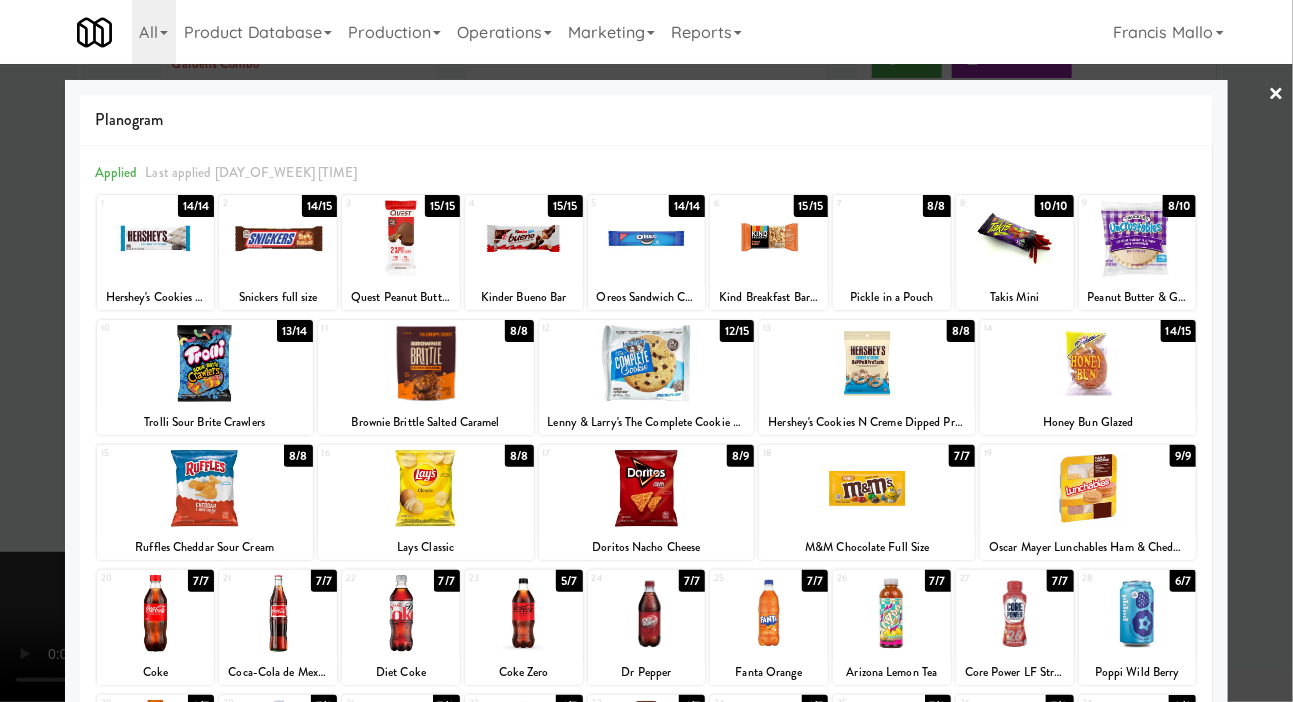 click at bounding box center (426, 488) 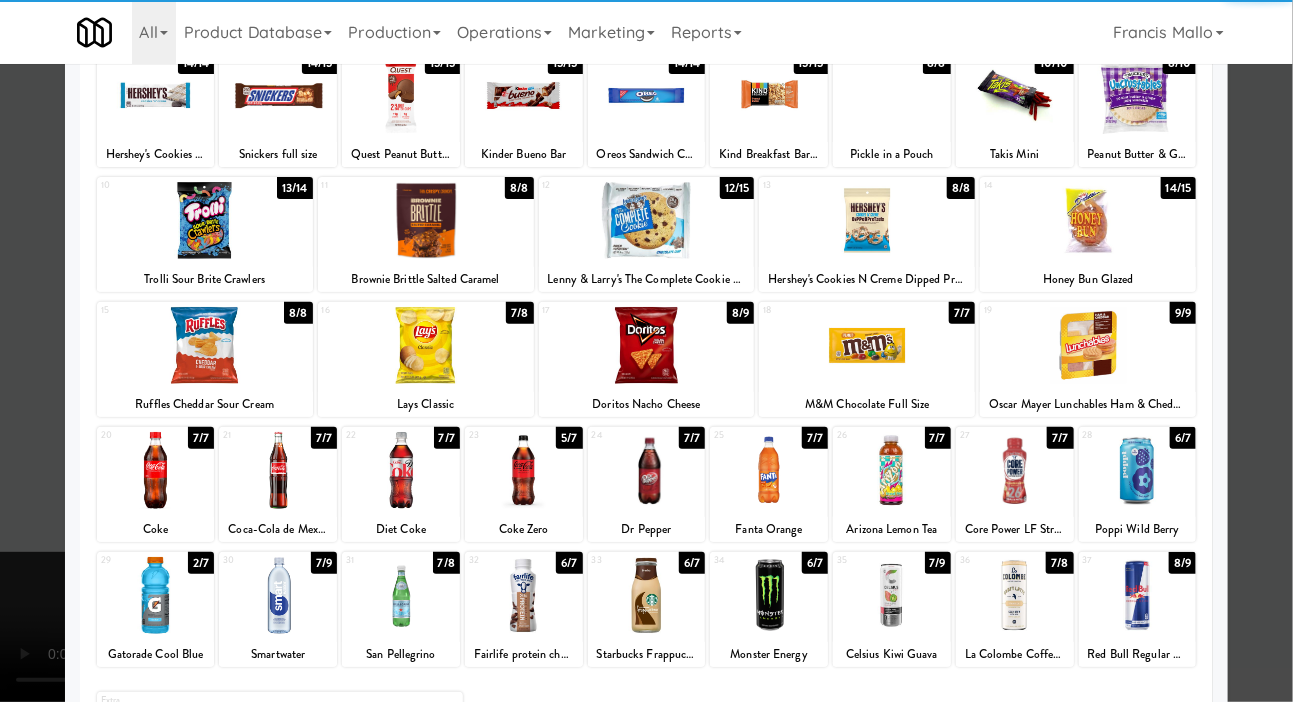 scroll, scrollTop: 151, scrollLeft: 0, axis: vertical 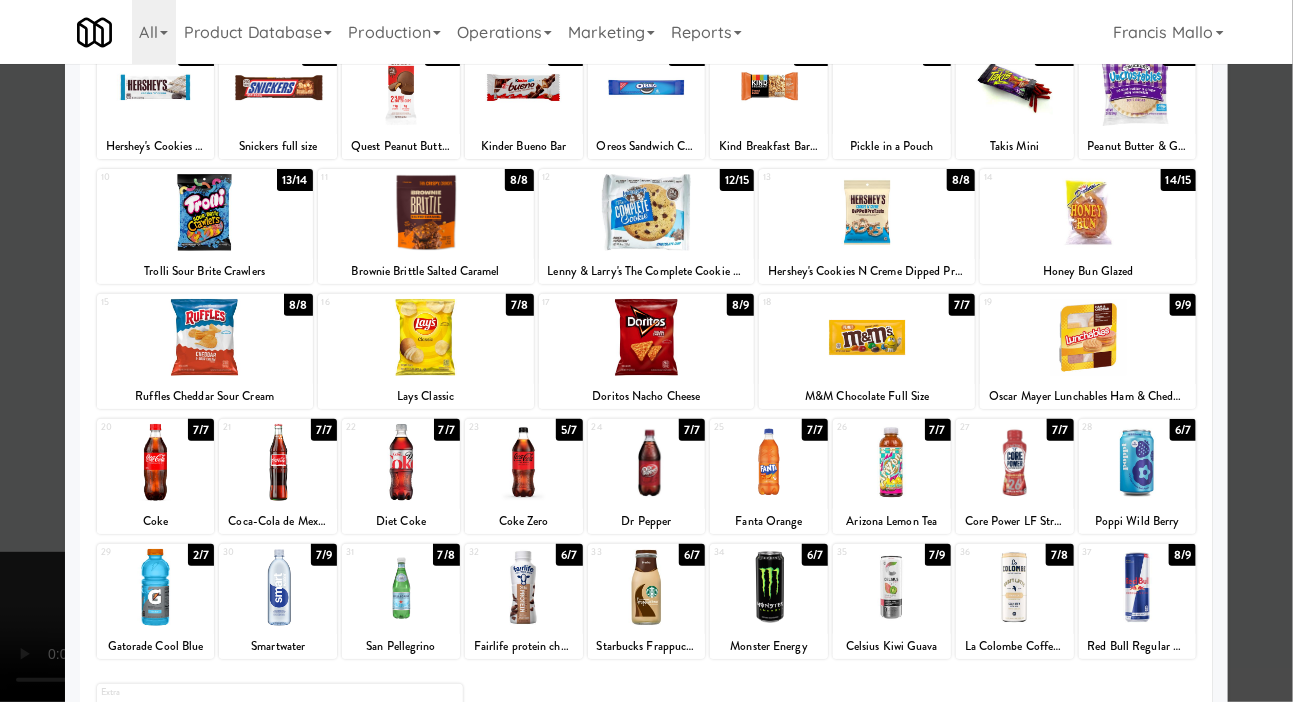 click at bounding box center [646, 351] 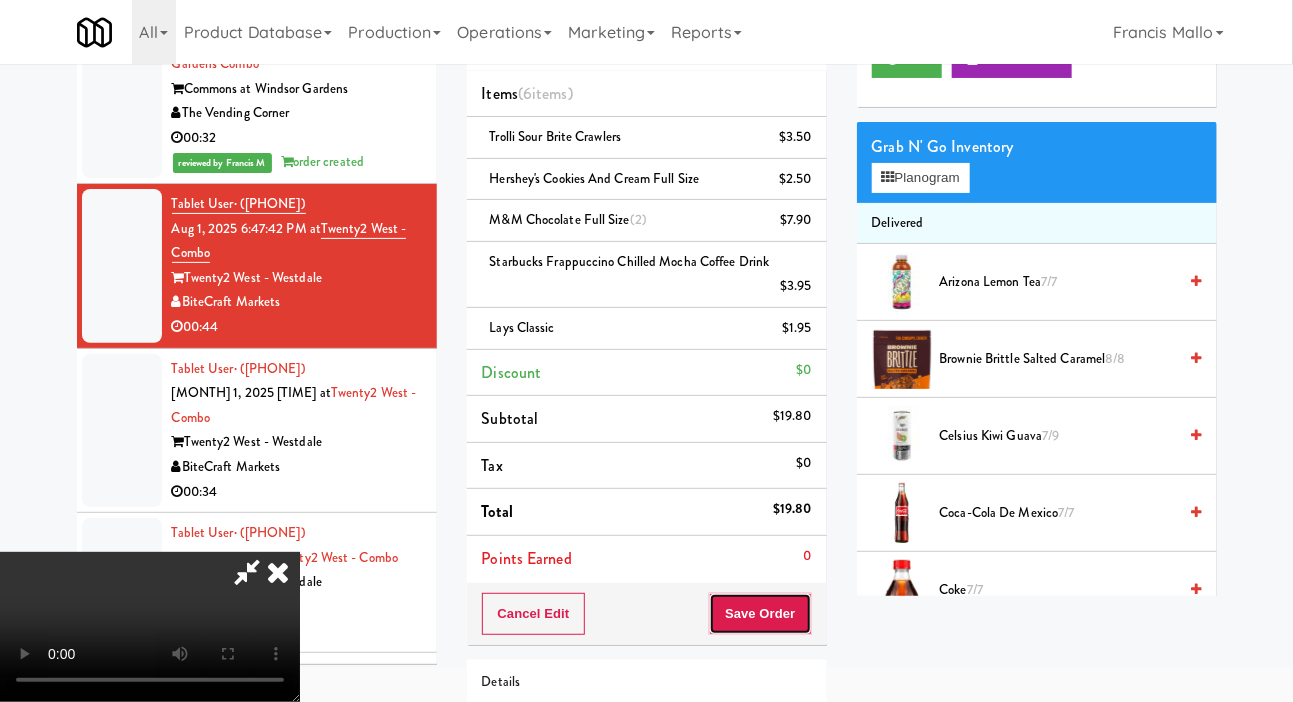 click on "Save Order" at bounding box center (760, 614) 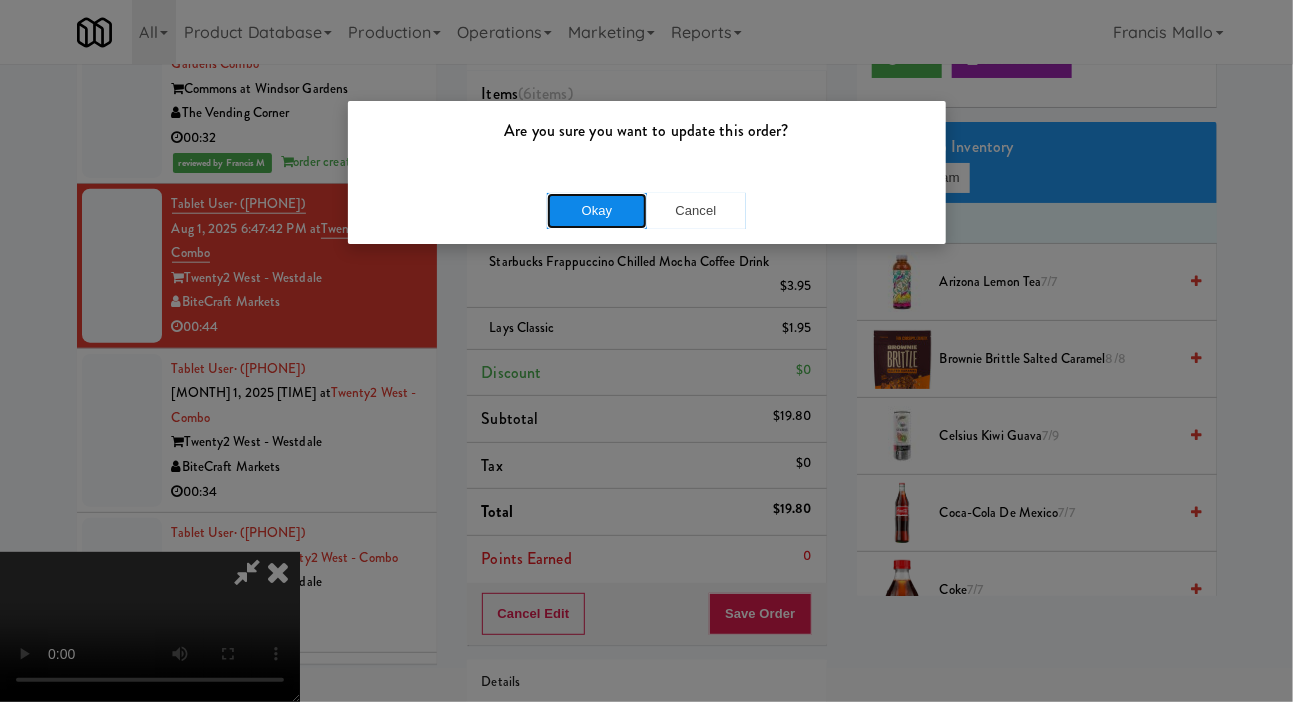 click on "Okay" at bounding box center [597, 211] 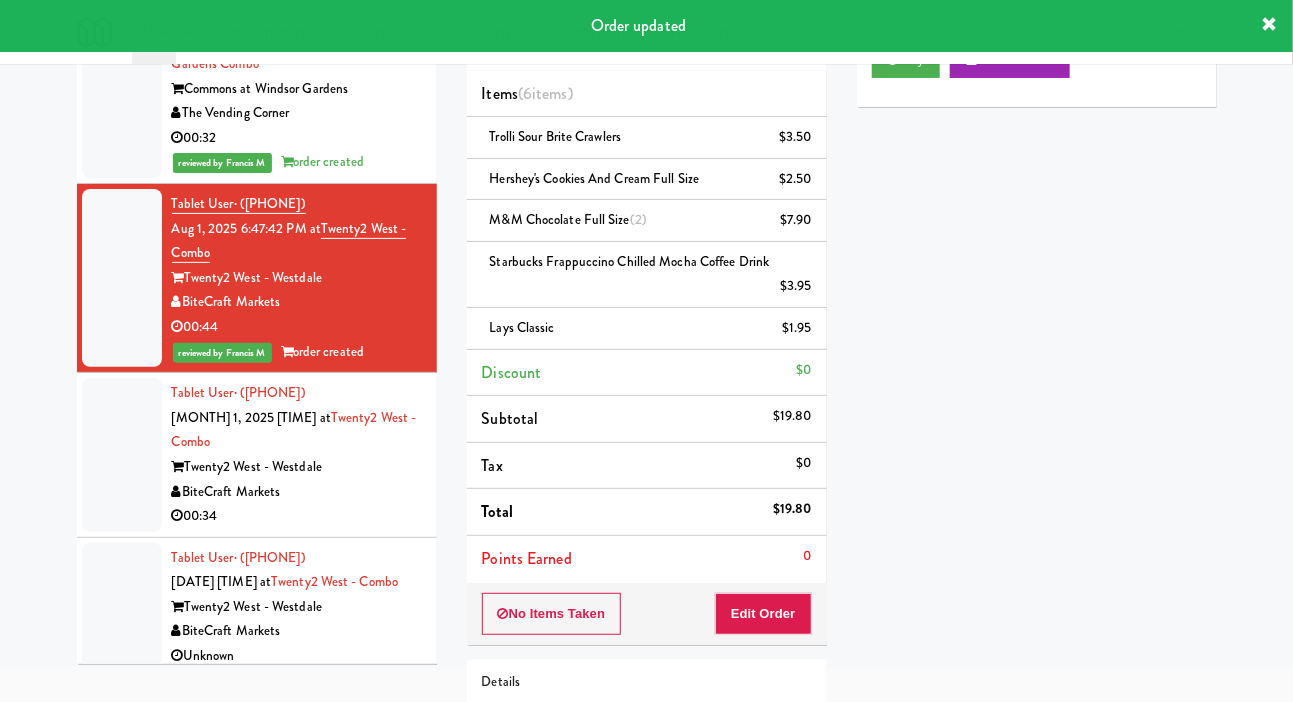 click on "BiteCraft Markets" at bounding box center (297, 492) 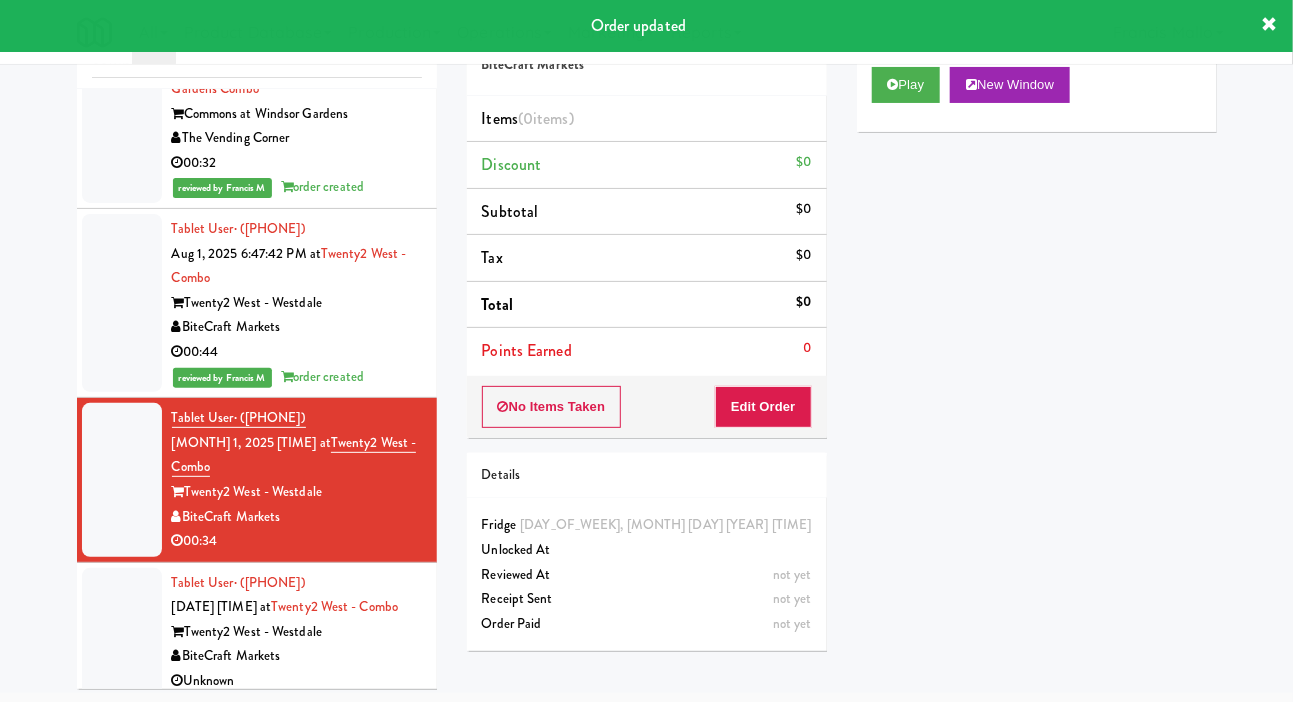 scroll, scrollTop: 98, scrollLeft: 0, axis: vertical 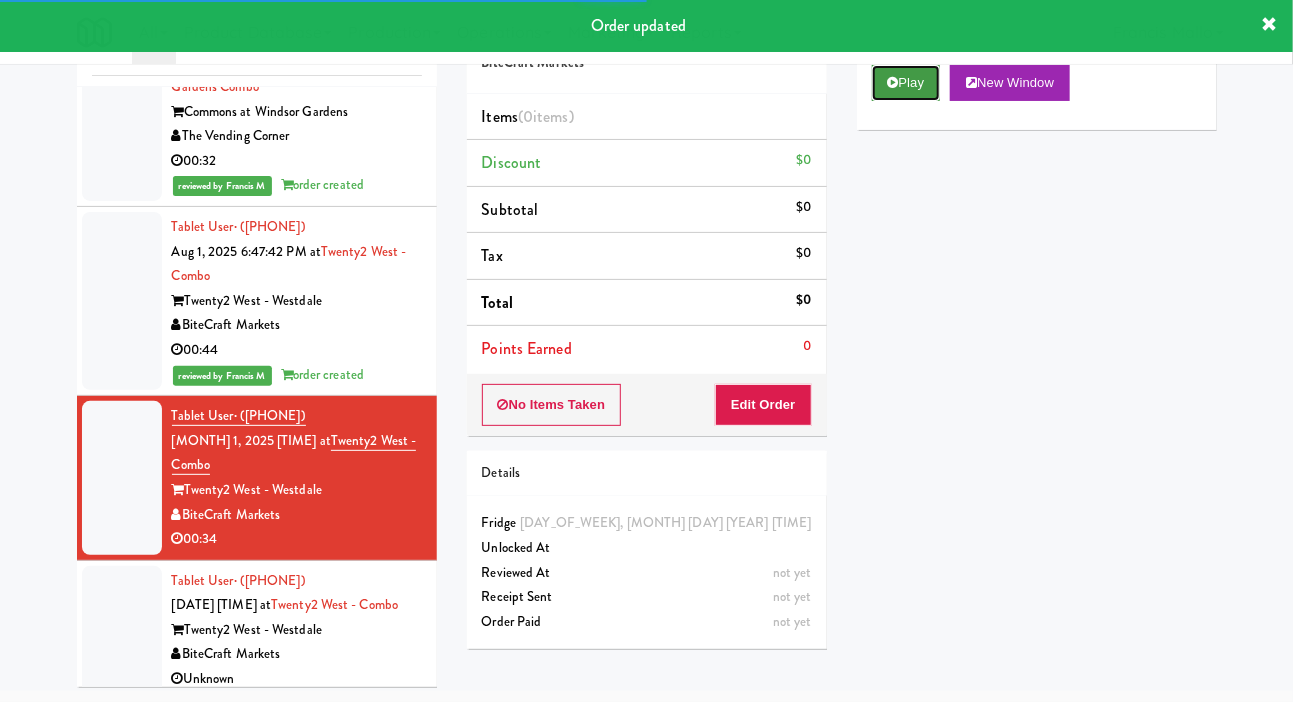 click on "Play" at bounding box center [906, 83] 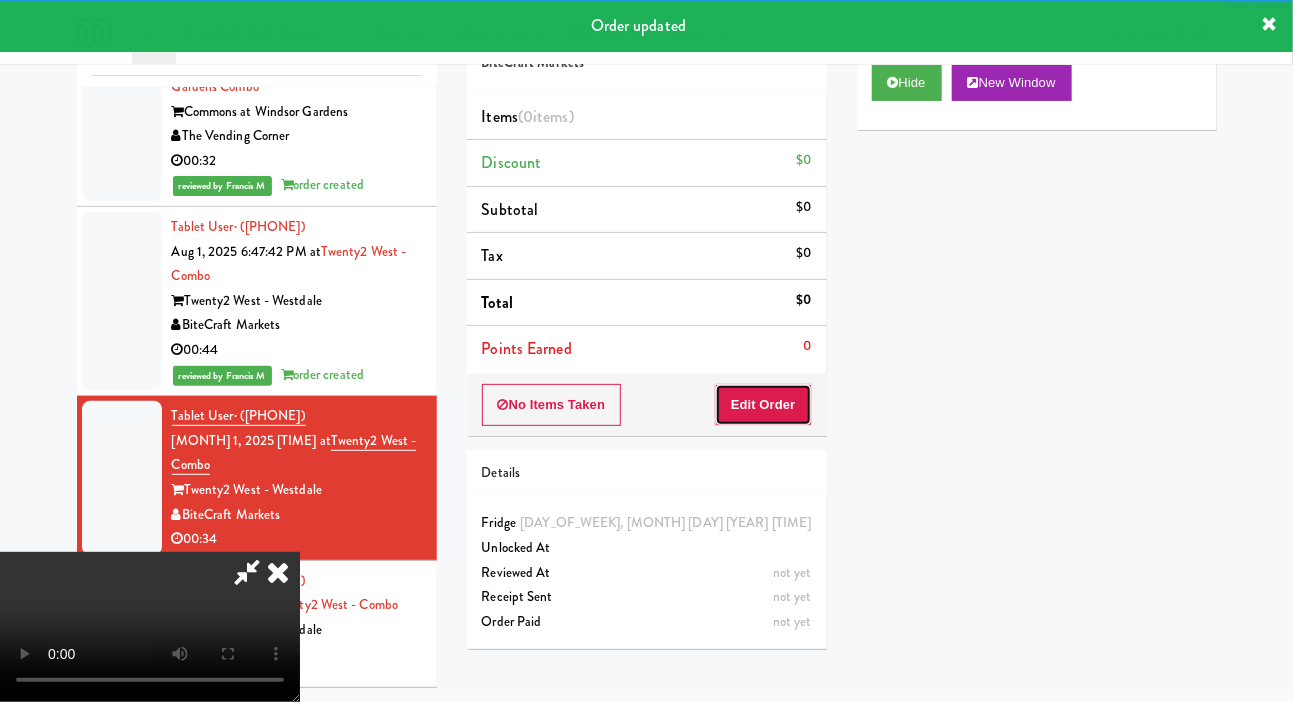 click on "Edit Order" at bounding box center (763, 405) 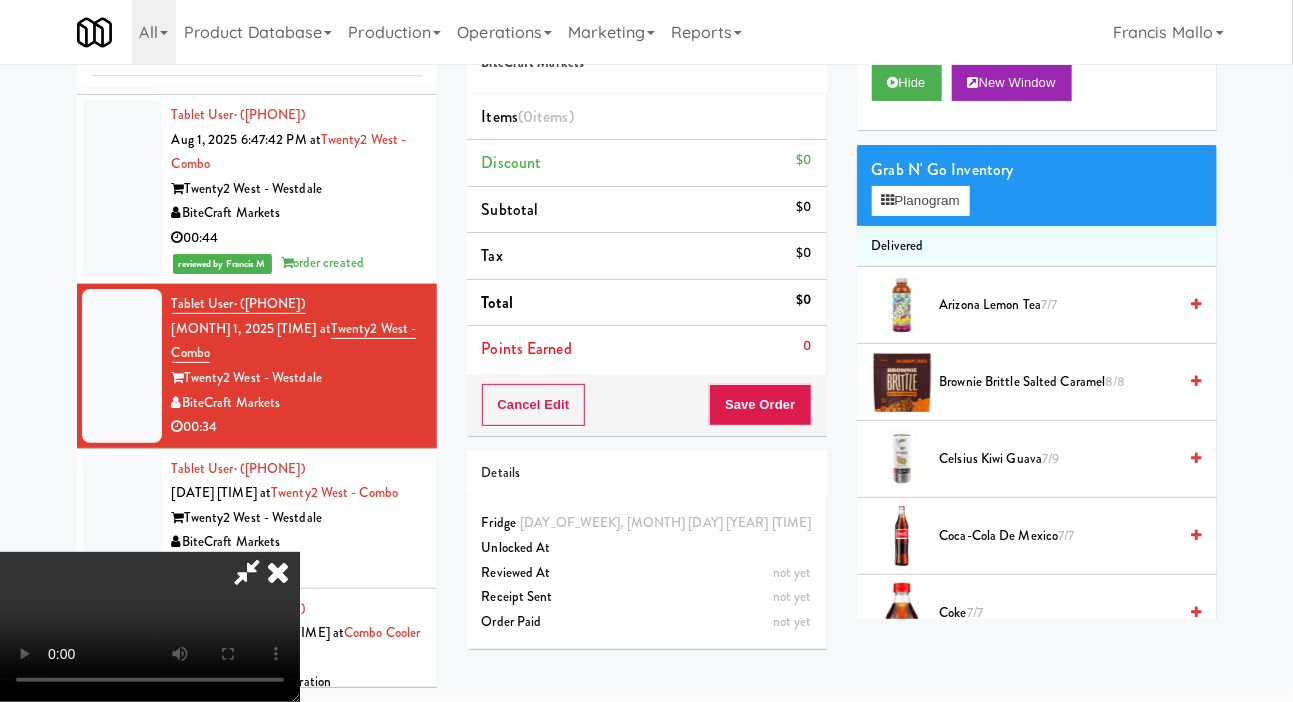 scroll, scrollTop: 867, scrollLeft: 0, axis: vertical 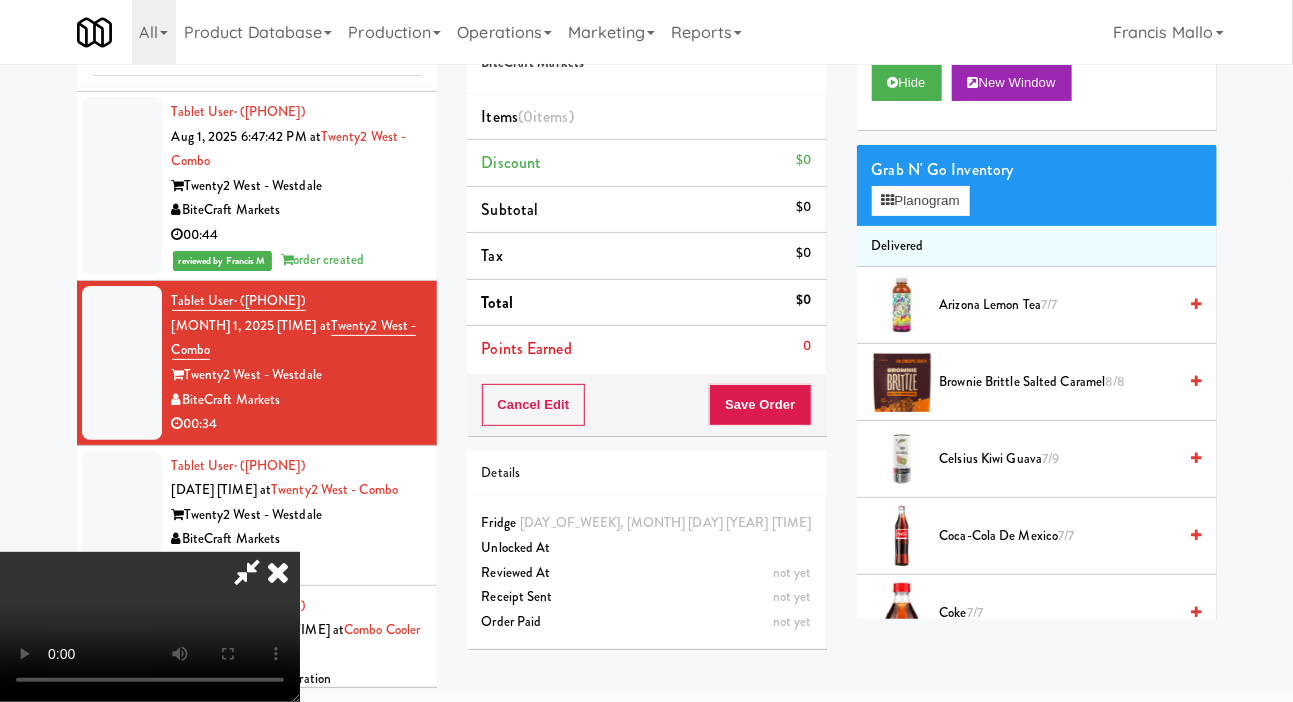 type 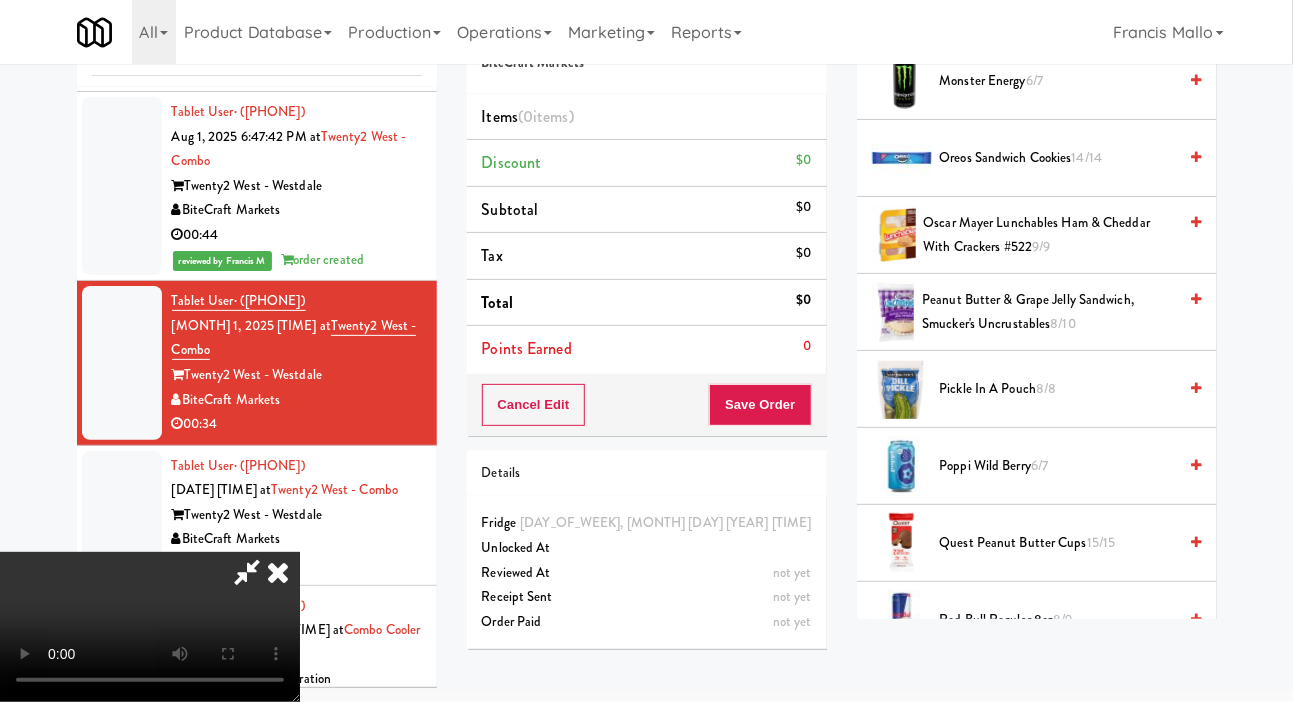 scroll, scrollTop: 1926, scrollLeft: 0, axis: vertical 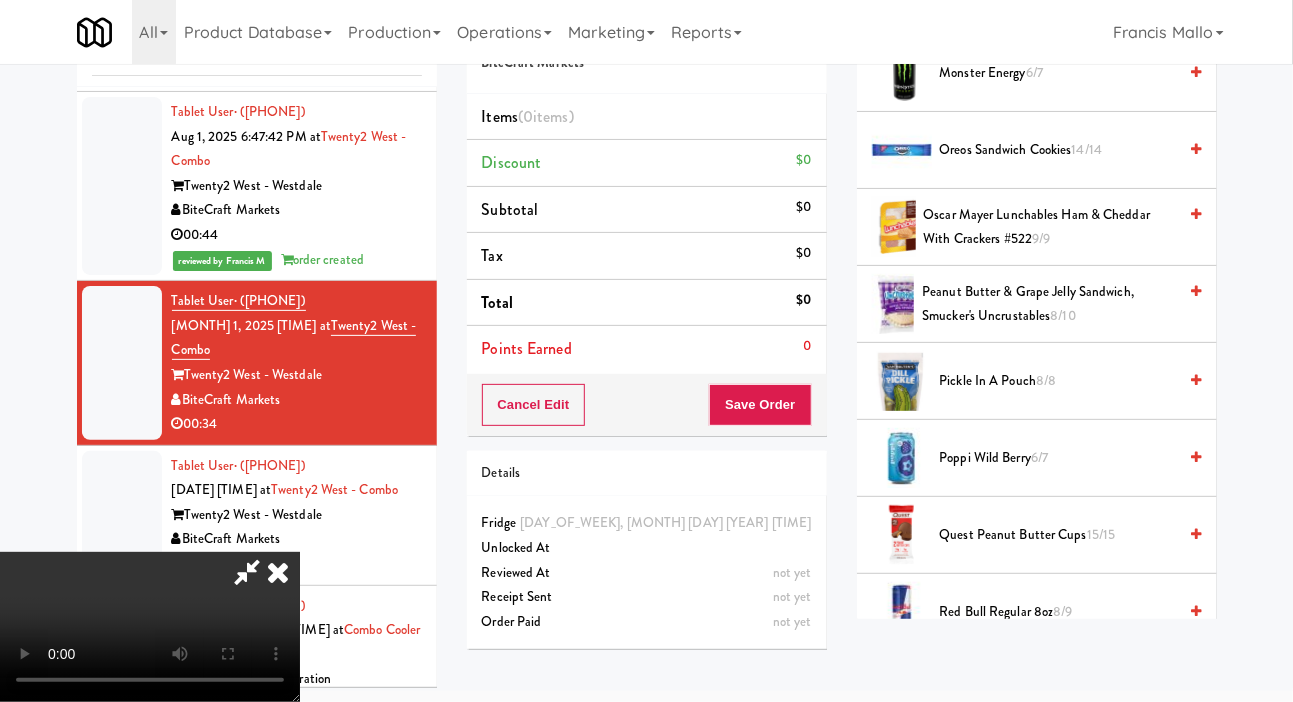 click on "Poppi Wild Berry  6/7" at bounding box center (1058, 458) 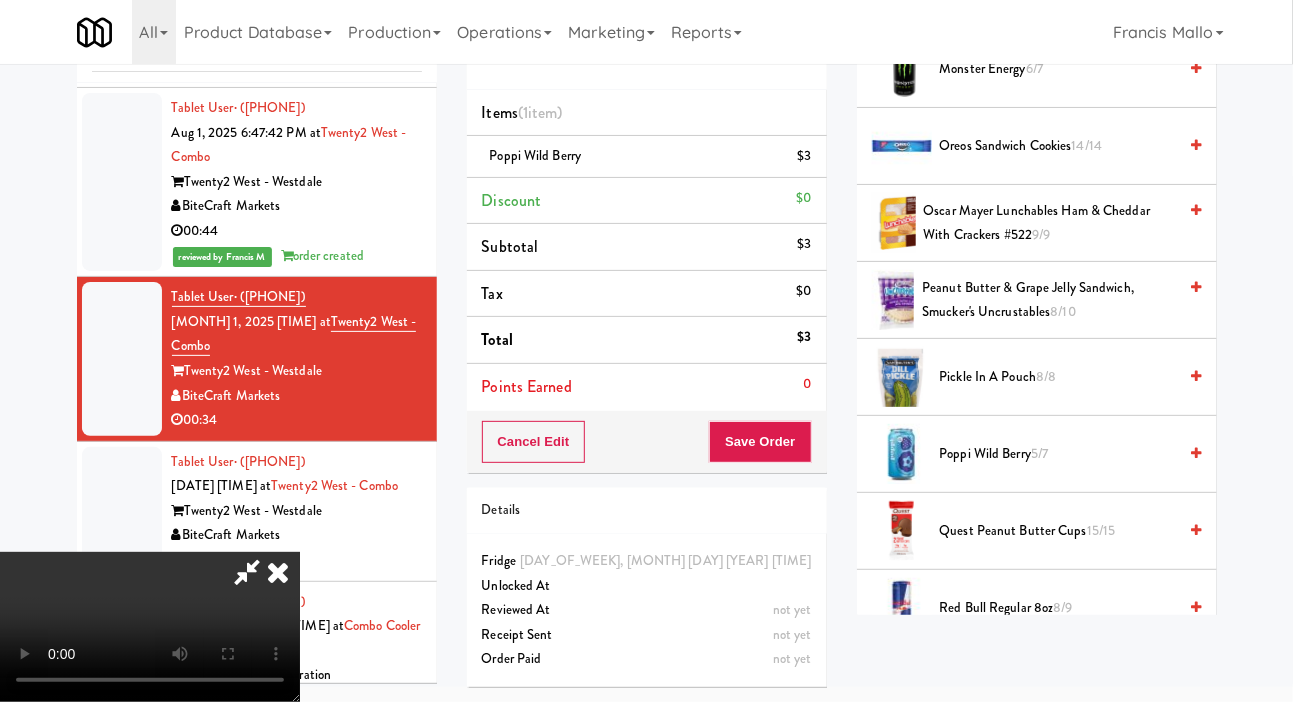 click on "Poppi Wild Berry  5/7" at bounding box center [1058, 454] 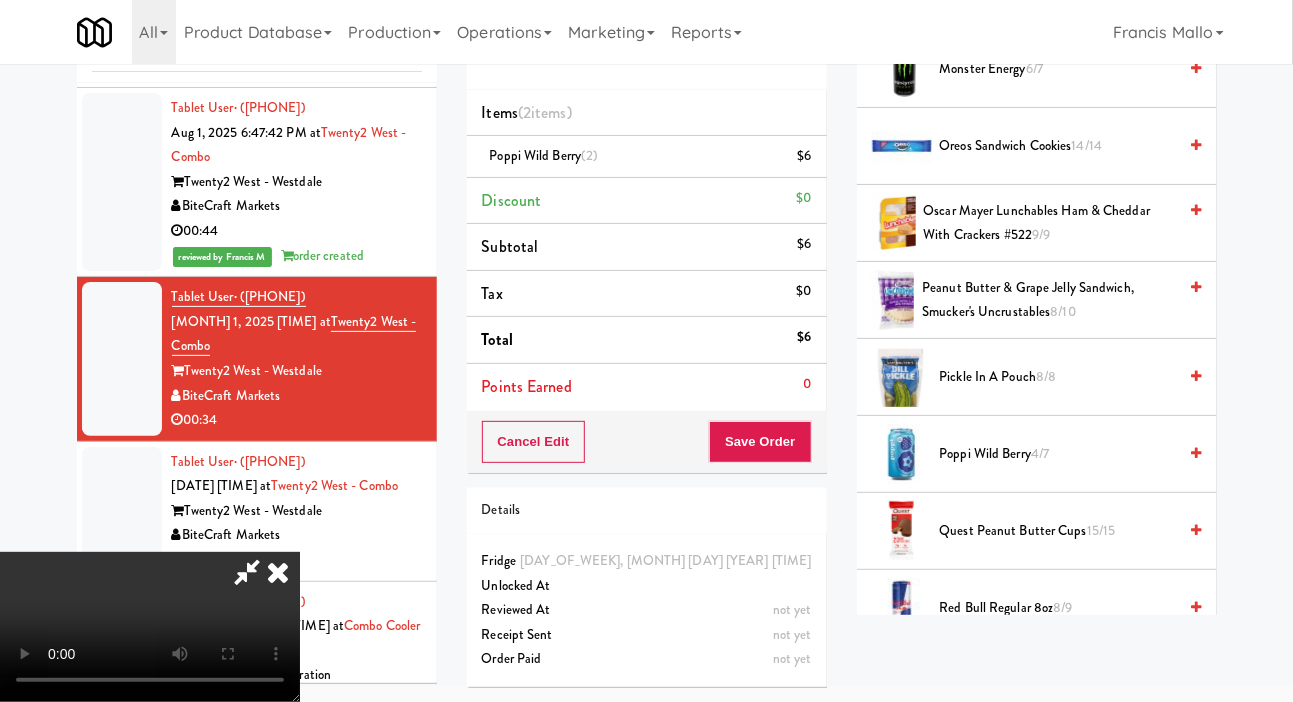 click on "Poppi Wild Berry  4/7" at bounding box center [1058, 454] 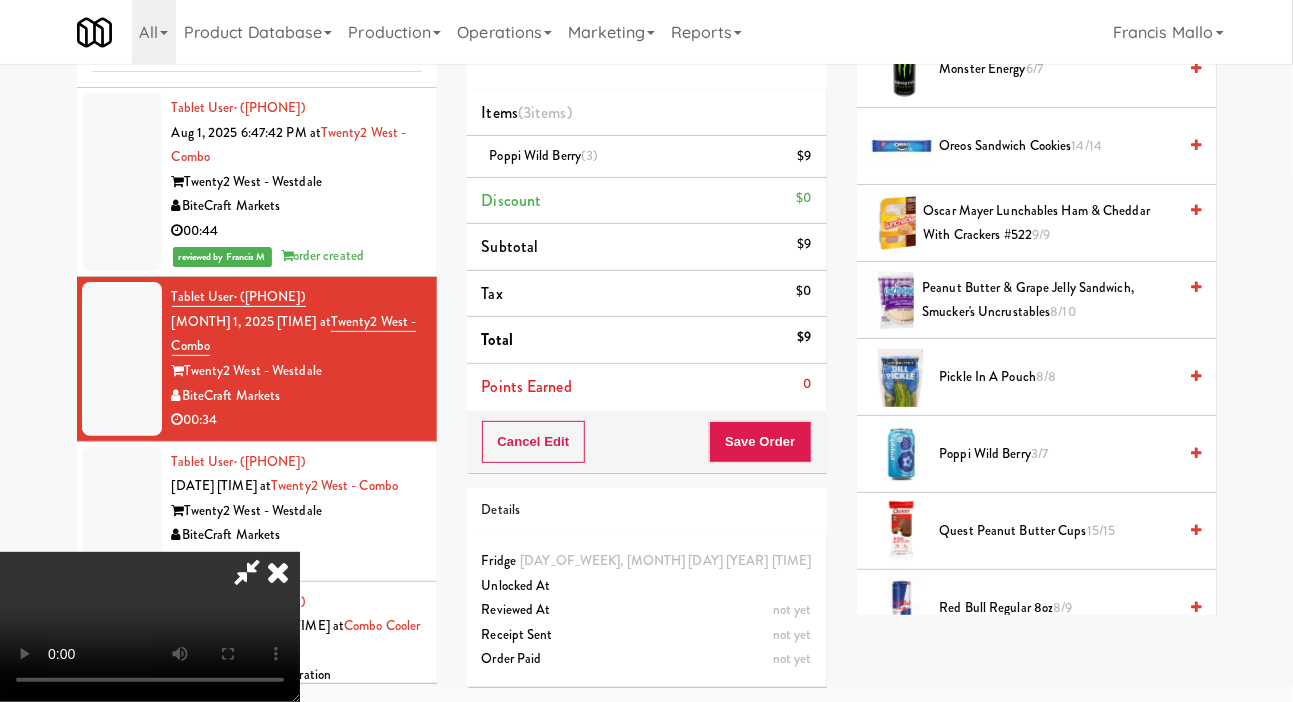 click on "Poppi Wild Berry  3/7" at bounding box center (1058, 454) 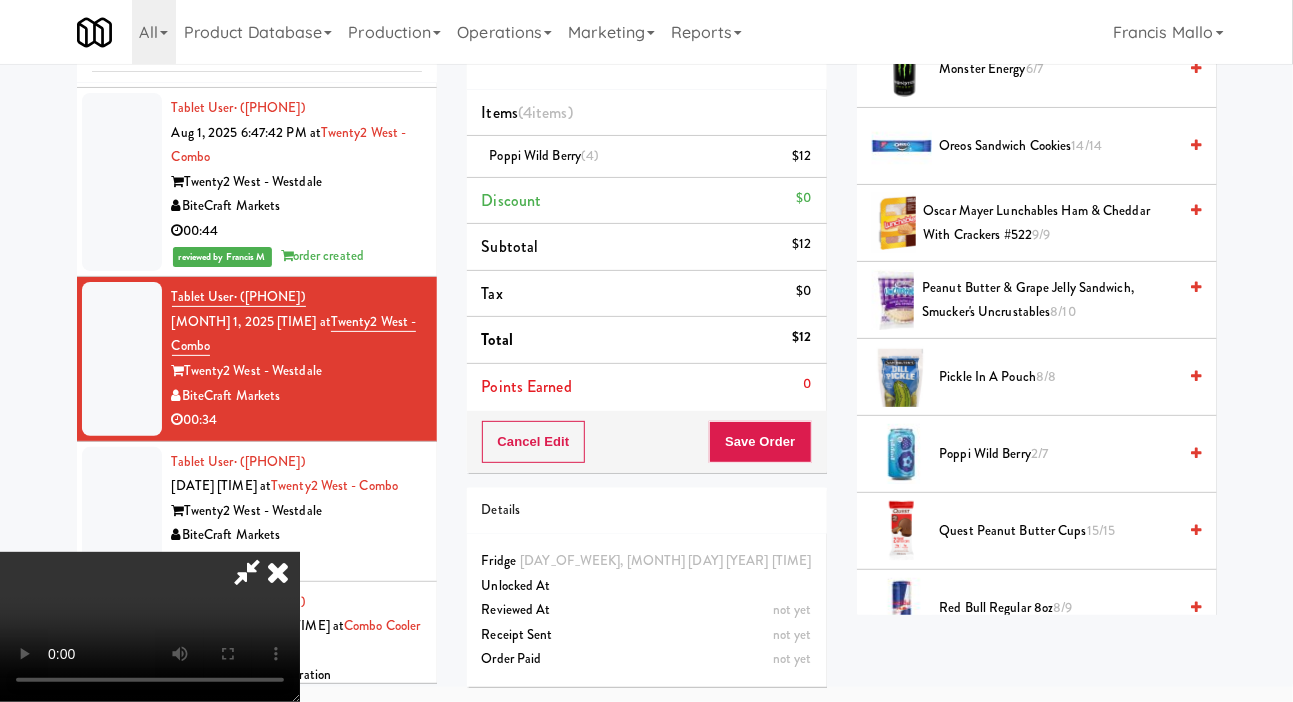 click on "Poppi Wild Berry  2/7" at bounding box center [1058, 454] 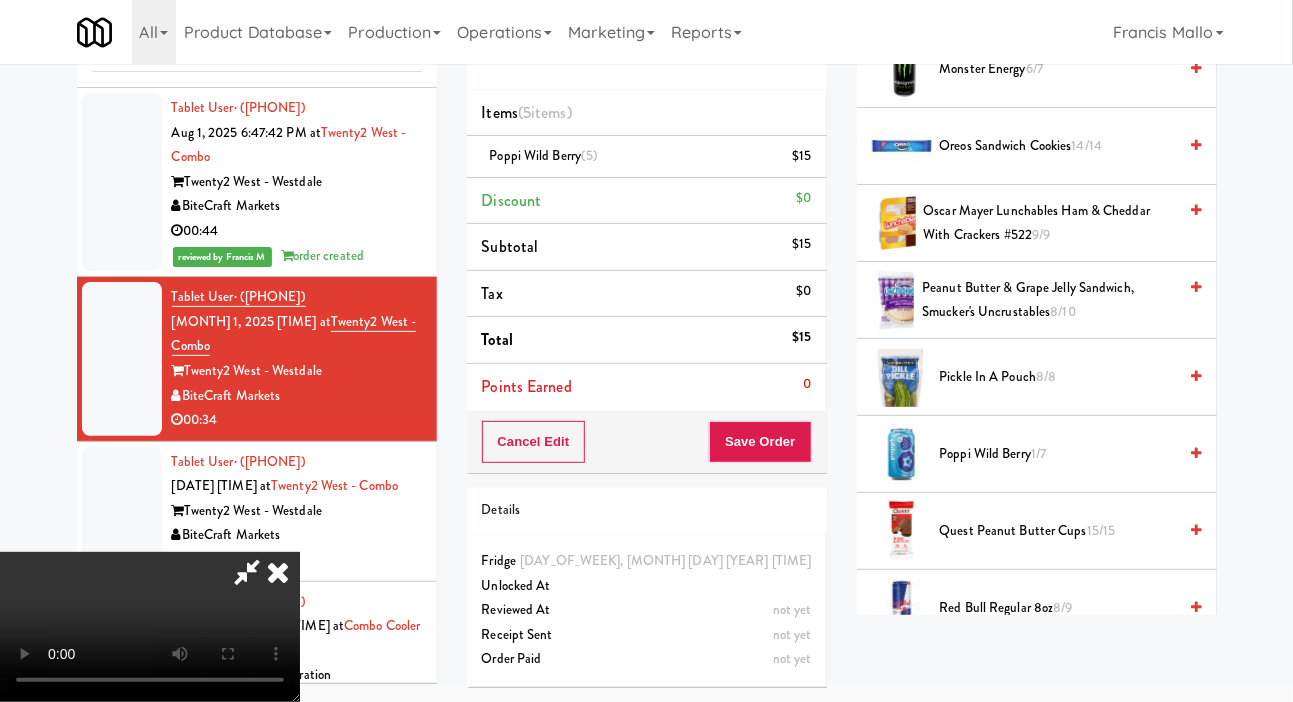 click on "Poppi Wild Berry  1/7" at bounding box center (1058, 454) 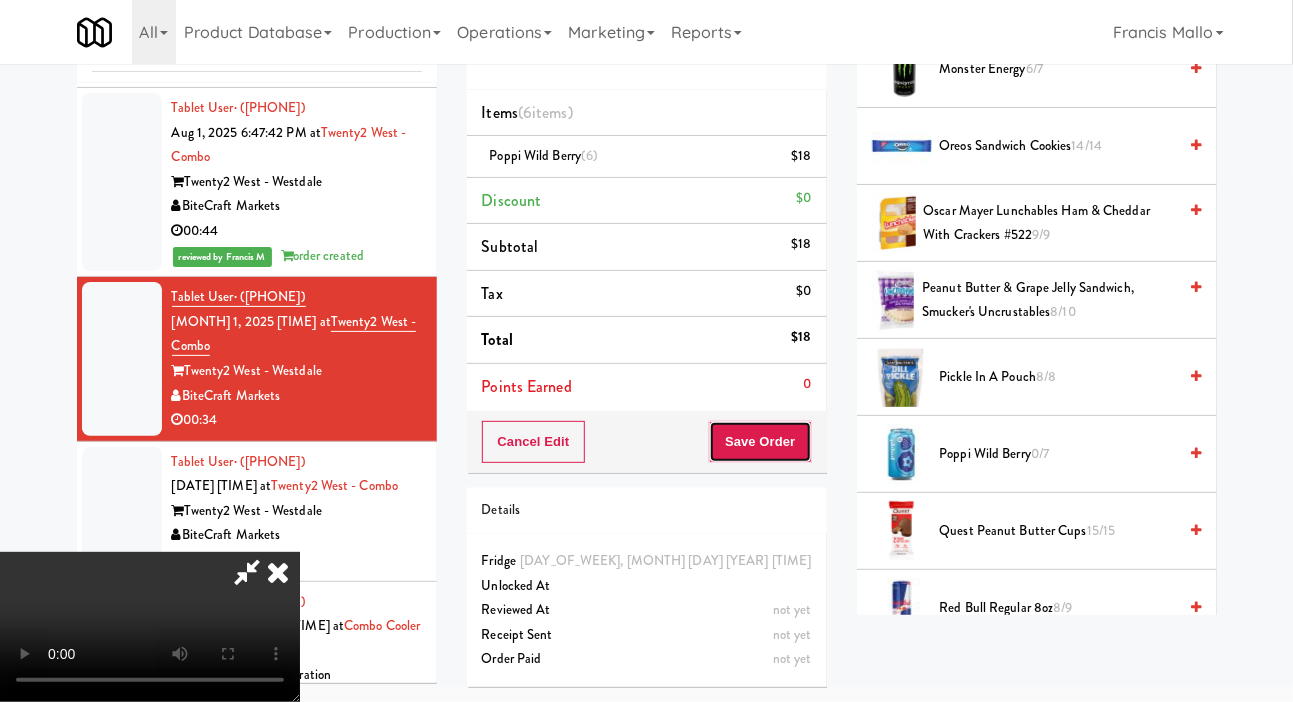 click on "Save Order" at bounding box center (760, 442) 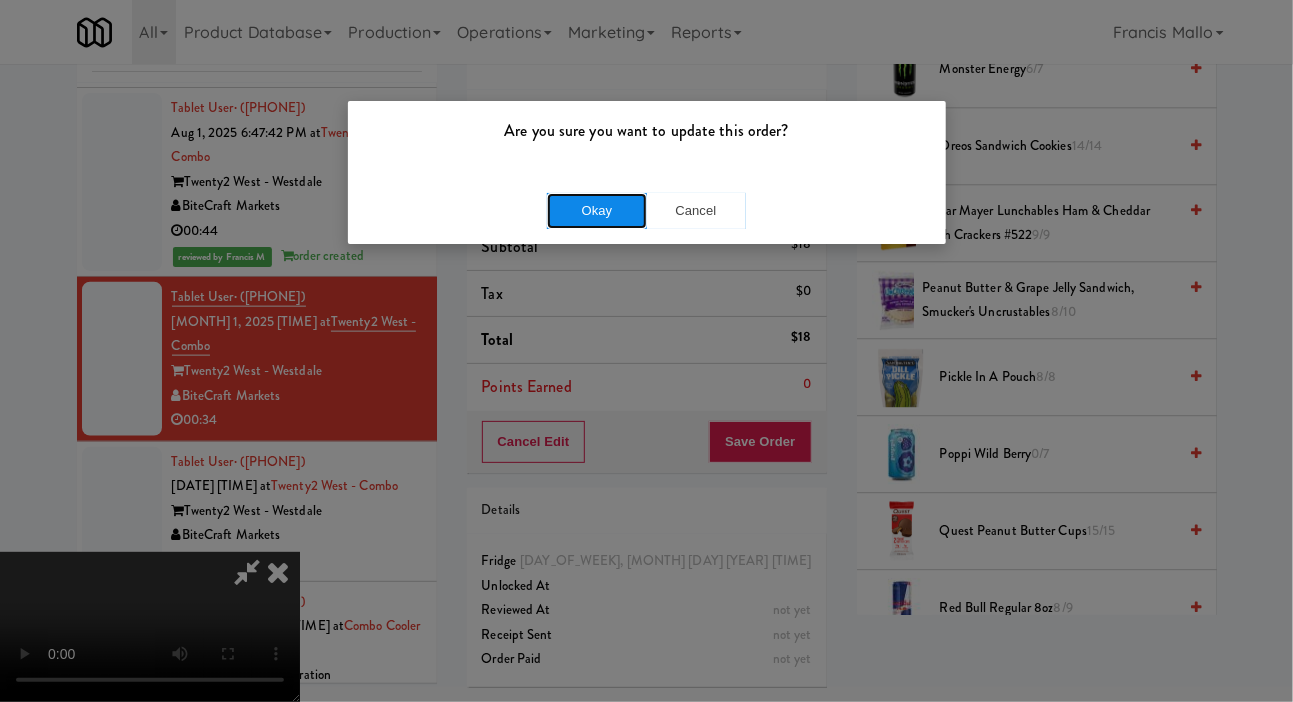 click on "Okay" at bounding box center (597, 211) 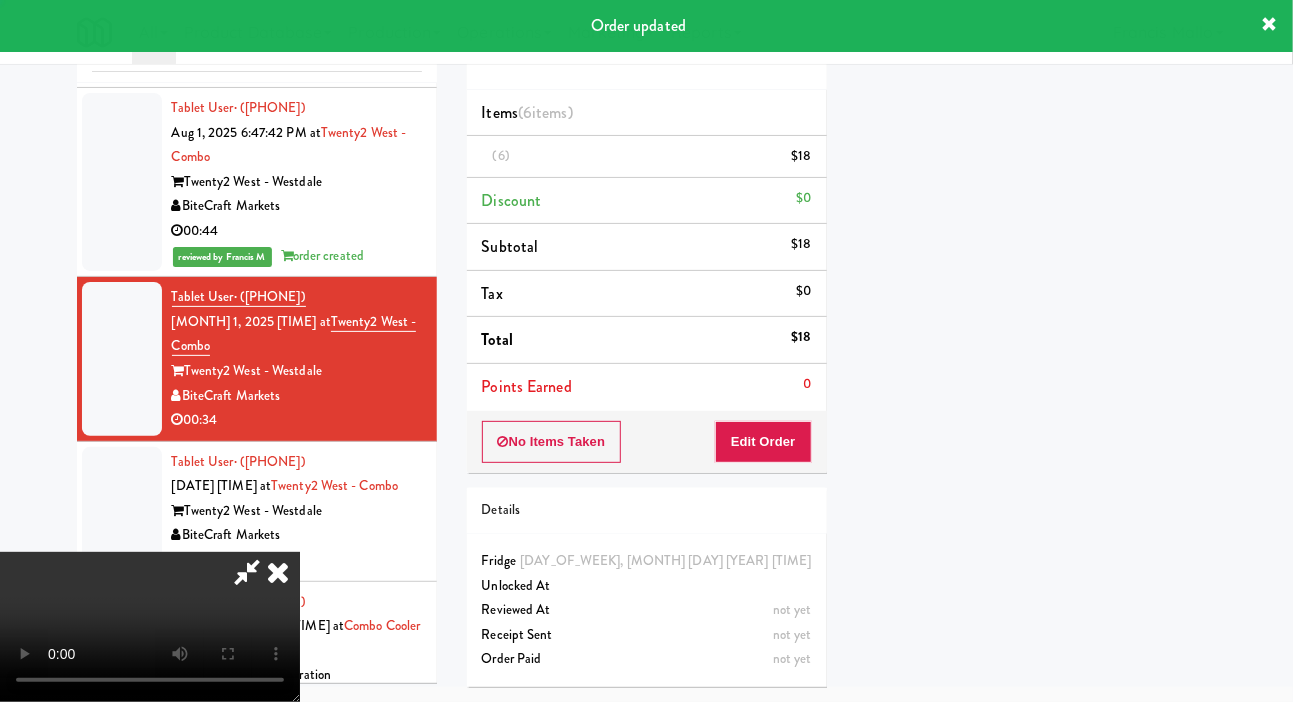 scroll, scrollTop: 116, scrollLeft: 0, axis: vertical 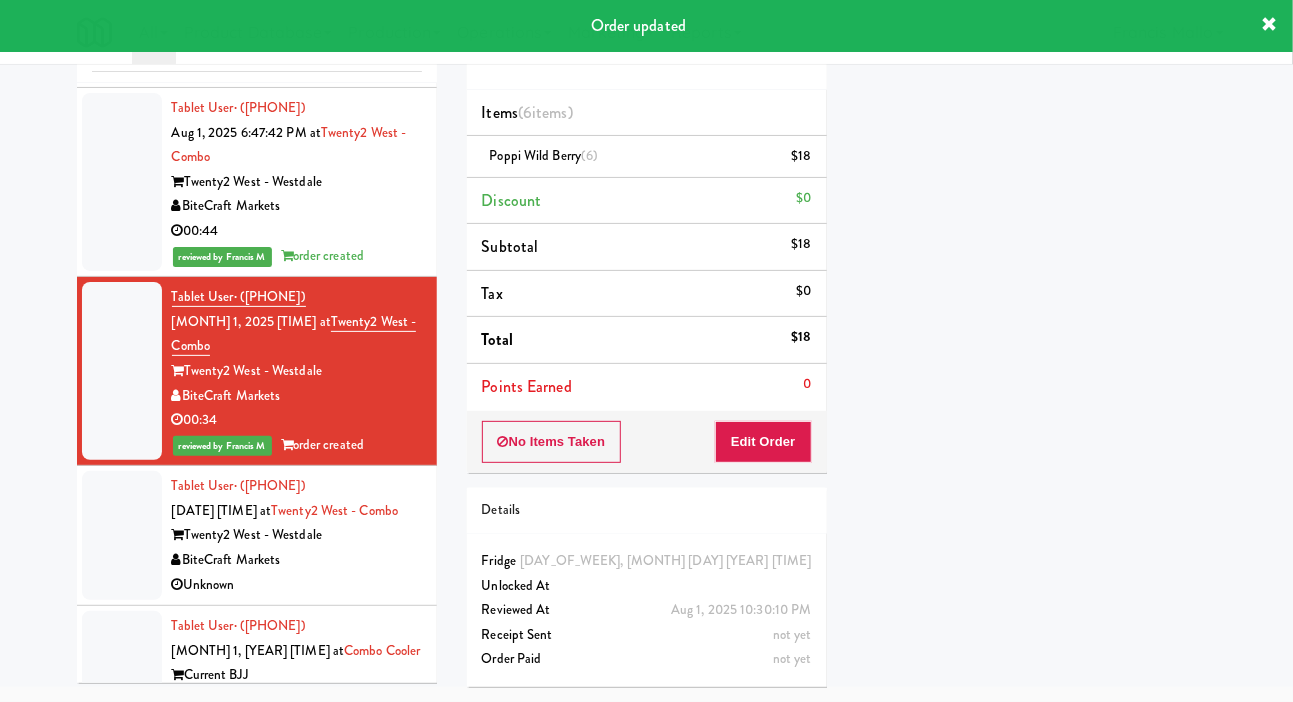 click on "BiteCraft Markets" at bounding box center (297, 560) 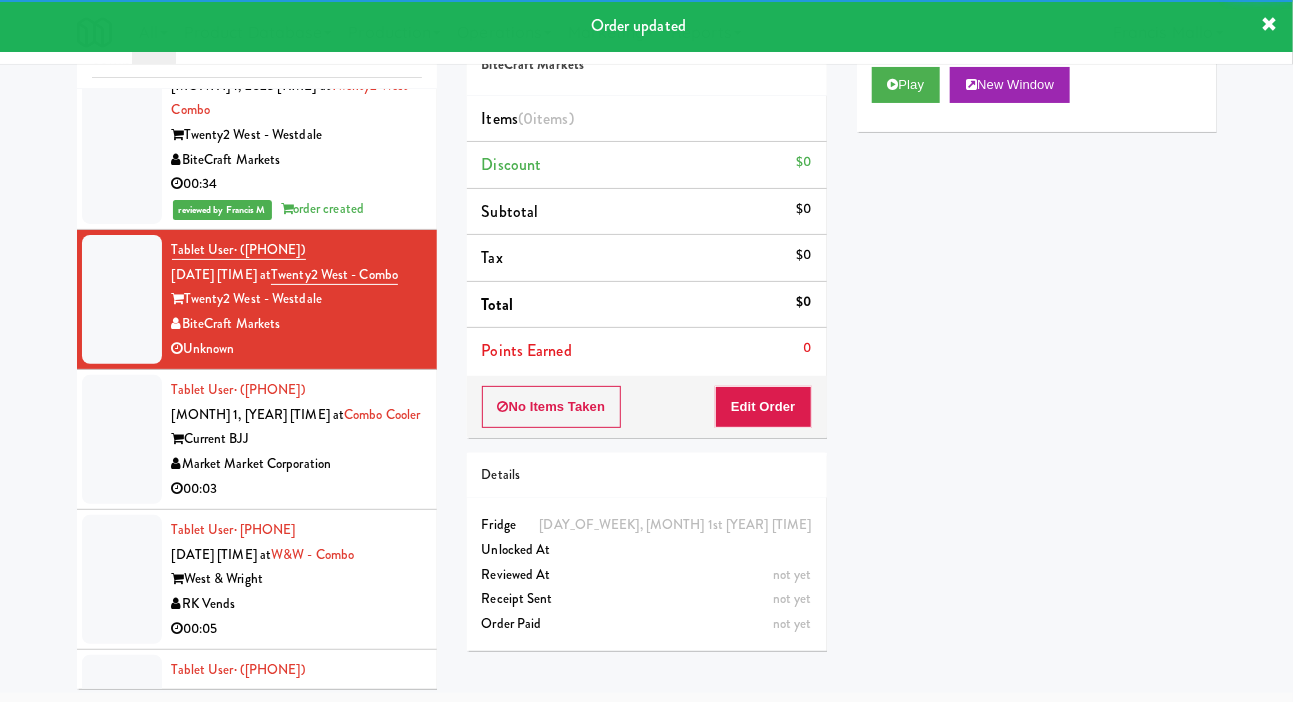 scroll, scrollTop: 1109, scrollLeft: 0, axis: vertical 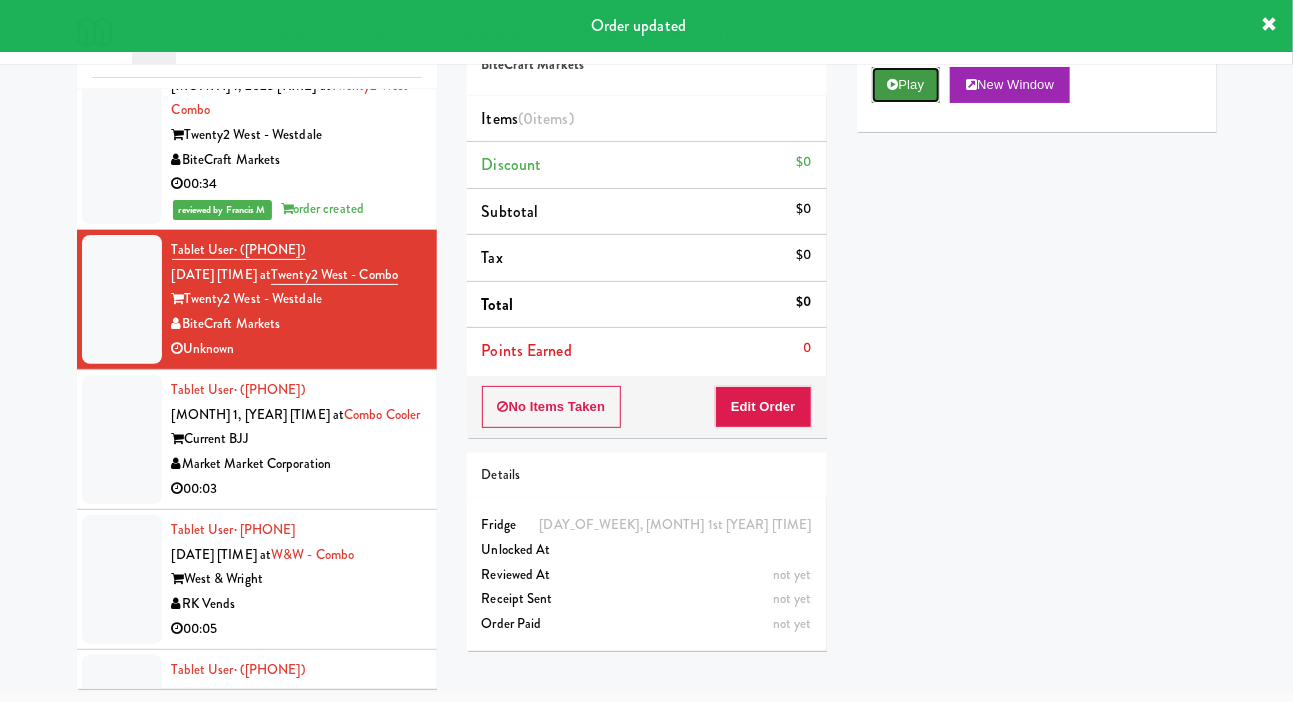 click on "Play" at bounding box center (906, 85) 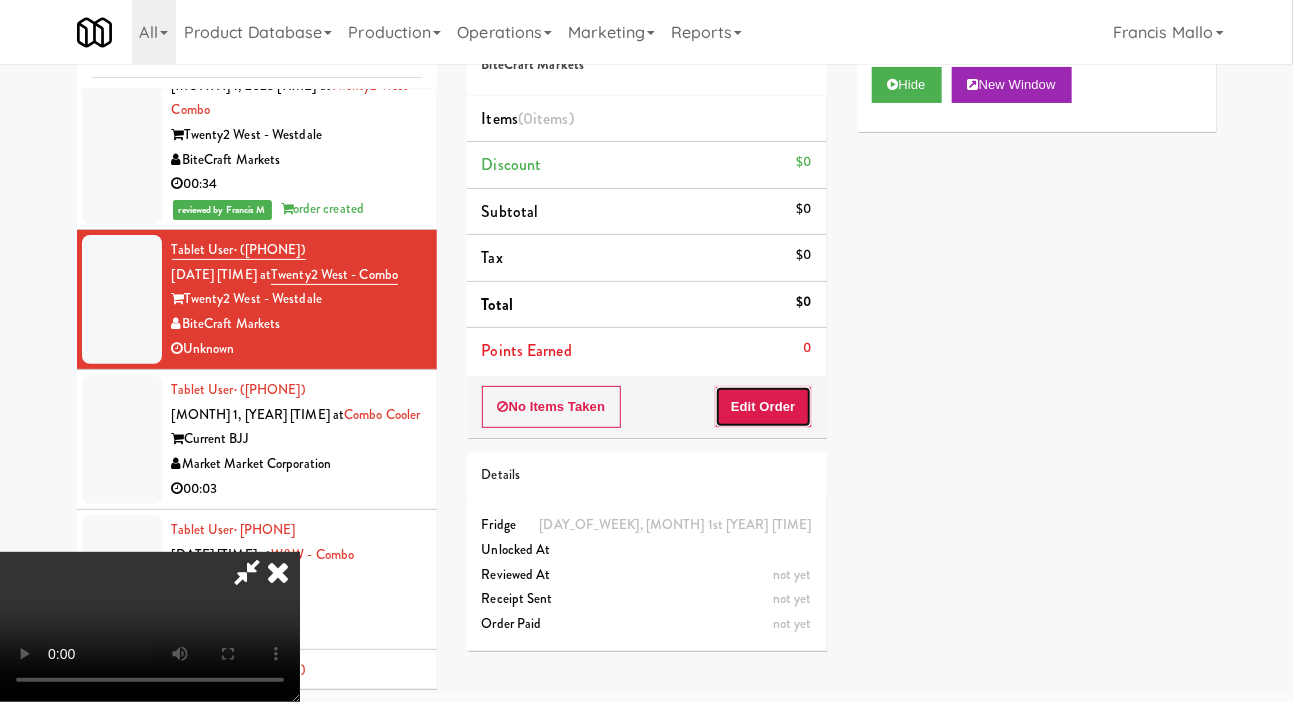 click on "Edit Order" at bounding box center (763, 407) 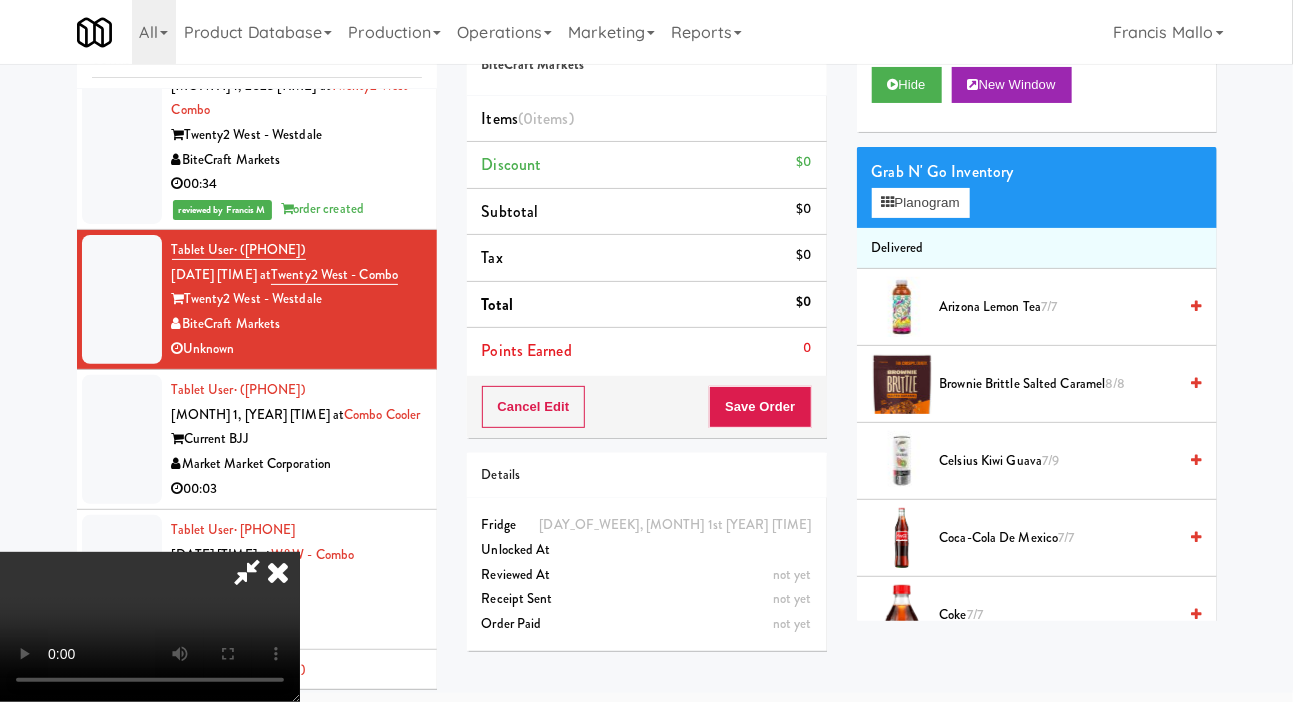 type 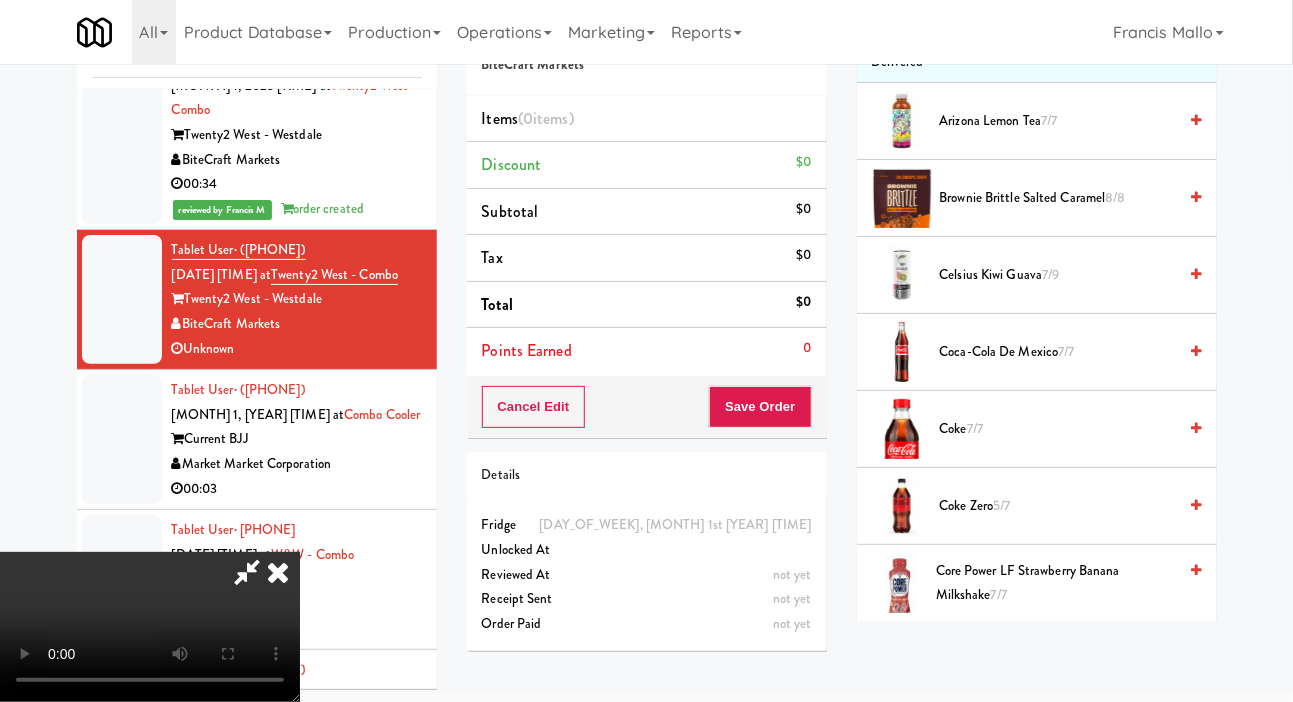scroll, scrollTop: 194, scrollLeft: 0, axis: vertical 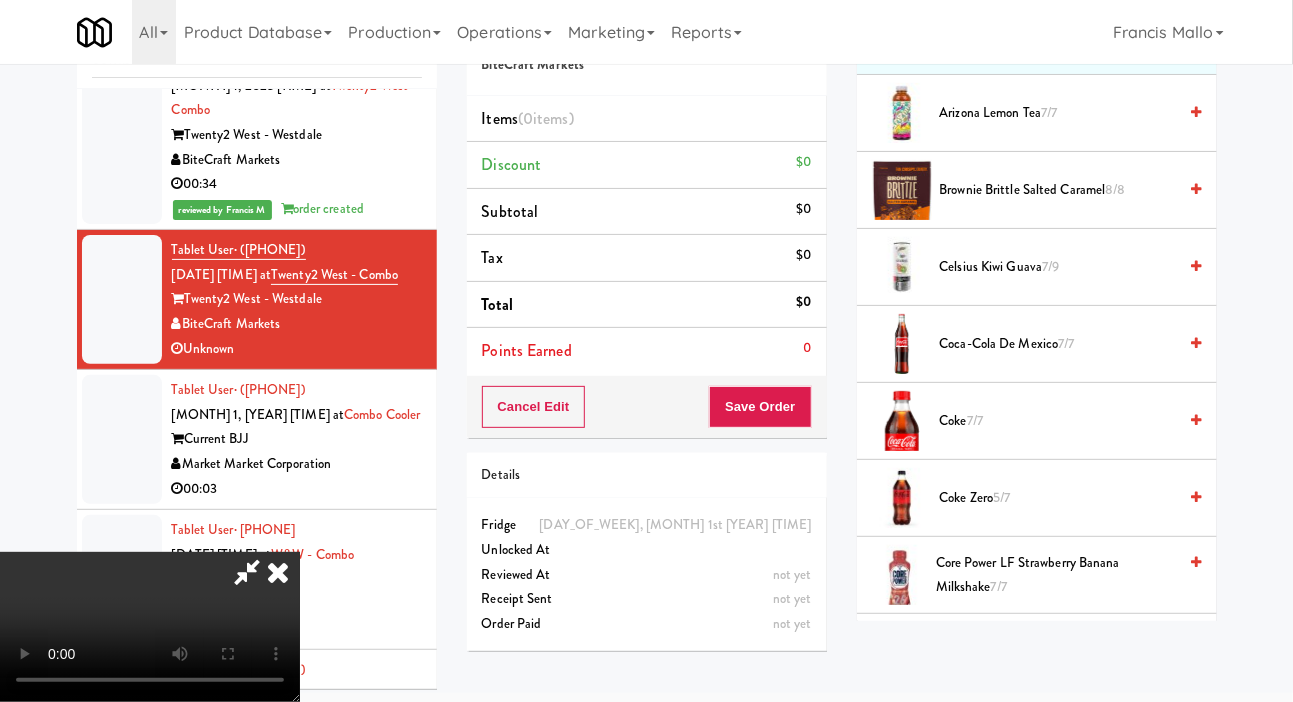 click on "Coke  7/7" at bounding box center [1058, 421] 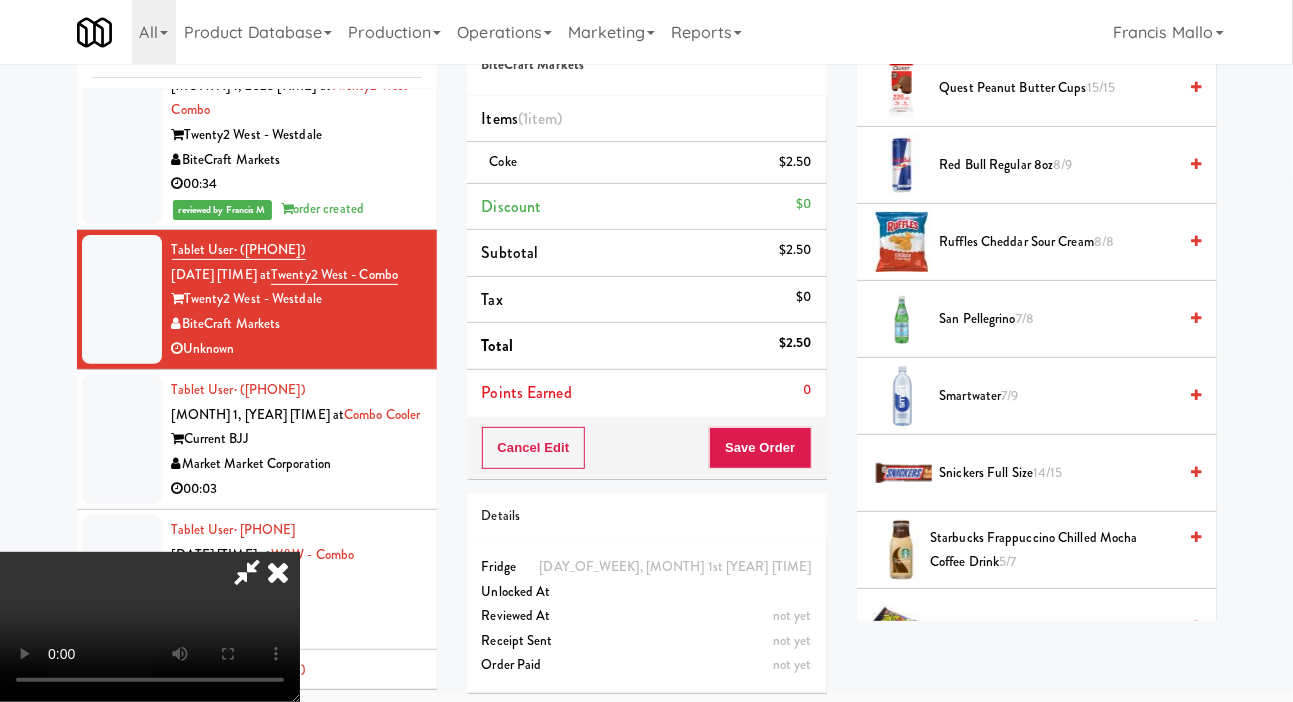 scroll, scrollTop: 2308, scrollLeft: 0, axis: vertical 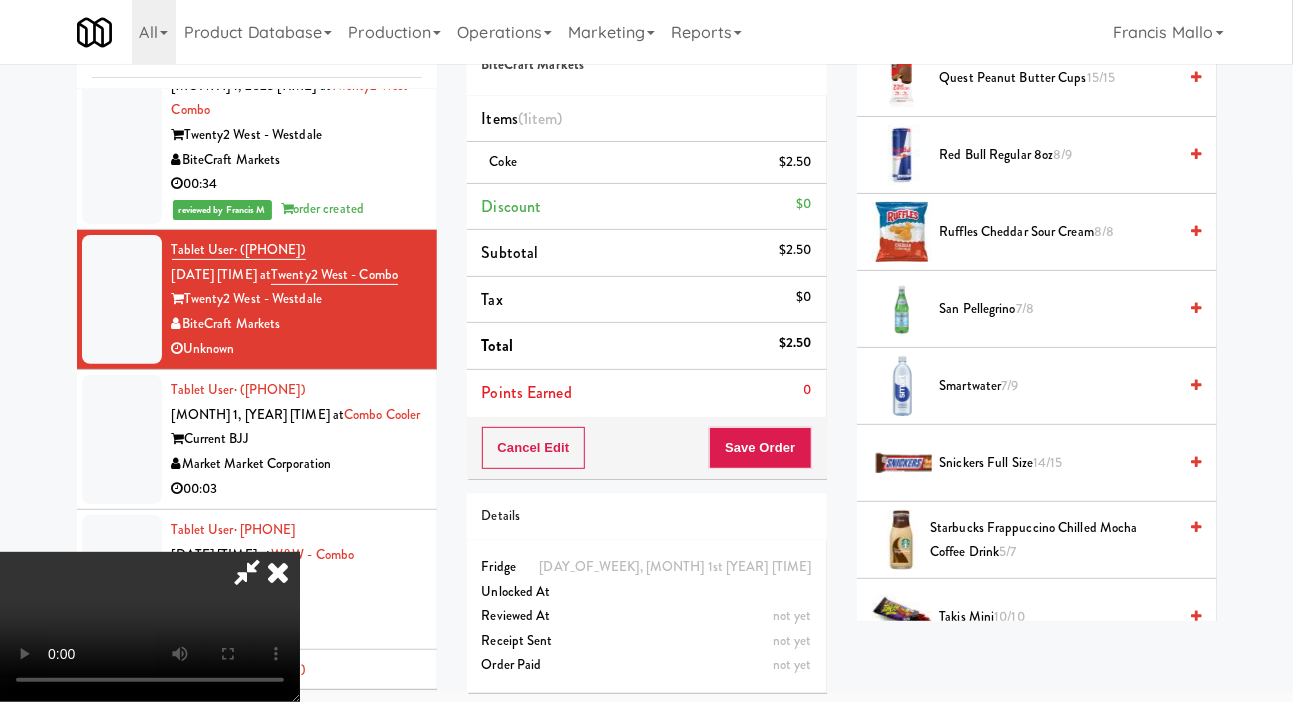 click on "Smartwater  7/9" at bounding box center [1058, 386] 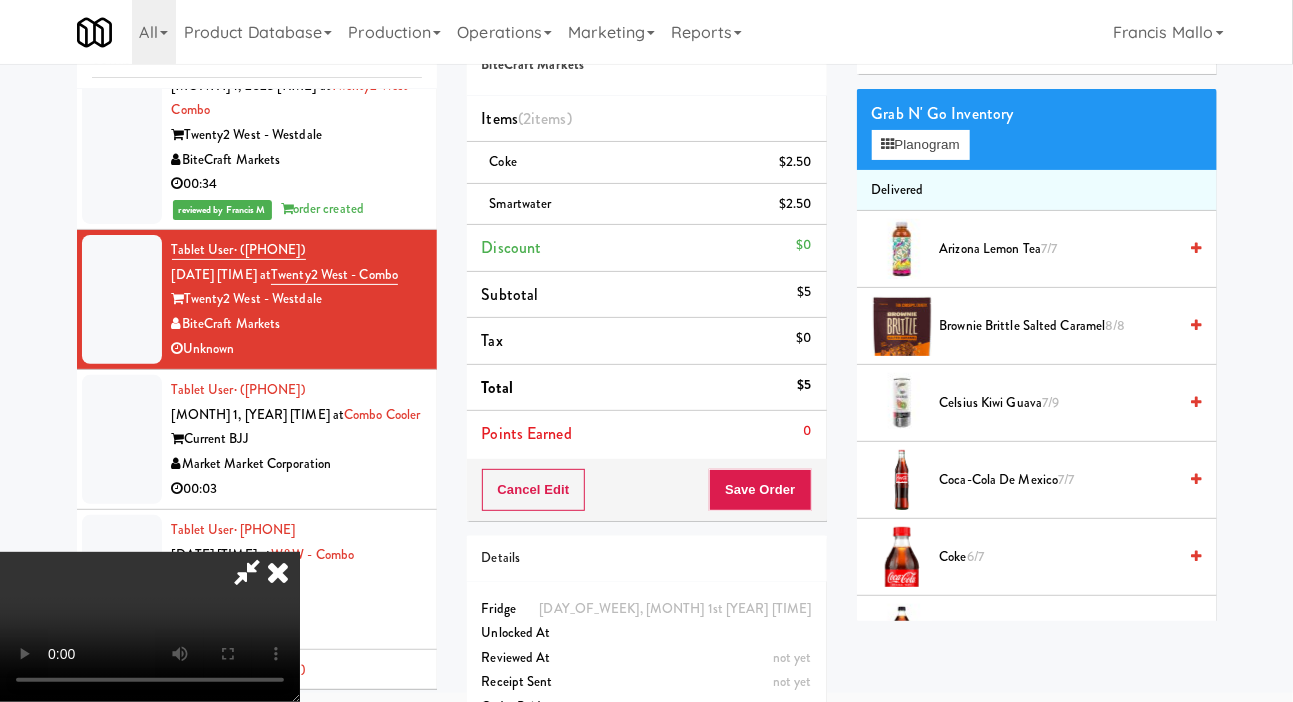 scroll, scrollTop: 0, scrollLeft: 0, axis: both 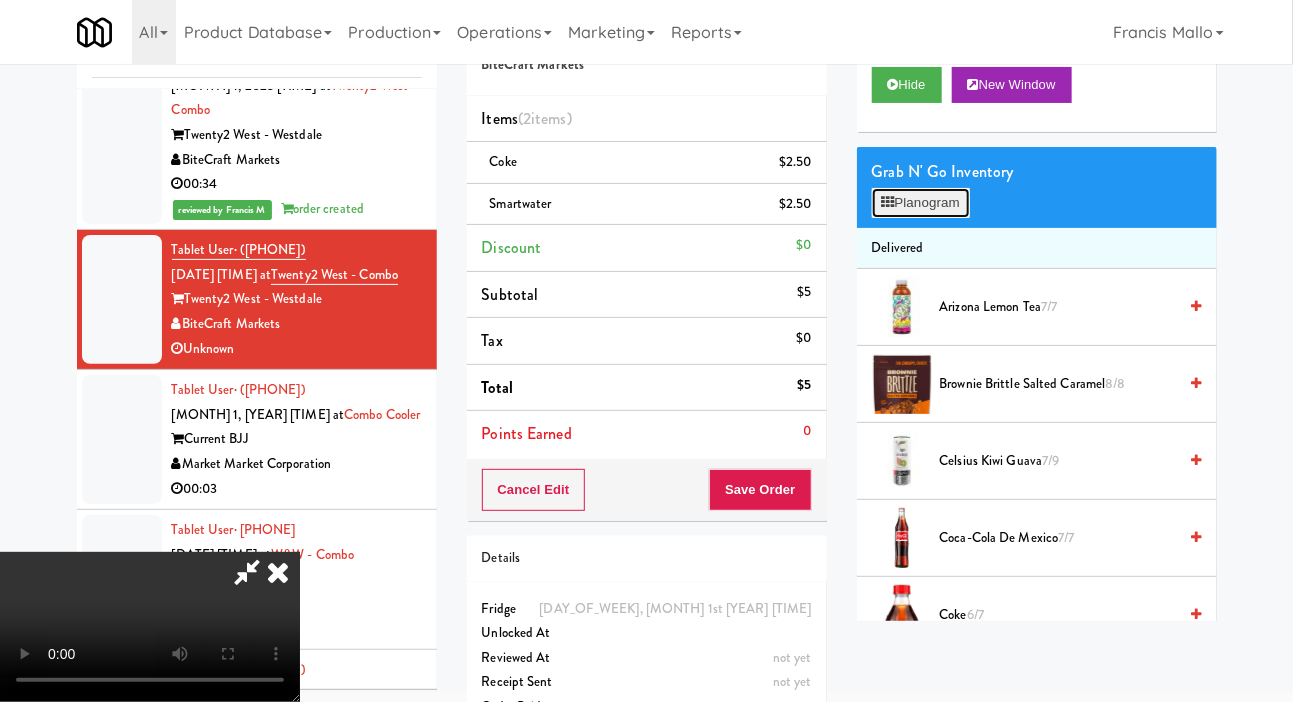 click on "Planogram" at bounding box center (921, 203) 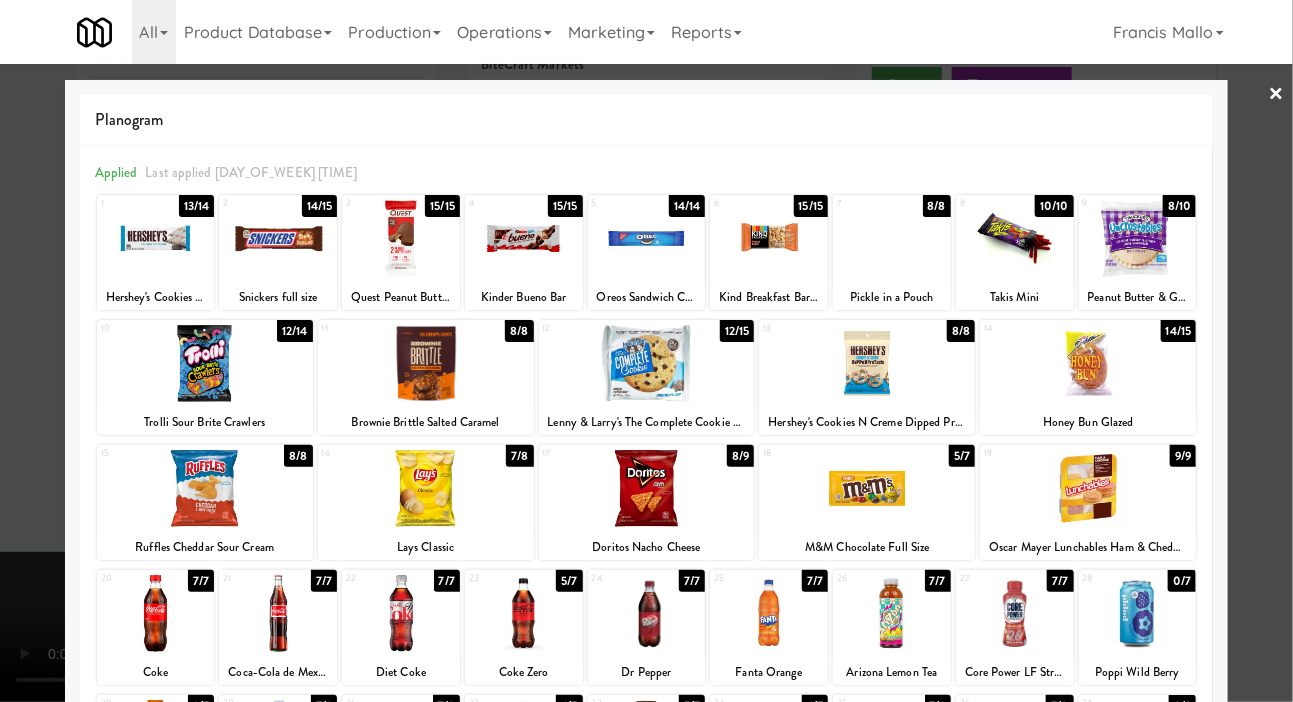 click at bounding box center [892, 238] 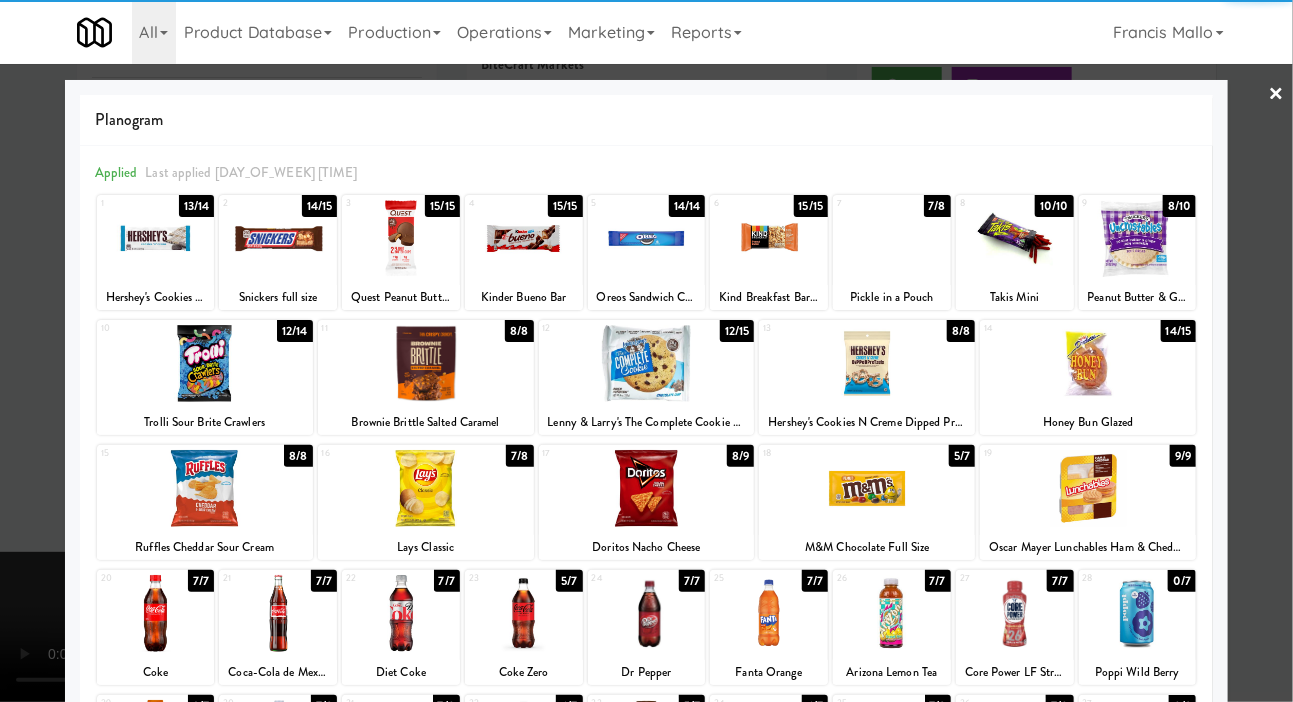 click at bounding box center (646, 351) 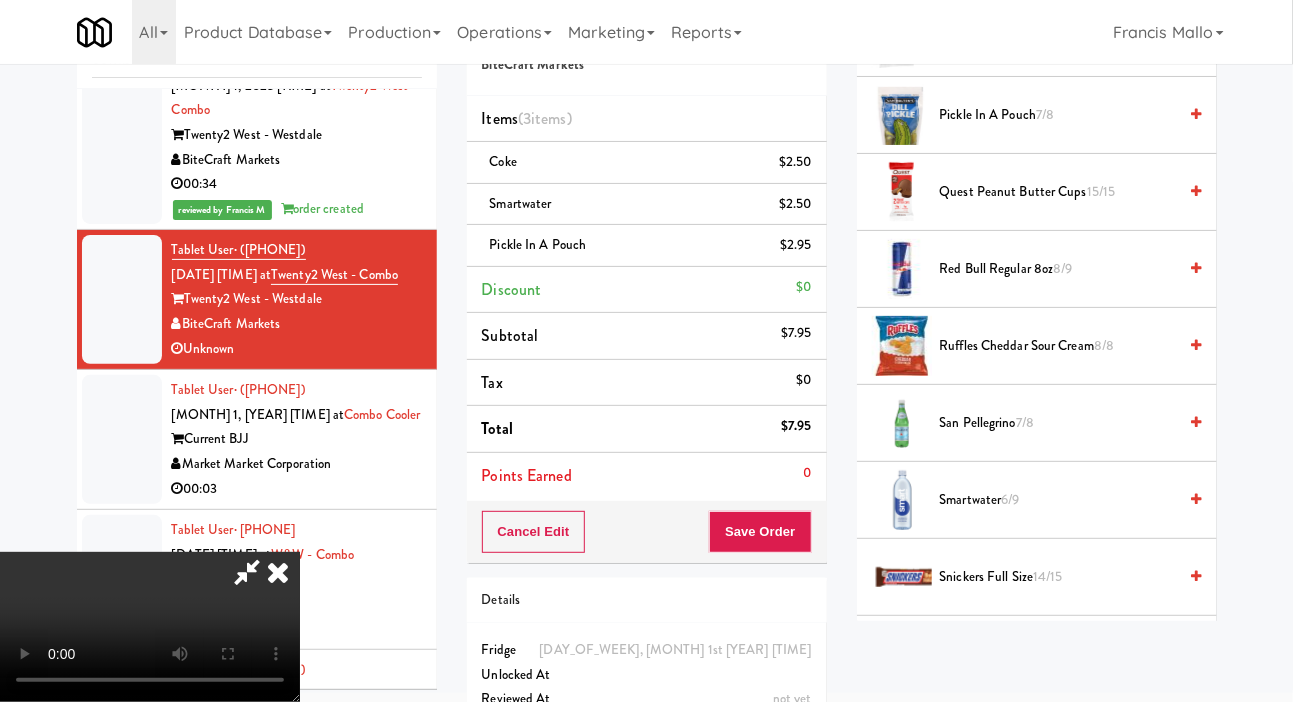 scroll, scrollTop: 2192, scrollLeft: 0, axis: vertical 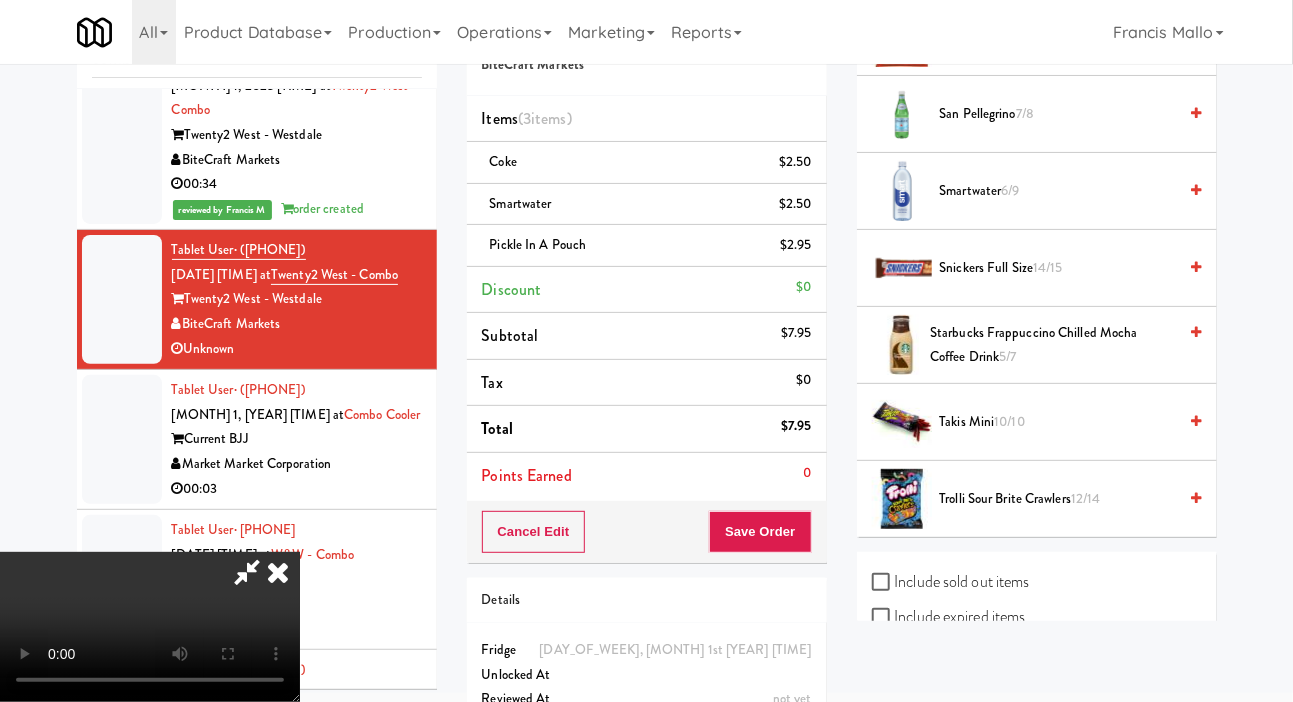 click on "Takis Mini  10/10" at bounding box center (1058, 422) 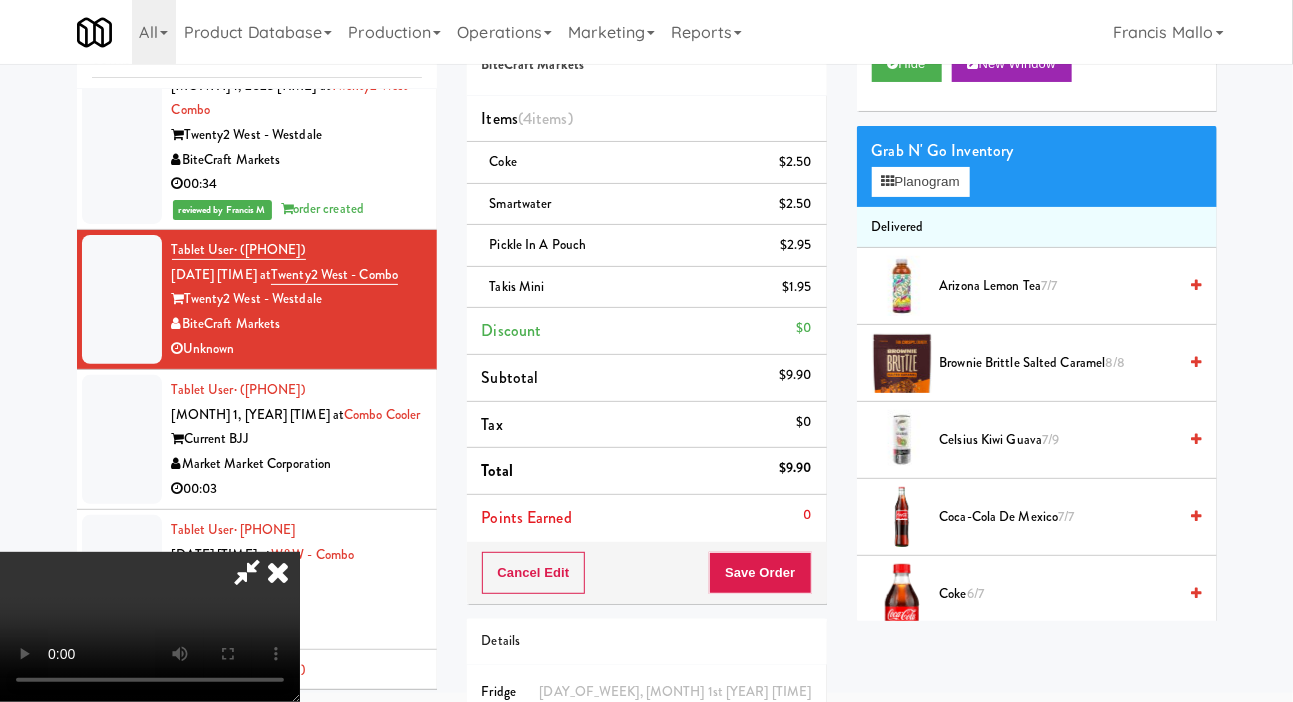 scroll, scrollTop: 0, scrollLeft: 0, axis: both 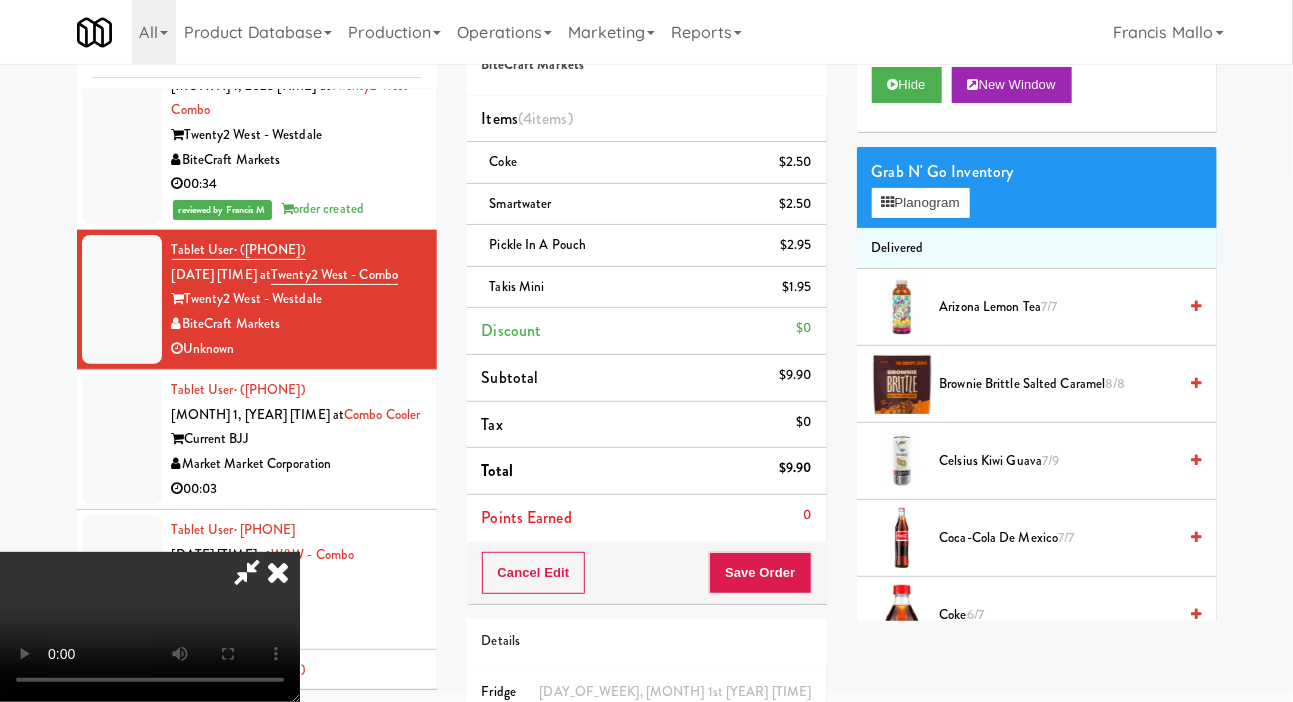 click on "Arizona Lemon Tea  7/7" at bounding box center (1058, 307) 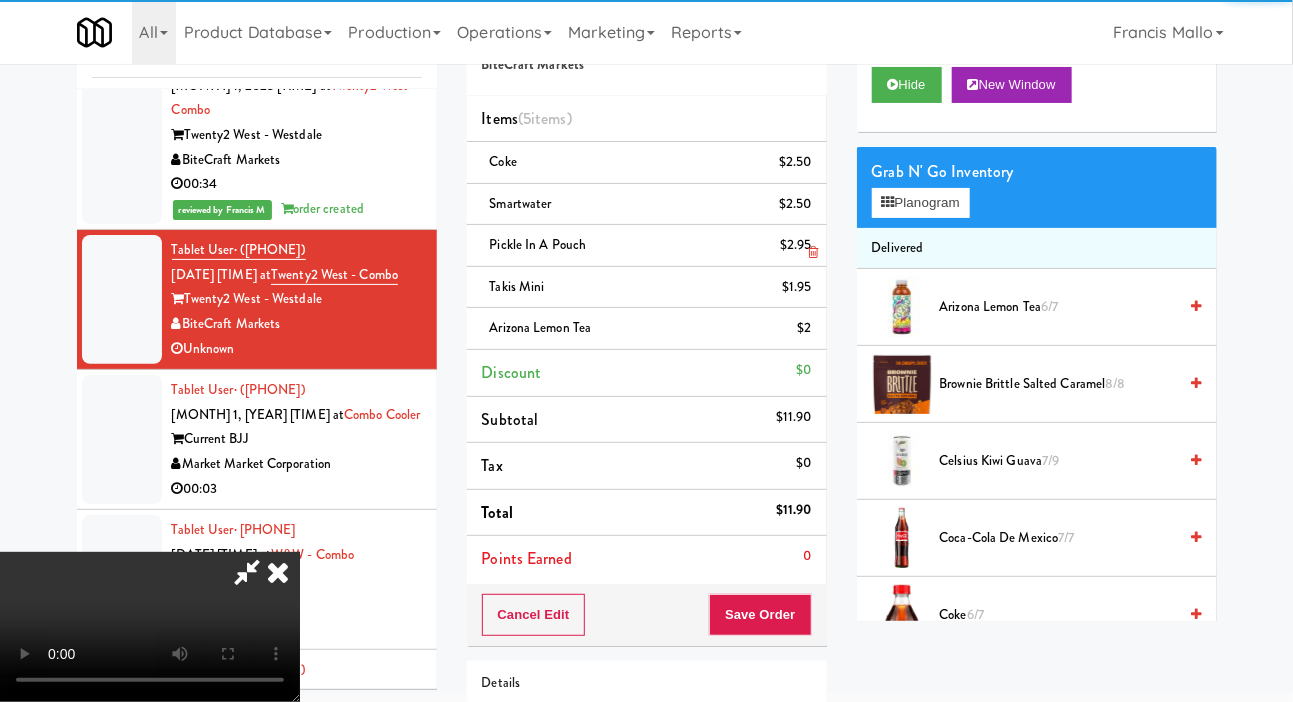 click on "Pickle in a Pouch  $2.95" at bounding box center [647, 246] 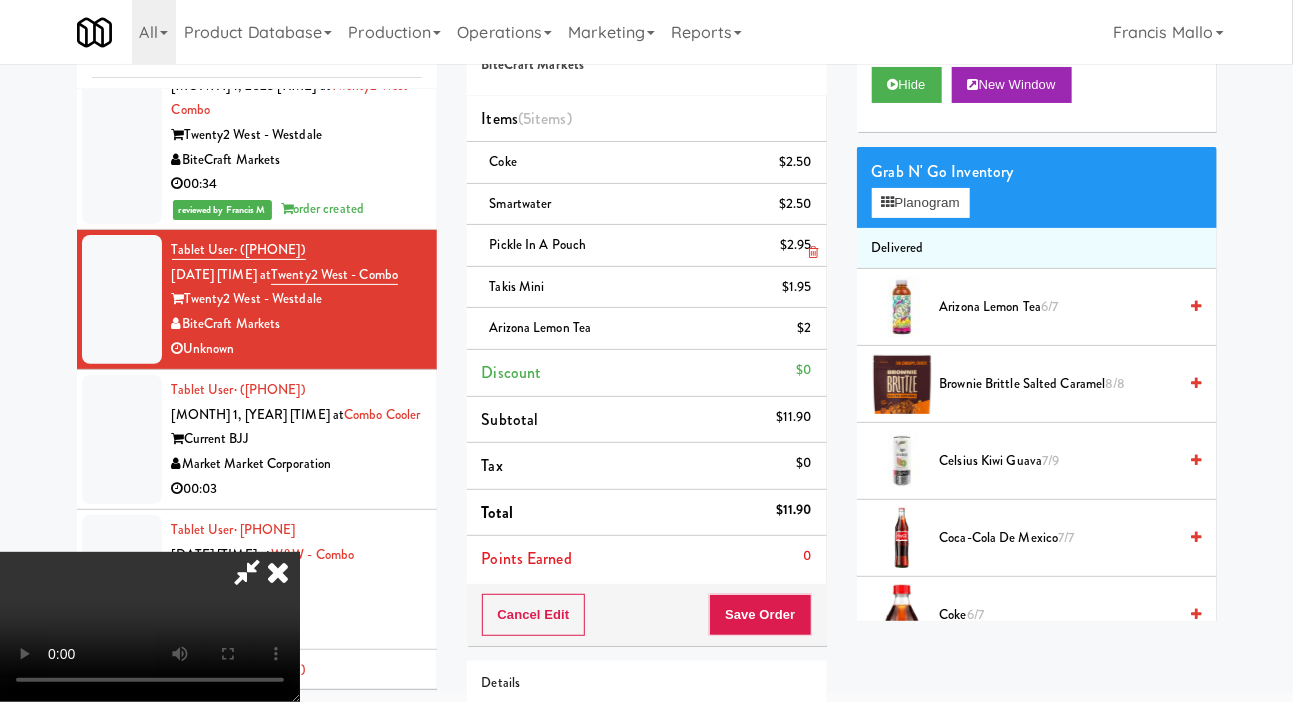 click at bounding box center [813, 252] 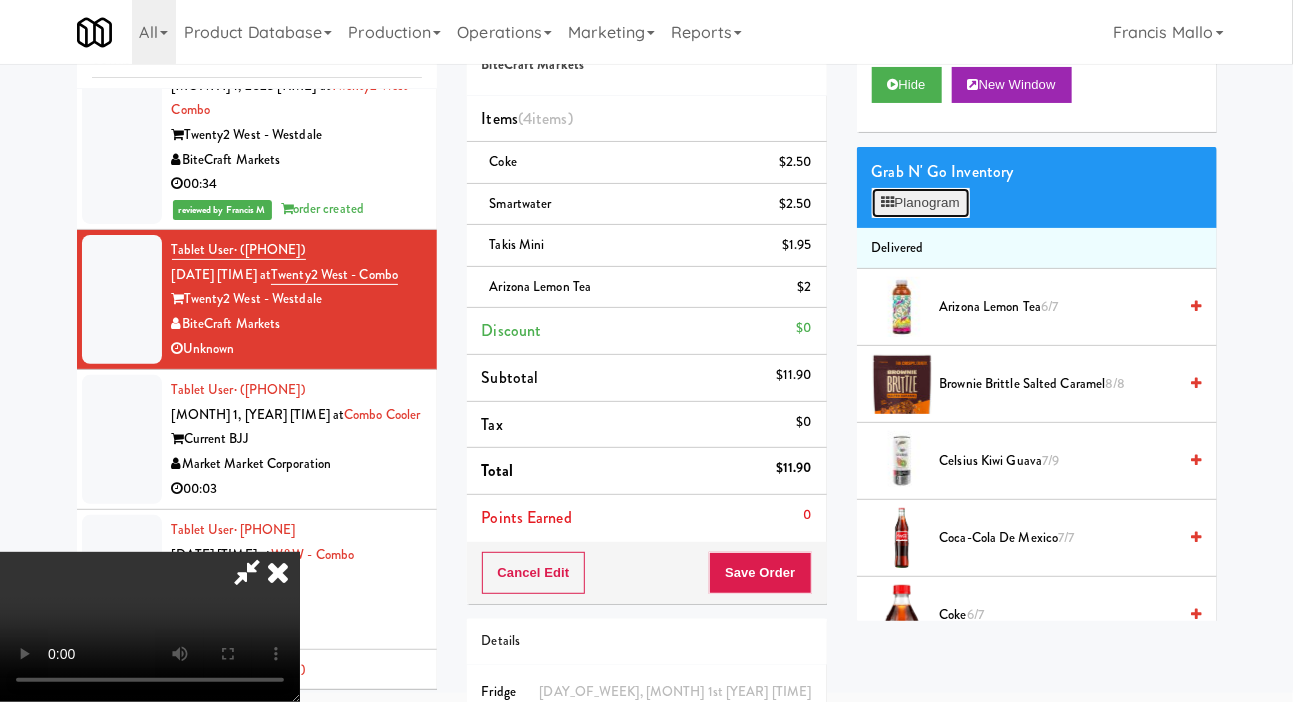 click on "Planogram" at bounding box center (921, 203) 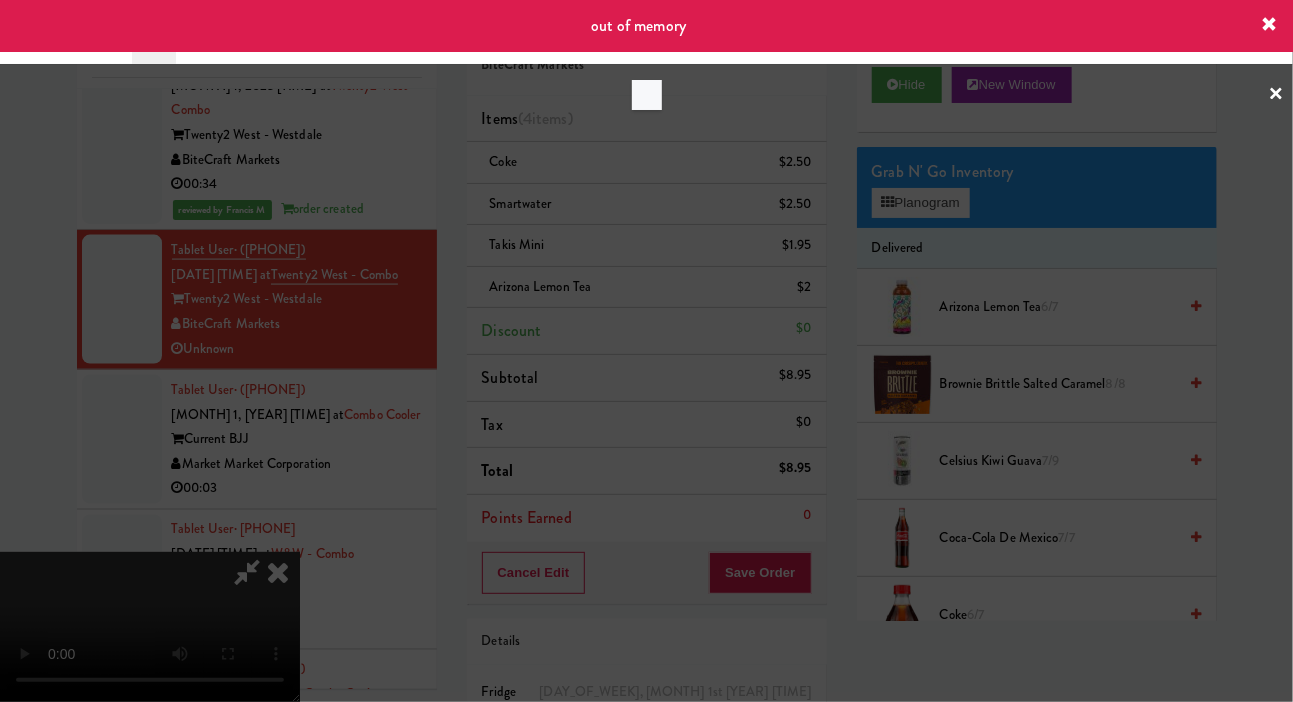 click at bounding box center [646, 351] 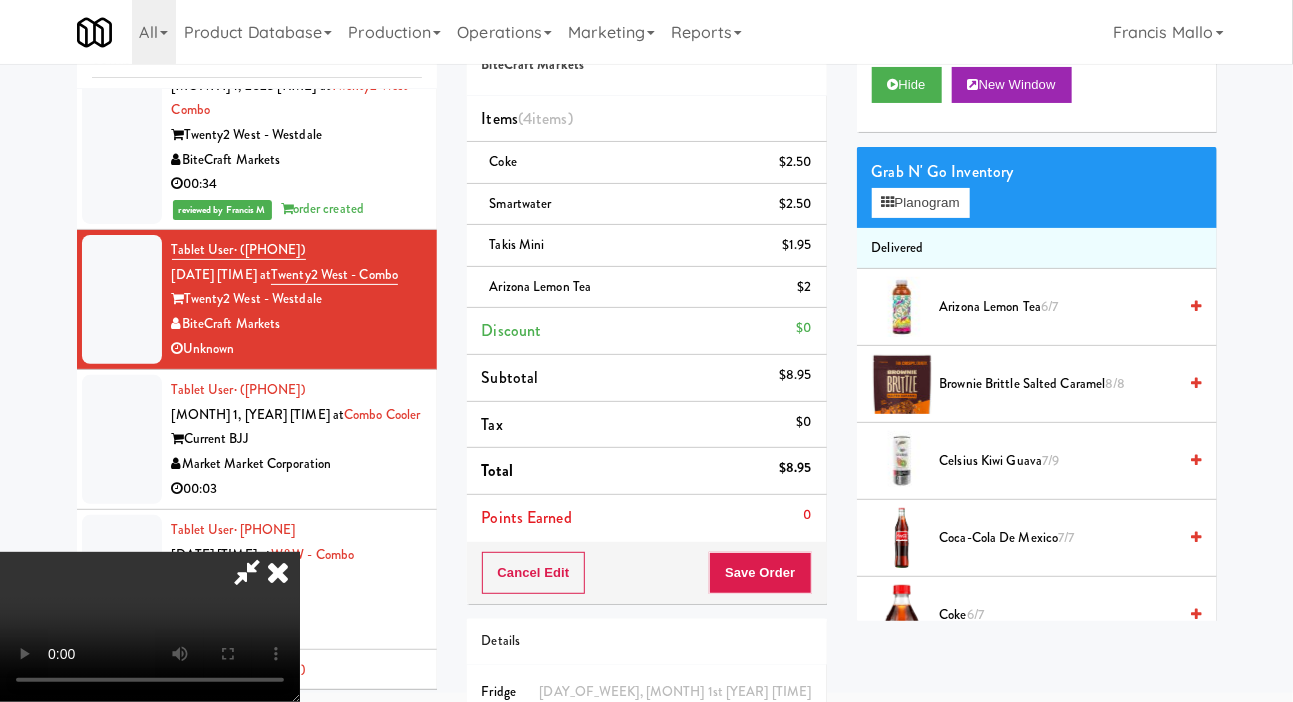 click at bounding box center (278, 572) 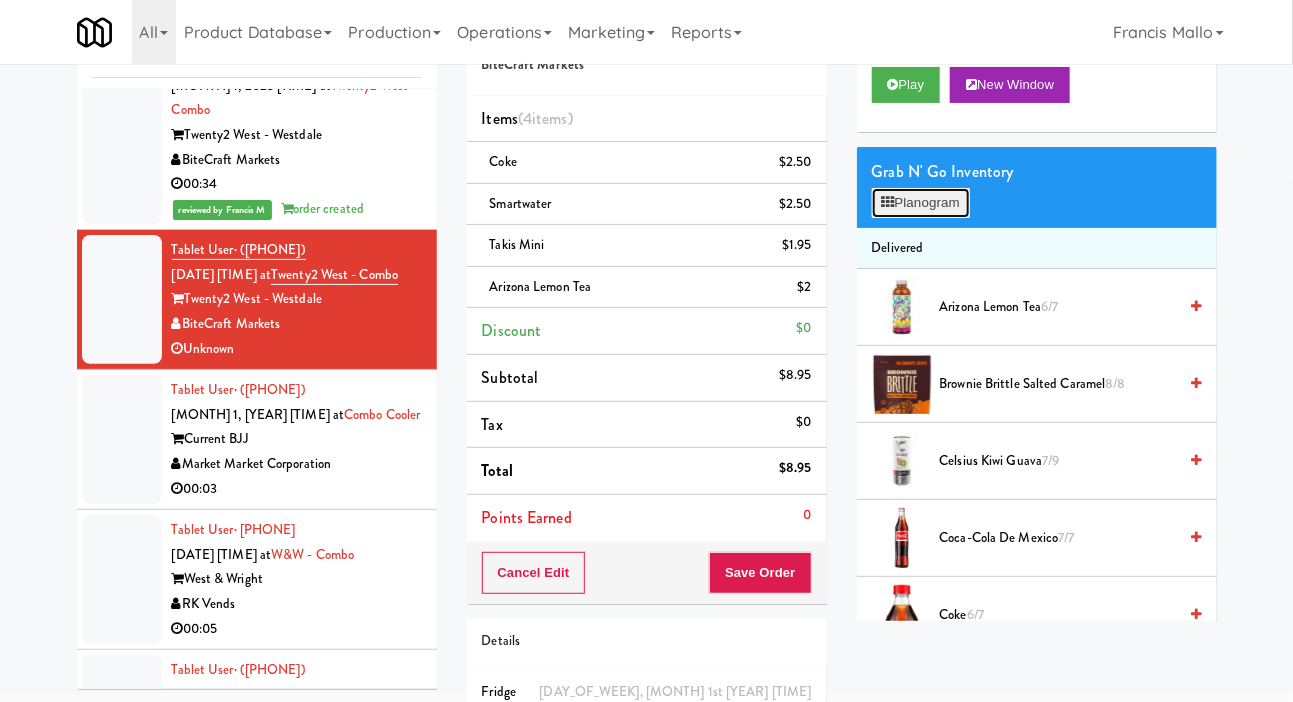 click on "Planogram" at bounding box center (921, 203) 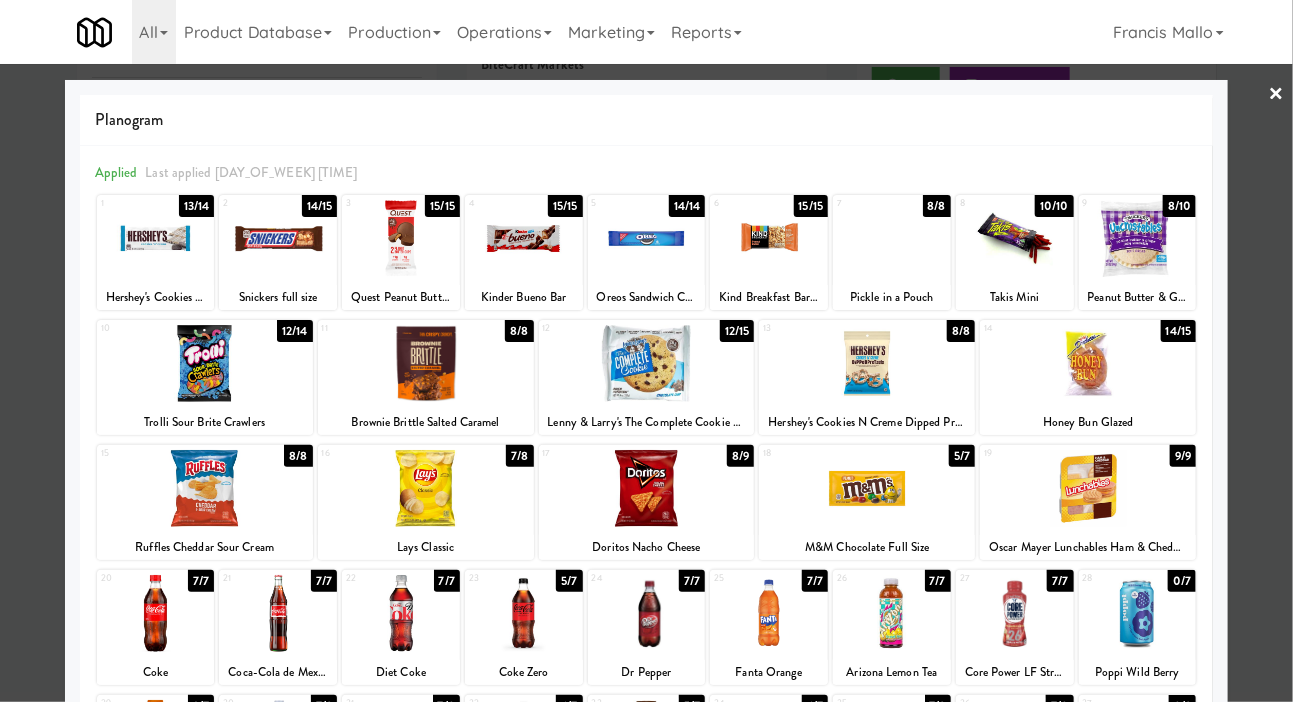 click at bounding box center [646, 351] 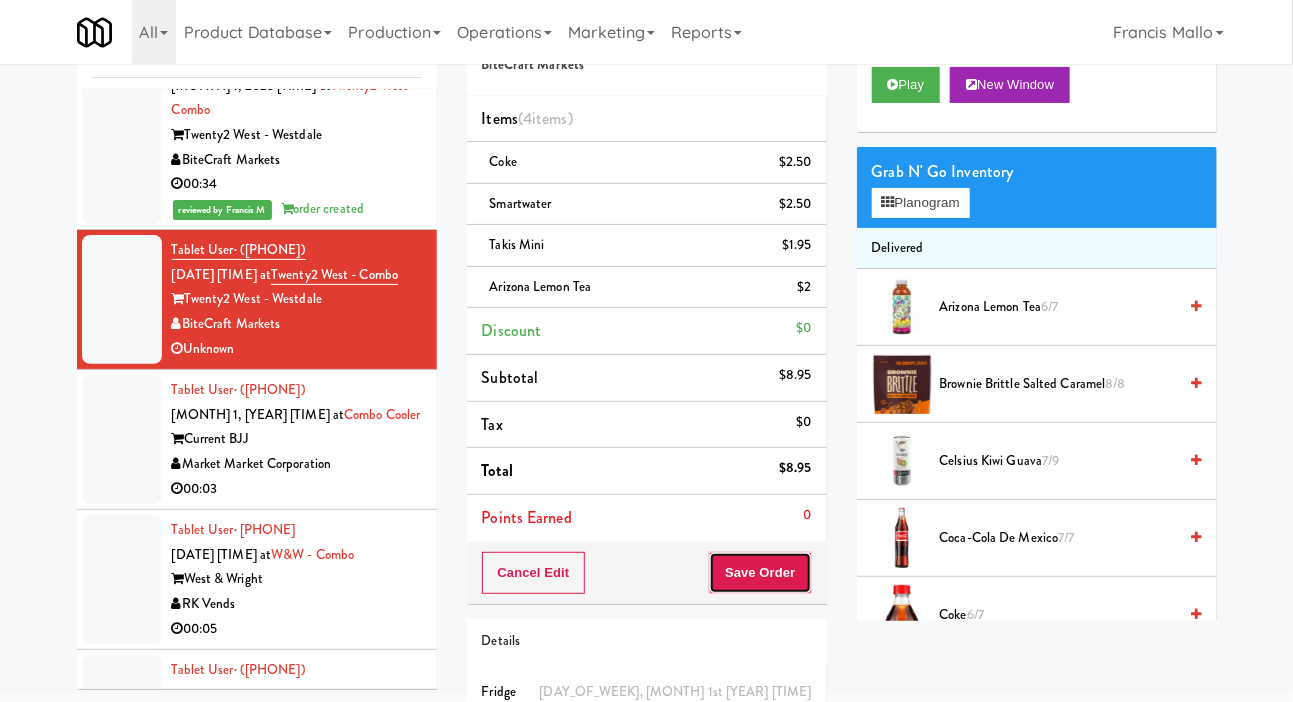 click on "Save Order" at bounding box center (760, 573) 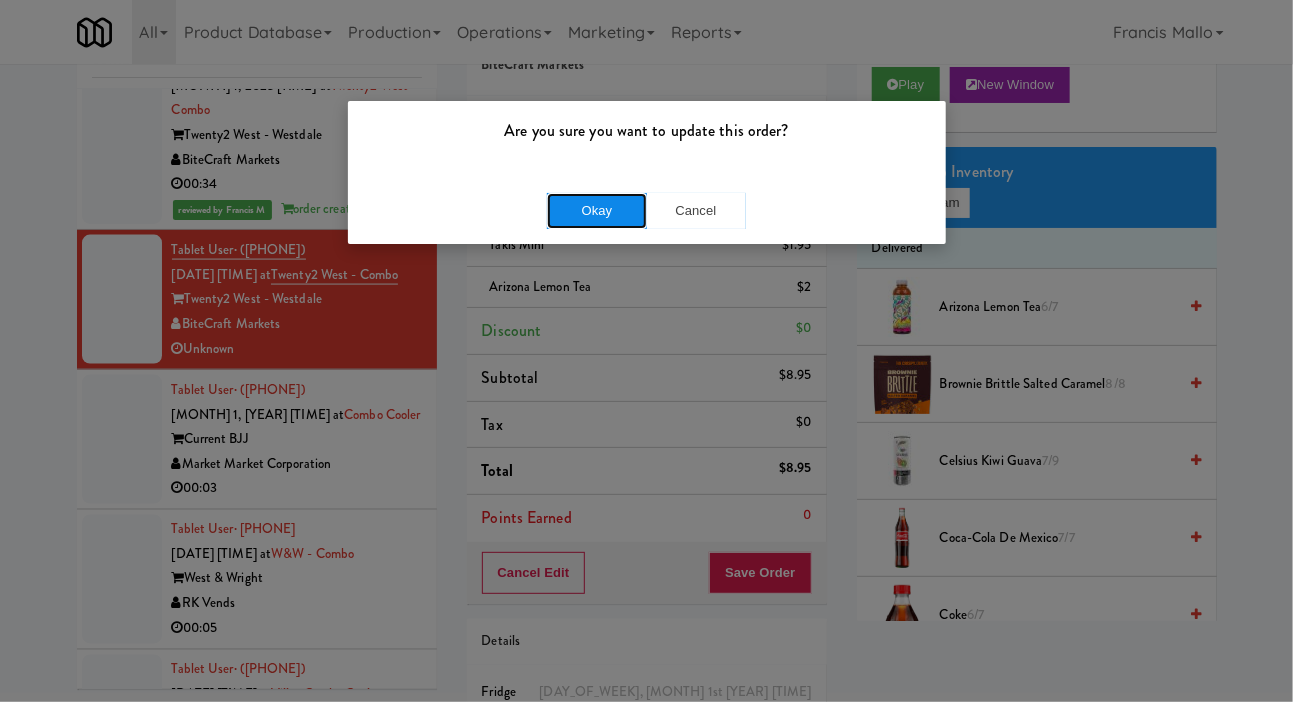 click on "Okay" at bounding box center [597, 211] 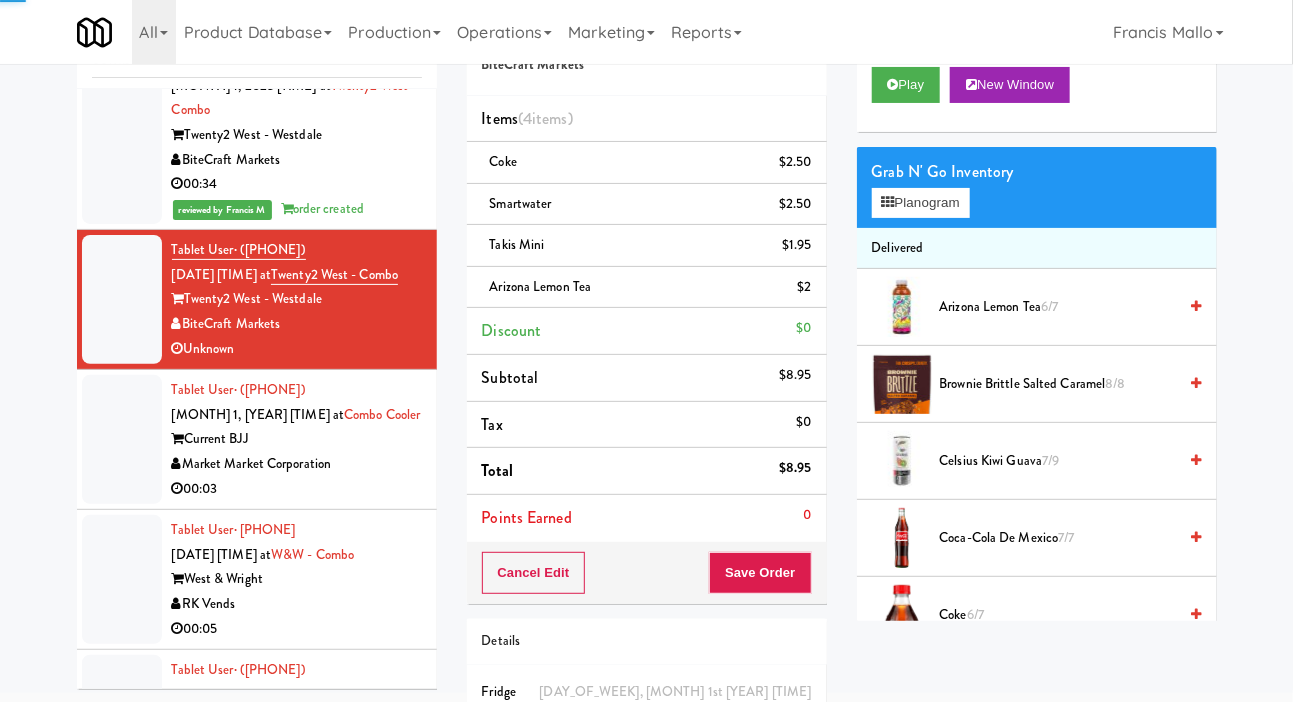 click on "00:03" at bounding box center [297, 489] 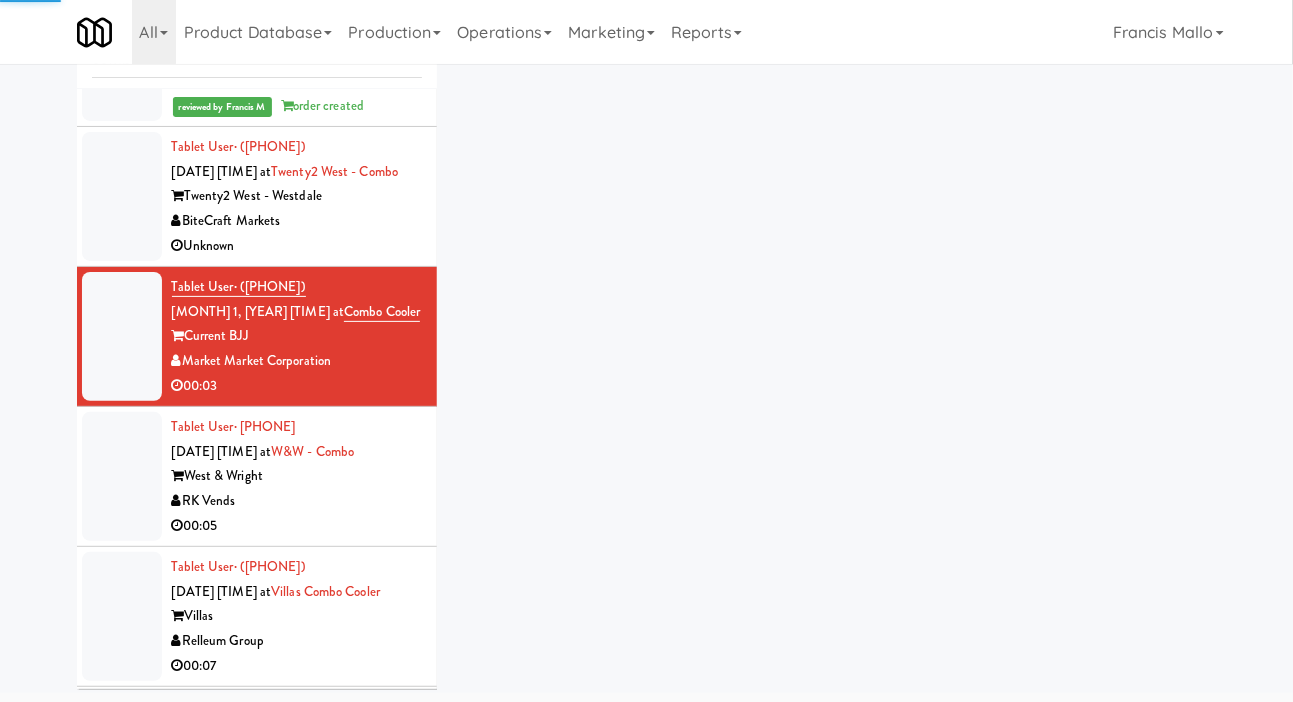 scroll, scrollTop: 1339, scrollLeft: 0, axis: vertical 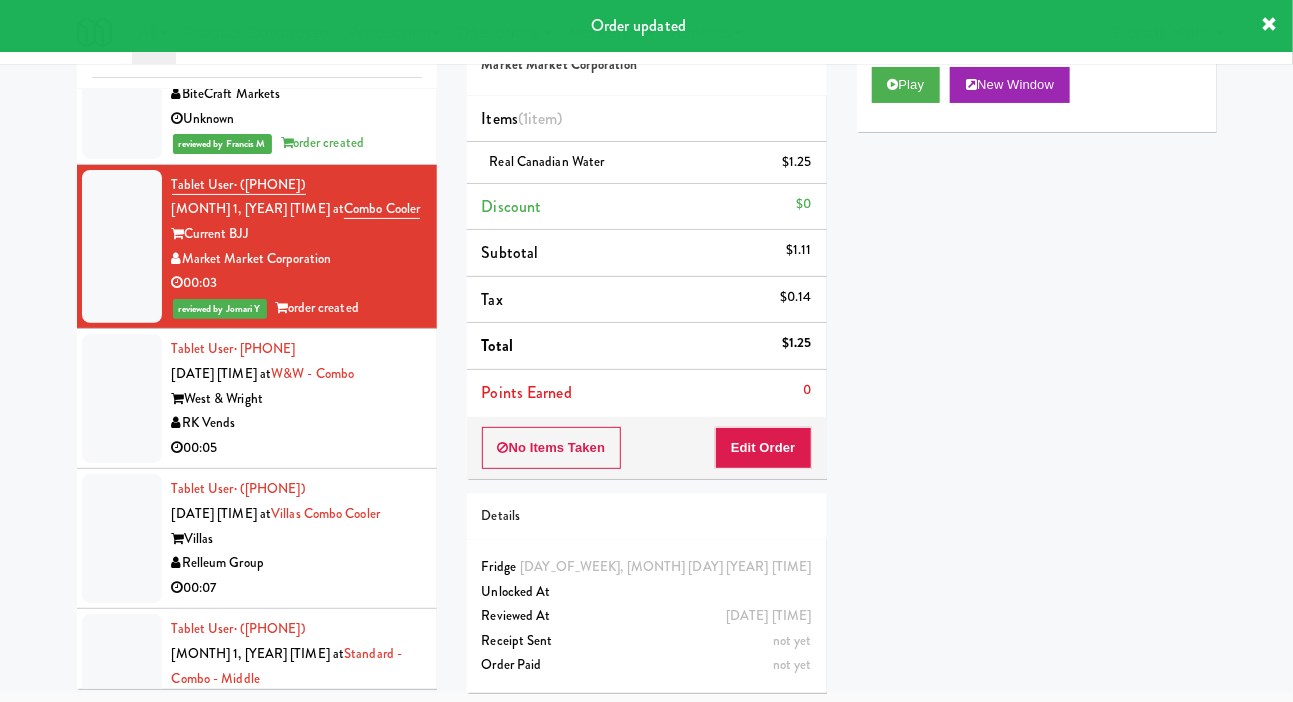 click on "00:05" at bounding box center (297, 448) 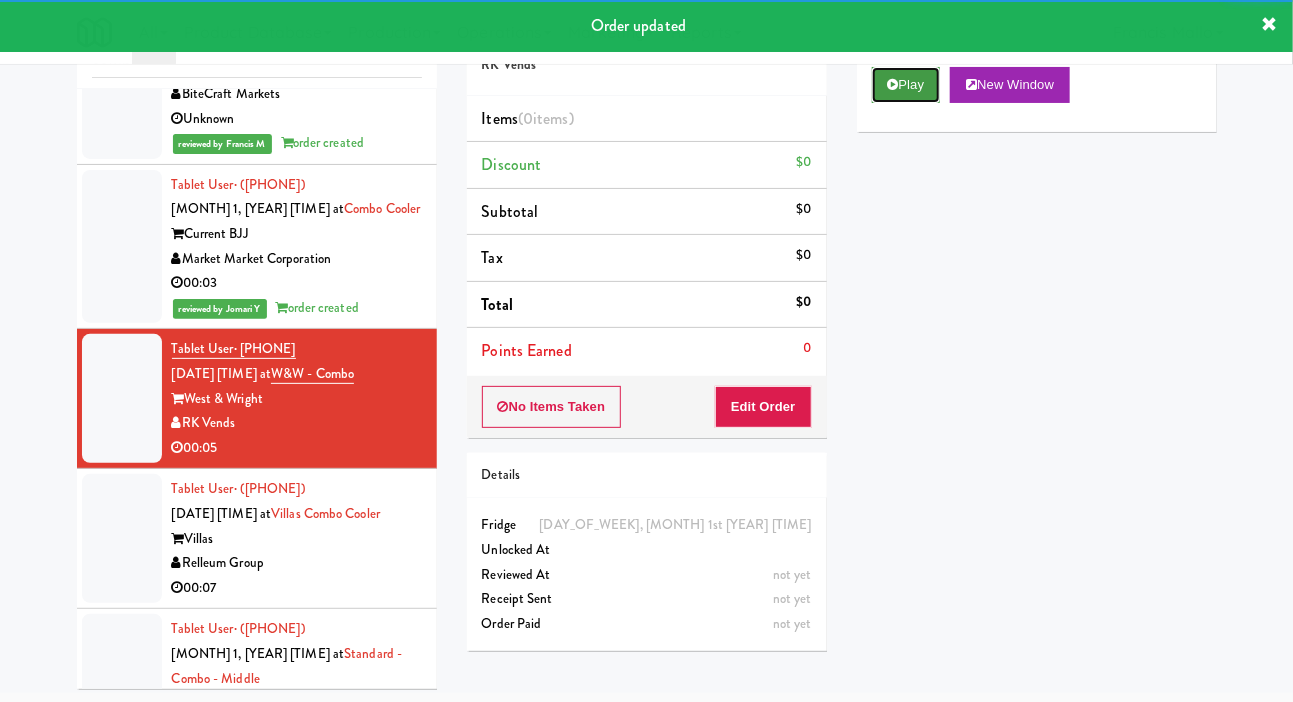 click on "Play" at bounding box center (906, 85) 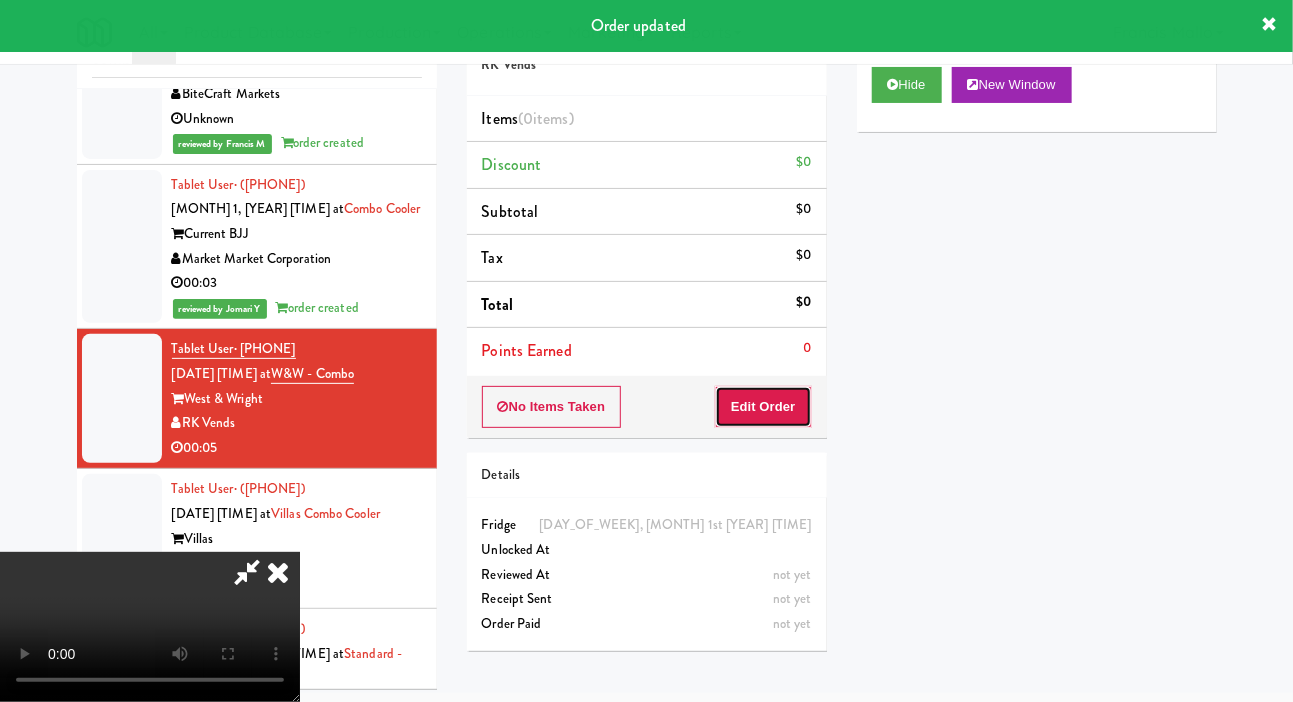 click on "Edit Order" at bounding box center [763, 407] 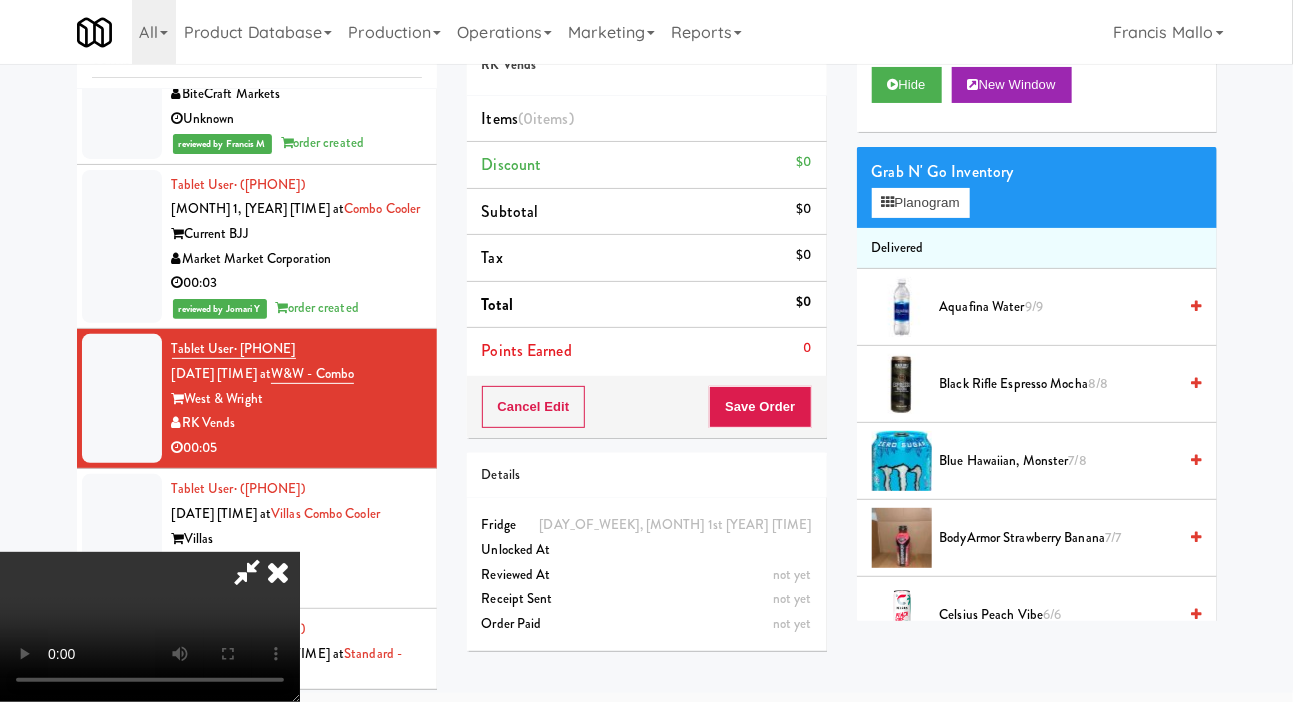 scroll, scrollTop: 73, scrollLeft: 0, axis: vertical 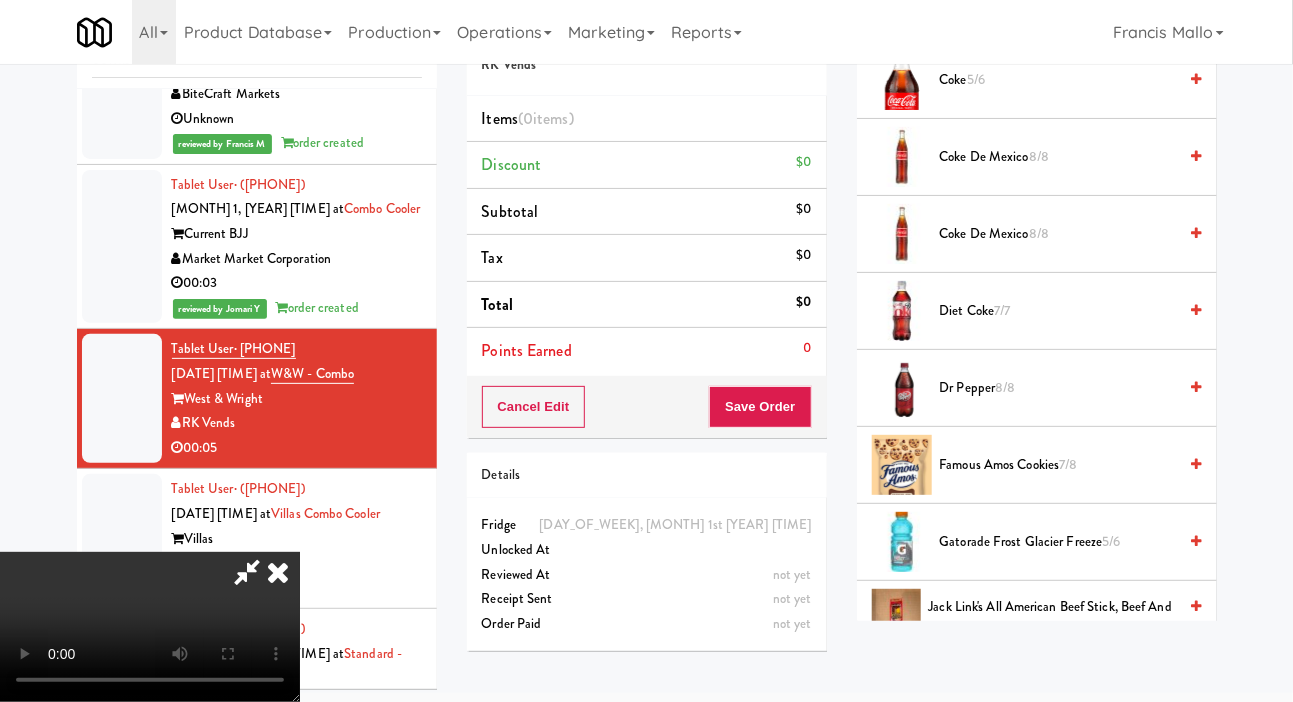 click on "Coke de Mexico  8/8" at bounding box center (1037, 234) 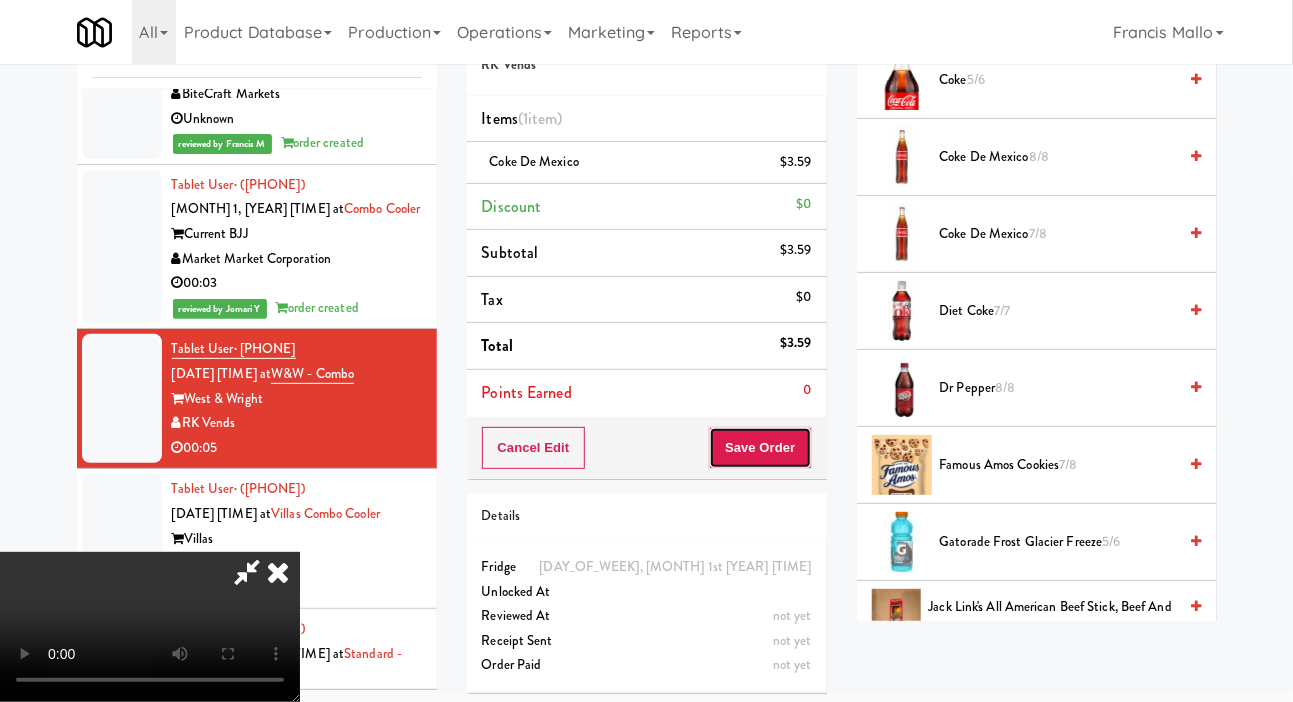 click on "Save Order" at bounding box center [760, 448] 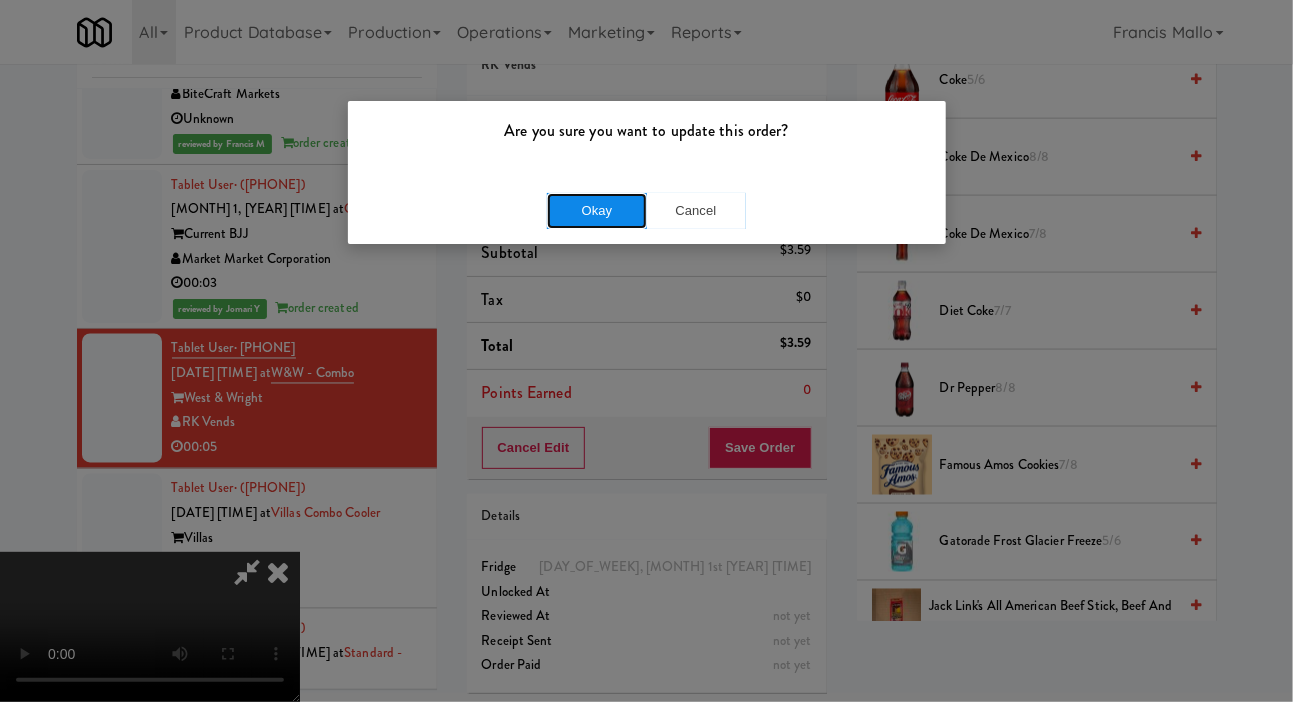 click on "Okay" at bounding box center [597, 211] 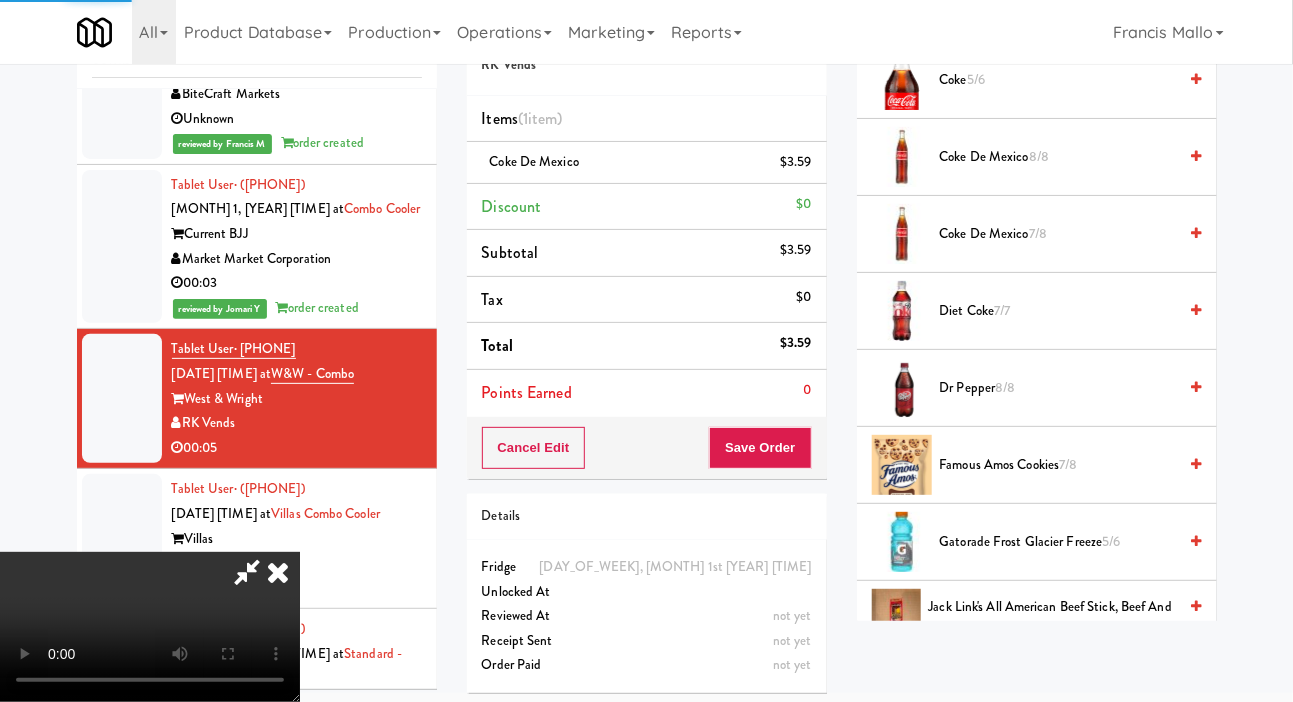 scroll, scrollTop: 116, scrollLeft: 0, axis: vertical 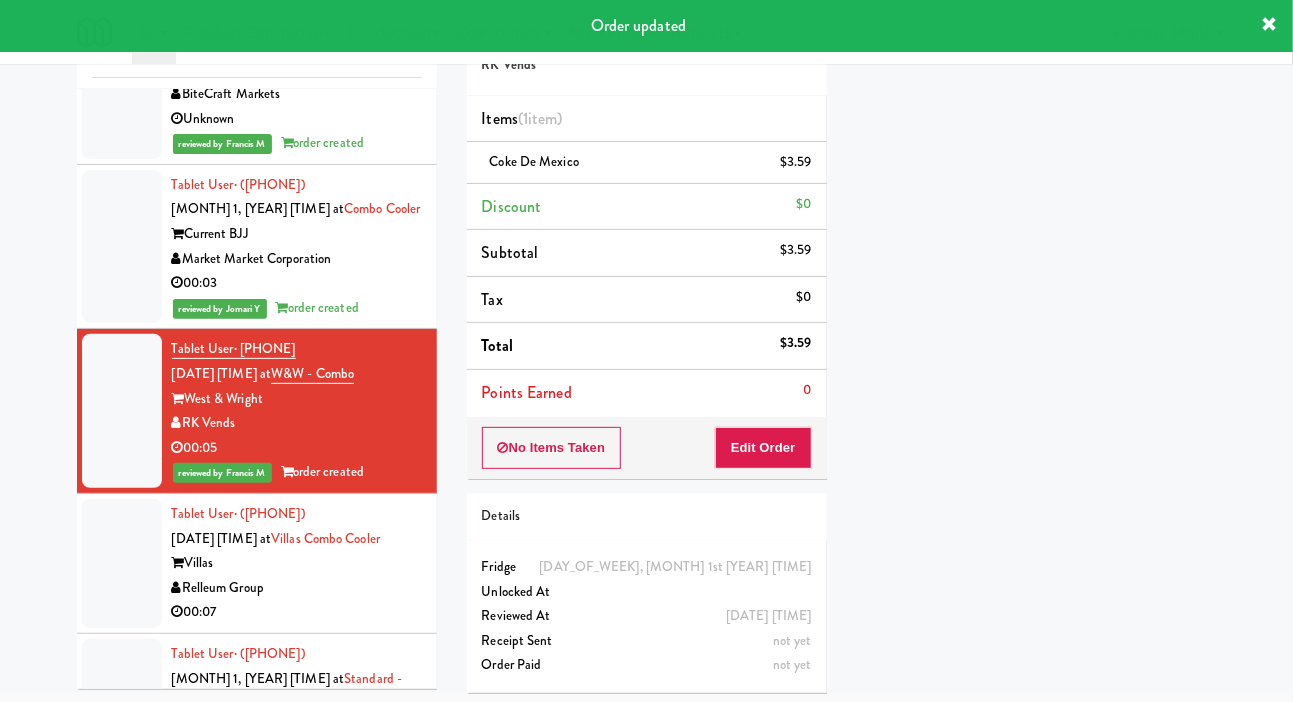 click on "Relleum Group" at bounding box center (297, 588) 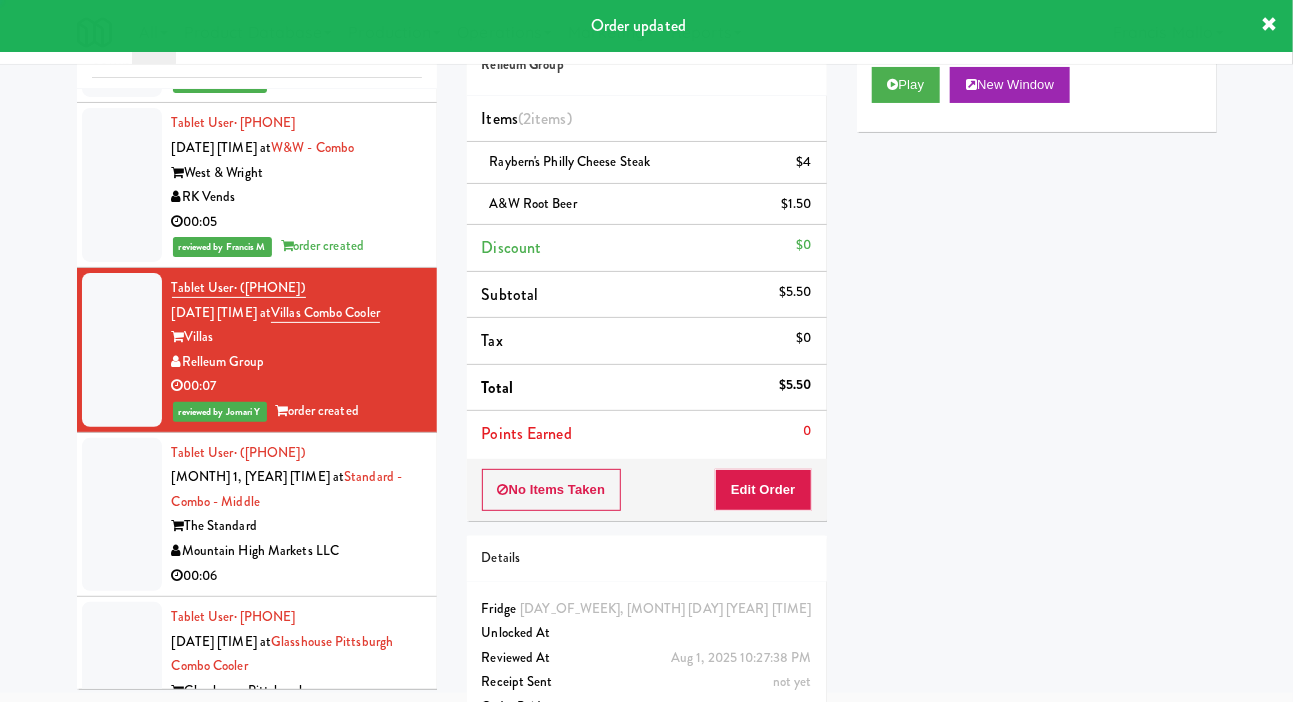 scroll, scrollTop: 1557, scrollLeft: 0, axis: vertical 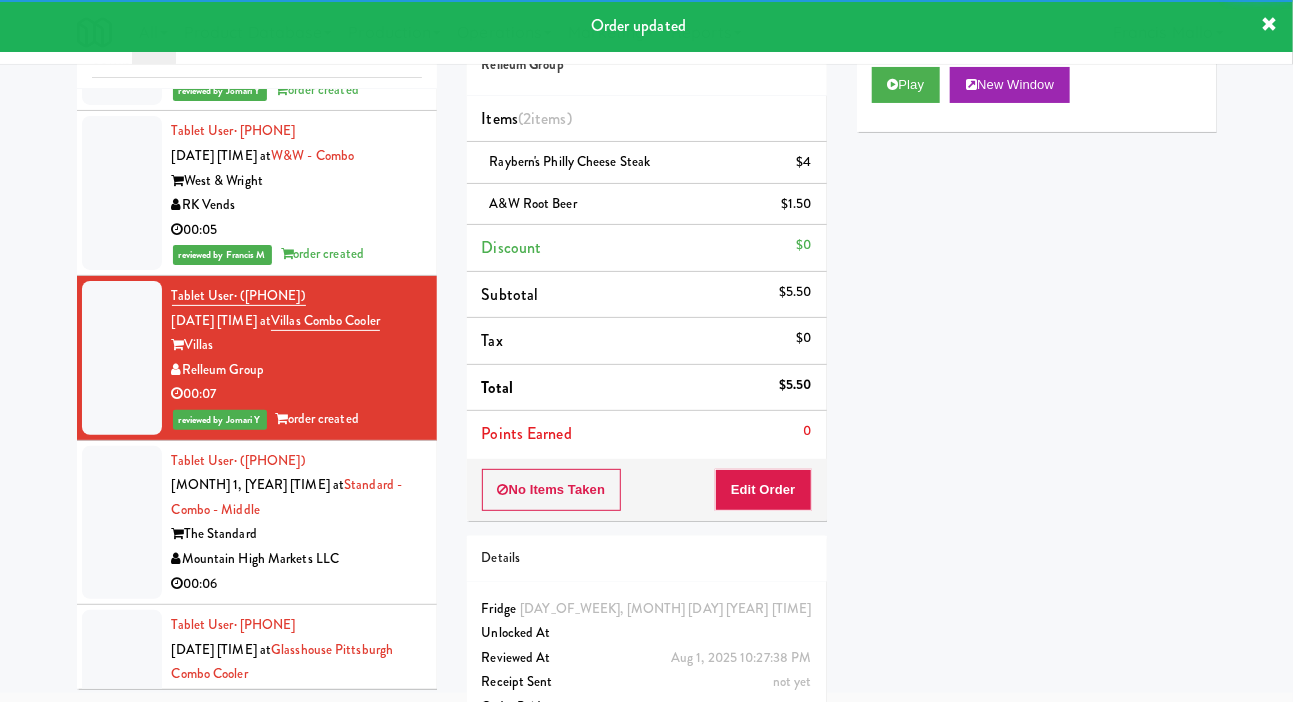 click on "Mountain High Markets LLC" at bounding box center [297, 559] 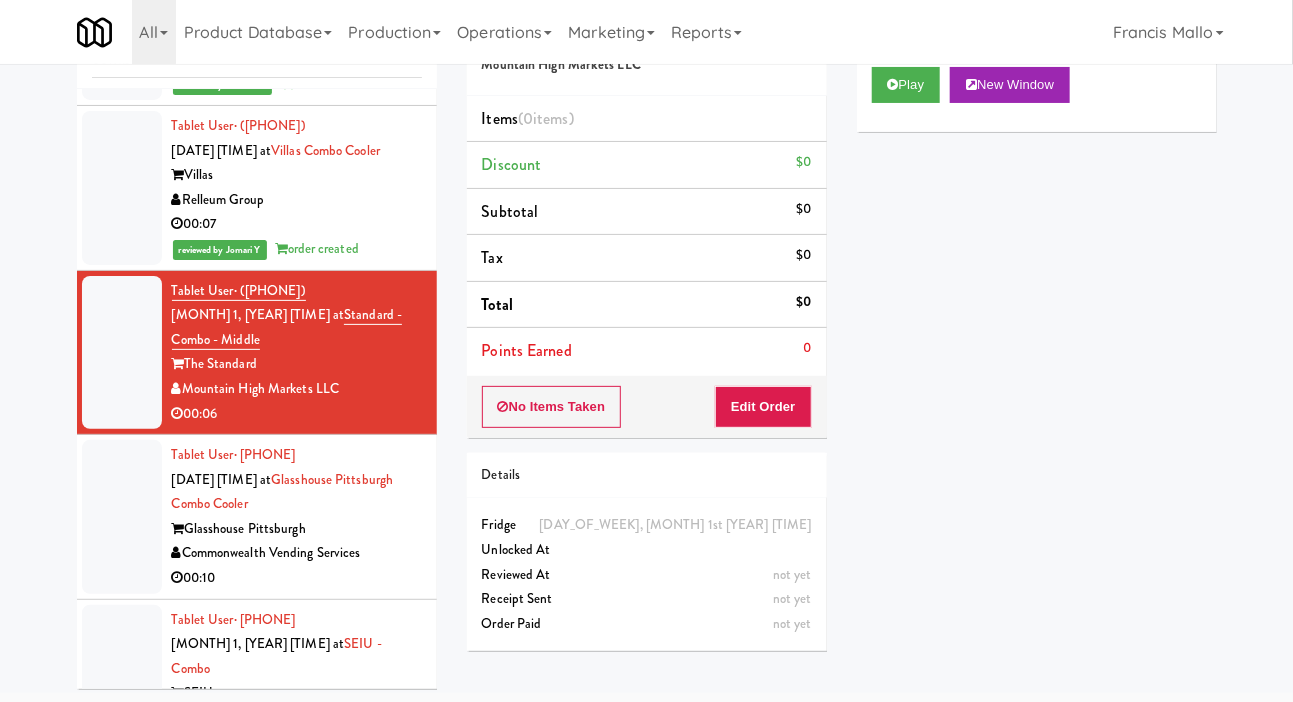 scroll, scrollTop: 1730, scrollLeft: 0, axis: vertical 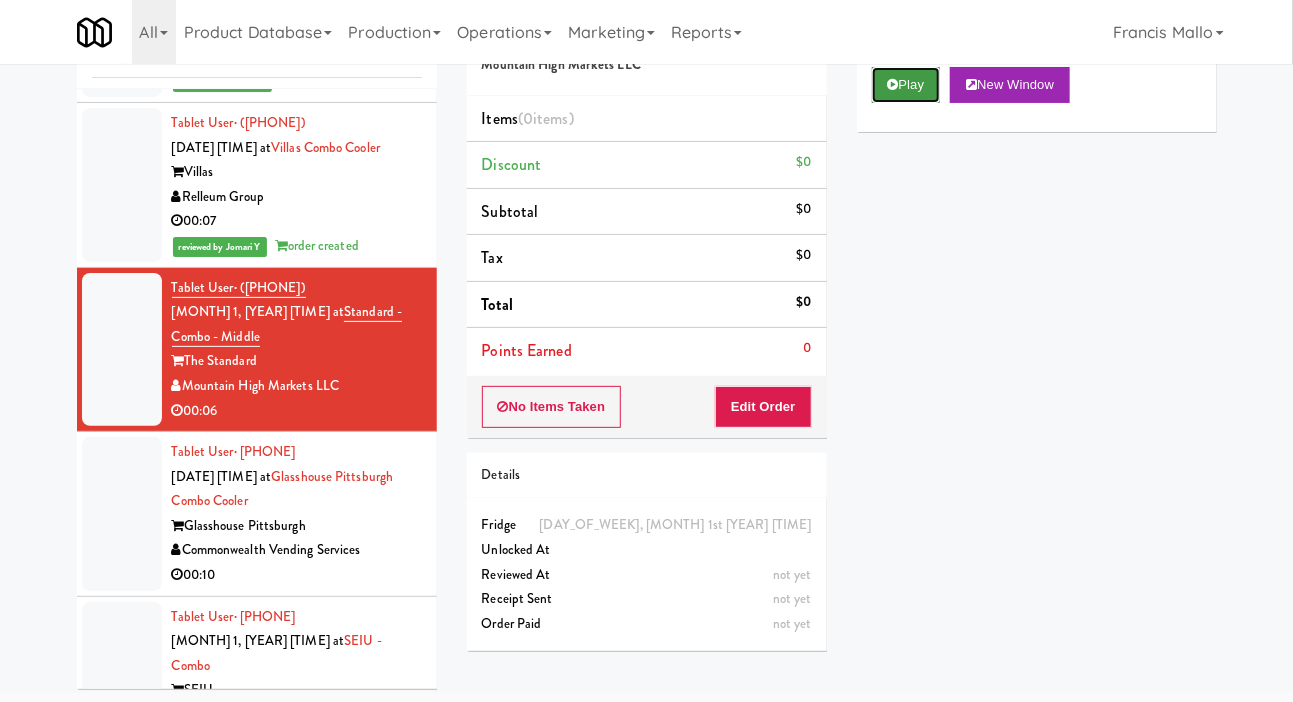 click at bounding box center [893, 84] 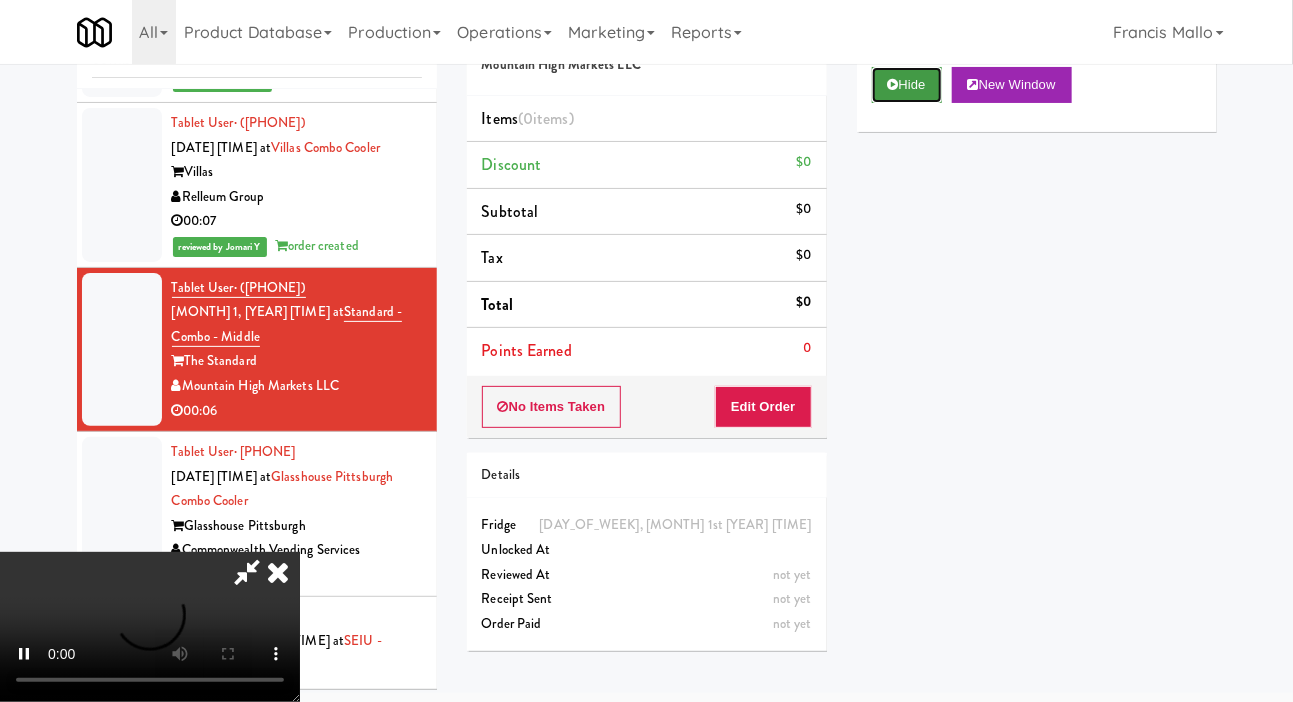 scroll, scrollTop: 98, scrollLeft: 0, axis: vertical 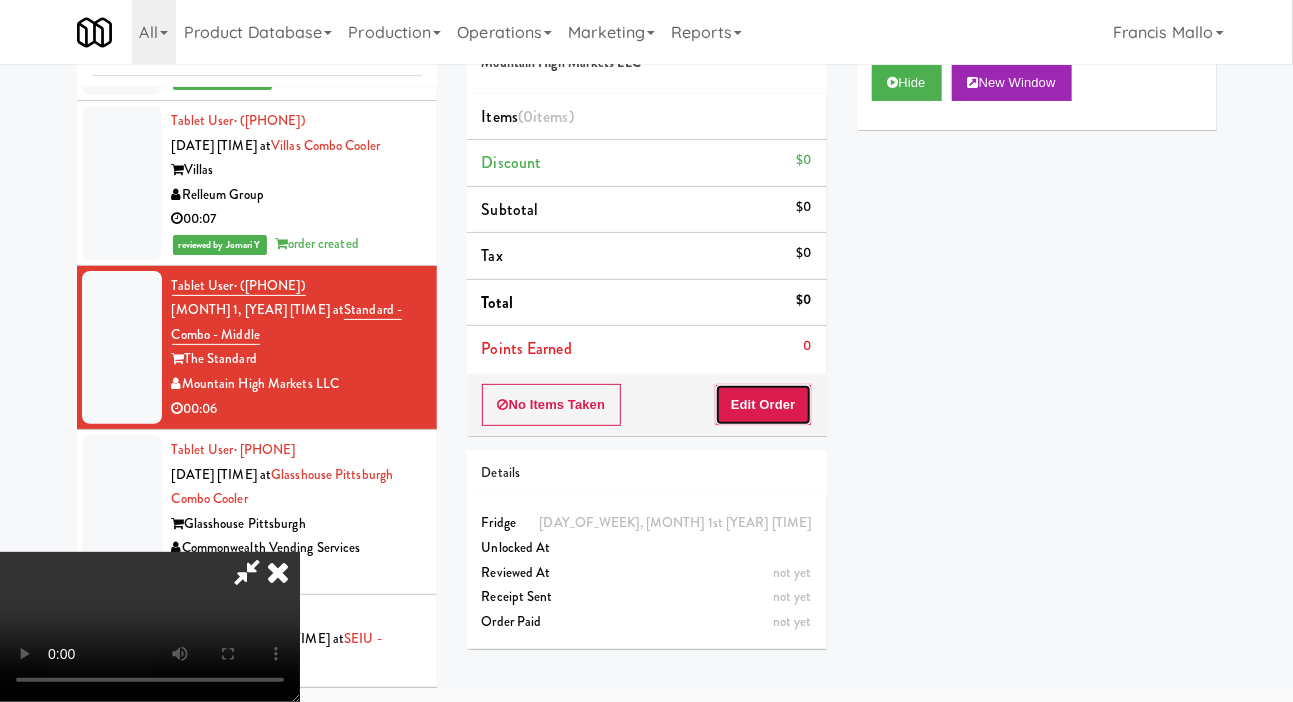 click on "Edit Order" at bounding box center (763, 405) 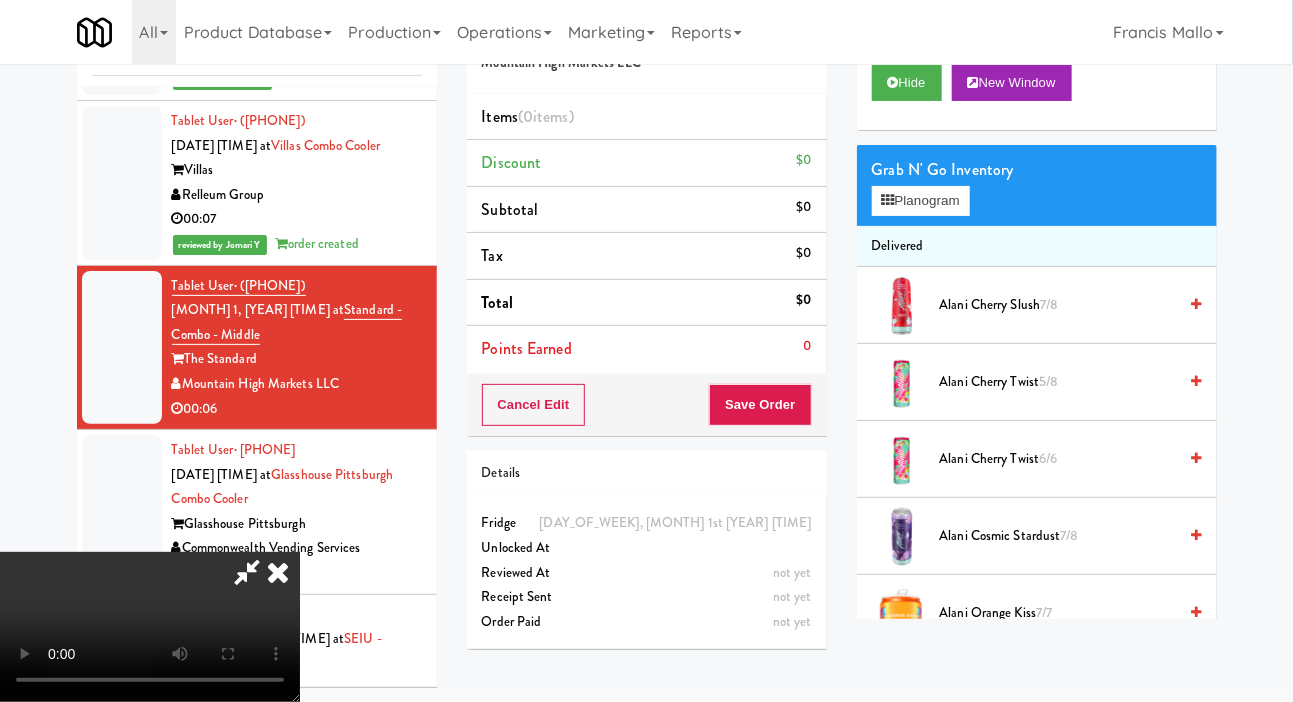 type 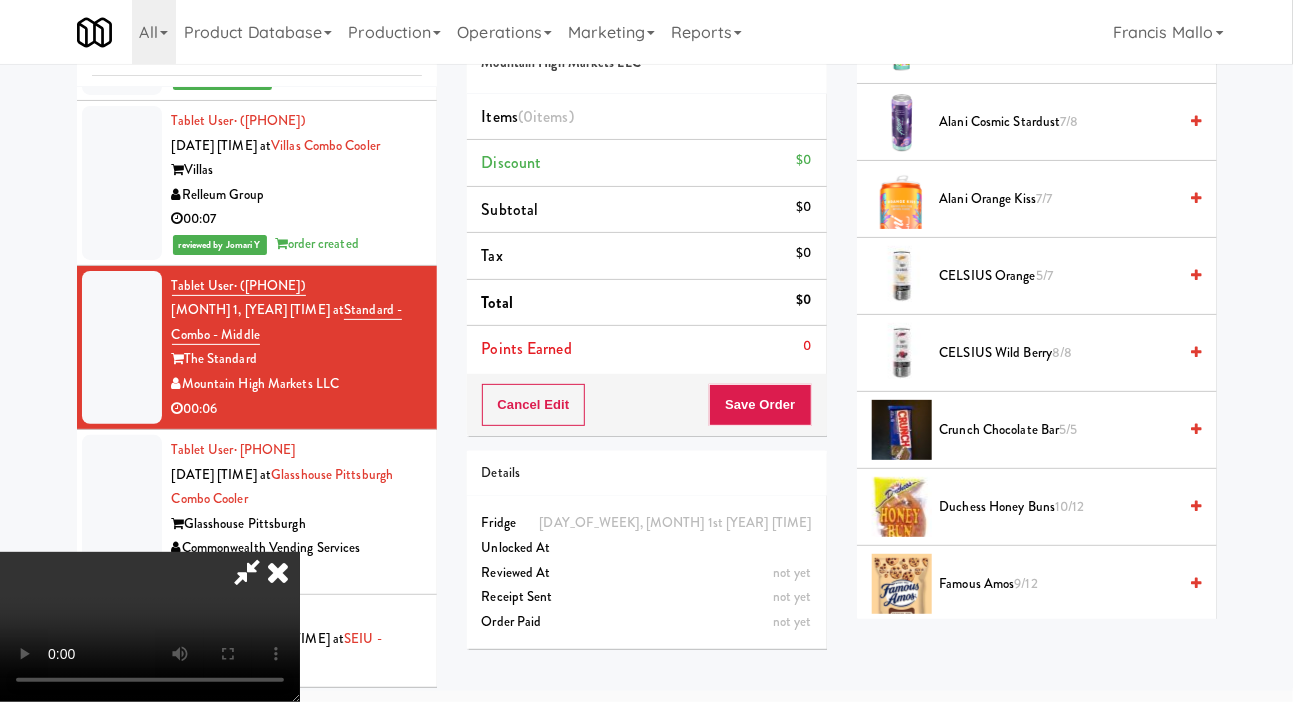 scroll, scrollTop: 428, scrollLeft: 0, axis: vertical 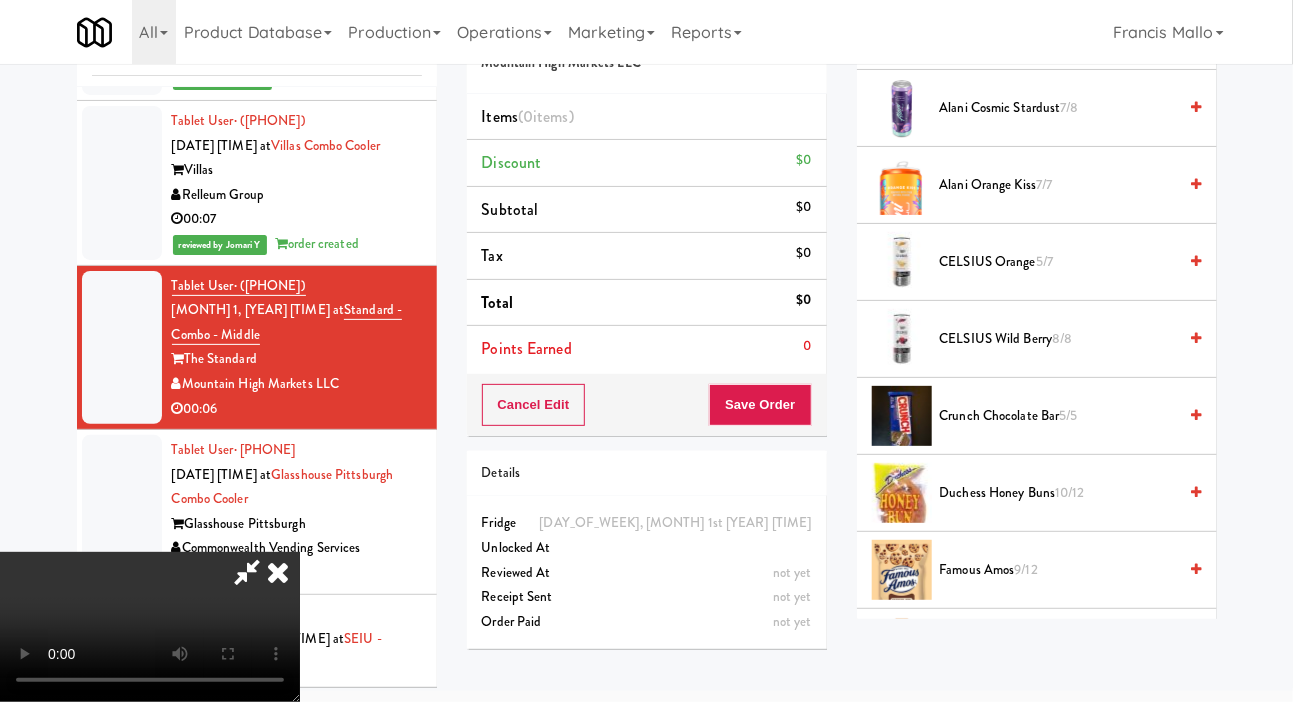 click on "5/7" at bounding box center [1044, 261] 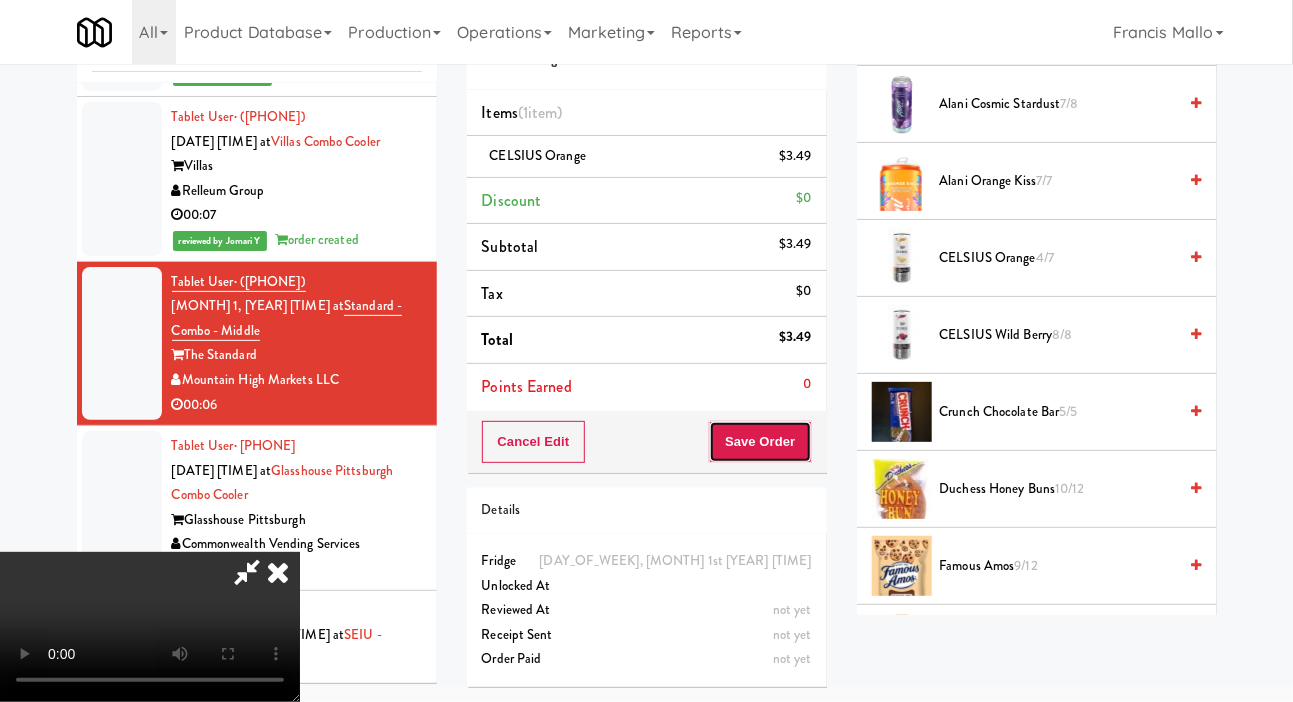 click on "Save Order" at bounding box center [760, 442] 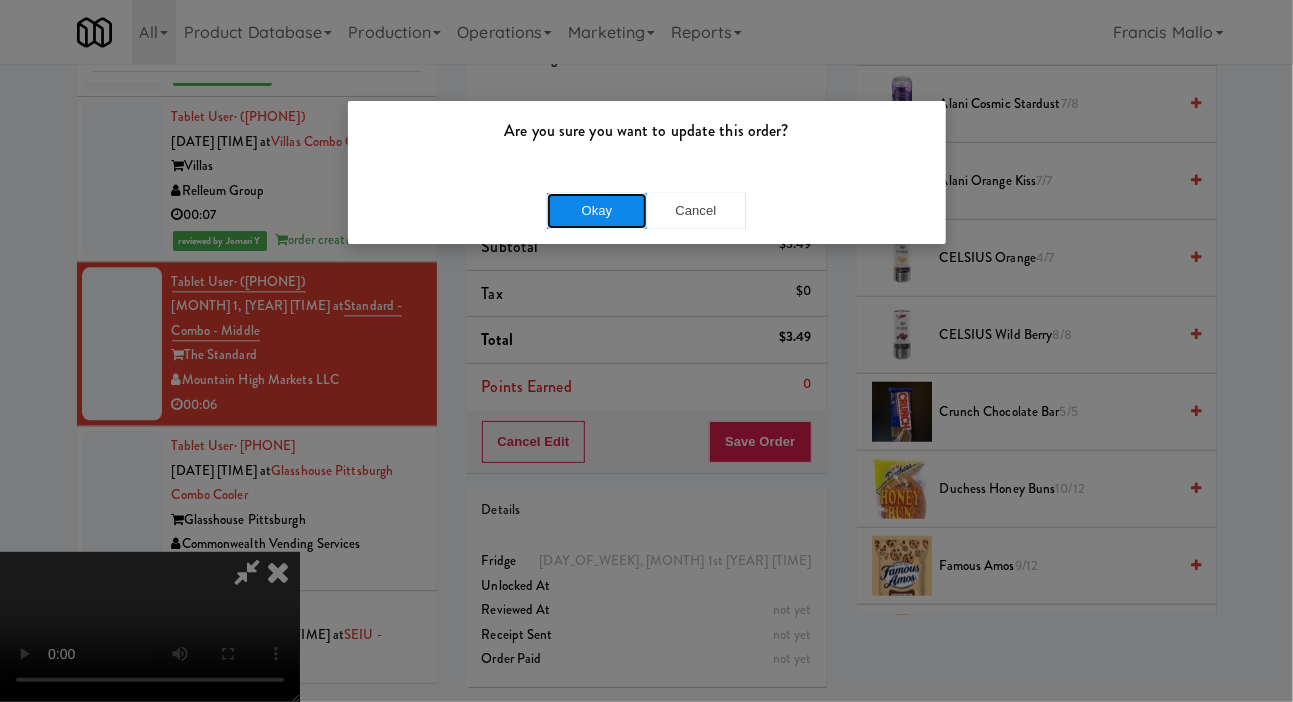 click on "Okay" at bounding box center [597, 211] 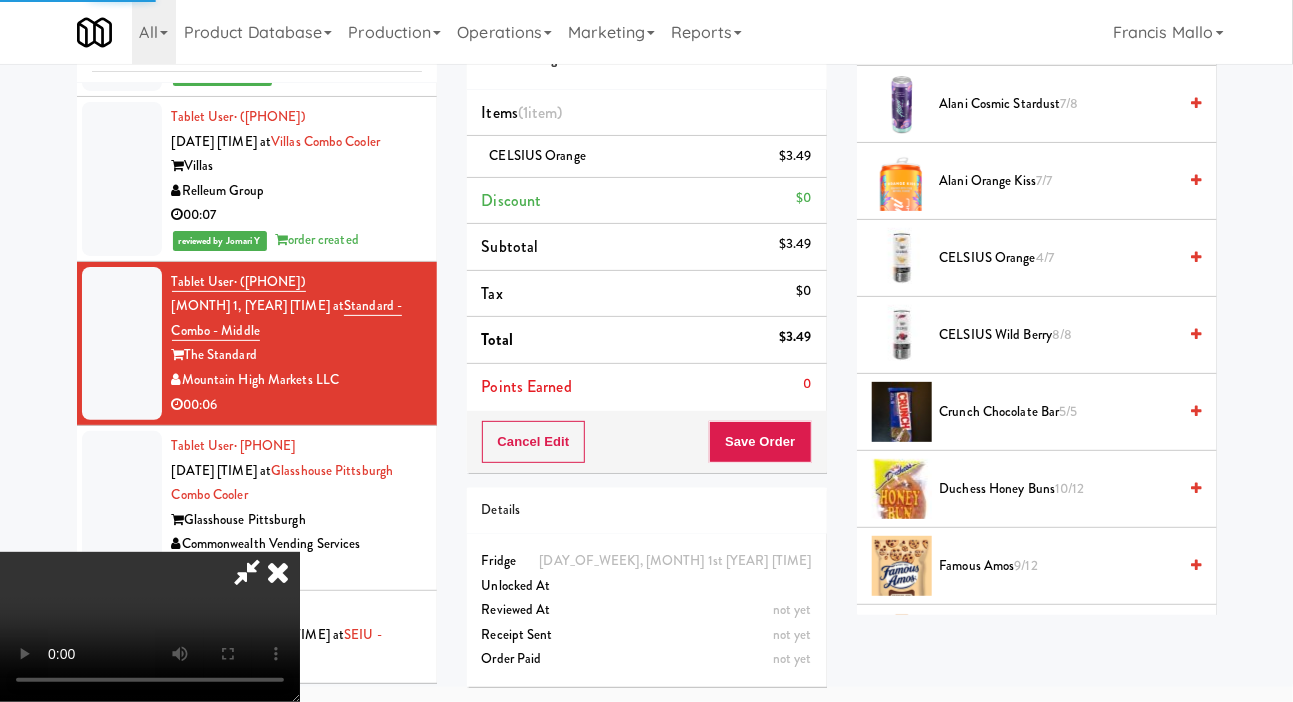 scroll, scrollTop: 116, scrollLeft: 0, axis: vertical 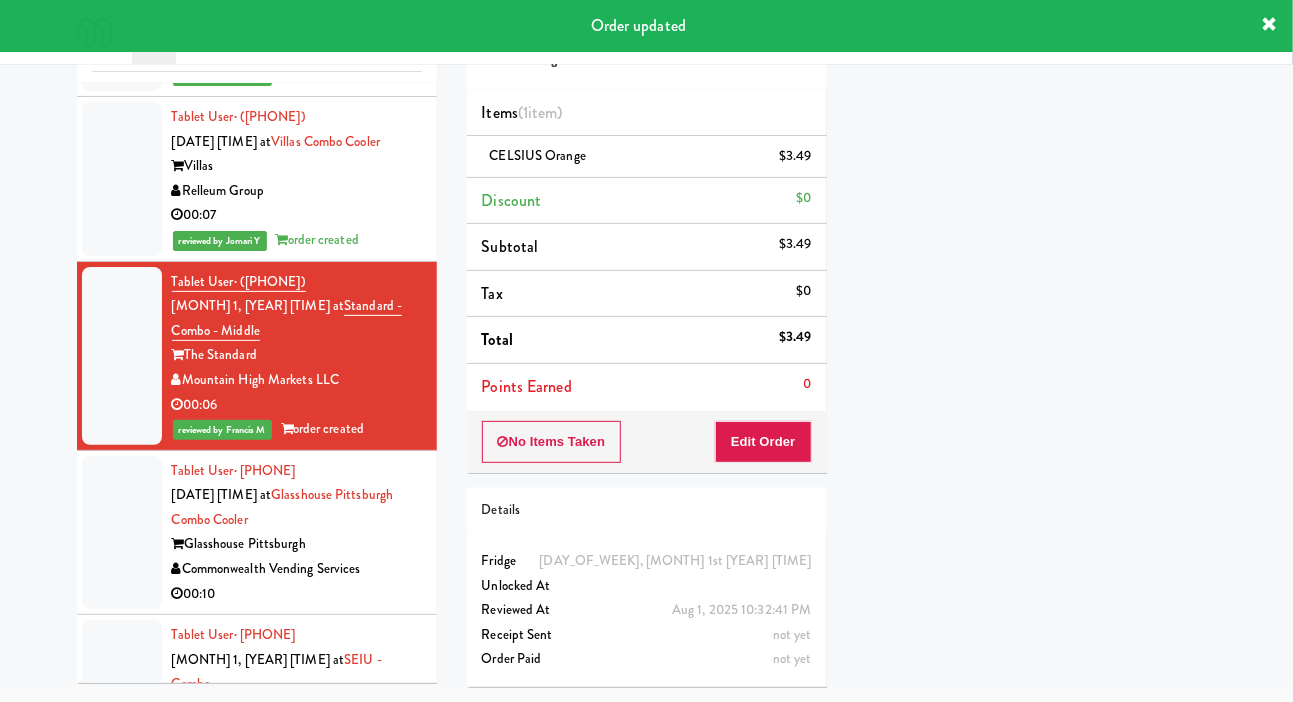 click on "Glasshouse Pittsburgh" at bounding box center (297, 544) 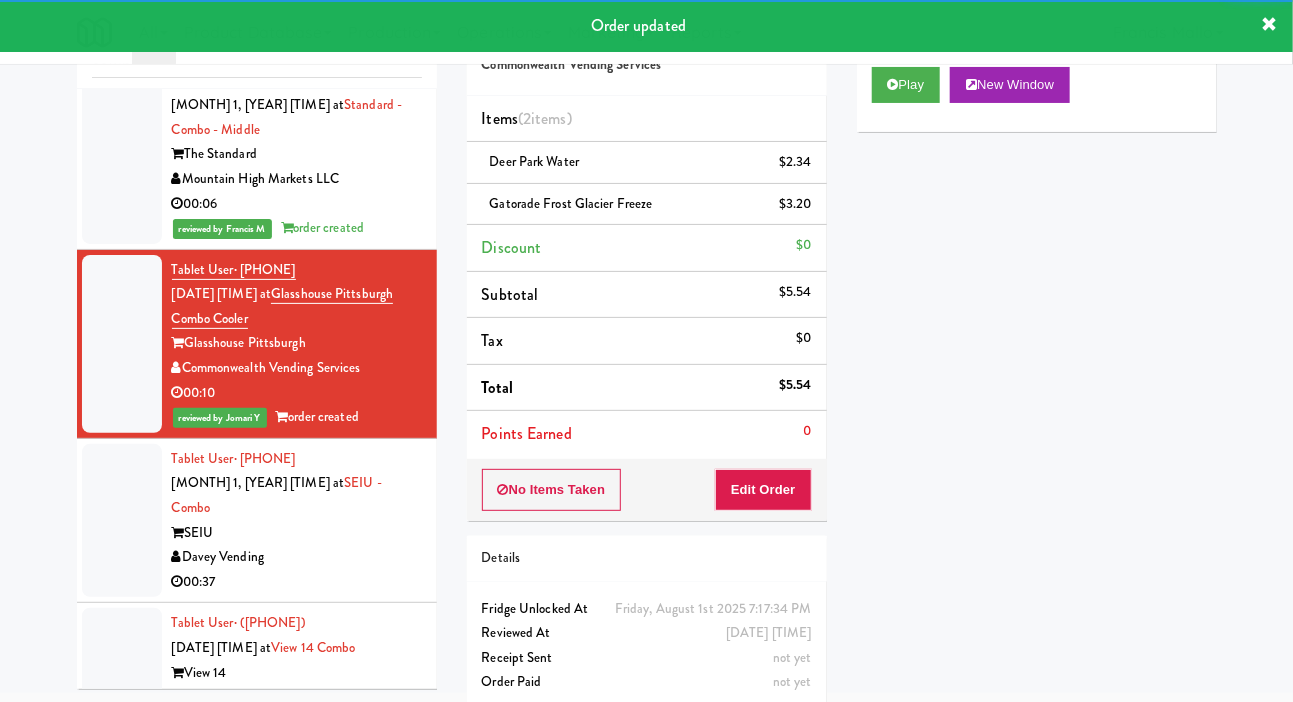 click on "Davey Vending" at bounding box center [297, 557] 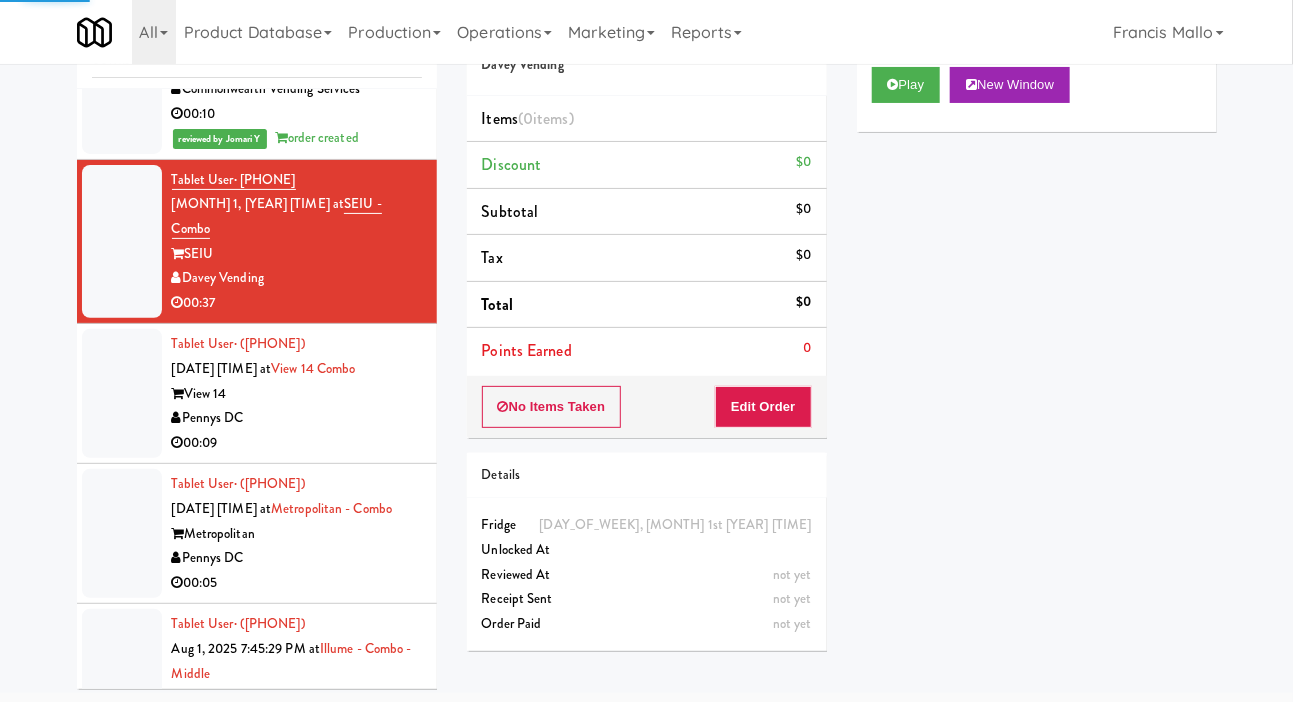 scroll, scrollTop: 2221, scrollLeft: 0, axis: vertical 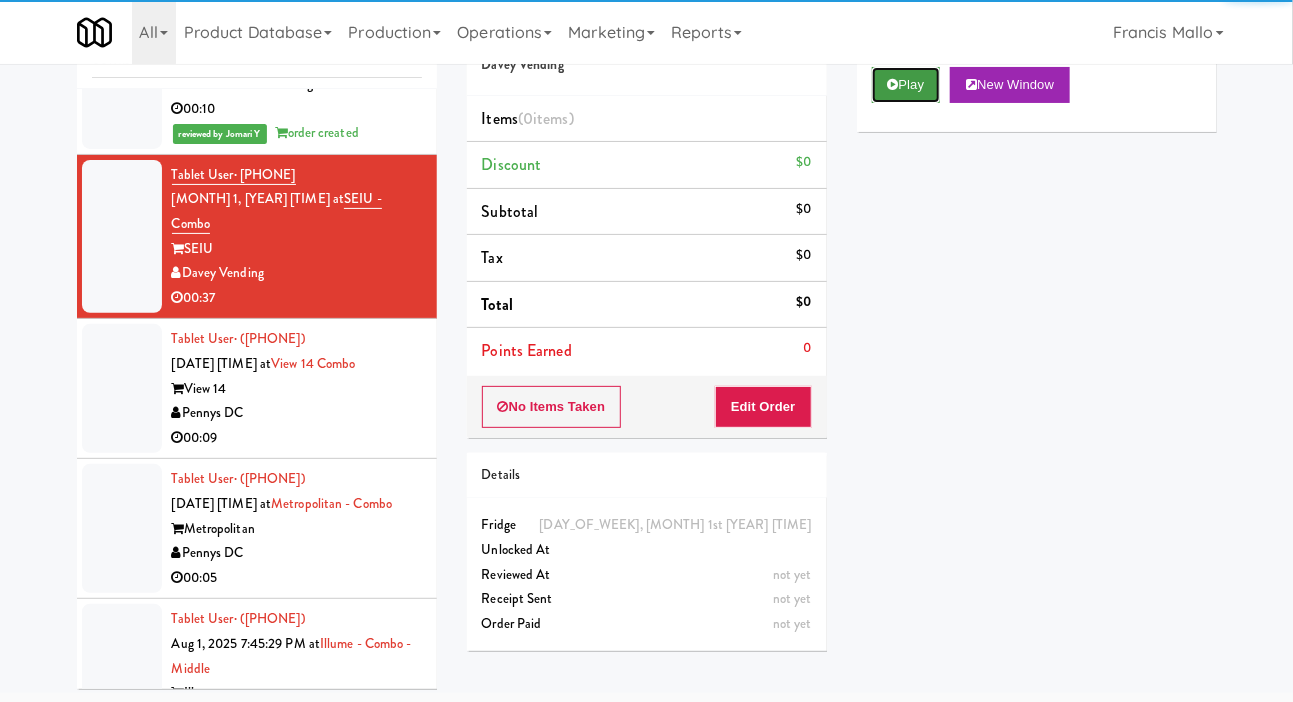 click on "Play" at bounding box center (906, 85) 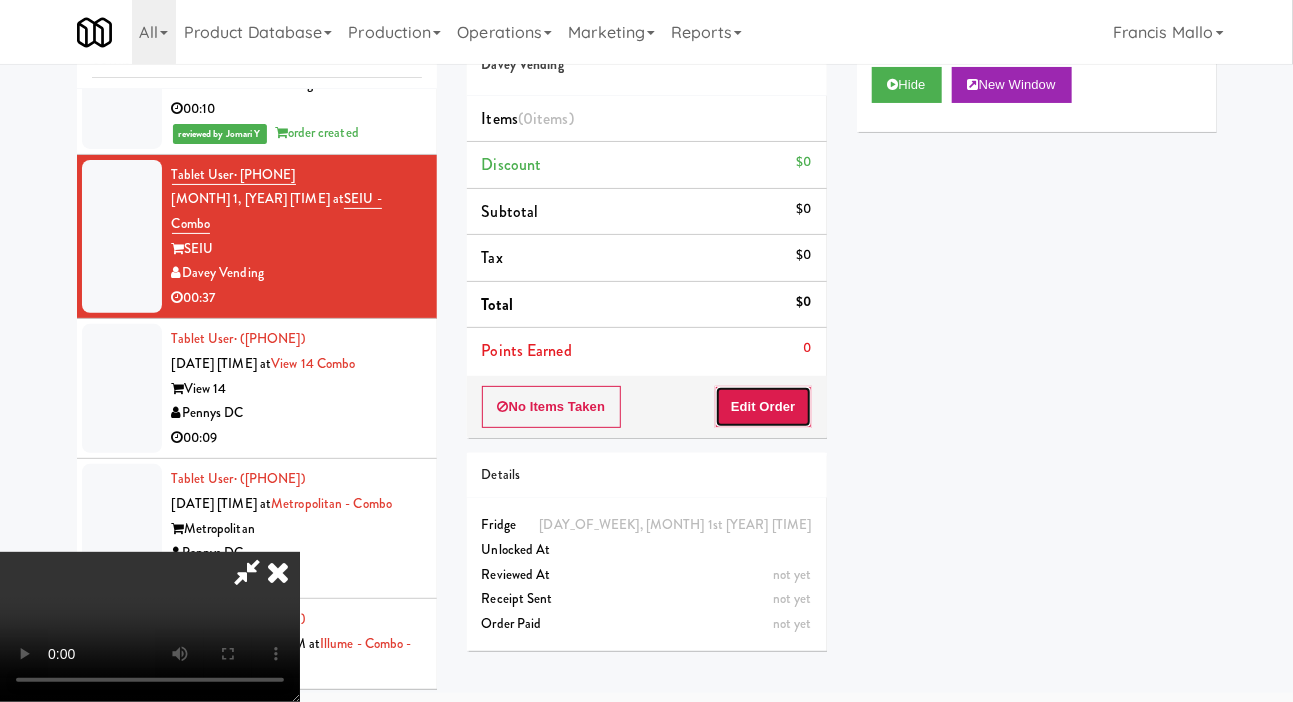 click on "Edit Order" at bounding box center [763, 407] 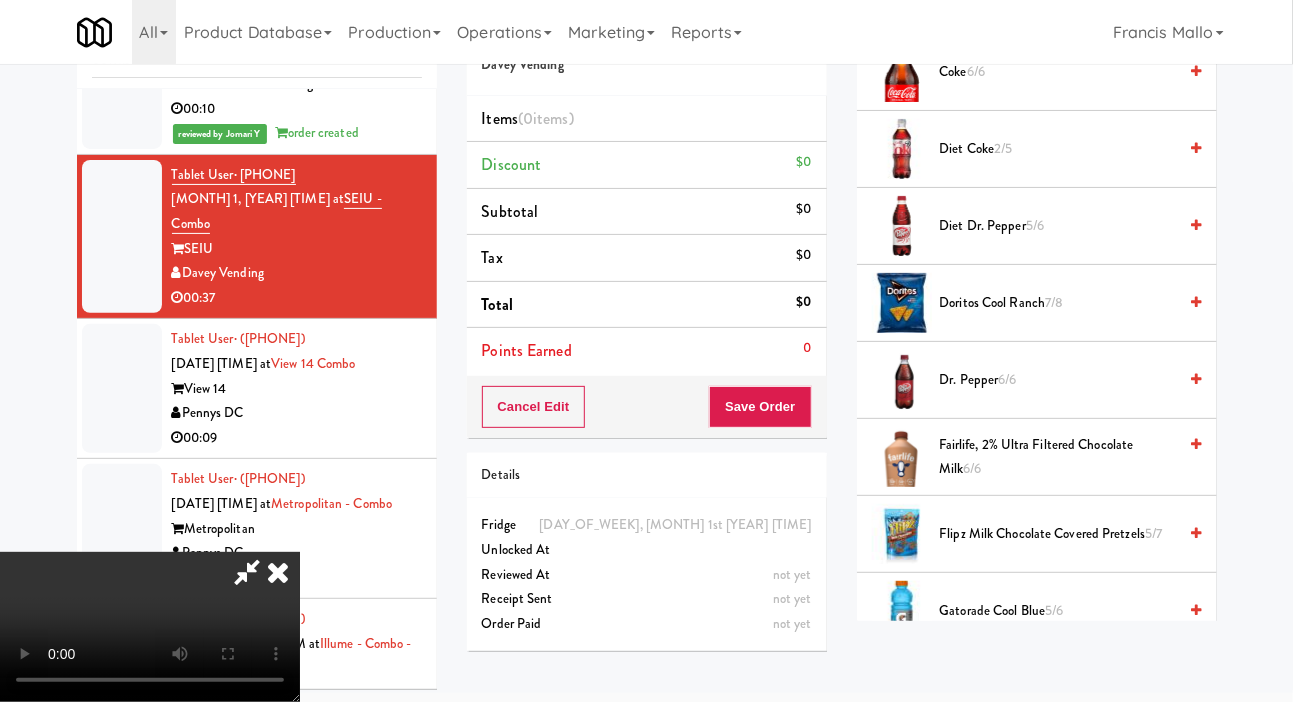 scroll, scrollTop: 423, scrollLeft: 0, axis: vertical 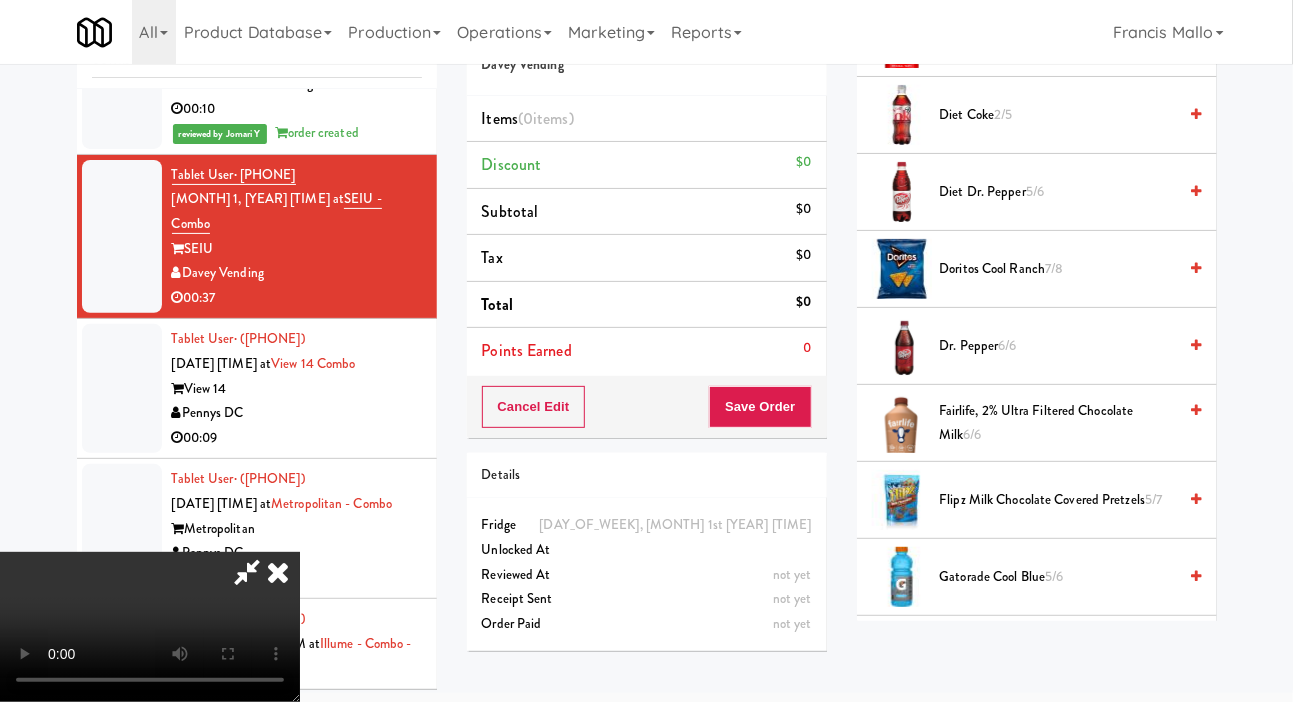 click on "Diet Dr. Pepper  5/6" at bounding box center (1058, 192) 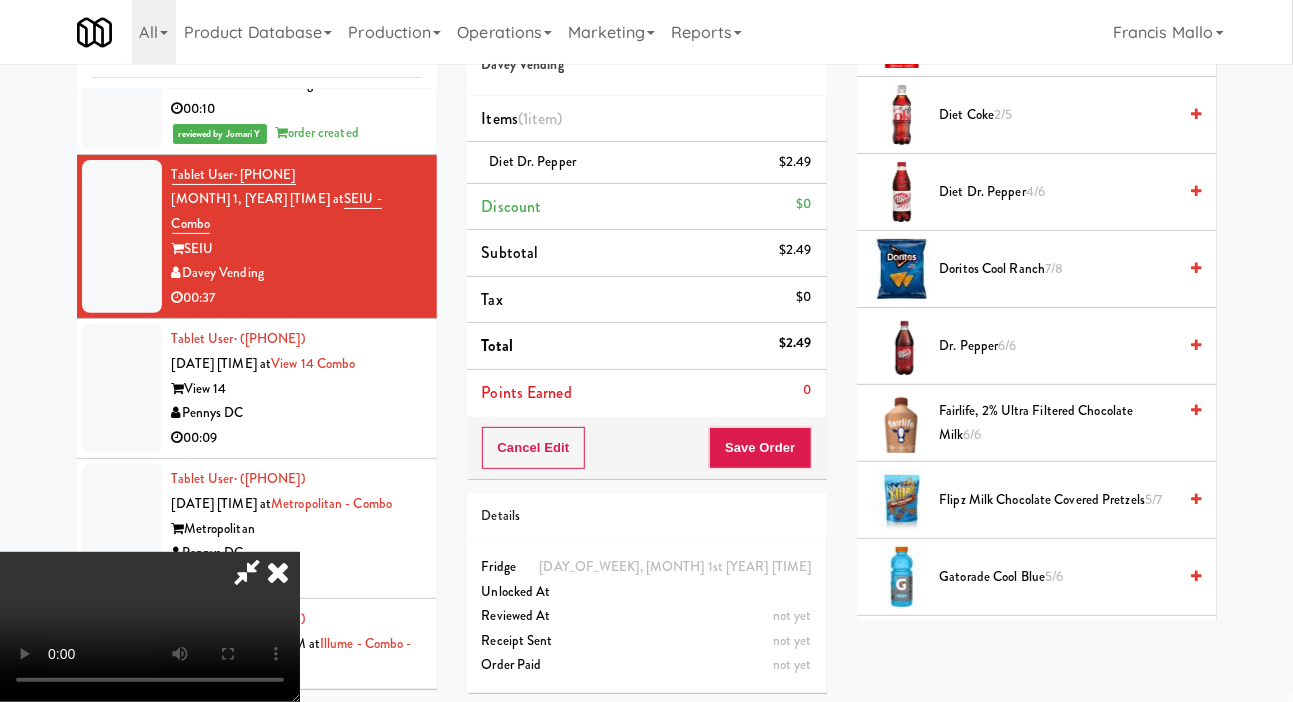 type 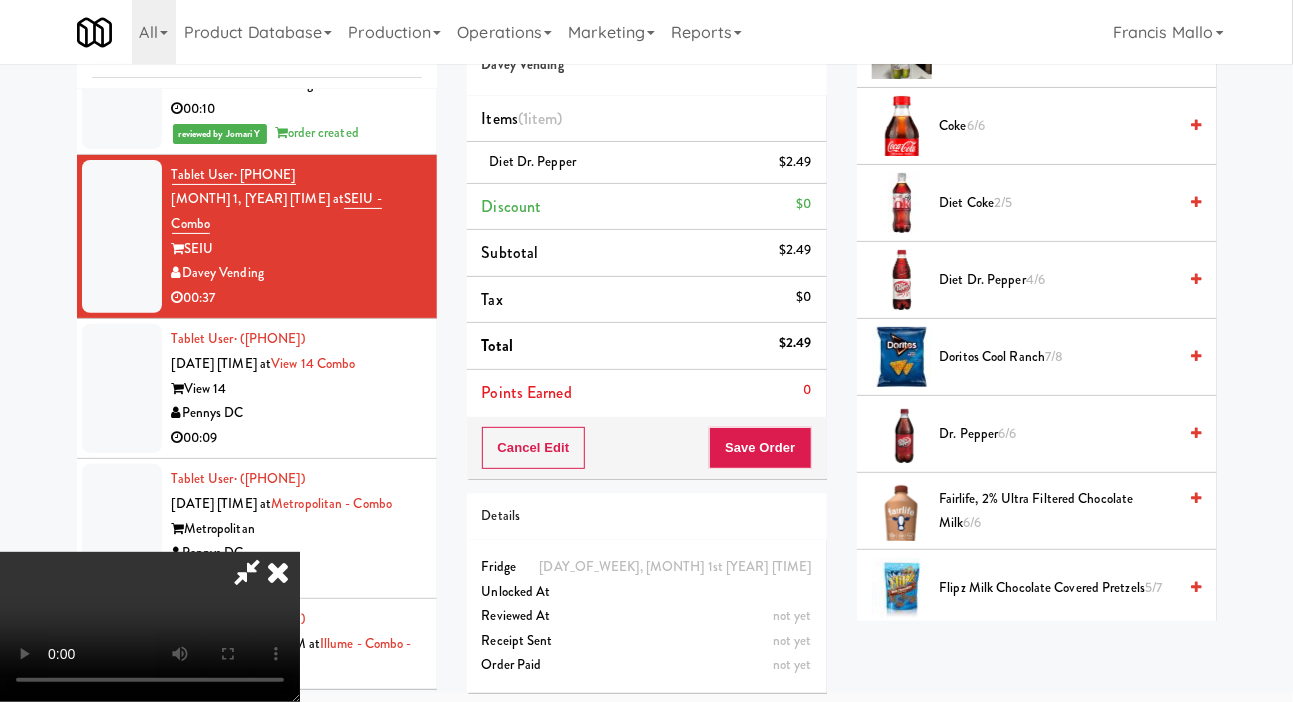 scroll, scrollTop: 316, scrollLeft: 0, axis: vertical 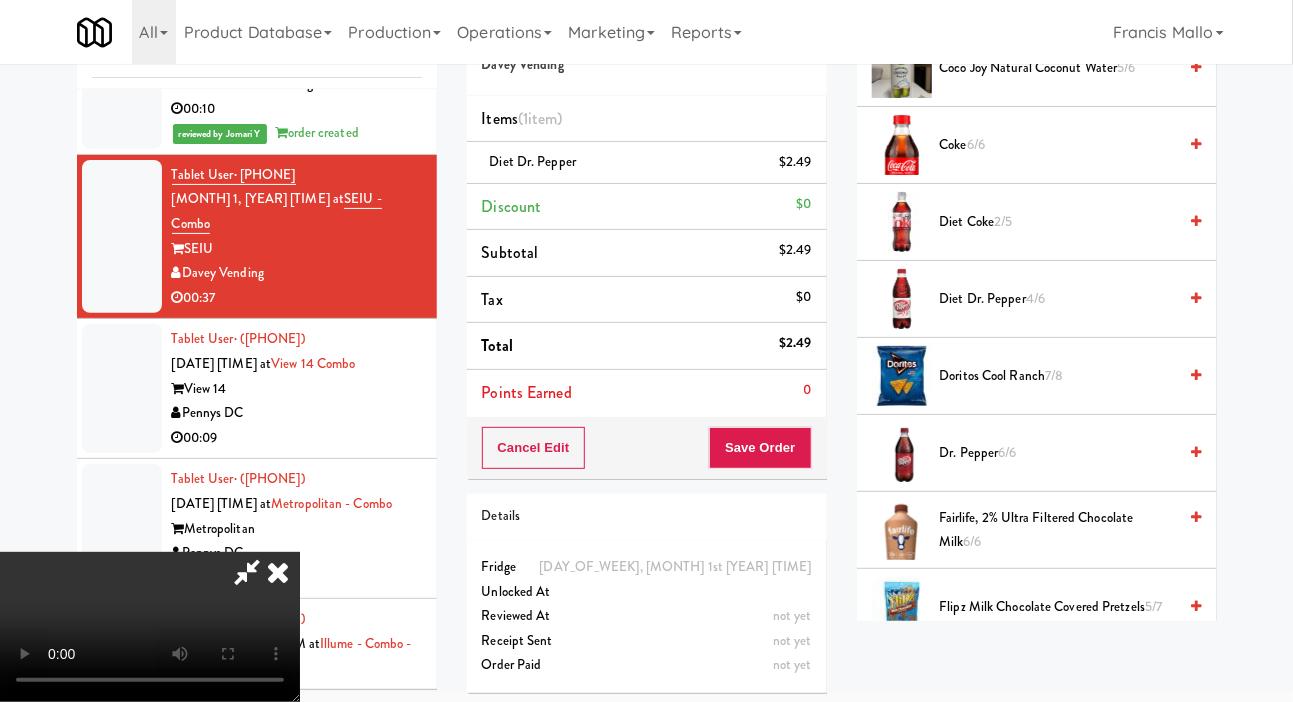 click on "Coke  6/6" at bounding box center [1058, 145] 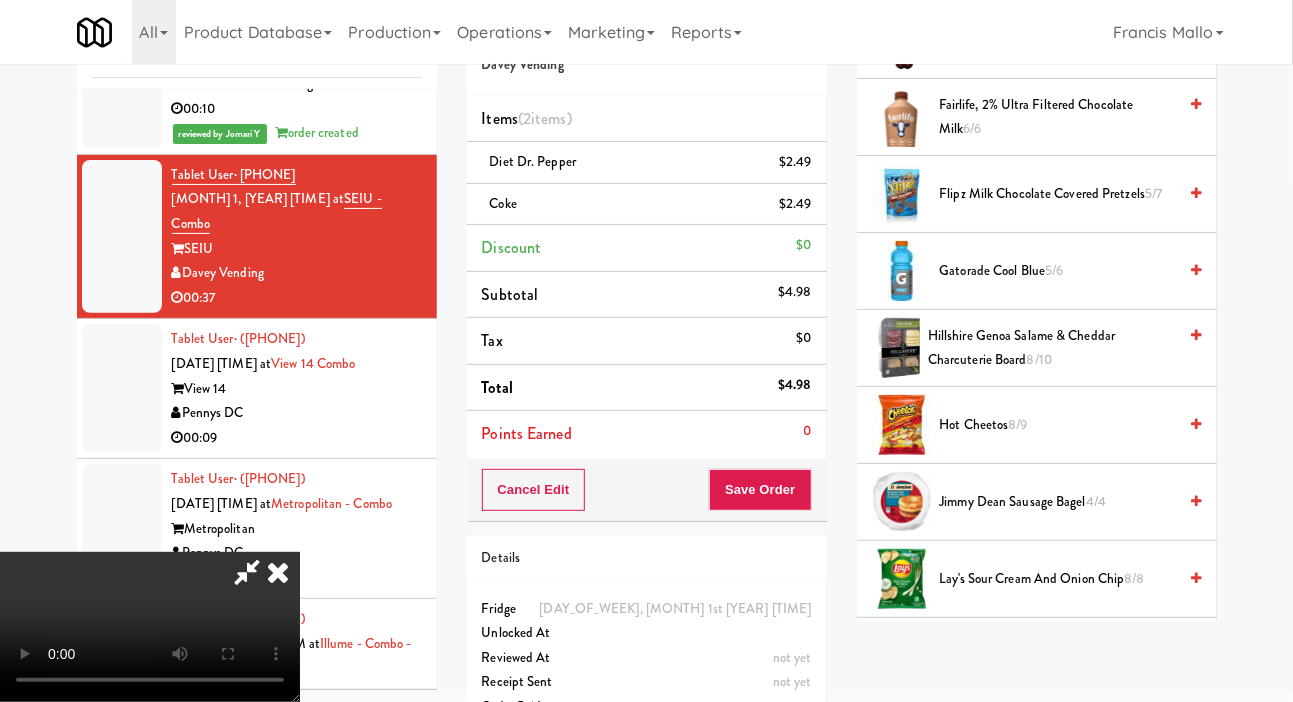 scroll, scrollTop: 750, scrollLeft: 0, axis: vertical 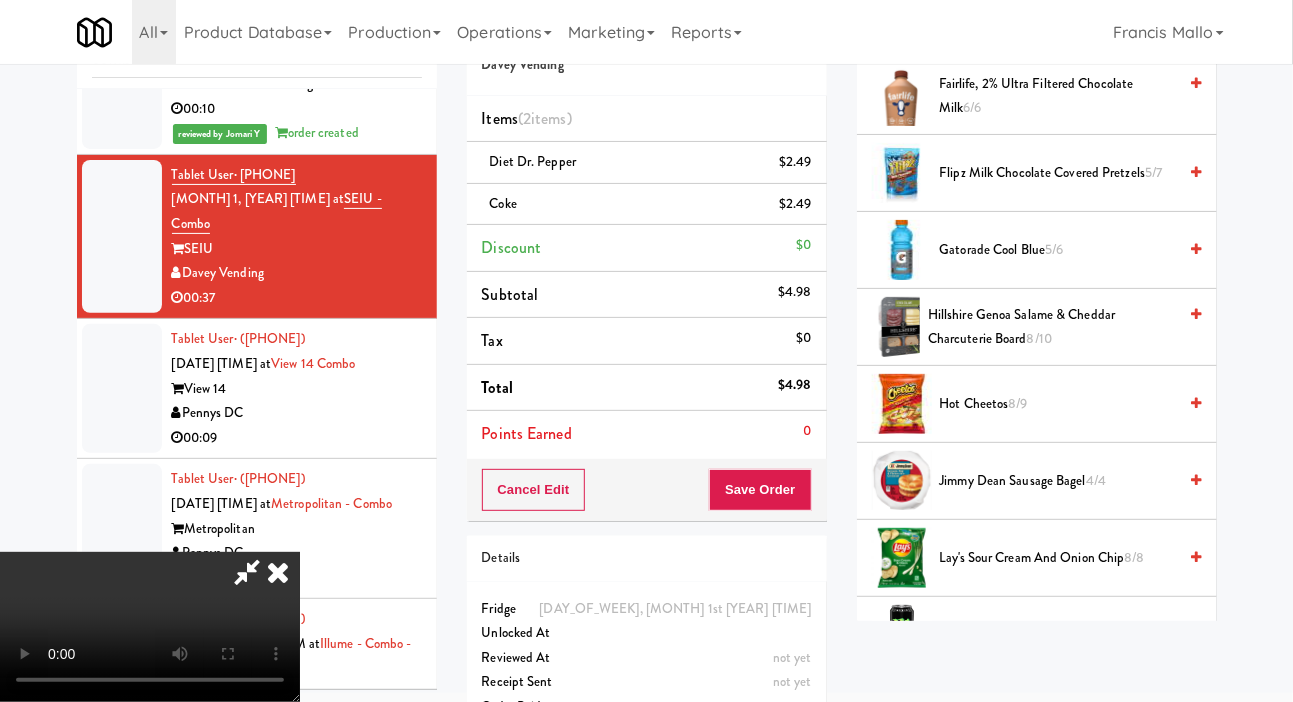 click on "Gatorade Cool Blue  5/6" at bounding box center [1058, 250] 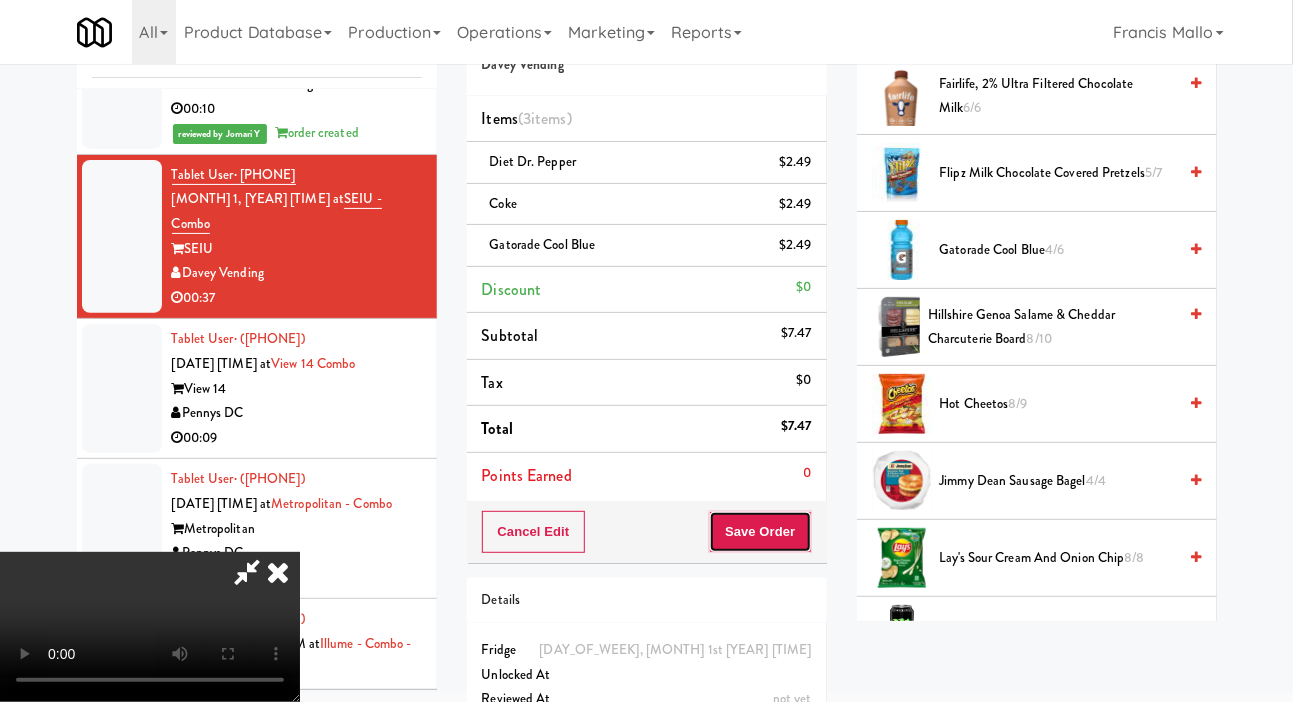 click on "Save Order" at bounding box center [760, 532] 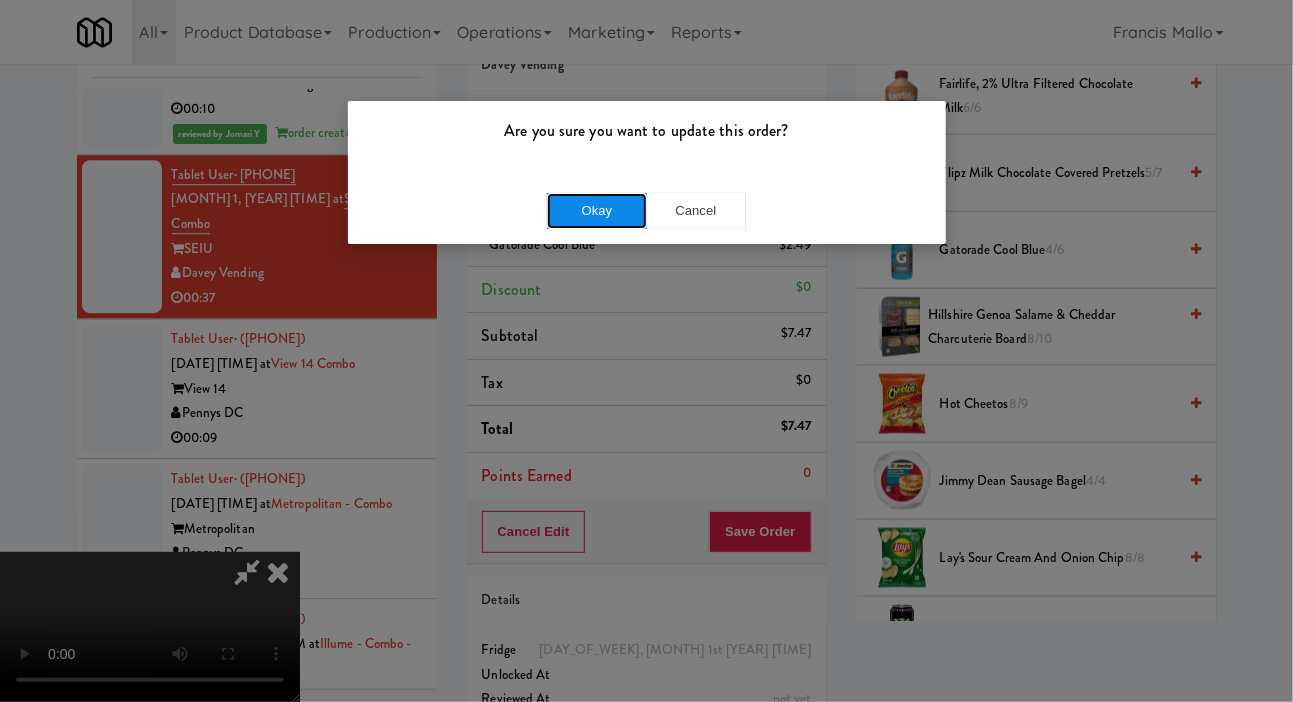click on "Okay" at bounding box center (597, 211) 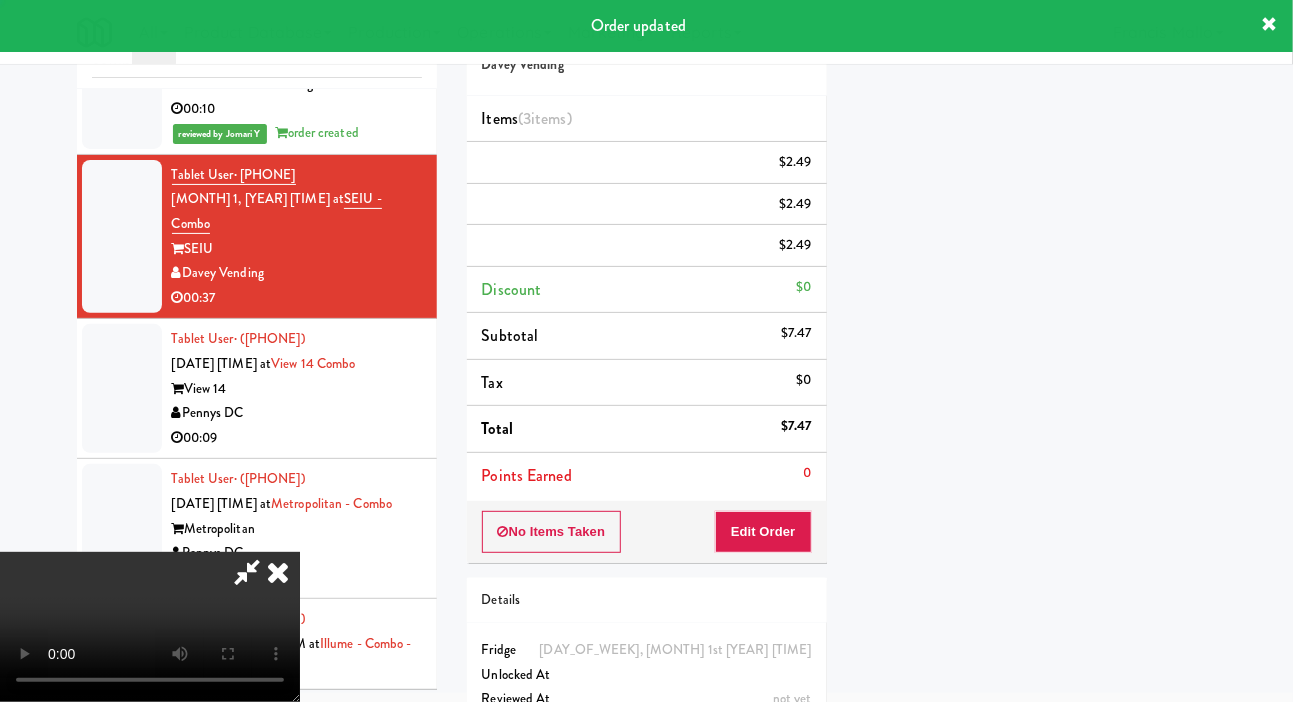 scroll, scrollTop: 116, scrollLeft: 0, axis: vertical 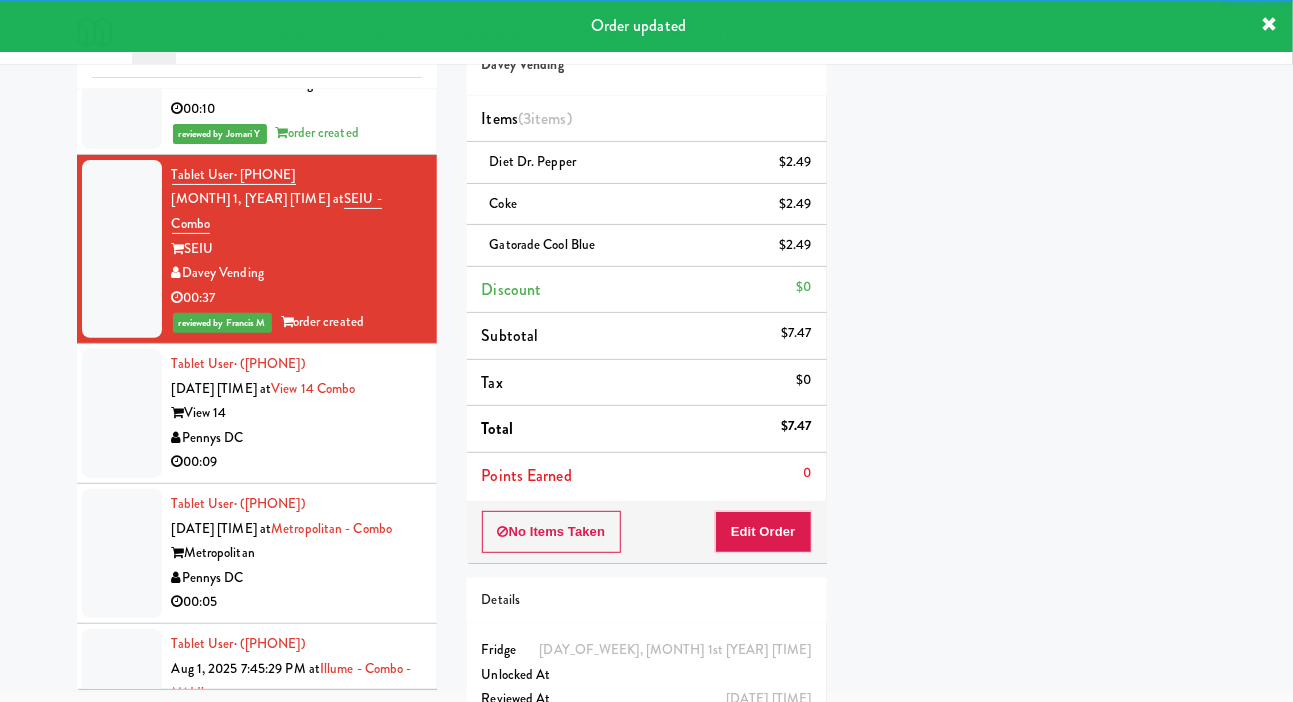 click on "Pennys DC" at bounding box center [297, 438] 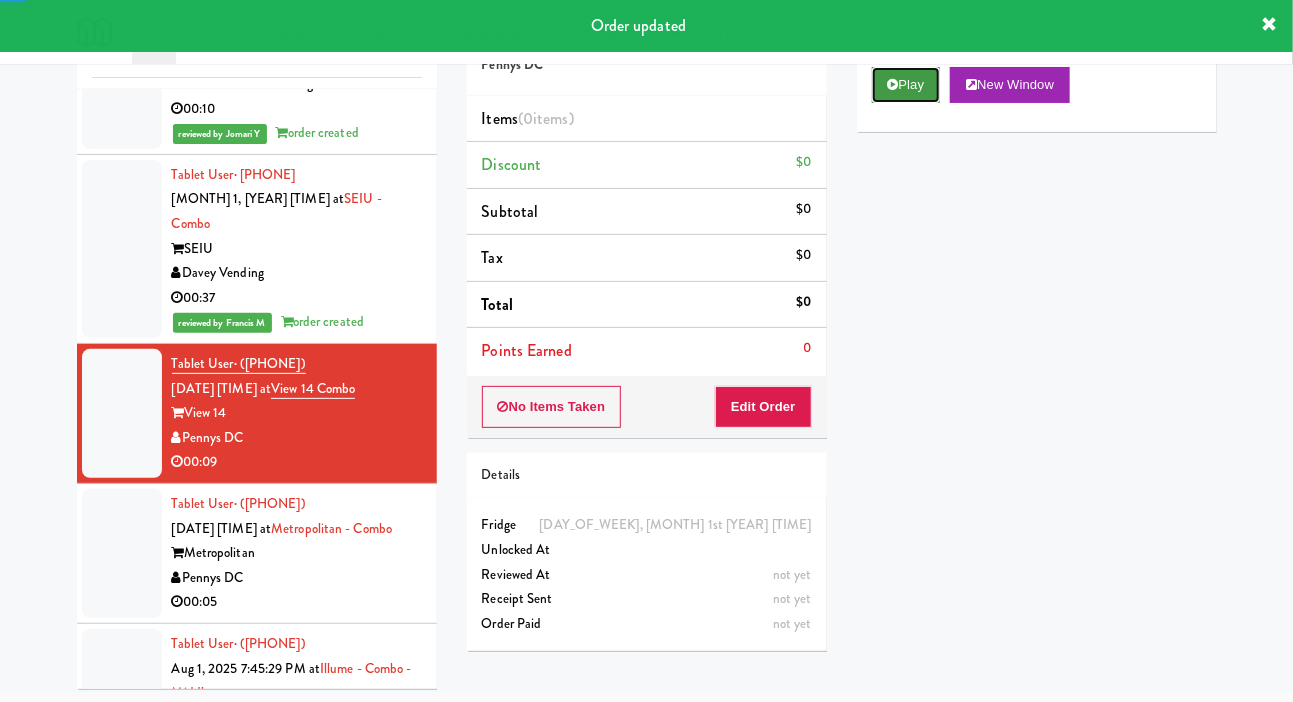 click on "Play" at bounding box center [906, 85] 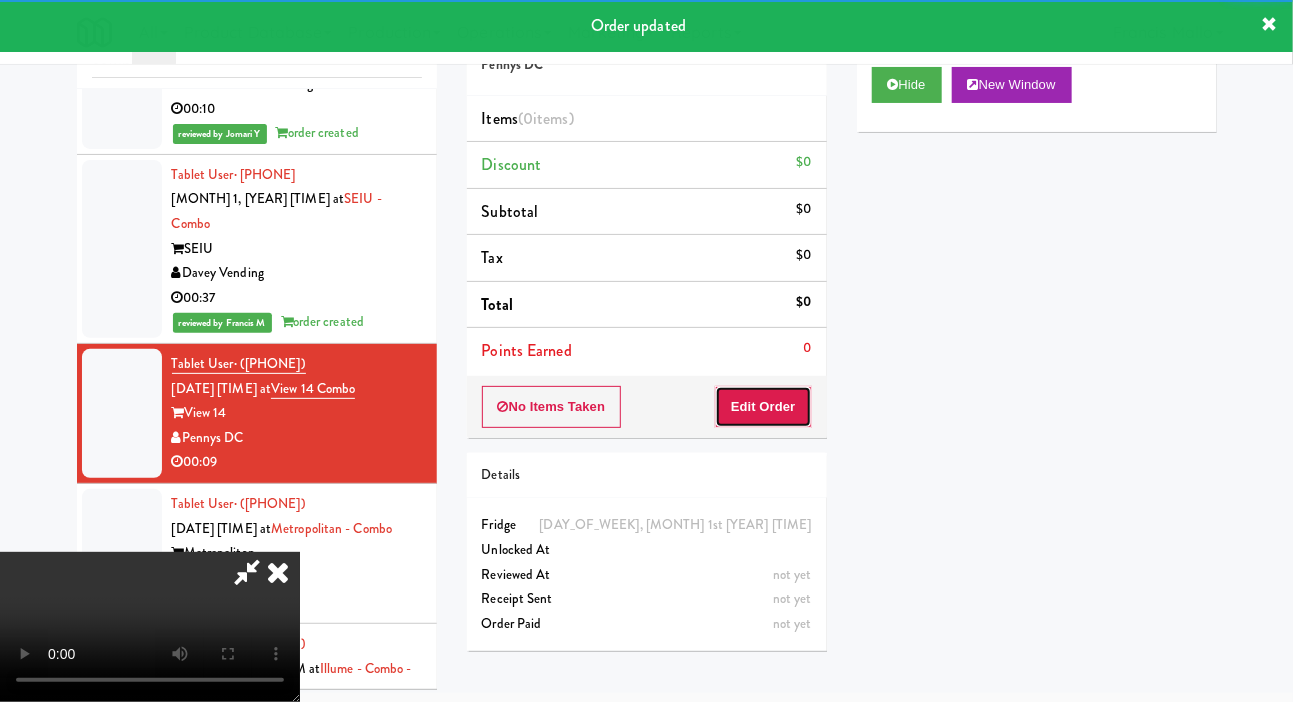 click on "Edit Order" at bounding box center (763, 407) 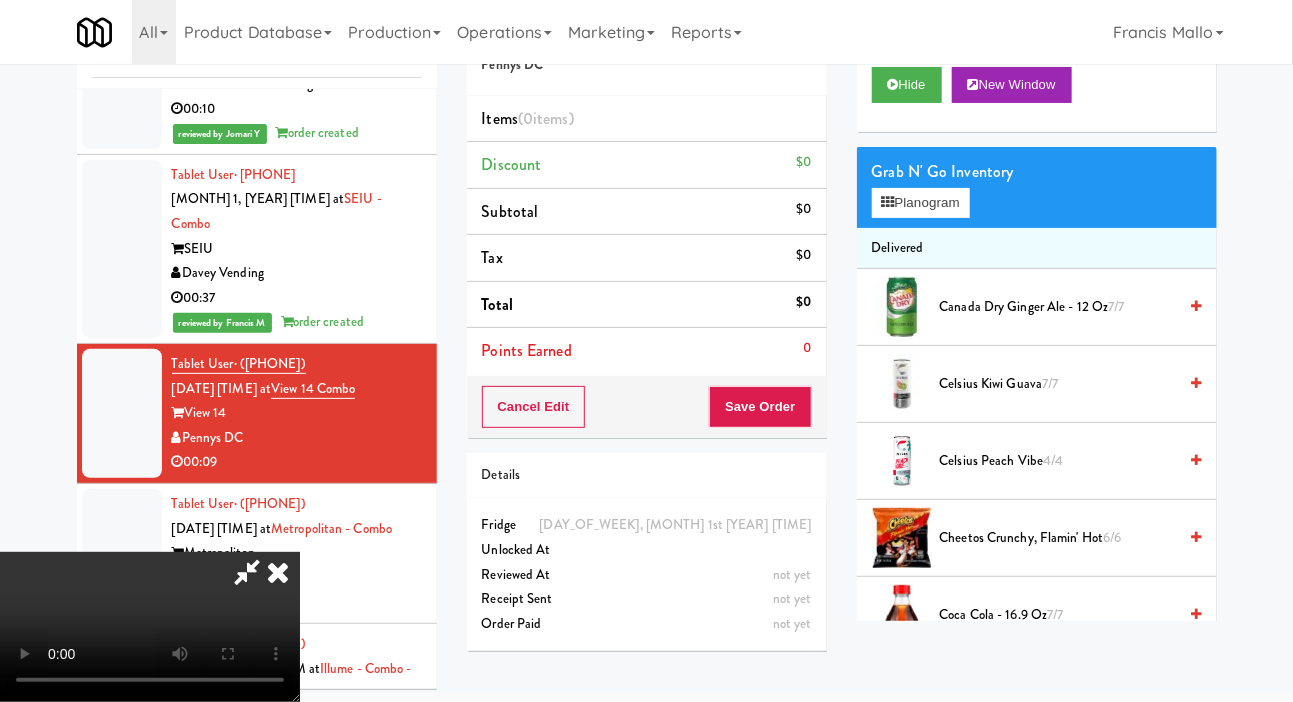 scroll, scrollTop: 0, scrollLeft: 0, axis: both 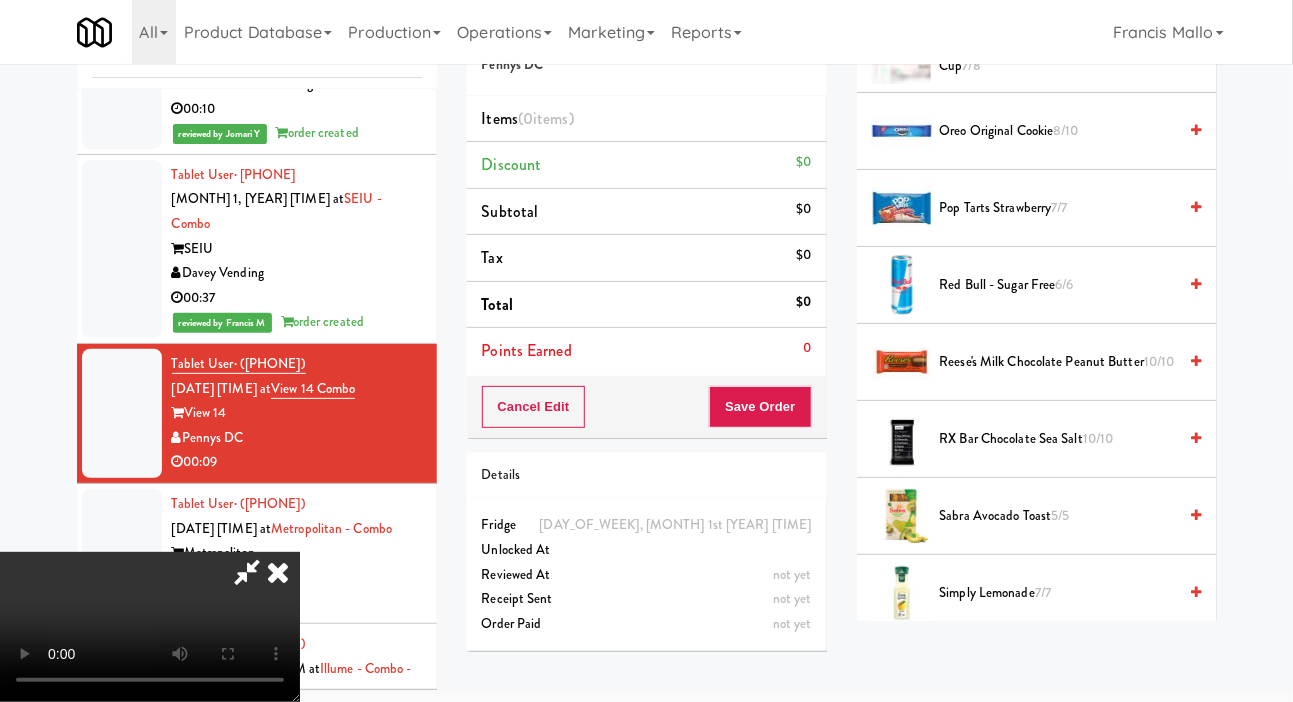 click on "Oreo Original Cookie  8/10" at bounding box center [1058, 131] 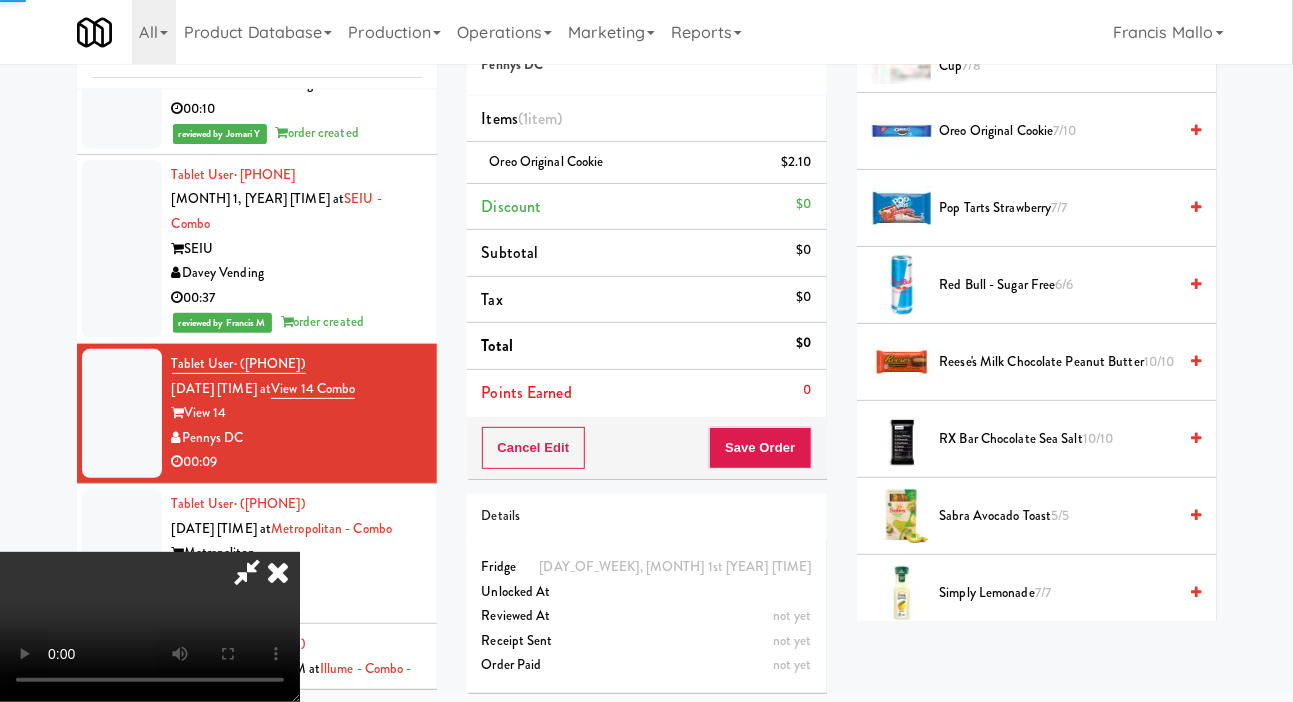 click on "Oreo Original Cookie  7/10" at bounding box center [1058, 131] 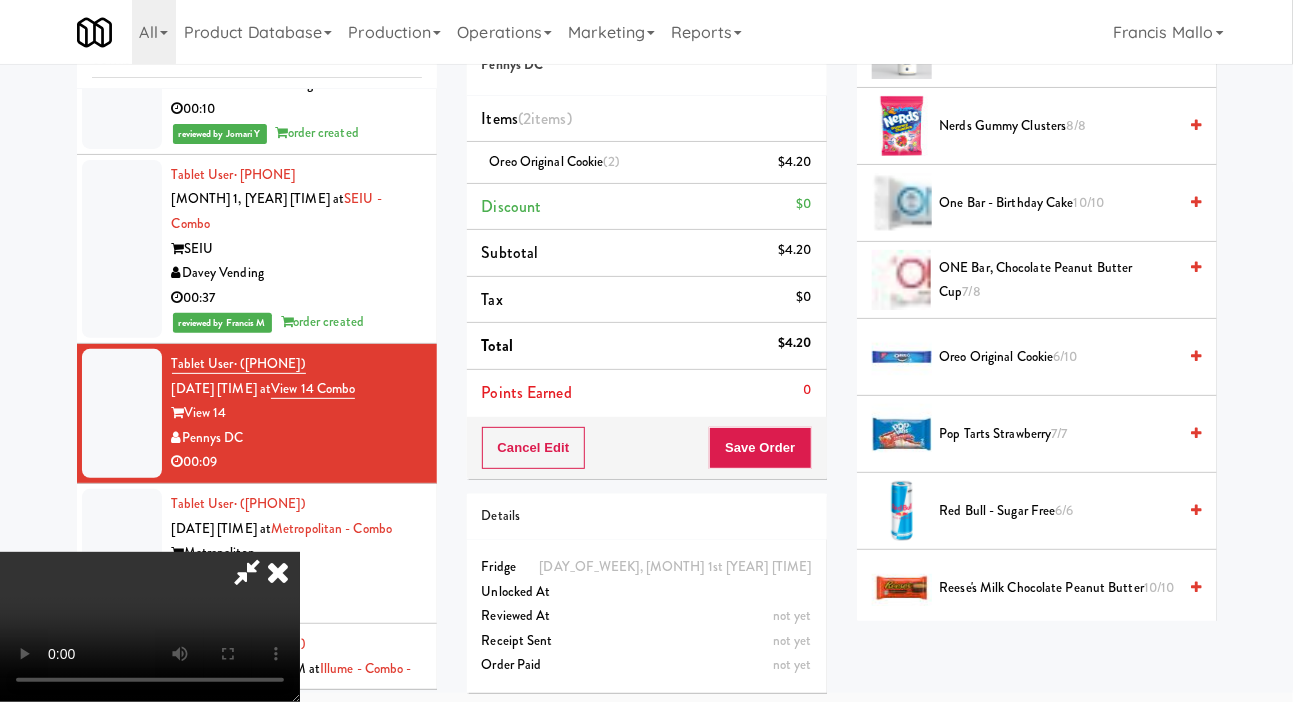 scroll, scrollTop: 1564, scrollLeft: 0, axis: vertical 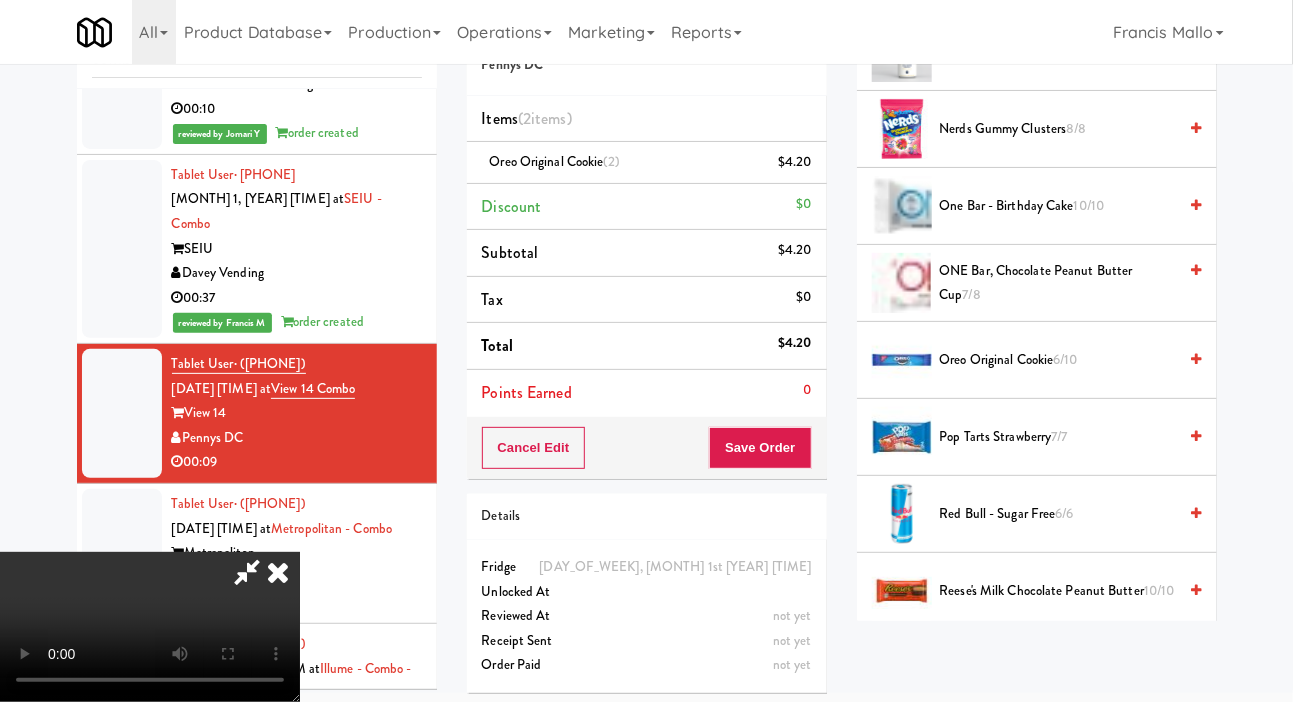click on "Nerds Gummy Clusters  8/8" at bounding box center (1058, 129) 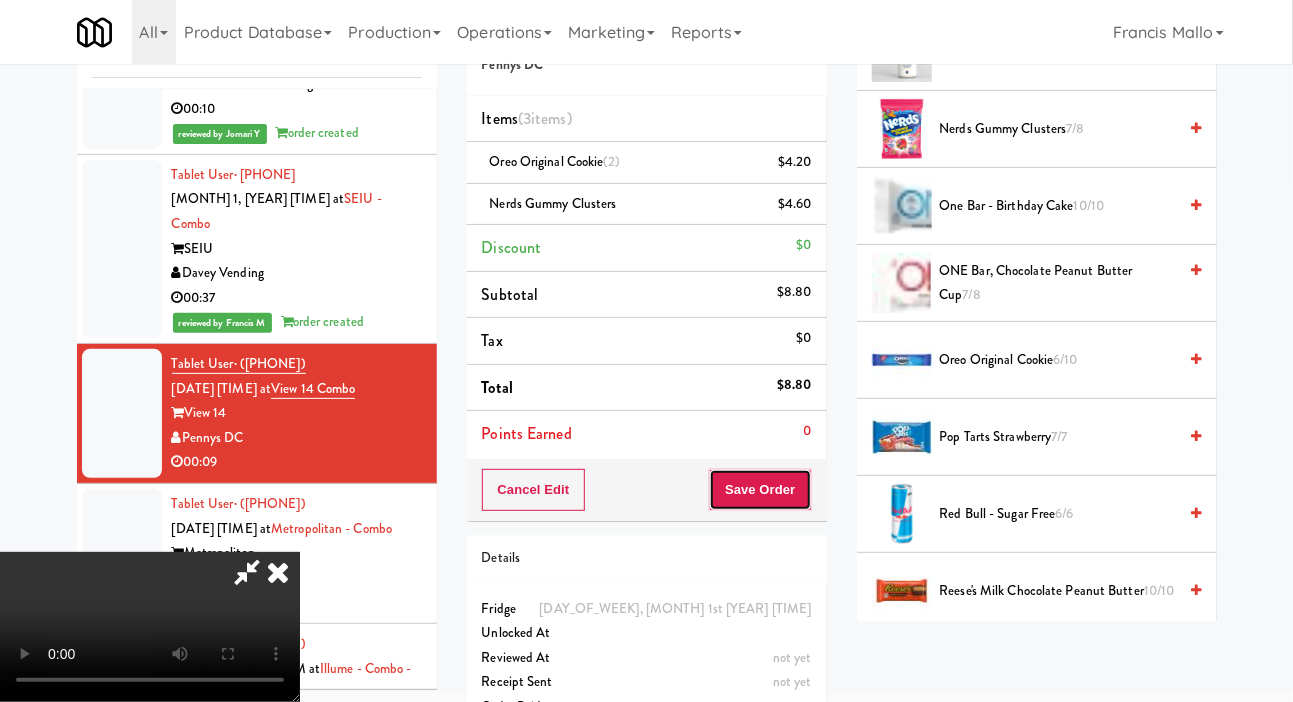 click on "Save Order" at bounding box center [760, 490] 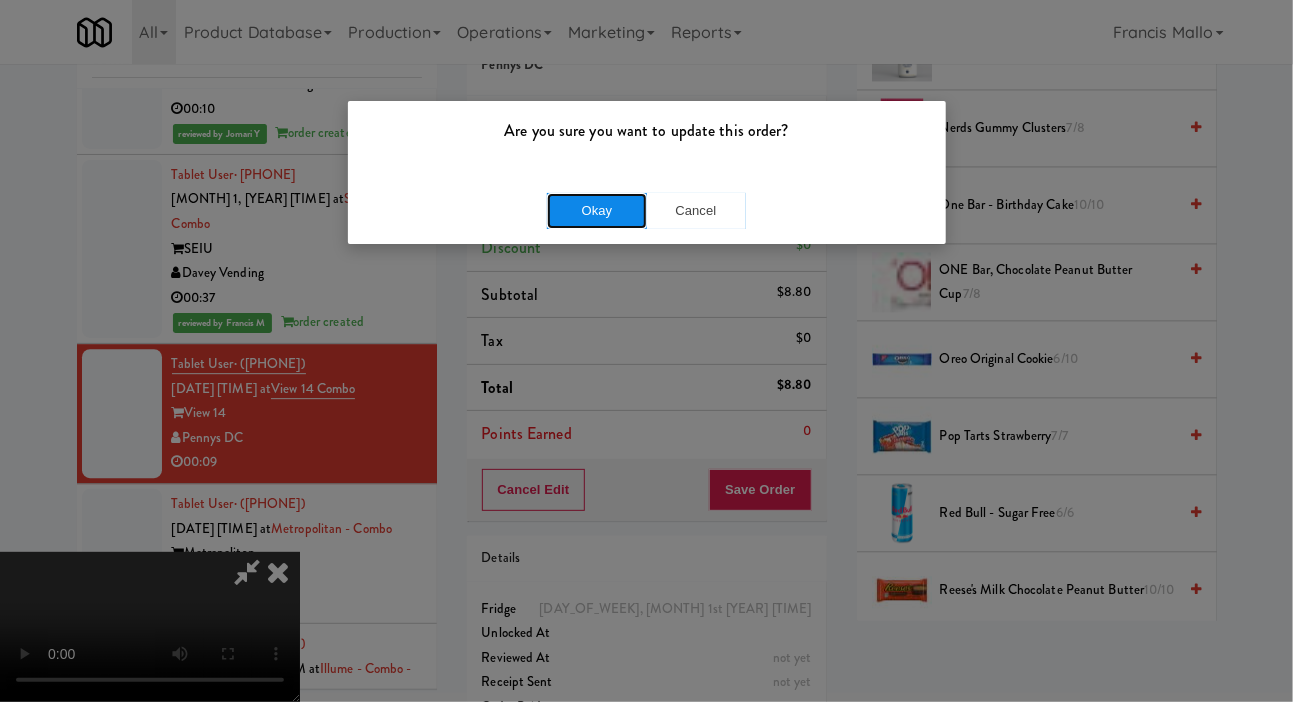 click on "Okay" at bounding box center [597, 211] 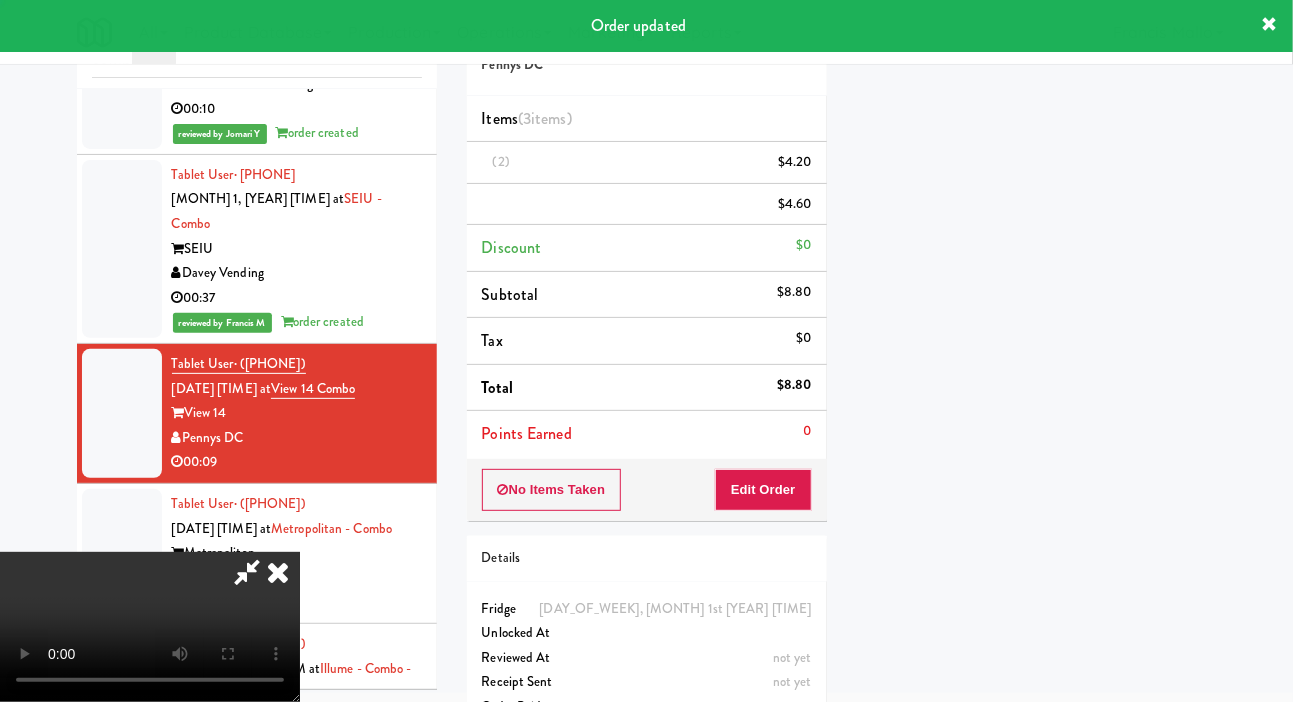 scroll, scrollTop: 116, scrollLeft: 0, axis: vertical 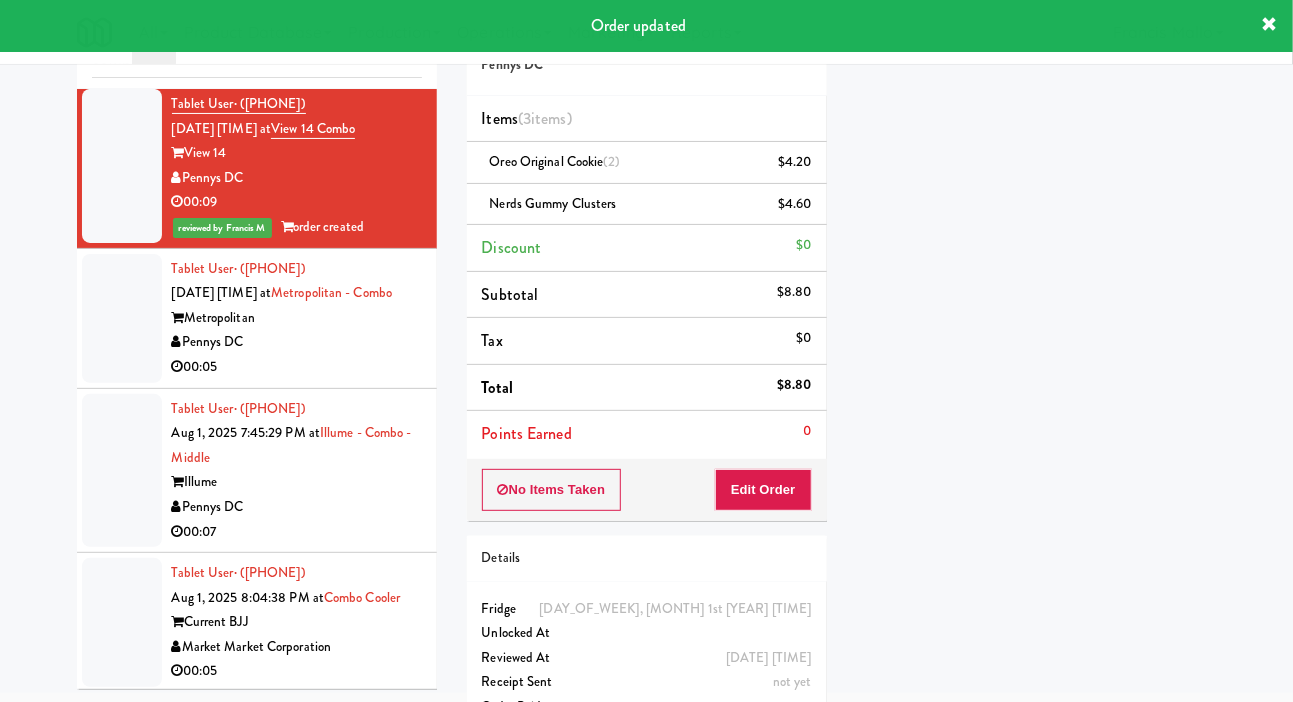 click on "Pennys DC" at bounding box center [297, 342] 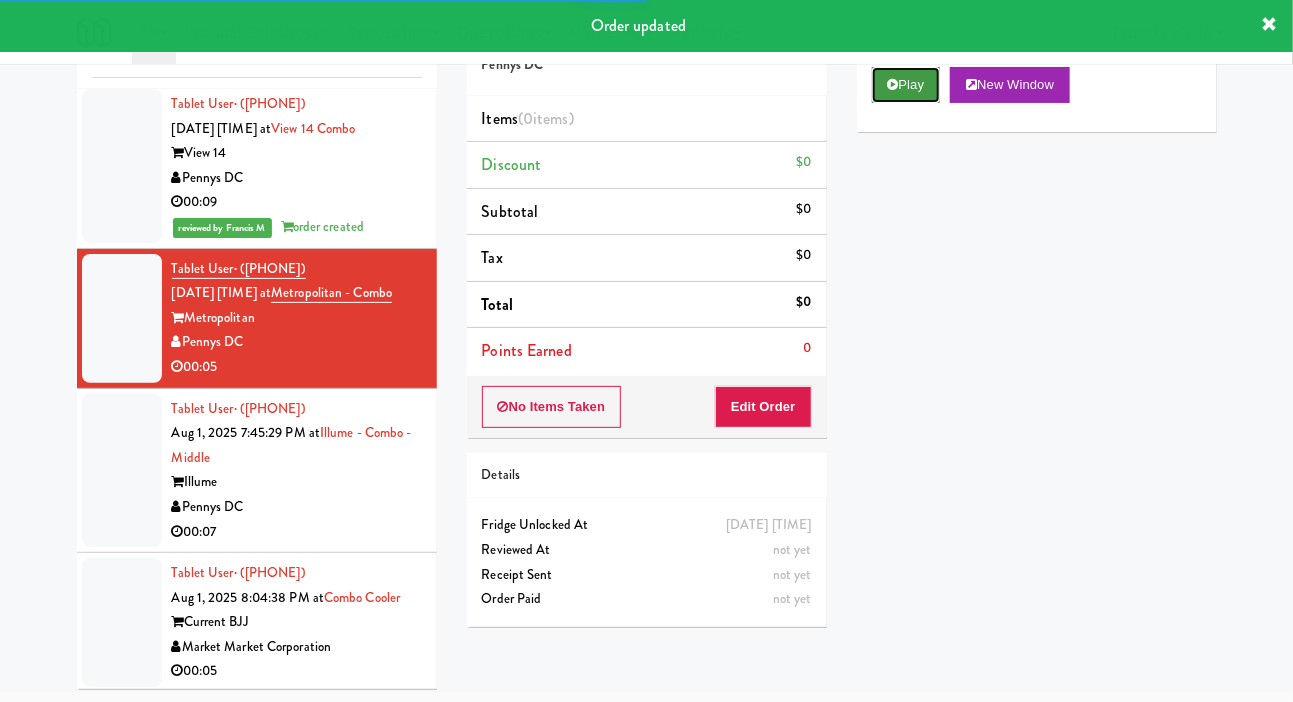 click on "Play" at bounding box center [906, 85] 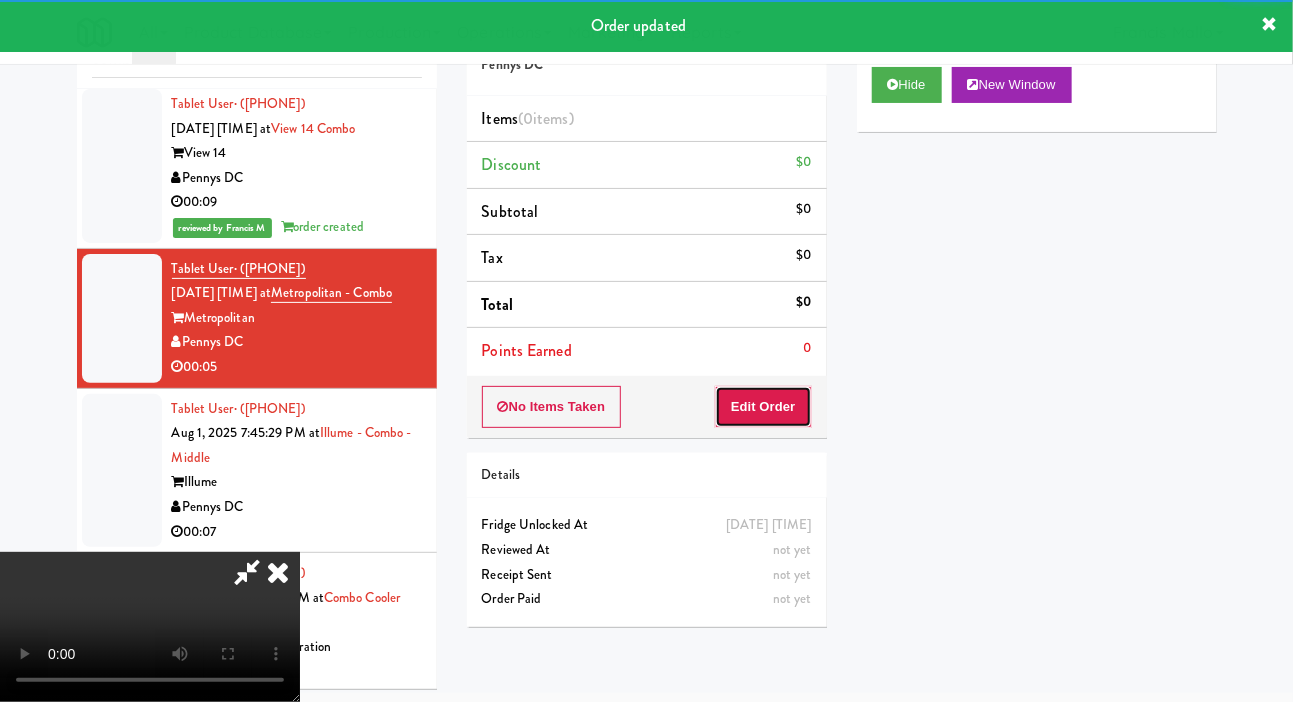 click on "Edit Order" at bounding box center [763, 407] 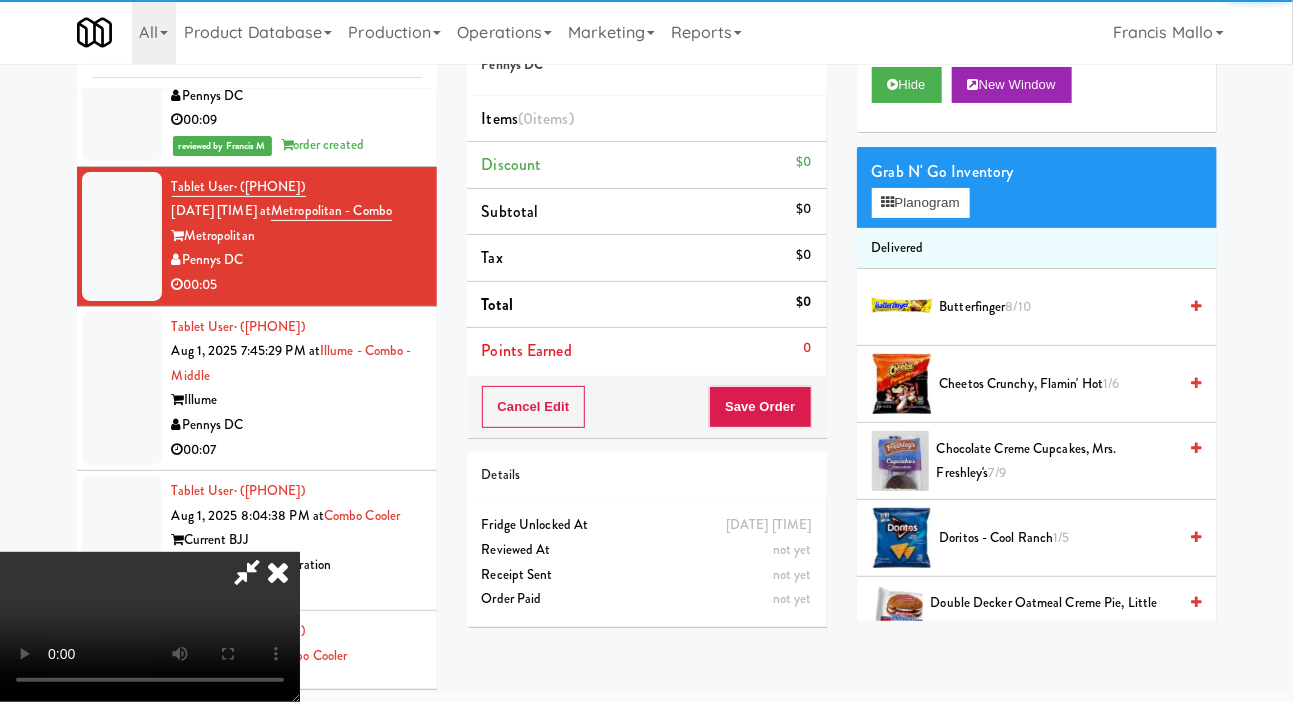 scroll, scrollTop: 2619, scrollLeft: 0, axis: vertical 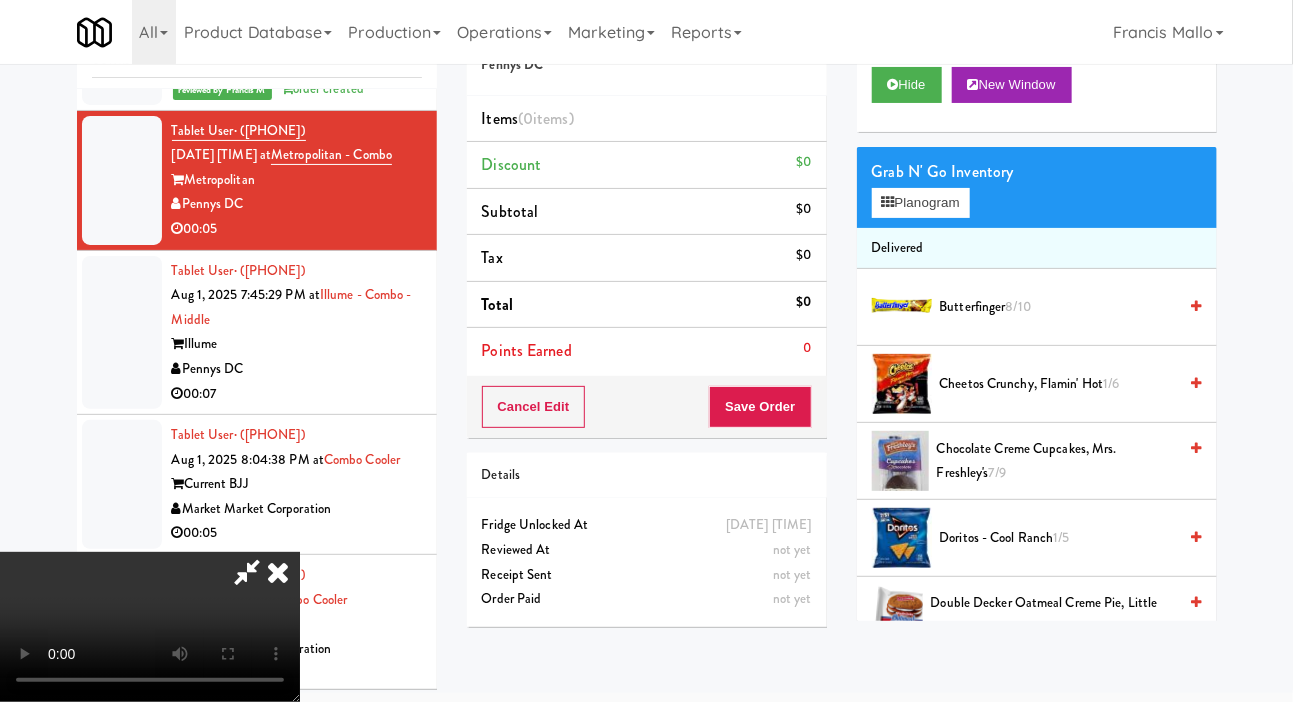 type 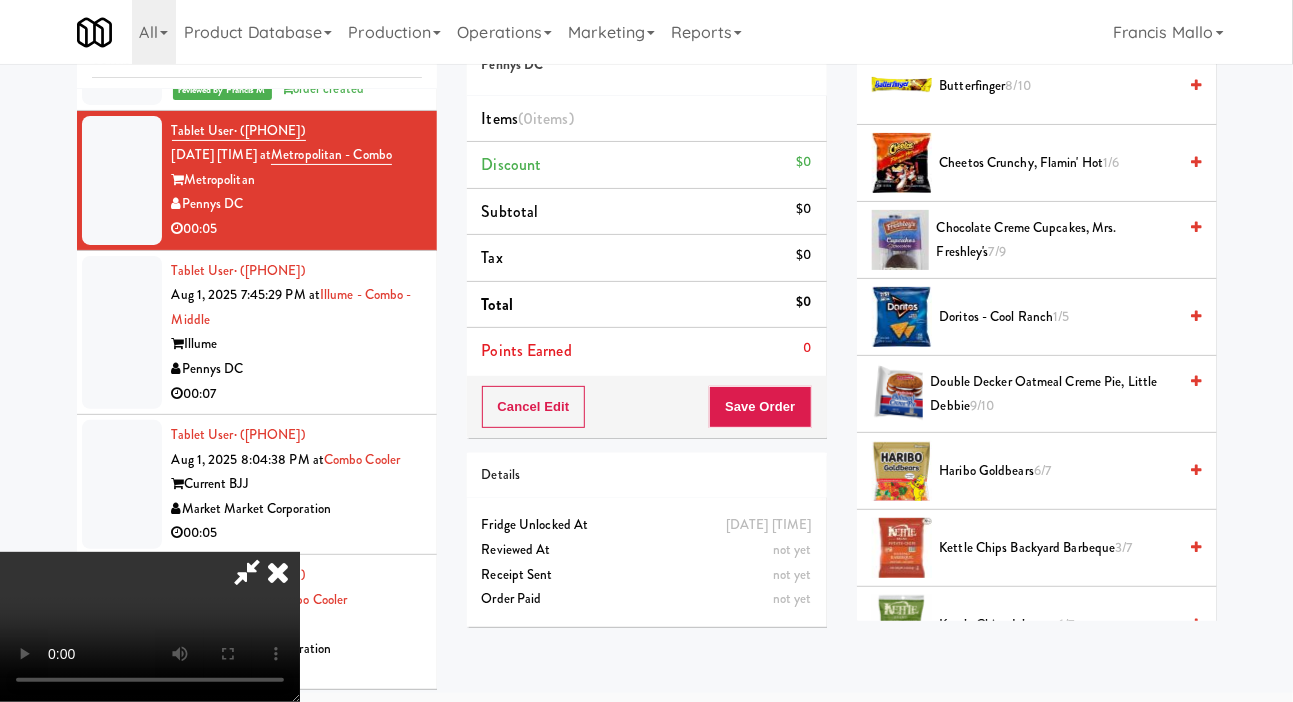 scroll, scrollTop: 239, scrollLeft: 0, axis: vertical 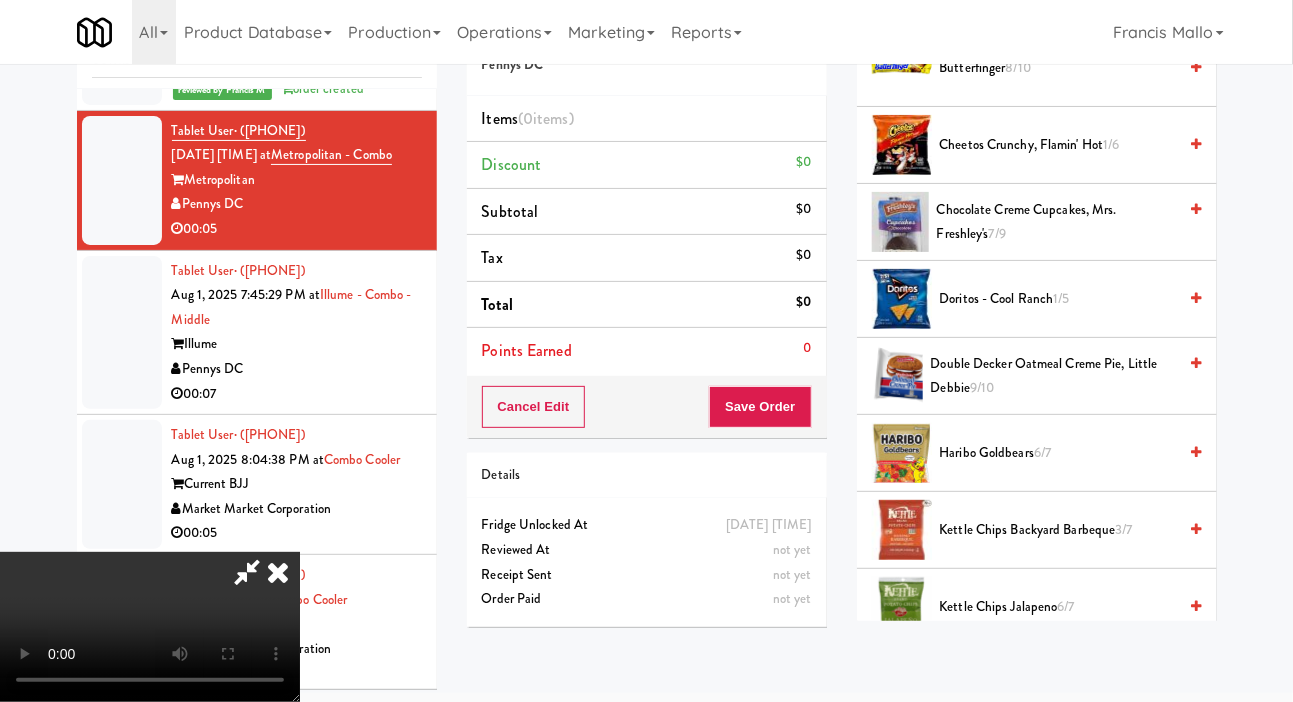 click on "Doritos - Cool Ranch  1/5" at bounding box center [1058, 299] 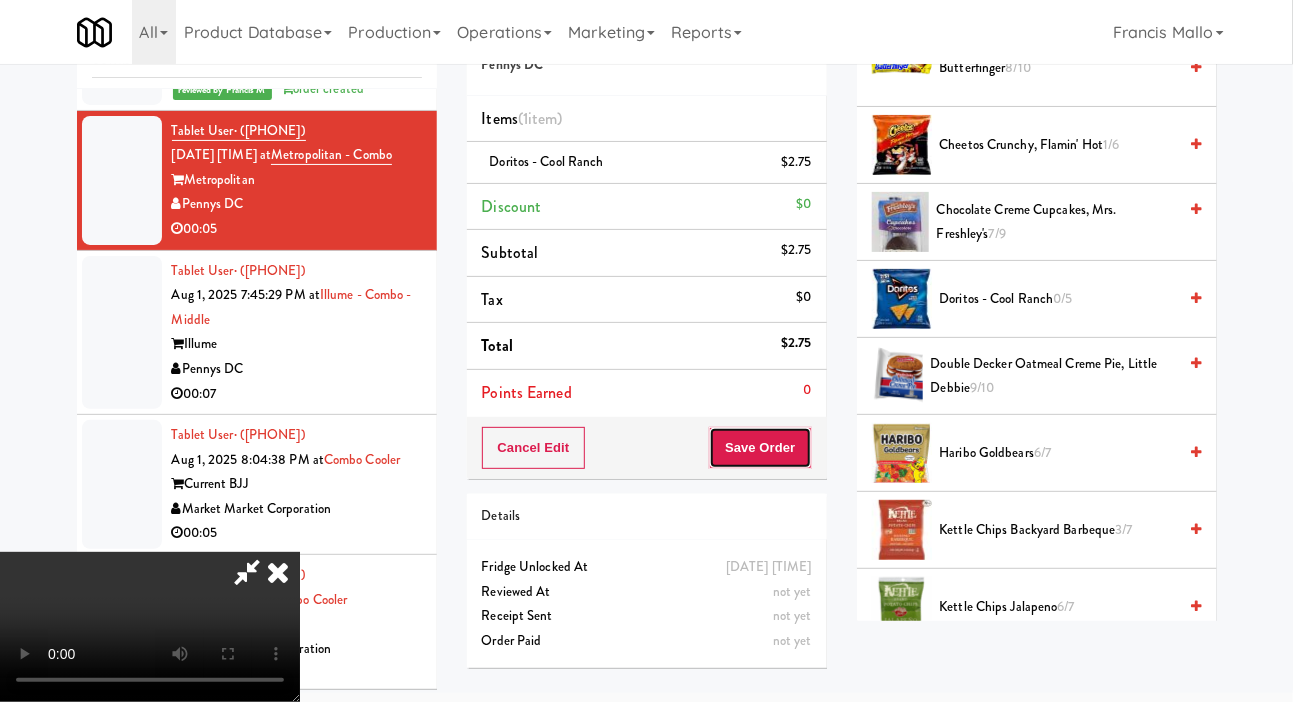 click on "Save Order" at bounding box center (760, 448) 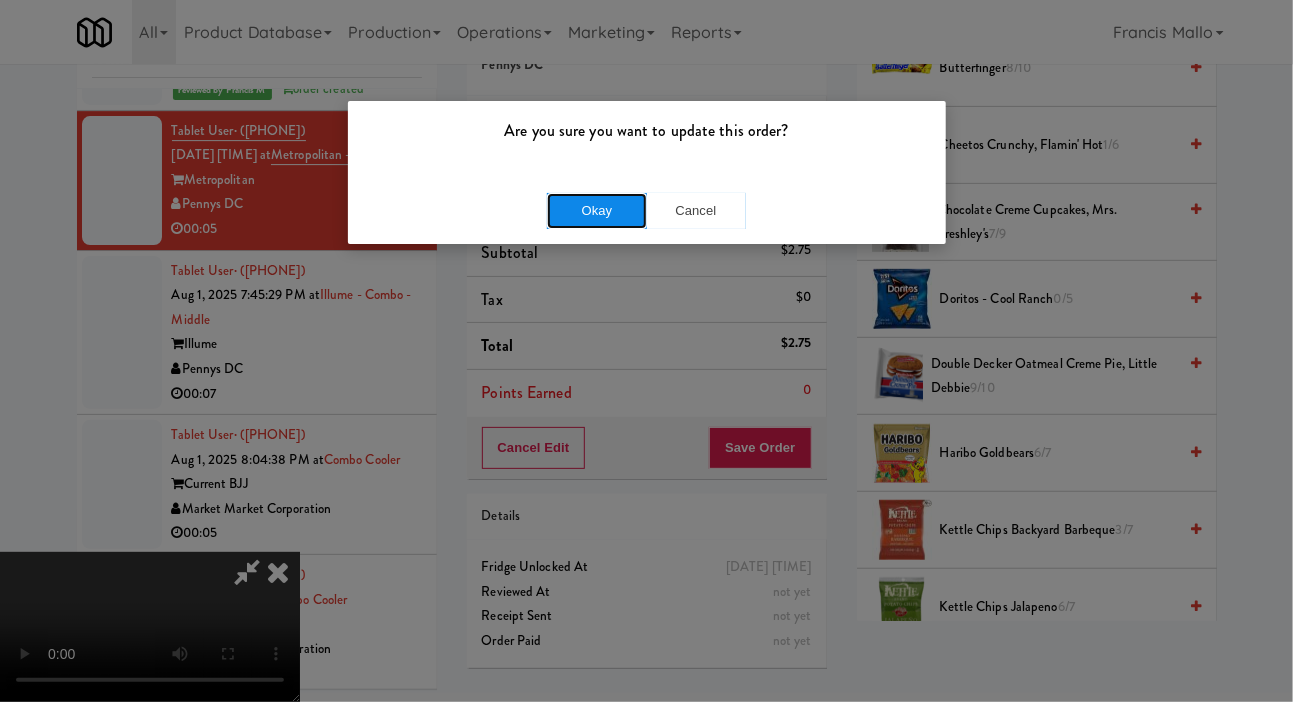 click on "Okay" at bounding box center [597, 211] 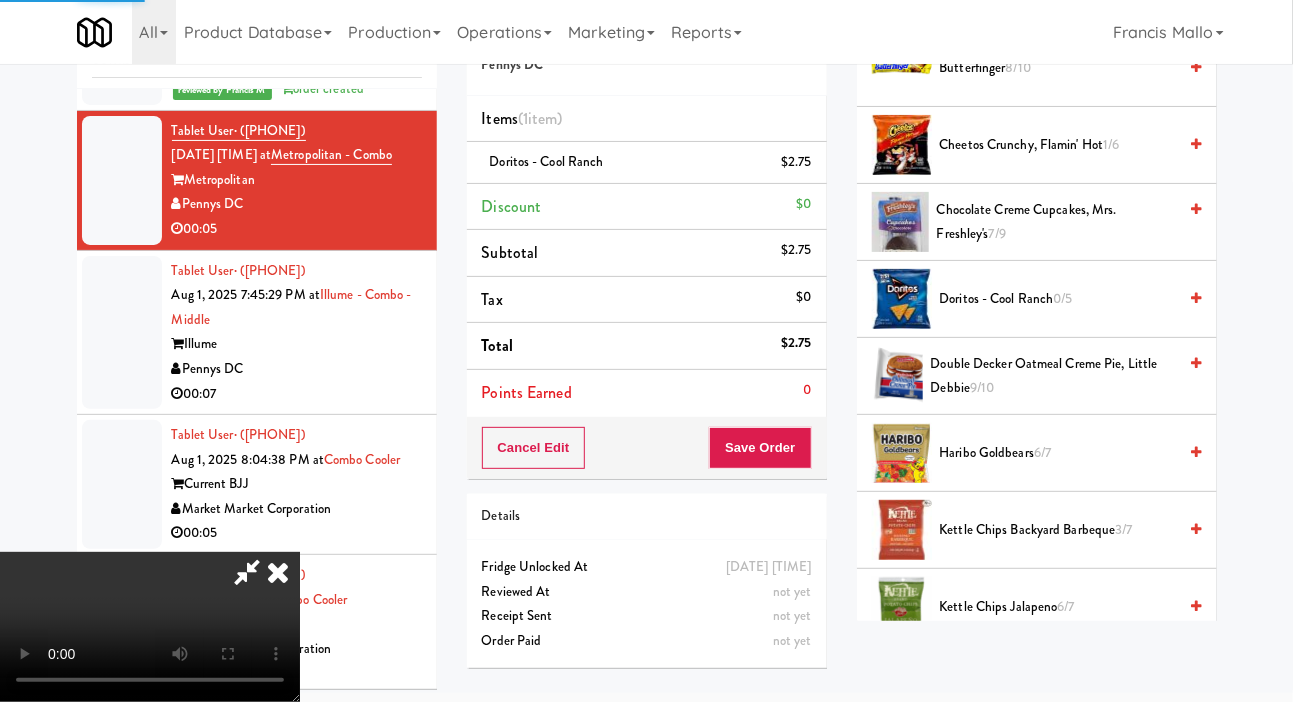 scroll, scrollTop: 116, scrollLeft: 0, axis: vertical 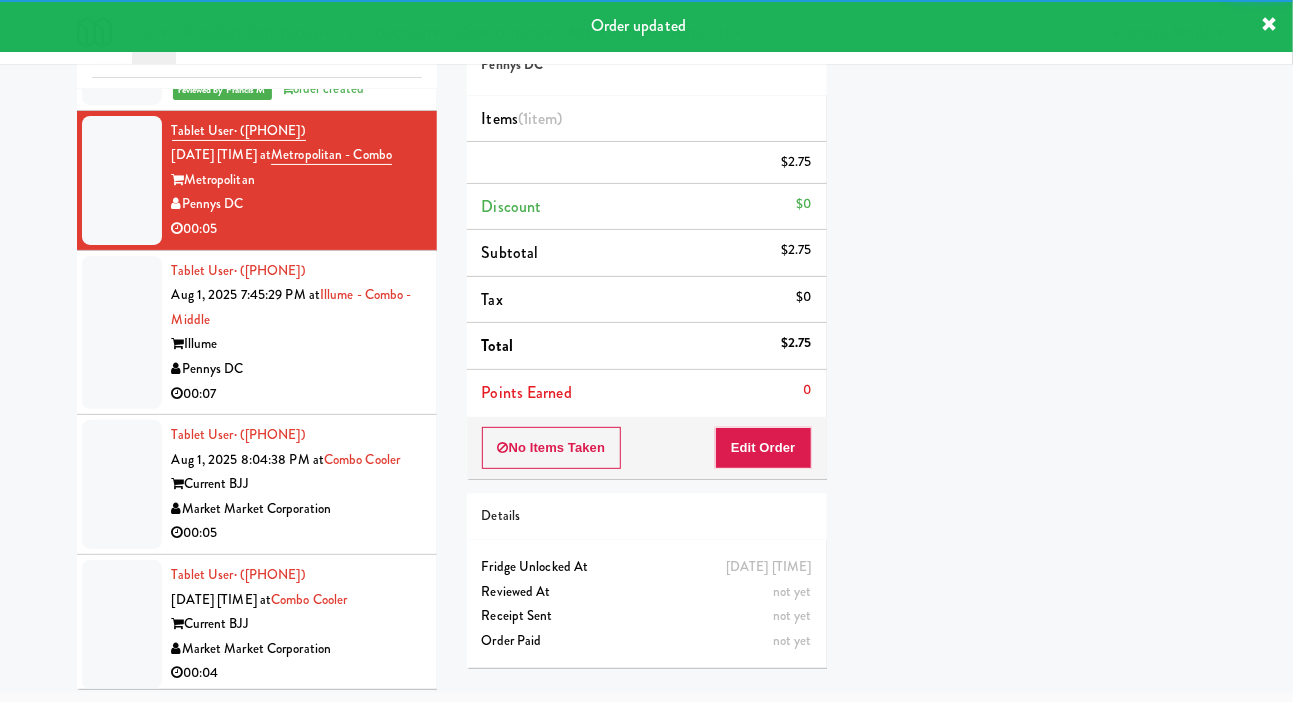 click on "Illume" at bounding box center (297, 344) 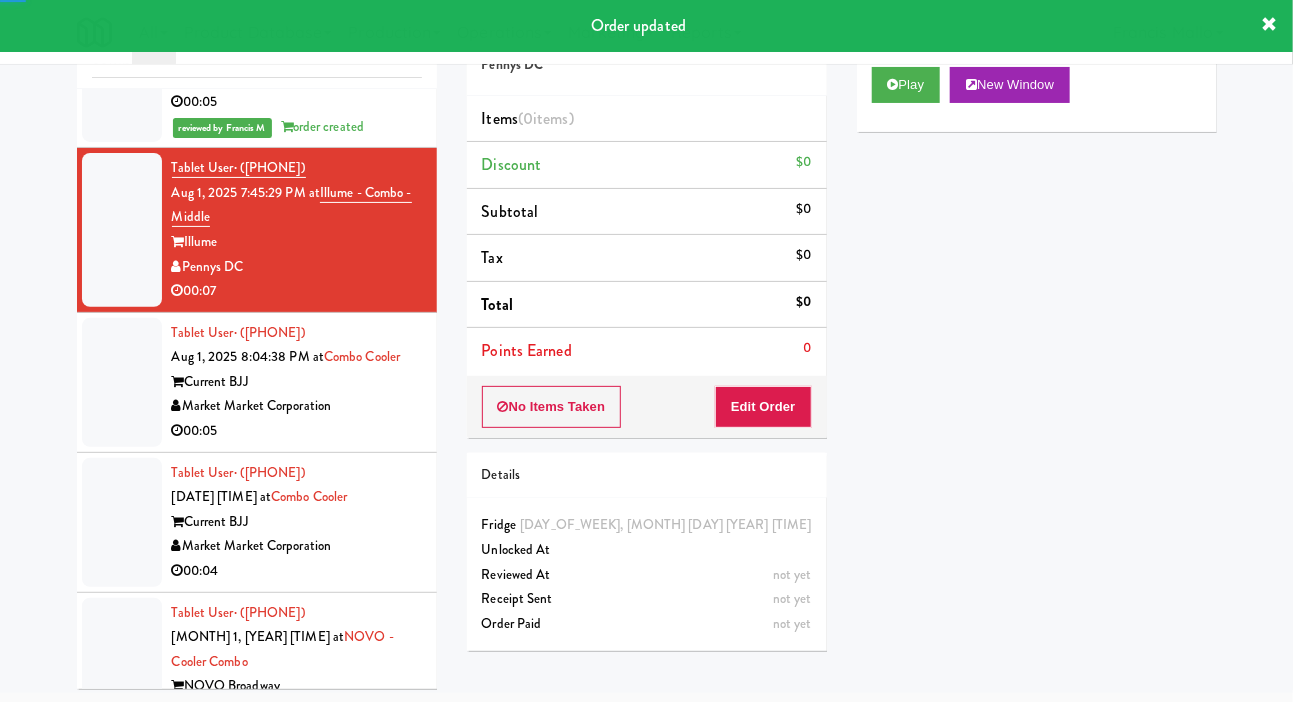 scroll, scrollTop: 2760, scrollLeft: 0, axis: vertical 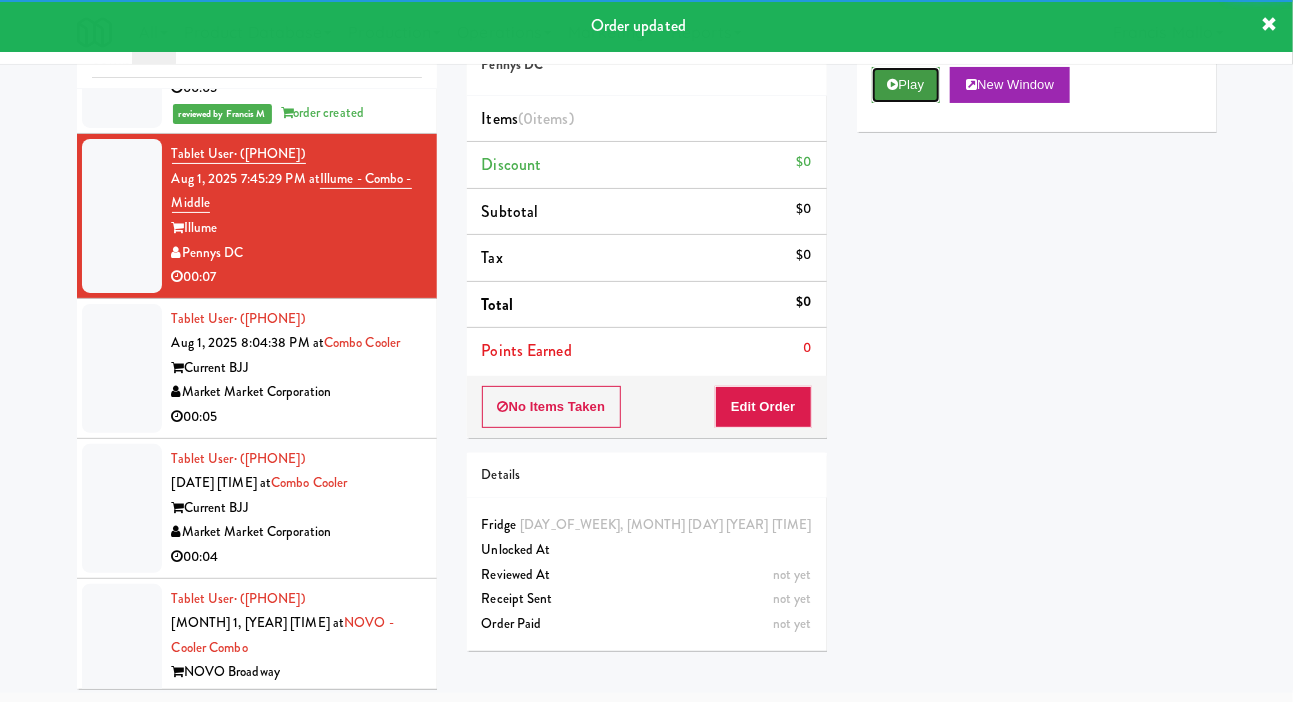 click at bounding box center [893, 84] 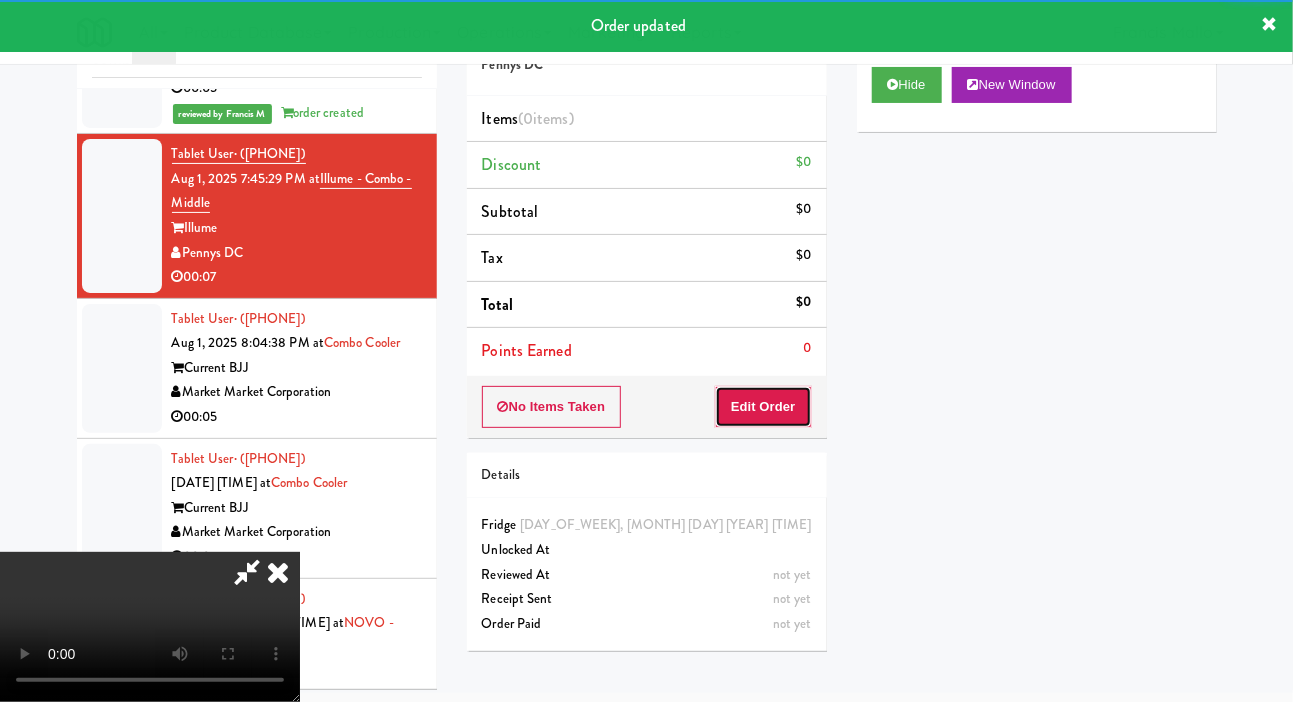 click on "Edit Order" at bounding box center (763, 407) 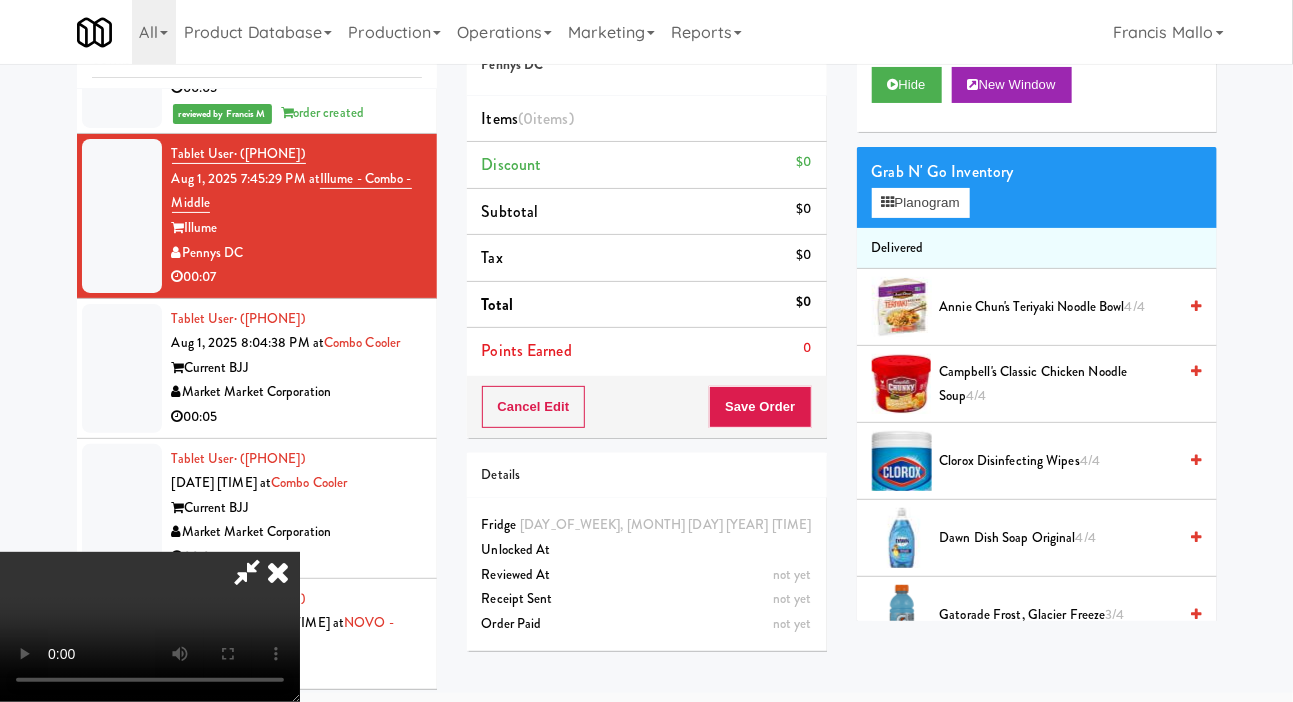 type 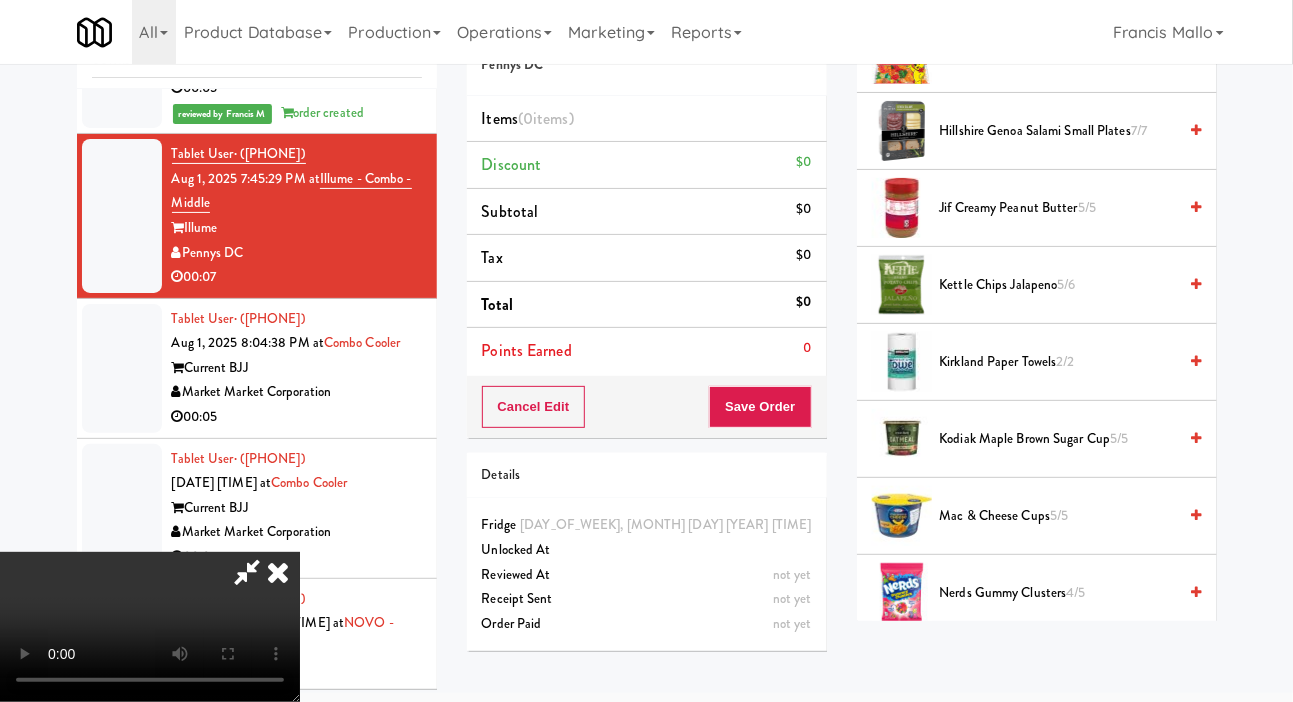 scroll, scrollTop: 944, scrollLeft: 0, axis: vertical 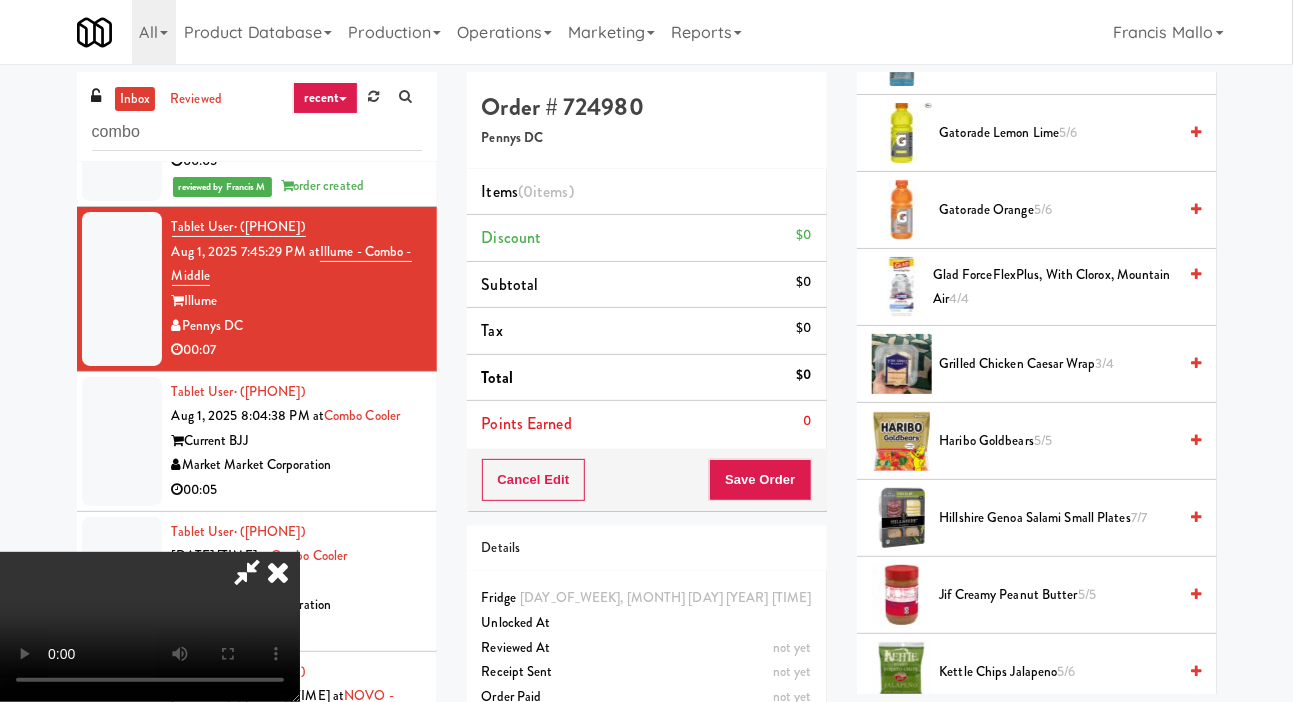 click on "Haribo Goldbears  5/5" at bounding box center (1058, 441) 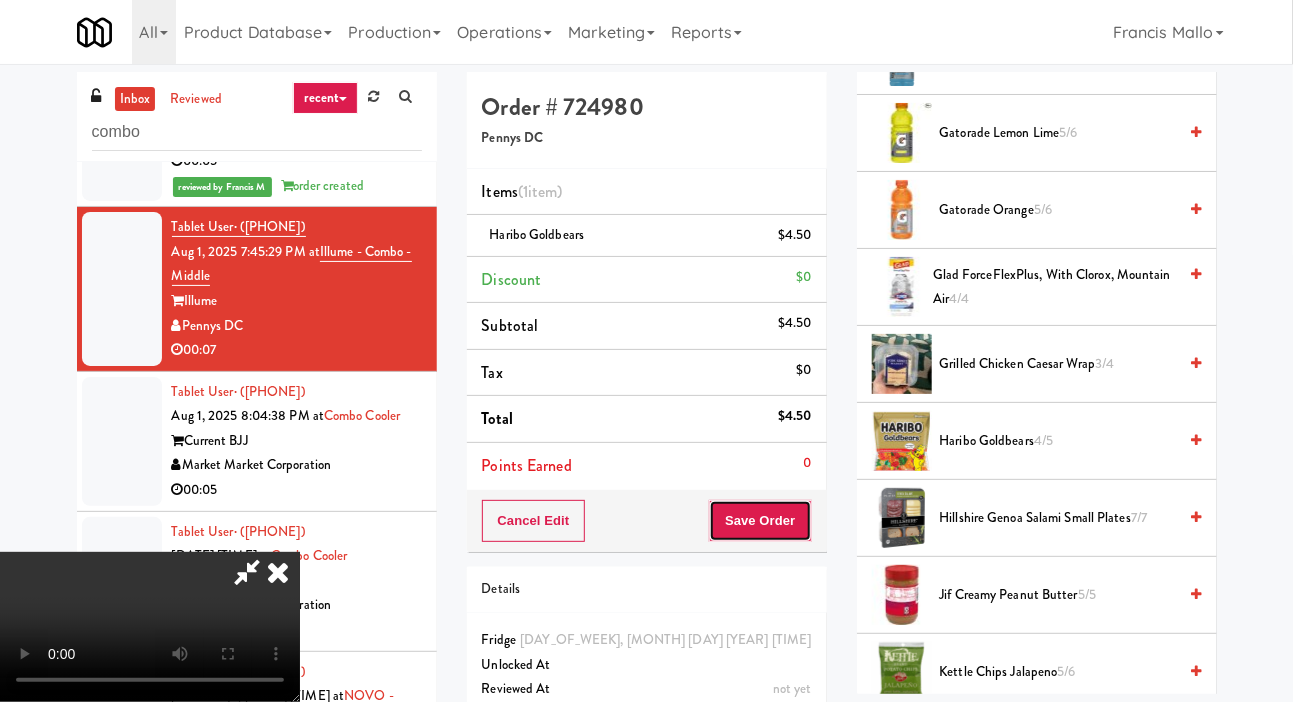 click on "Save Order" at bounding box center (760, 521) 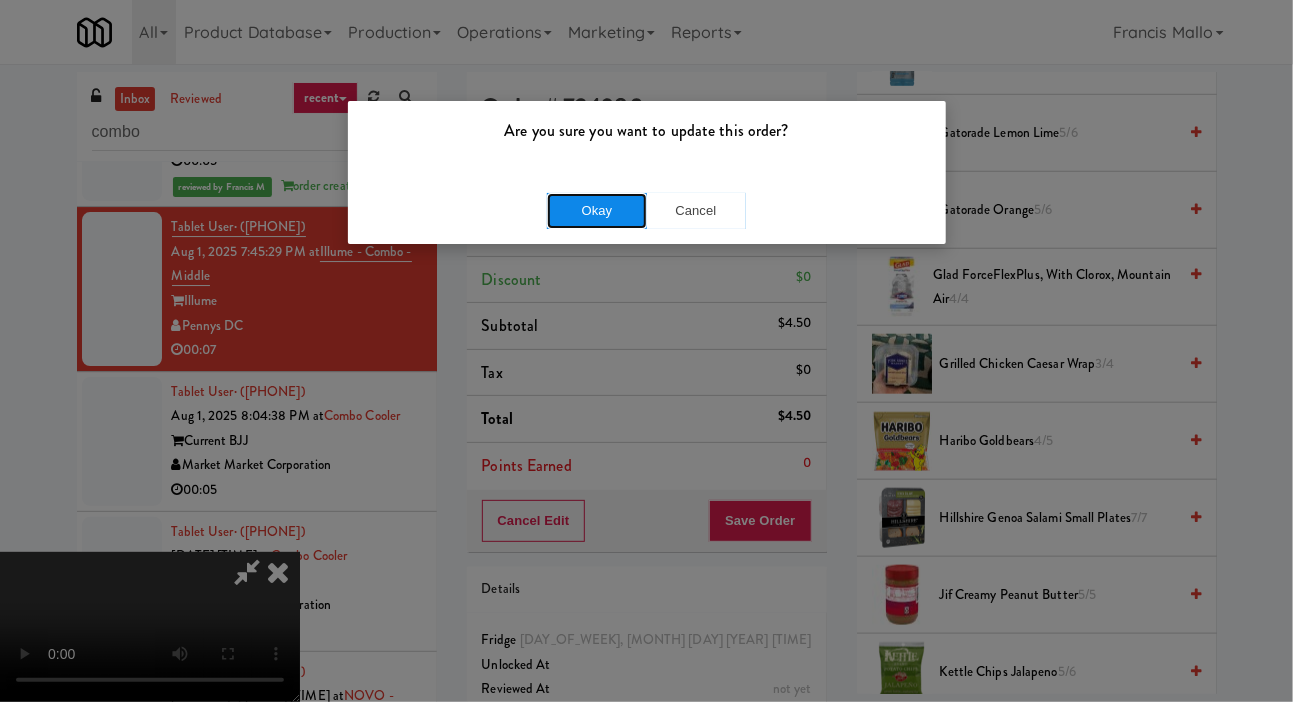 click on "Okay" at bounding box center [597, 211] 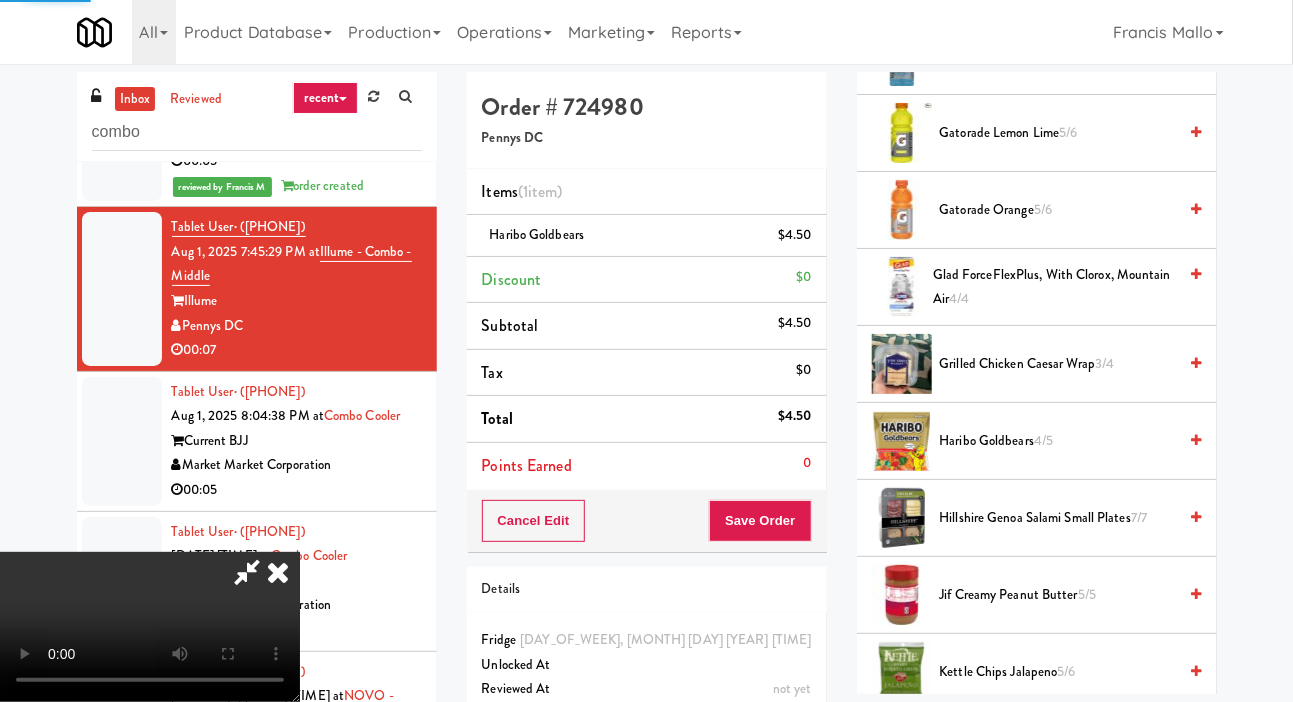 scroll, scrollTop: 116, scrollLeft: 0, axis: vertical 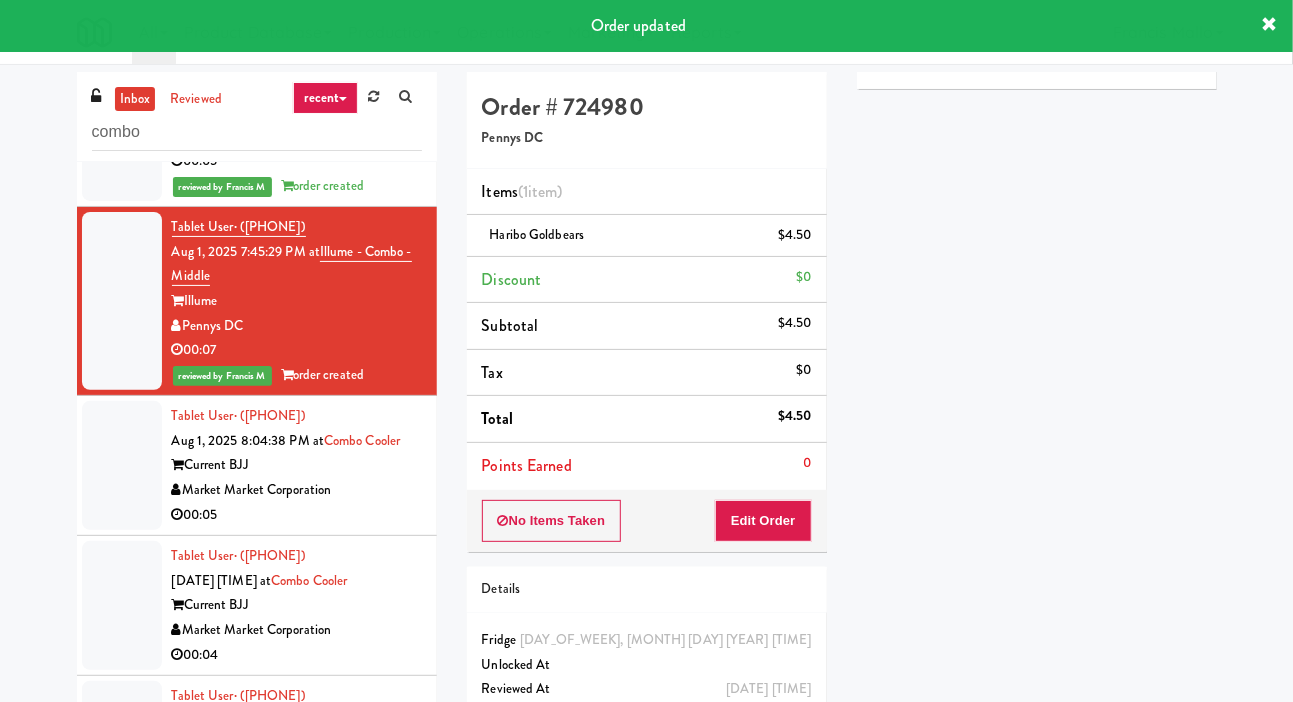 click on "00:05" at bounding box center [297, 515] 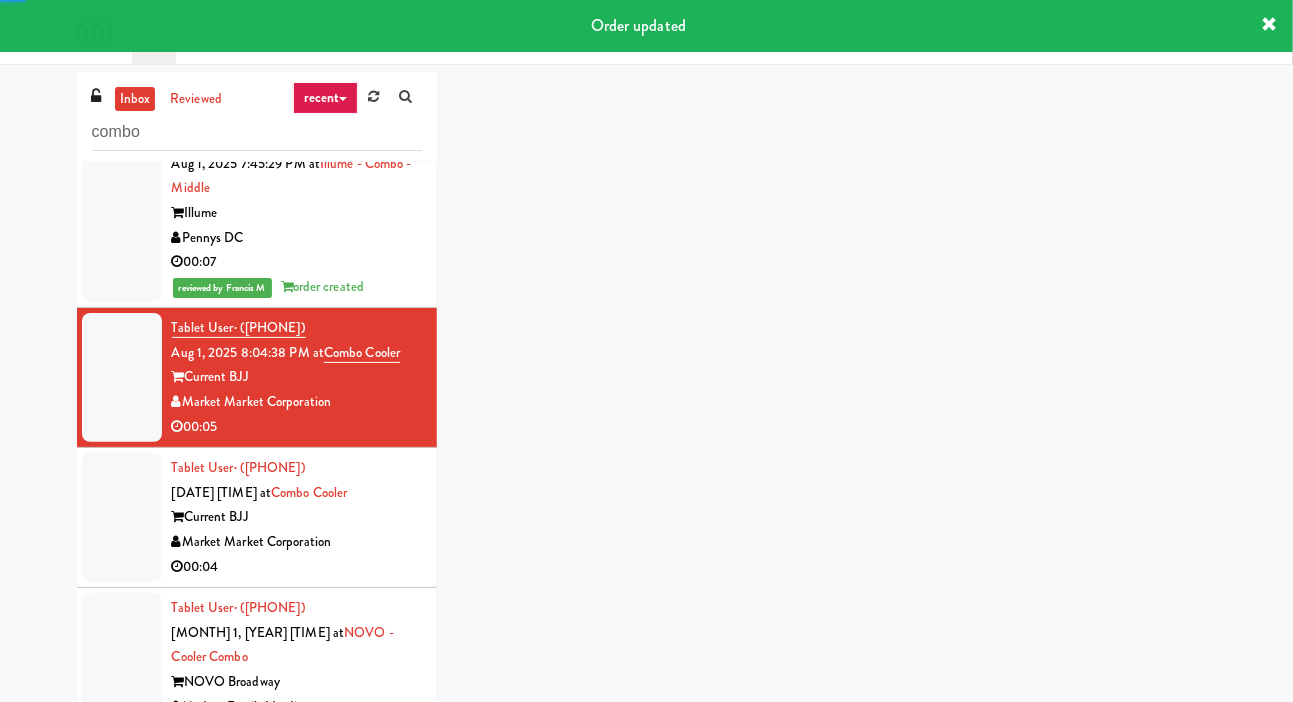 scroll, scrollTop: 2969, scrollLeft: 0, axis: vertical 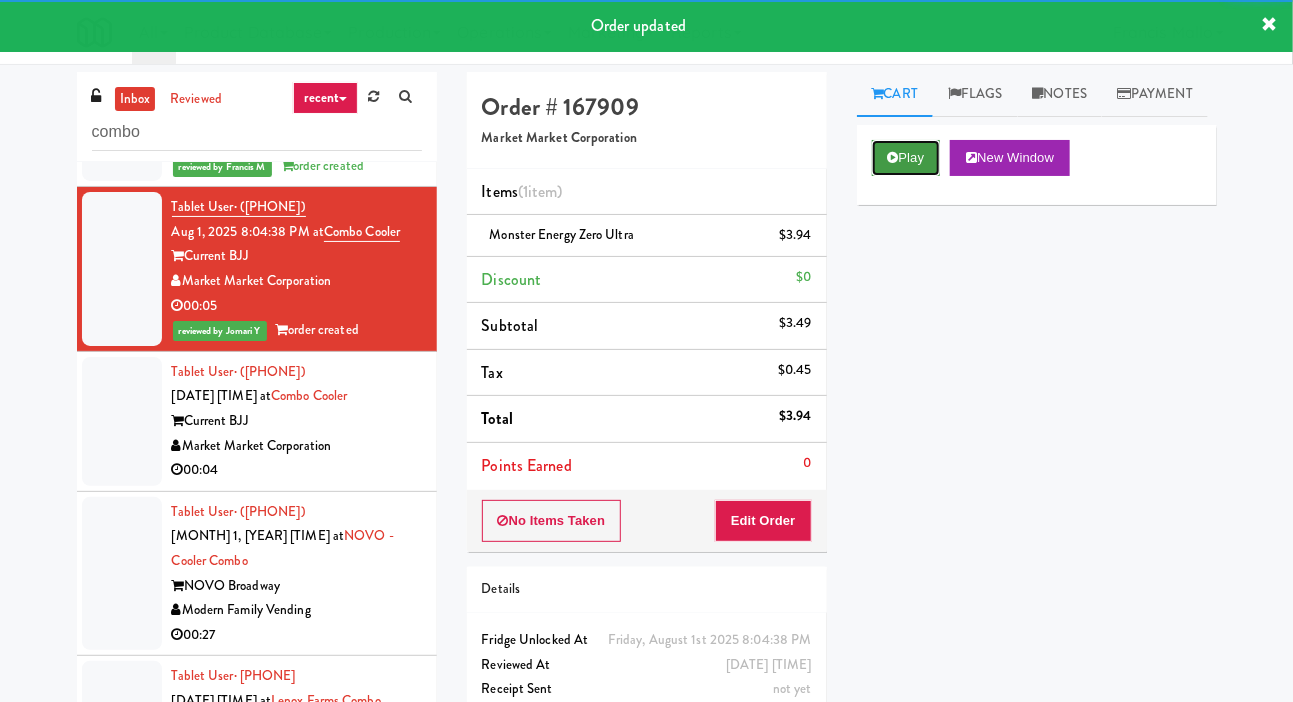click on "Play" at bounding box center [906, 158] 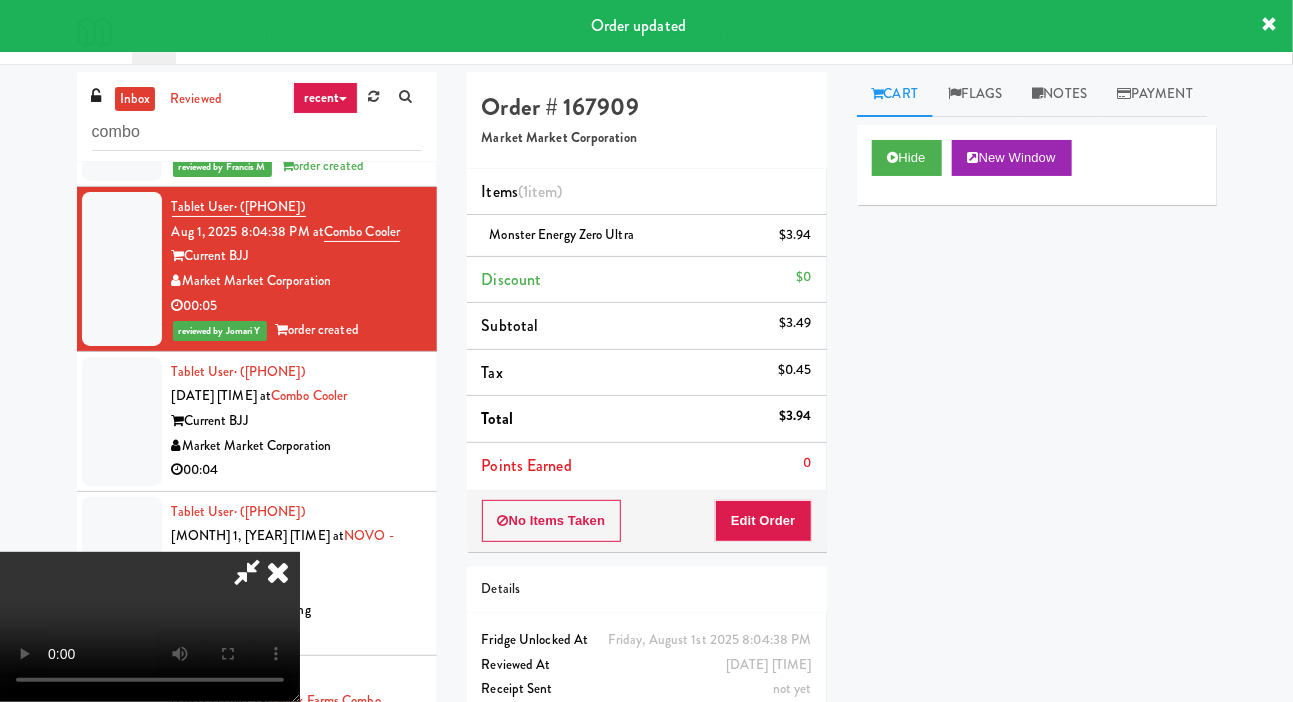 click on "Tablet User  · ([PHONE]) [DATE] [TIME] at  Combo Cooler  Current BJJ  Market Market Corporation  00:04" at bounding box center [257, 422] 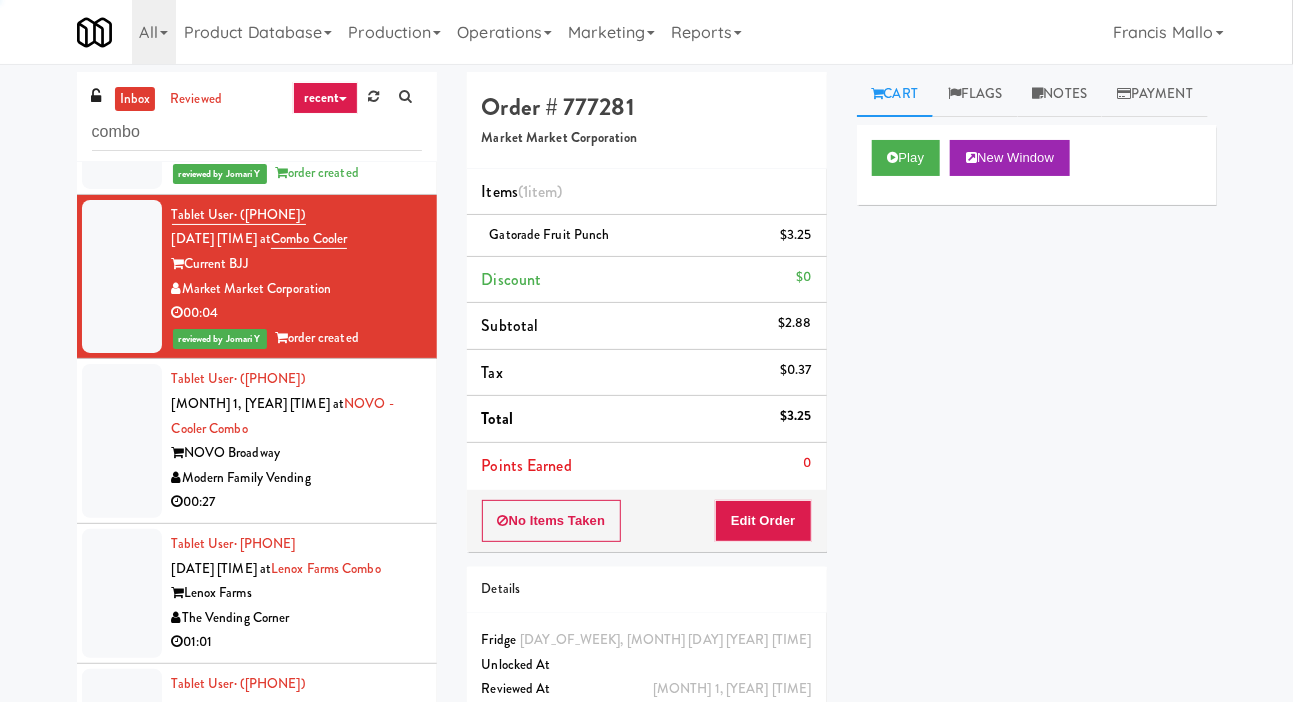 scroll, scrollTop: 3145, scrollLeft: 0, axis: vertical 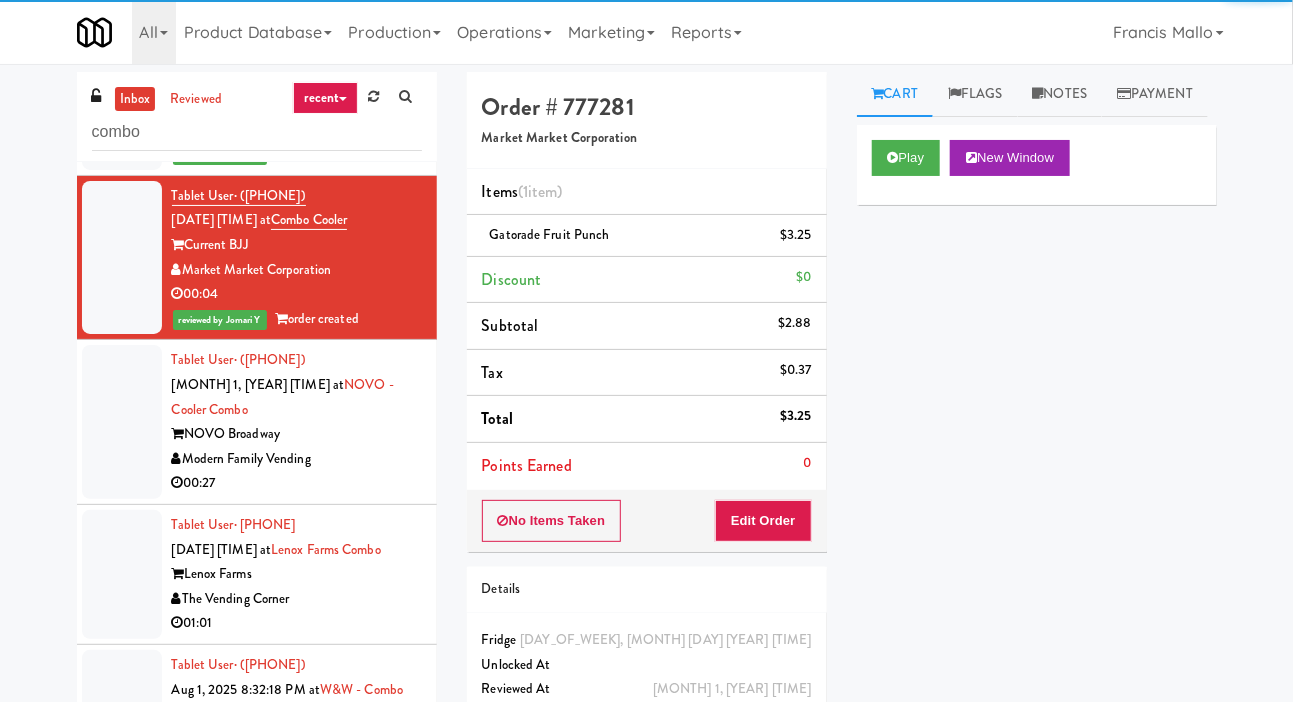 click on "NOVO Broadway" at bounding box center [297, 434] 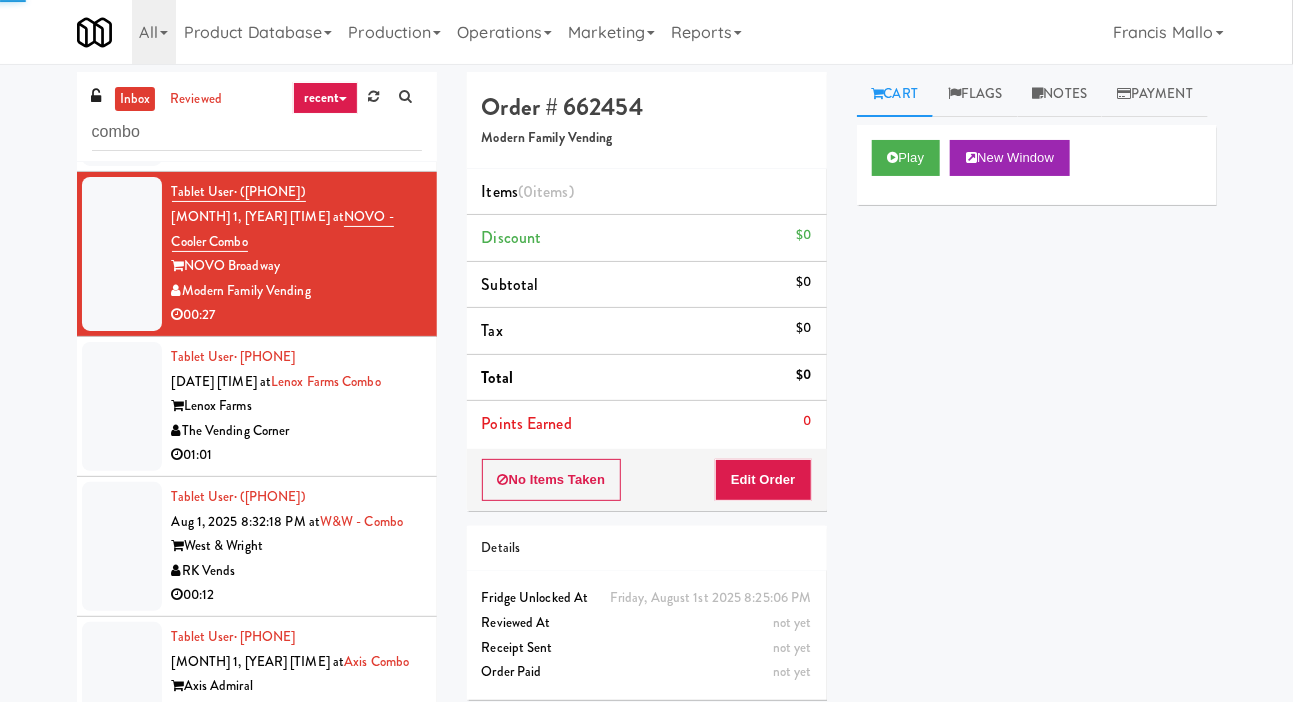 scroll, scrollTop: 3314, scrollLeft: 0, axis: vertical 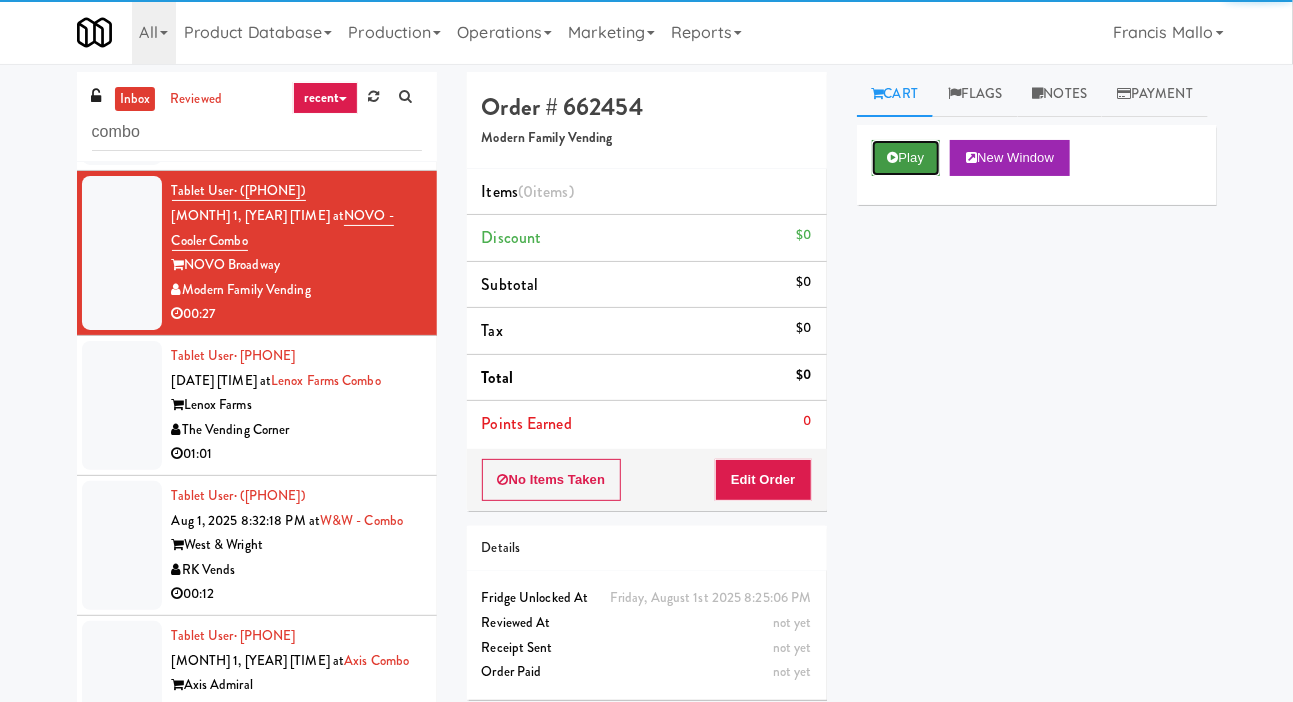 click on "Play" at bounding box center (906, 158) 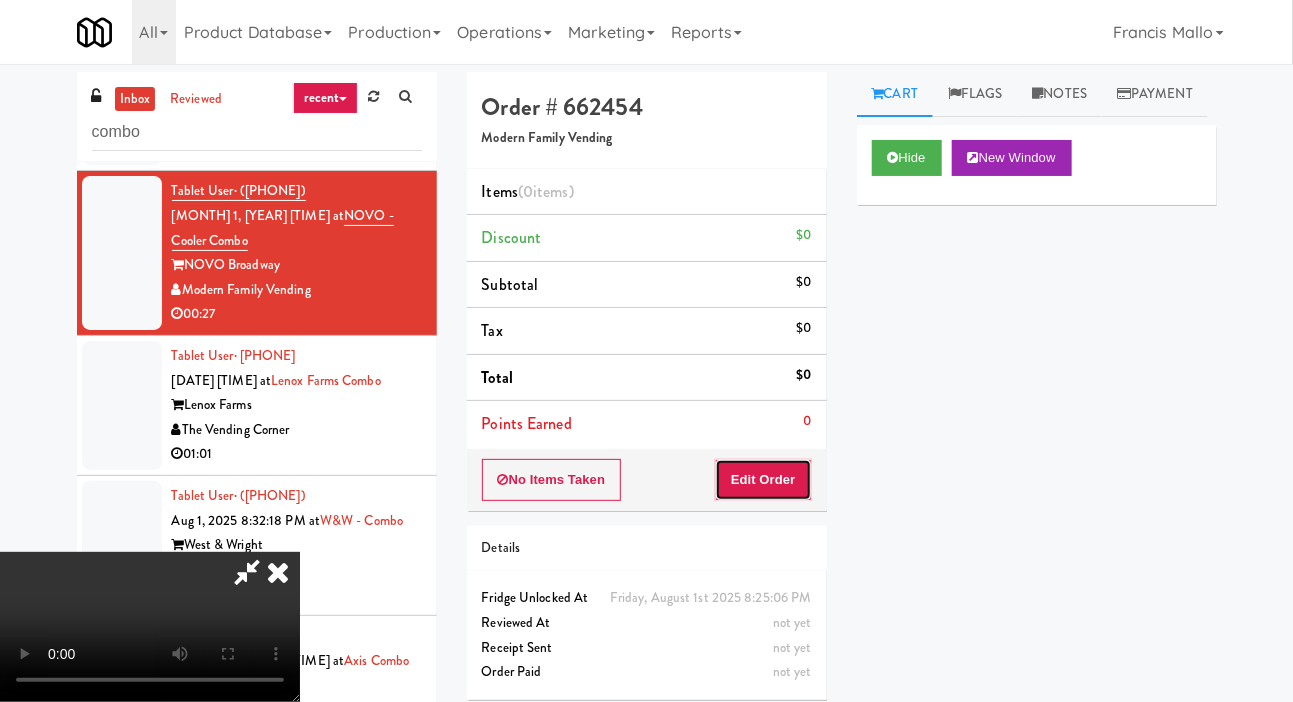 click on "Edit Order" at bounding box center (763, 480) 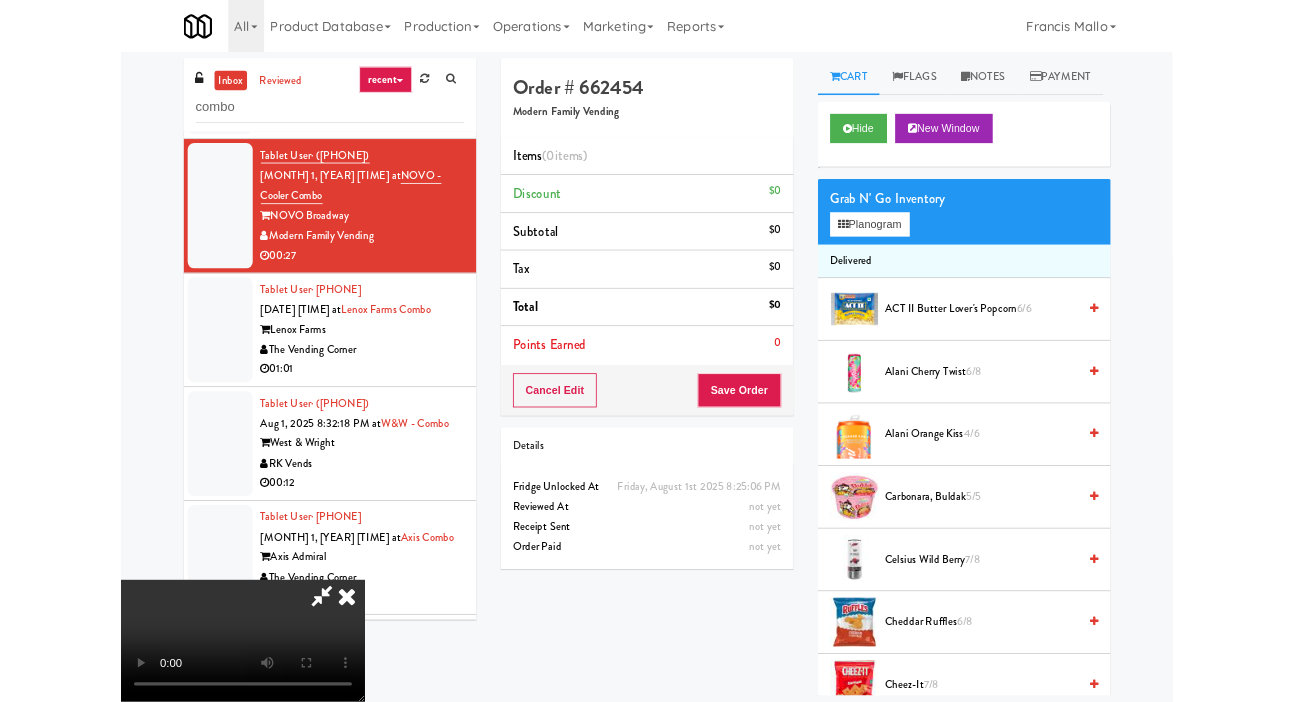 scroll, scrollTop: 0, scrollLeft: 0, axis: both 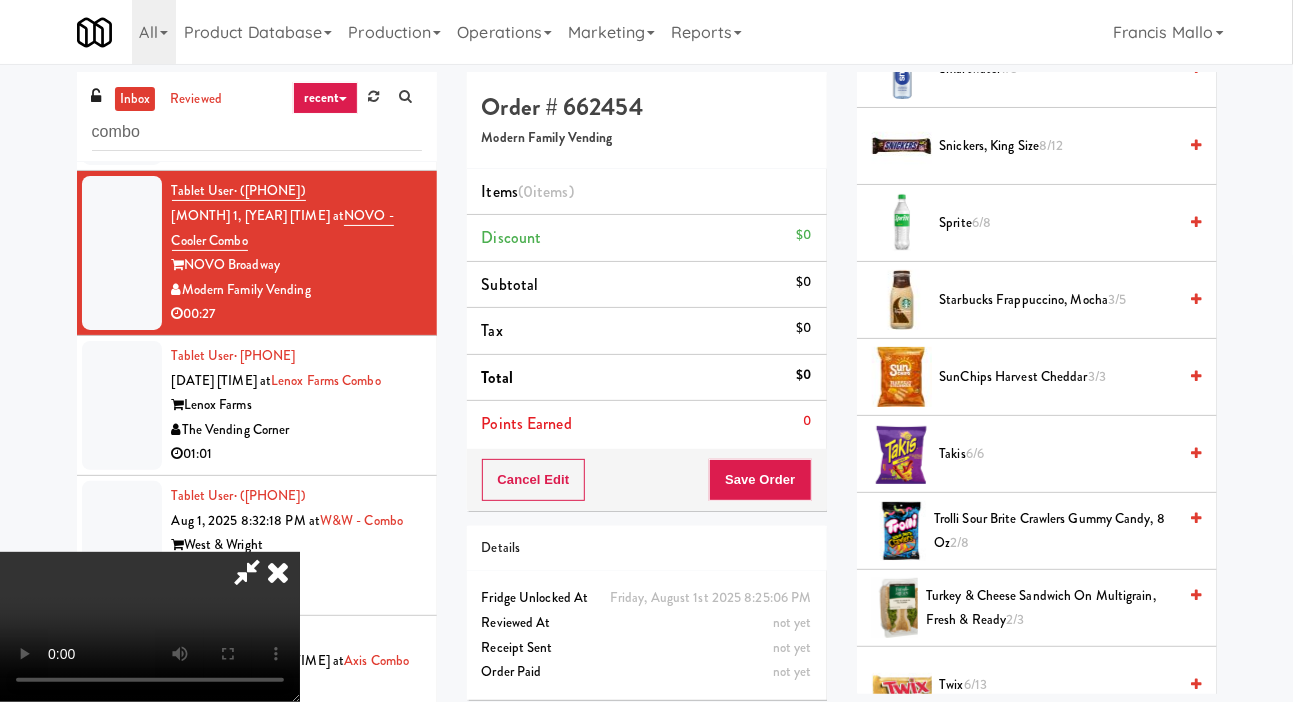 click on "Sprite  6/8" at bounding box center (1058, 223) 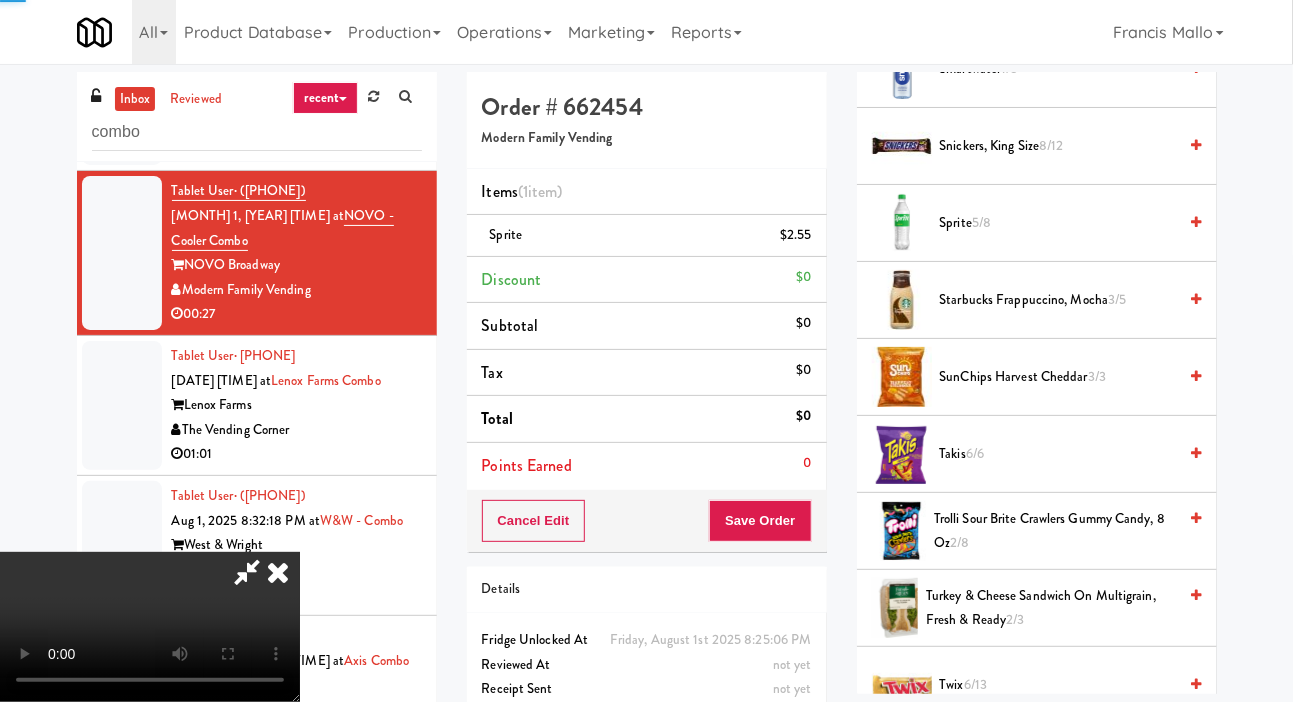 click on "Sprite  5/8" at bounding box center [1058, 223] 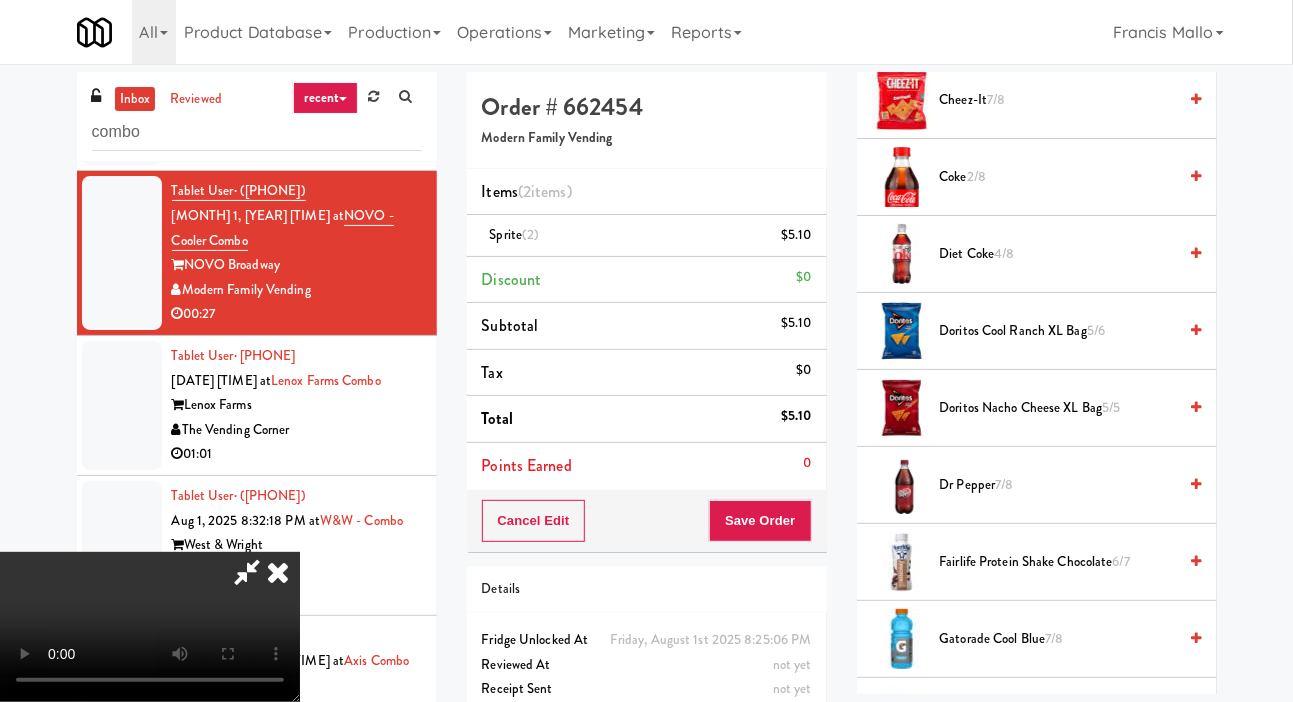 scroll, scrollTop: 745, scrollLeft: 0, axis: vertical 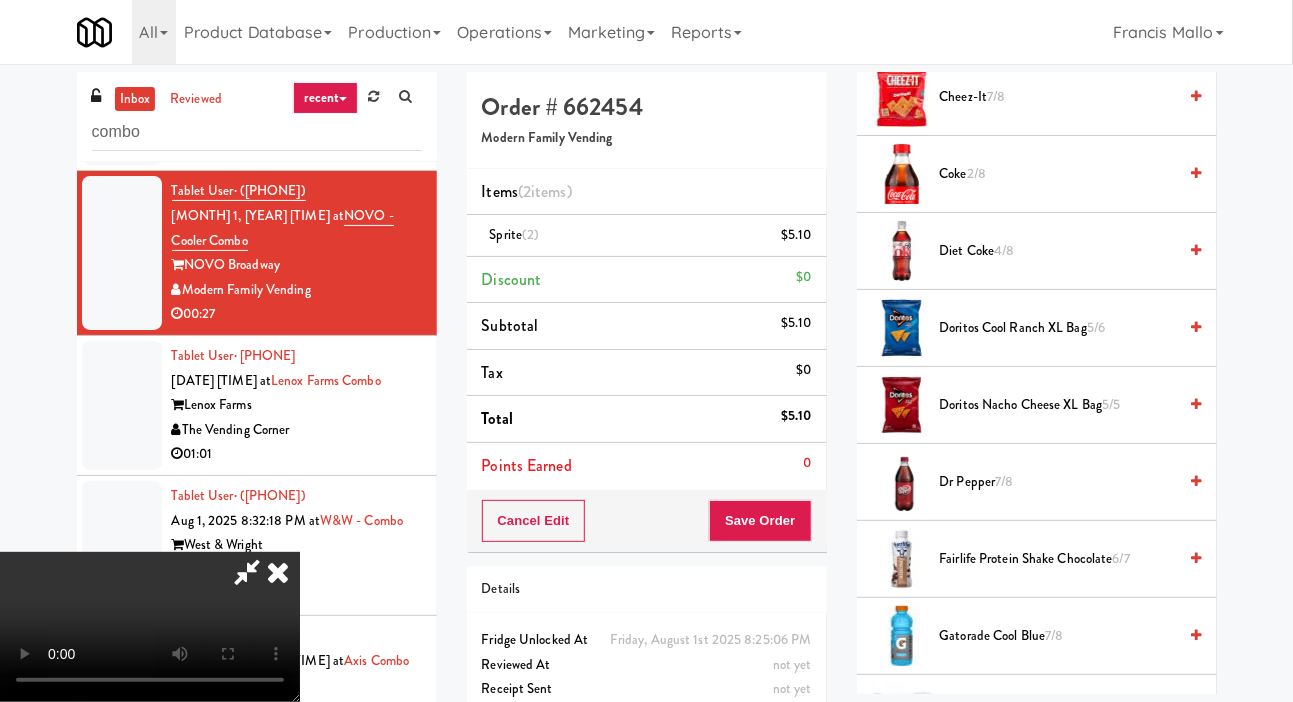 click on "Coke  2/8" at bounding box center [1058, 174] 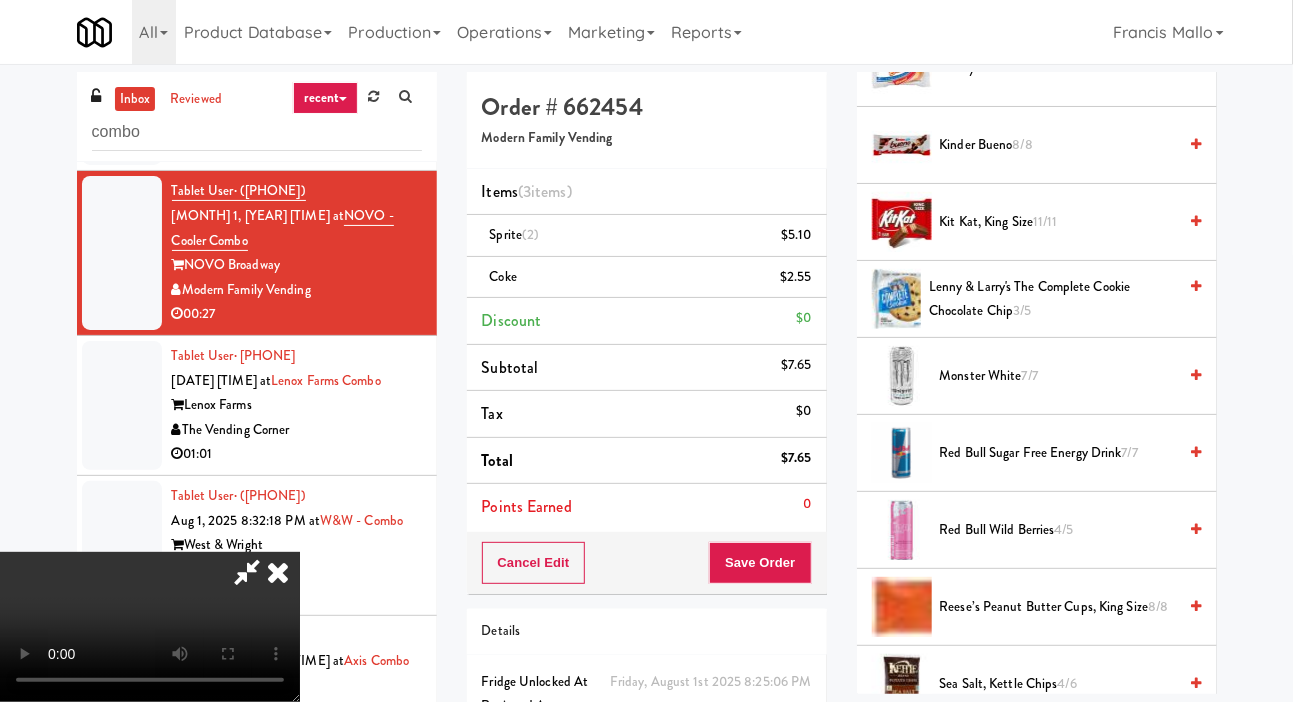 scroll, scrollTop: 2350, scrollLeft: 0, axis: vertical 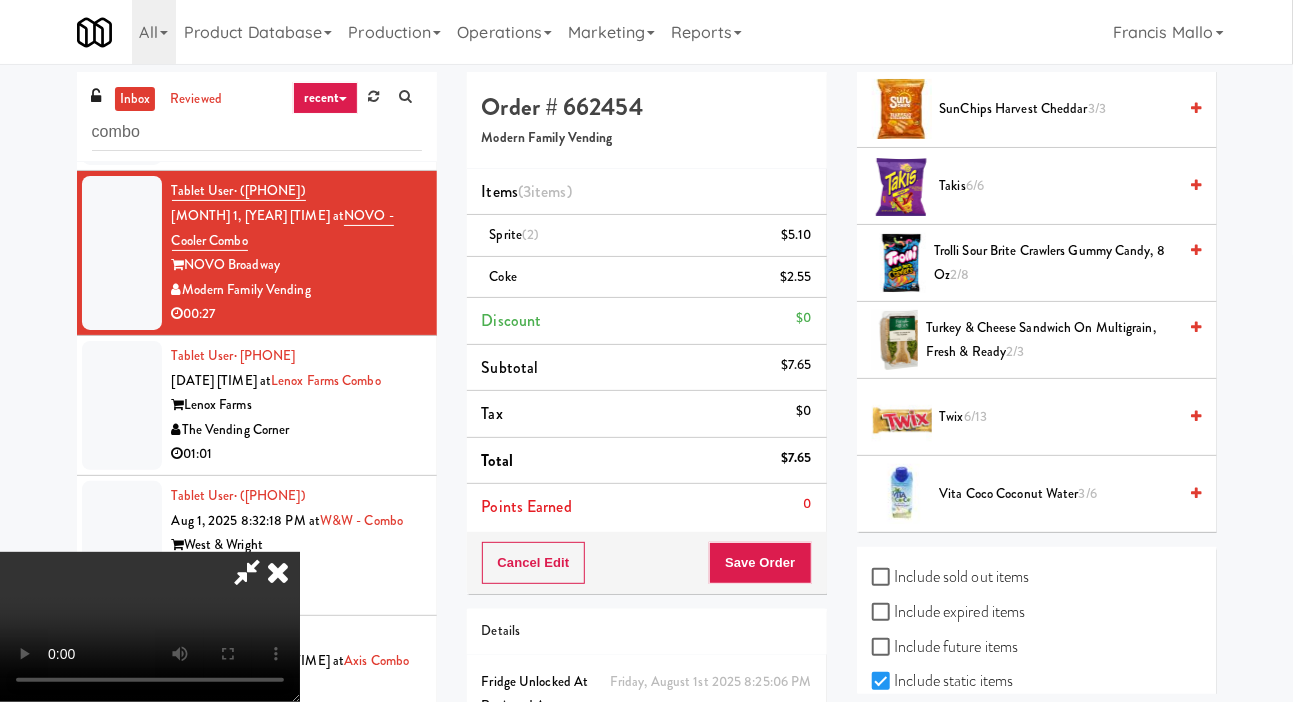click on "Takis  6/6" at bounding box center [1058, 186] 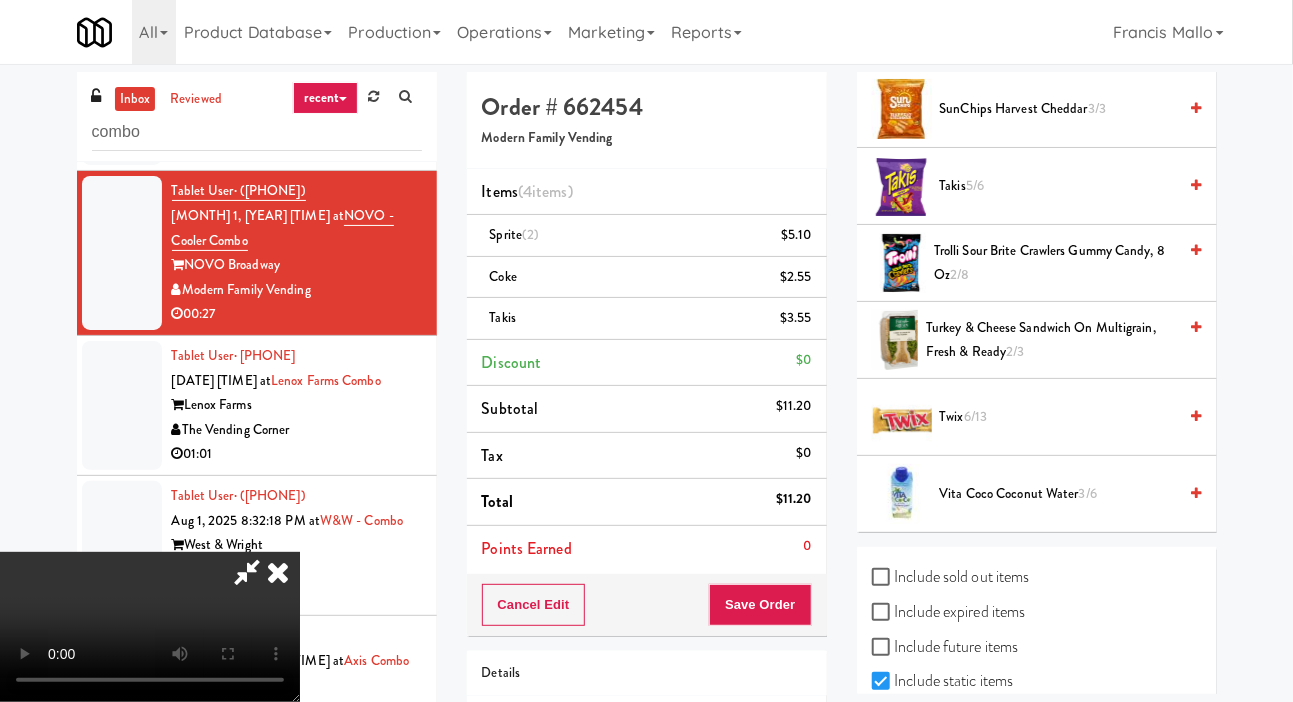 click on "Twix  6/13" at bounding box center (1058, 417) 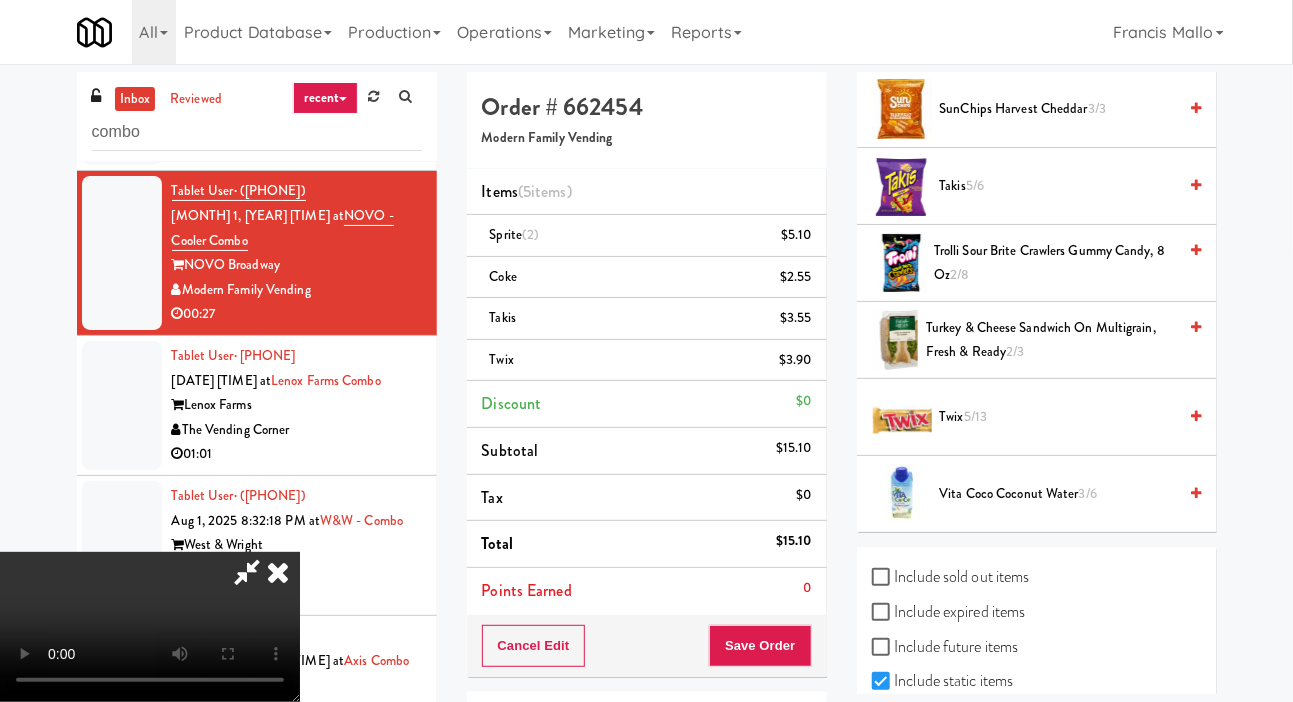 scroll, scrollTop: 0, scrollLeft: 0, axis: both 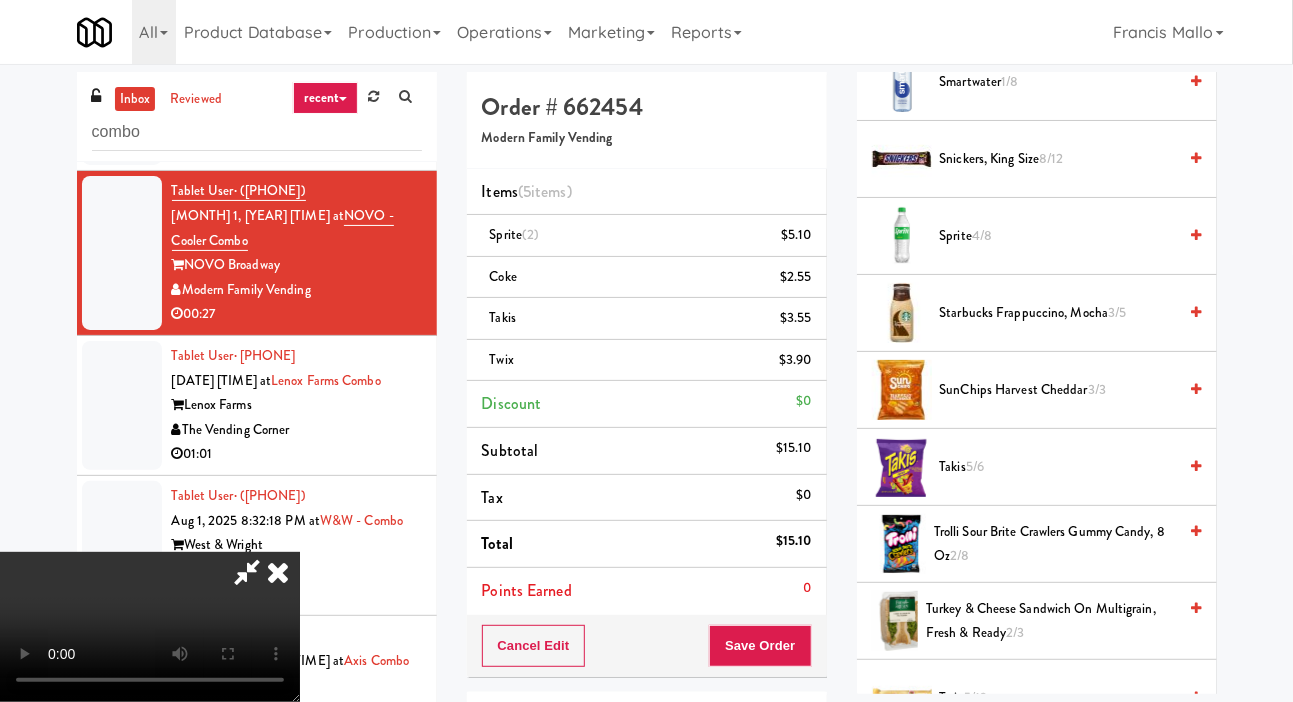 click on "Snickers, King Size  8/12" at bounding box center (1058, 159) 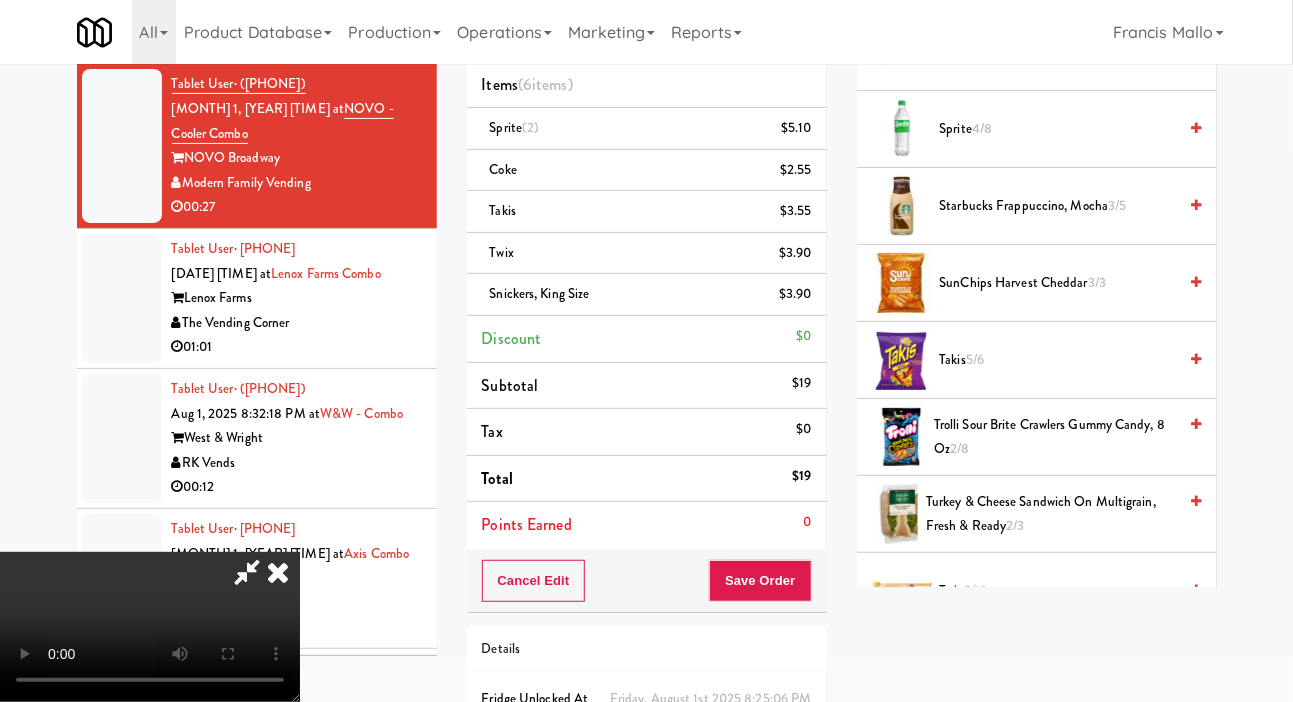 scroll, scrollTop: 217, scrollLeft: 0, axis: vertical 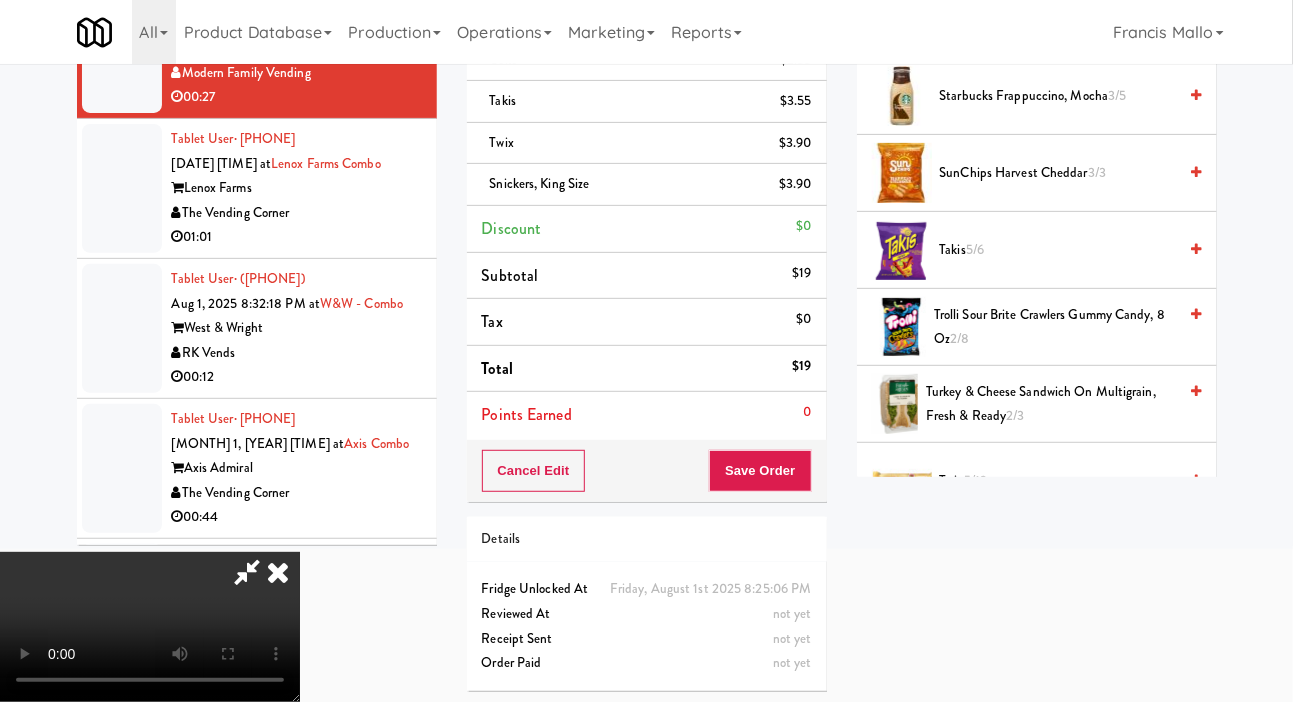 click on "Save Order" at bounding box center [760, 471] 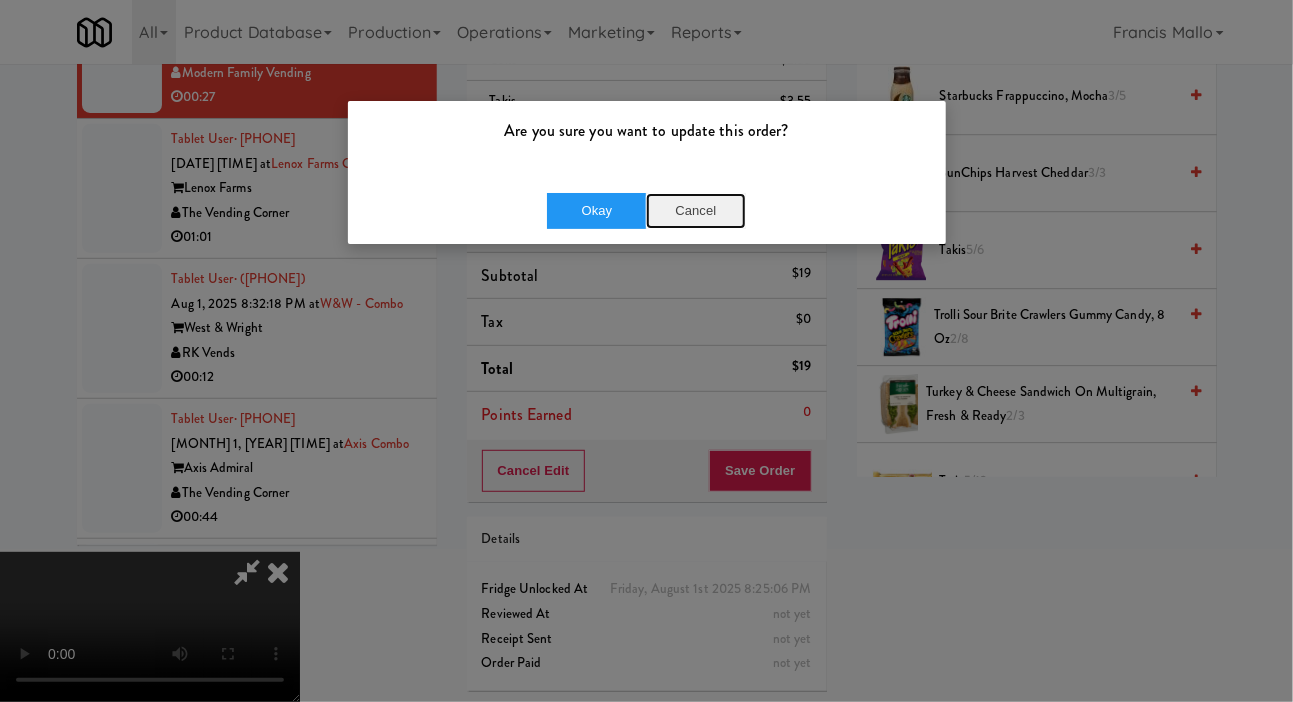 click on "Cancel" at bounding box center (696, 211) 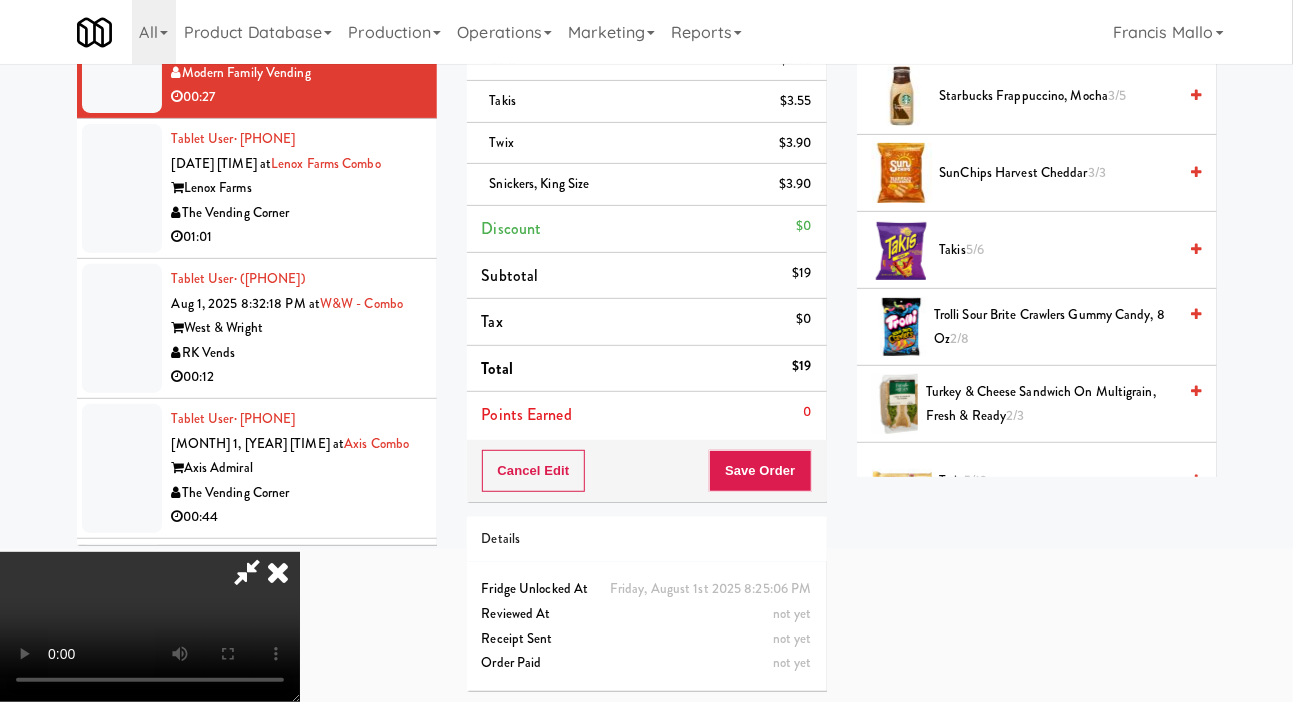 scroll, scrollTop: 73, scrollLeft: 0, axis: vertical 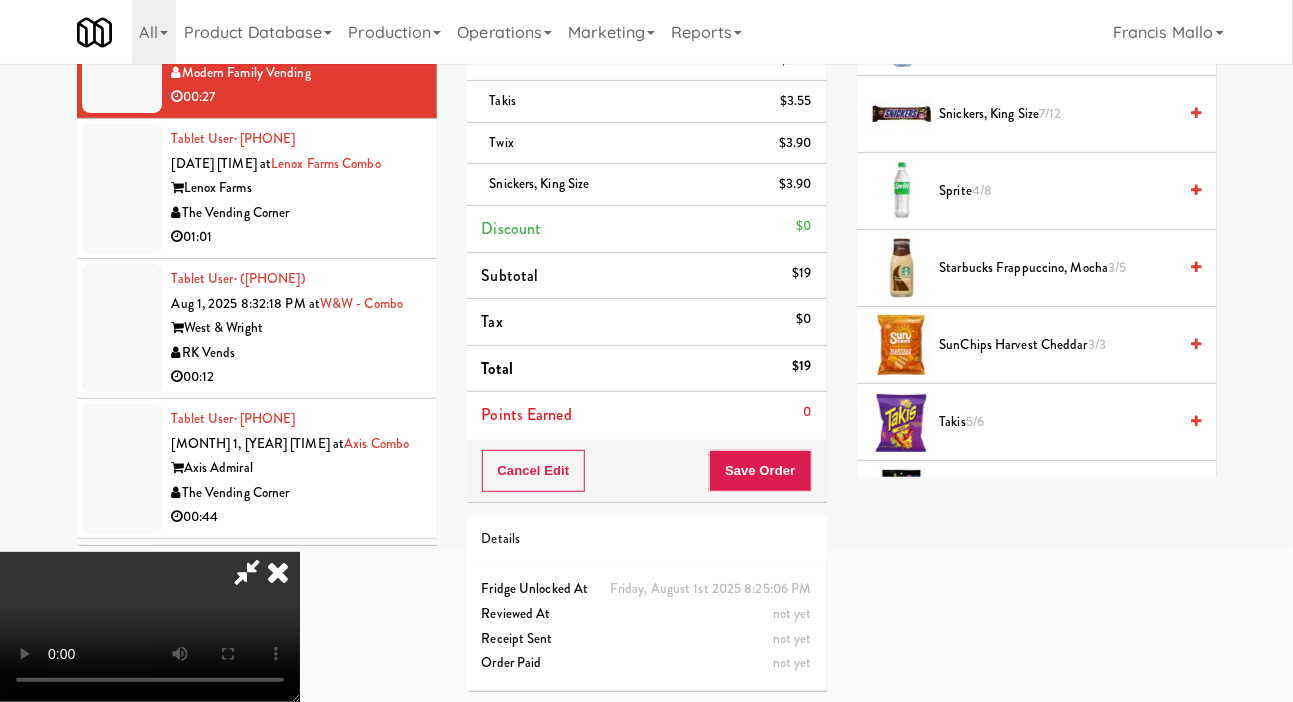 click on "Sprite  4/8" at bounding box center [1058, 191] 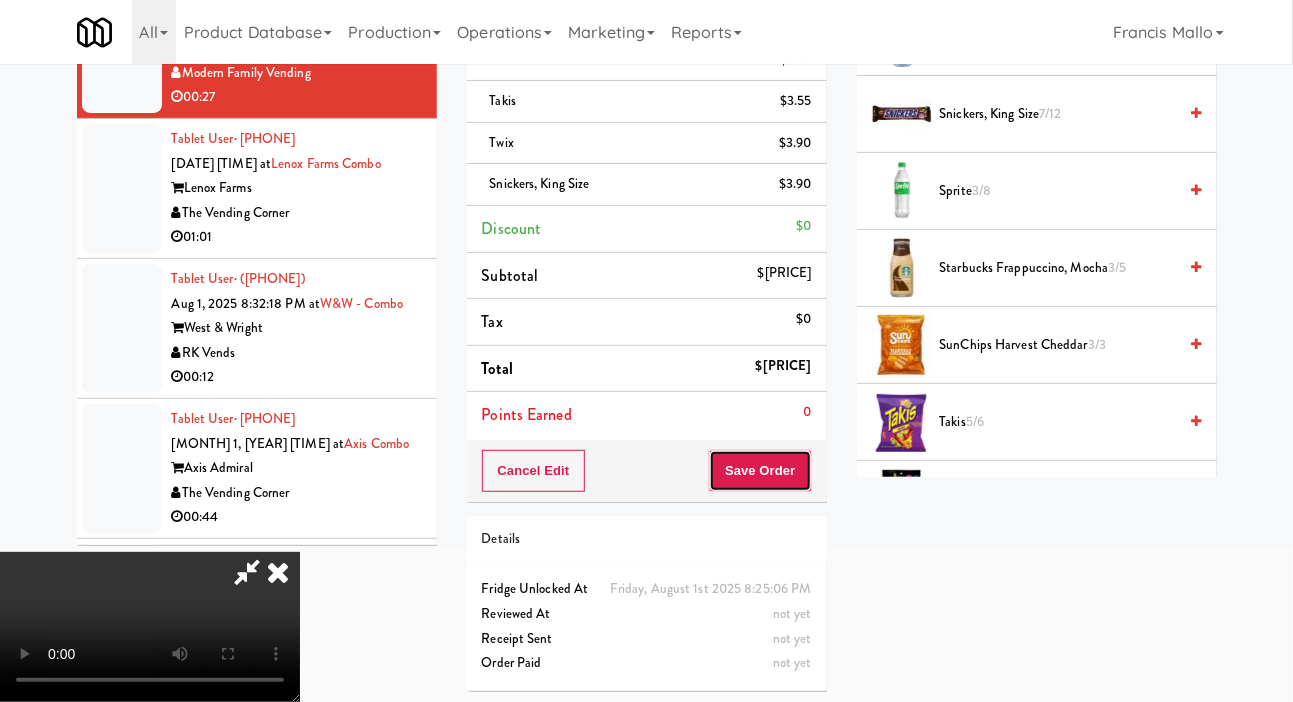 click on "Save Order" at bounding box center (760, 471) 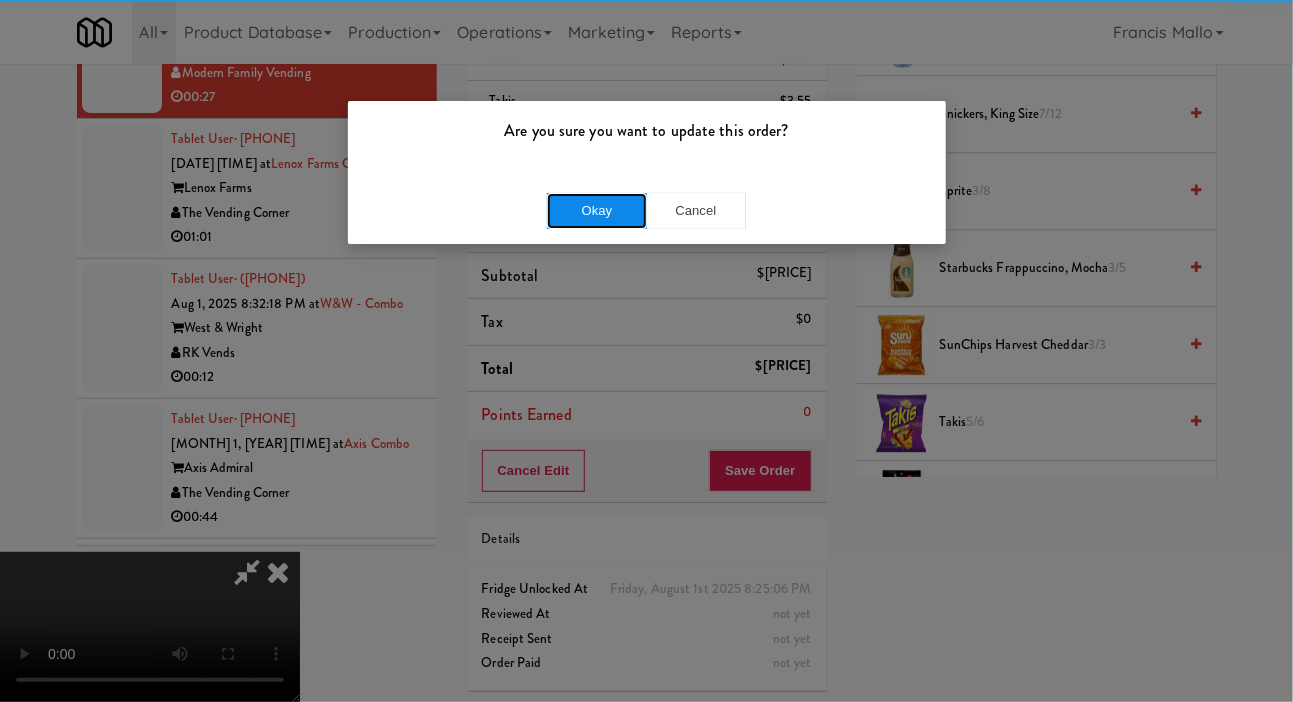 click on "Okay" at bounding box center [597, 211] 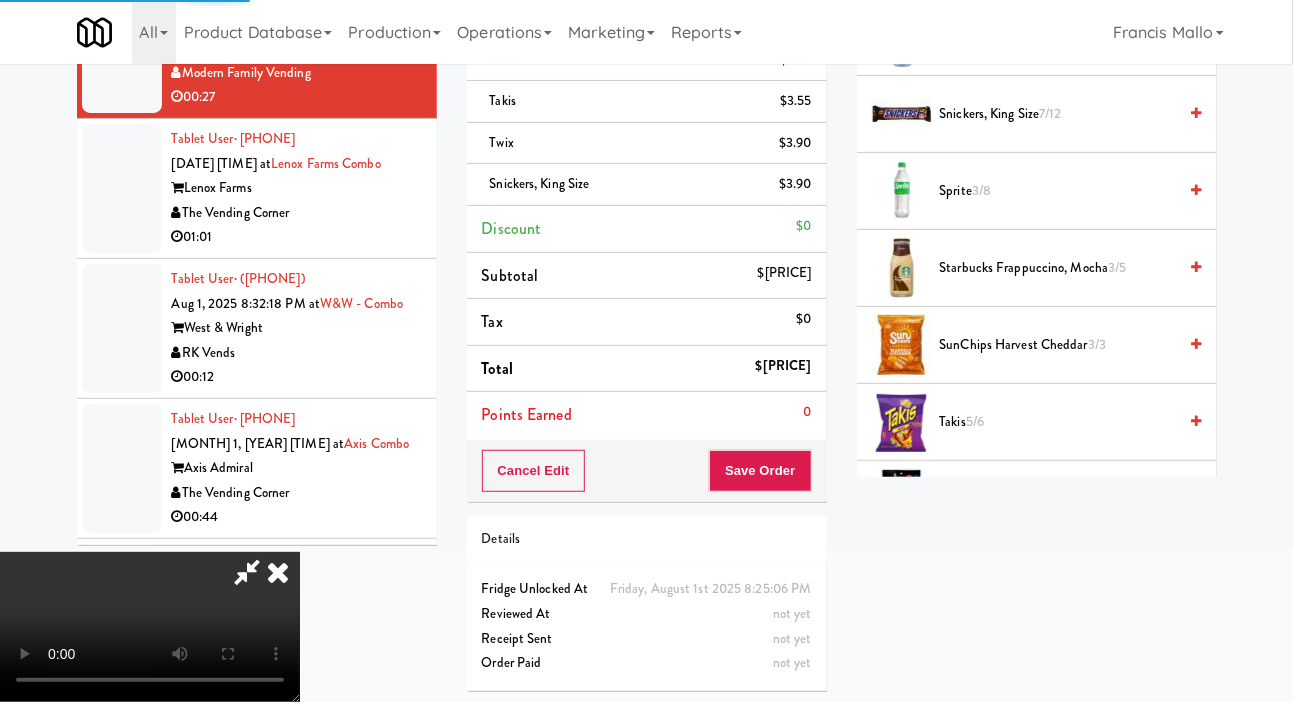 scroll, scrollTop: 116, scrollLeft: 0, axis: vertical 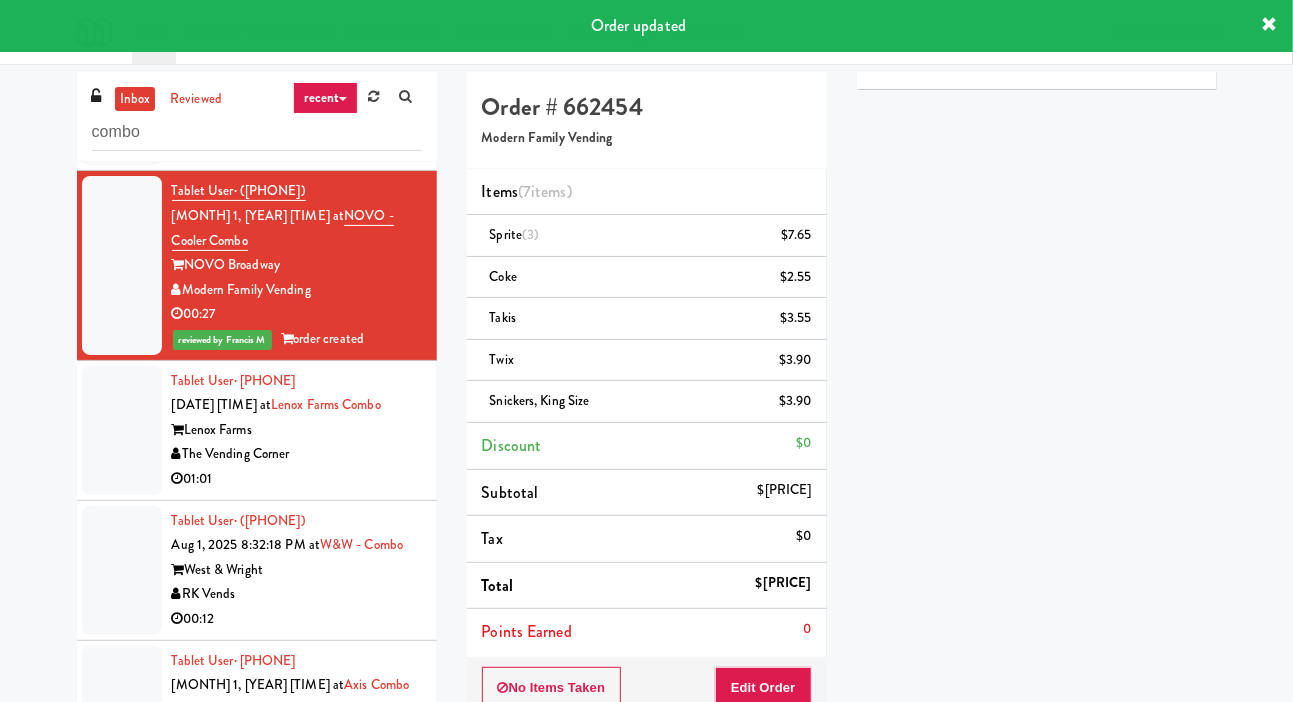 click on "The Vending Corner" at bounding box center (297, 454) 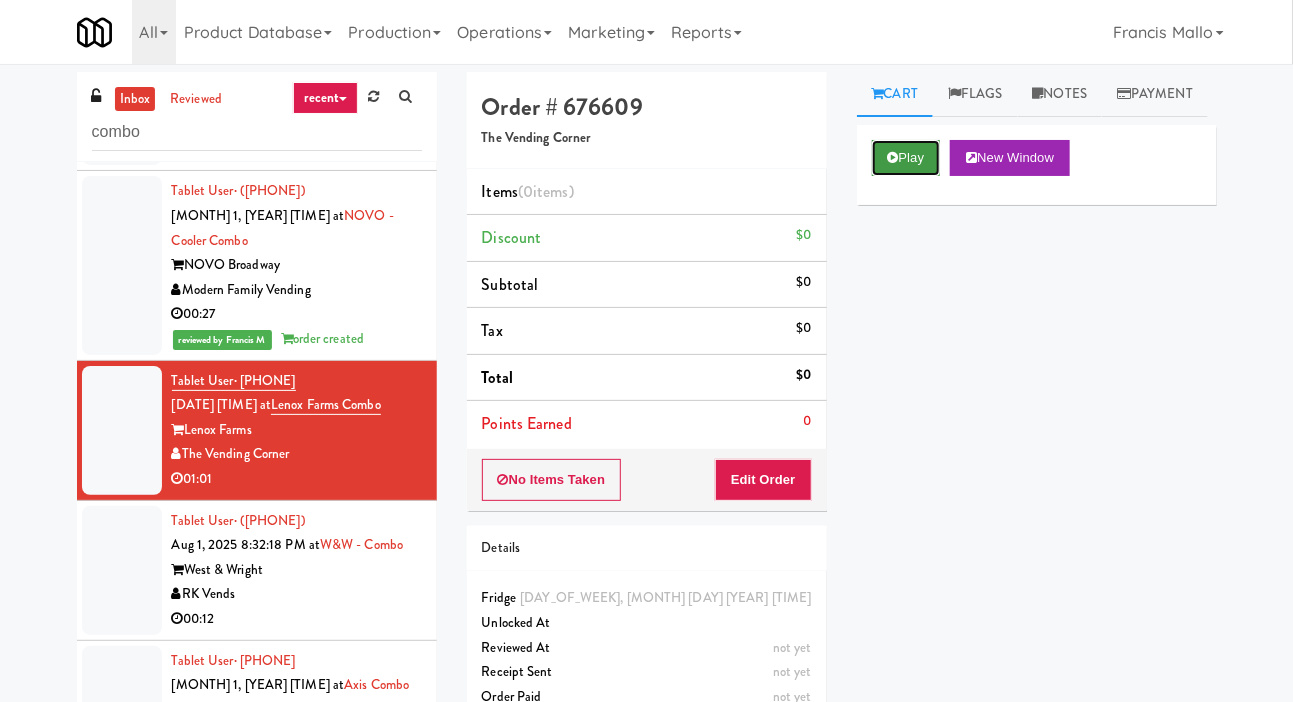 click on "Play" at bounding box center [906, 158] 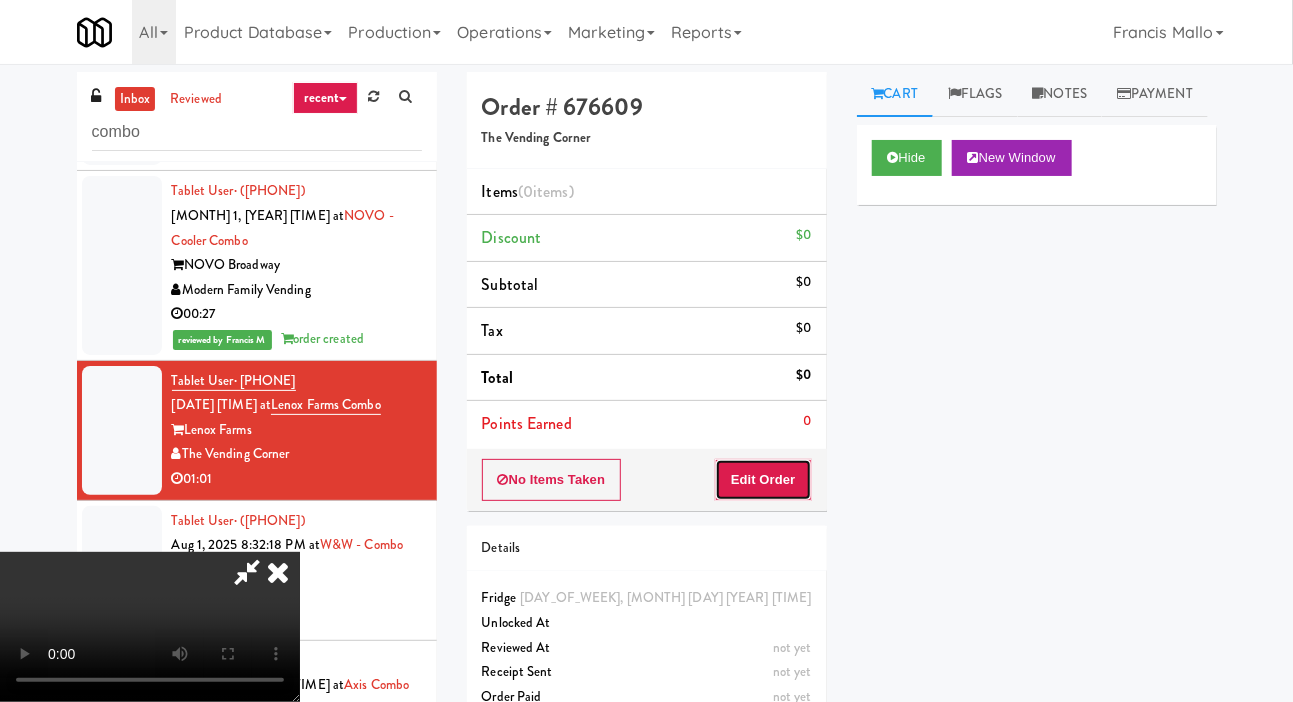 click on "Edit Order" at bounding box center [763, 480] 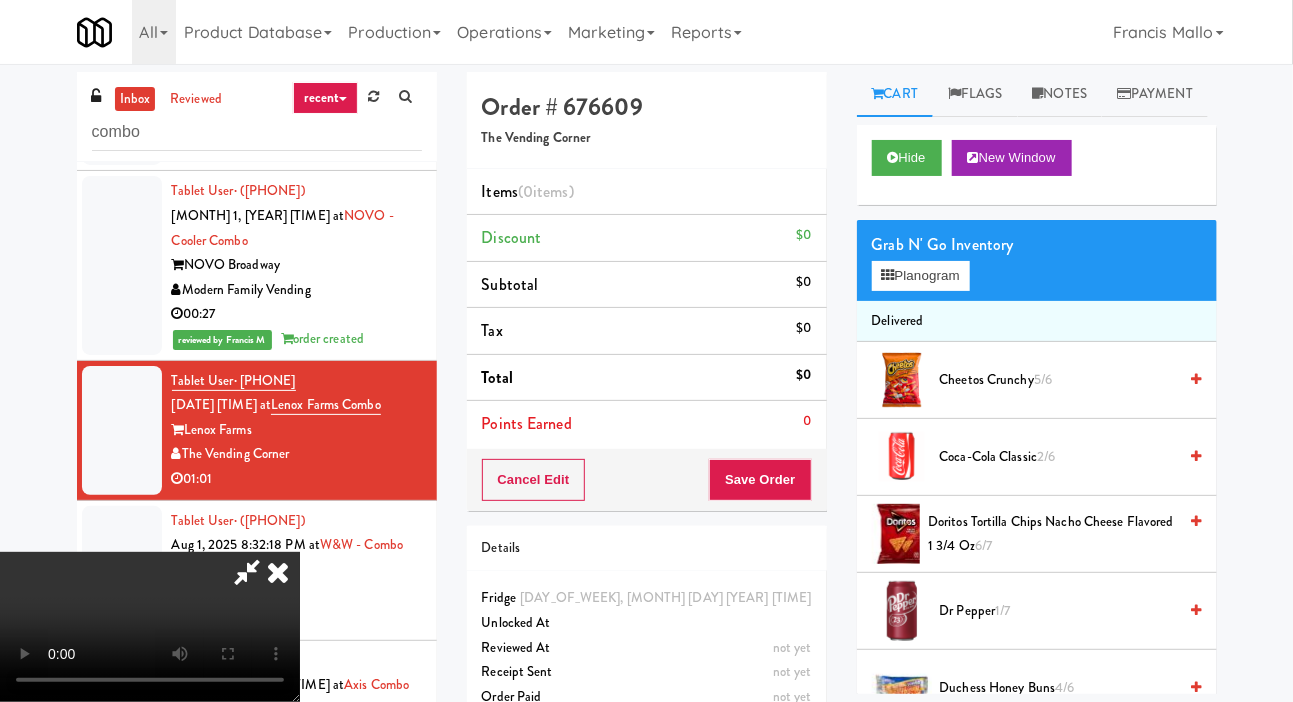 scroll, scrollTop: 73, scrollLeft: 0, axis: vertical 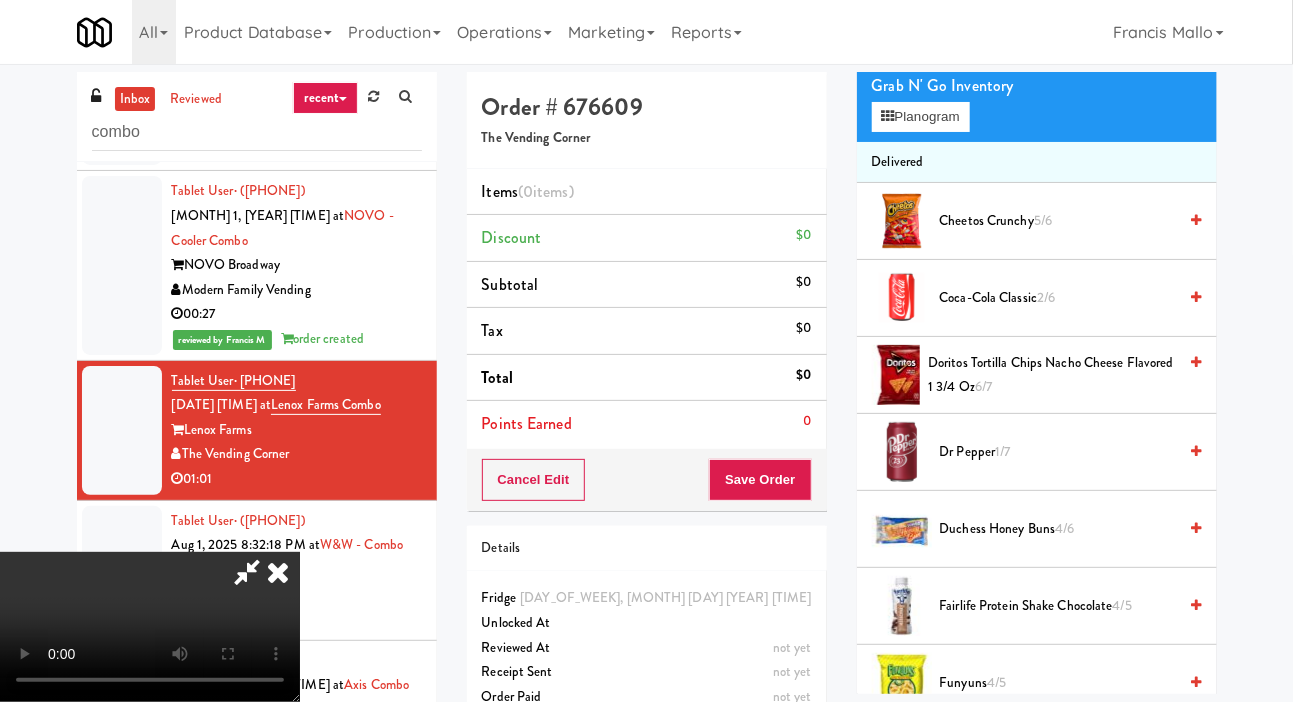 click on "Doritos Tortilla Chips Nacho Cheese Flavored 1 3/4 Oz  6/7" at bounding box center (1052, 375) 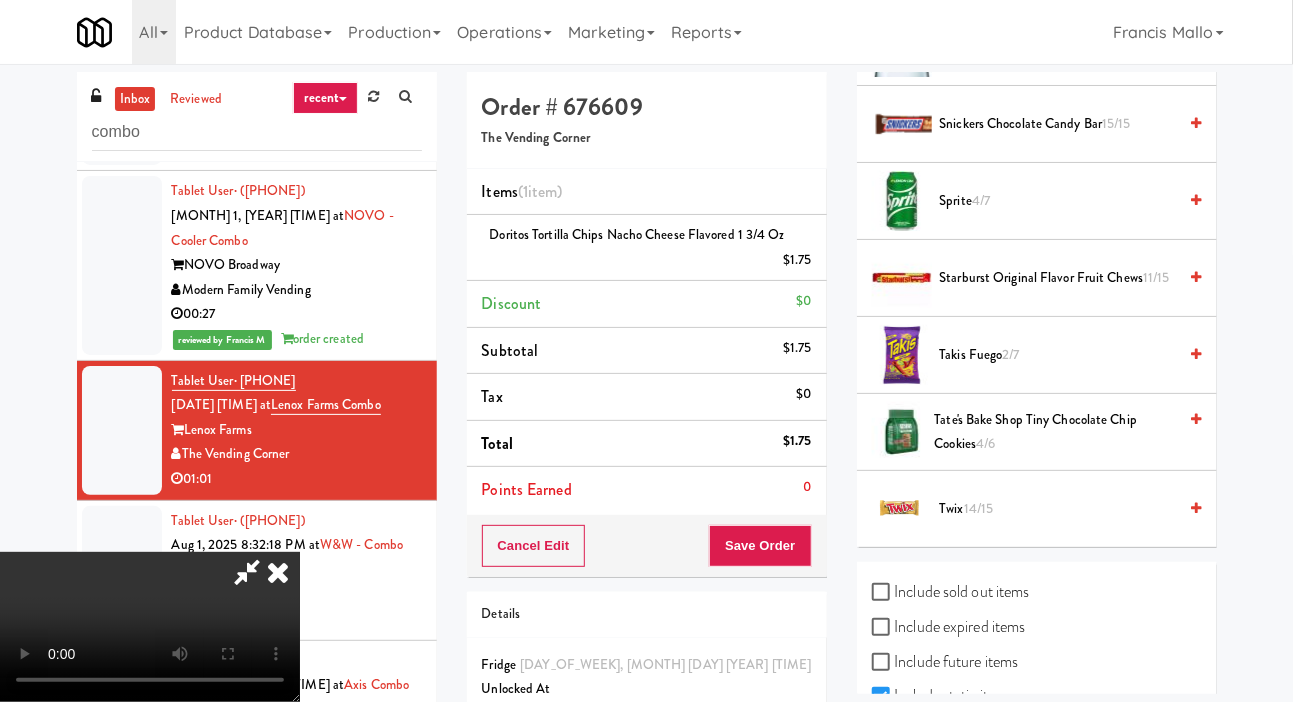 scroll, scrollTop: 2105, scrollLeft: 0, axis: vertical 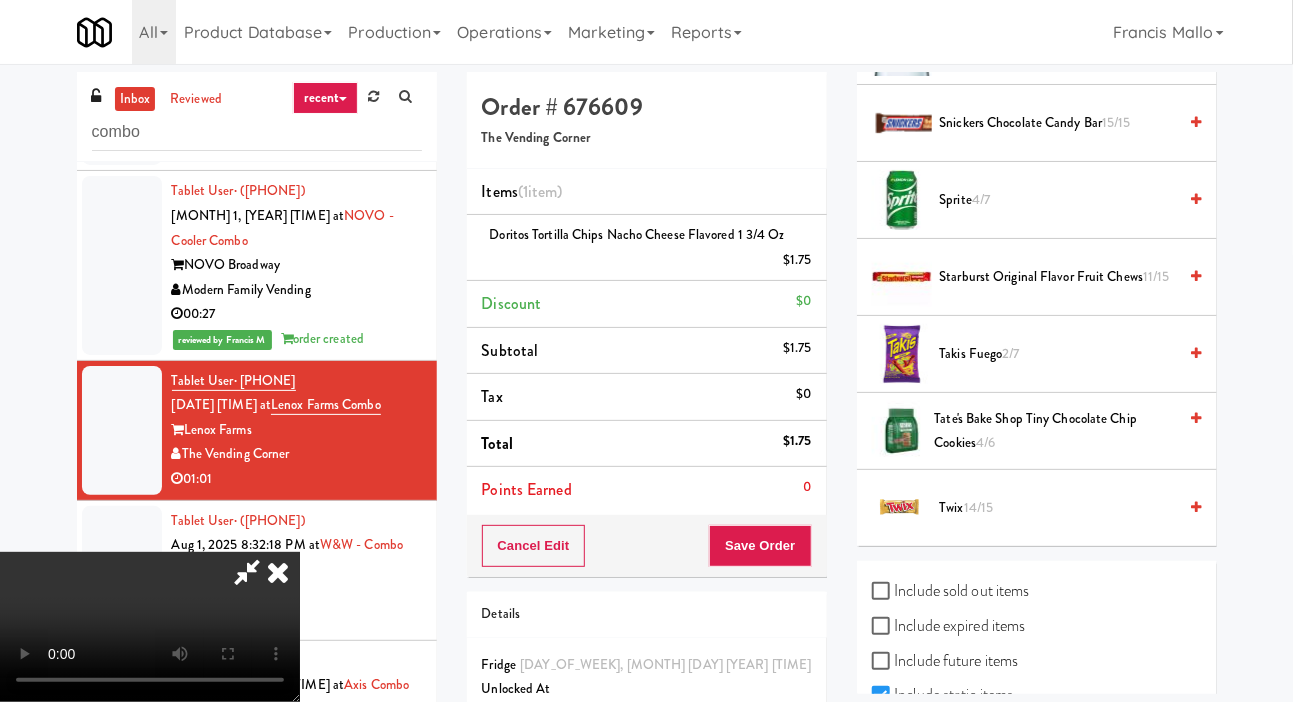 click on "Takis Fuego  2/7" at bounding box center (1058, 354) 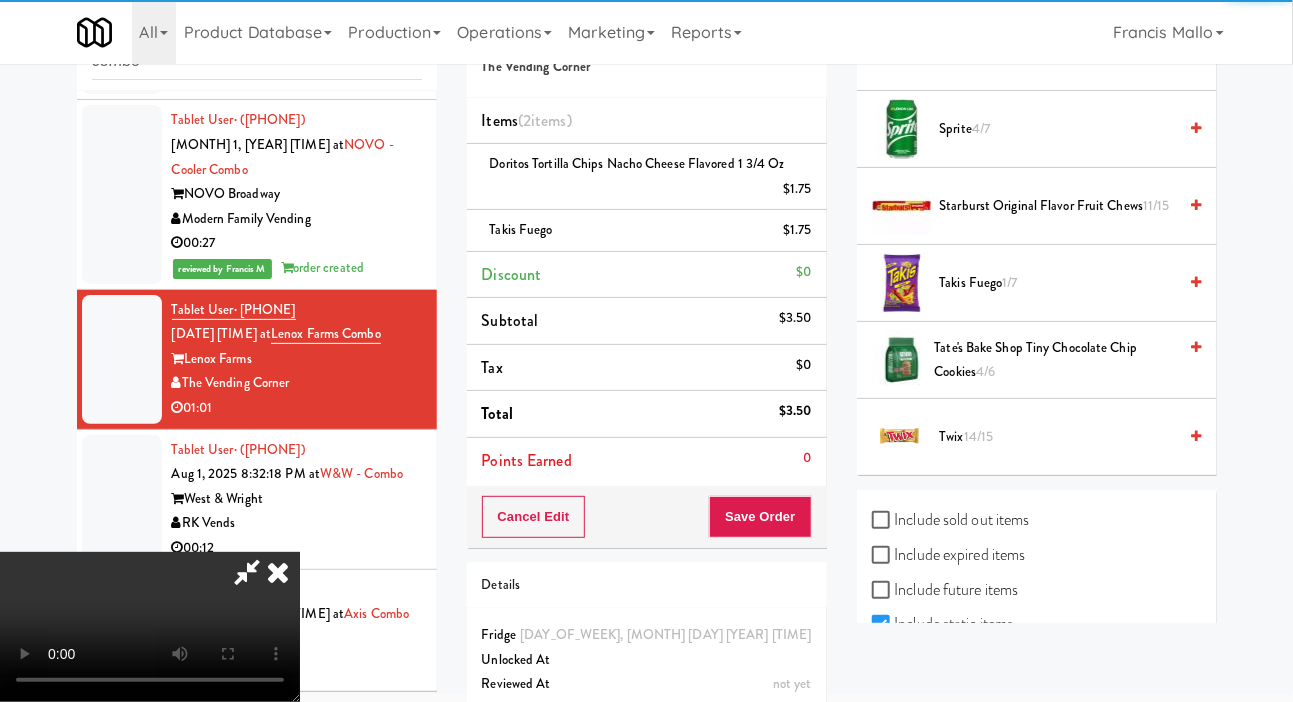 scroll, scrollTop: 74, scrollLeft: 0, axis: vertical 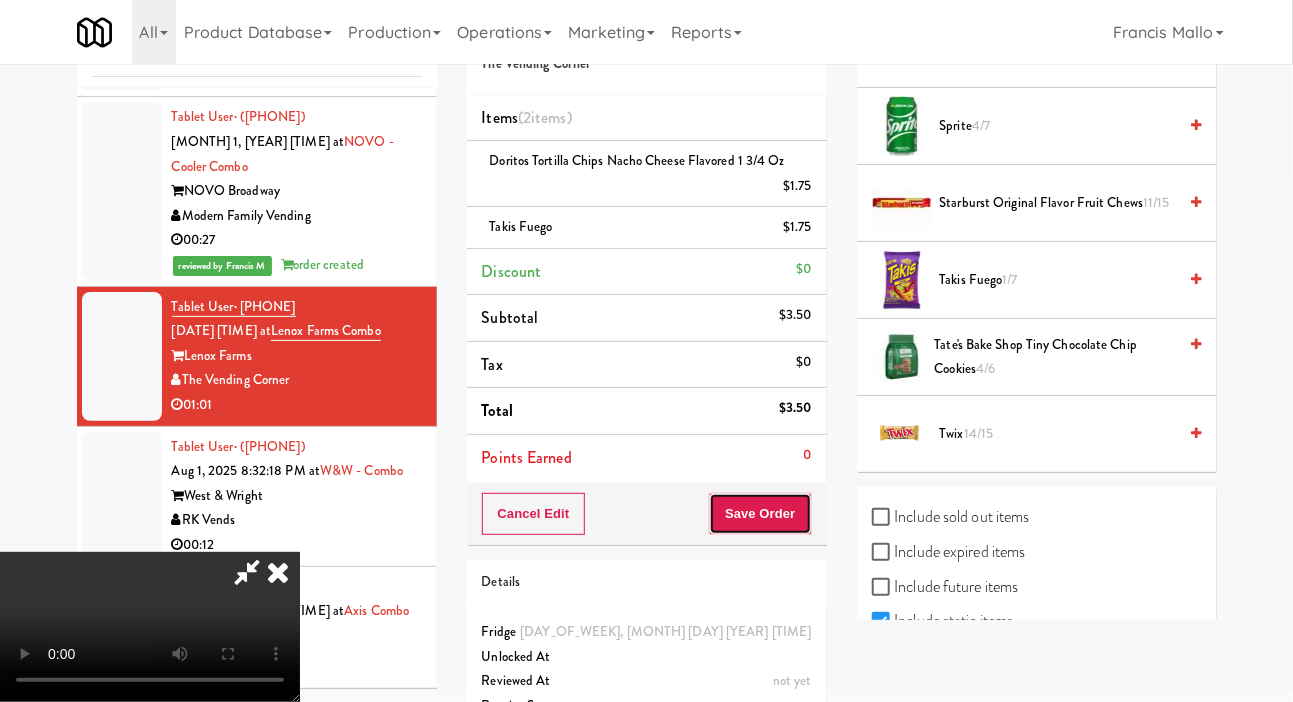 click on "Save Order" at bounding box center [760, 514] 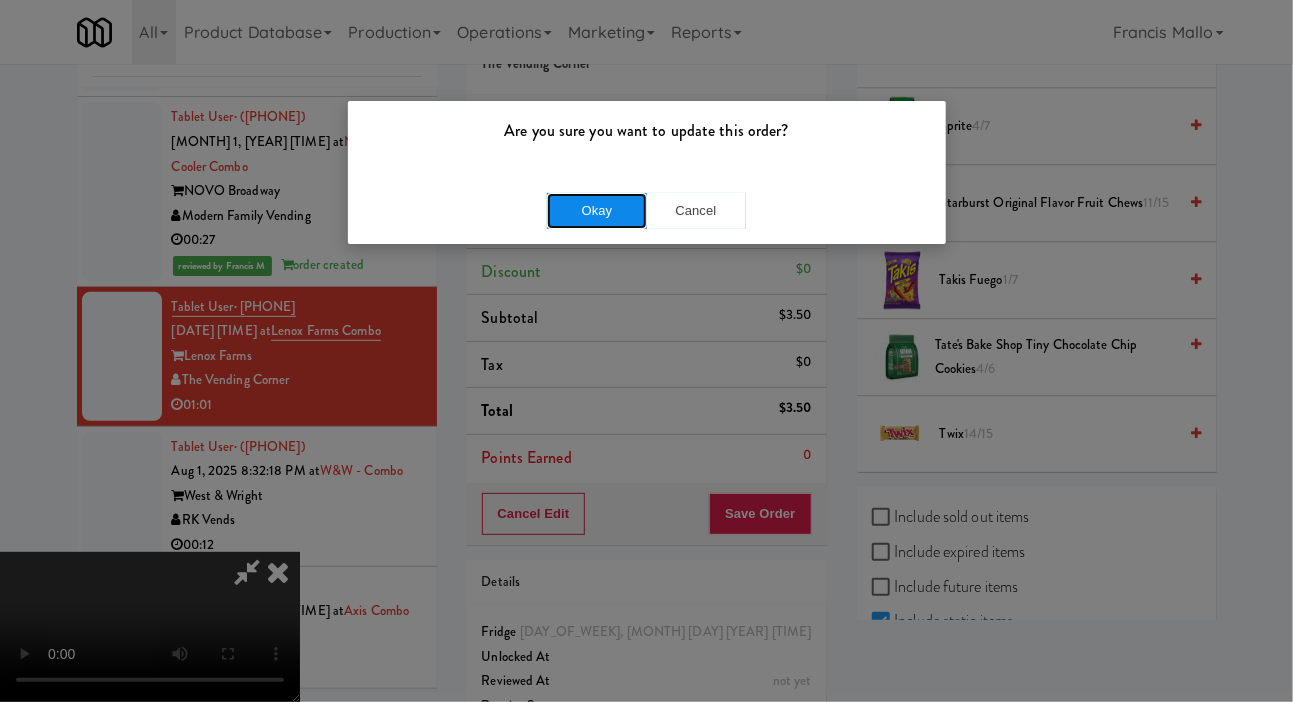 click on "Okay" at bounding box center [597, 211] 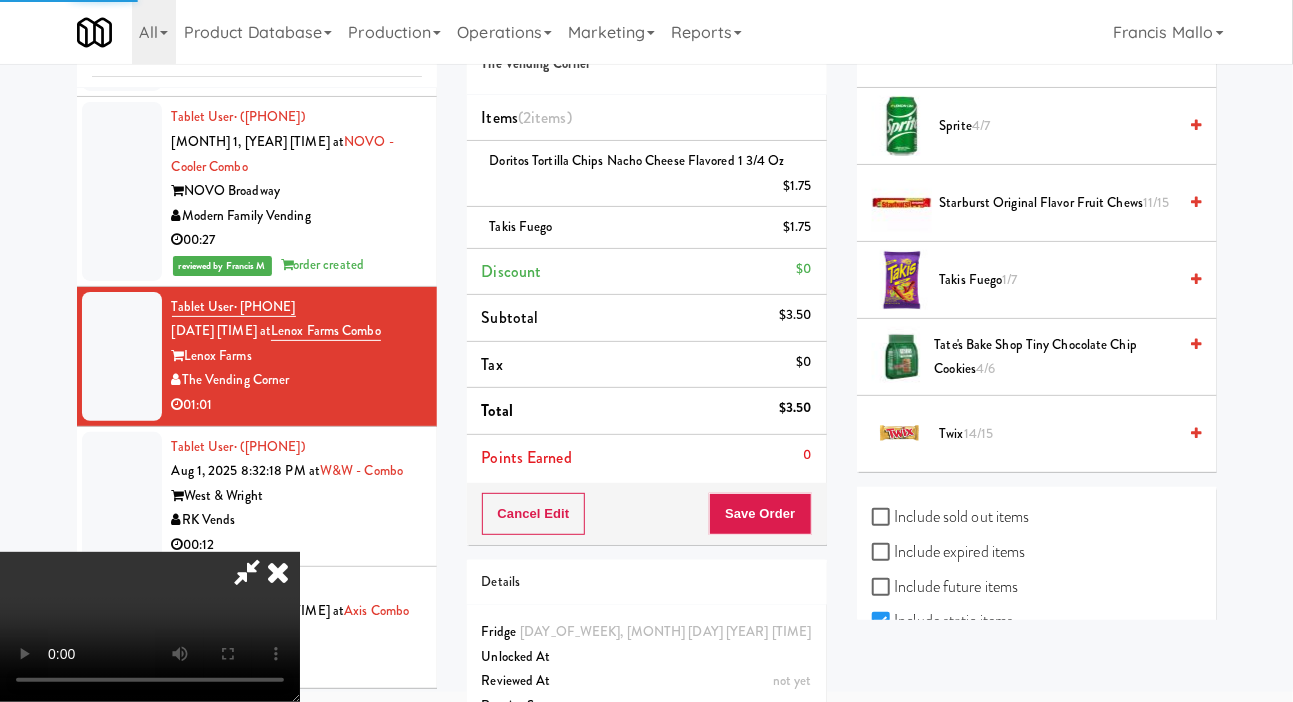 scroll, scrollTop: 116, scrollLeft: 0, axis: vertical 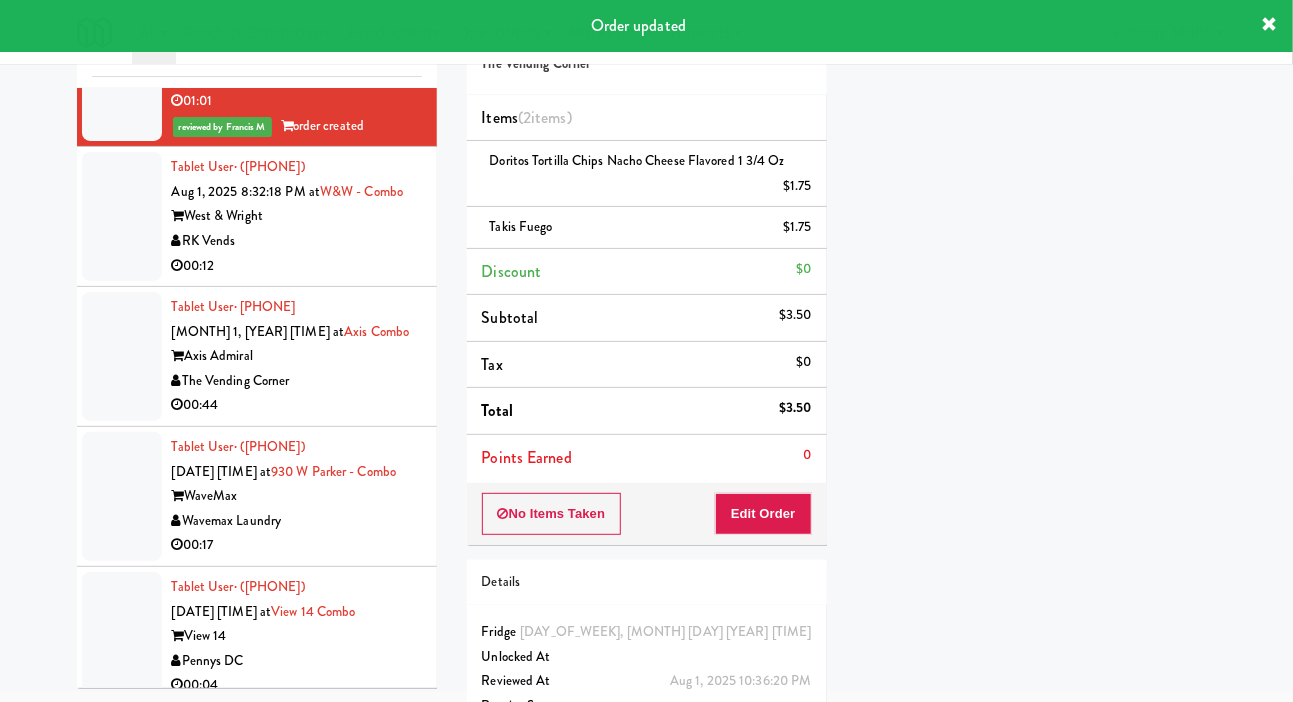 click on "00:12" at bounding box center (297, 266) 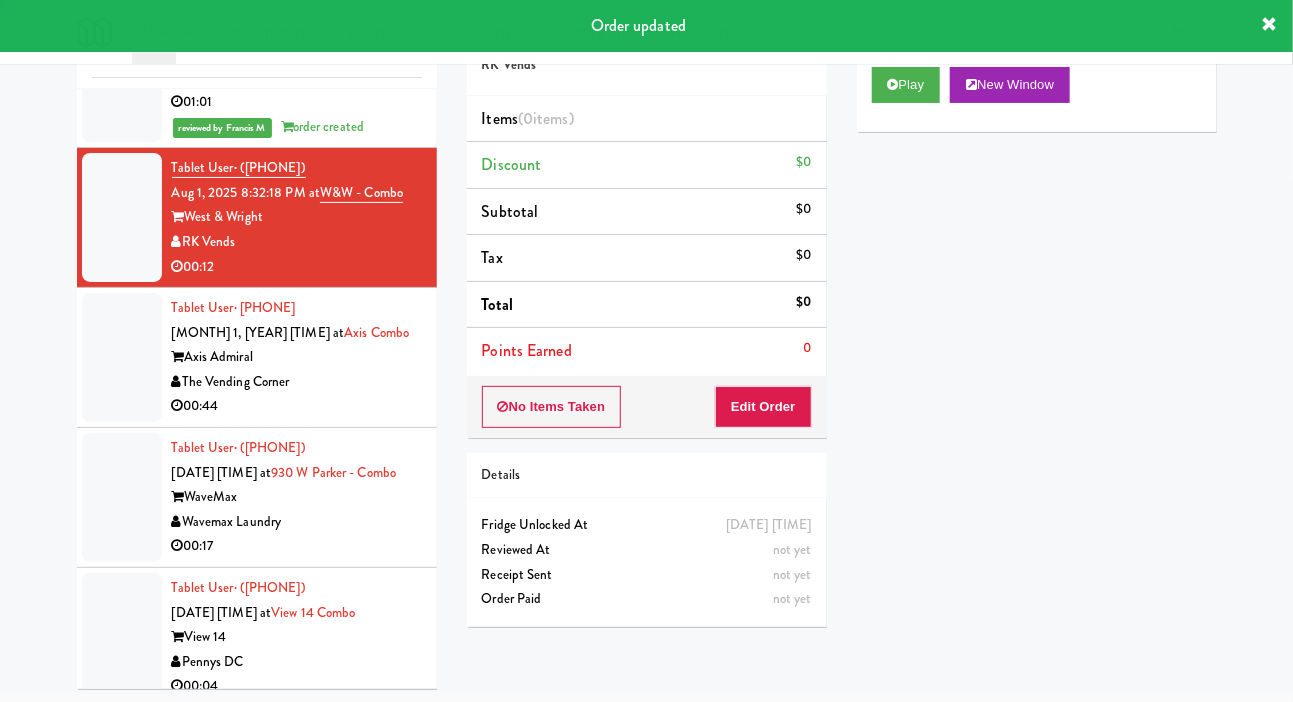 scroll, scrollTop: 74, scrollLeft: 0, axis: vertical 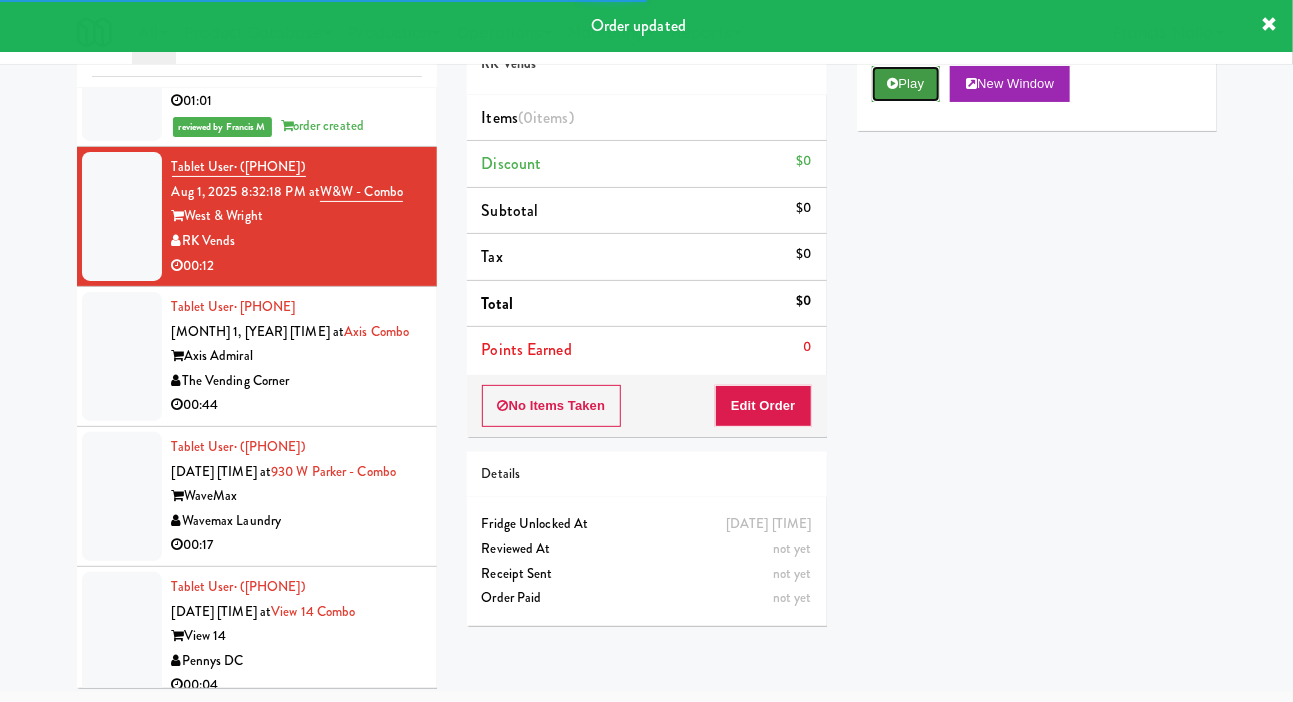 click on "Play" at bounding box center (906, 84) 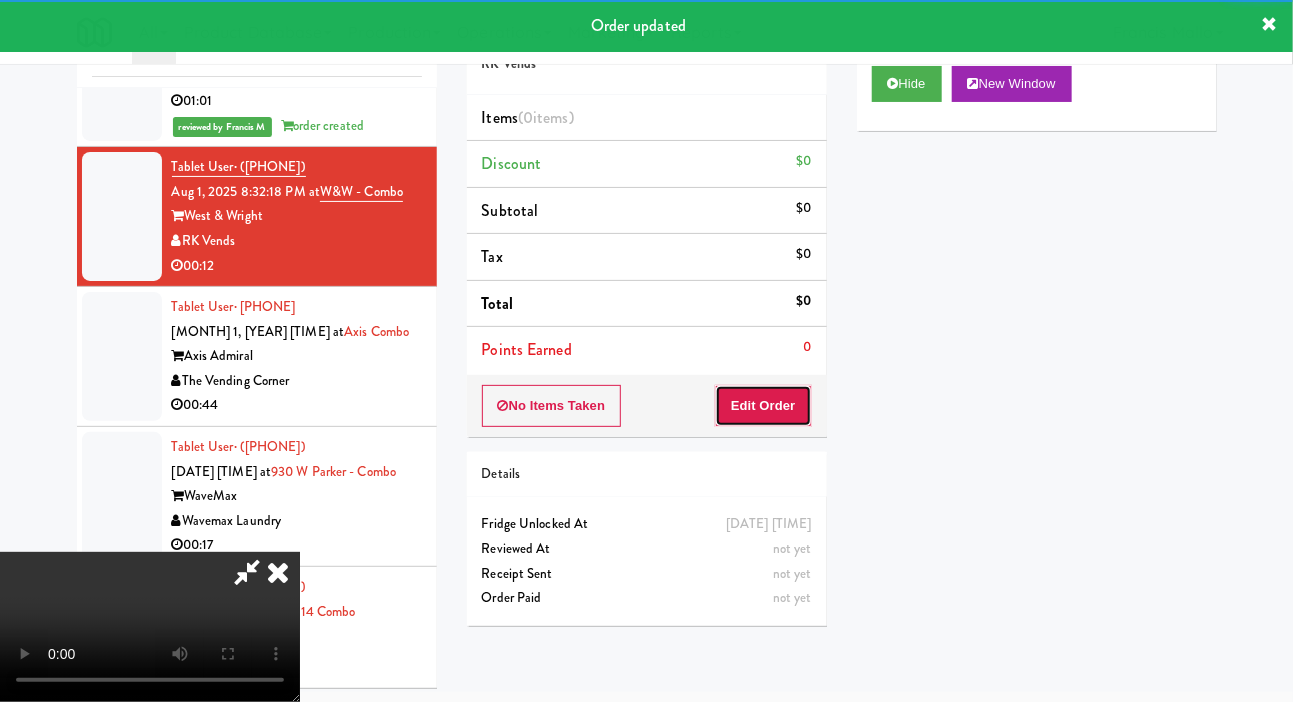 click on "Edit Order" at bounding box center [763, 406] 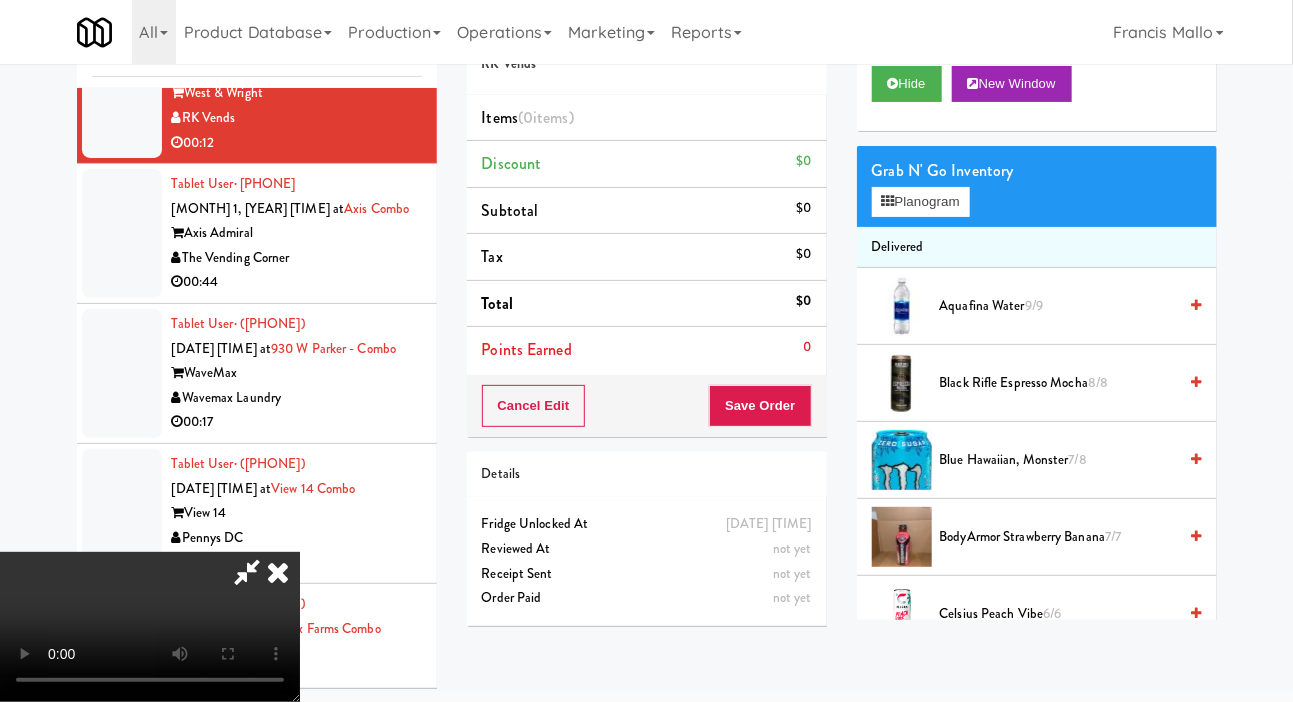scroll, scrollTop: 3741, scrollLeft: 0, axis: vertical 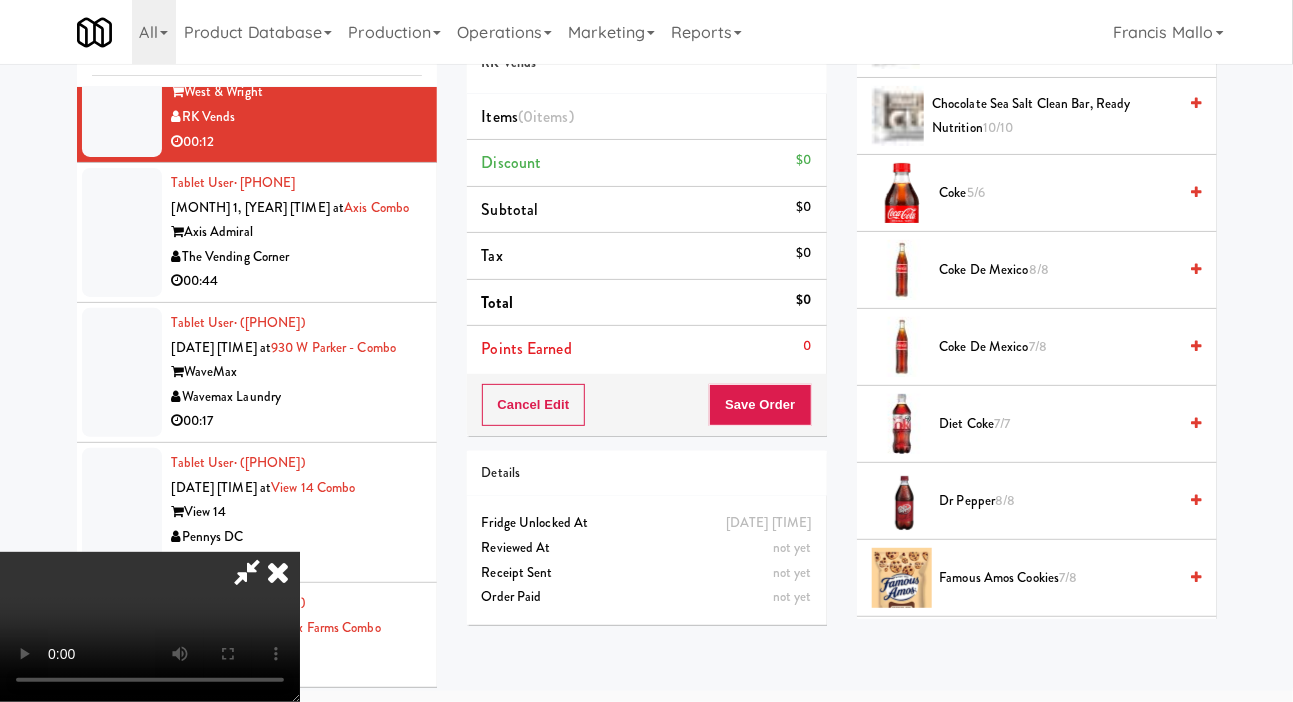 click on "Coke de Mexico  7/8" at bounding box center (1058, 347) 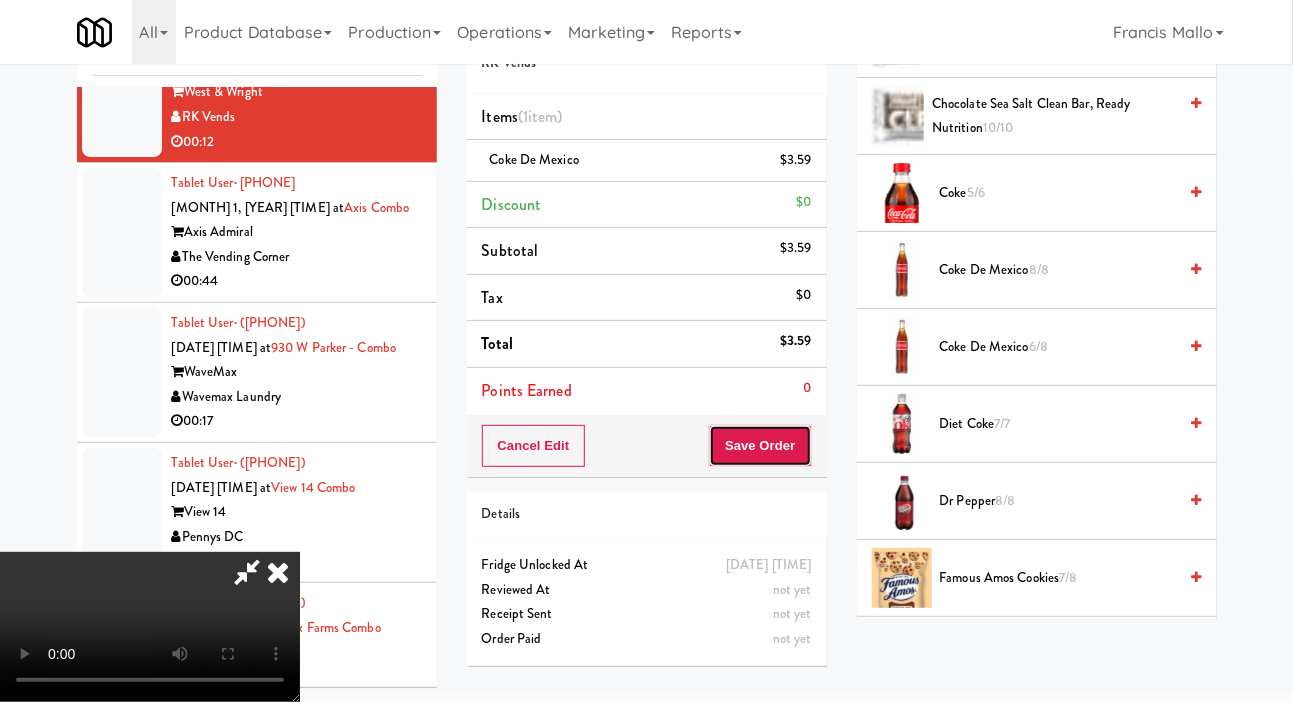 click on "Save Order" at bounding box center [760, 446] 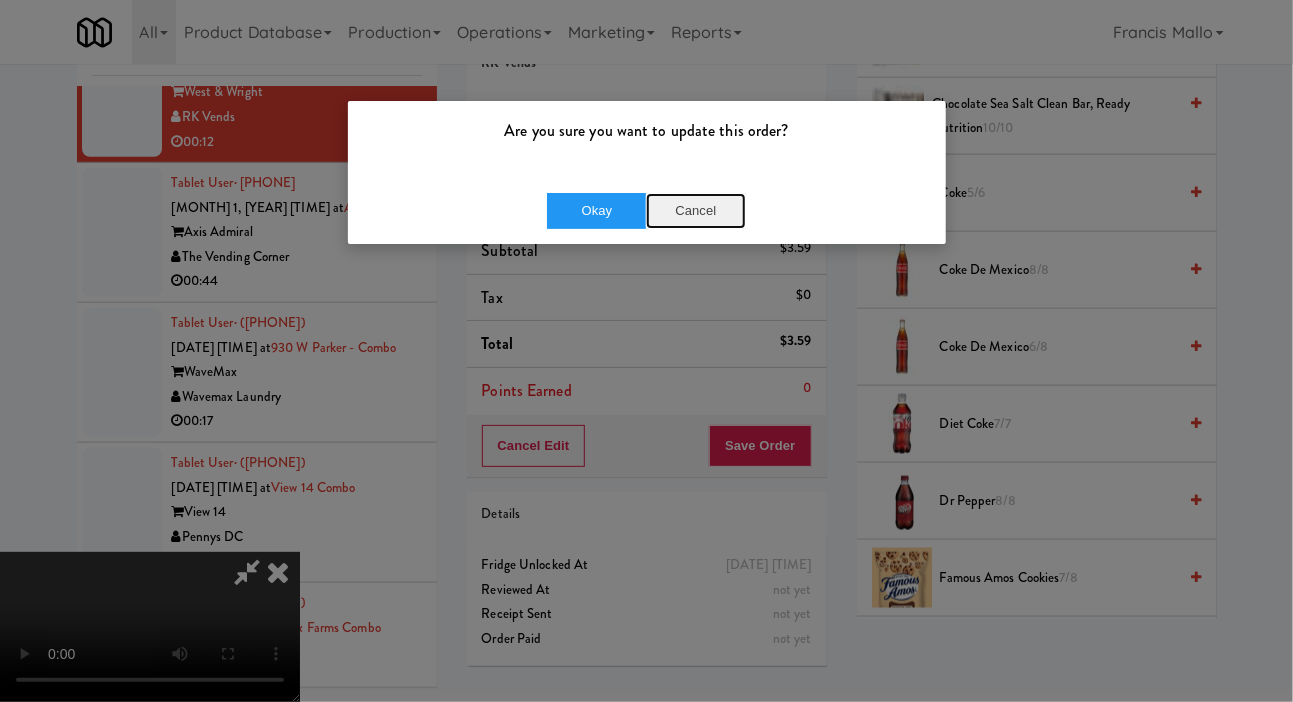 click on "Cancel" at bounding box center [696, 211] 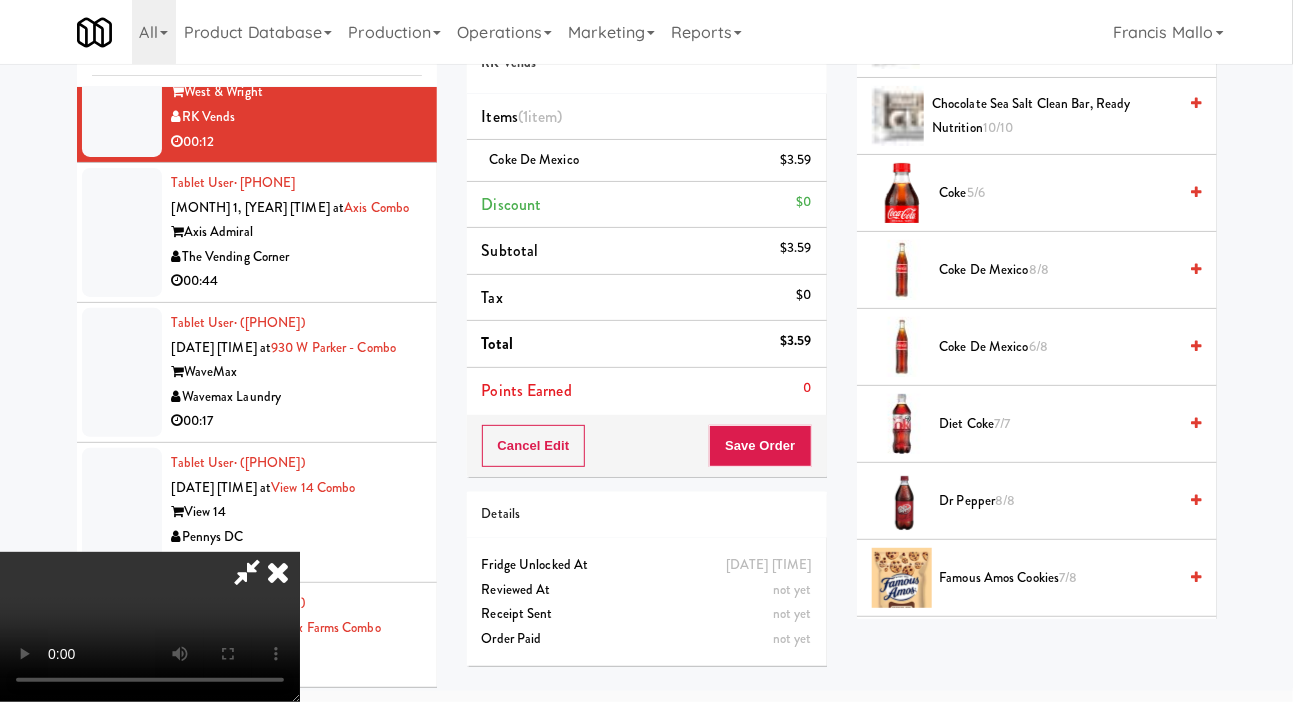 scroll, scrollTop: 0, scrollLeft: 0, axis: both 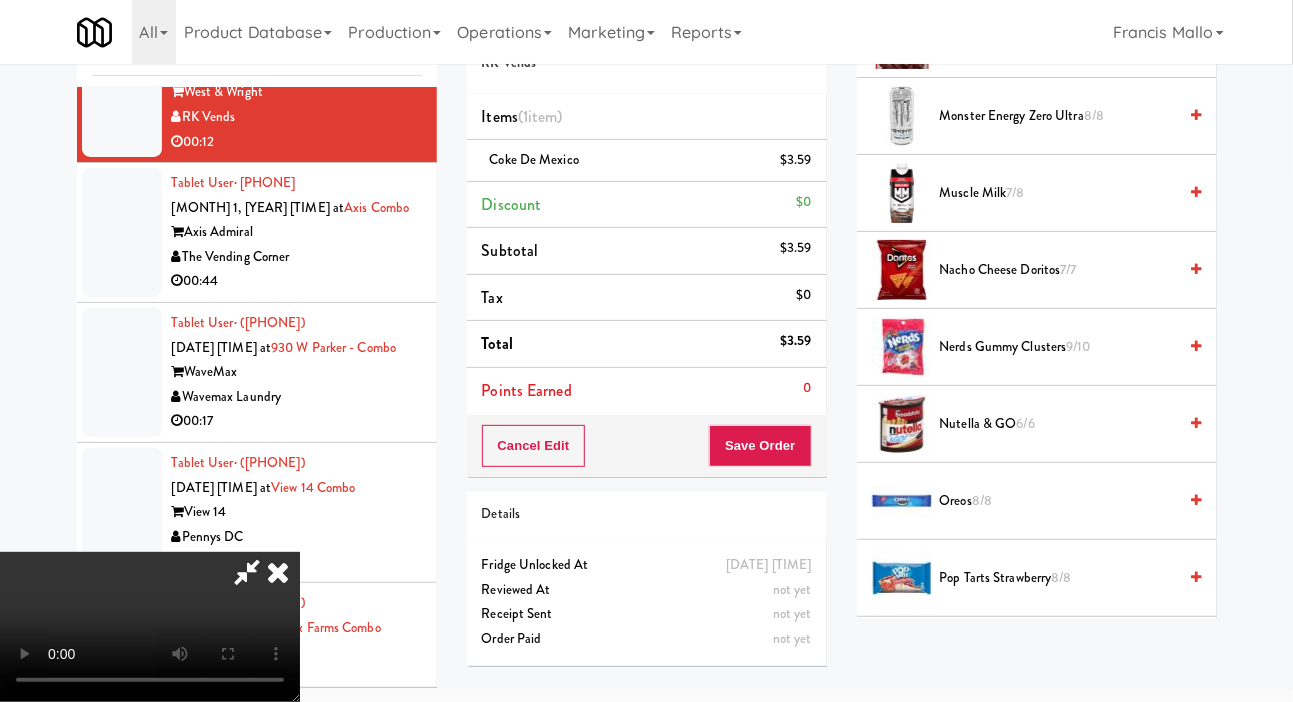 click on "Nacho Cheese Doritos  7/7" at bounding box center [1058, 270] 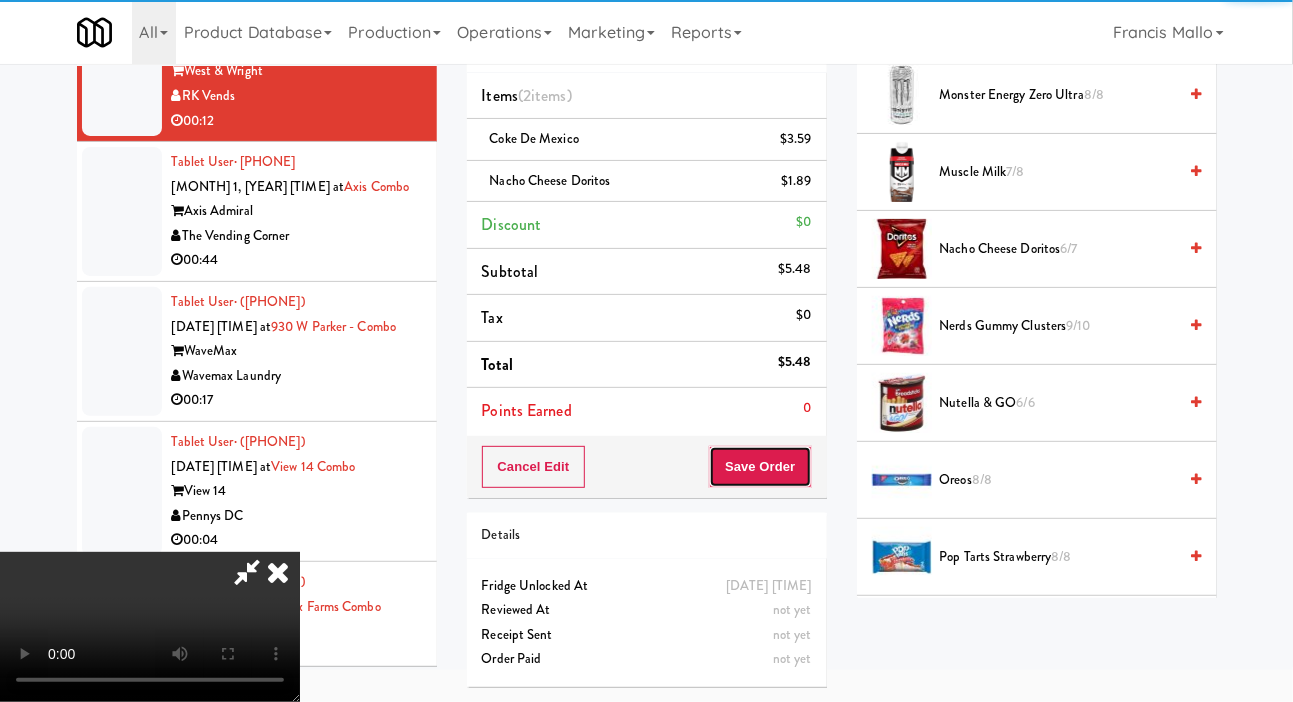 click on "Save Order" at bounding box center (760, 467) 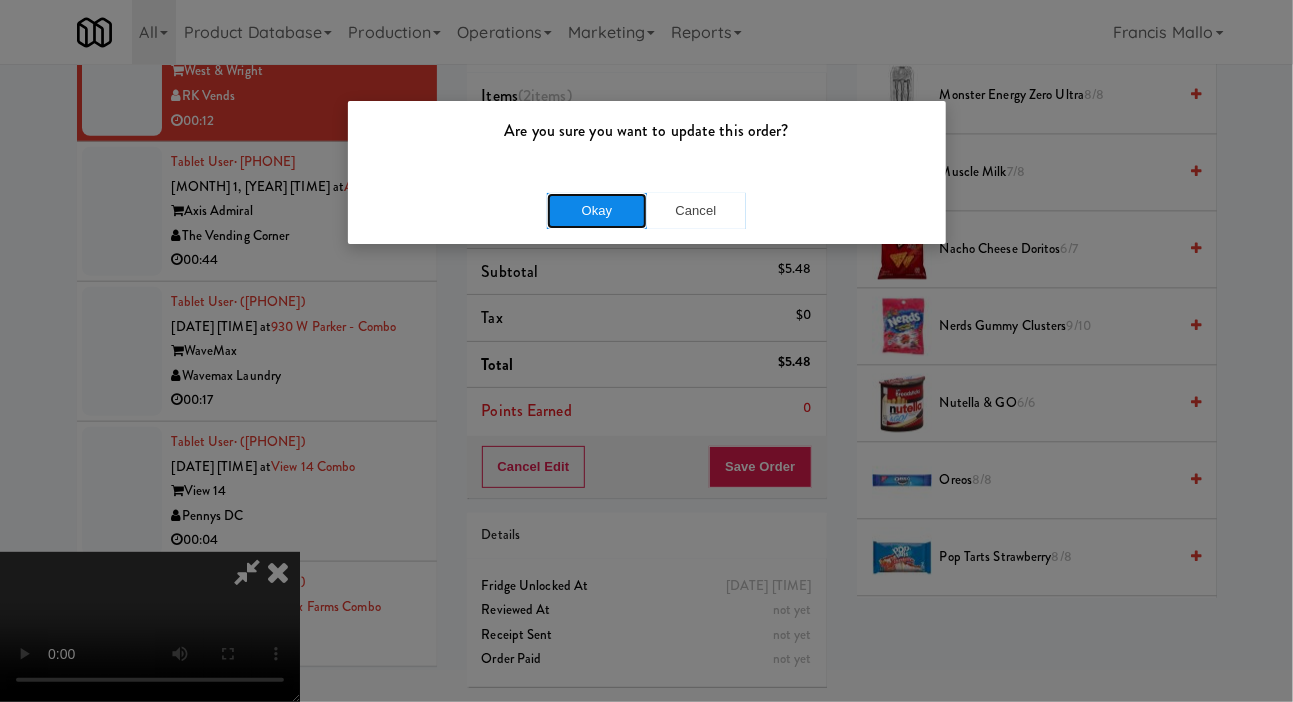 click on "Okay" at bounding box center (597, 211) 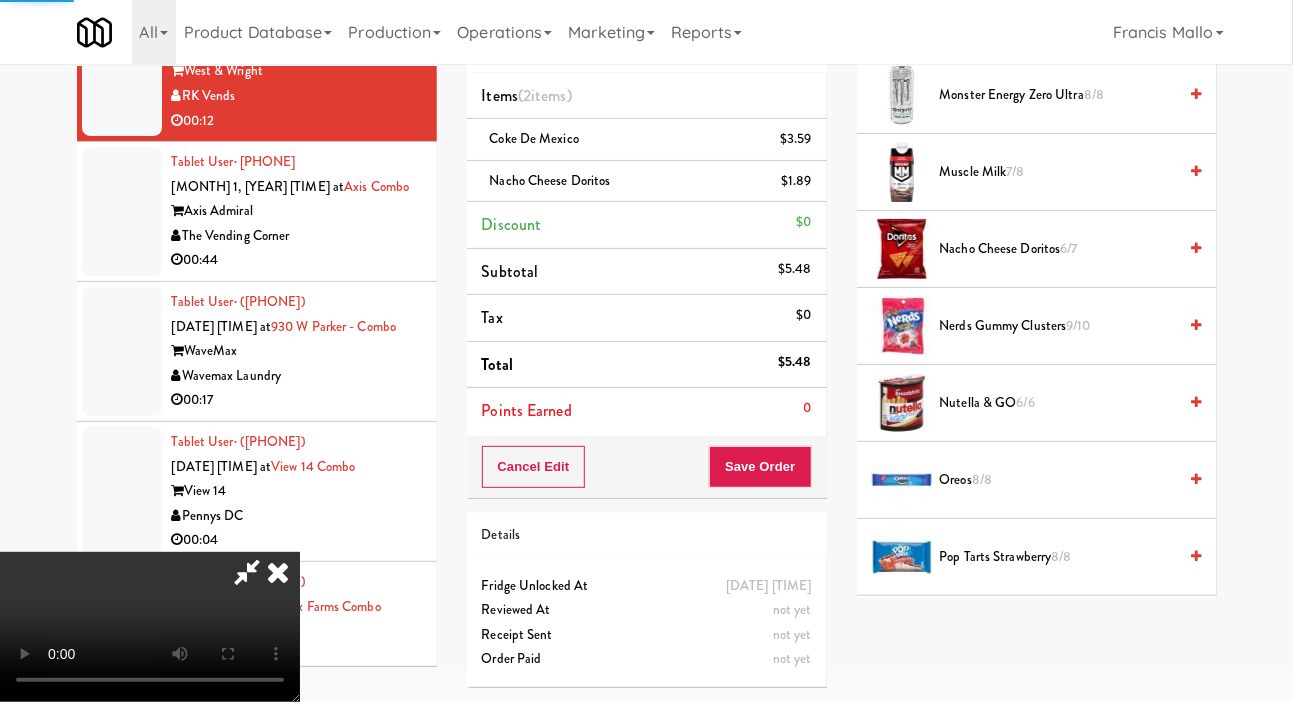 scroll, scrollTop: 116, scrollLeft: 0, axis: vertical 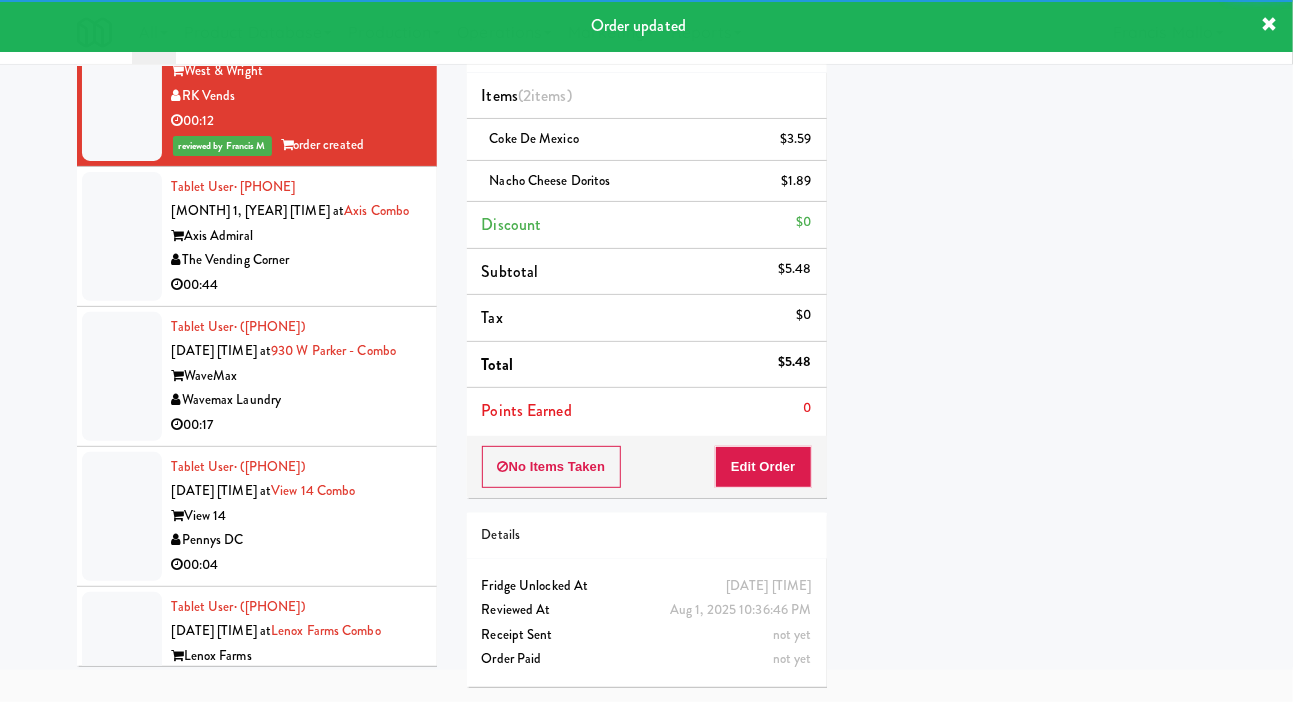 click on "The Vending Corner" at bounding box center [297, 260] 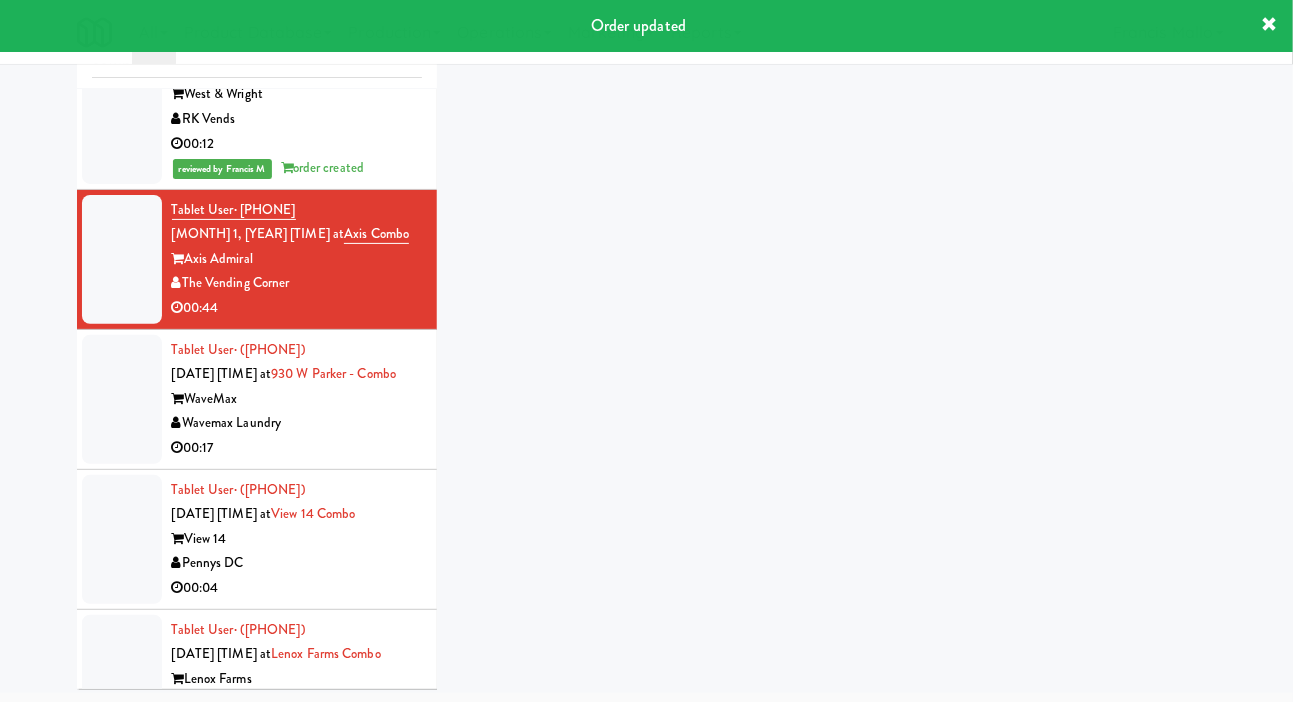 scroll, scrollTop: 98, scrollLeft: 0, axis: vertical 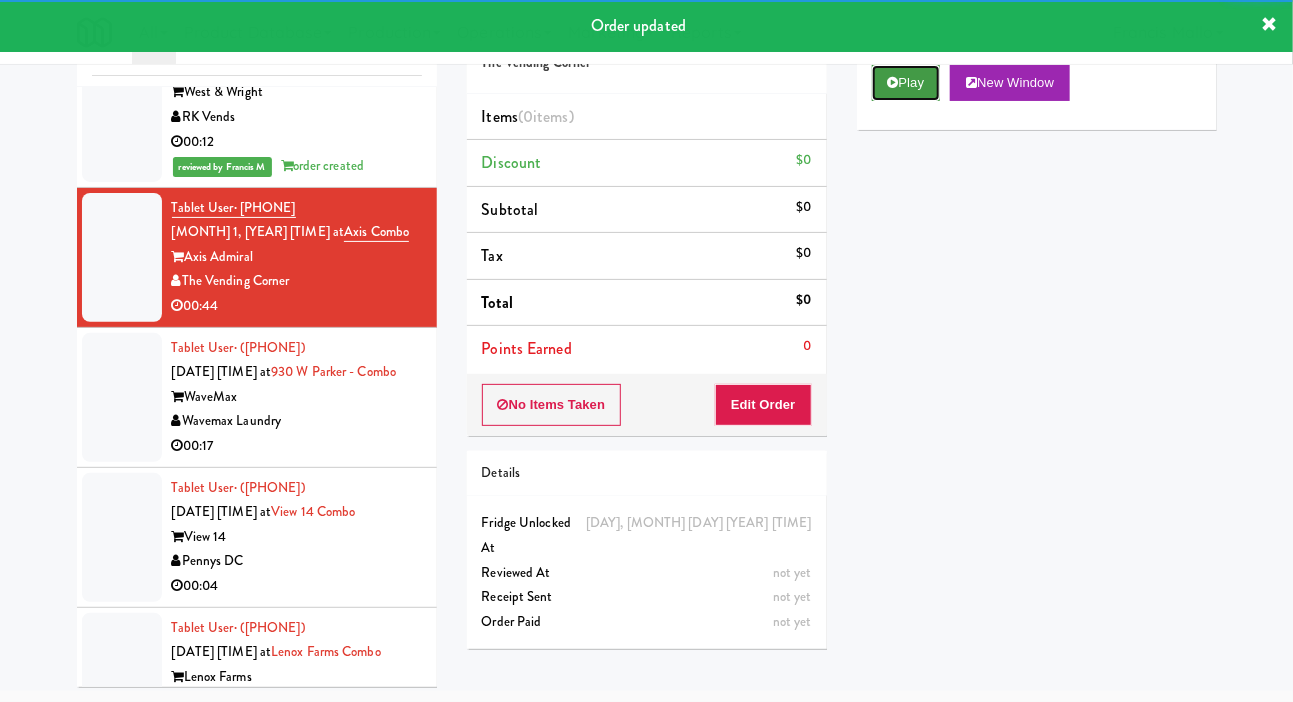 click on "Play" at bounding box center [906, 83] 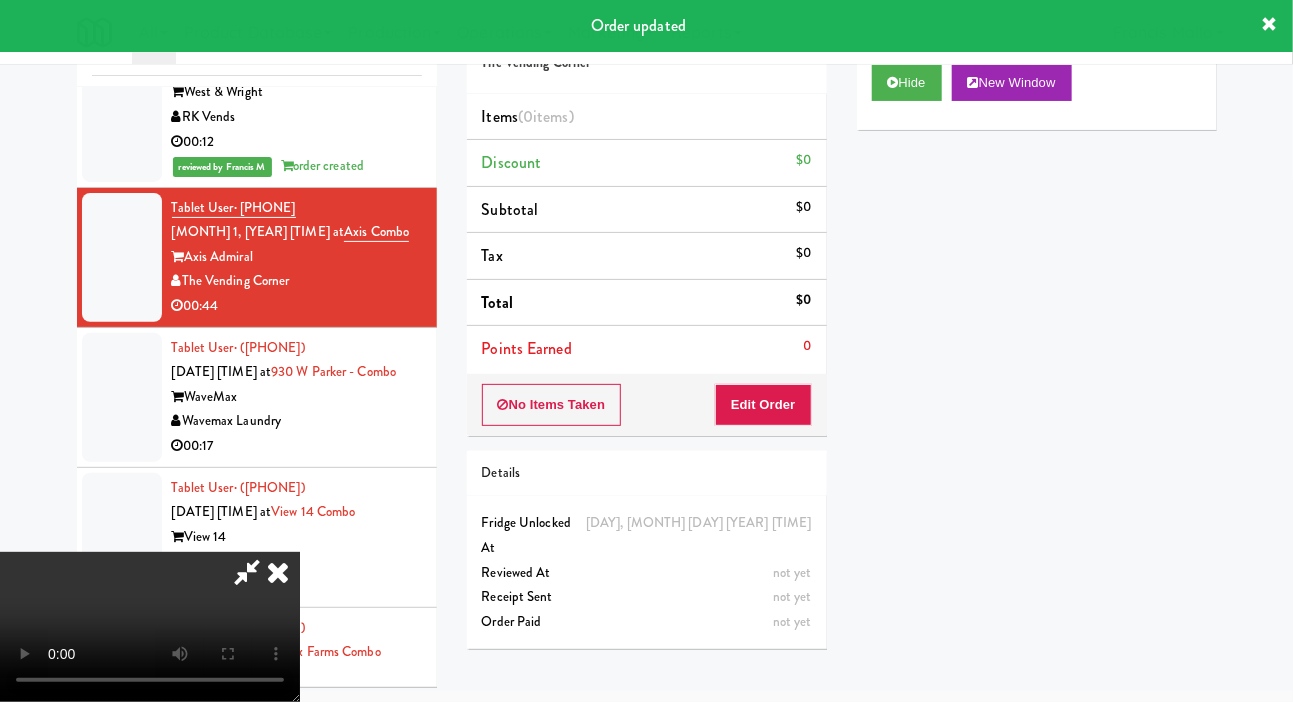 click on "Points Earned  0" at bounding box center [647, 349] 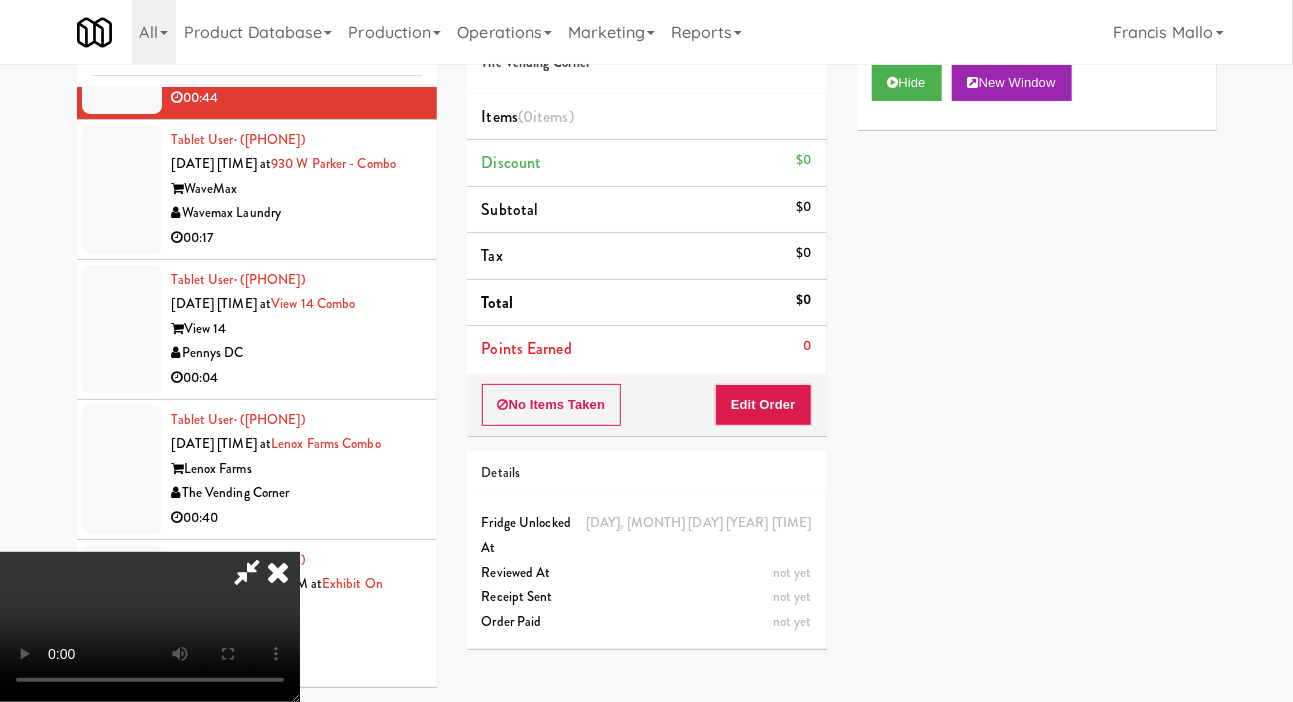 scroll, scrollTop: 3950, scrollLeft: 0, axis: vertical 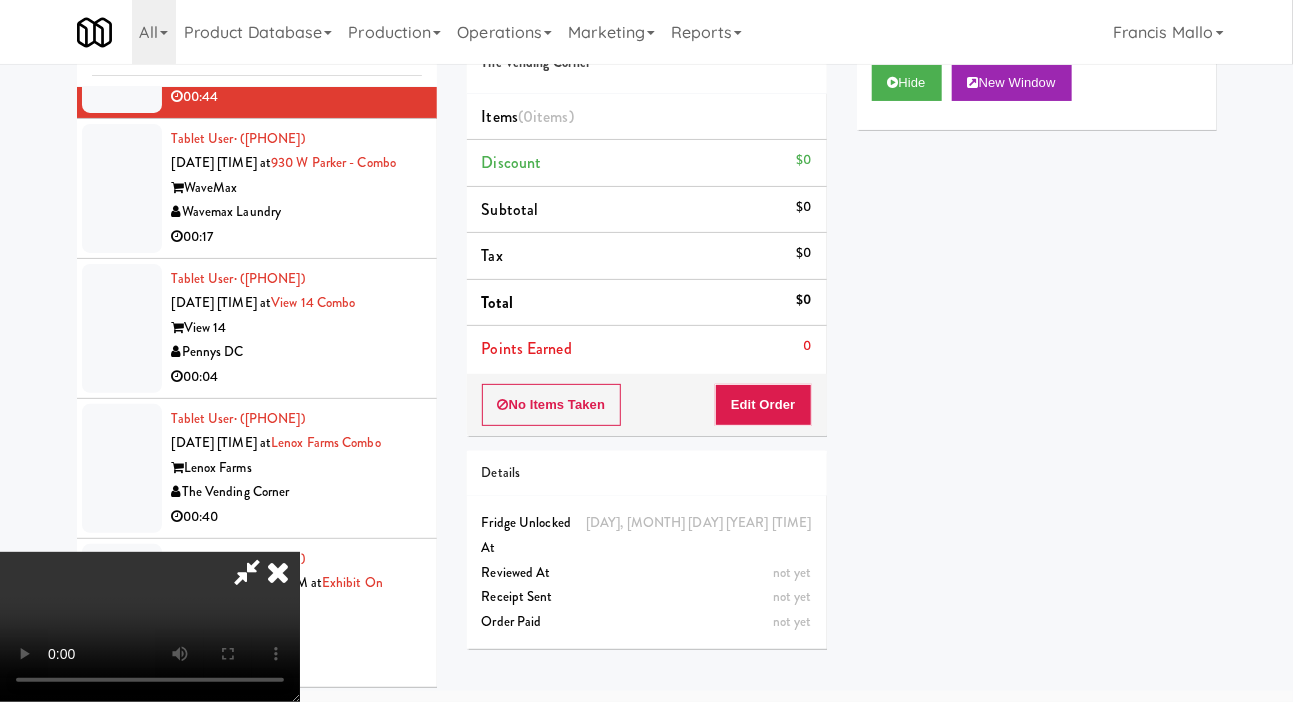 type 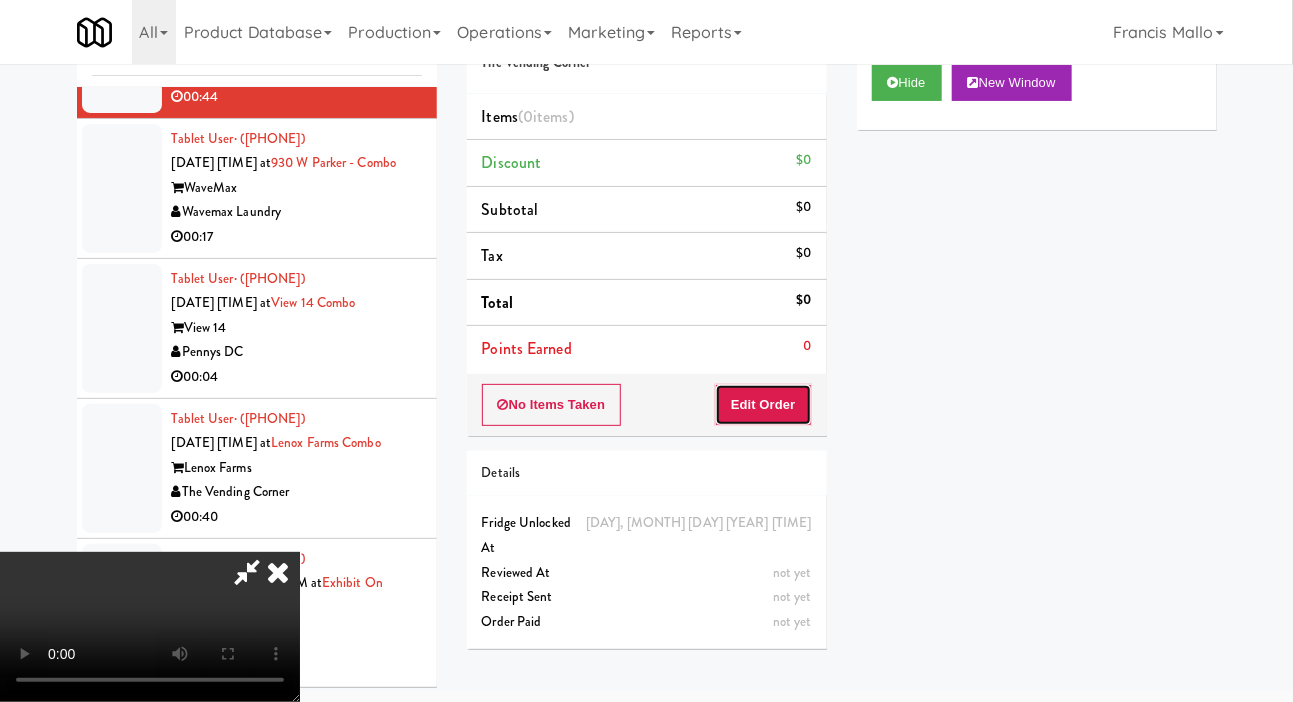 click on "Edit Order" at bounding box center [763, 405] 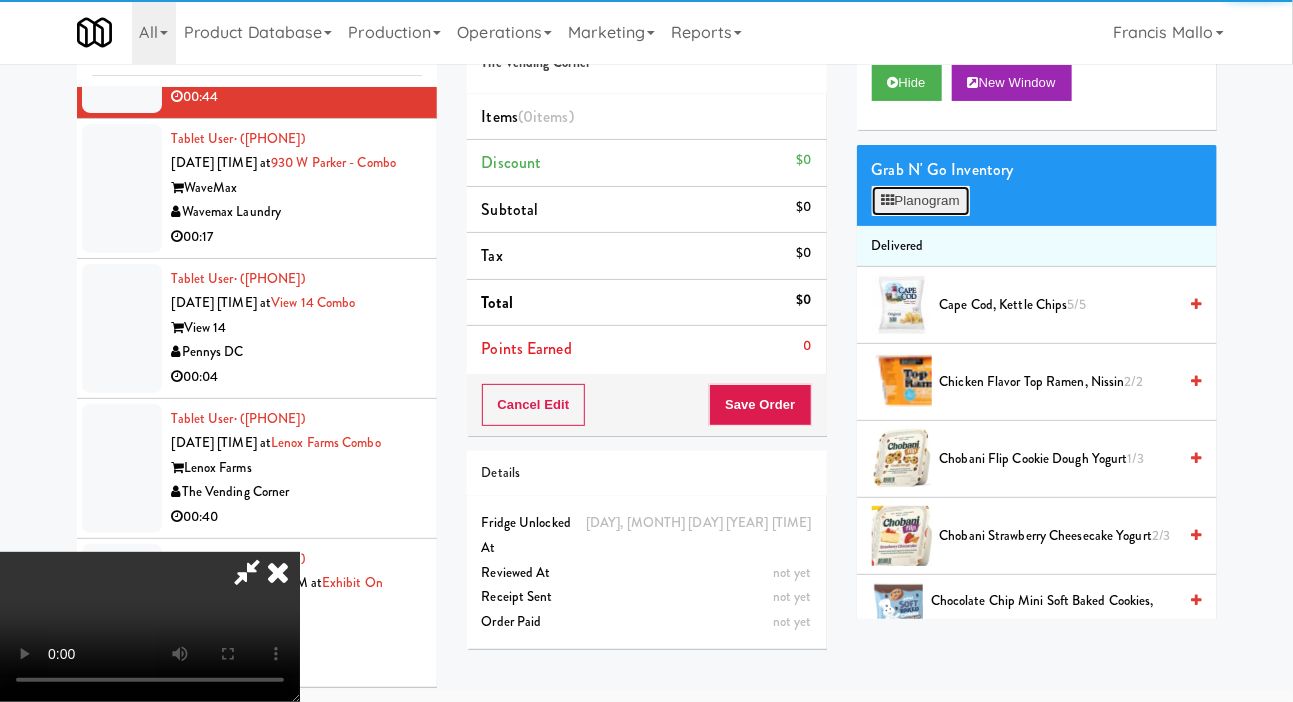 click on "Planogram" at bounding box center [921, 201] 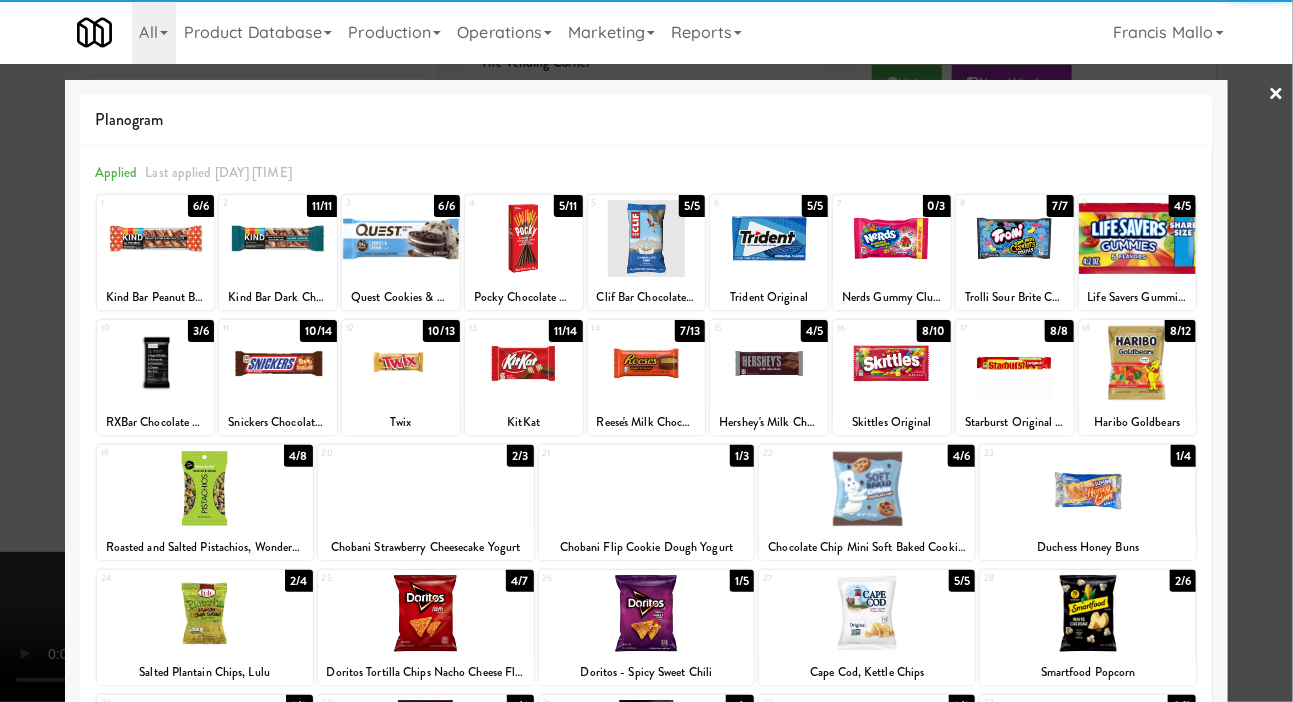click at bounding box center (769, 363) 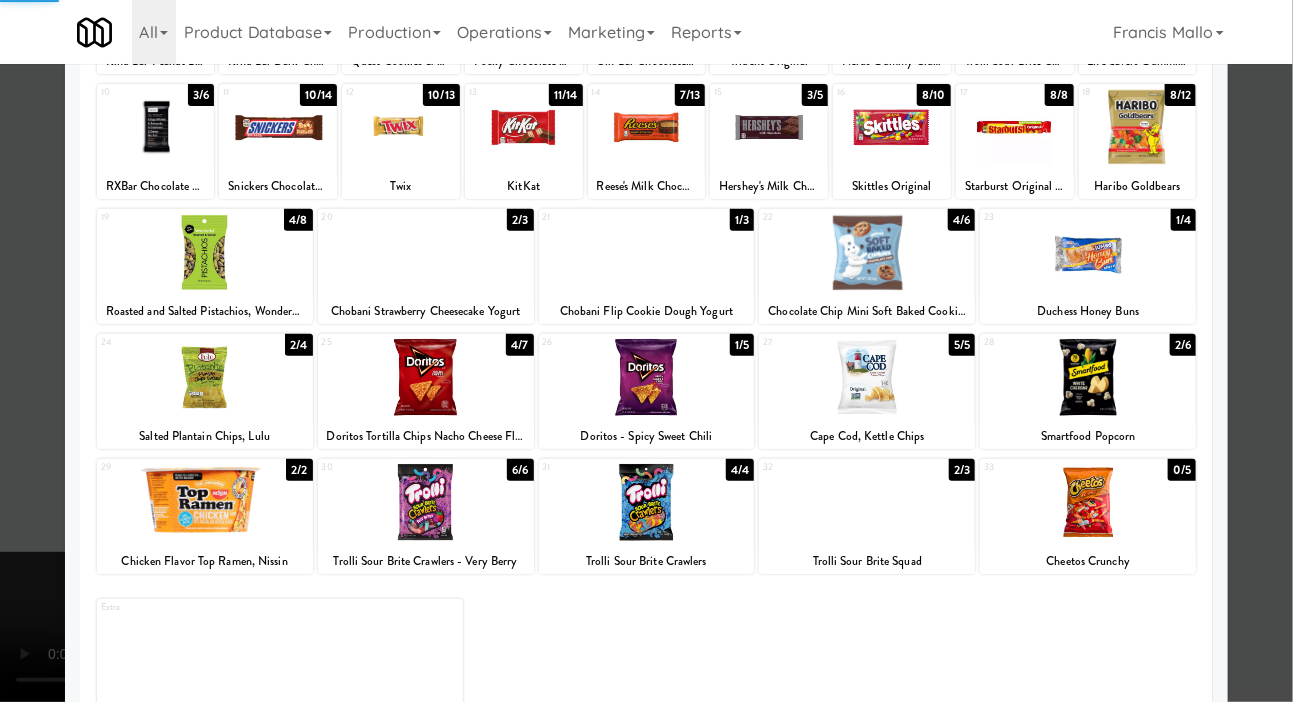 scroll, scrollTop: 279, scrollLeft: 0, axis: vertical 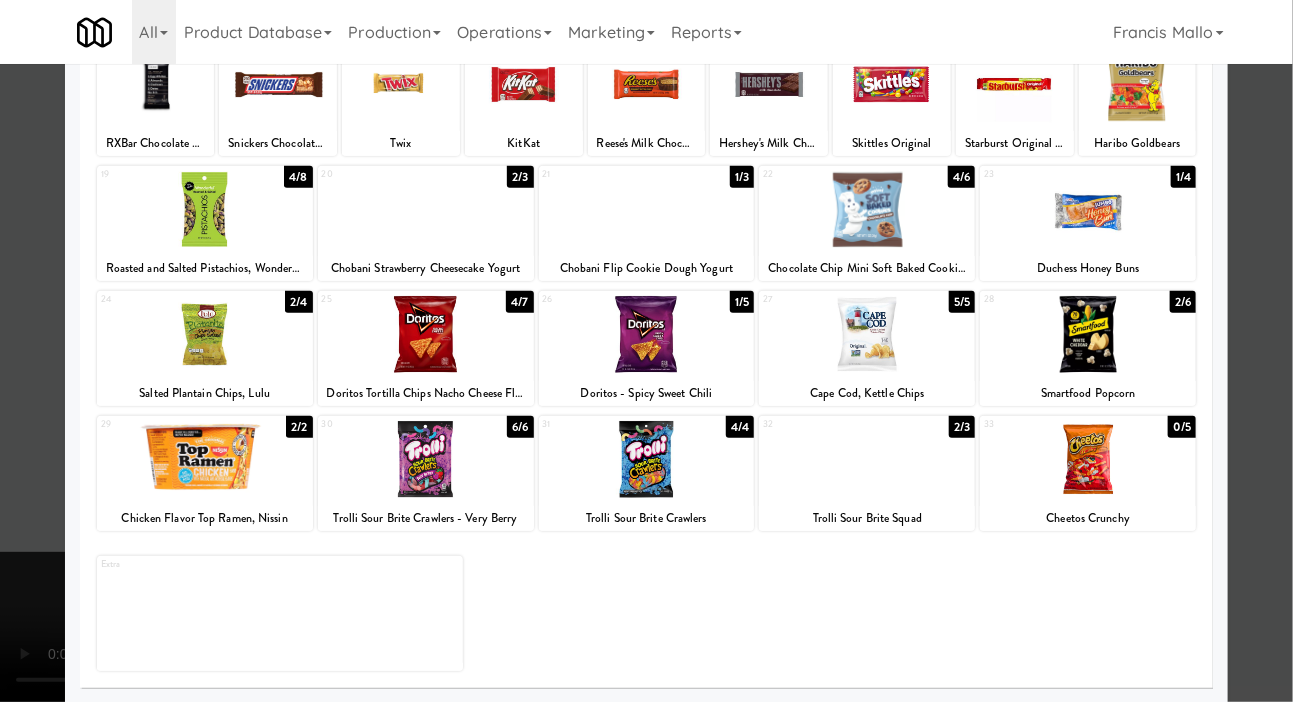 click at bounding box center [426, 459] 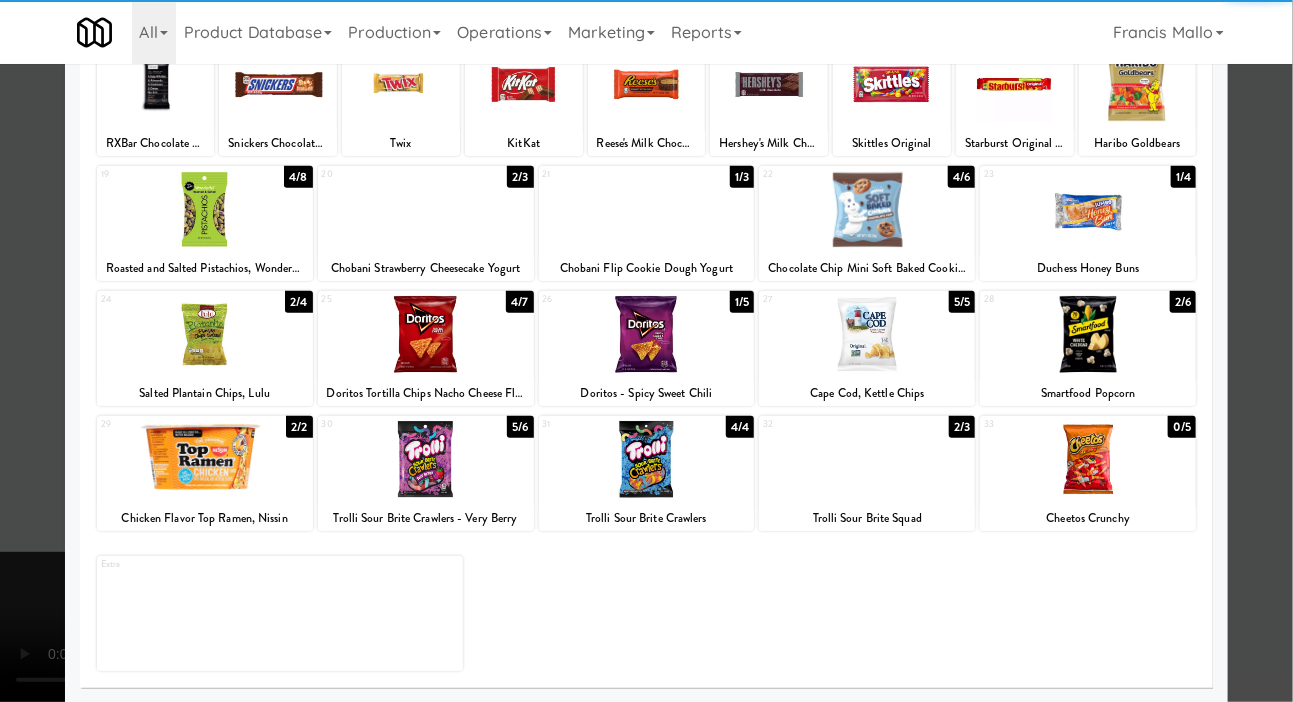 click at bounding box center (646, 351) 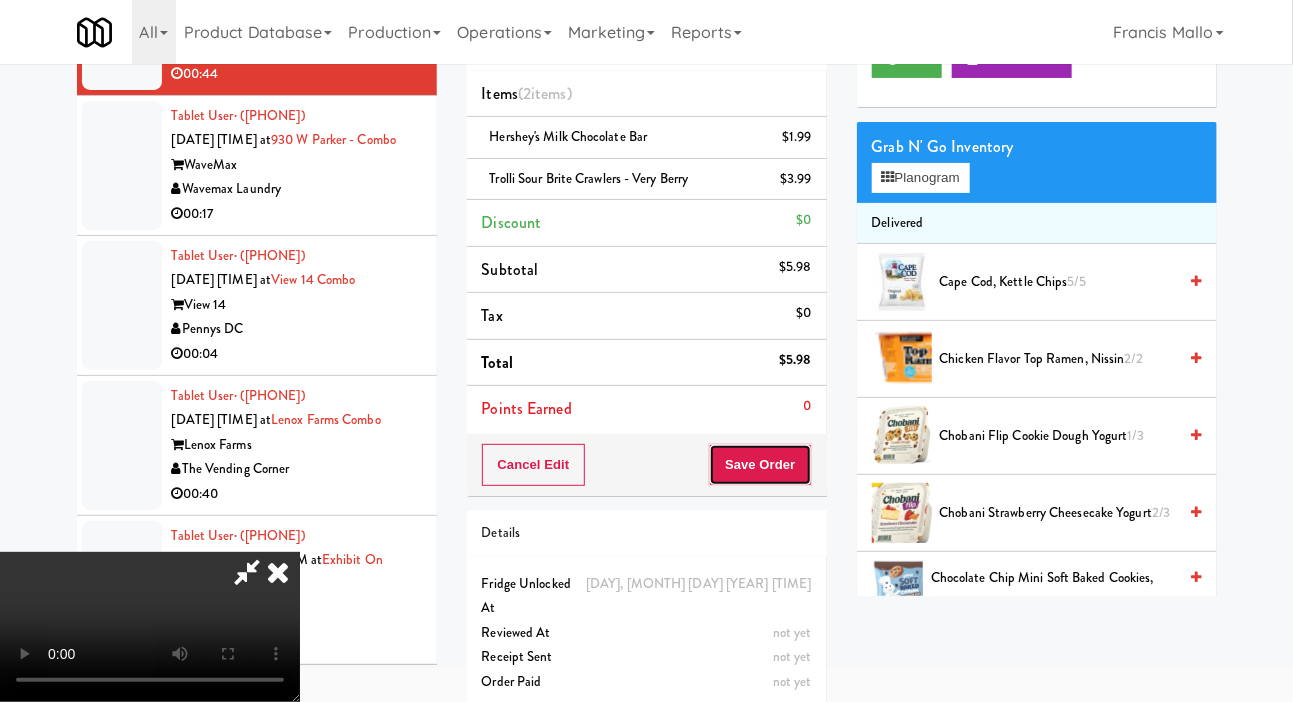 click on "Save Order" at bounding box center (760, 465) 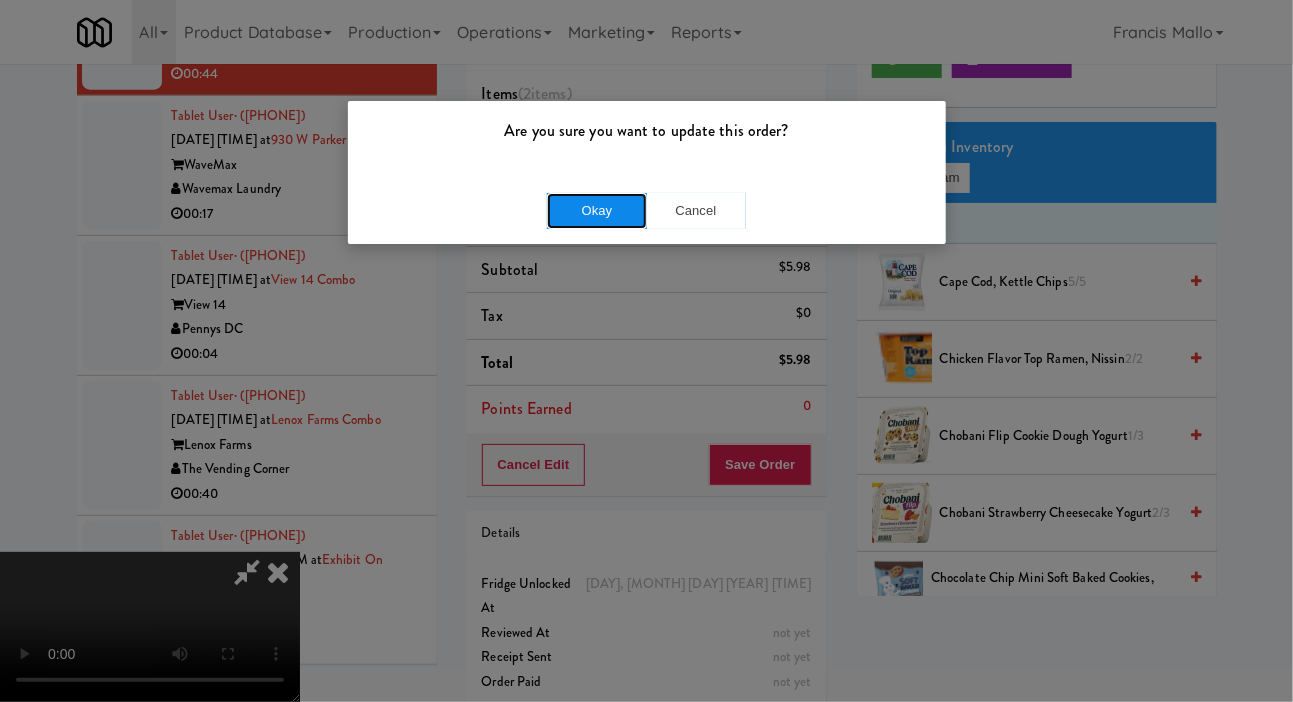 click on "Okay" at bounding box center [597, 211] 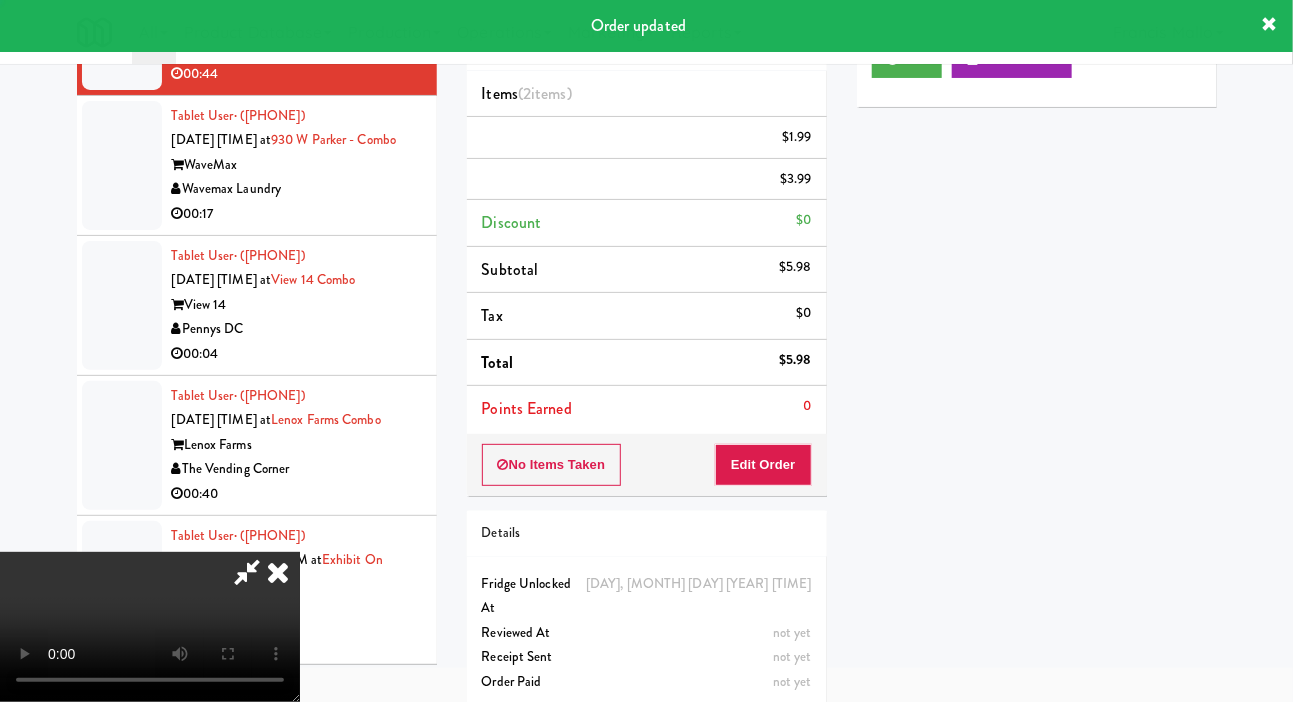 scroll, scrollTop: 0, scrollLeft: 0, axis: both 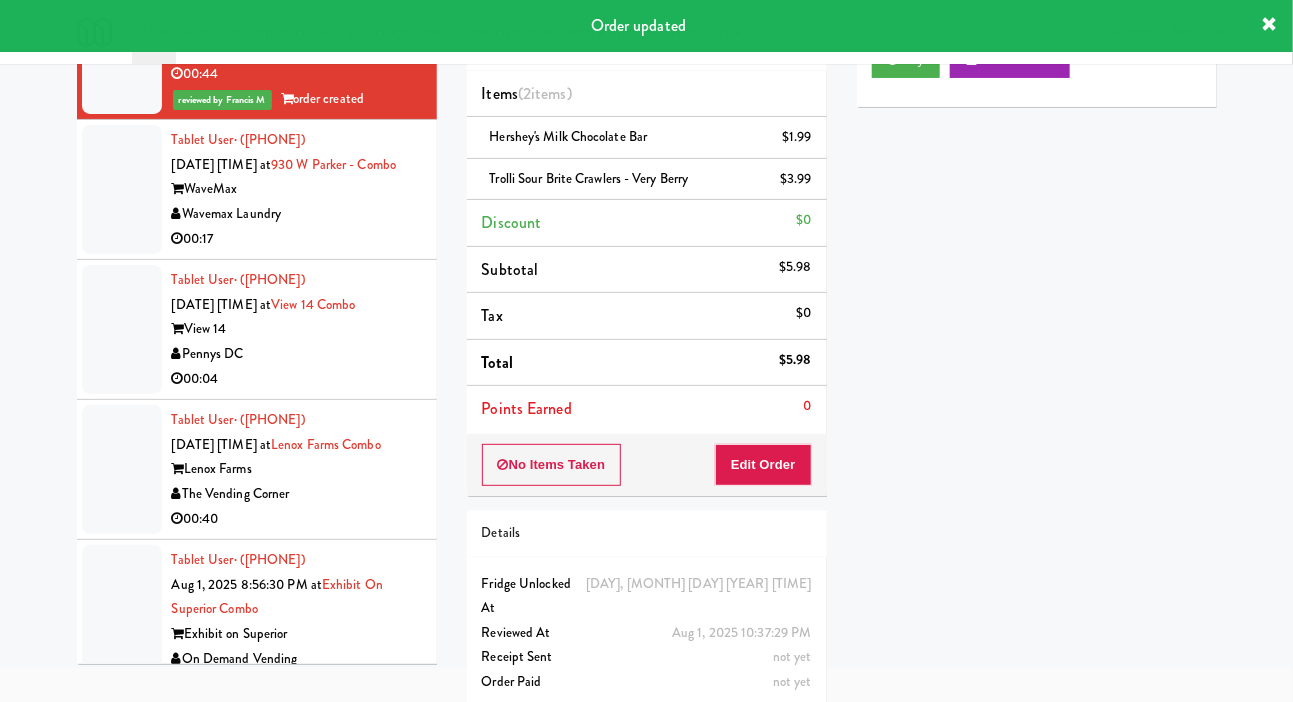 click on "Wavemax Laundry" at bounding box center [297, 214] 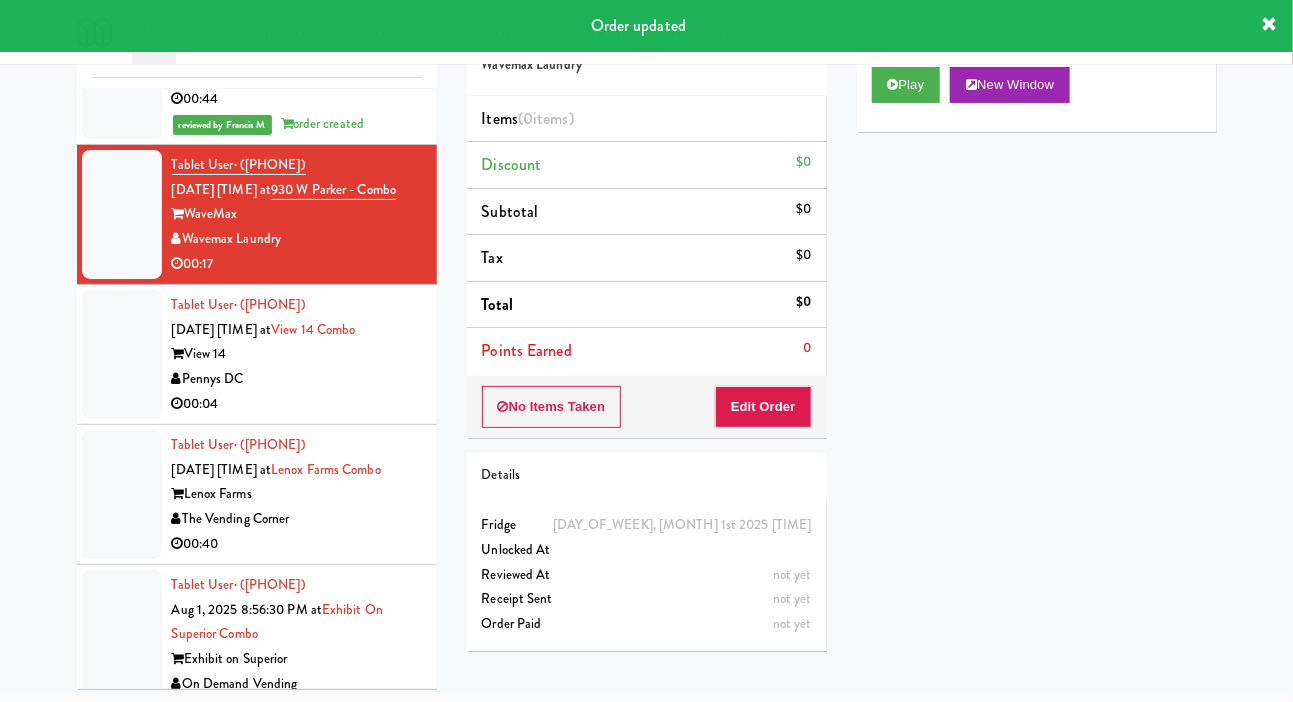 scroll, scrollTop: 98, scrollLeft: 0, axis: vertical 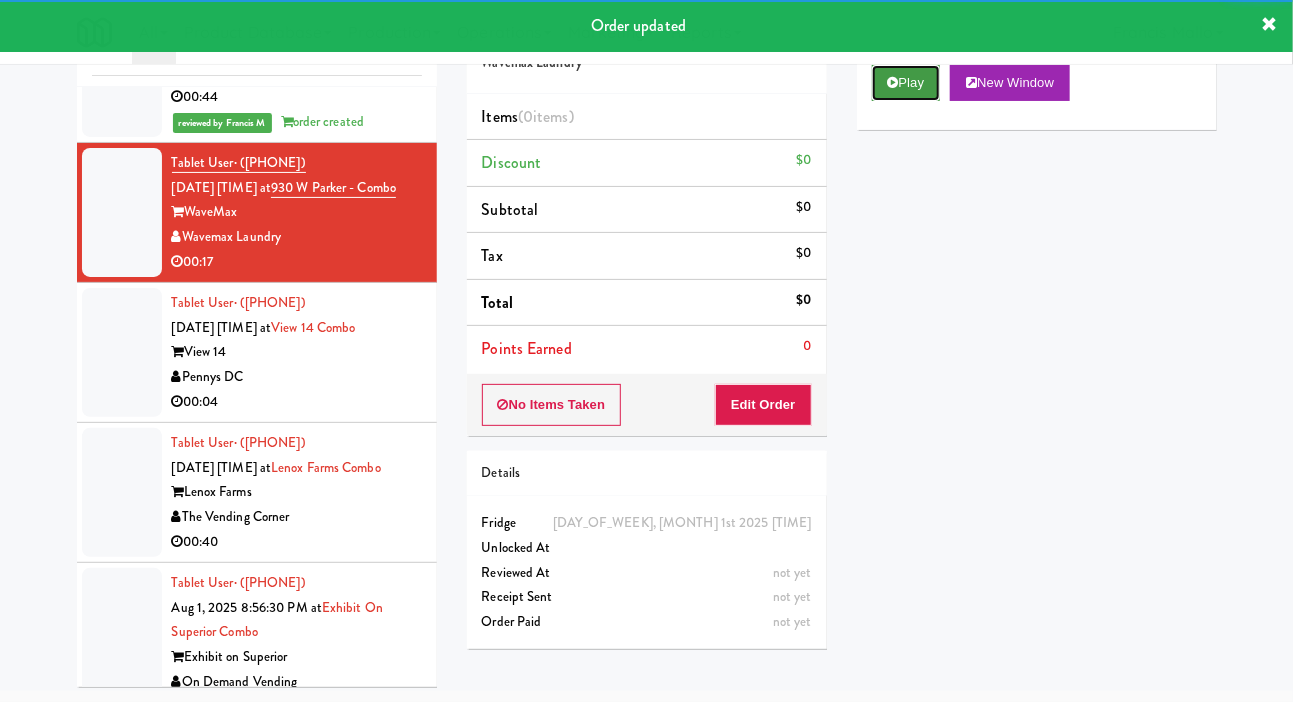 click on "Play" at bounding box center (906, 83) 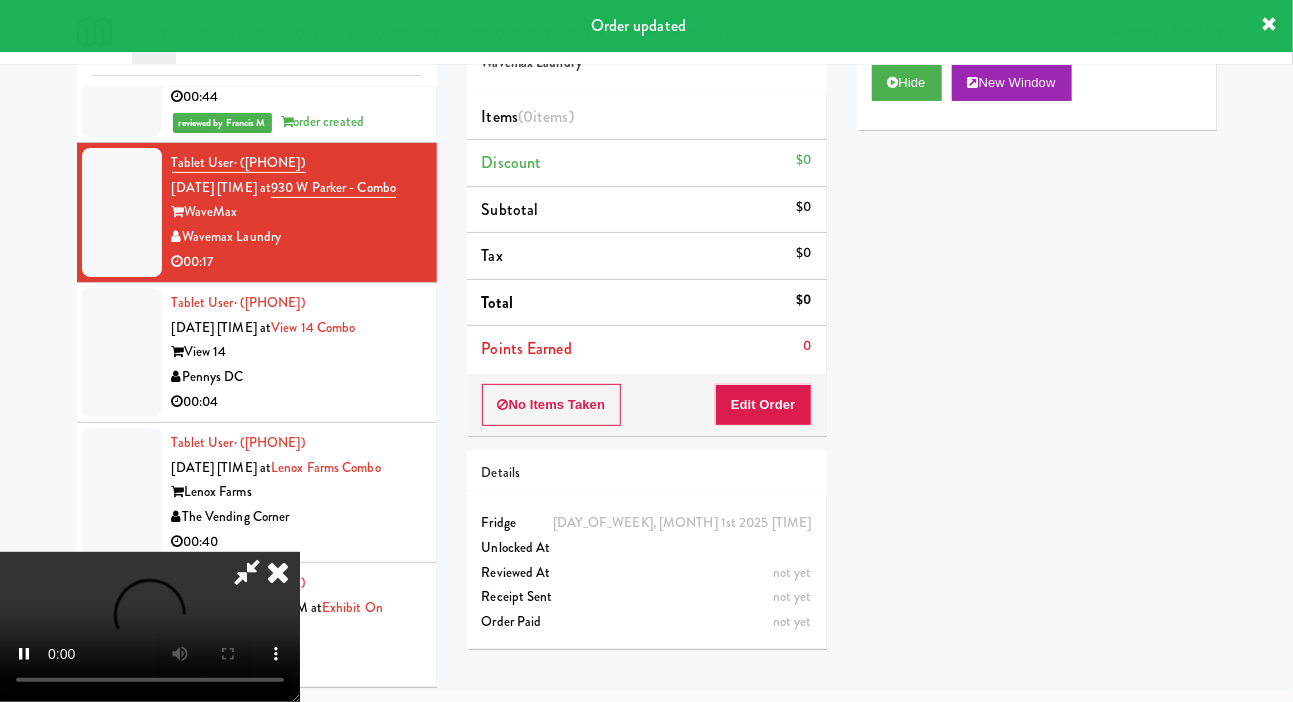 click on "Points Earned  0" at bounding box center [647, 349] 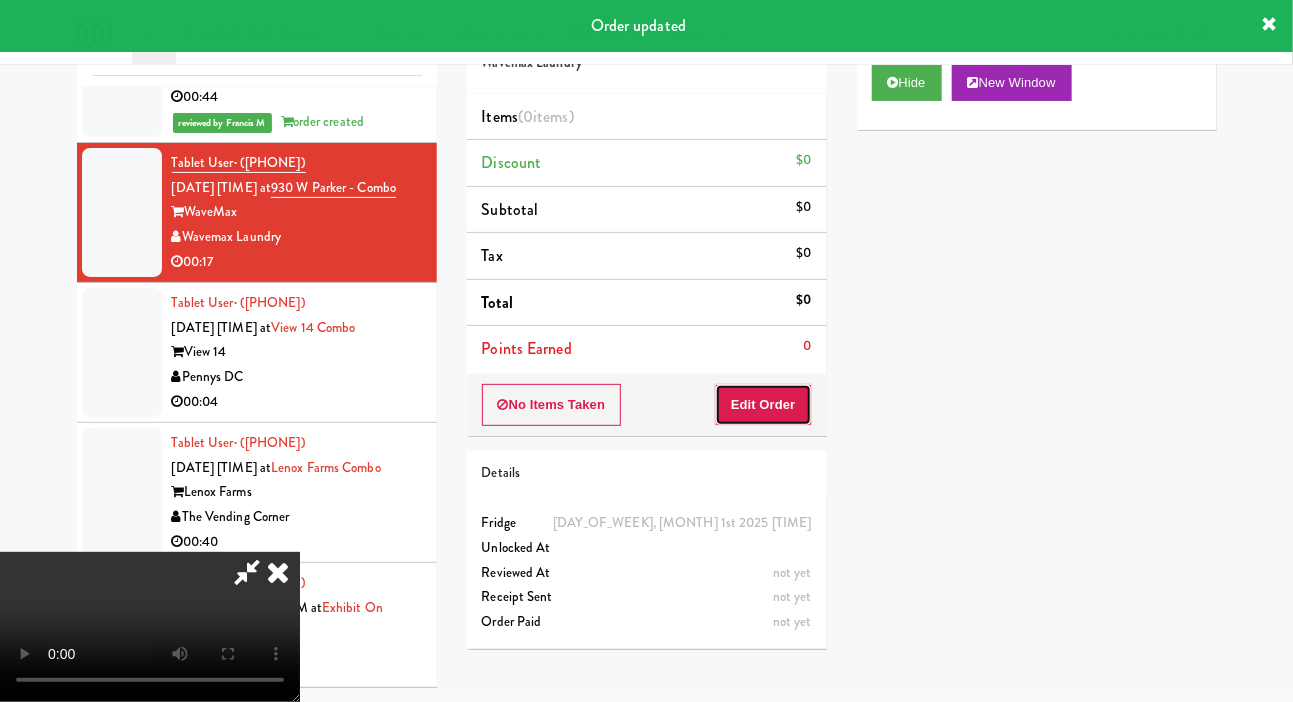click on "Edit Order" at bounding box center [763, 405] 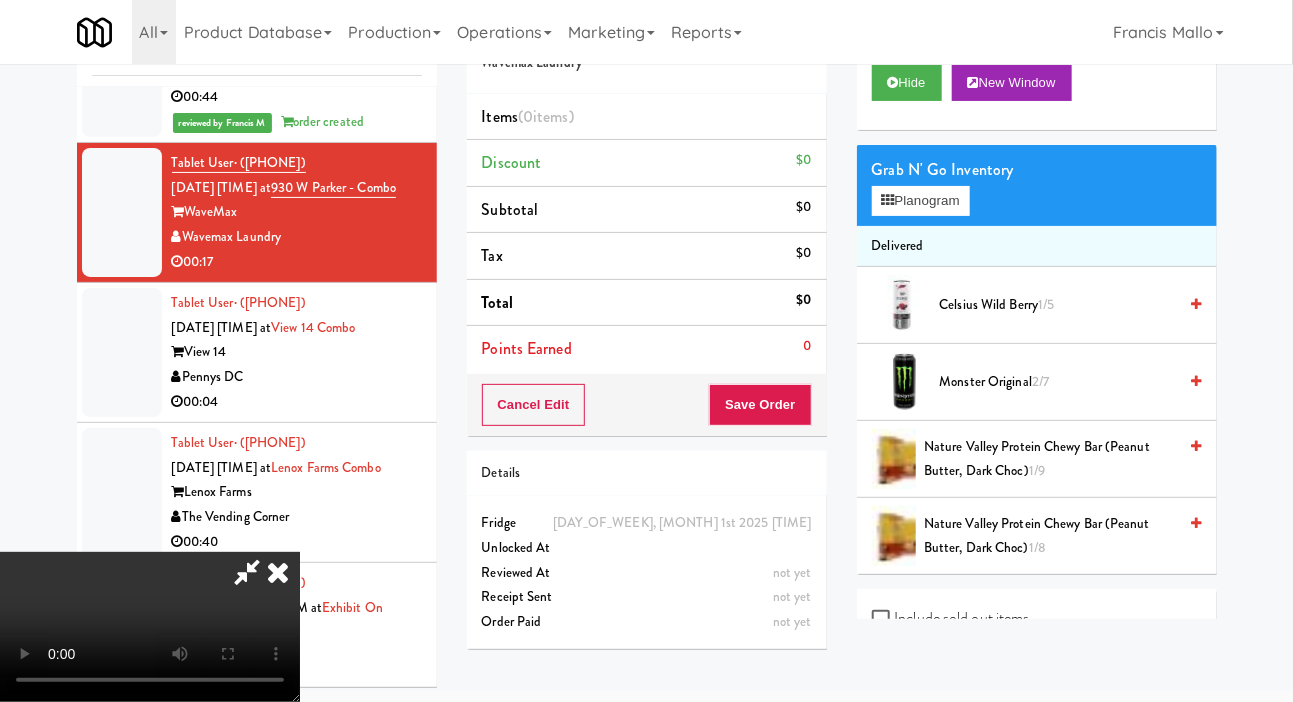 click on "Order # 557836 Wavemax Laundry Items  (0  items )  Discount  $0 Subtotal $0 Tax $0 Total $0 Points Earned  0 Cancel Edit Save Order Details Friday, August 1st 2025 8:46:08 PM Fridge Unlocked At not yet Reviewed At not yet Receipt Sent not yet Order Paid" at bounding box center (647, 330) 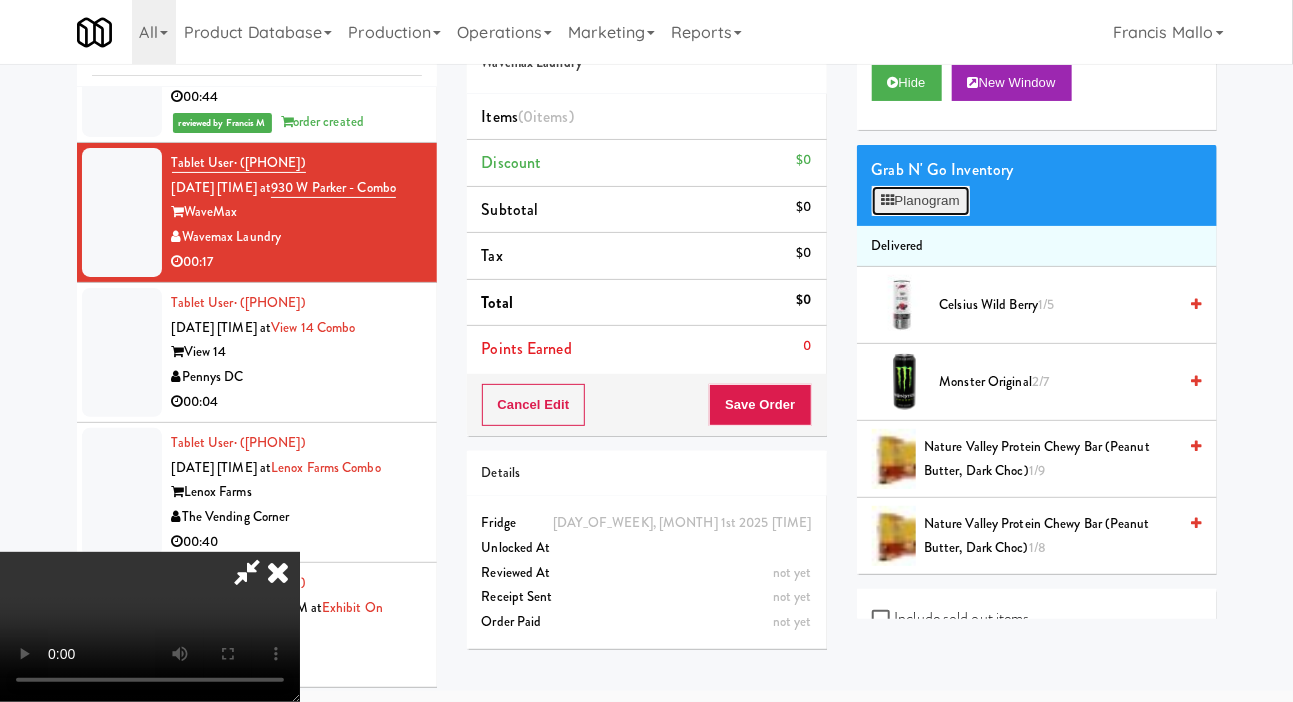 click on "Planogram" at bounding box center [921, 201] 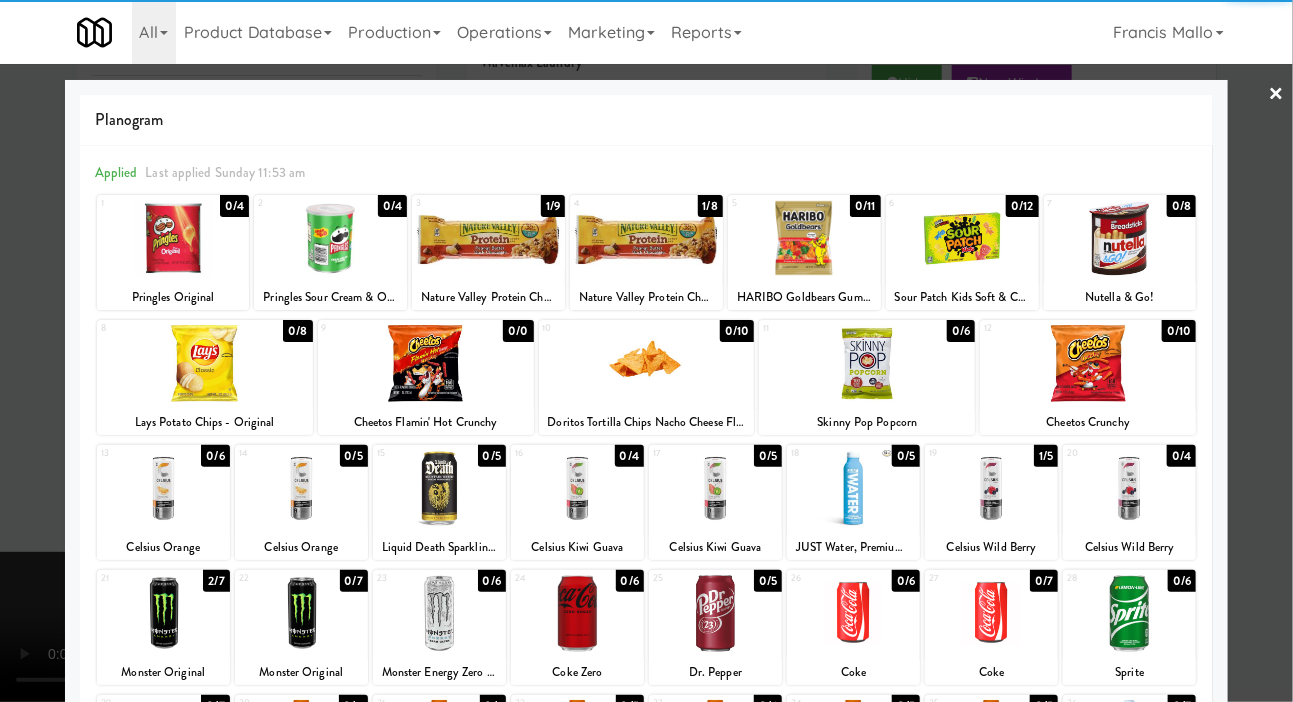 click at bounding box center [439, 488] 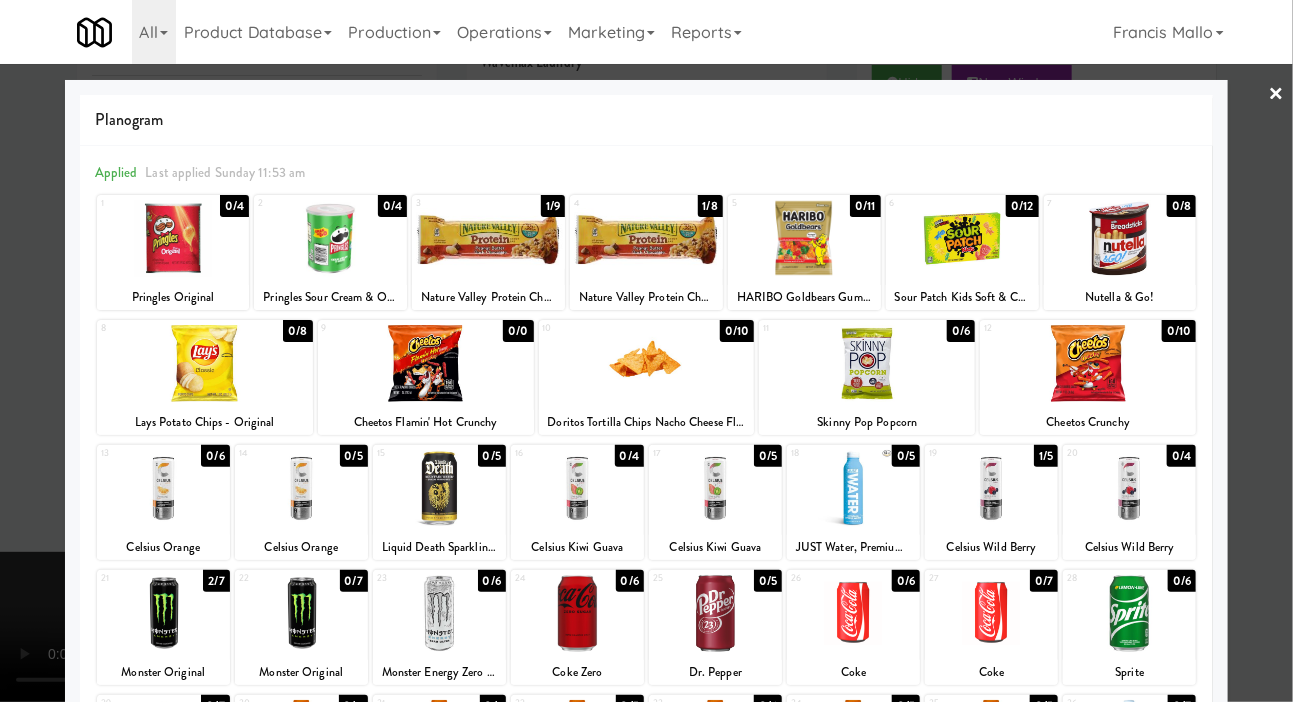 click at bounding box center [646, 351] 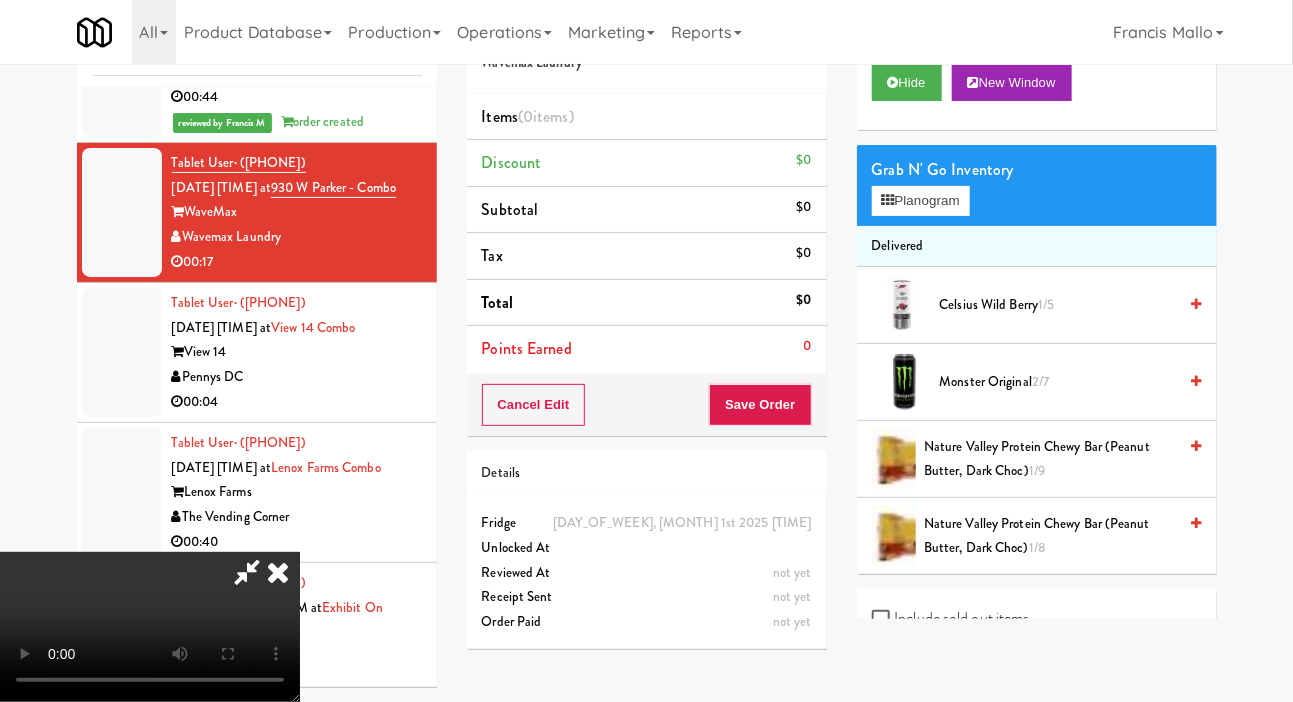 scroll, scrollTop: 123, scrollLeft: 0, axis: vertical 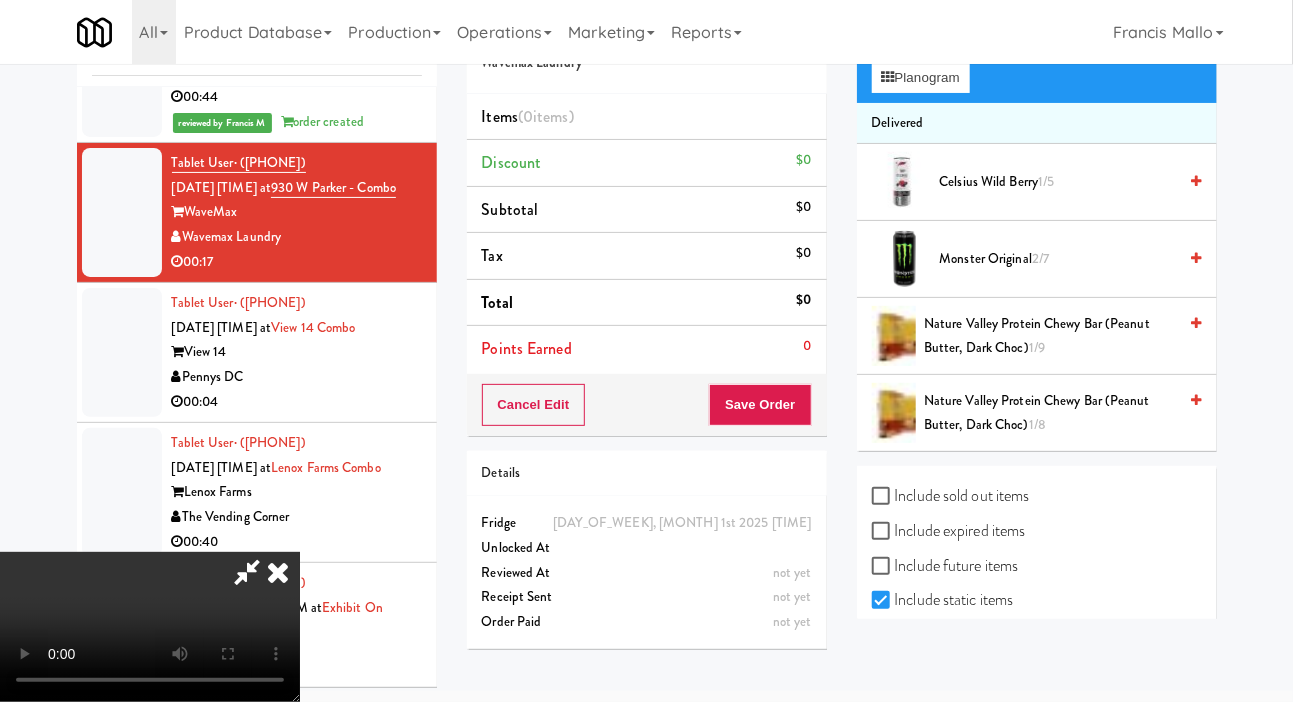 click on "Include sold out items" at bounding box center (951, 496) 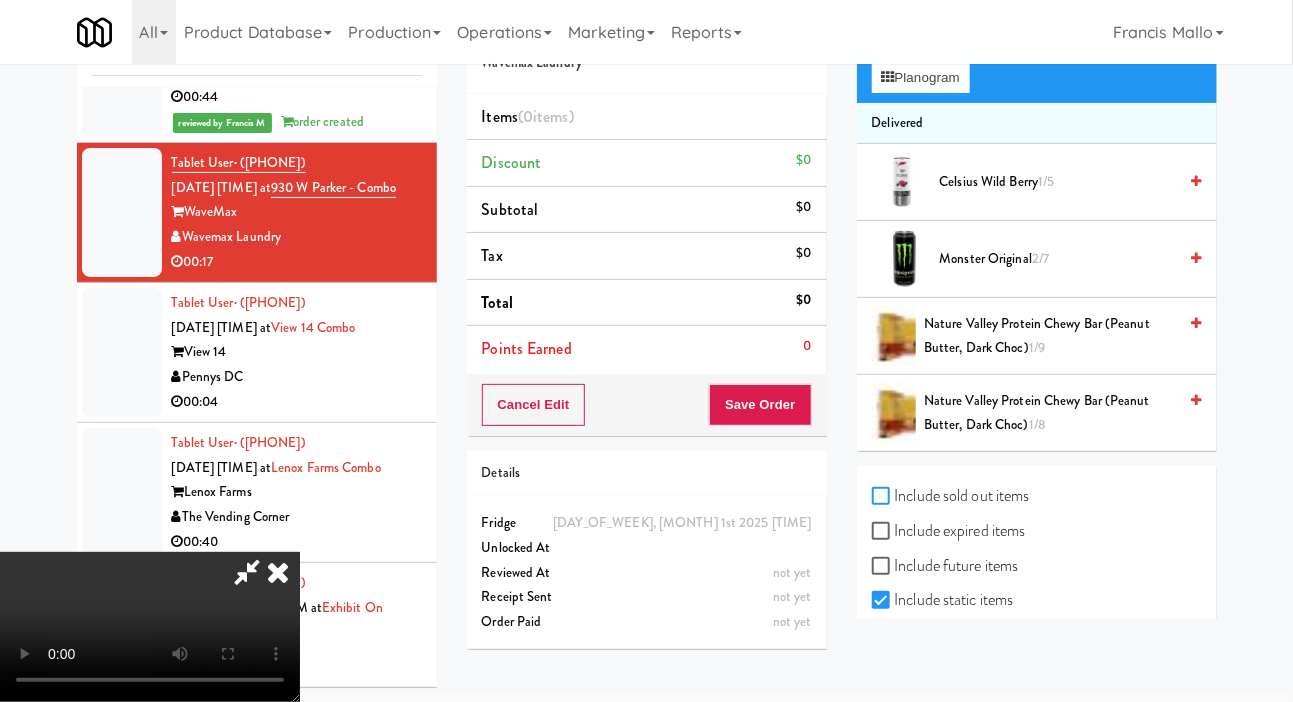 click on "Include sold out items" at bounding box center (883, 497) 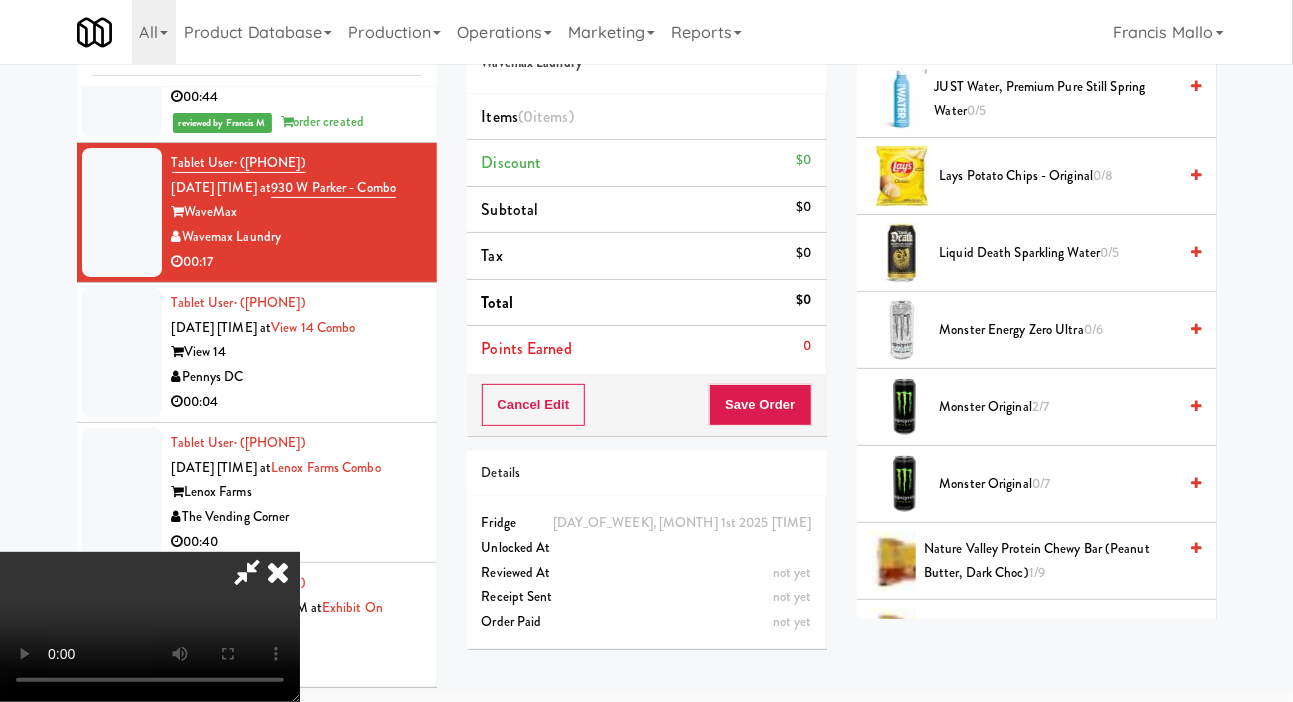scroll, scrollTop: 1823, scrollLeft: 0, axis: vertical 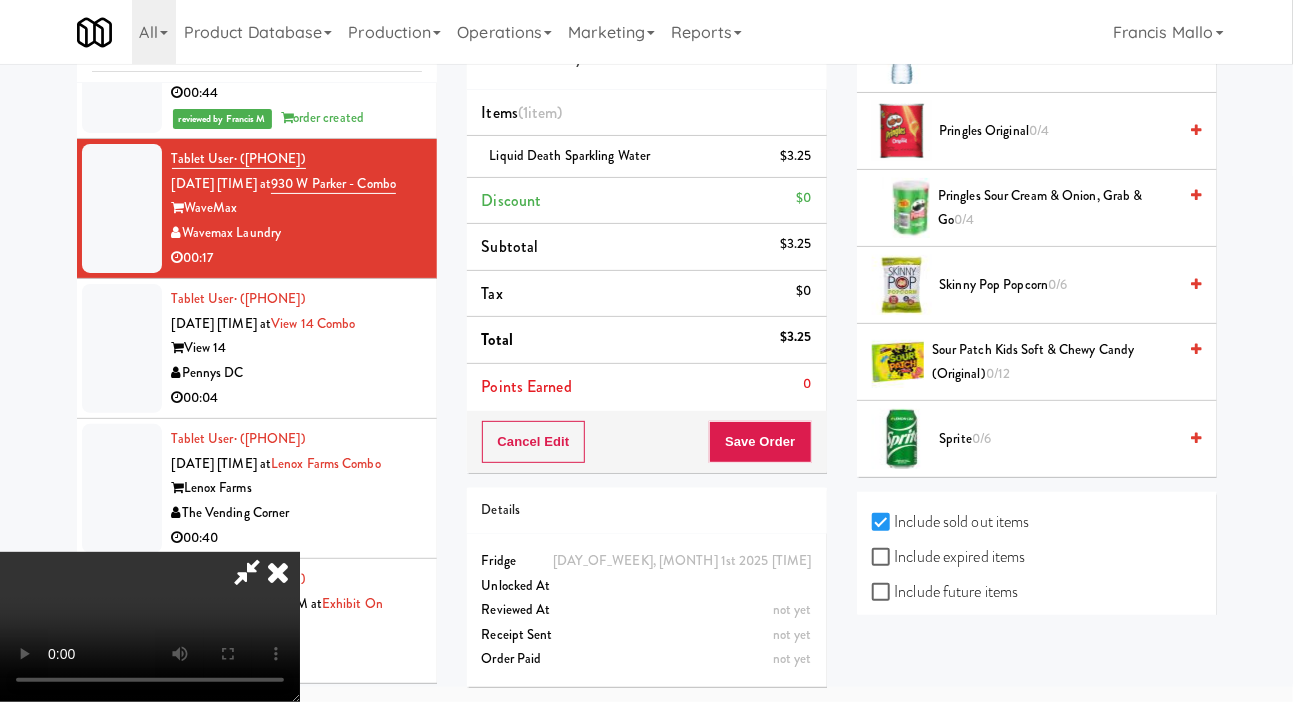 click on "Pringles Sour Cream & Onion, Grab & Go  0/4" at bounding box center [1057, 208] 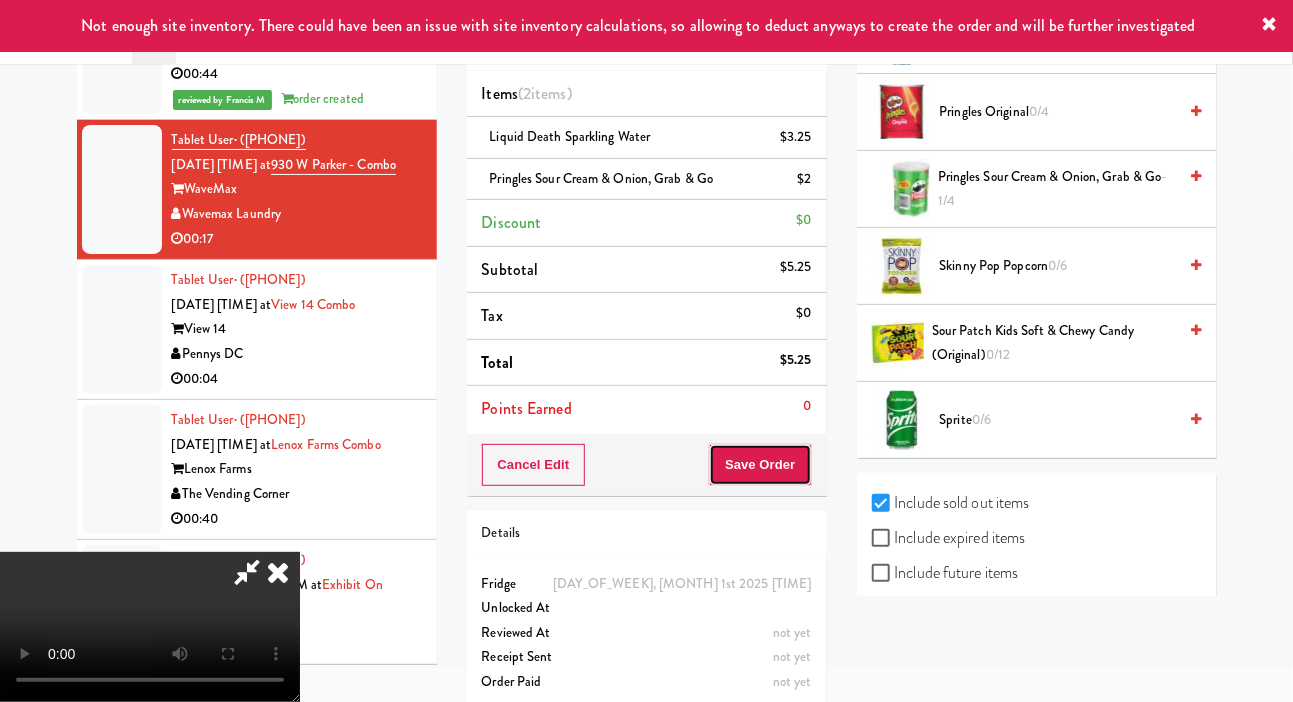 click on "Save Order" at bounding box center [760, 465] 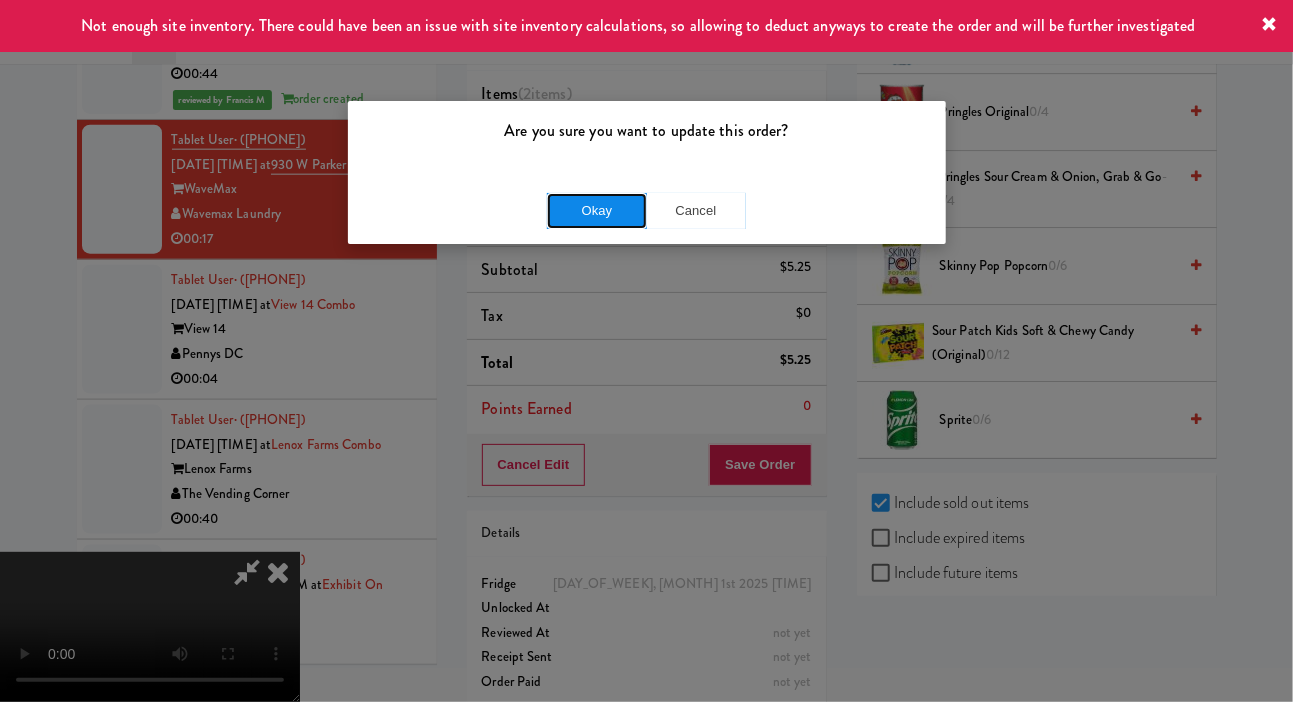 click on "Okay" at bounding box center (597, 211) 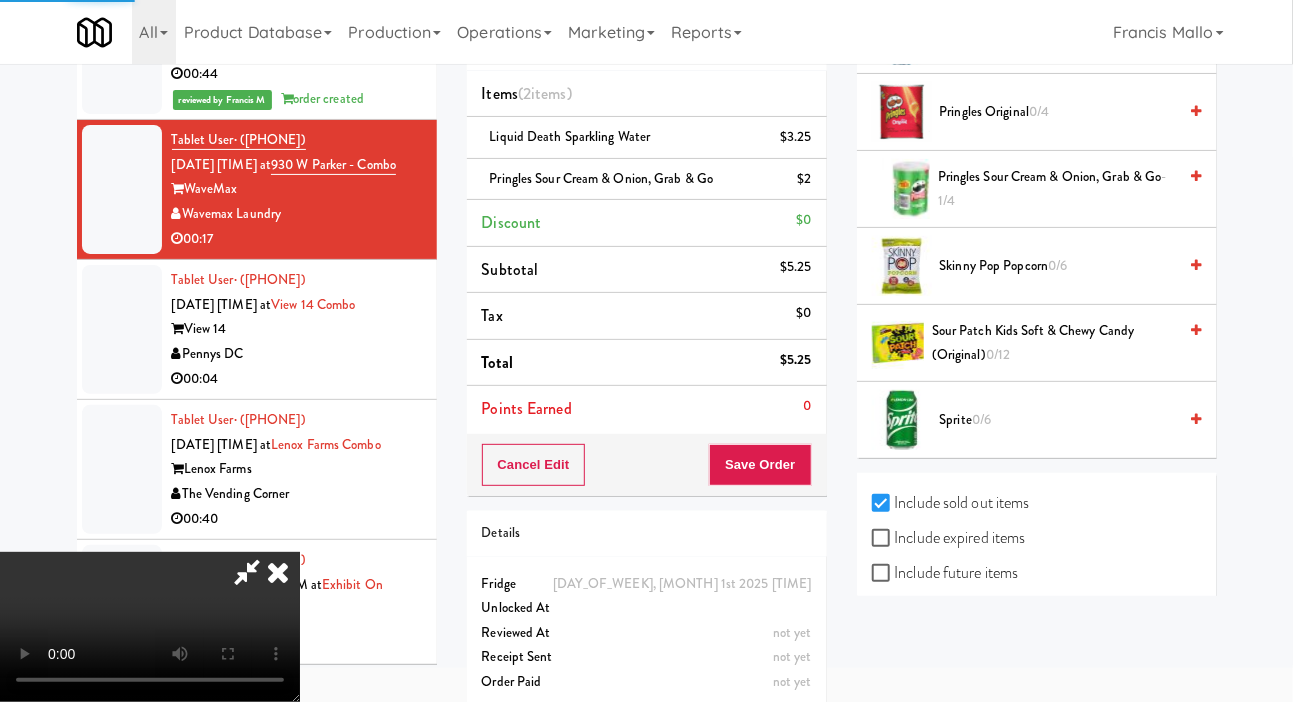 scroll, scrollTop: 116, scrollLeft: 0, axis: vertical 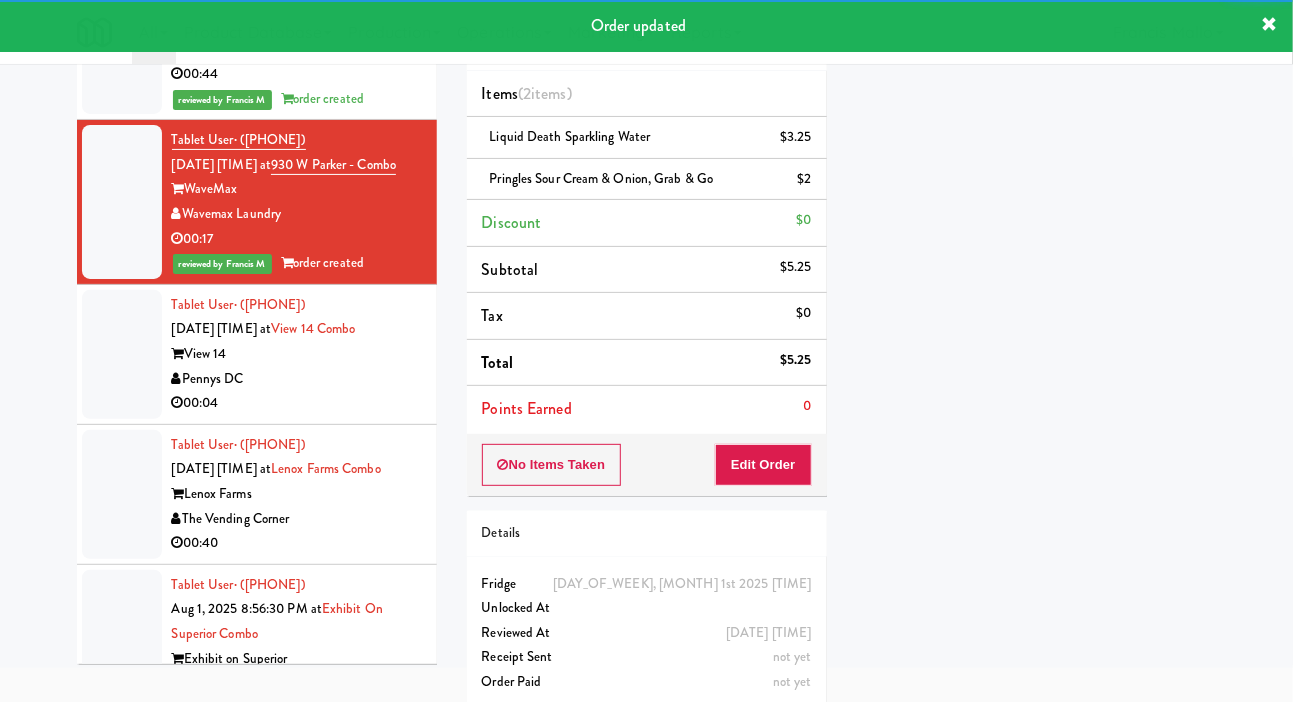 click on "Pennys DC" at bounding box center (297, 379) 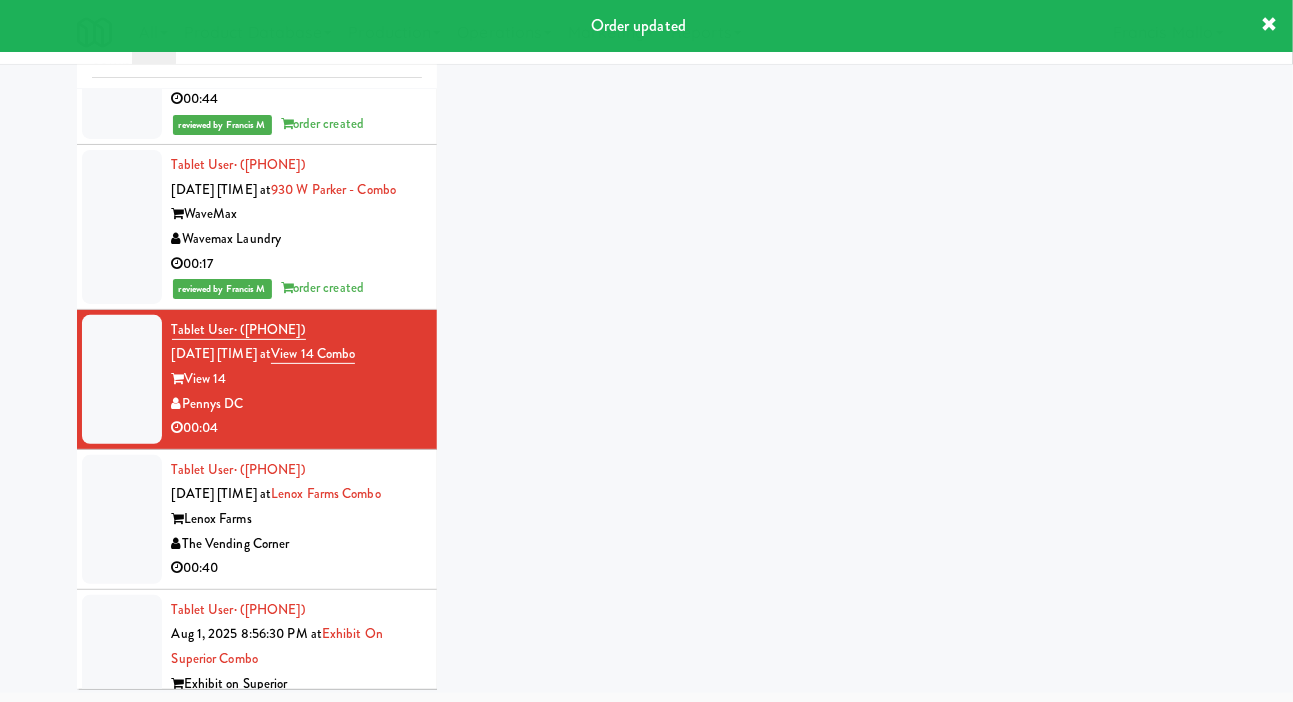 scroll, scrollTop: 98, scrollLeft: 0, axis: vertical 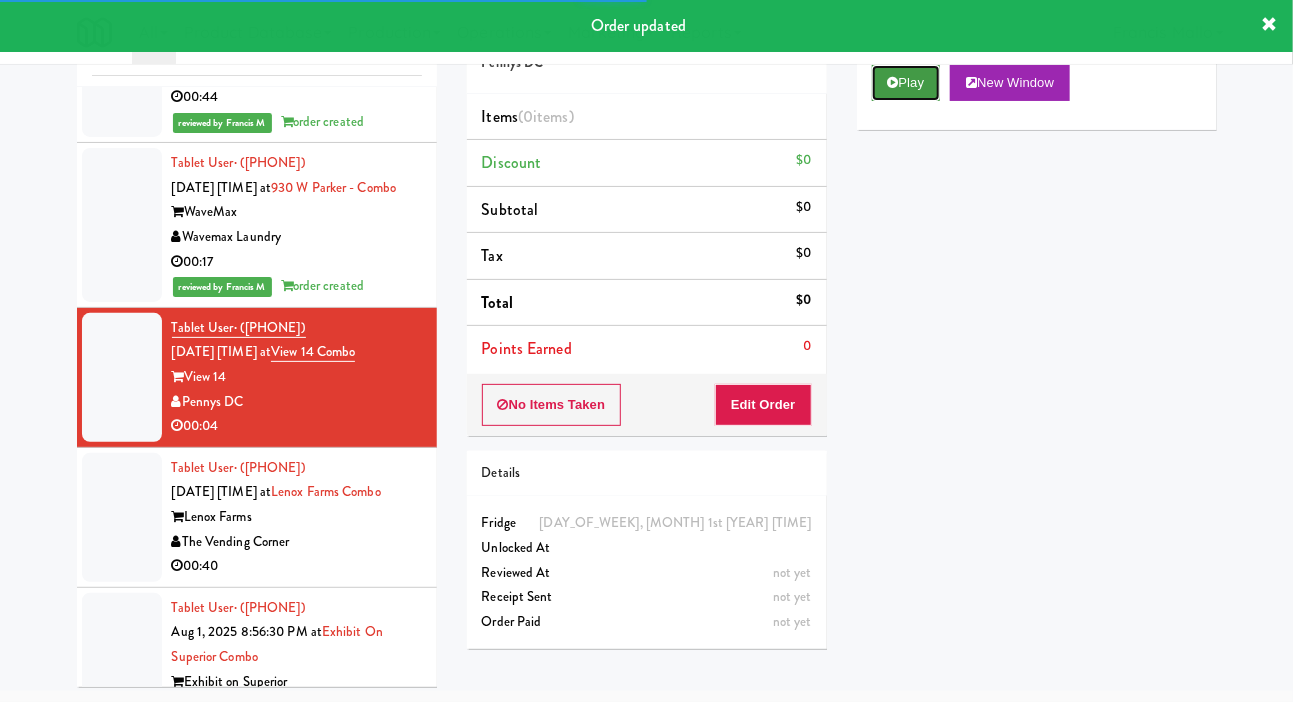 click on "Play" at bounding box center (906, 83) 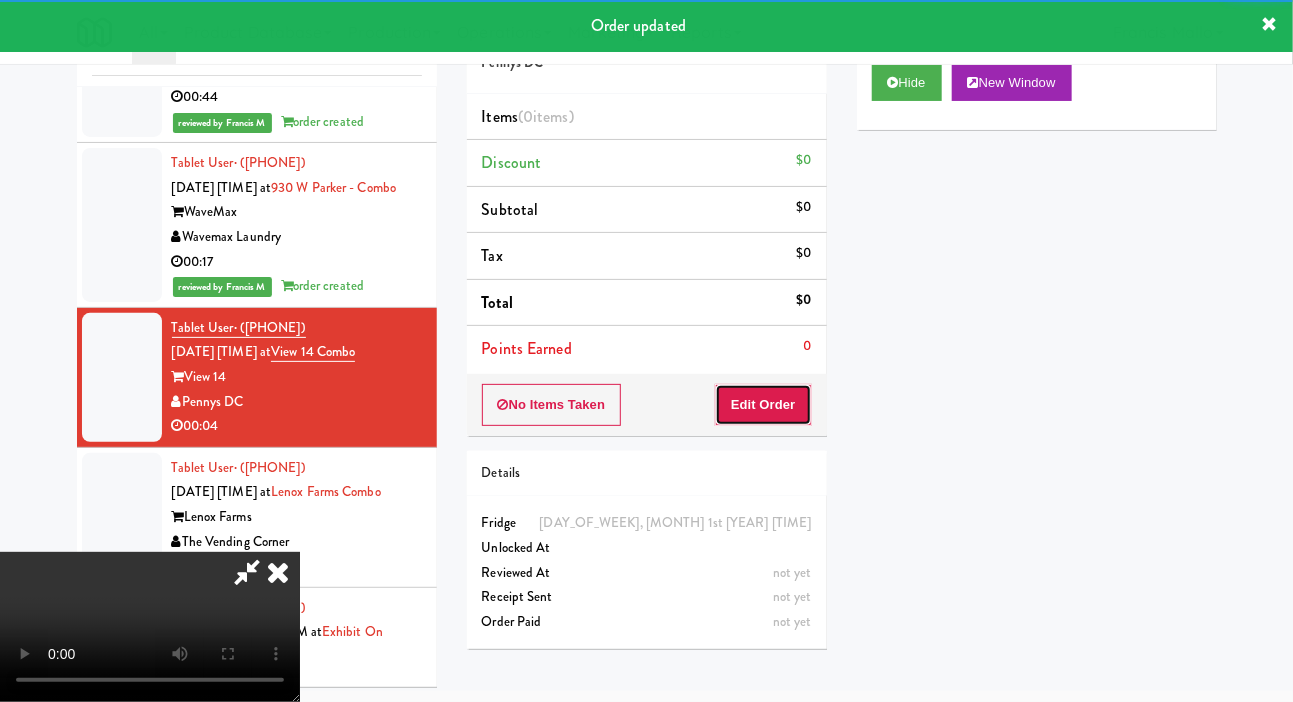 click on "Edit Order" at bounding box center [763, 405] 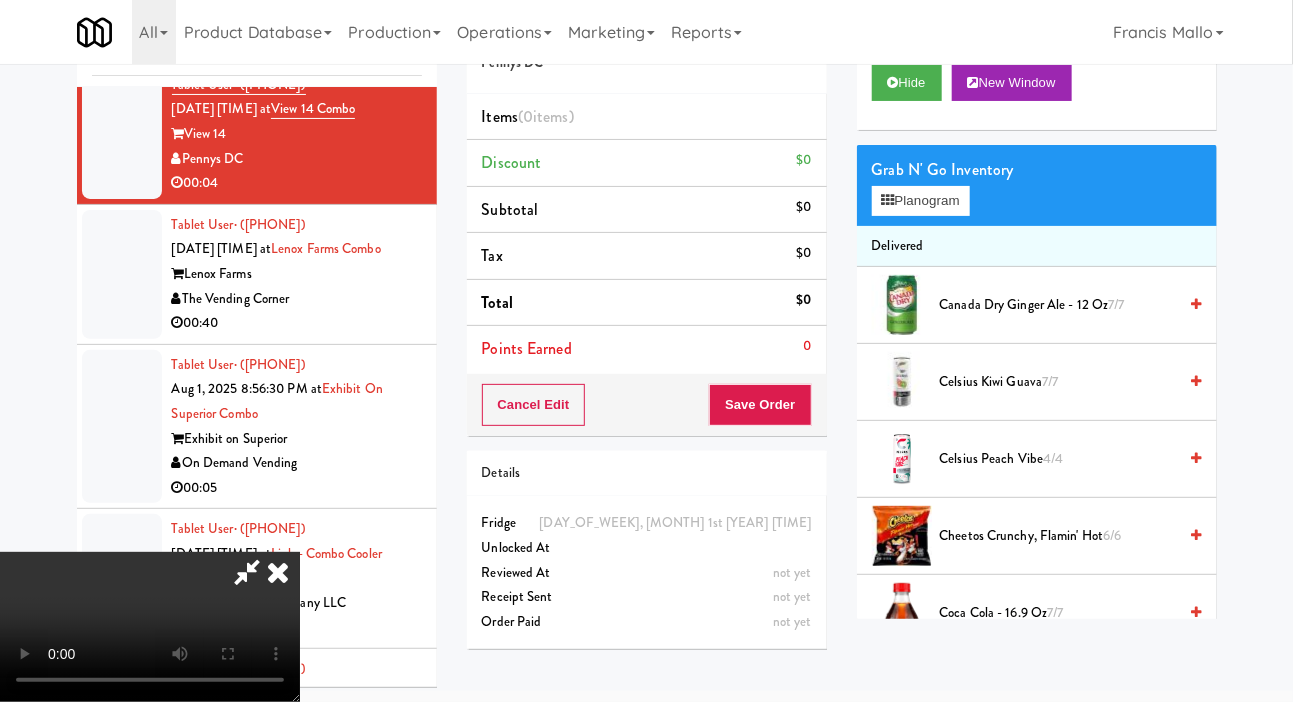 scroll, scrollTop: 4191, scrollLeft: 0, axis: vertical 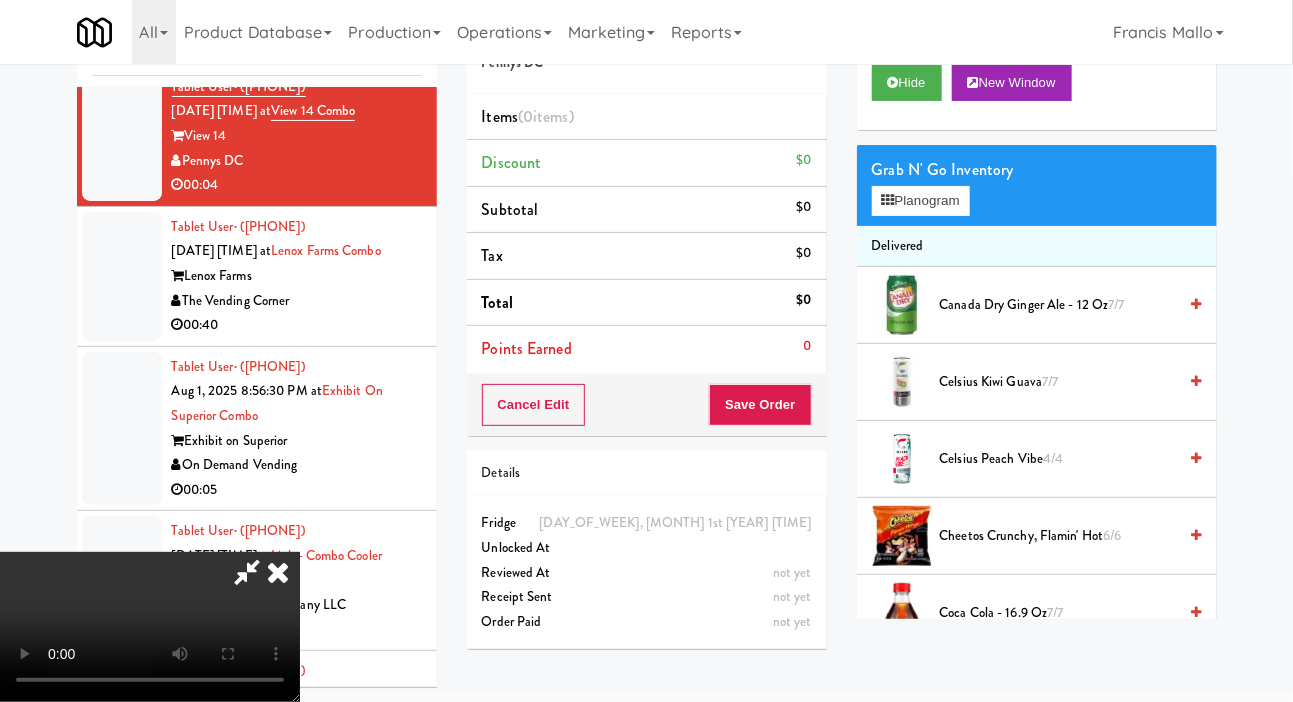 type 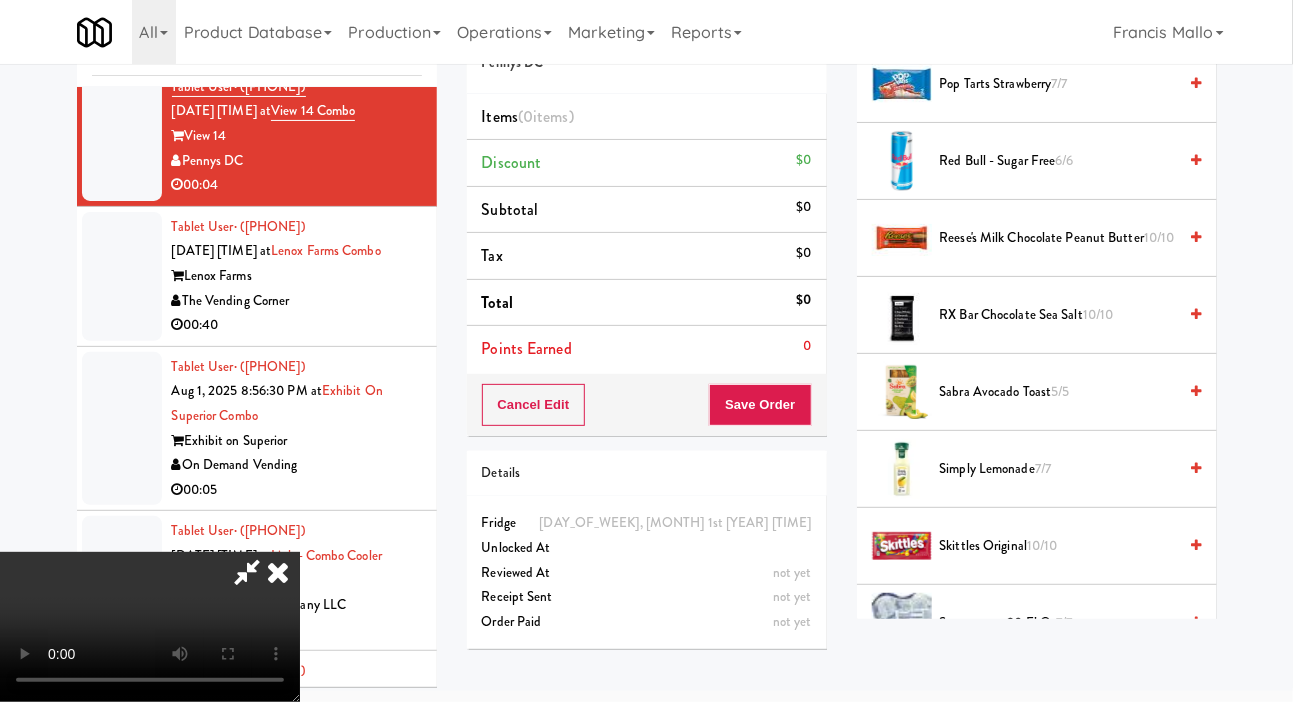 scroll, scrollTop: 1946, scrollLeft: 0, axis: vertical 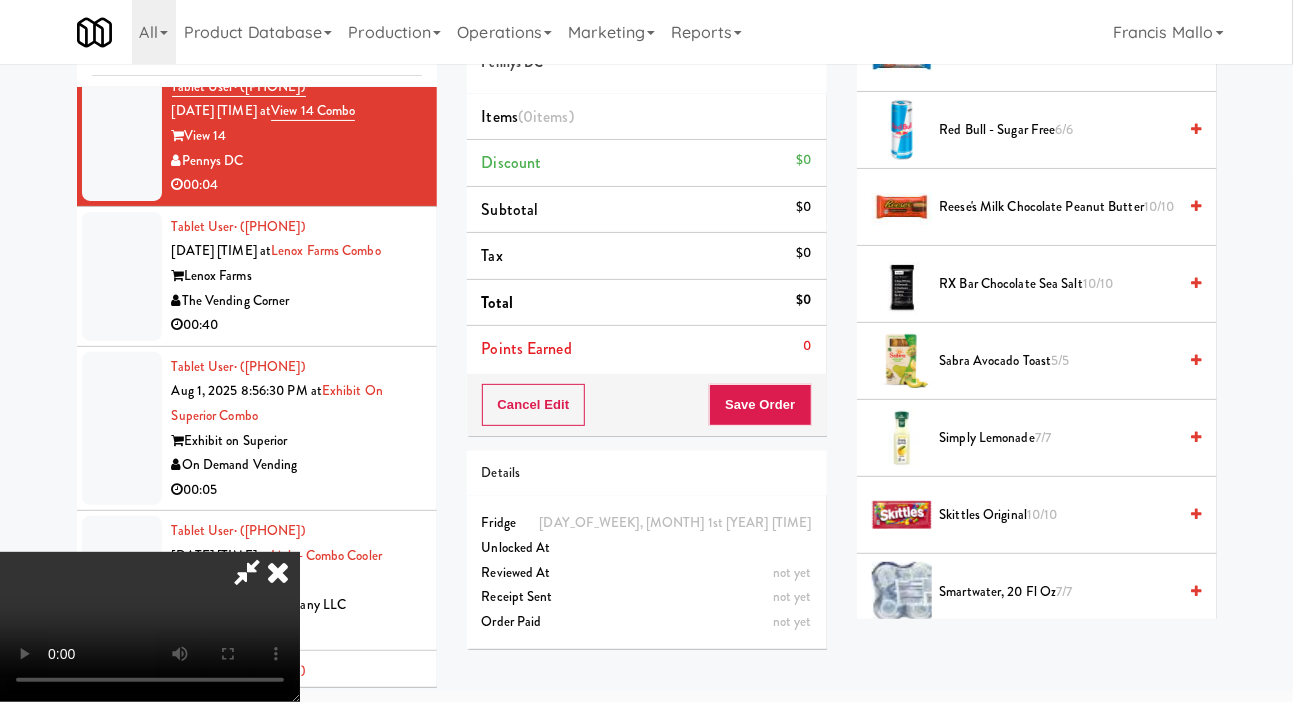 click on "Simply Lemonade  7/7" at bounding box center [1058, 438] 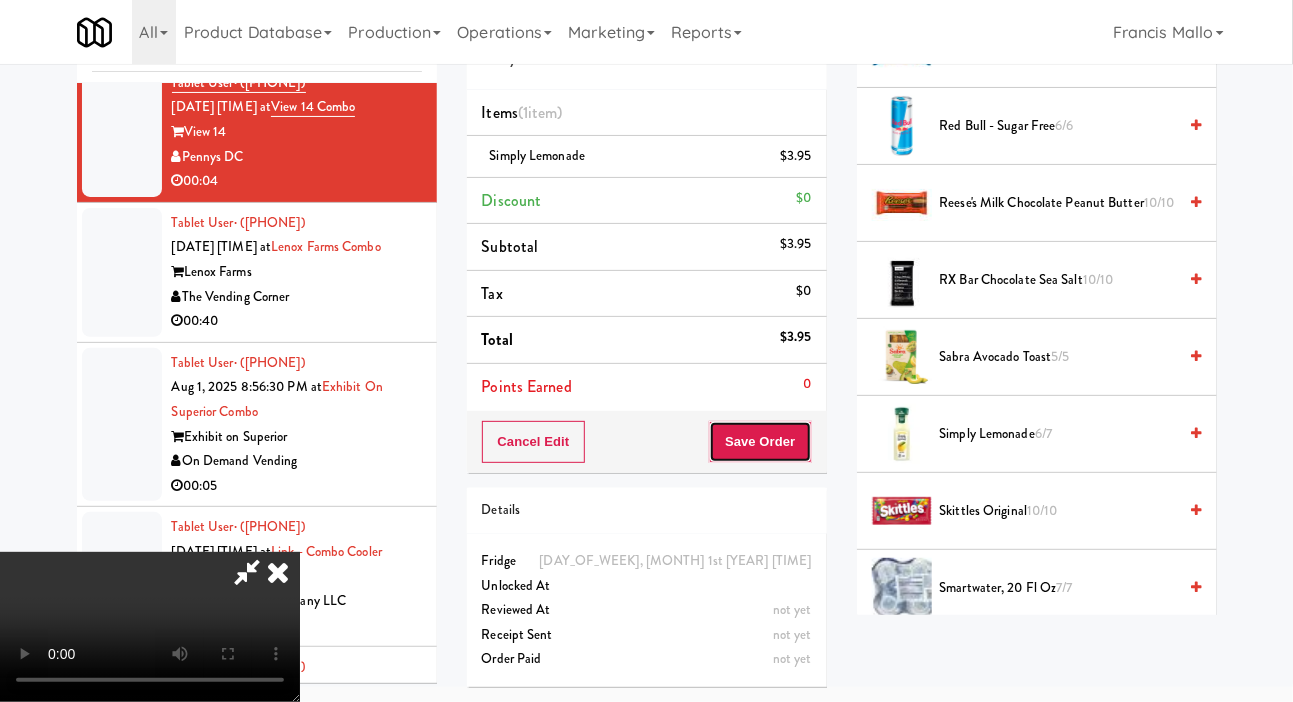 click on "Save Order" at bounding box center [760, 442] 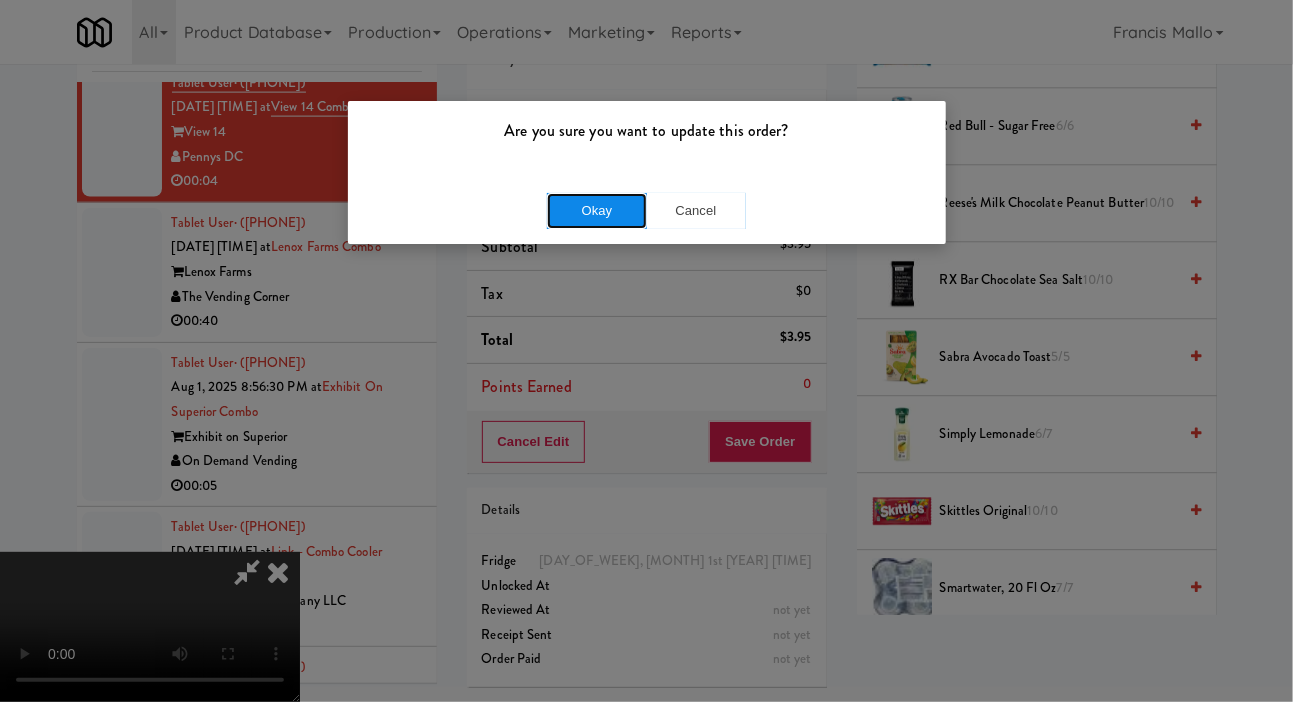 click on "Okay" at bounding box center [597, 211] 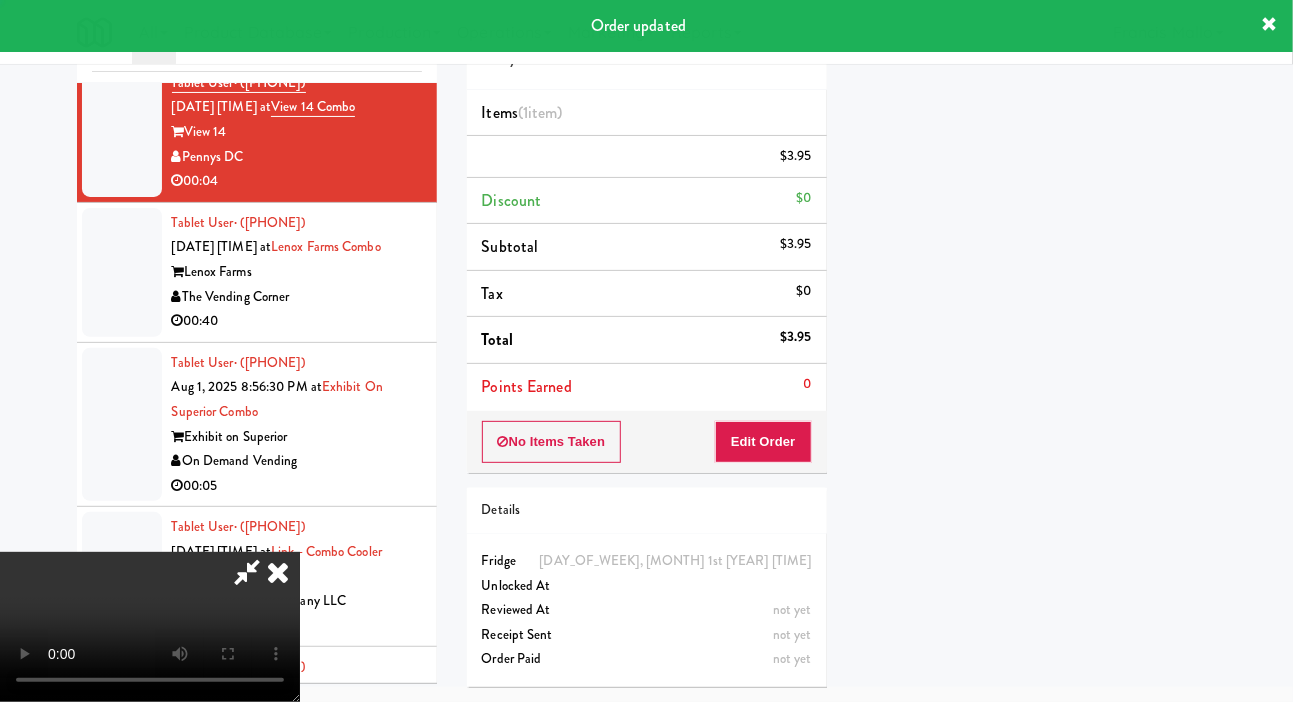 scroll, scrollTop: 116, scrollLeft: 0, axis: vertical 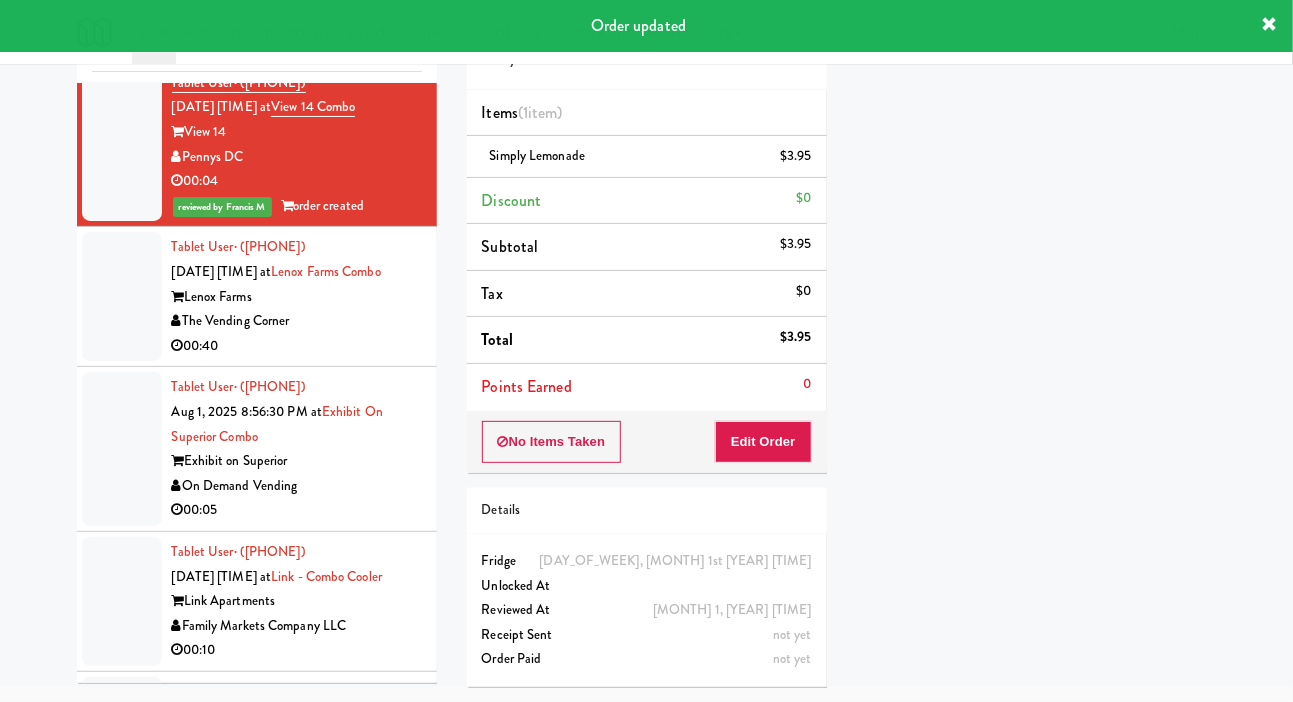 click on "The Vending Corner" at bounding box center (297, 321) 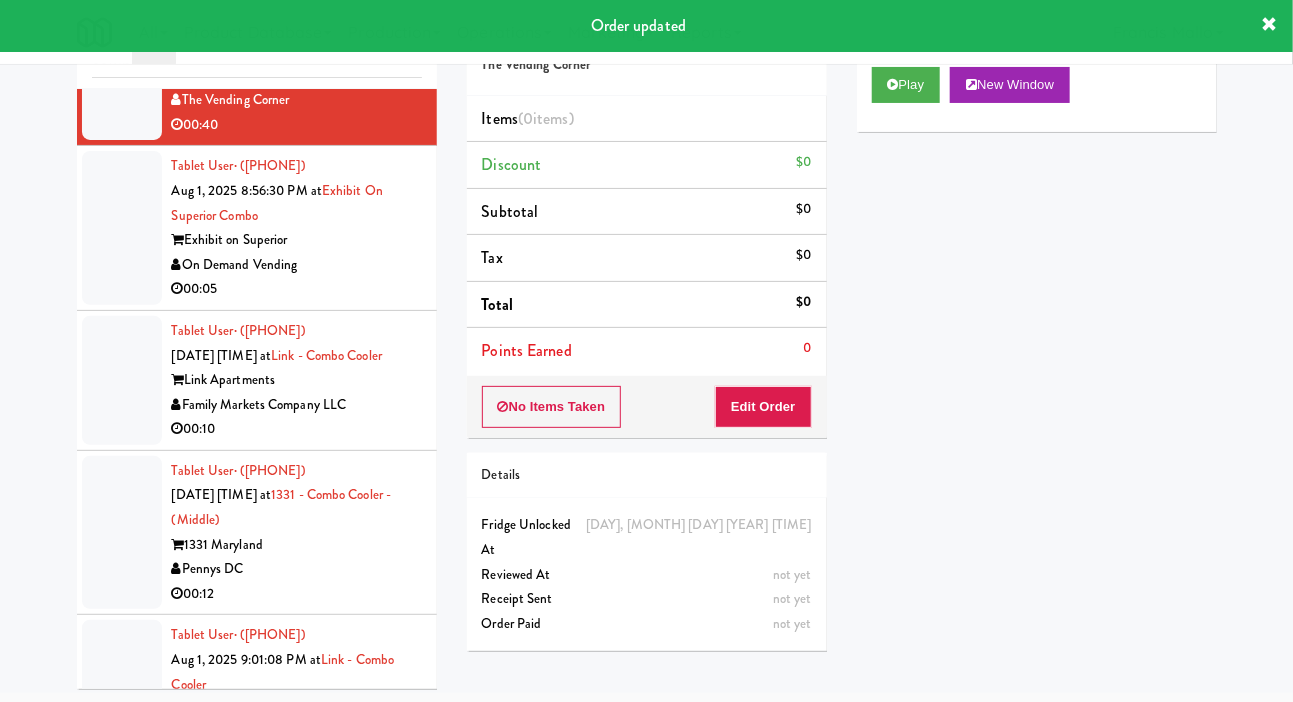 scroll, scrollTop: 4434, scrollLeft: 0, axis: vertical 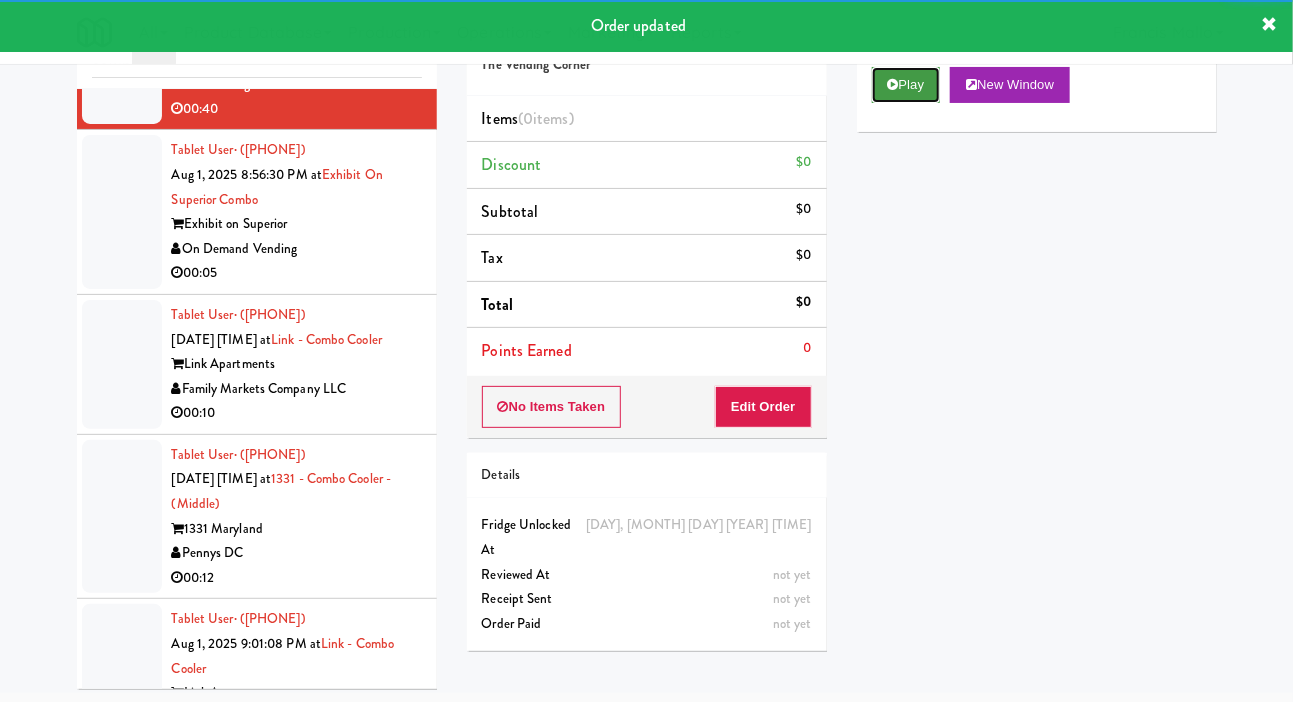 click on "Play" at bounding box center [906, 85] 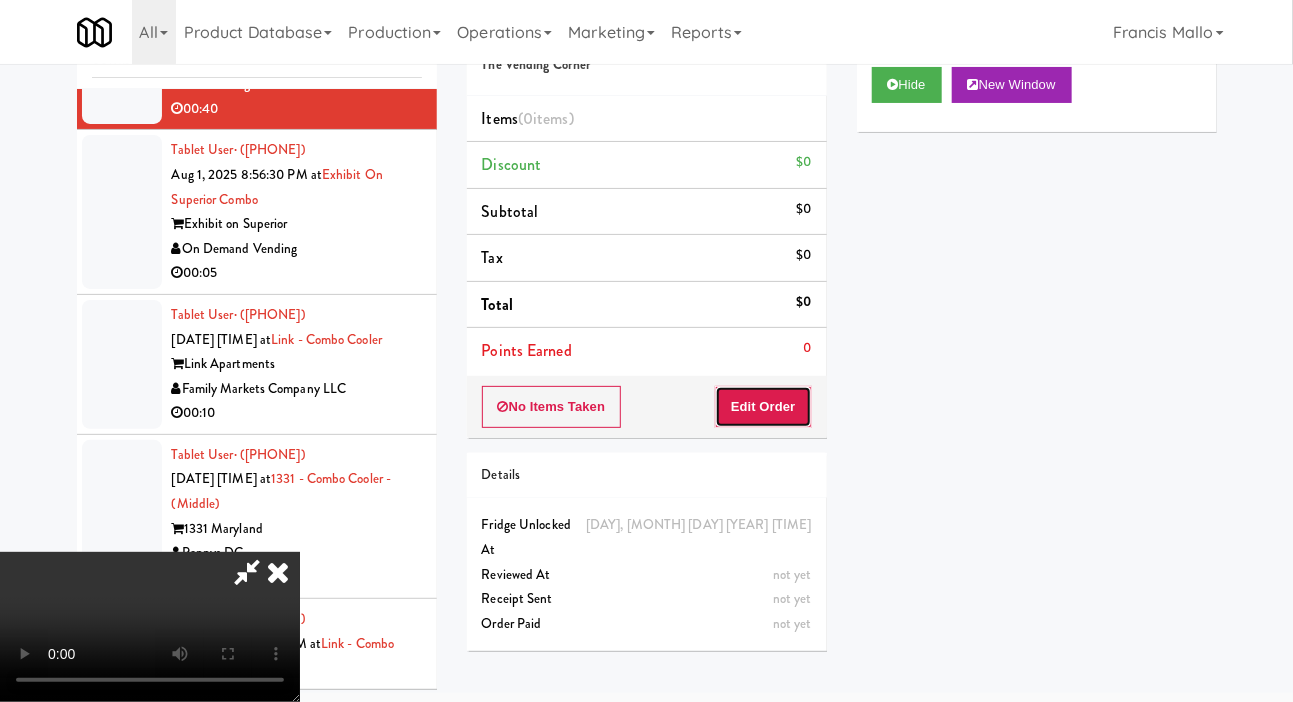 click on "Edit Order" at bounding box center (763, 407) 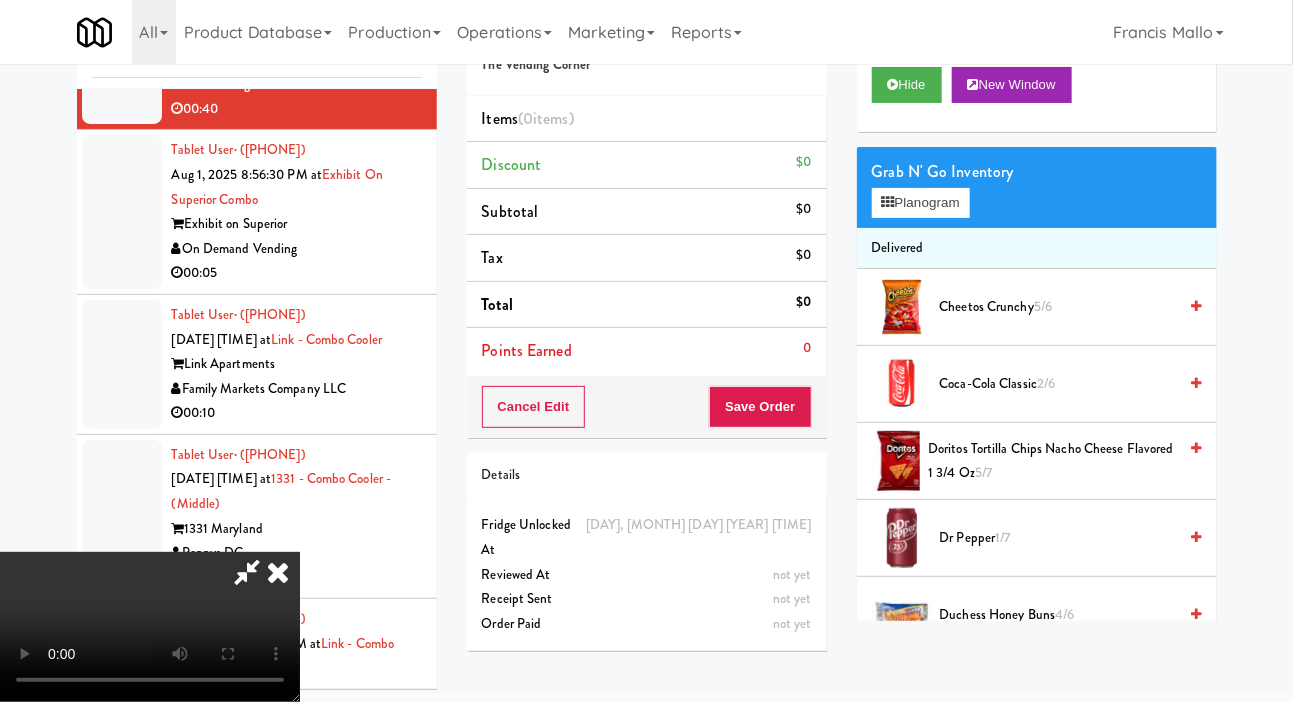 scroll, scrollTop: 73, scrollLeft: 0, axis: vertical 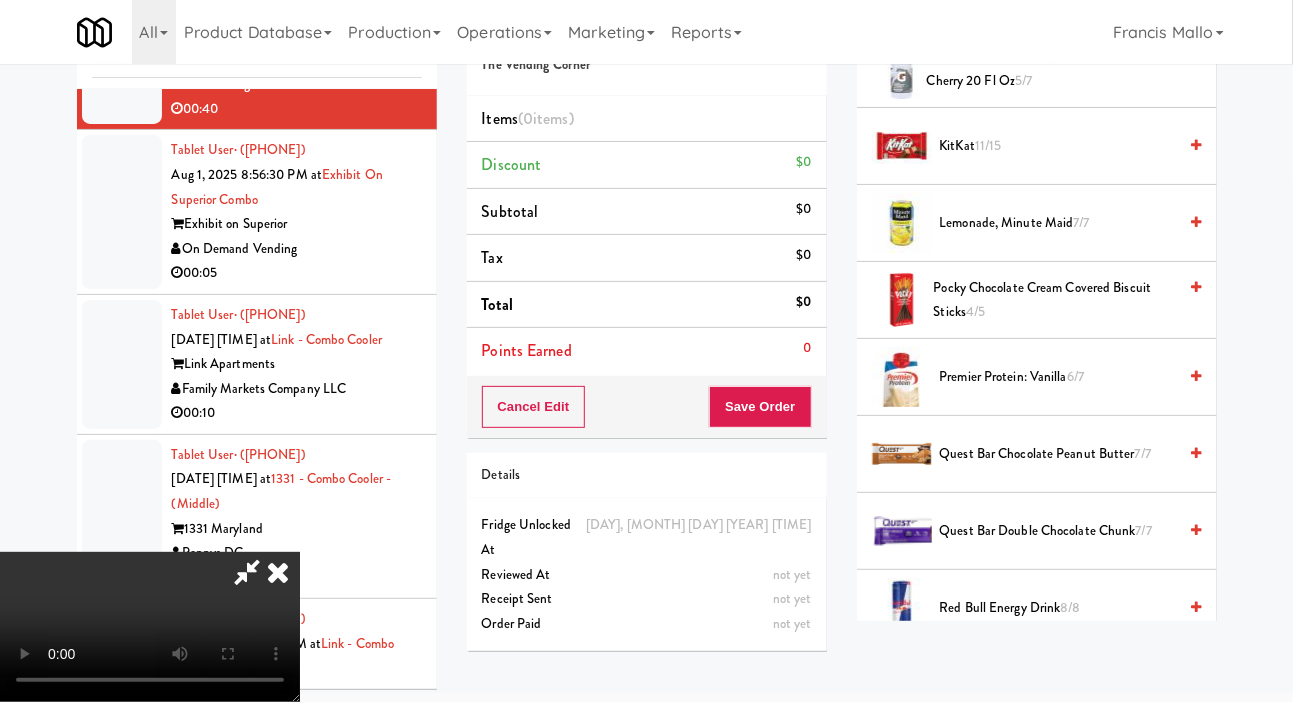 click on "KitKat  11/15" at bounding box center (1058, 146) 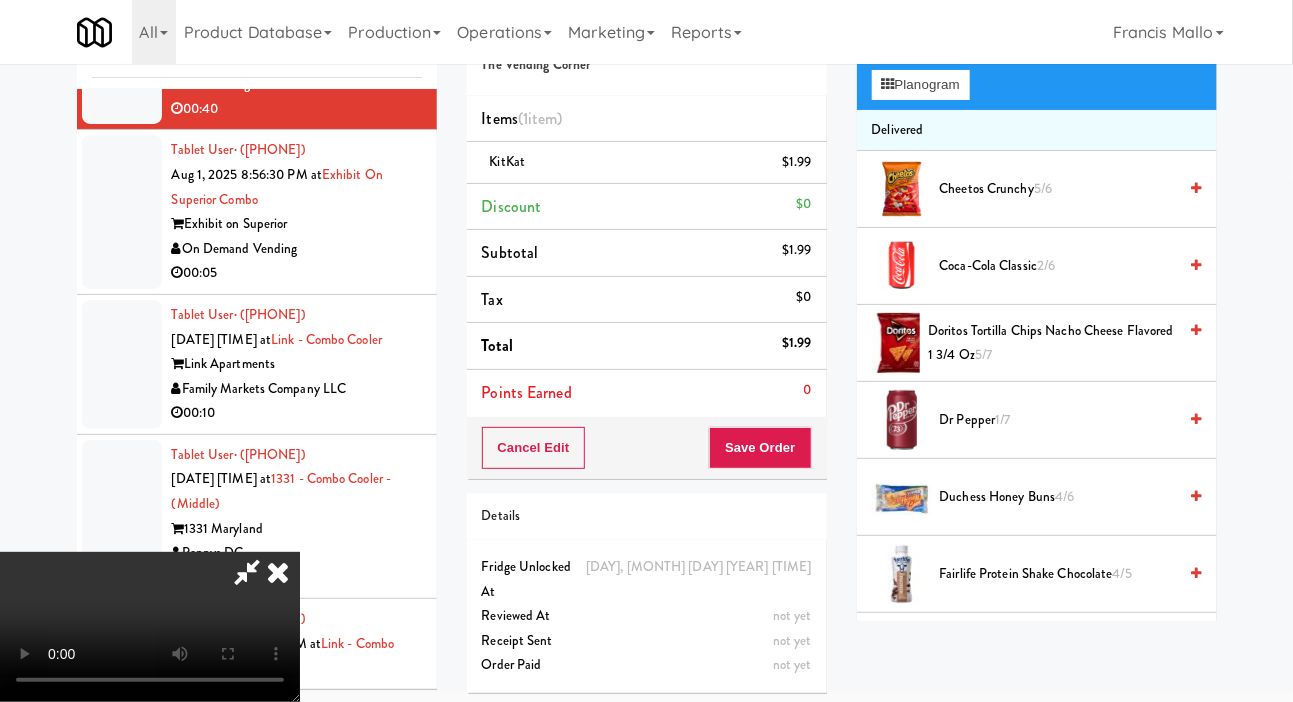 scroll, scrollTop: 92, scrollLeft: 0, axis: vertical 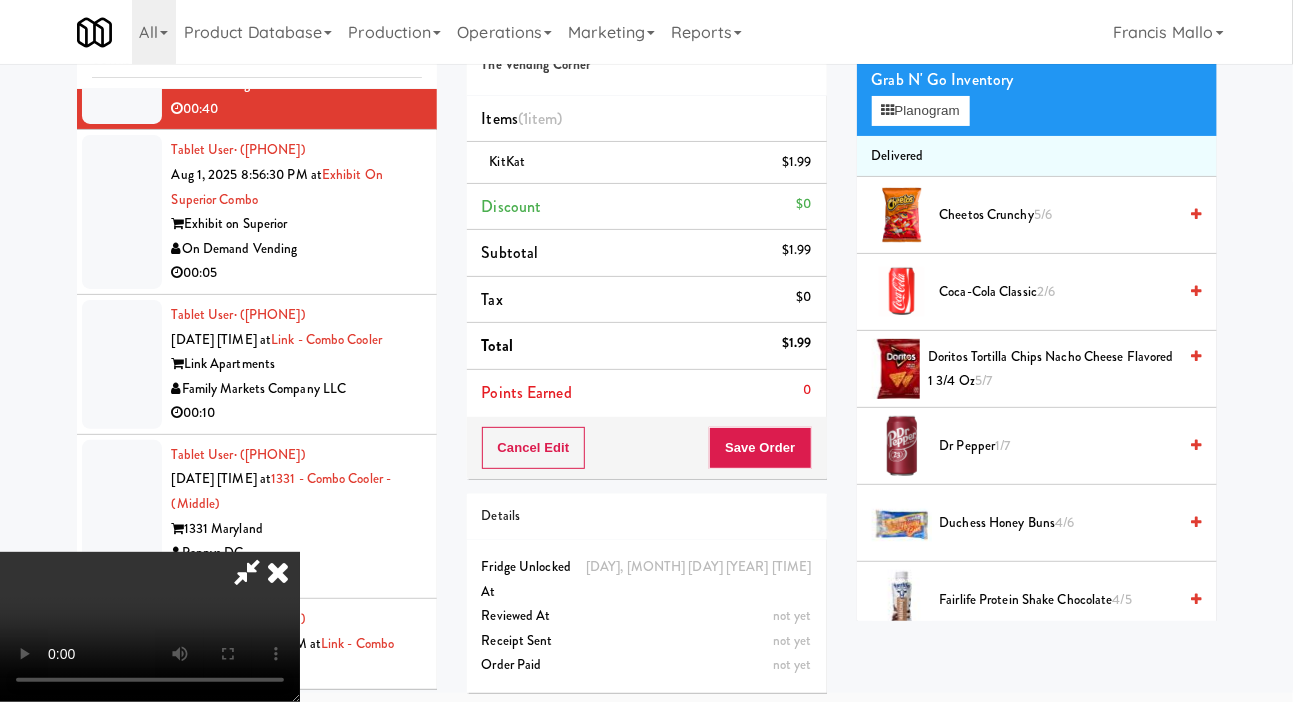 click on "Coca-Cola Classic  2/6" at bounding box center (1058, 292) 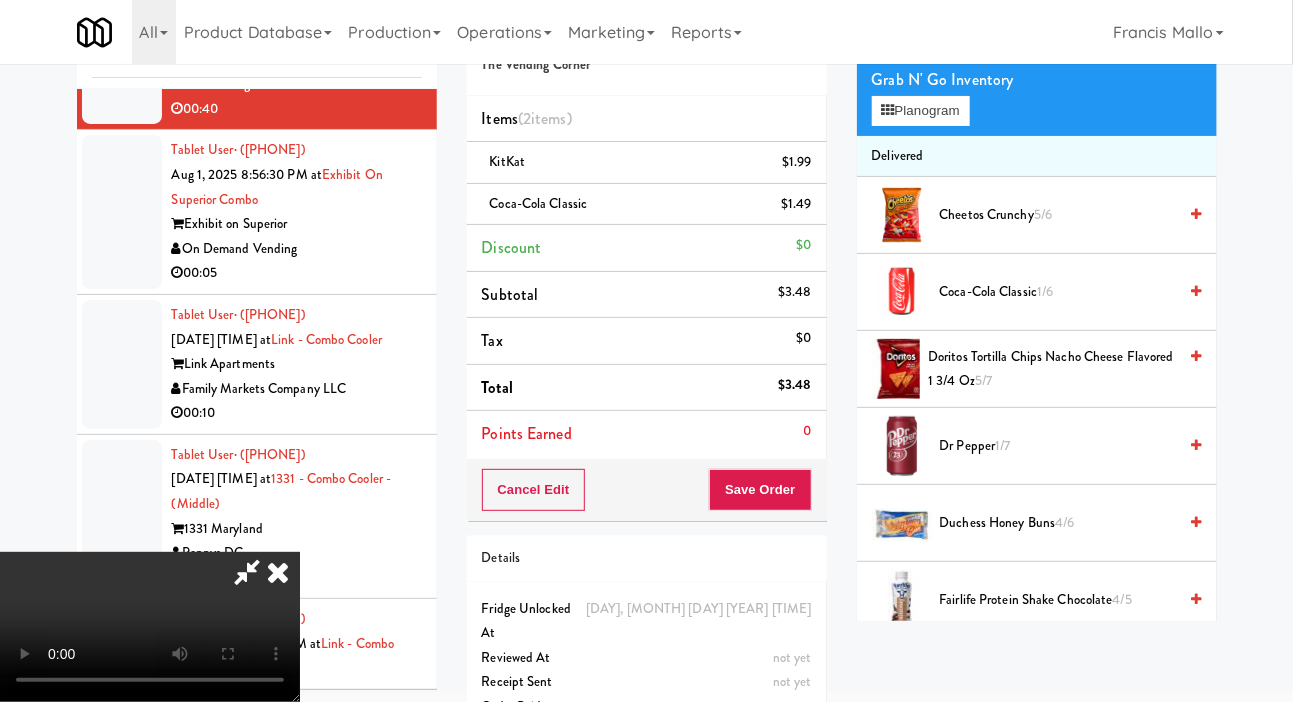 scroll, scrollTop: 73, scrollLeft: 0, axis: vertical 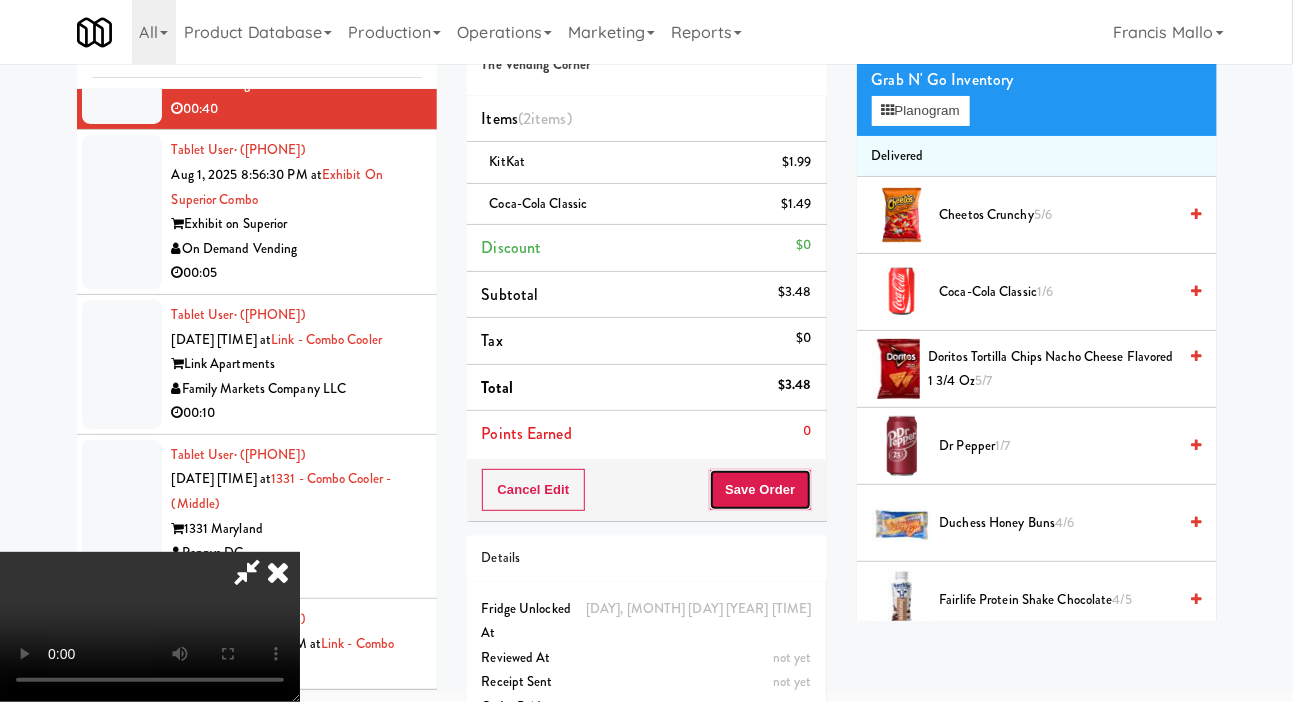 click on "Save Order" at bounding box center (760, 490) 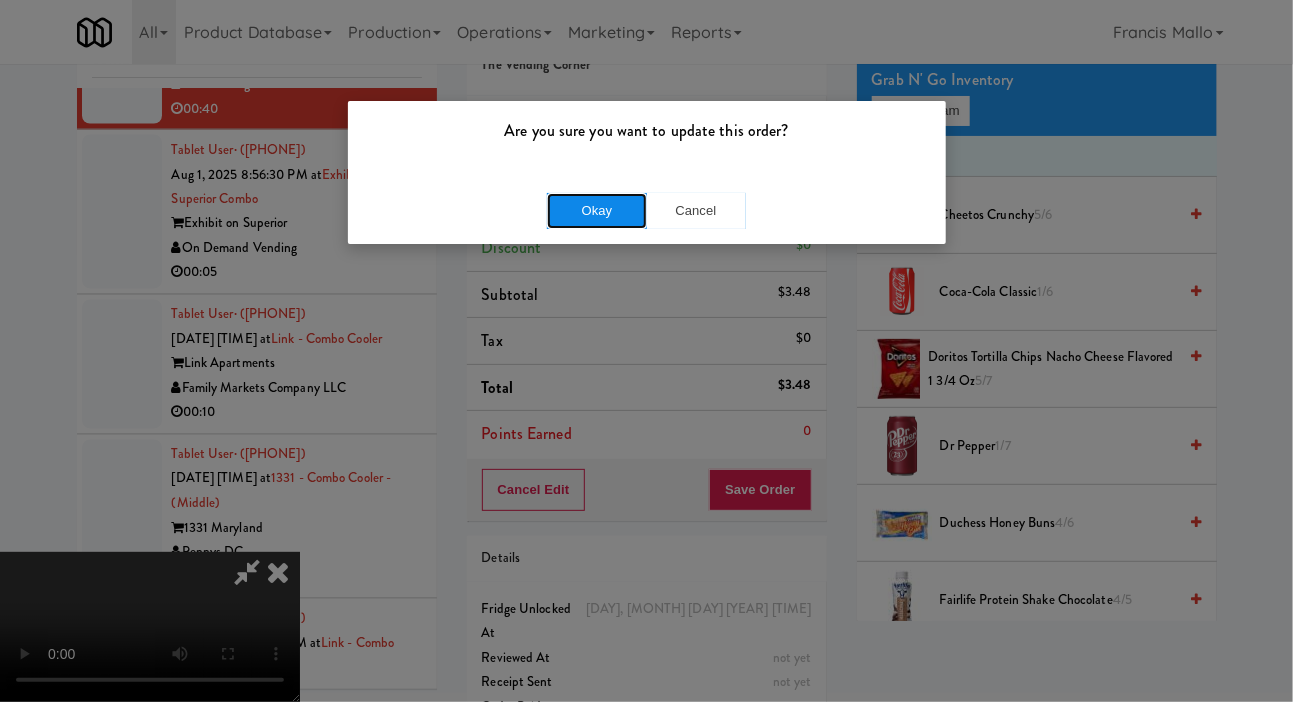 click on "Okay" at bounding box center (597, 211) 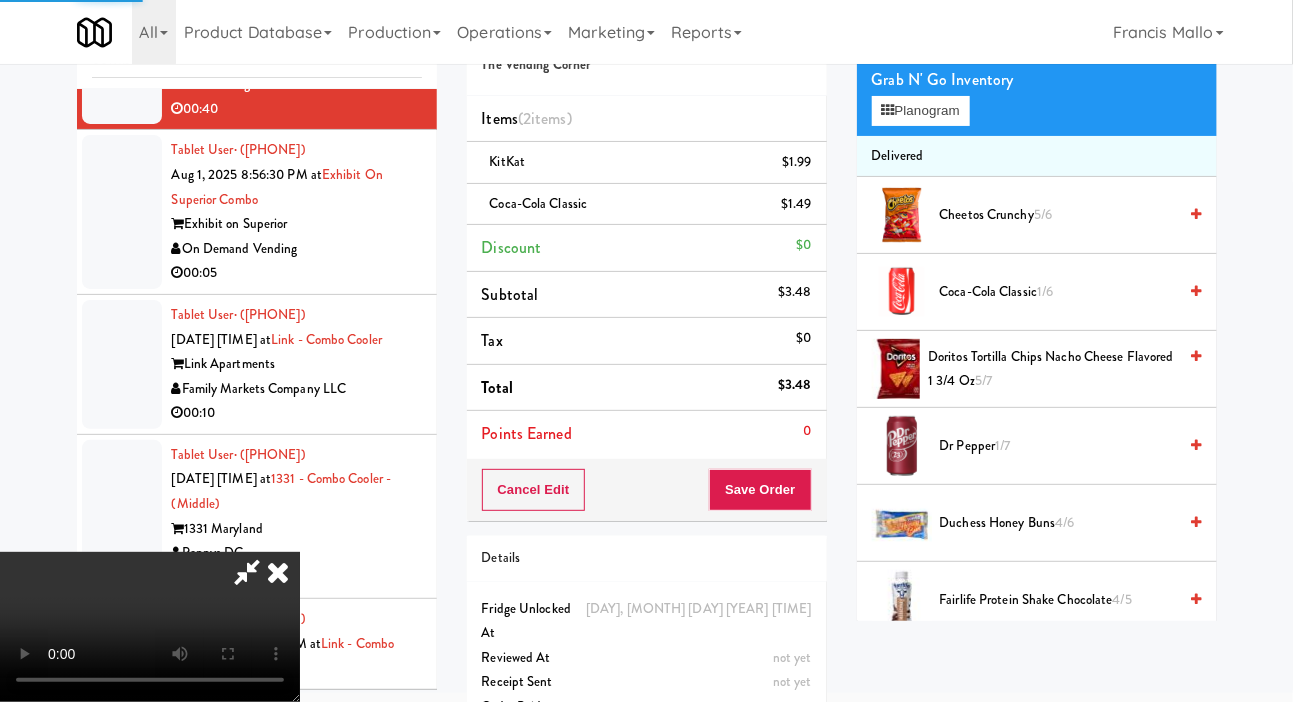 scroll, scrollTop: 0, scrollLeft: 0, axis: both 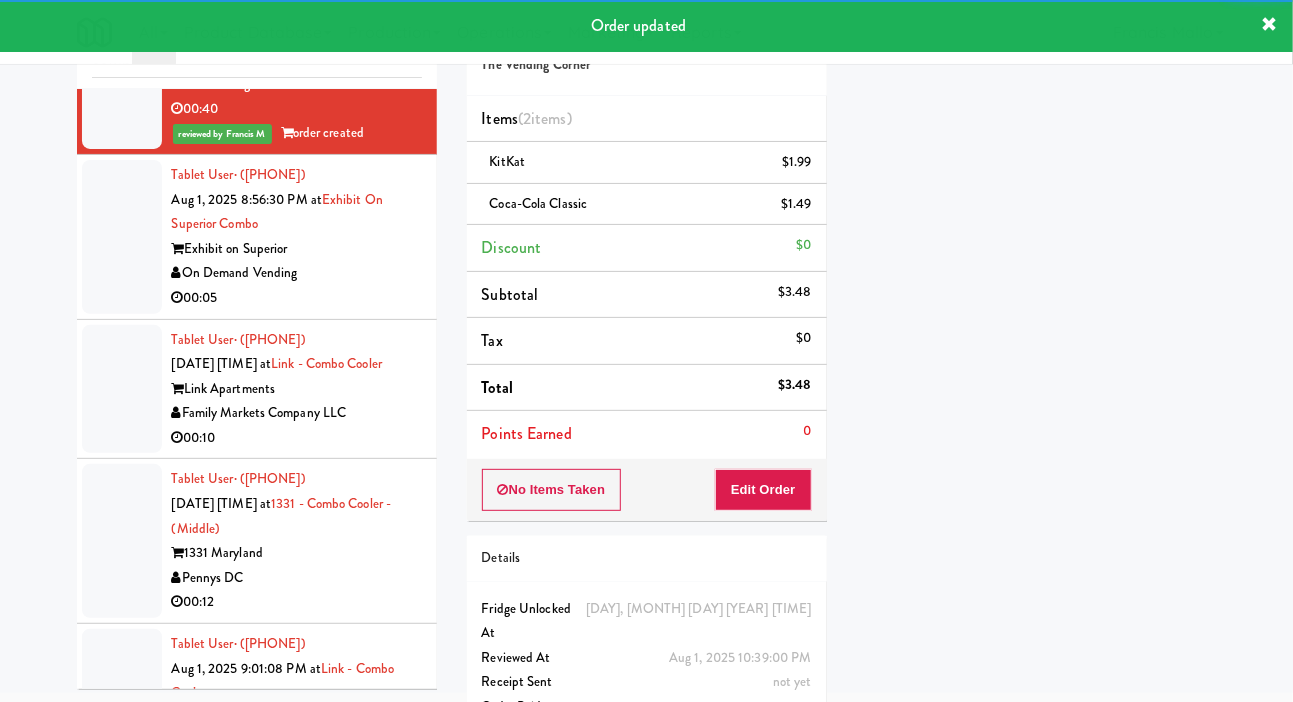 click on "On Demand Vending" at bounding box center (297, 273) 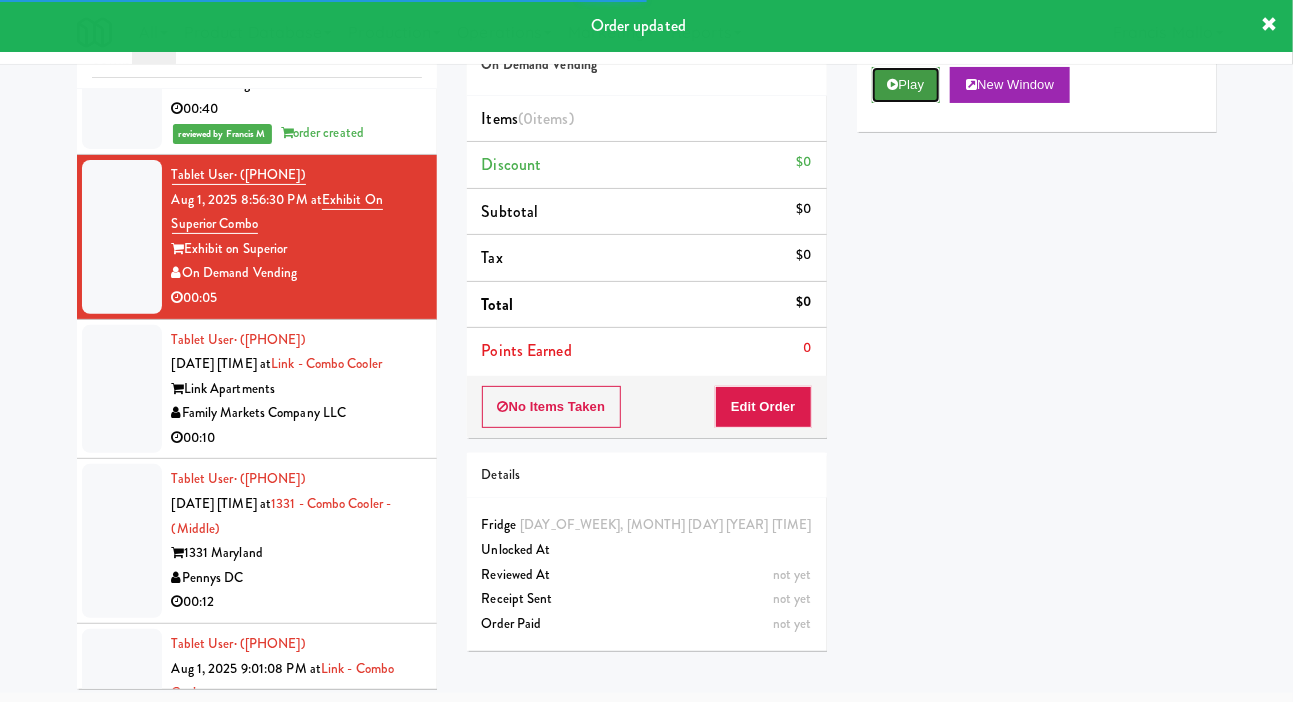click on "Play" at bounding box center [906, 85] 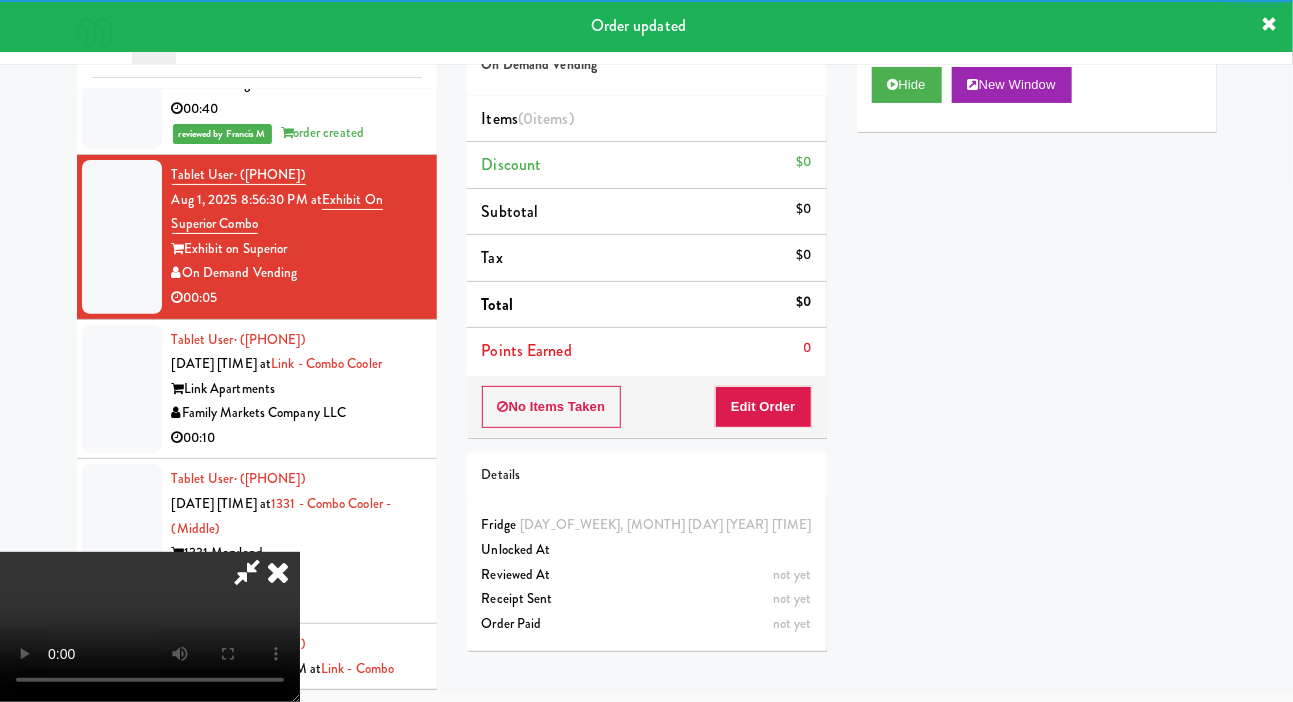 click on "Edit Order" at bounding box center (763, 407) 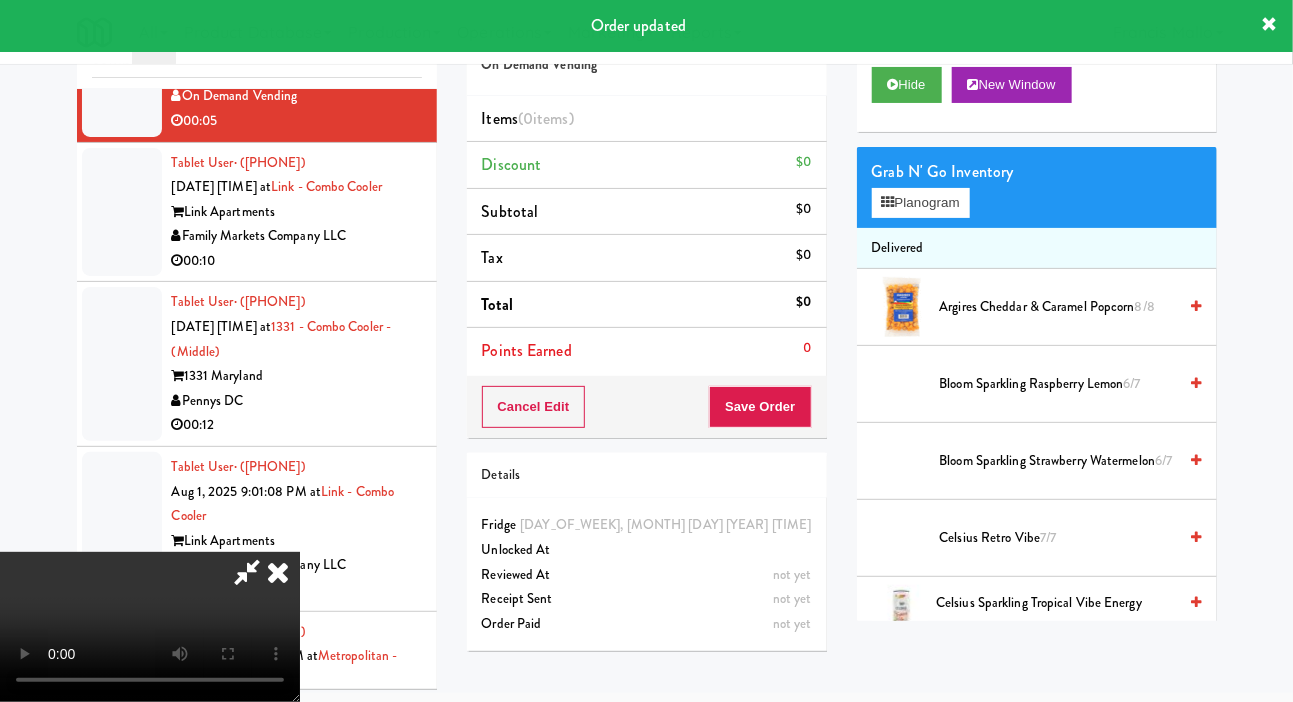 scroll, scrollTop: 4613, scrollLeft: 0, axis: vertical 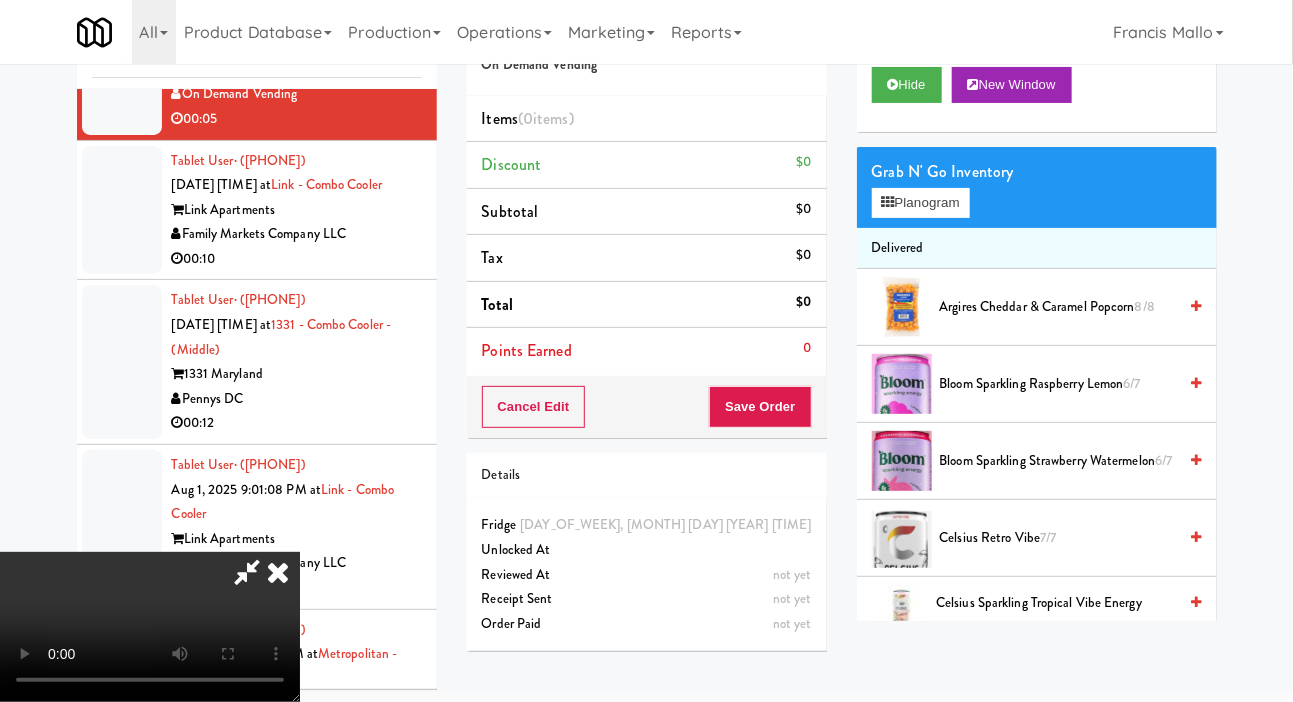 type 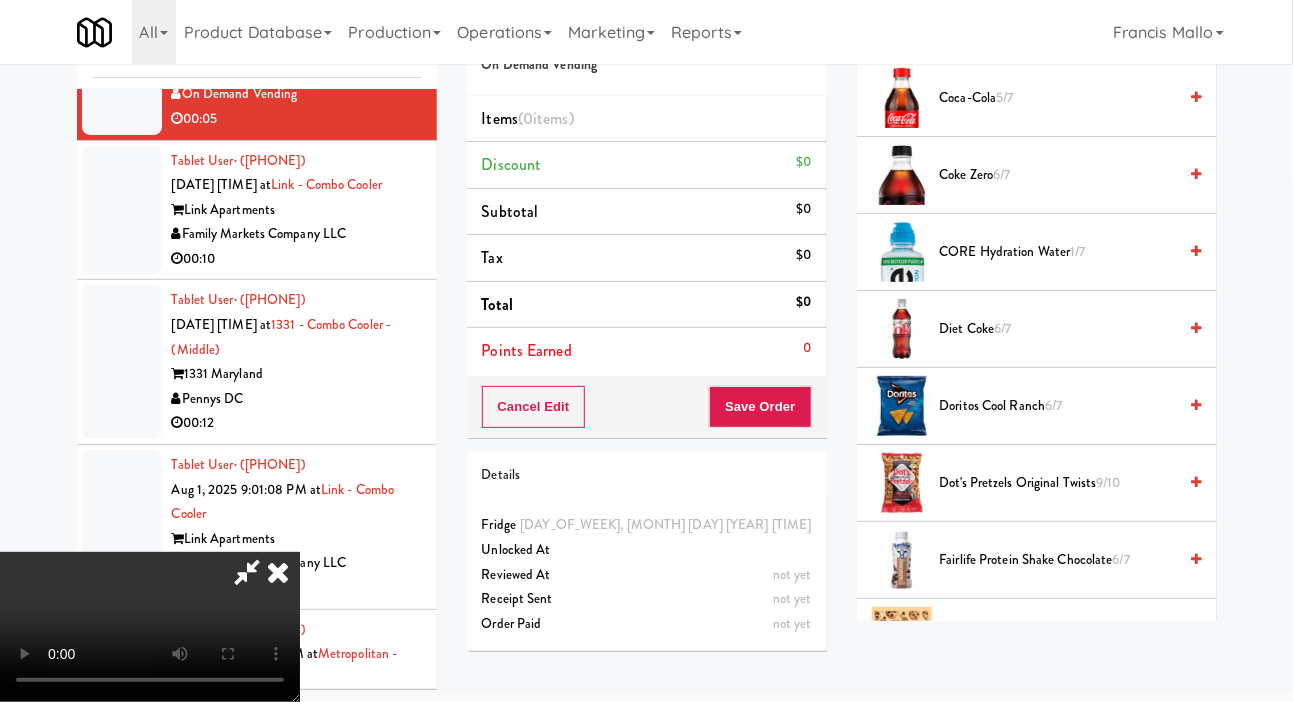 scroll, scrollTop: 831, scrollLeft: 0, axis: vertical 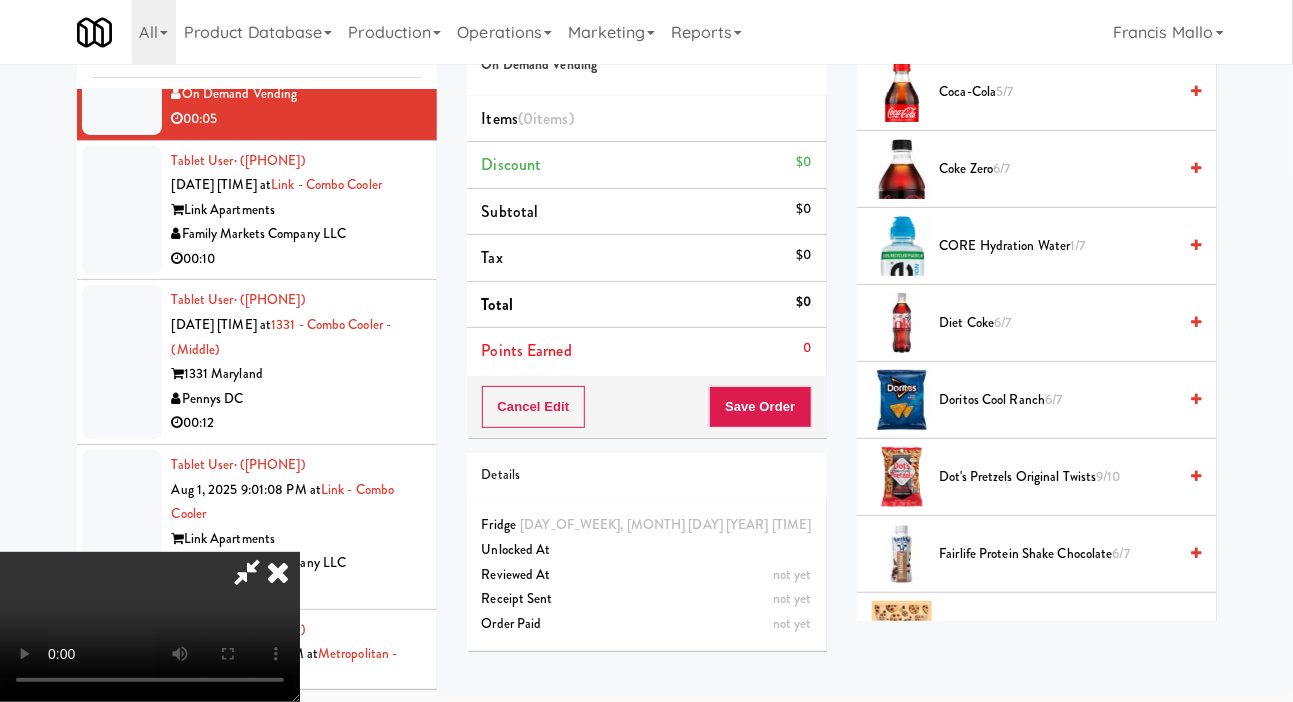 click on "Diet Coke  6/7" at bounding box center (1058, 323) 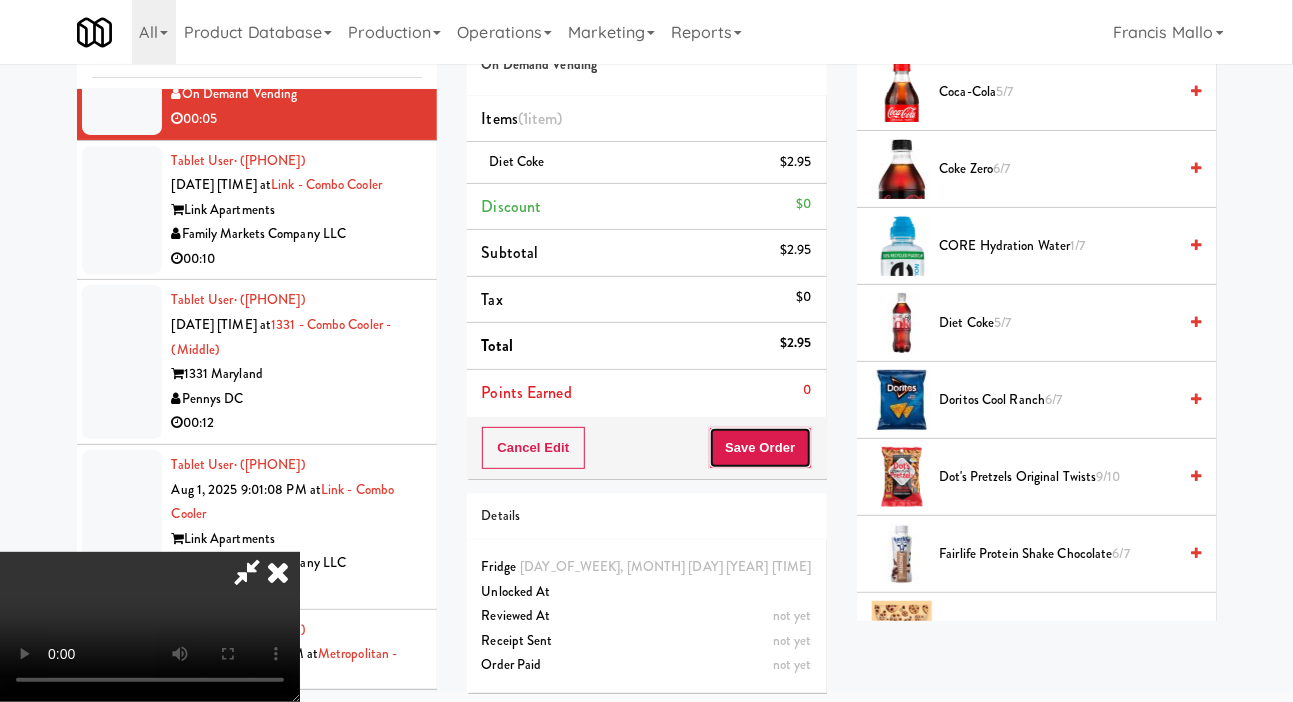 click on "Save Order" at bounding box center [760, 448] 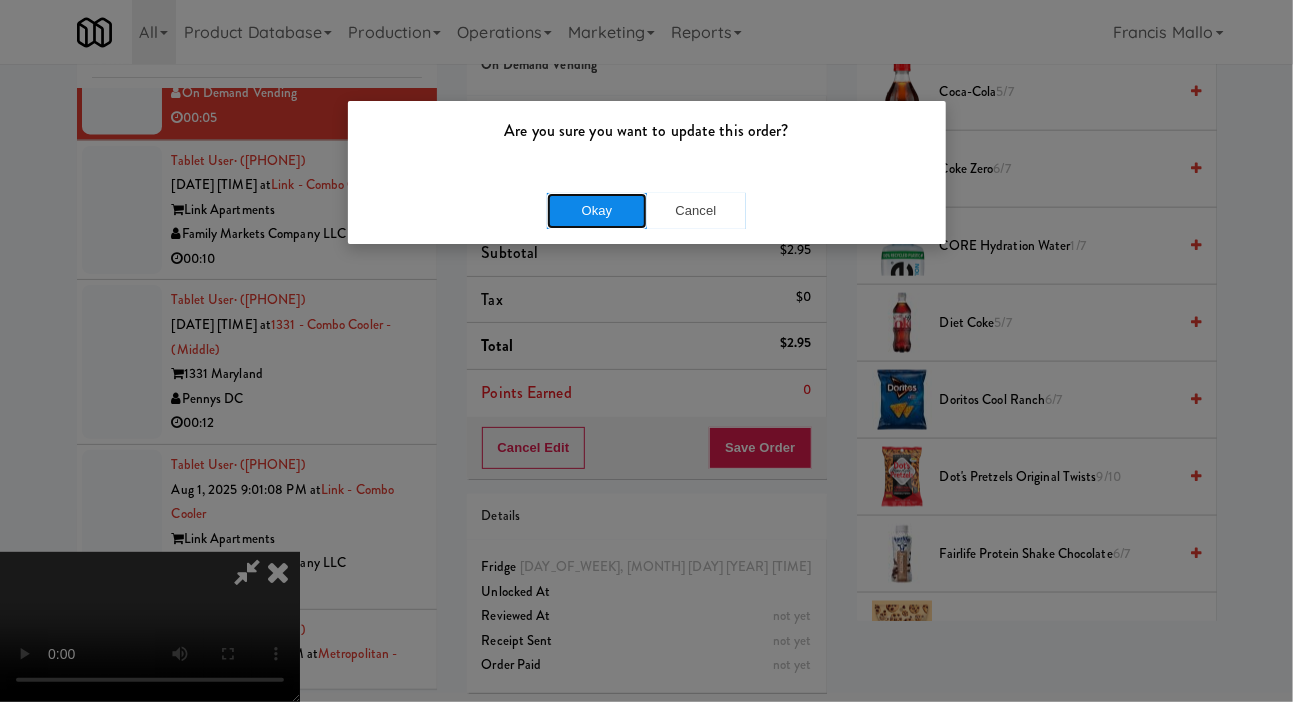 click on "Okay" at bounding box center (597, 211) 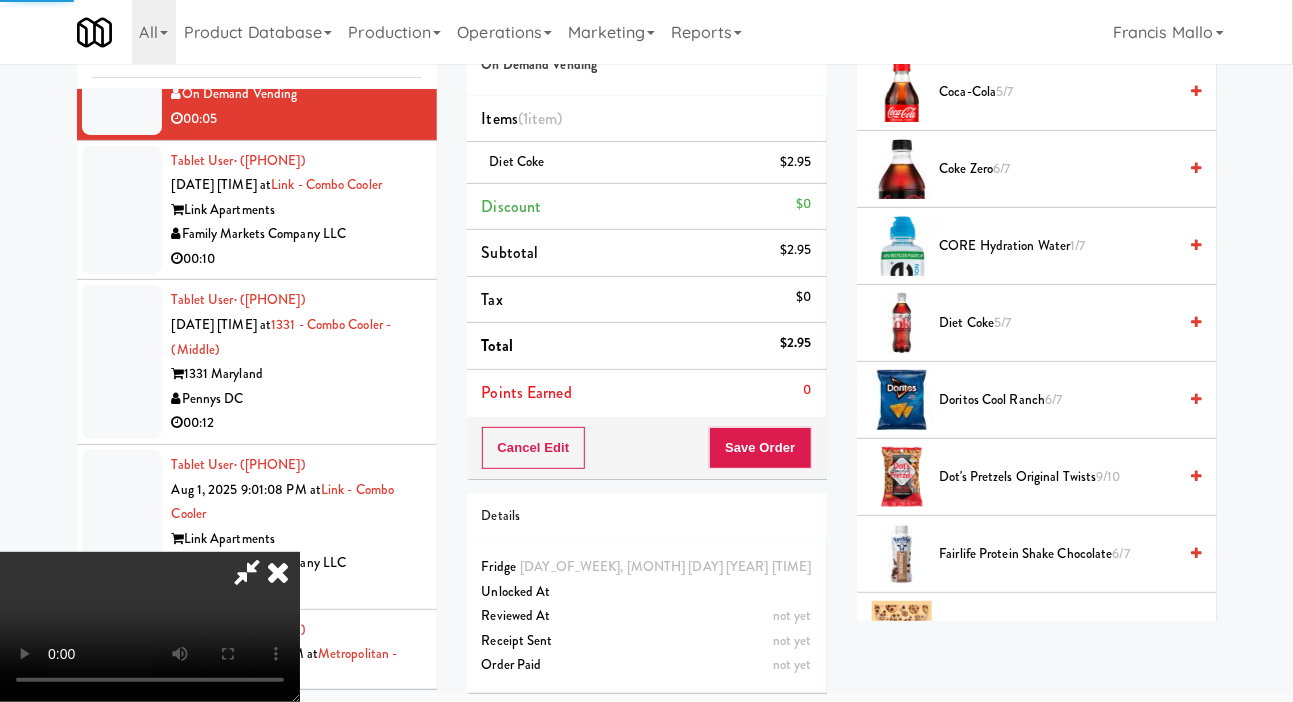 scroll, scrollTop: 116, scrollLeft: 0, axis: vertical 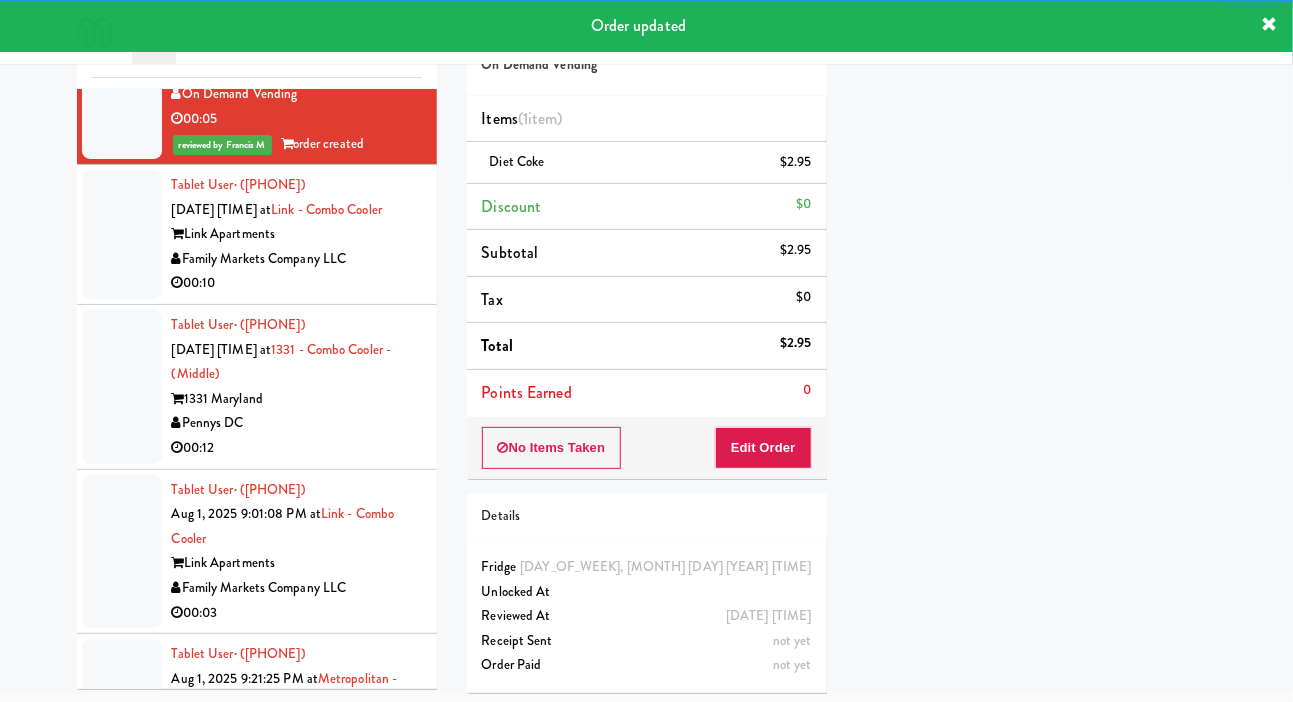 click on "Family Markets Company LLC" at bounding box center (297, 259) 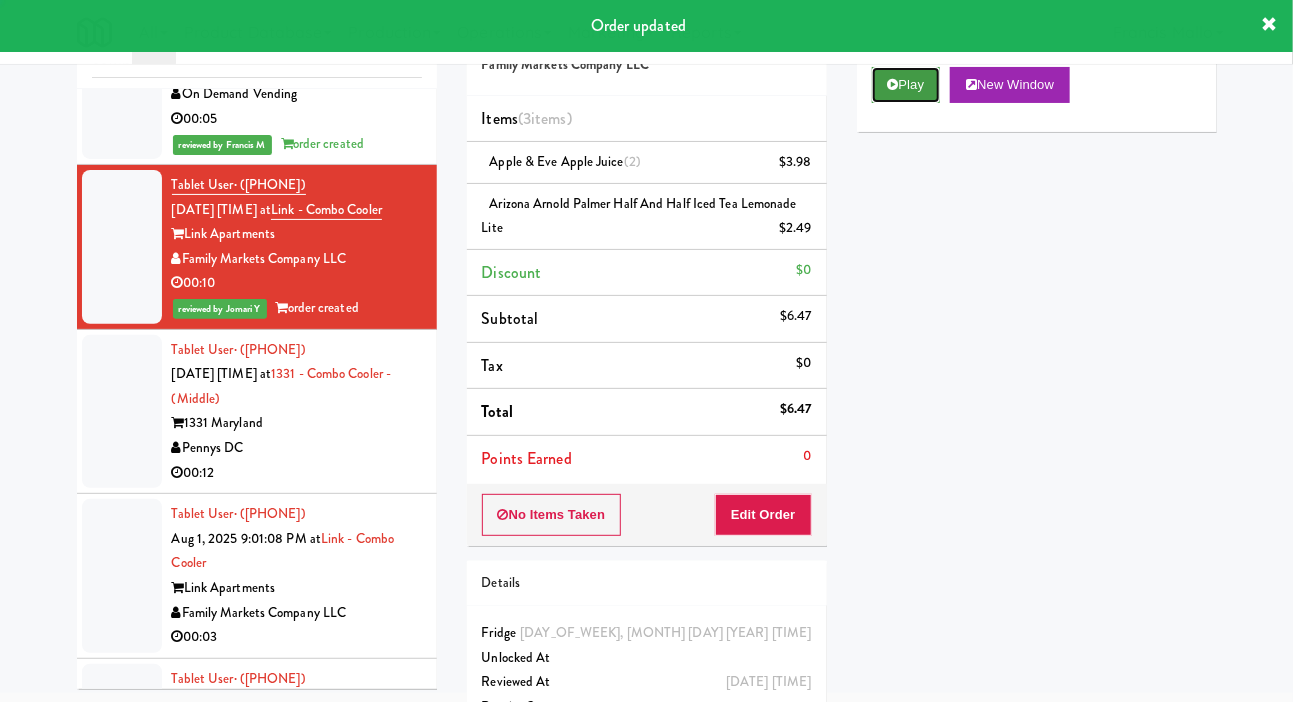 click on "Play" at bounding box center (906, 85) 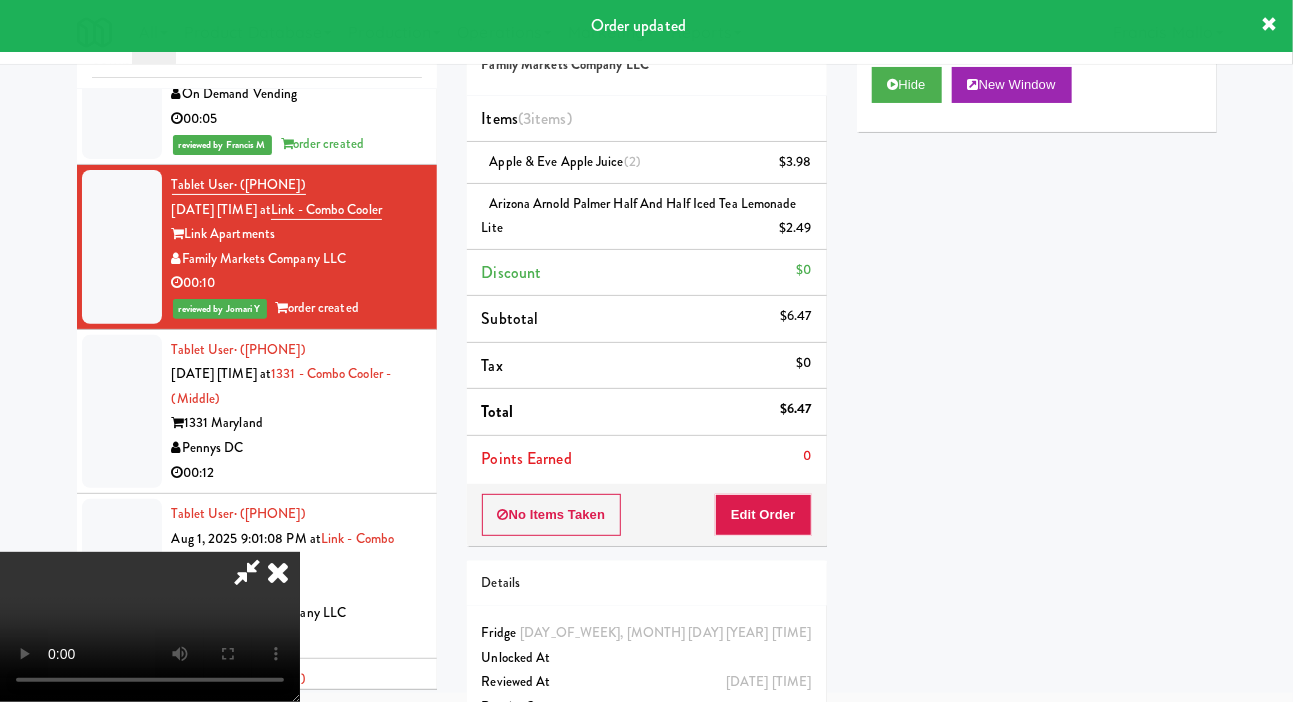 click on "Tablet User  · [PHONE] [MONTH] 1, [YEAR] [TIME] at  1331 - Combo Cooler - (Middle)   1331 Maryland  Pennys DC  00:12" at bounding box center [297, 412] 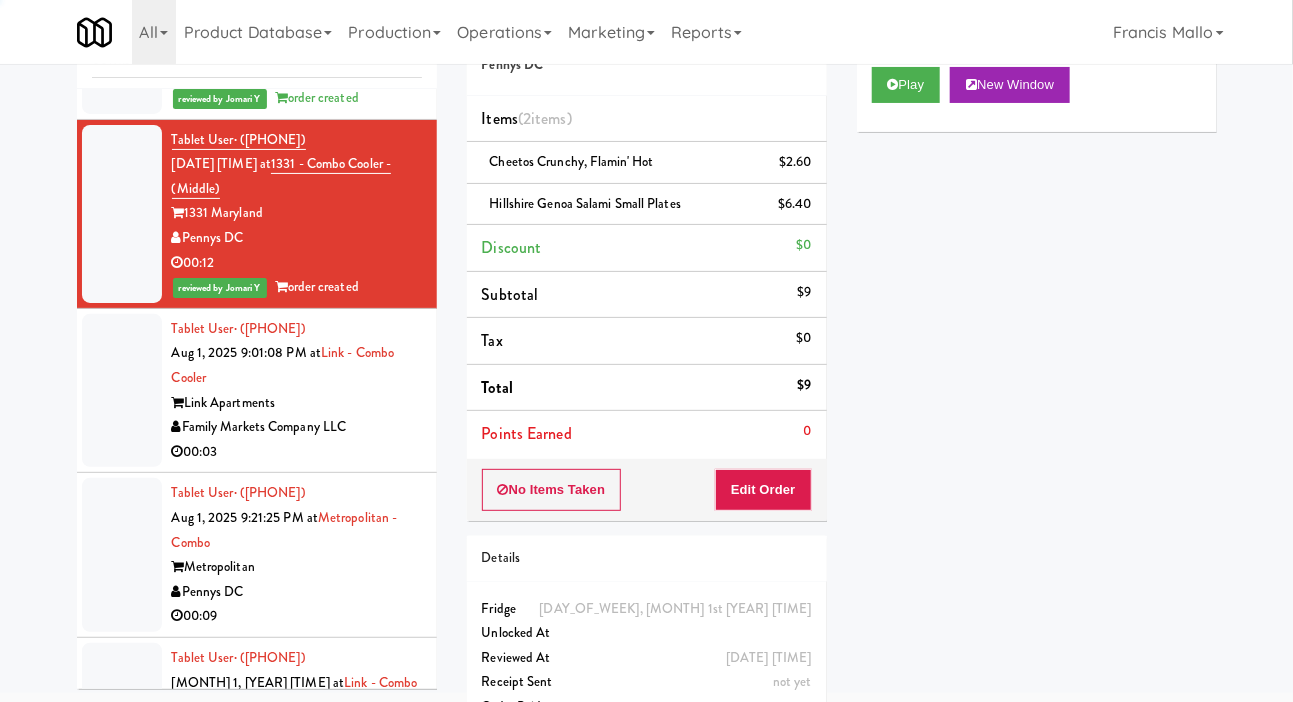 scroll, scrollTop: 4824, scrollLeft: 0, axis: vertical 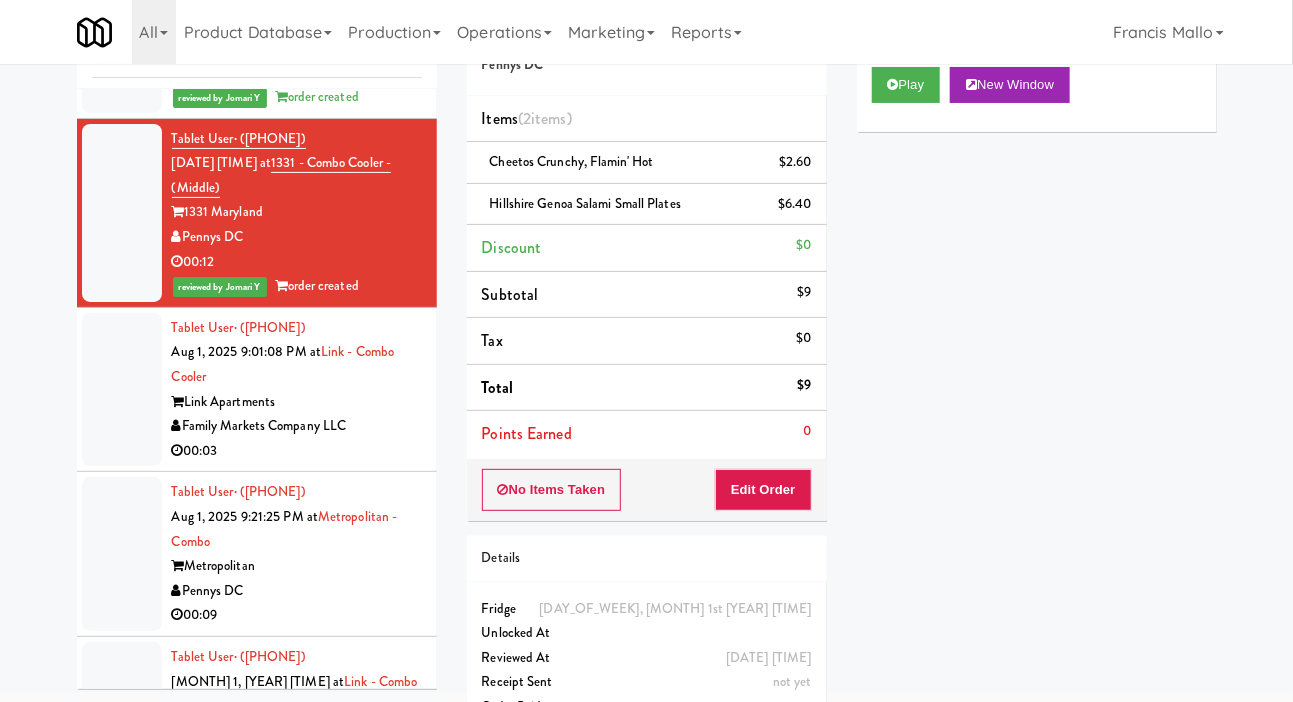 click on "Link Apartments" at bounding box center [297, 402] 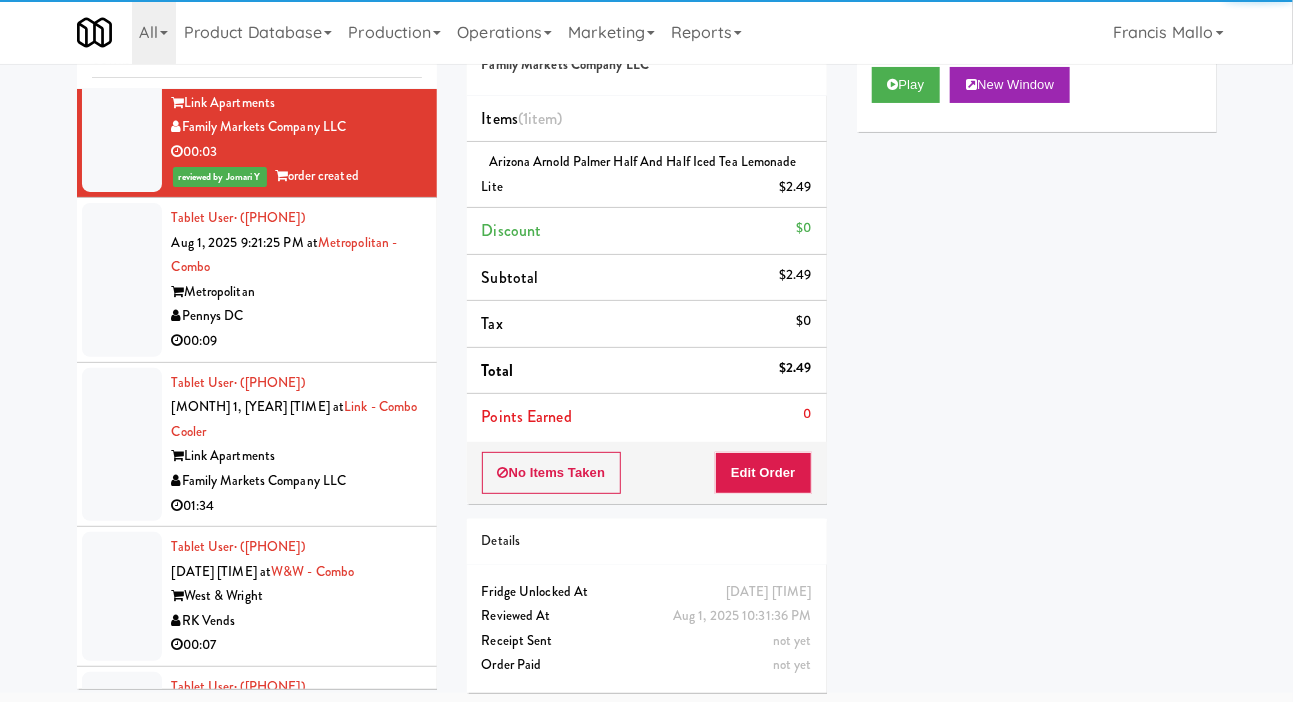 click on "Pennys DC" at bounding box center (297, 316) 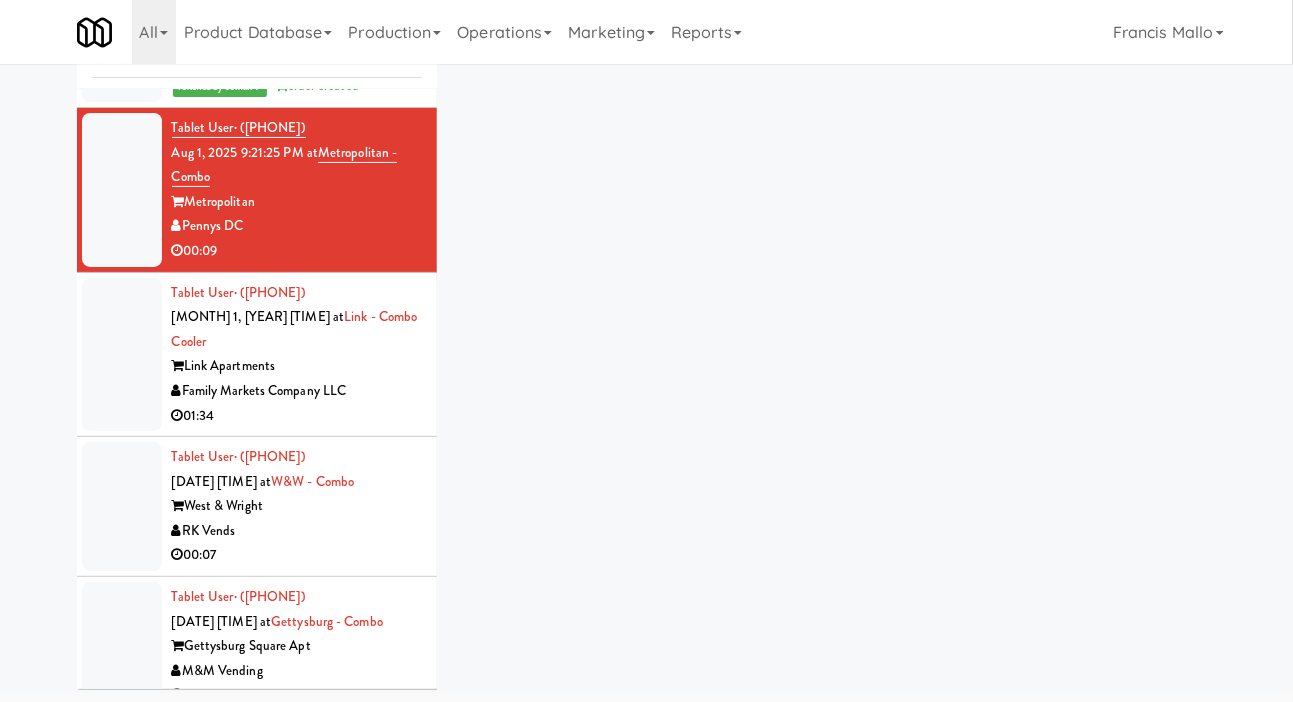 scroll, scrollTop: 5280, scrollLeft: 0, axis: vertical 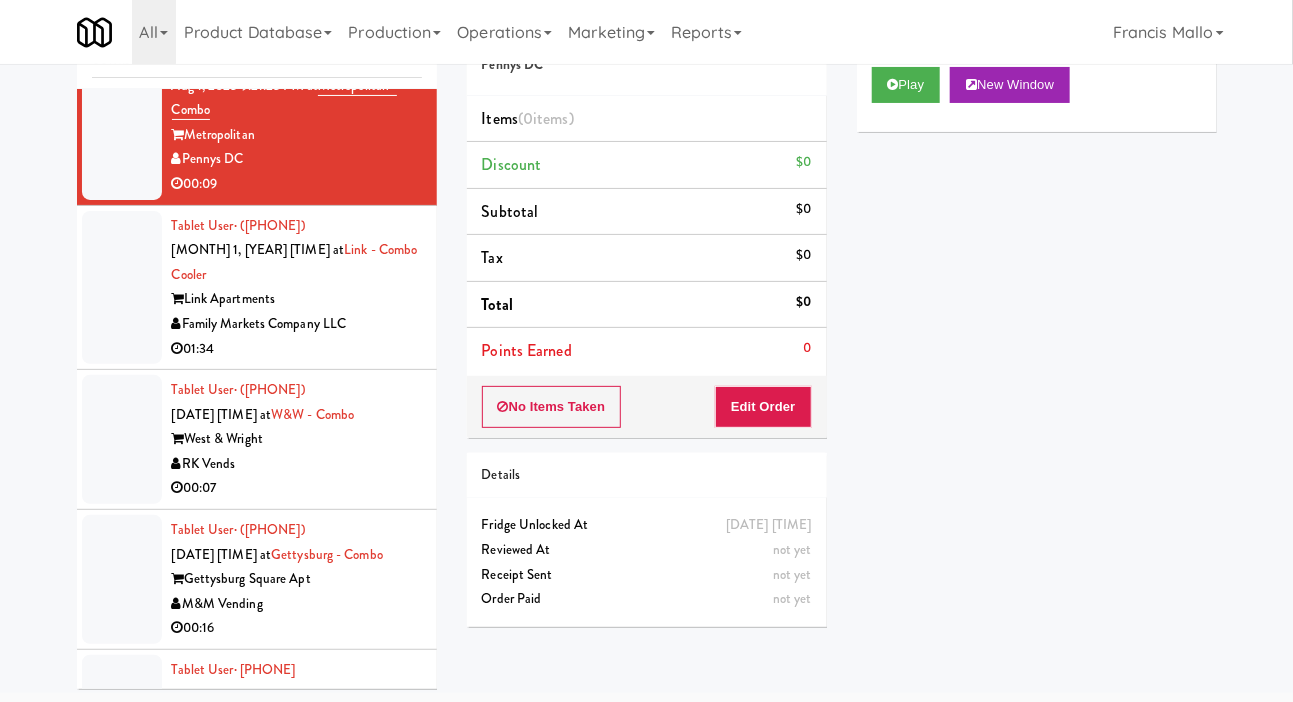 click on "Family Markets Company LLC" at bounding box center [297, 324] 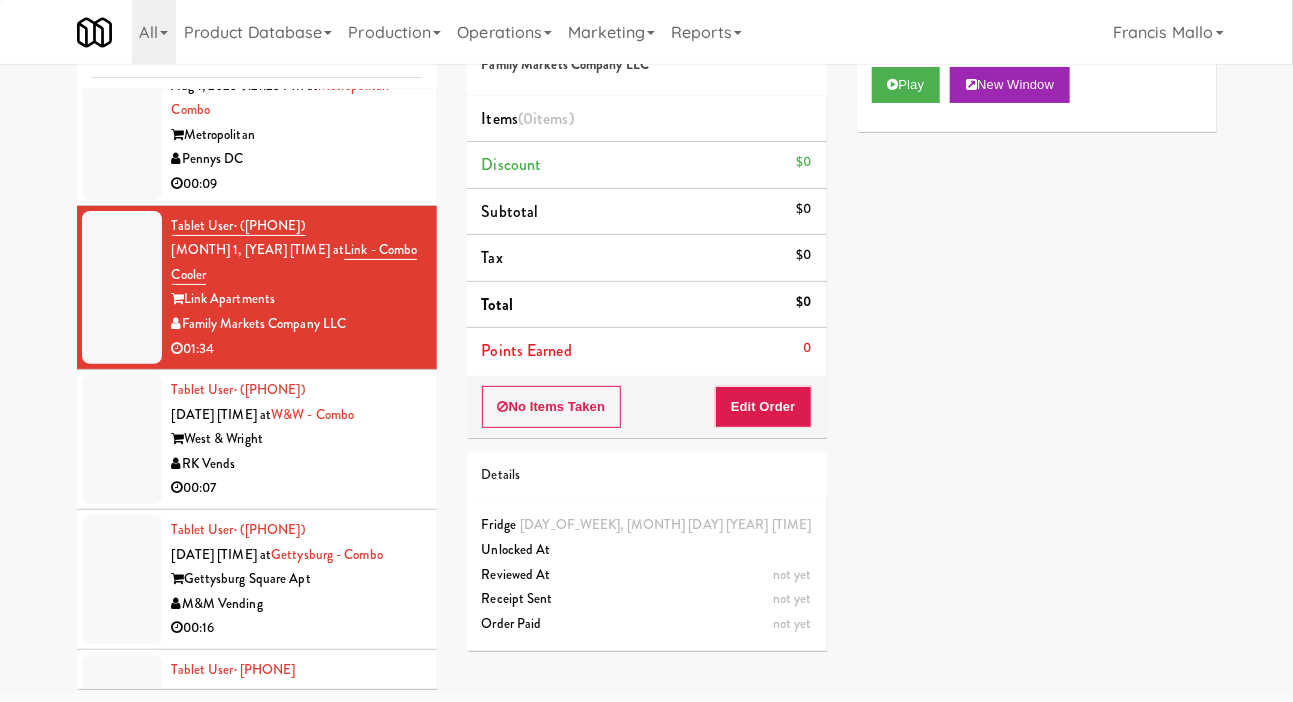 click on "Pennys DC" at bounding box center (297, 159) 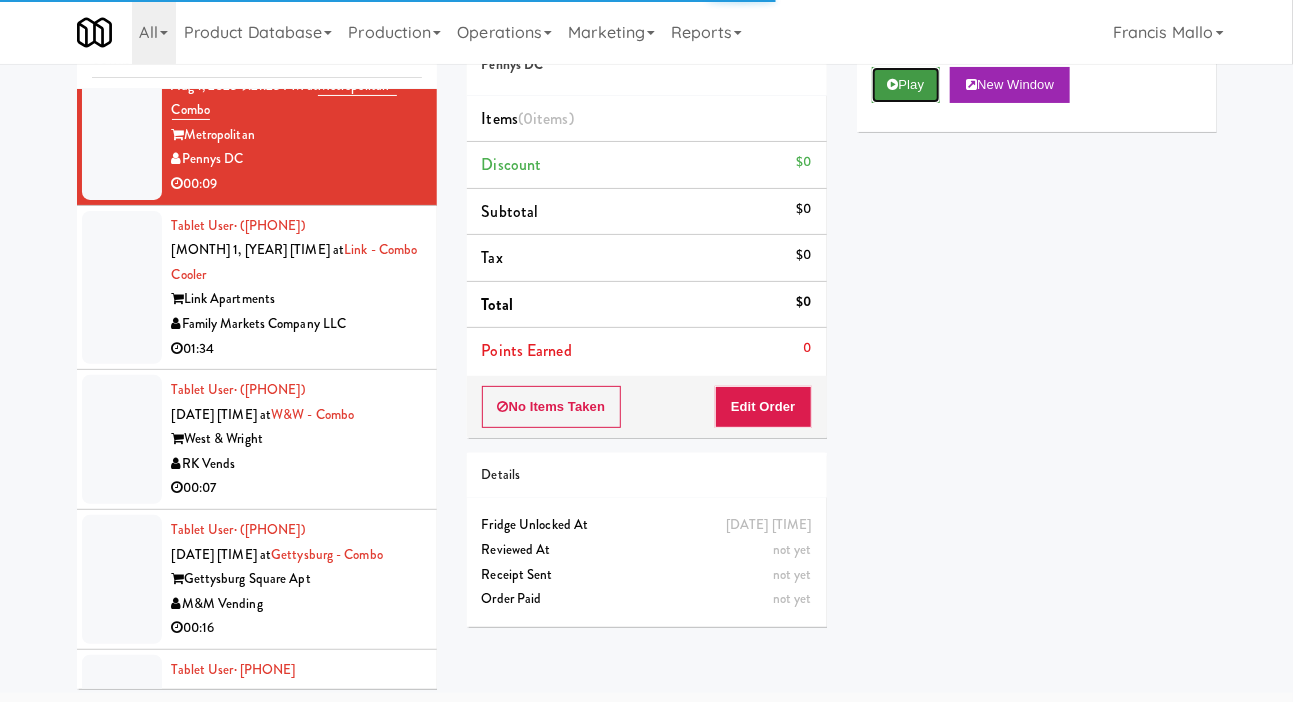 click on "Play" at bounding box center (906, 85) 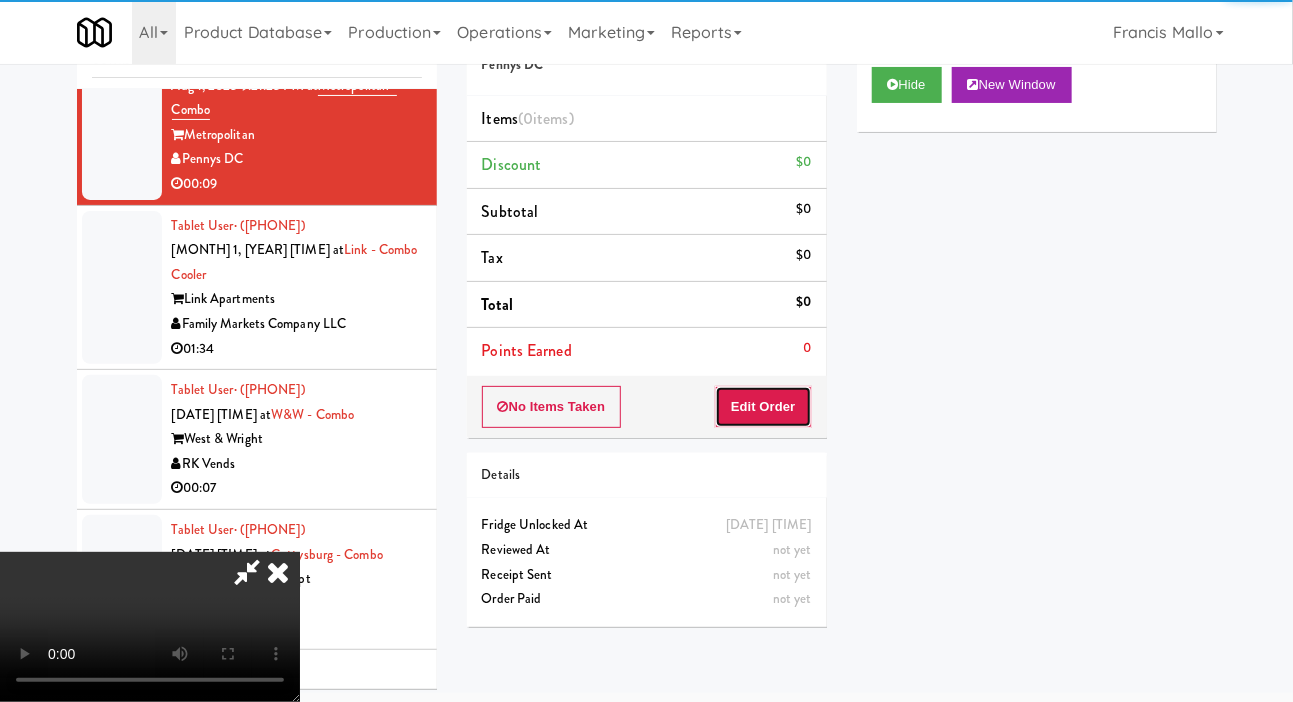 click on "Edit Order" at bounding box center [763, 407] 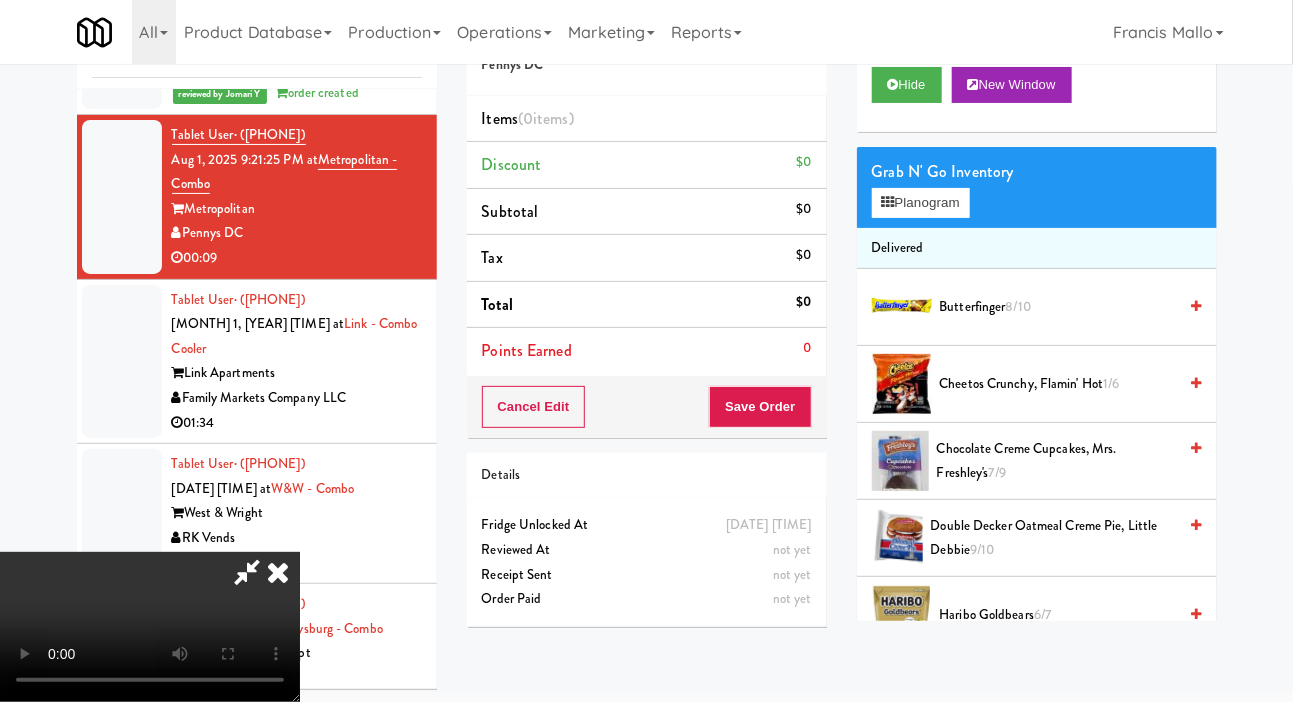 scroll, scrollTop: 5208, scrollLeft: 0, axis: vertical 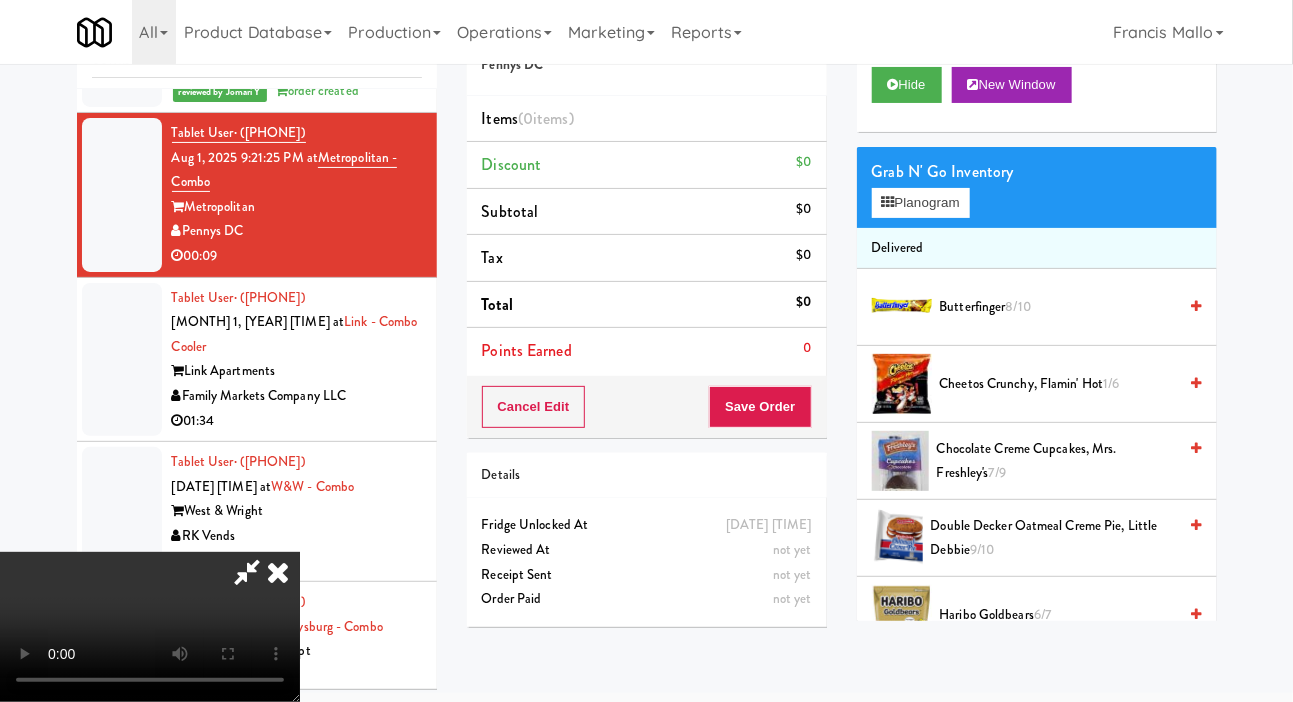 type 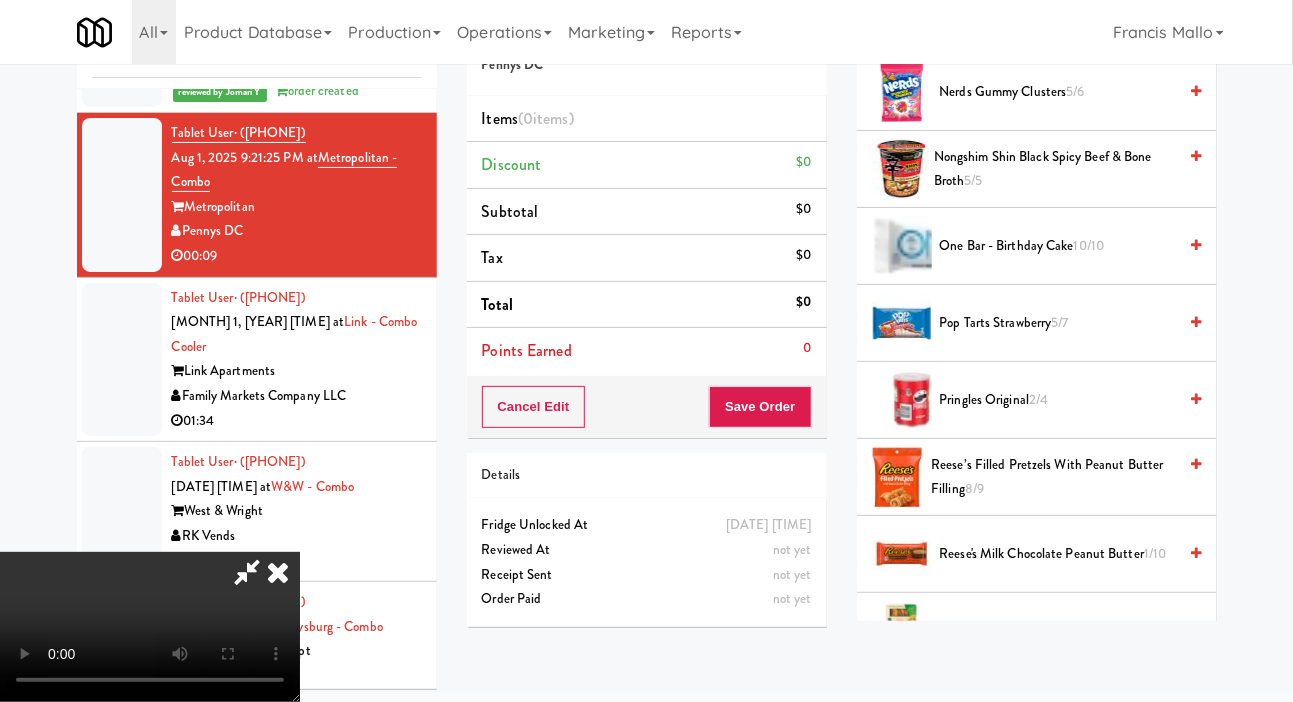 scroll, scrollTop: 1293, scrollLeft: 0, axis: vertical 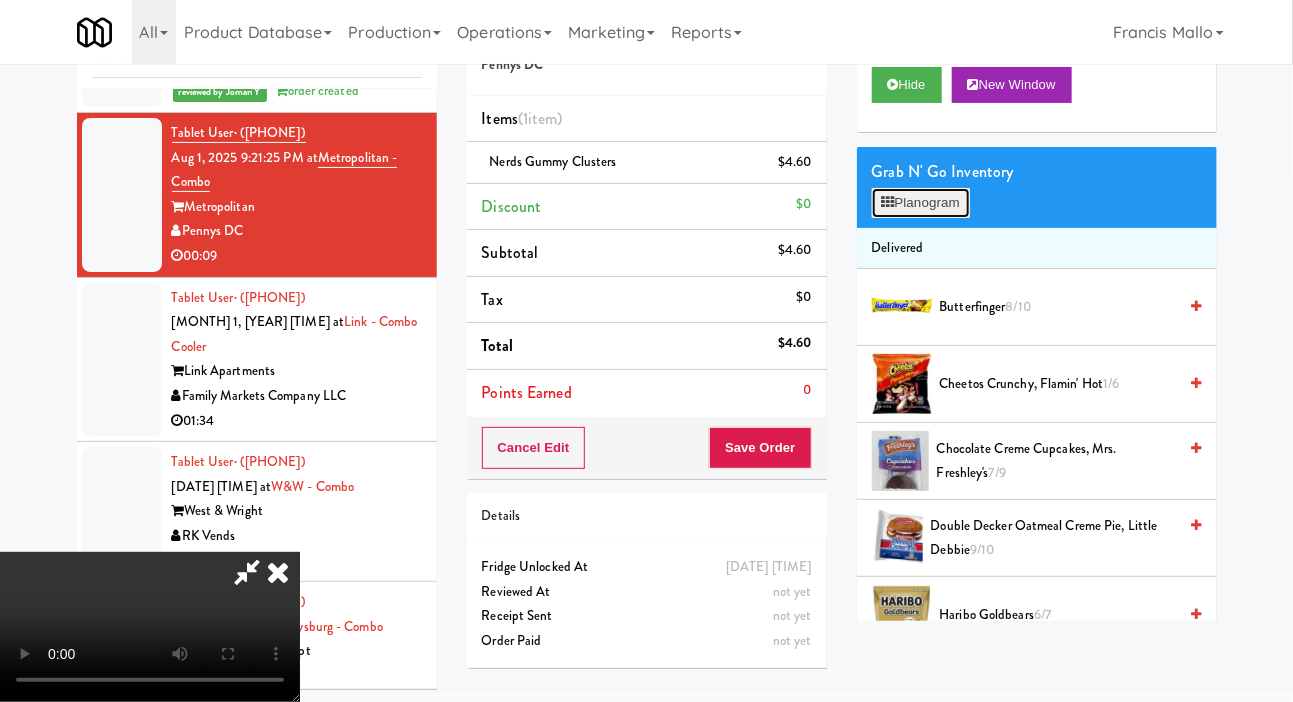 click on "Planogram" at bounding box center (921, 203) 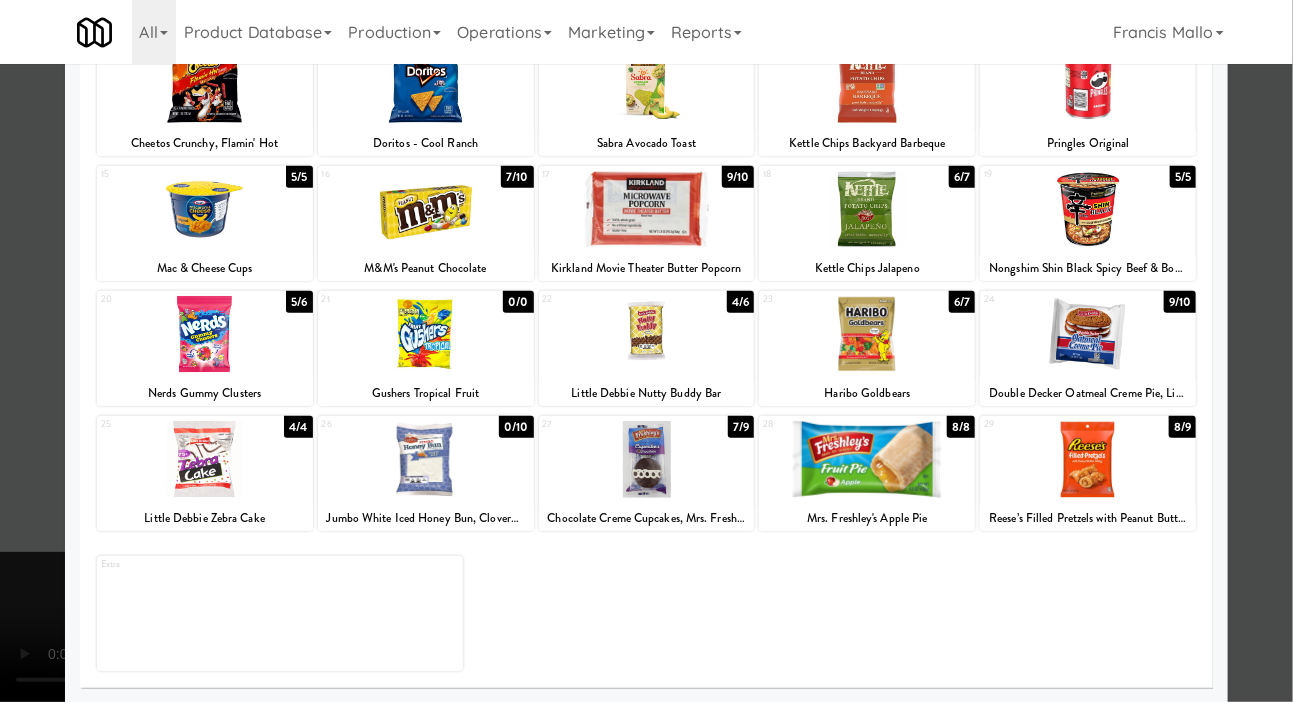 click at bounding box center [1088, 459] 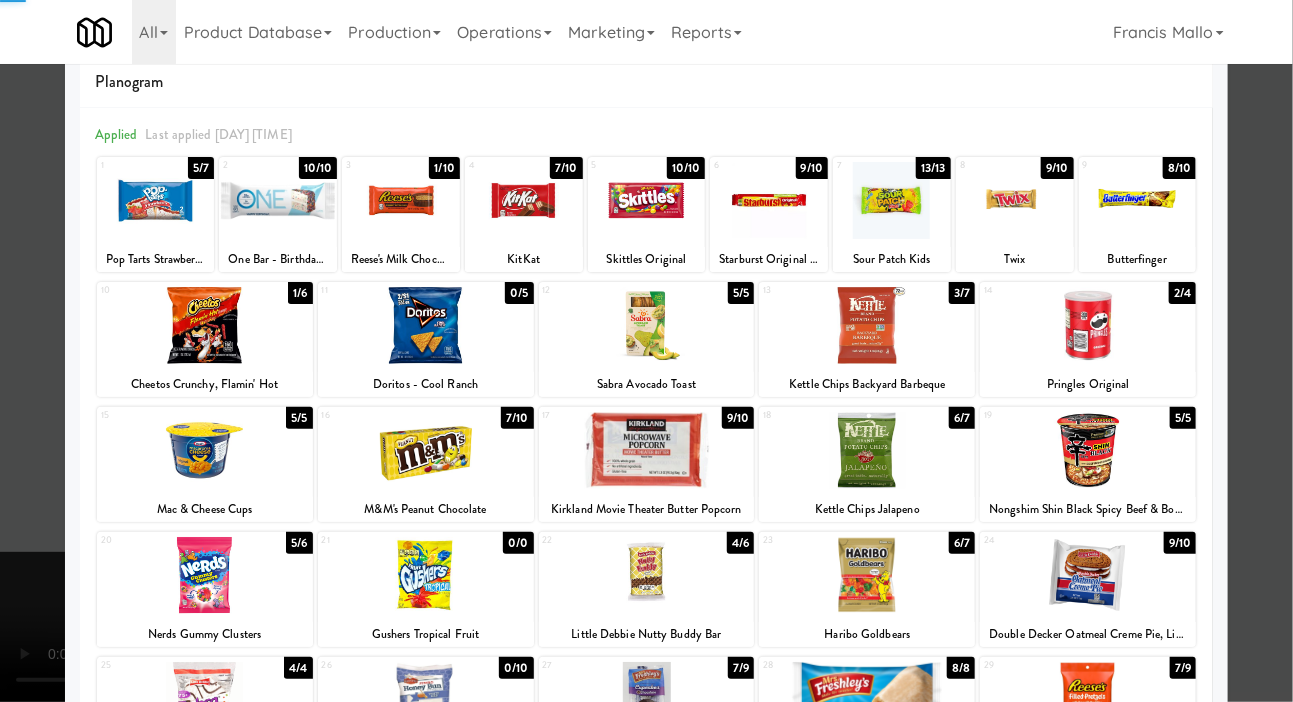 scroll, scrollTop: 0, scrollLeft: 0, axis: both 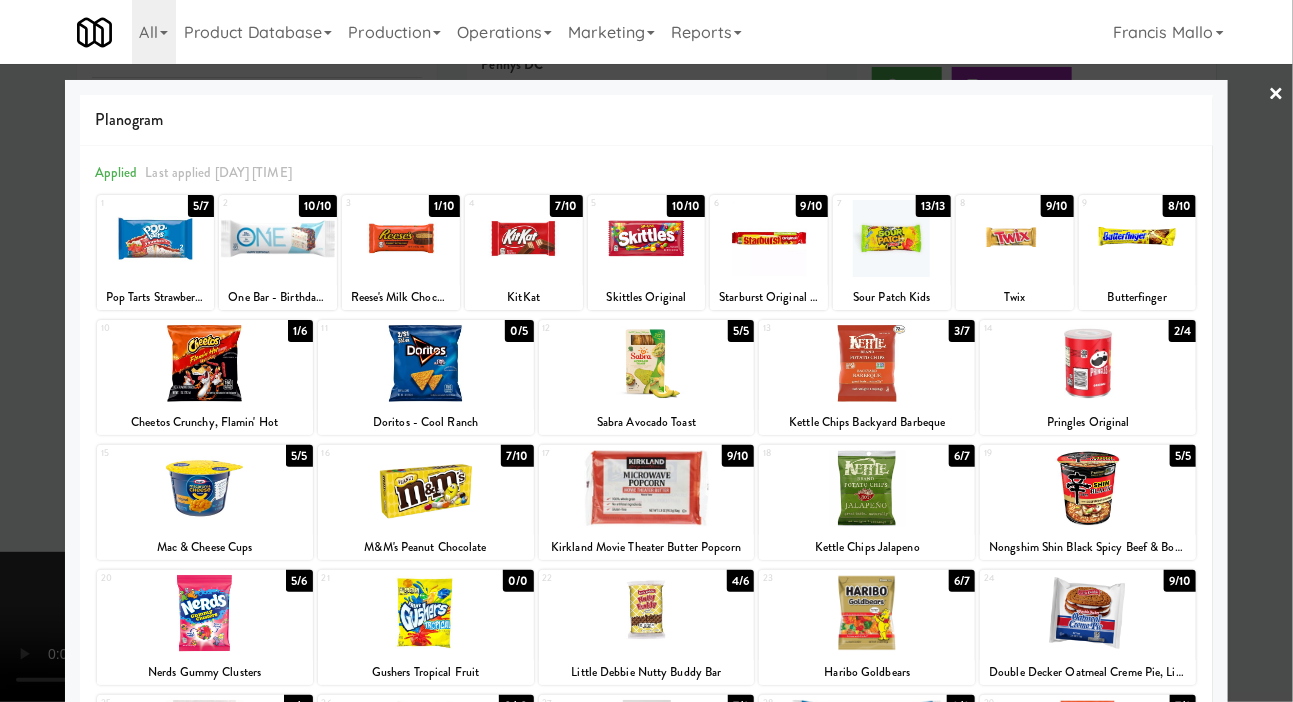 click at bounding box center [1015, 238] 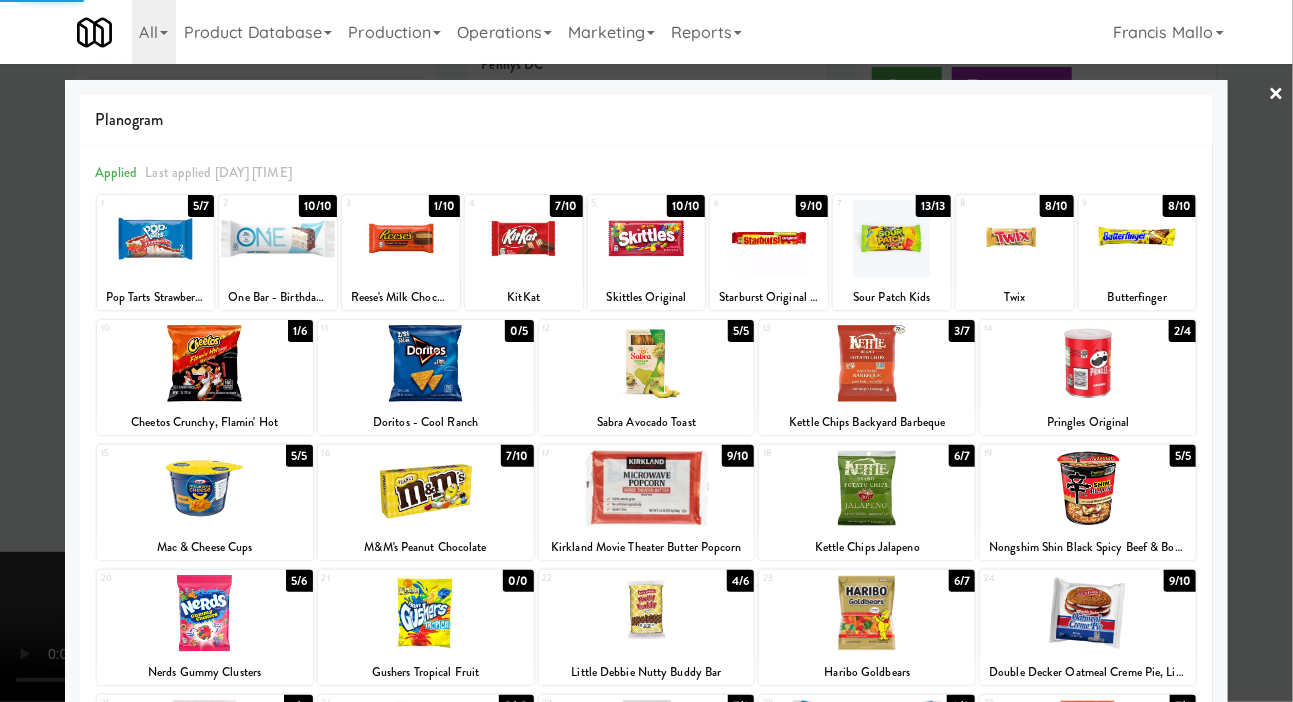 click at bounding box center [646, 351] 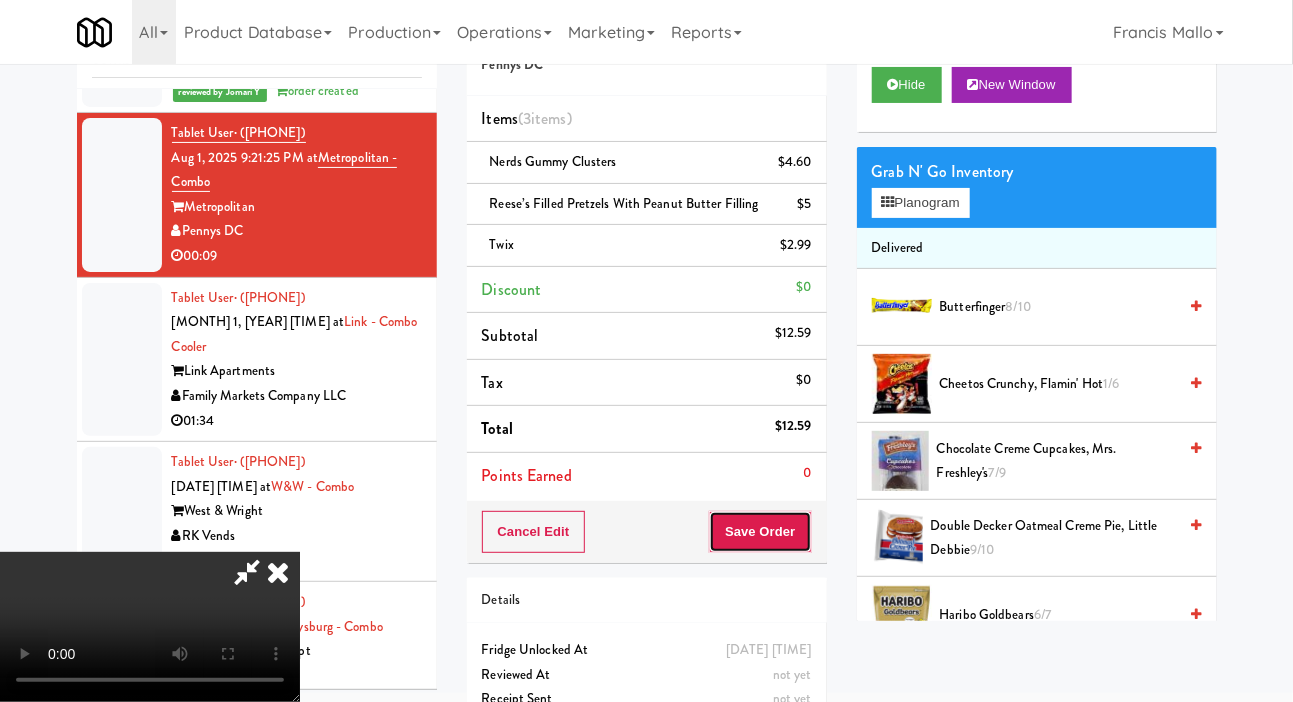 click on "Save Order" at bounding box center (760, 532) 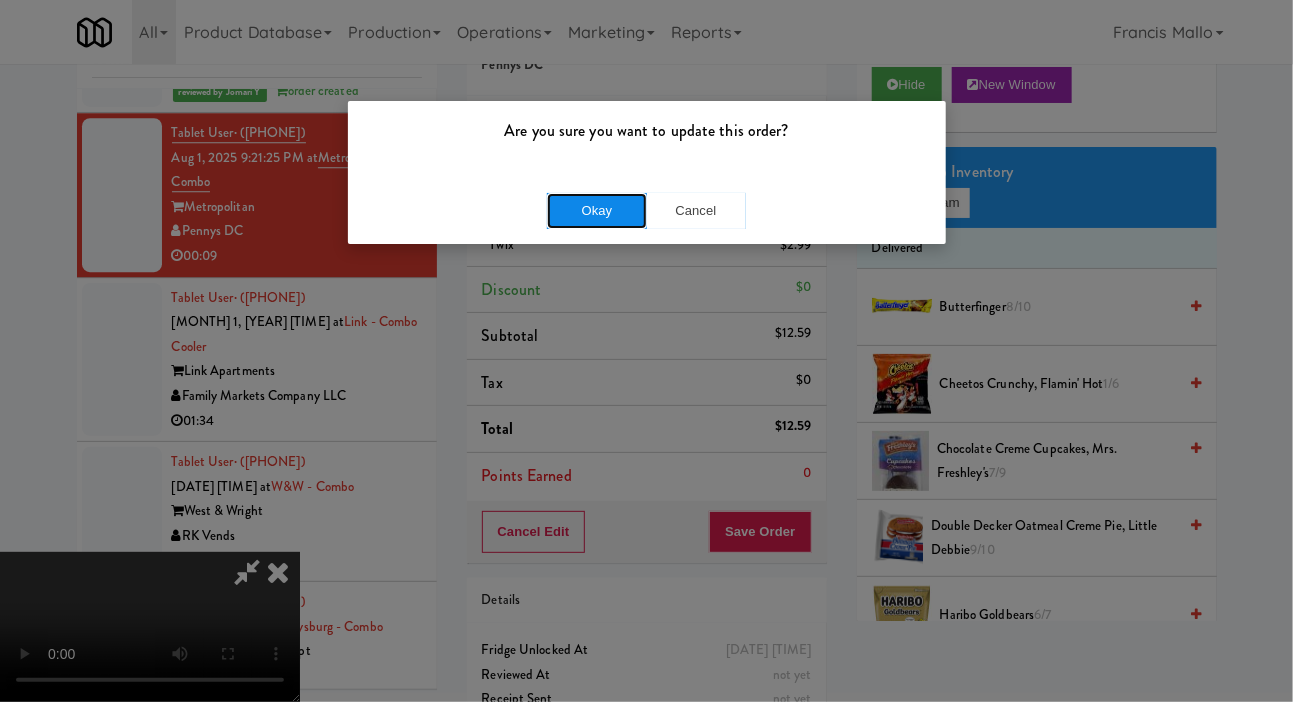 click on "Okay" at bounding box center [597, 211] 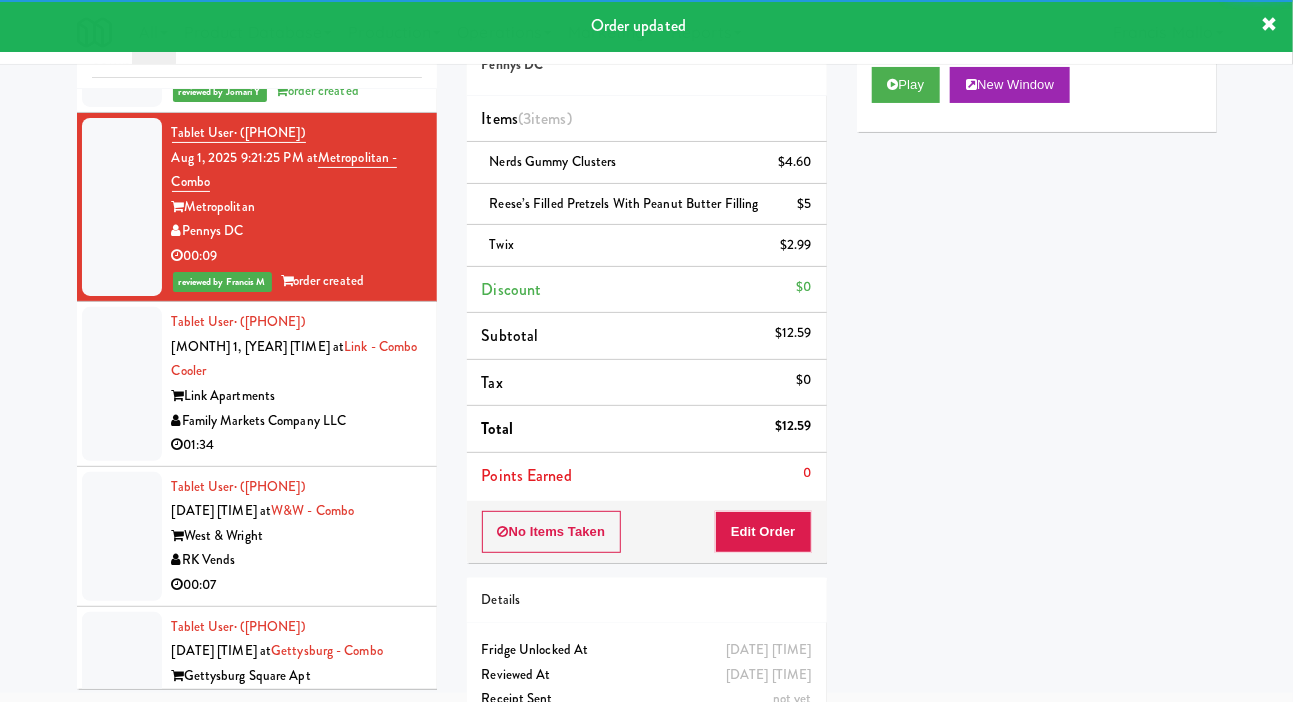 click on "Link Apartments" at bounding box center [297, 396] 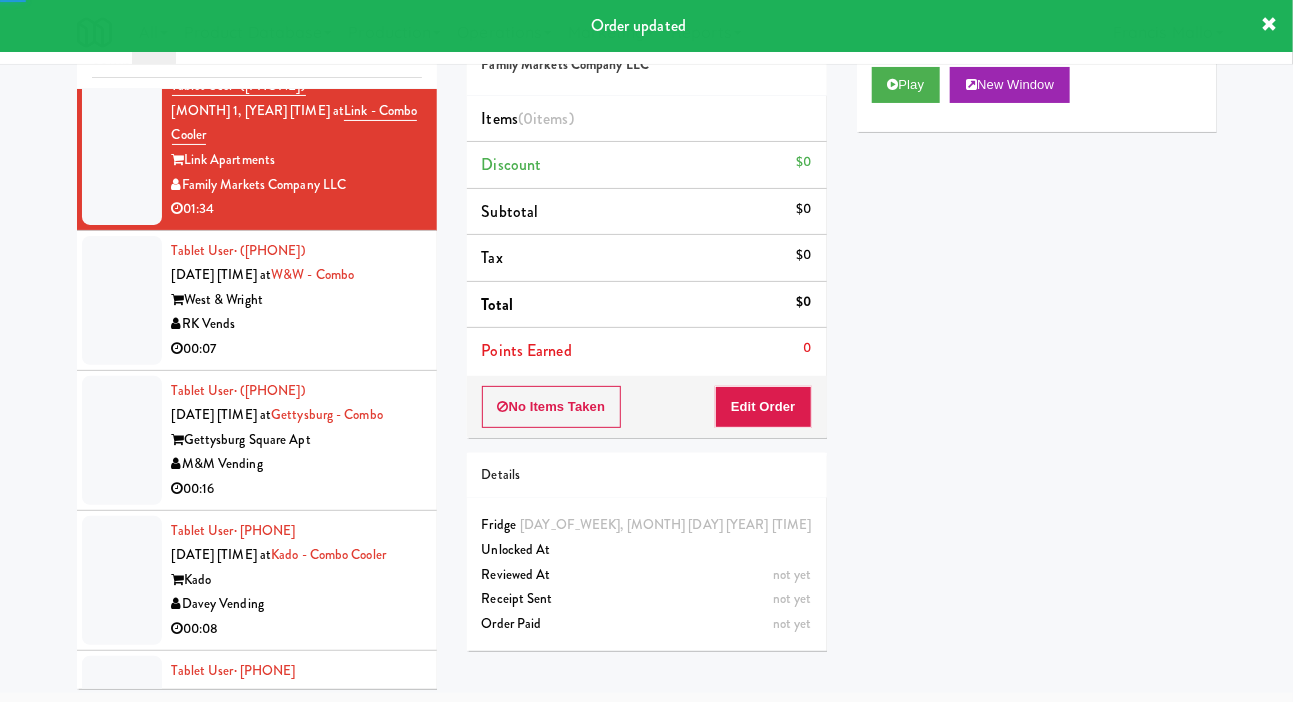 scroll, scrollTop: 5445, scrollLeft: 0, axis: vertical 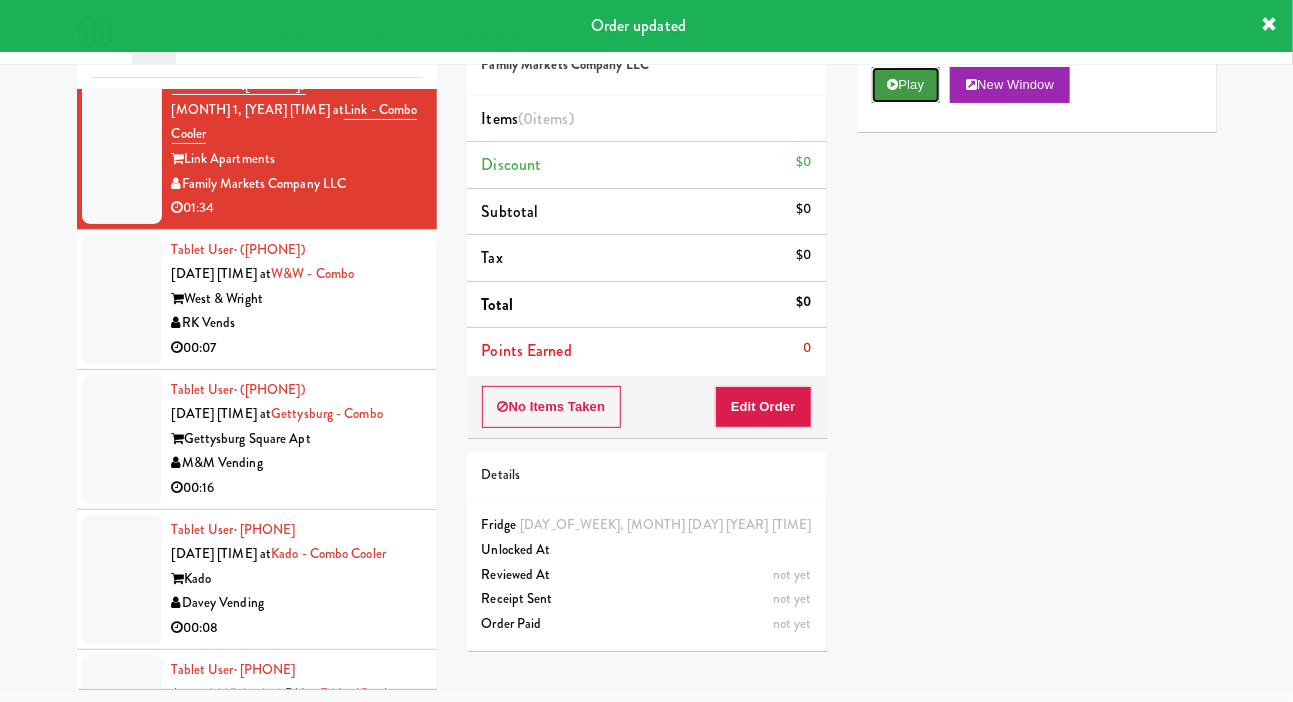click on "Play" at bounding box center [906, 85] 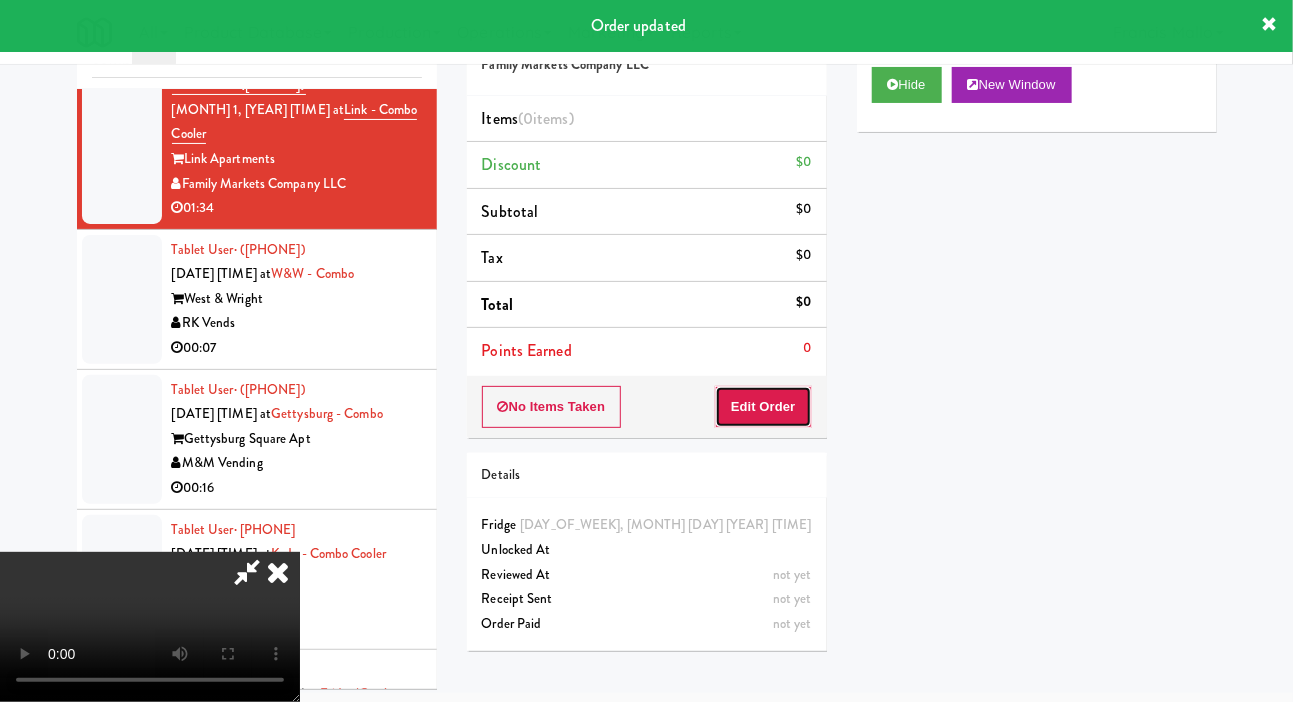 click on "Edit Order" at bounding box center (763, 407) 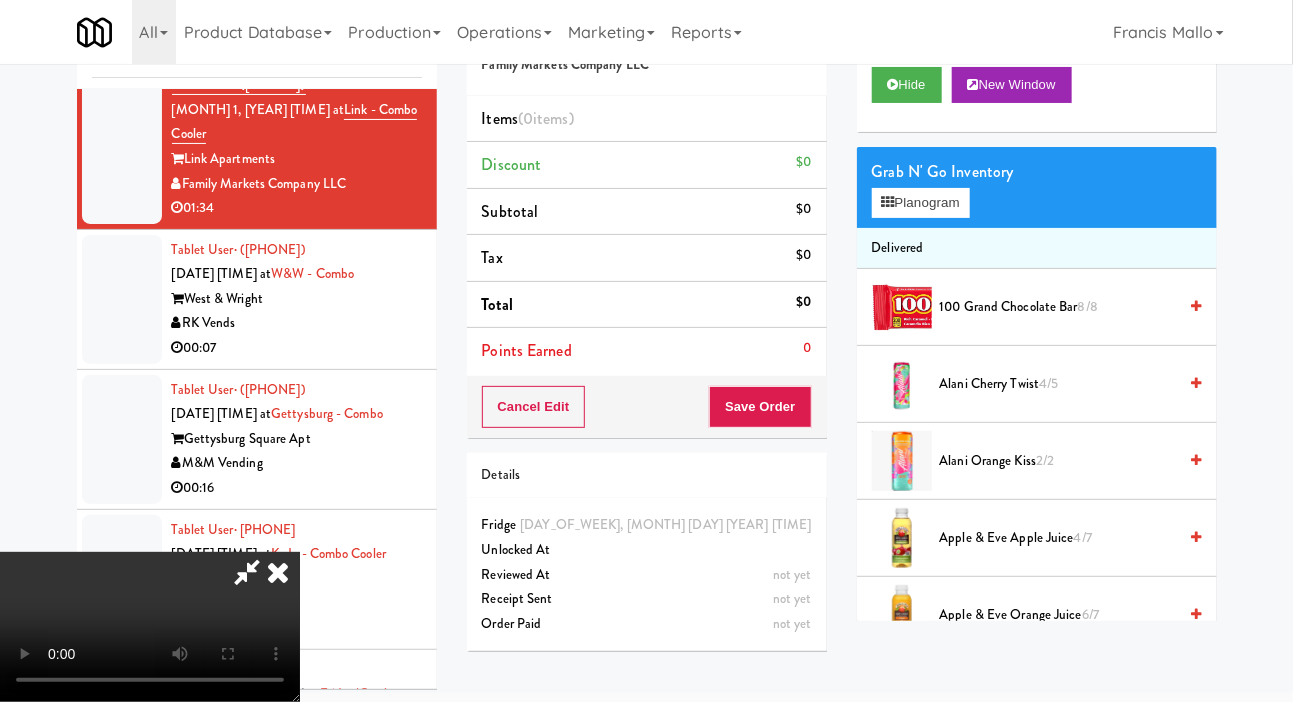 type 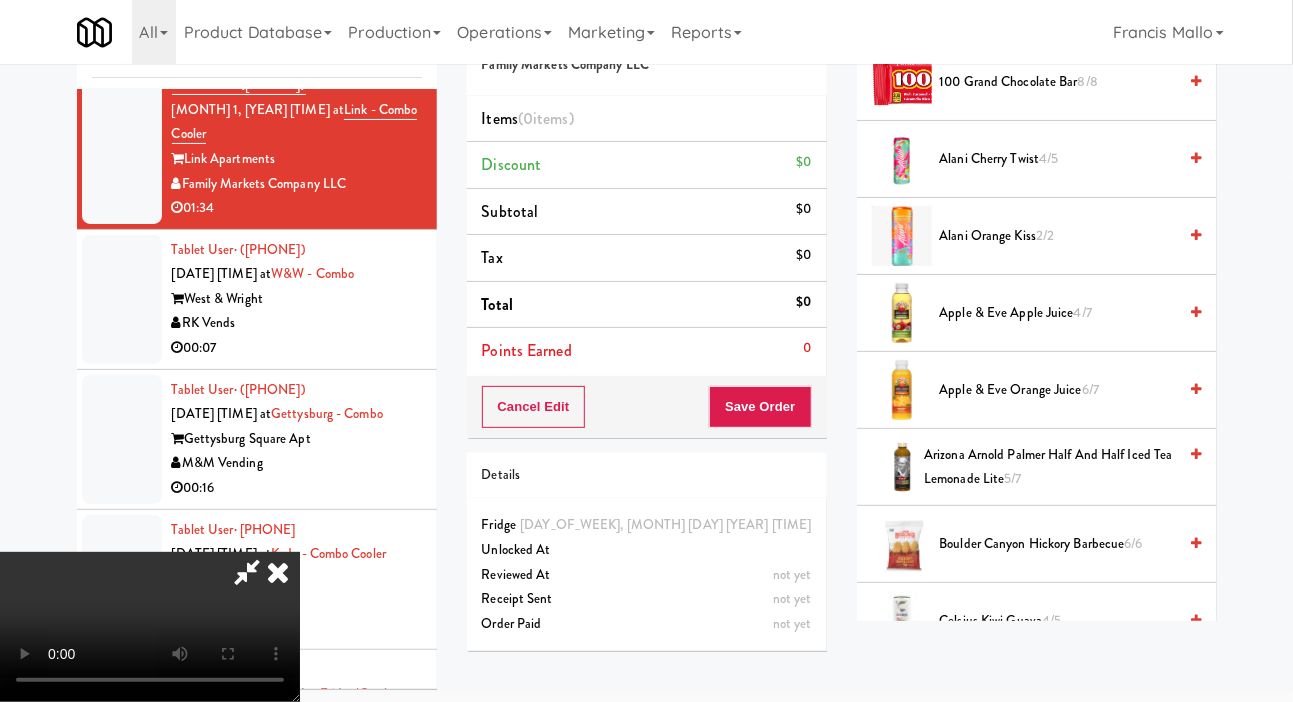 scroll, scrollTop: 227, scrollLeft: 0, axis: vertical 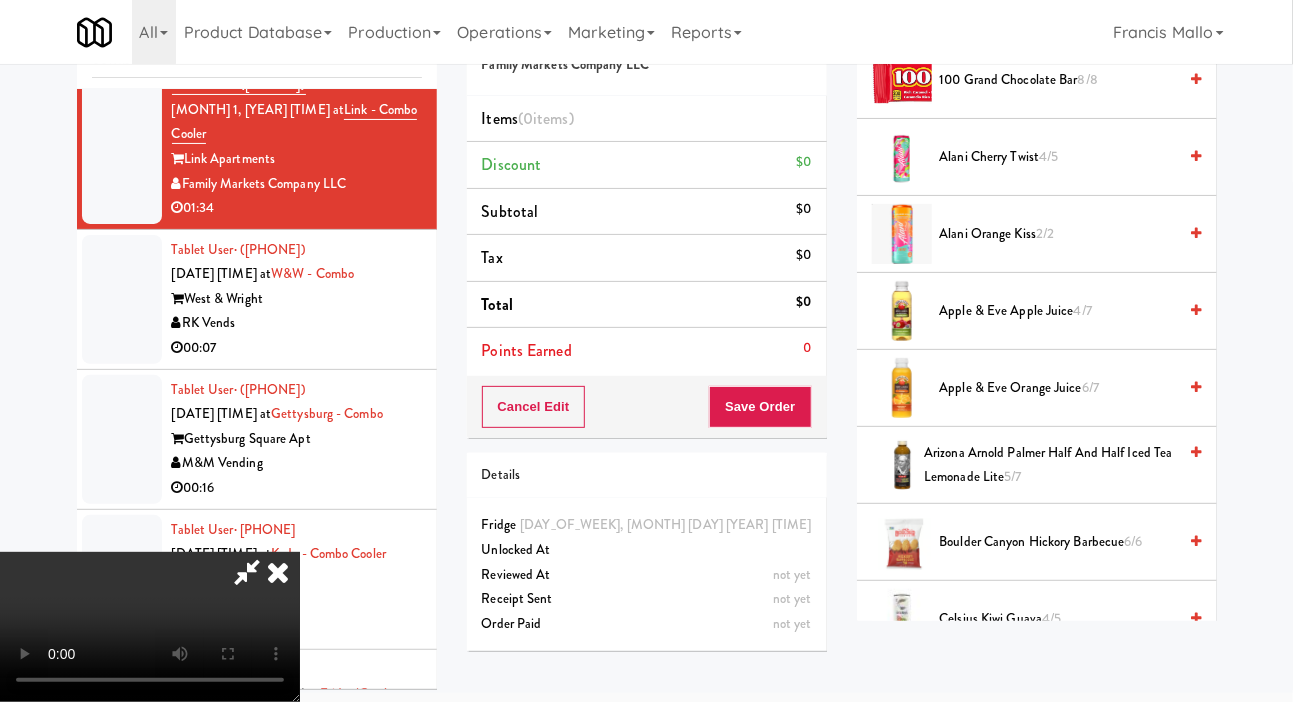 click on "Arizona Arnold Palmer Half and Half Iced Tea Lemonade Lite  5/7" at bounding box center (1050, 465) 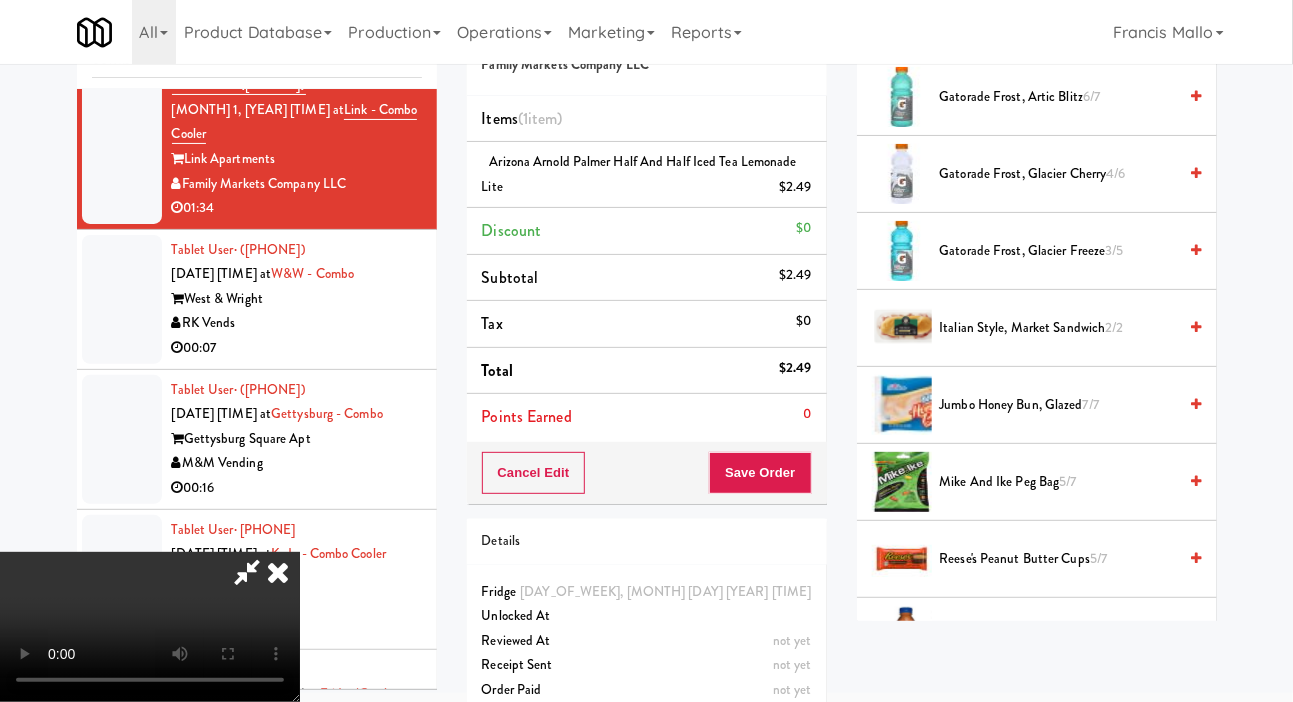 scroll, scrollTop: 1694, scrollLeft: 0, axis: vertical 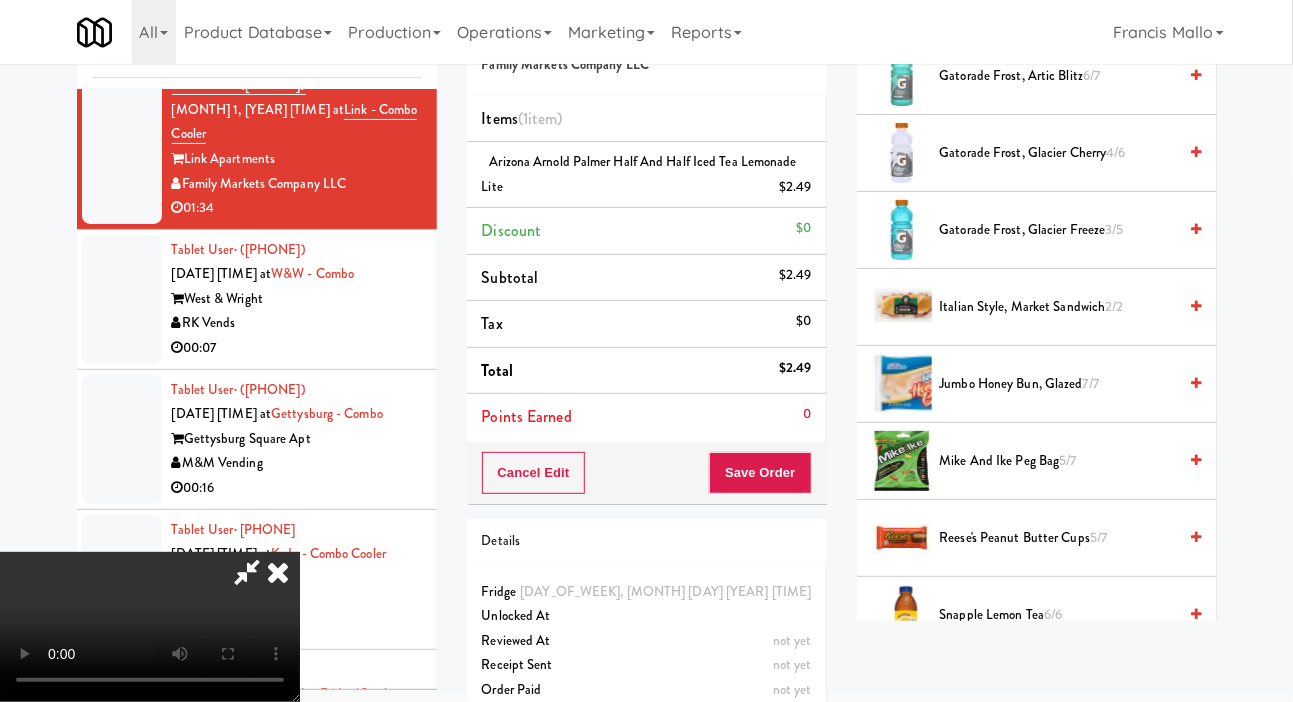 click on "Jumbo Honey Bun, Glazed  7/7" at bounding box center (1058, 384) 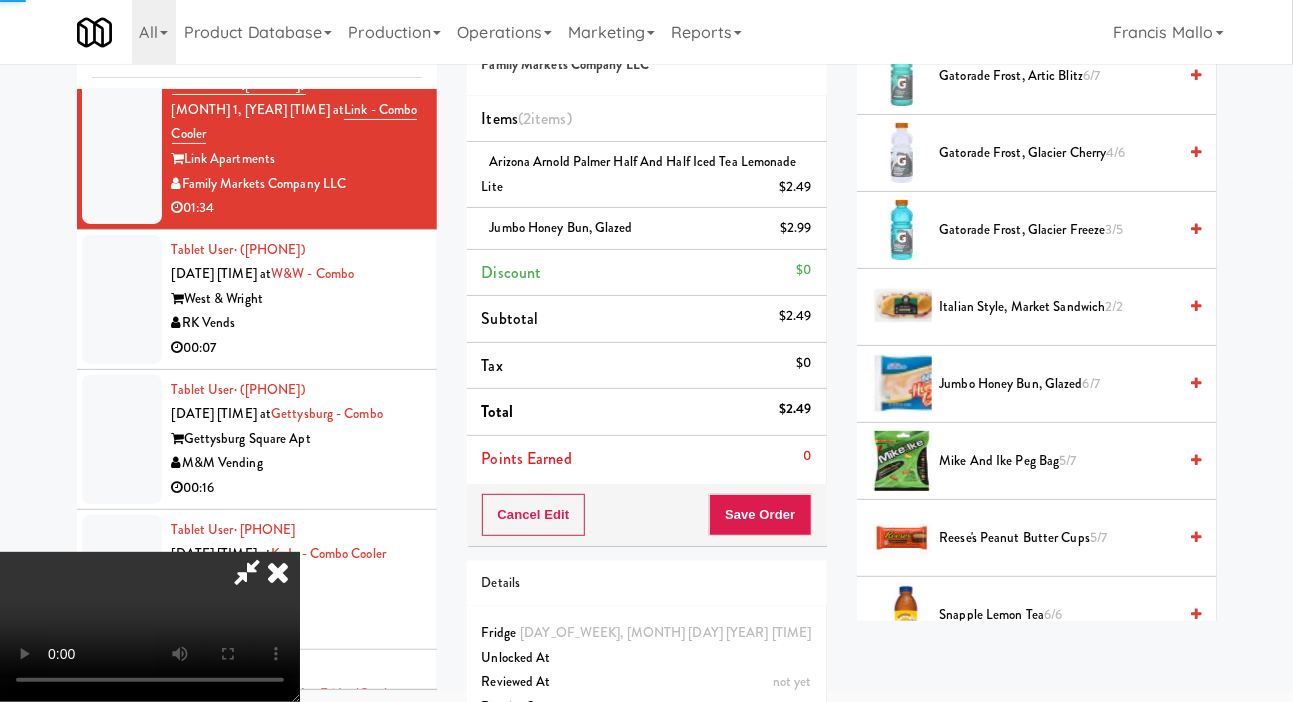 click on "Jumbo Honey Bun, Glazed  6/7" at bounding box center (1058, 384) 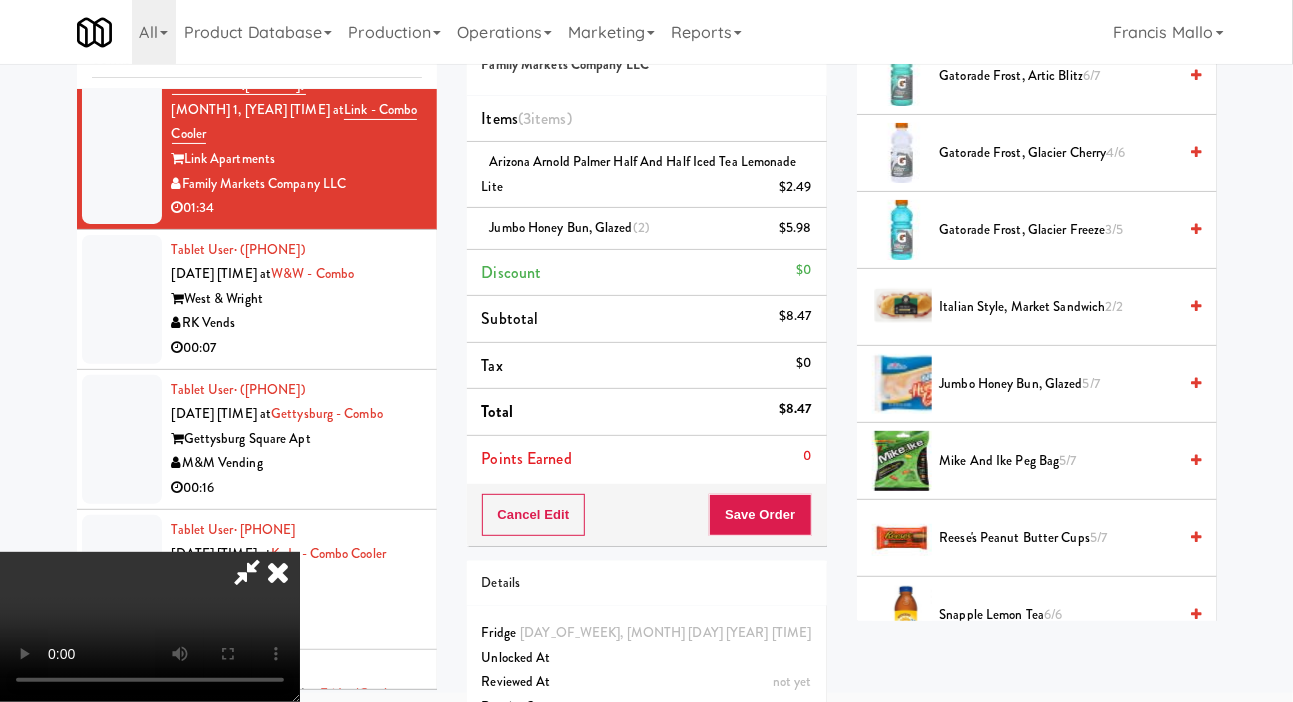 click on "Jumbo Honey Bun, Glazed  5/7" at bounding box center (1058, 384) 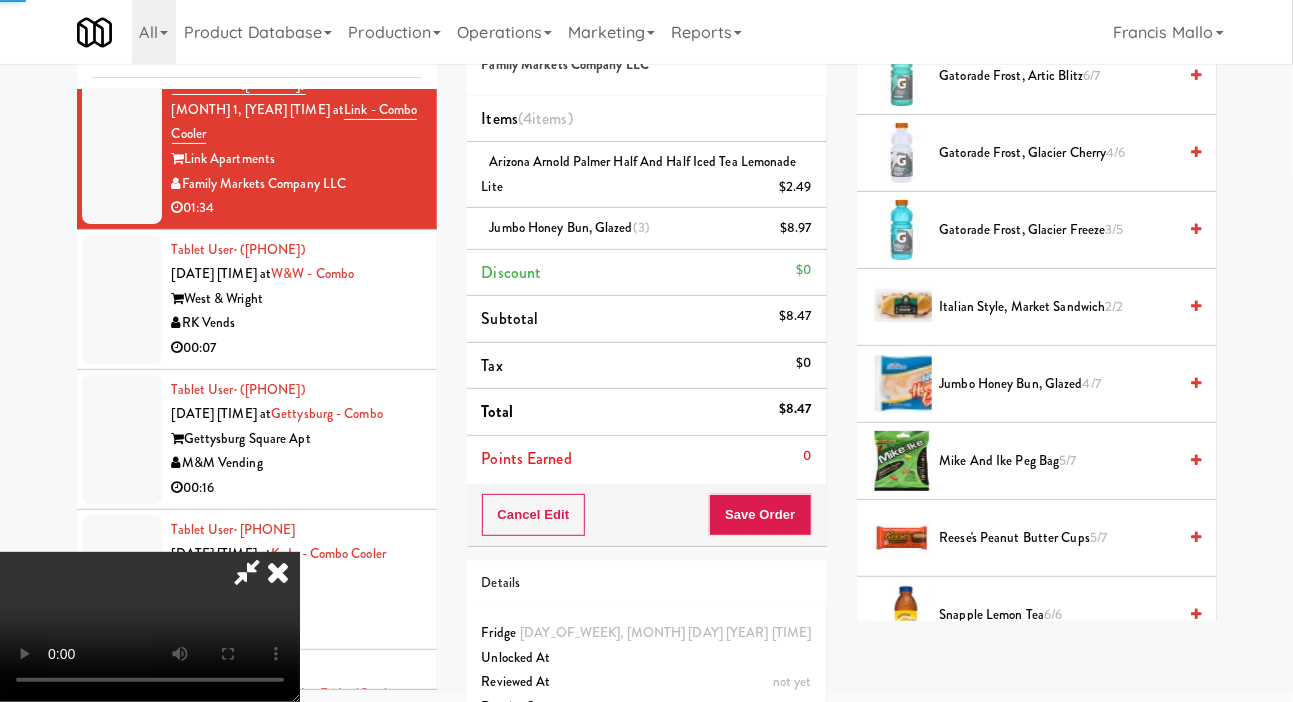 click on "Jumbo Honey Bun, Glazed  4/7" at bounding box center (1058, 384) 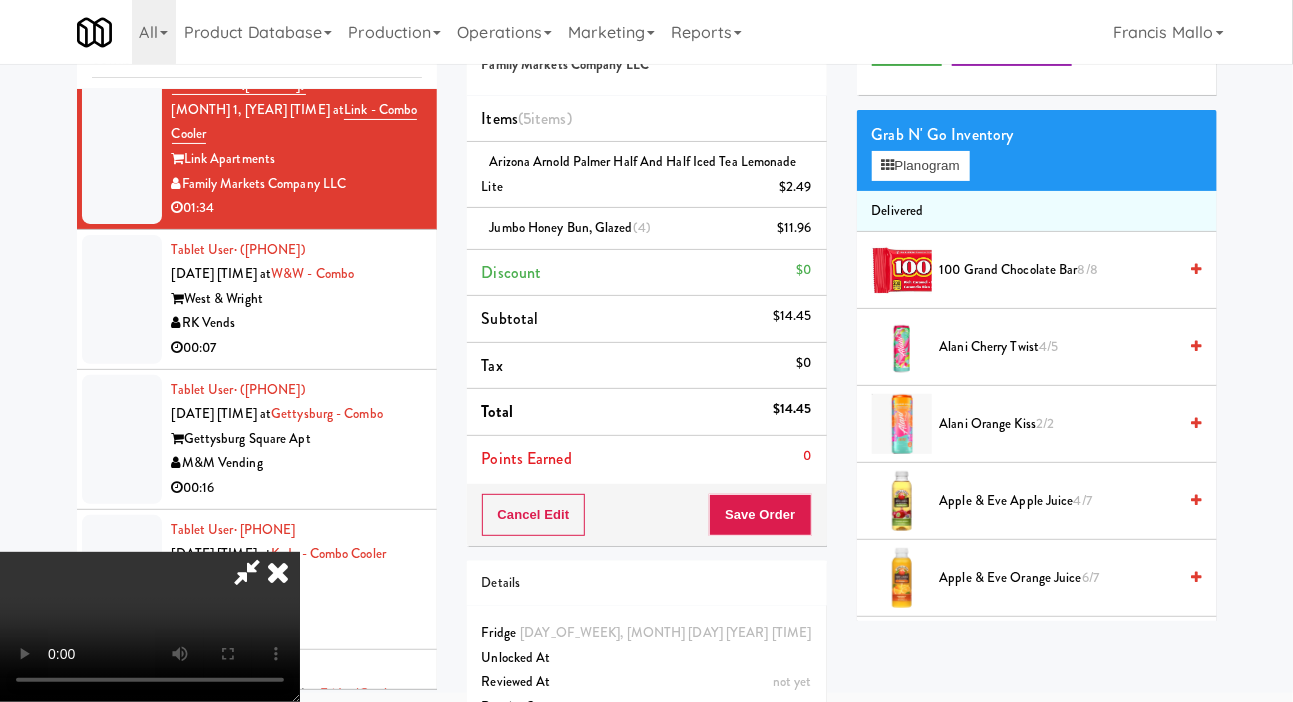 scroll, scrollTop: 0, scrollLeft: 0, axis: both 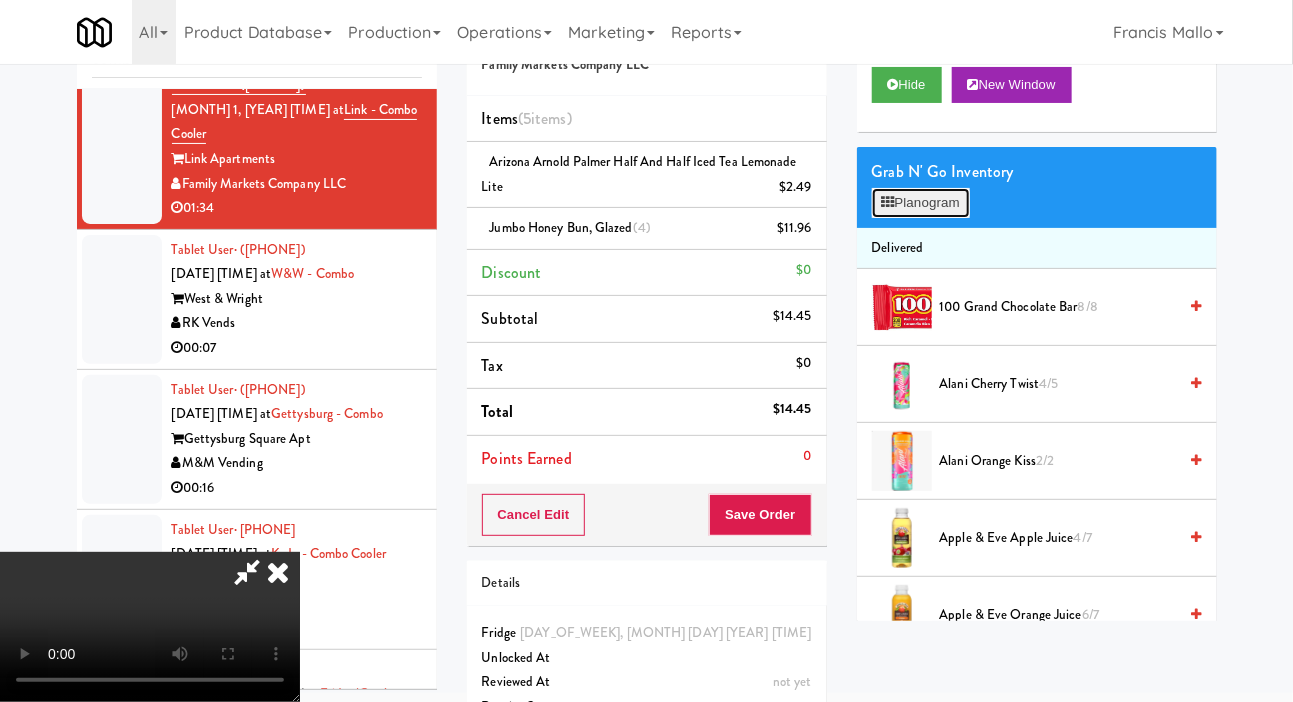 click on "Planogram" at bounding box center (921, 203) 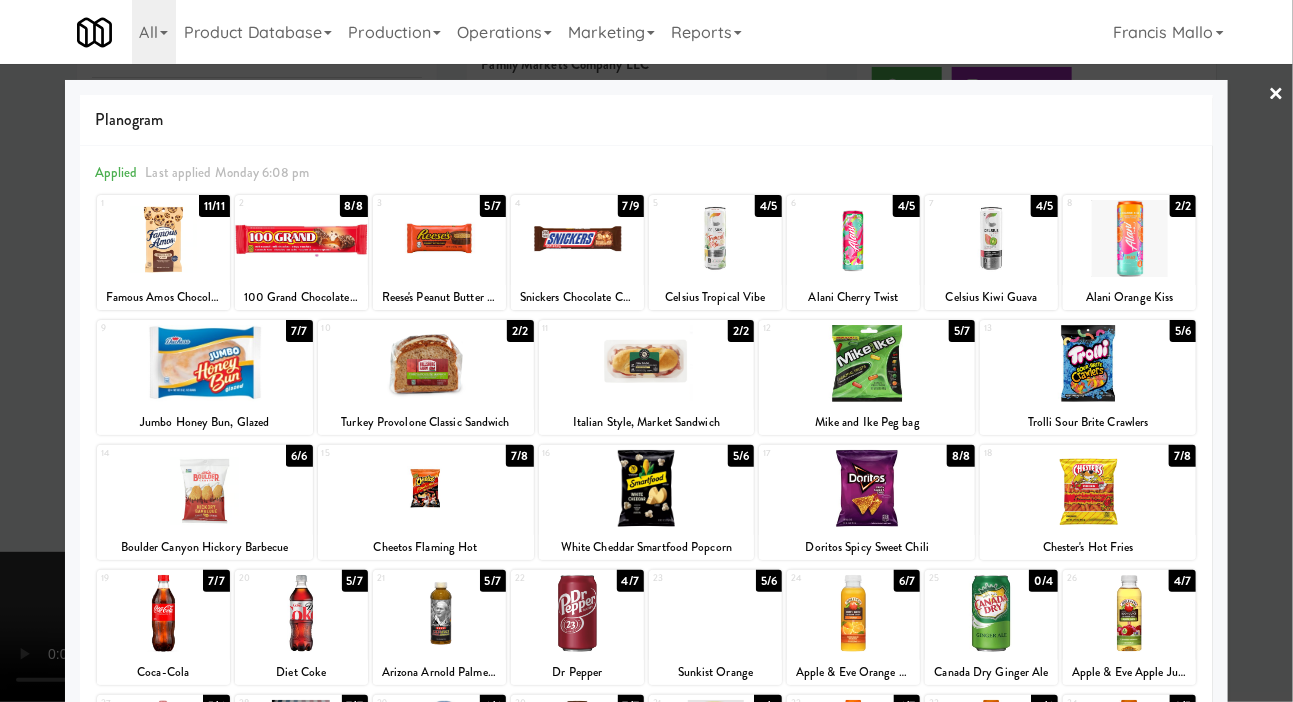 click at bounding box center [301, 238] 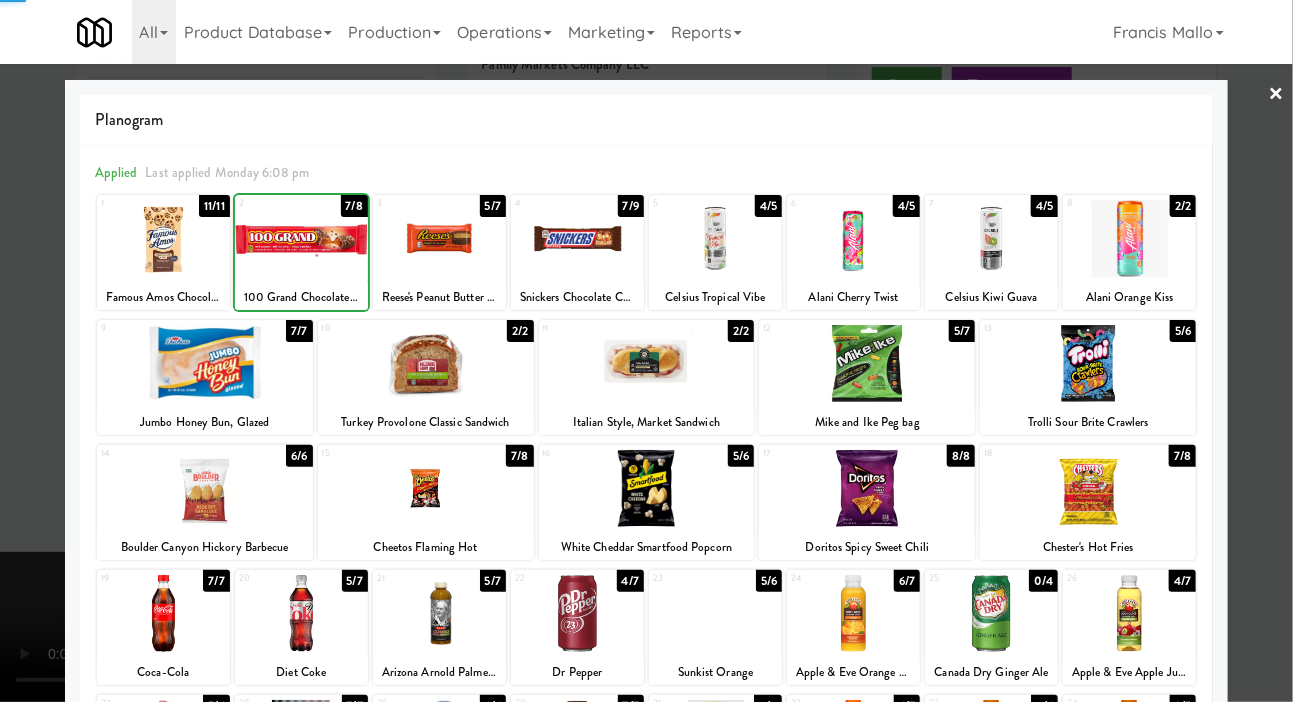 click at bounding box center (301, 238) 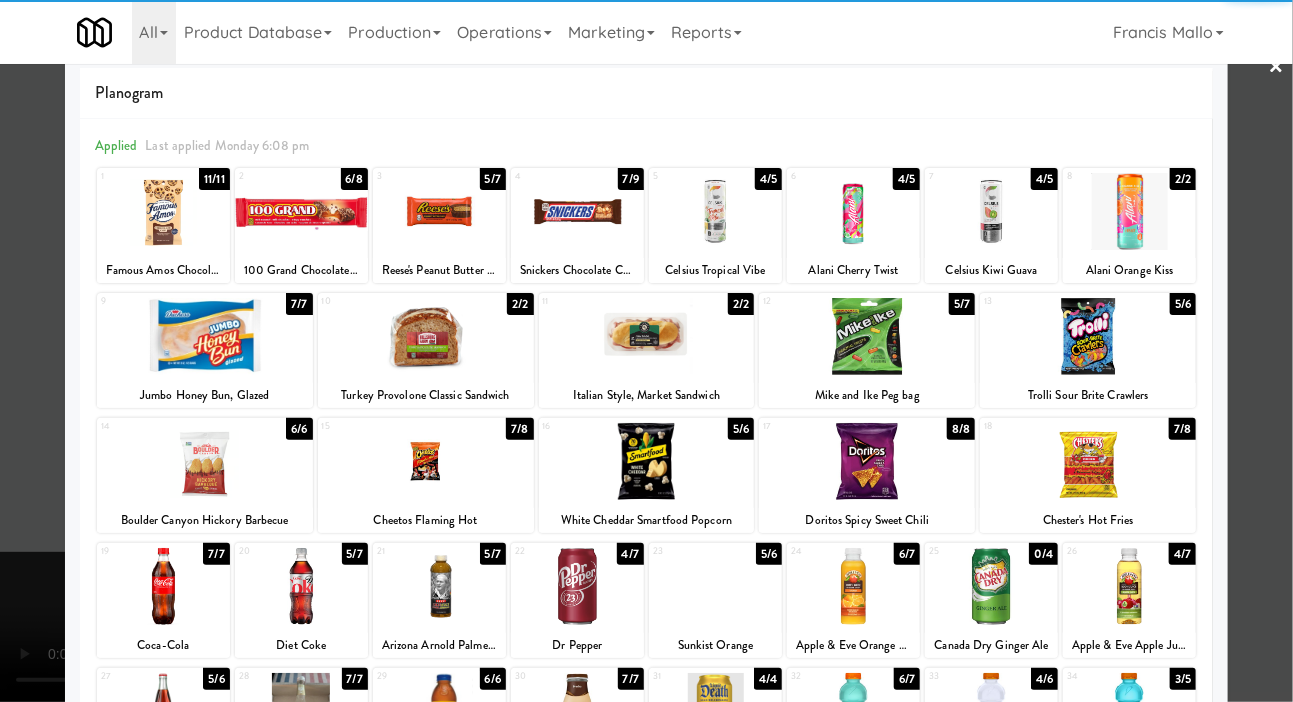 scroll, scrollTop: 30, scrollLeft: 0, axis: vertical 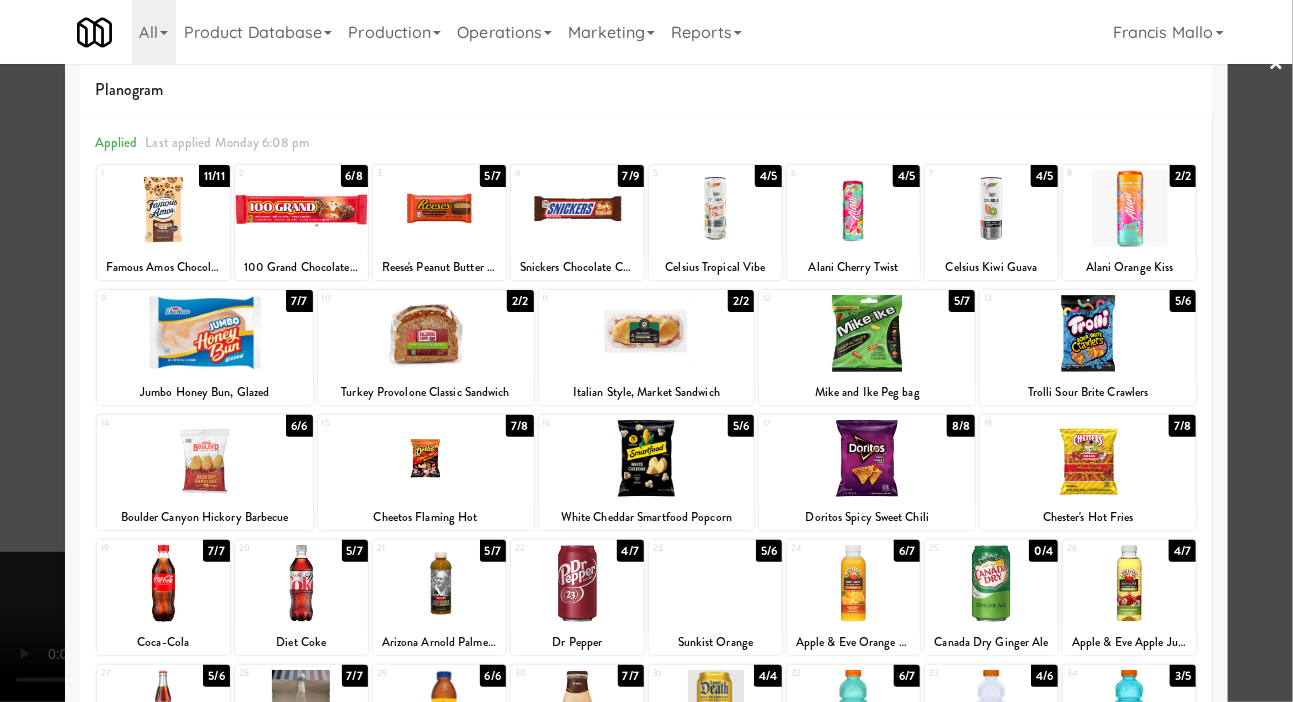 click at bounding box center [301, 208] 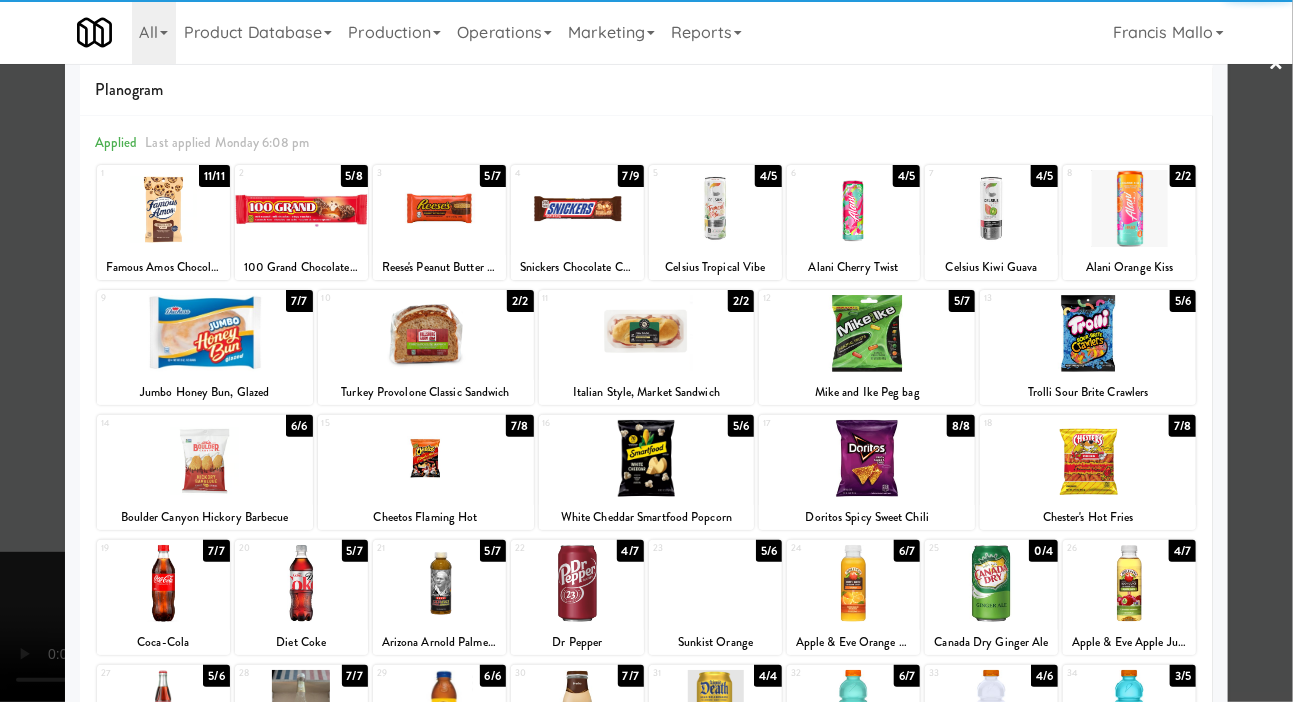 click at bounding box center [646, 351] 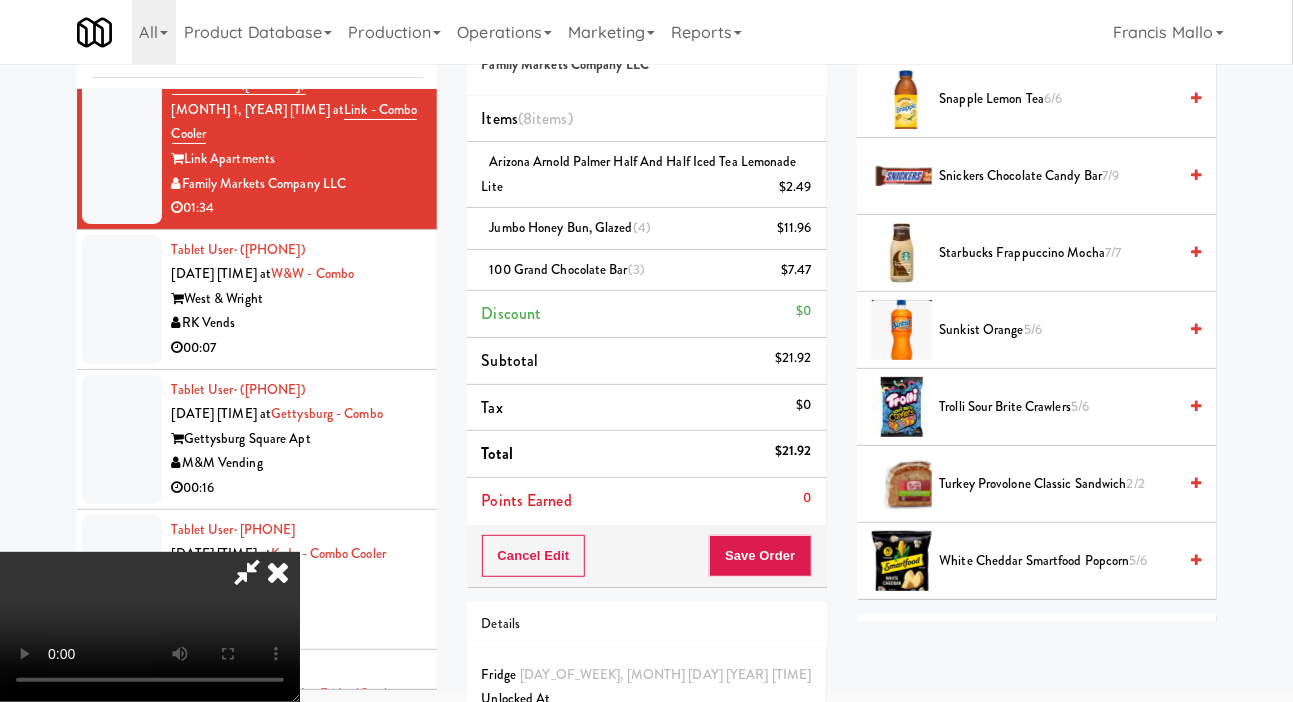 scroll, scrollTop: 2350, scrollLeft: 0, axis: vertical 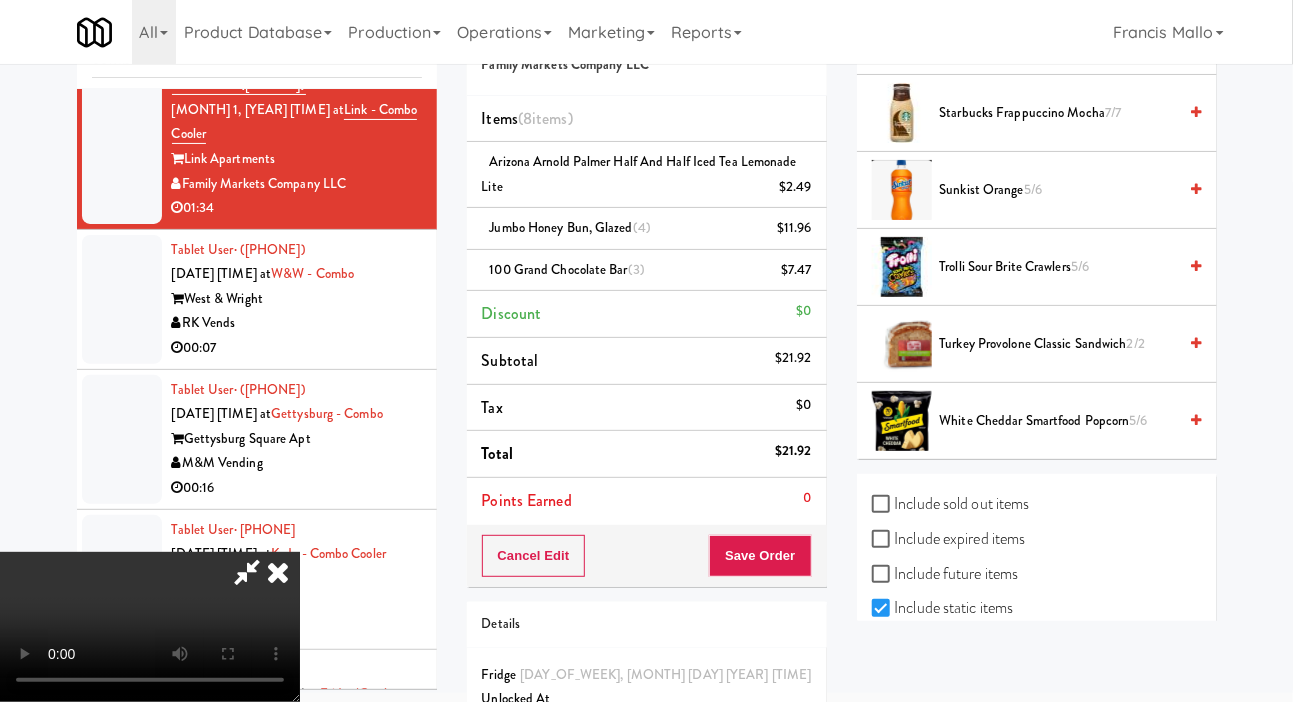 click on "Trolli Sour Brite Crawlers  5/6" at bounding box center (1058, 267) 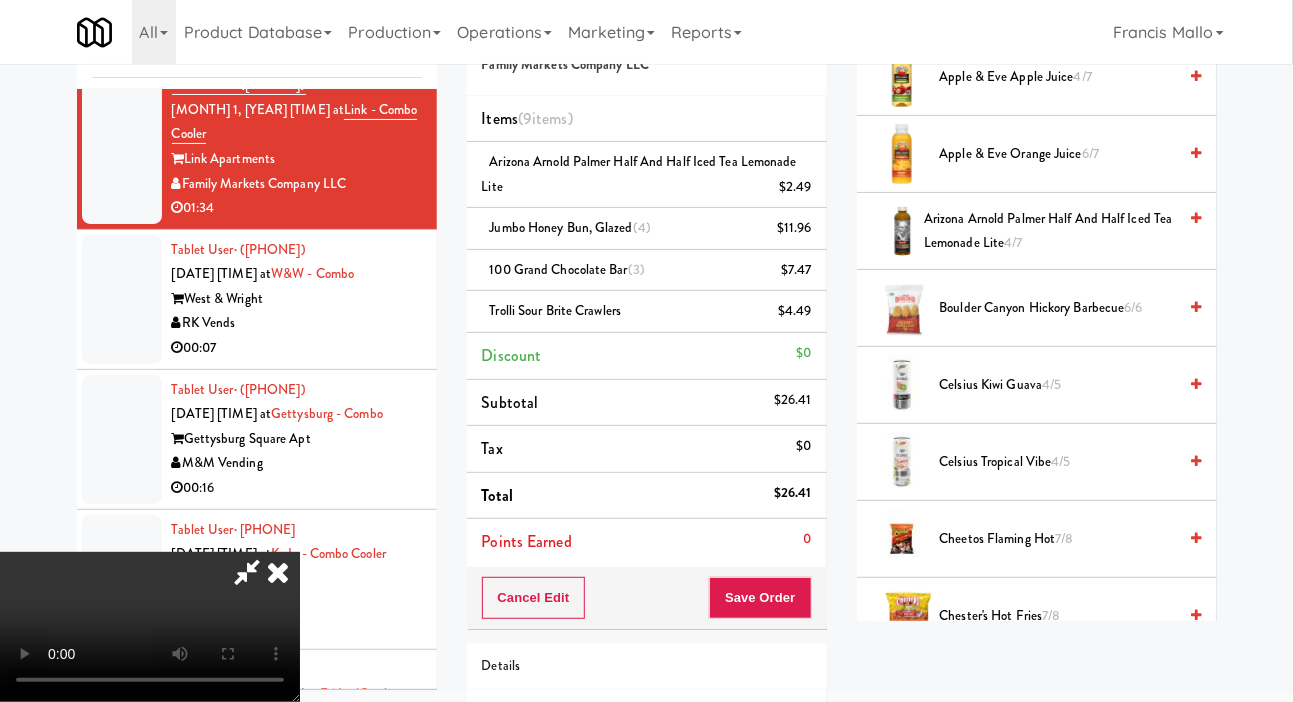 scroll, scrollTop: 0, scrollLeft: 0, axis: both 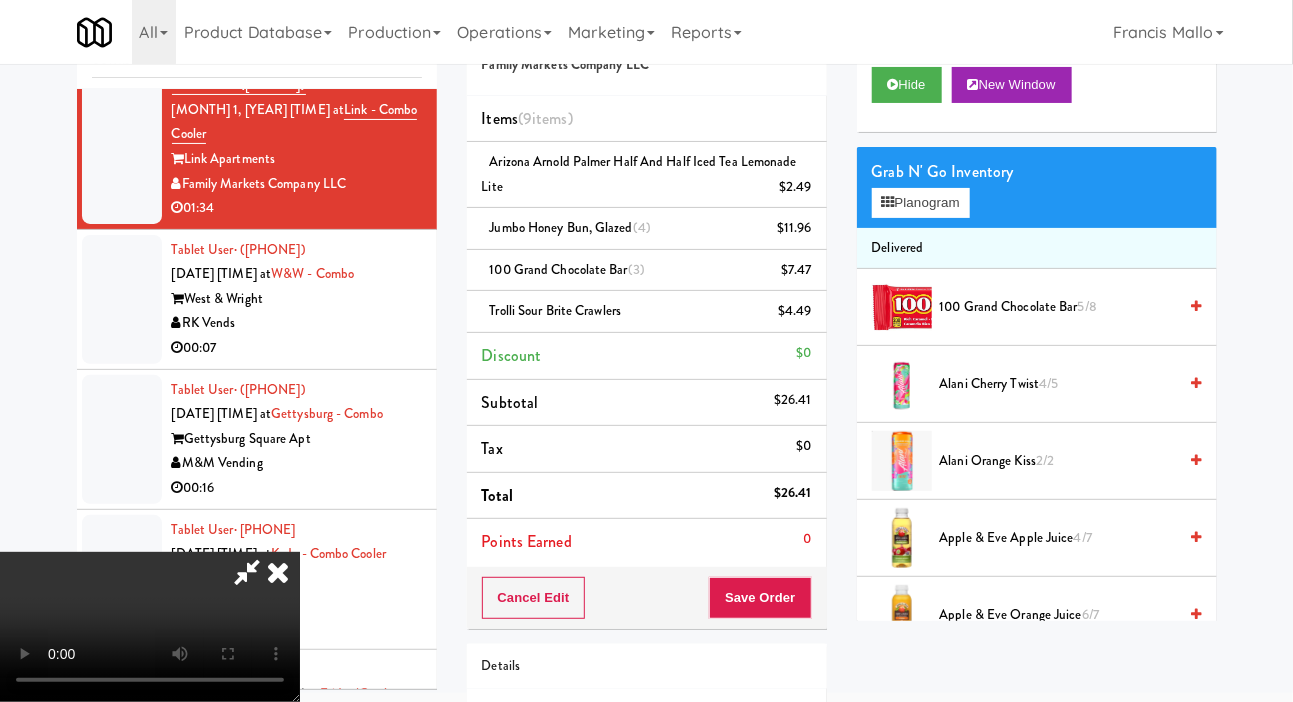 click on "100 Grand Chocolate Bar  5/8" at bounding box center (1058, 307) 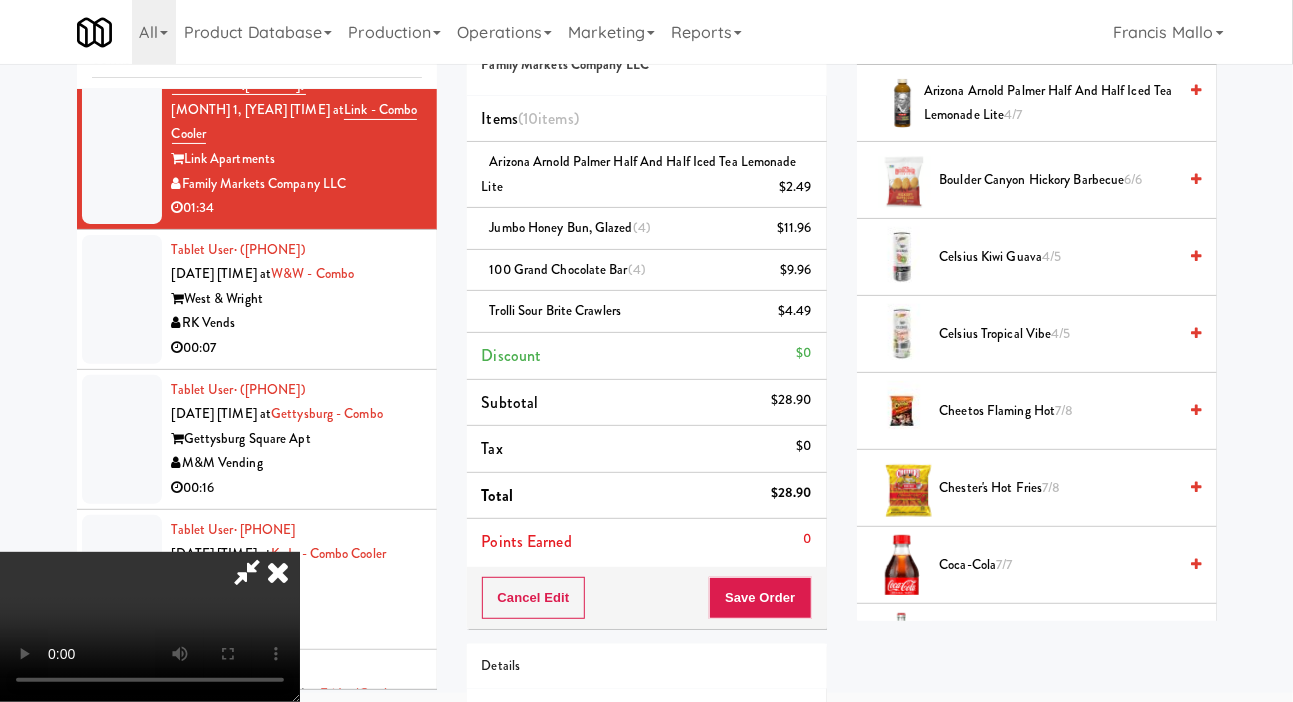 scroll, scrollTop: 590, scrollLeft: 0, axis: vertical 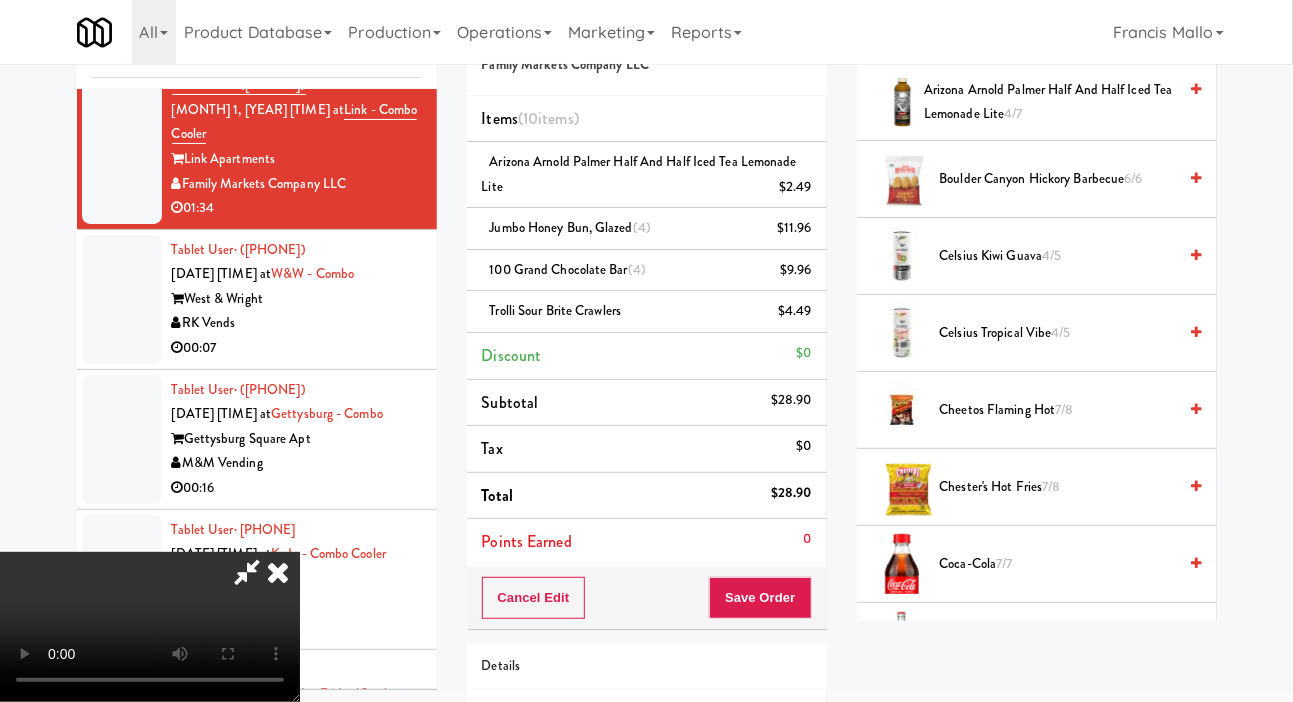 click on "Cheetos Flaming Hot  7/8" at bounding box center (1058, 410) 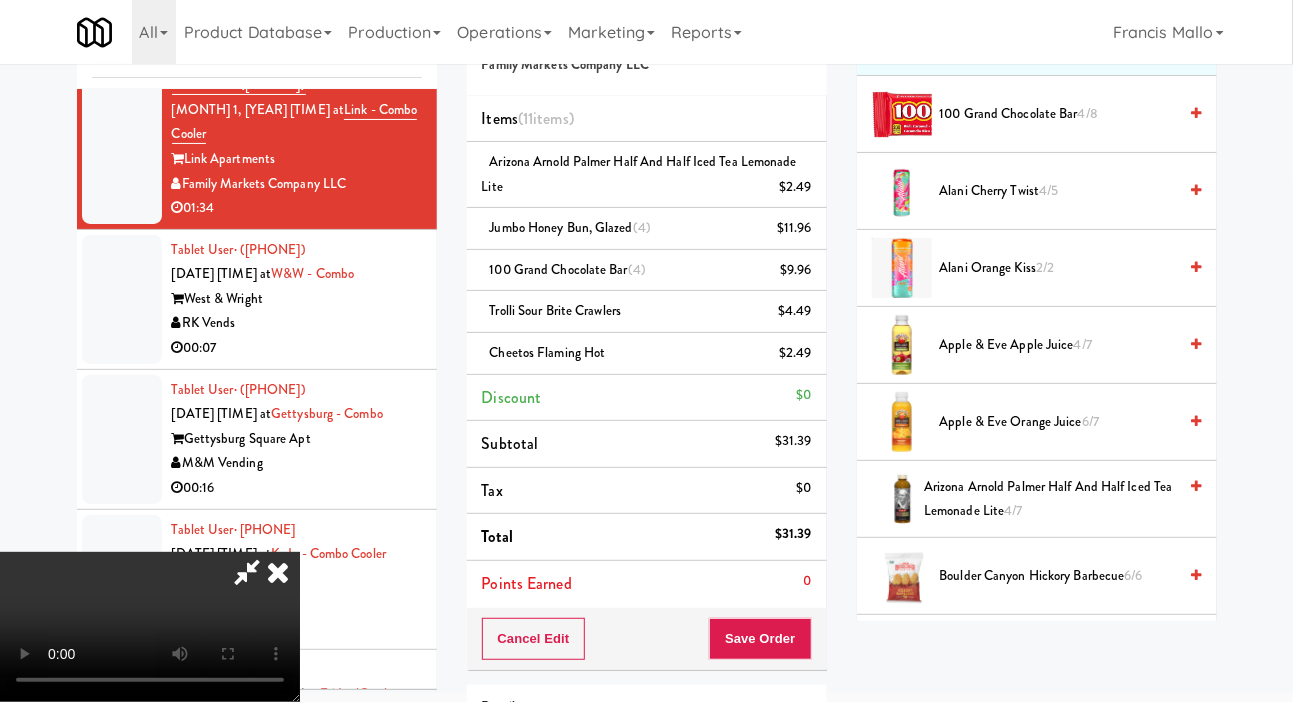 scroll, scrollTop: 0, scrollLeft: 0, axis: both 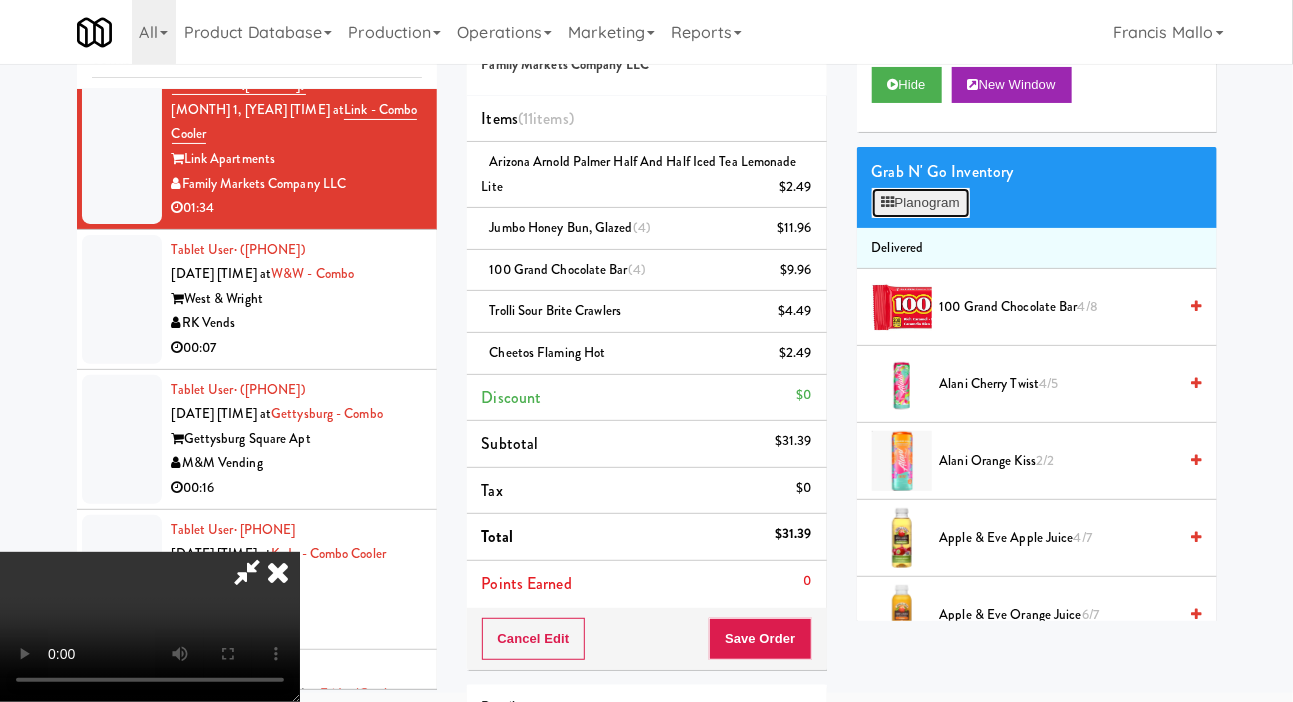 click on "Planogram" at bounding box center (921, 203) 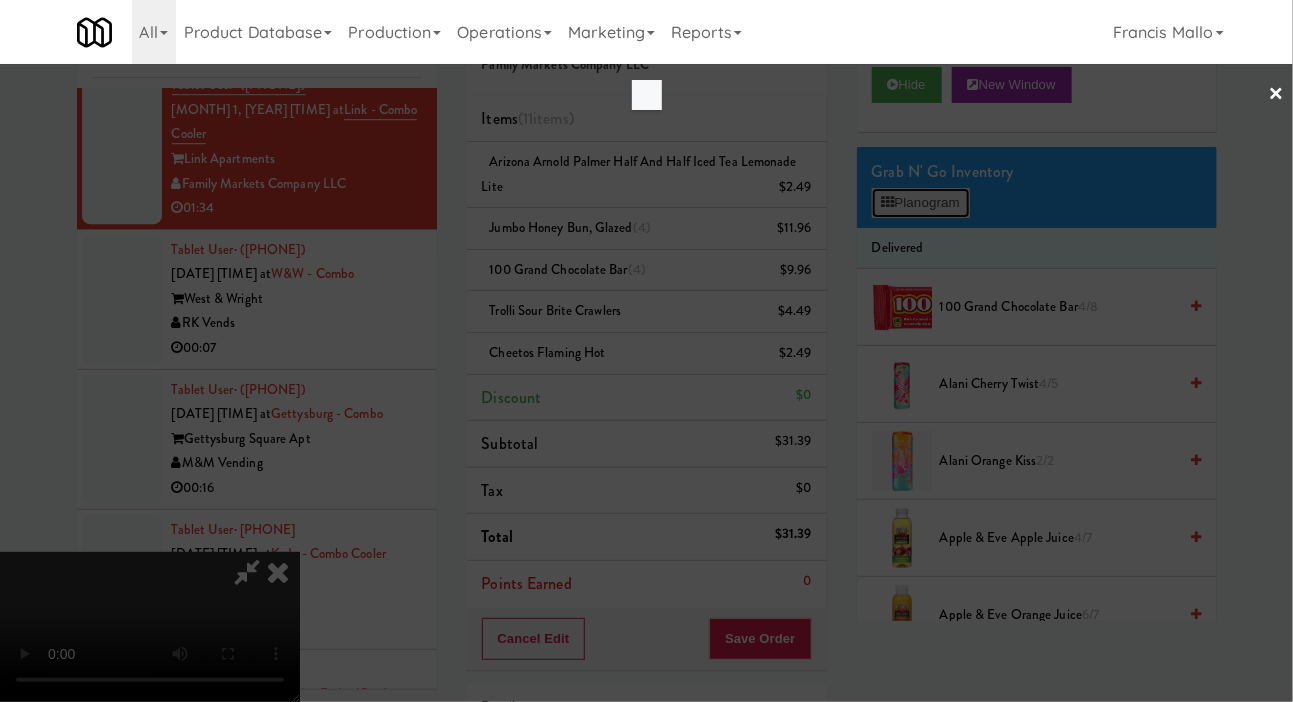 scroll, scrollTop: 0, scrollLeft: 0, axis: both 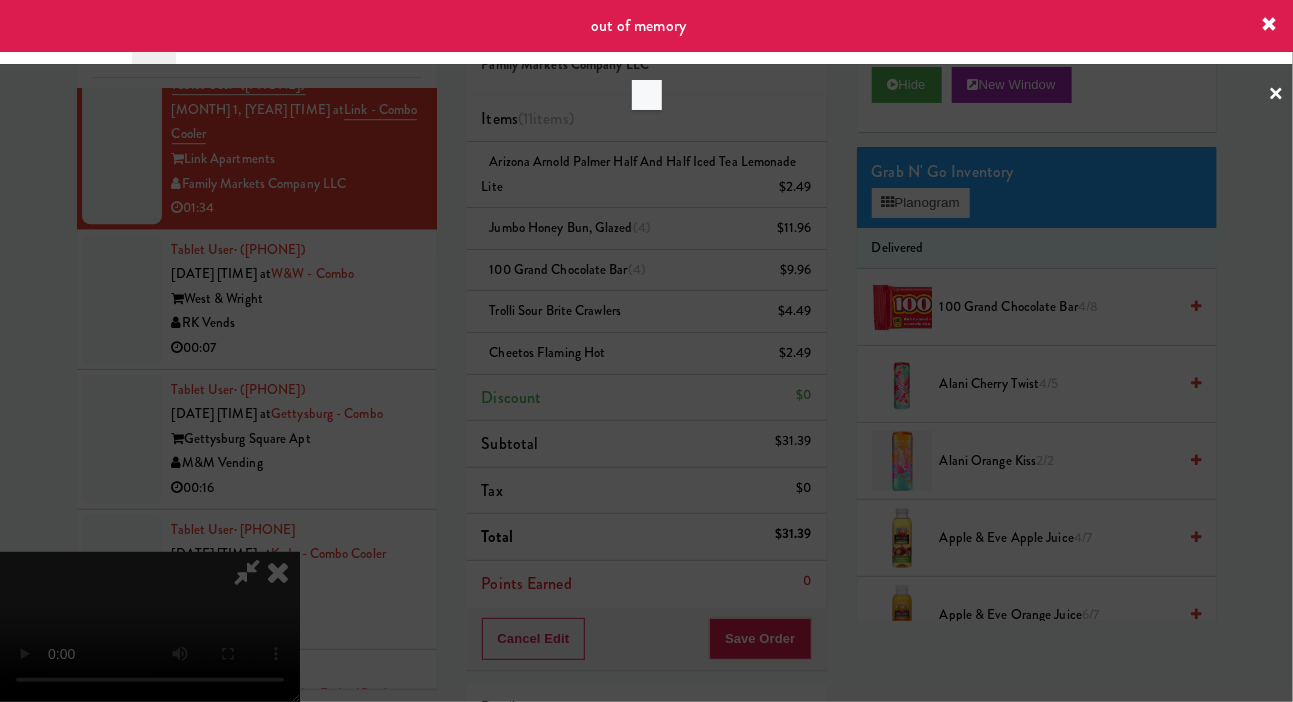 click at bounding box center (646, 351) 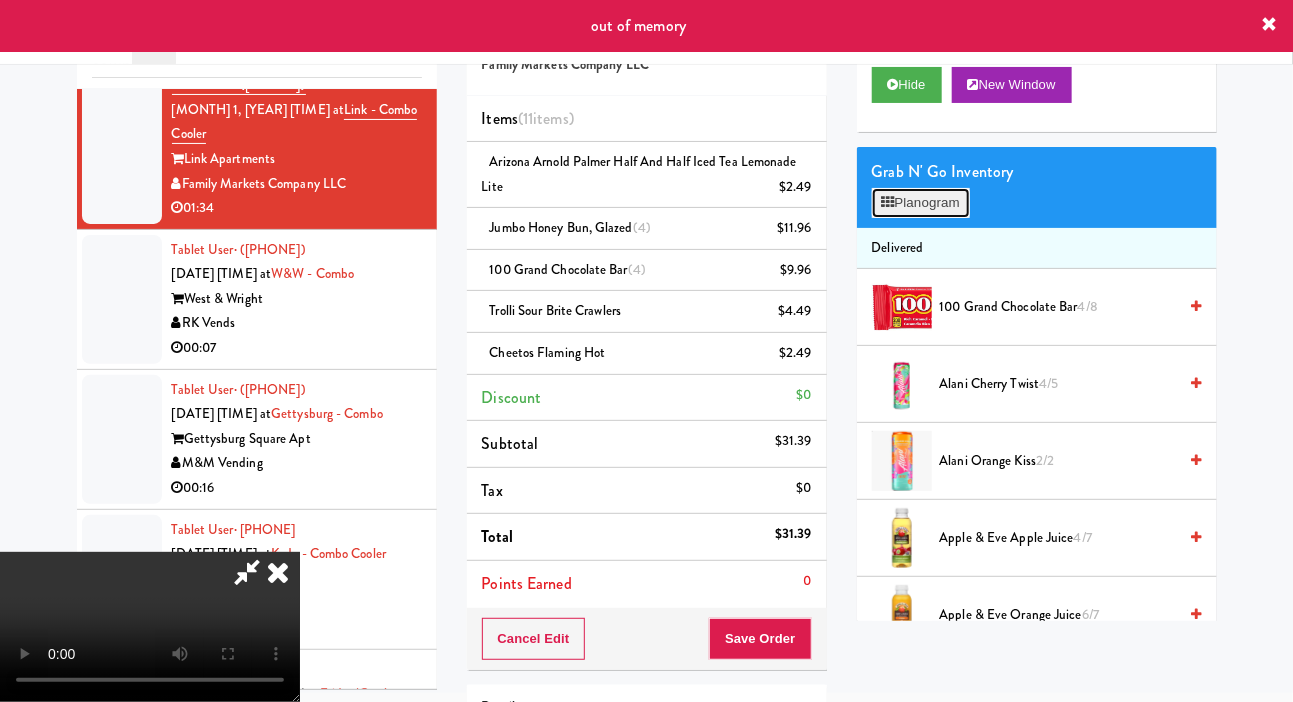 click on "Planogram" at bounding box center (921, 203) 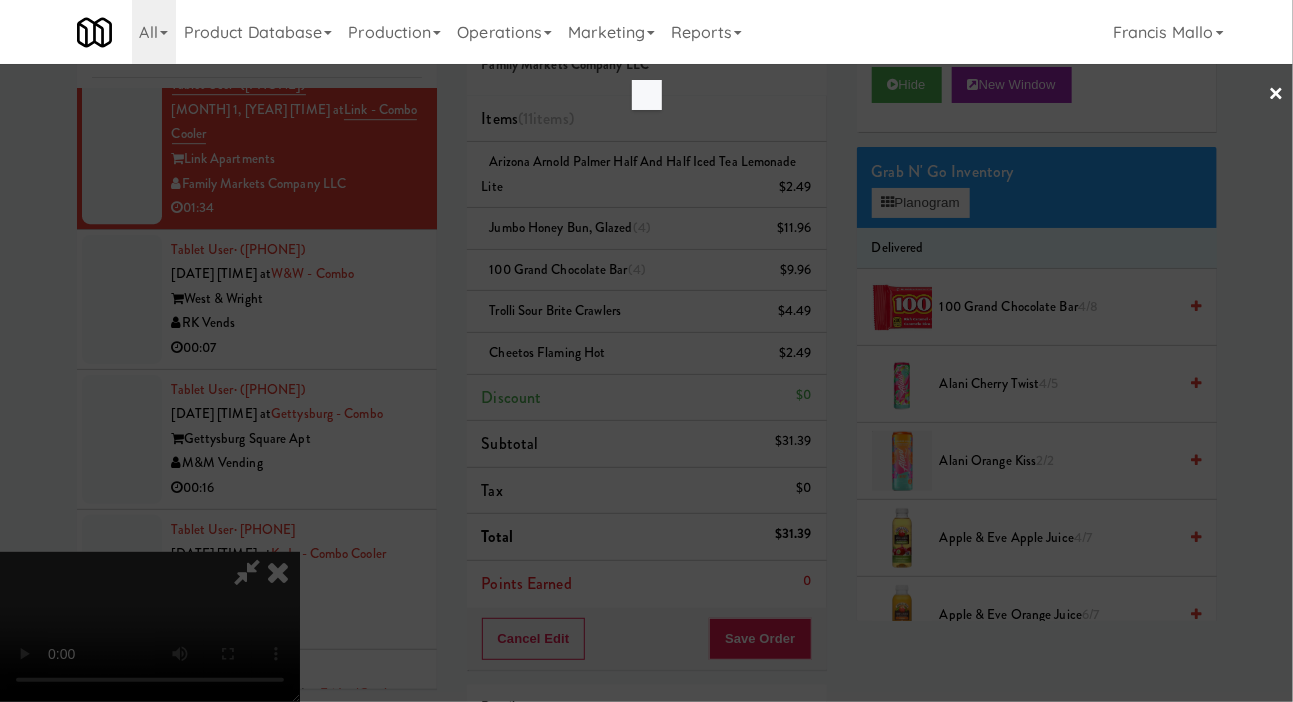 click at bounding box center [646, 351] 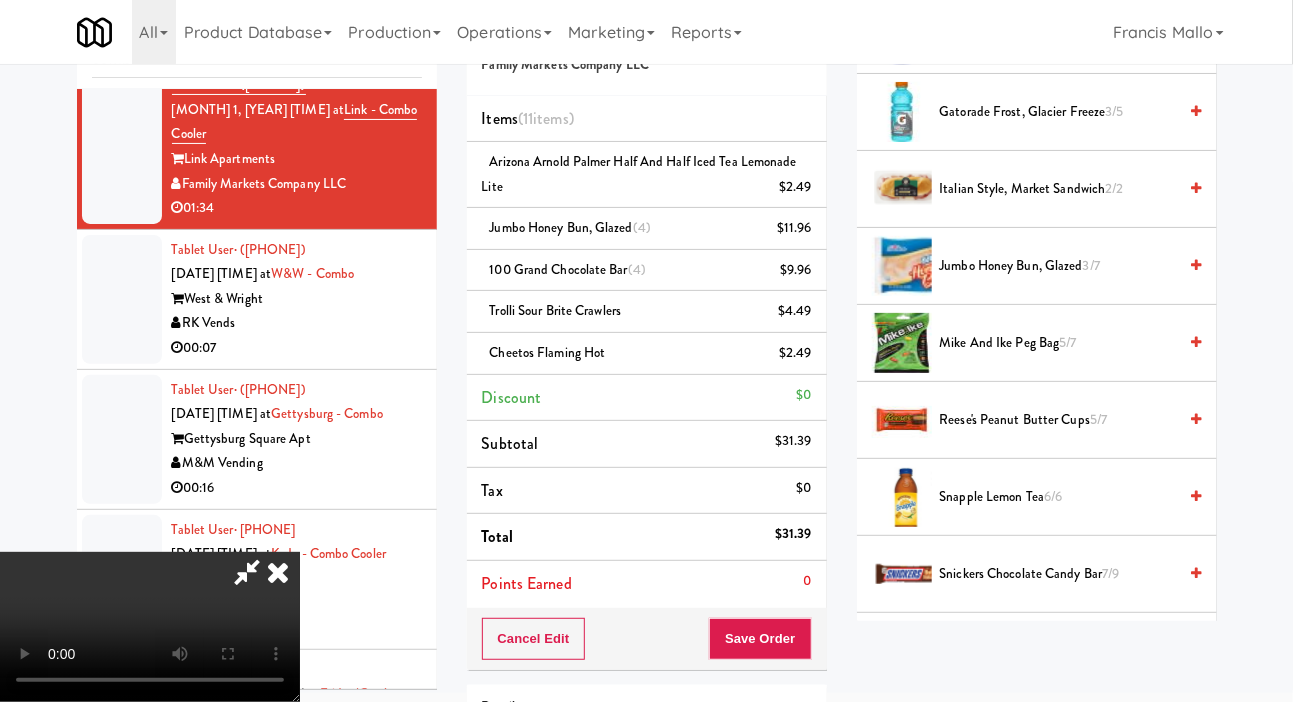 scroll, scrollTop: 1786, scrollLeft: 0, axis: vertical 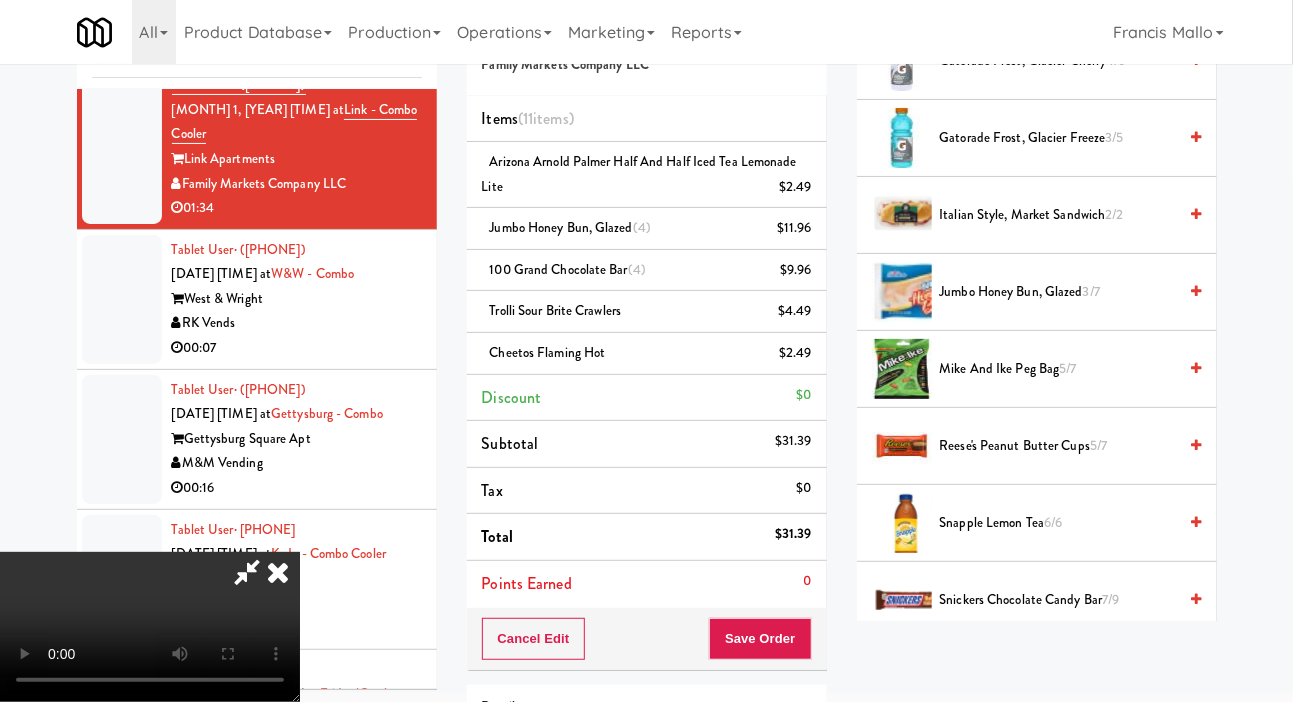 click on "Jumbo Honey Bun, Glazed  3/7" at bounding box center [1058, 292] 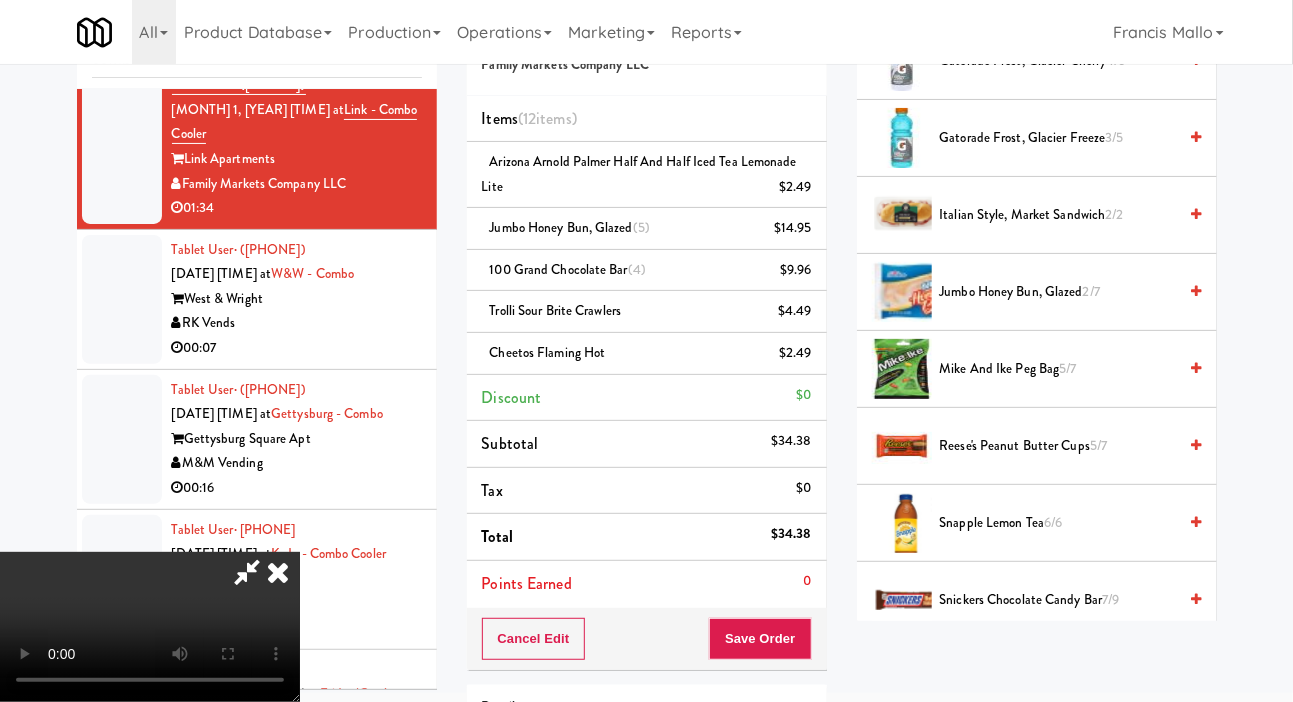 click on "2/7" at bounding box center [1091, 291] 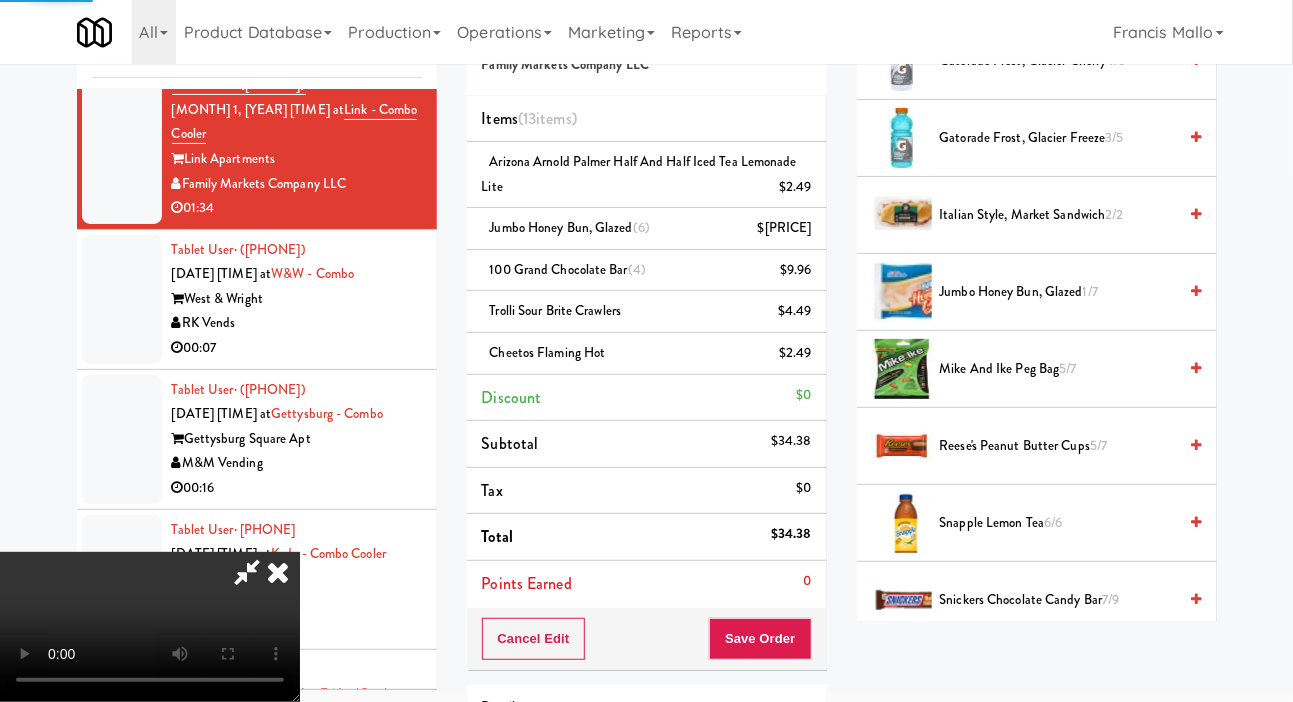 click on "Jumbo Honey Bun, Glazed  1/7" at bounding box center (1058, 292) 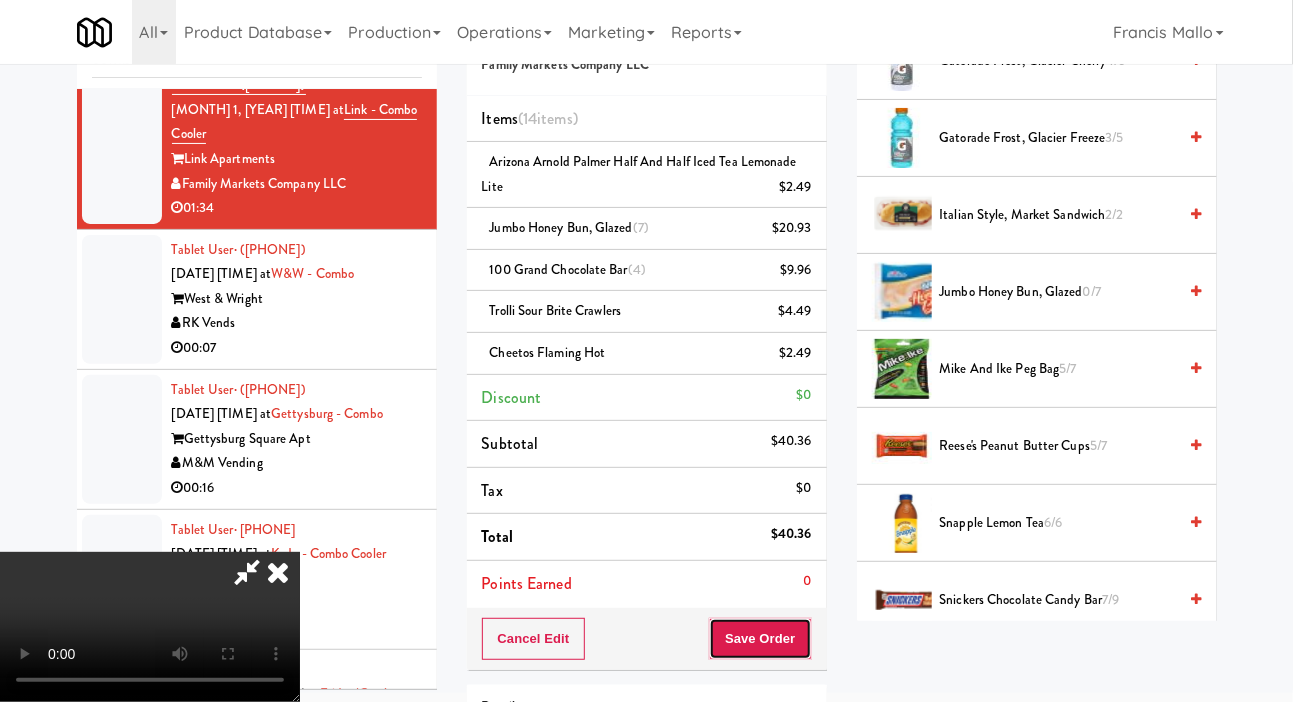 click on "Save Order" at bounding box center (760, 639) 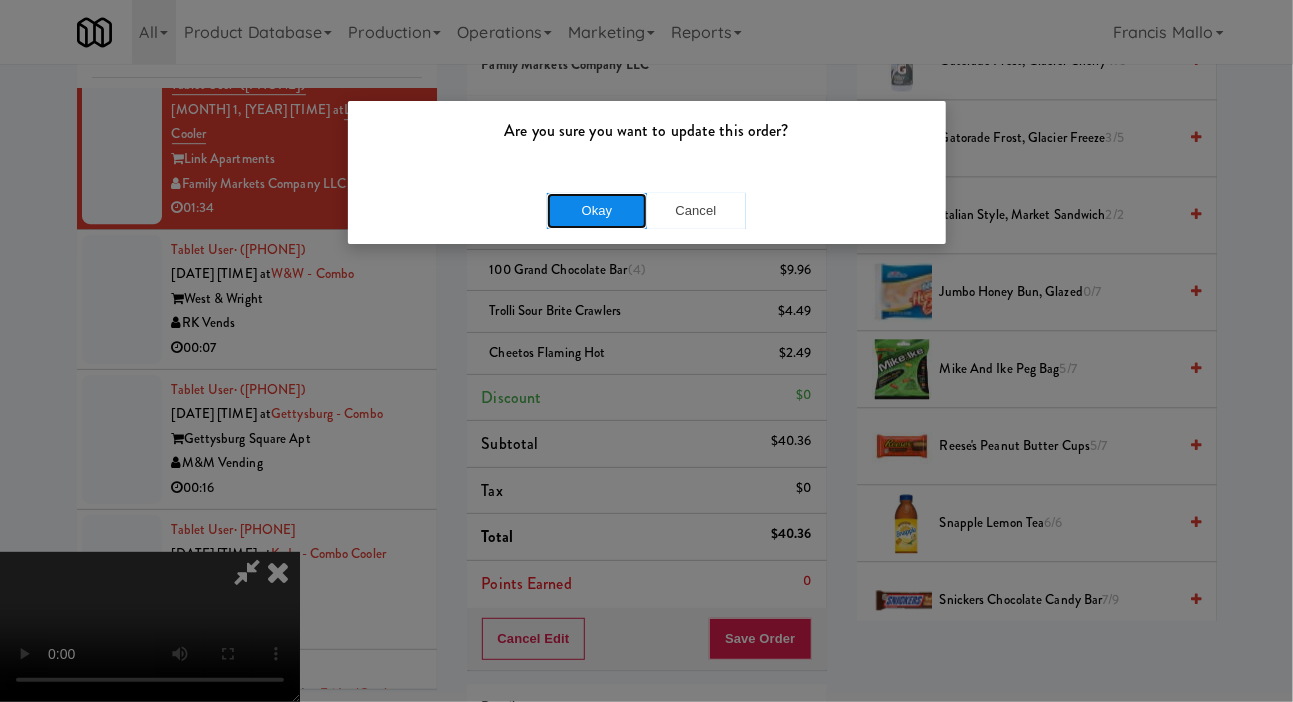 click on "Okay" at bounding box center (597, 211) 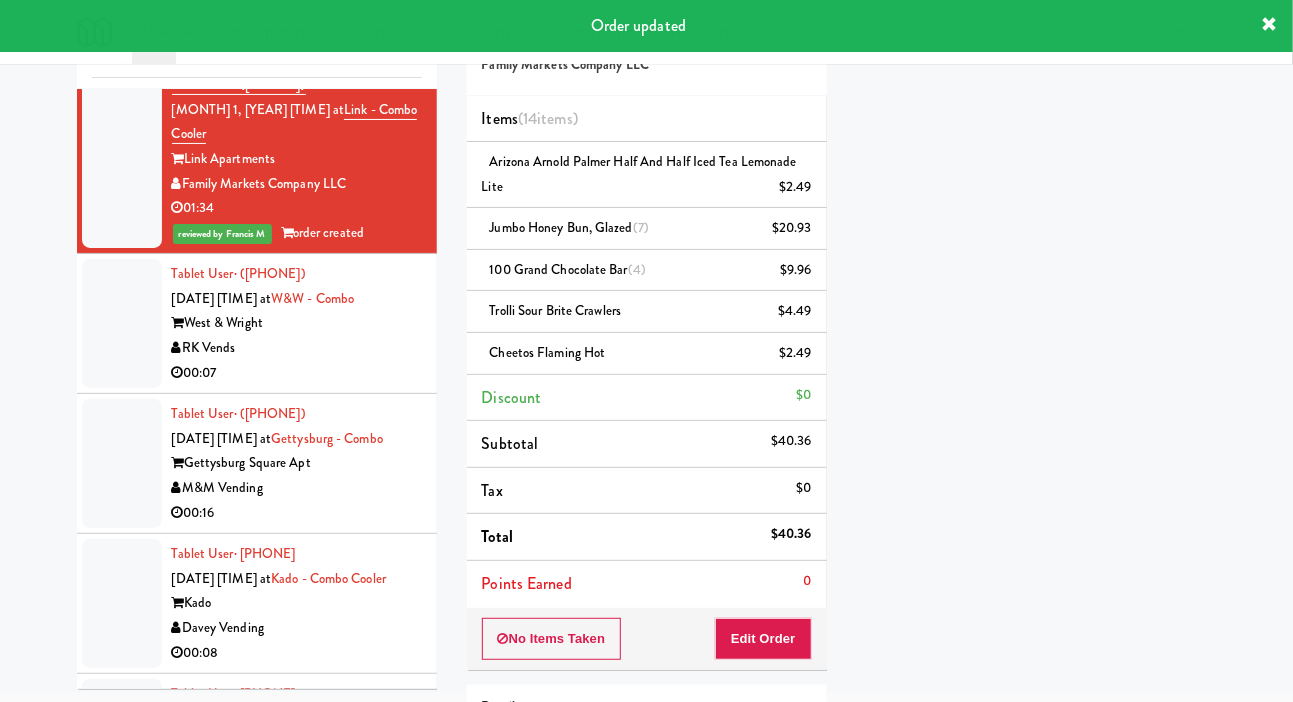 scroll, scrollTop: 0, scrollLeft: 0, axis: both 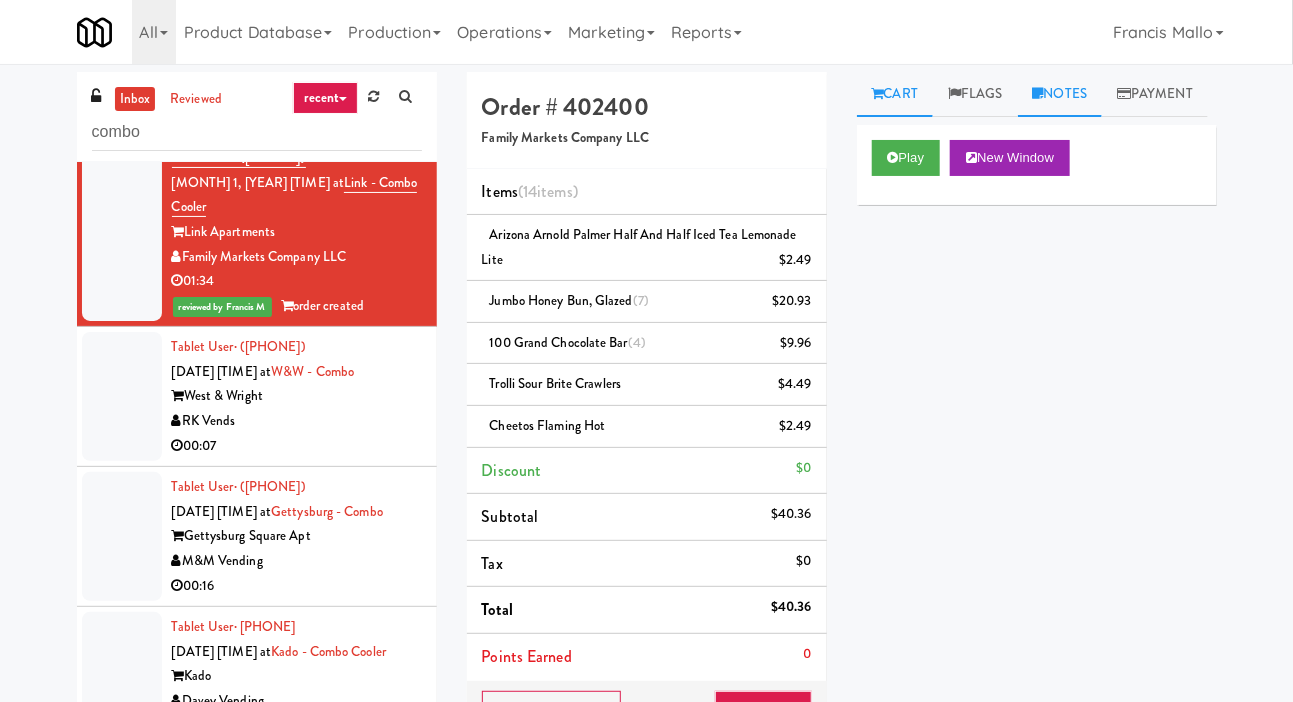 click on "Notes" at bounding box center (1060, 94) 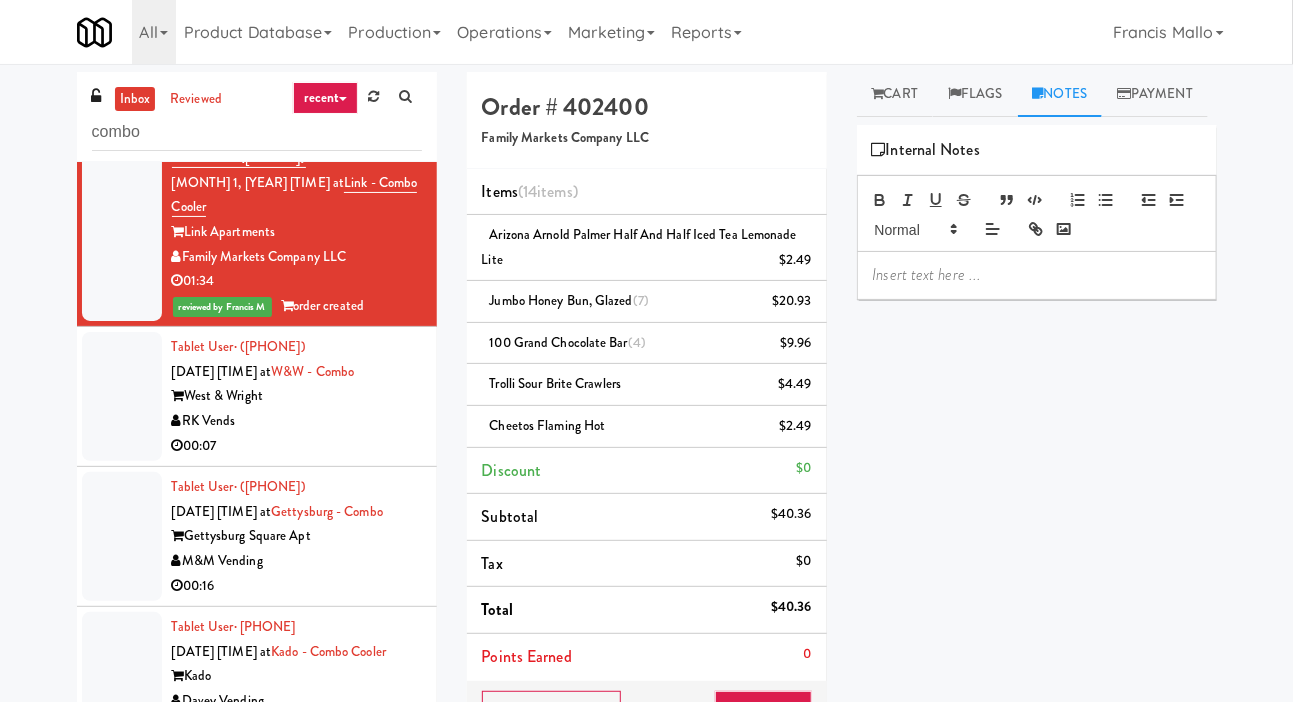 click at bounding box center [1037, 275] 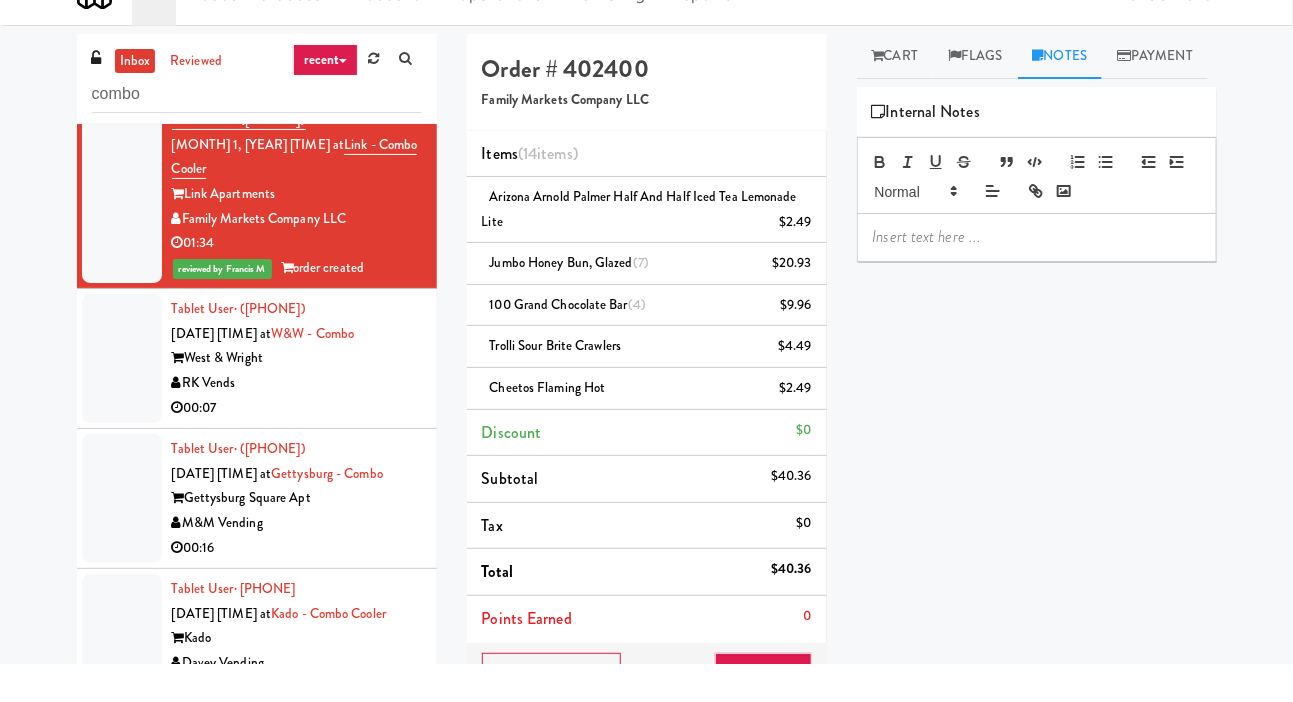 click on "Play  New Window  Primary Flag  Clear     Flag if unable to determine what was taken or order not processable due to inventory issues Unclear Take - No Video Unclear Take - Short or Cut Off Unclear Take - Obstructed Inventory Issue - Product Not in Inventory Inventory Issue - Product prices as $0  Additional Concerns  Clear Flag as Suspicious Returned Product Place a foreign product in  Internal Notes                                                                                                                                                                Card  View Transaction Details  Card  8724 Transaction Ref 636728224 Preauth 10.00 Brand VISA Number [CREDIT_CARD] Entry Mode ctls  Card Issuer Checks  Payout" at bounding box center (1037, 500) 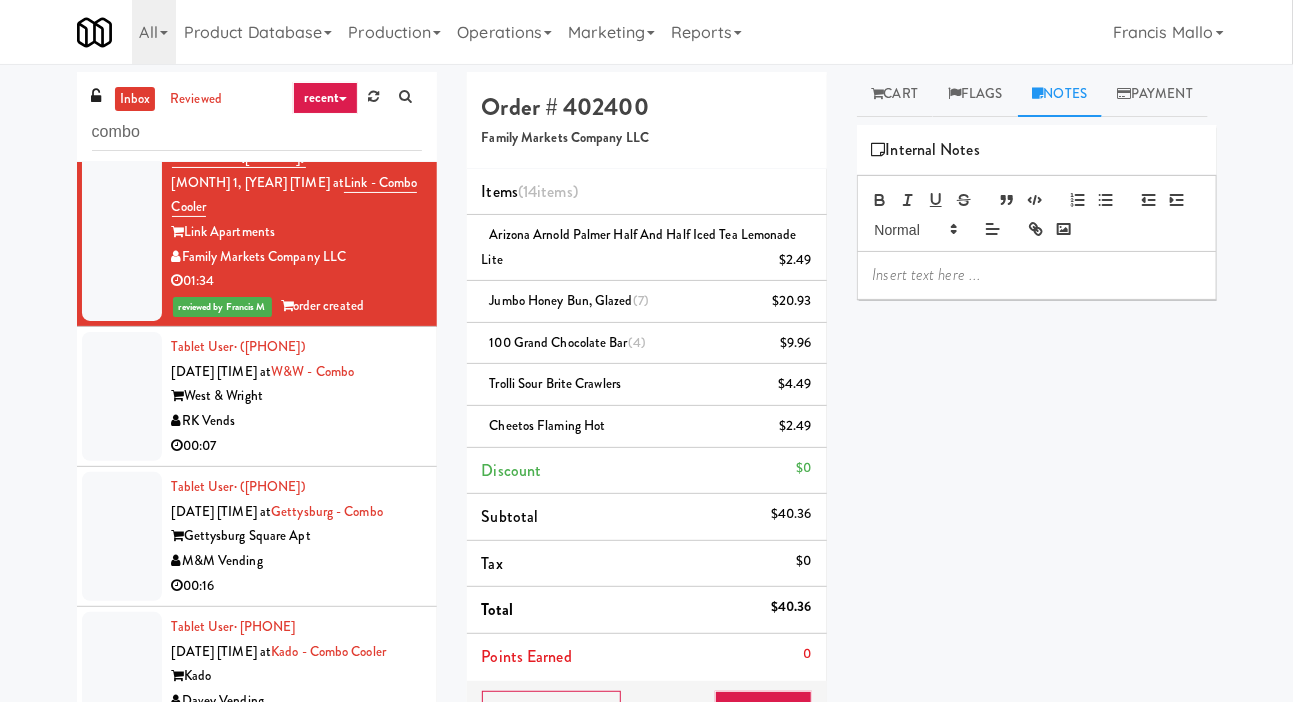 click at bounding box center [1037, 275] 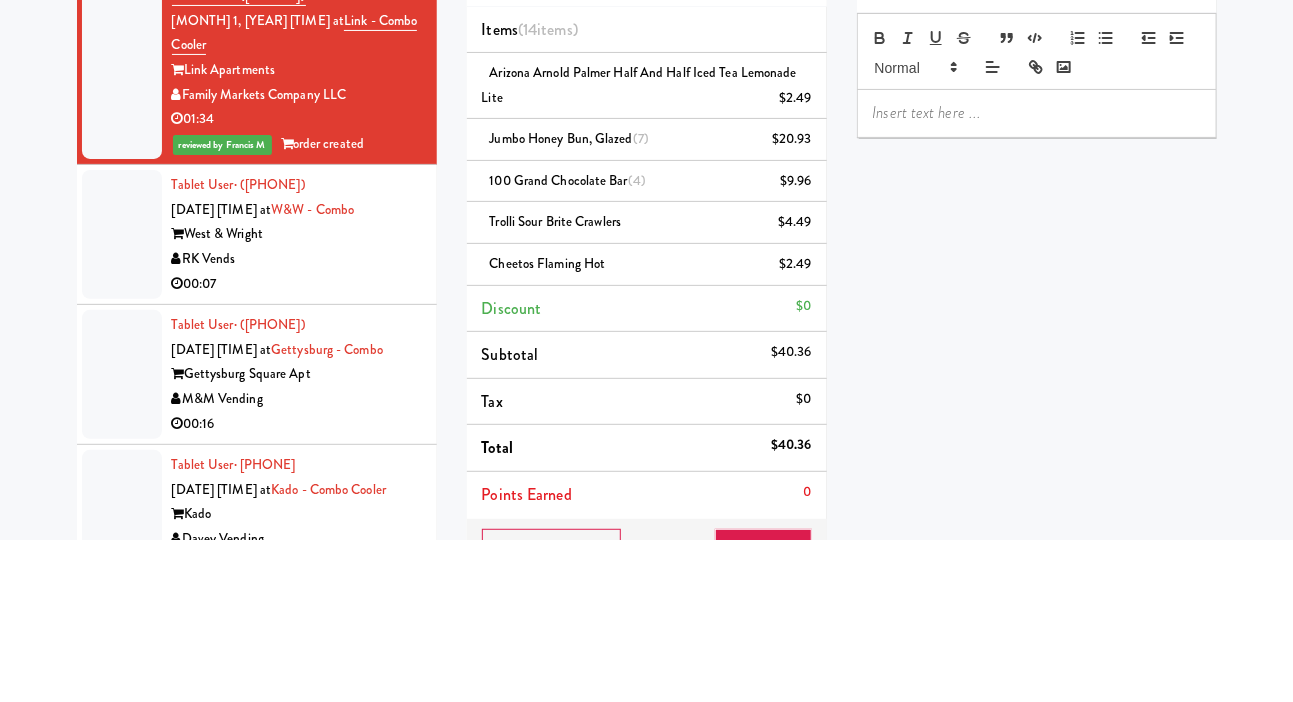 type 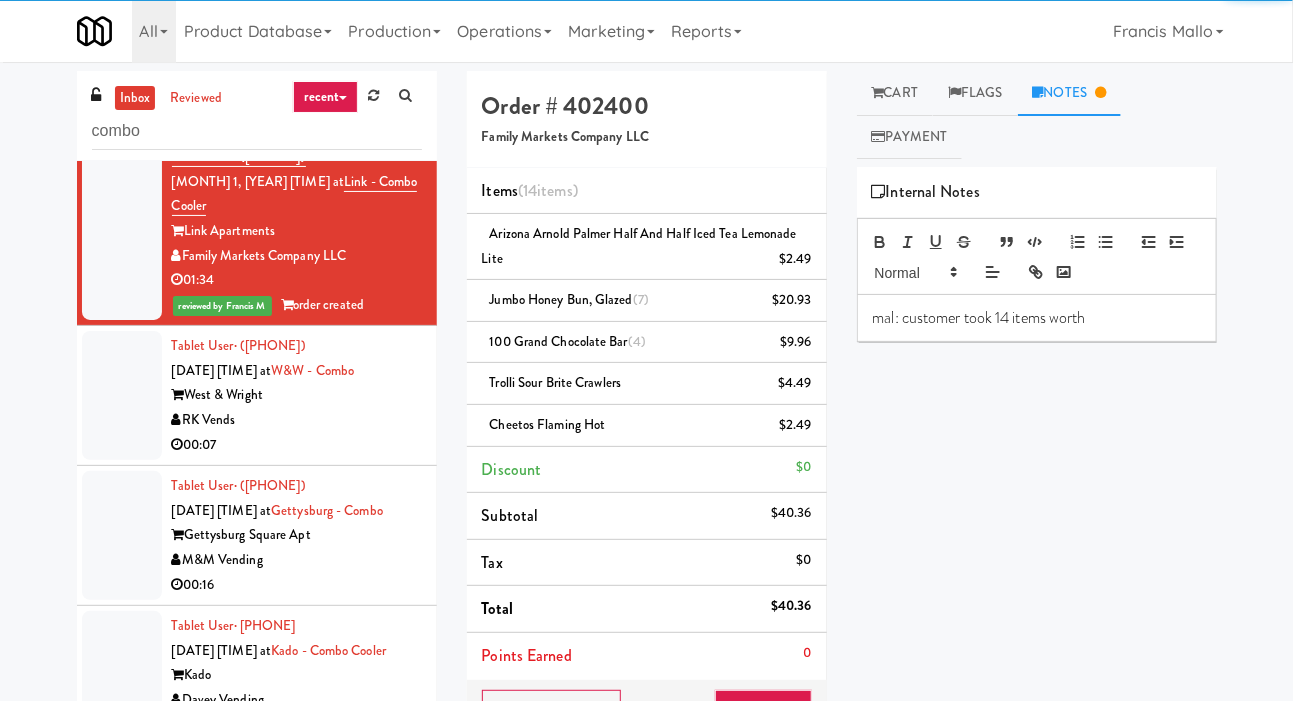 scroll, scrollTop: 162, scrollLeft: 0, axis: vertical 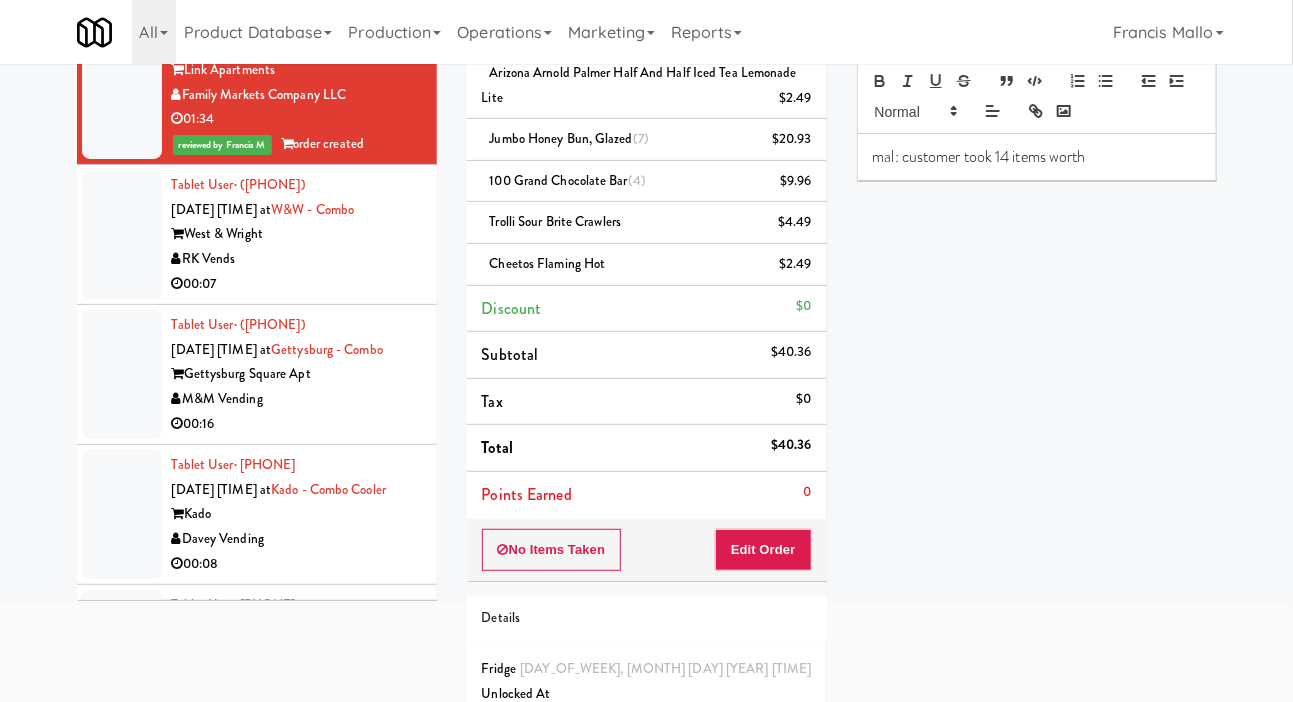 click on "mal: customer took 14 items worth" at bounding box center [1037, 157] 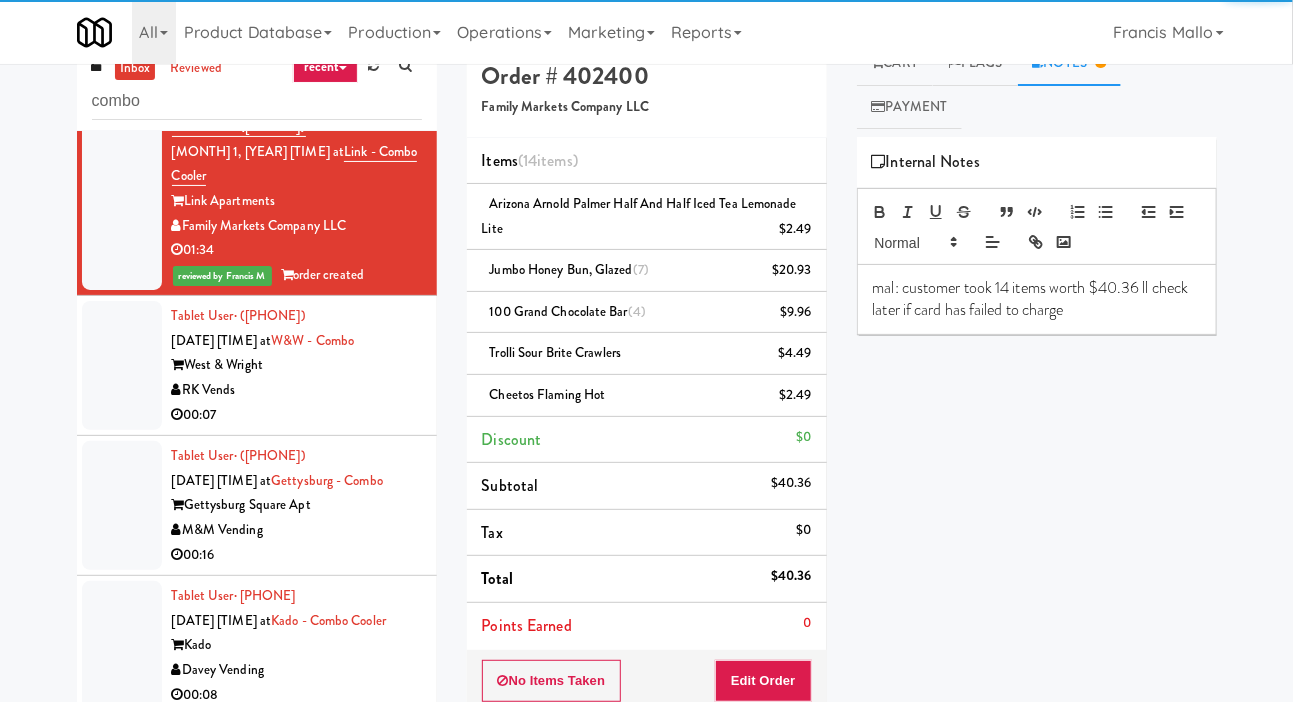 scroll, scrollTop: 31, scrollLeft: 0, axis: vertical 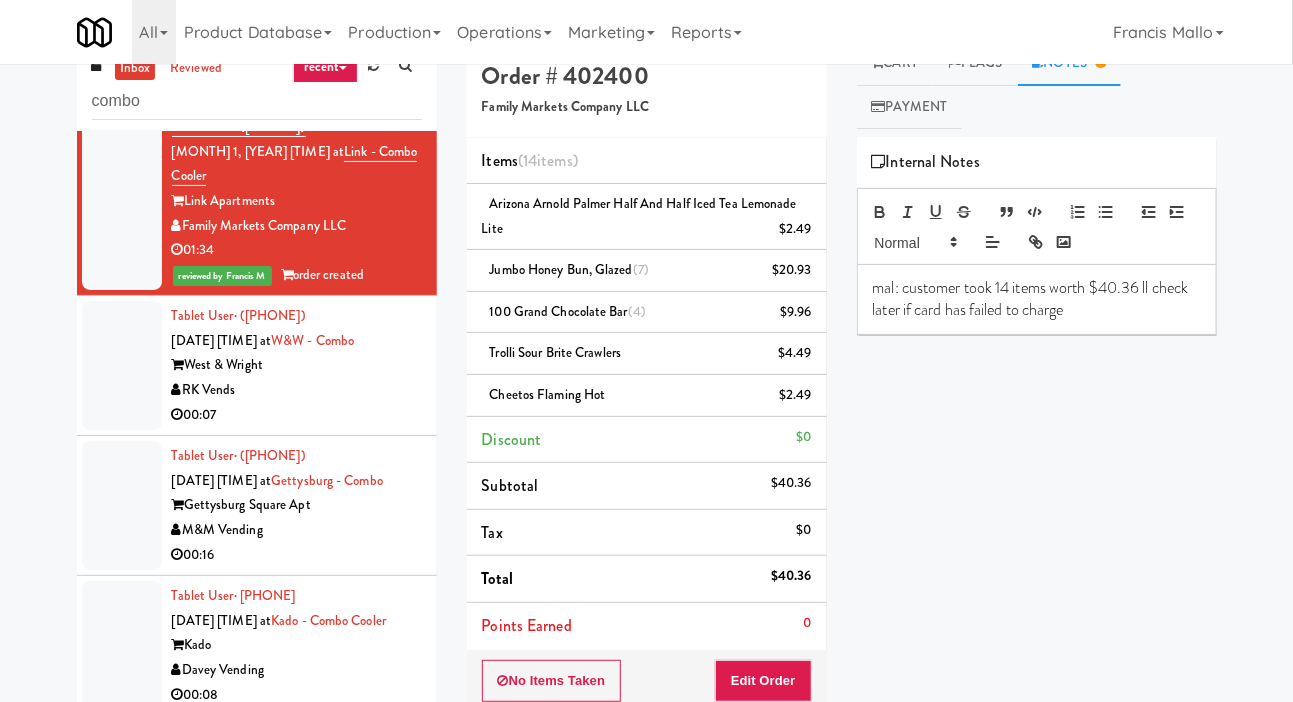 click on "inbox reviewed recent    all     unclear take     inventory issue     suspicious     failed     recent   combo Tablet User  · ([PHONE]) Aug 1, 2025 6:02:23 PM at  Combo Cooler  Current BJJ  Market Market Corporation  00:09 reviewed by Francis M  order created     Tablet User  · ([PHONE]) Aug 1, 2025 6:35:02 PM at  Combo Cooler  Current BJJ  Market Market Corporation  00:07 reviewed by Francis M  order created     Tablet User  · ([PHONE]) Aug 1, 2025 6:40:18 PM at  Fairways at Cranford Combo  Fairways at Cranford  Chariot Vending  00:25 reviewed by Francis M  order created     Tablet User  · ([PHONE]) Aug 1, 2025 6:45:06 PM at  NOVO - Cooler Combo  NOVO Broadway  Modern Family Vending  00:12 reviewed by Francis M  order created     Tablet User  · ([PHONE]) Aug 1, 2025 6:46:15 PM at  Windsor Gardens Combo  Commons at Windsor Gardens  The Vending Corner  00:32 reviewed by Francis M  order created     Tablet User  · ([PHONE]) Aug 1, 2025 6:47:42 PM at  00:44" at bounding box center [646, 491] 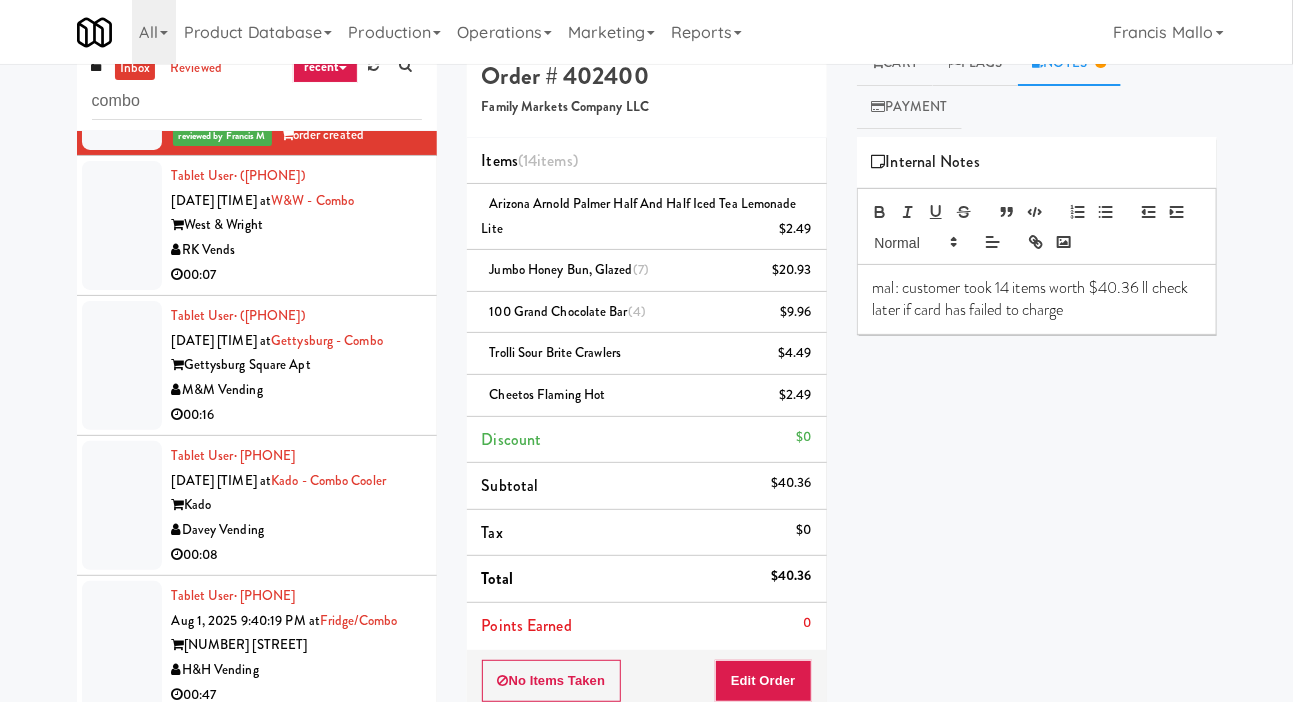 scroll, scrollTop: 5680, scrollLeft: 0, axis: vertical 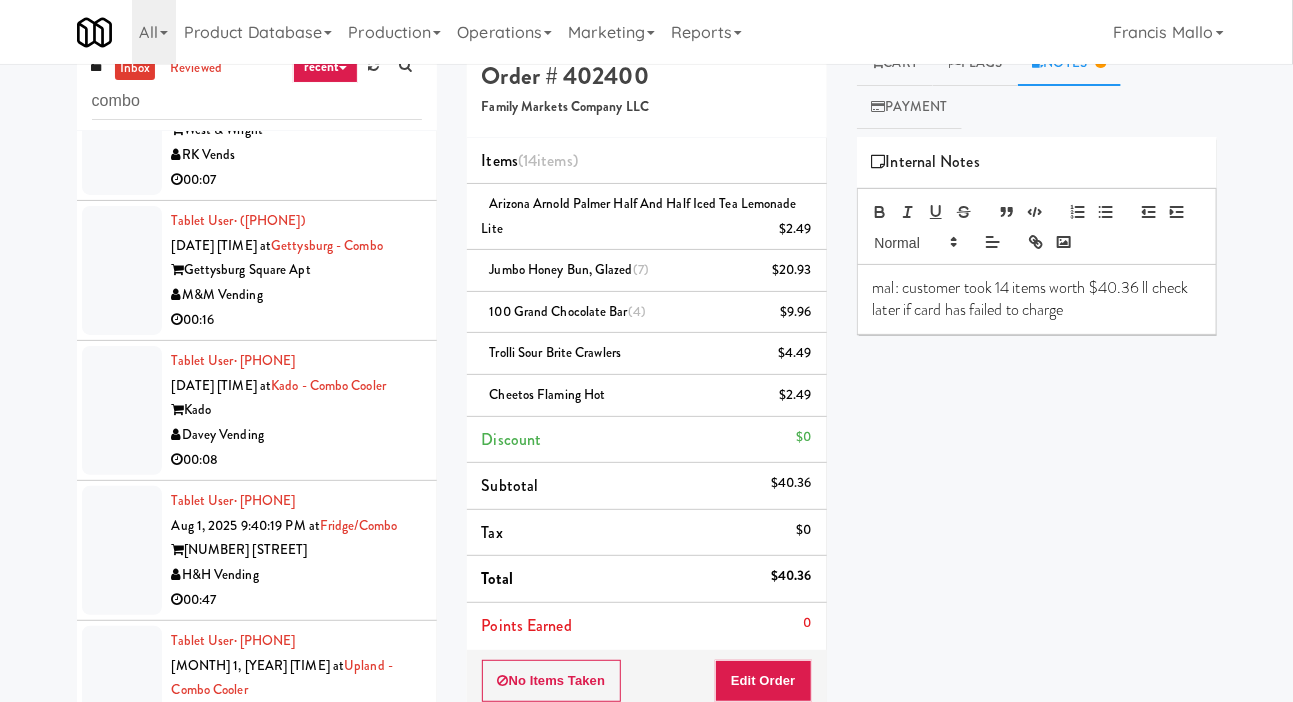 click at bounding box center [122, 130] 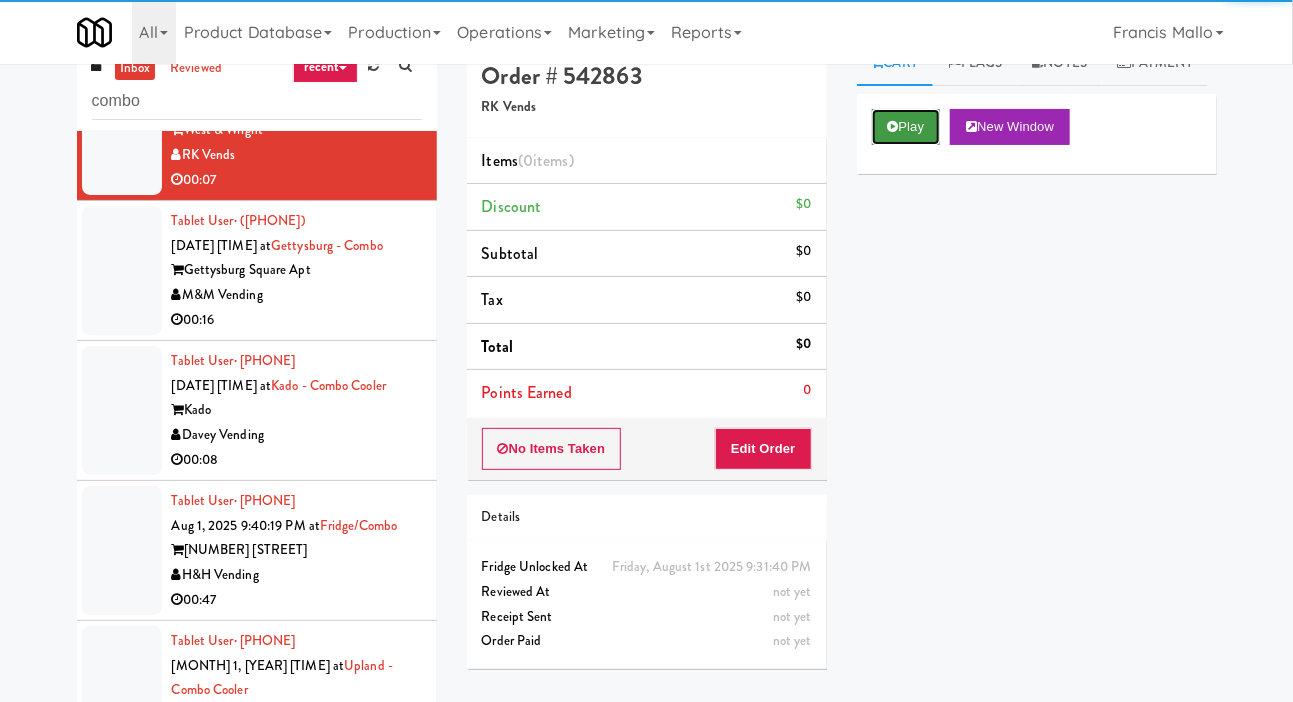 click on "Play" at bounding box center [906, 127] 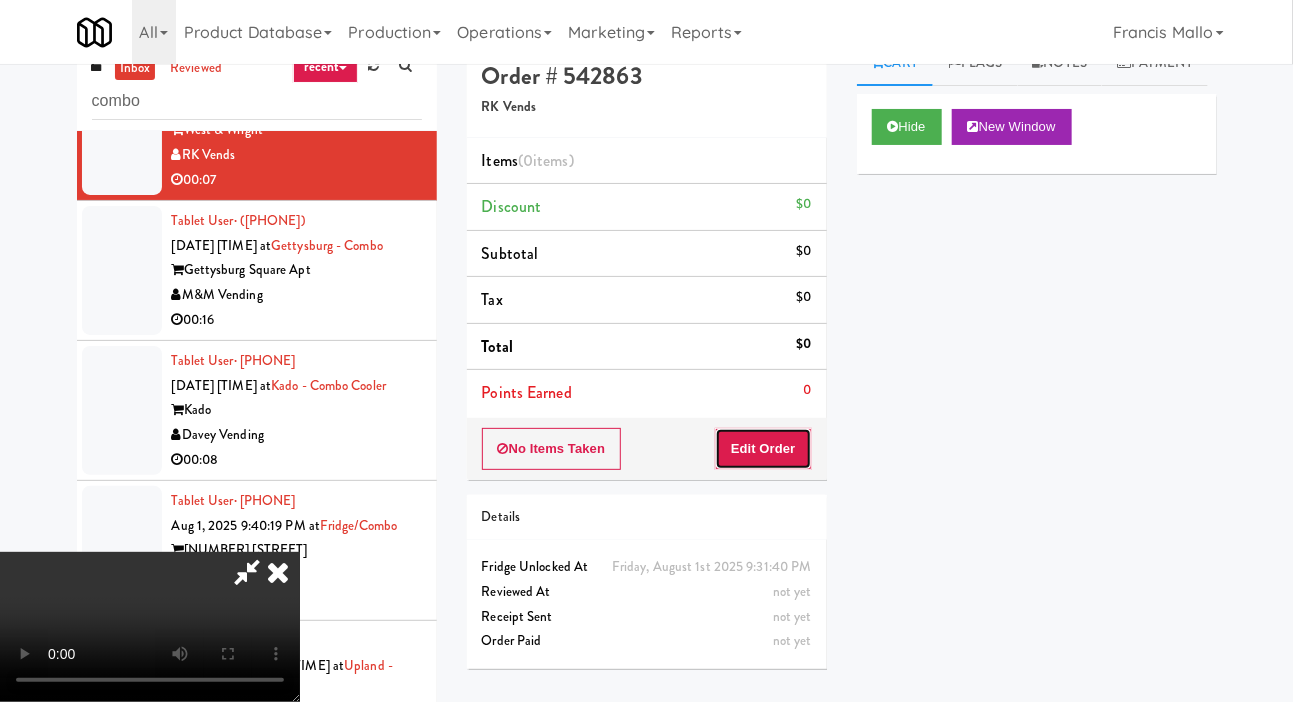 click on "Edit Order" at bounding box center [763, 449] 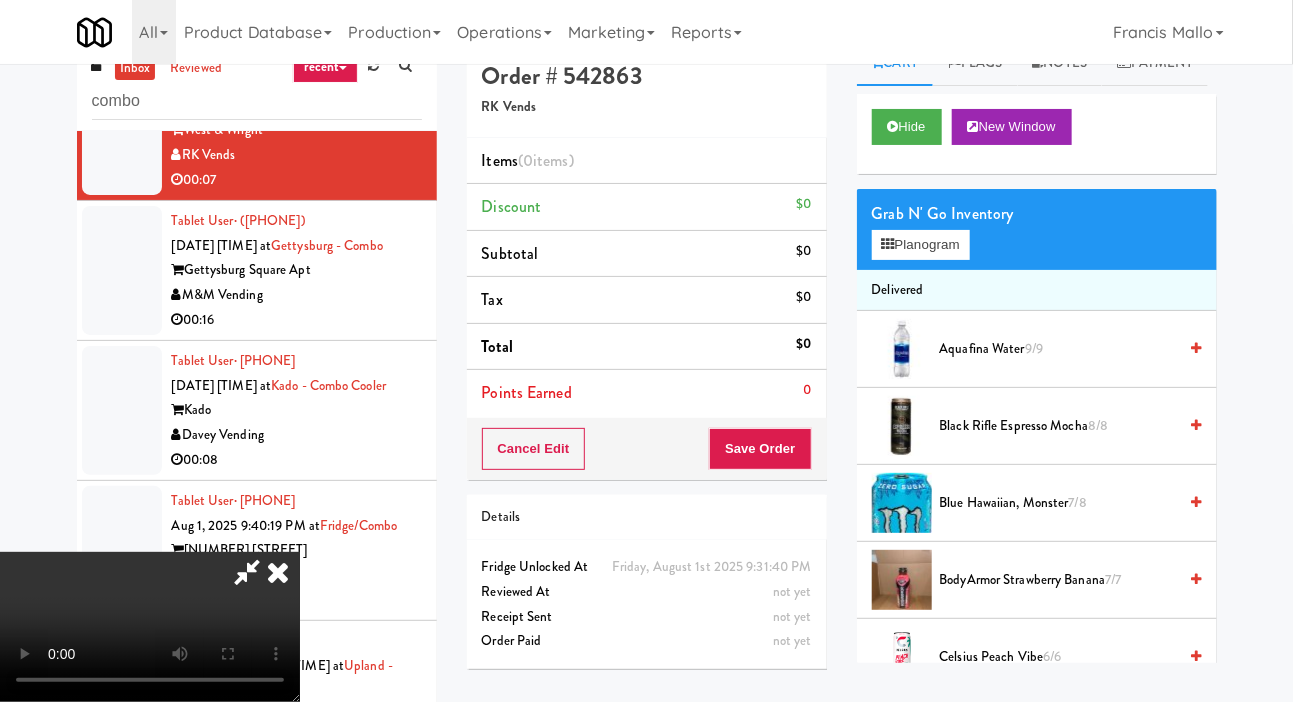 scroll, scrollTop: 73, scrollLeft: 0, axis: vertical 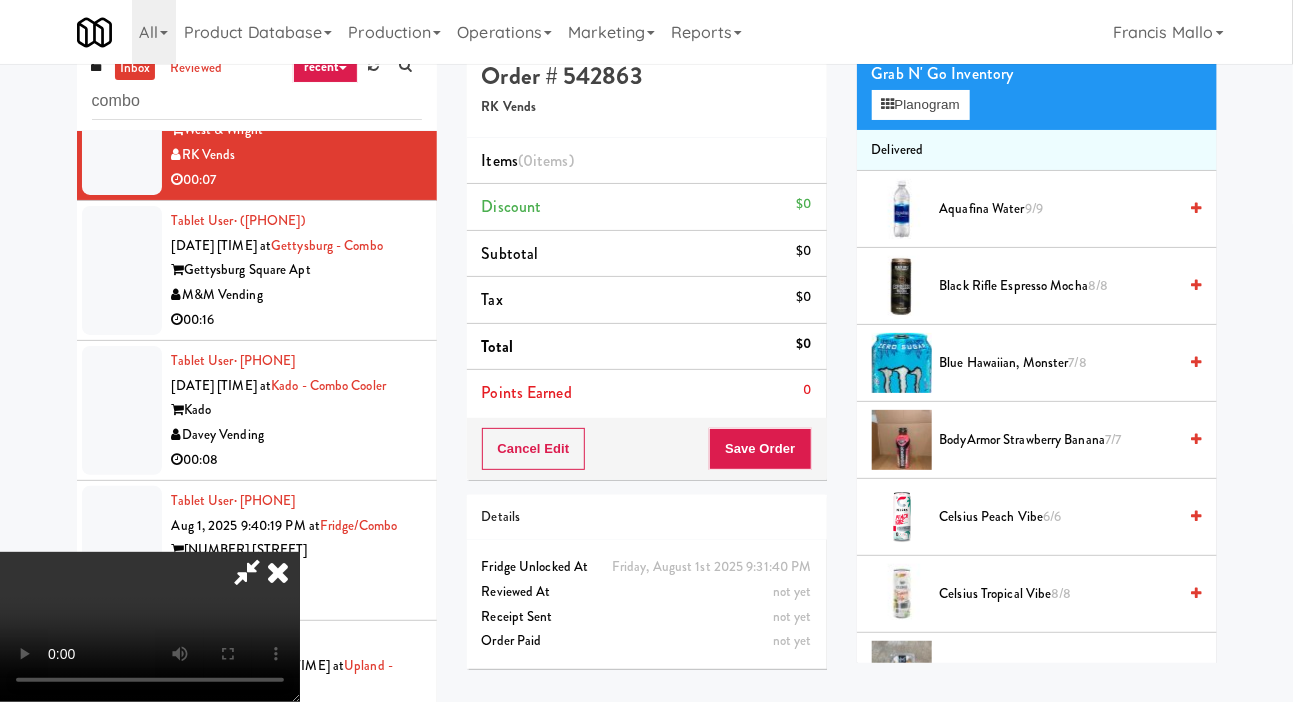 click on "BodyArmor Strawberry Banana   7/7" at bounding box center [1058, 440] 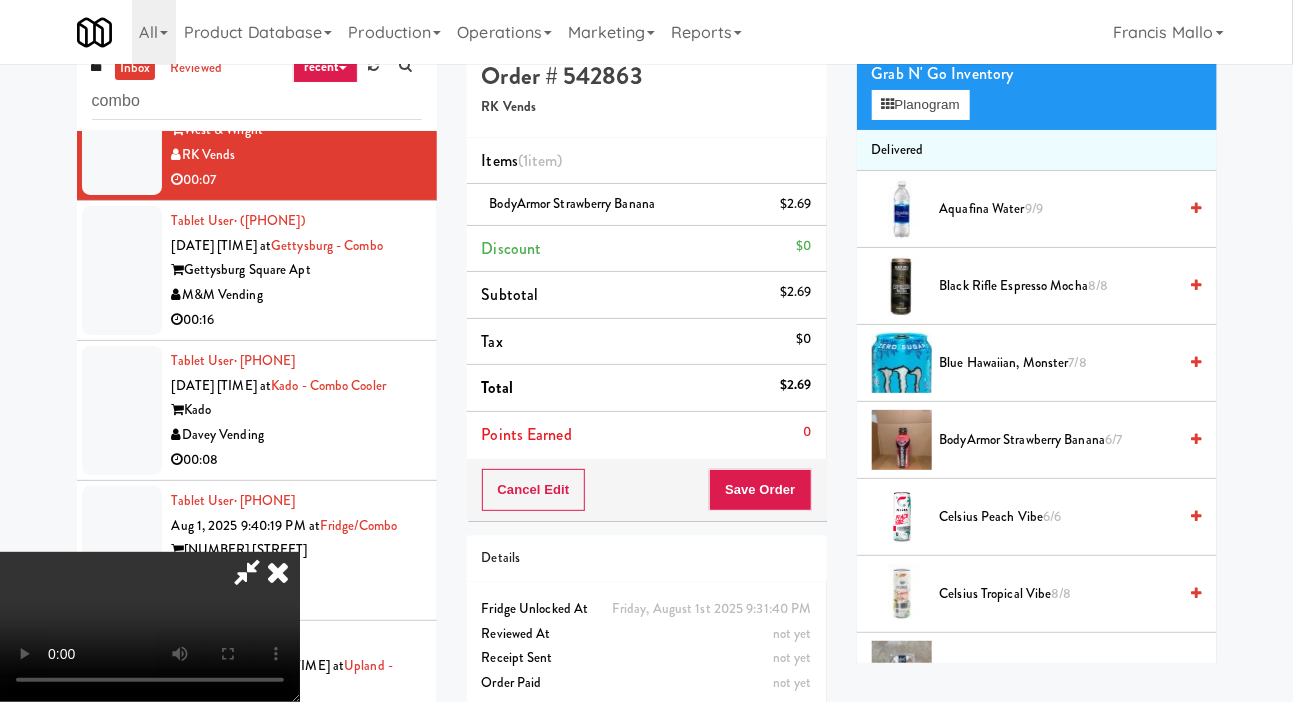 scroll, scrollTop: 73, scrollLeft: 0, axis: vertical 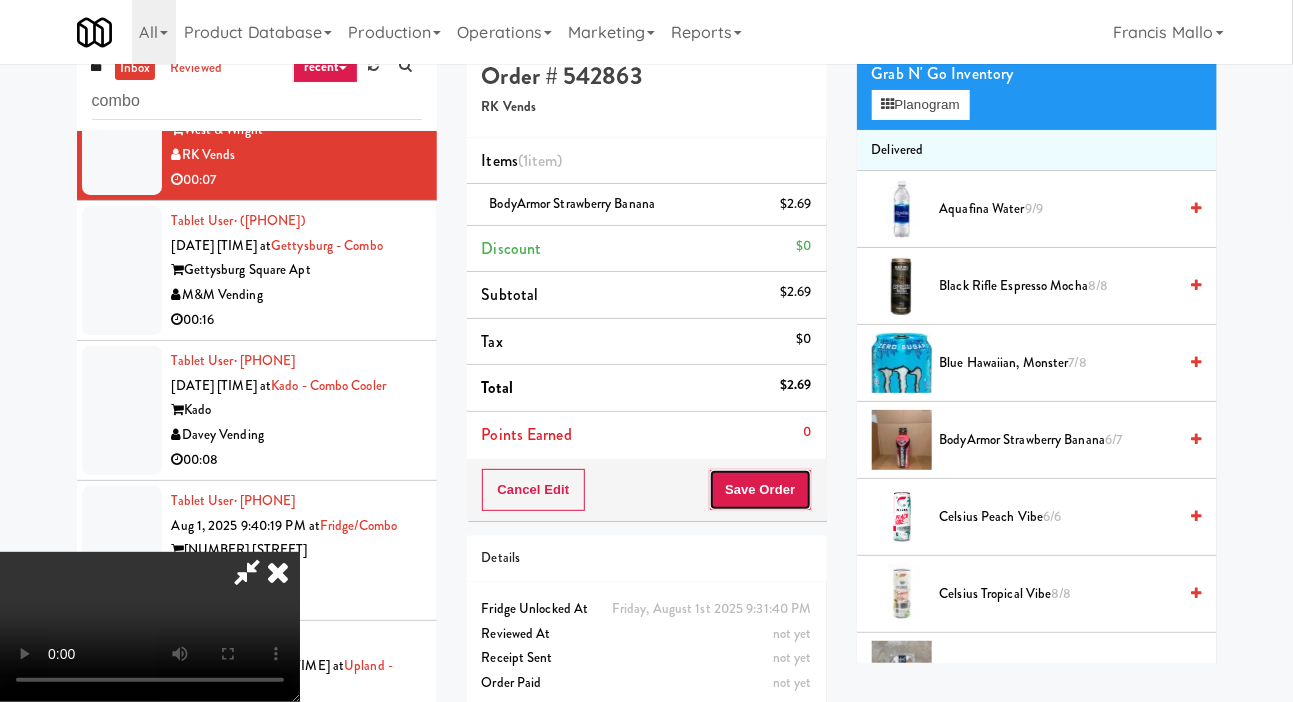 click on "Save Order" at bounding box center [760, 490] 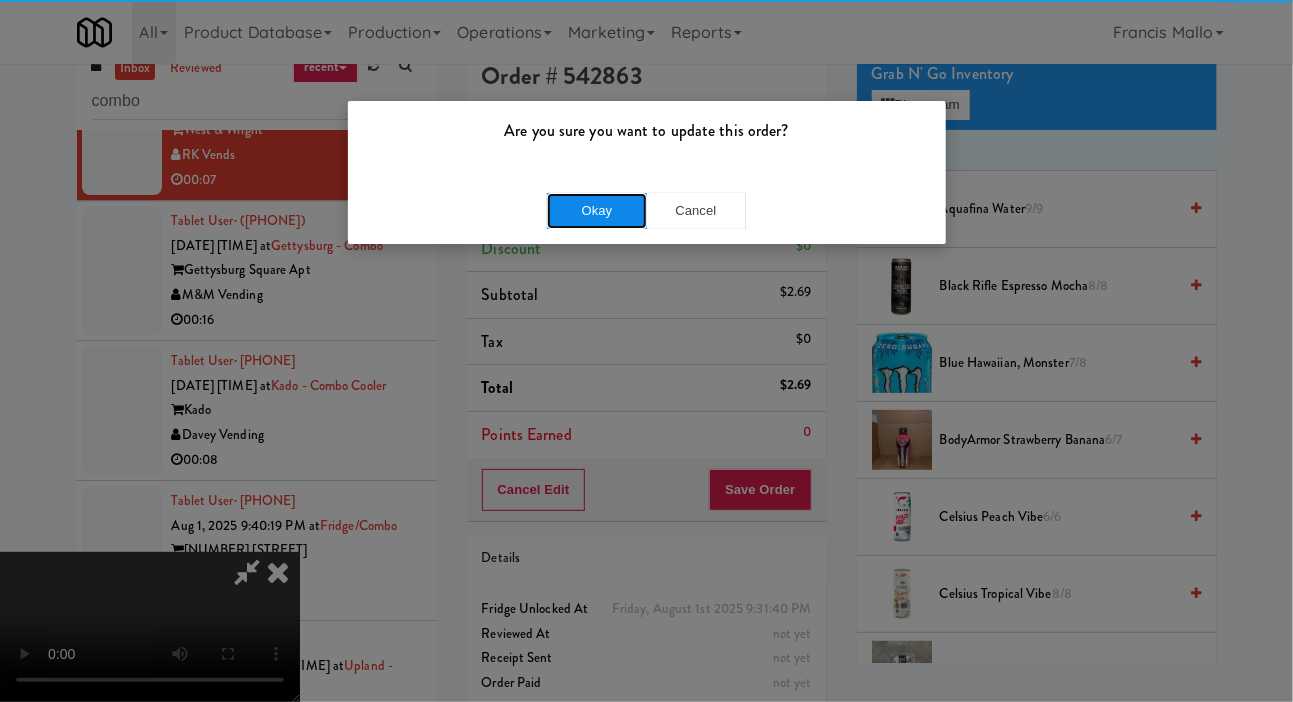 click on "Okay" at bounding box center (597, 211) 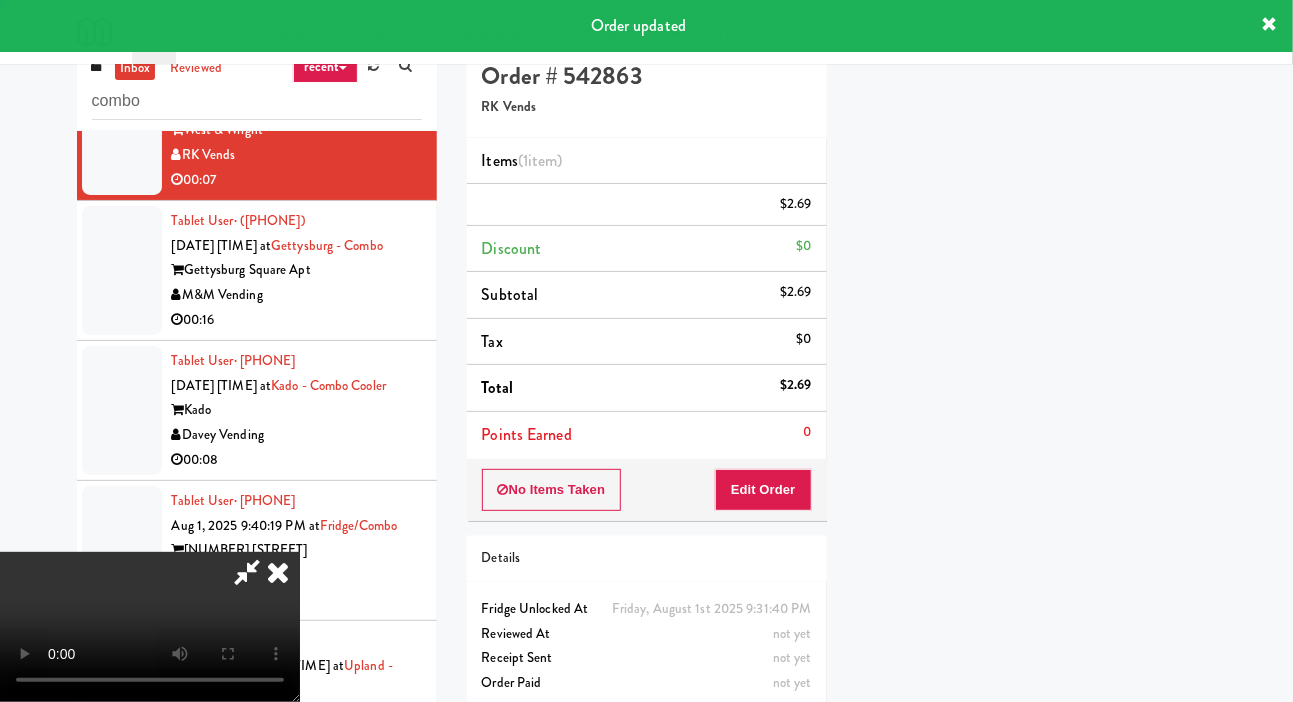 scroll, scrollTop: 116, scrollLeft: 0, axis: vertical 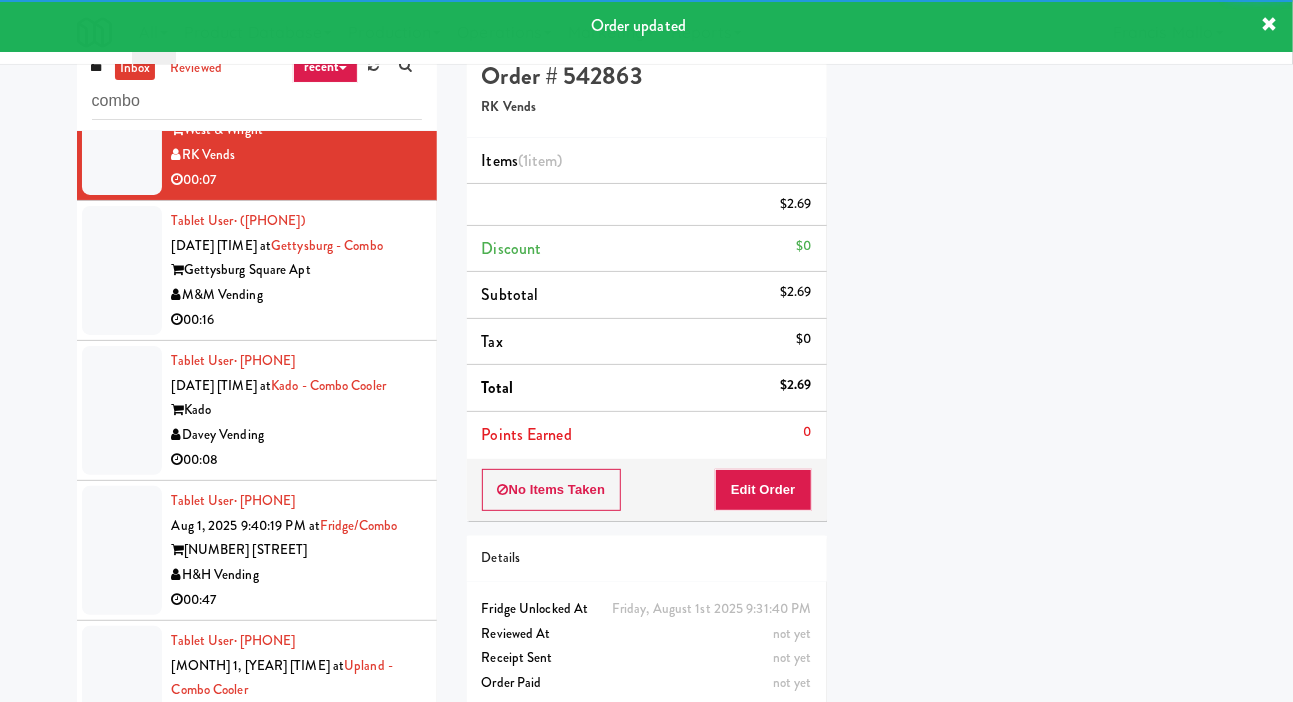 click at bounding box center [122, 270] 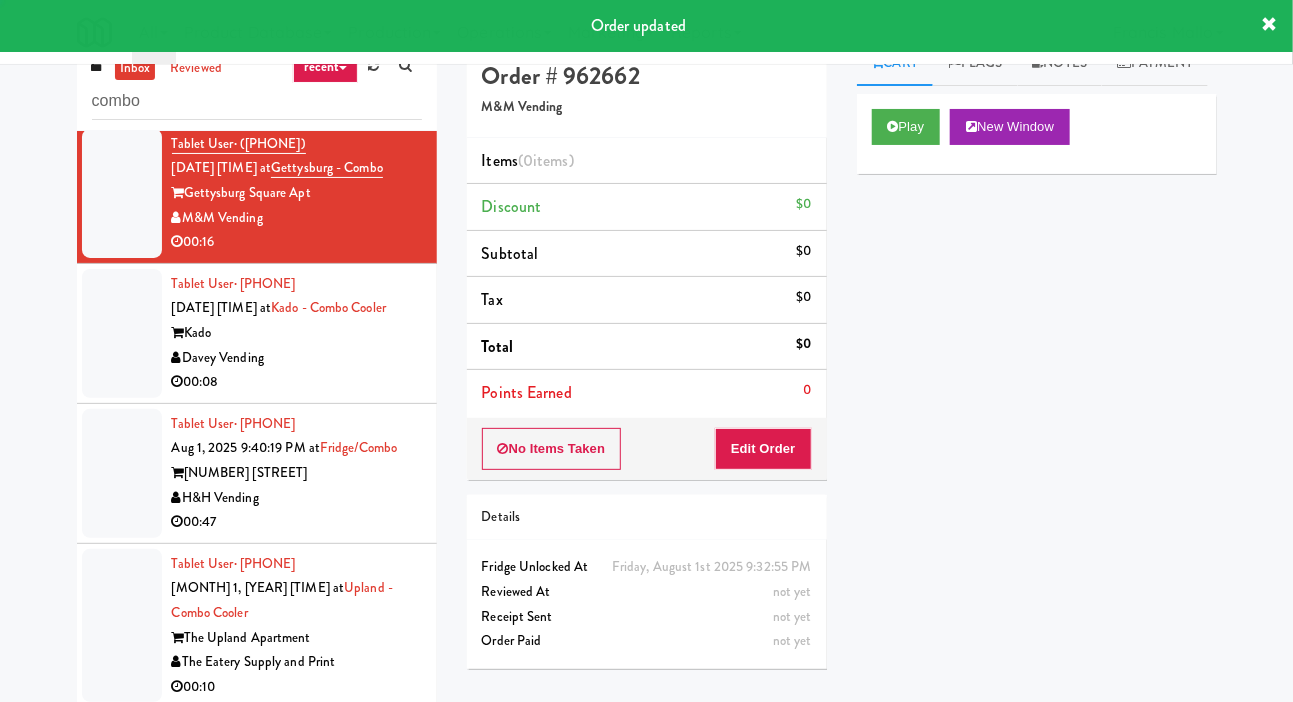 scroll, scrollTop: 5804, scrollLeft: 0, axis: vertical 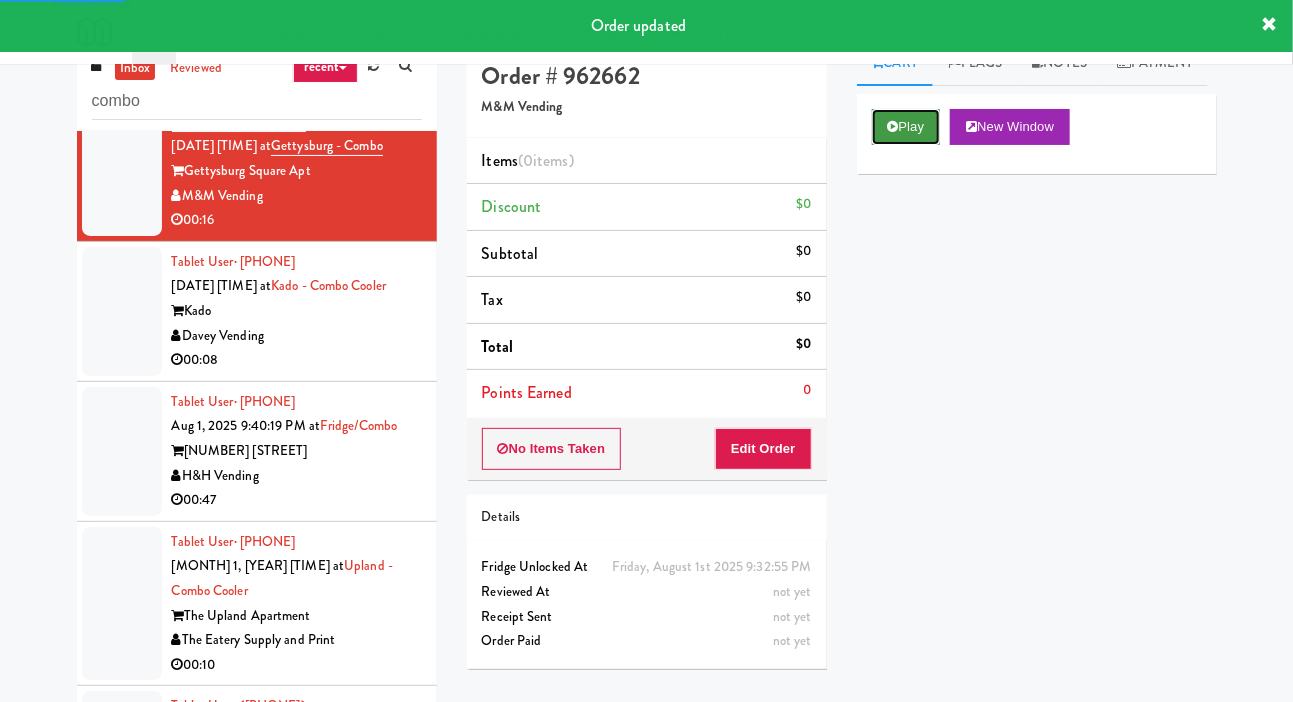 click at bounding box center (893, 126) 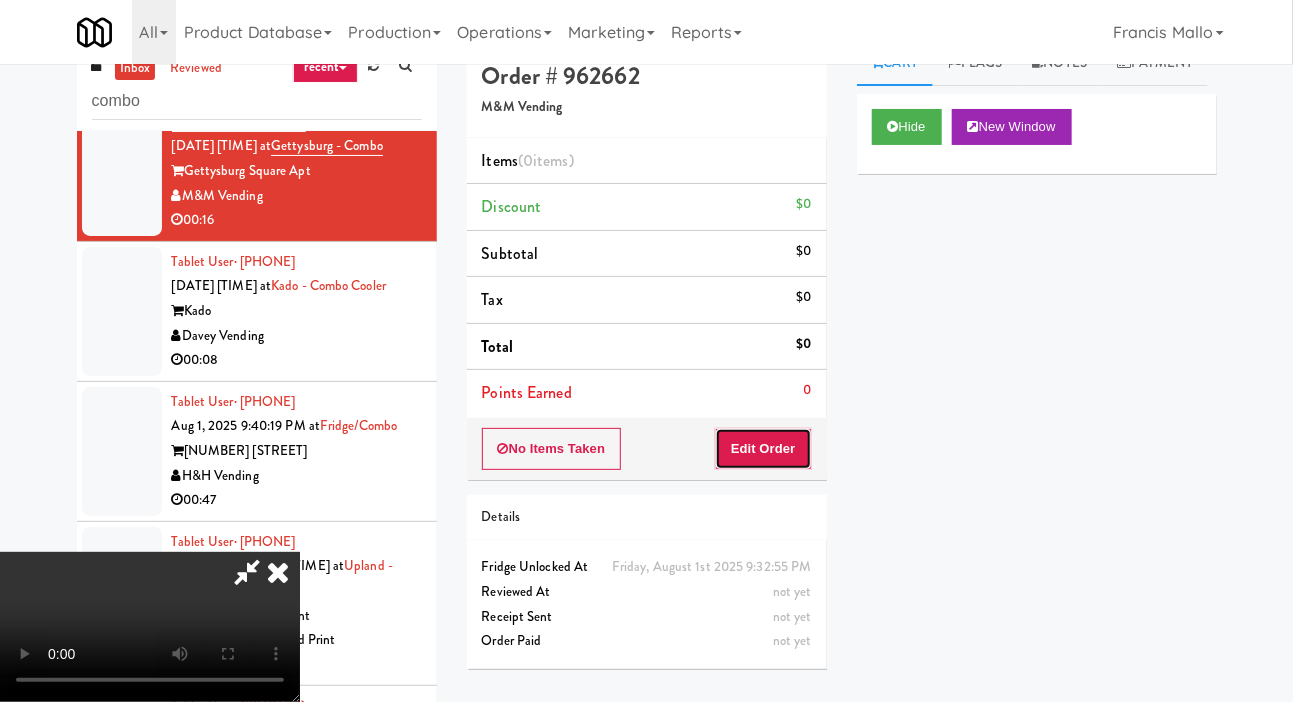 click on "Edit Order" at bounding box center [763, 449] 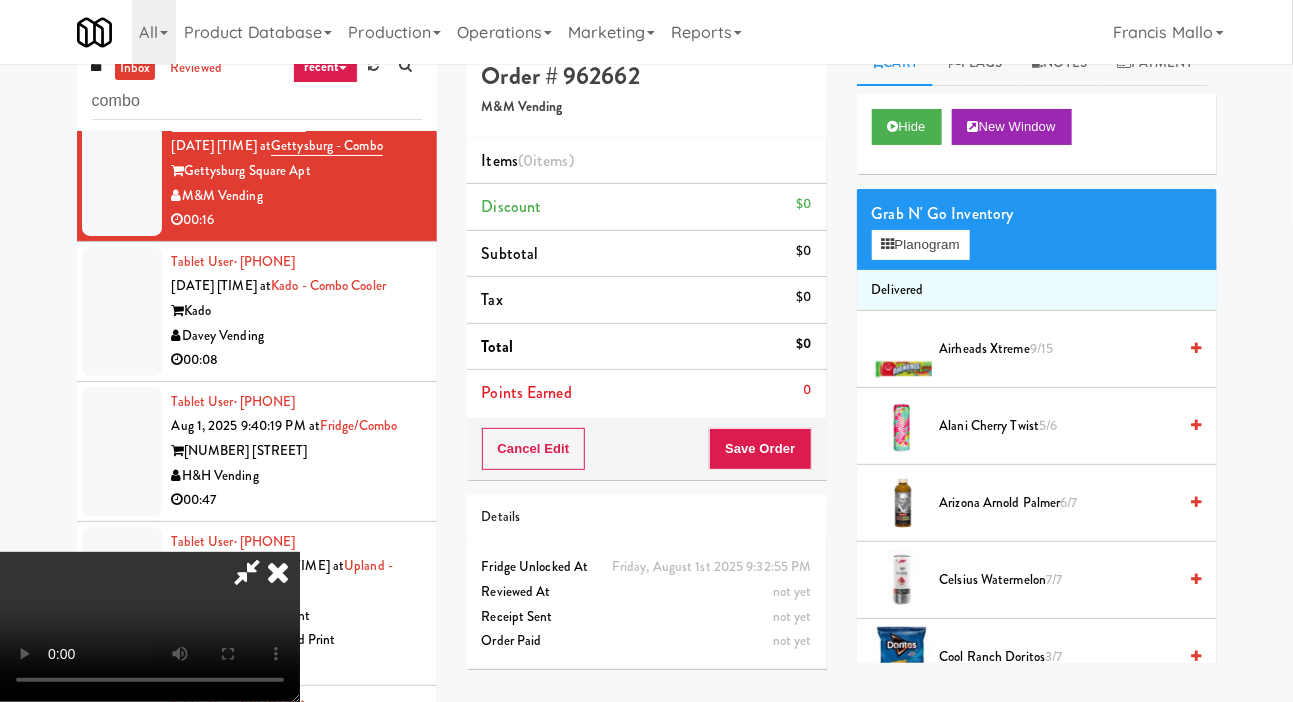 type 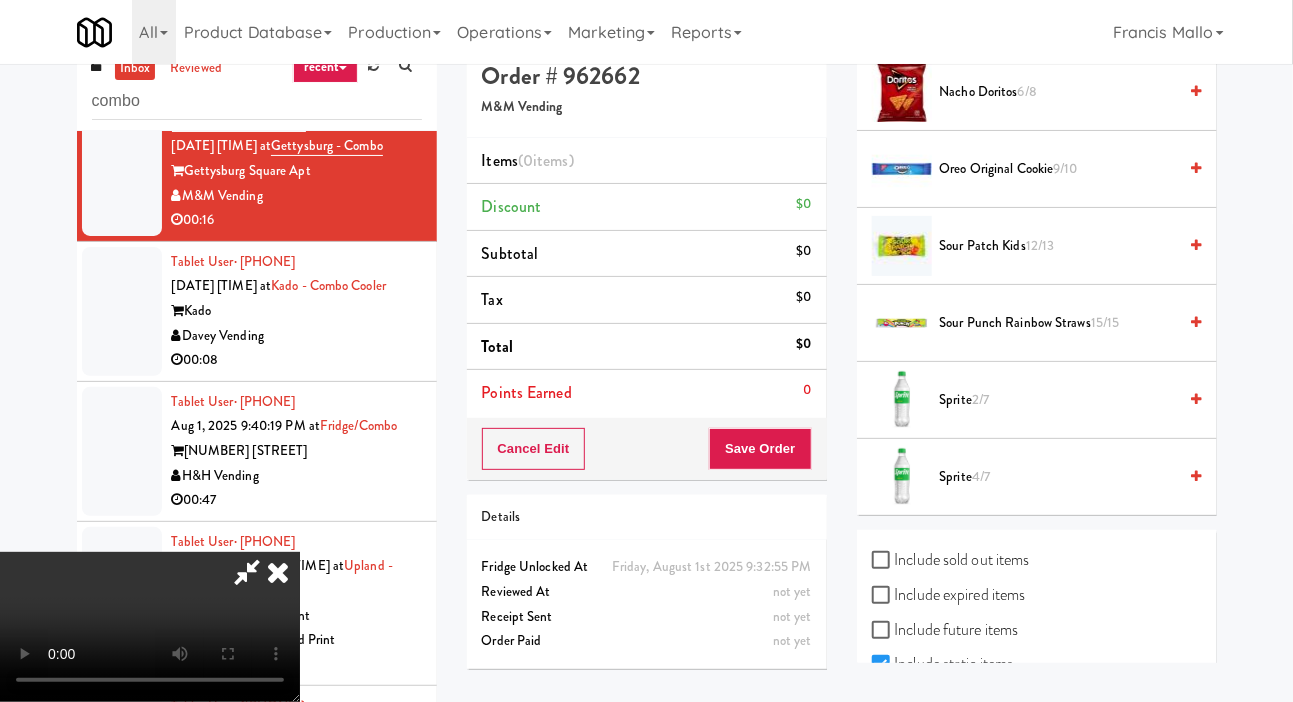 scroll, scrollTop: 1889, scrollLeft: 0, axis: vertical 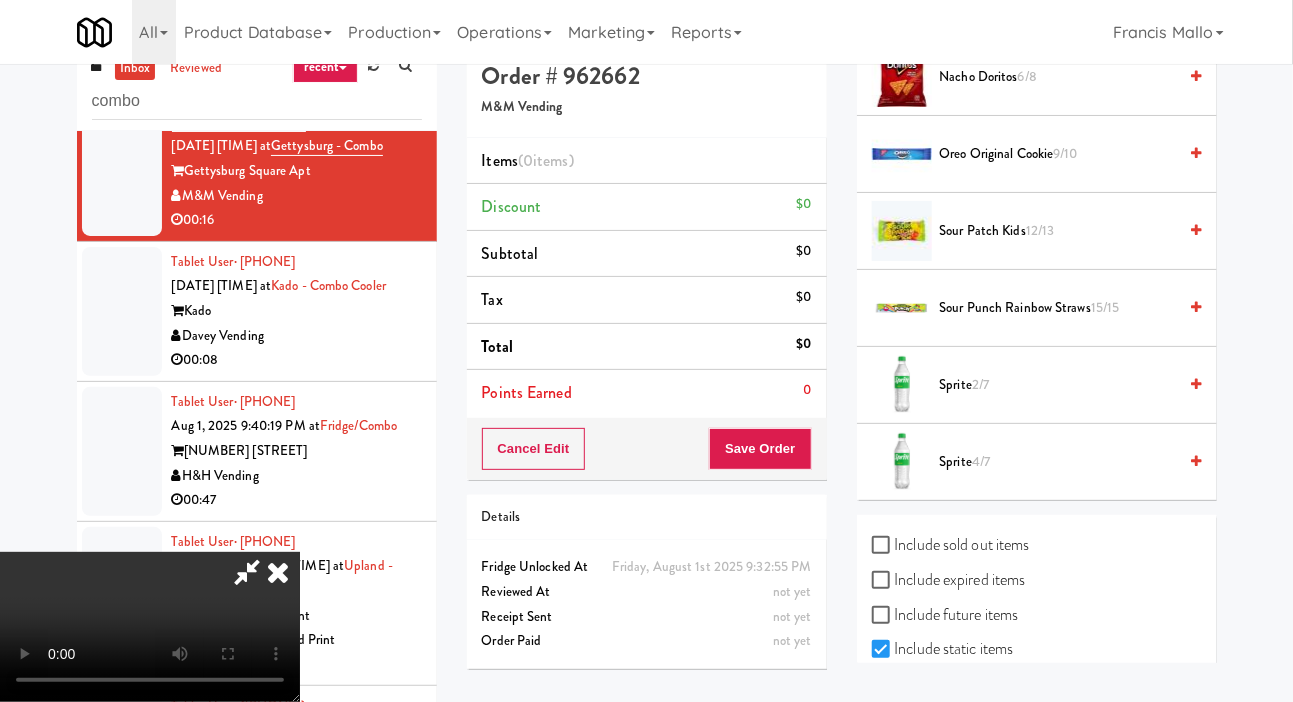 click on "Include sold out items" at bounding box center [951, 545] 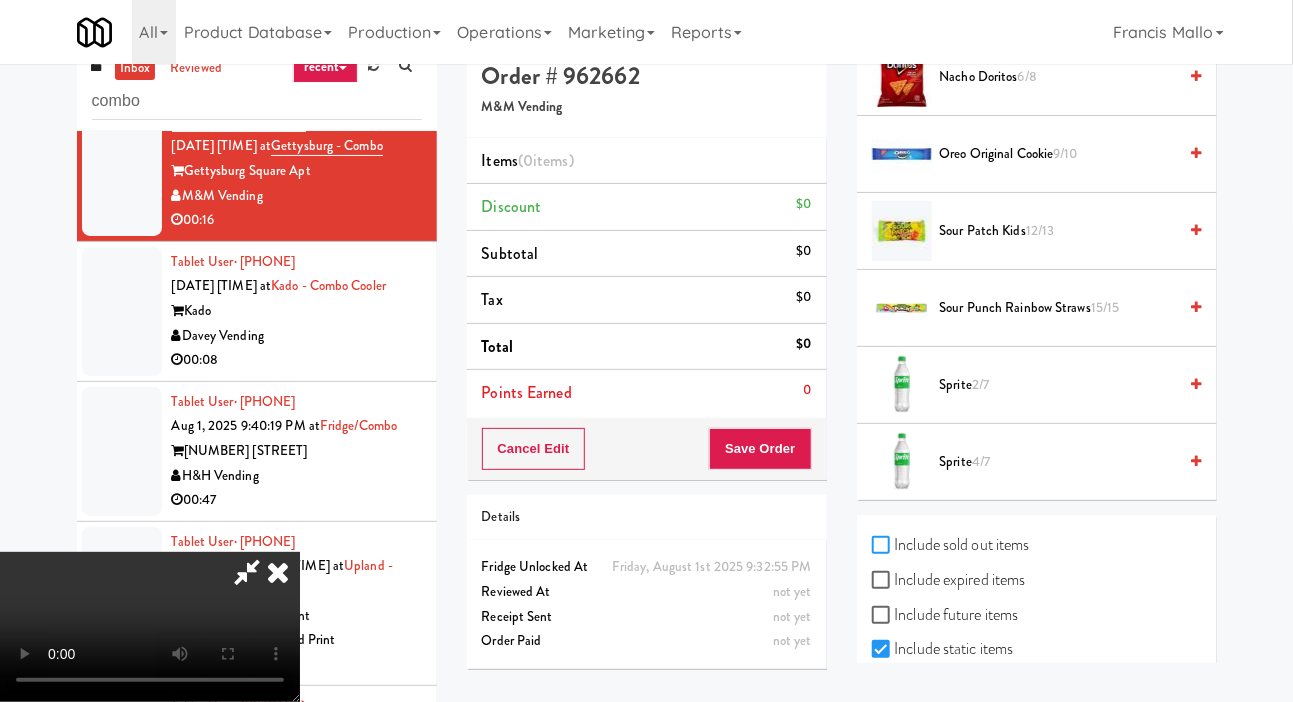 click on "Include sold out items" at bounding box center (883, 546) 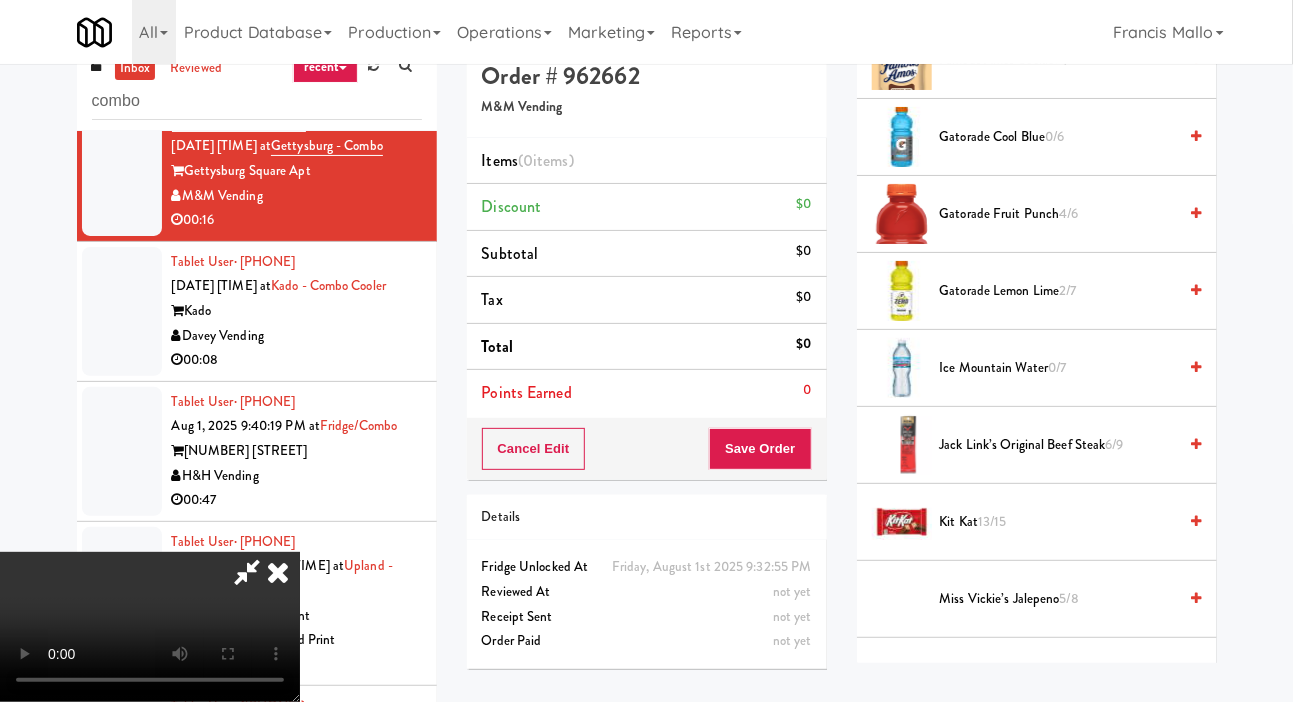 scroll, scrollTop: 1141, scrollLeft: 0, axis: vertical 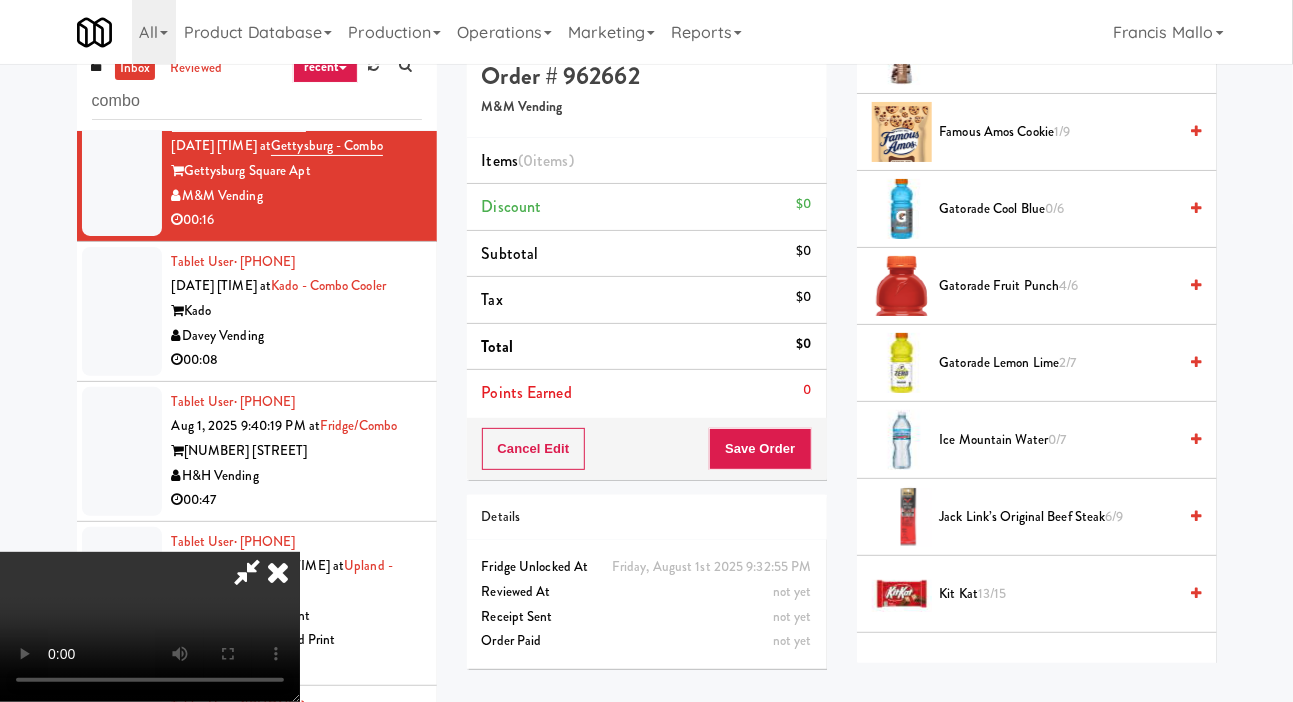 click on "Gatorade cool blue  0/6" at bounding box center (1058, 209) 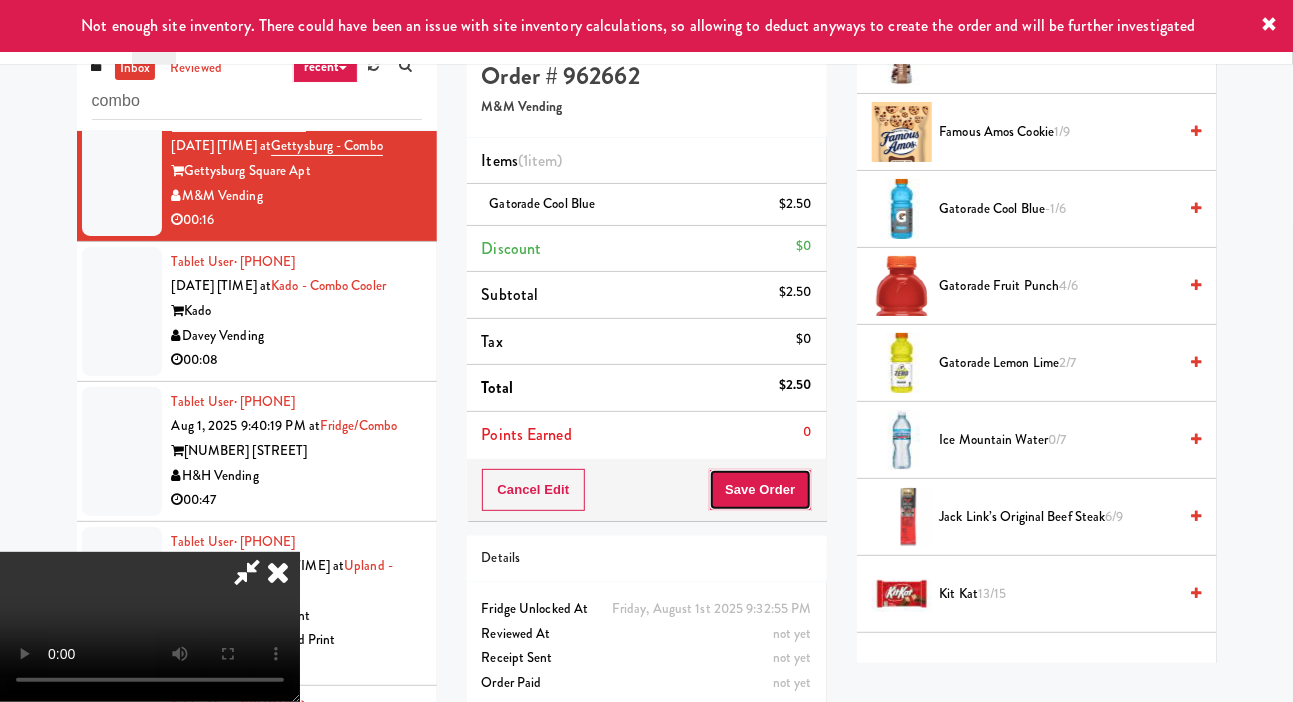 click on "Save Order" at bounding box center [760, 490] 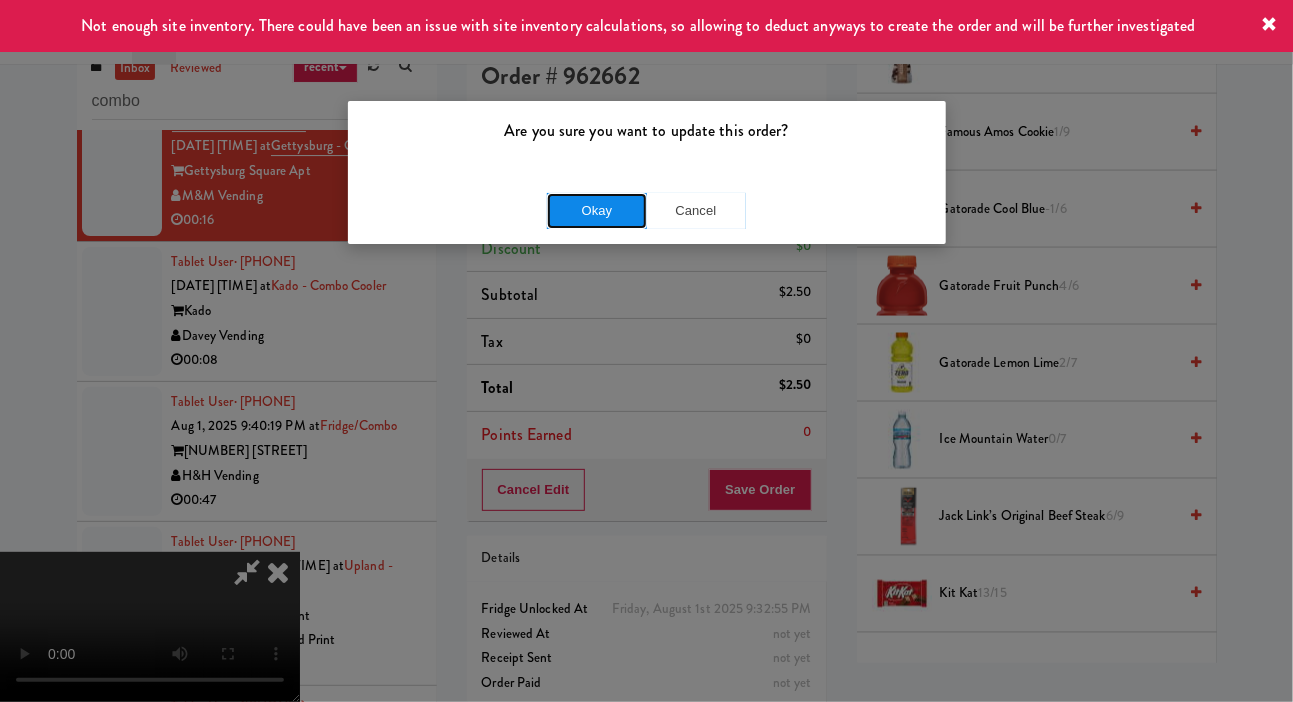 click on "Okay" at bounding box center [597, 211] 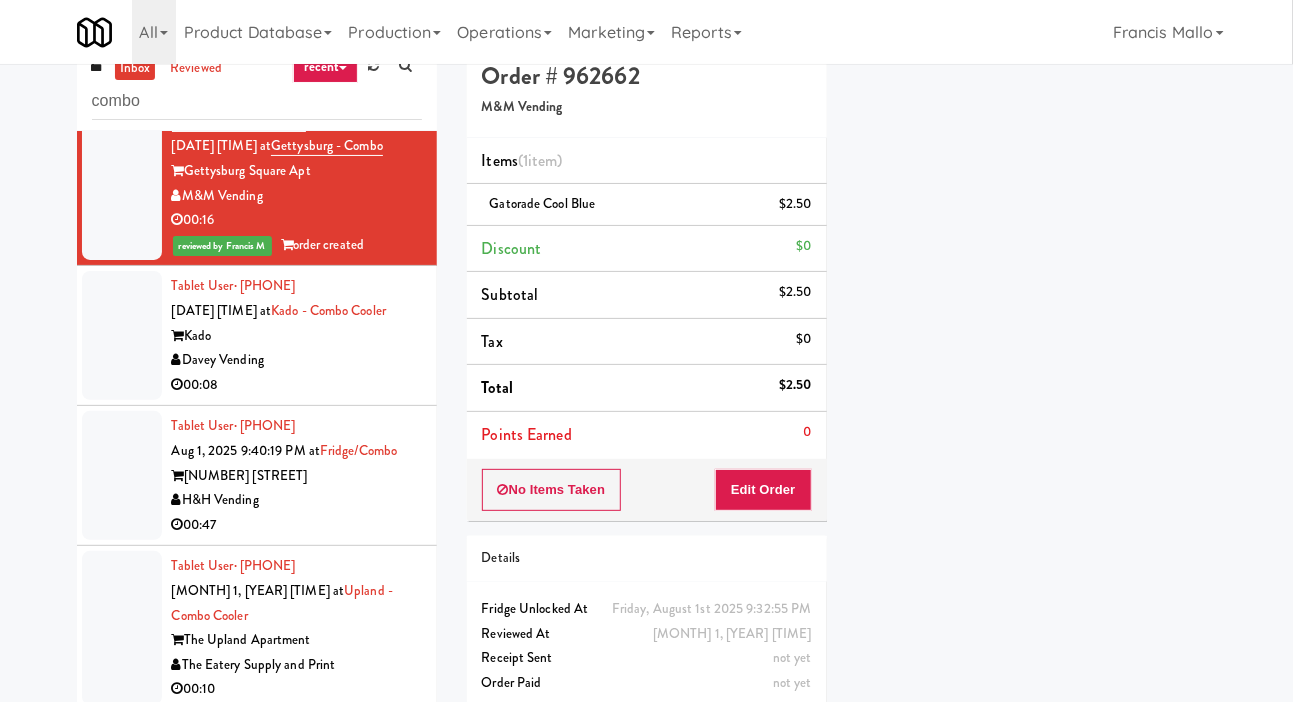 scroll, scrollTop: 116, scrollLeft: 0, axis: vertical 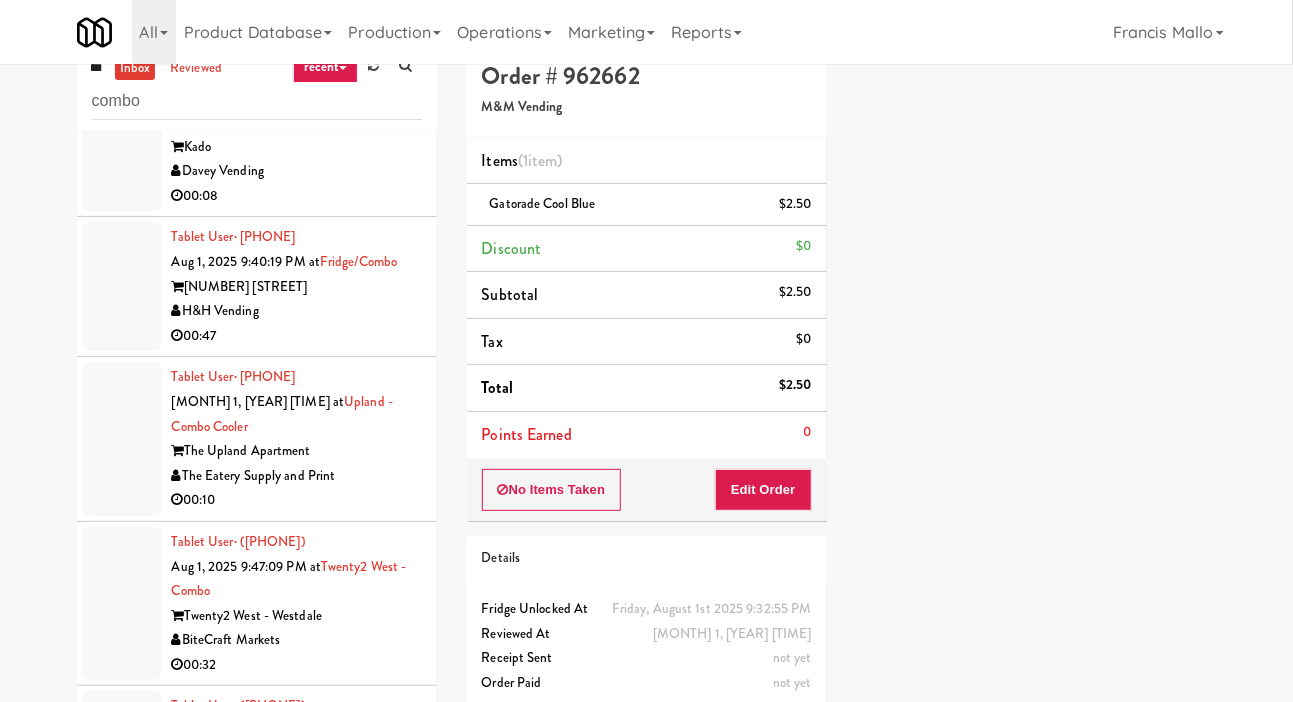click at bounding box center [122, 146] 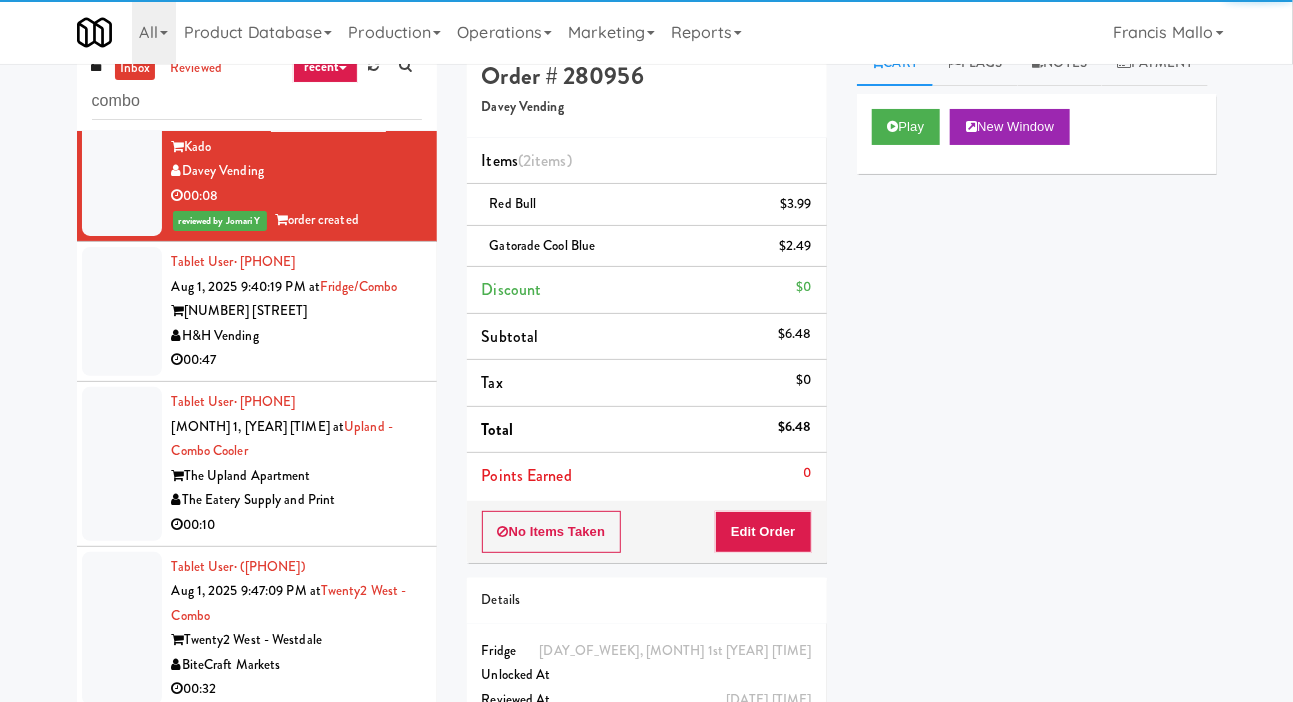 click at bounding box center [122, 311] 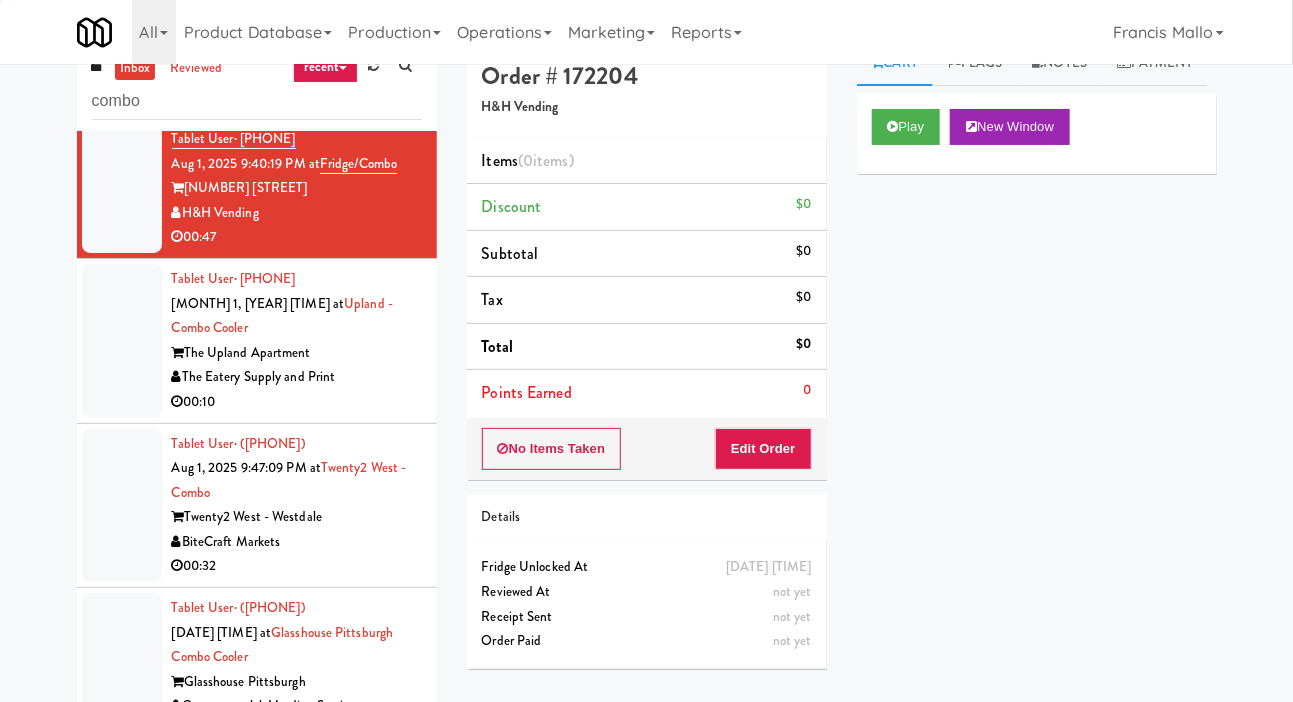 scroll, scrollTop: 6175, scrollLeft: 0, axis: vertical 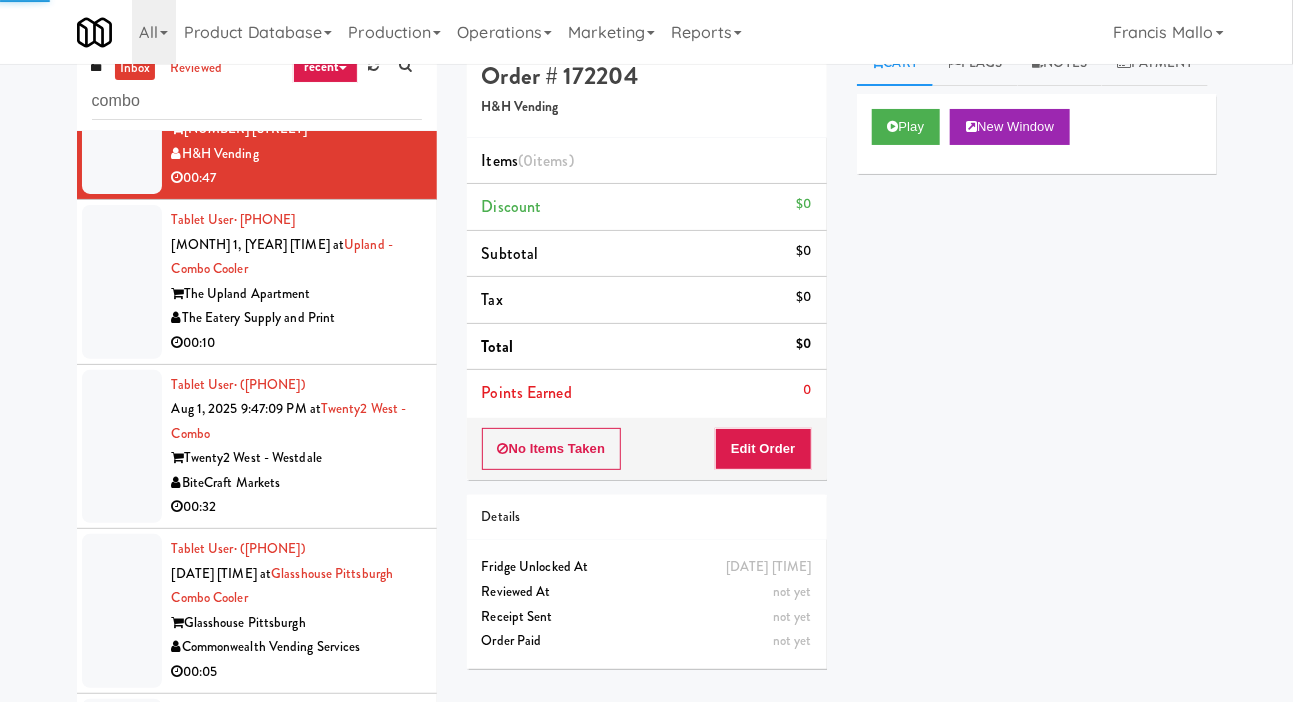 click at bounding box center (122, 282) 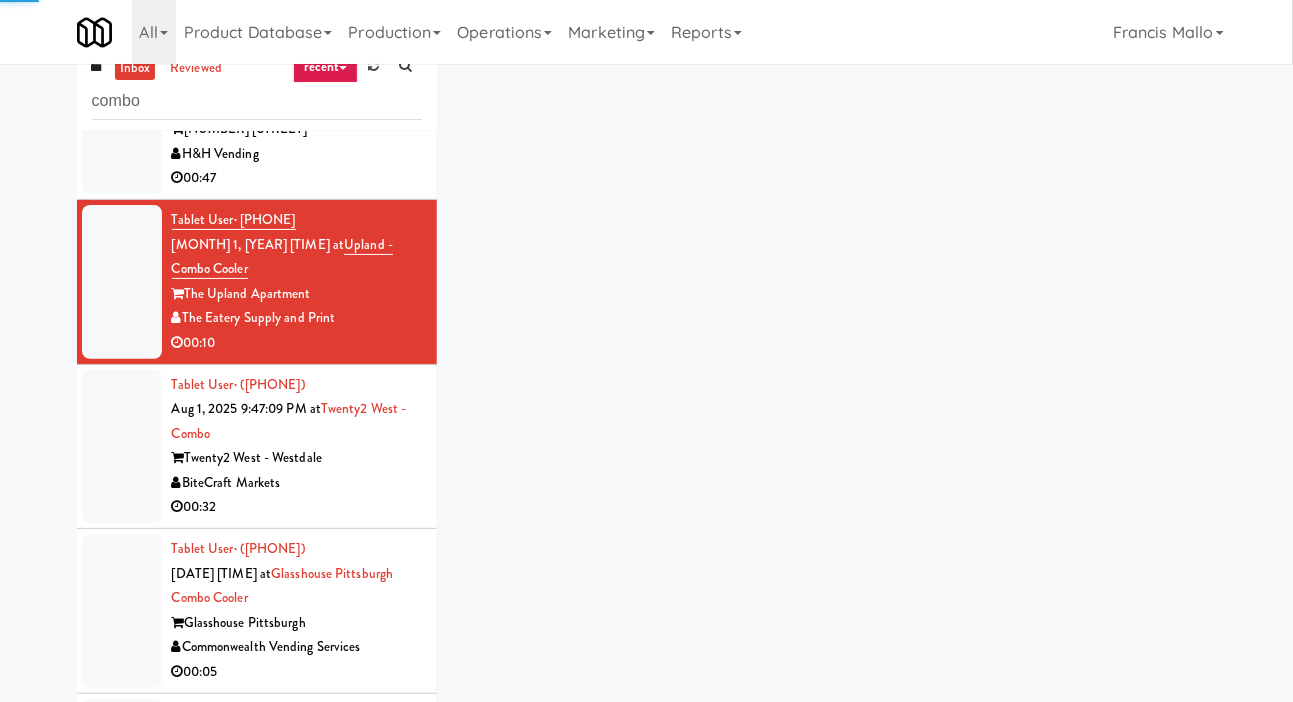 click at bounding box center [122, 129] 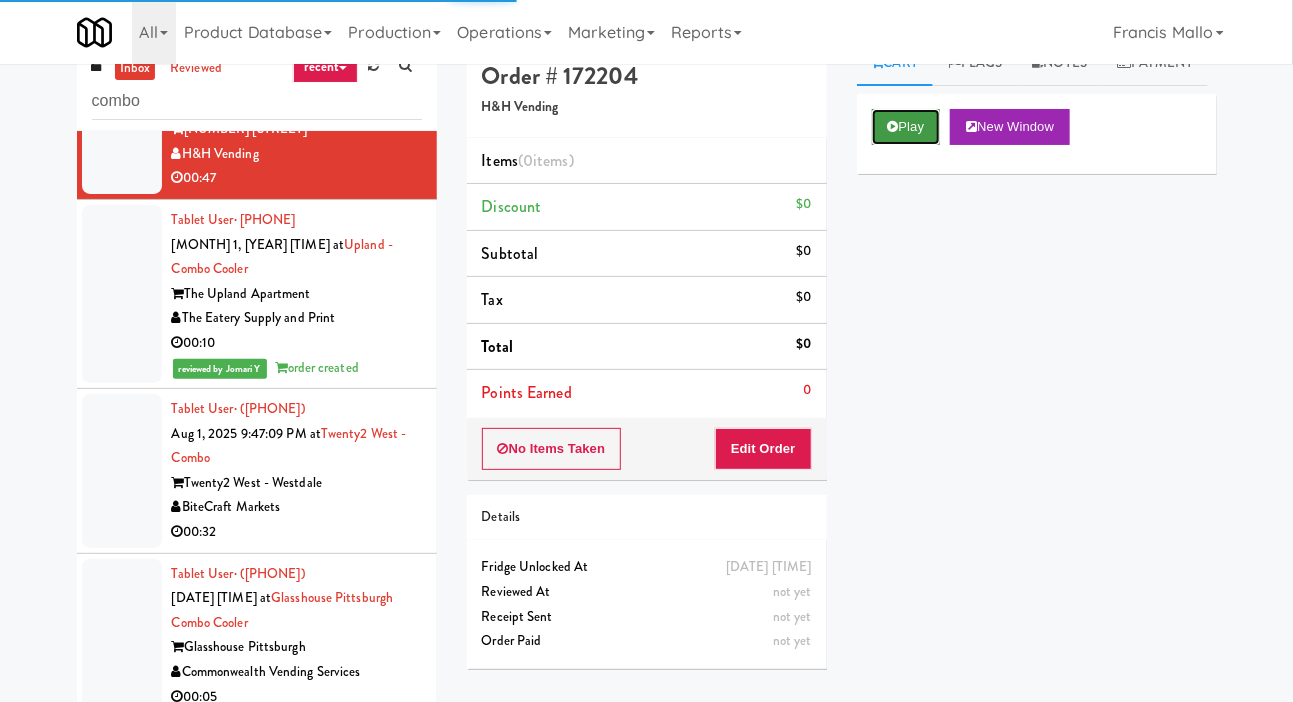 click on "Play" at bounding box center (906, 127) 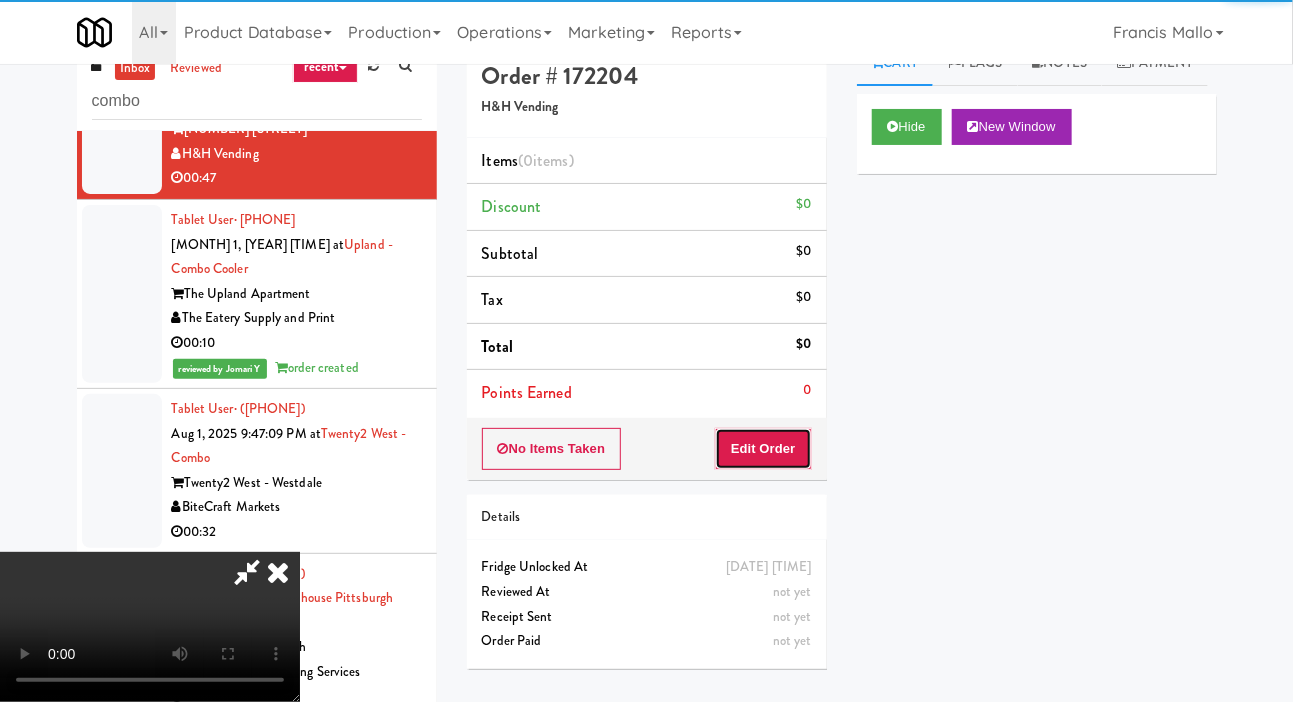 click on "Edit Order" at bounding box center [763, 449] 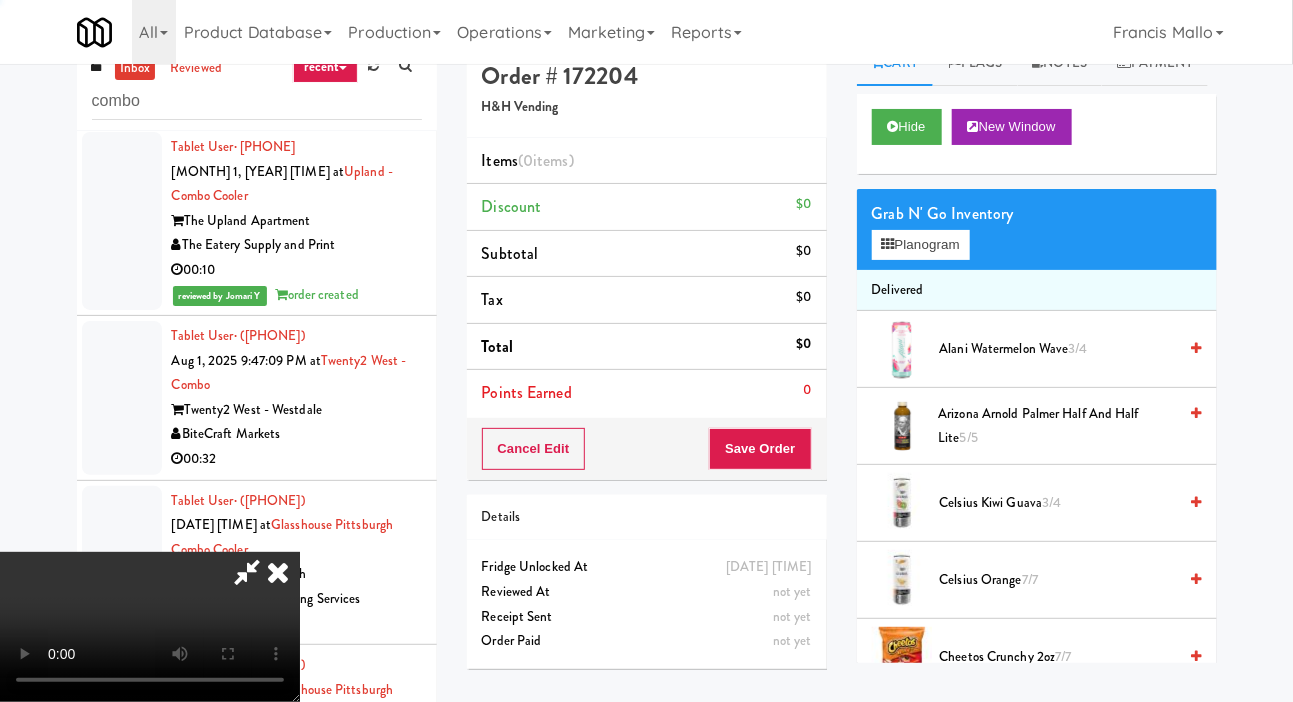 scroll, scrollTop: 6303, scrollLeft: 0, axis: vertical 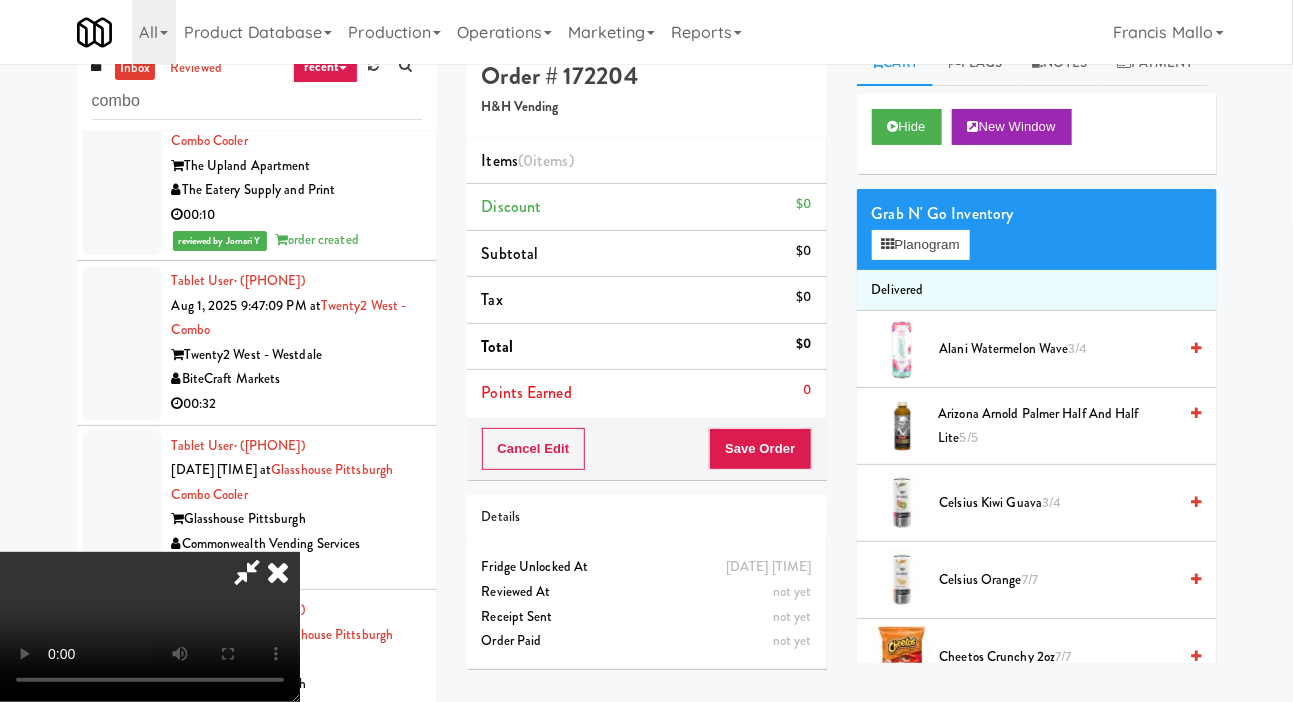 type 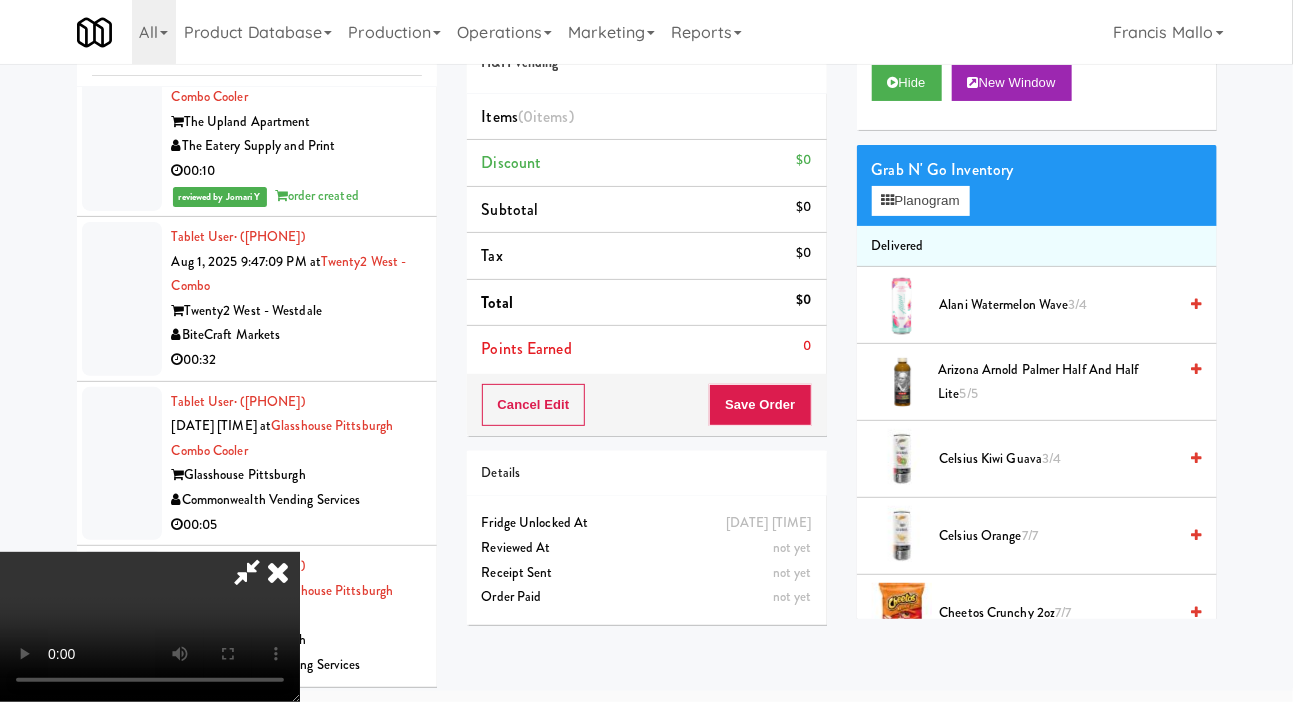 scroll, scrollTop: 0, scrollLeft: 0, axis: both 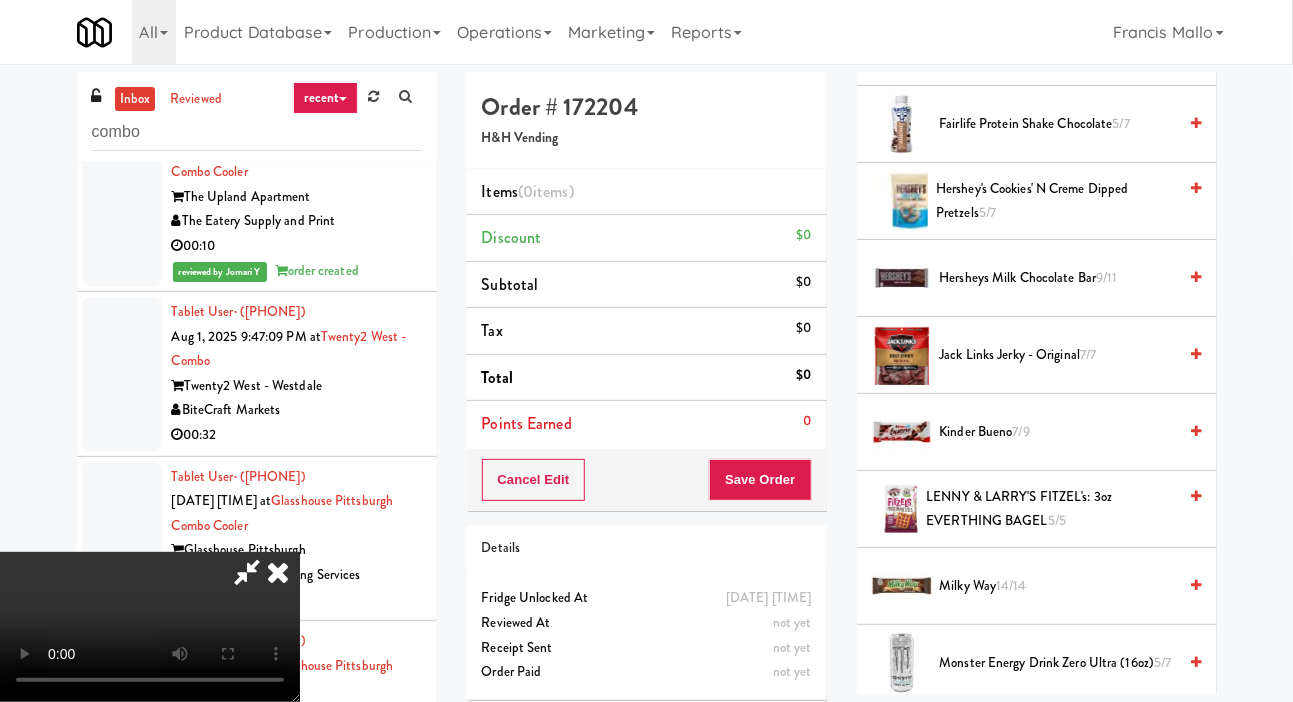 click on "Kinder Bueno  7/9" at bounding box center (1058, 432) 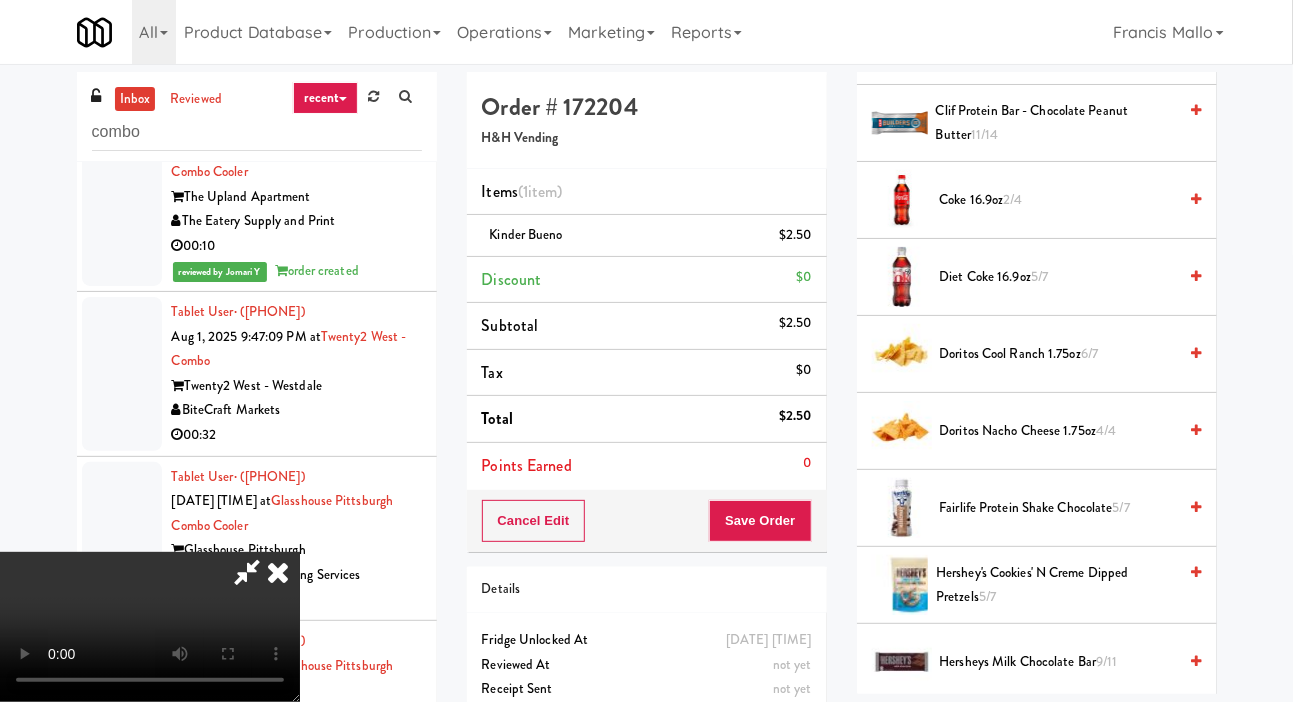 scroll, scrollTop: 789, scrollLeft: 0, axis: vertical 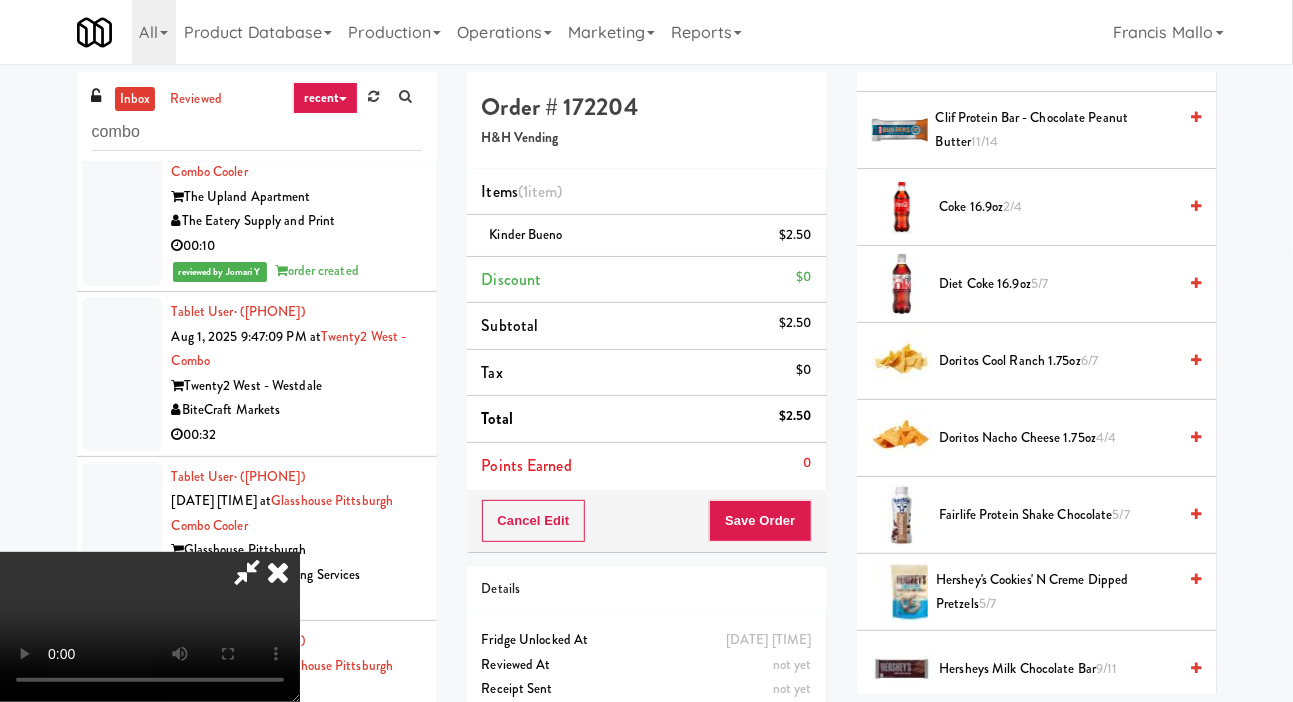 click on "Diet Coke 16.9oz  5/7" at bounding box center [1058, 284] 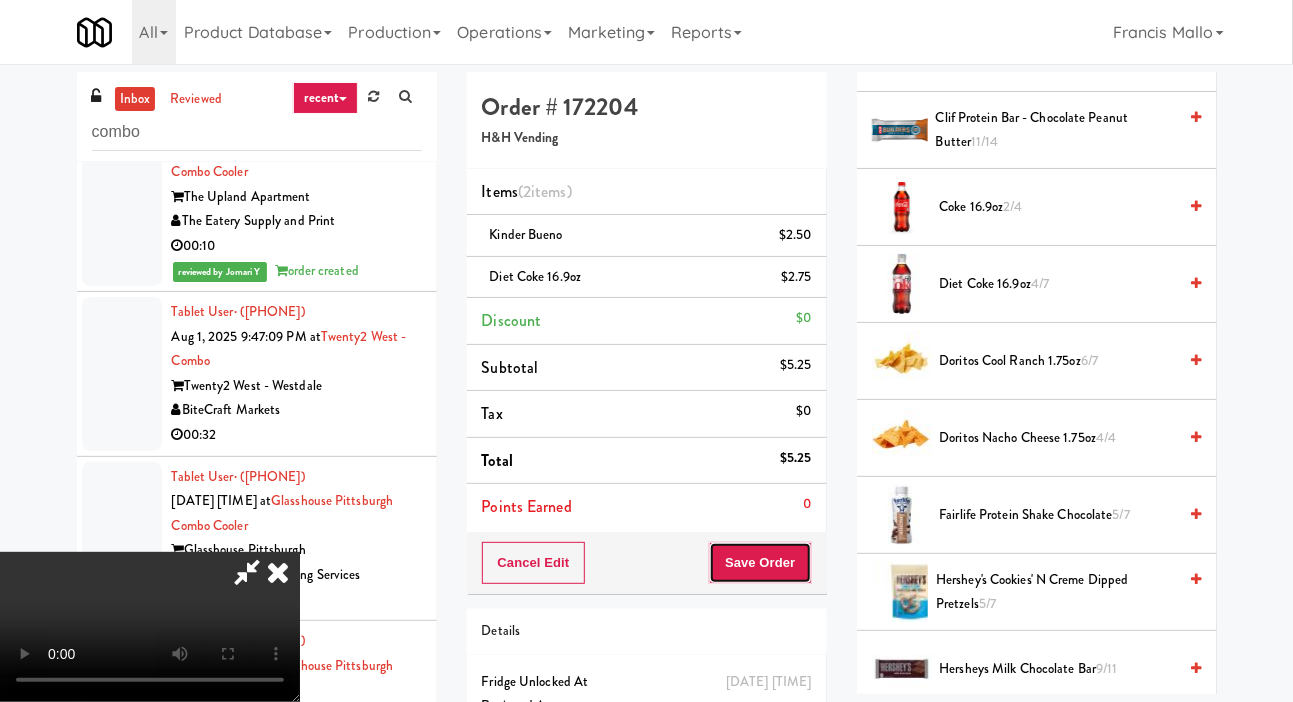 click on "Save Order" at bounding box center [760, 563] 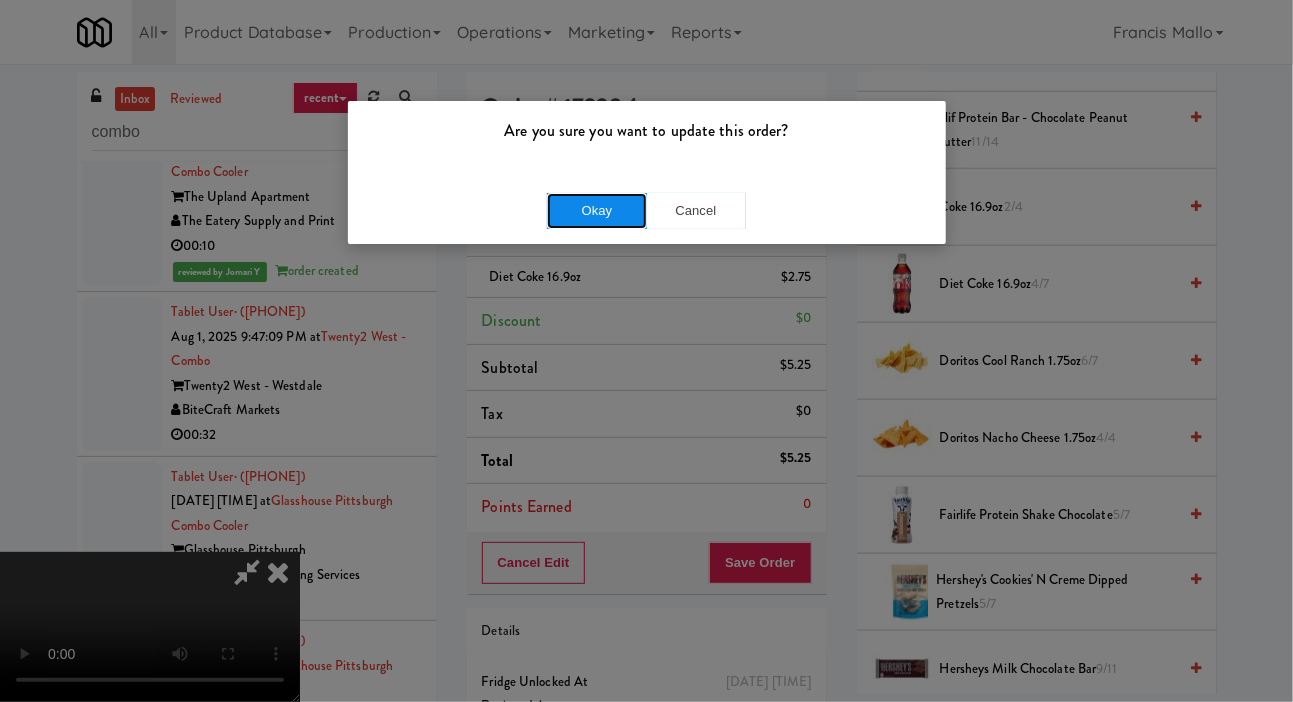 click on "Okay" at bounding box center [597, 211] 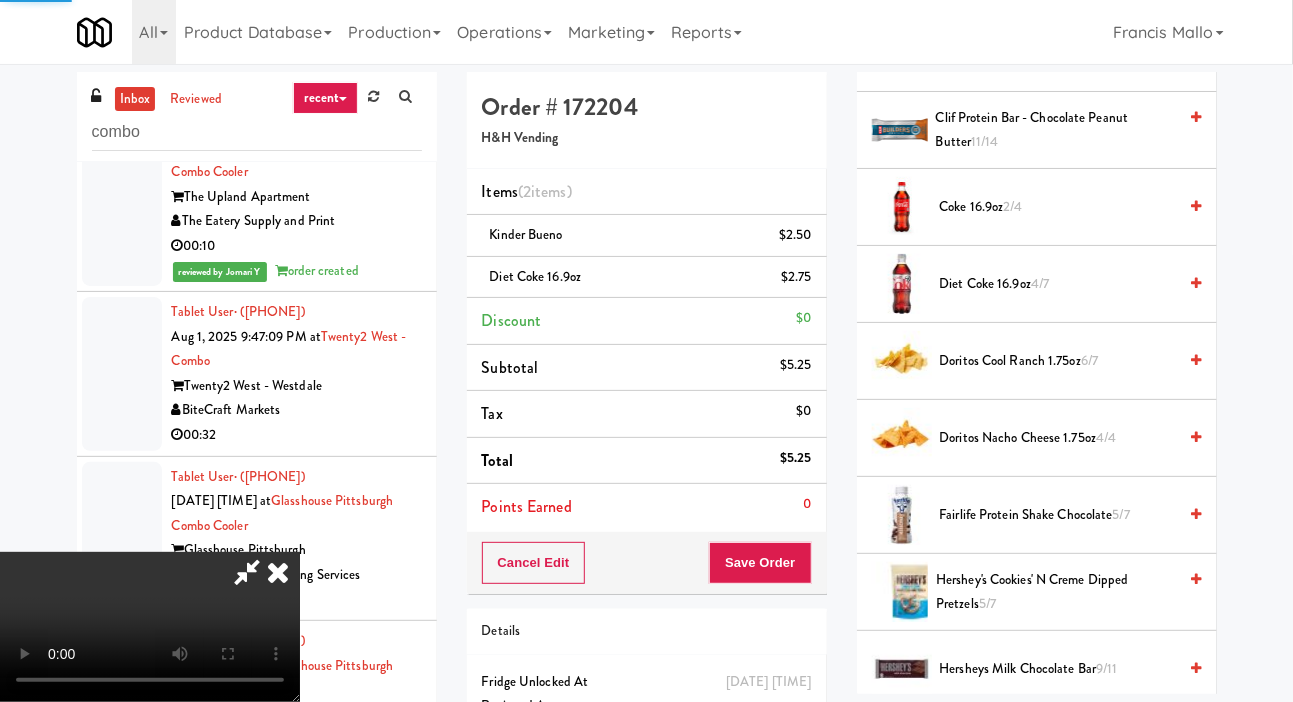 scroll, scrollTop: 116, scrollLeft: 0, axis: vertical 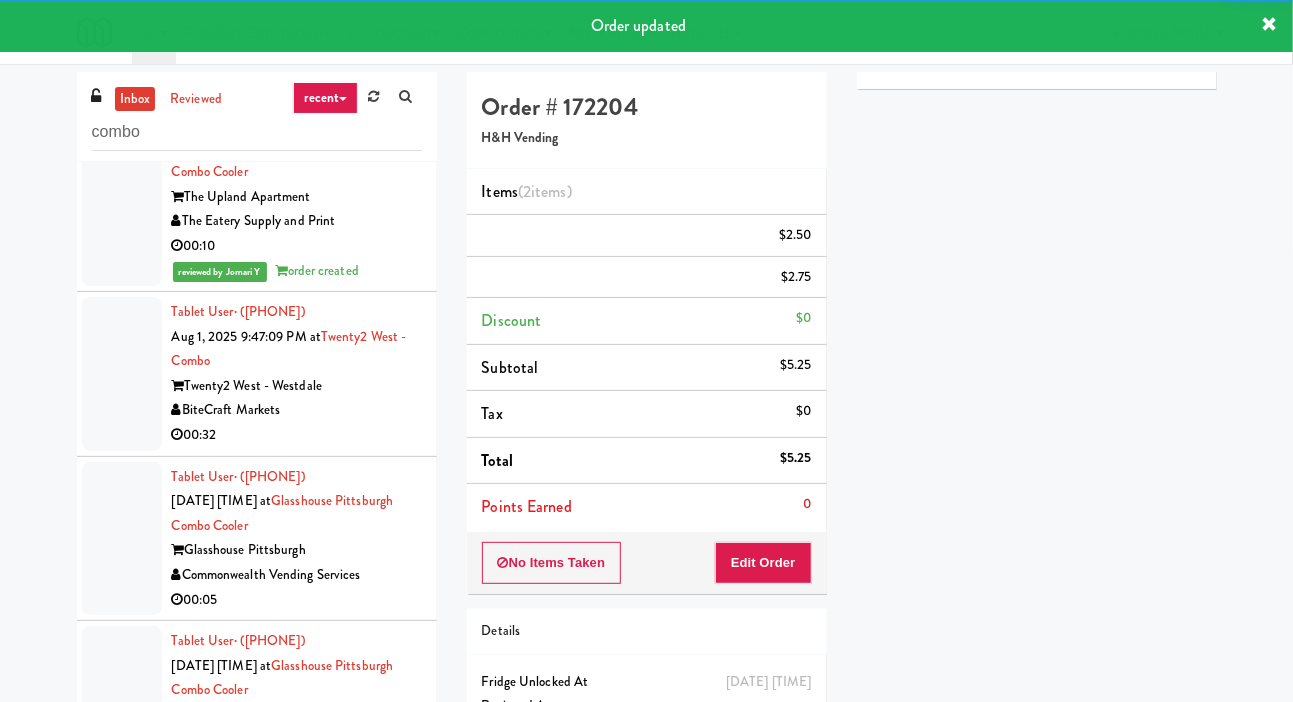click at bounding box center (122, 197) 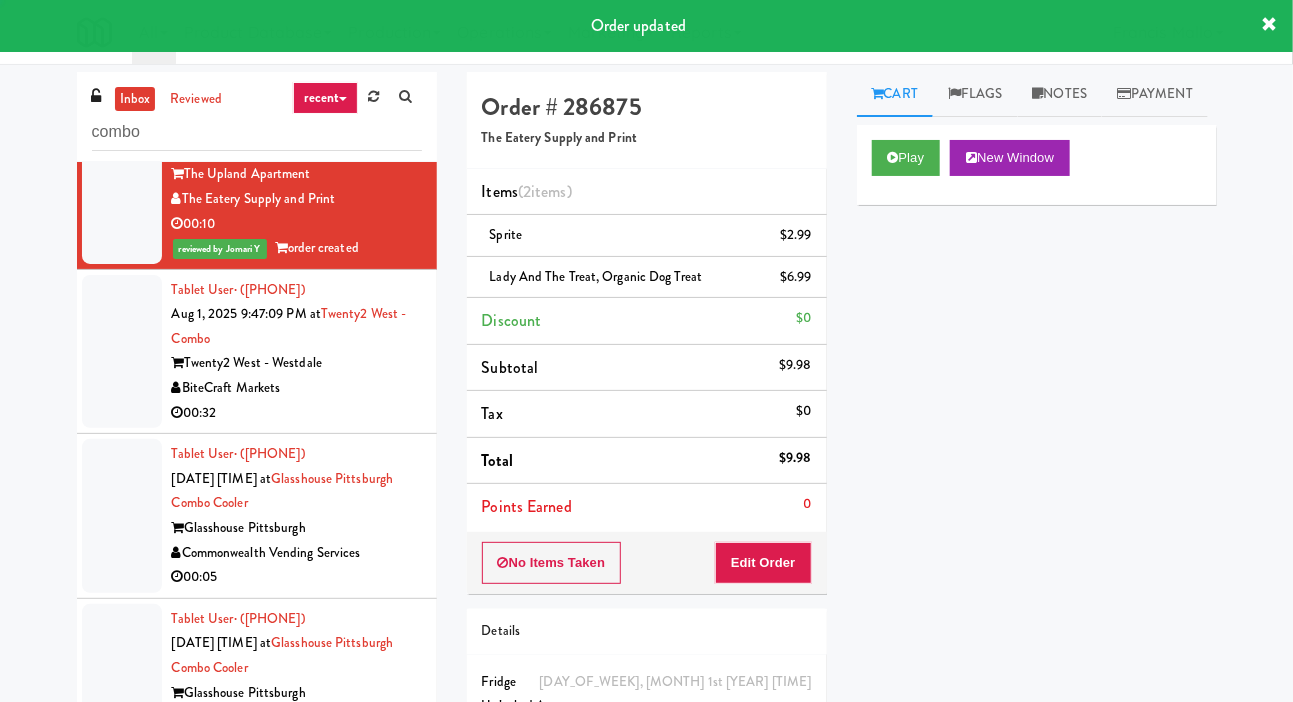 click at bounding box center [122, 352] 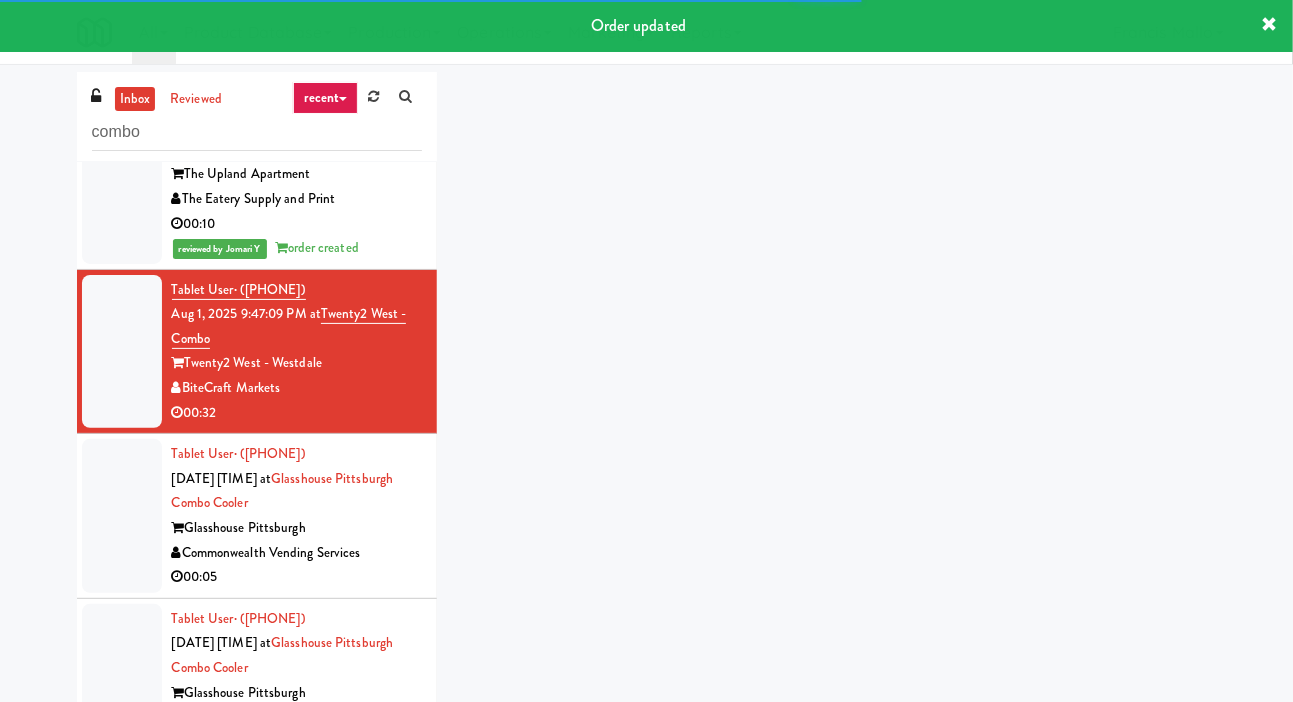 scroll, scrollTop: 6566, scrollLeft: 0, axis: vertical 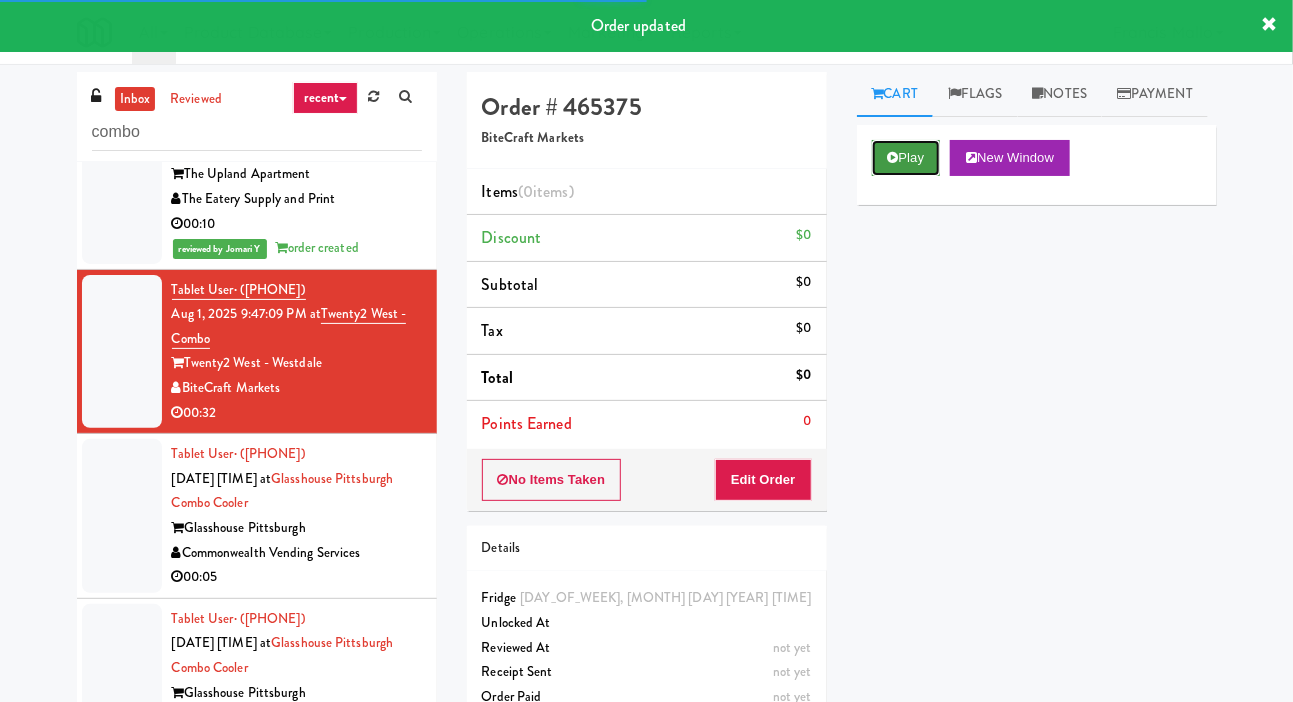 click on "Play" at bounding box center (906, 158) 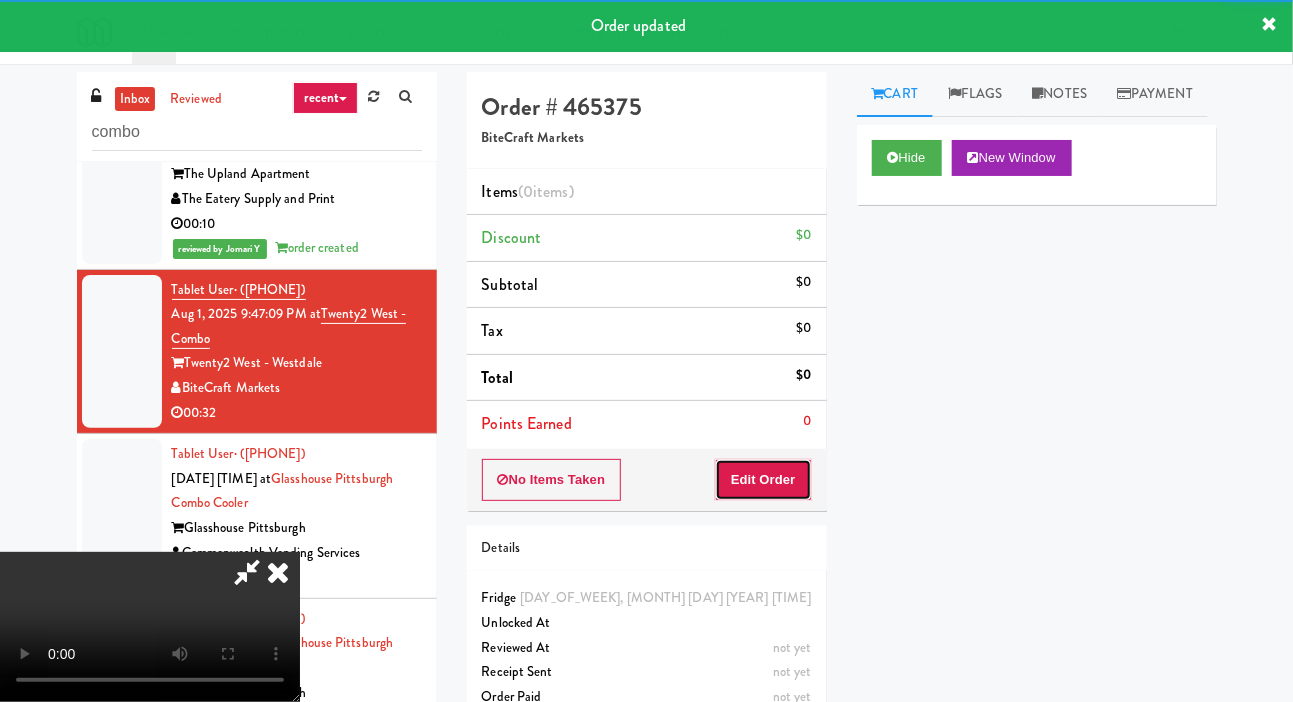 click on "Edit Order" at bounding box center (763, 480) 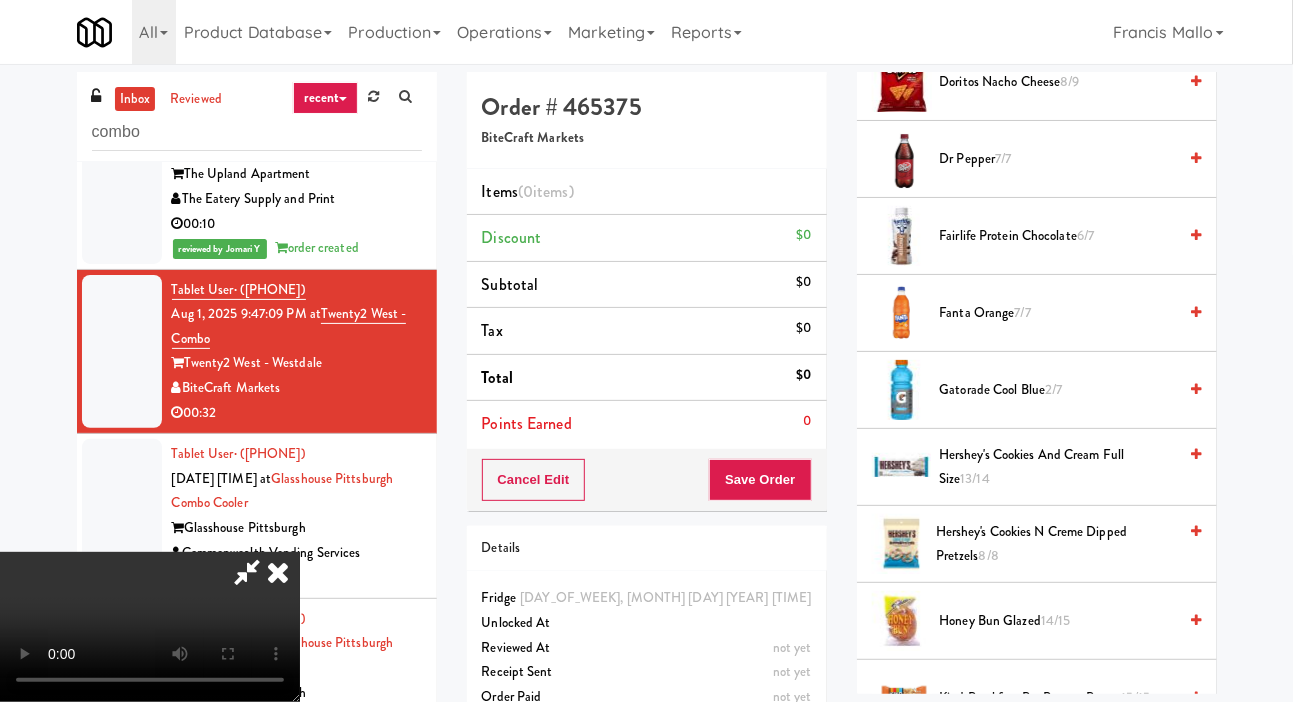 scroll, scrollTop: 917, scrollLeft: 0, axis: vertical 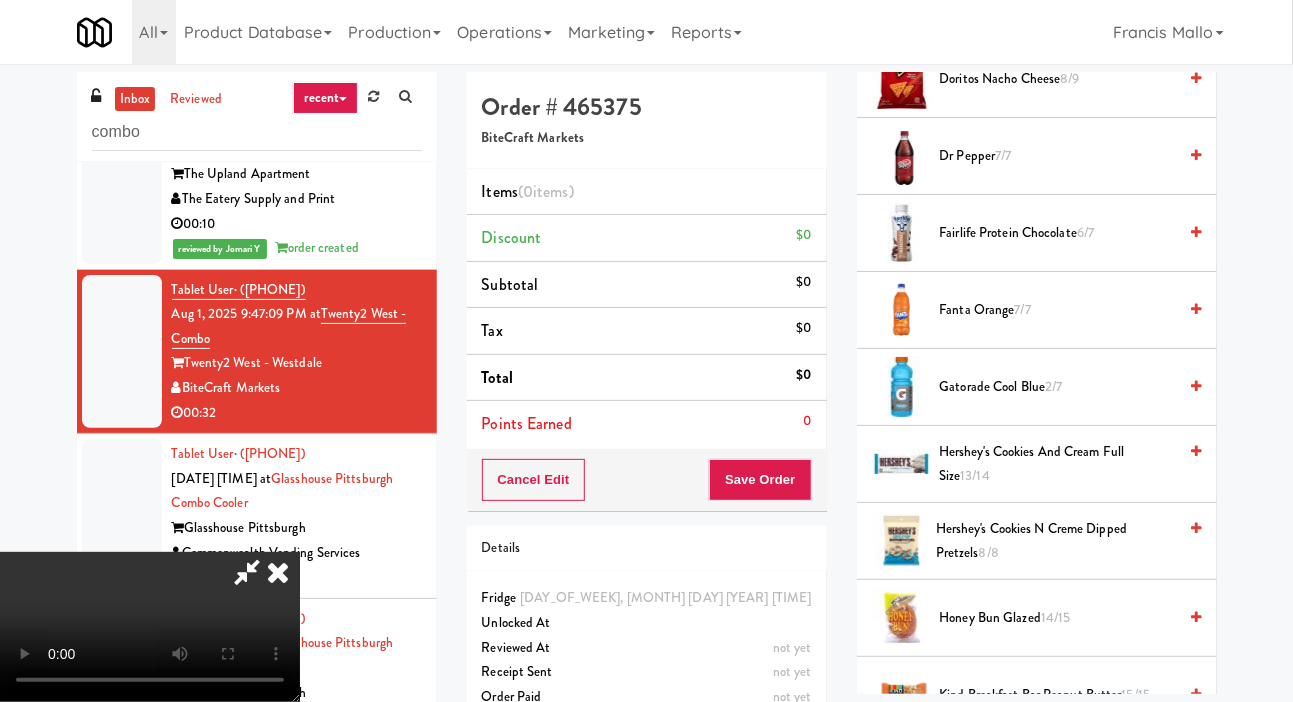 type 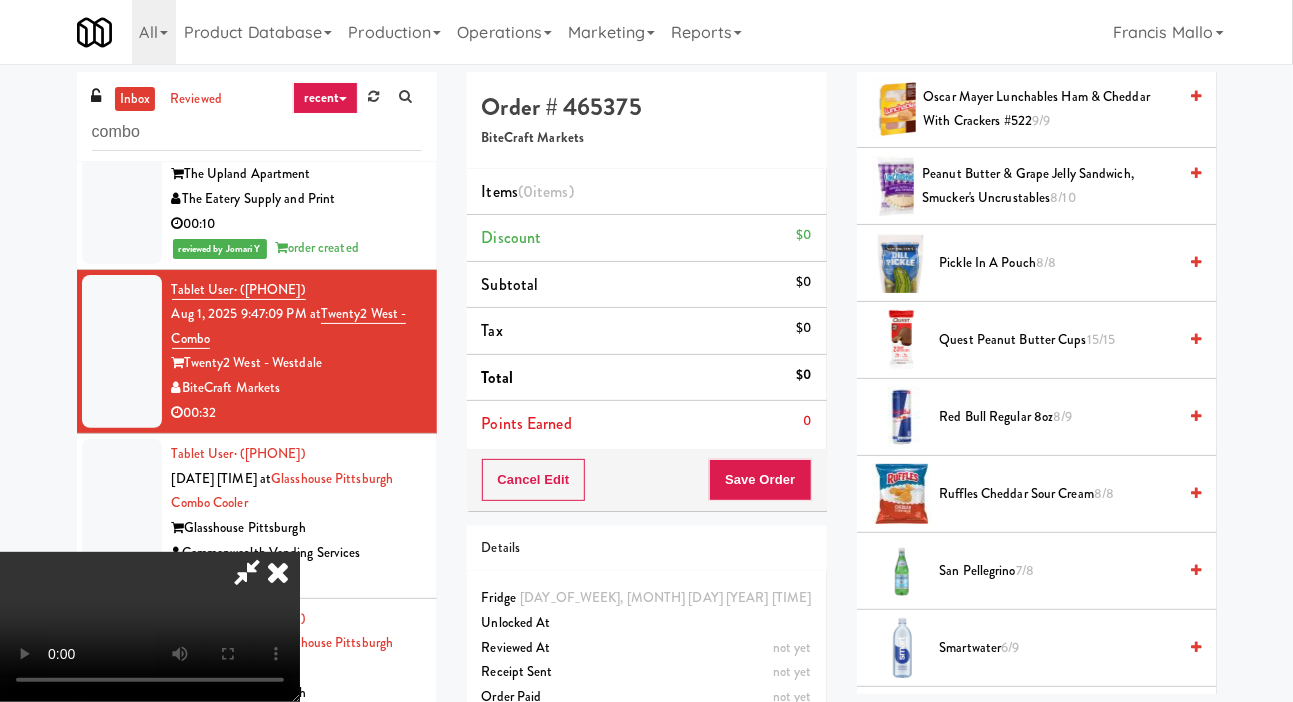scroll, scrollTop: 2121, scrollLeft: 0, axis: vertical 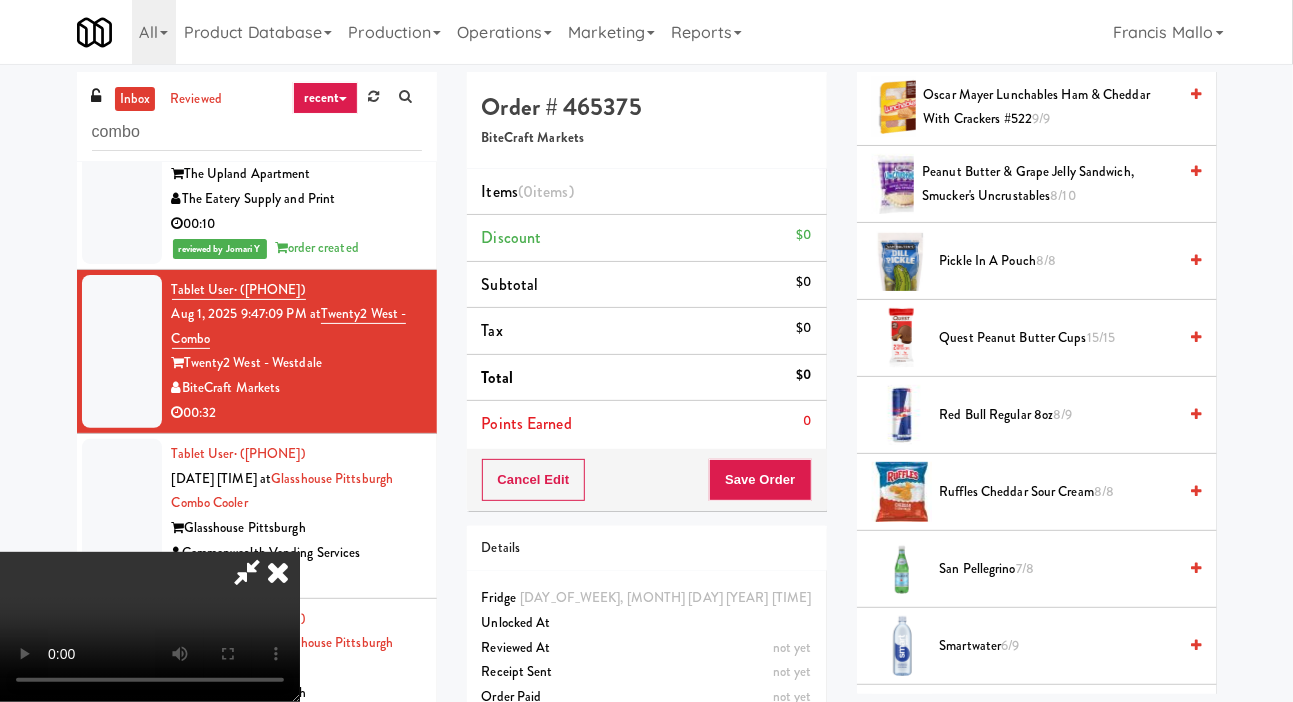 click on "15/15" at bounding box center (1101, 337) 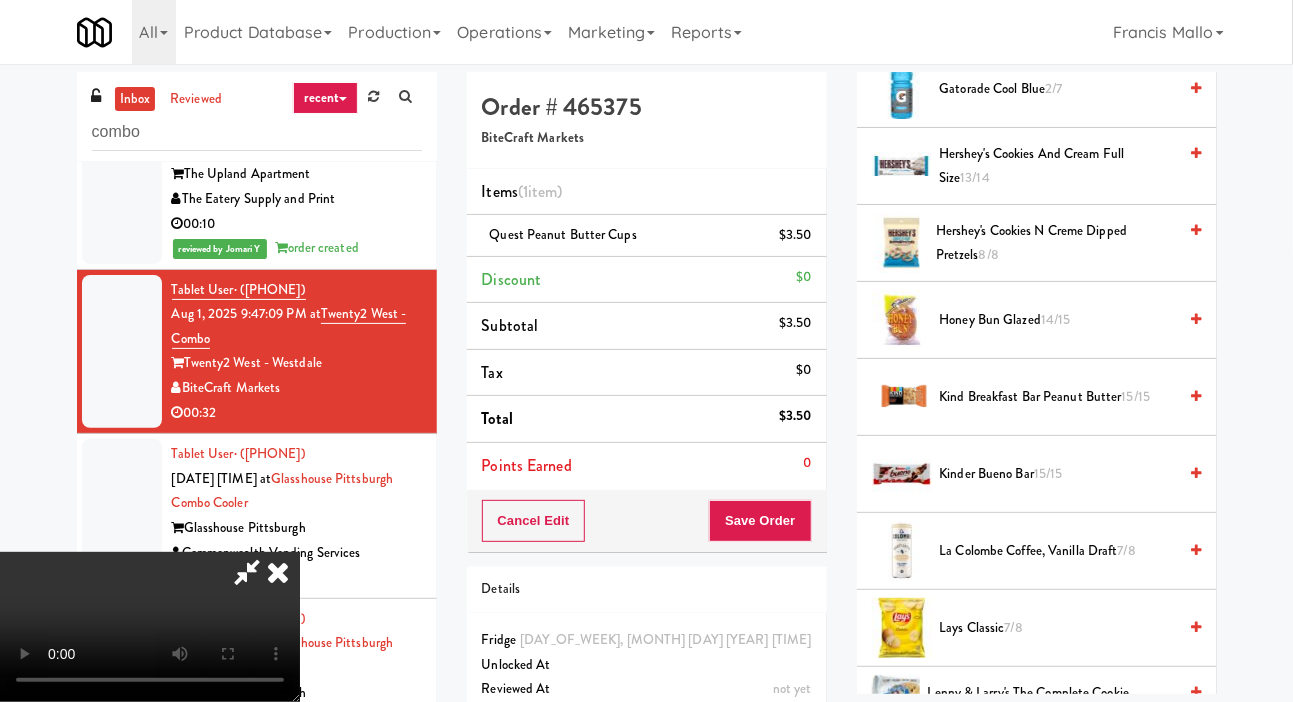 scroll, scrollTop: 1196, scrollLeft: 0, axis: vertical 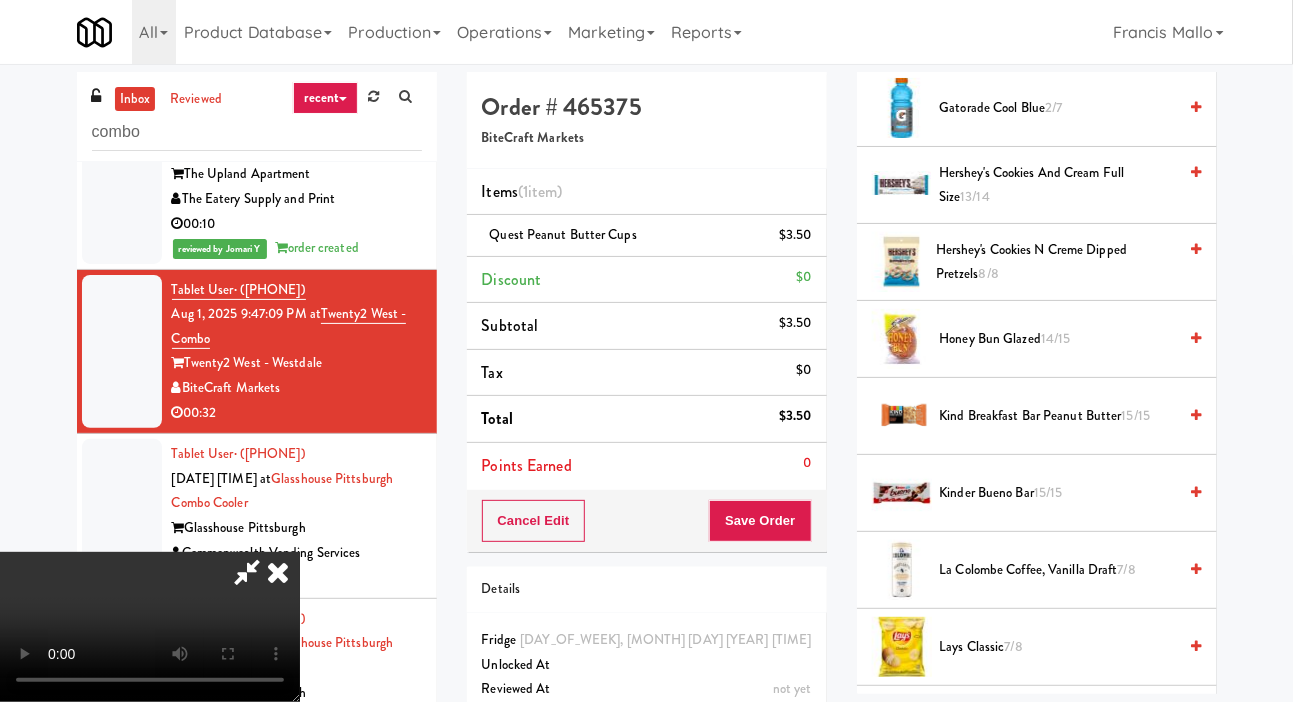 click on "Hershey's Cookies N Creme Dipped Pretzels  8/8" at bounding box center (1056, 262) 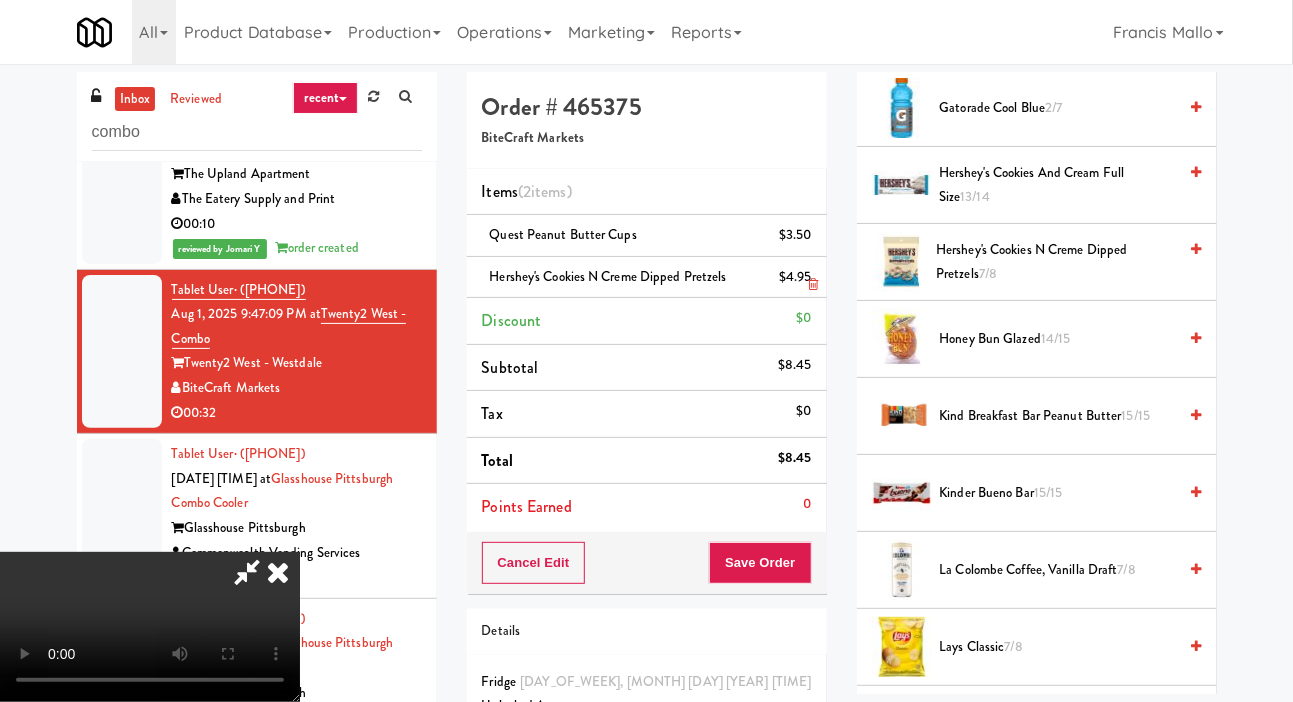 click on "$4.95" at bounding box center (795, 277) 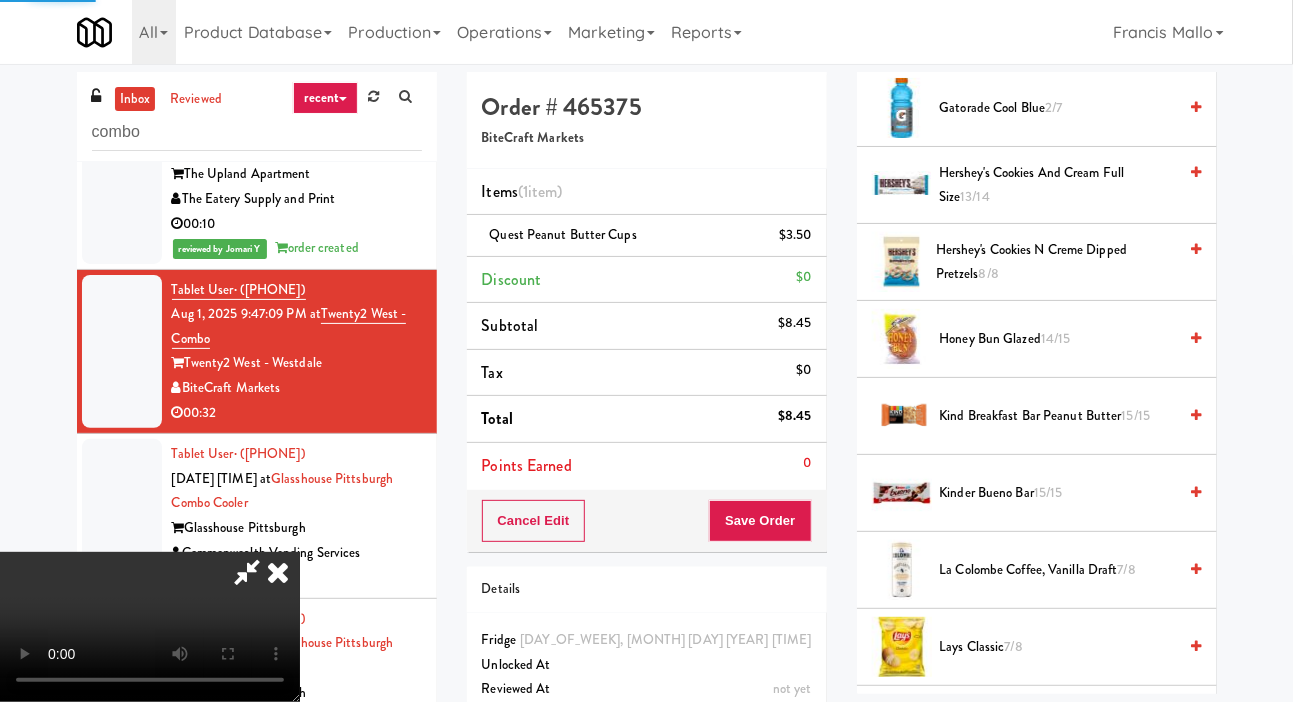 click on "Hershey's Cookies and Cream full size  13/14" at bounding box center (1057, 185) 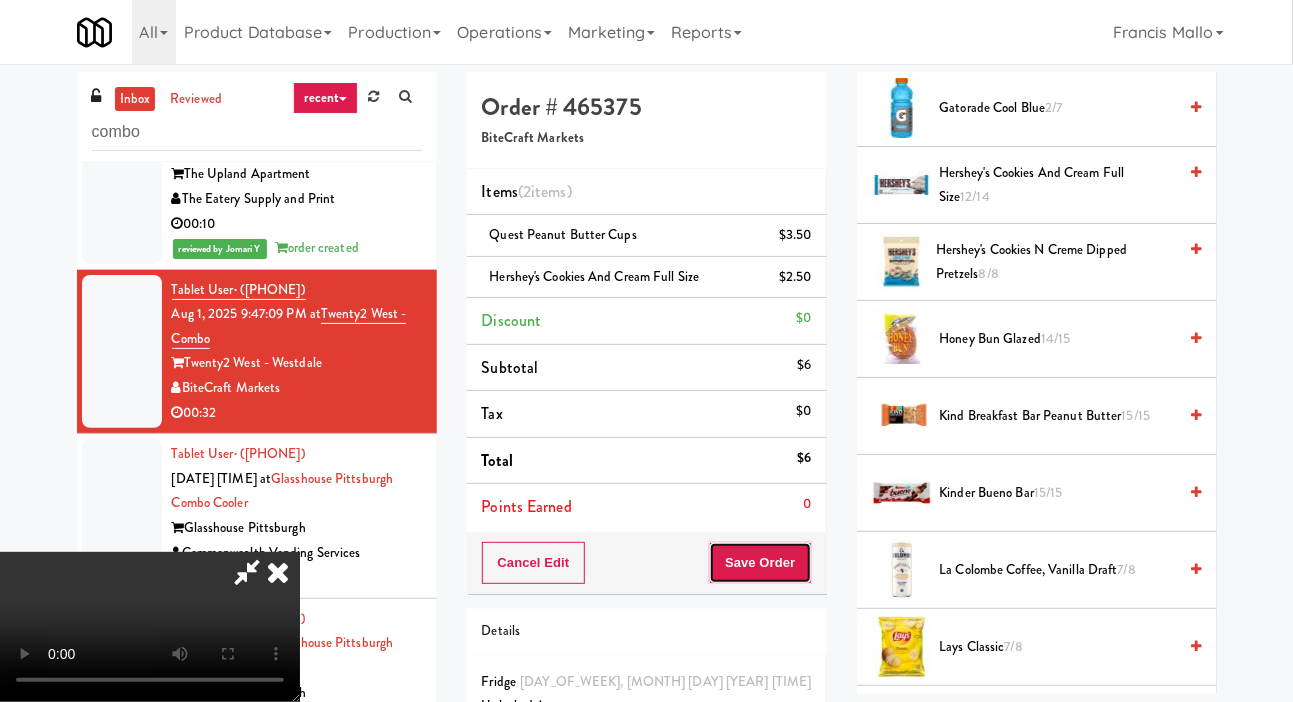 click on "Save Order" at bounding box center (760, 563) 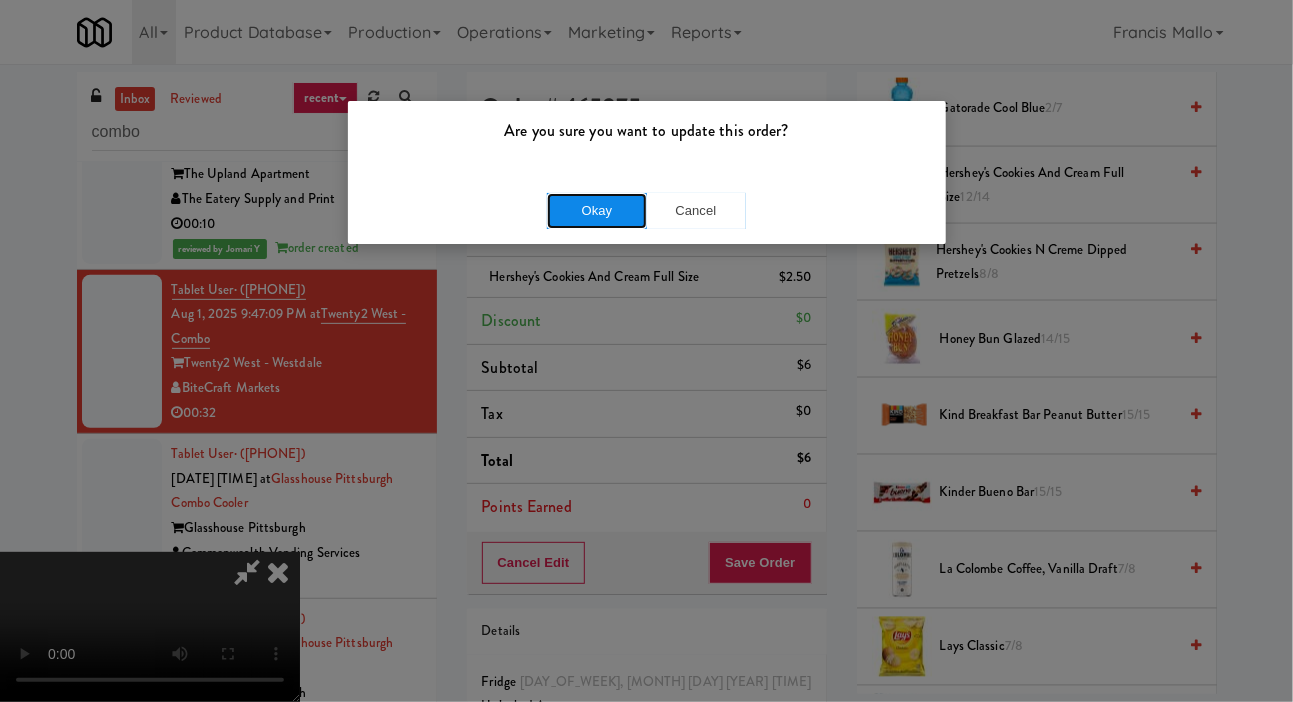 click on "Okay" at bounding box center [597, 211] 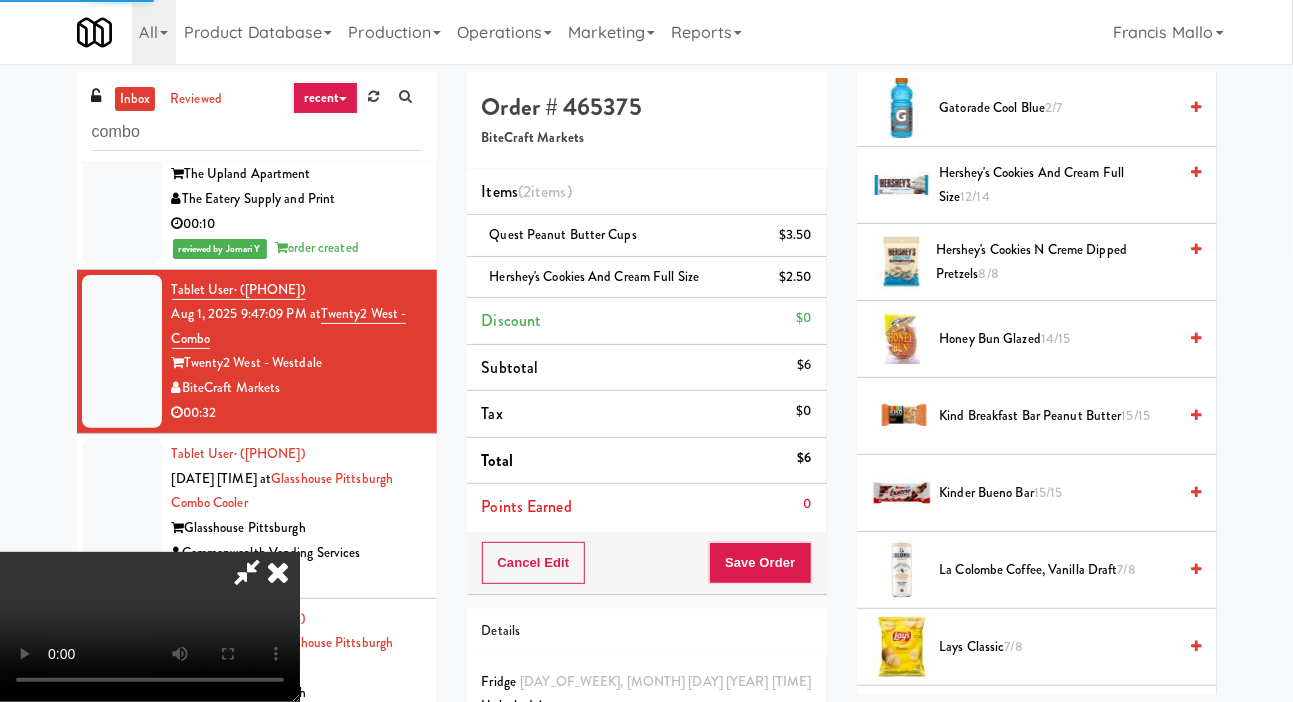 scroll, scrollTop: 116, scrollLeft: 0, axis: vertical 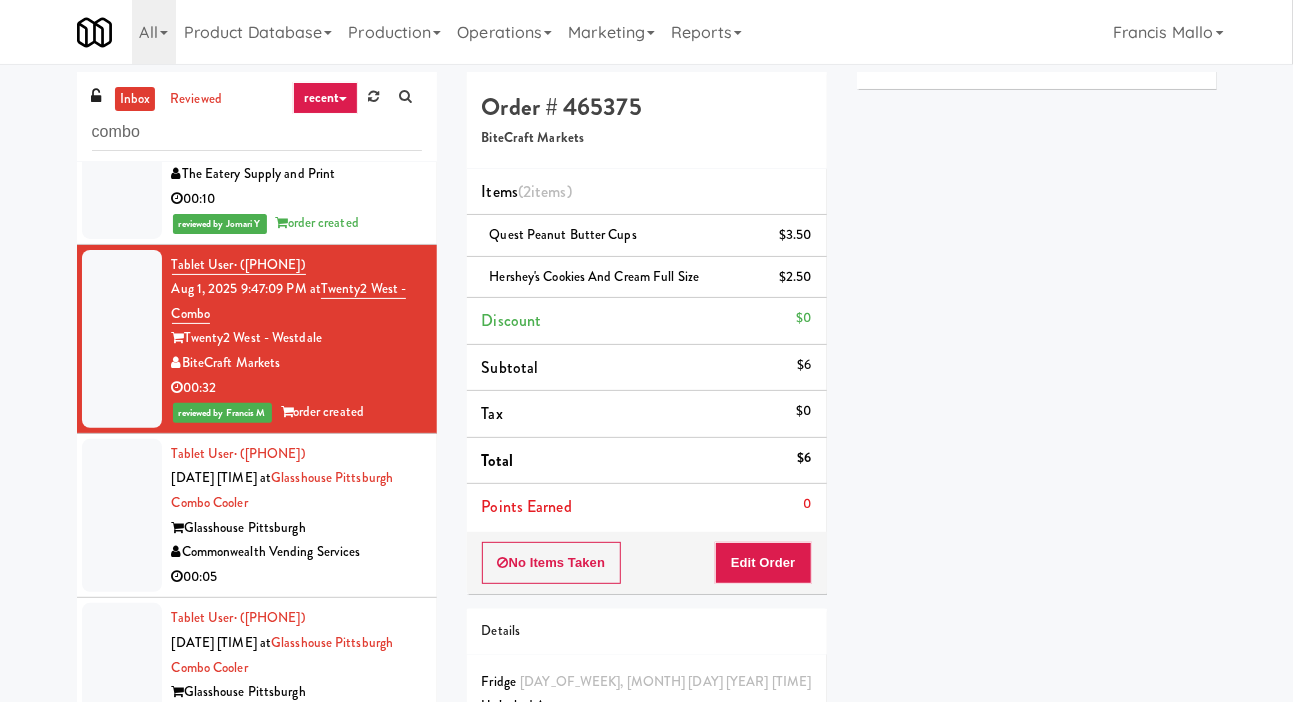 click at bounding box center [122, 516] 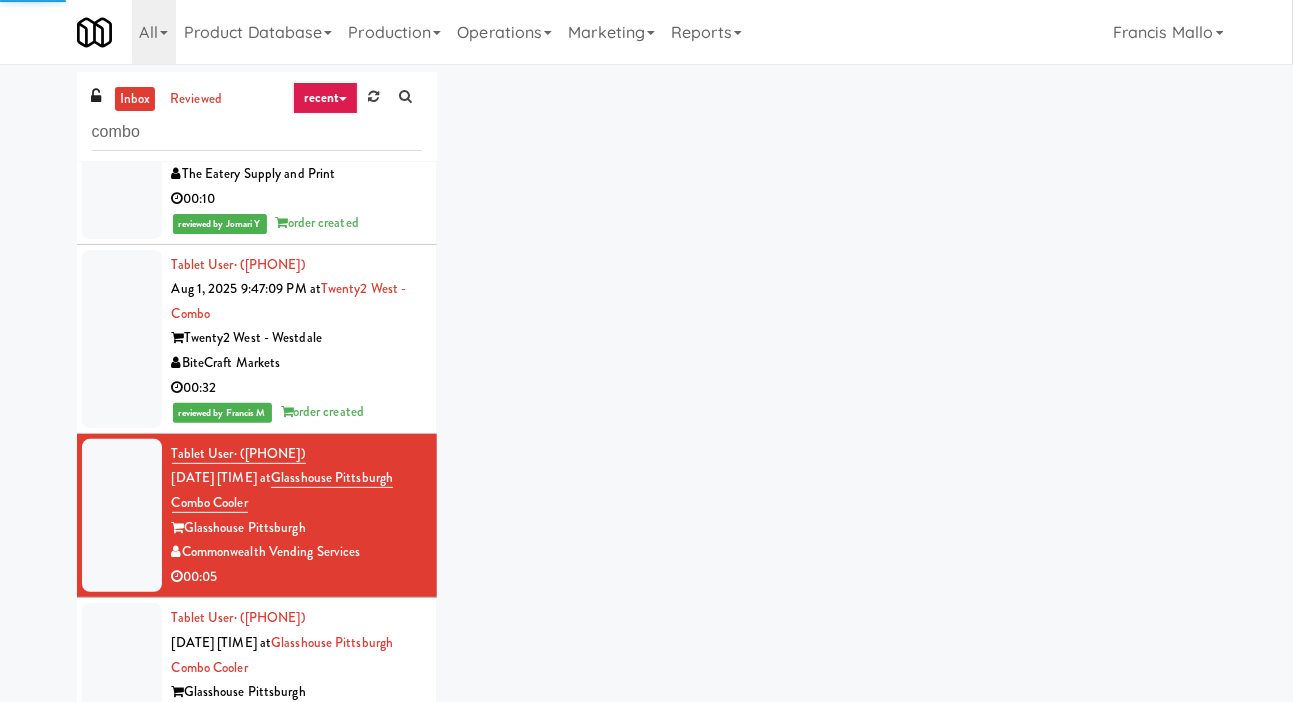 scroll, scrollTop: 6616, scrollLeft: 0, axis: vertical 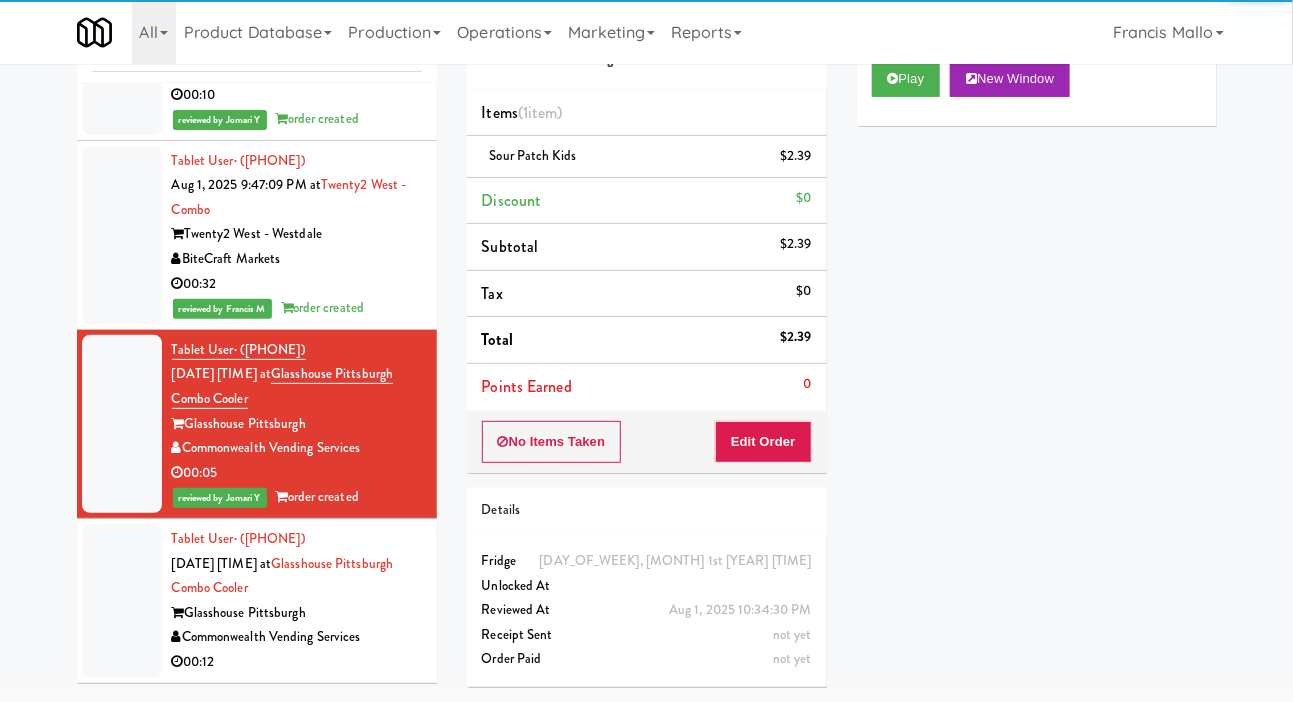 click at bounding box center (122, 601) 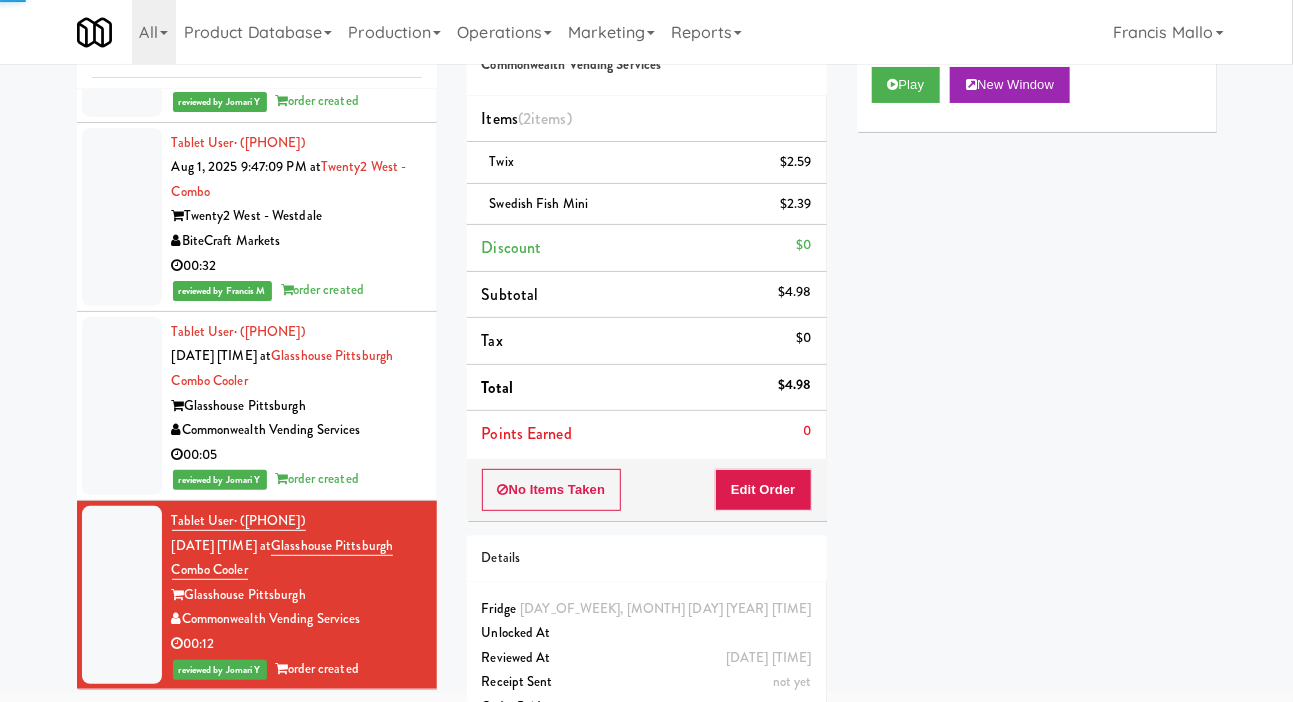 scroll, scrollTop: 98, scrollLeft: 0, axis: vertical 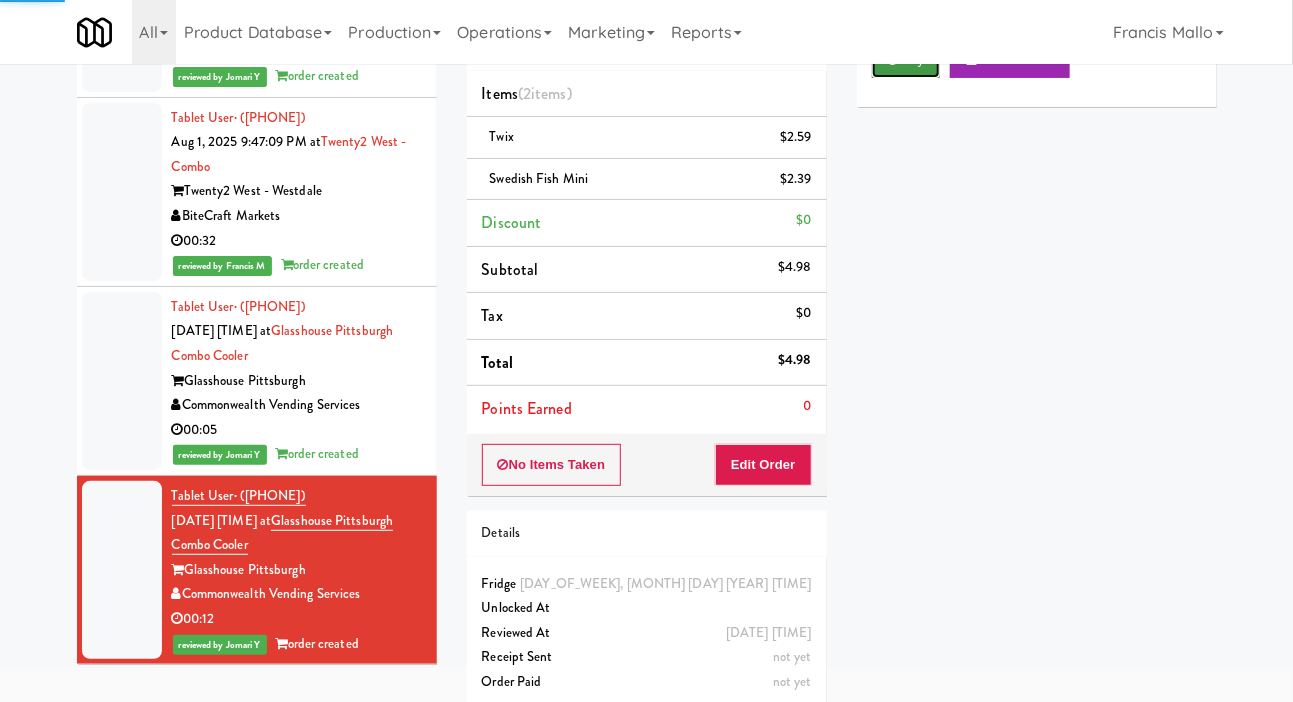 click on "Play" at bounding box center (906, 60) 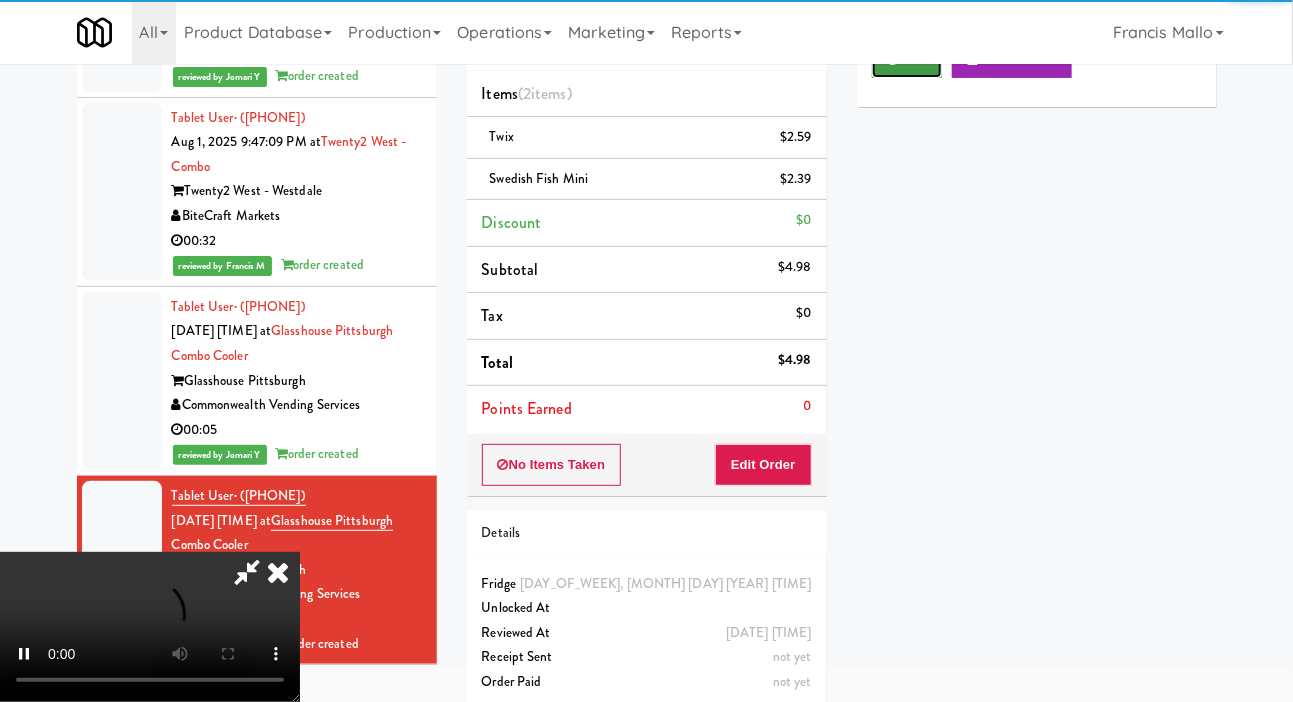scroll, scrollTop: 6640, scrollLeft: 0, axis: vertical 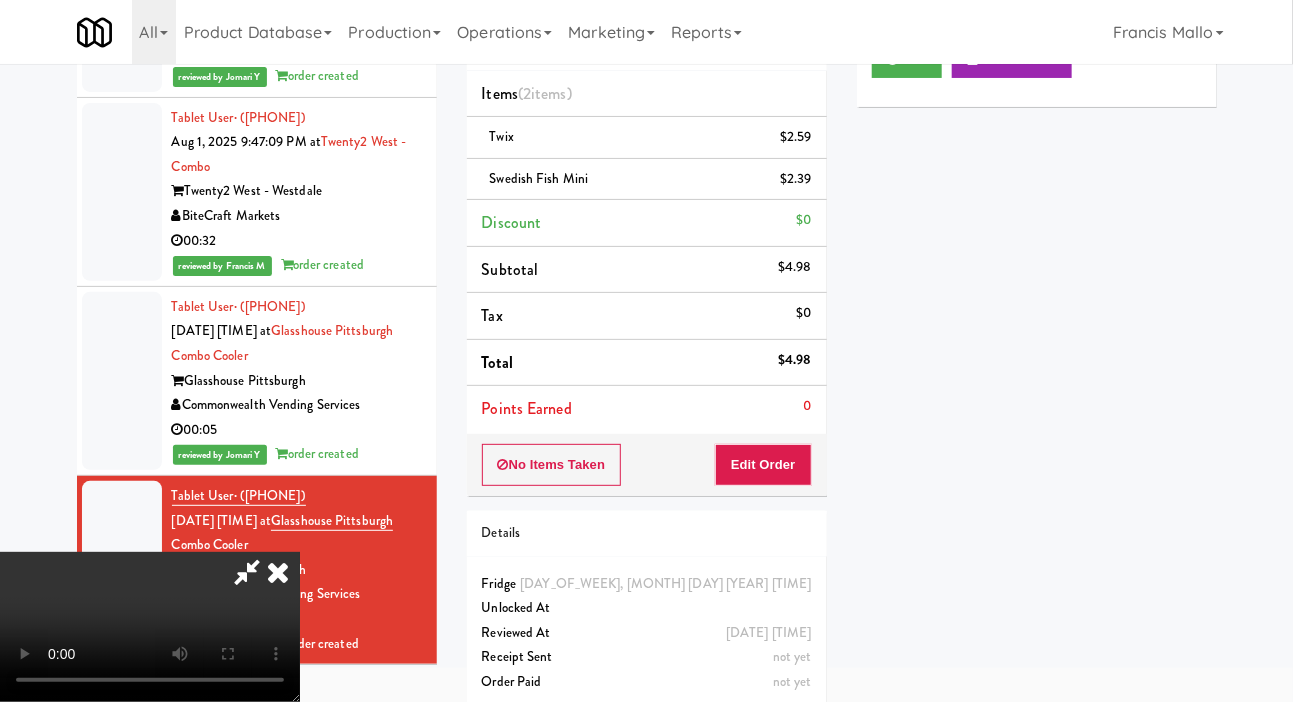 click on "inbox reviewed recent    all     unclear take     inventory issue     suspicious     failed     recent   combo Tablet User  · ([PHONE]) Aug 1, 2025 6:02:23 PM at  Combo Cooler  Current BJJ  Market Market Corporation  00:09 reviewed by Francis M  order created     Tablet User  · ([PHONE]) Aug 1, 2025 6:35:02 PM at  Combo Cooler  Current BJJ  Market Market Corporation  00:07 reviewed by Francis M  order created     Tablet User  · ([PHONE]) Aug 1, 2025 6:40:18 PM at  Fairways at Cranford Combo  Fairways at Cranford  Chariot Vending  00:25 reviewed by Francis M  order created     Tablet User  · ([PHONE]) Aug 1, 2025 6:45:06 PM at  NOVO - Cooler Combo  NOVO Broadway  Modern Family Vending  00:12 reviewed by Francis M  order created     Tablet User  · ([PHONE]) Aug 1, 2025 6:46:15 PM at  Windsor Gardens Combo  Commons at Windsor Gardens  The Vending Corner  00:32 reviewed by Francis M  order created     Tablet User  · ([PHONE]) Aug 1, 2025 6:47:42 PM at  00:44" at bounding box center [646, 349] 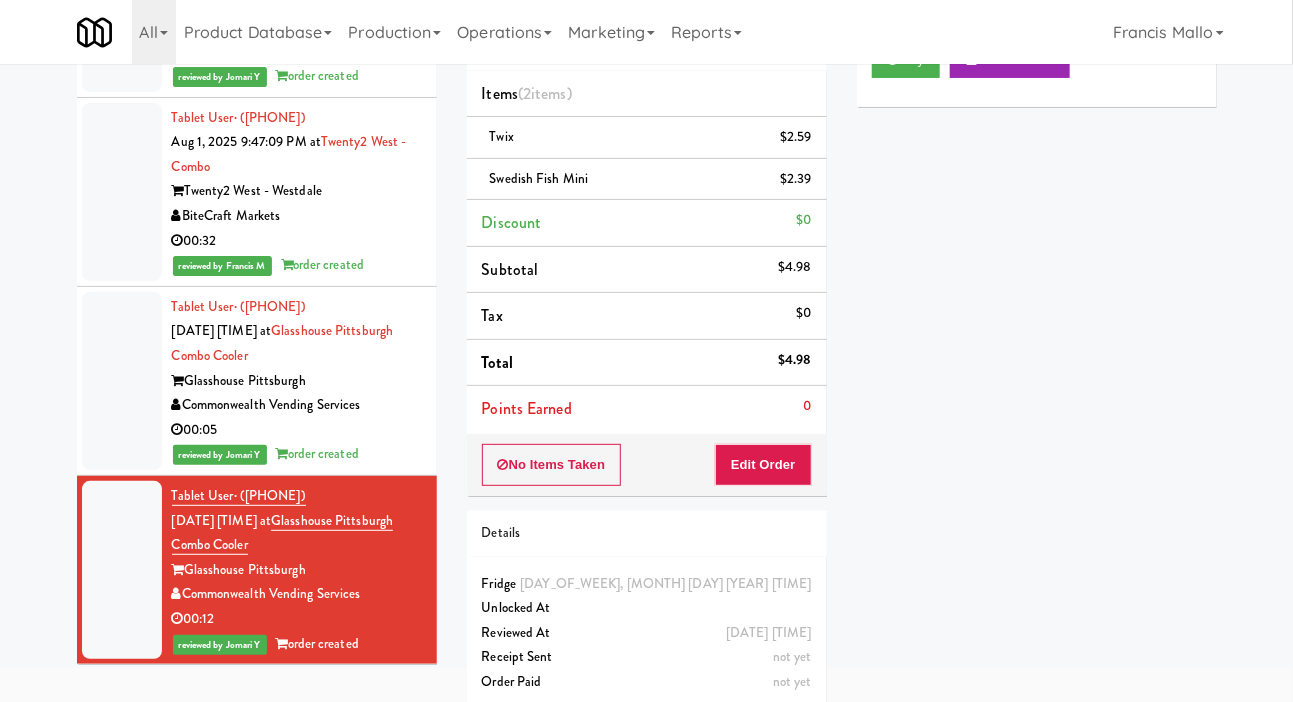 scroll, scrollTop: 0, scrollLeft: 0, axis: both 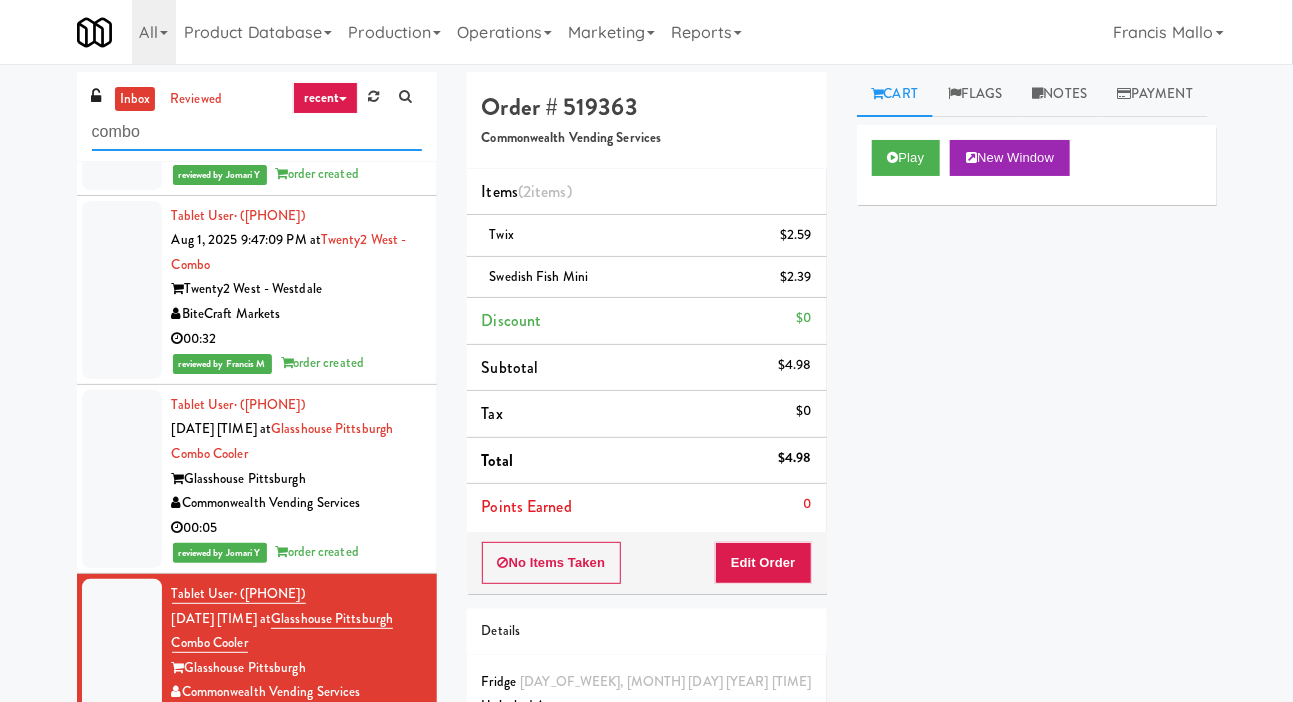 click on "combo" at bounding box center (257, 132) 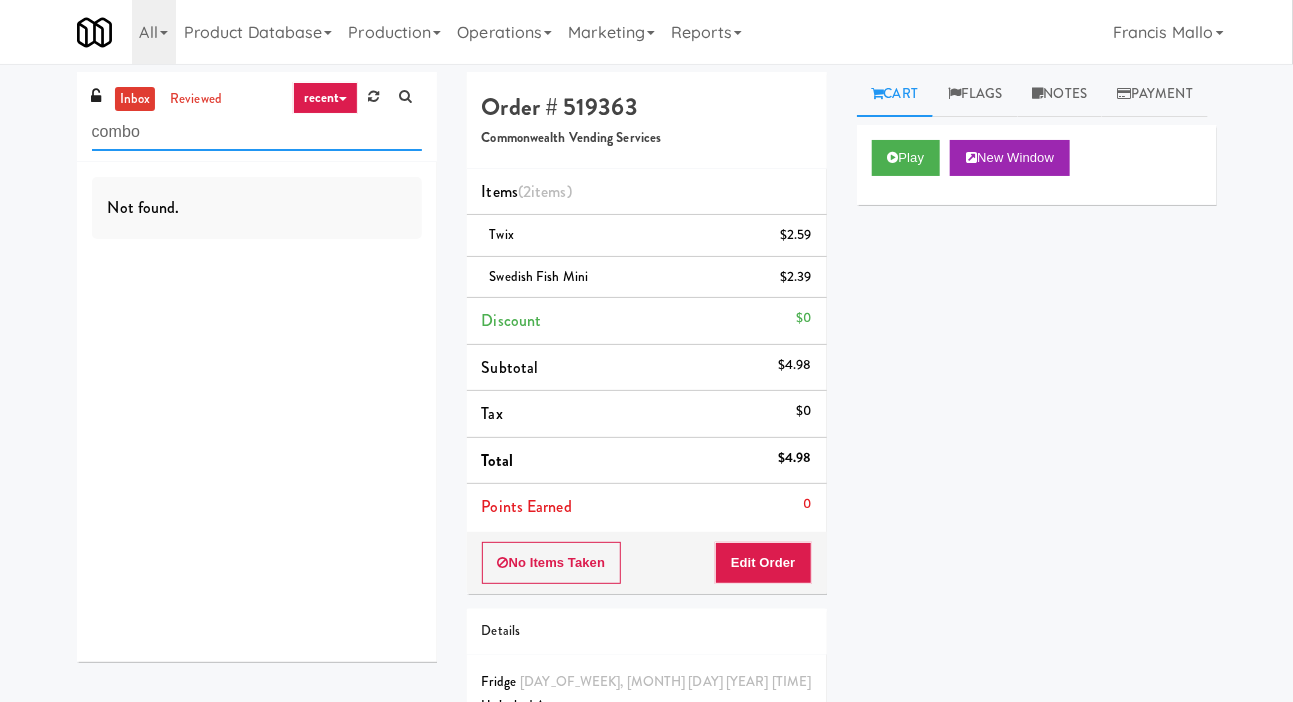 scroll, scrollTop: 0, scrollLeft: 0, axis: both 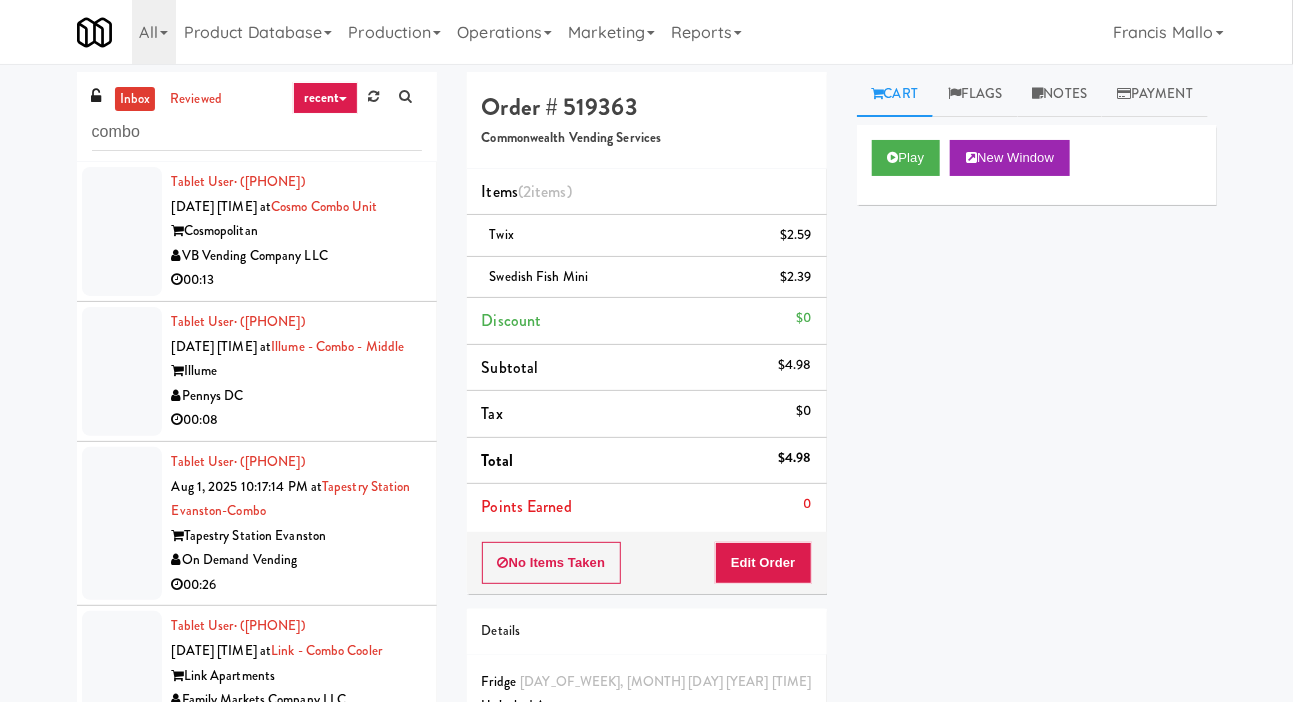 click on "inbox reviewed recent    all     unclear take     inventory issue     suspicious     failed     recent   combo Tablet User  · ([PHONE]) [DATE] [TIME] at  Cosmo Combo Unit  Cosmopolitan  VB Vending Company LLC  00:13     Tablet User  · ([PHONE]) [DATE] [TIME] at  Illume - Combo - Middle  Illume  Pennys DC  00:08     Tablet User  · ([PHONE]) [DATE] [TIME] at  Tapestry Station Evanston-Combo  Tapestry Station Evanston   On Demand Vending  00:26     Tablet User  · ([PHONE]) [DATE] [TIME] at  Link - Combo Cooler  Link Apartments  Family Markets Company LLC  00:29     Tablet User  · ([PHONE]) [DATE] [TIME] at  Ashton-Combo Machine  Ashton   MAC Vending USA  00:40     Tablet User  · ([PHONE]) [DATE] [TIME] at  1331 - Combo Cooler - (Middle)   1331 Maryland  Pennys DC  00:05     Tablet User  · ([PHONE]) [DATE] [TIME] at  Villas Combo Cooler  Villas   Relleum Group  00:06     Tablet User" at bounding box center [257, 424] 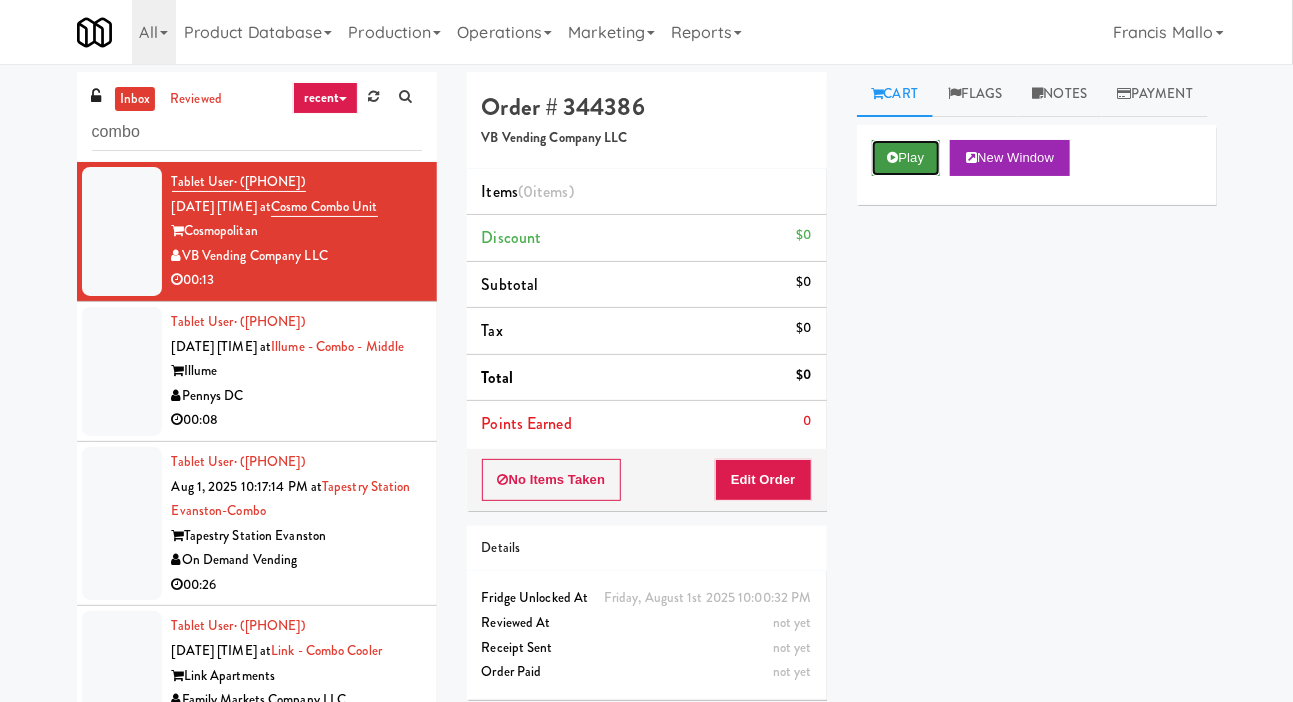 click on "Play" at bounding box center [906, 158] 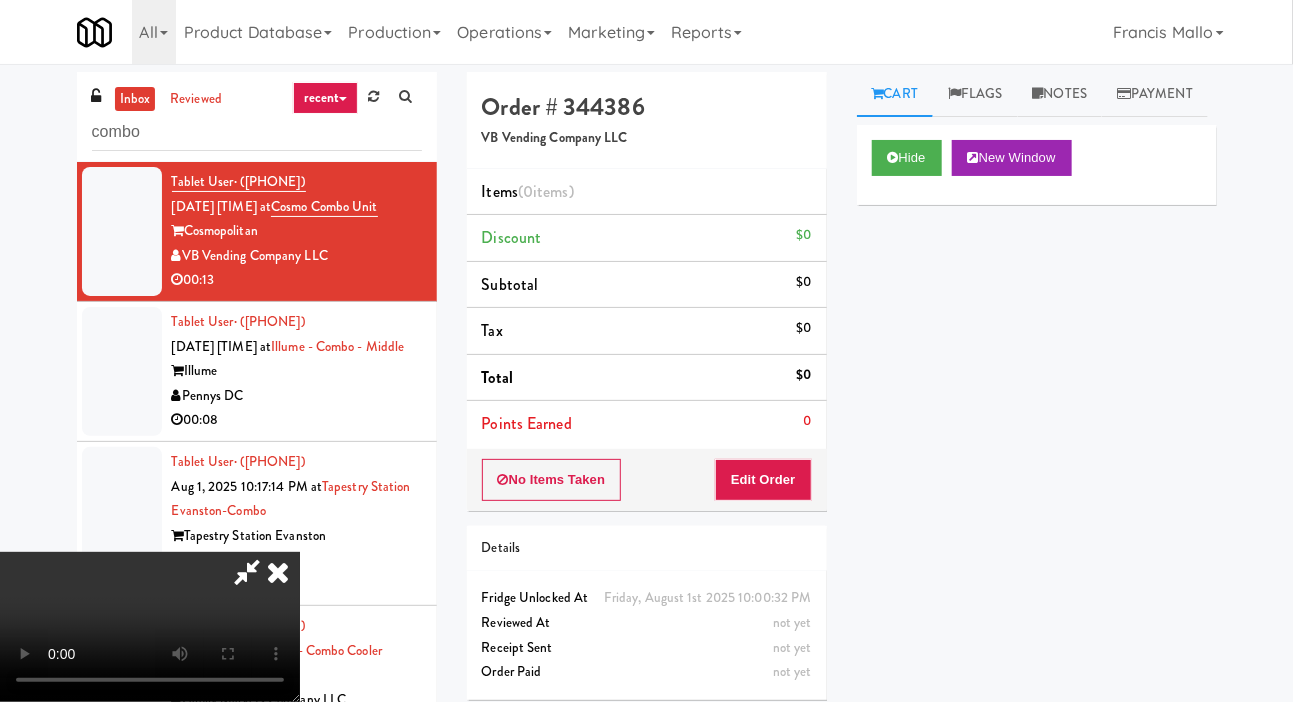 click on "Edit Order" at bounding box center (763, 480) 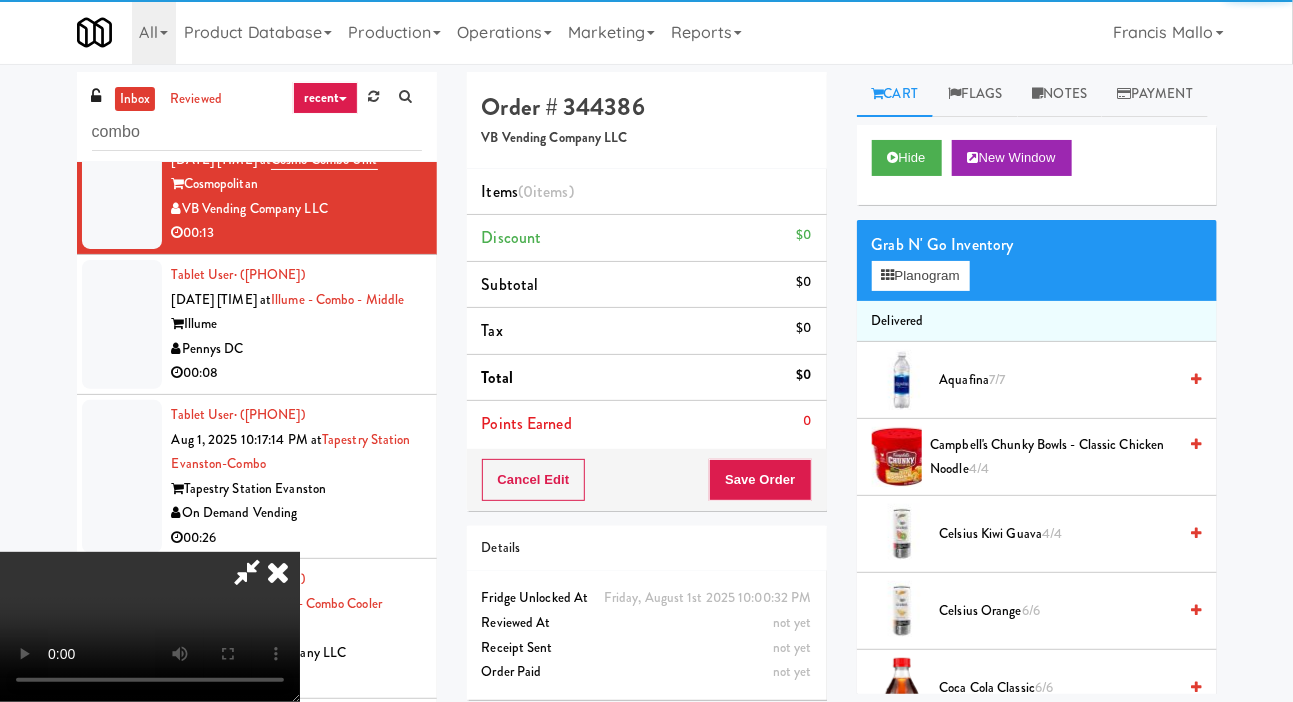 scroll, scrollTop: 0, scrollLeft: 0, axis: both 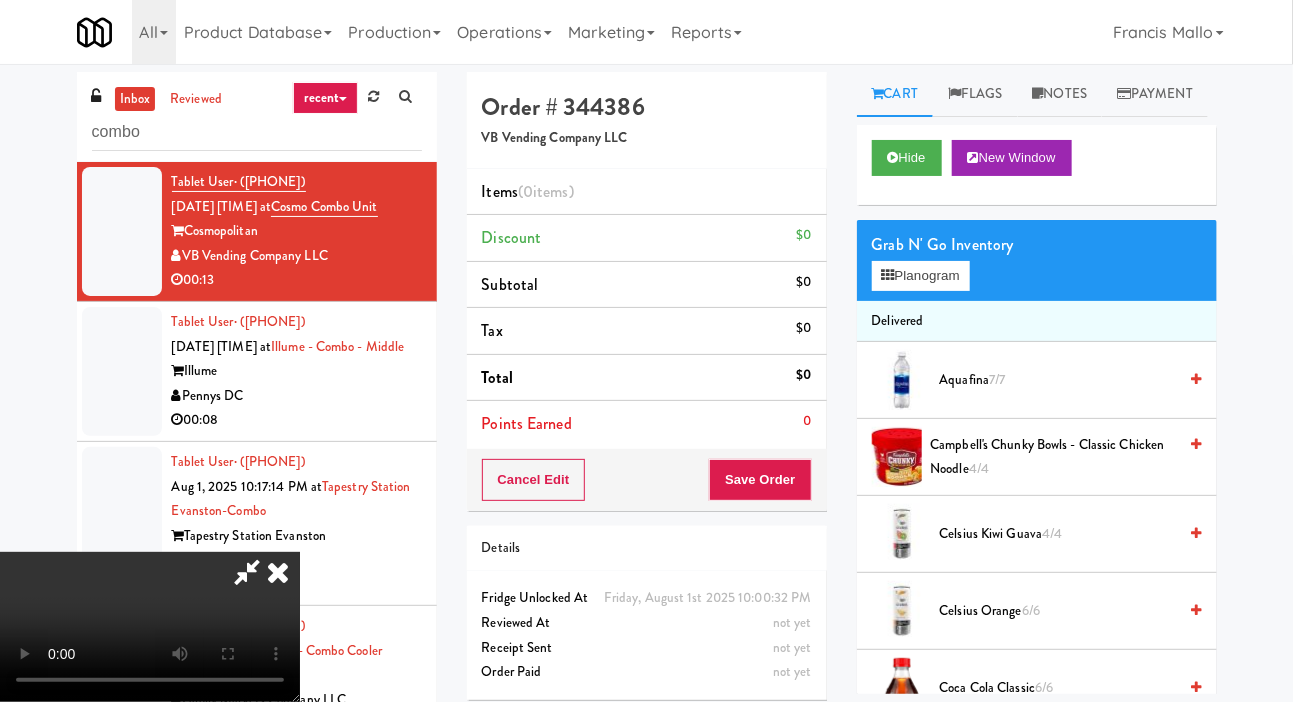 type 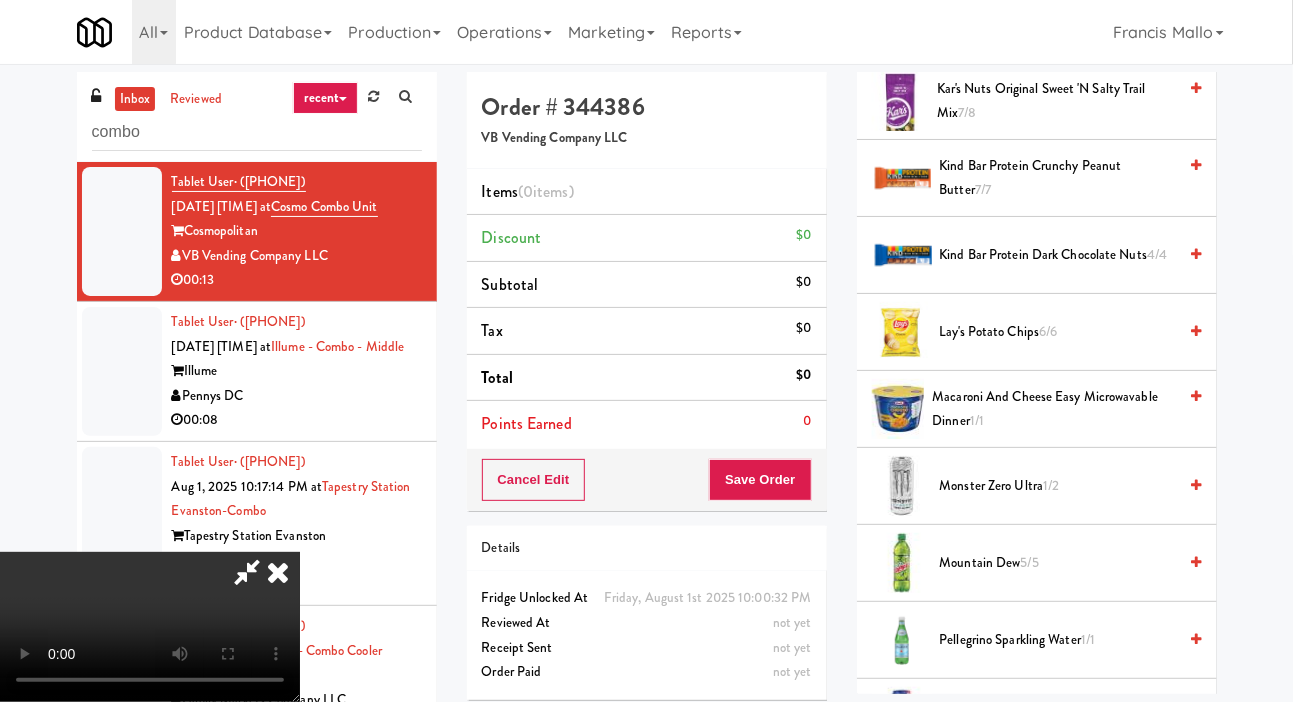 scroll, scrollTop: 2427, scrollLeft: 0, axis: vertical 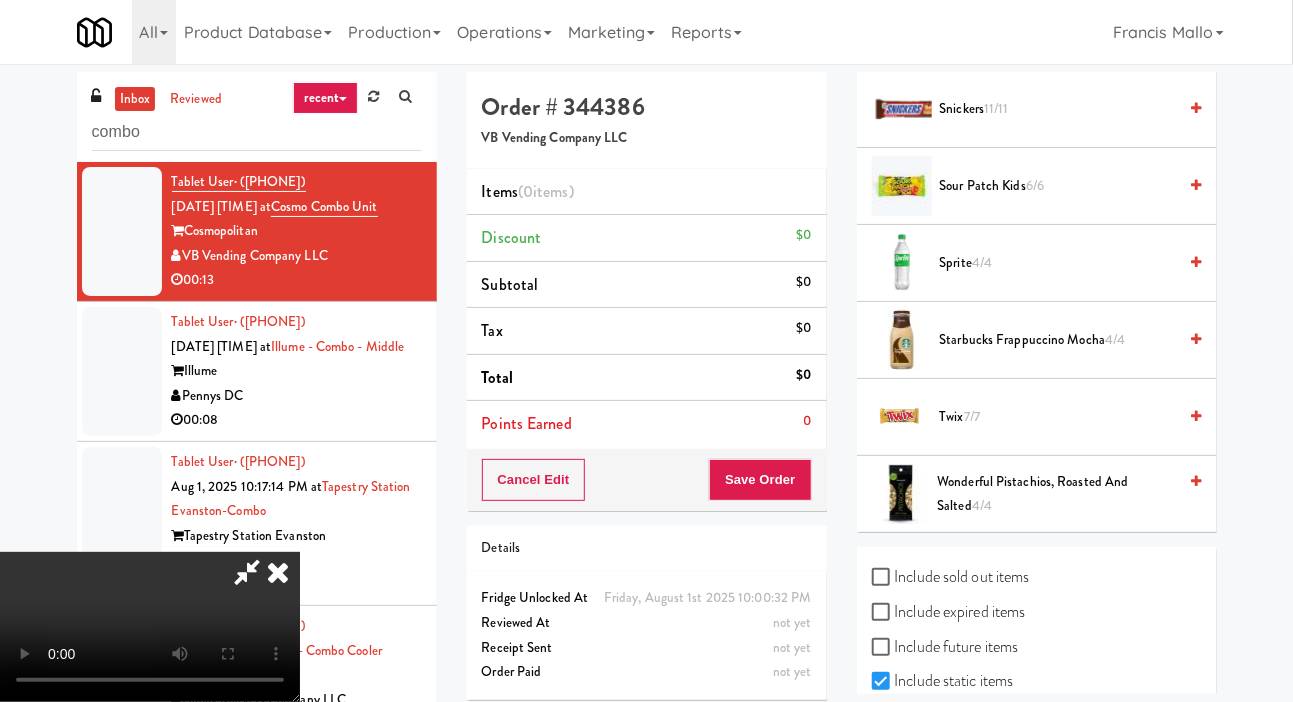 click on "Sprite  4/4" at bounding box center [1058, 263] 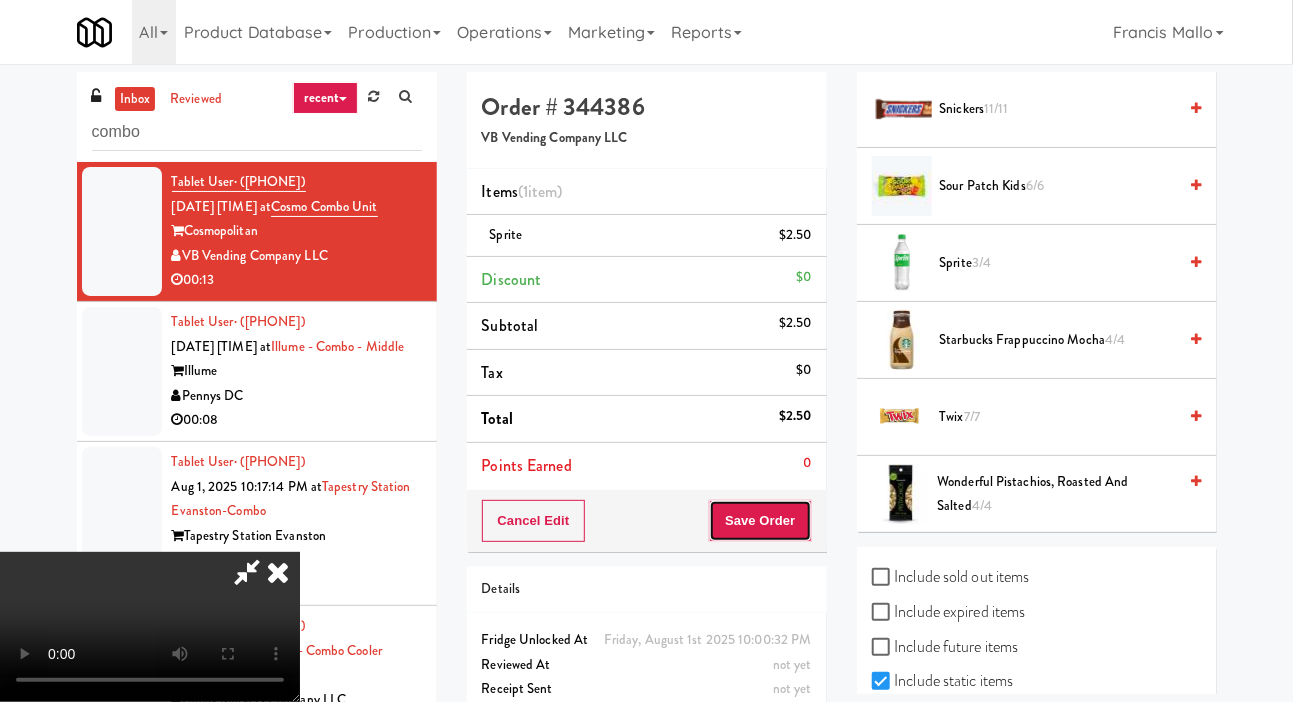 click on "Save Order" at bounding box center (760, 521) 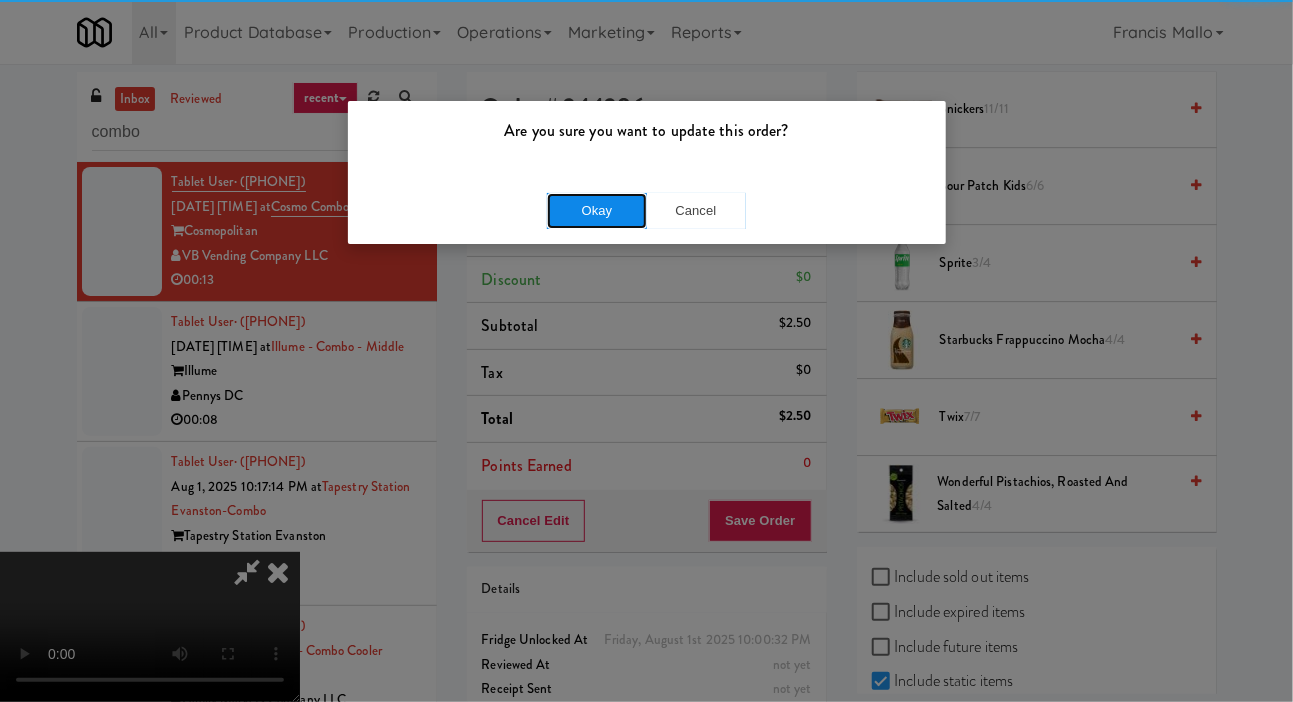 click on "Okay" at bounding box center [597, 211] 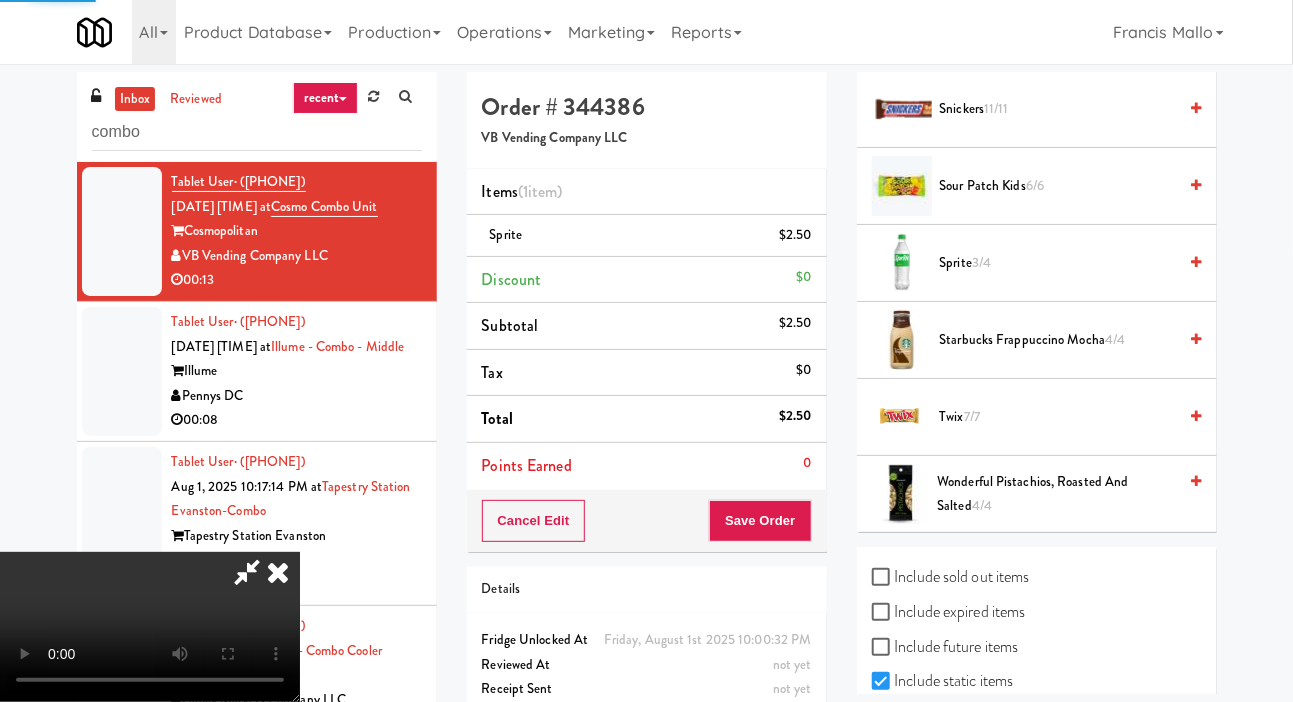 scroll, scrollTop: 116, scrollLeft: 0, axis: vertical 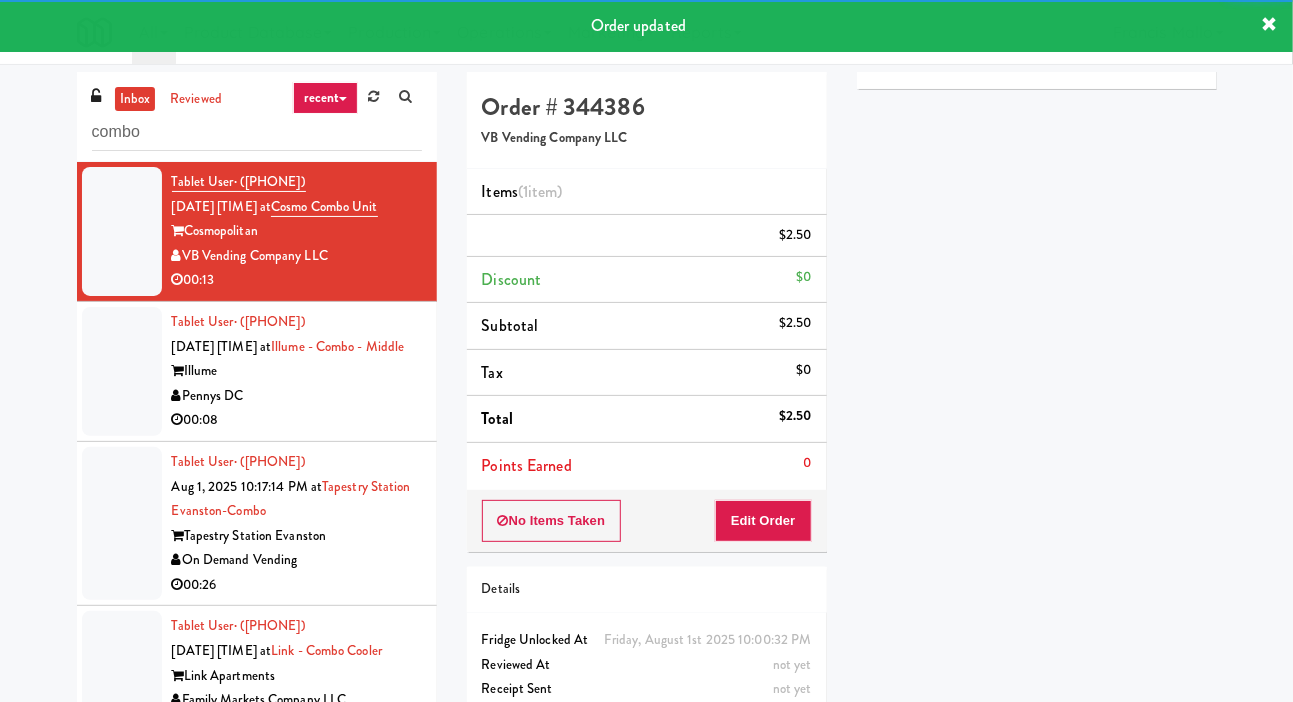 click at bounding box center (122, 371) 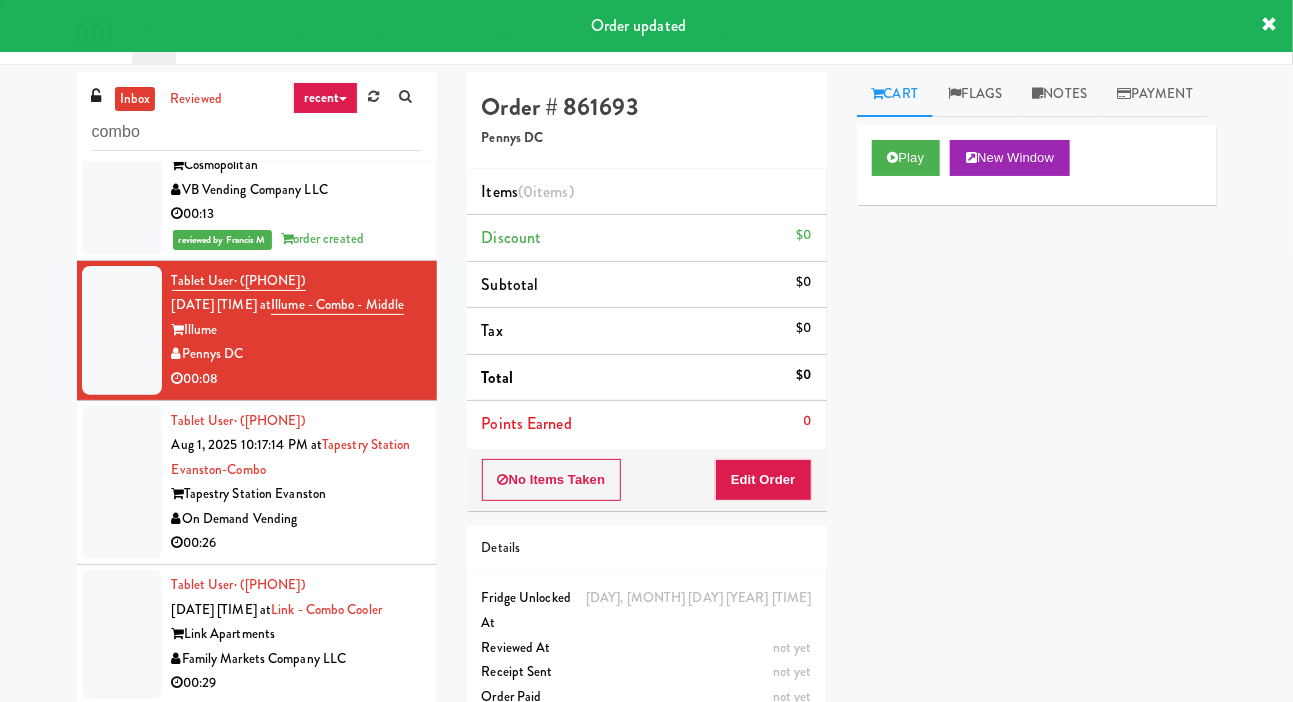 scroll, scrollTop: 64, scrollLeft: 0, axis: vertical 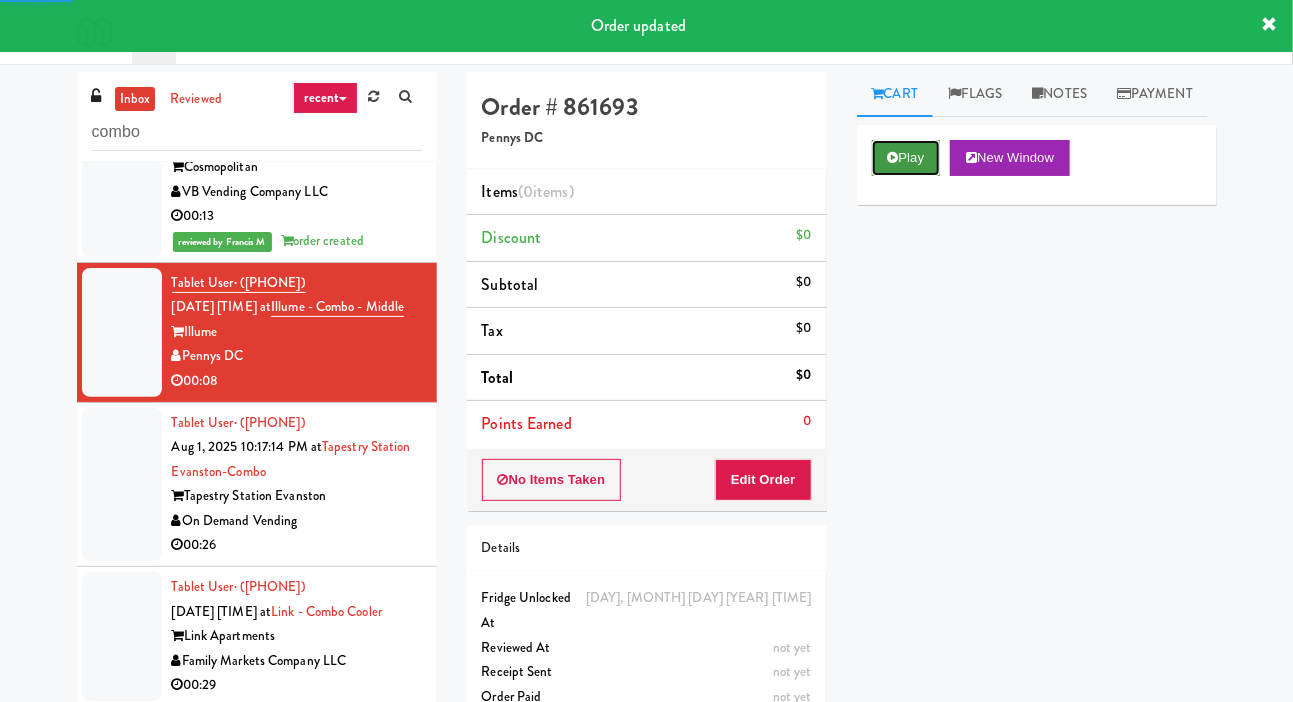 click on "Play" at bounding box center [906, 158] 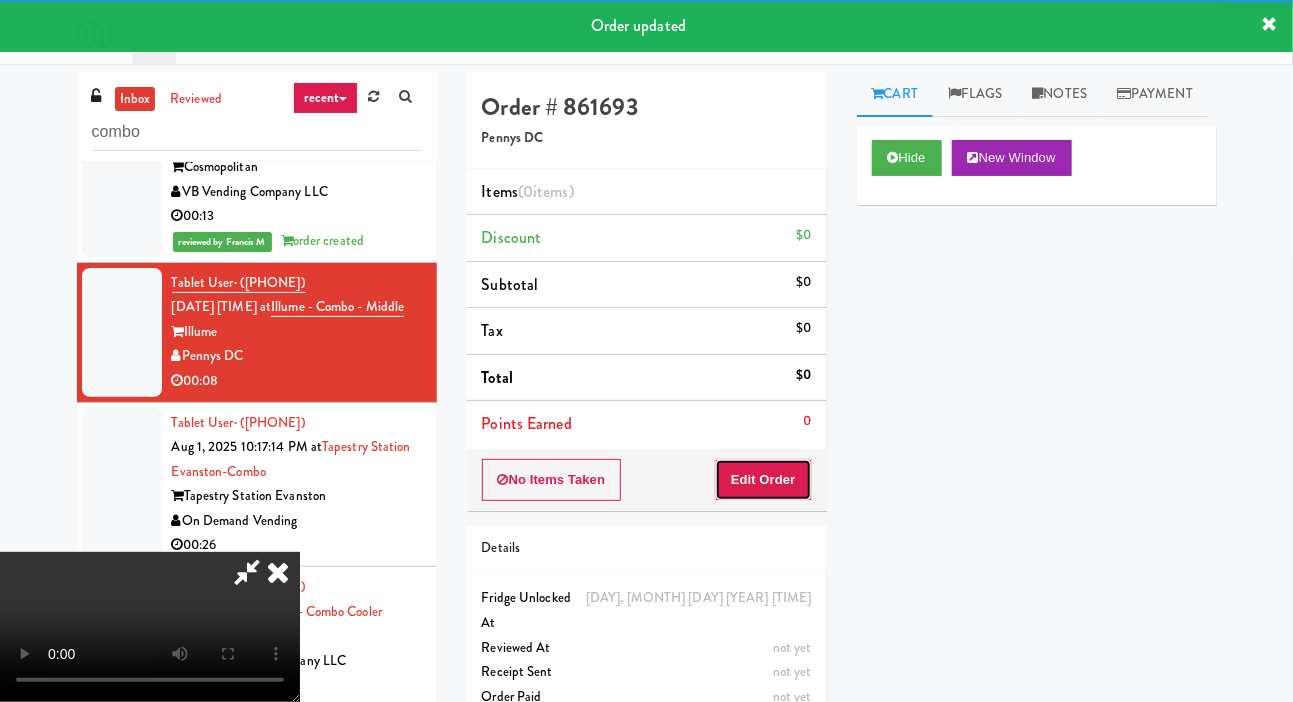 click on "Edit Order" at bounding box center (763, 480) 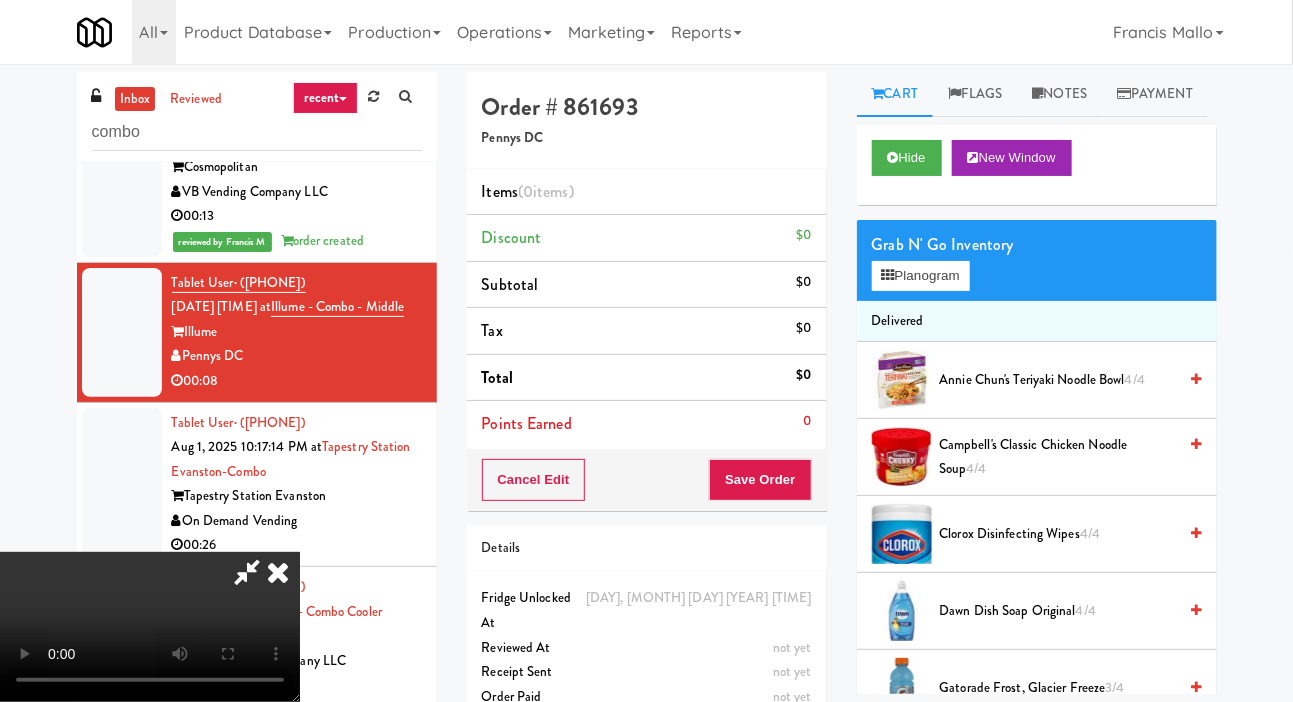 type 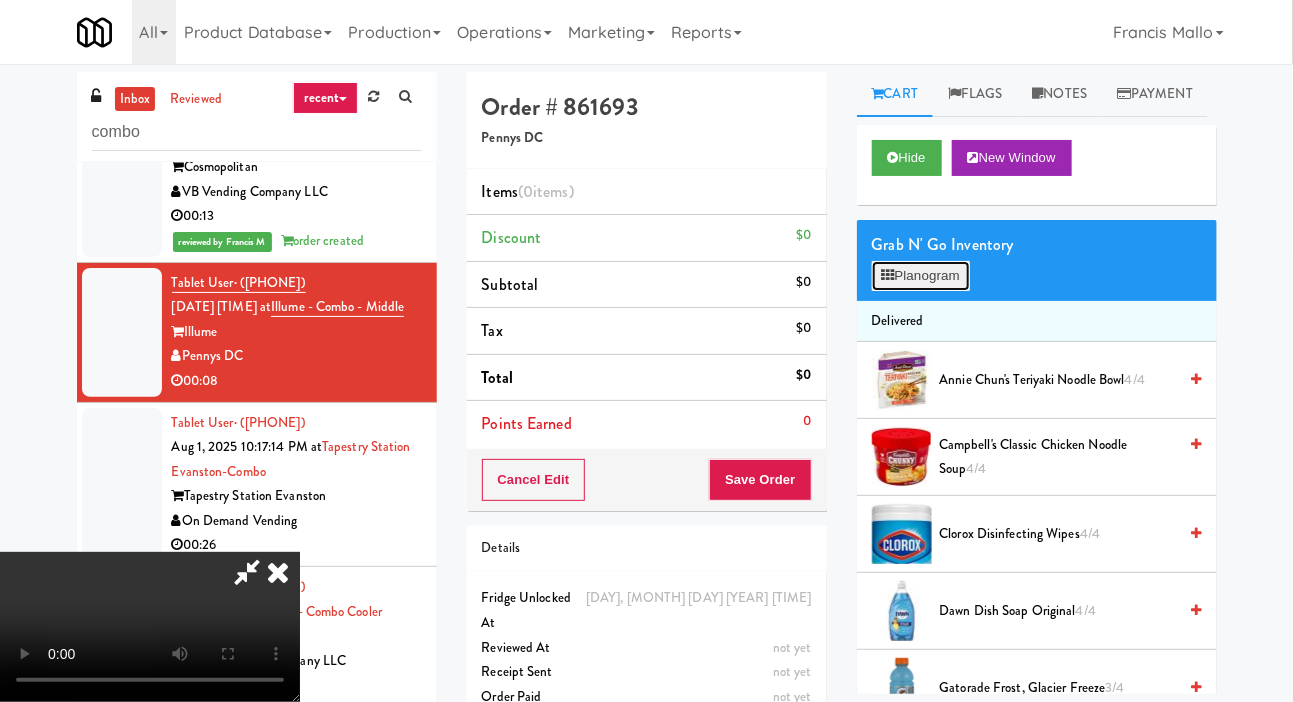 click on "Planogram" at bounding box center (921, 276) 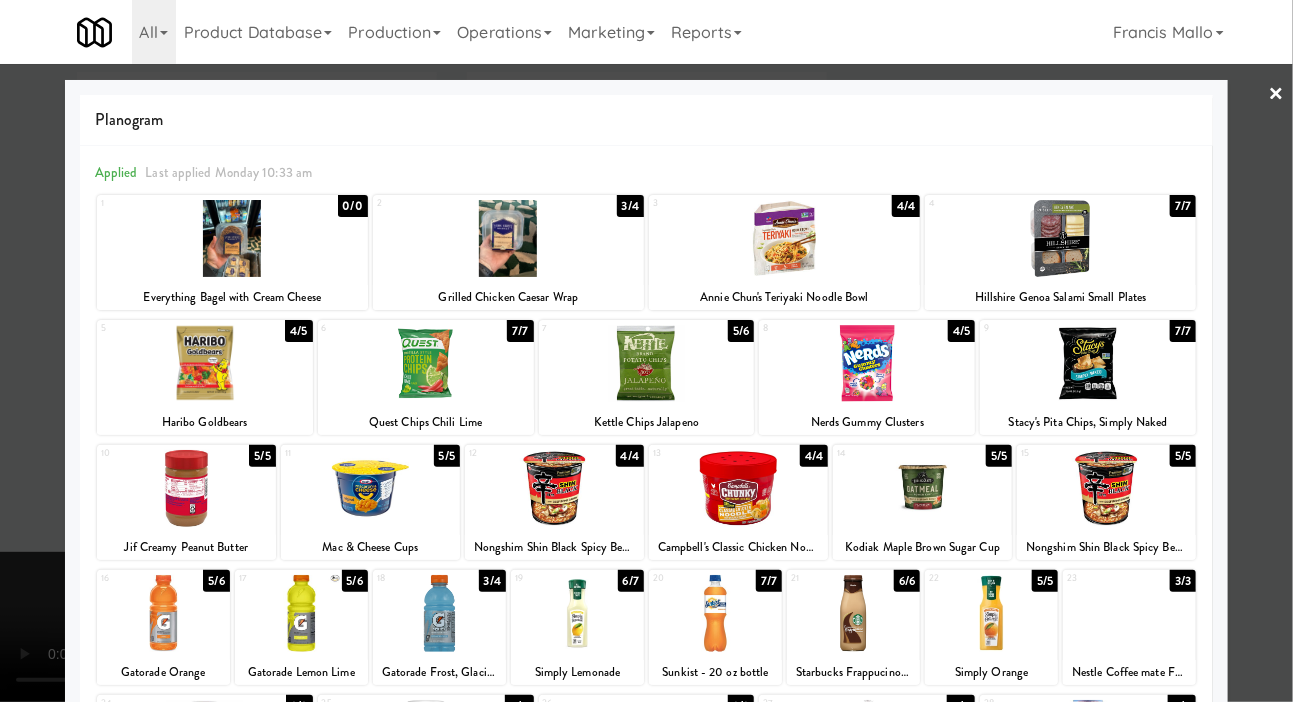 click at bounding box center [508, 238] 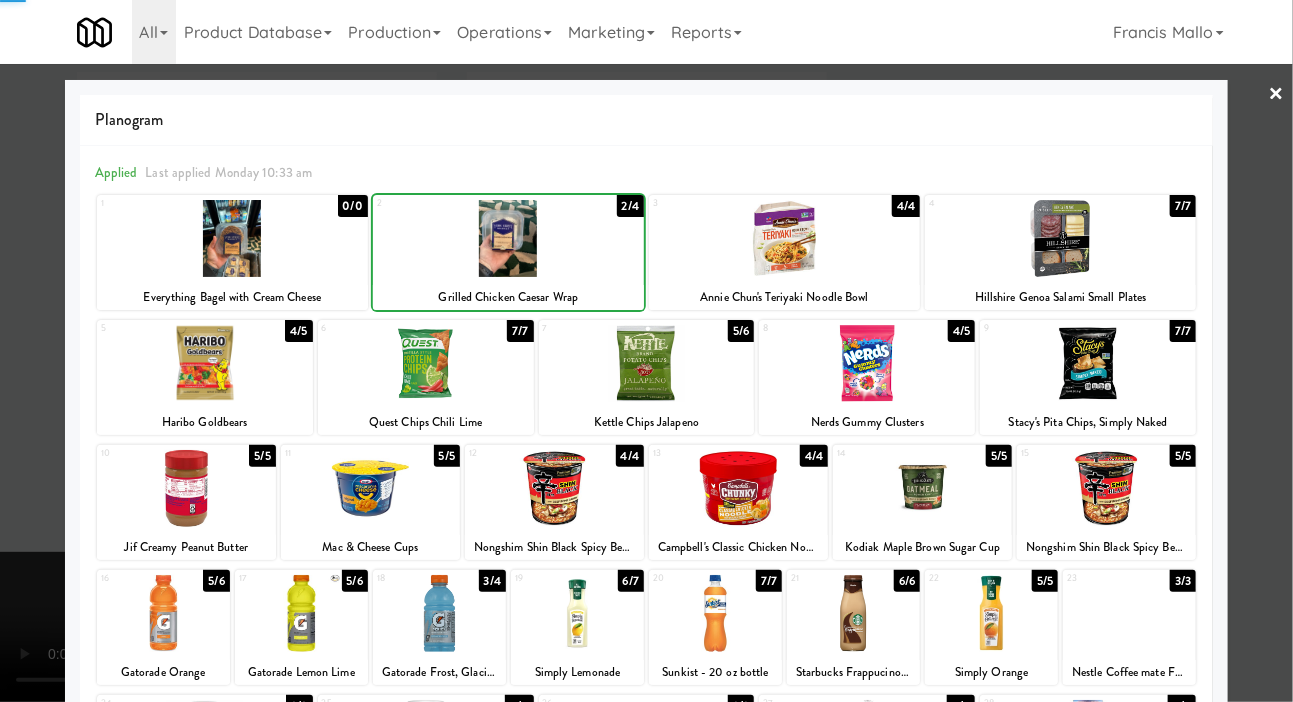 click at bounding box center (647, 363) 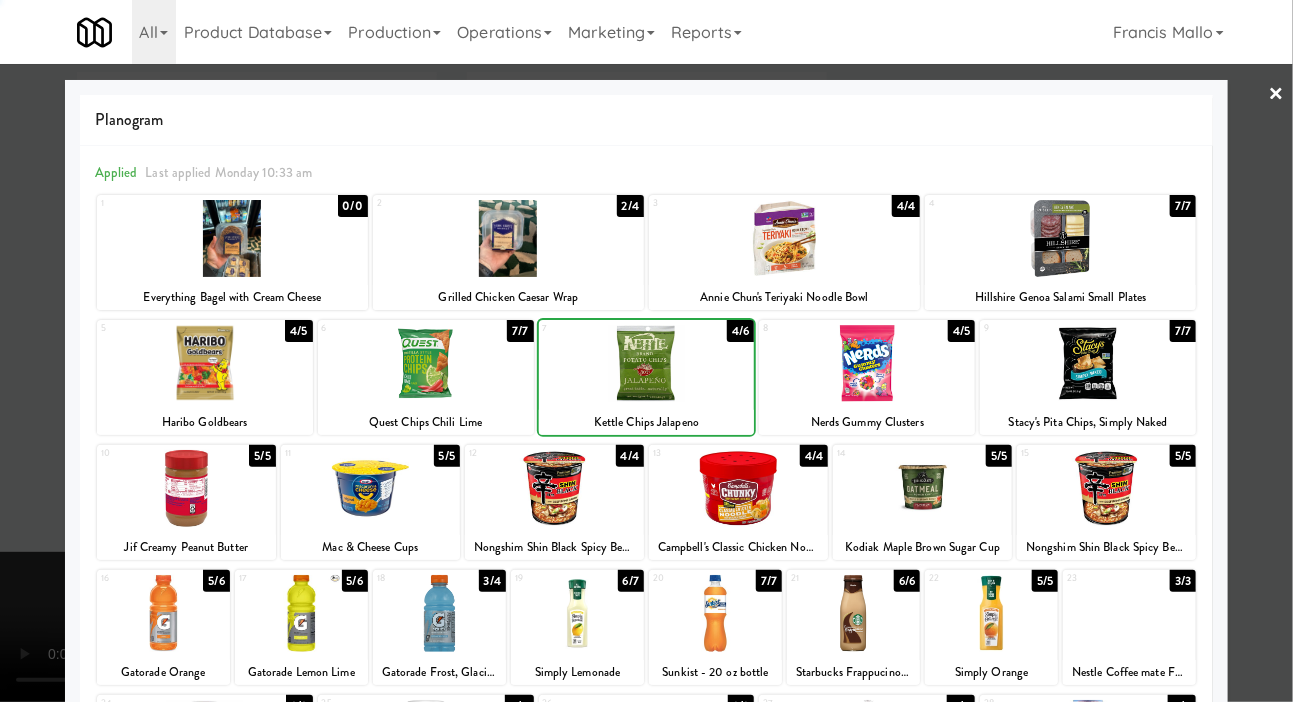 click at bounding box center [646, 351] 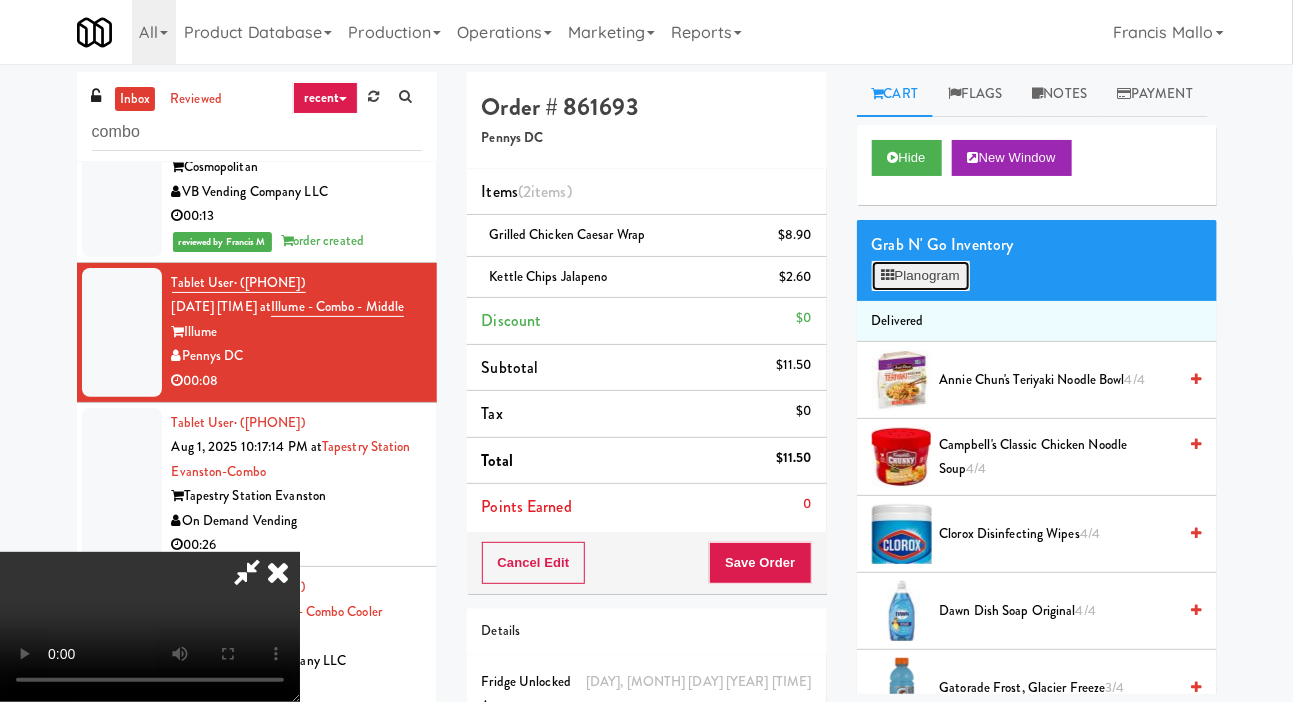 click on "Planogram" at bounding box center [921, 276] 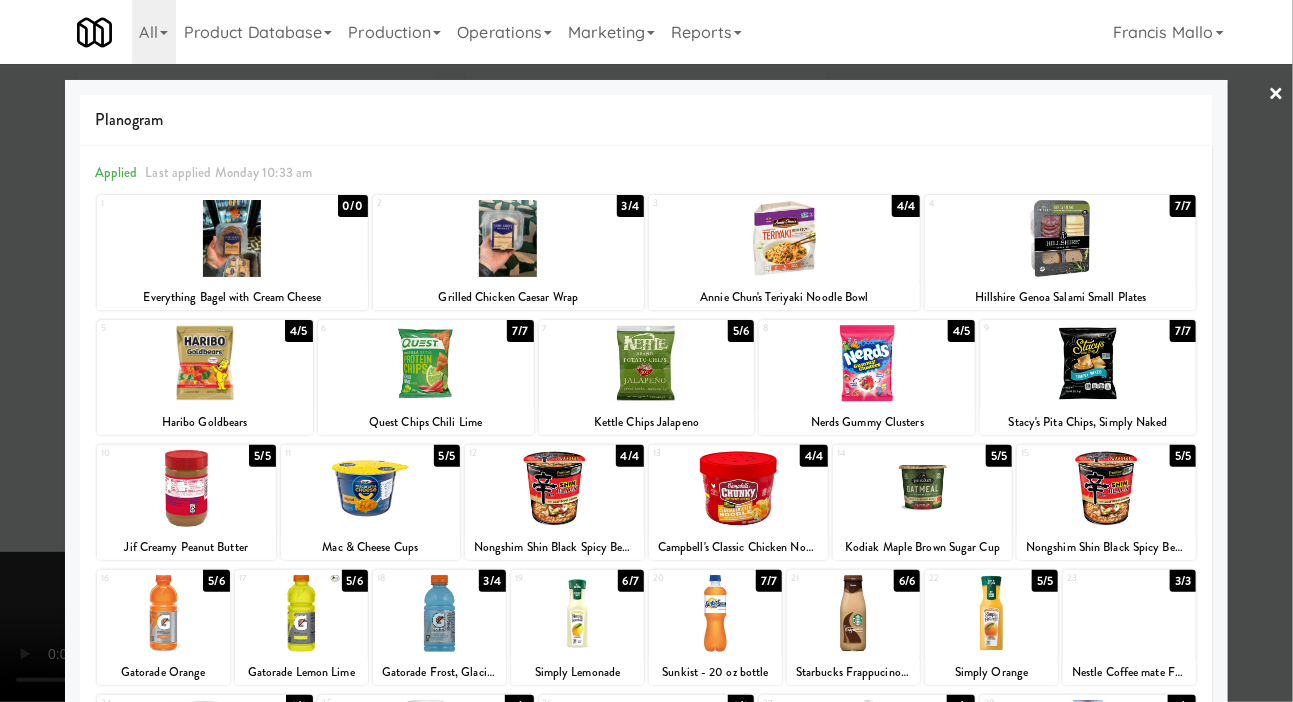 click at bounding box center (646, 351) 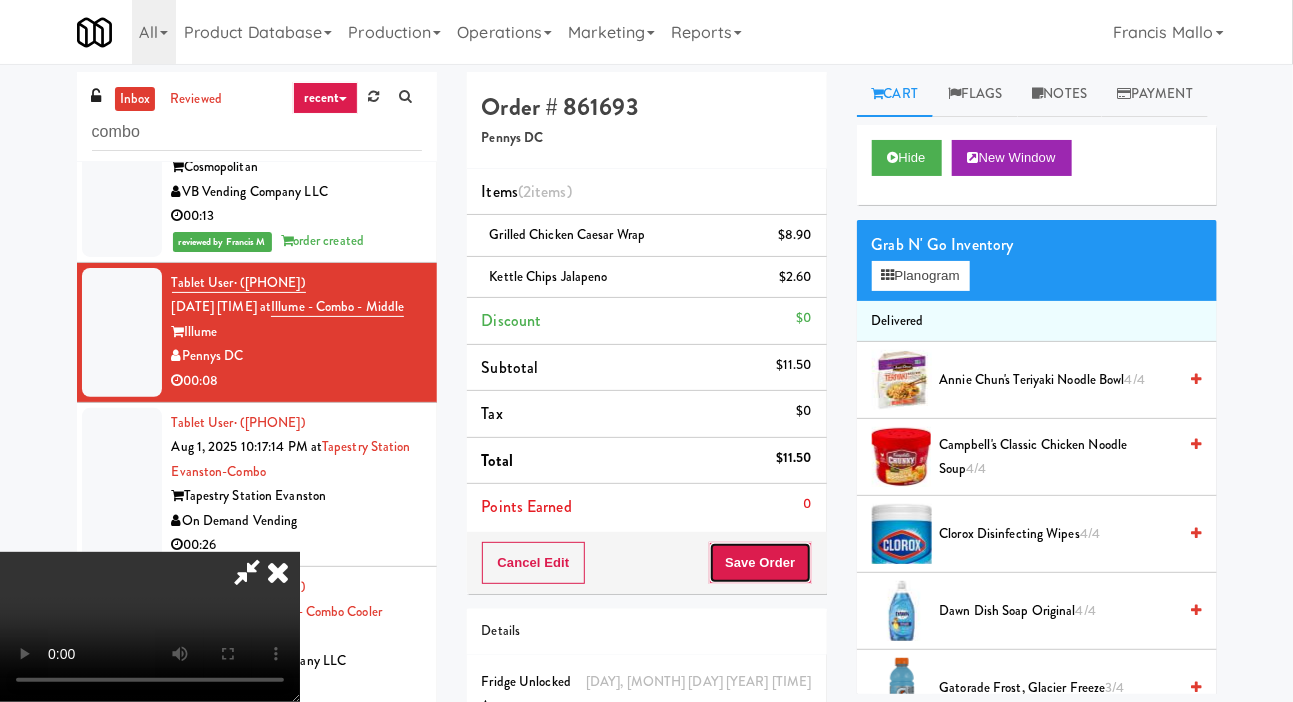 click on "Save Order" at bounding box center (760, 563) 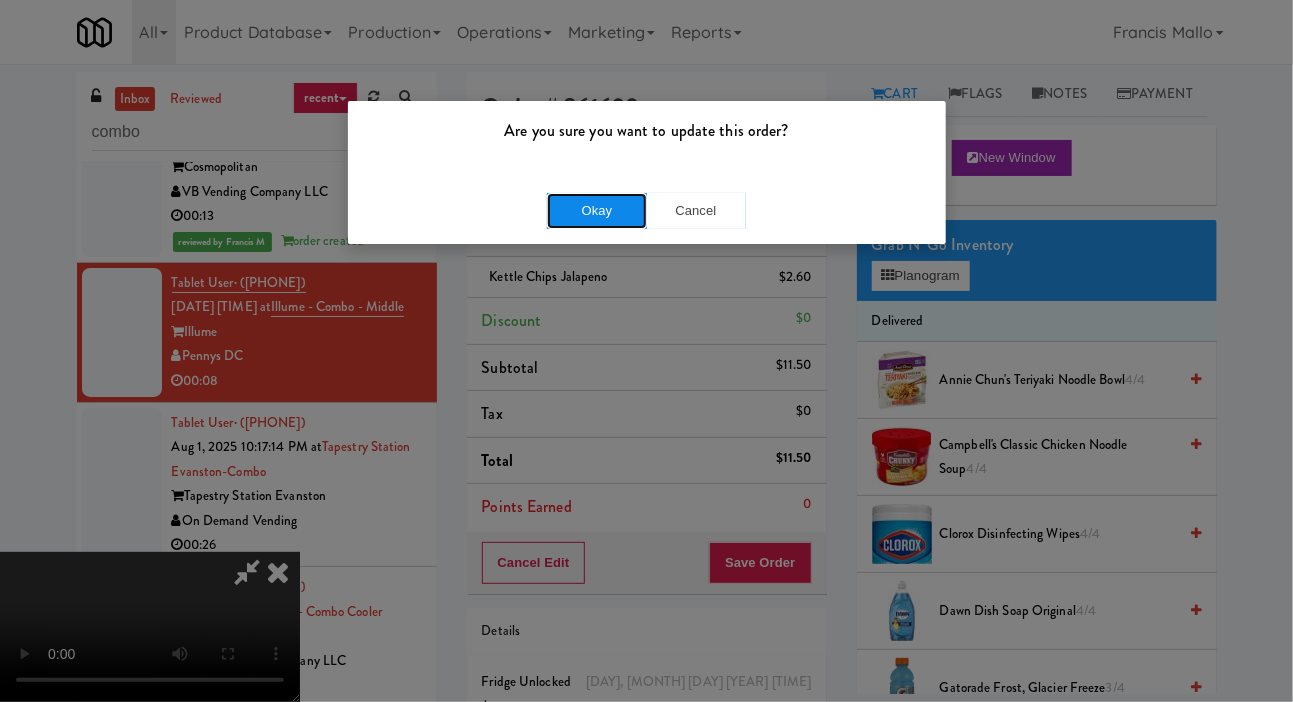 click on "Okay" at bounding box center (597, 211) 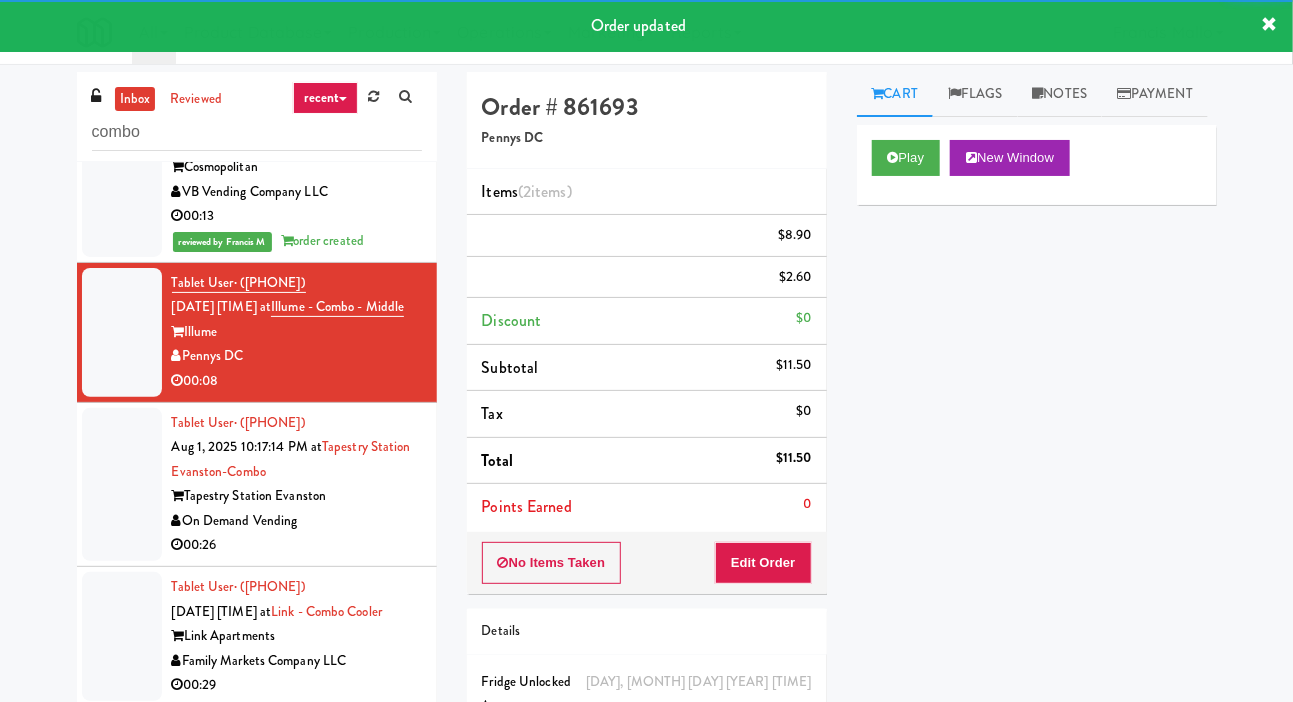 click at bounding box center [122, 485] 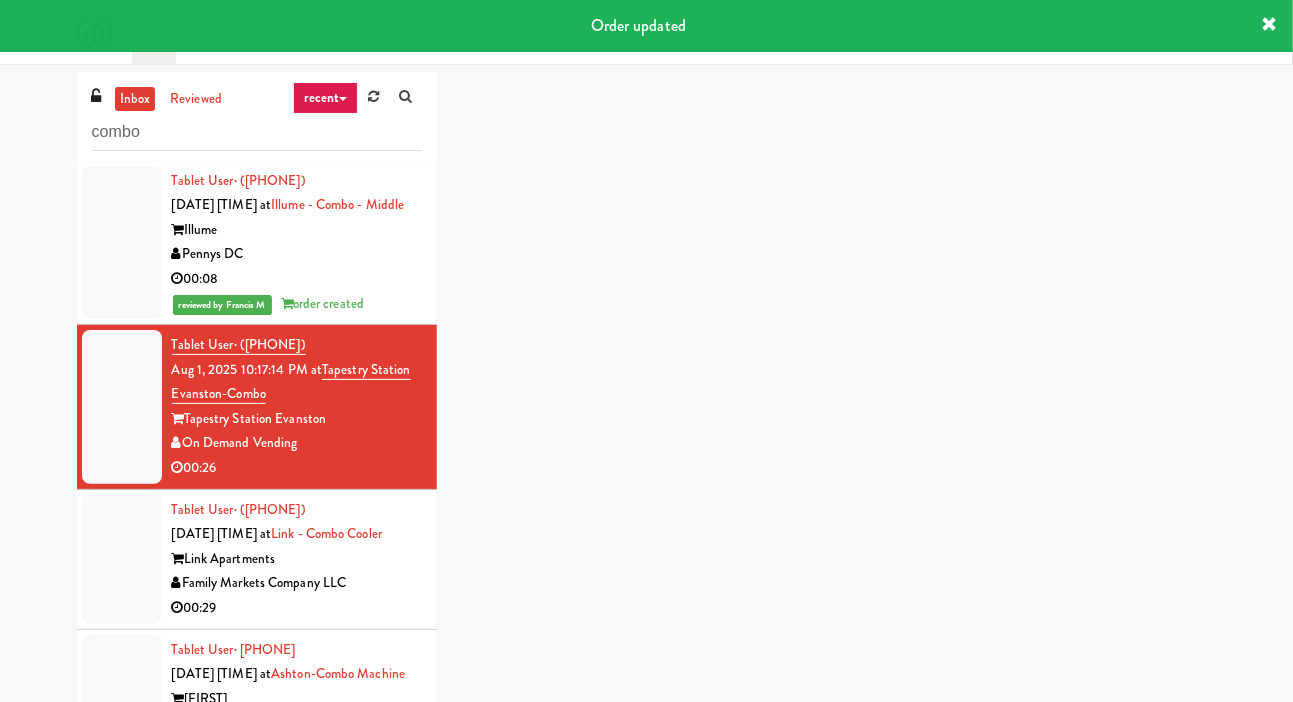 scroll, scrollTop: 190, scrollLeft: 0, axis: vertical 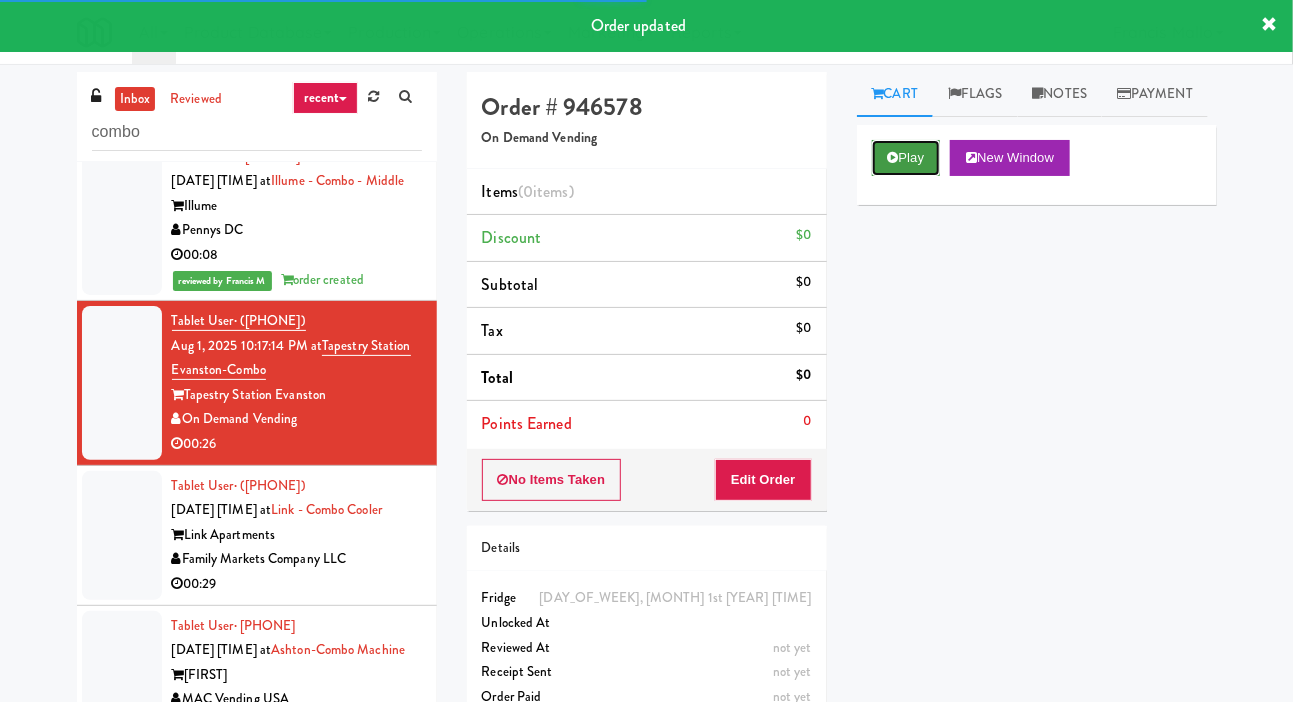 click on "Play" at bounding box center (906, 158) 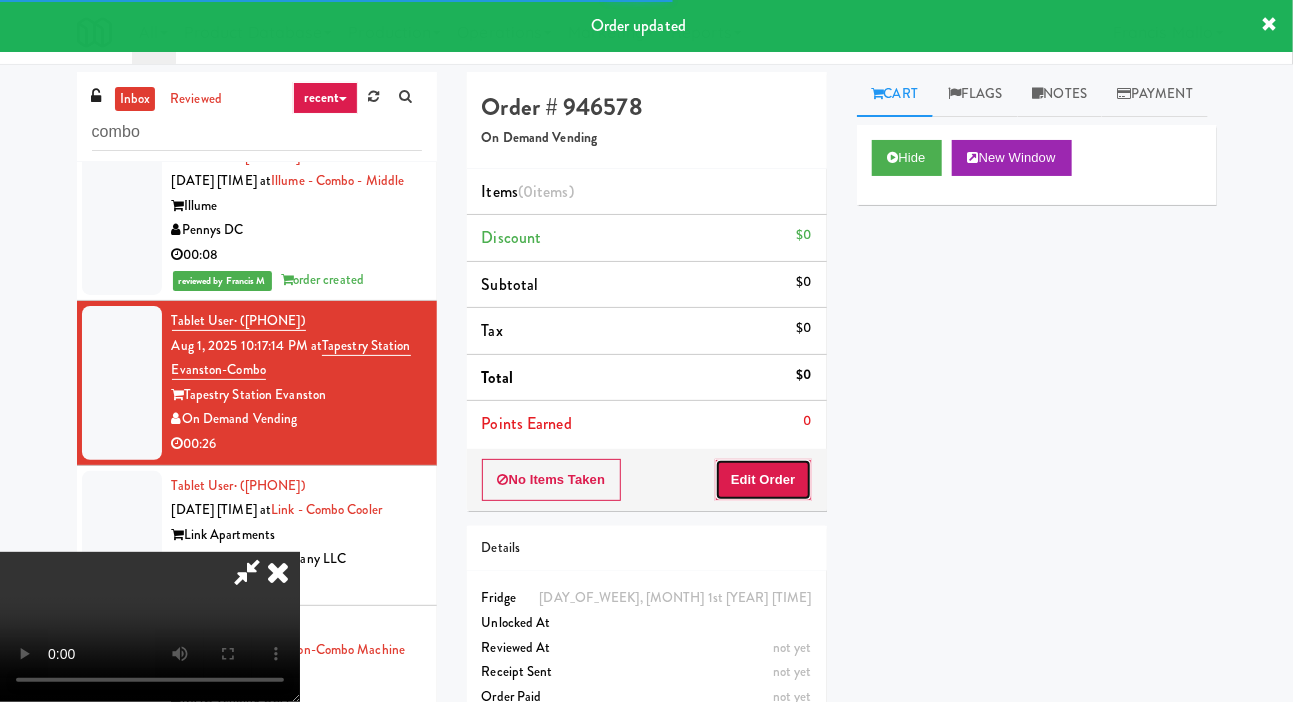 click on "Edit Order" at bounding box center (763, 480) 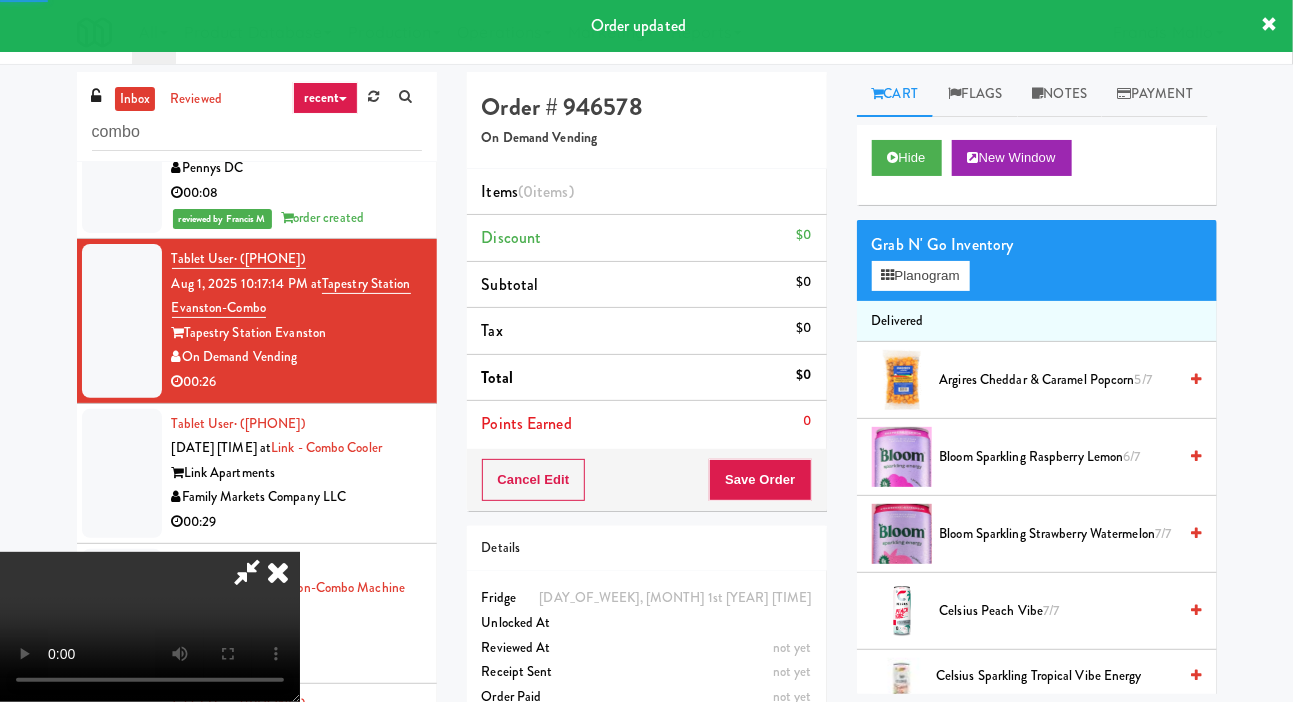 scroll, scrollTop: 278, scrollLeft: 0, axis: vertical 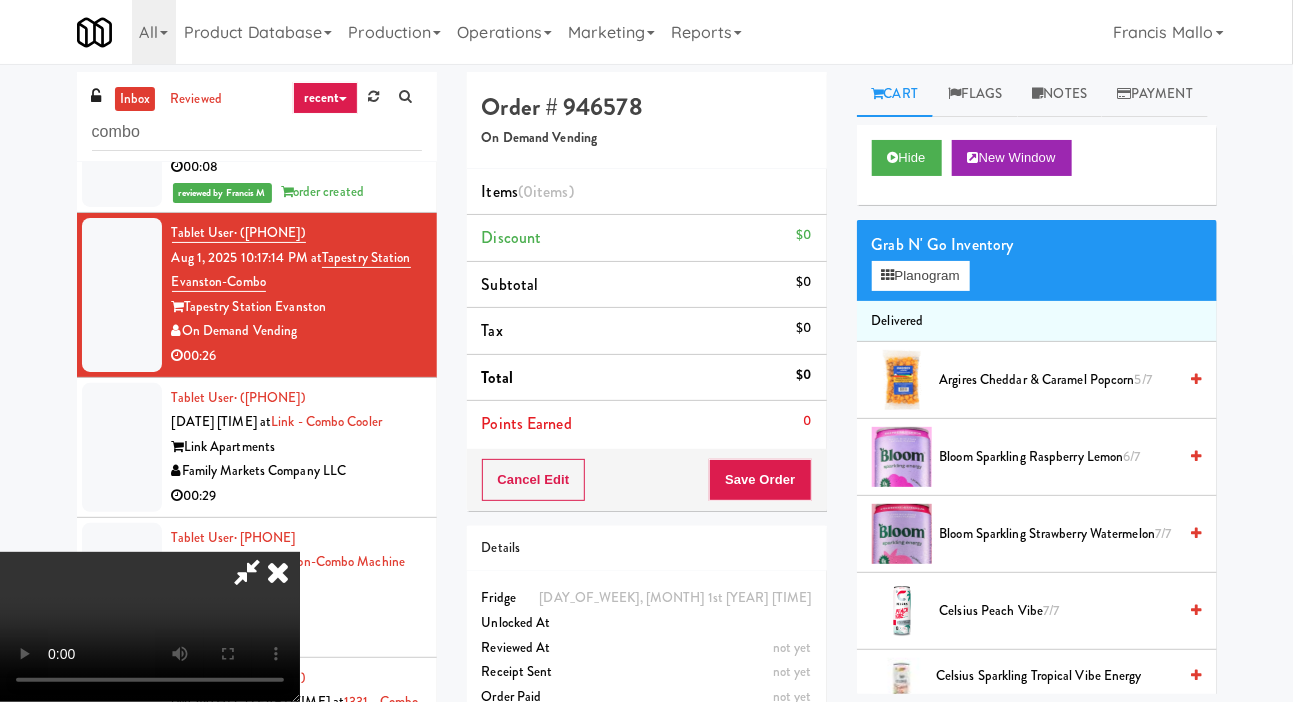 type 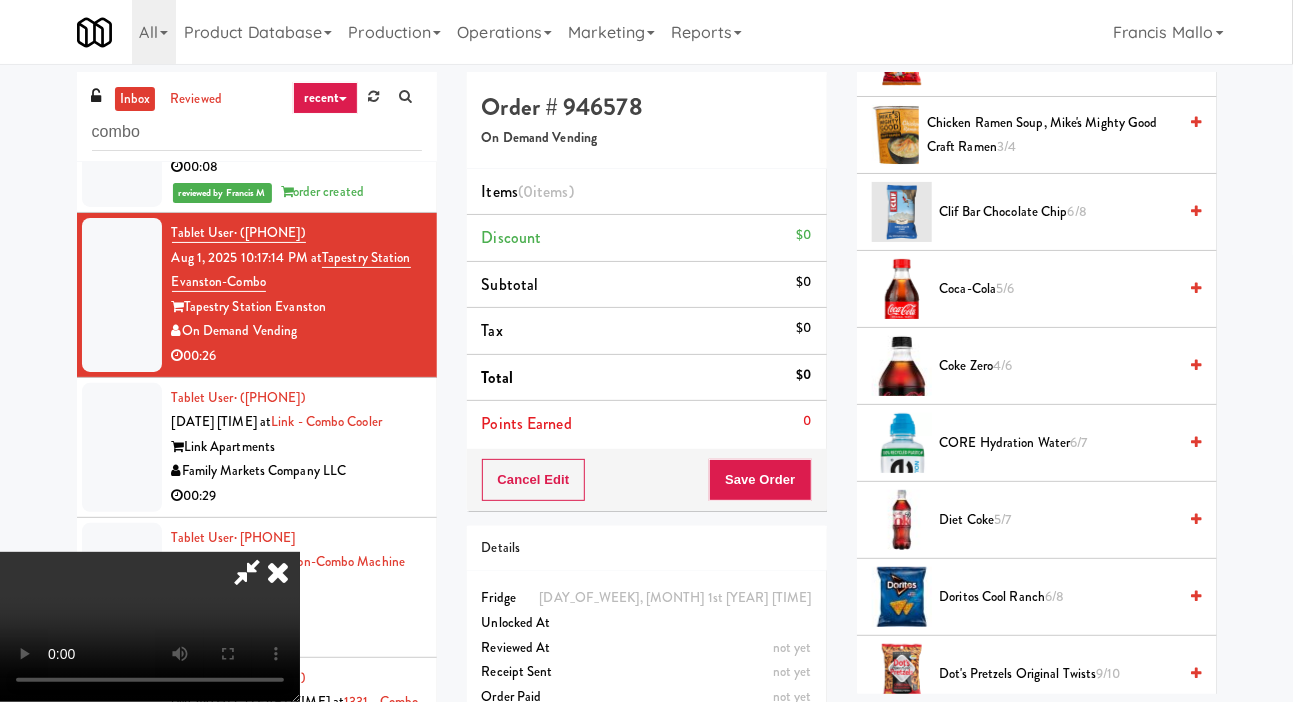 scroll, scrollTop: 715, scrollLeft: 0, axis: vertical 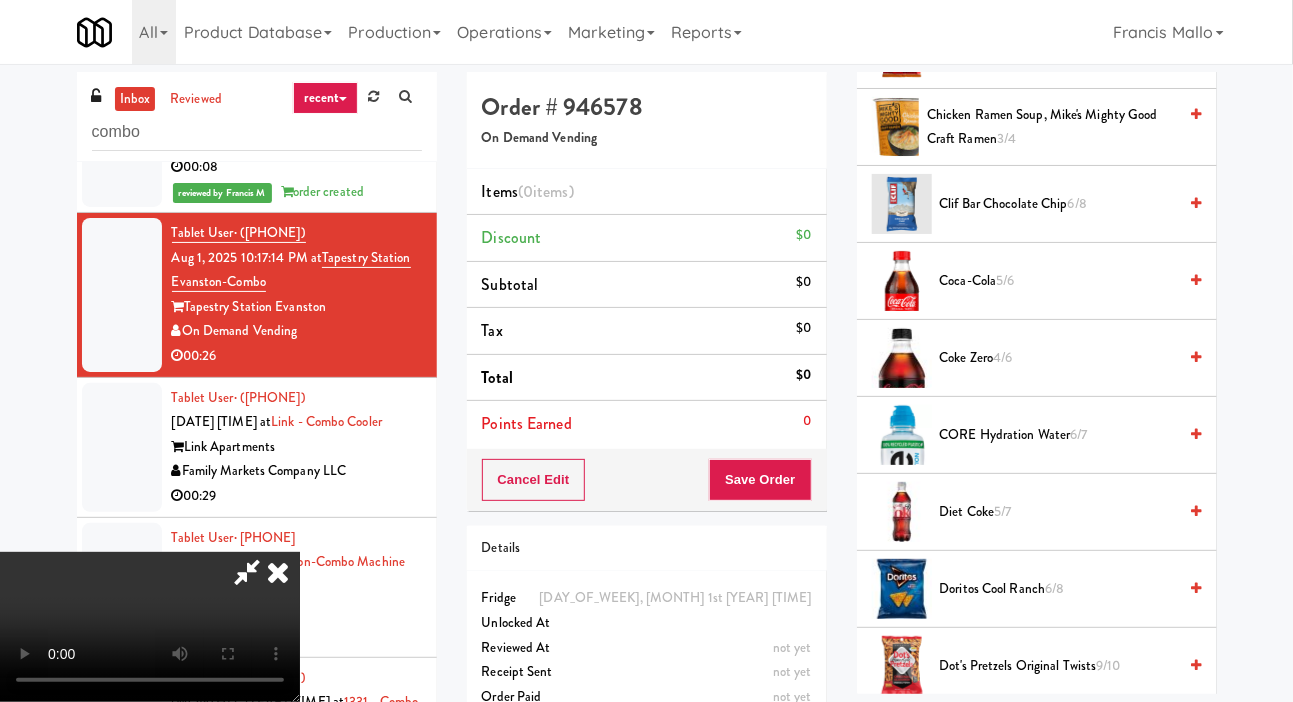 click on "Coke Zero  4/6" at bounding box center [1058, 358] 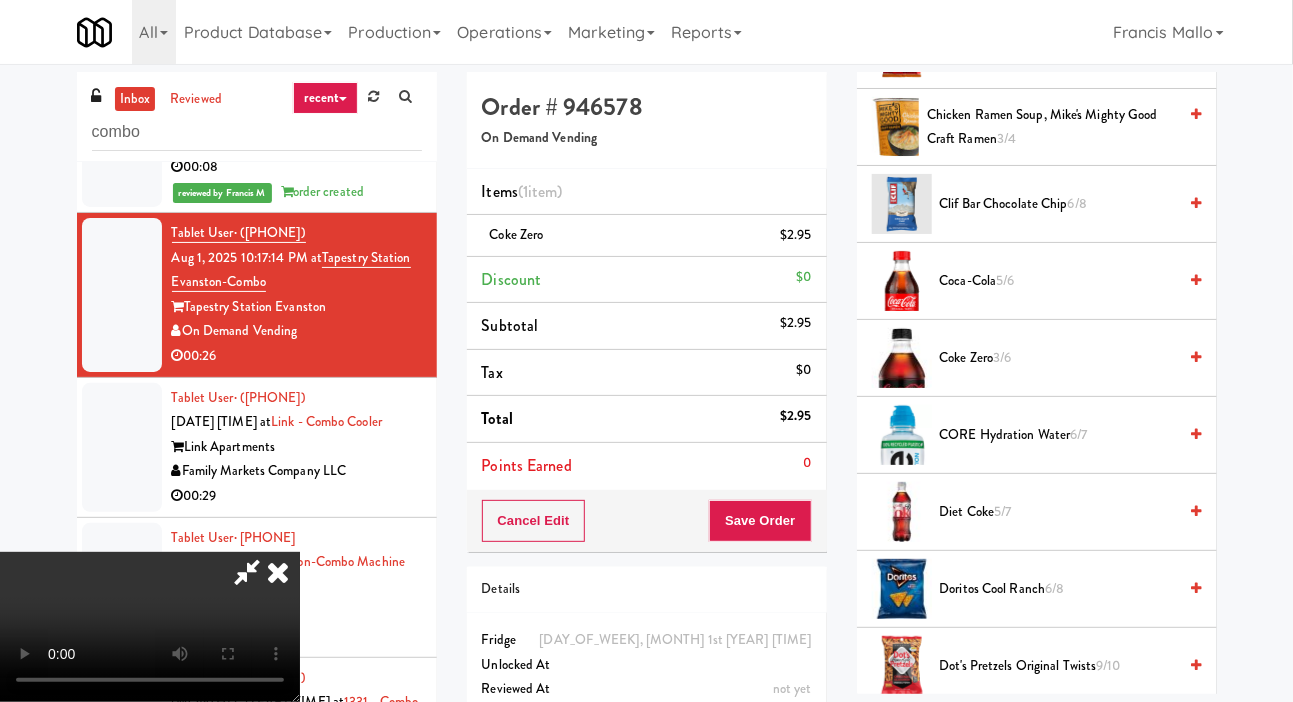 click on "Coke Zero  3/6" at bounding box center (1058, 358) 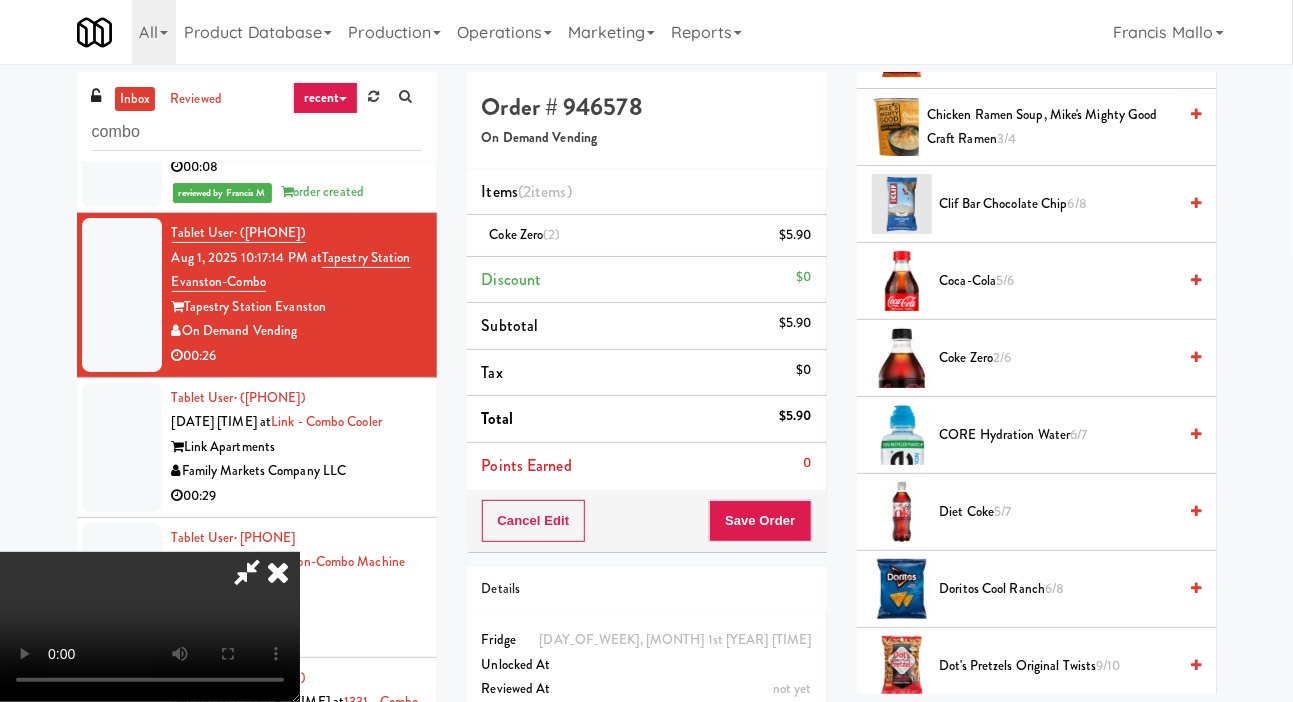 scroll, scrollTop: 0, scrollLeft: 0, axis: both 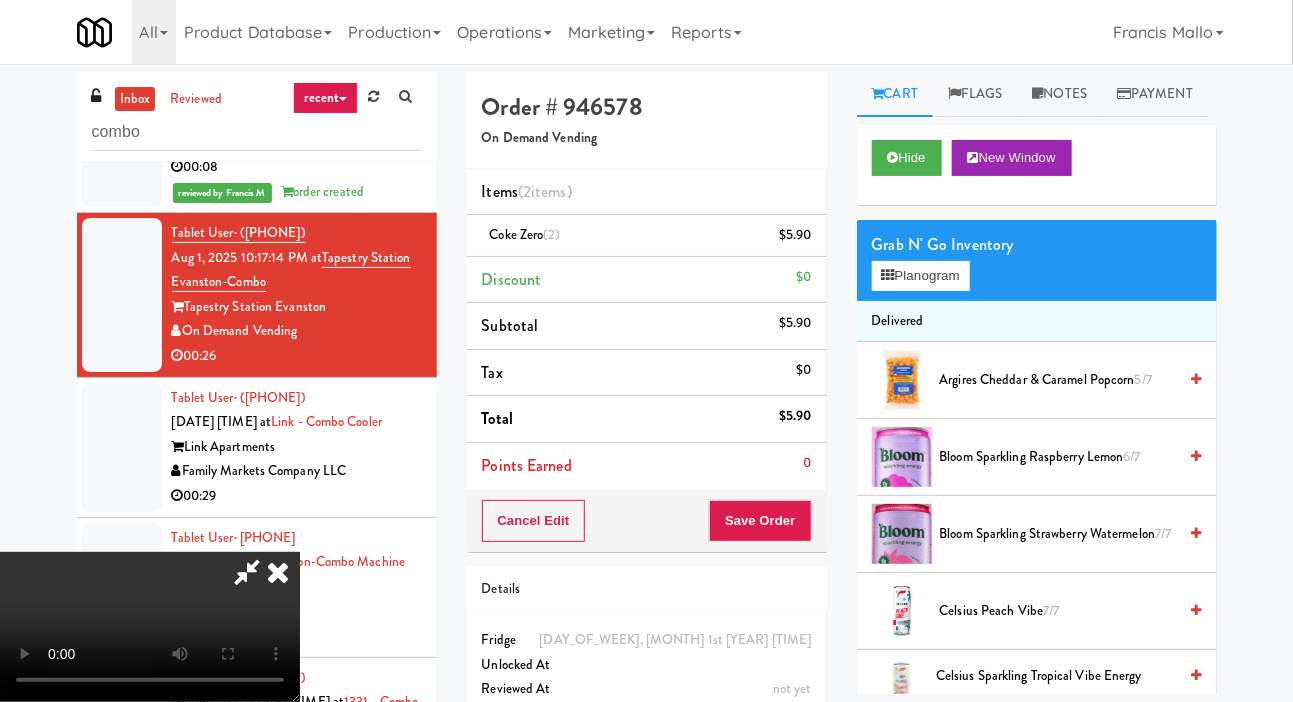 click on "Argires Cheddar & Caramel Popcorn  5/7" at bounding box center (1058, 380) 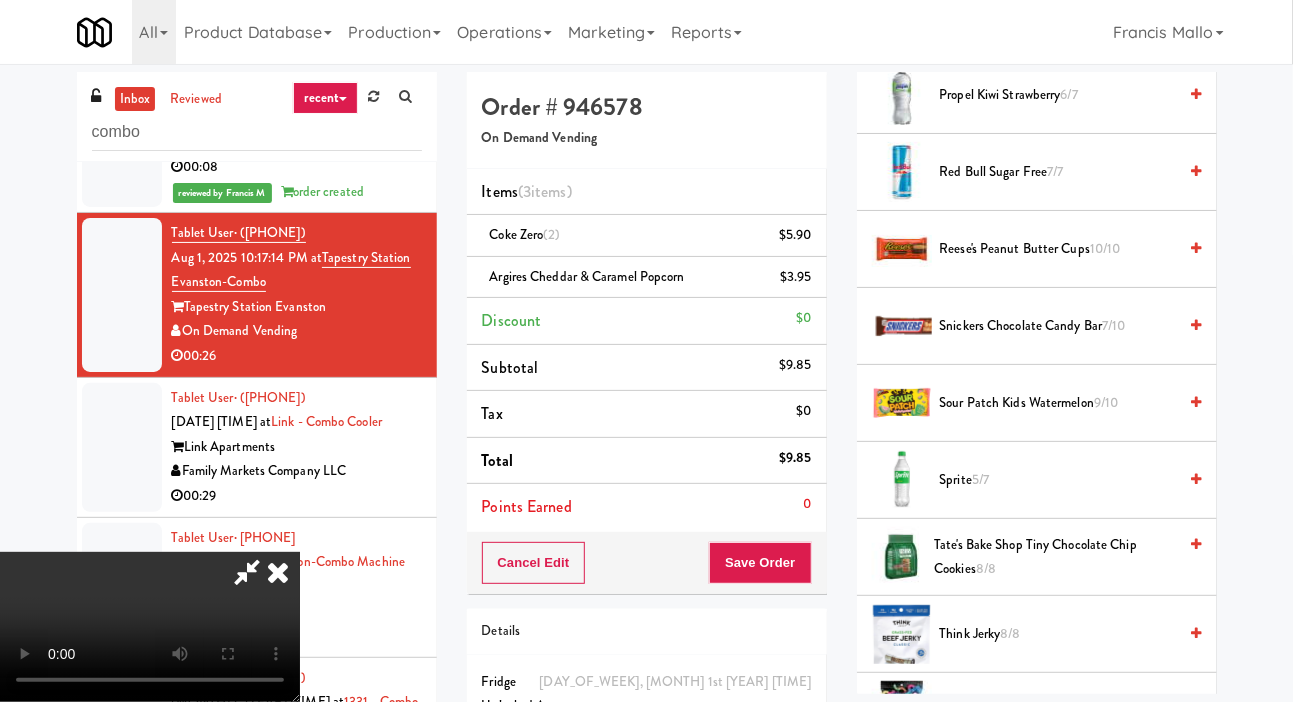 scroll, scrollTop: 2580, scrollLeft: 0, axis: vertical 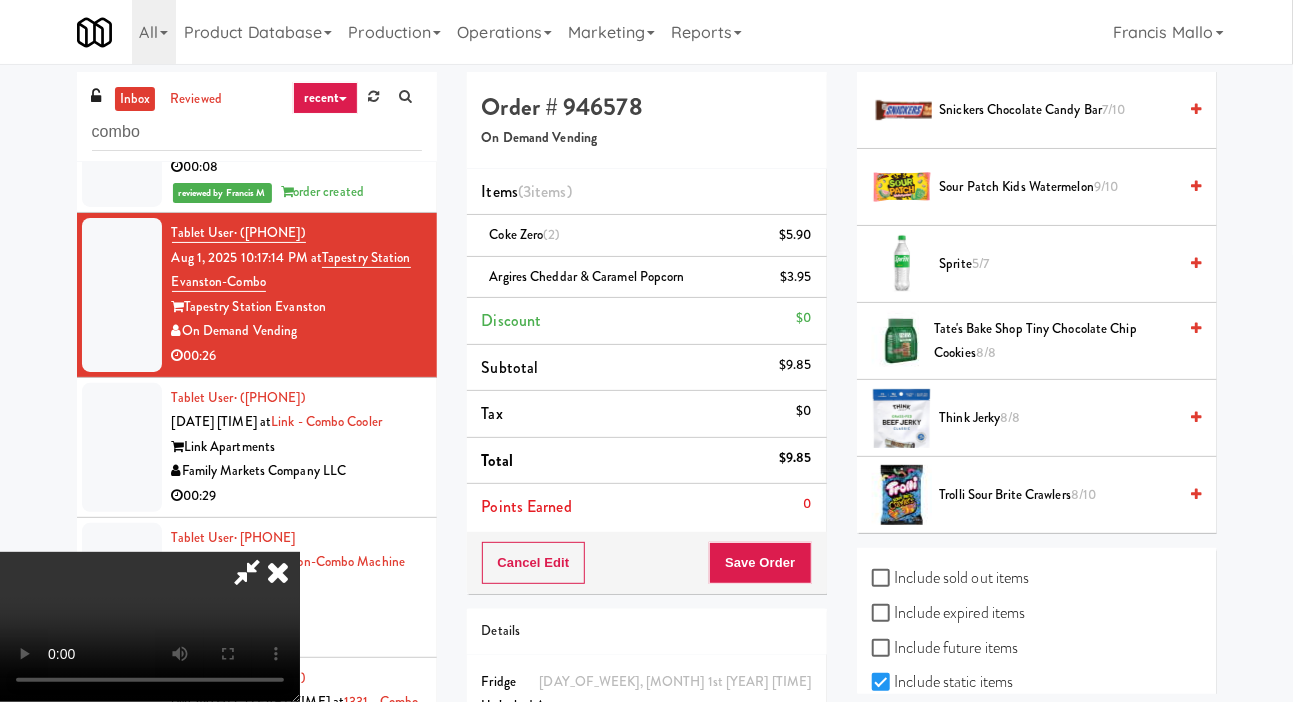 click on "Trolli Sour Brite Crawlers  8/10" at bounding box center (1058, 495) 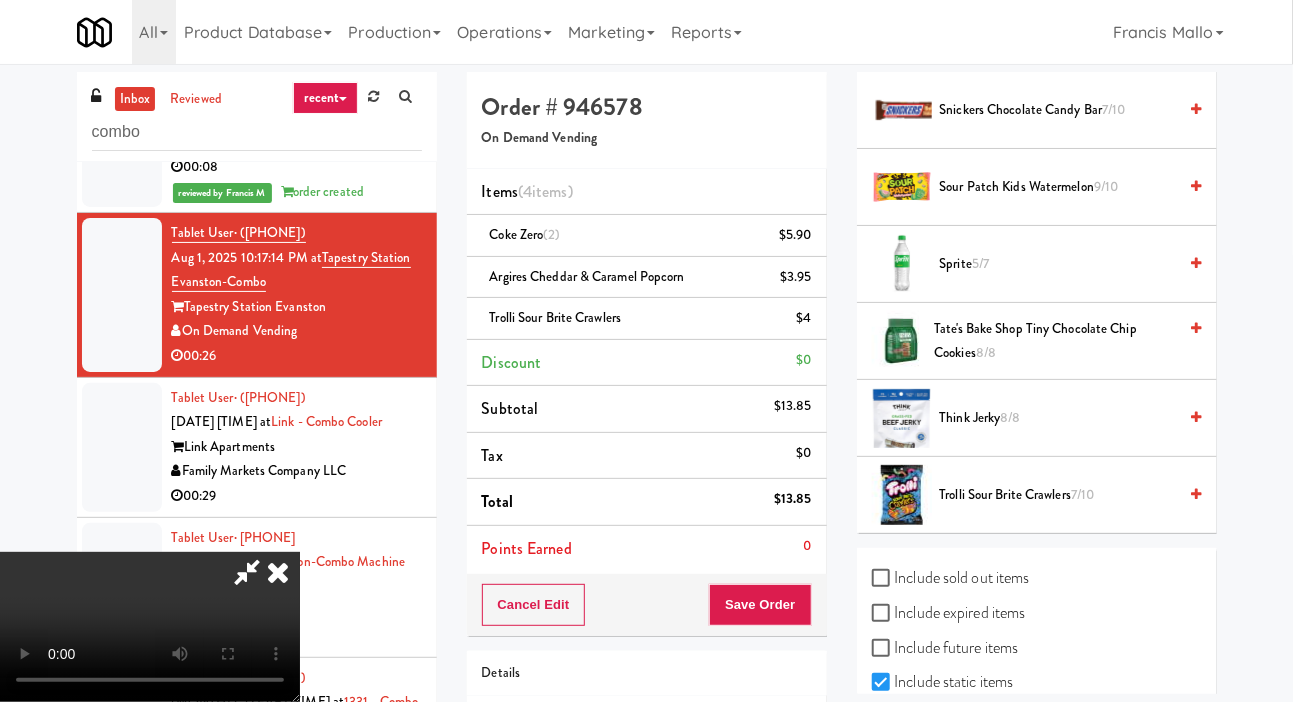scroll, scrollTop: 73, scrollLeft: 0, axis: vertical 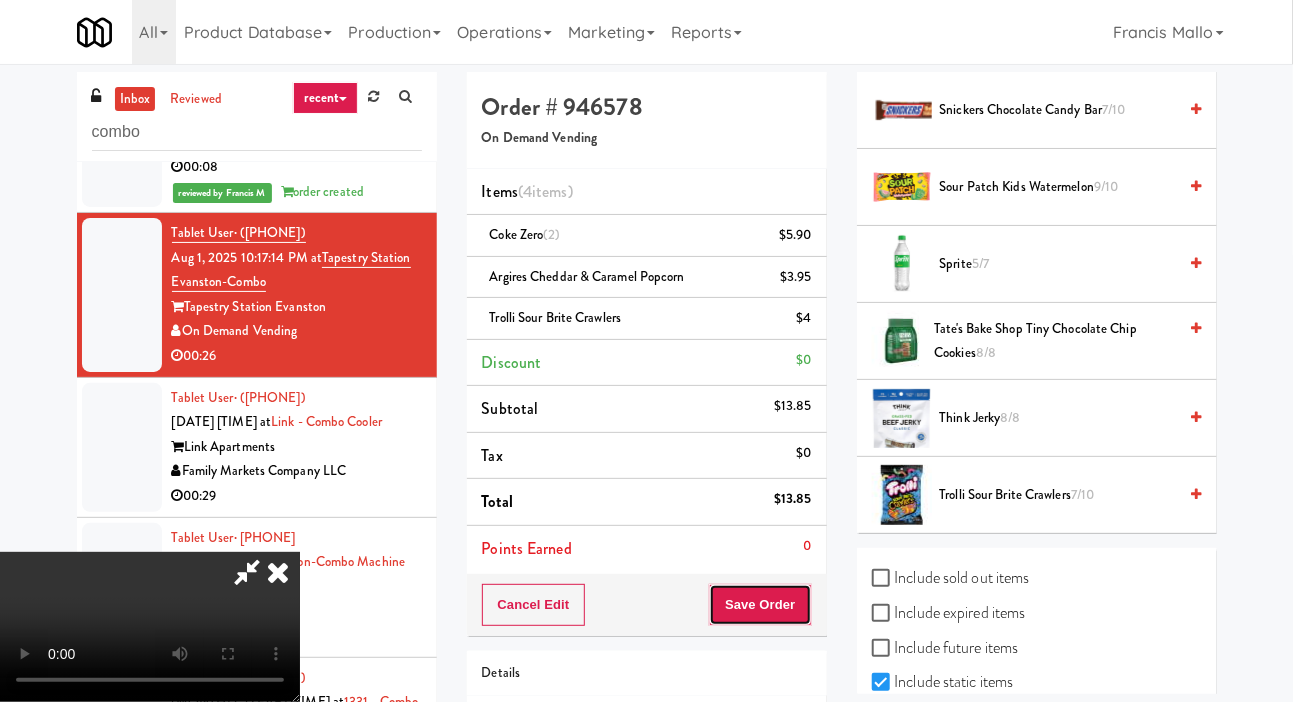 click on "Save Order" at bounding box center [760, 605] 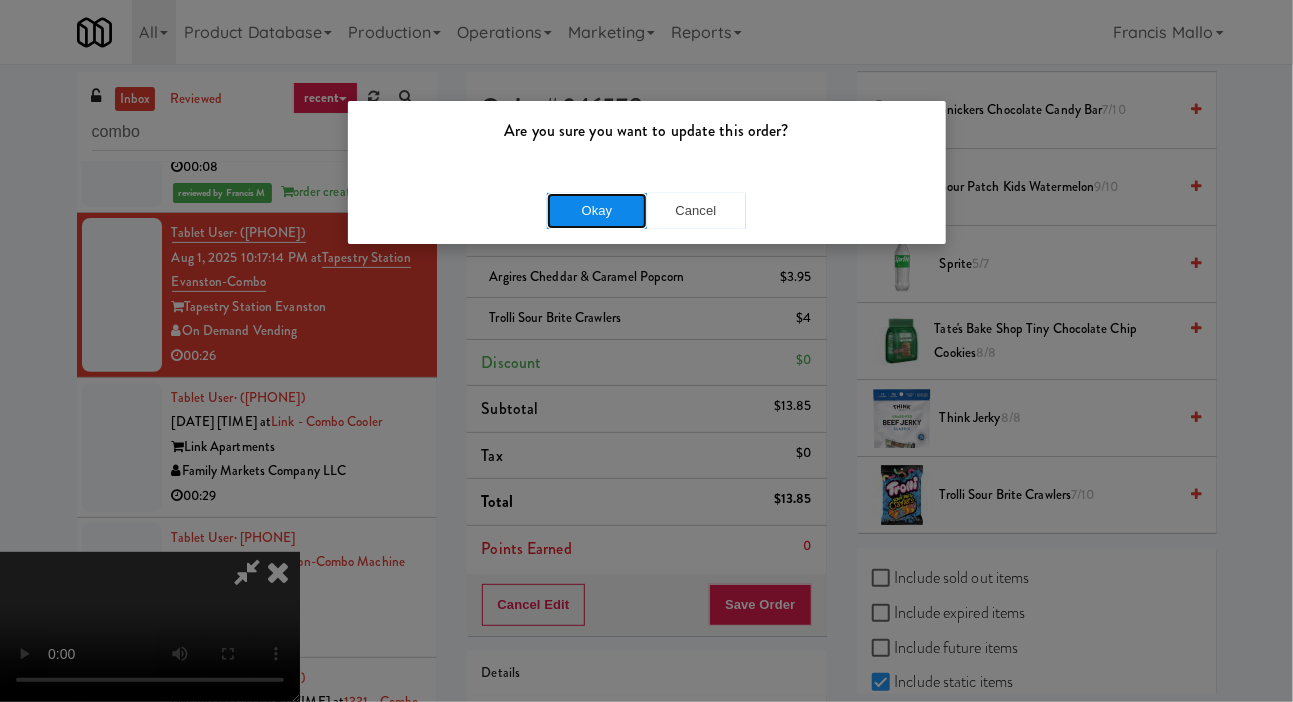click on "Okay" at bounding box center (597, 211) 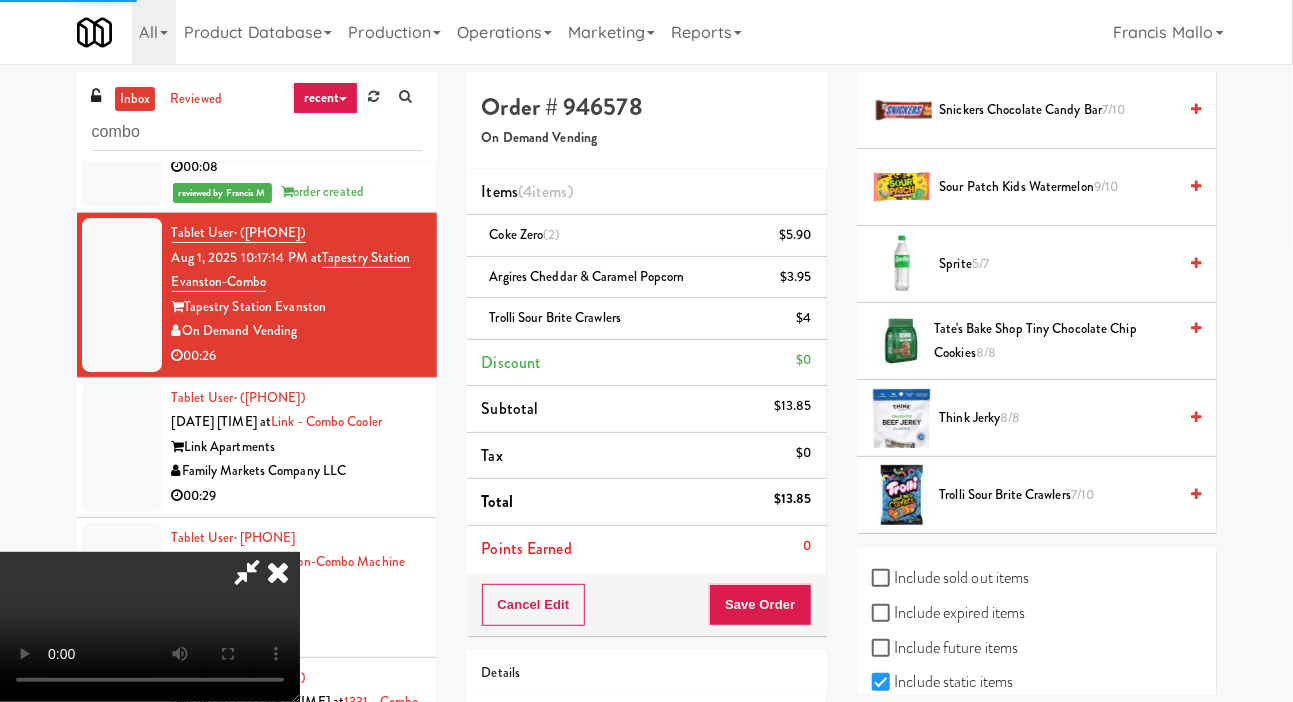 scroll, scrollTop: 116, scrollLeft: 0, axis: vertical 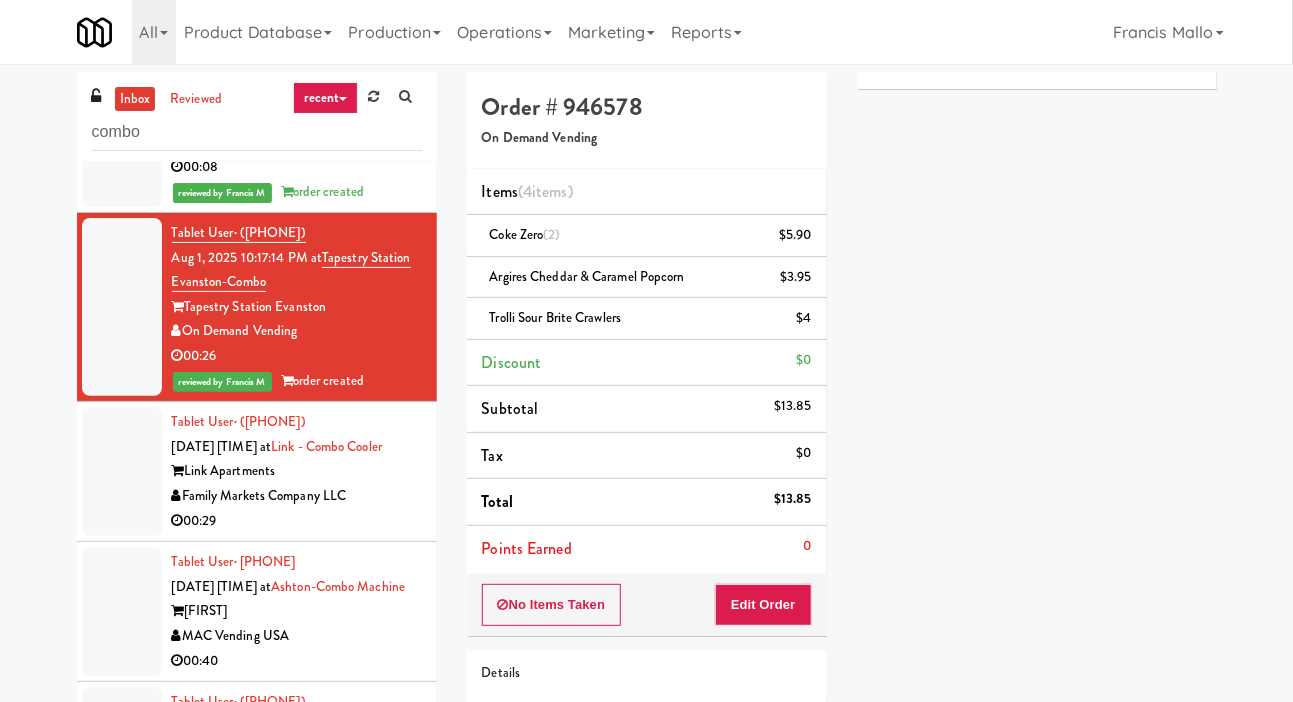 click at bounding box center [122, 471] 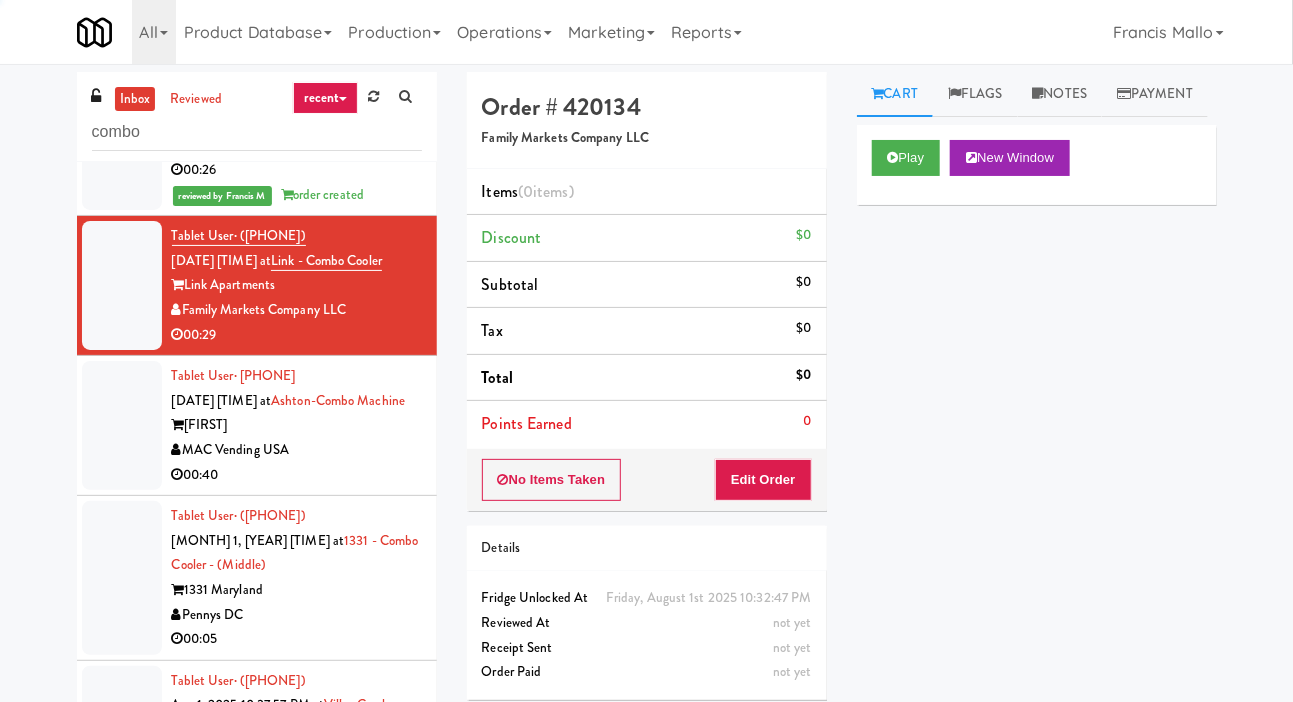scroll, scrollTop: 464, scrollLeft: 0, axis: vertical 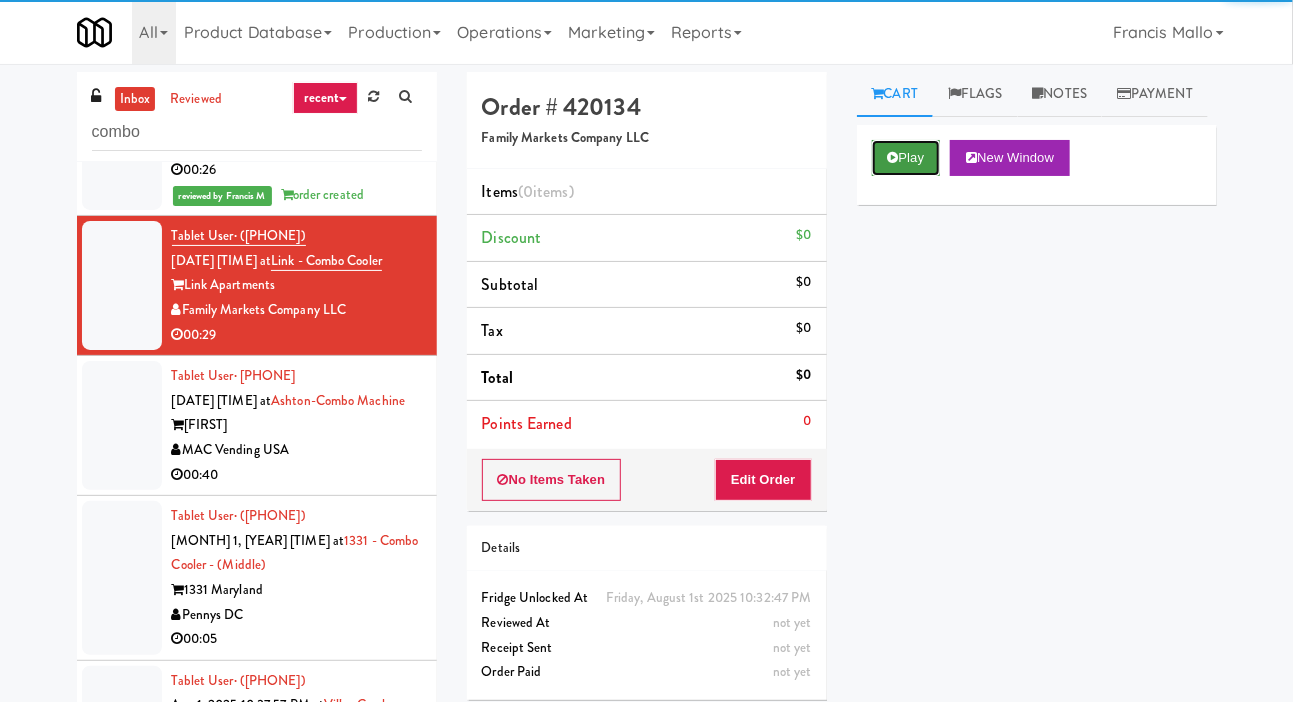 click on "Play" at bounding box center [906, 158] 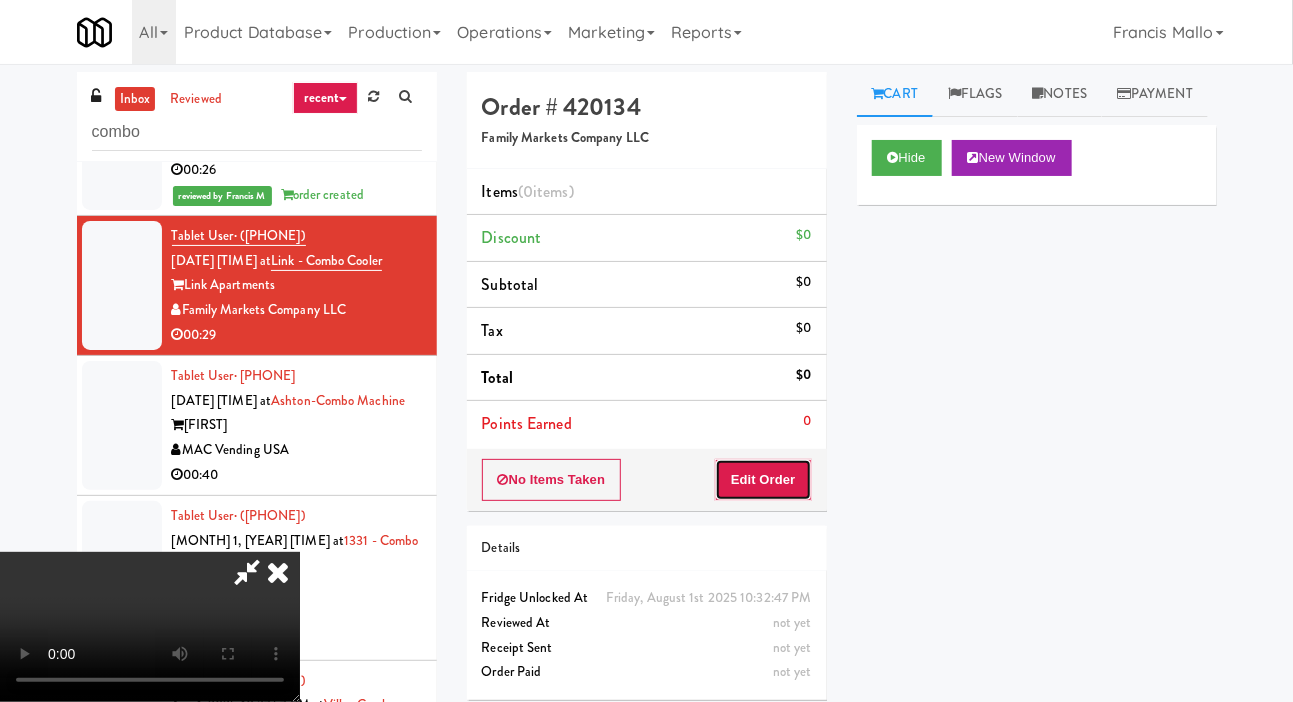 click on "Edit Order" at bounding box center [763, 480] 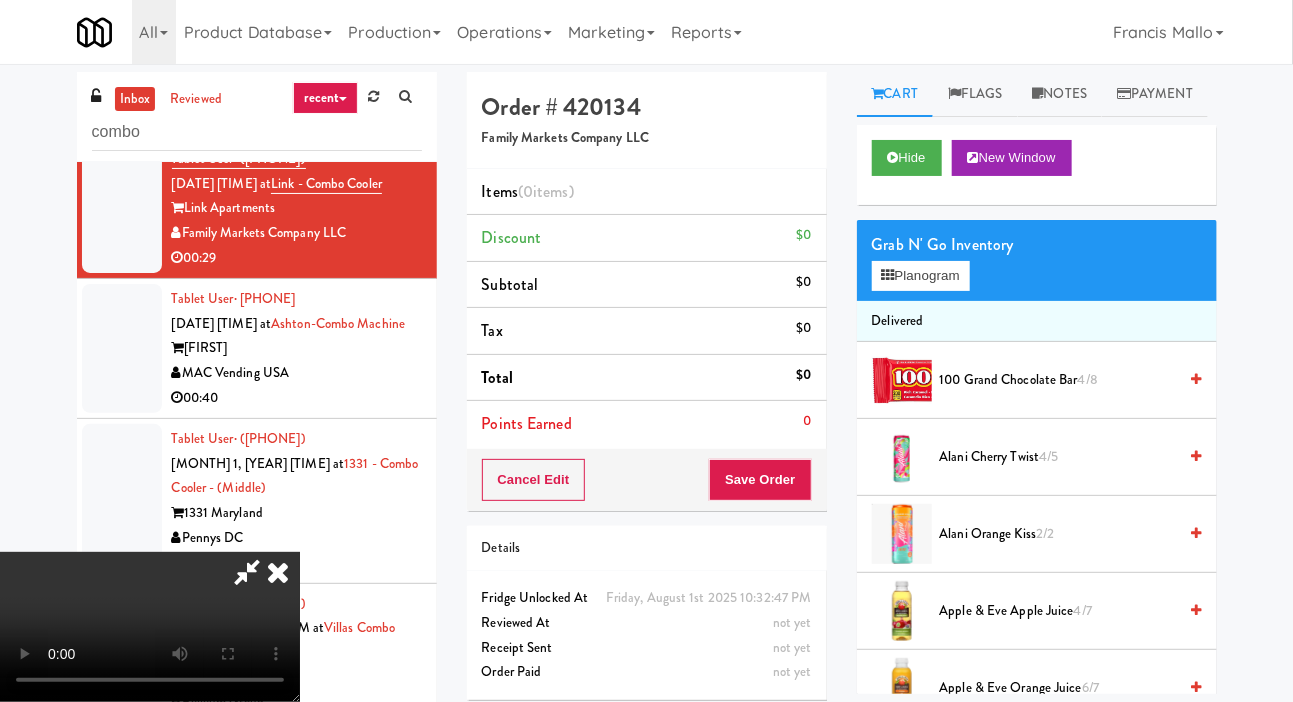 scroll, scrollTop: 544, scrollLeft: 0, axis: vertical 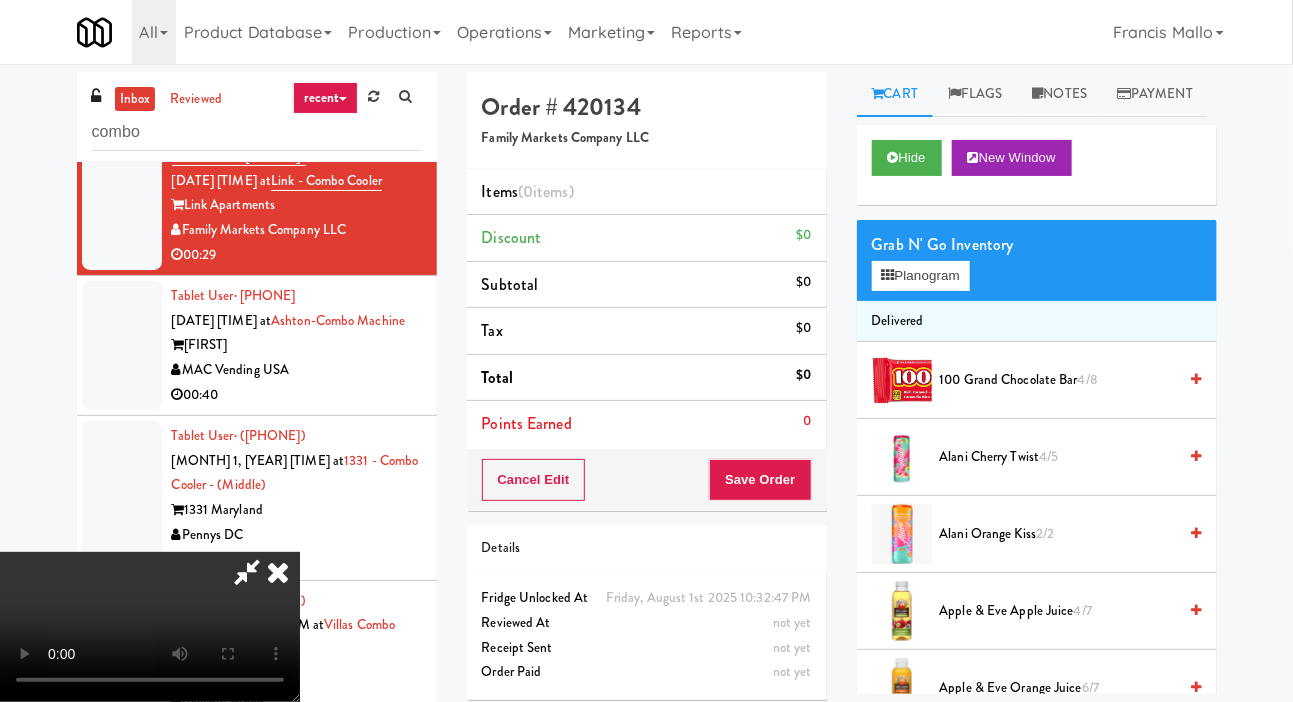 type 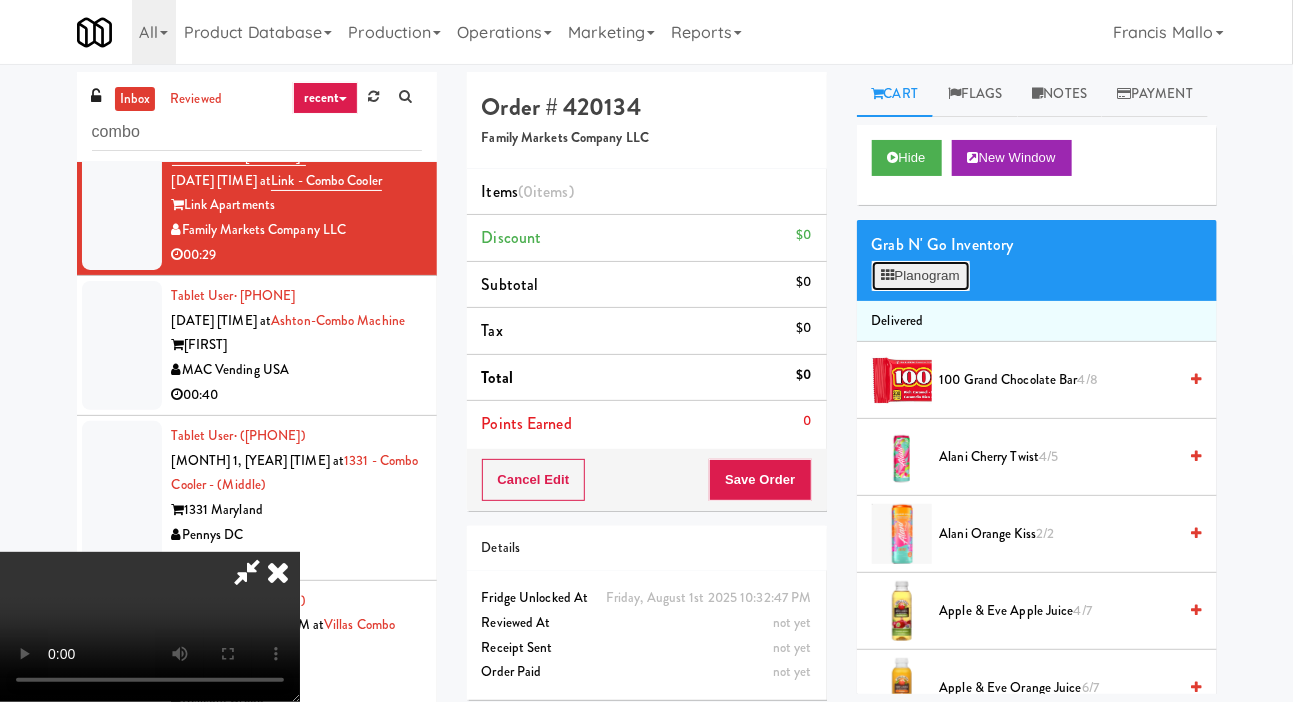 click on "Planogram" at bounding box center [921, 276] 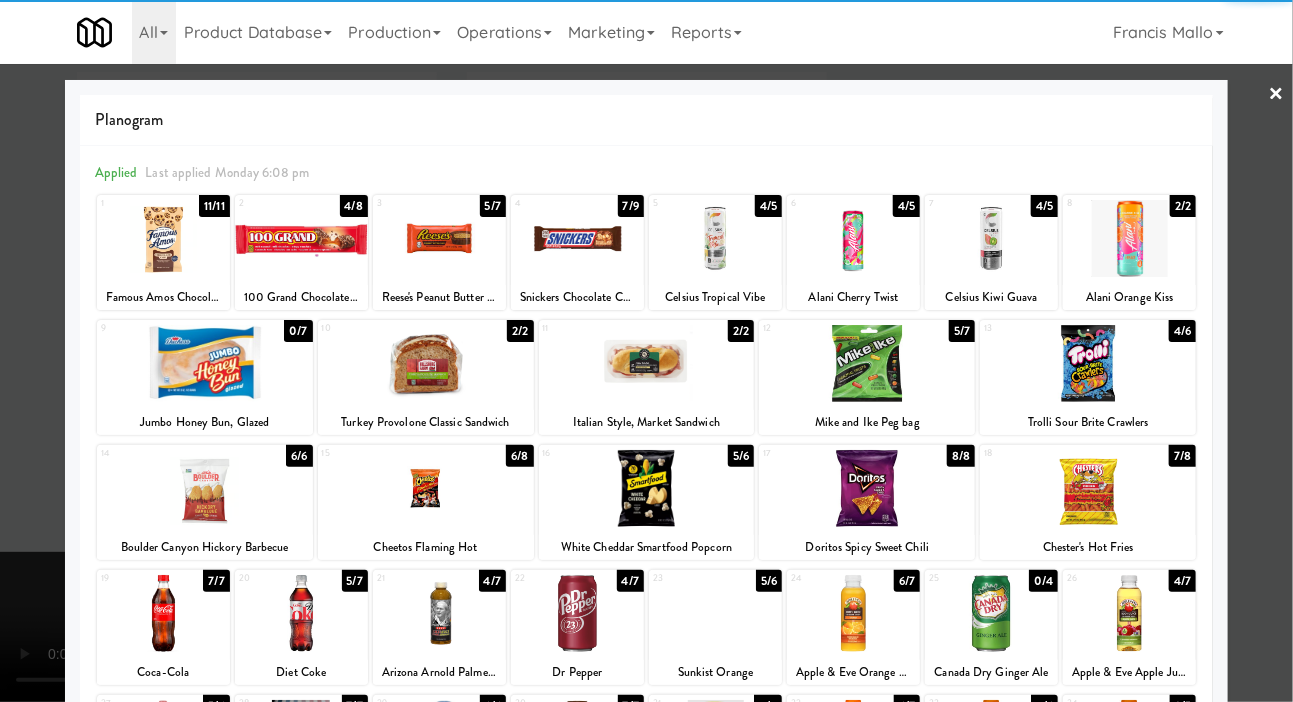 click at bounding box center [715, 238] 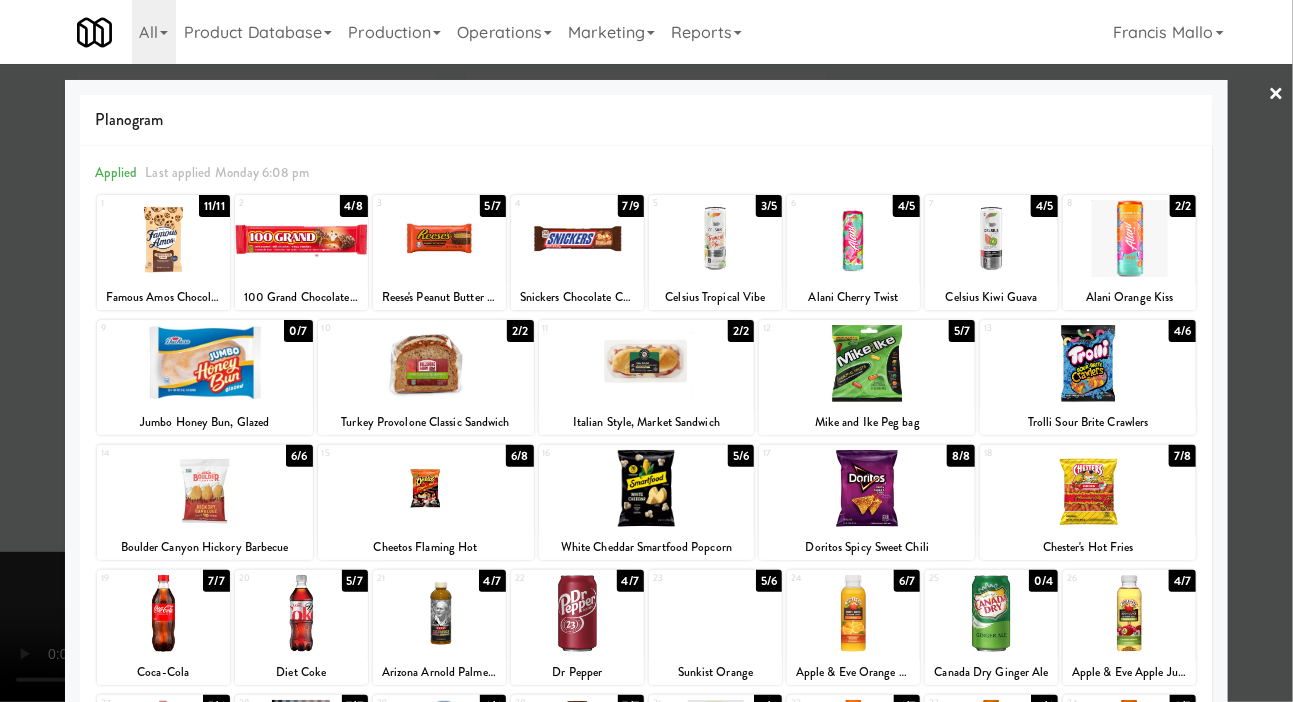 click at bounding box center [646, 351] 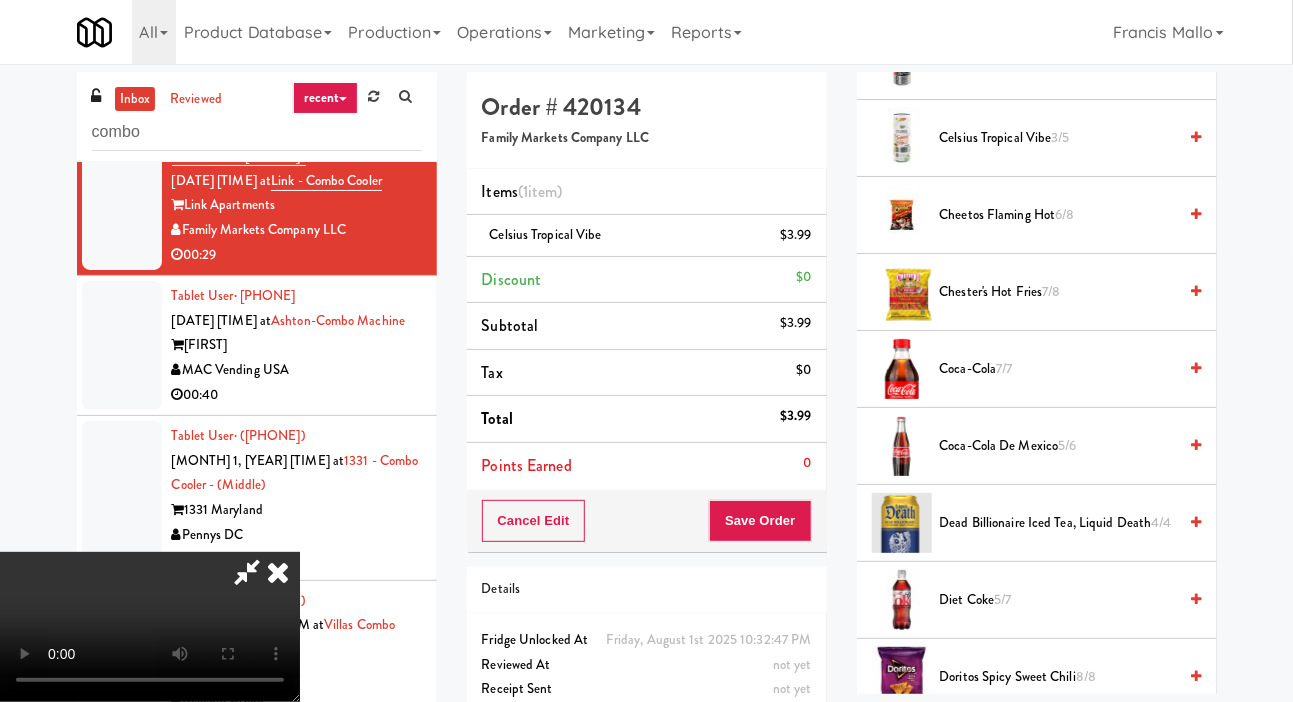 scroll, scrollTop: 890, scrollLeft: 0, axis: vertical 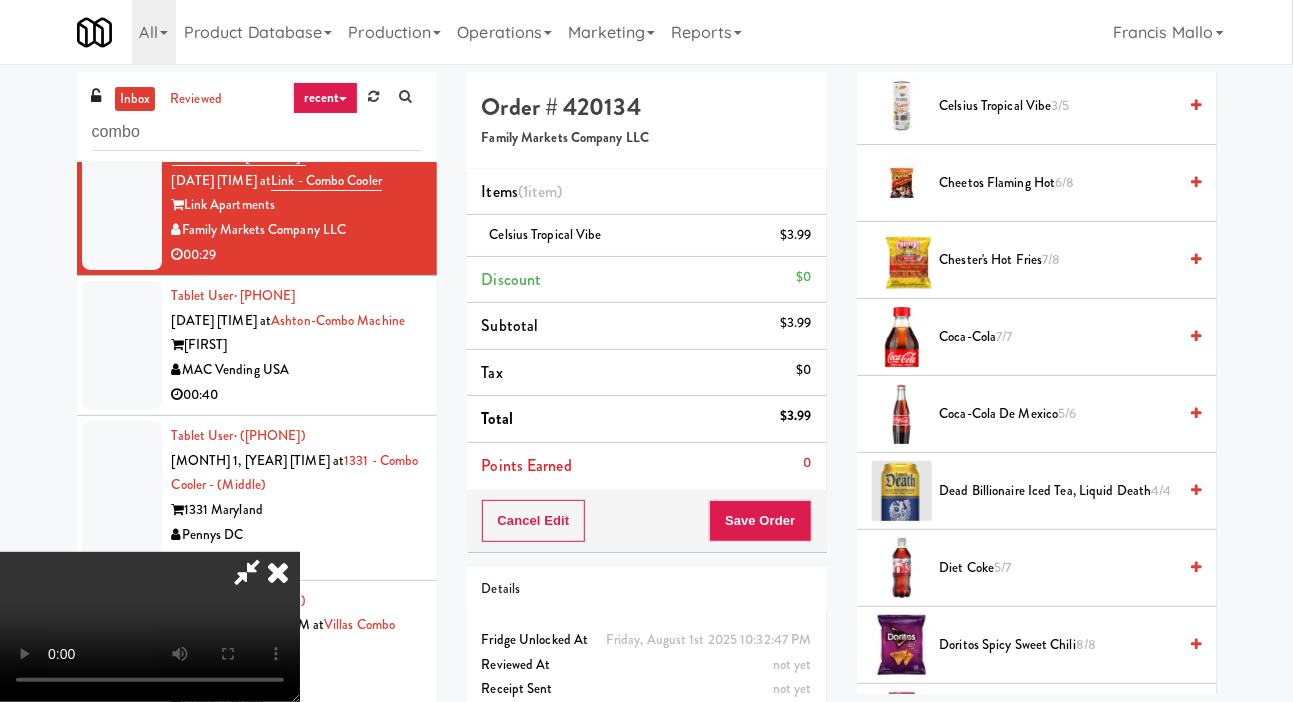 click on "Coca-Cola  7/7" at bounding box center (1058, 337) 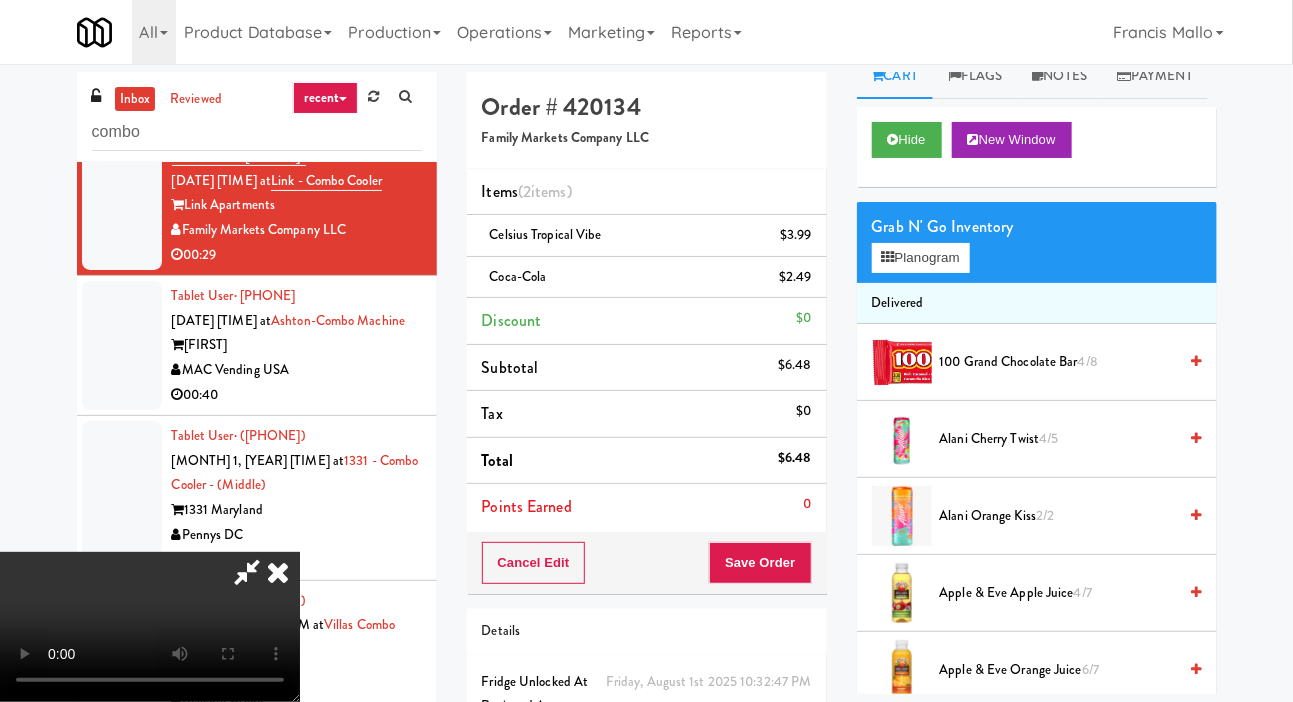 scroll, scrollTop: 0, scrollLeft: 0, axis: both 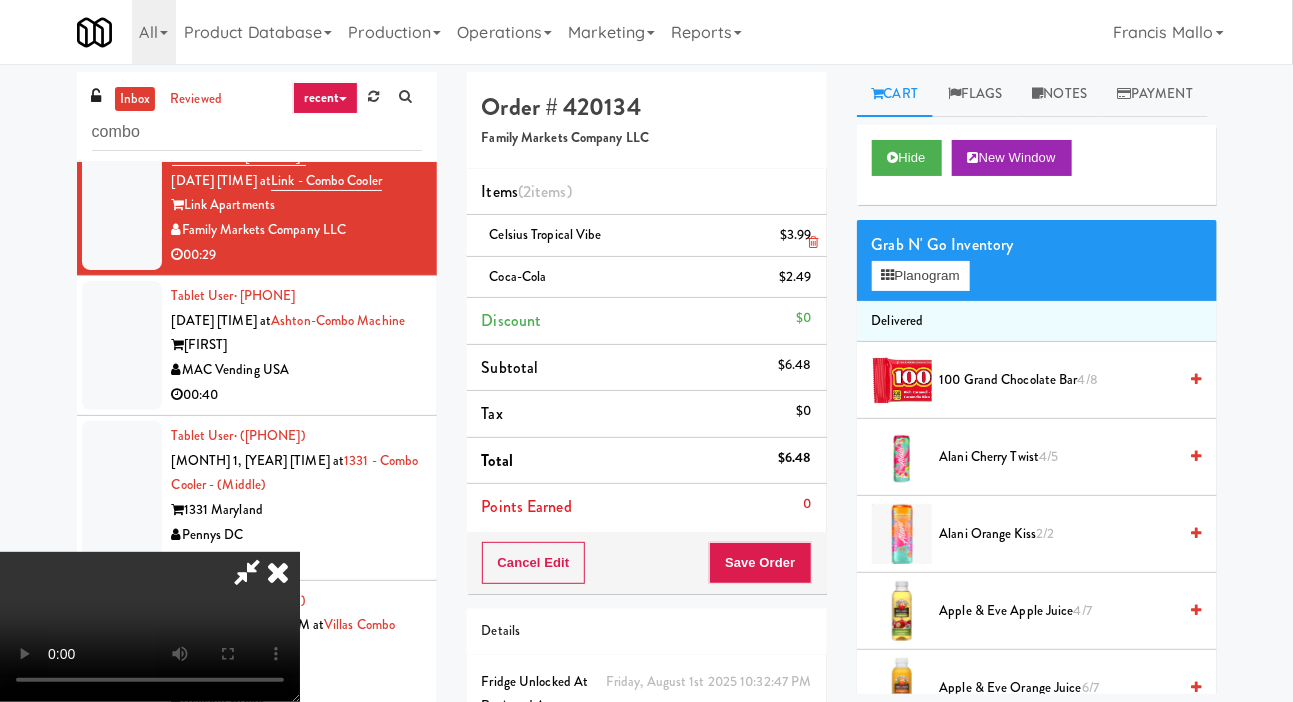 click on "Celsius Tropical Vibe  $3.99" at bounding box center [647, 236] 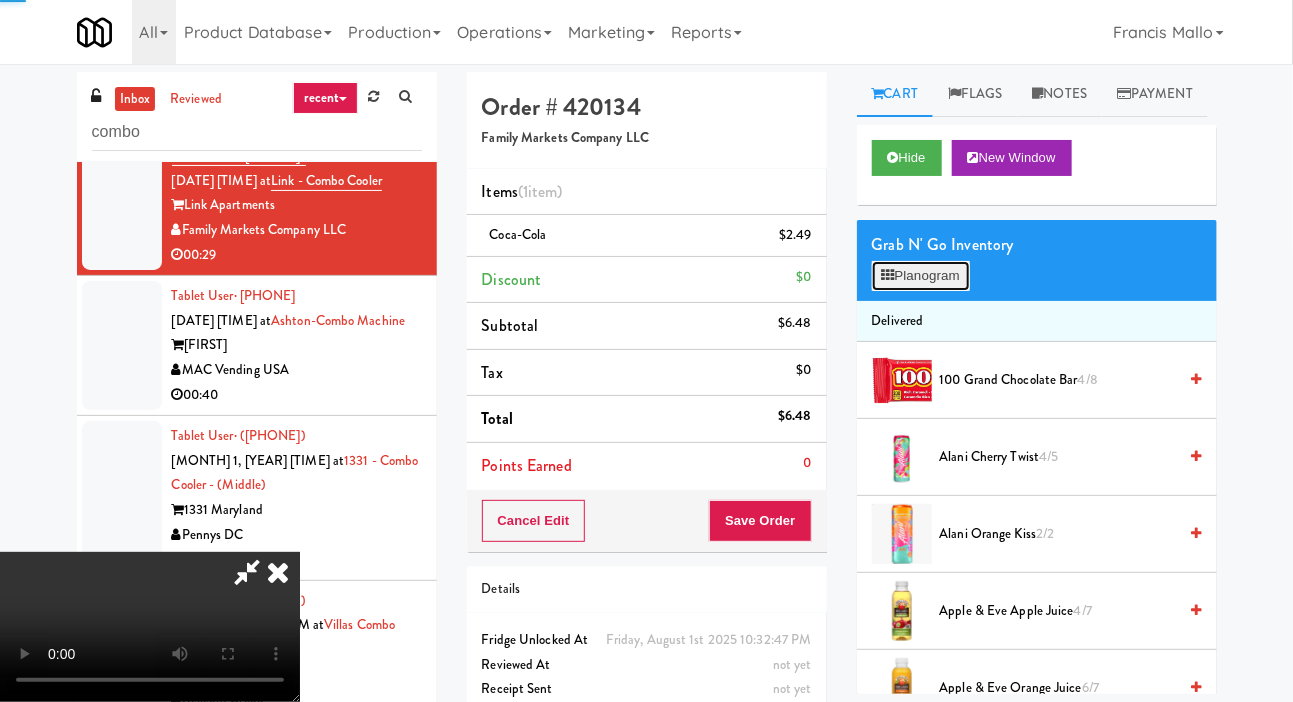 click on "Planogram" at bounding box center (921, 276) 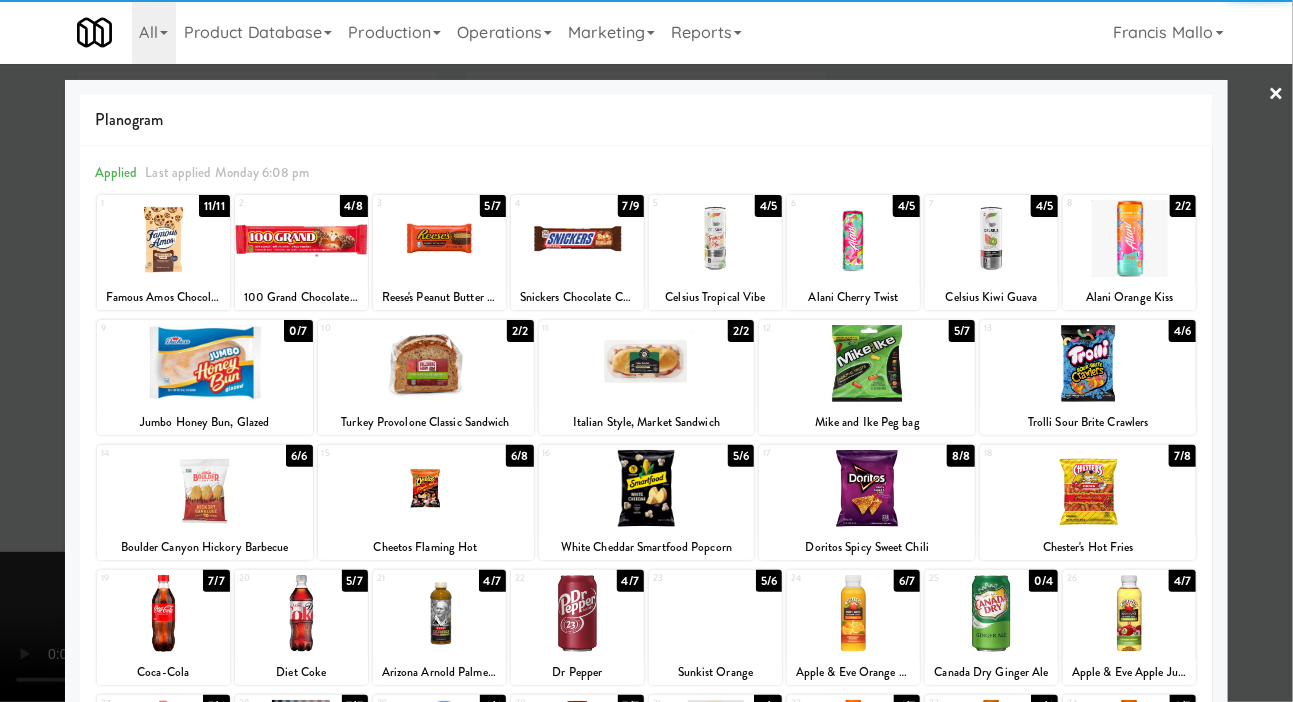 click at bounding box center [991, 238] 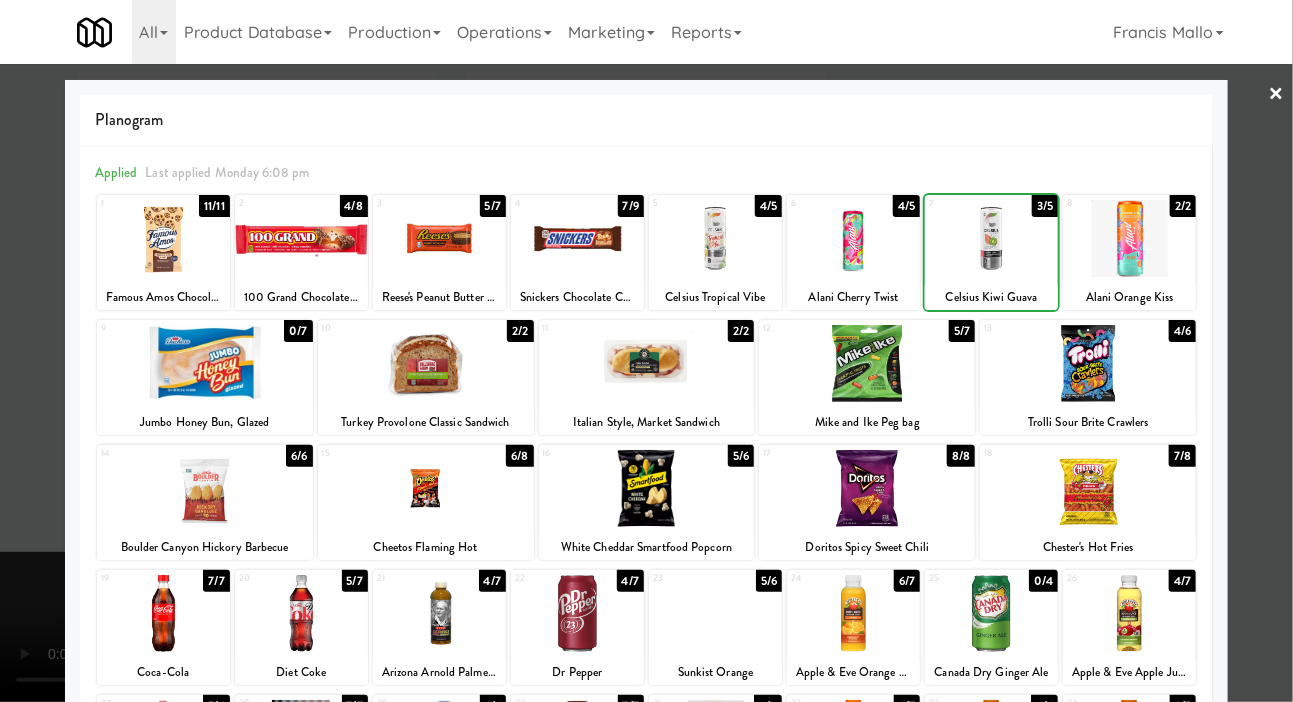click at bounding box center [646, 351] 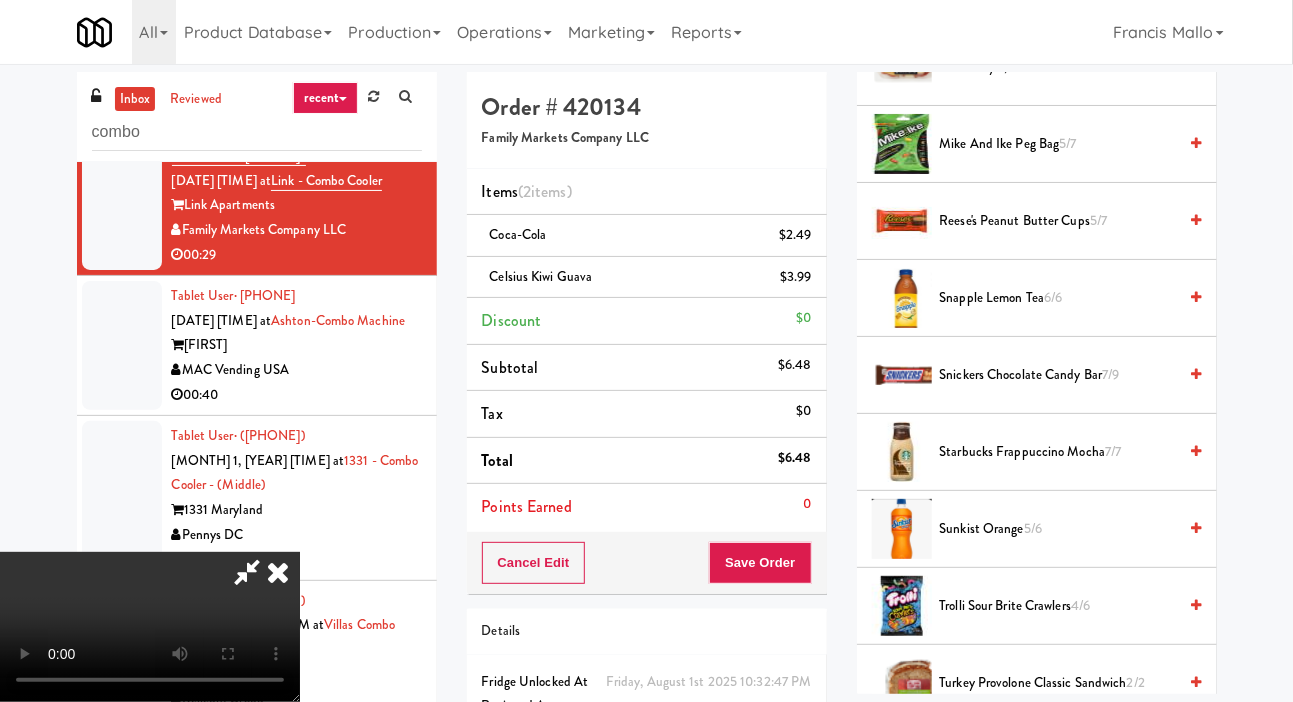 scroll, scrollTop: 1988, scrollLeft: 0, axis: vertical 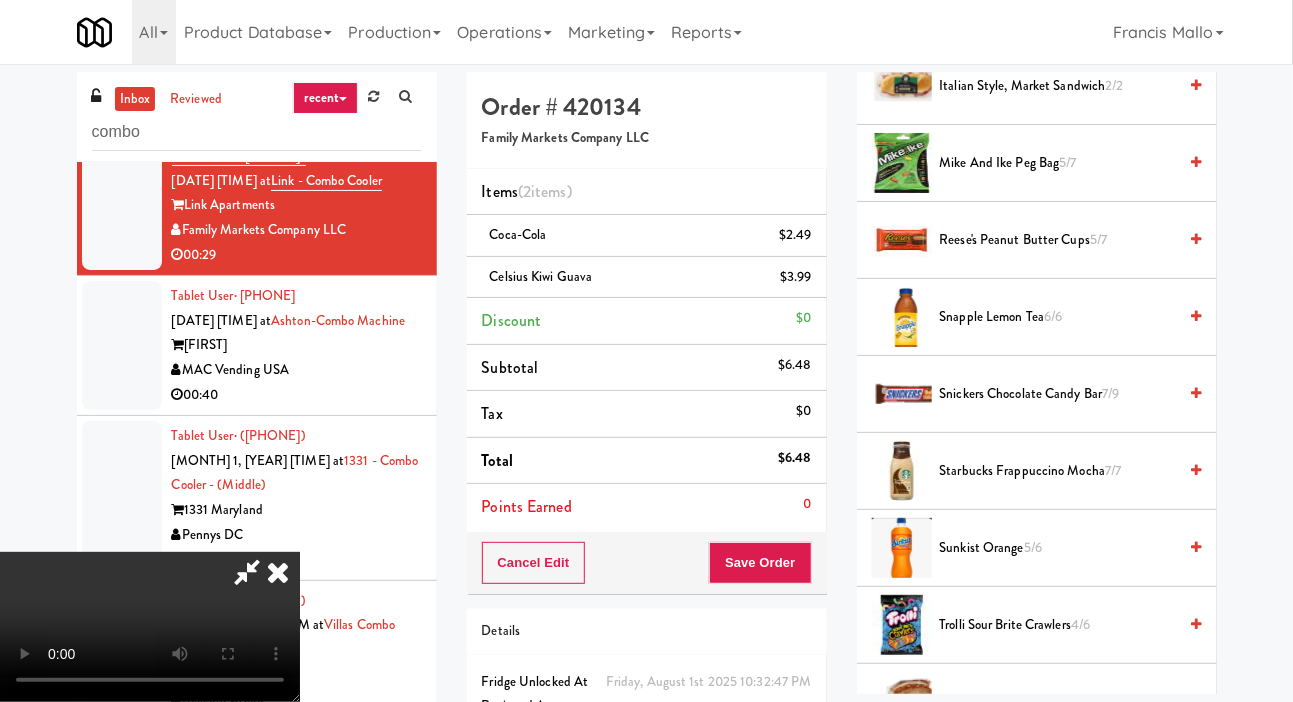 click on "Mike and Ike Peg bag  5/7" at bounding box center (1058, 163) 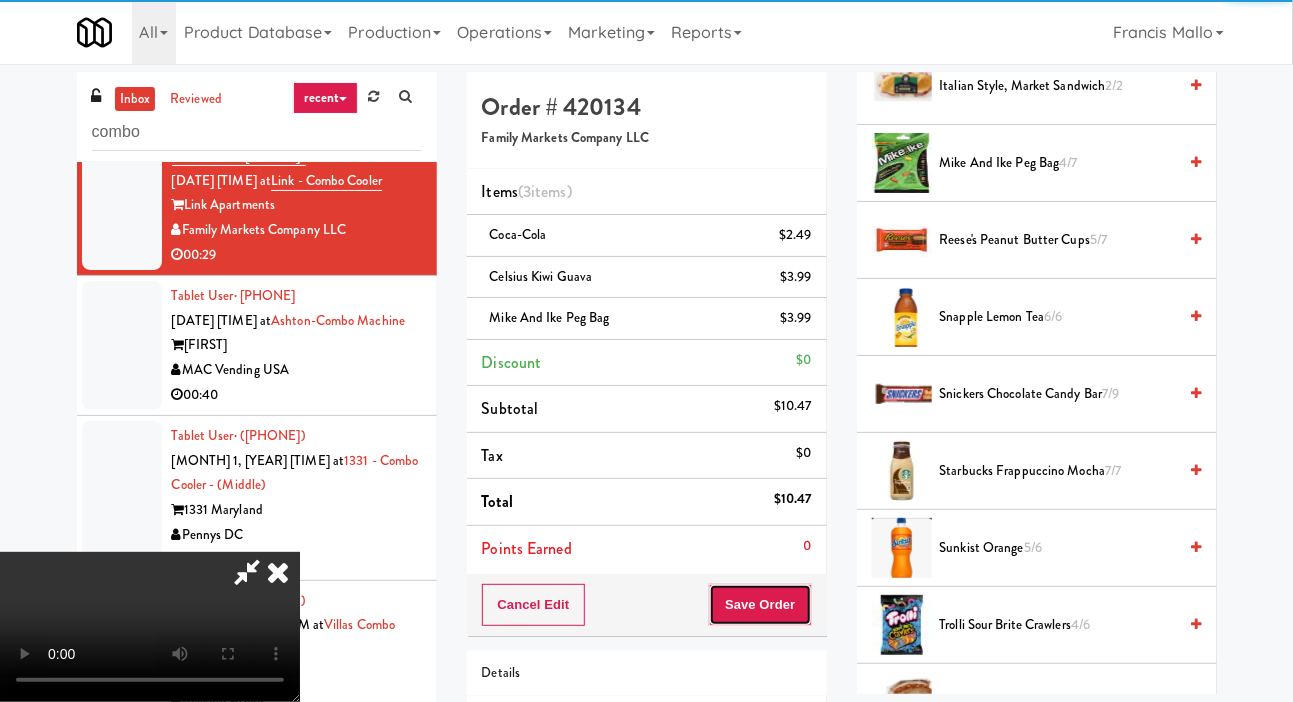 click on "Save Order" at bounding box center [760, 605] 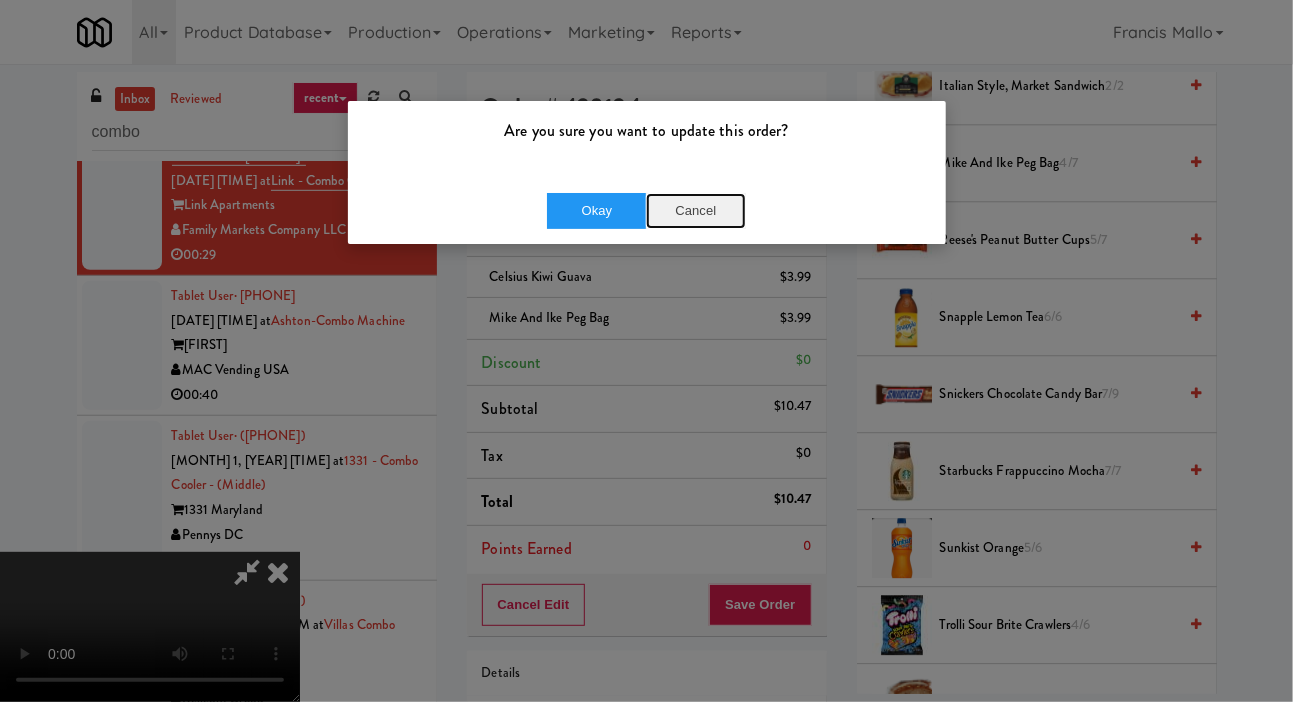click on "Cancel" at bounding box center [696, 211] 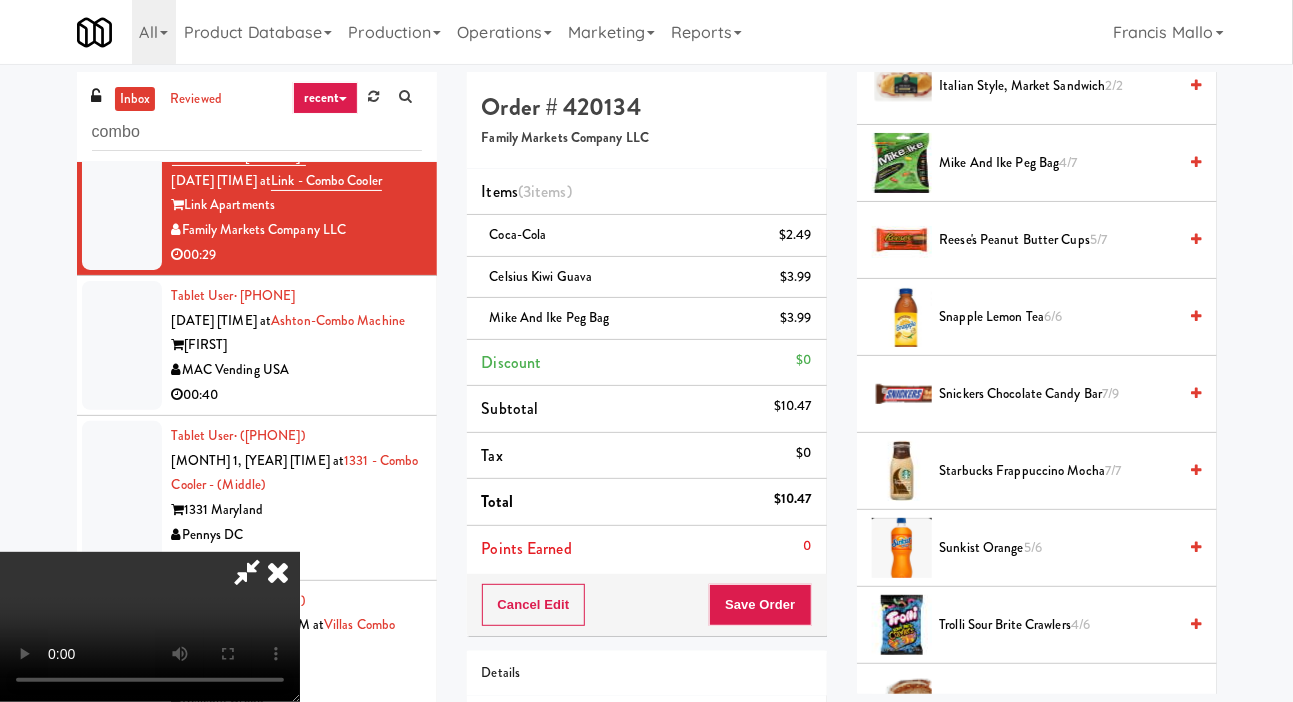 scroll, scrollTop: 2273, scrollLeft: 0, axis: vertical 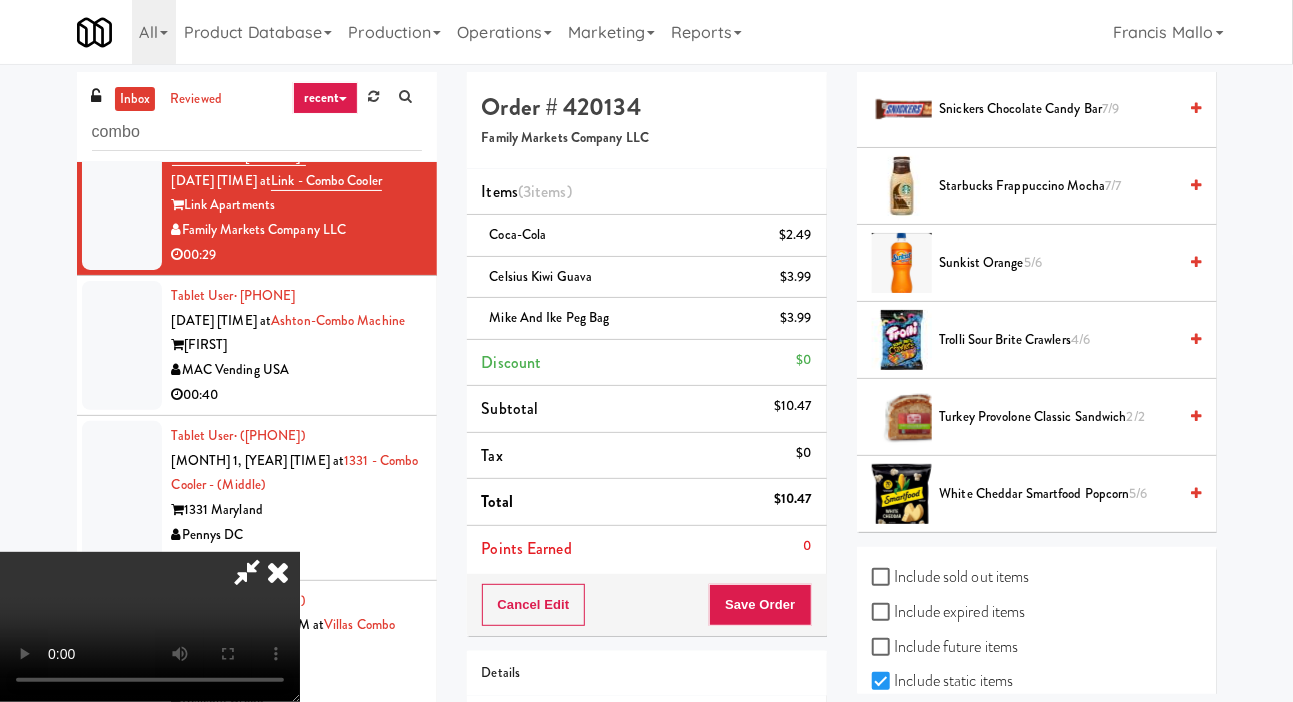 click on "Trolli Sour Brite Crawlers  4/6" at bounding box center (1058, 340) 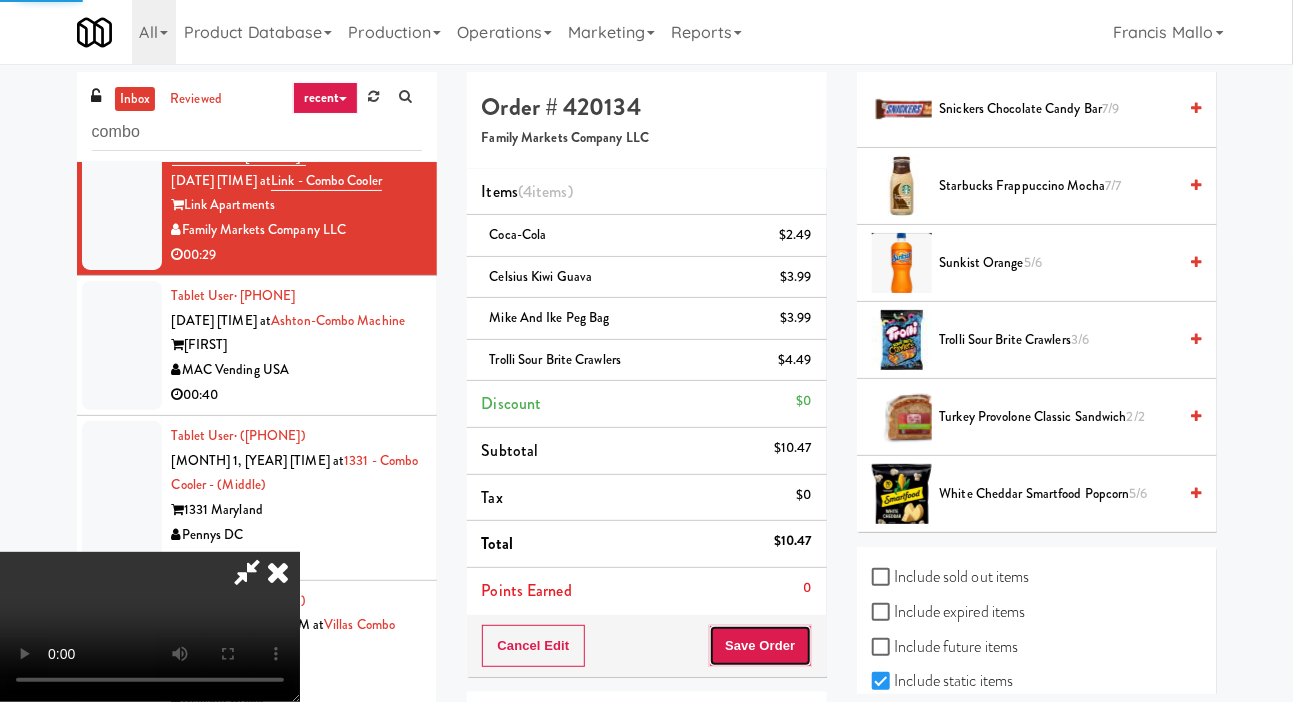 click on "Save Order" at bounding box center [760, 646] 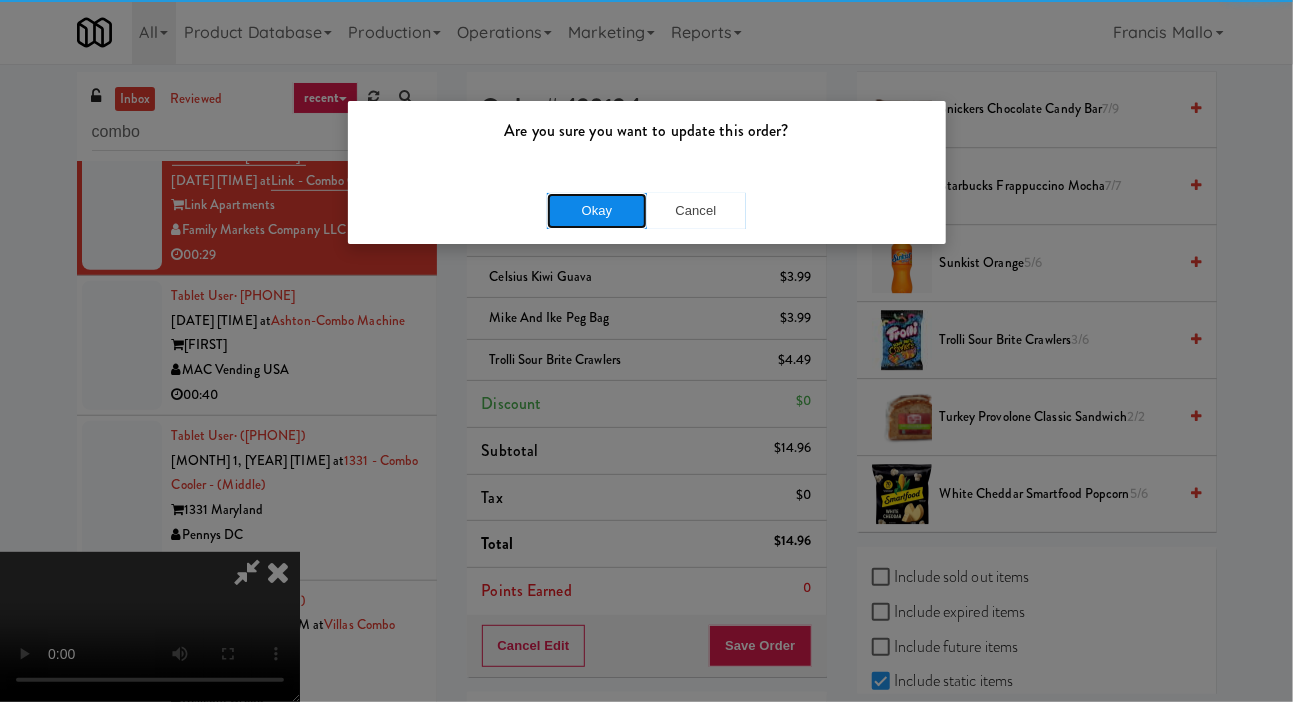 click on "Okay" at bounding box center [597, 211] 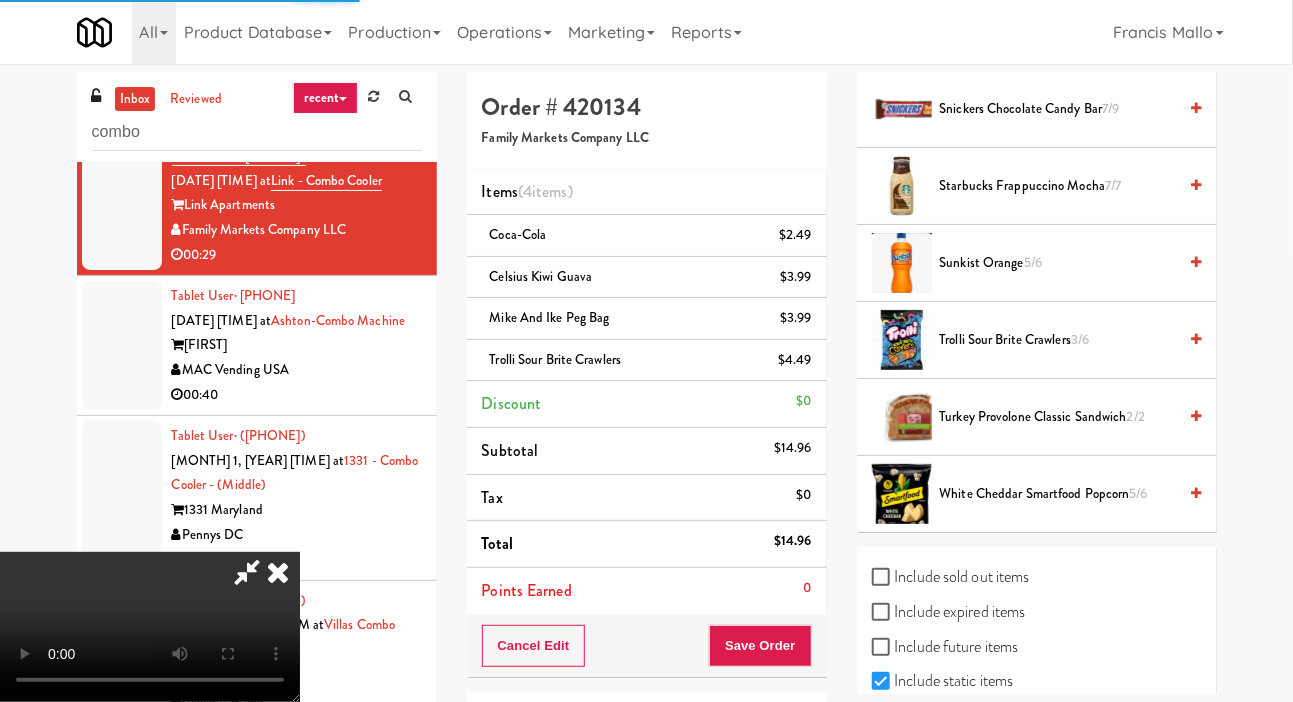 scroll, scrollTop: 116, scrollLeft: 0, axis: vertical 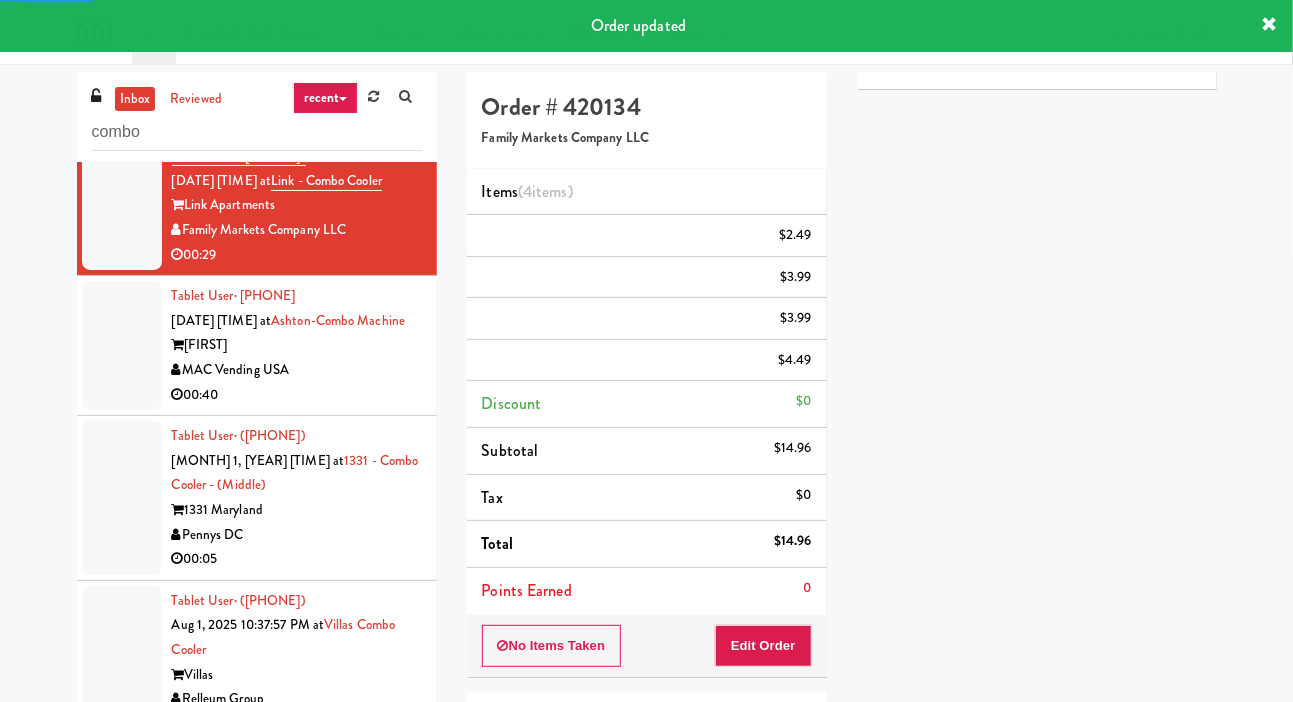 click at bounding box center [122, 345] 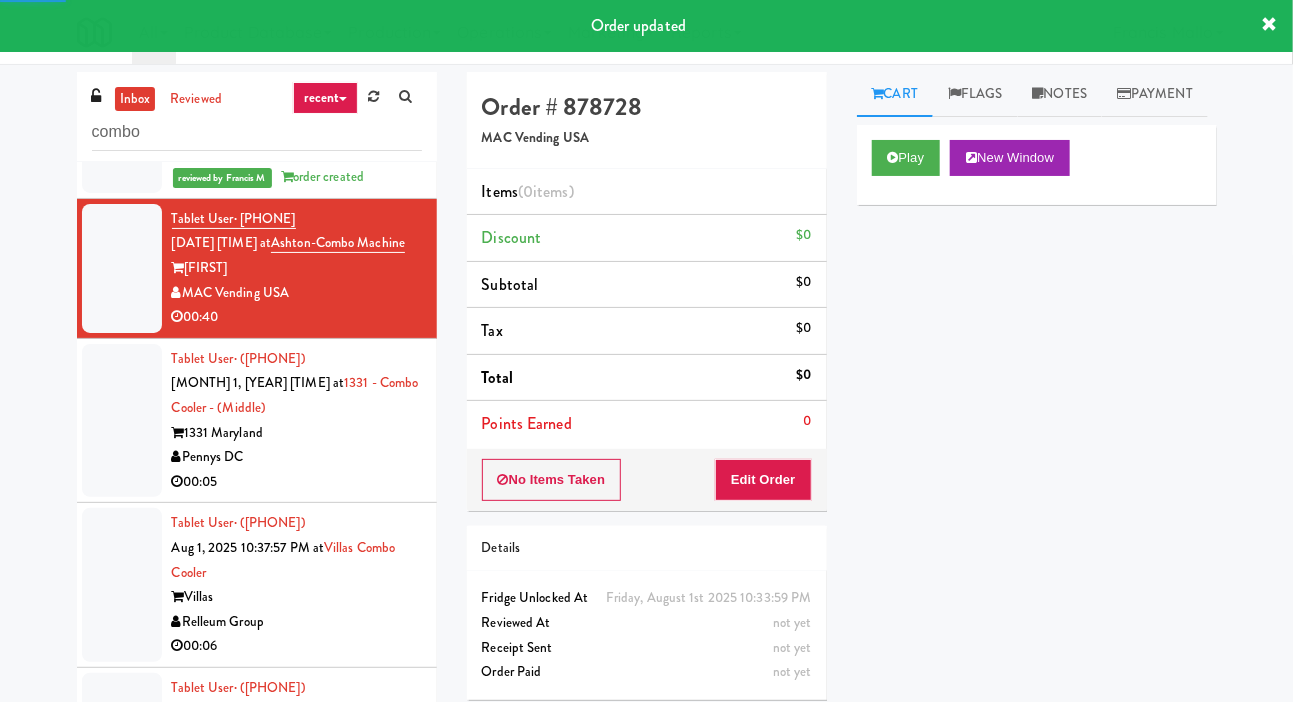 scroll, scrollTop: 747, scrollLeft: 0, axis: vertical 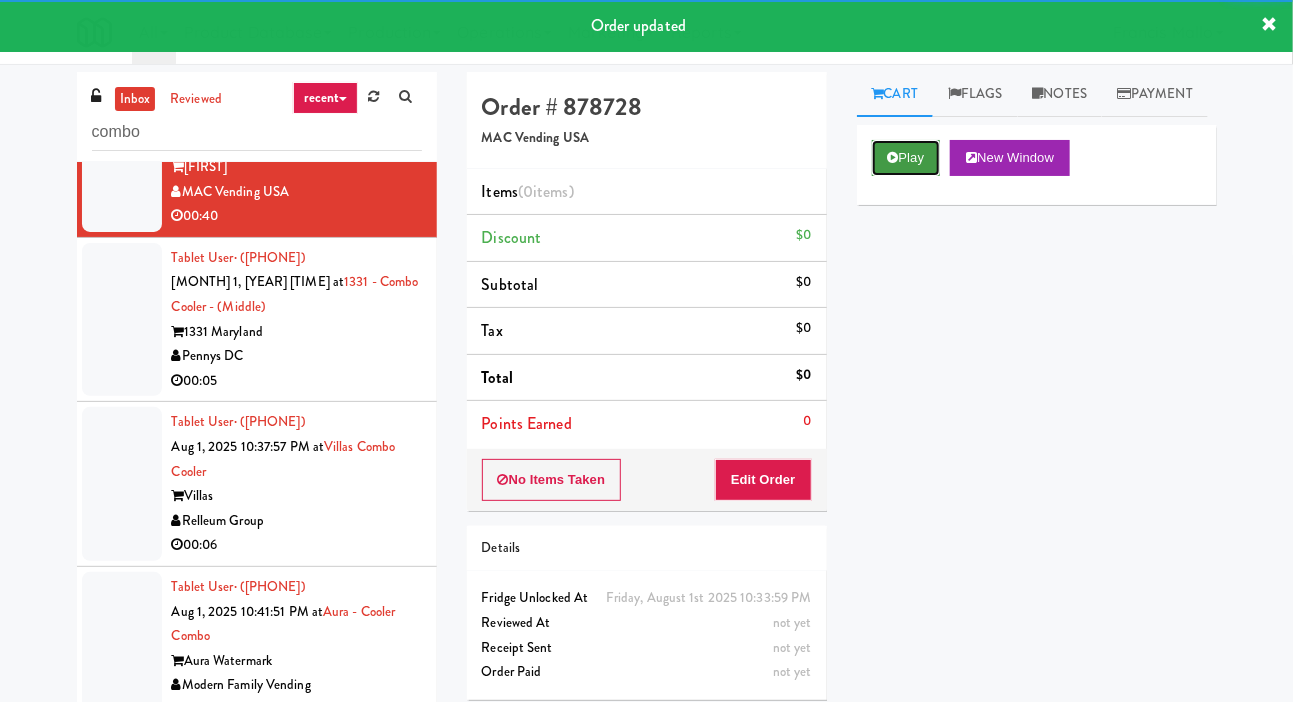 click at bounding box center [893, 157] 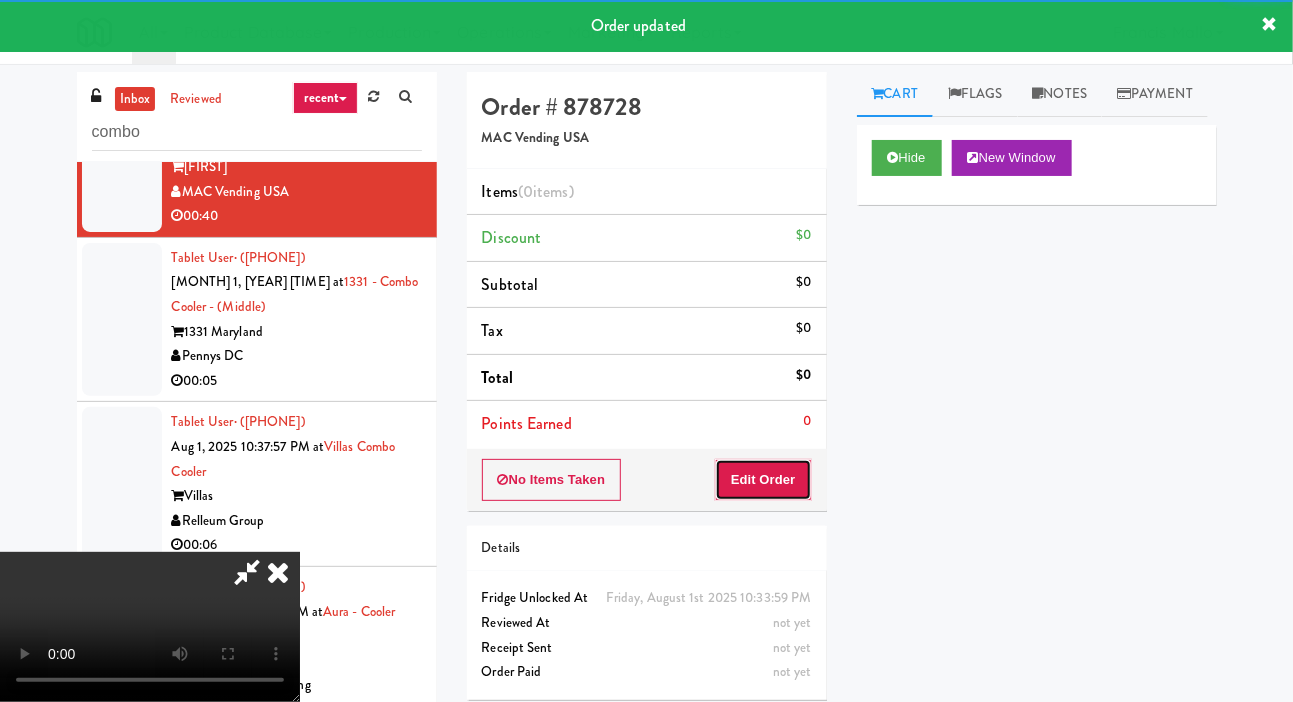 click on "Edit Order" at bounding box center [763, 480] 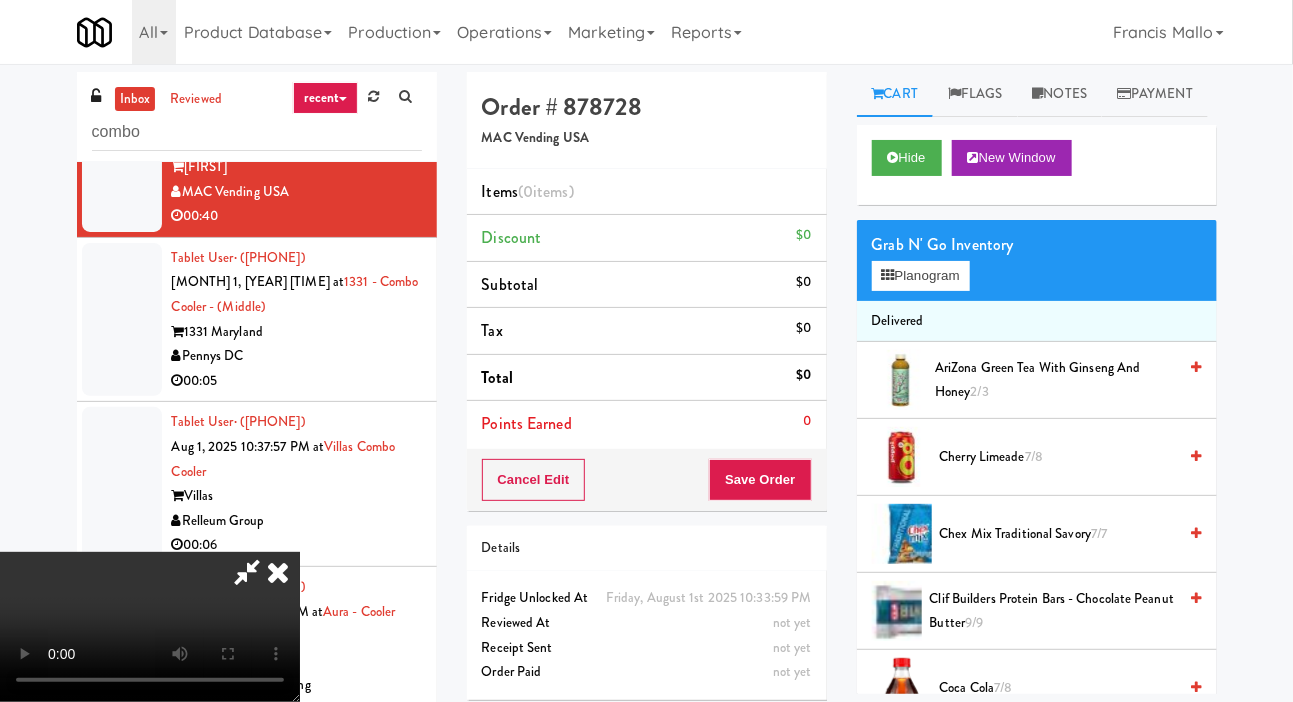 type 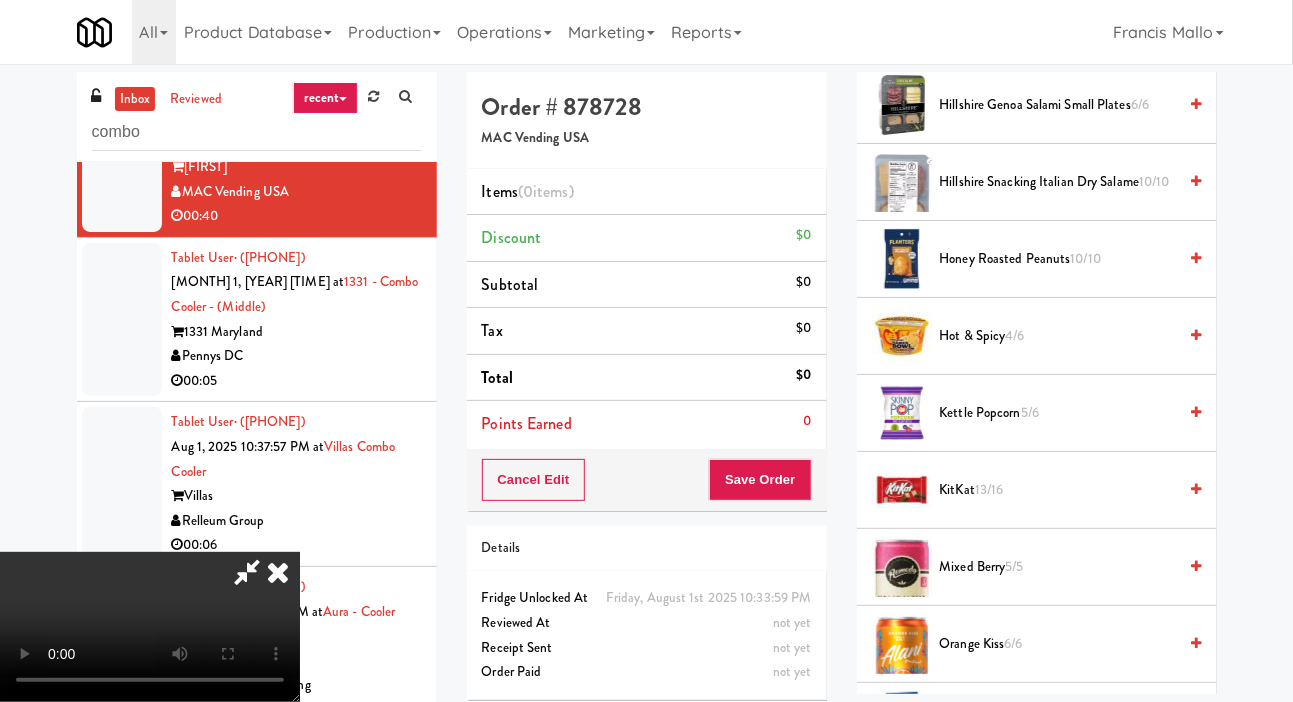 scroll, scrollTop: 1220, scrollLeft: 0, axis: vertical 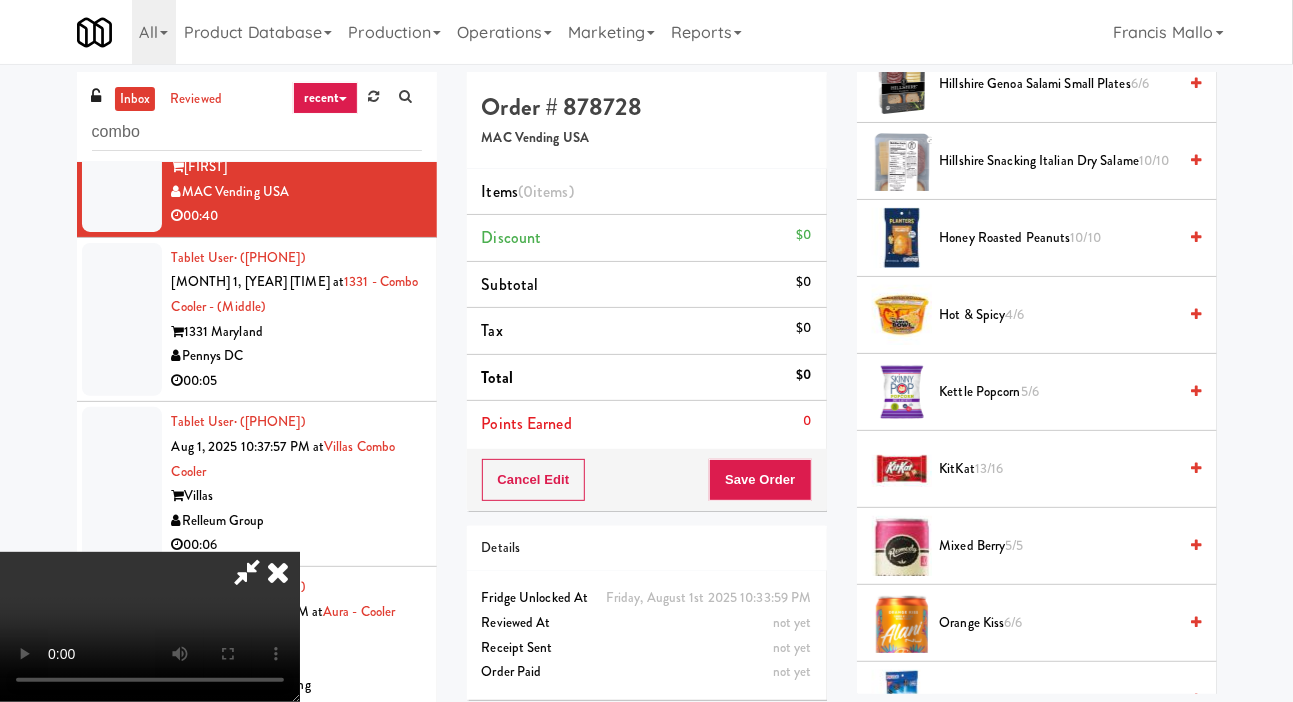click on "KitKat  13/16" at bounding box center (1058, 469) 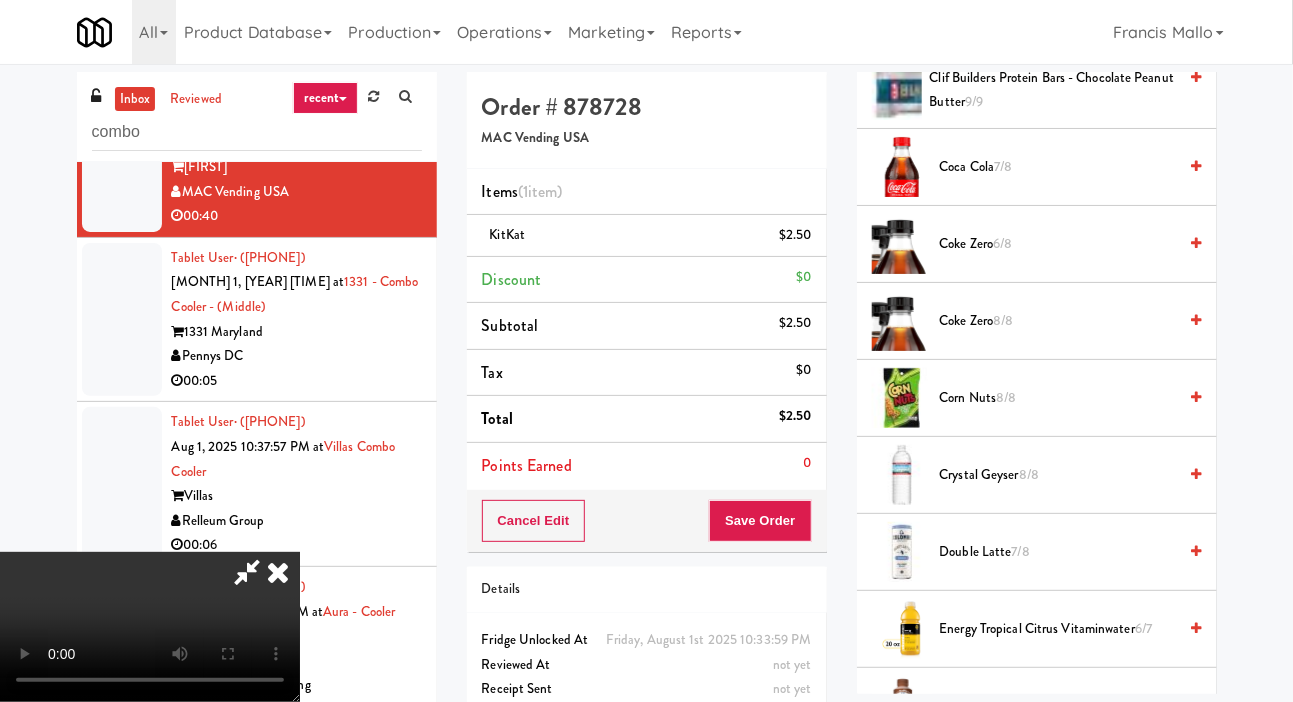 scroll, scrollTop: 485, scrollLeft: 0, axis: vertical 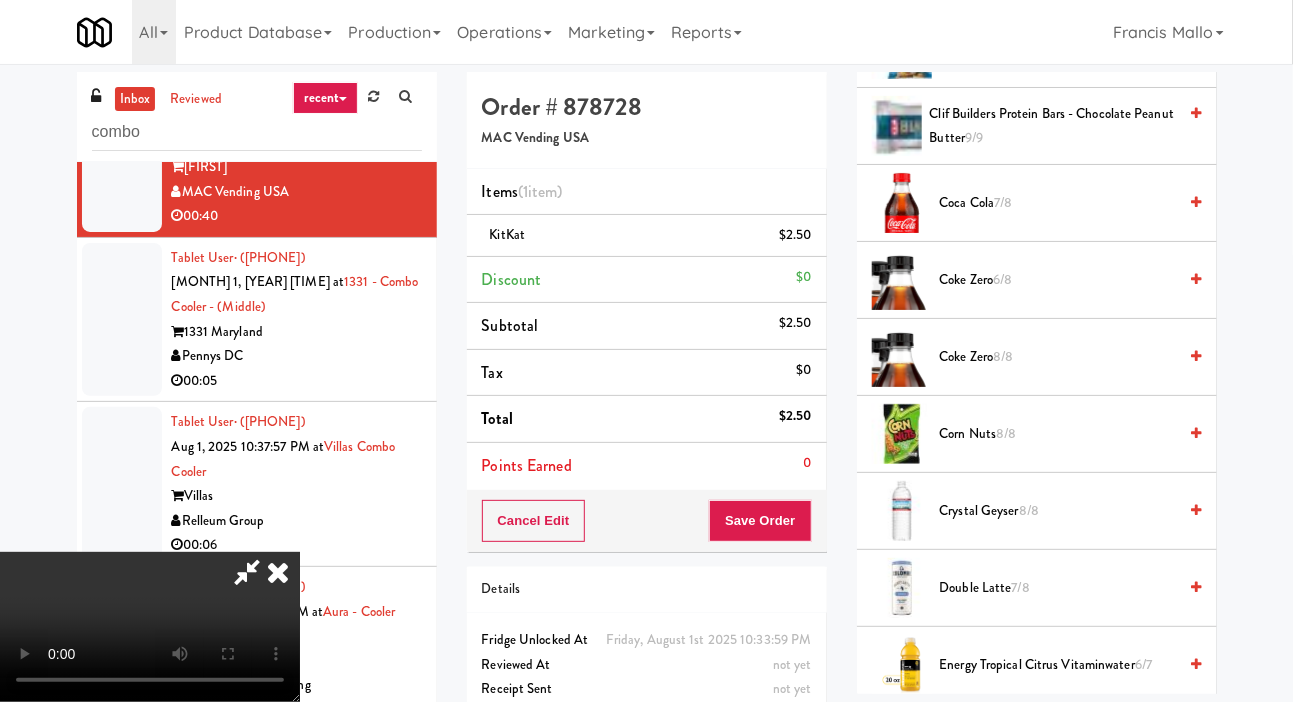 click on "Coca Cola  7/8" at bounding box center (1058, 203) 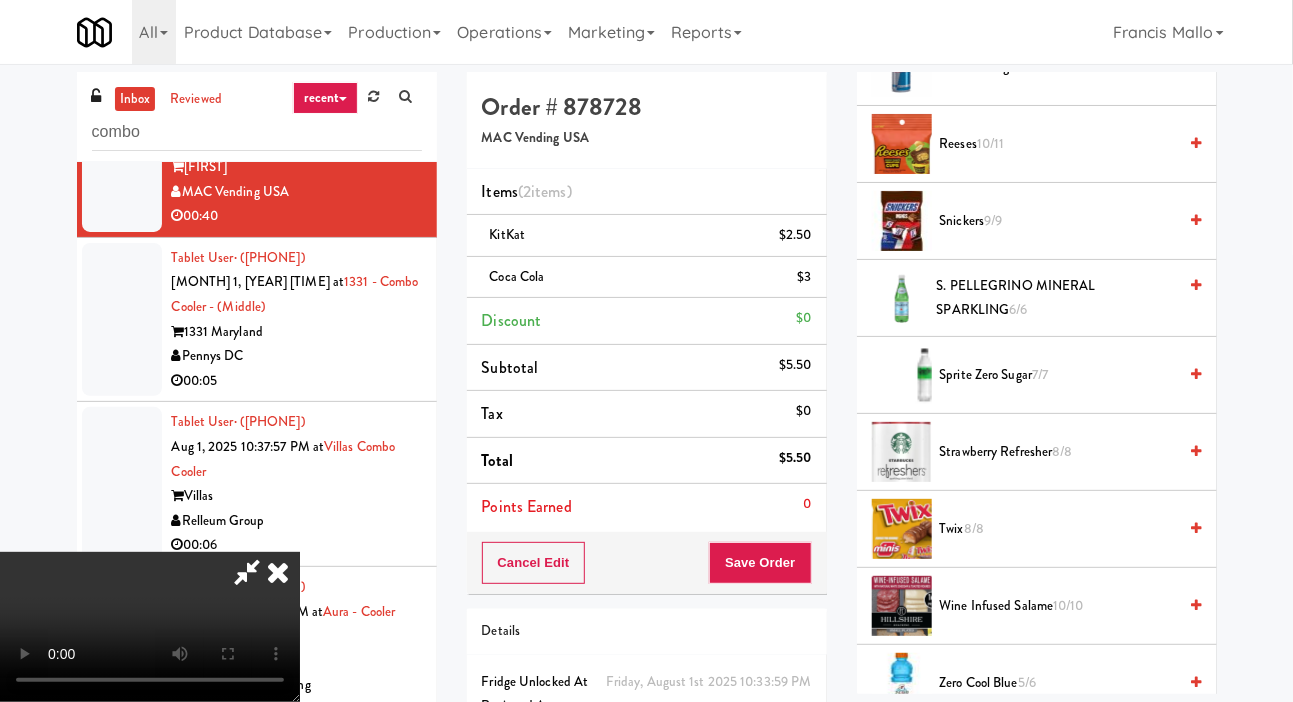scroll, scrollTop: 1994, scrollLeft: 0, axis: vertical 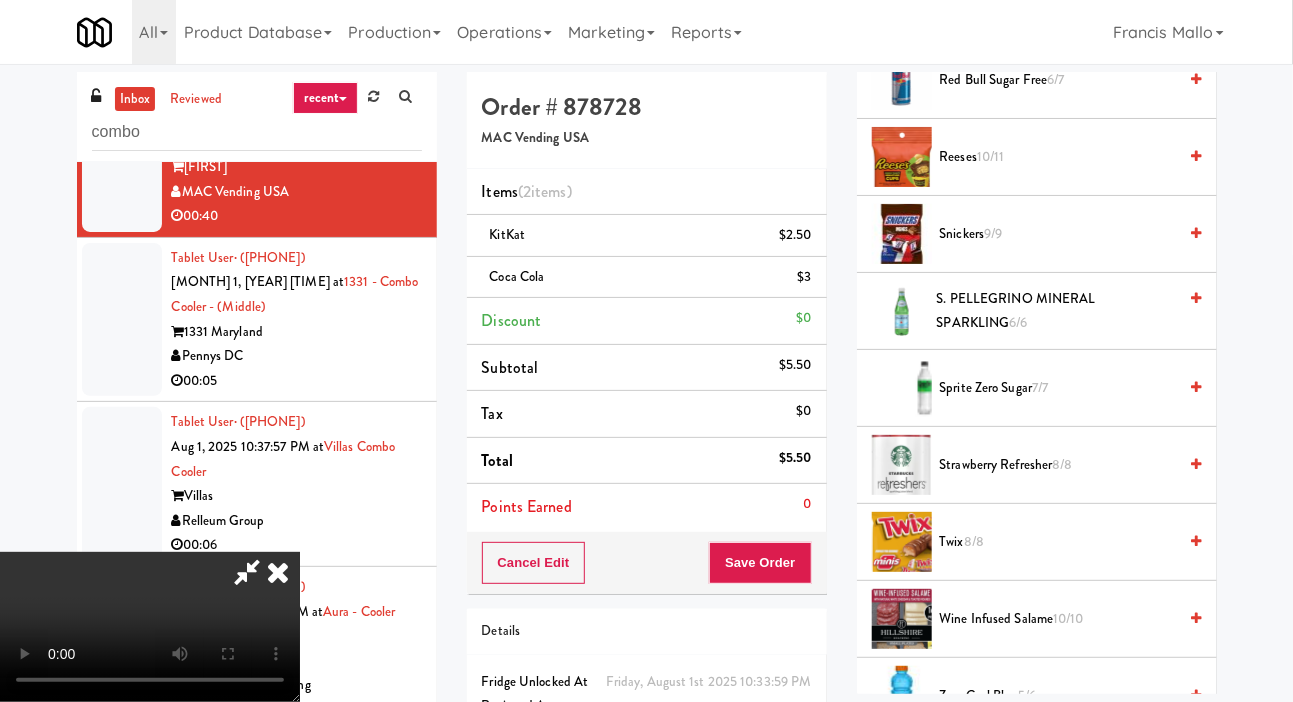 click on "Snickers  9/9" at bounding box center (1058, 234) 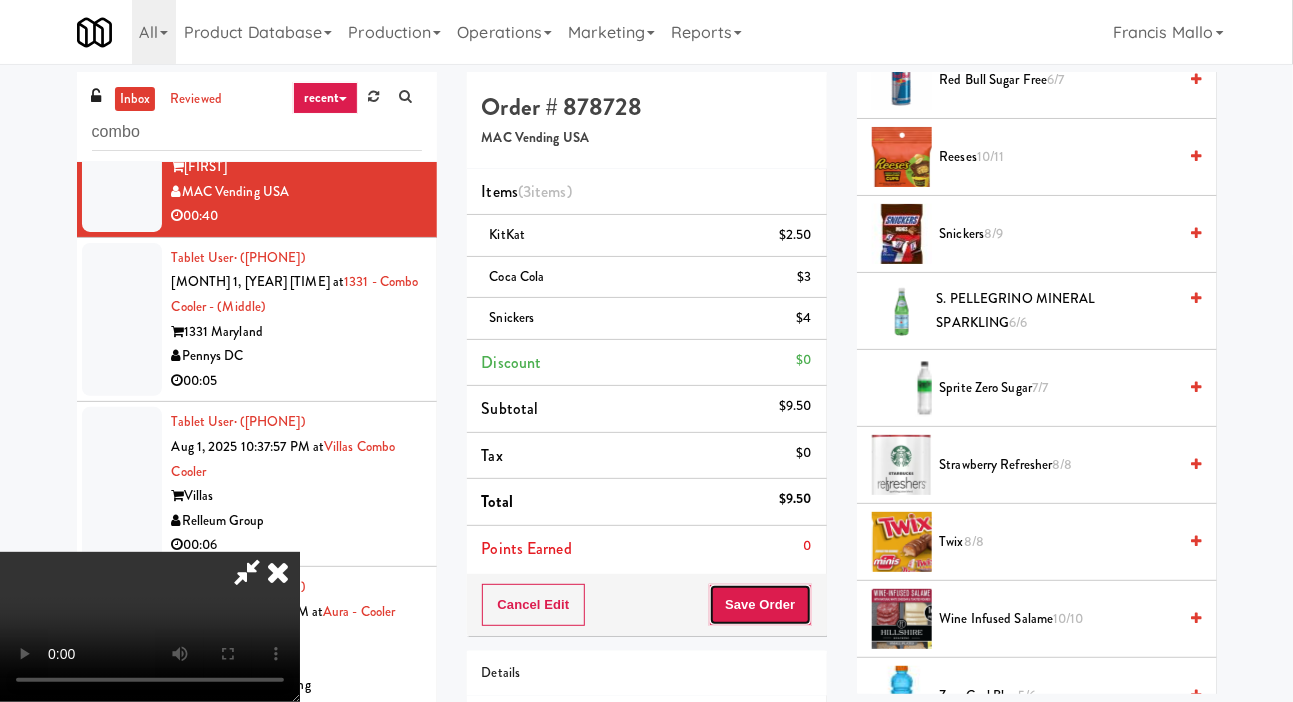click on "Save Order" at bounding box center (760, 605) 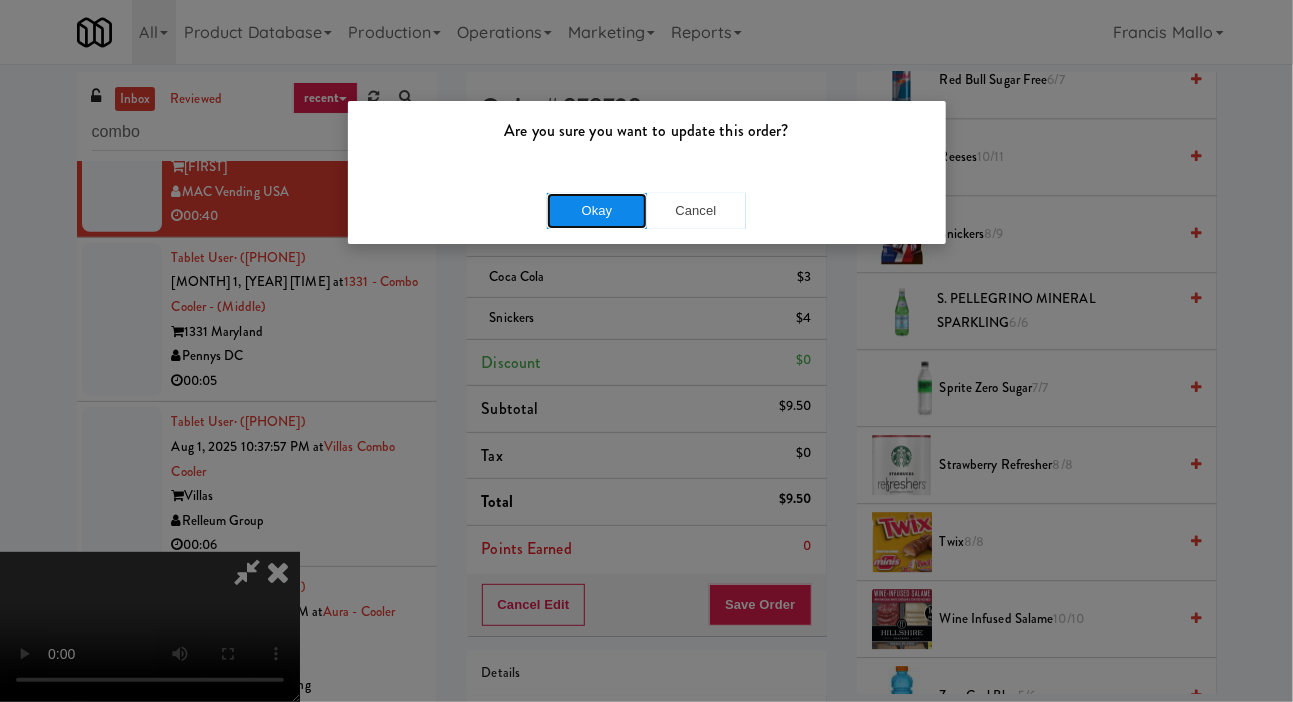 click on "Okay" at bounding box center (597, 211) 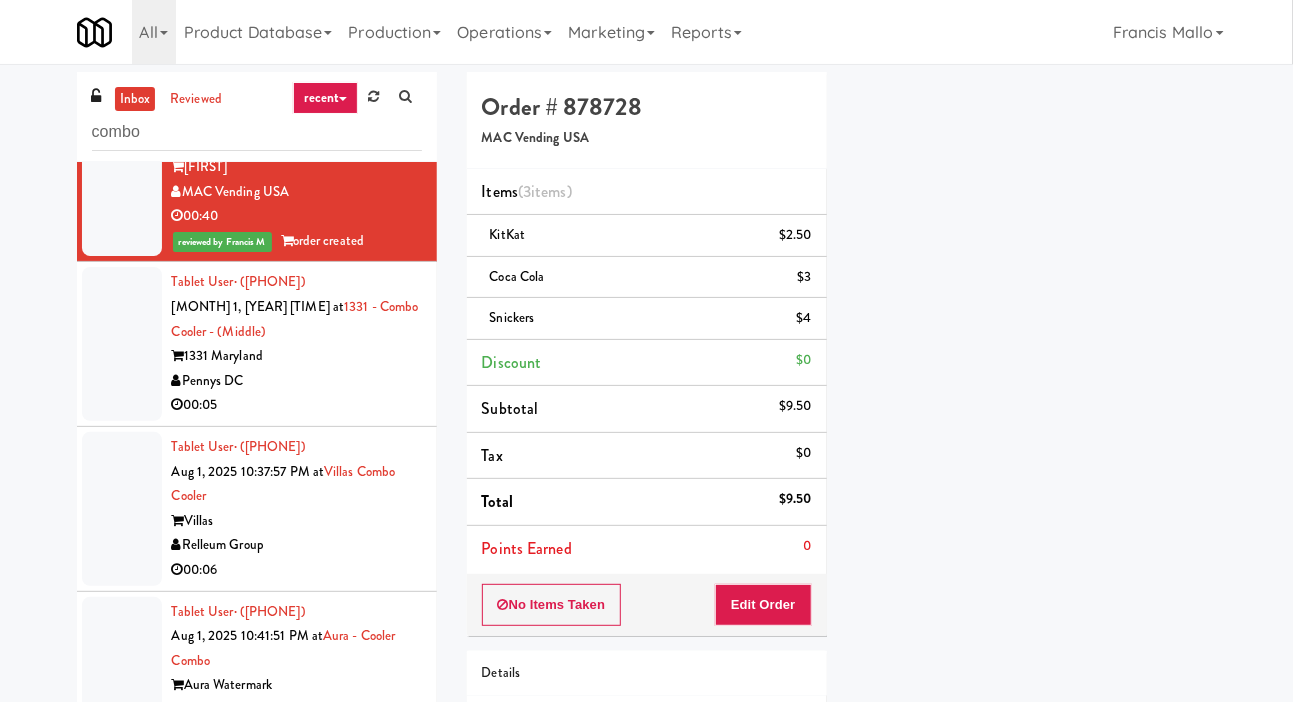 scroll, scrollTop: 116, scrollLeft: 0, axis: vertical 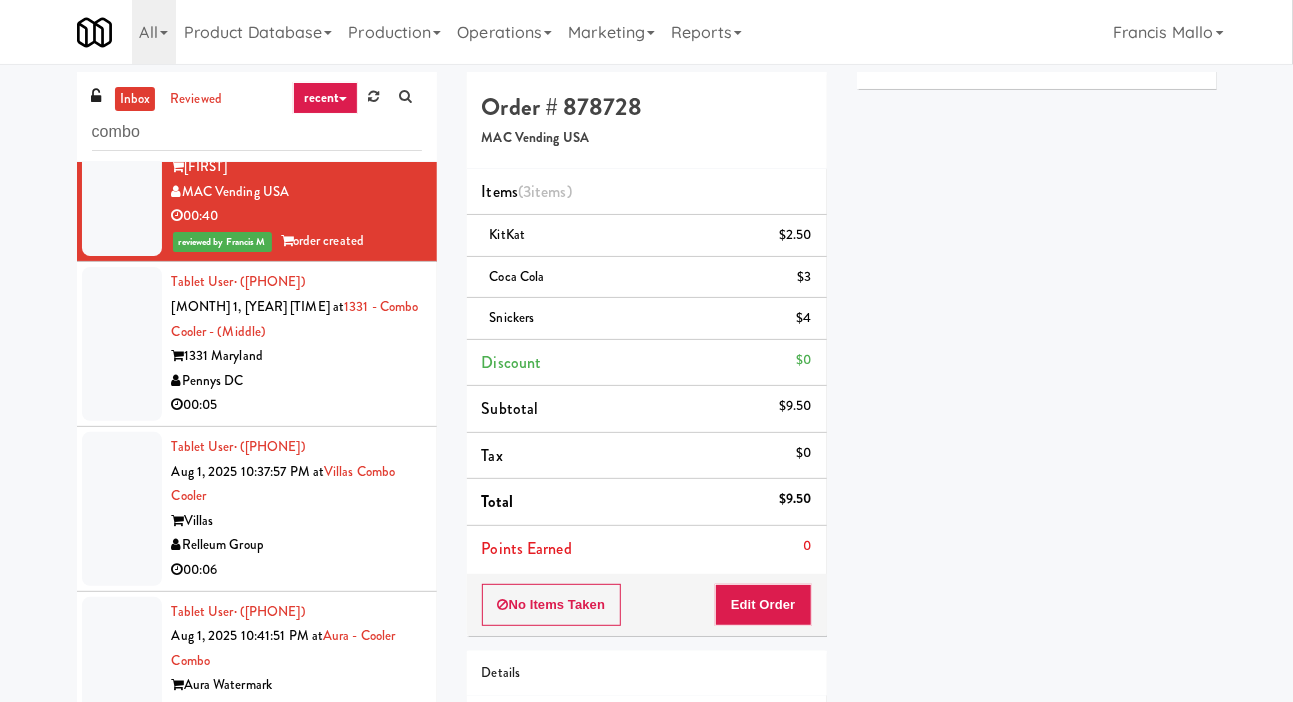 click on "Tablet User  · [PHONE] [MONTH] 1, [YEAR] [TIME] at  1331 - Combo Cooler - (Middle)   1331 Maryland  Pennys DC  00:05" at bounding box center [257, 344] 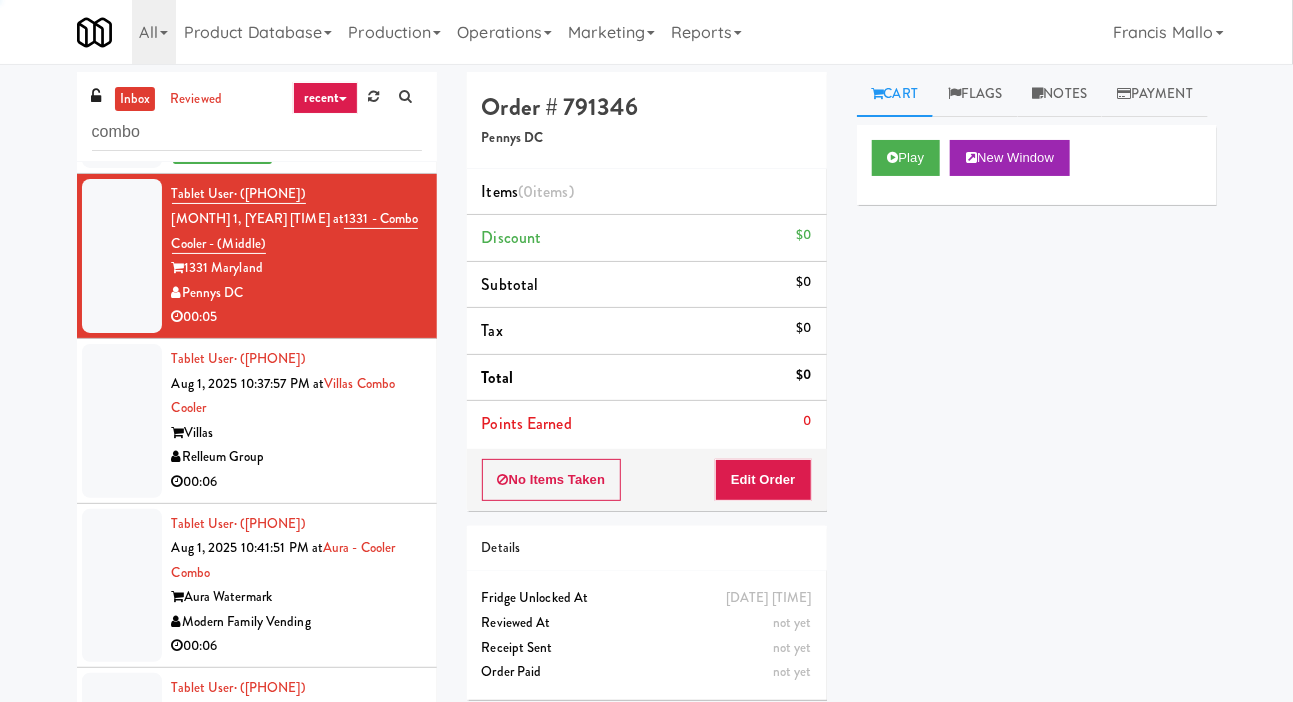 scroll, scrollTop: 835, scrollLeft: 0, axis: vertical 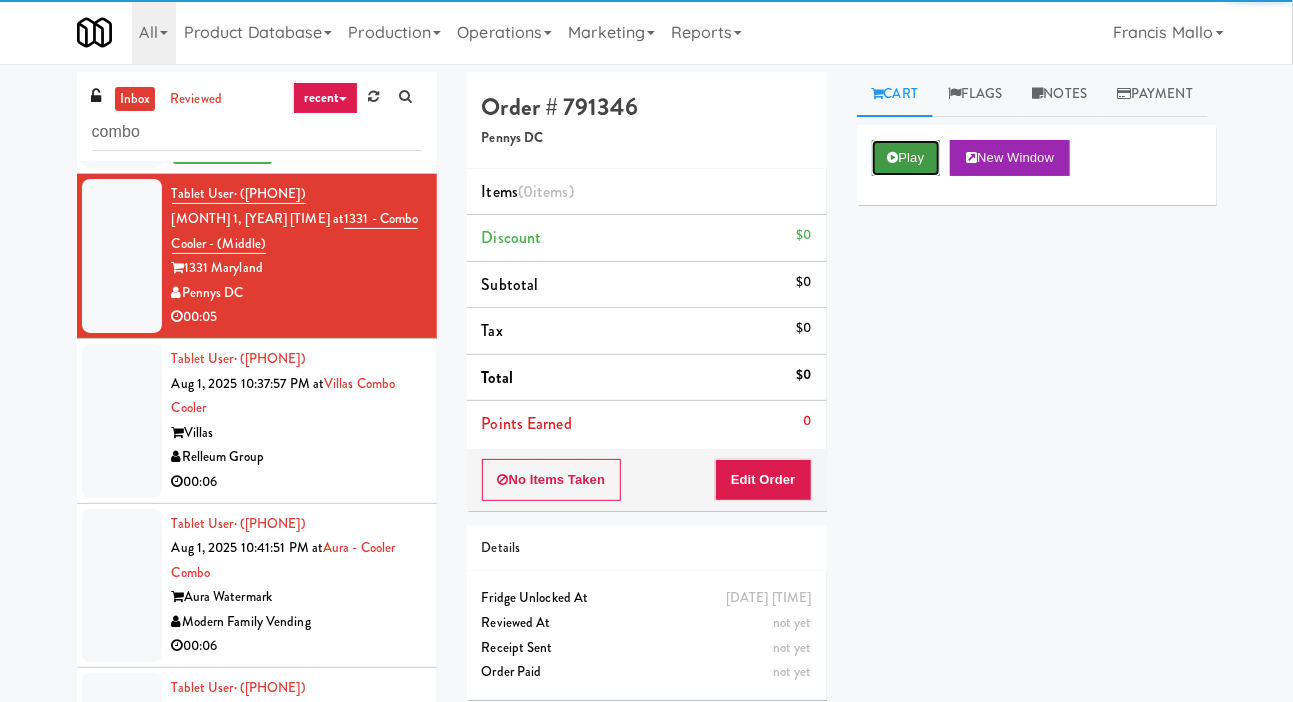 click on "Play" at bounding box center [906, 158] 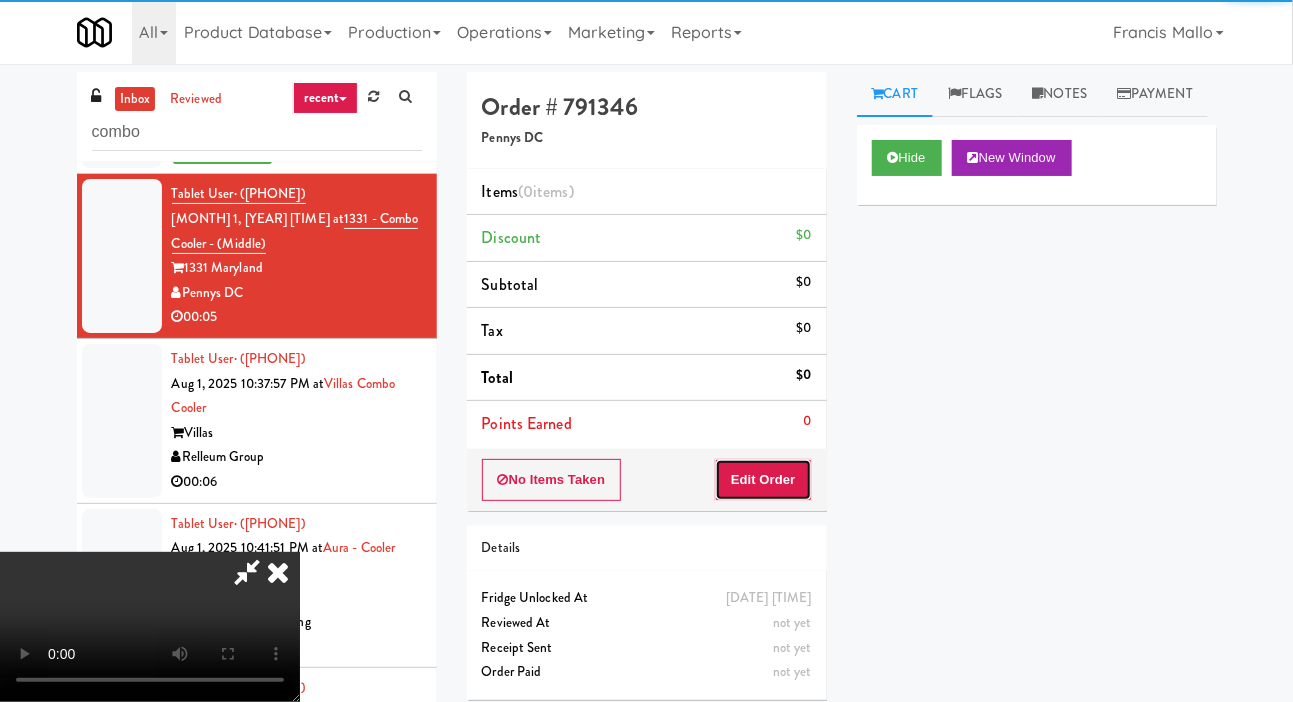 click on "Edit Order" at bounding box center [763, 480] 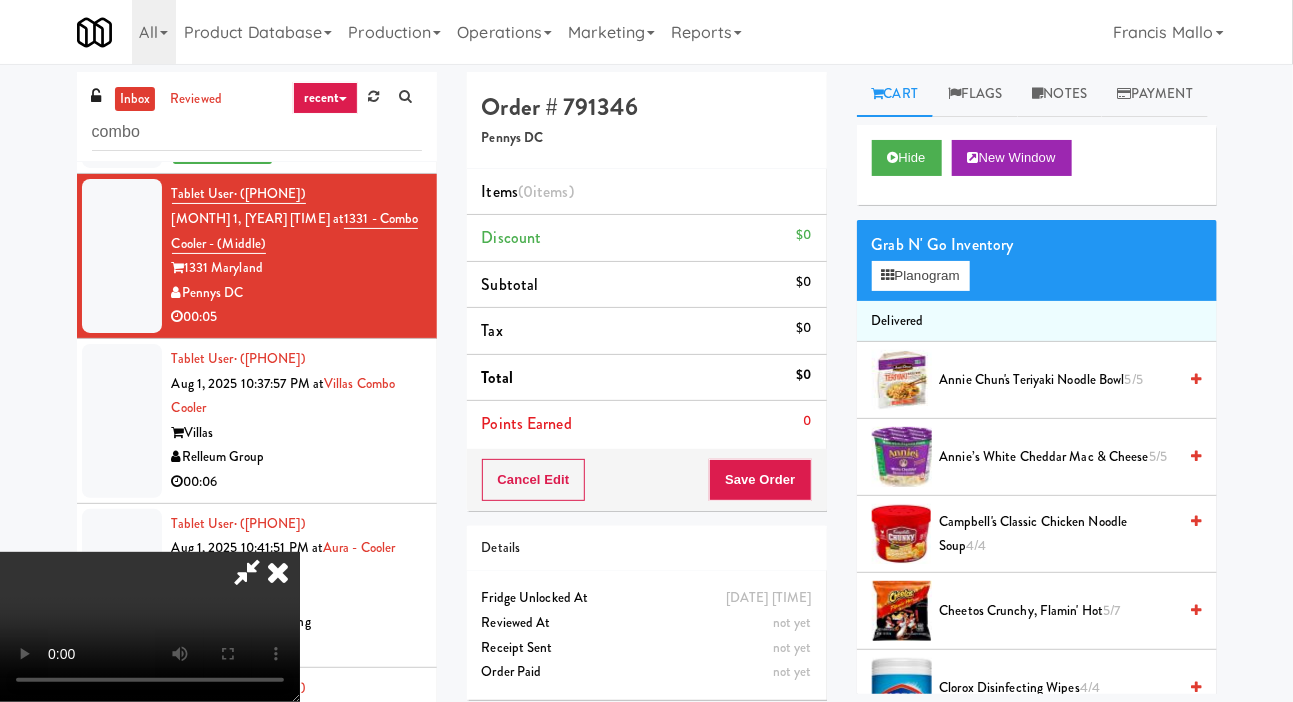 scroll, scrollTop: 73, scrollLeft: 0, axis: vertical 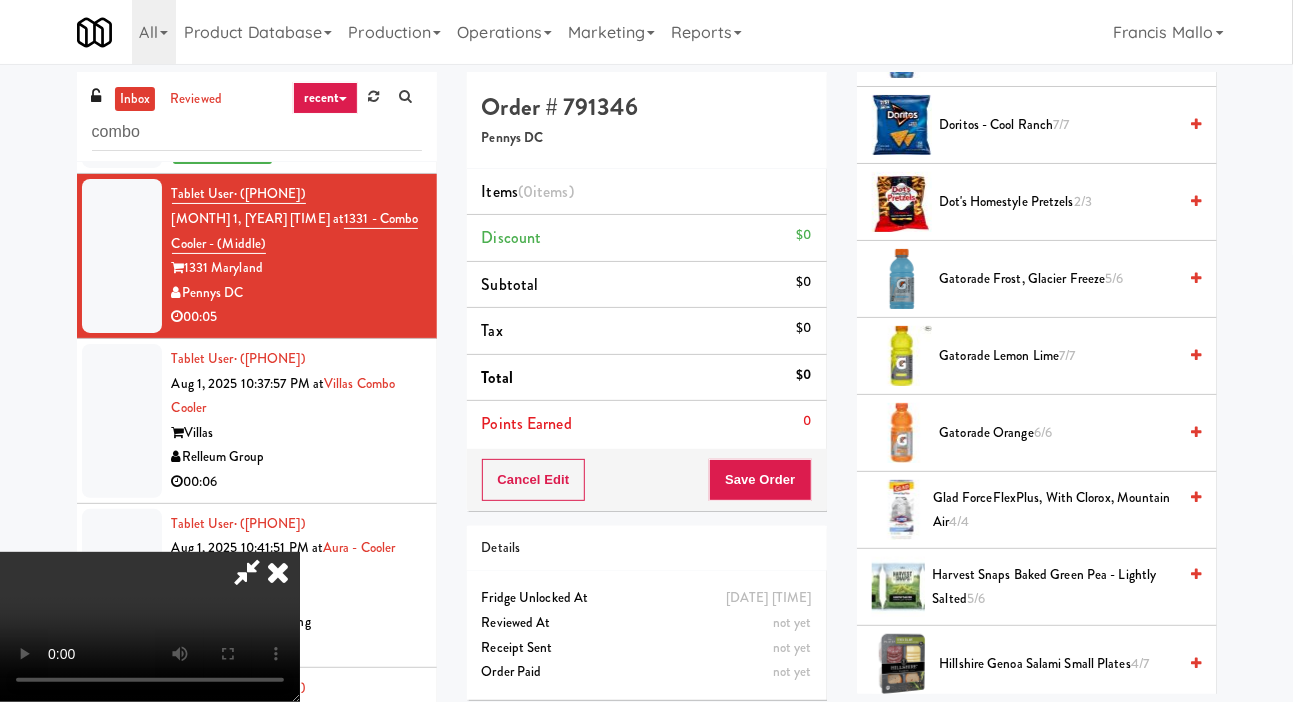 click on "Doritos - Cool Ranch  7/7" at bounding box center [1058, 125] 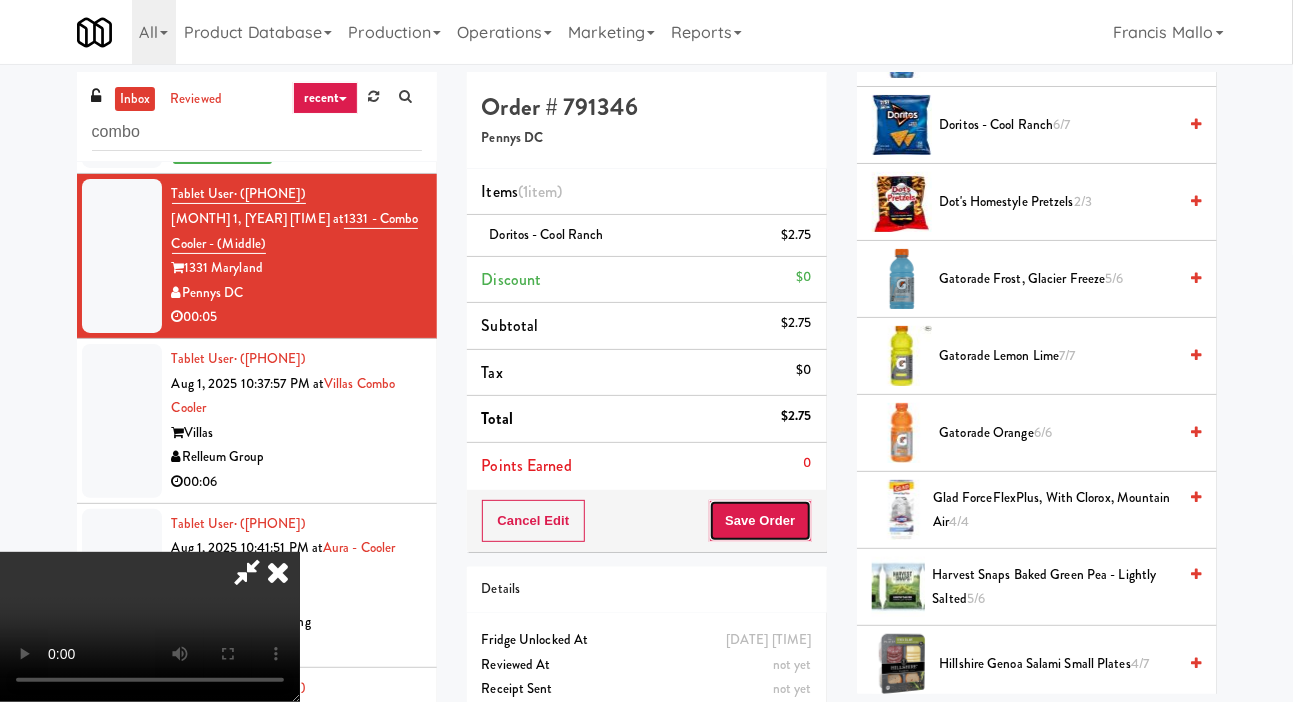 click on "Save Order" at bounding box center (760, 521) 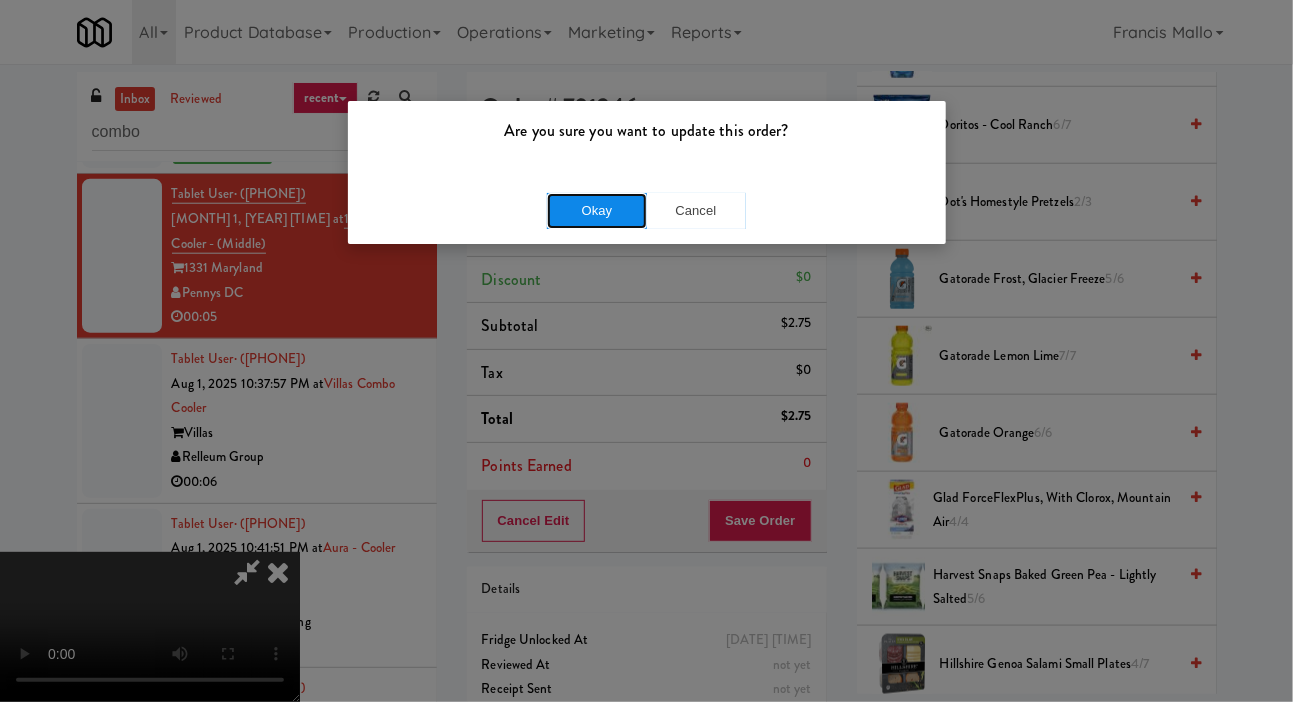 click on "Okay" at bounding box center [597, 211] 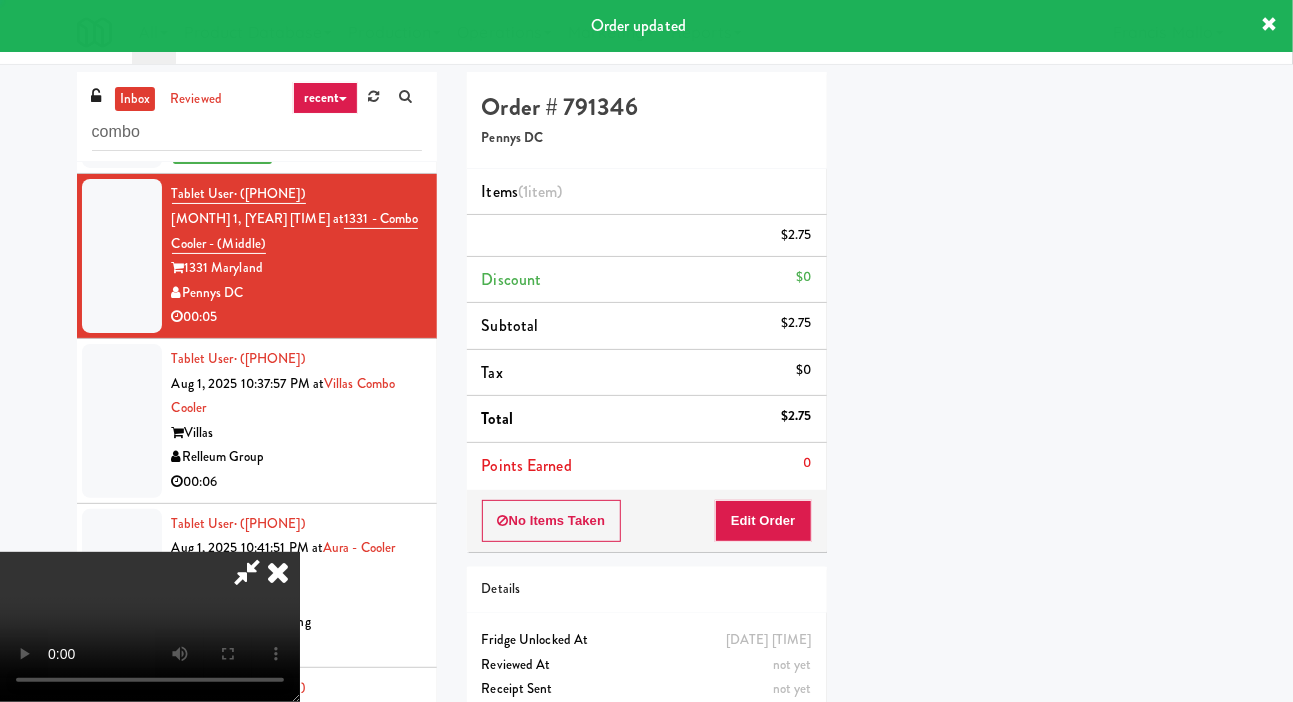 scroll, scrollTop: 116, scrollLeft: 0, axis: vertical 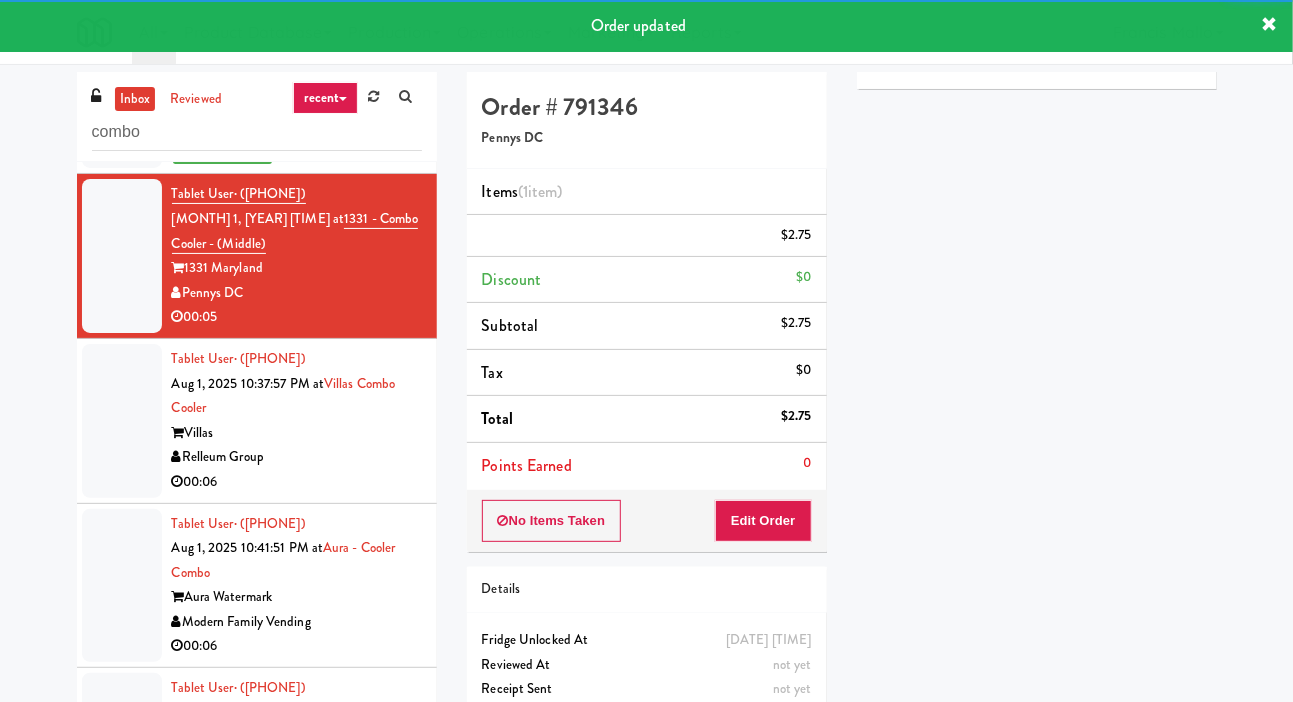 click at bounding box center [122, 421] 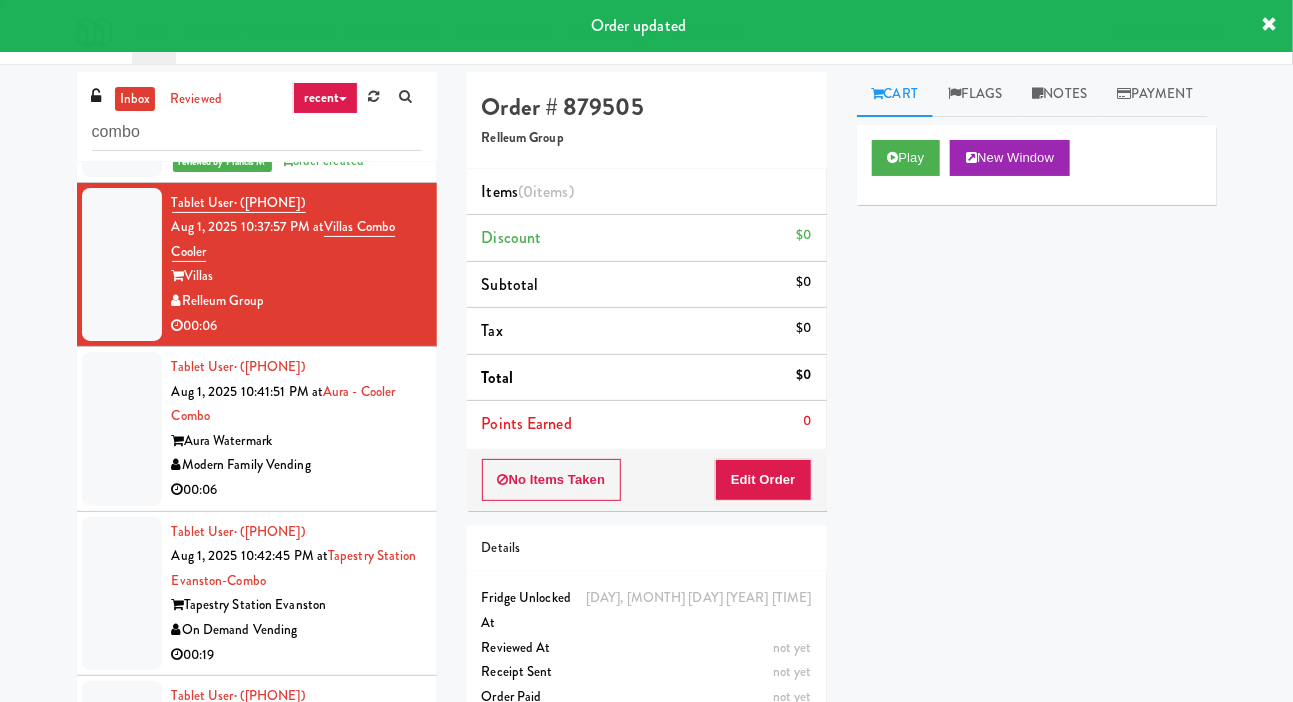 scroll, scrollTop: 1016, scrollLeft: 0, axis: vertical 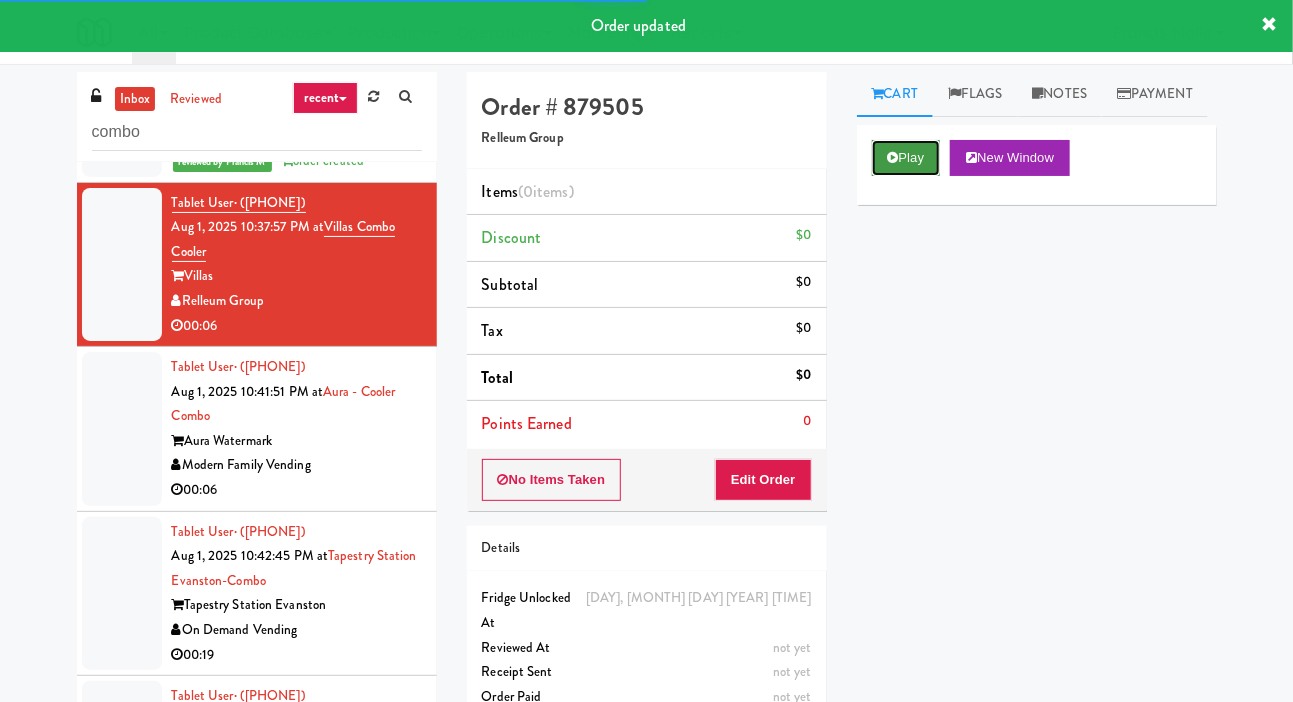 click on "Play" at bounding box center [906, 158] 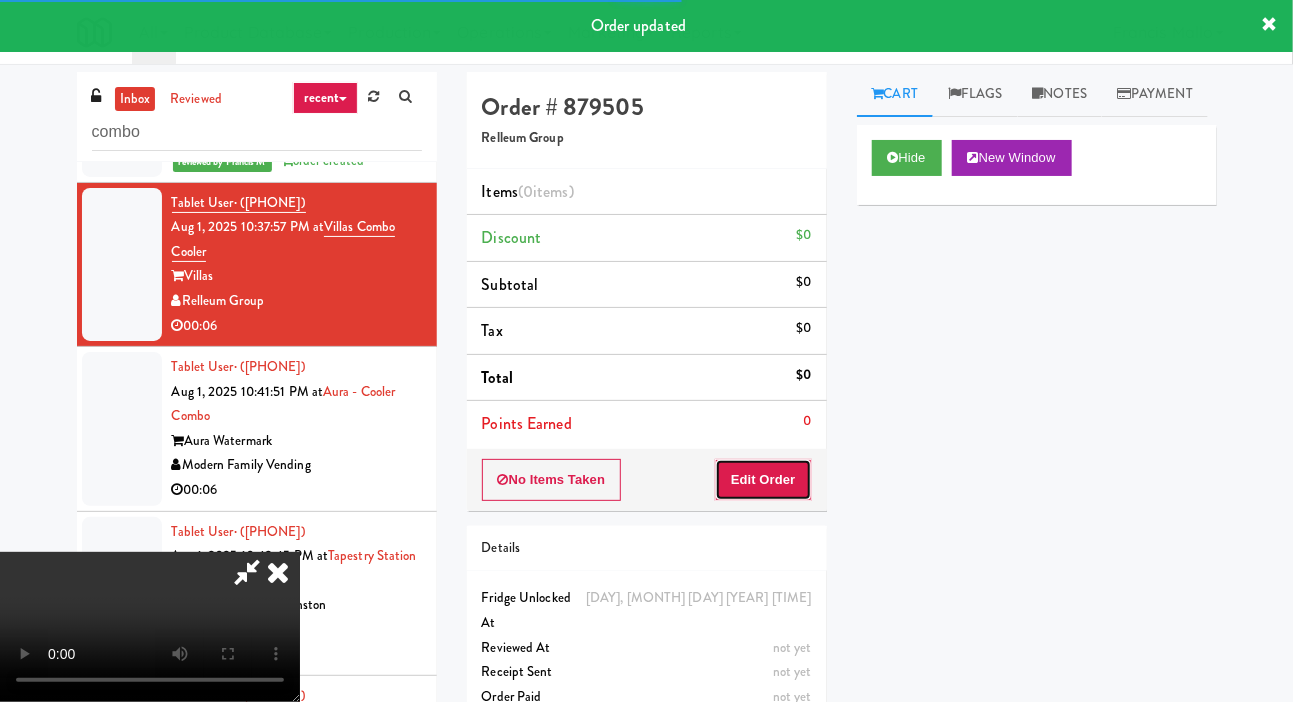 click on "Edit Order" at bounding box center (763, 480) 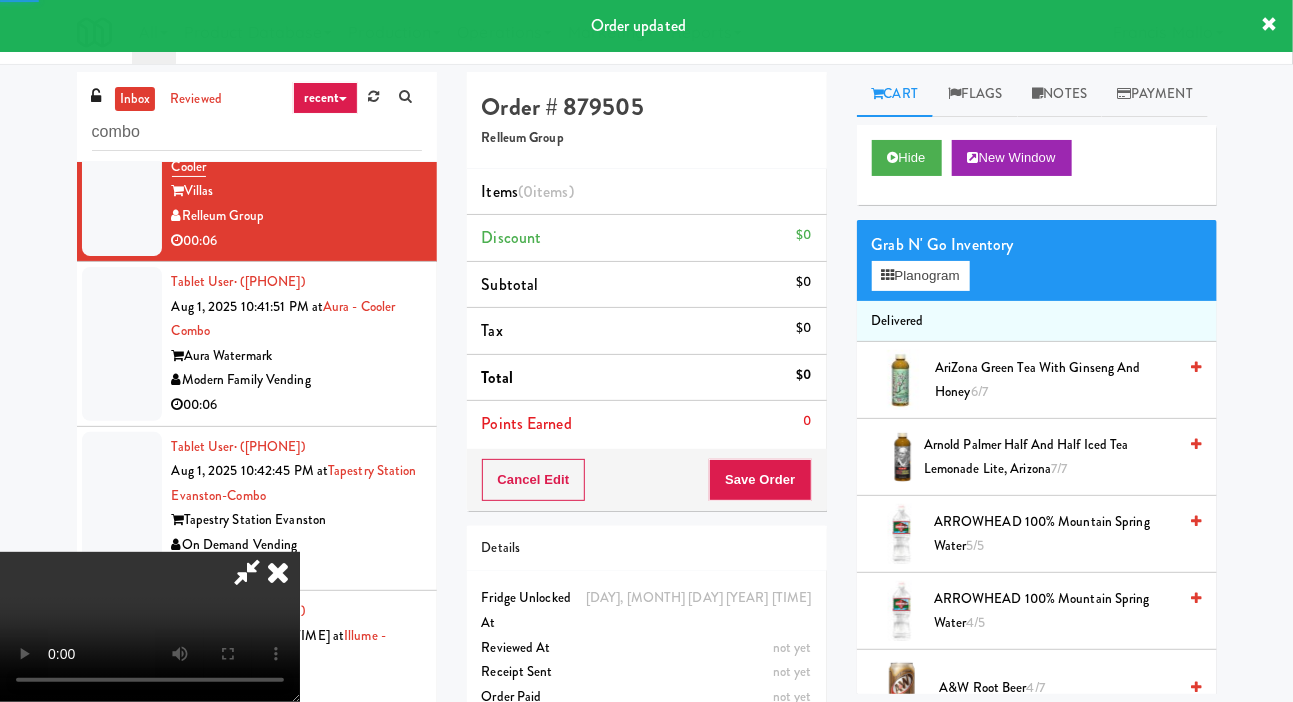 scroll, scrollTop: 1111, scrollLeft: 0, axis: vertical 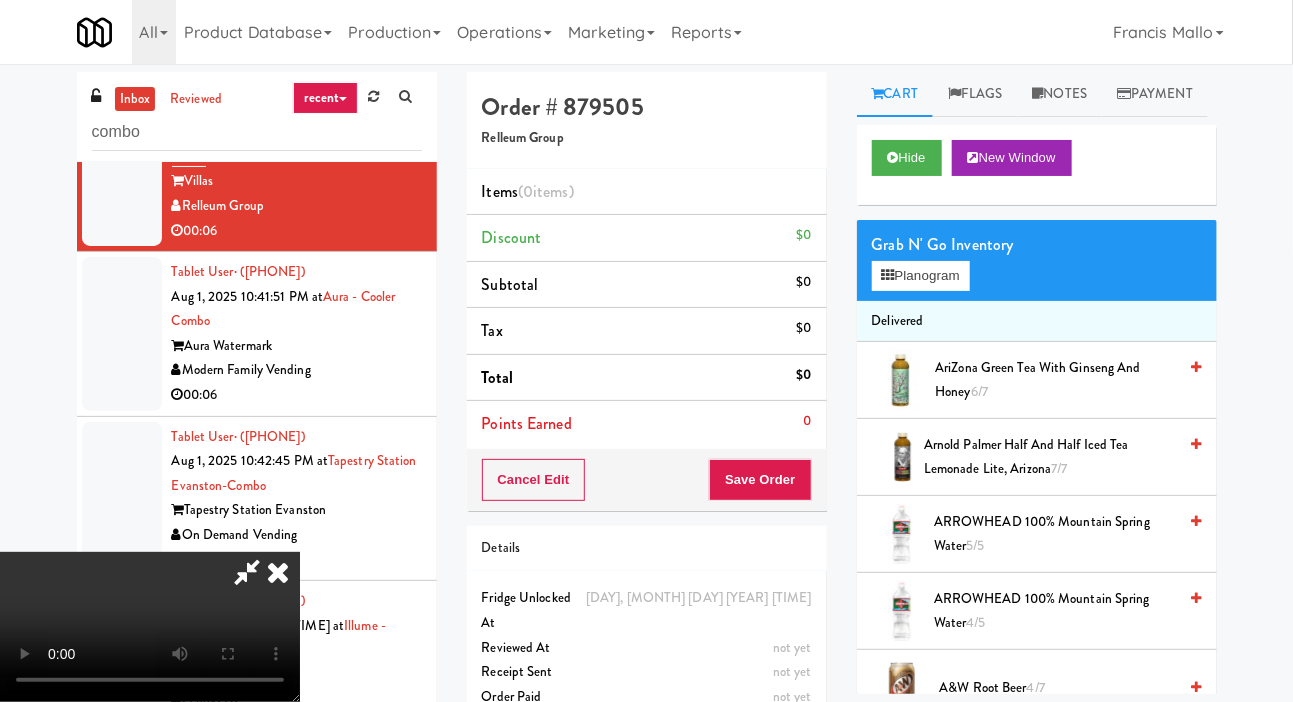 type 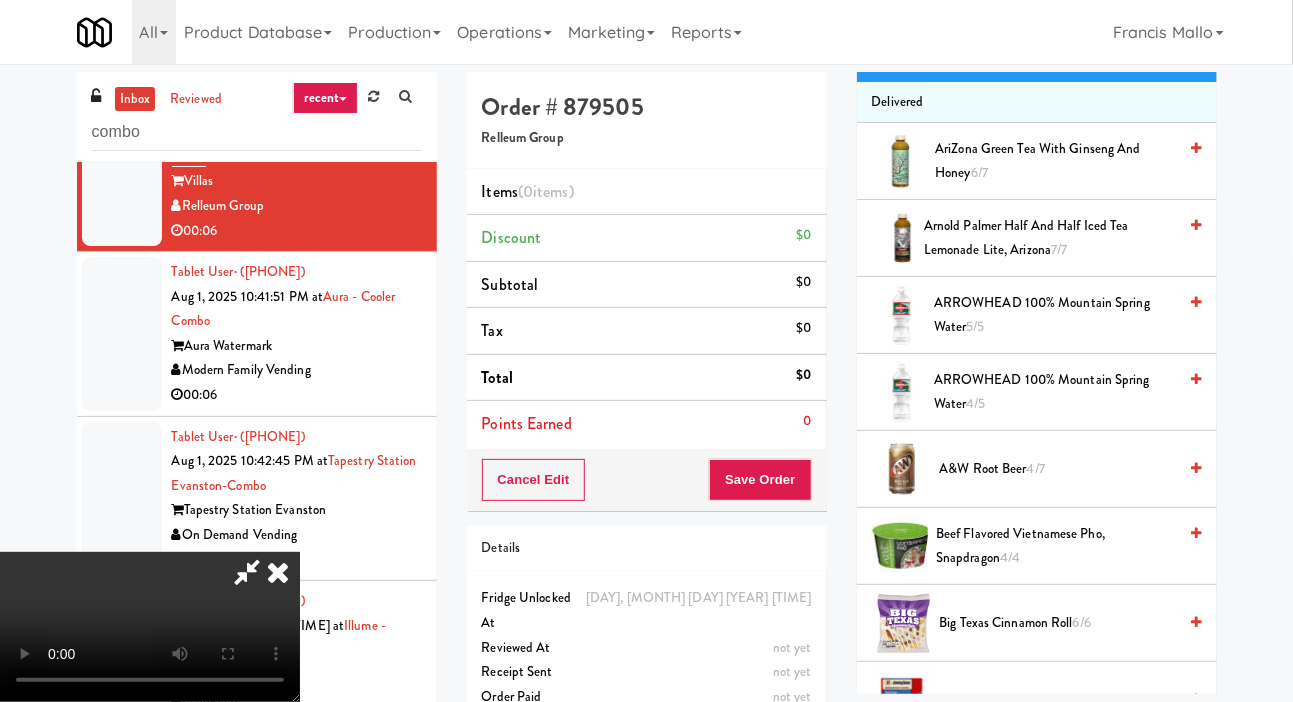 scroll, scrollTop: 227, scrollLeft: 0, axis: vertical 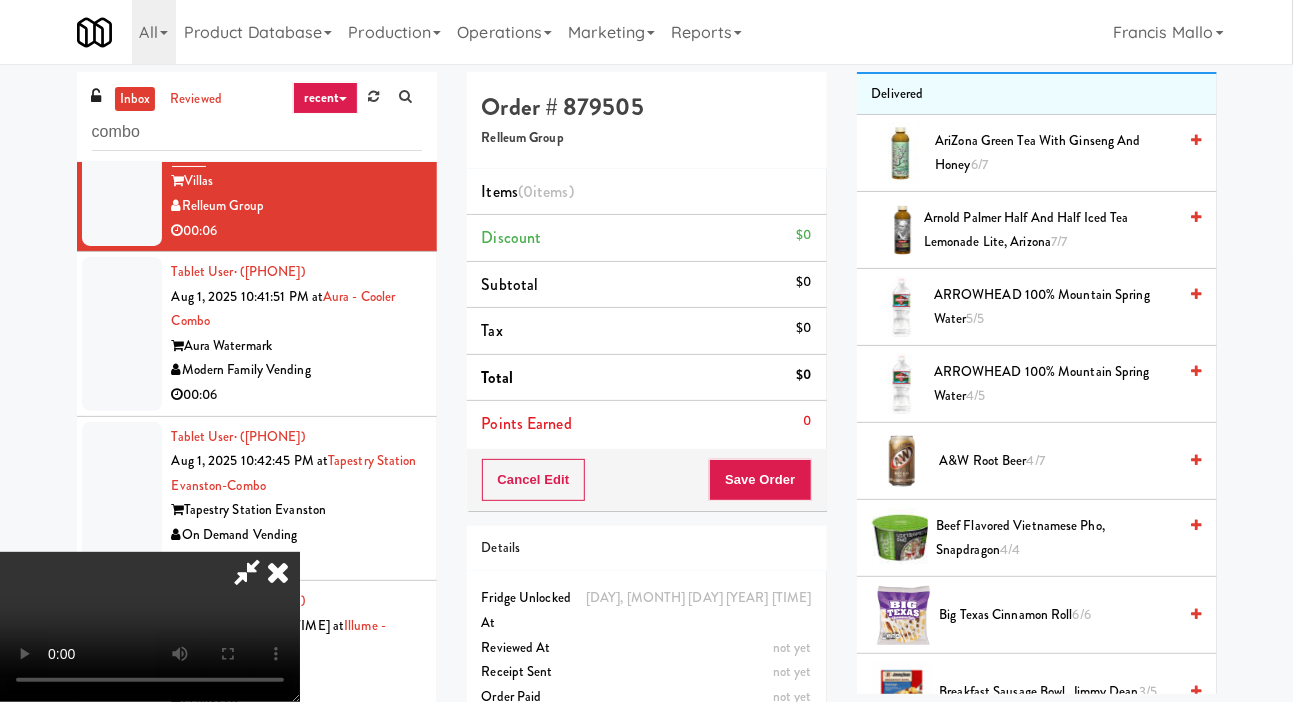 click on "A&W Root Beer  4/7" at bounding box center (1058, 461) 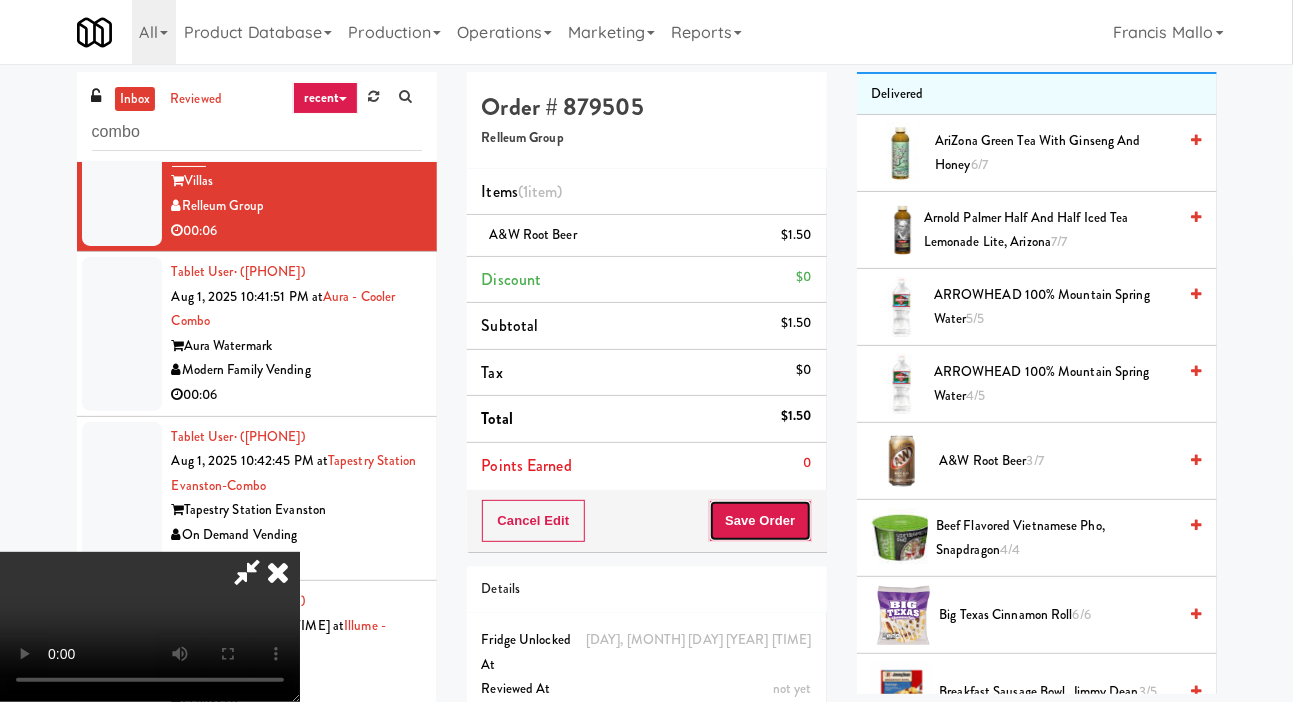 click on "Save Order" at bounding box center [760, 521] 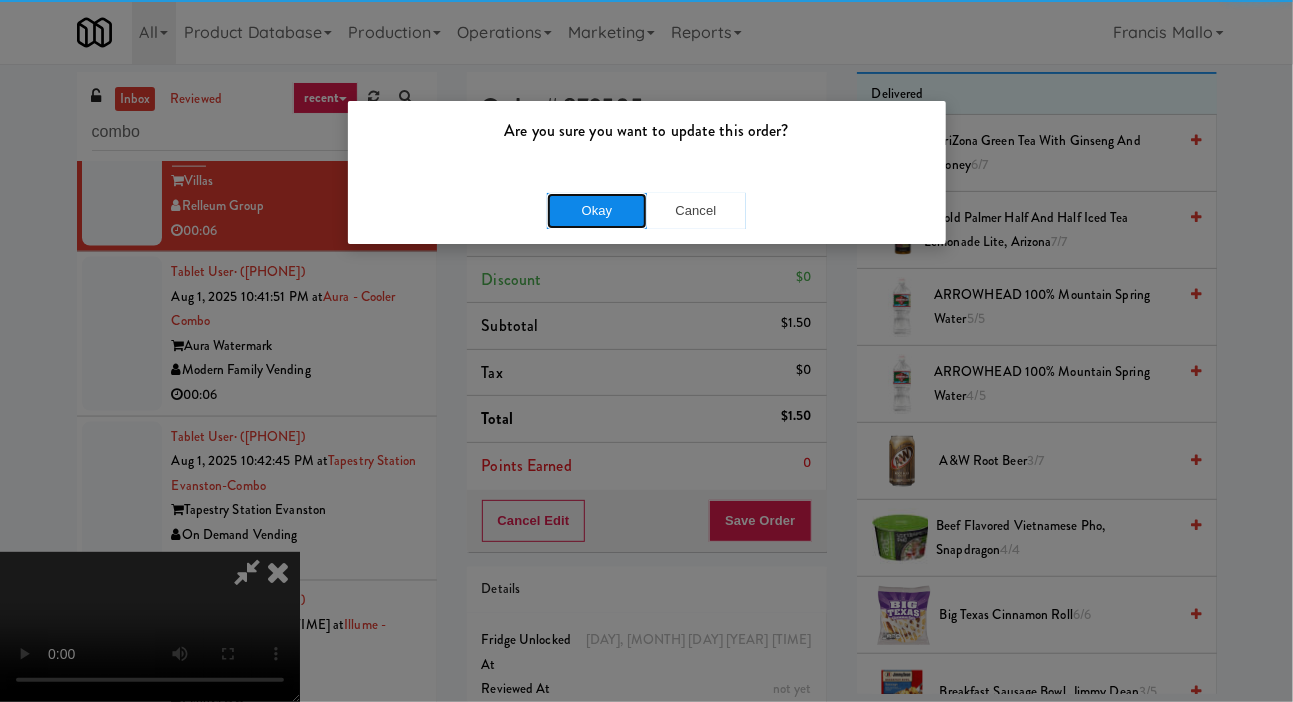 click on "Okay" at bounding box center (597, 211) 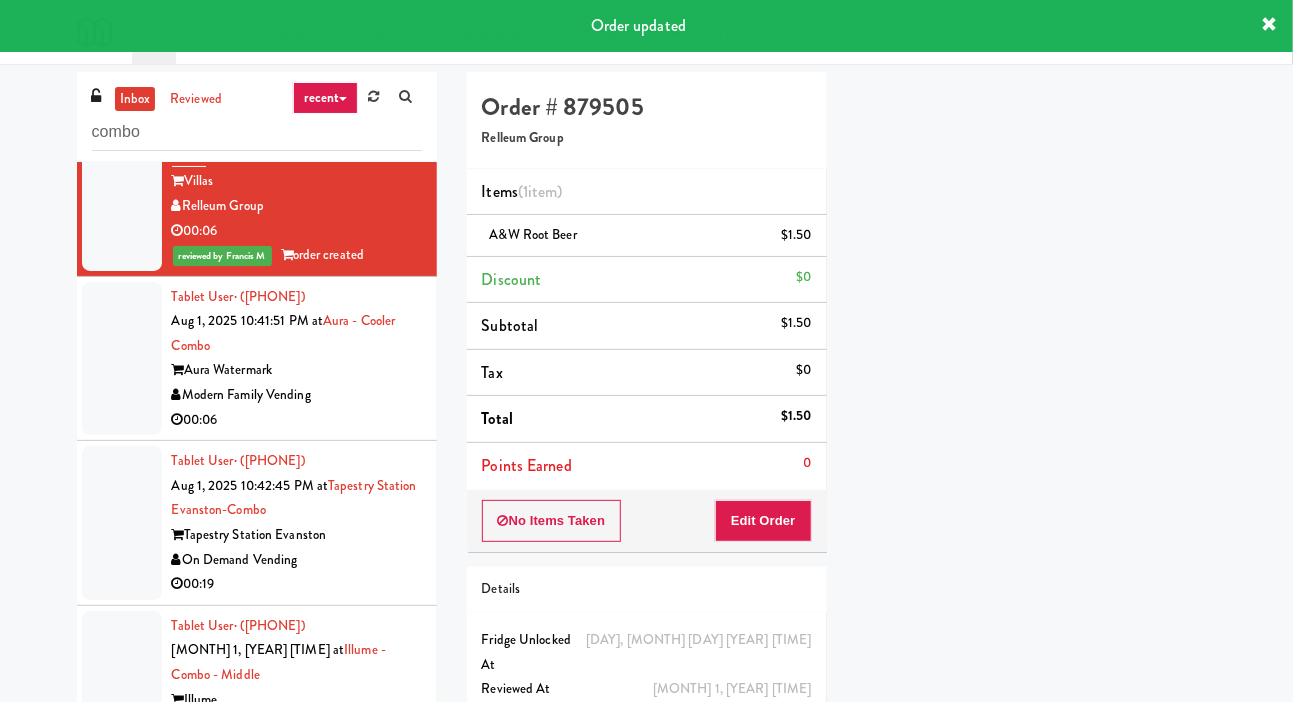 scroll, scrollTop: 116, scrollLeft: 0, axis: vertical 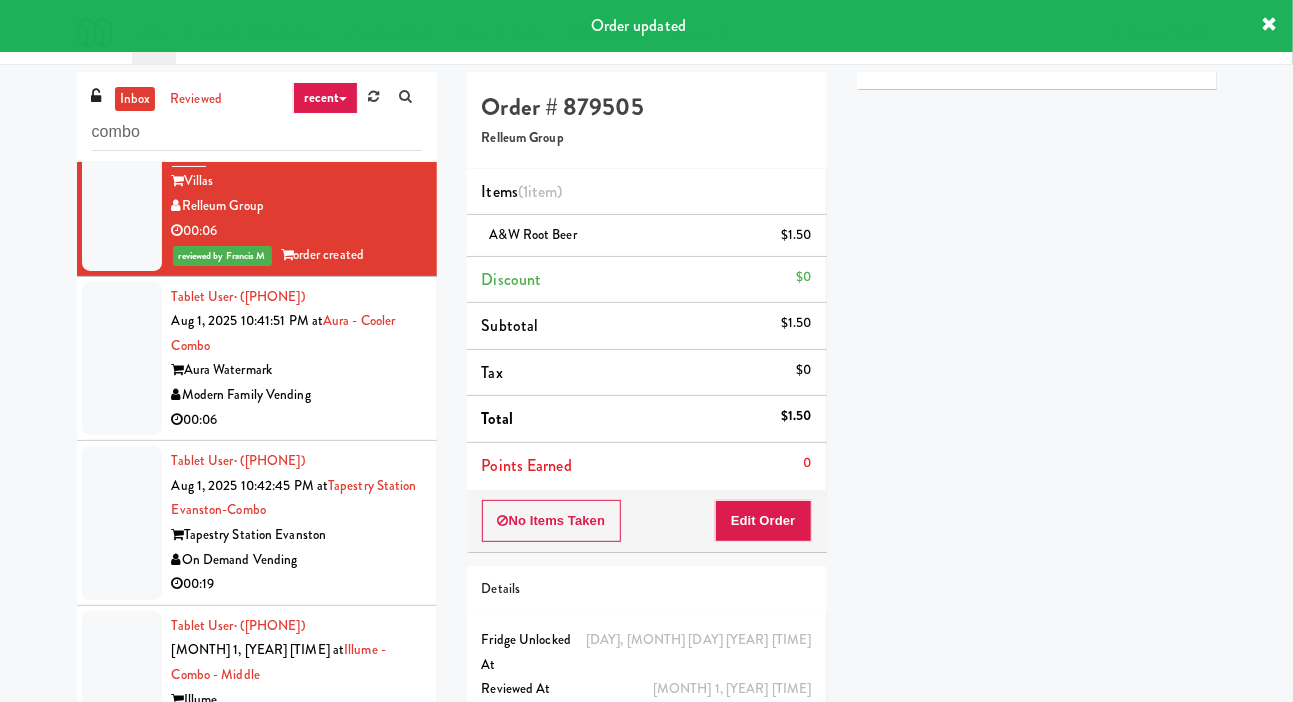 click at bounding box center [122, 359] 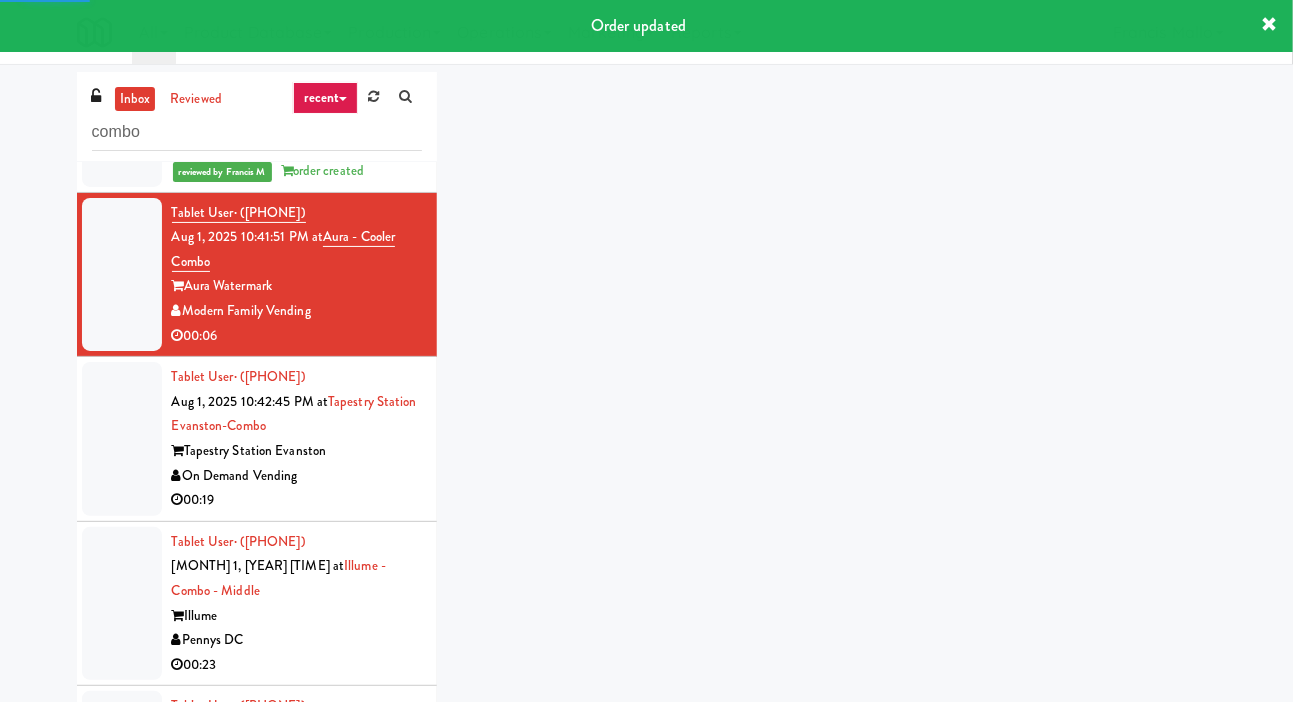 scroll, scrollTop: 1218, scrollLeft: 0, axis: vertical 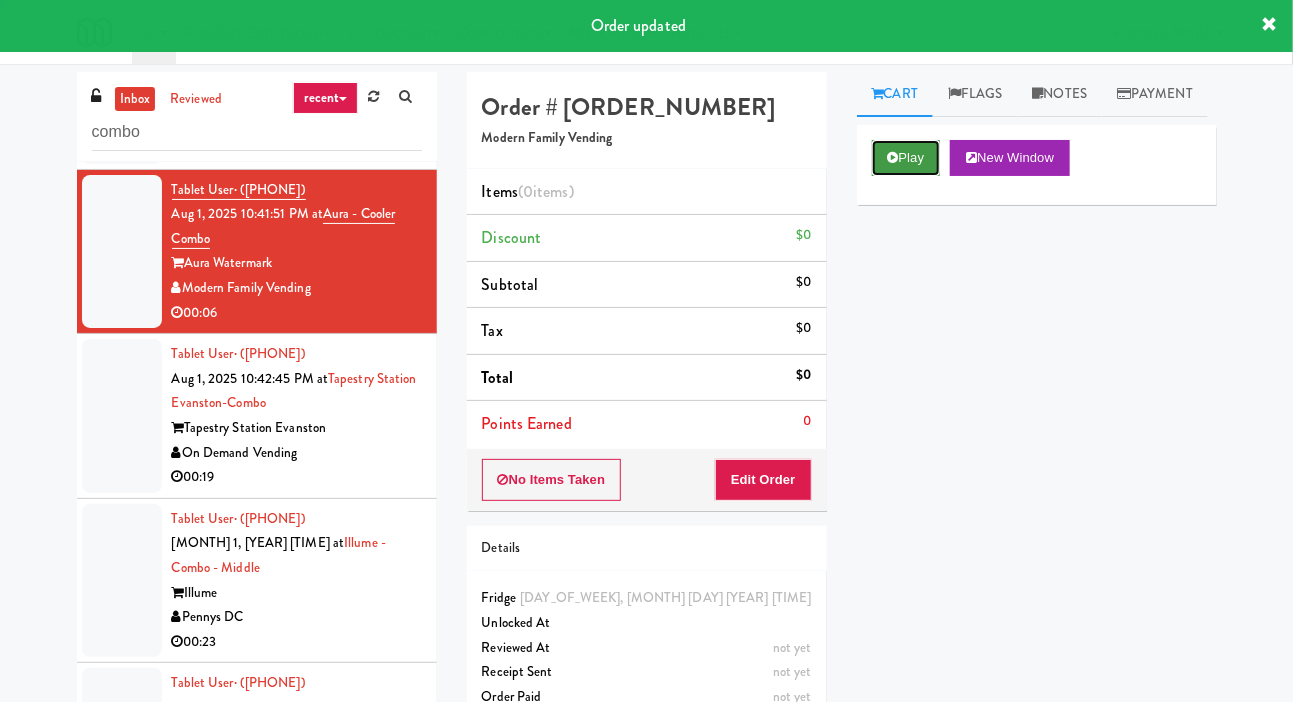 click at bounding box center [893, 157] 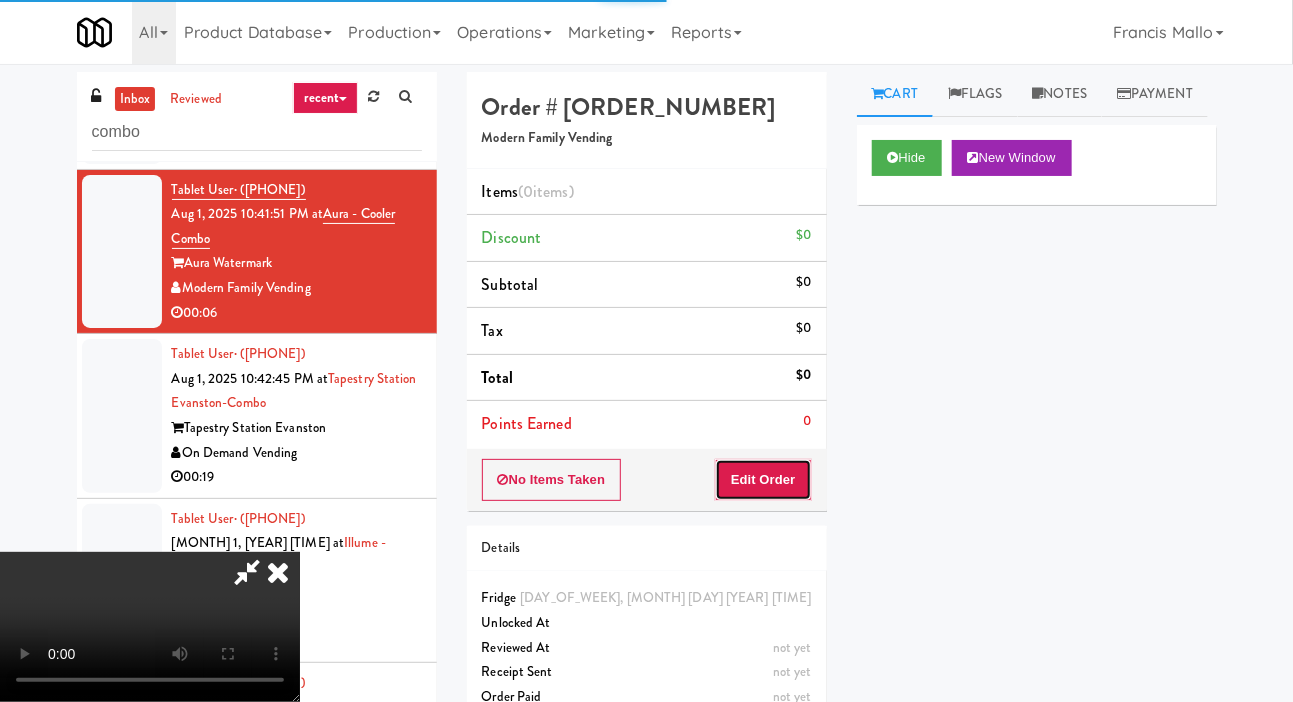 click on "Edit Order" at bounding box center [763, 480] 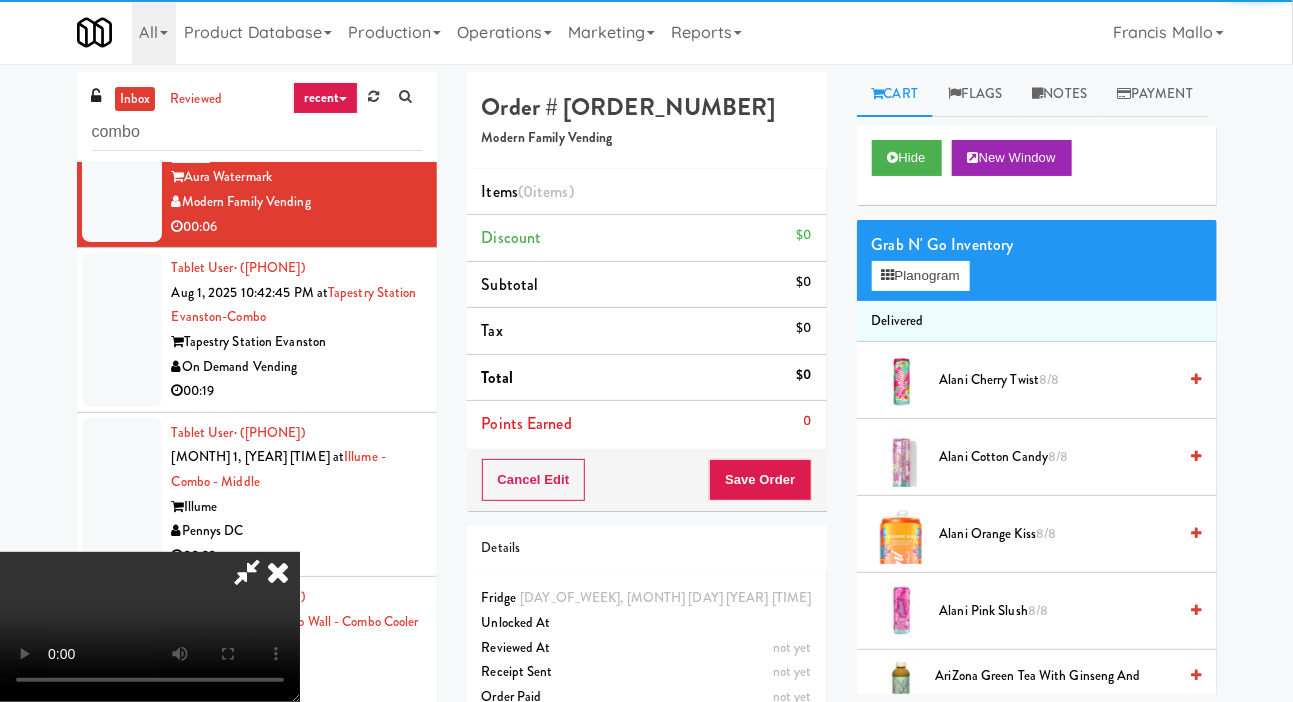 scroll, scrollTop: 1303, scrollLeft: 0, axis: vertical 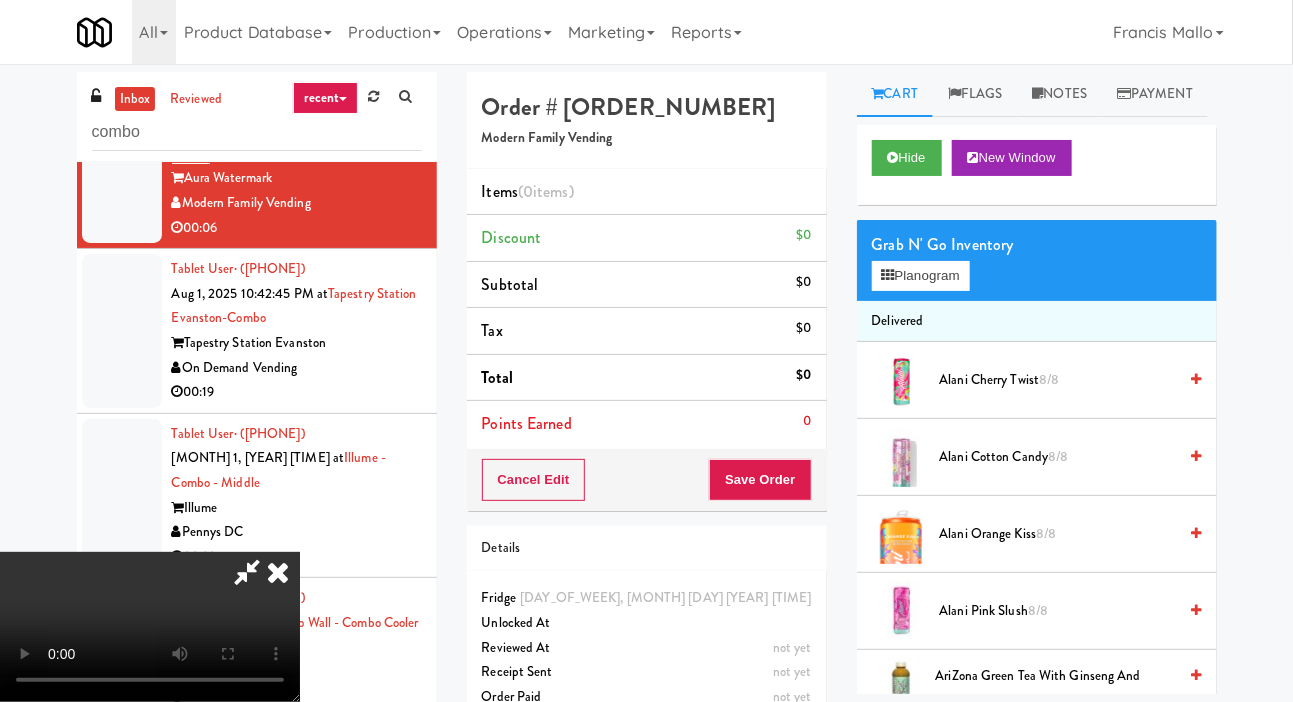 type 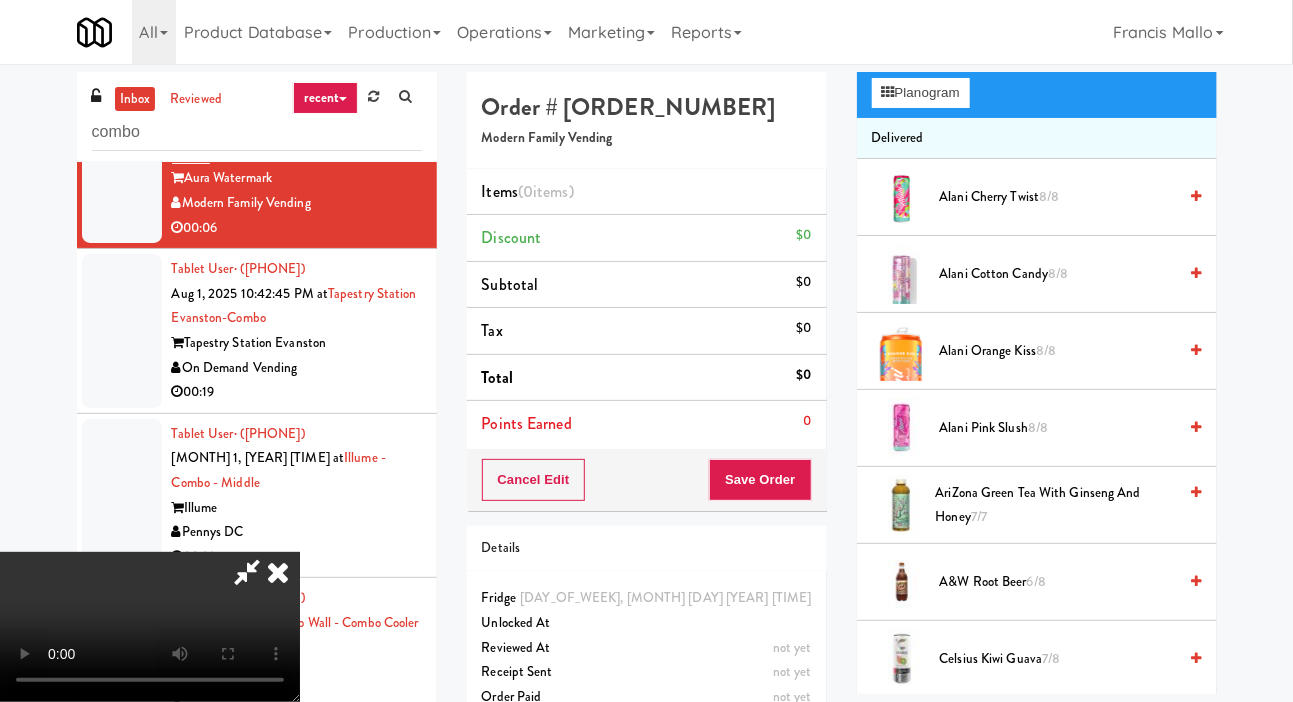 scroll, scrollTop: 587, scrollLeft: 0, axis: vertical 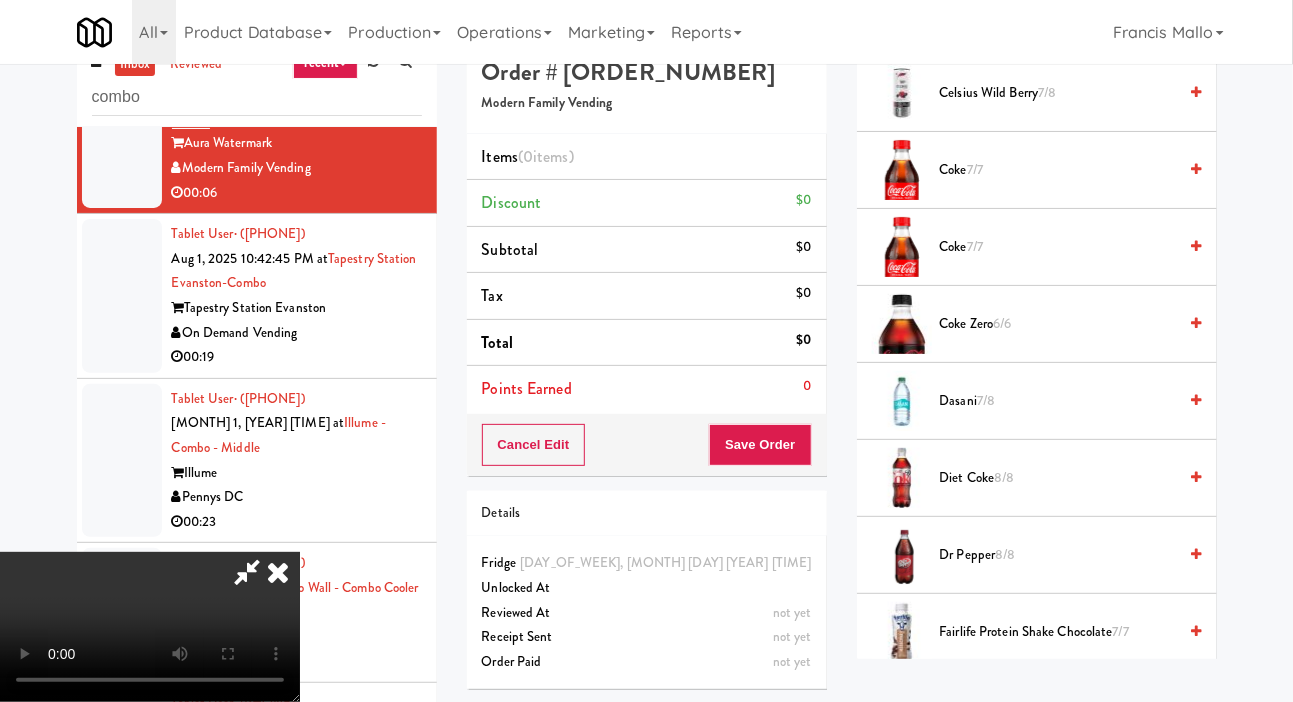 click on "Diet Coke  8/8" at bounding box center [1058, 478] 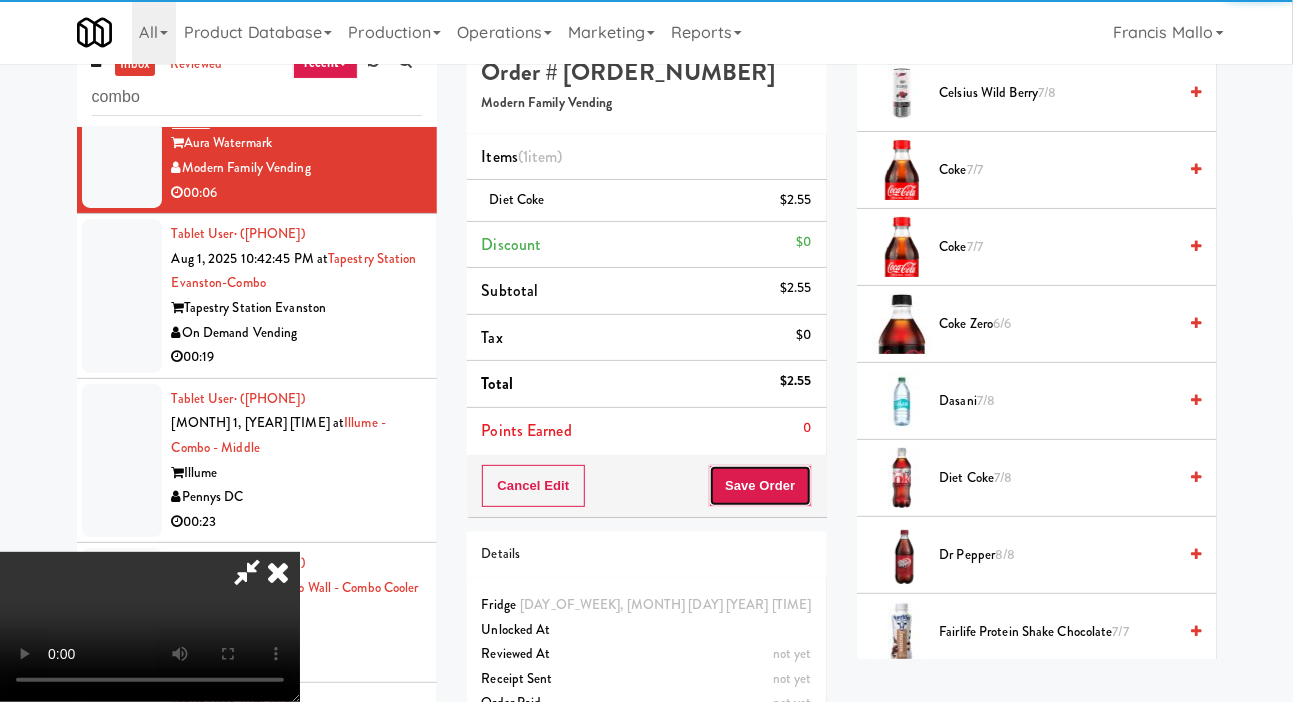 click on "Save Order" at bounding box center (760, 486) 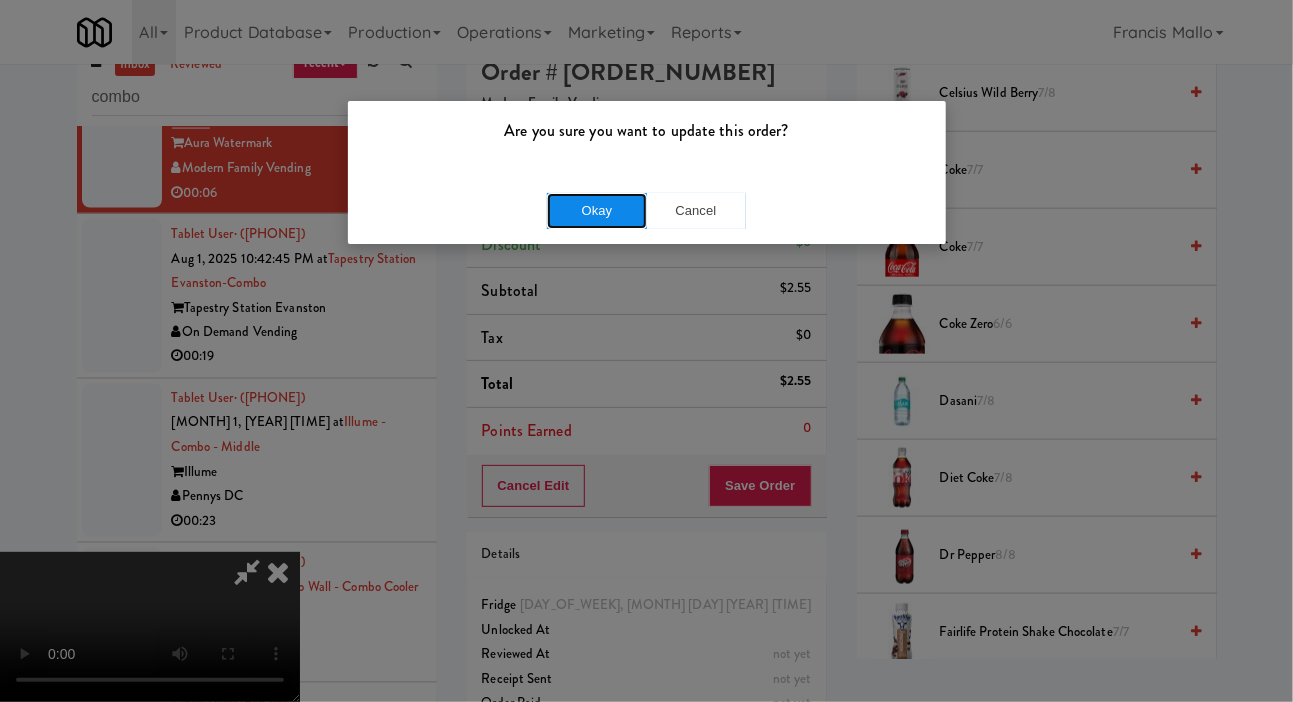 click on "Okay" at bounding box center [597, 211] 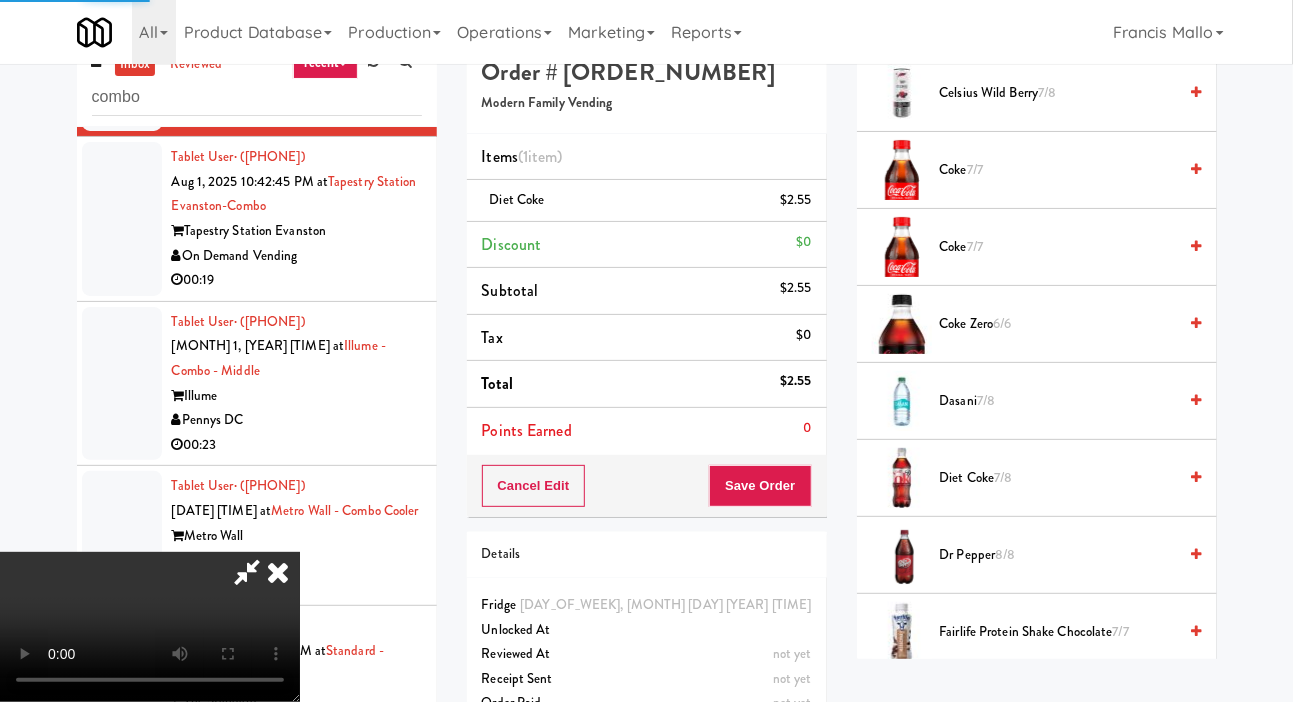 scroll, scrollTop: 1399, scrollLeft: 0, axis: vertical 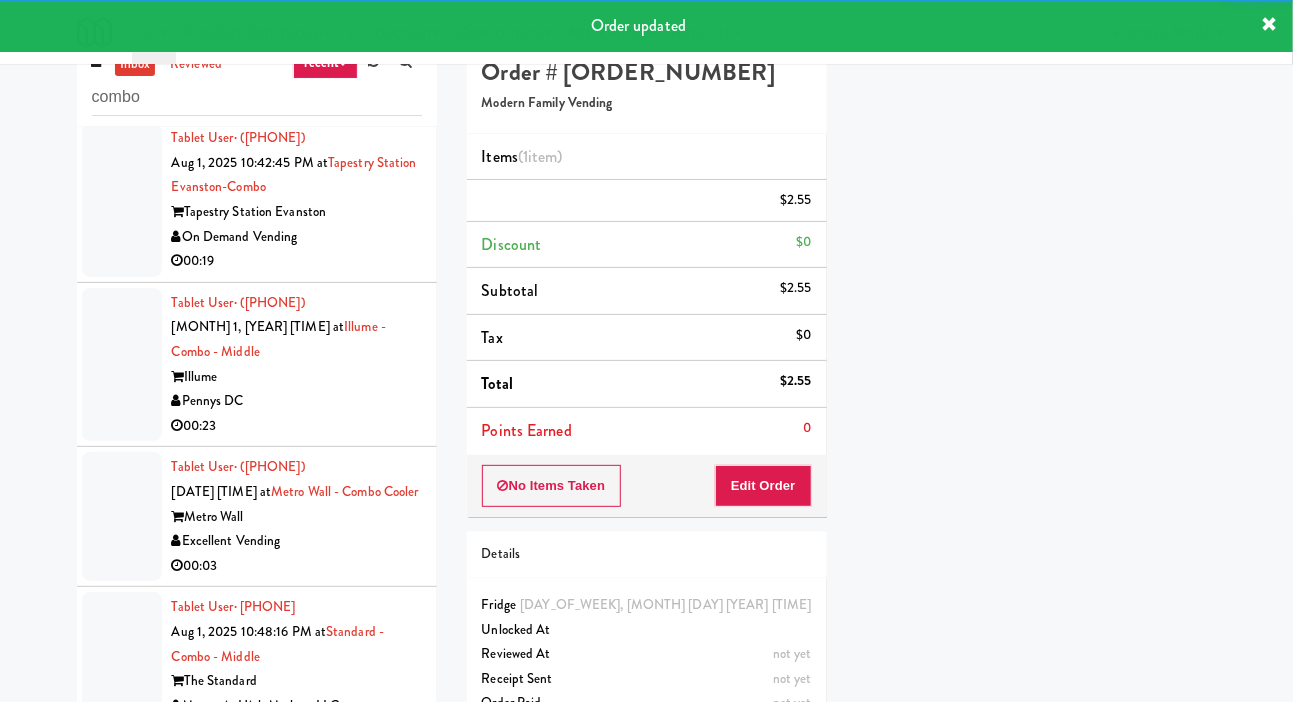 click at bounding box center (122, 200) 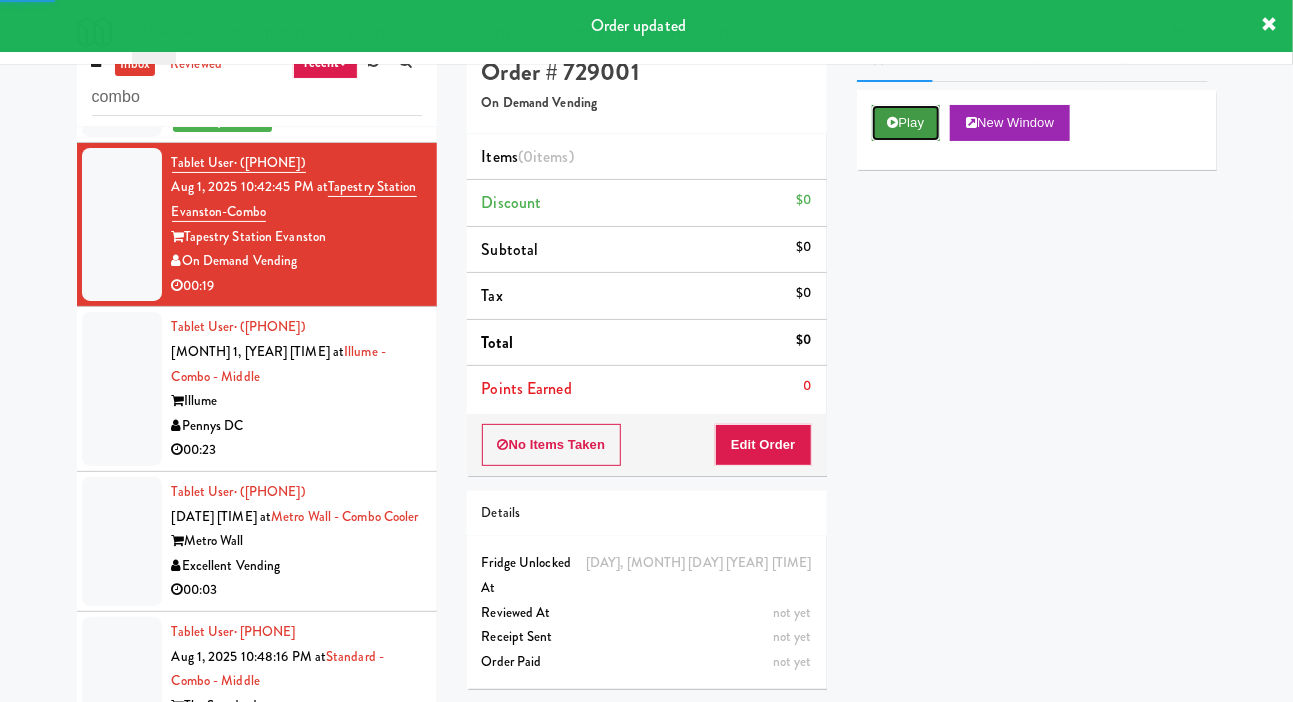 click on "Play" at bounding box center (906, 123) 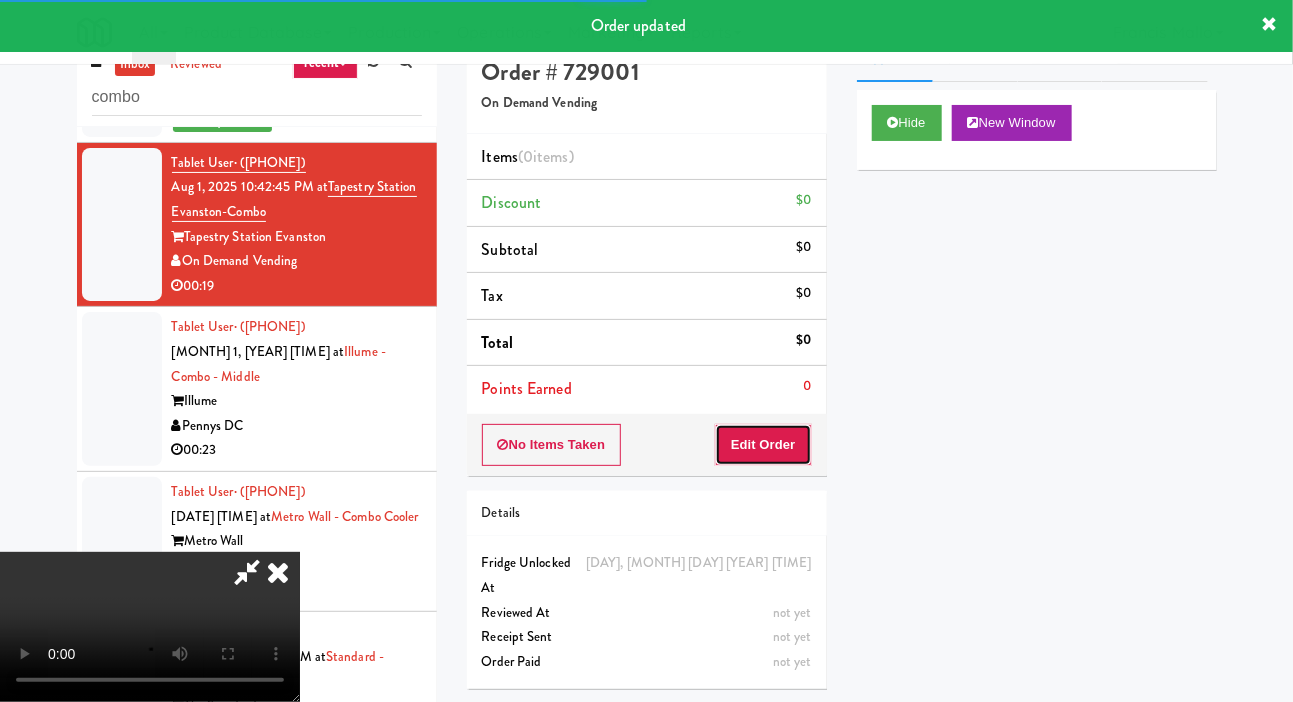 click on "Edit Order" at bounding box center [763, 445] 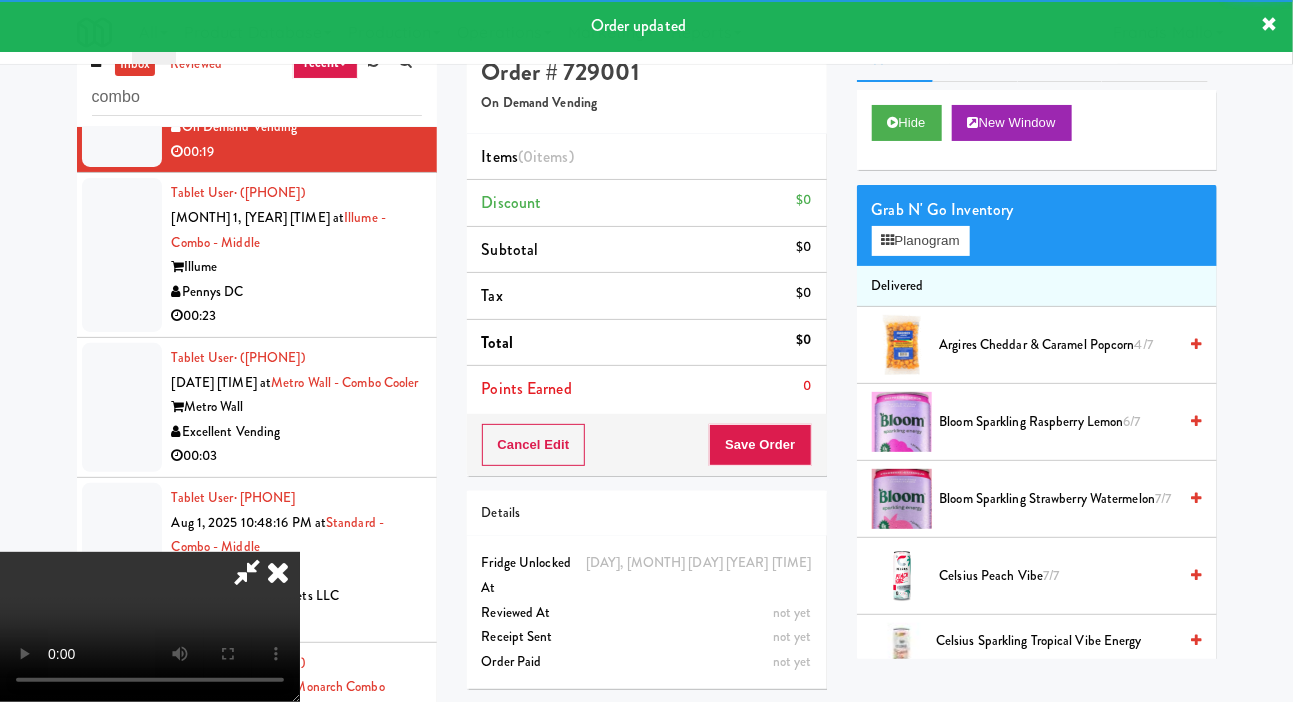 scroll, scrollTop: 1533, scrollLeft: 0, axis: vertical 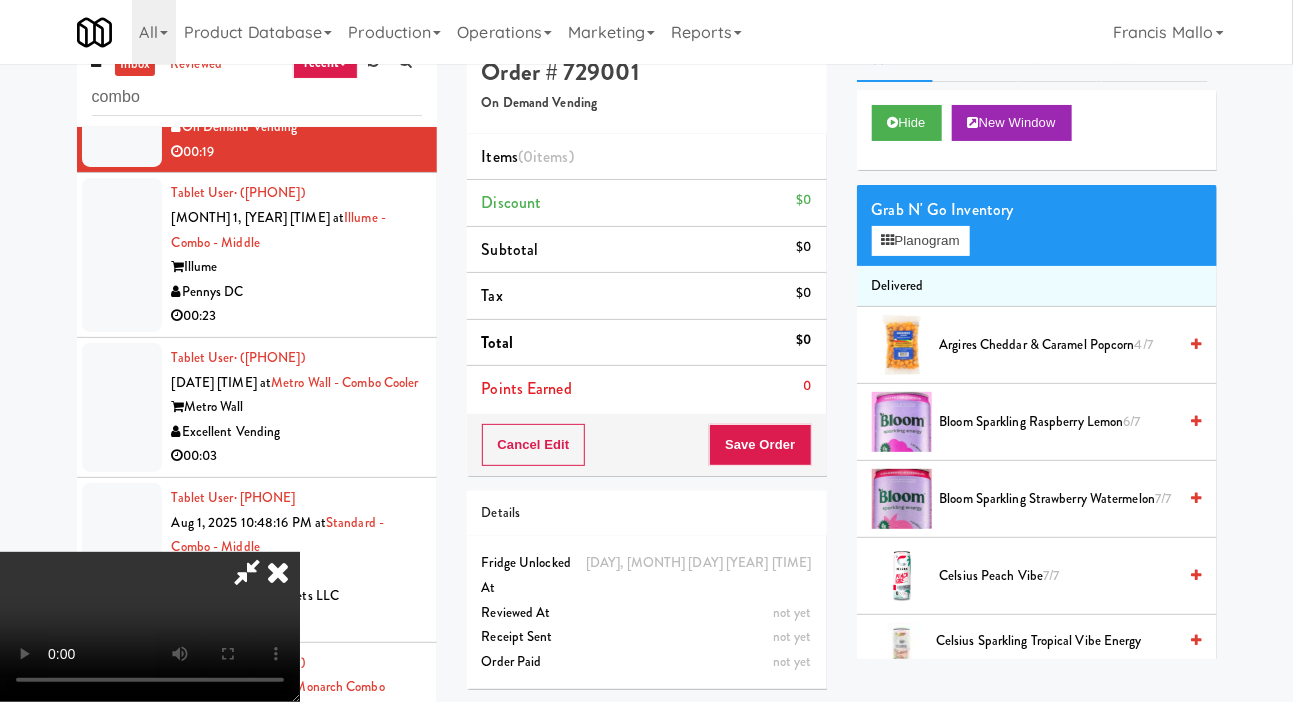 type 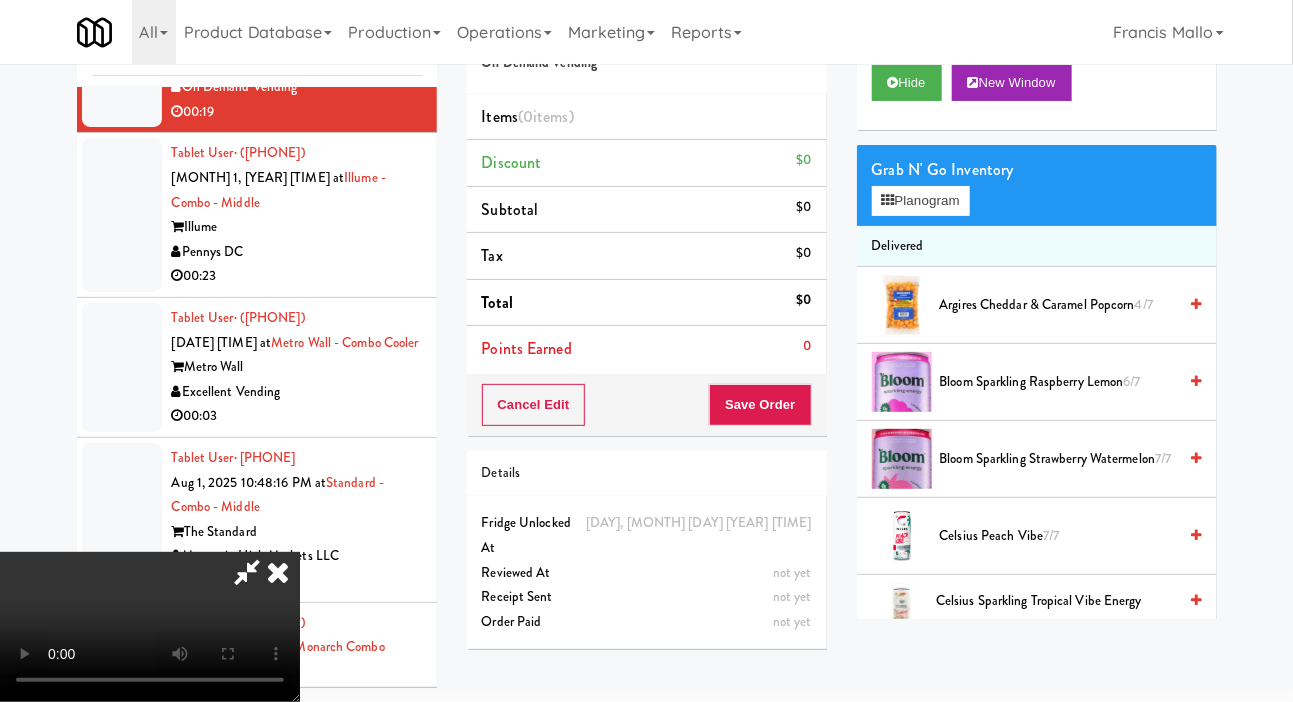 scroll, scrollTop: 0, scrollLeft: 0, axis: both 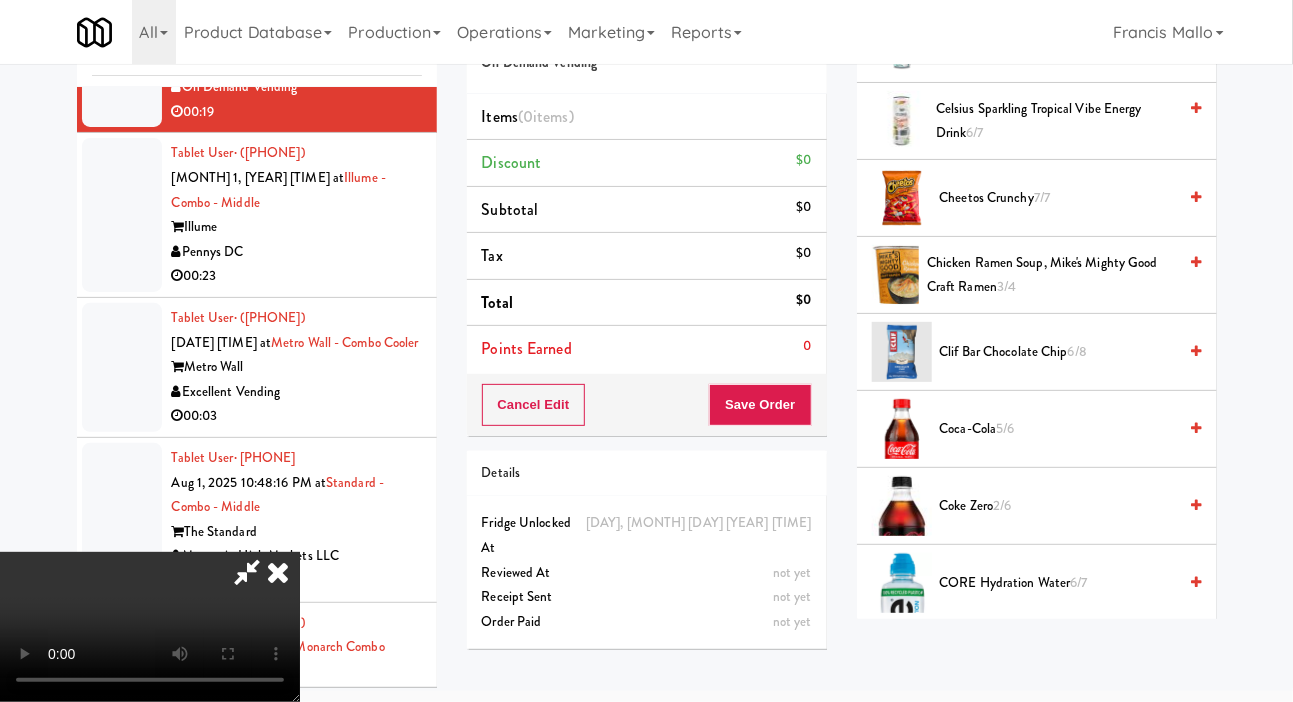 click on "Coca-Cola  5/6" at bounding box center (1058, 429) 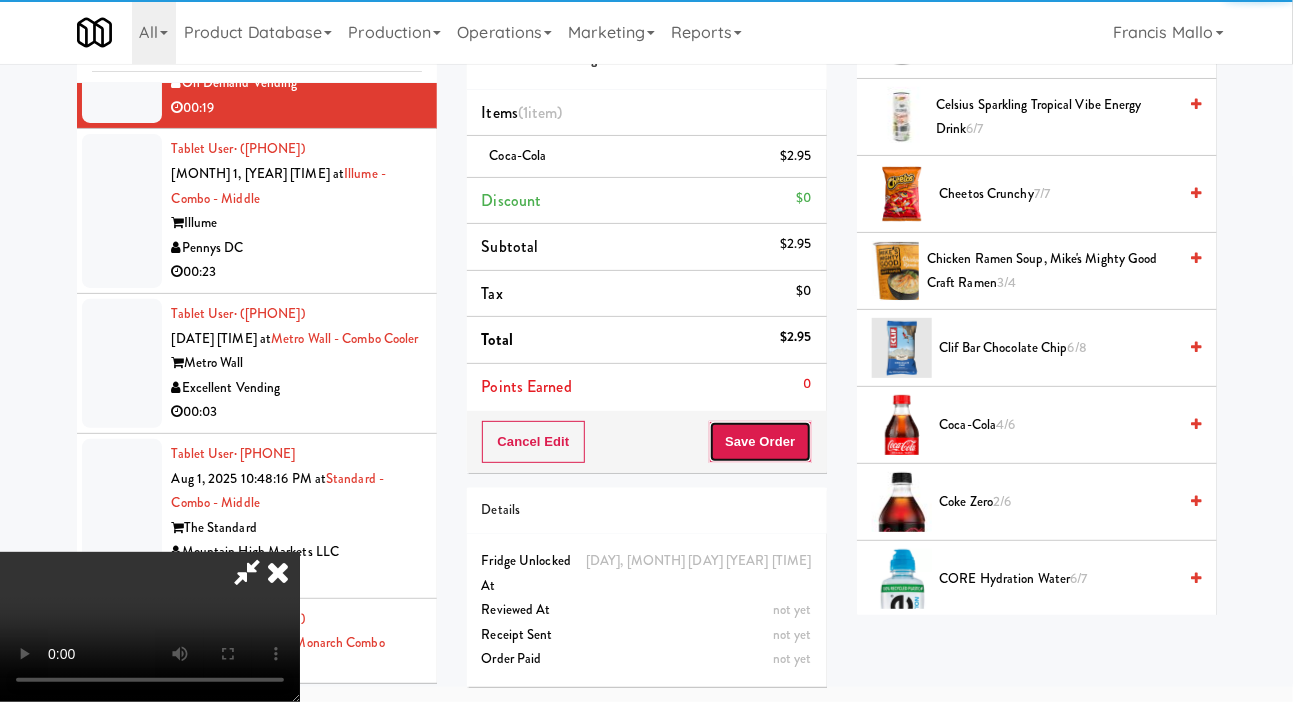 click on "Save Order" at bounding box center (760, 442) 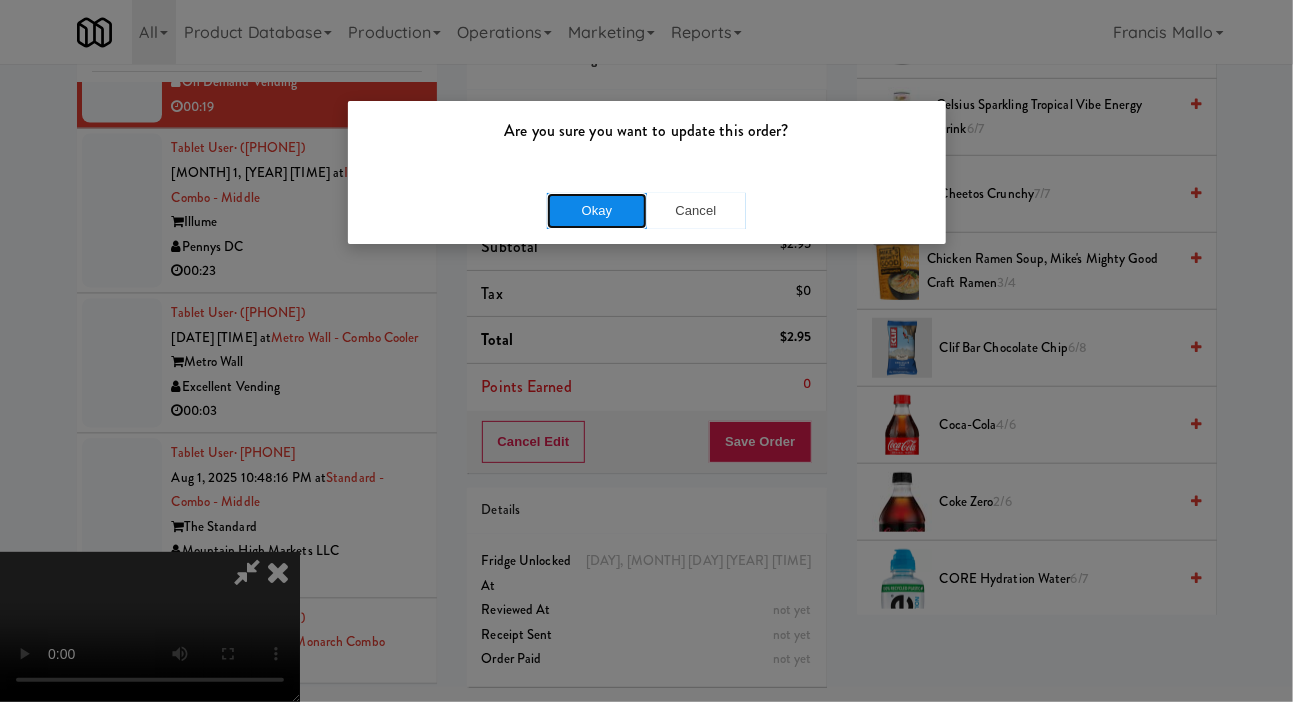 click on "Okay" at bounding box center [597, 211] 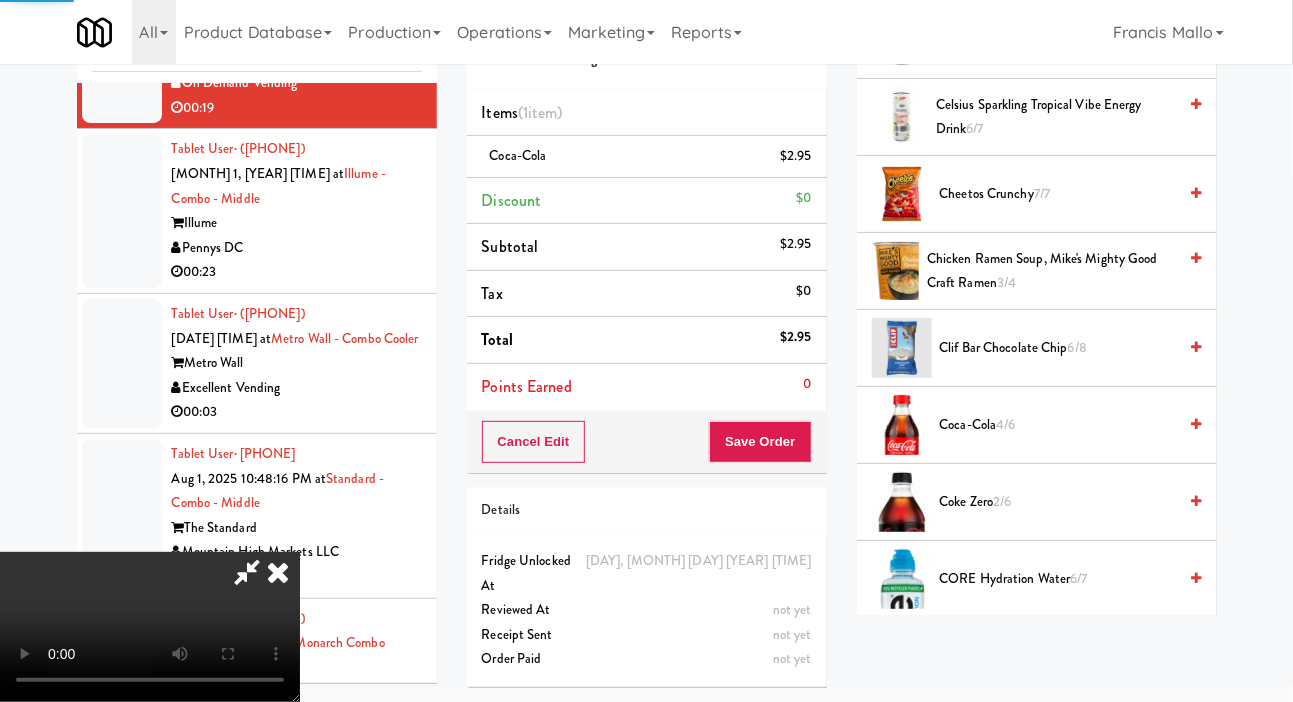 scroll, scrollTop: 116, scrollLeft: 0, axis: vertical 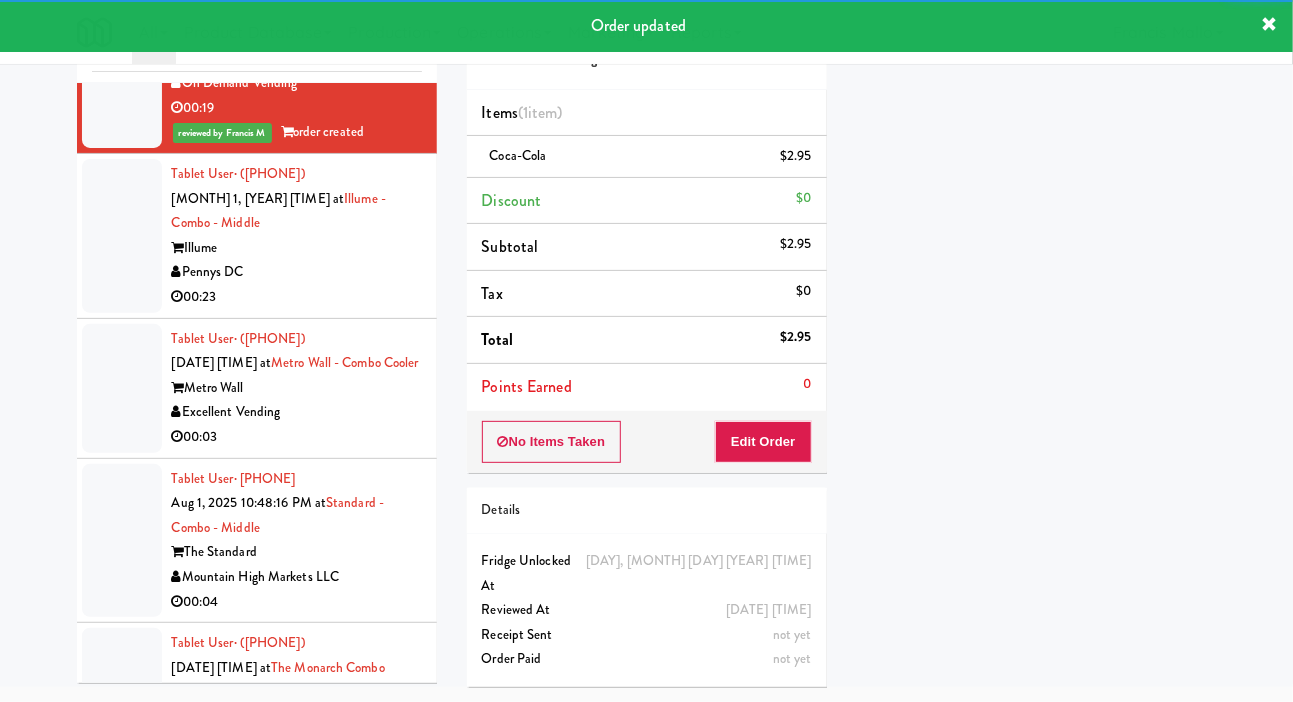 click at bounding box center [122, 236] 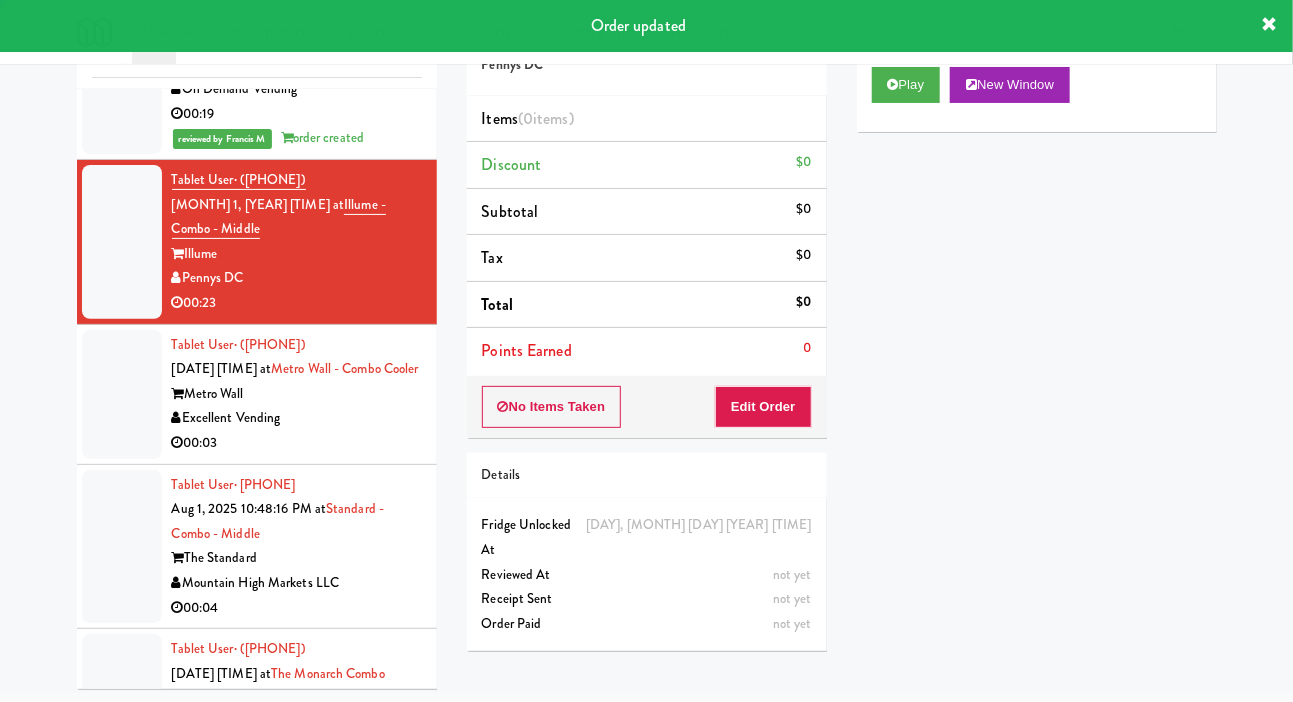 scroll, scrollTop: 98, scrollLeft: 0, axis: vertical 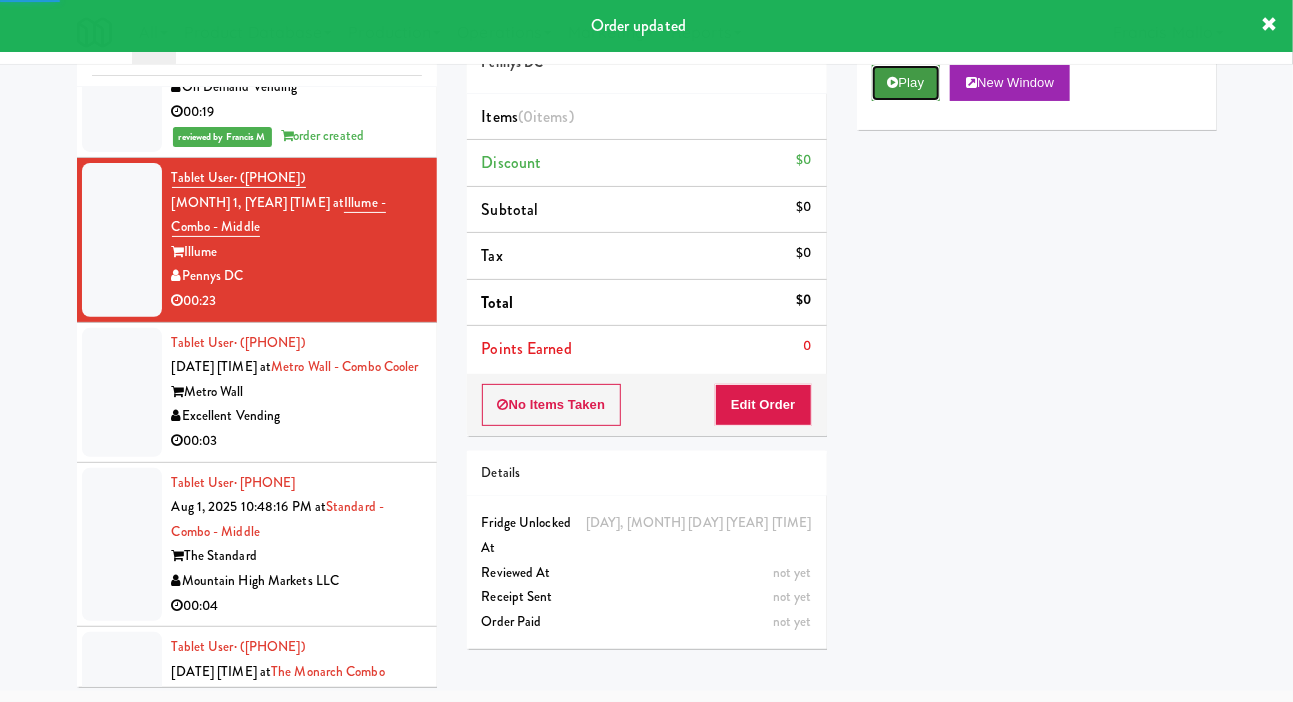 click on "Play" at bounding box center [906, 83] 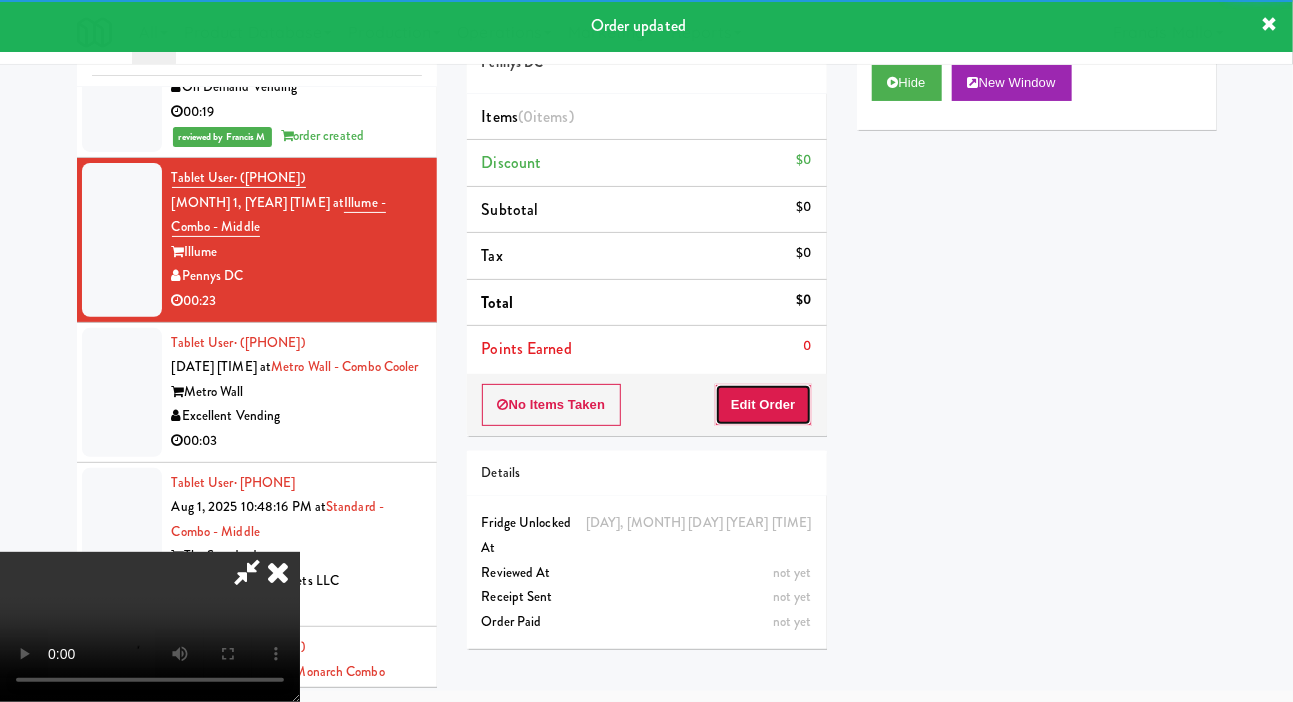 click on "Edit Order" at bounding box center [763, 405] 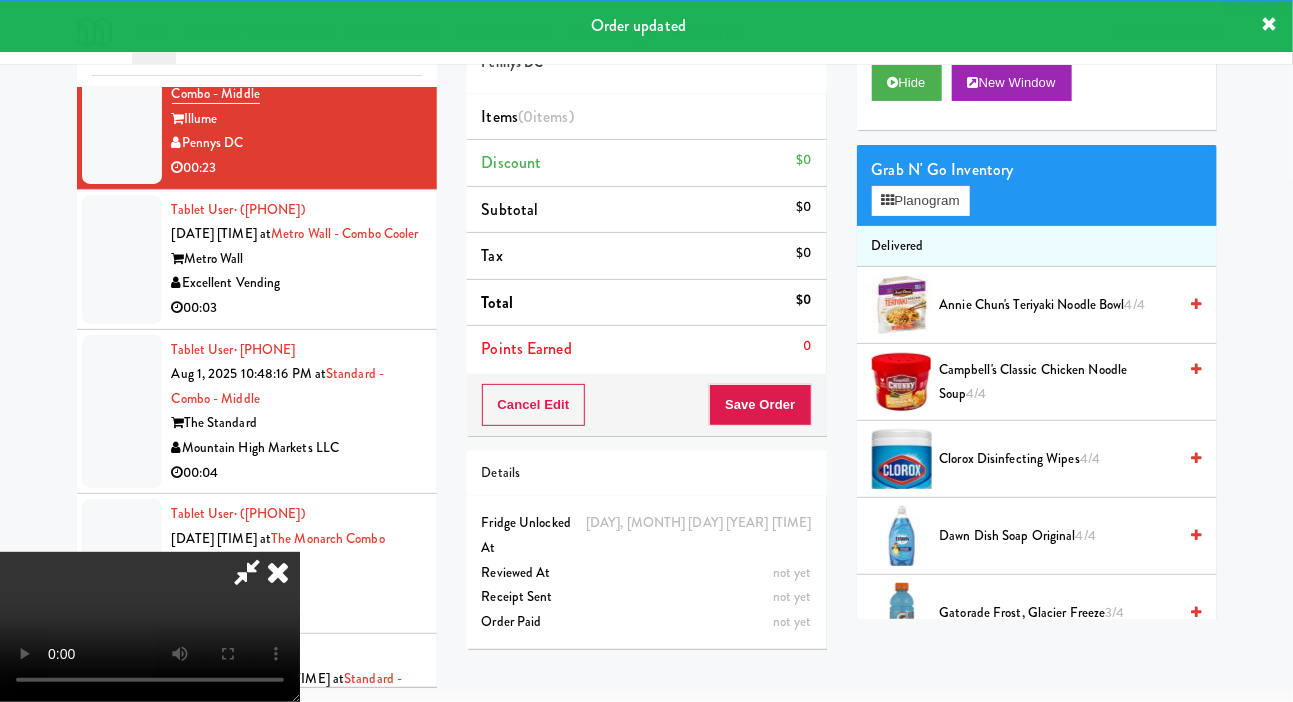 scroll, scrollTop: 1667, scrollLeft: 0, axis: vertical 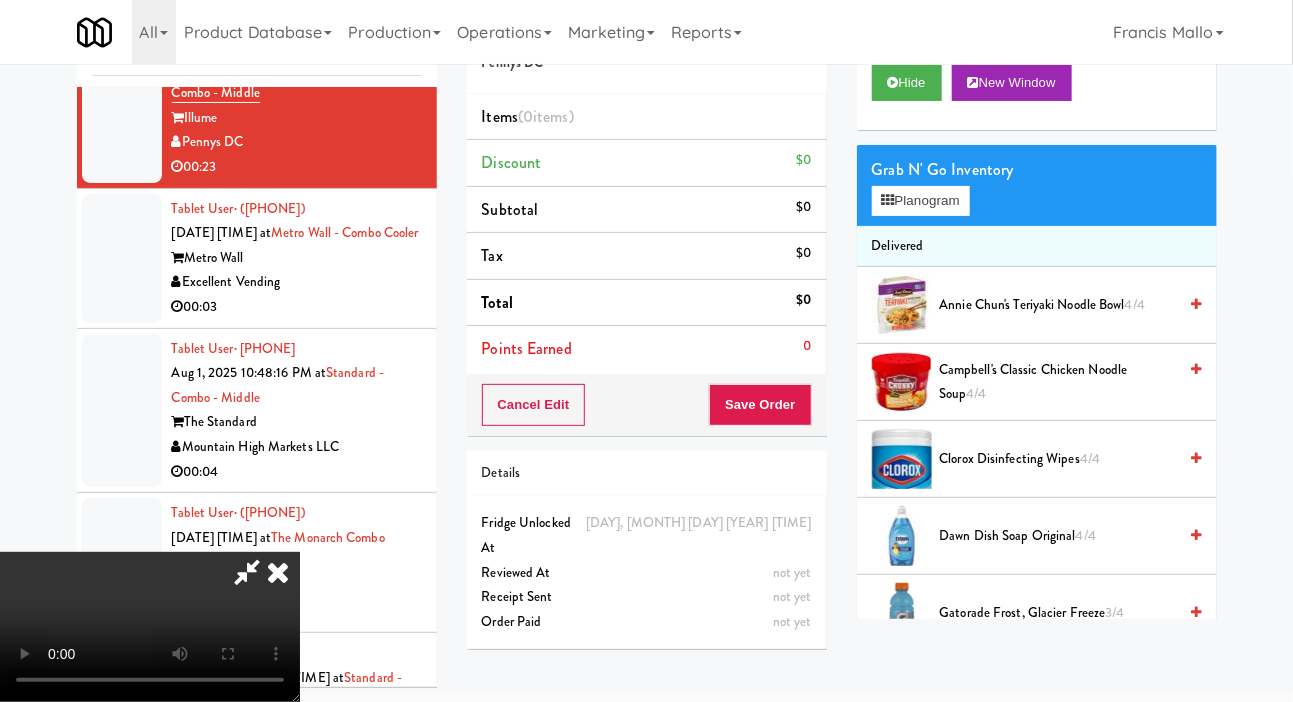type 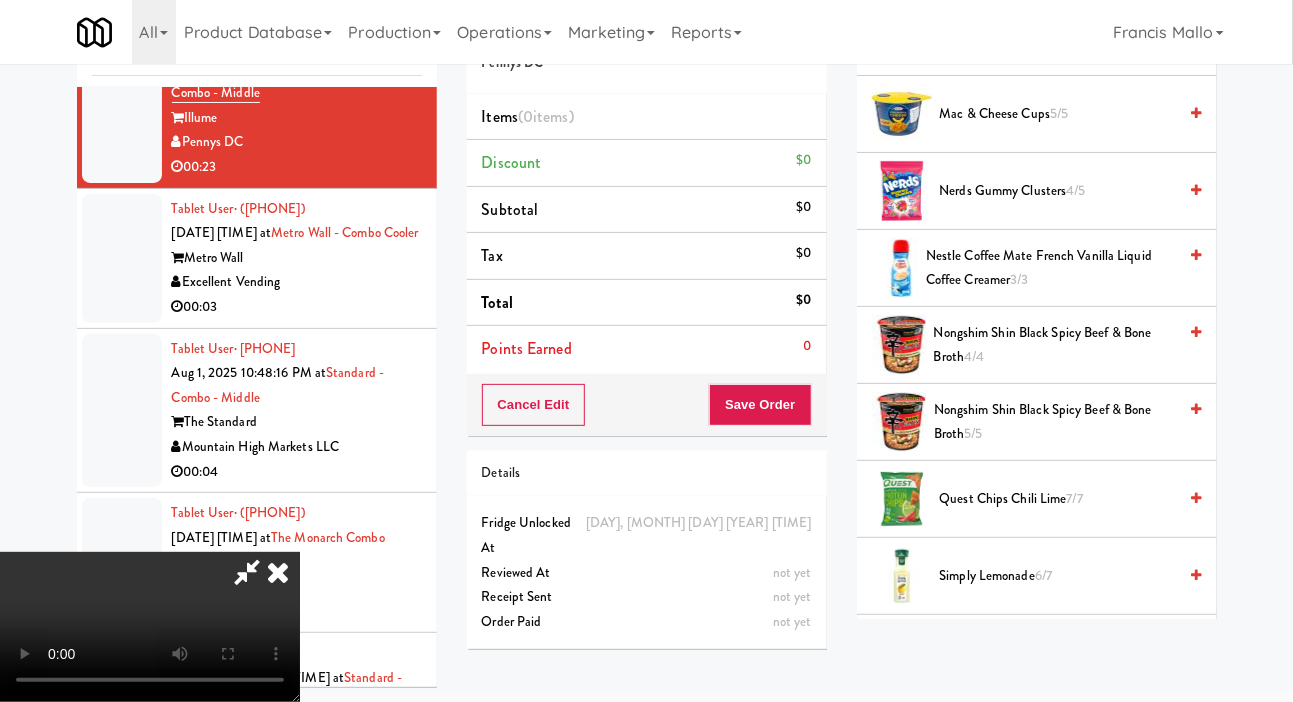 scroll, scrollTop: 1889, scrollLeft: 0, axis: vertical 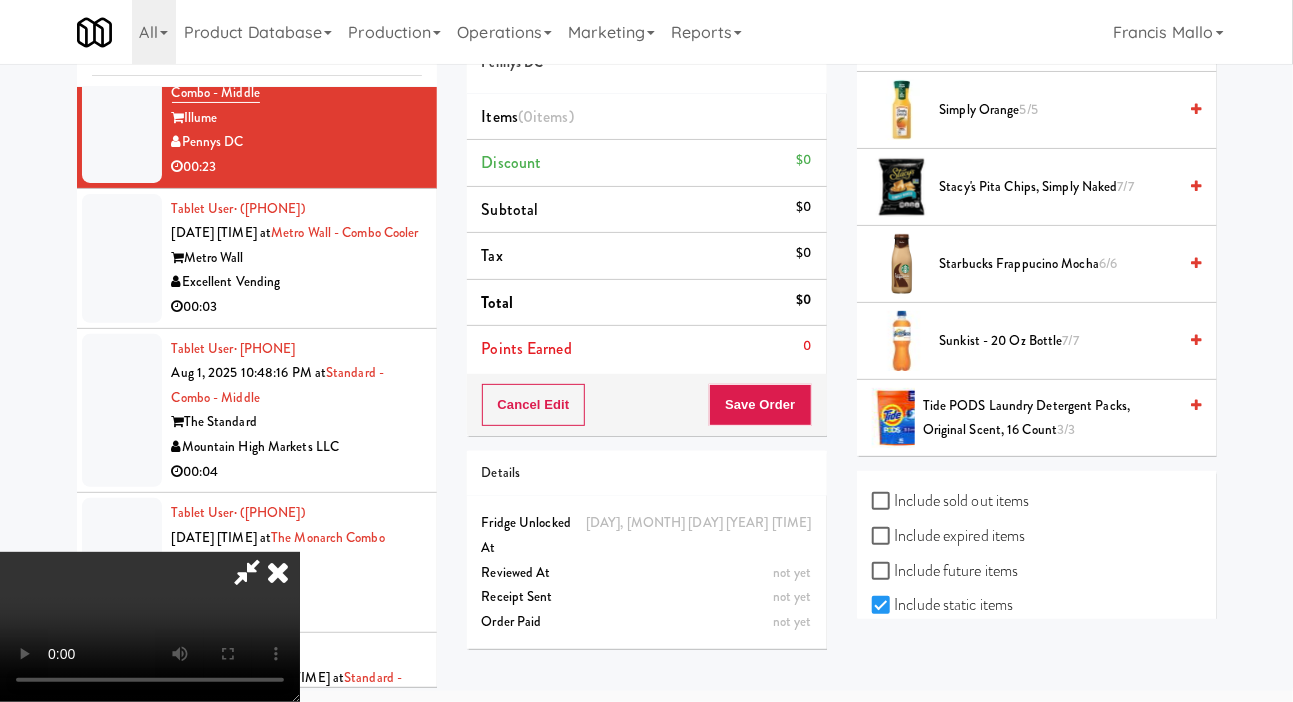 click on "Tide PODS Laundry Detergent Packs, Original Scent, 16 Count  3/3" at bounding box center [1050, 418] 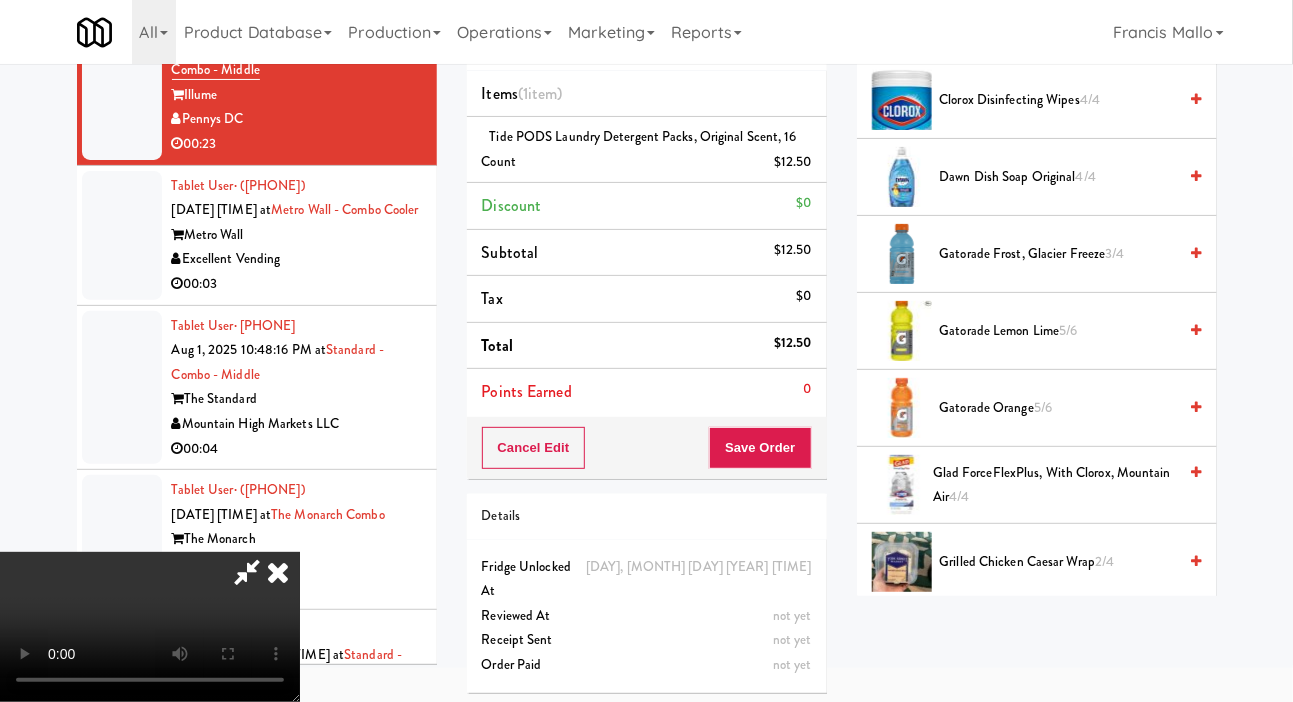 scroll, scrollTop: 319, scrollLeft: 0, axis: vertical 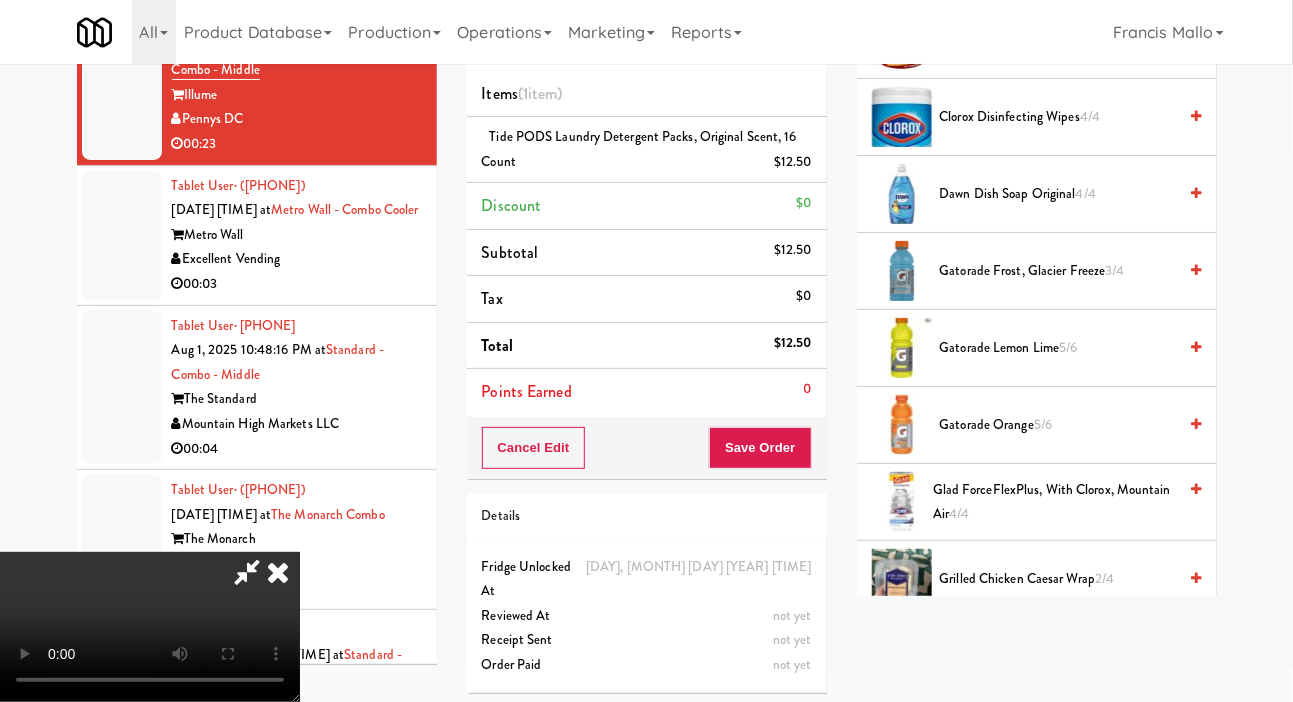 click on "Gatorade Frost, Glacier Freeze  3/4" at bounding box center (1058, 271) 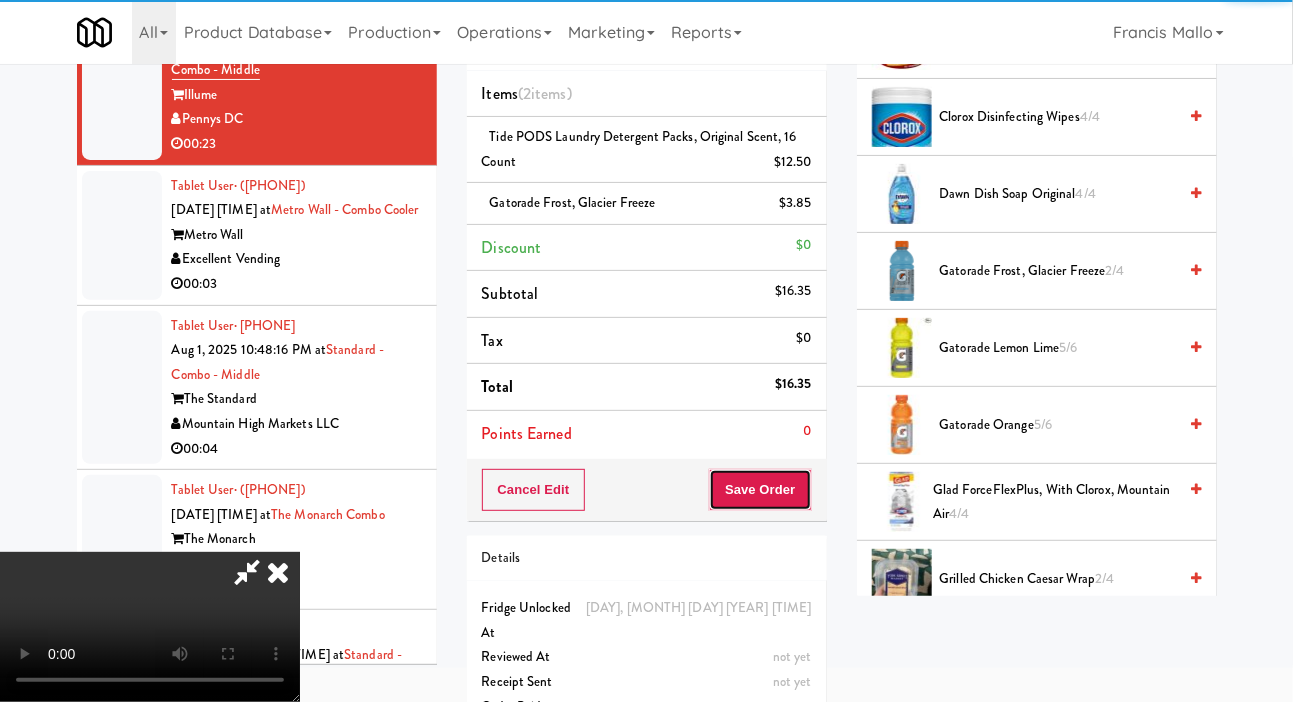 click on "Save Order" at bounding box center (760, 490) 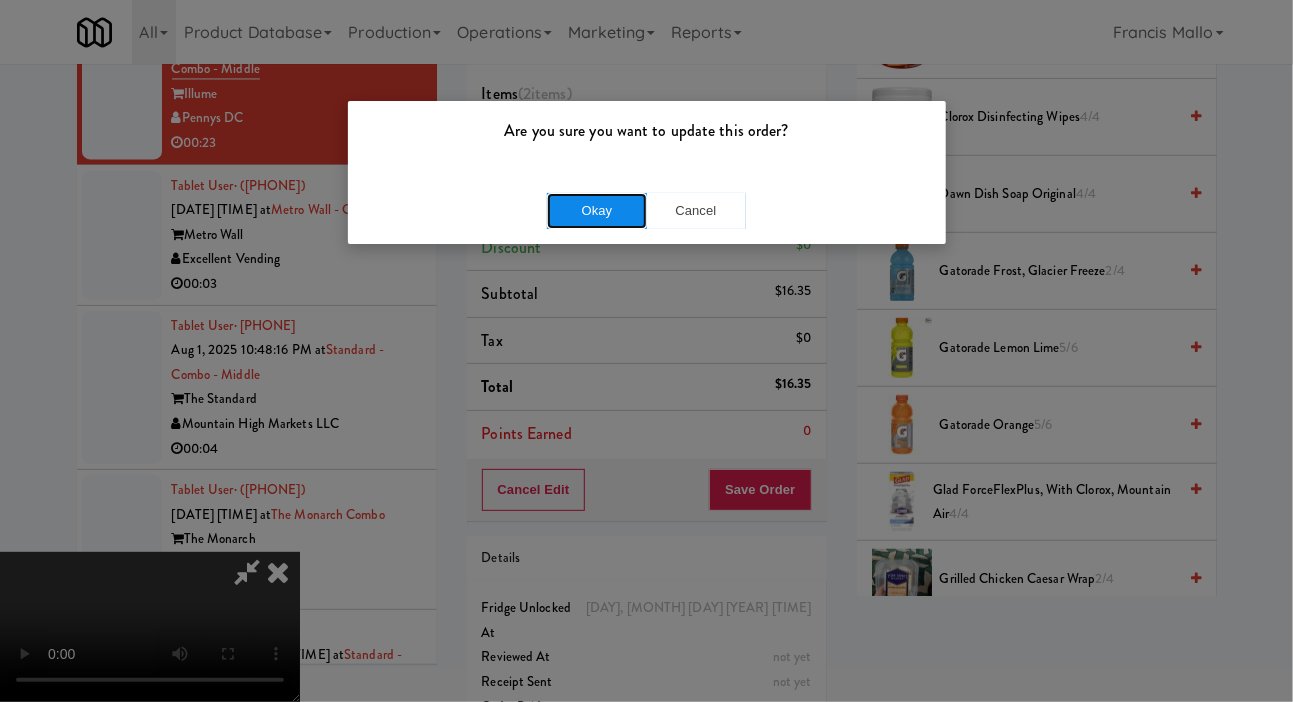 click on "Okay" at bounding box center [597, 211] 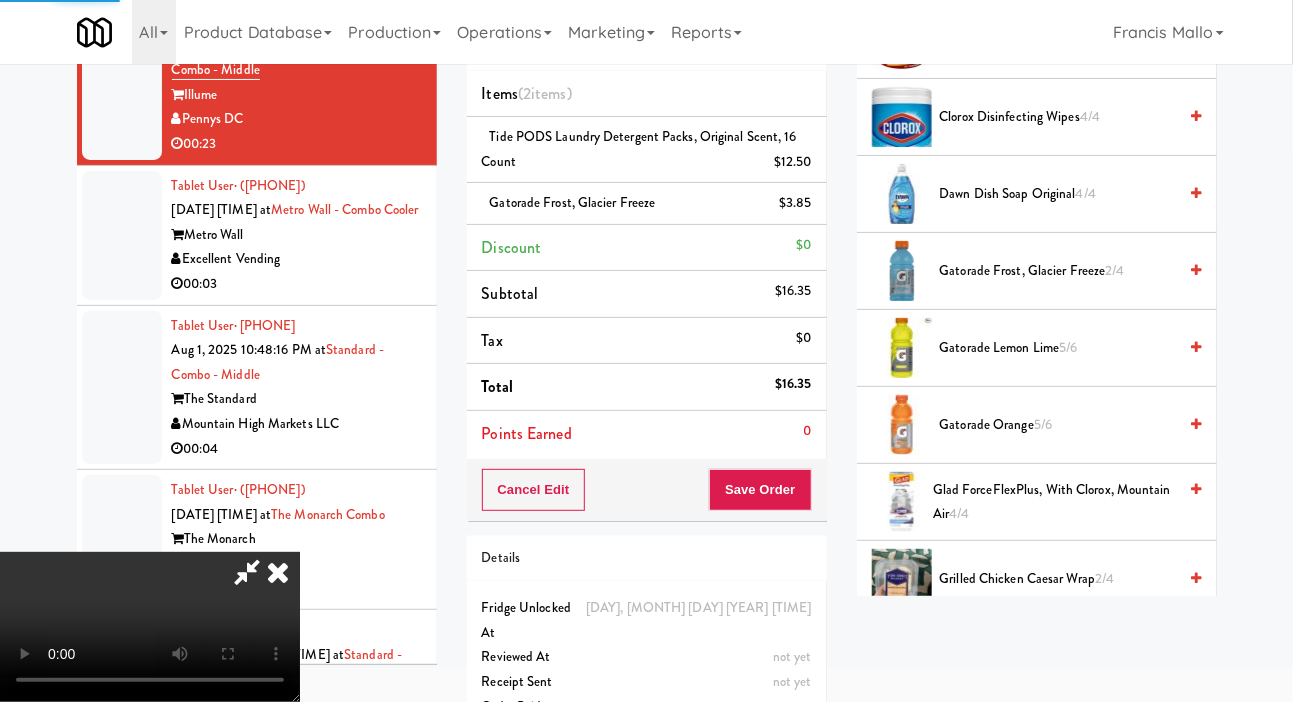 scroll, scrollTop: 116, scrollLeft: 0, axis: vertical 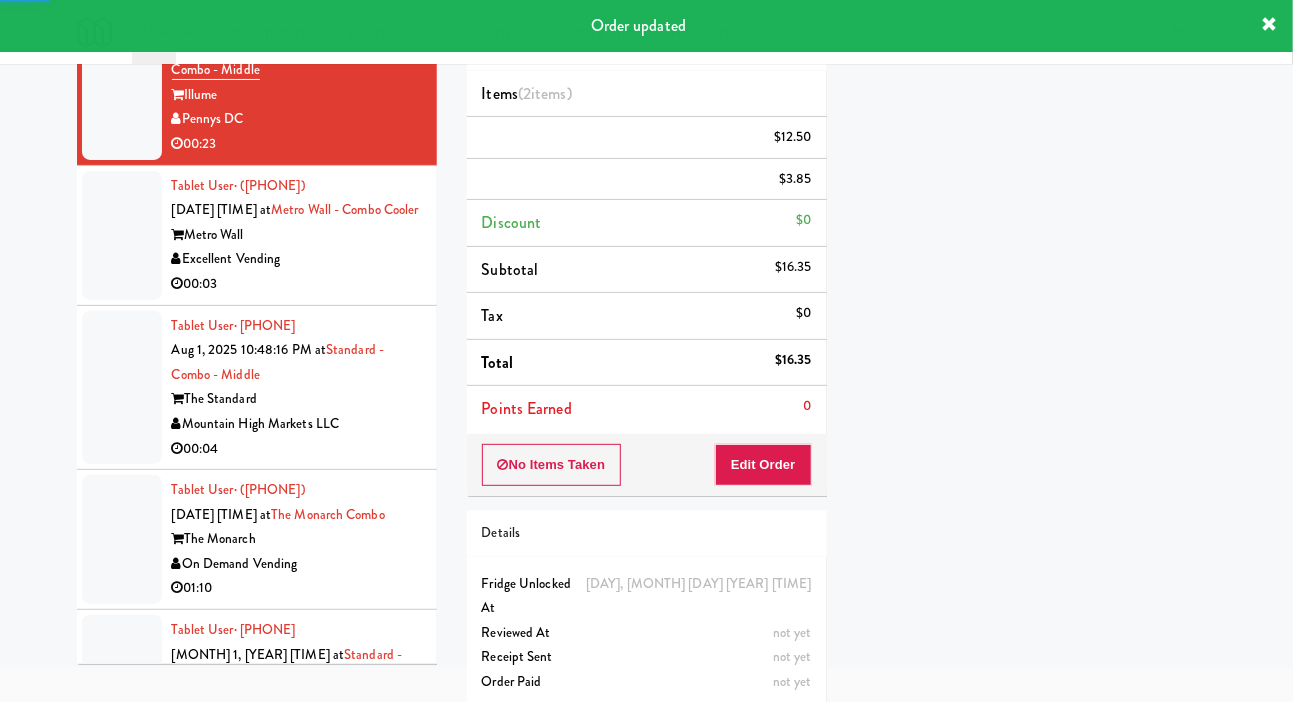 click at bounding box center [122, 235] 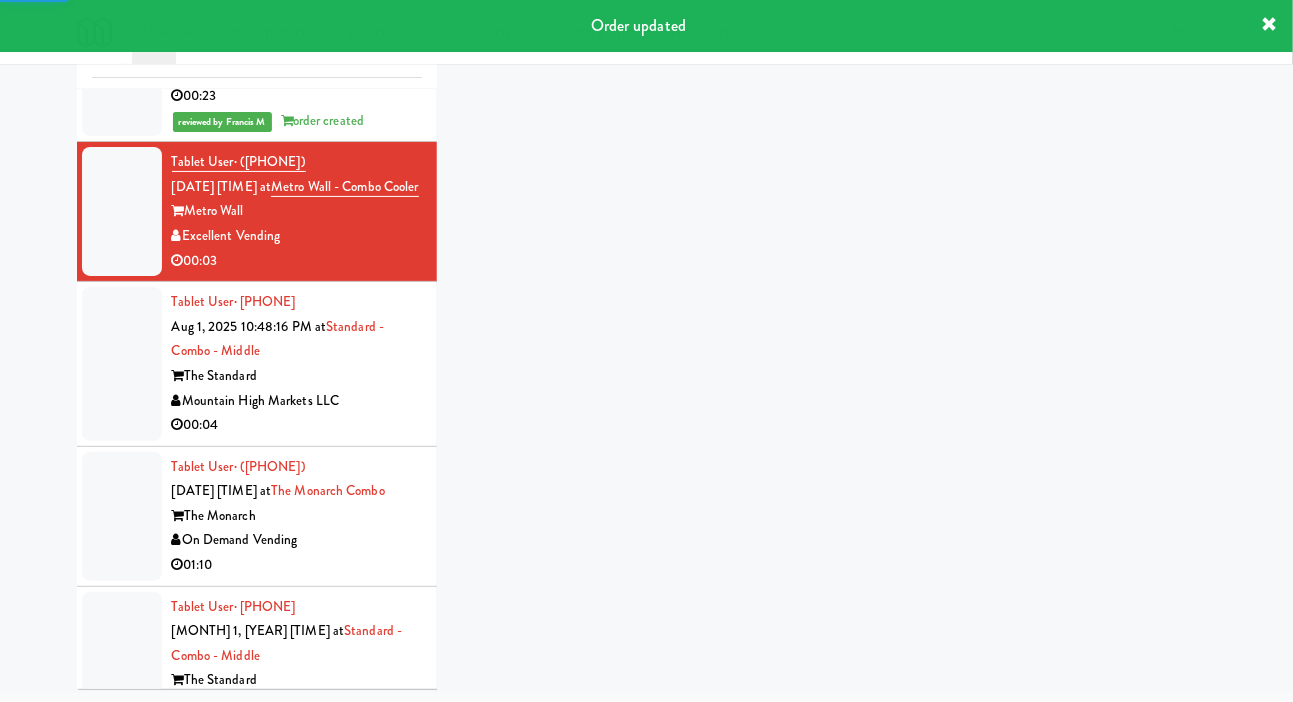 scroll, scrollTop: 1771, scrollLeft: 0, axis: vertical 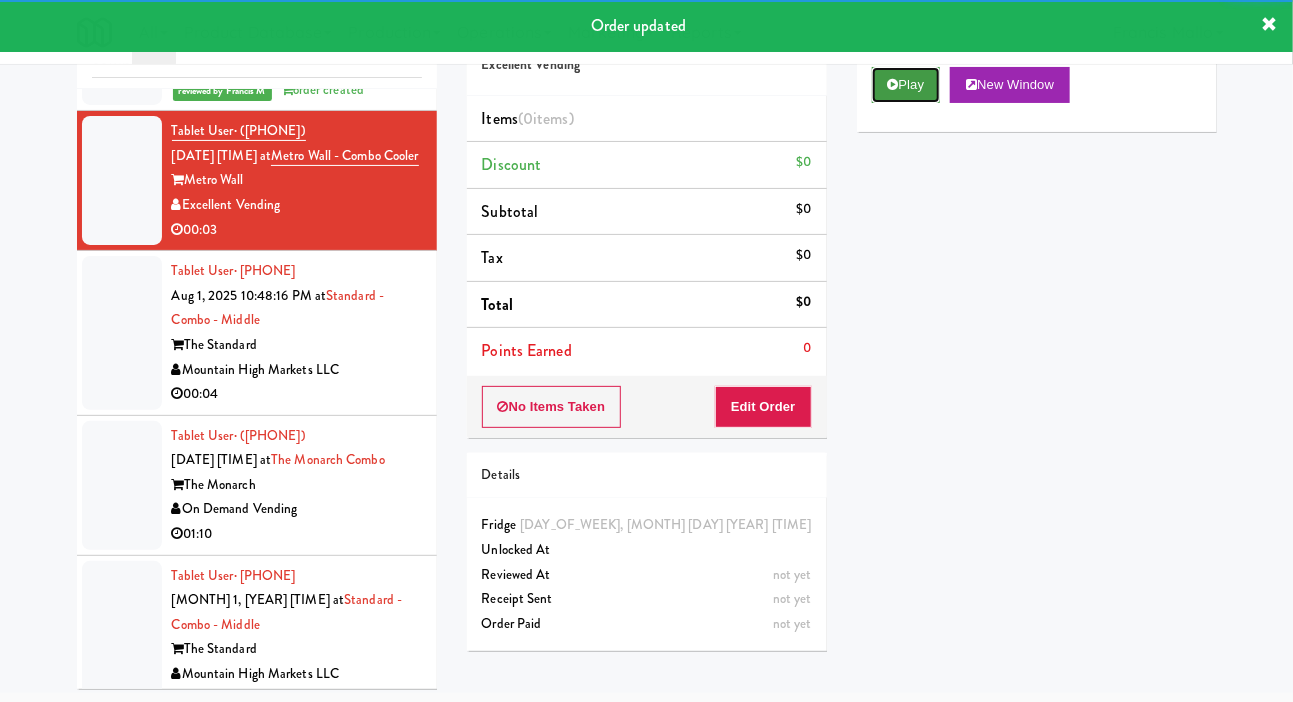 click at bounding box center (893, 84) 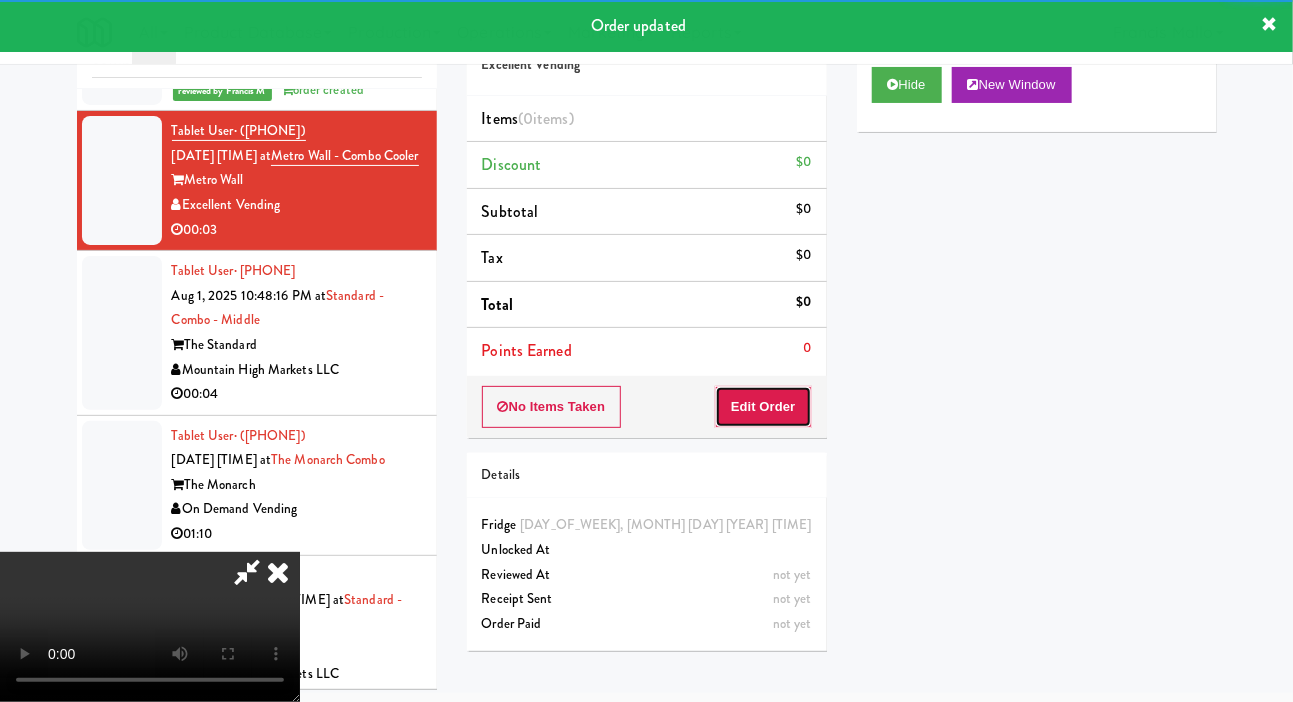 click on "Edit Order" at bounding box center (763, 407) 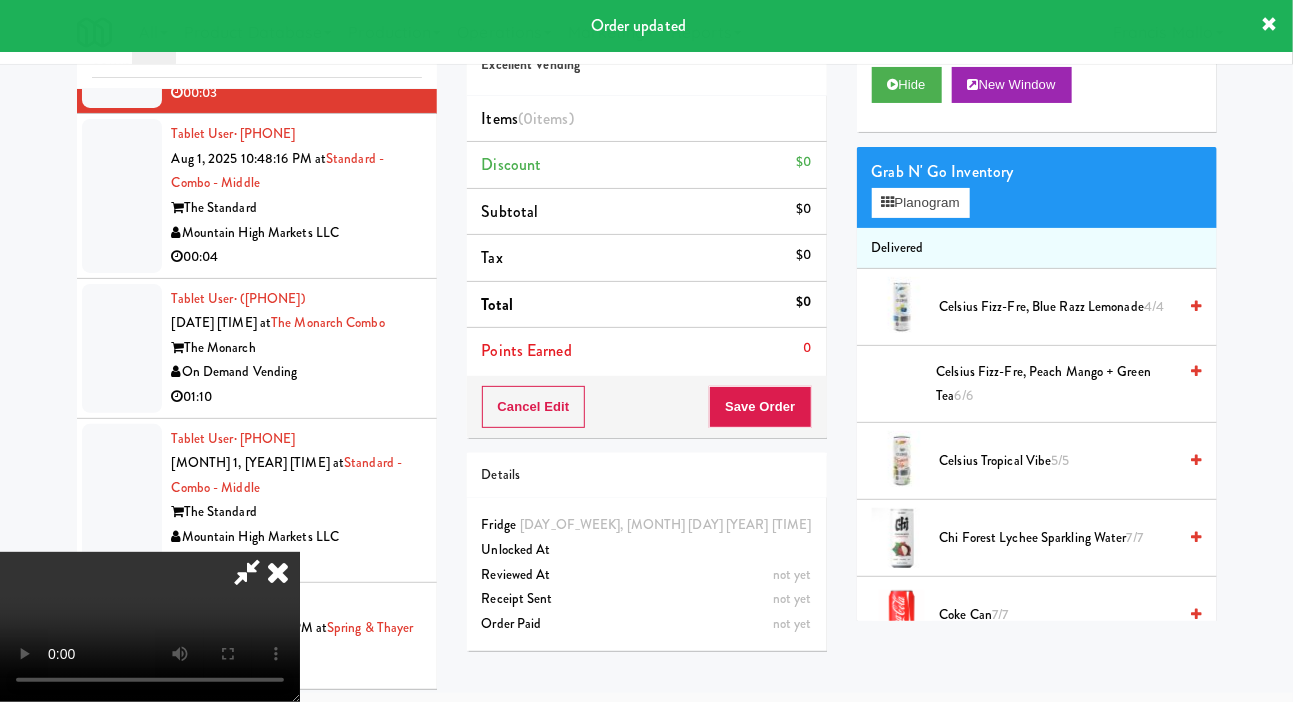 scroll, scrollTop: 1914, scrollLeft: 0, axis: vertical 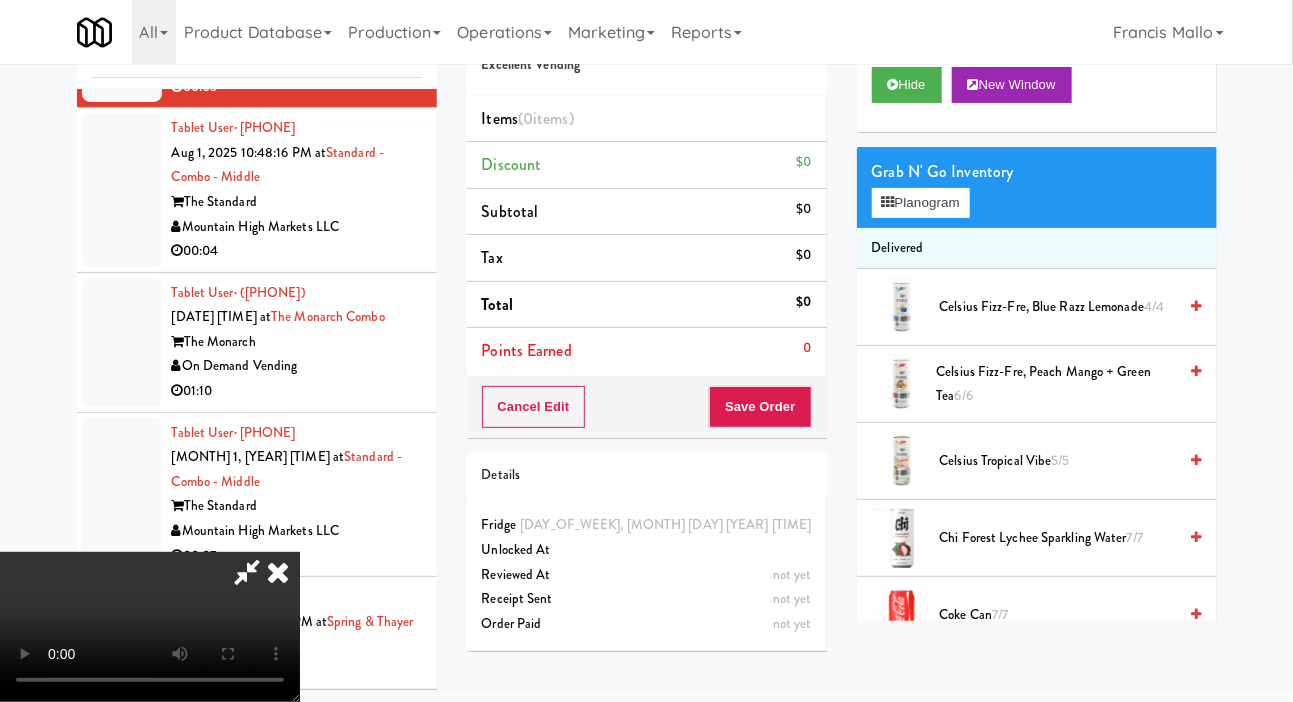 type 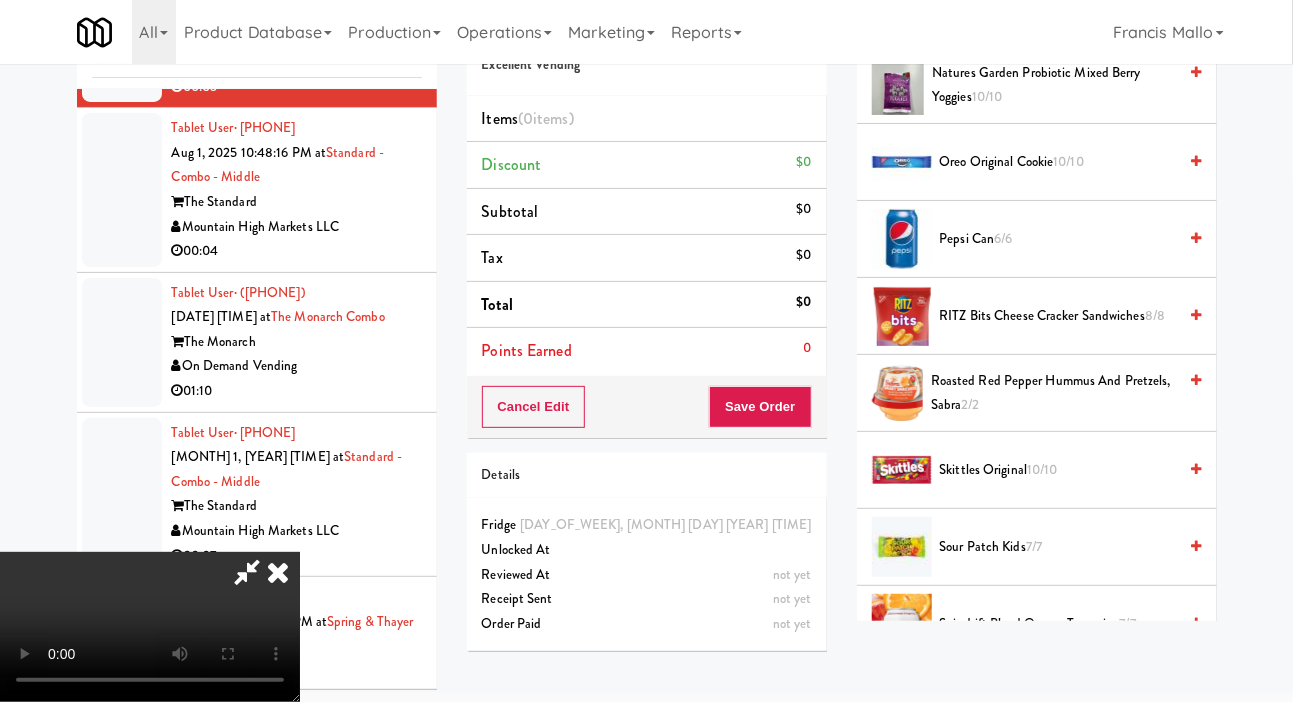 scroll, scrollTop: 997, scrollLeft: 0, axis: vertical 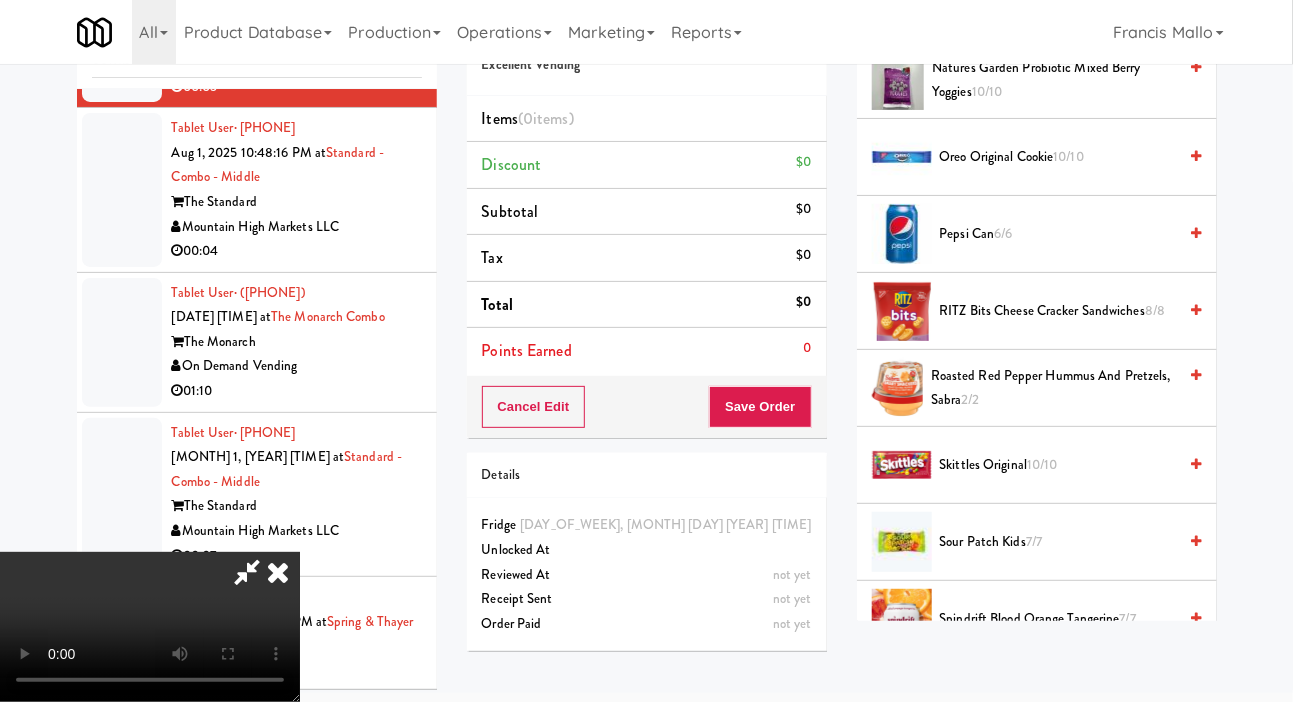 click on "Pepsi Can  6/6" at bounding box center (1058, 234) 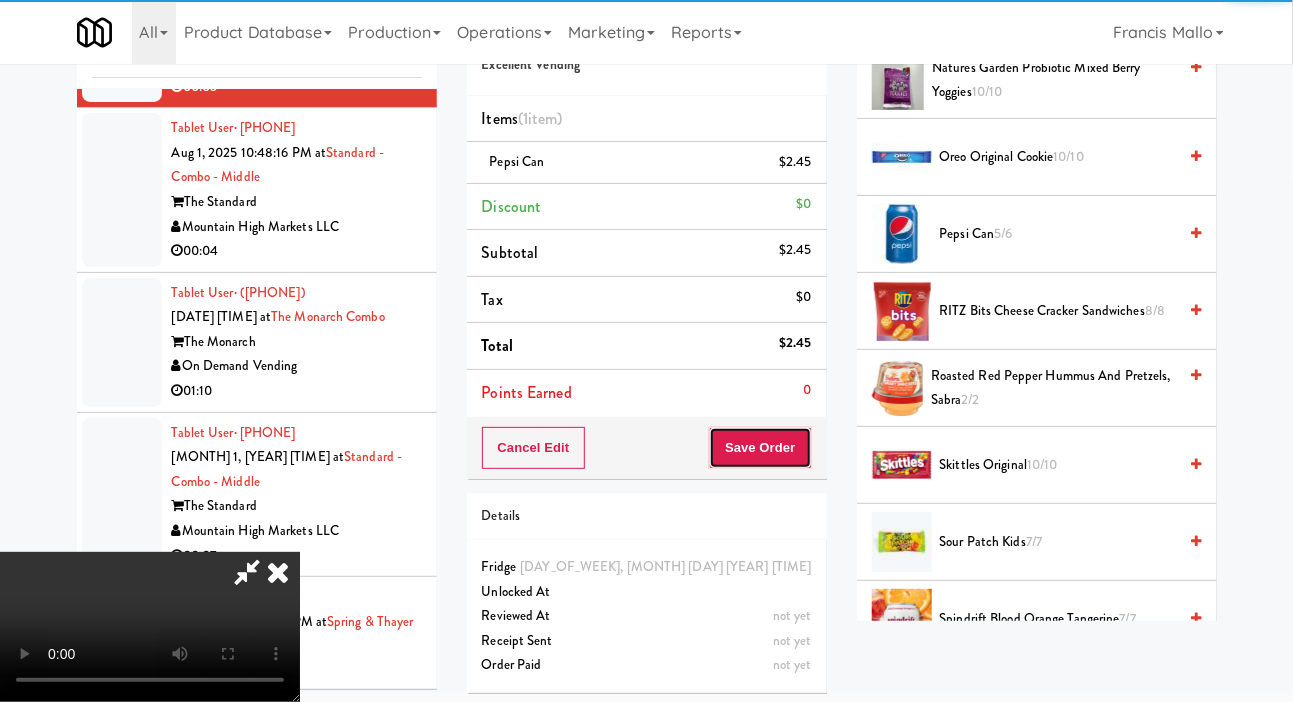 click on "Save Order" at bounding box center (760, 448) 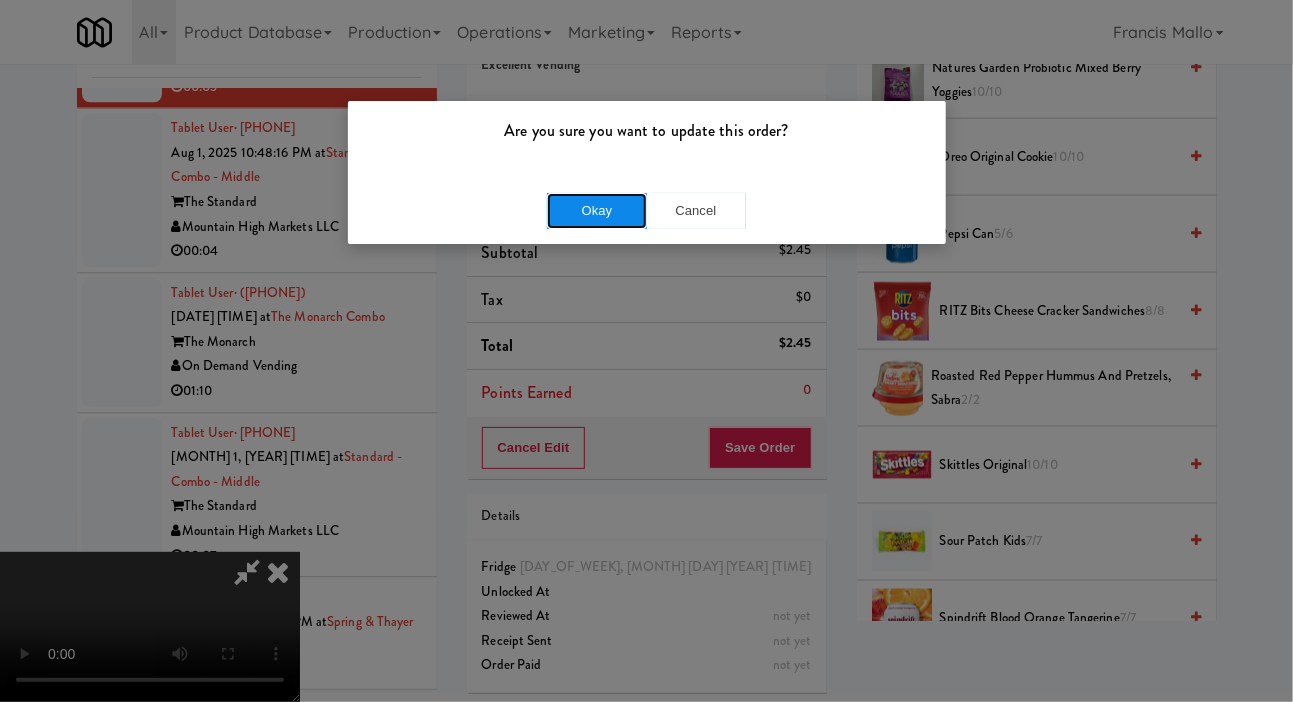 click on "Okay" at bounding box center (597, 211) 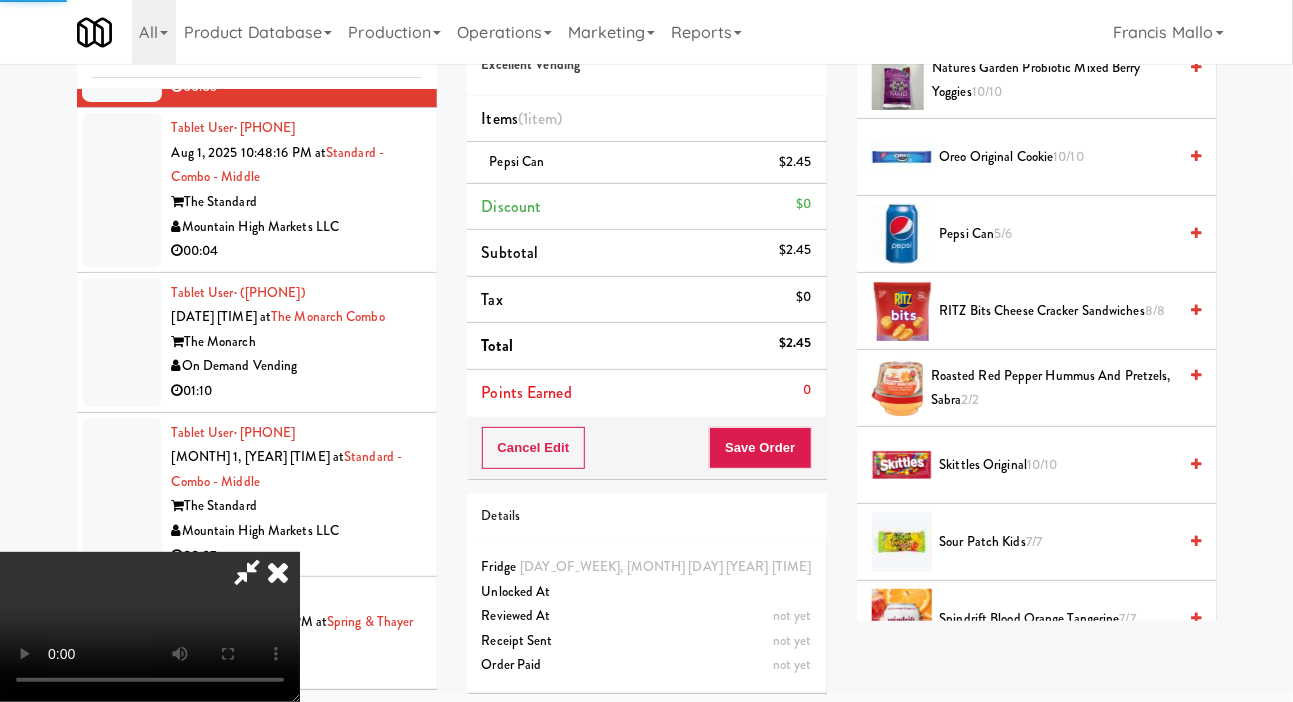 scroll, scrollTop: 116, scrollLeft: 0, axis: vertical 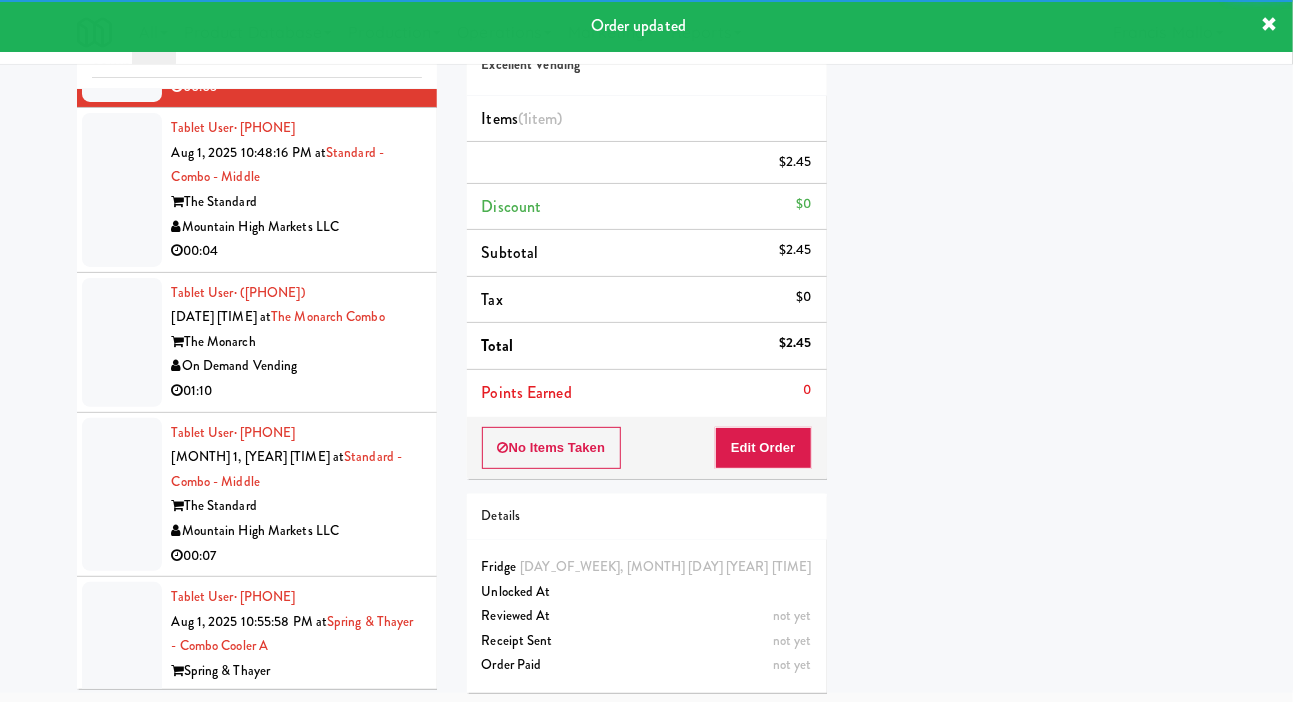 click at bounding box center (122, 342) 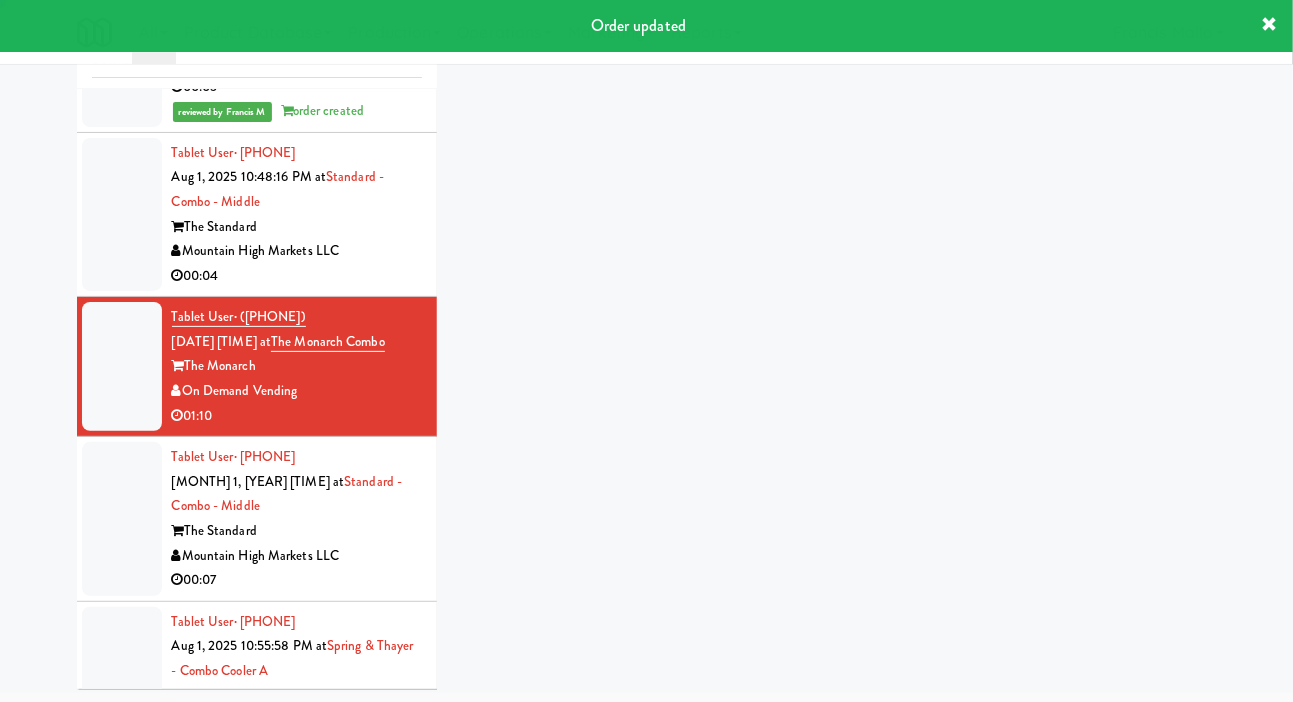 click at bounding box center [122, 215] 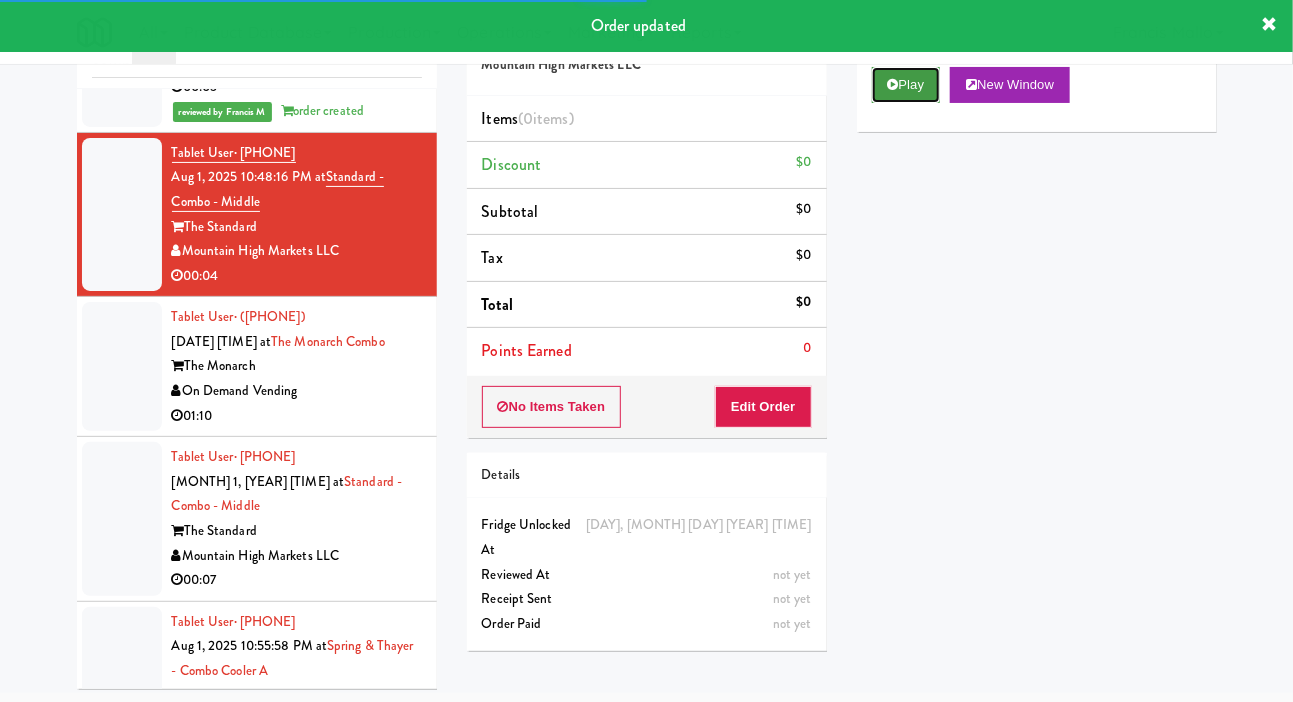 click on "Play" at bounding box center (906, 85) 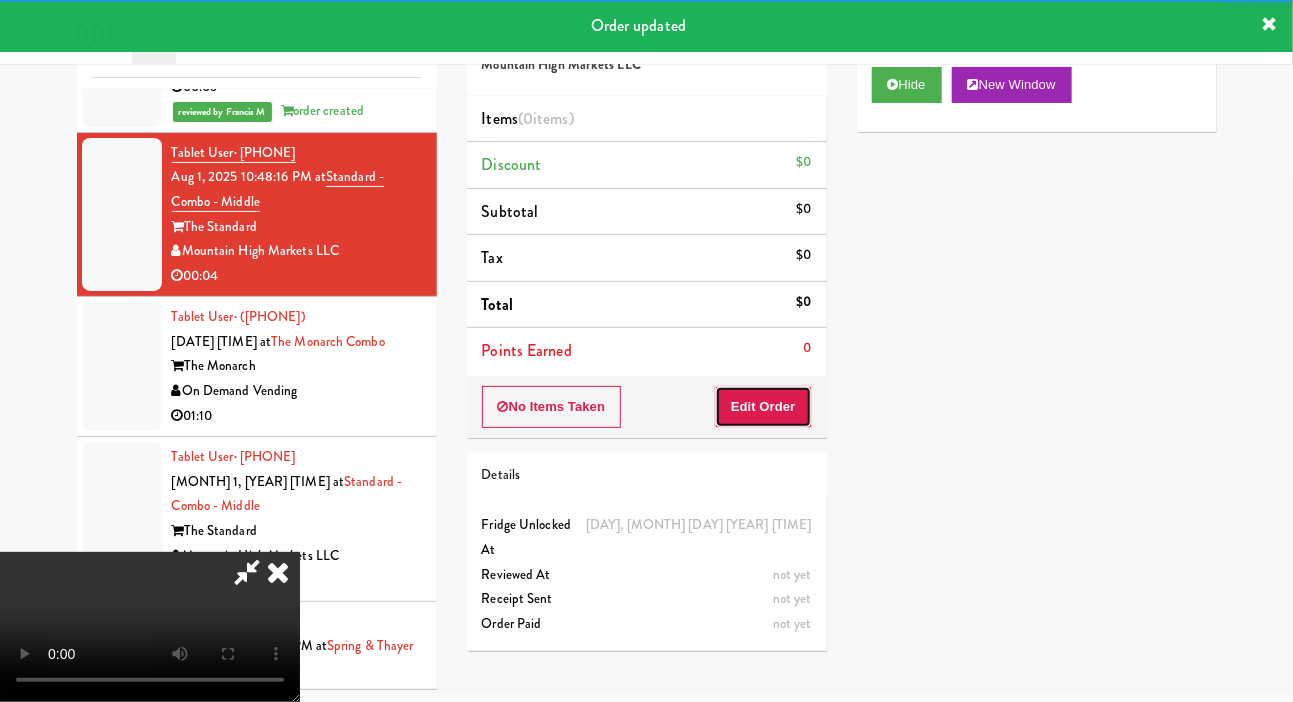 click on "Edit Order" at bounding box center (763, 407) 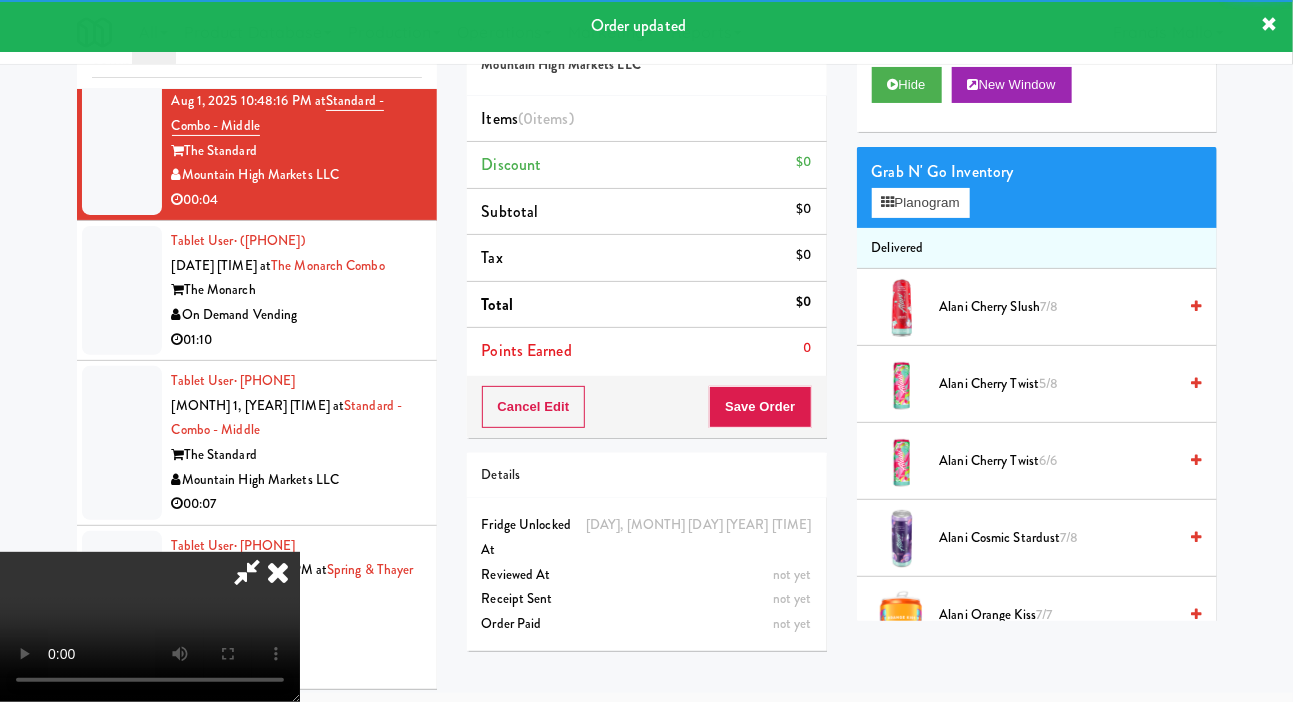 scroll, scrollTop: 2103, scrollLeft: 0, axis: vertical 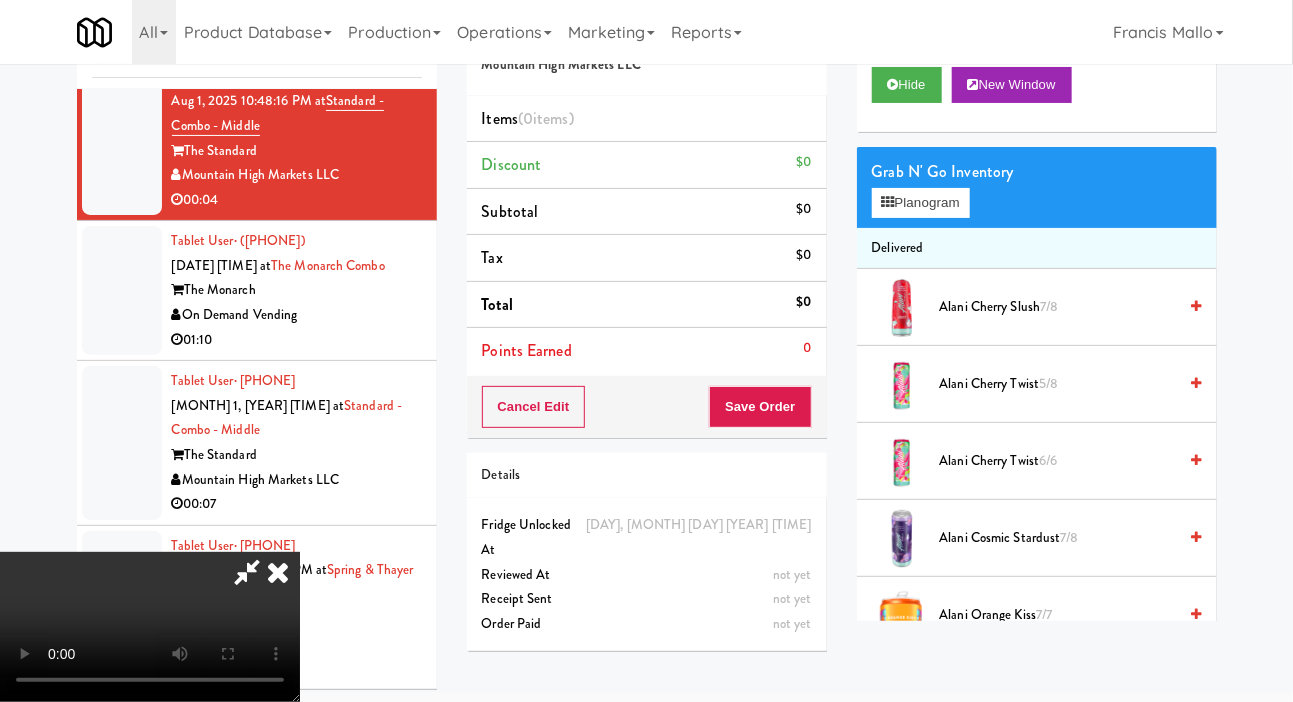 type 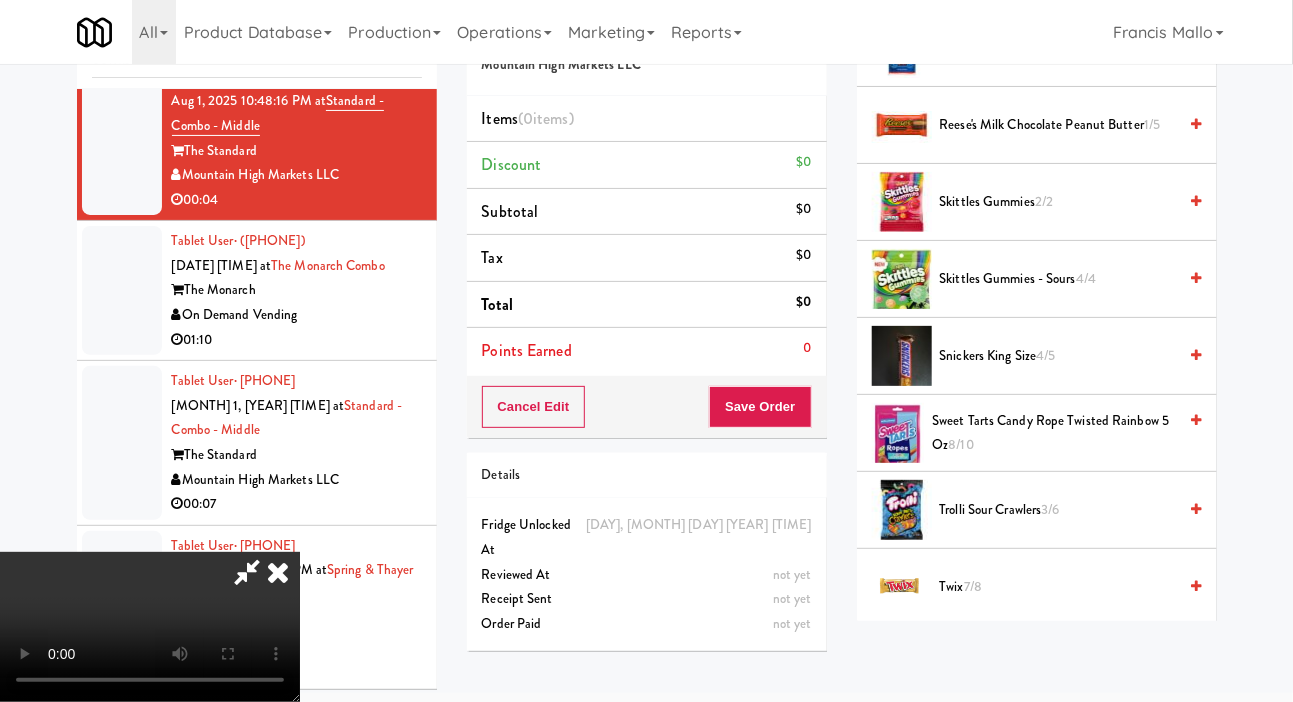 scroll, scrollTop: 2492, scrollLeft: 0, axis: vertical 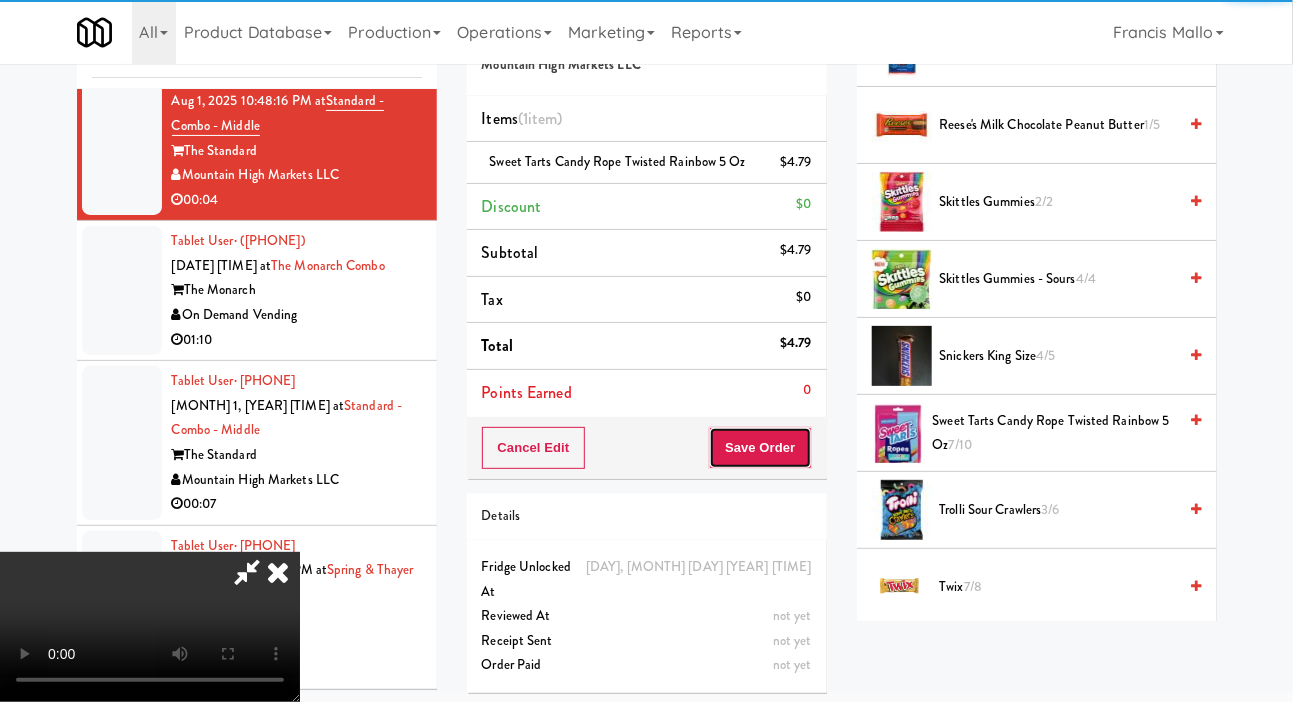 click on "Save Order" at bounding box center [760, 448] 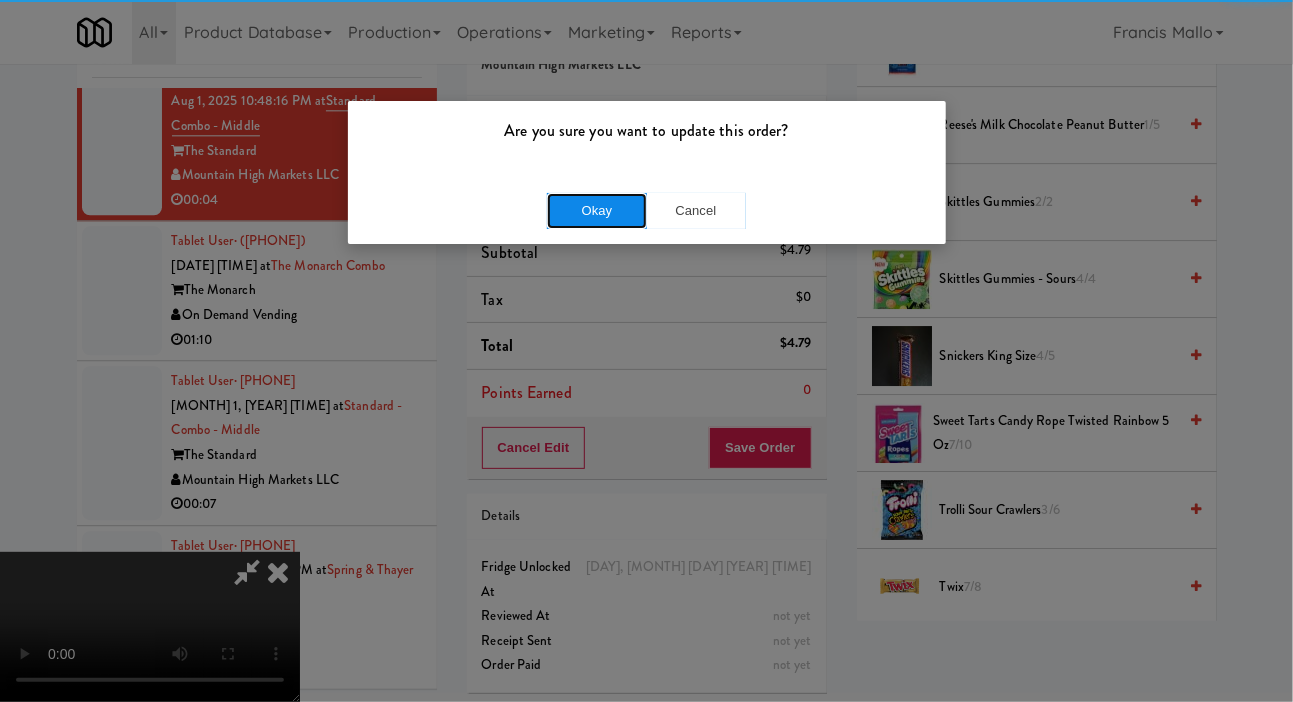 click on "Okay" at bounding box center [597, 211] 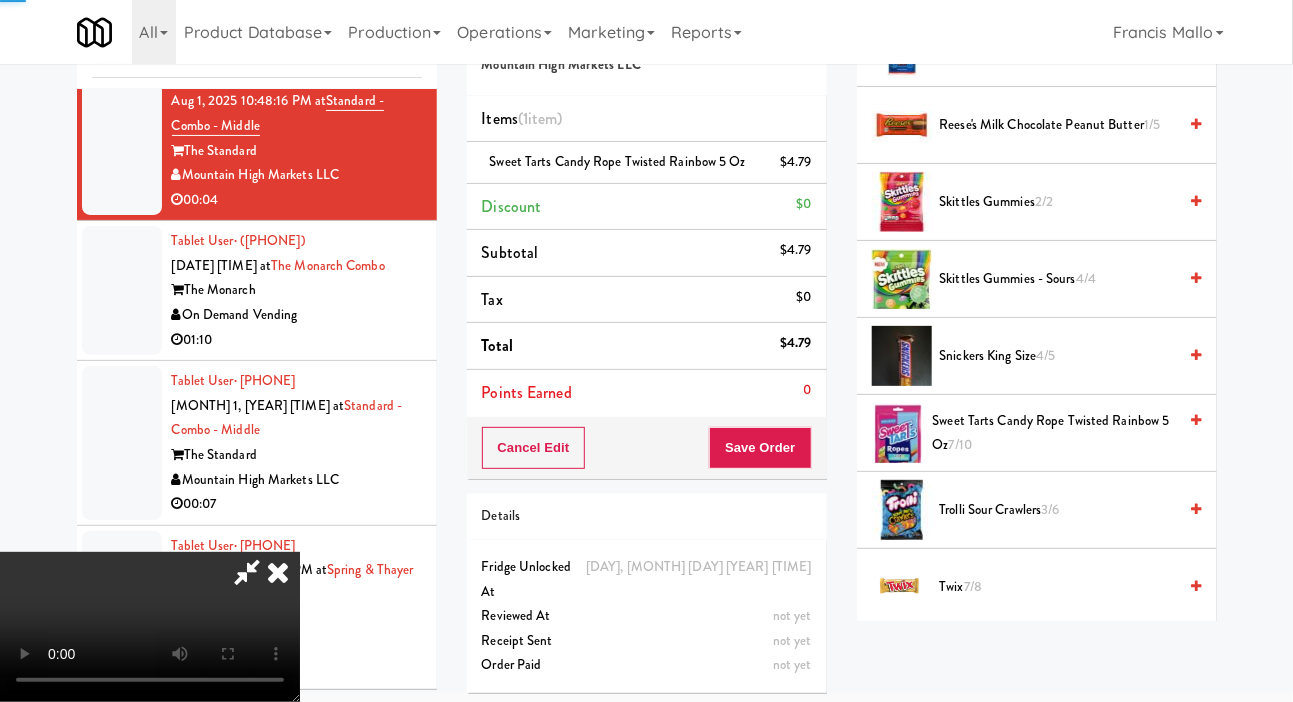click at bounding box center [122, 290] 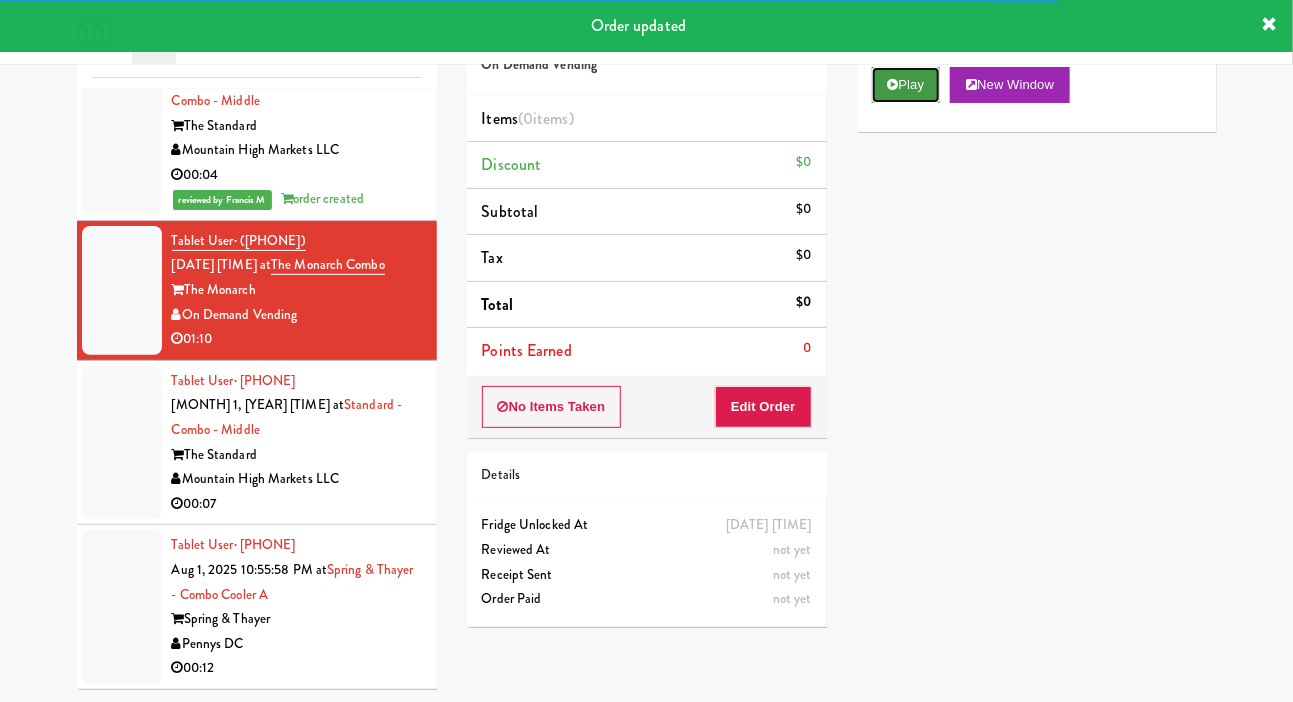 click on "Play" at bounding box center (906, 85) 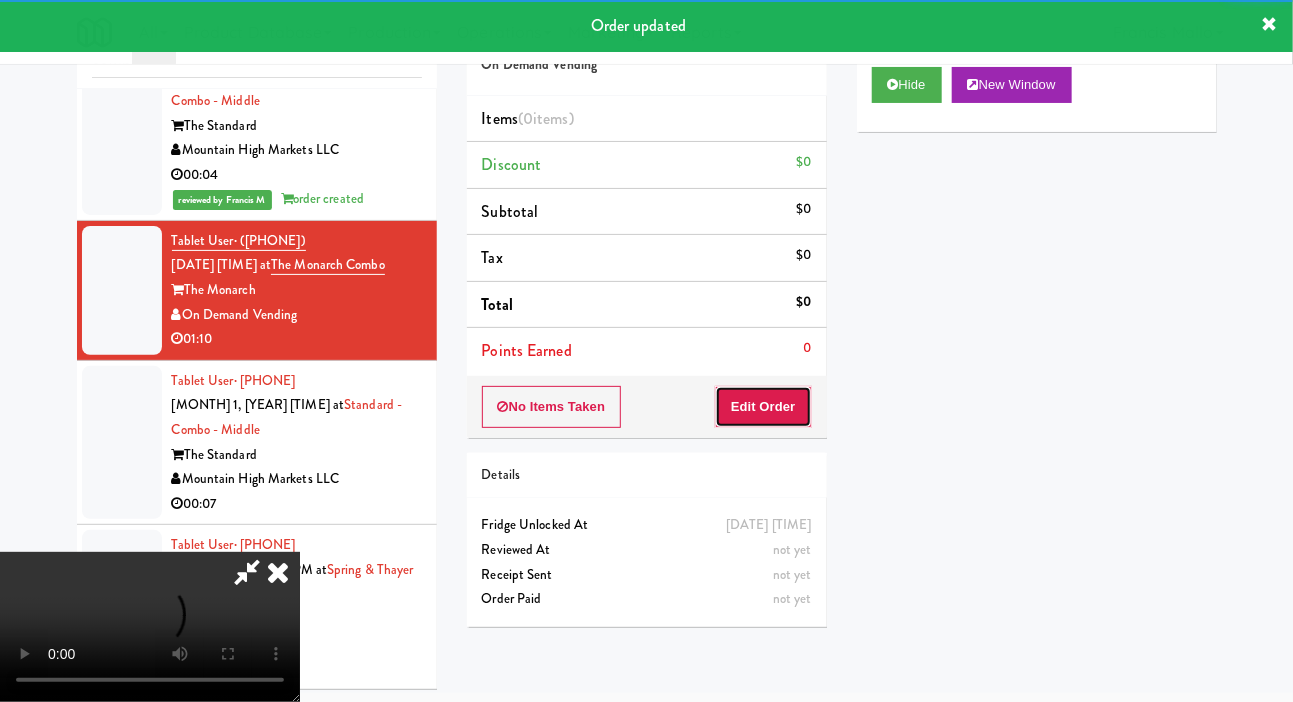click on "Edit Order" at bounding box center [763, 407] 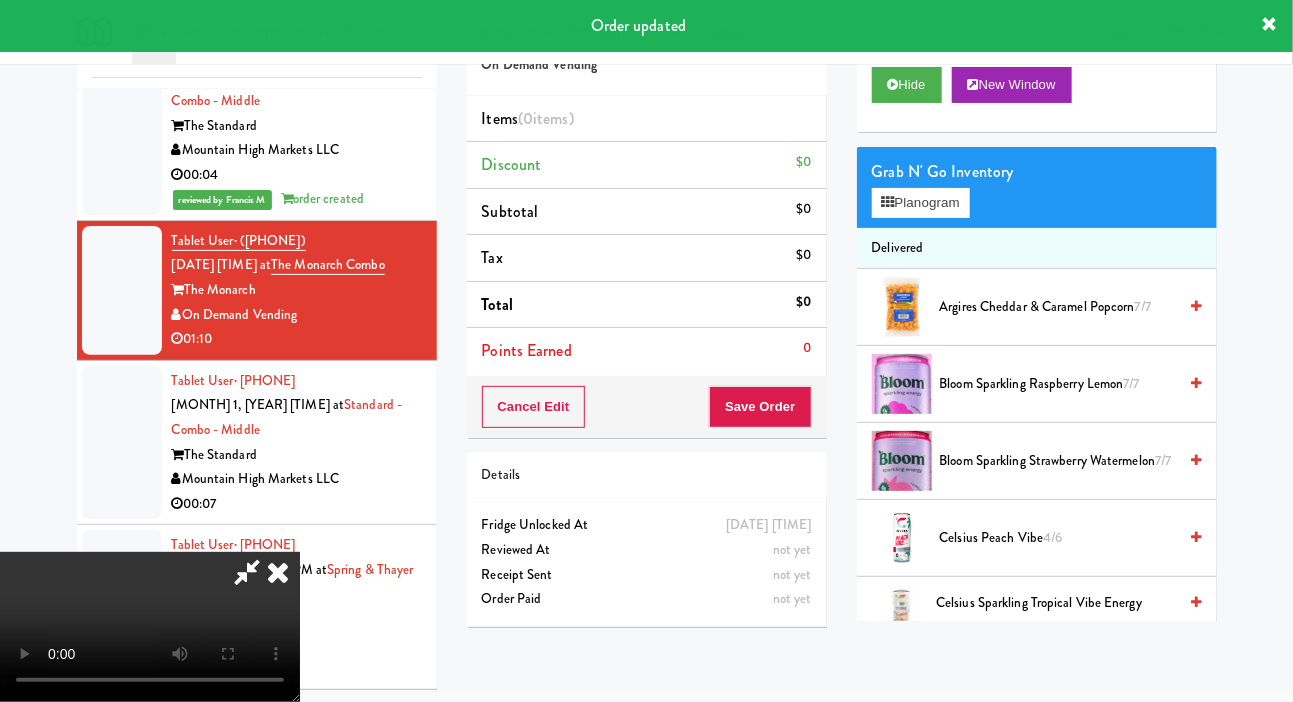 scroll, scrollTop: 2160, scrollLeft: 0, axis: vertical 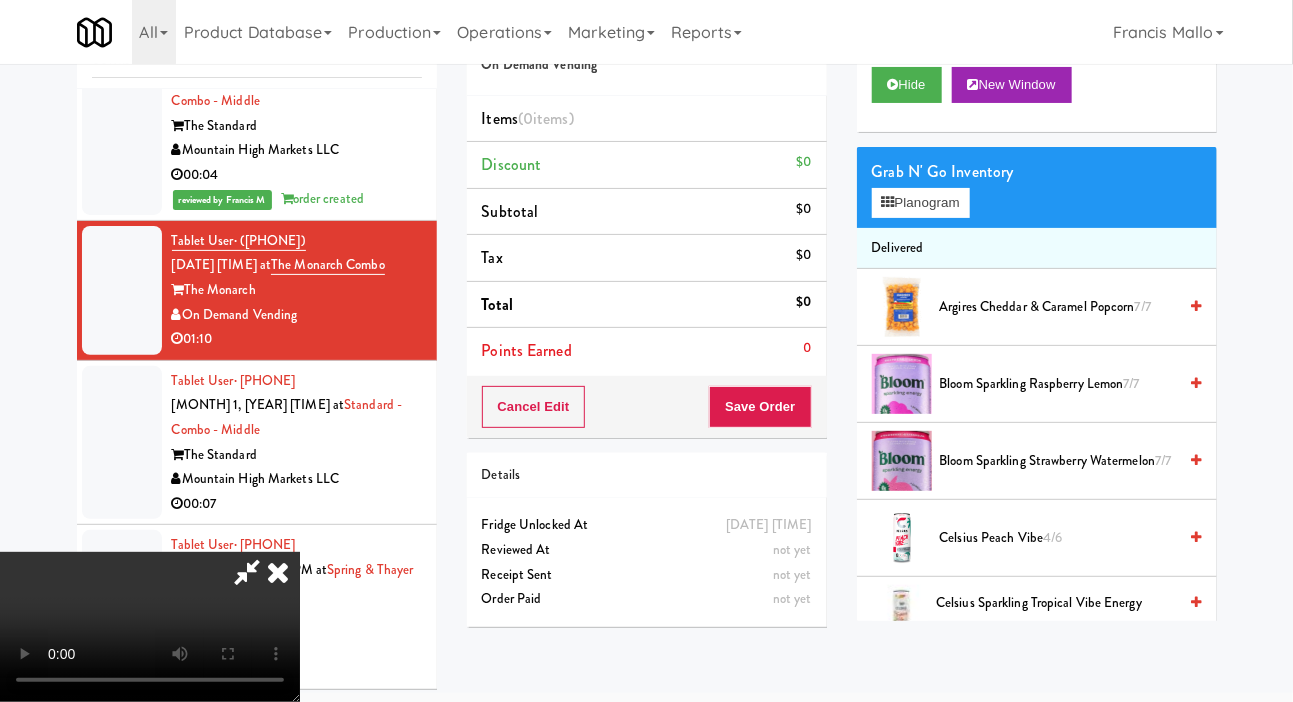 type 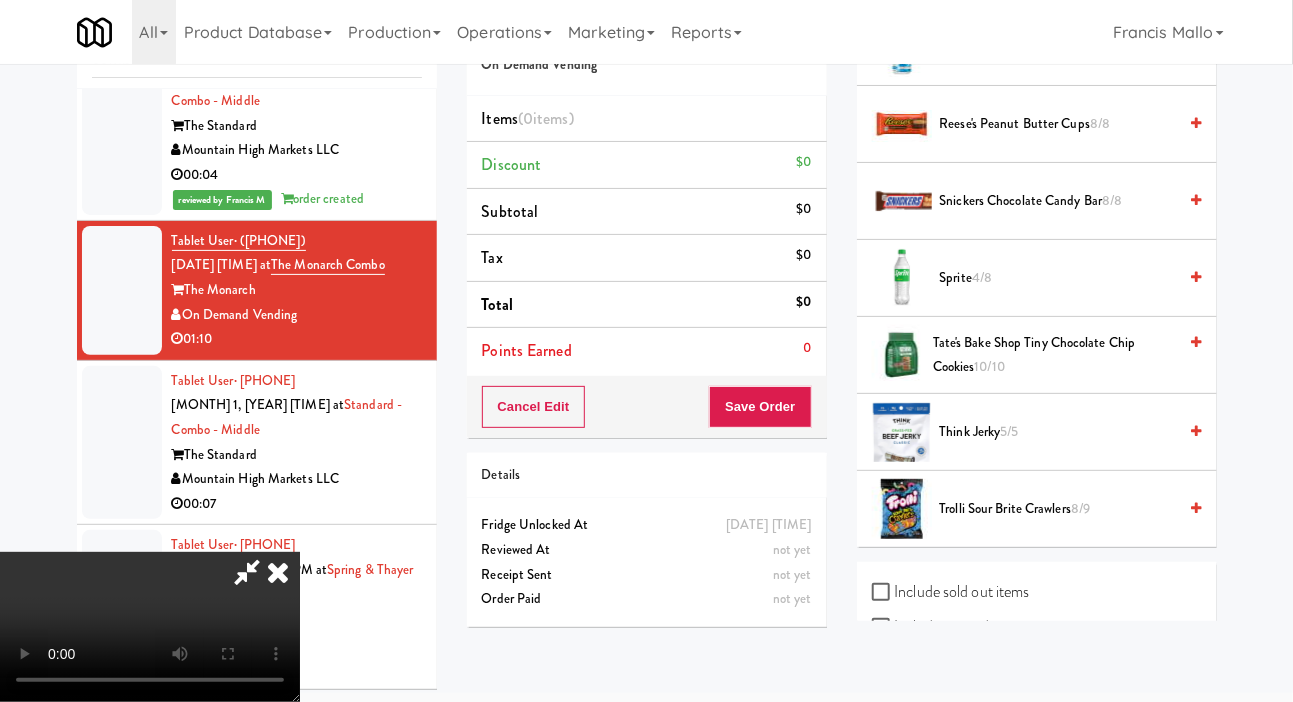 scroll, scrollTop: 2580, scrollLeft: 0, axis: vertical 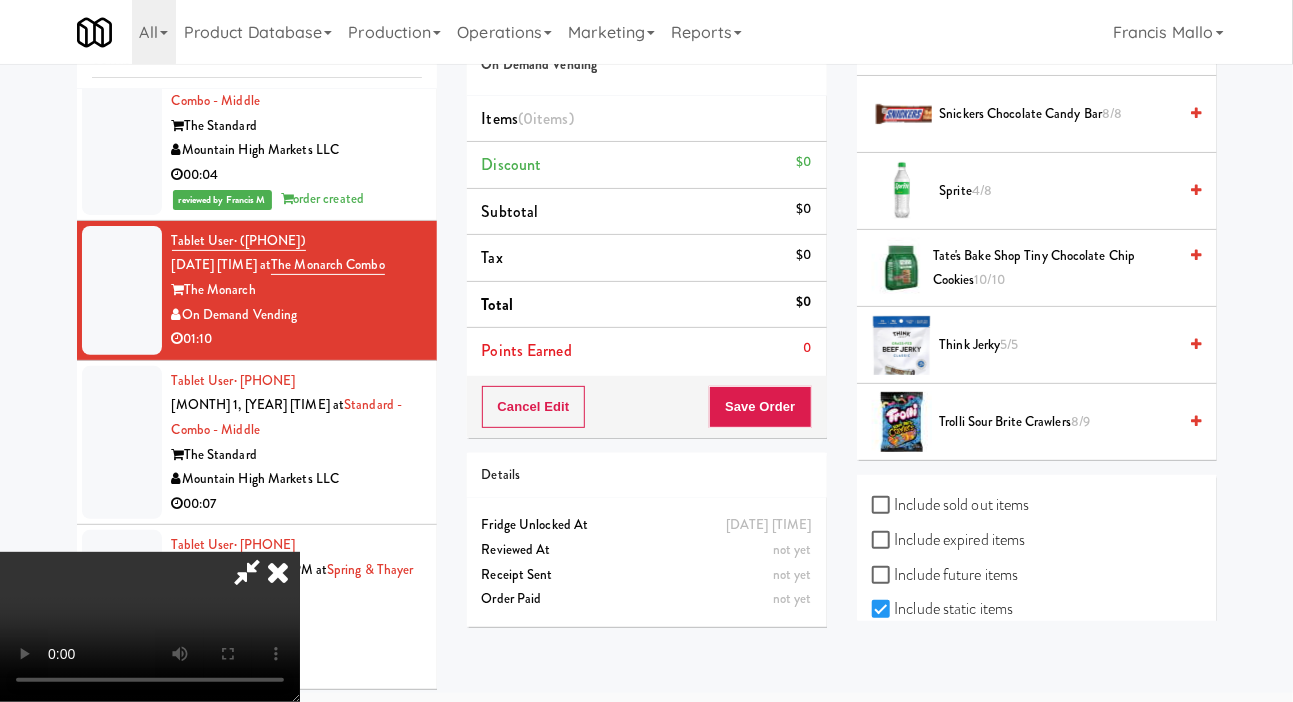 click on "Trolli Sour Brite Crawlers  8/9" at bounding box center (1058, 422) 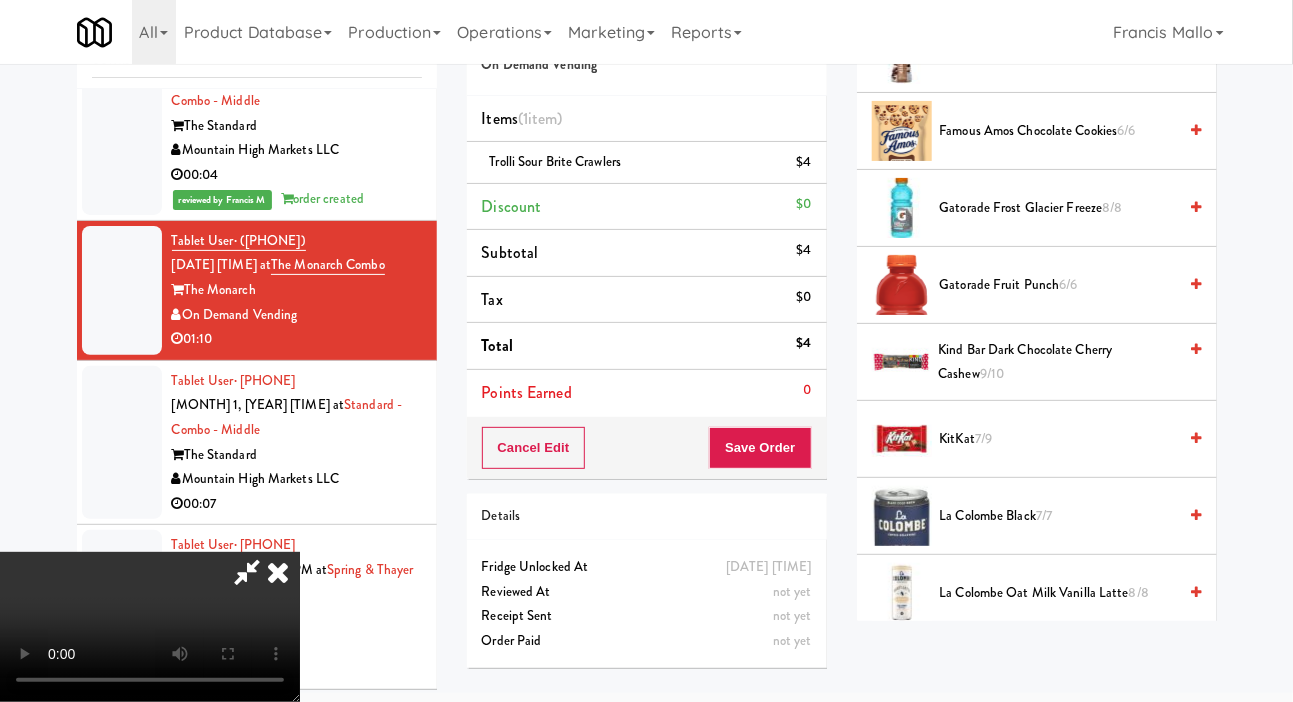 scroll, scrollTop: 1330, scrollLeft: 0, axis: vertical 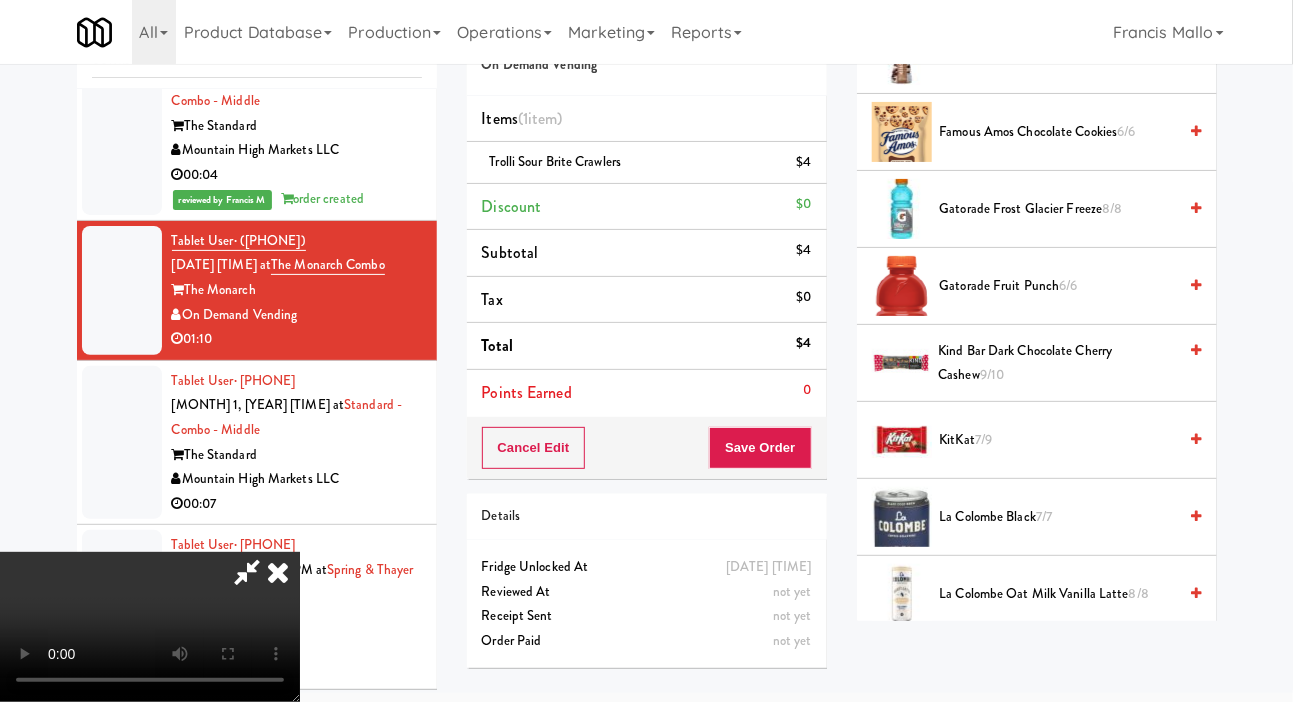 click on "Gatorade Frost Glacier Freeze  8/8" at bounding box center (1058, 209) 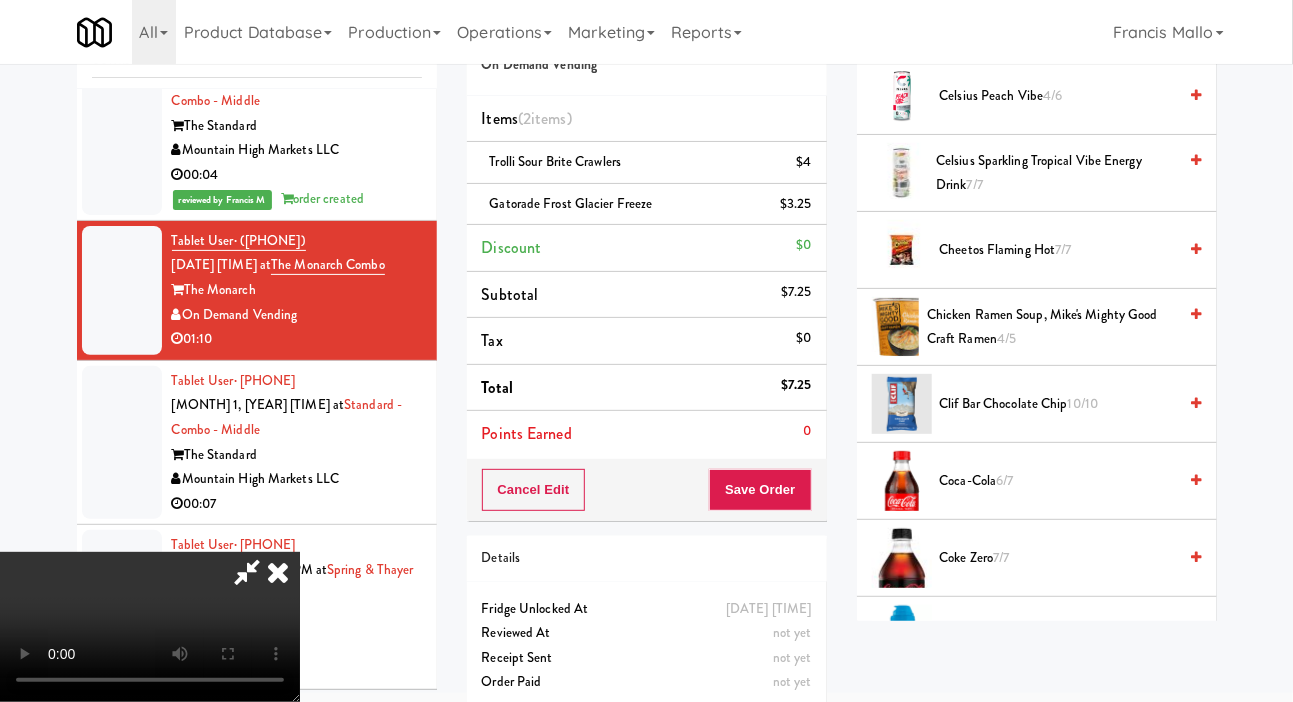 scroll, scrollTop: 434, scrollLeft: 0, axis: vertical 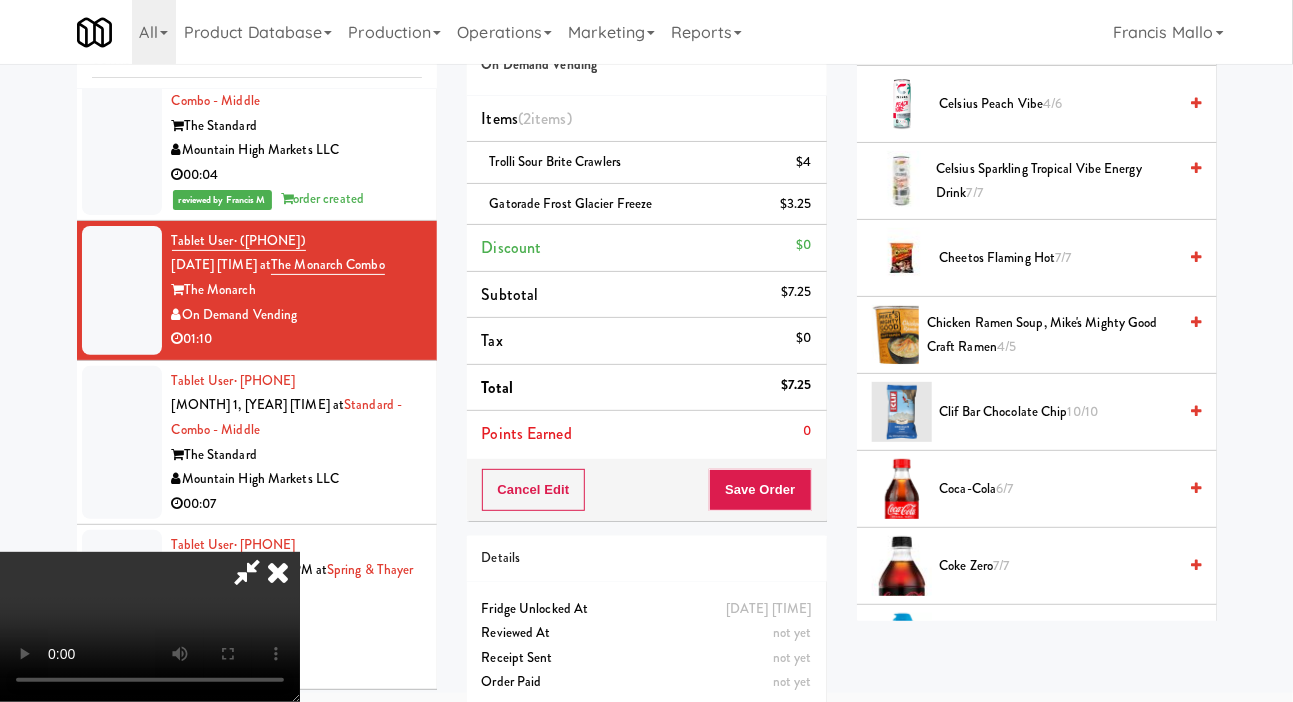 click on "Cheetos Flaming Hot  7/7" at bounding box center [1058, 258] 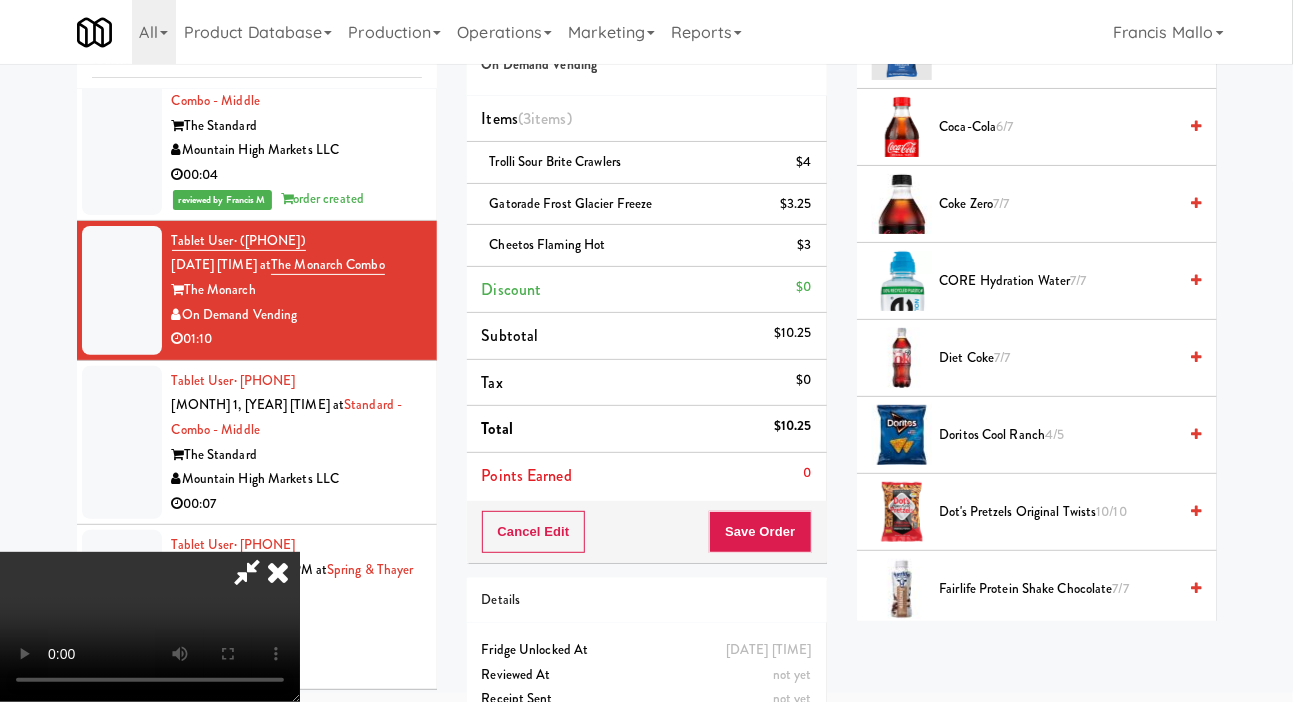 scroll, scrollTop: 842, scrollLeft: 0, axis: vertical 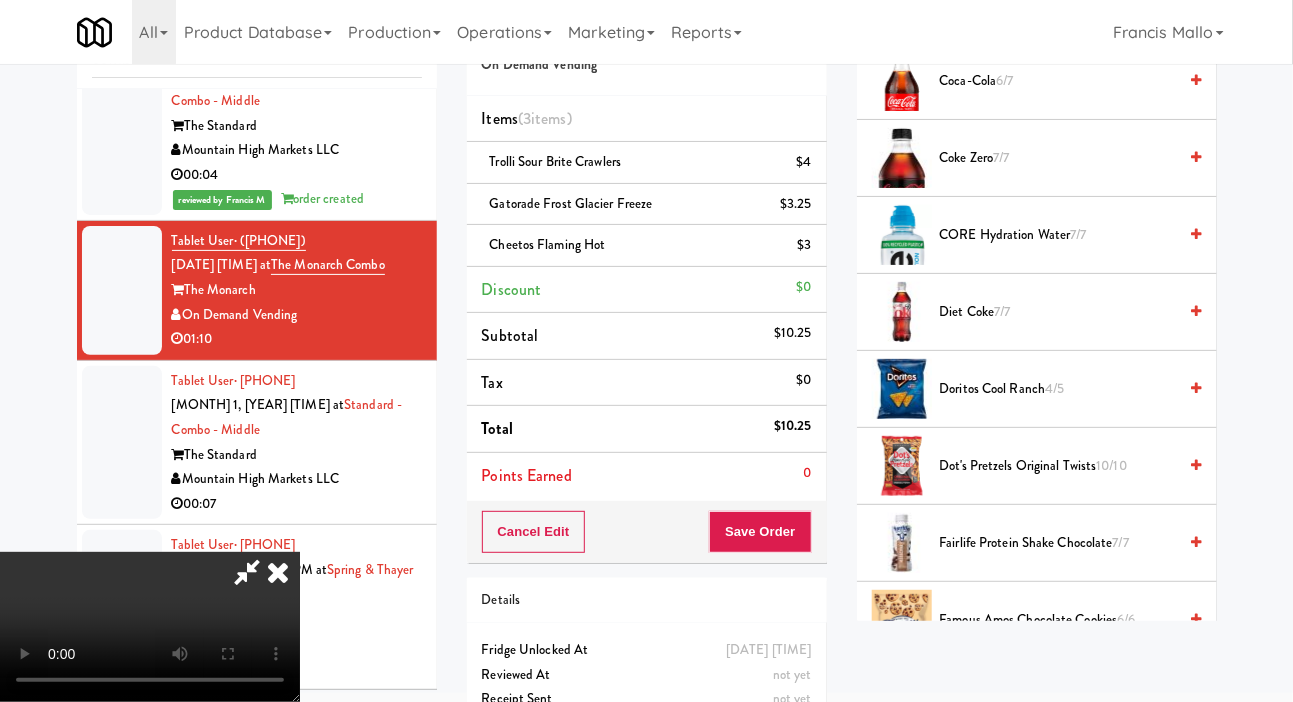 click on "Doritos Cool Ranch  4/5" at bounding box center (1058, 389) 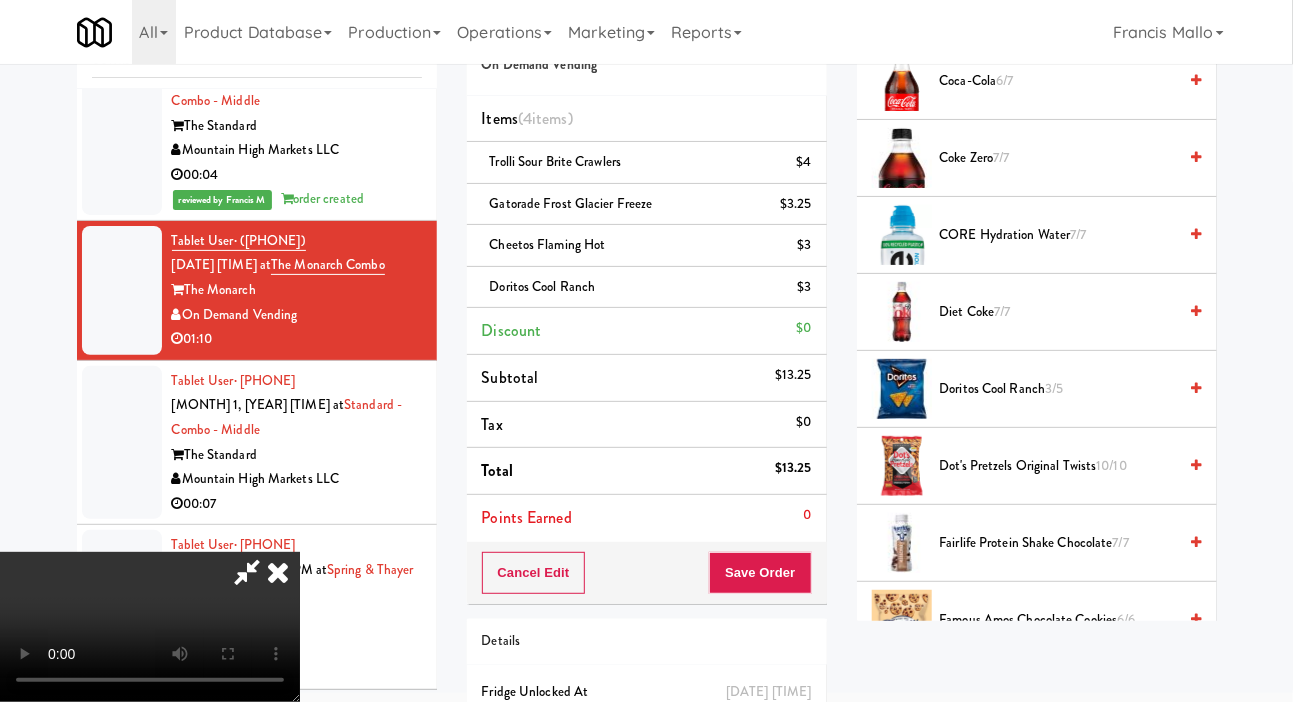 scroll, scrollTop: 0, scrollLeft: 0, axis: both 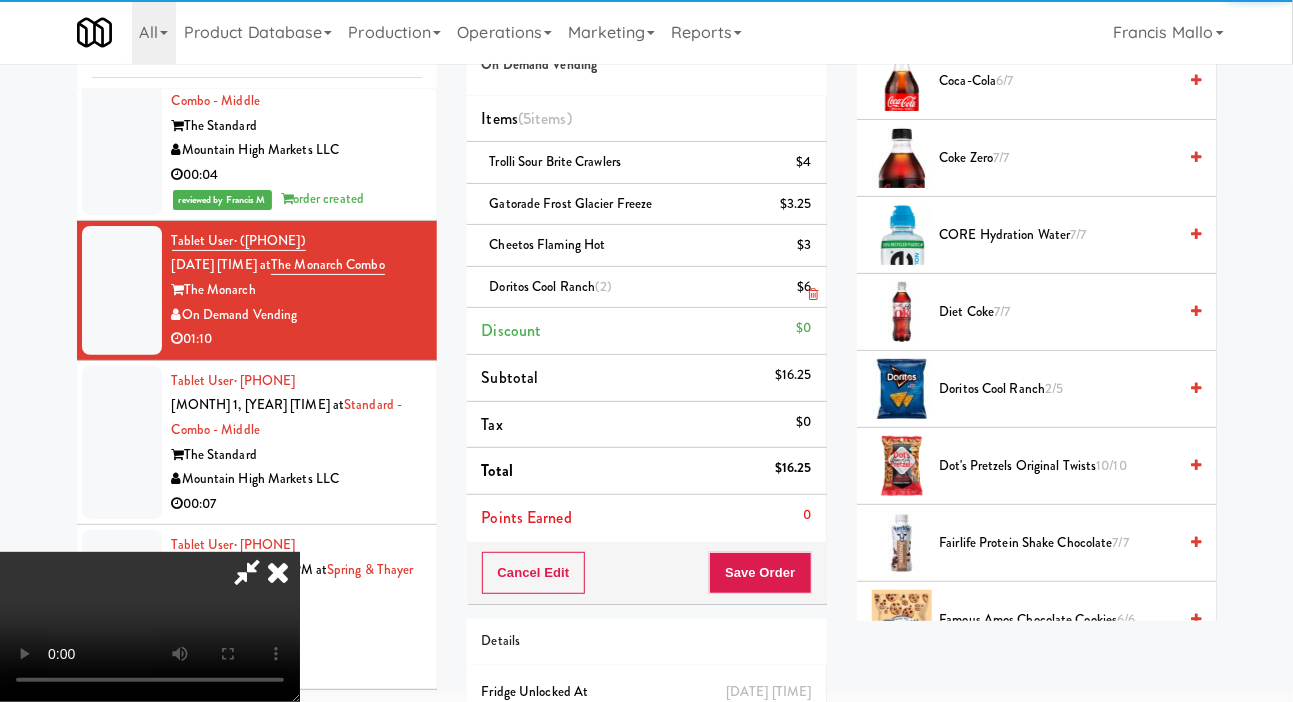 click on "Doritos Cool Ranch  (2) $6" at bounding box center (647, 288) 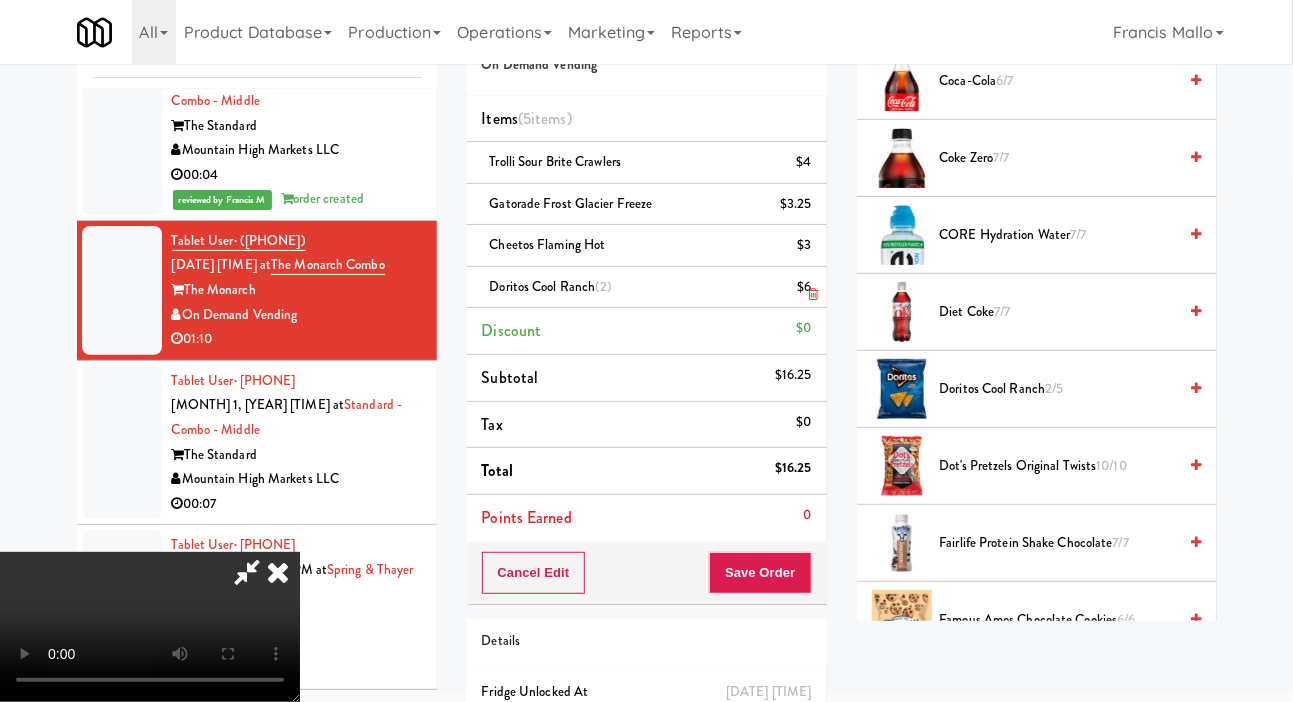 click at bounding box center [813, 294] 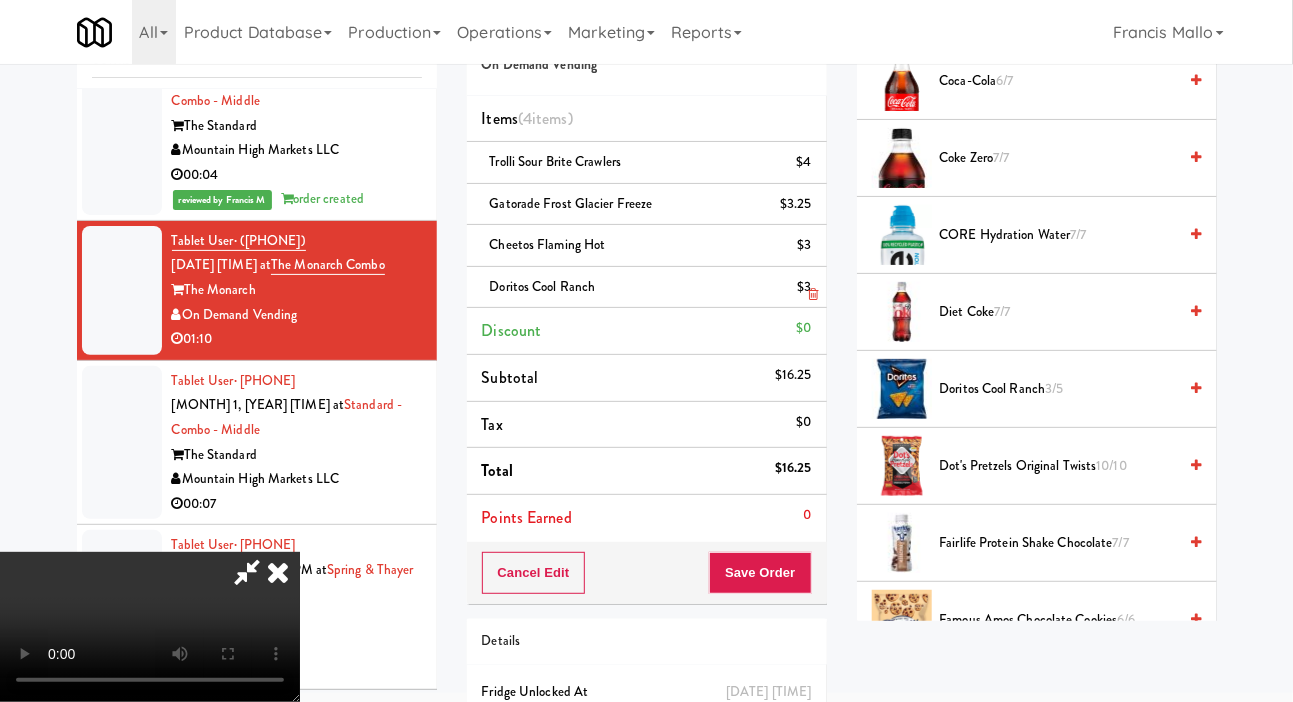 click at bounding box center (813, 294) 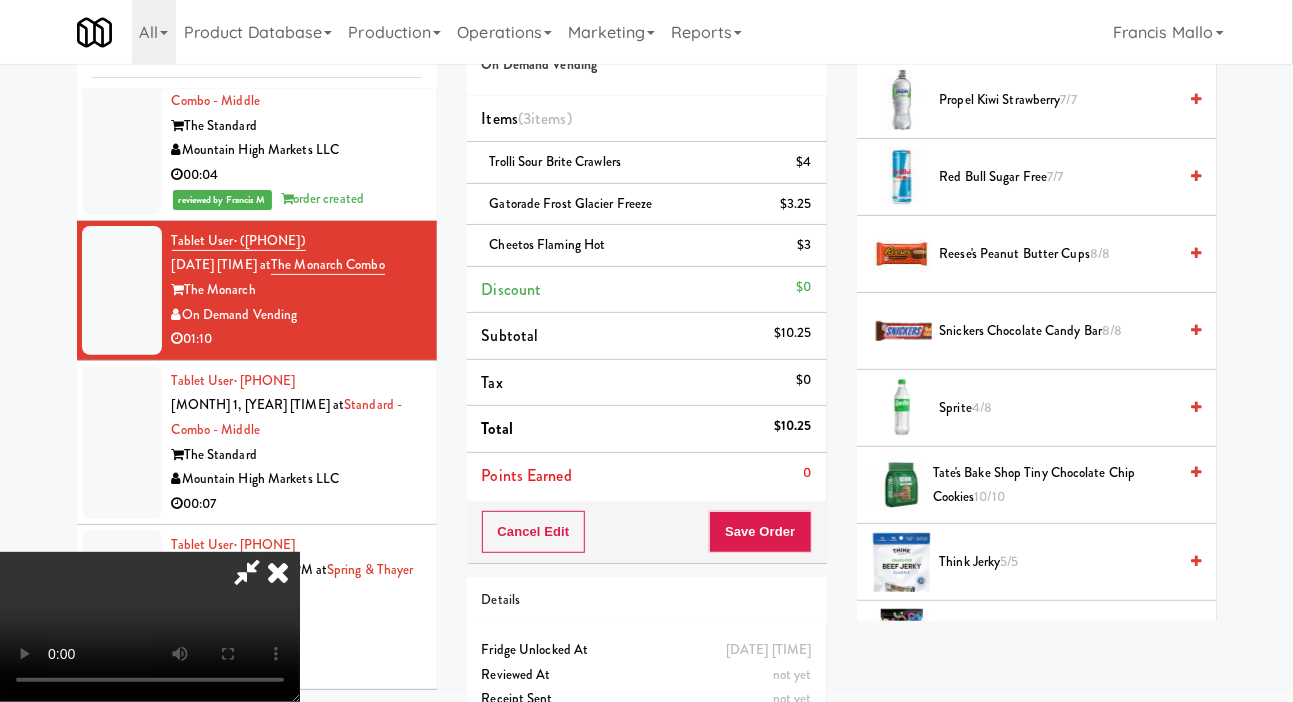 scroll, scrollTop: 2361, scrollLeft: 0, axis: vertical 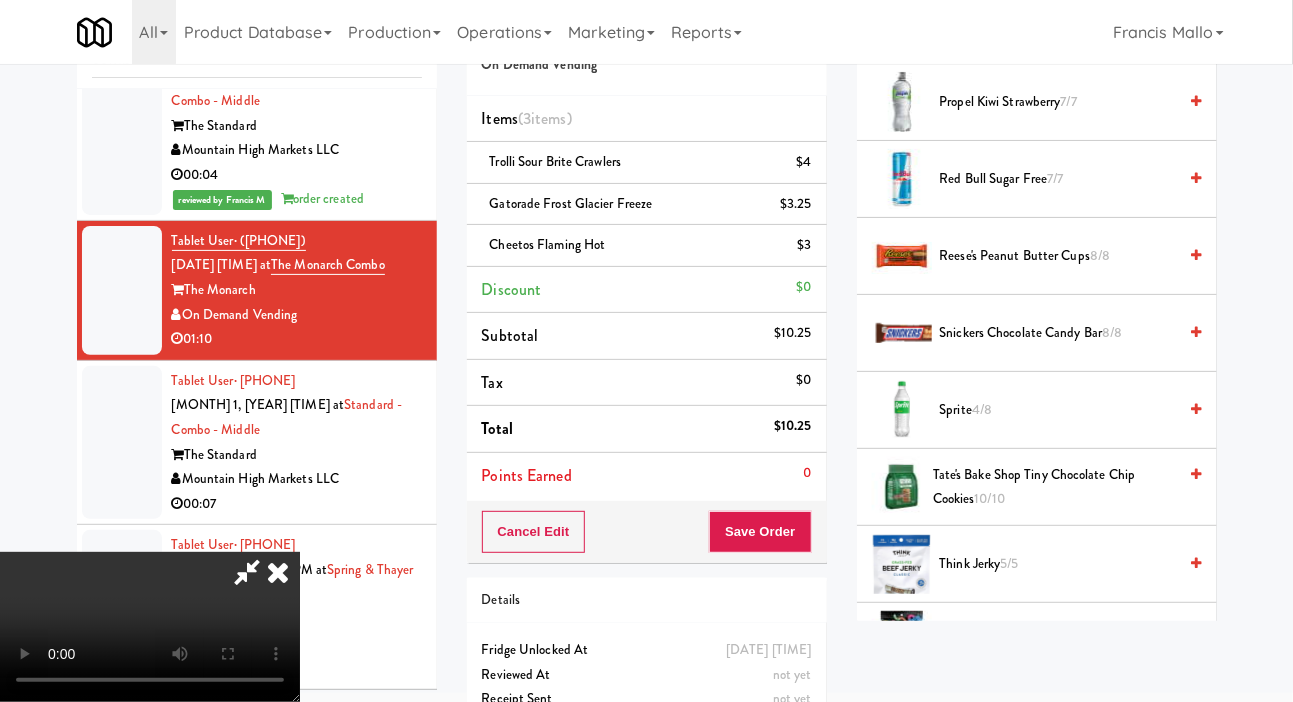 click on "Snickers Chocolate Candy Bar  8/8" at bounding box center (1058, 333) 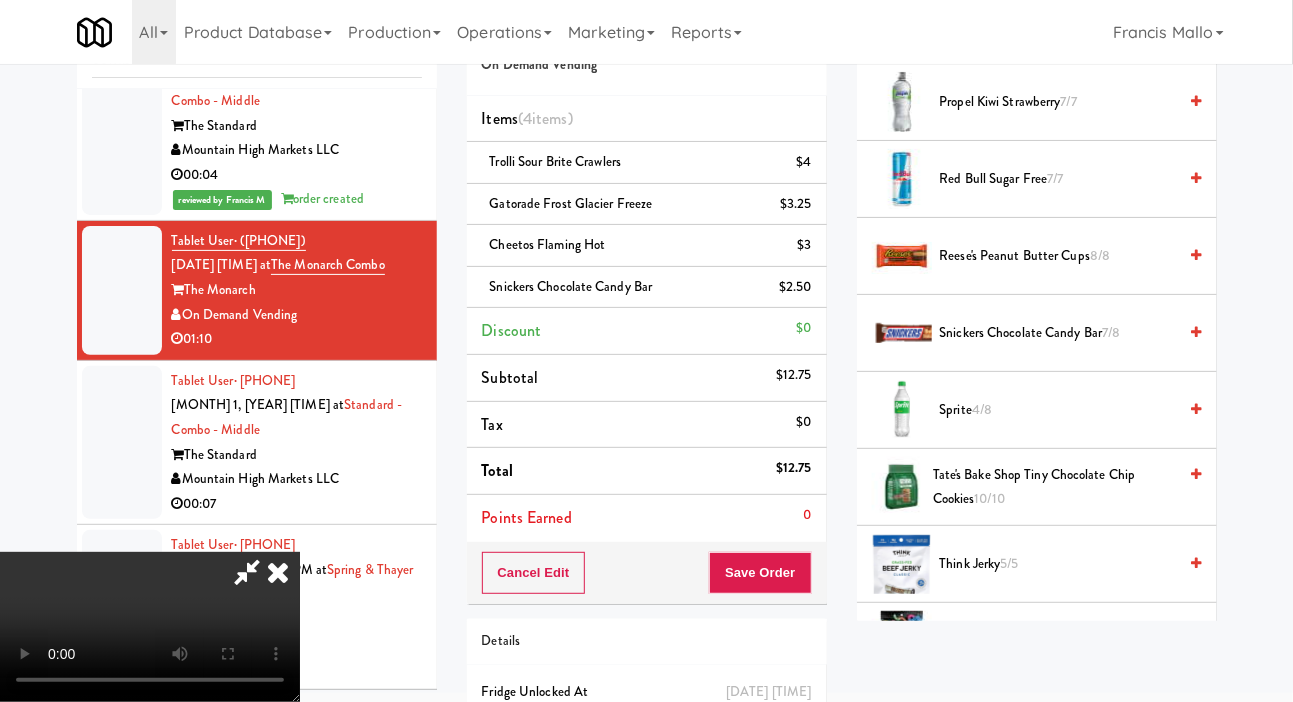 scroll, scrollTop: 73, scrollLeft: 0, axis: vertical 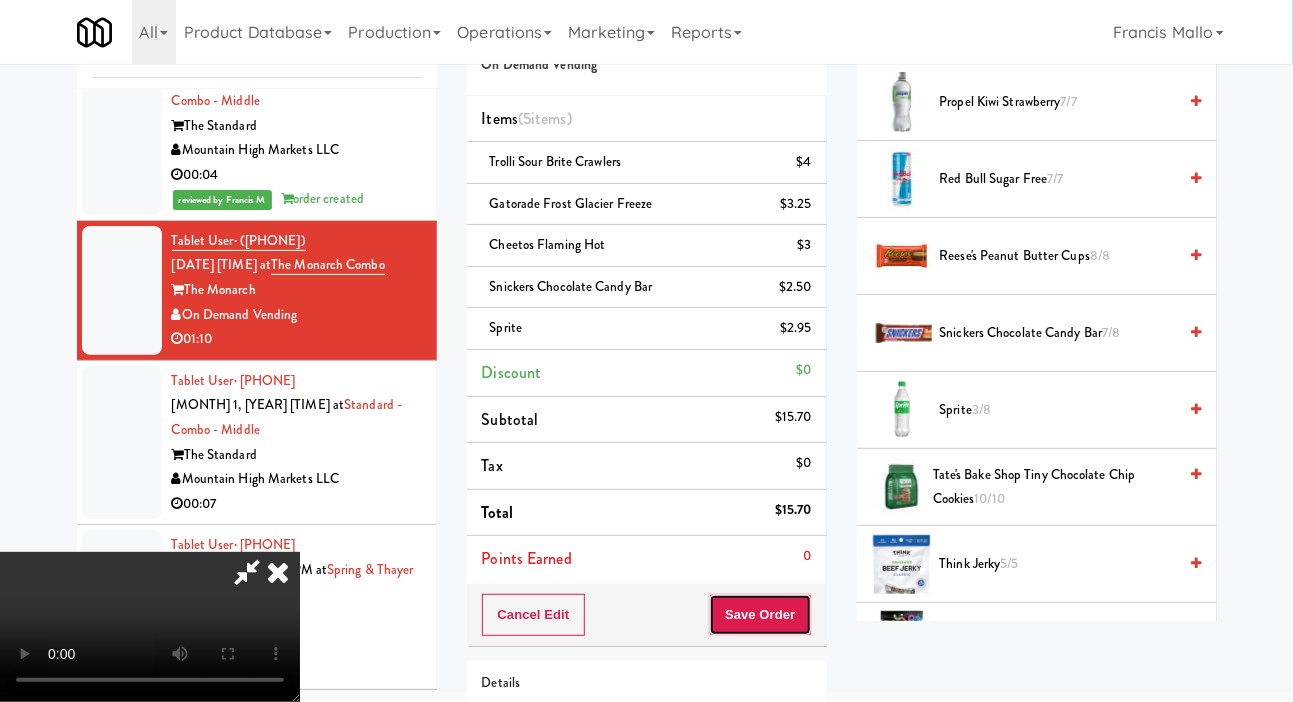 click on "Save Order" at bounding box center [760, 615] 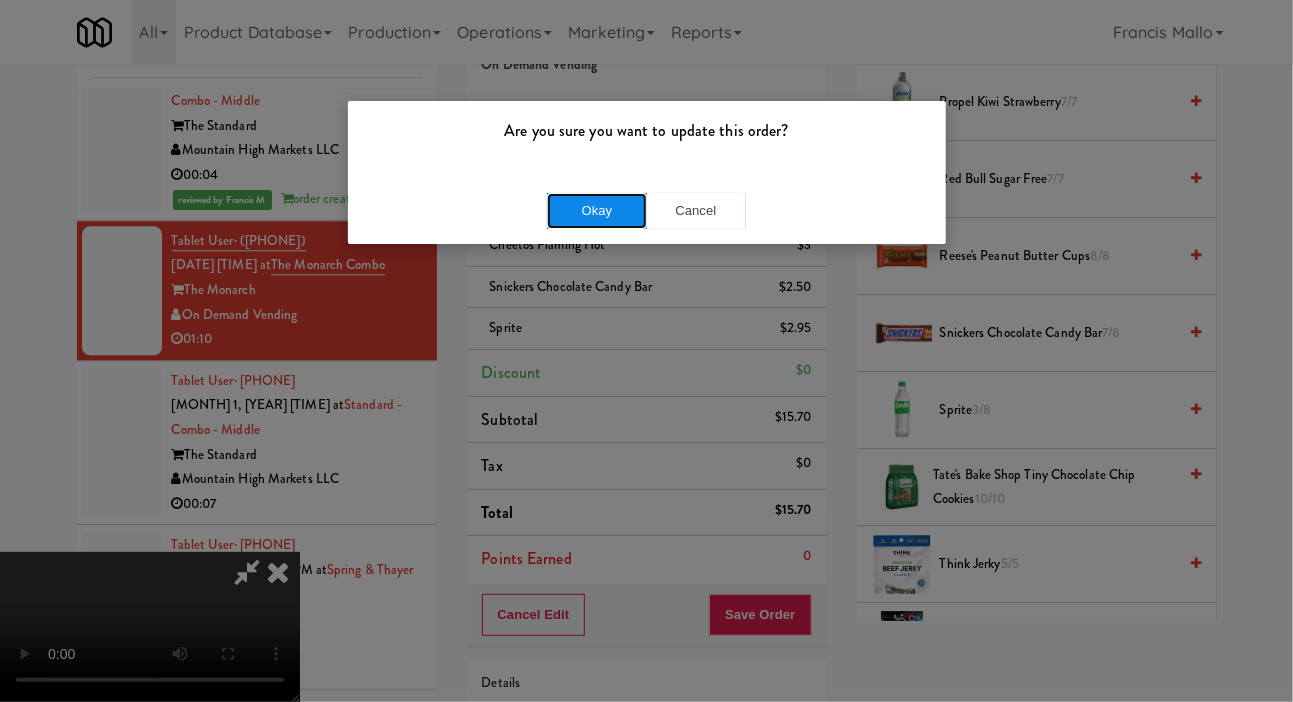 click on "Okay" at bounding box center (597, 211) 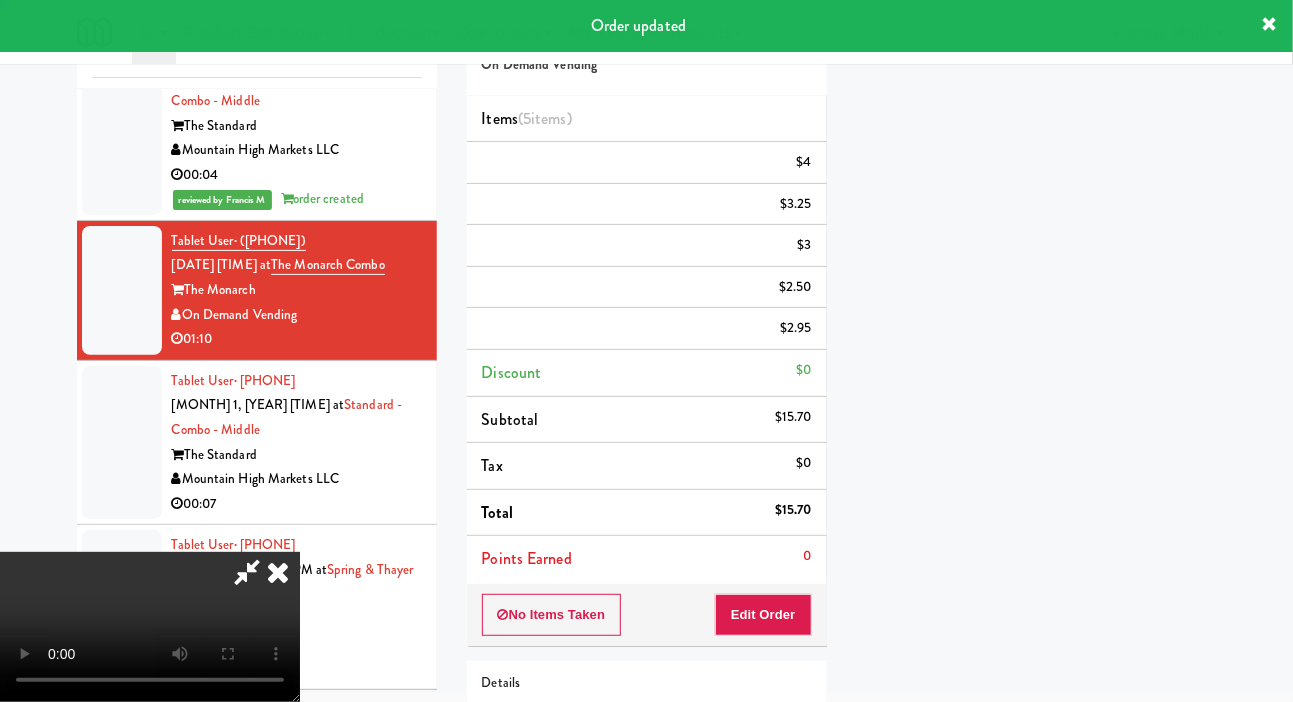 scroll, scrollTop: 116, scrollLeft: 0, axis: vertical 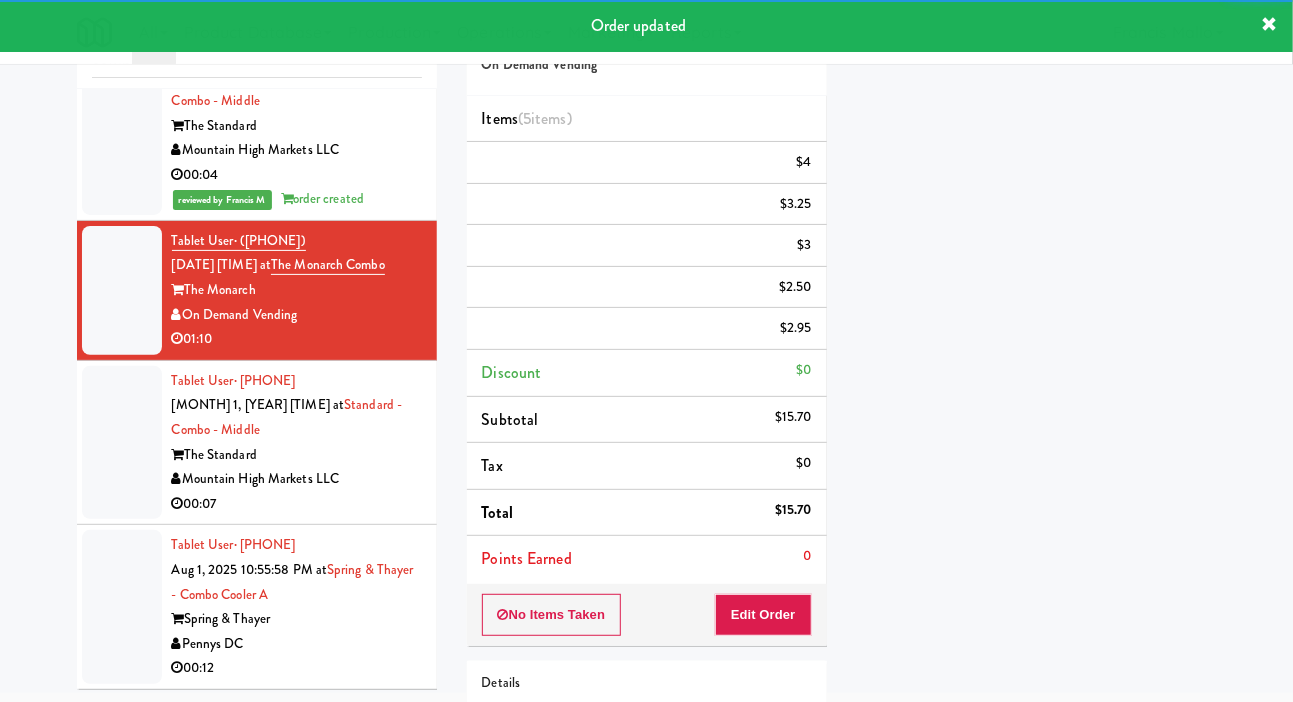 click at bounding box center [122, 443] 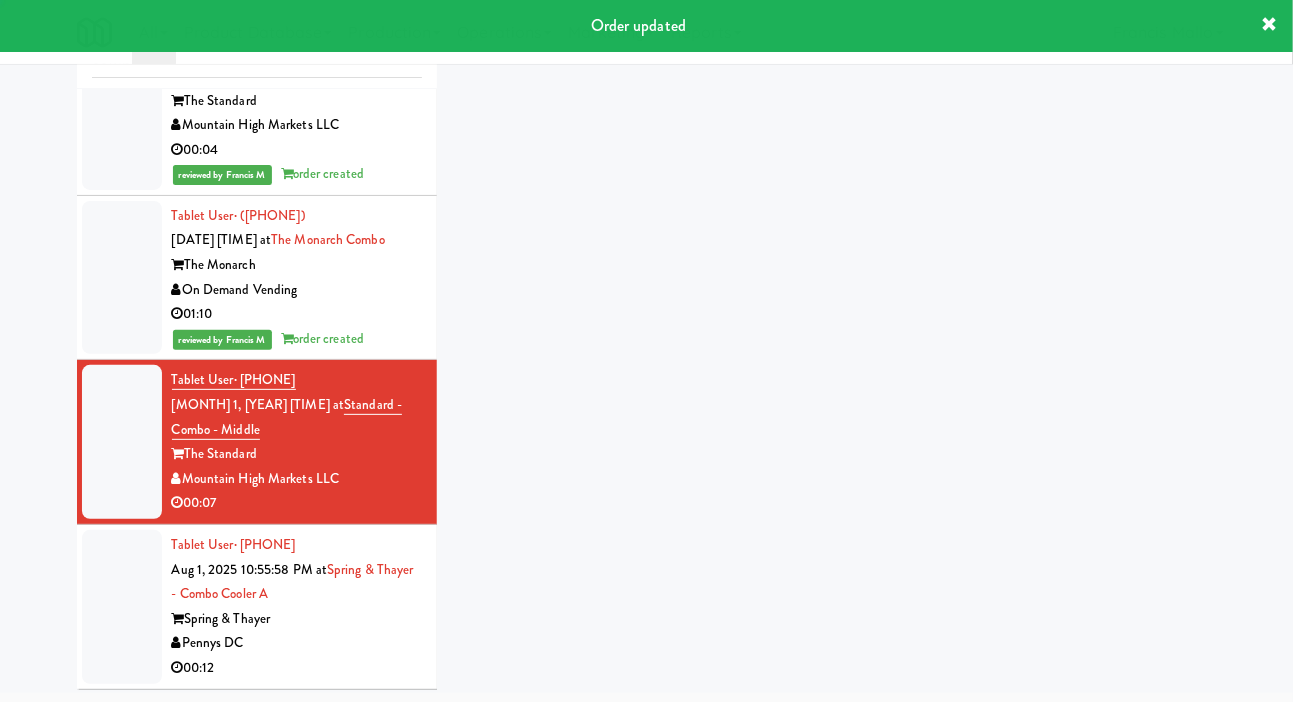 scroll, scrollTop: 2185, scrollLeft: 0, axis: vertical 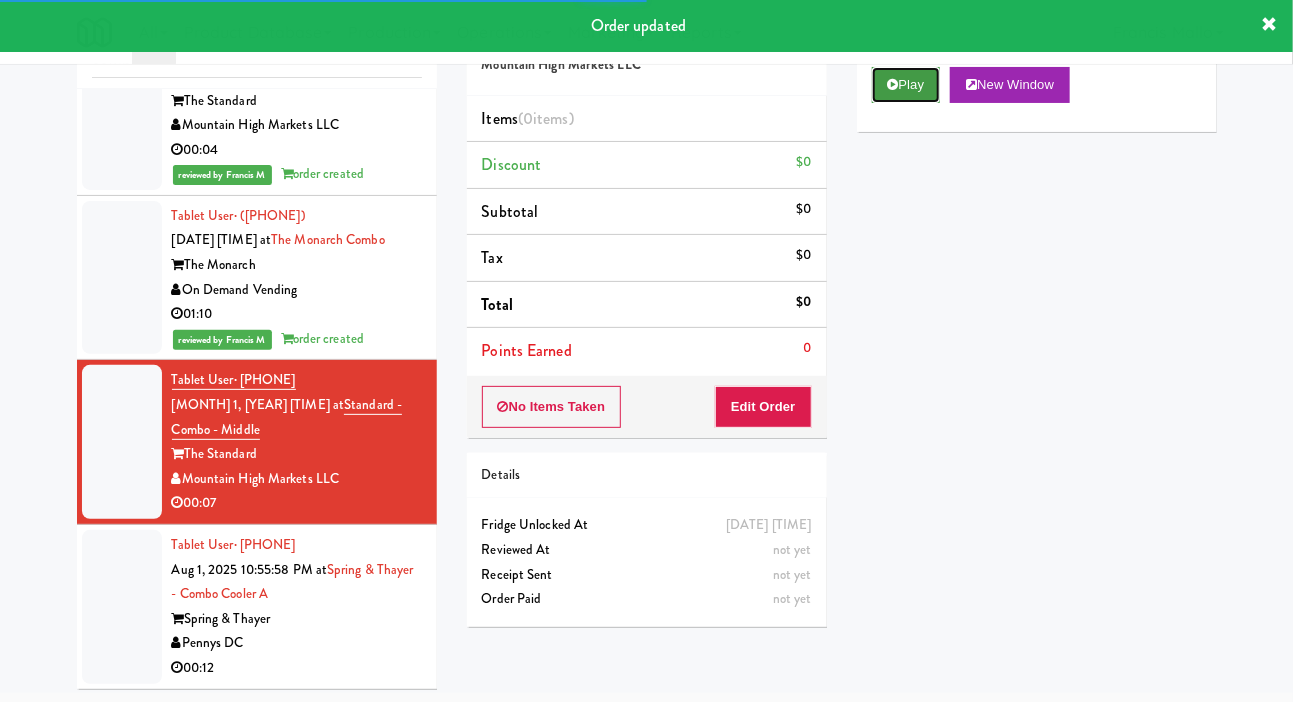 click at bounding box center [893, 84] 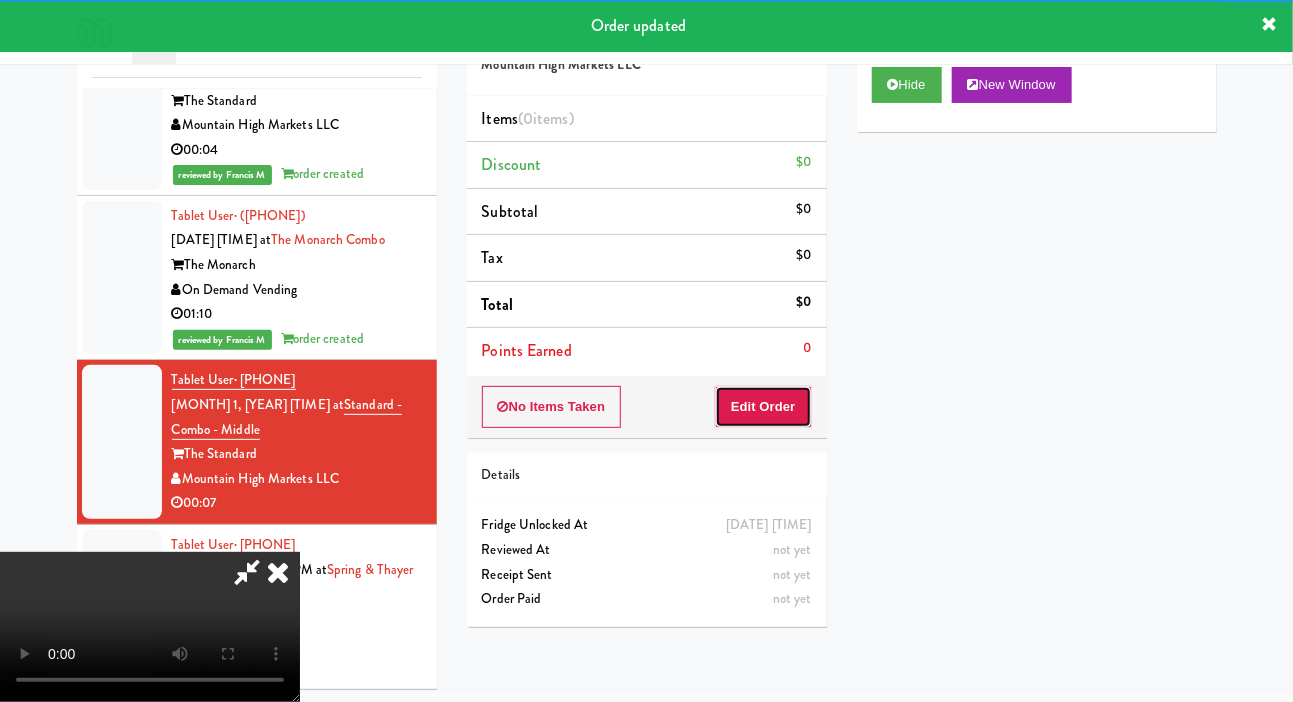 click on "Edit Order" at bounding box center (763, 407) 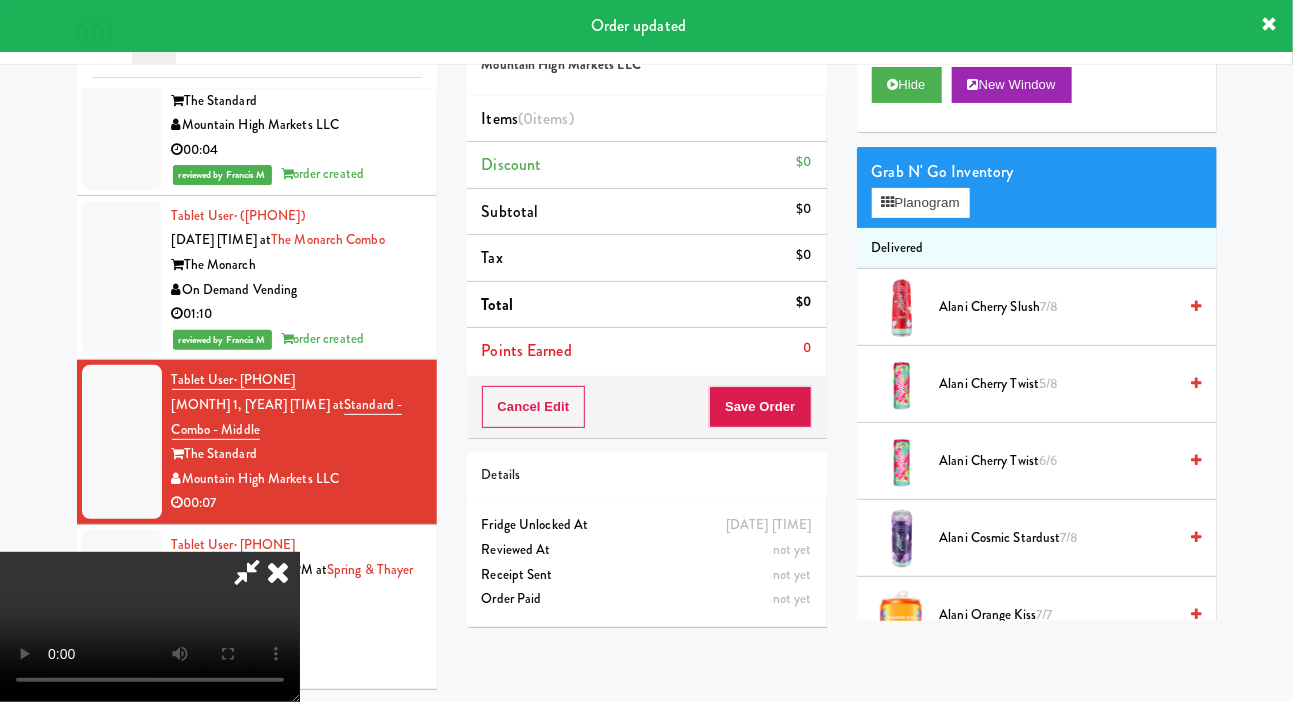 scroll, scrollTop: 98, scrollLeft: 0, axis: vertical 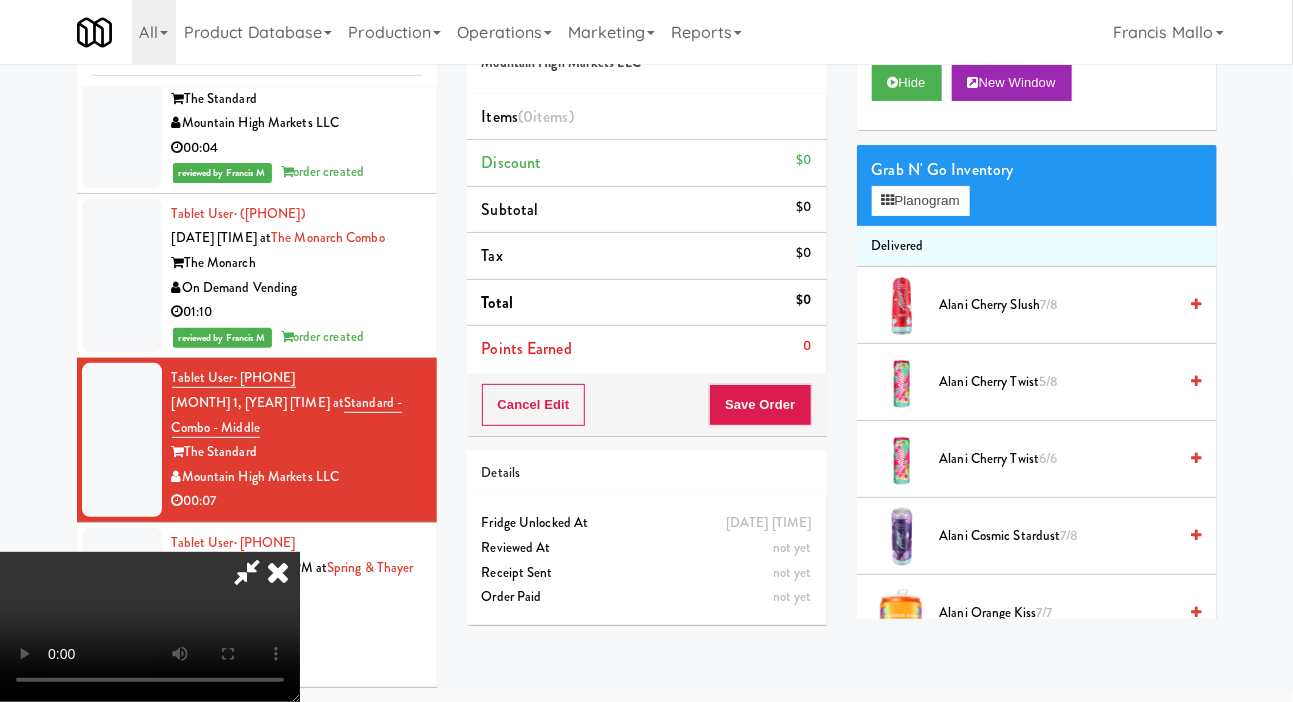 type 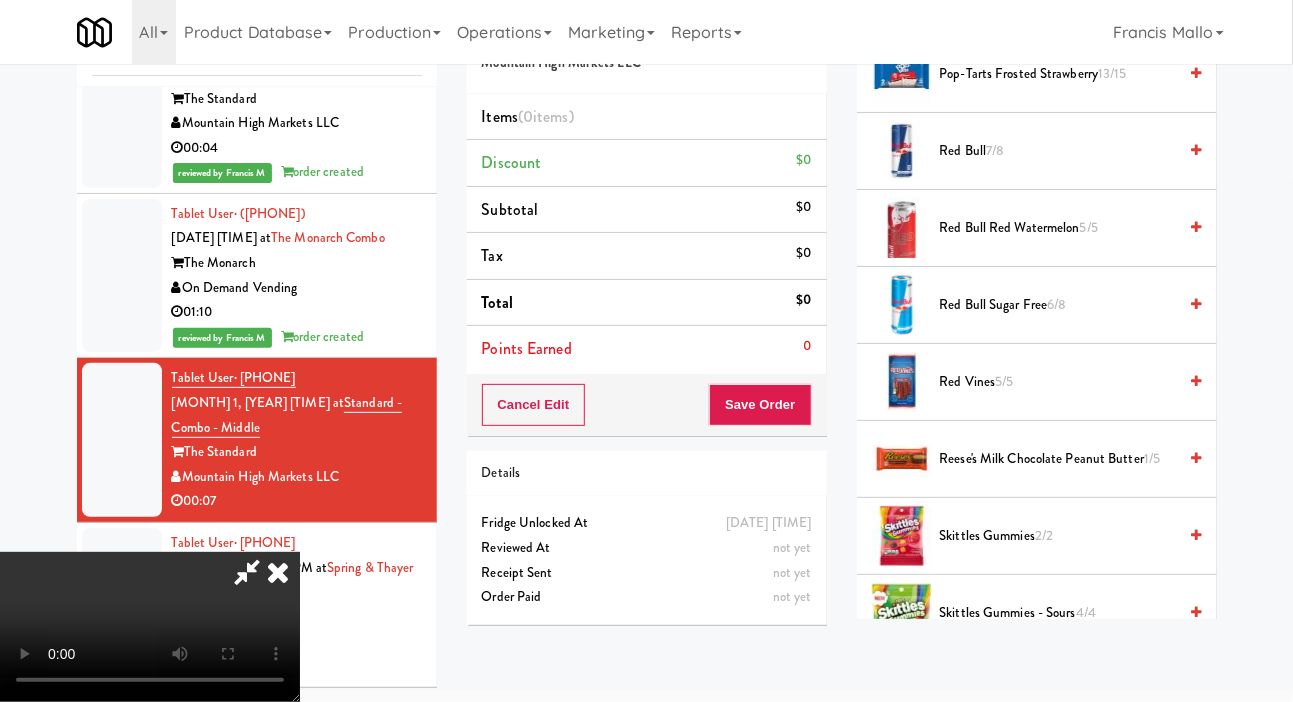 scroll, scrollTop: 2144, scrollLeft: 0, axis: vertical 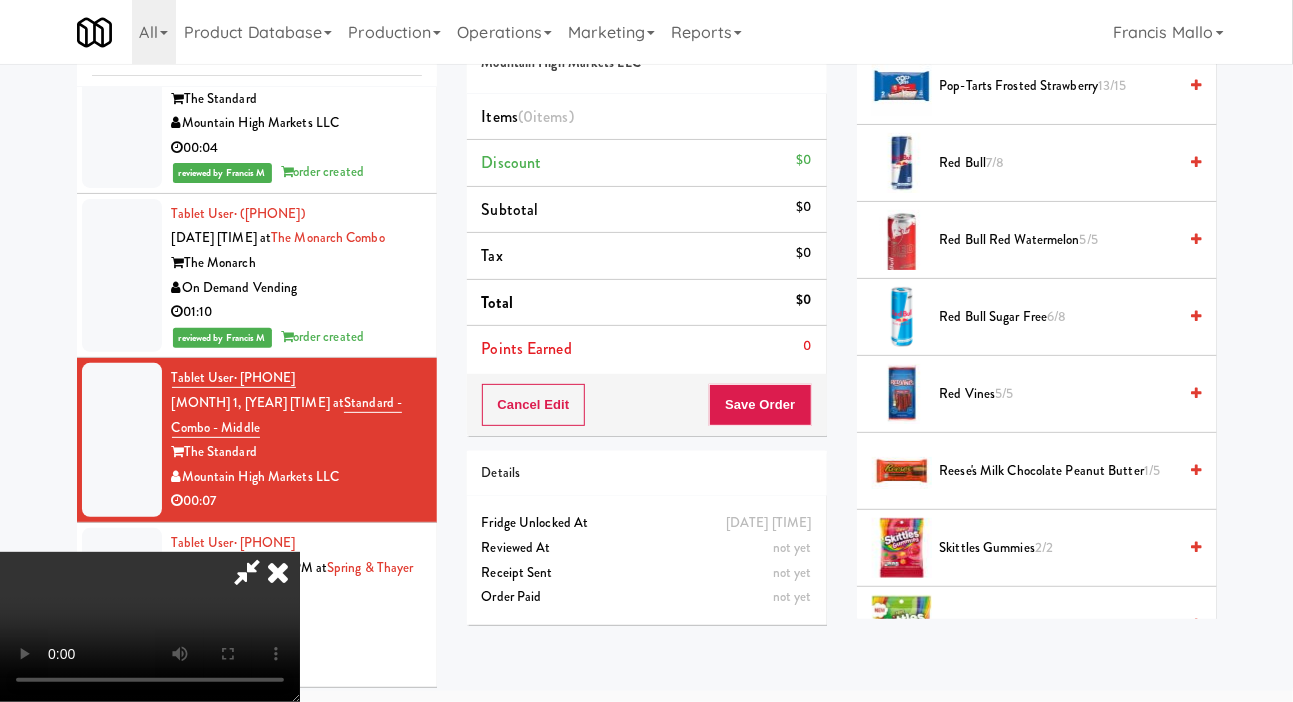 click on "Reese's Milk Chocolate Peanut Butter  1/5" at bounding box center (1058, 471) 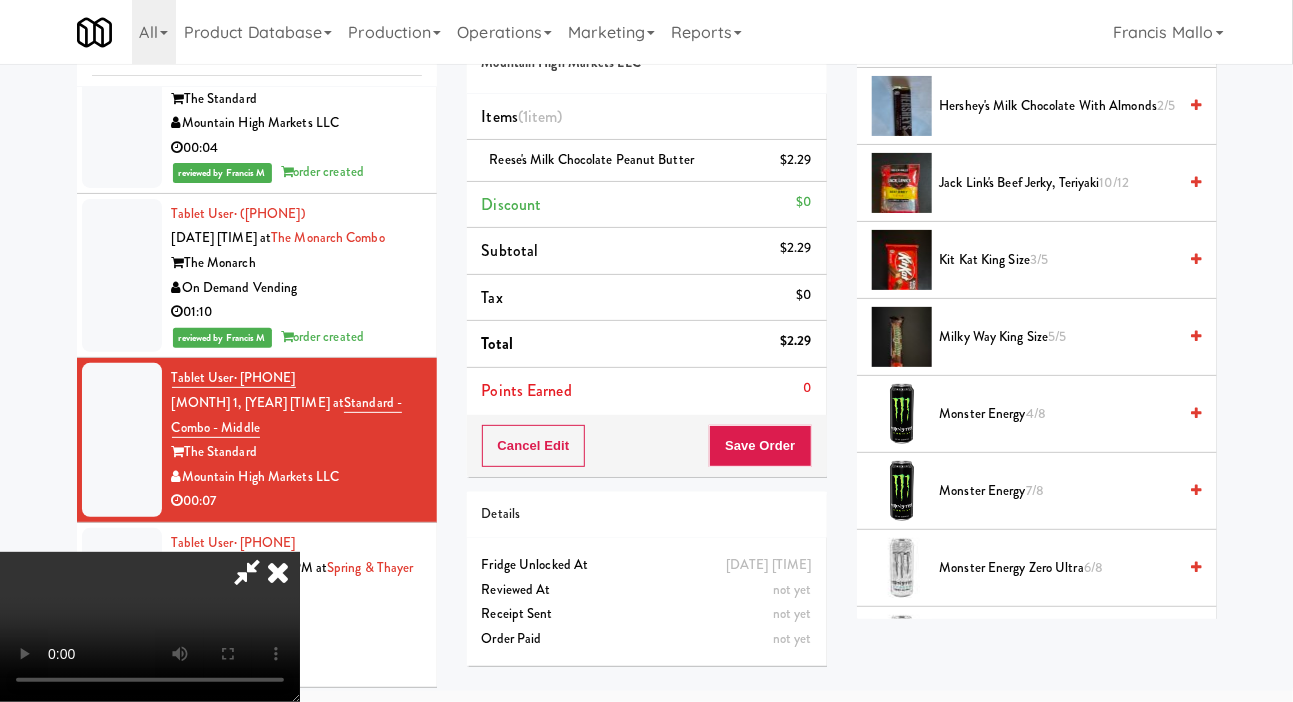 scroll, scrollTop: 1278, scrollLeft: 0, axis: vertical 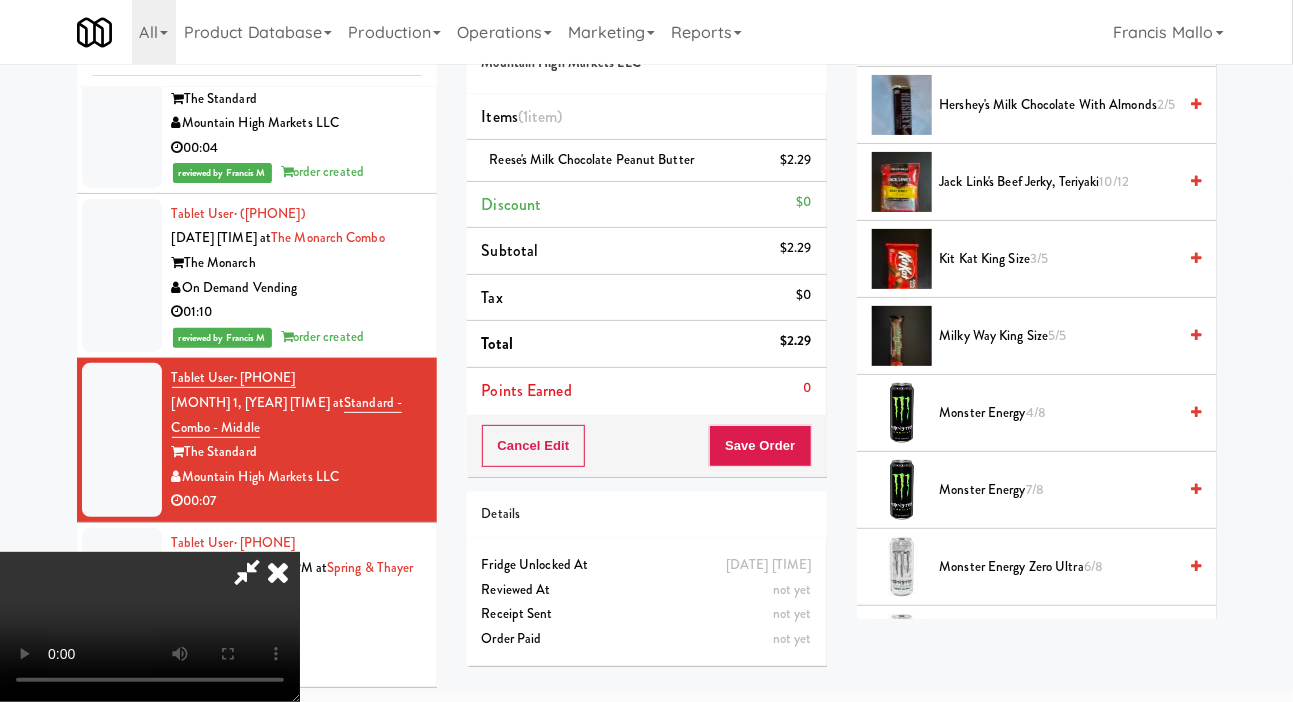 click on "Kit Kat King Size  3/5" at bounding box center [1058, 259] 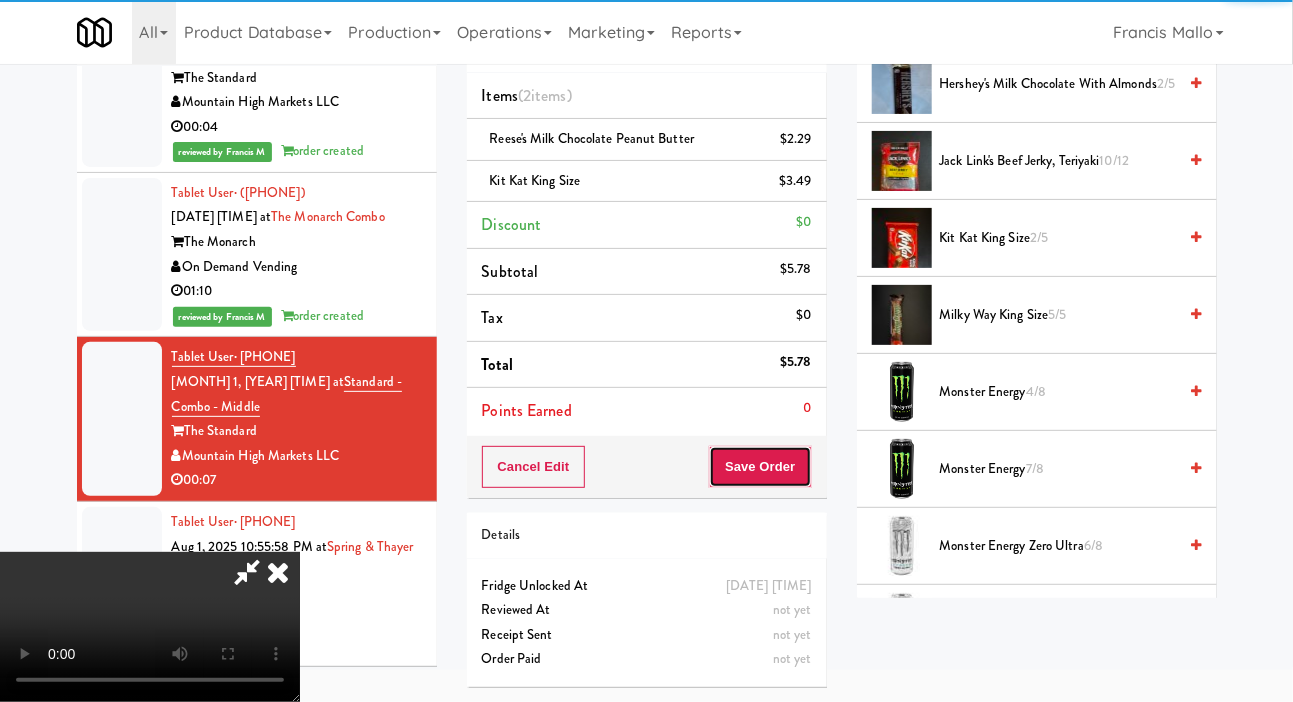 click on "Save Order" at bounding box center [760, 467] 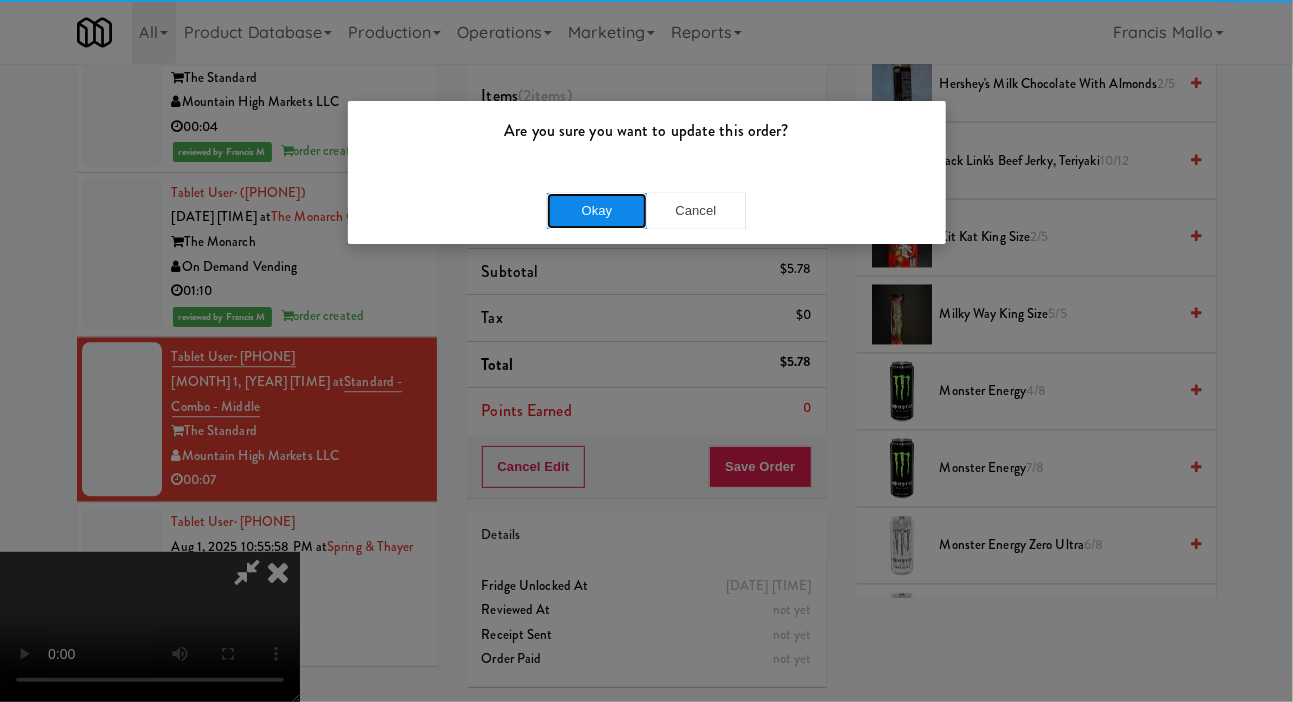 click on "Okay" at bounding box center [597, 211] 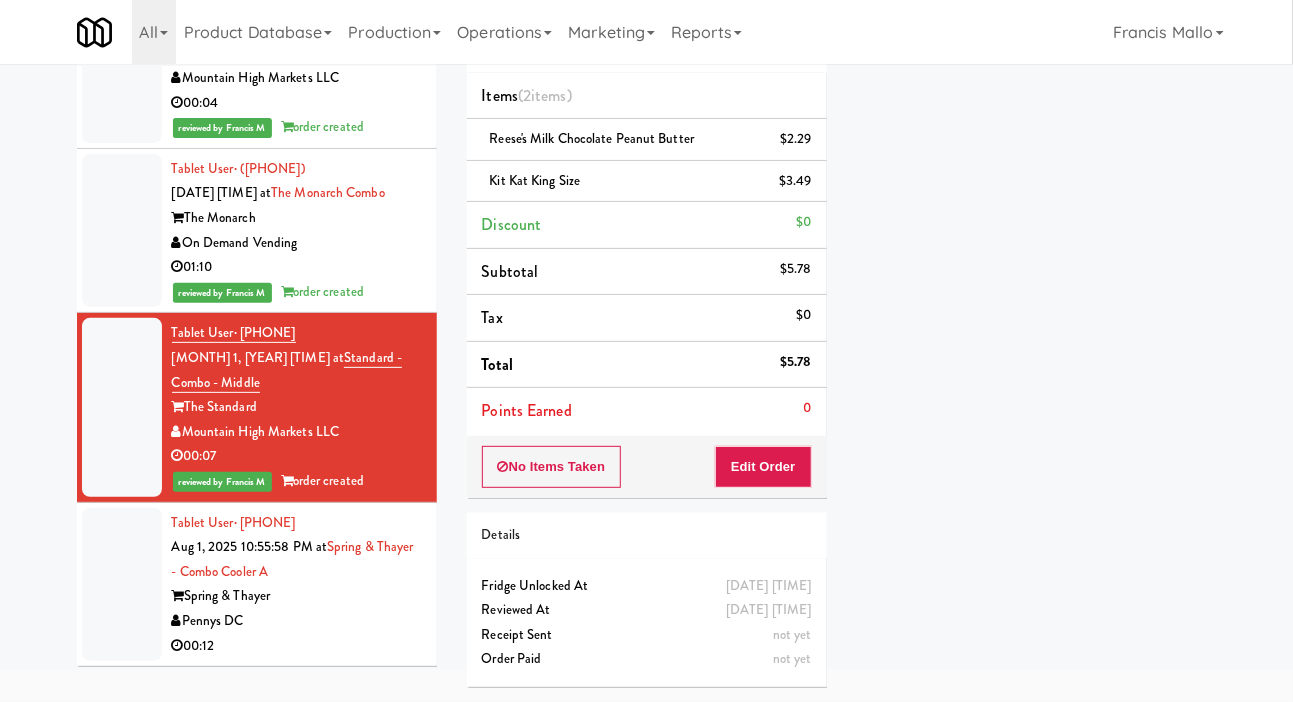 scroll, scrollTop: 116, scrollLeft: 0, axis: vertical 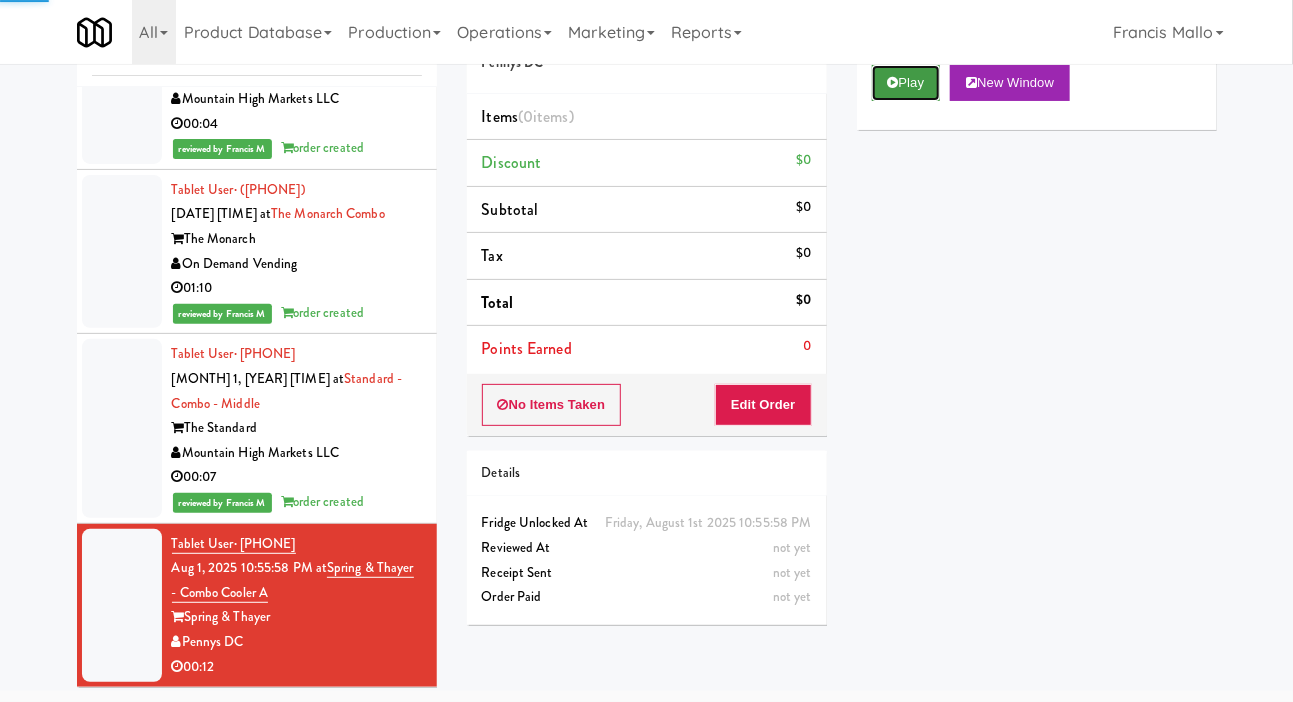 click at bounding box center (893, 82) 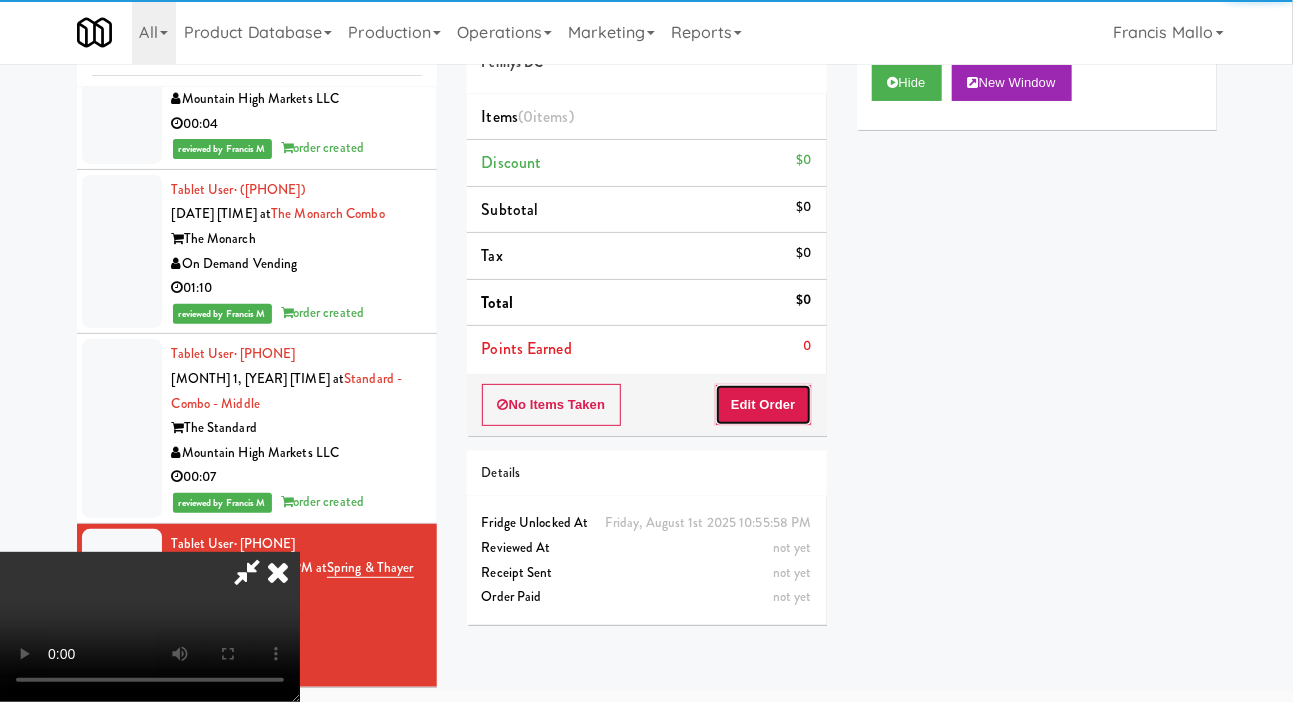 click on "Edit Order" at bounding box center [763, 405] 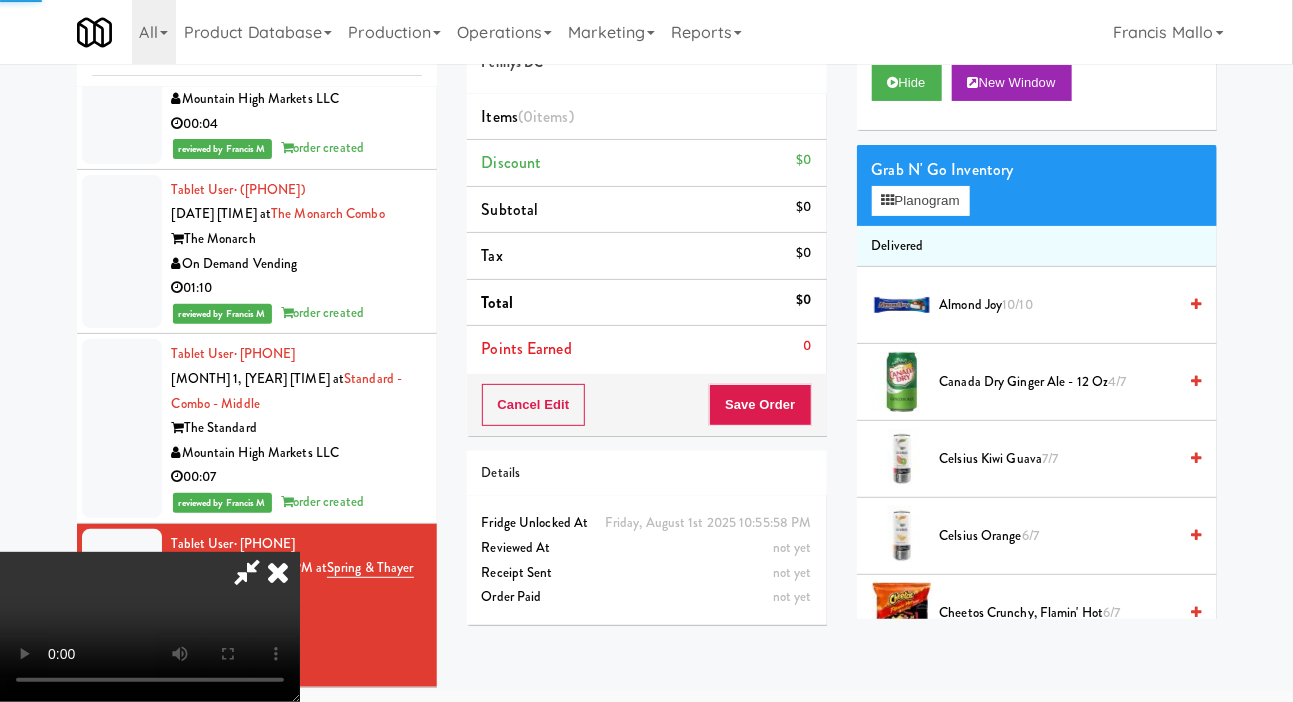 scroll, scrollTop: 0, scrollLeft: 0, axis: both 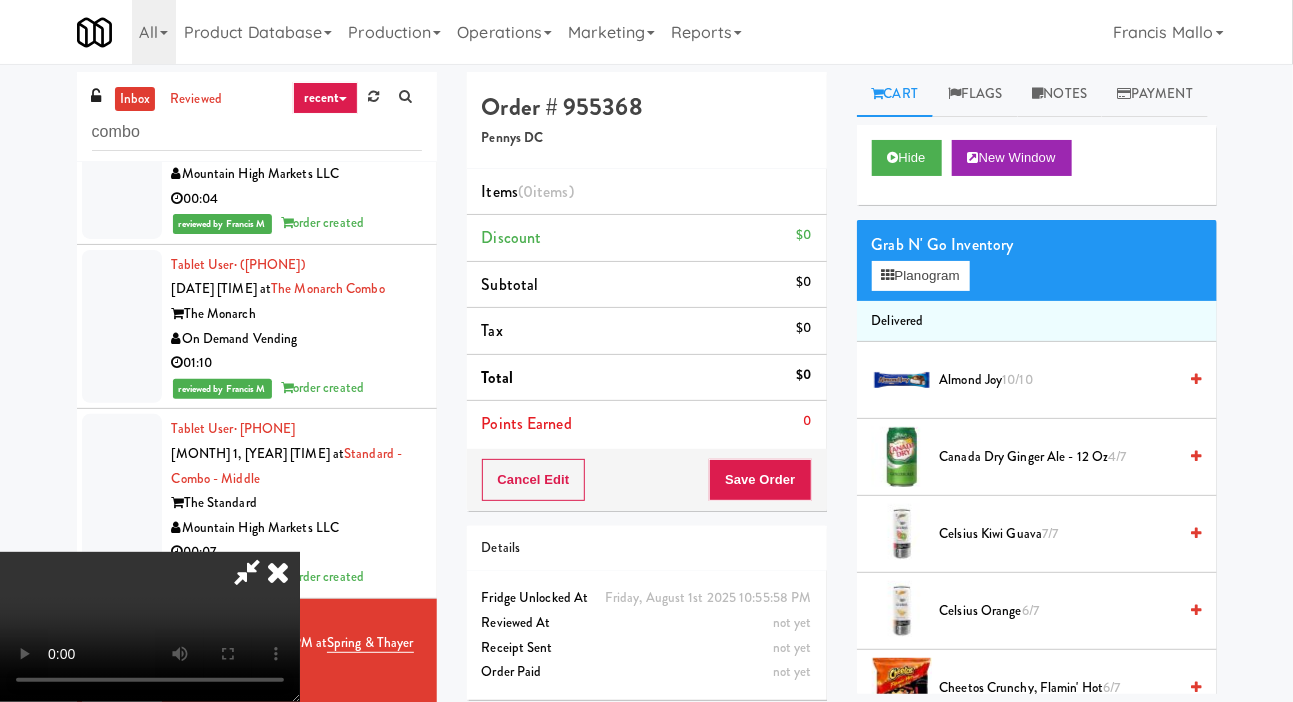 type 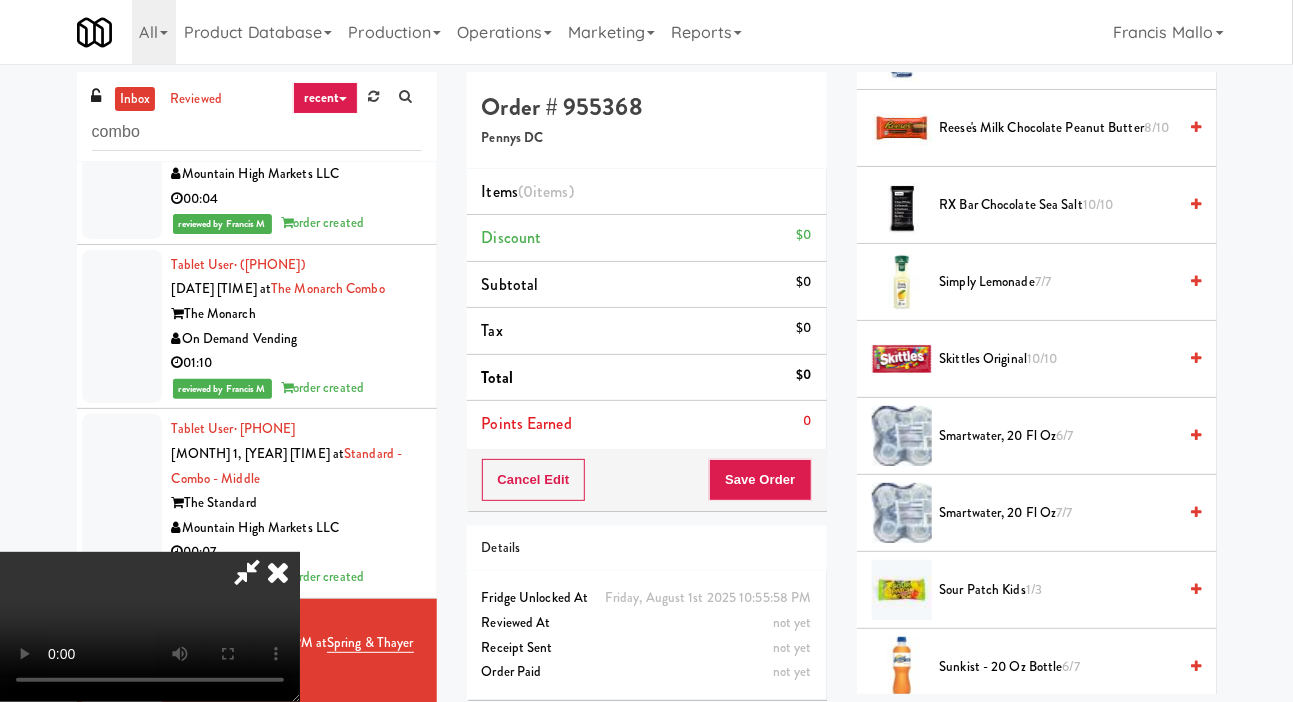 scroll, scrollTop: 2137, scrollLeft: 0, axis: vertical 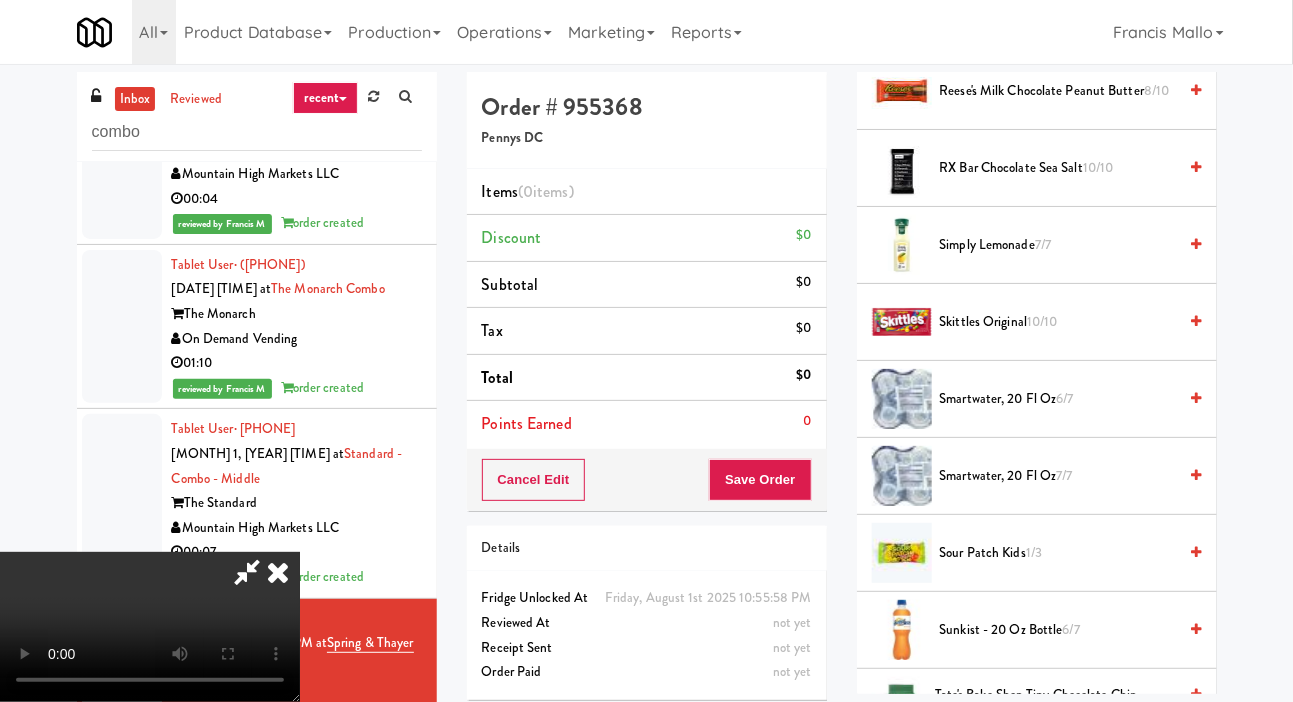 click on "Reese's Milk Chocolate Peanut Butter  8/10" at bounding box center (1058, 91) 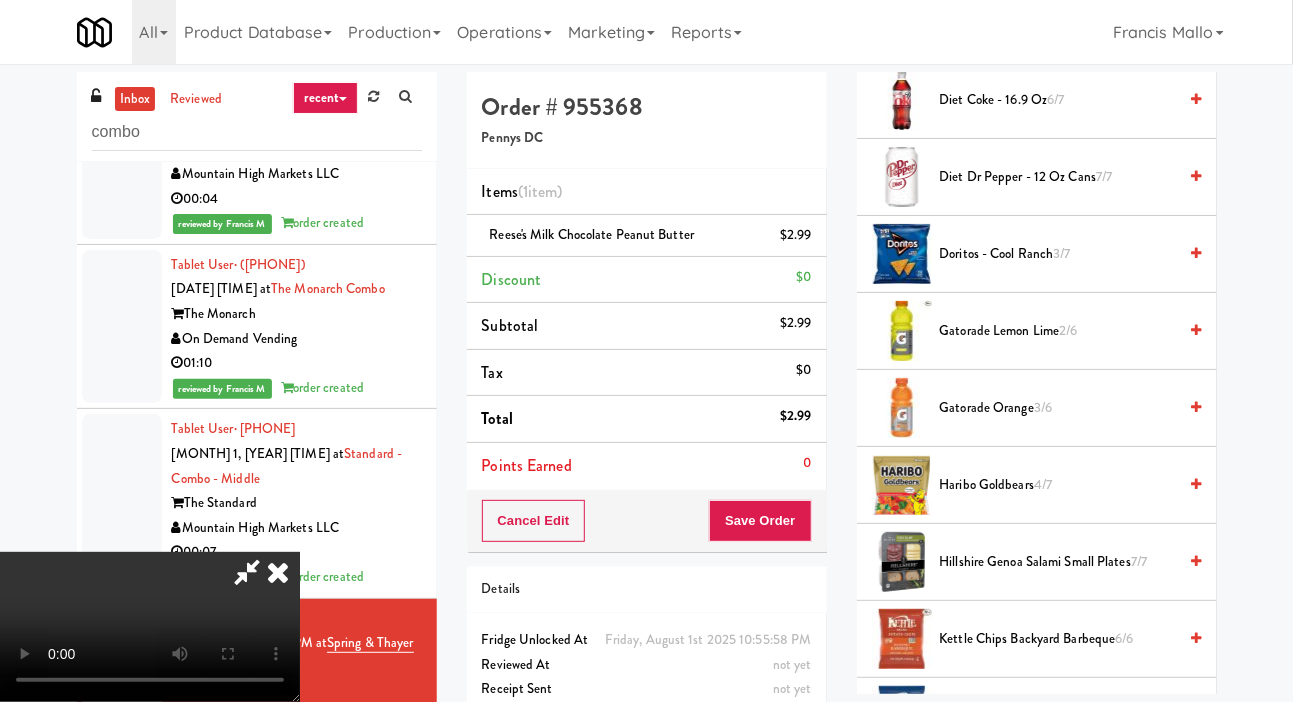 scroll, scrollTop: 818, scrollLeft: 0, axis: vertical 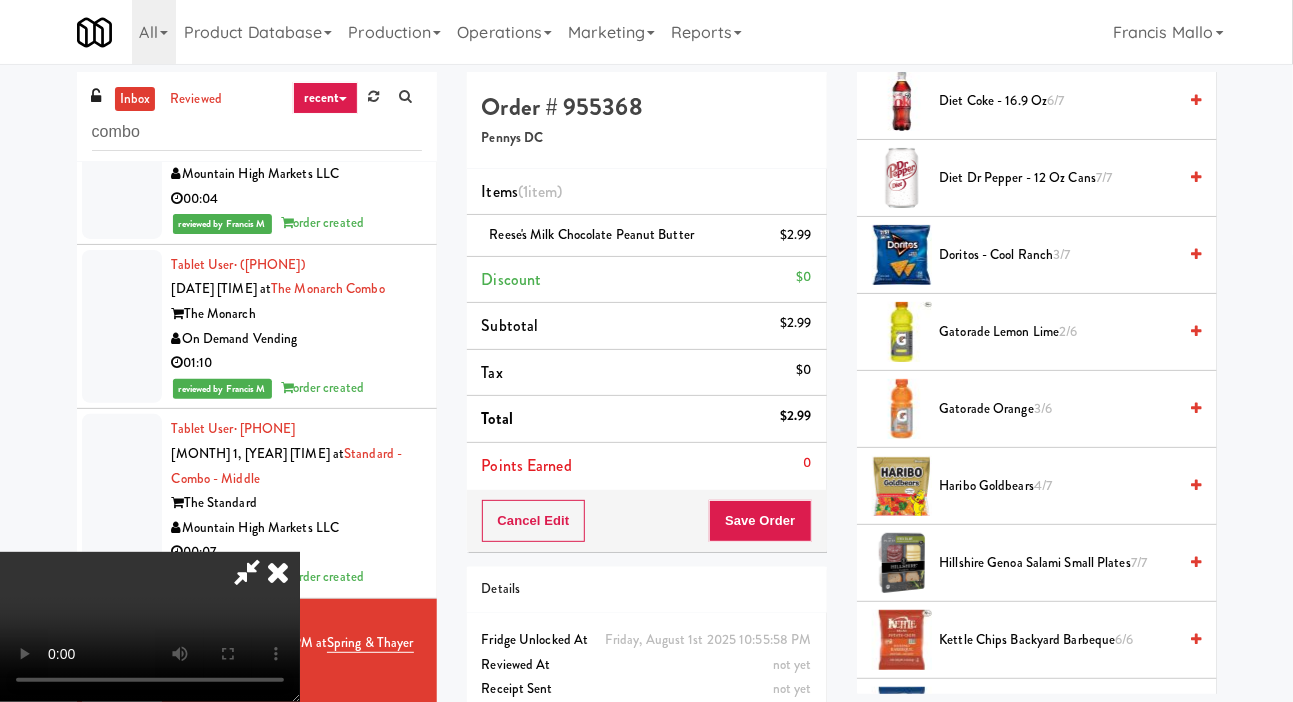 click on "Gatorade Orange  3/6" at bounding box center (1058, 409) 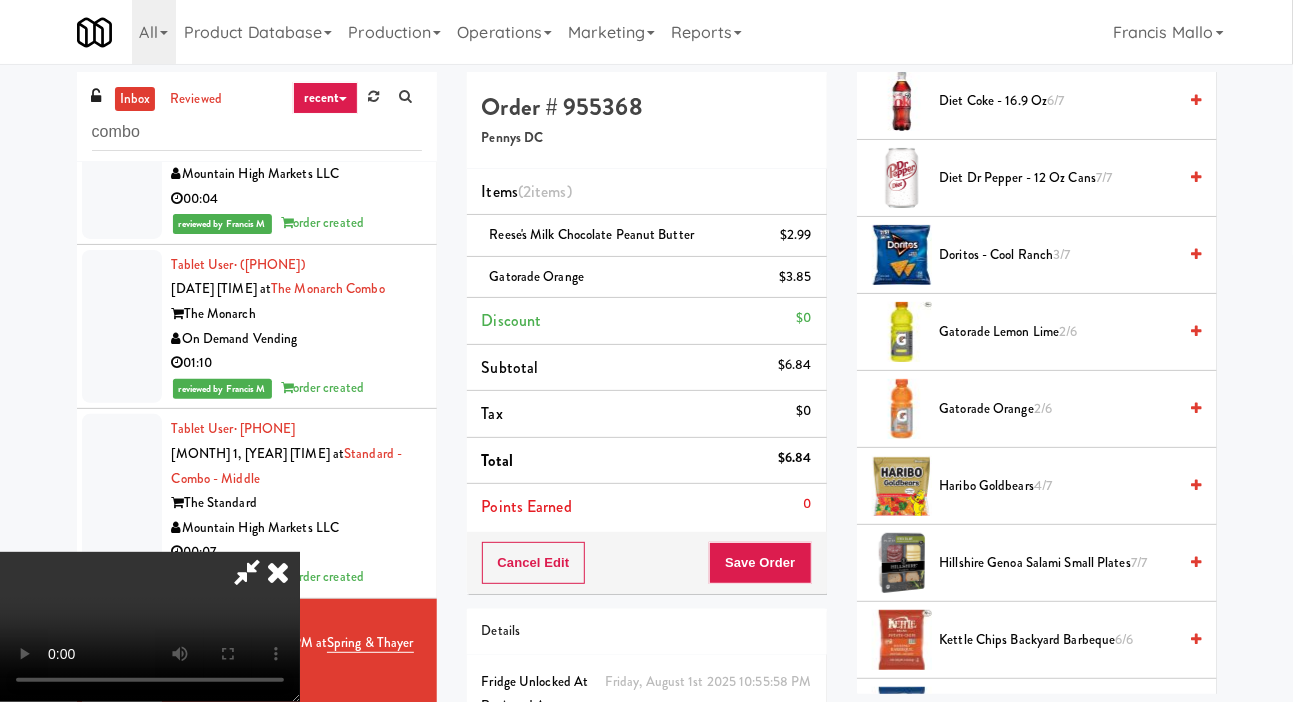 scroll, scrollTop: 0, scrollLeft: 0, axis: both 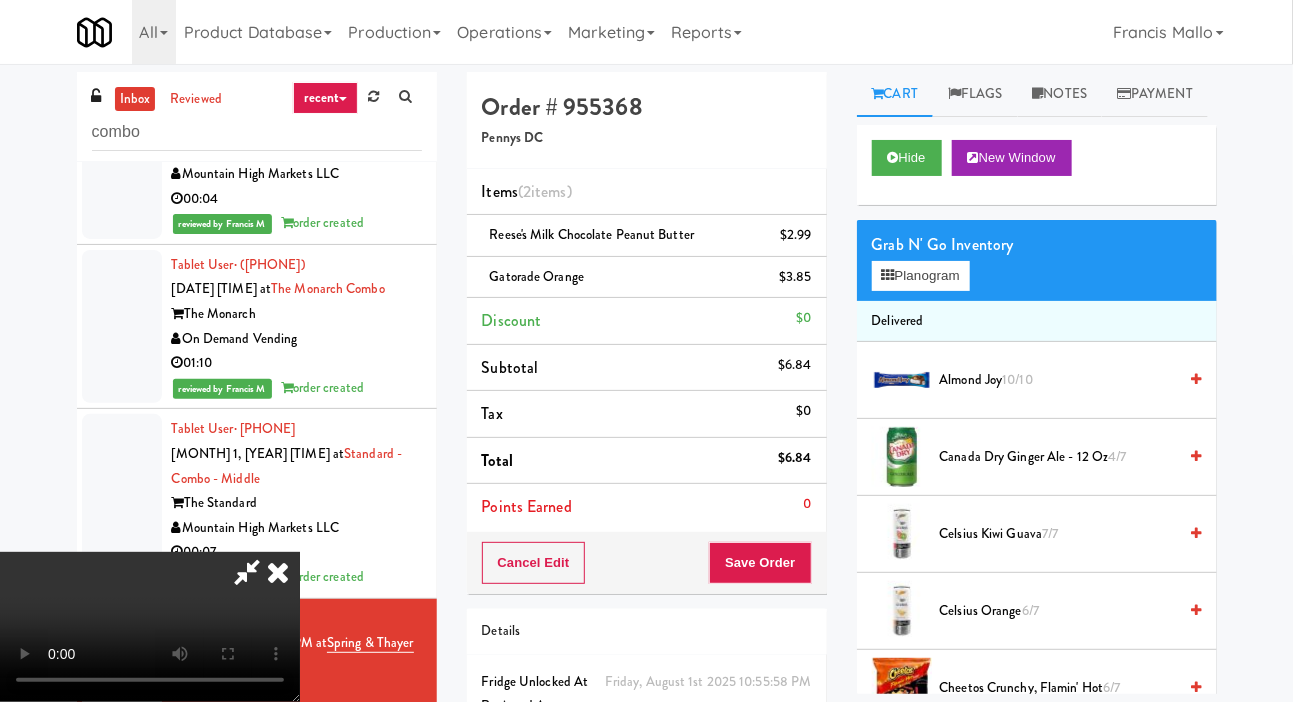 click on "Canada Dry Ginger Ale - 12 oz   4/7" at bounding box center [1058, 457] 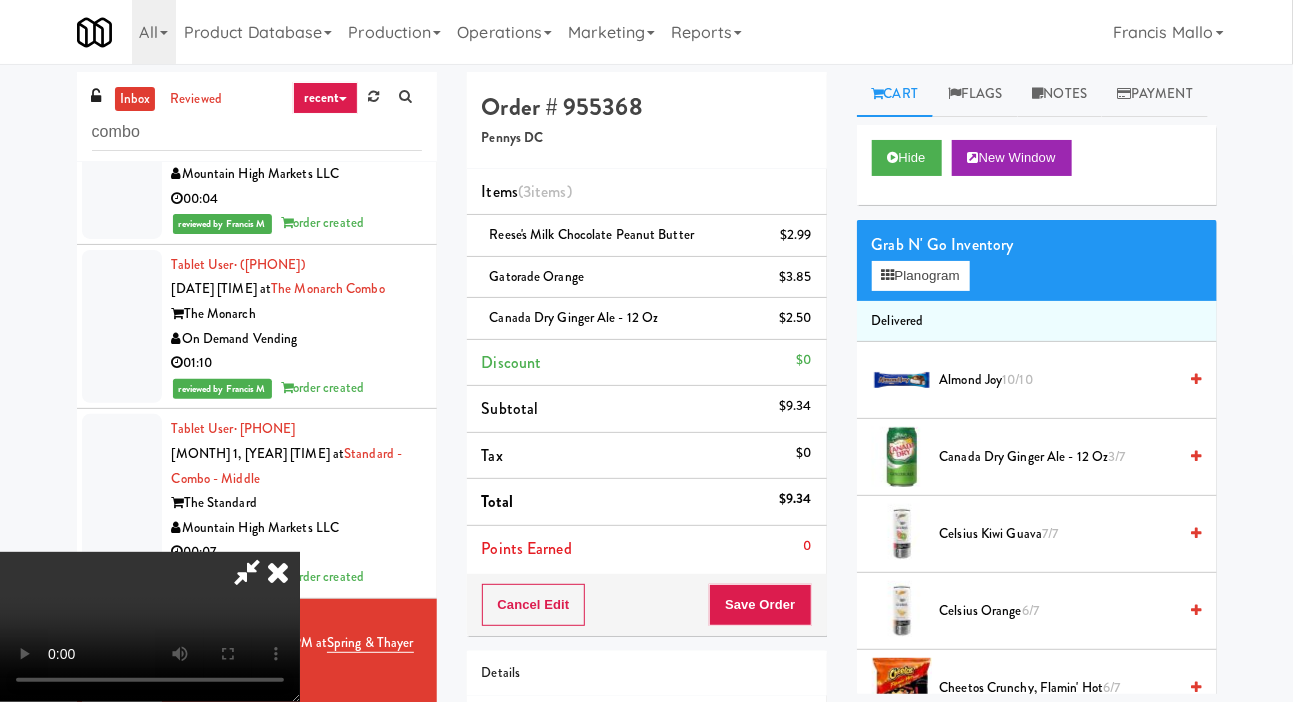 scroll, scrollTop: 0, scrollLeft: 0, axis: both 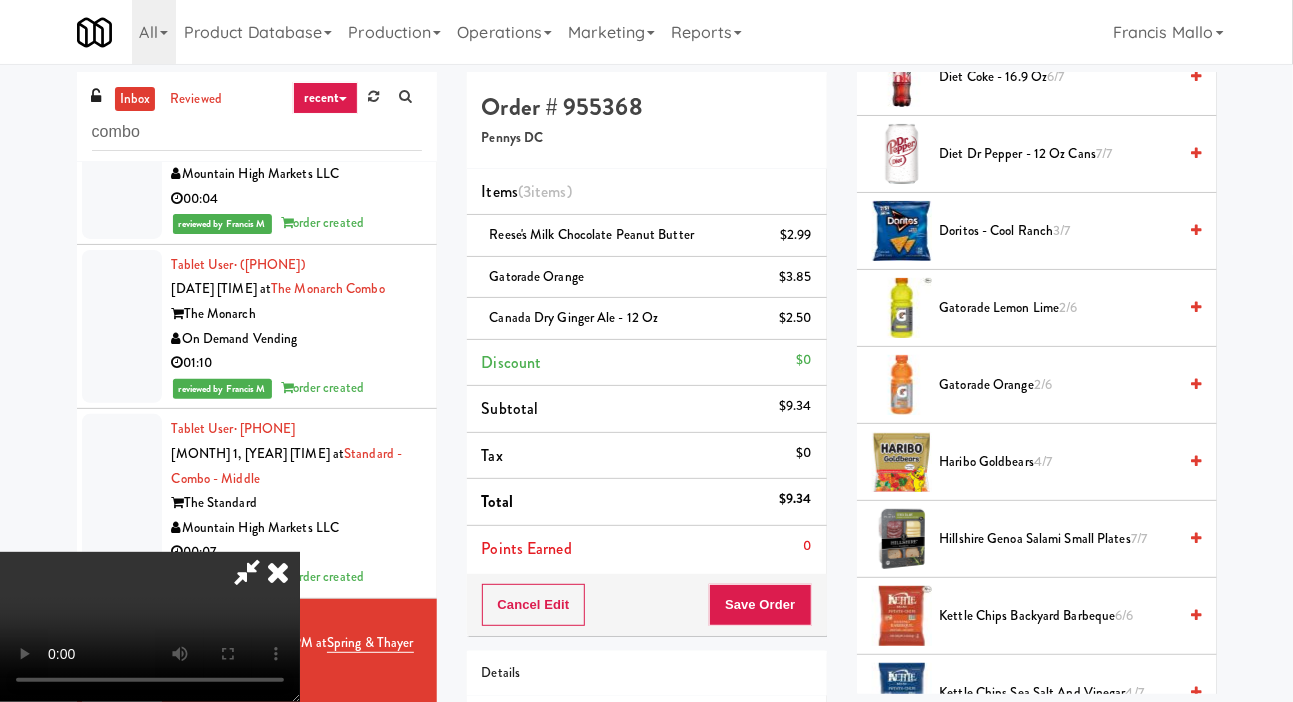 click on "Doritos - Cool Ranch  3/7" at bounding box center [1058, 231] 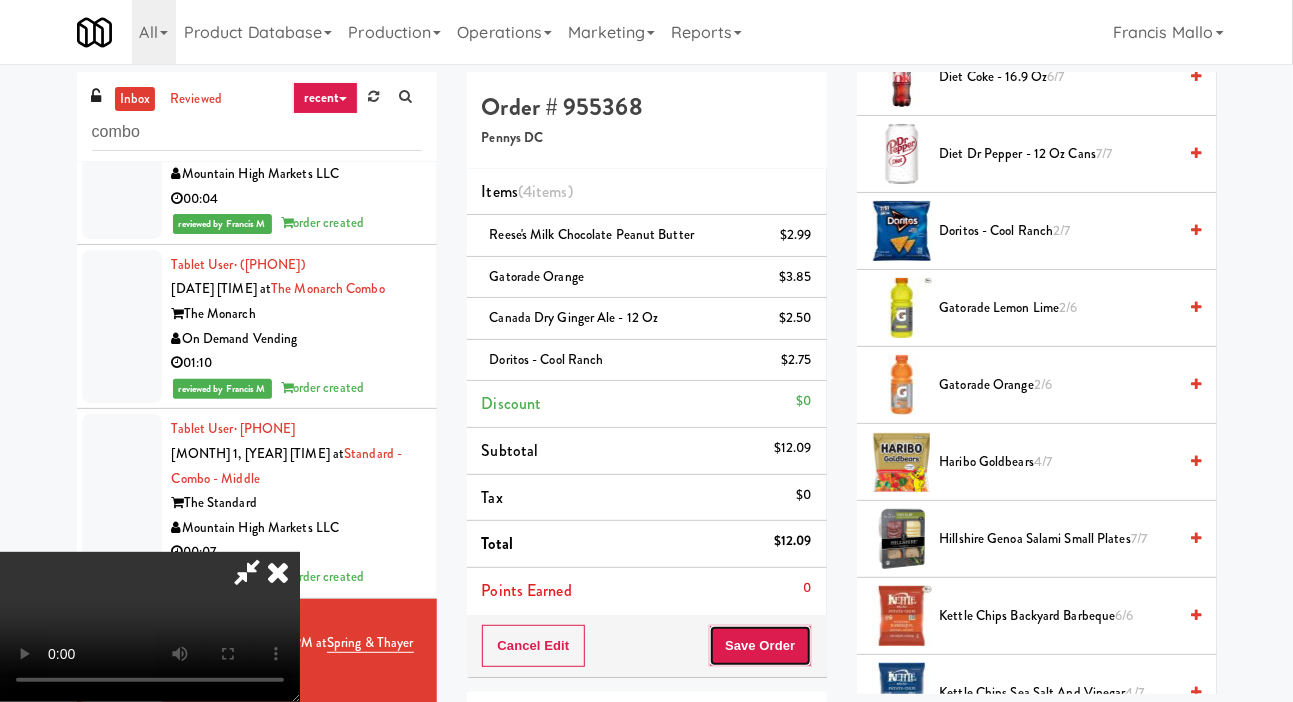 click on "Save Order" at bounding box center (760, 646) 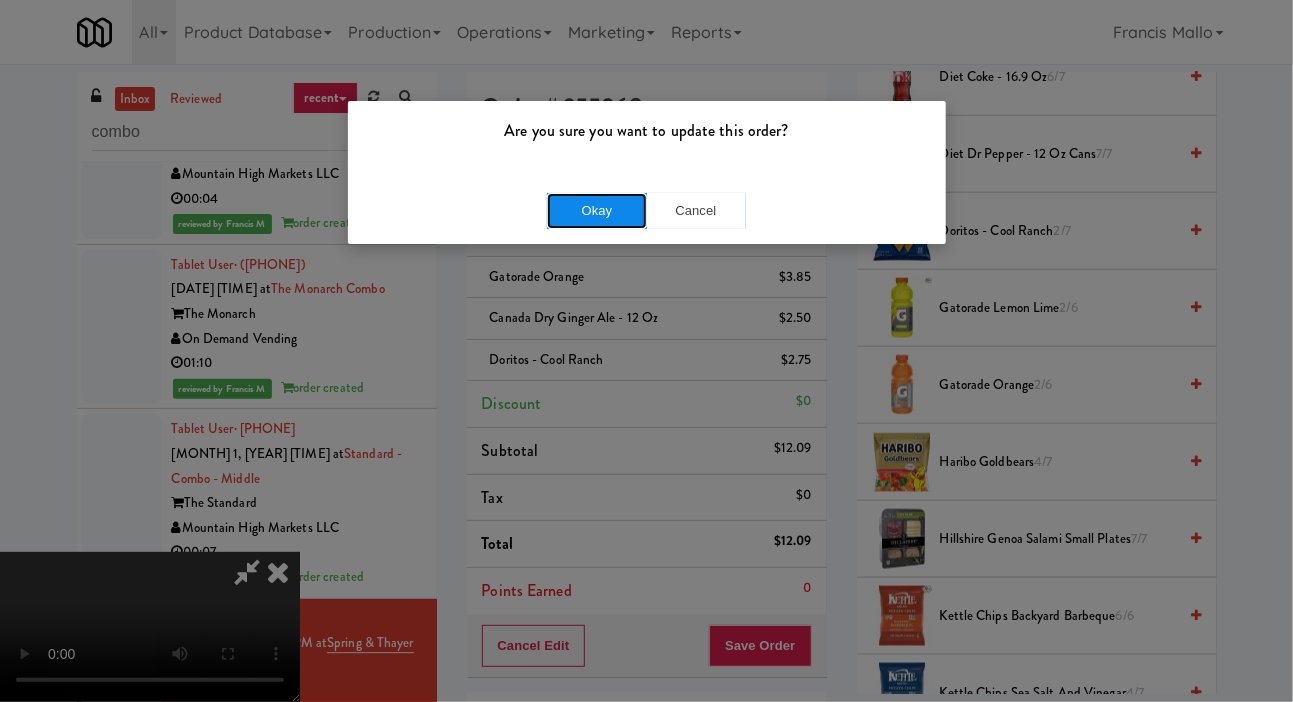 click on "Okay" at bounding box center (597, 211) 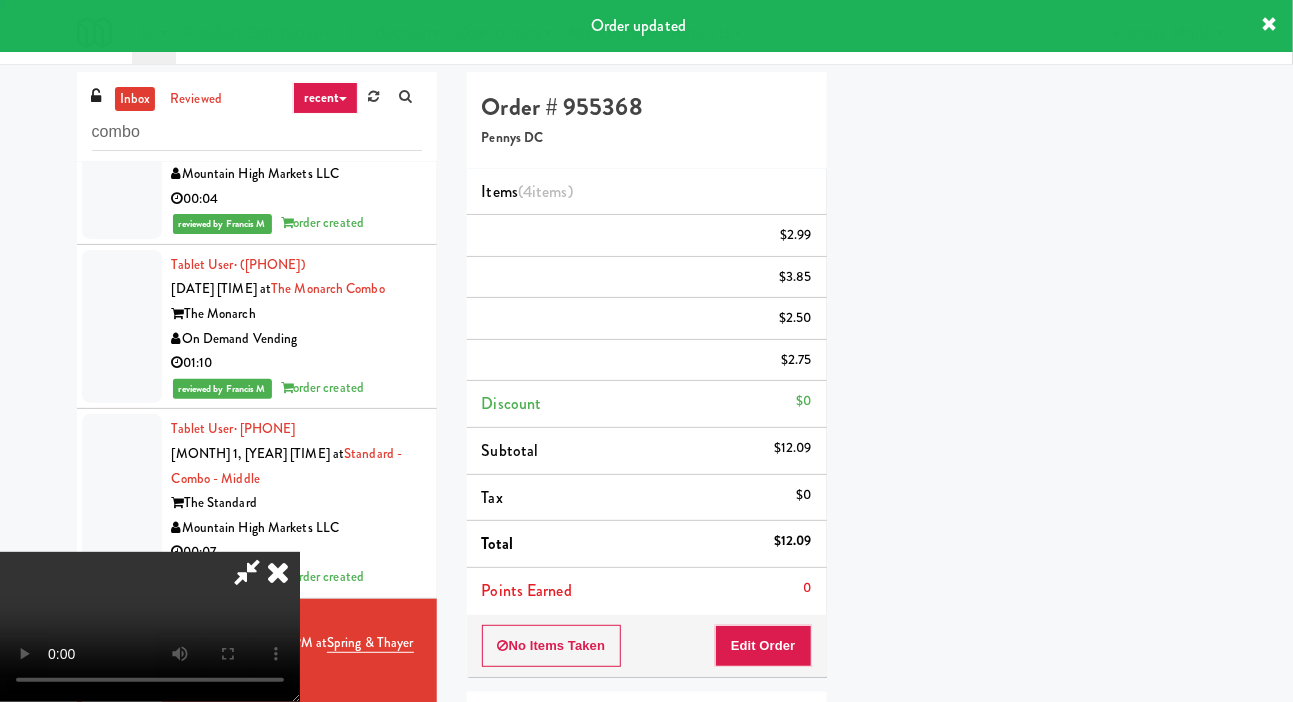 scroll, scrollTop: 116, scrollLeft: 0, axis: vertical 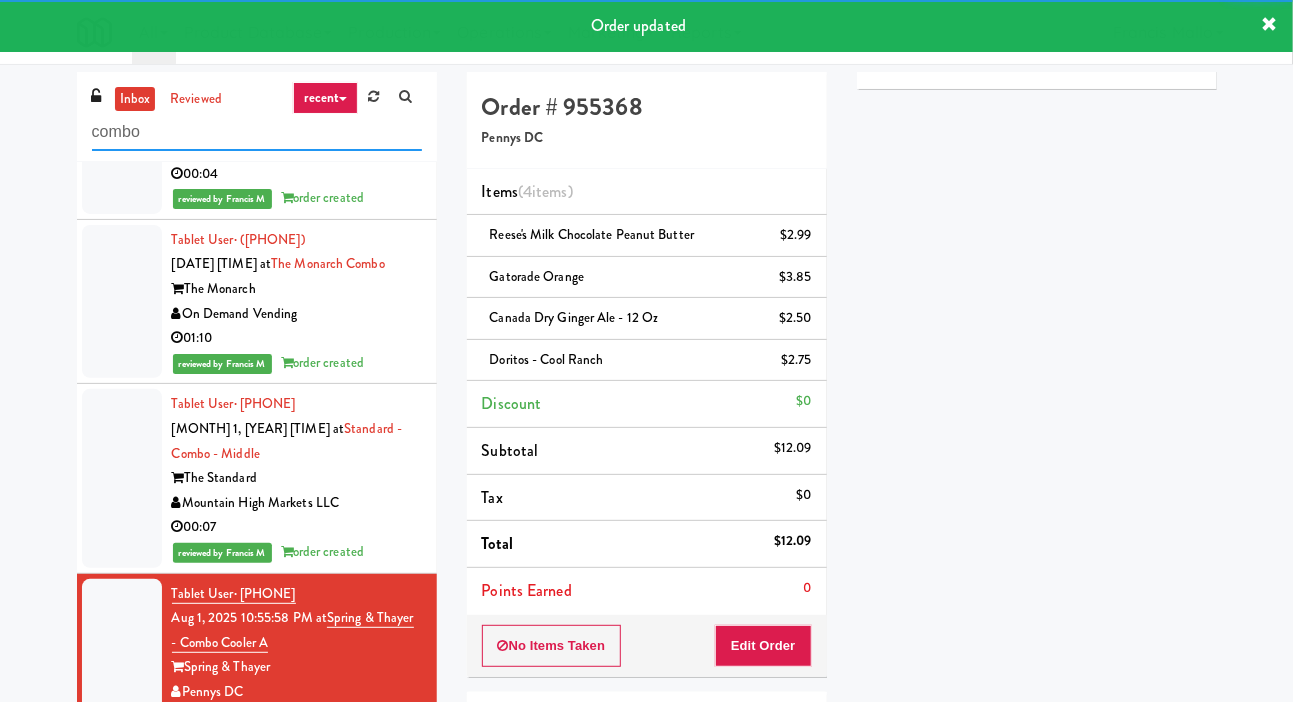 click on "combo" at bounding box center [257, 132] 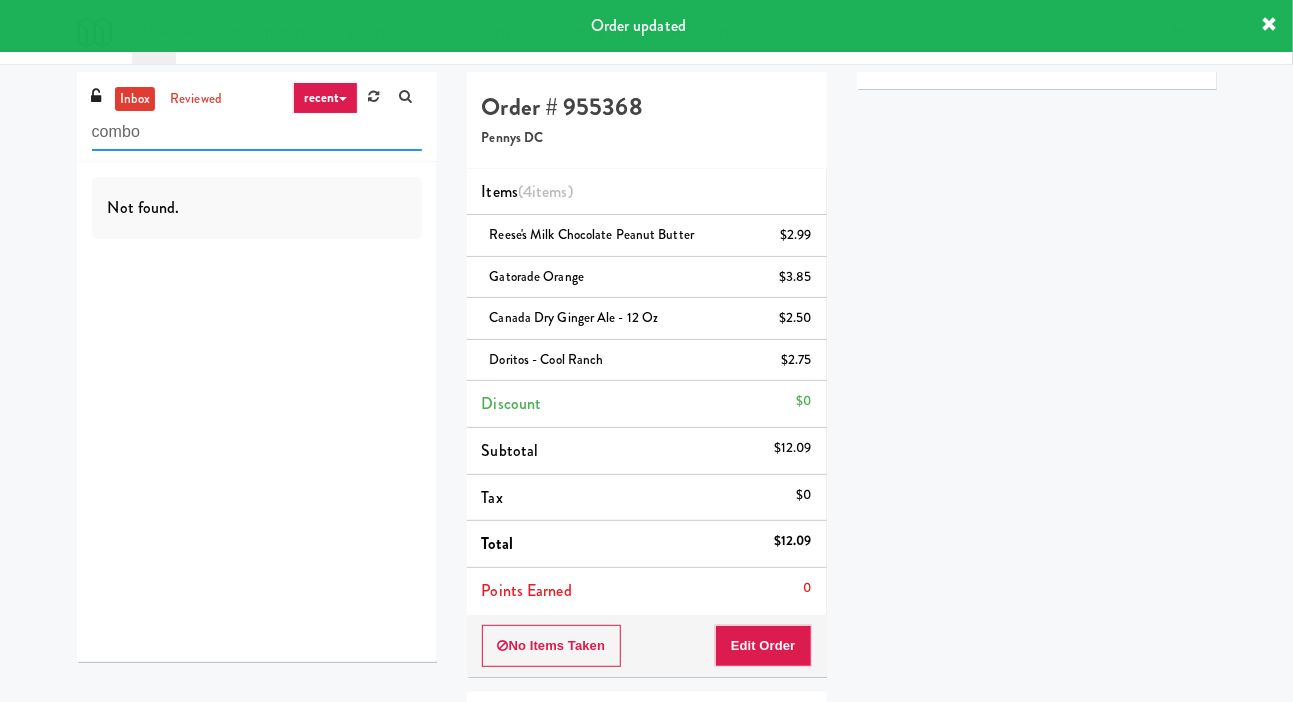 scroll, scrollTop: 0, scrollLeft: 0, axis: both 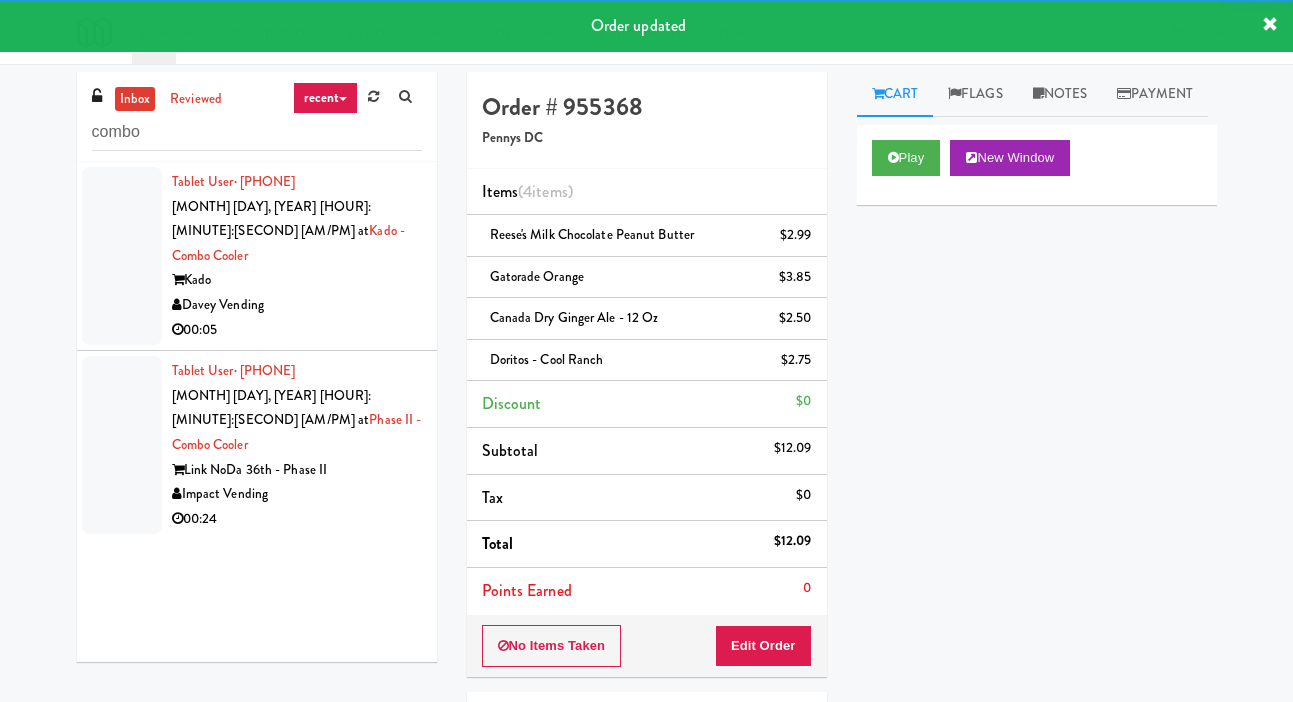 click at bounding box center [122, 256] 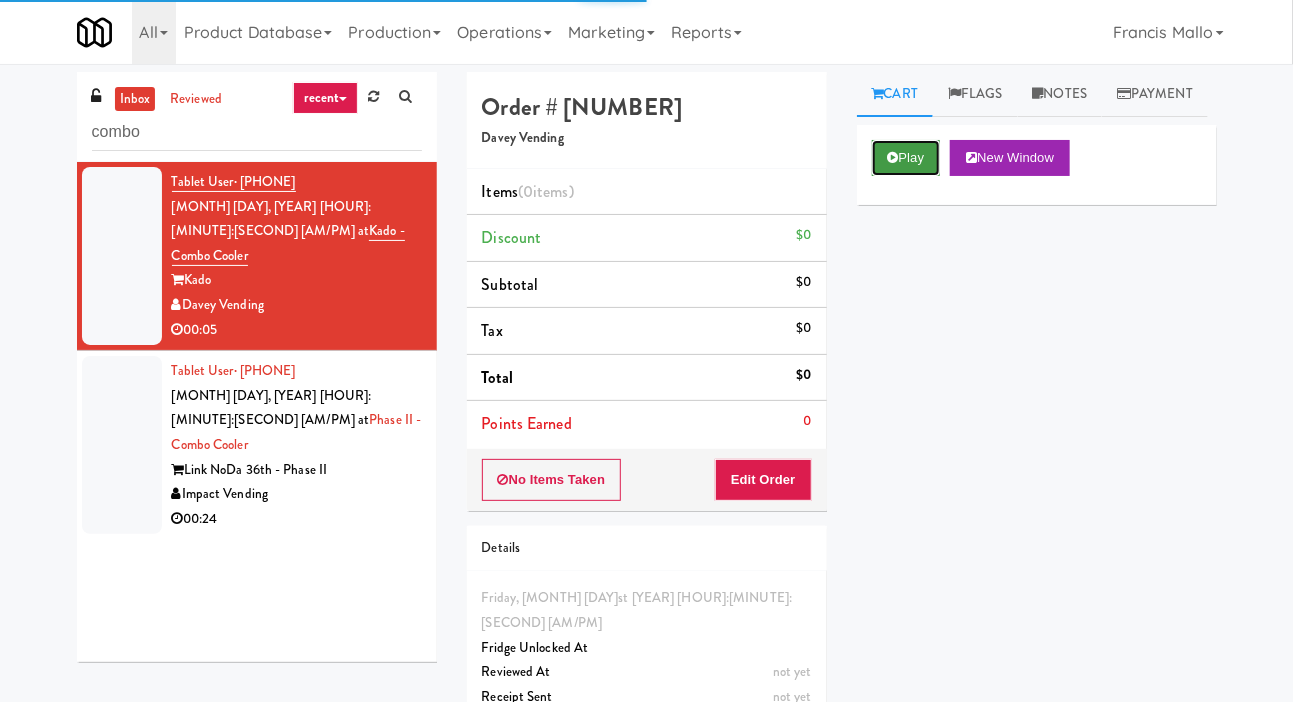 click on "Play" at bounding box center (906, 158) 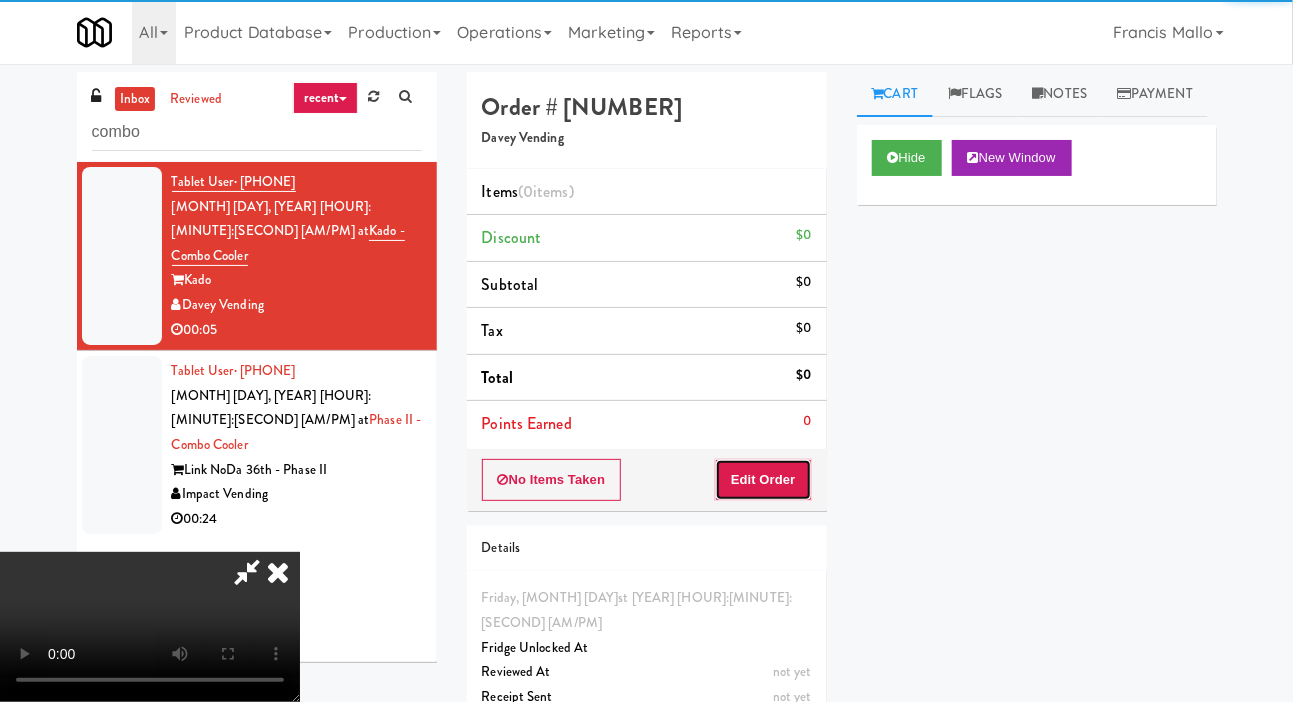 click on "Edit Order" at bounding box center [763, 480] 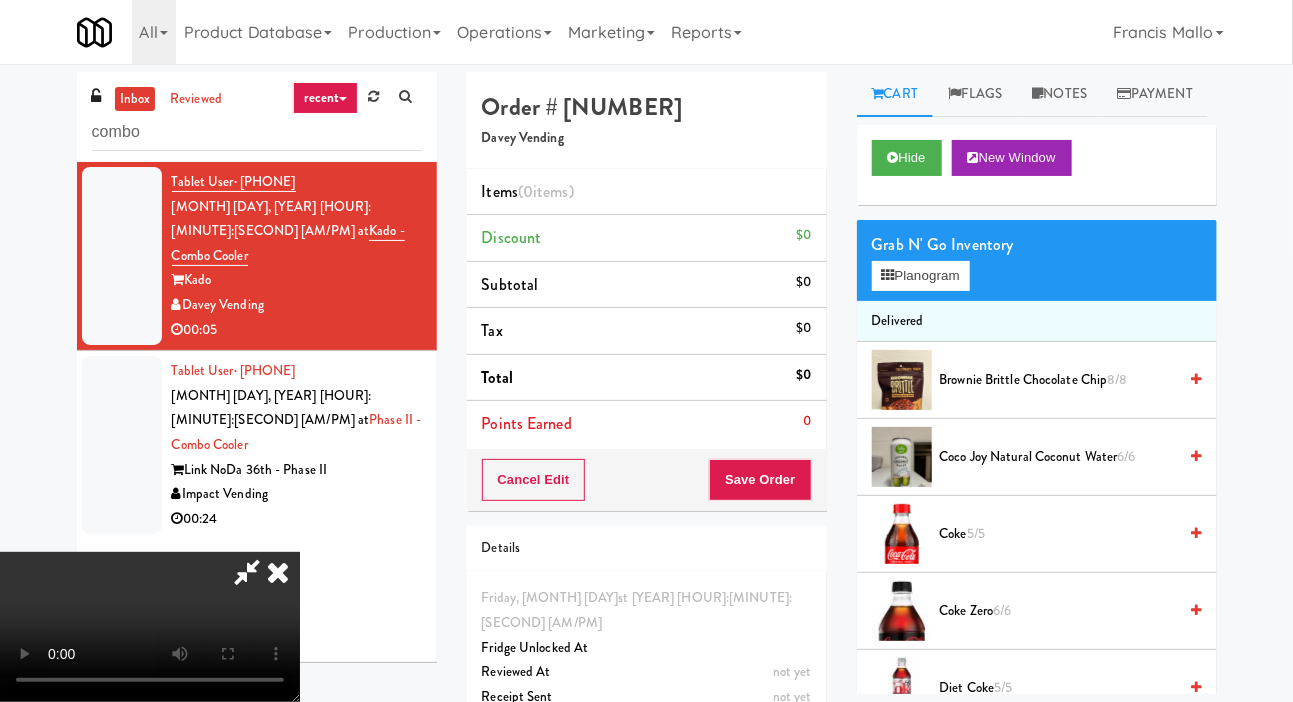 type 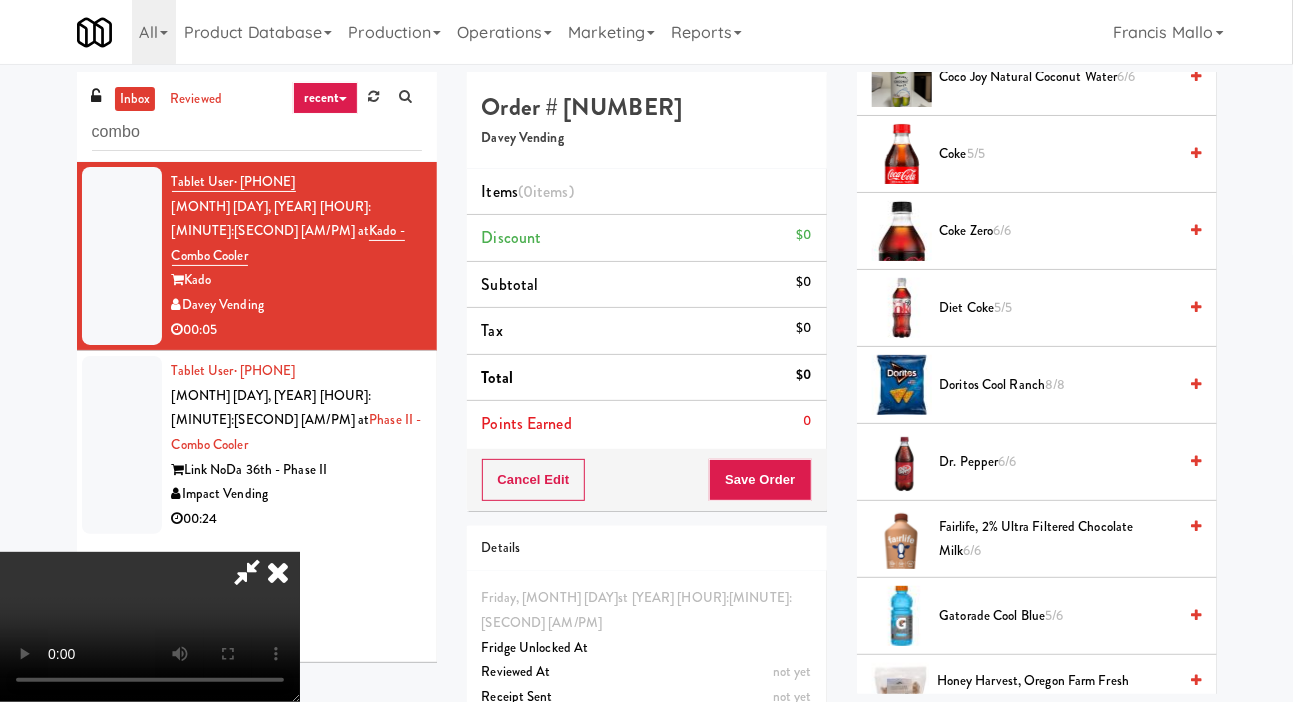 scroll, scrollTop: 382, scrollLeft: 0, axis: vertical 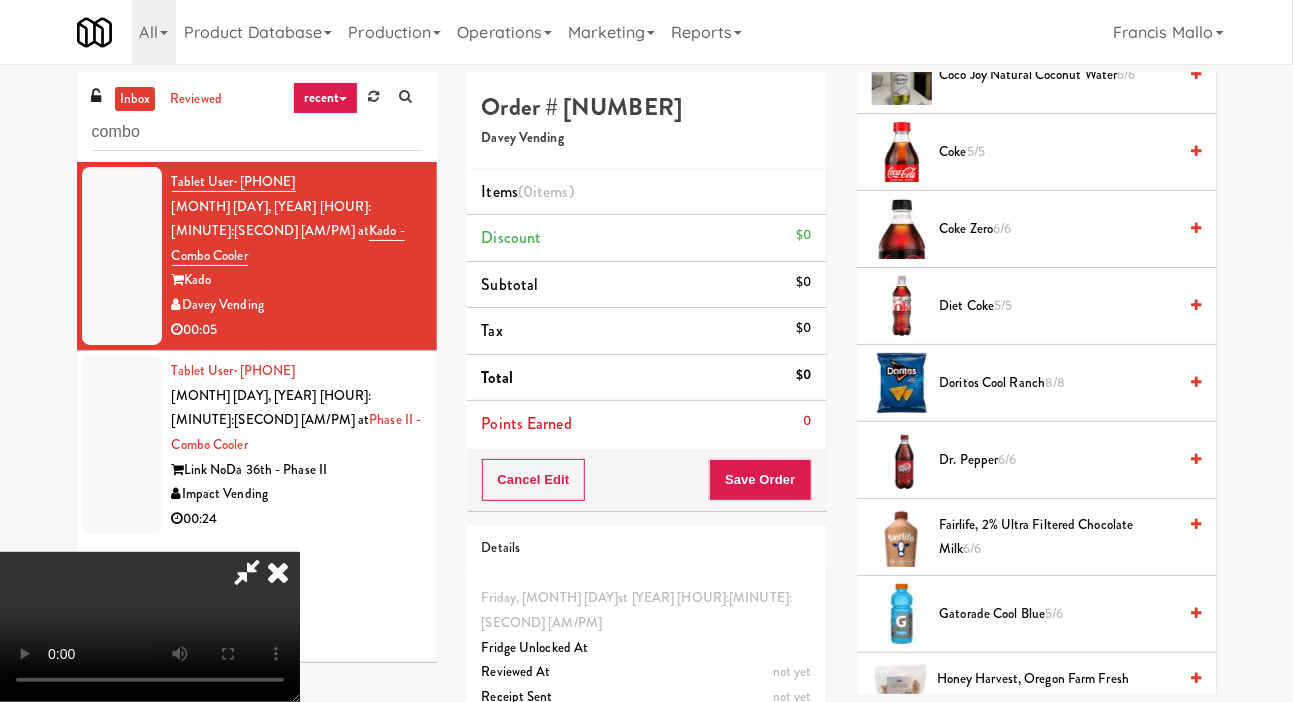 click on "Dr. Pepper  6/6" at bounding box center (1058, 460) 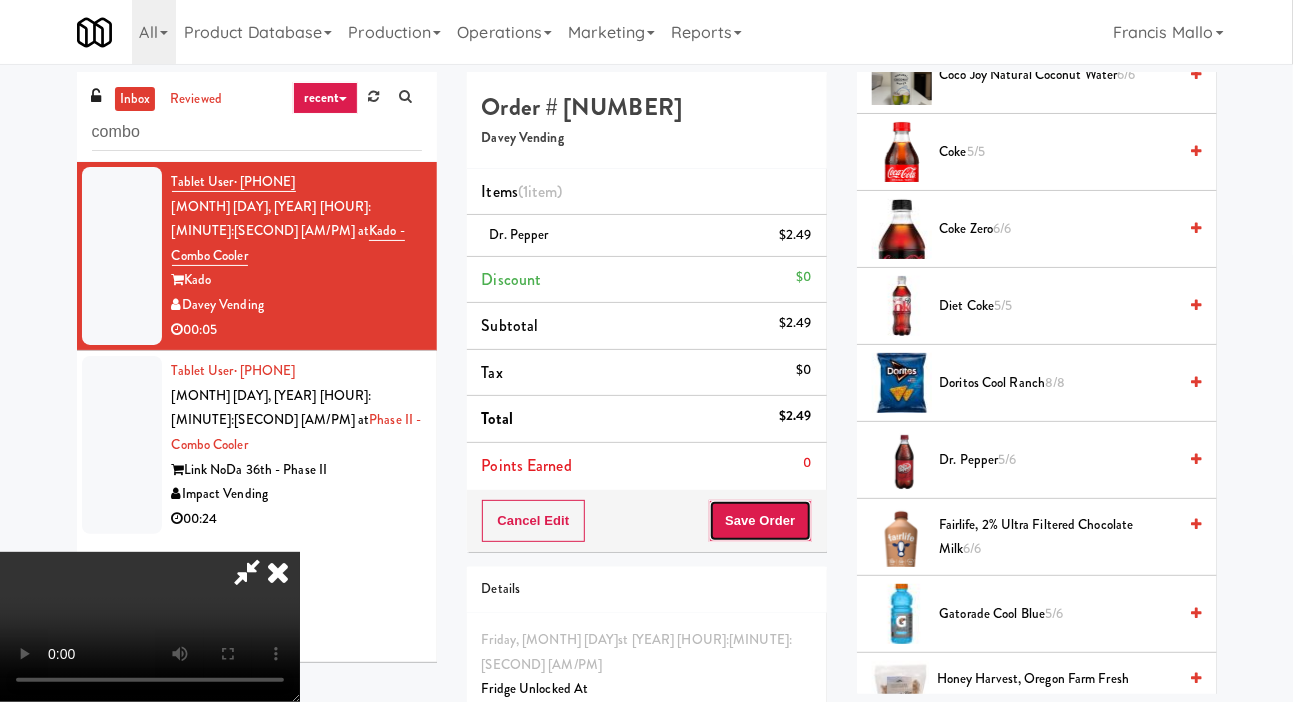 click on "Save Order" at bounding box center [760, 521] 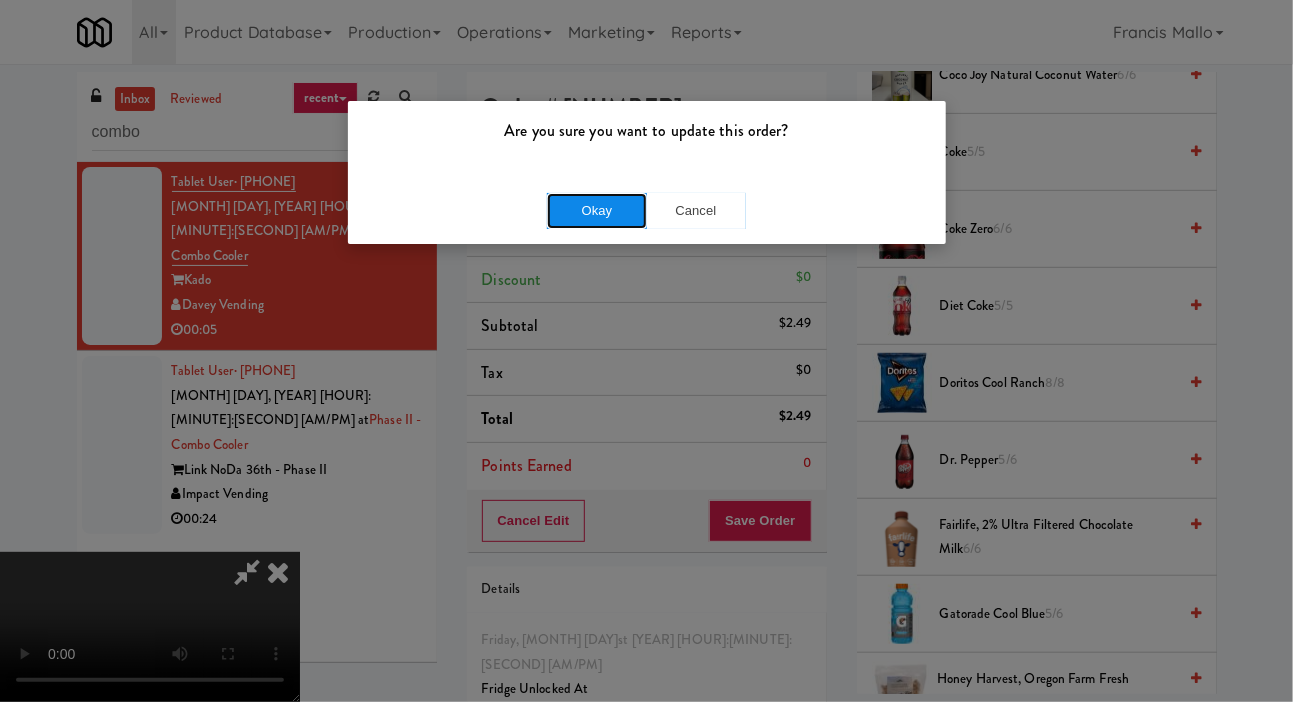 click on "Okay" at bounding box center (597, 211) 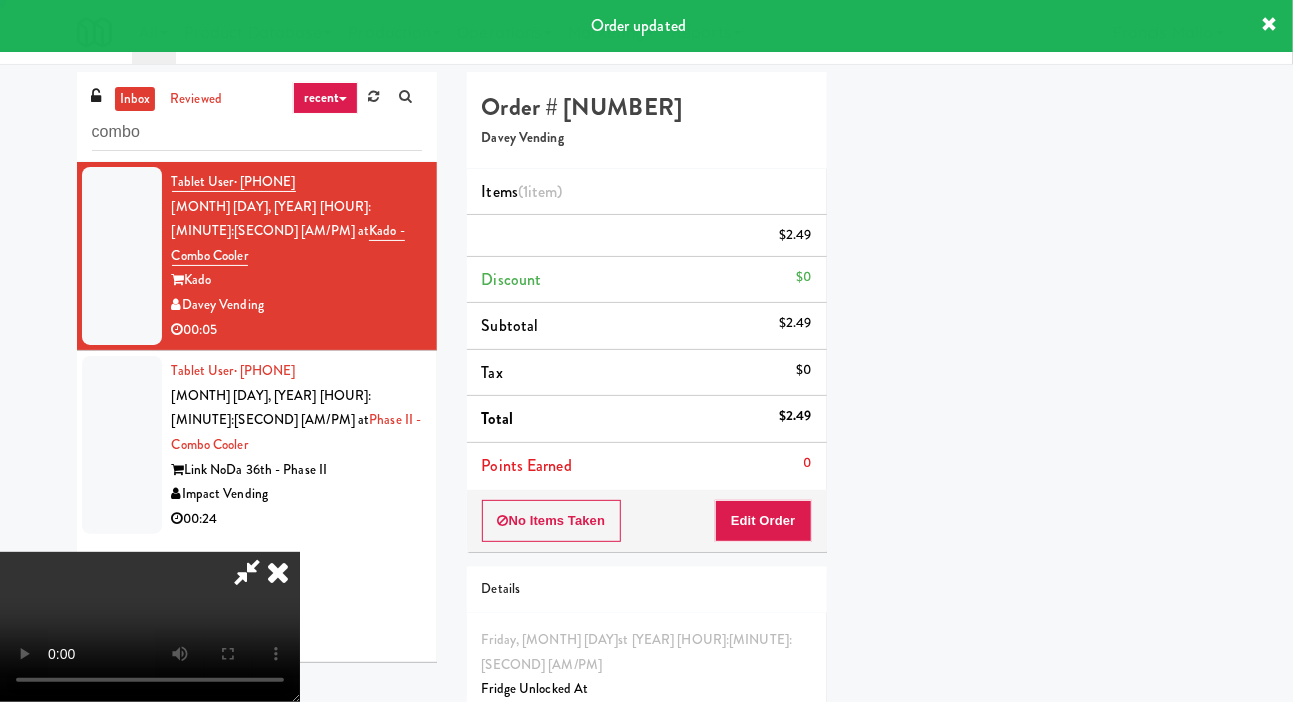 scroll, scrollTop: 116, scrollLeft: 0, axis: vertical 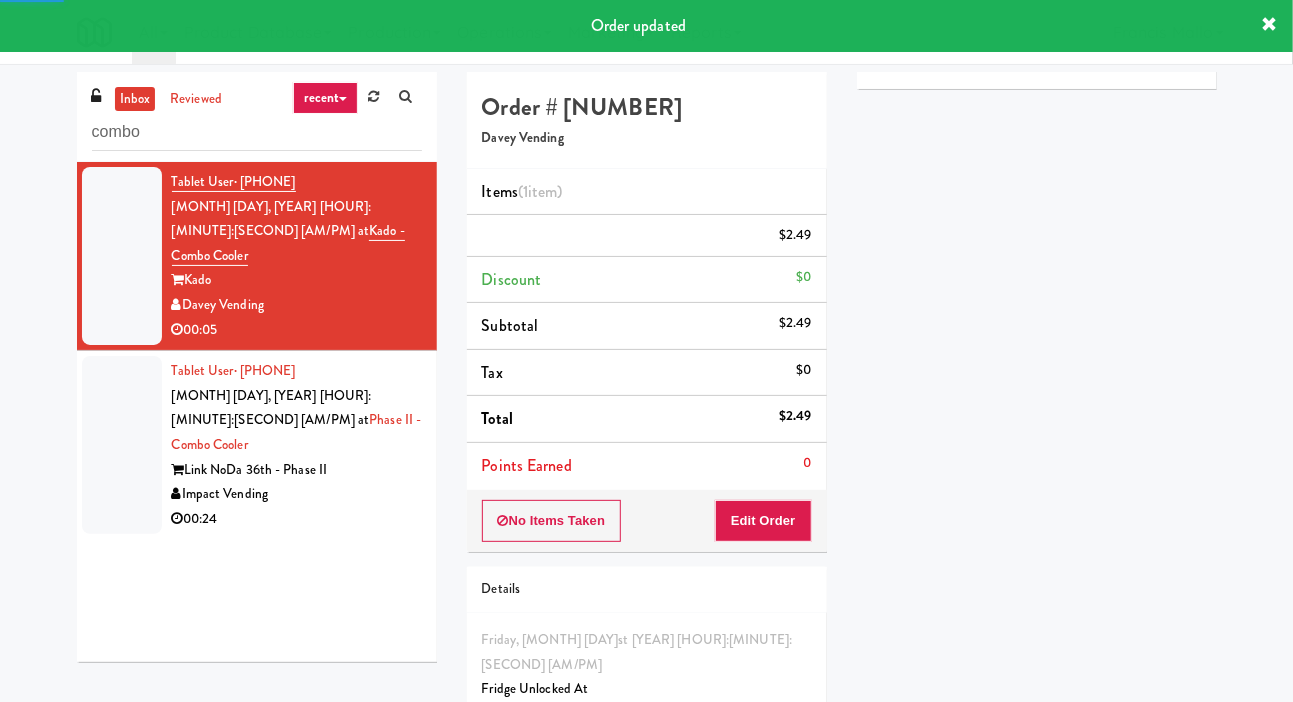 click at bounding box center [122, 445] 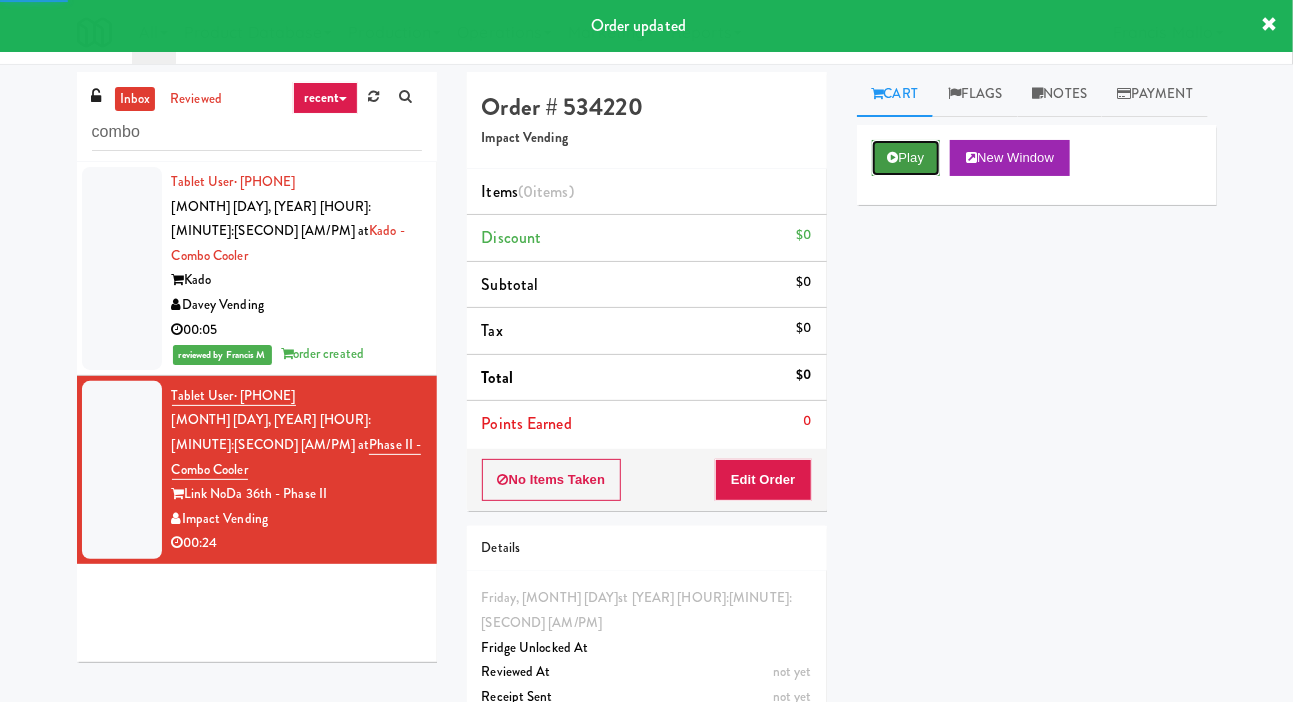 click on "Play" at bounding box center [906, 158] 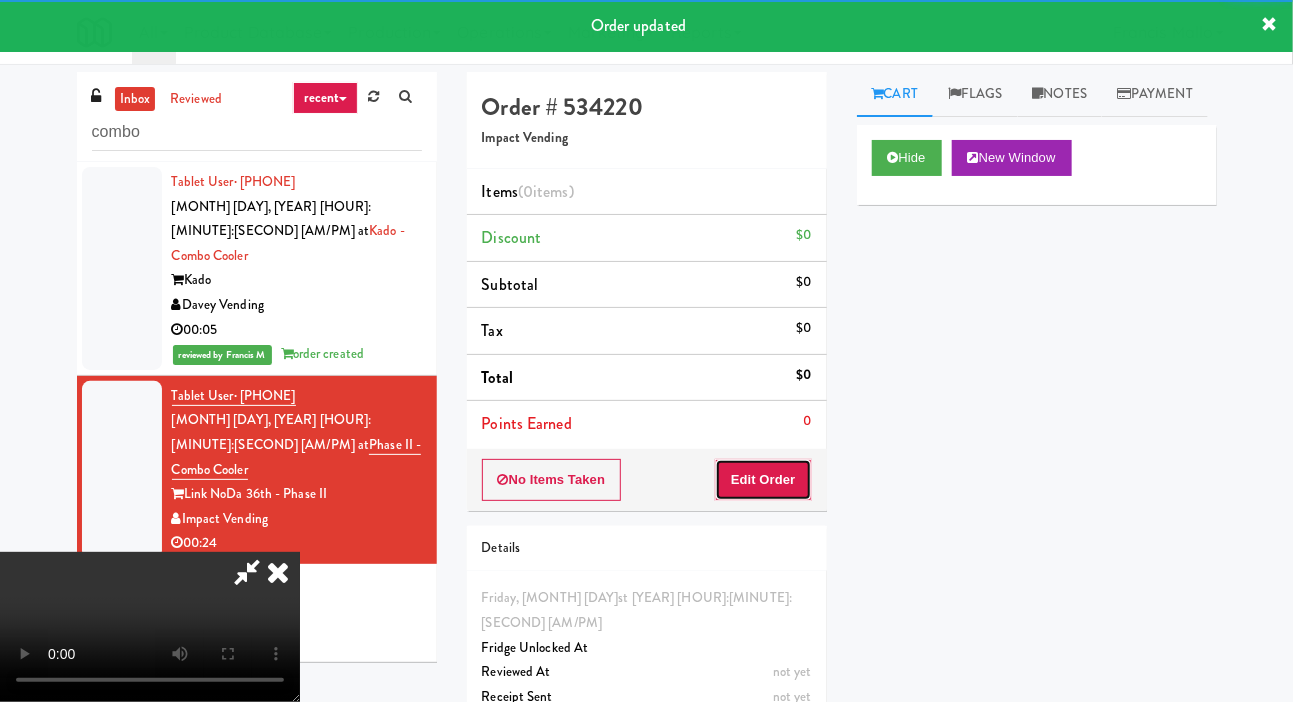 click on "Edit Order" at bounding box center [763, 480] 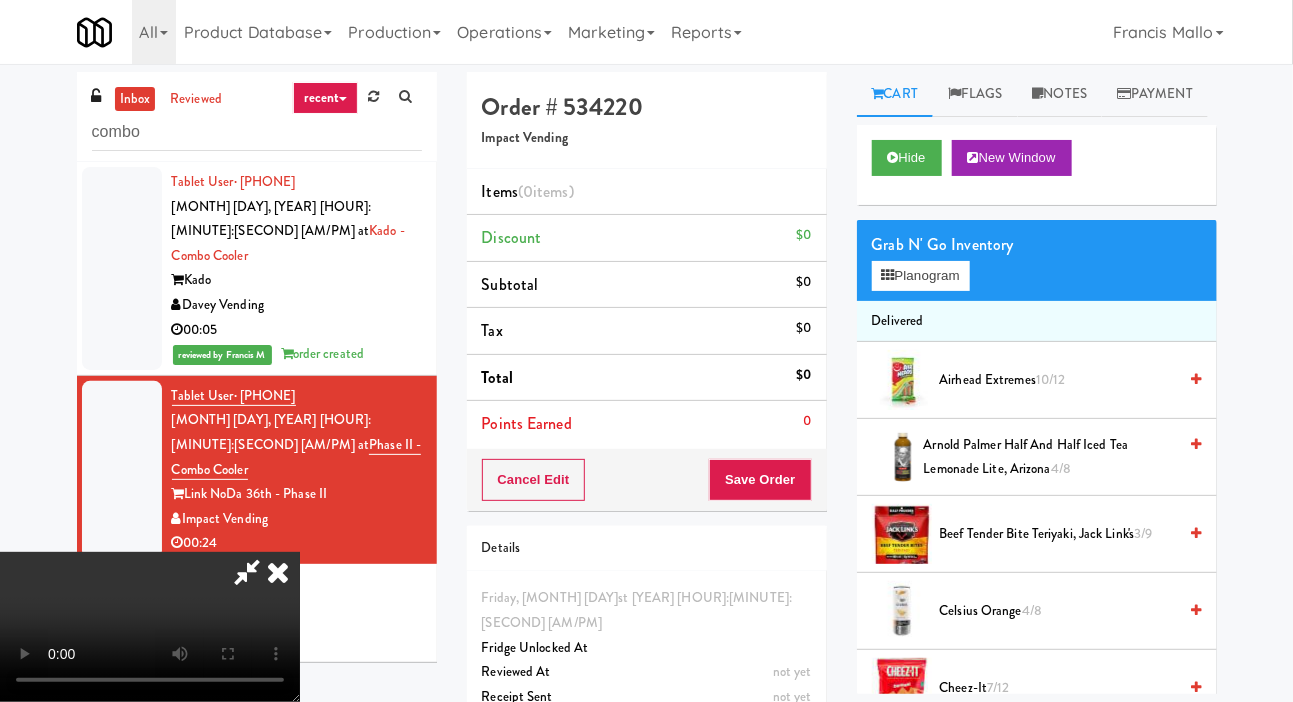 scroll, scrollTop: 73, scrollLeft: 0, axis: vertical 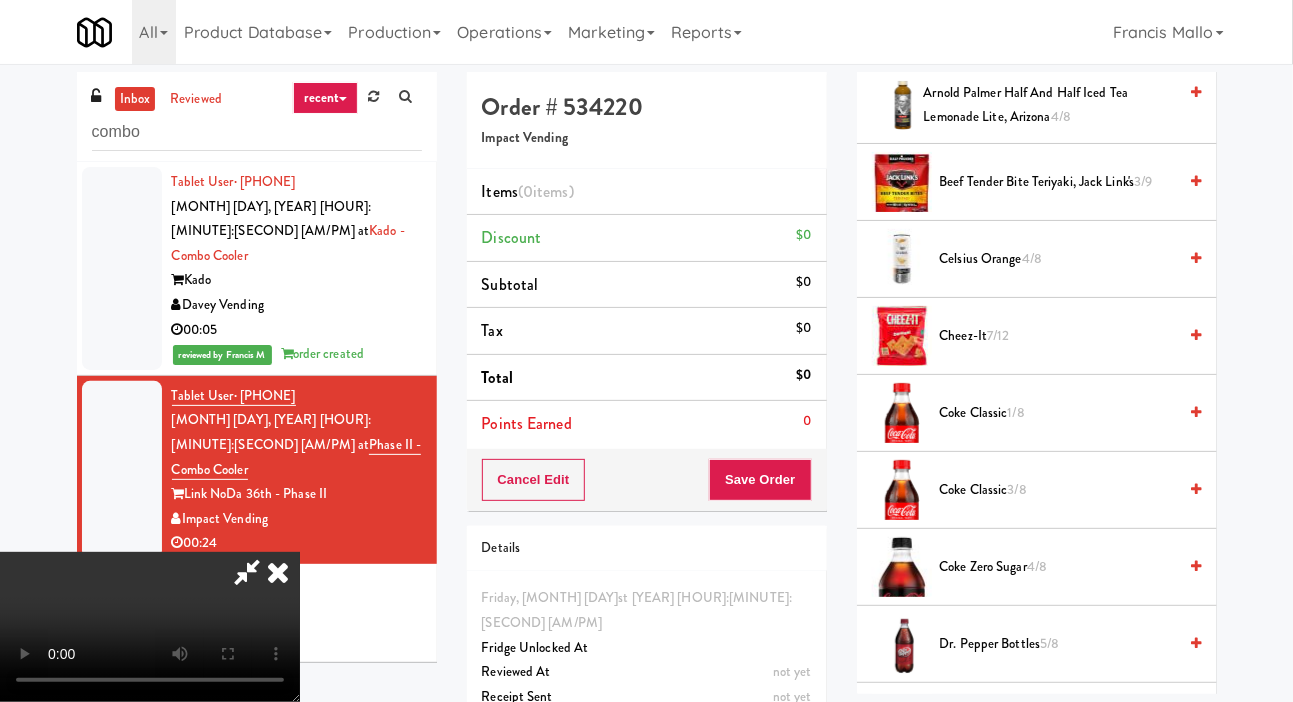 click on "Coke Classic  1/8" at bounding box center (1058, 413) 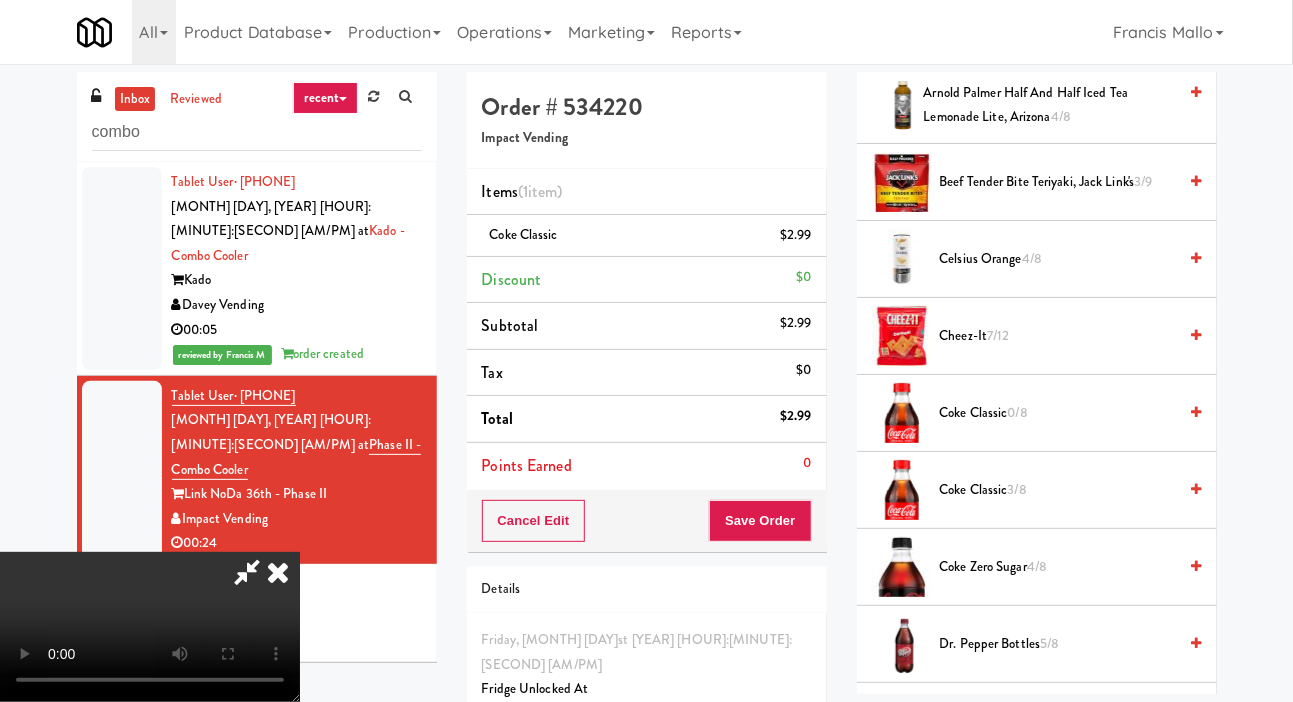 scroll, scrollTop: 73, scrollLeft: 0, axis: vertical 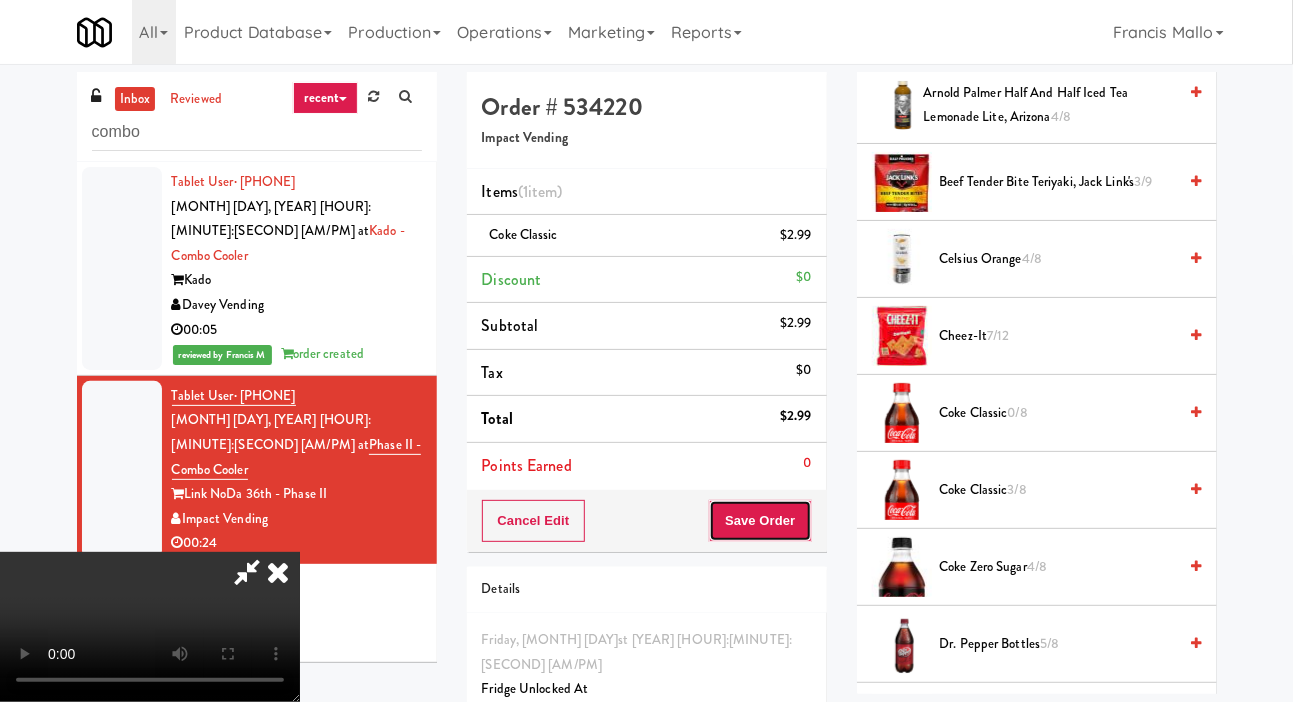 click on "Save Order" at bounding box center [760, 521] 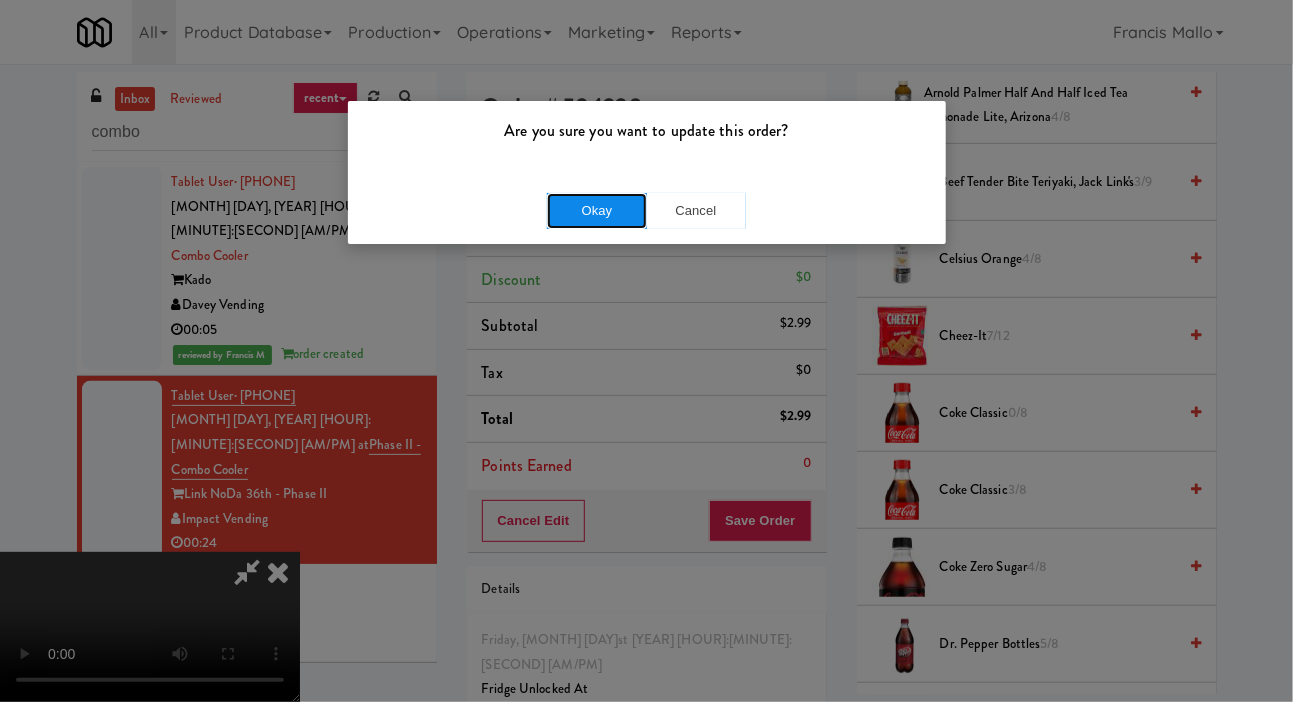 click on "Okay" at bounding box center (597, 211) 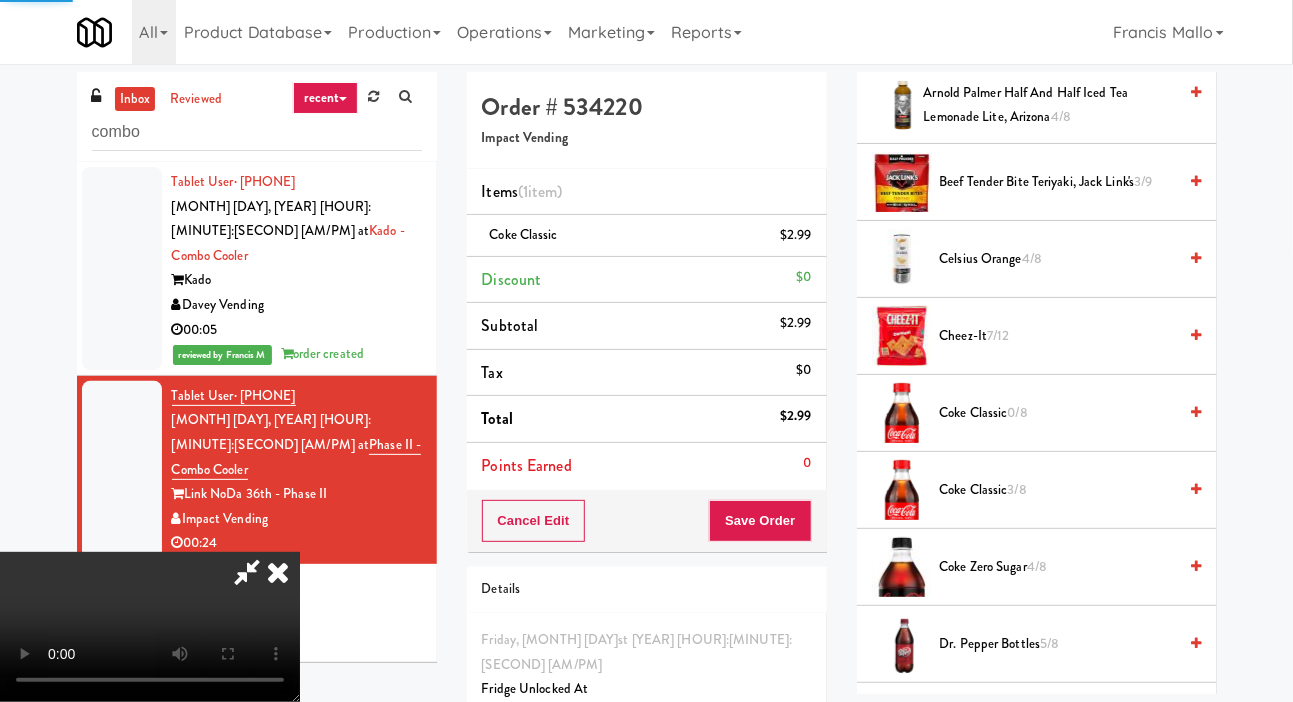 scroll, scrollTop: 116, scrollLeft: 0, axis: vertical 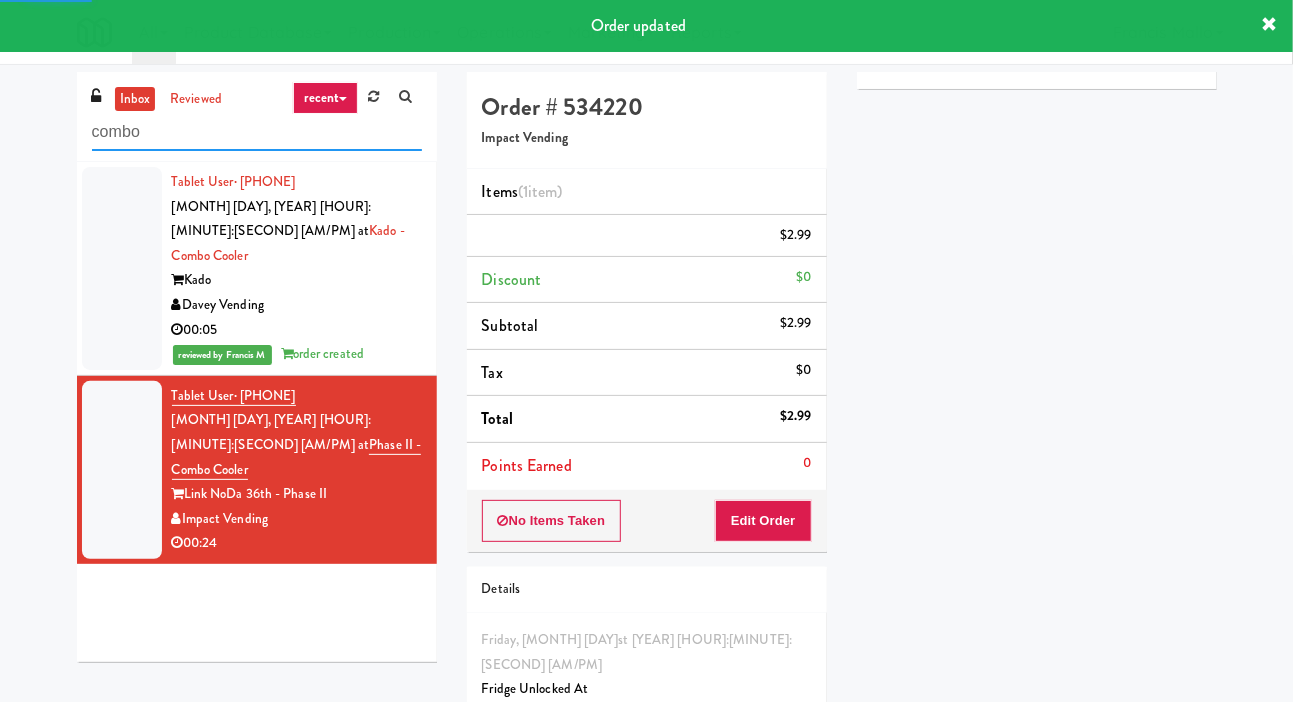 click on "combo" at bounding box center [257, 132] 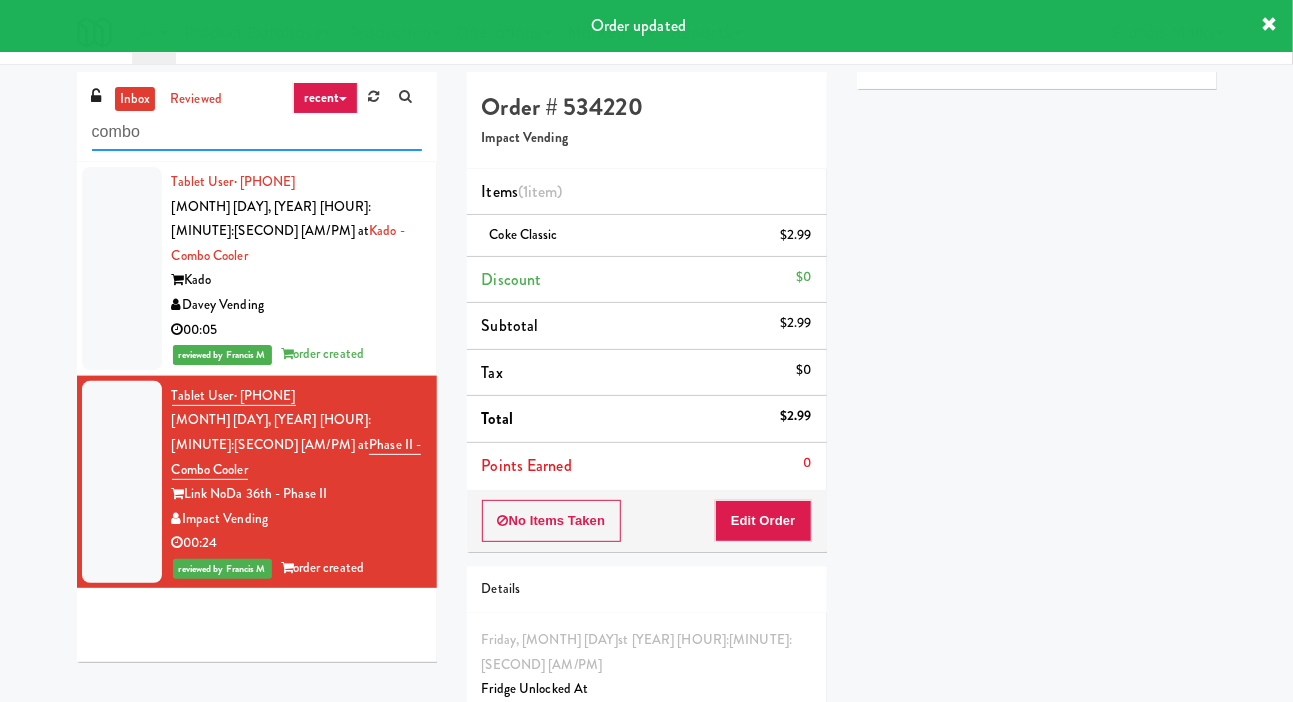 click on "combo" at bounding box center [257, 132] 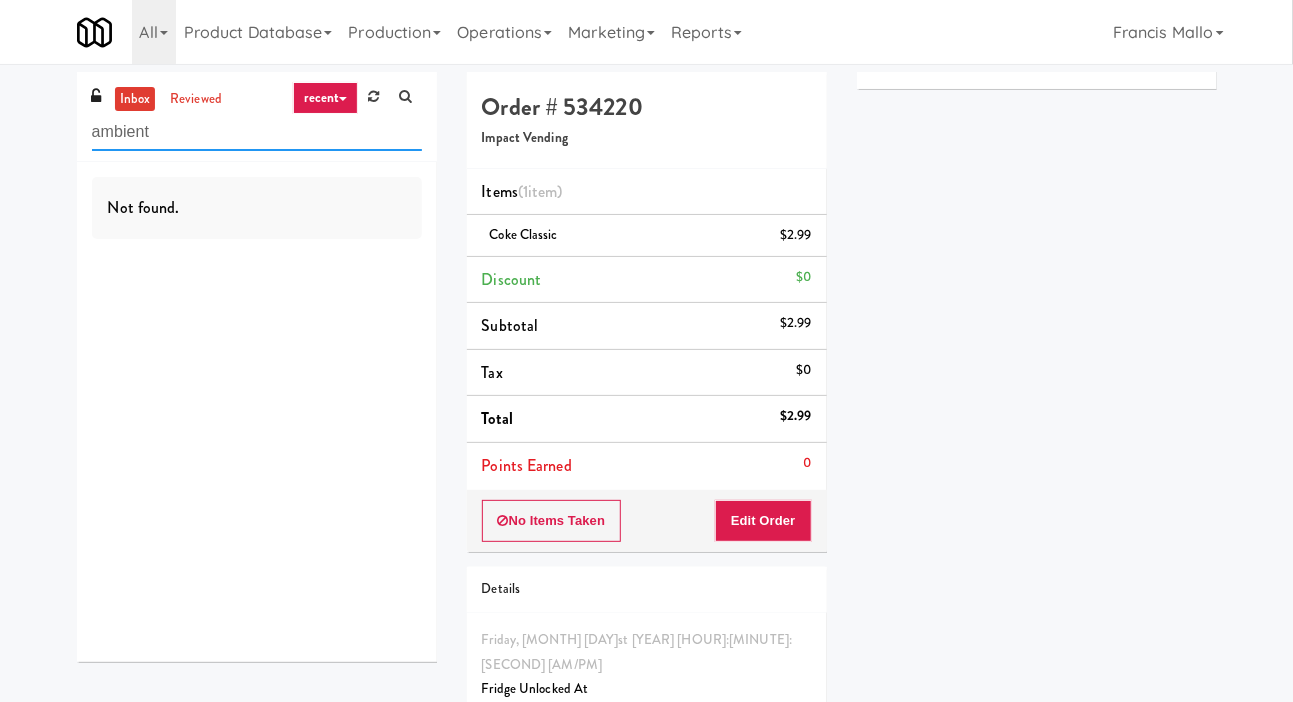type on "ambient" 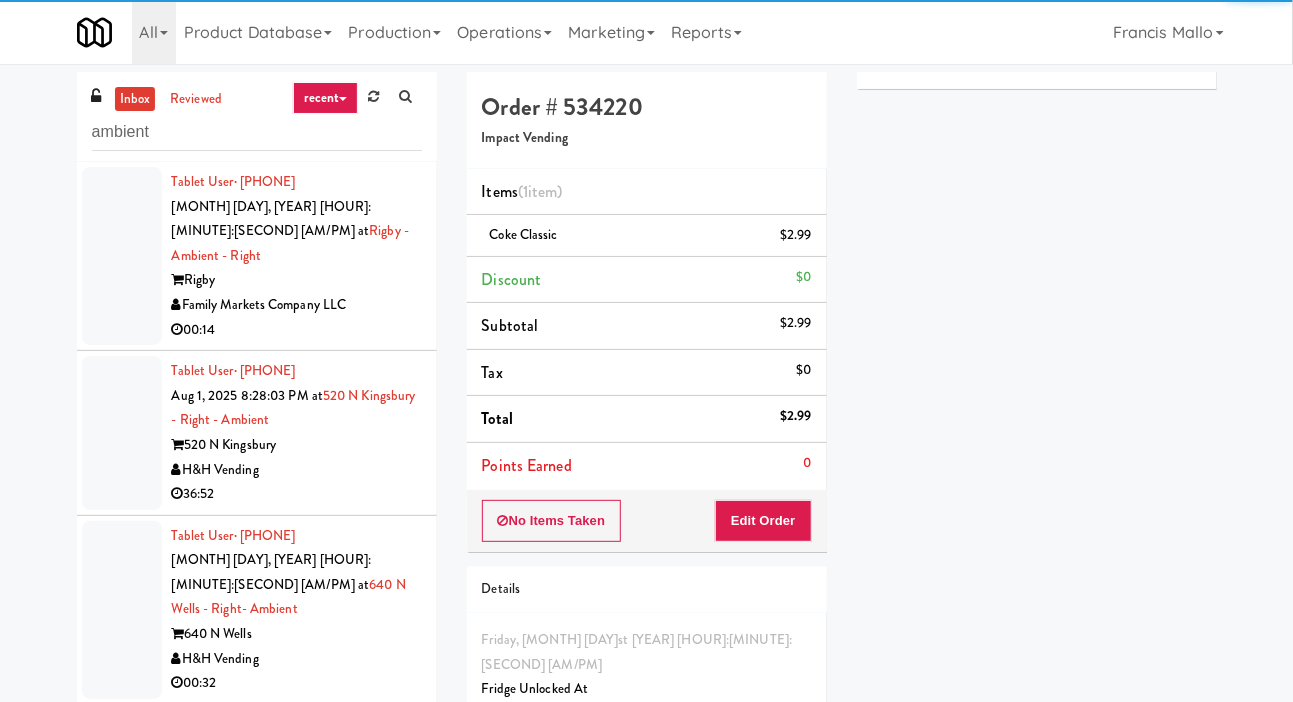 click at bounding box center (122, 256) 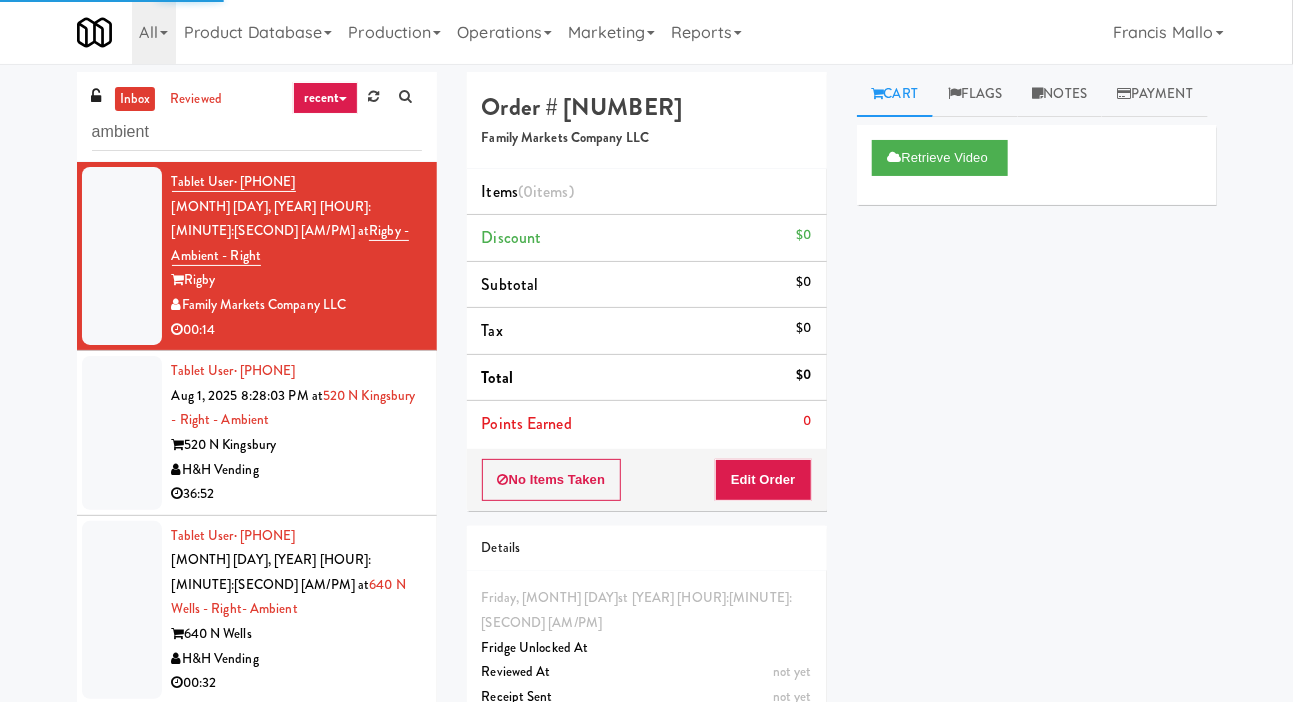 click at bounding box center (122, 433) 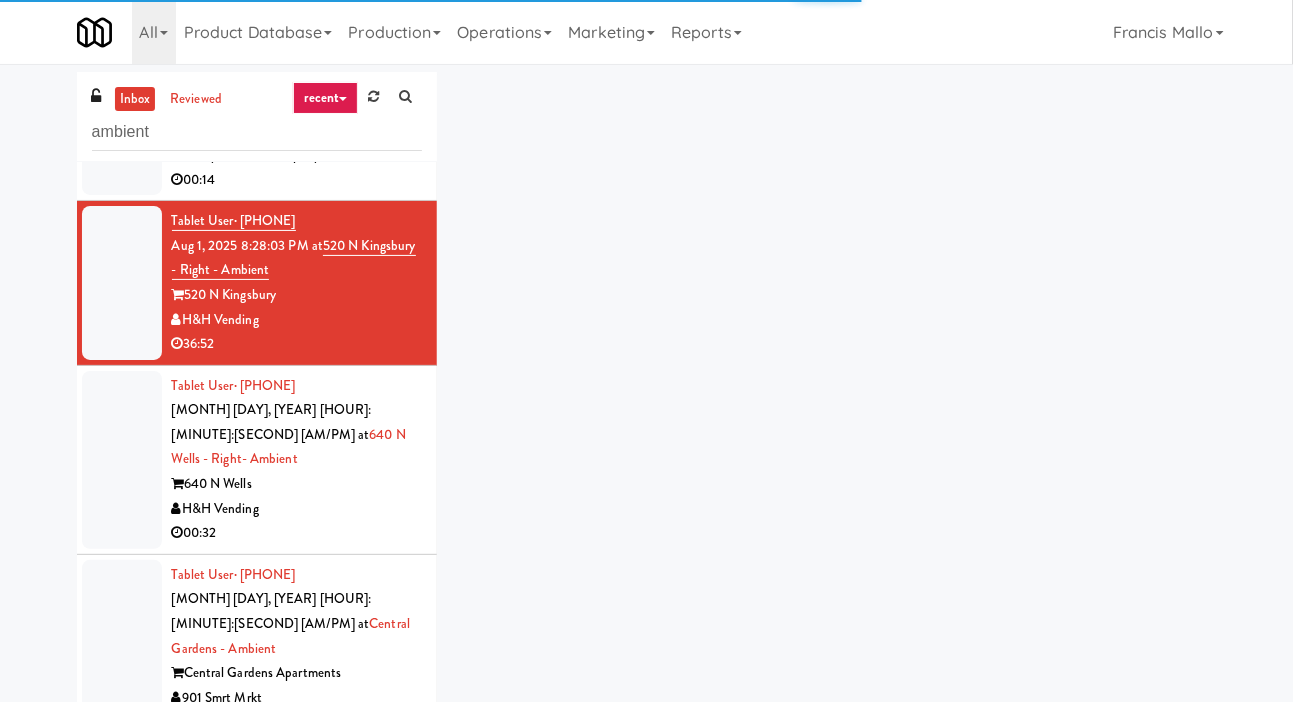 scroll, scrollTop: 151, scrollLeft: 0, axis: vertical 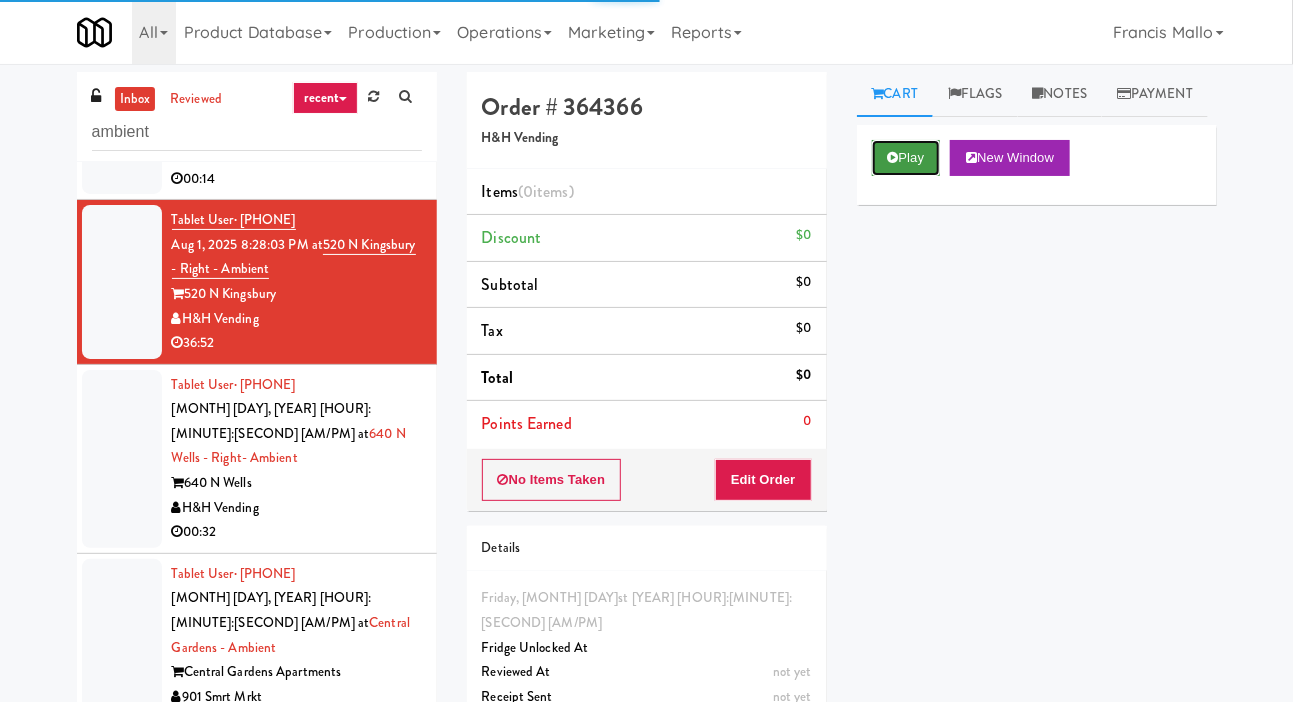 click at bounding box center (893, 157) 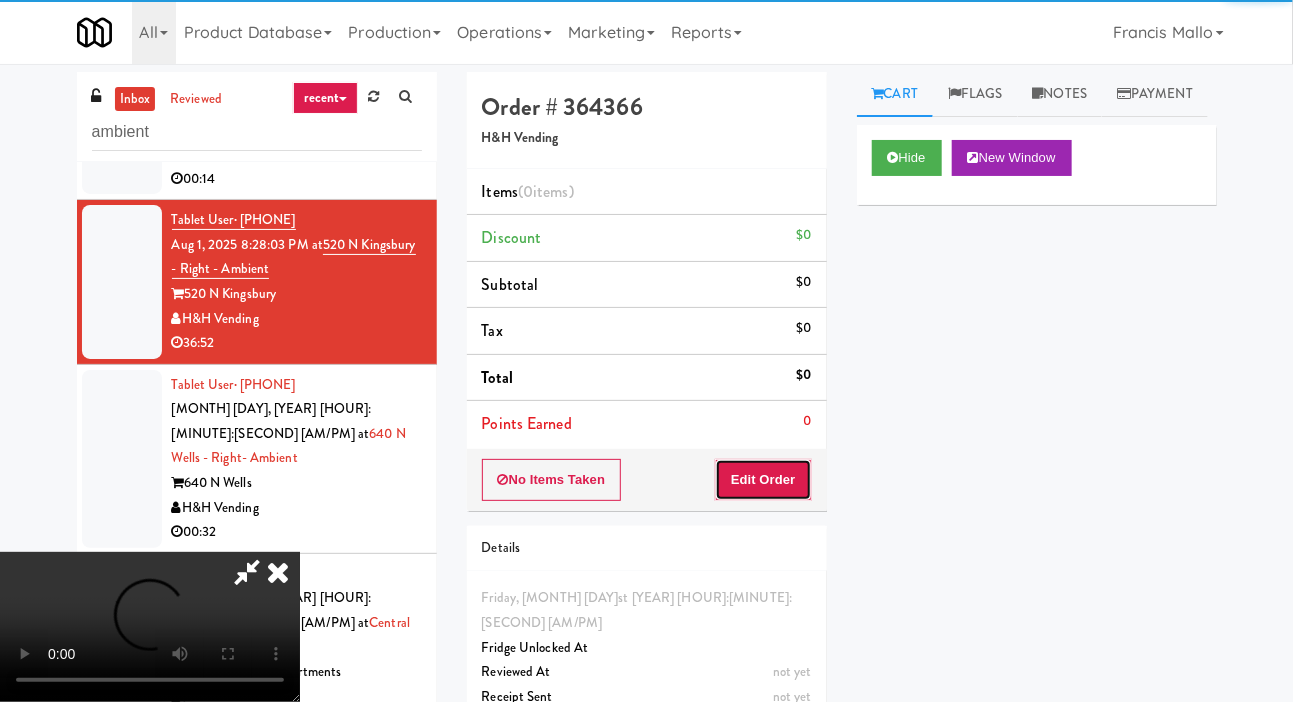 click on "Edit Order" at bounding box center [763, 480] 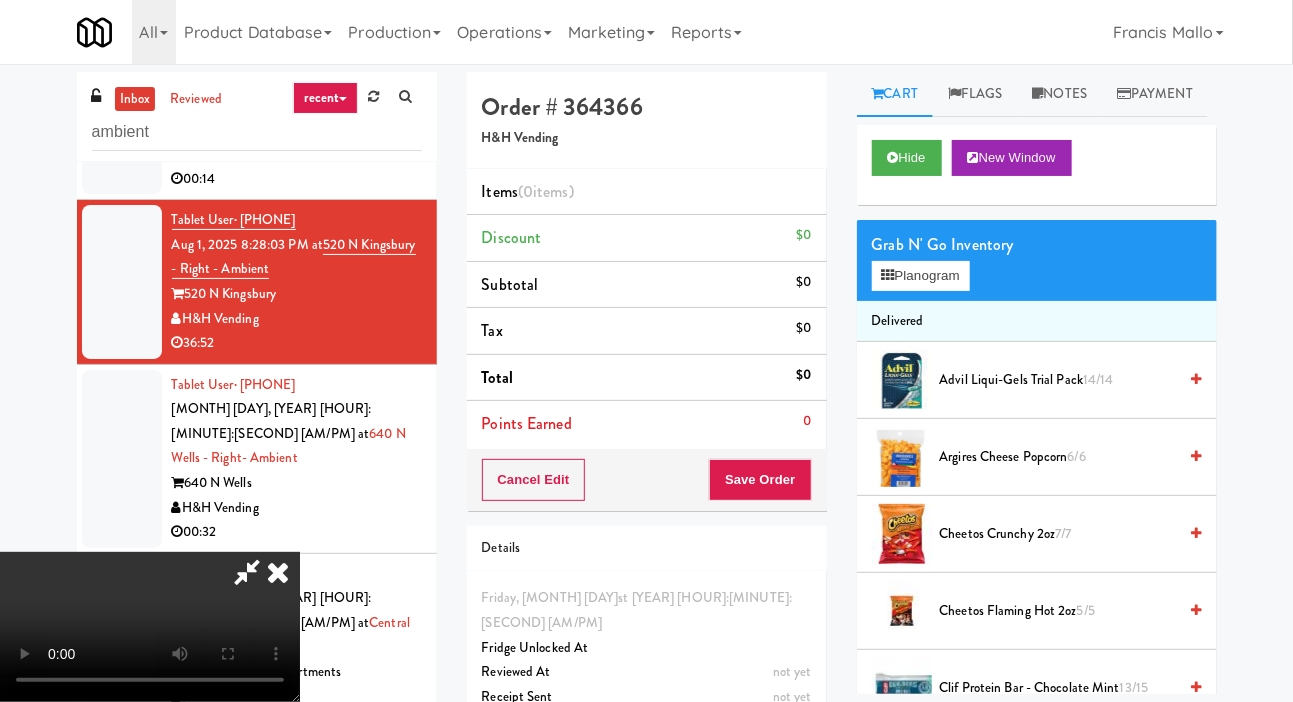 type 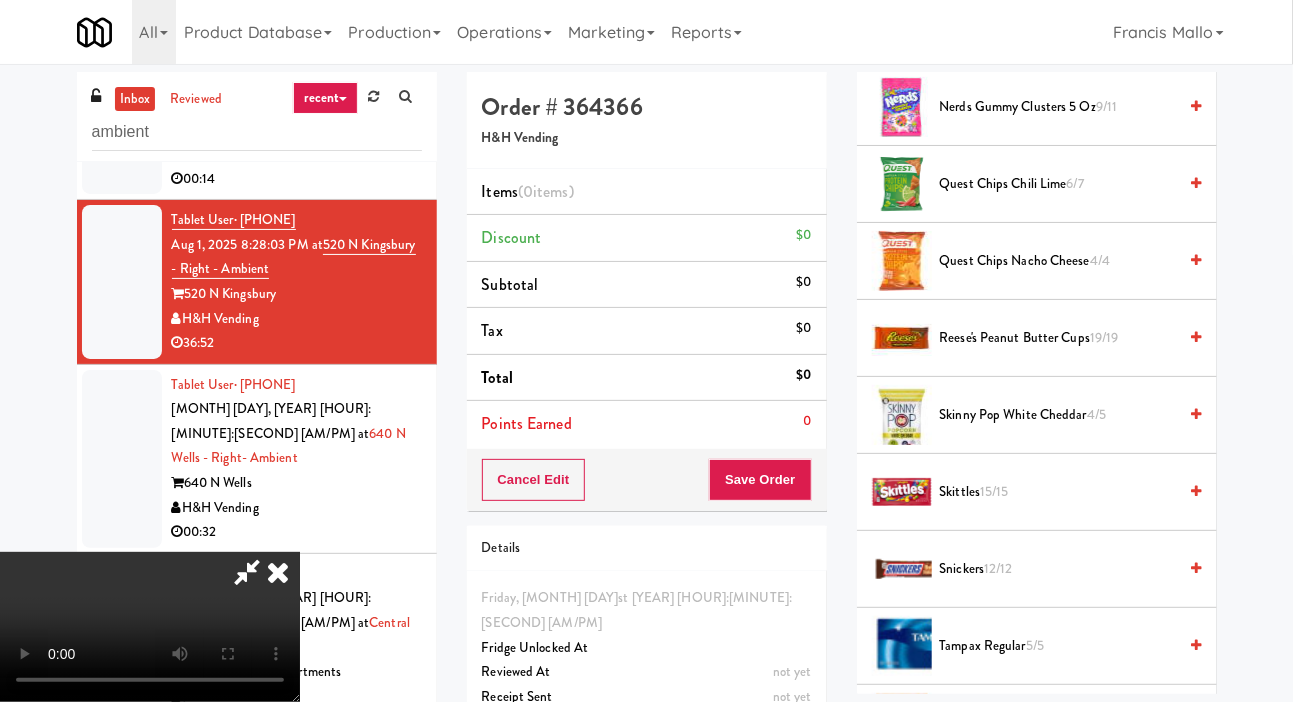 scroll, scrollTop: 1800, scrollLeft: 0, axis: vertical 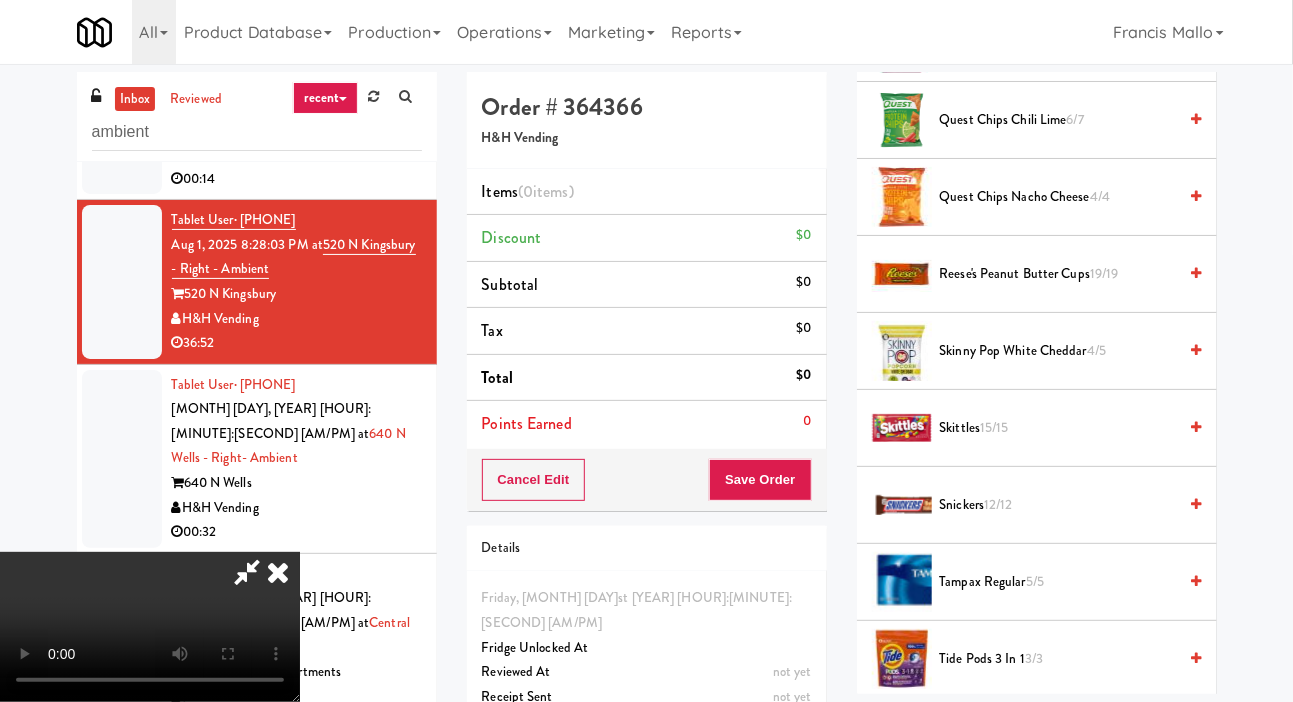 click on "Skinny Pop White Cheddar  4/5" at bounding box center [1058, 351] 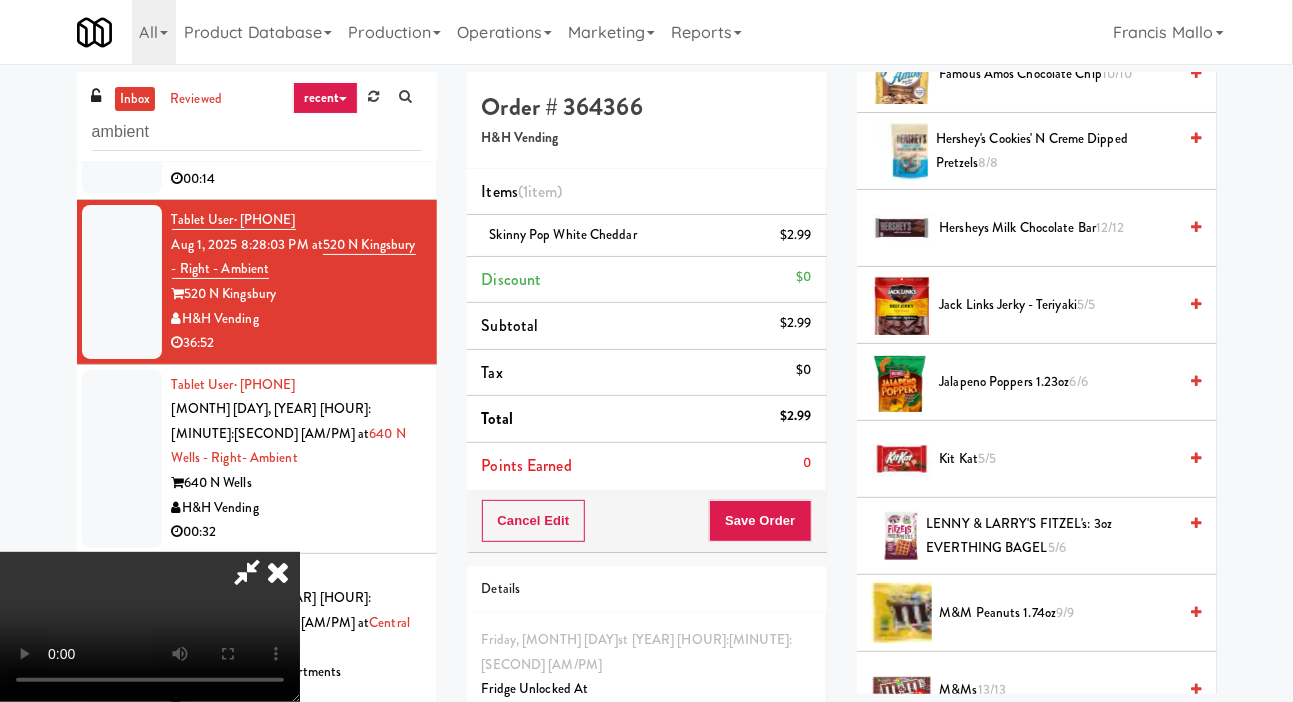 scroll, scrollTop: 1078, scrollLeft: 0, axis: vertical 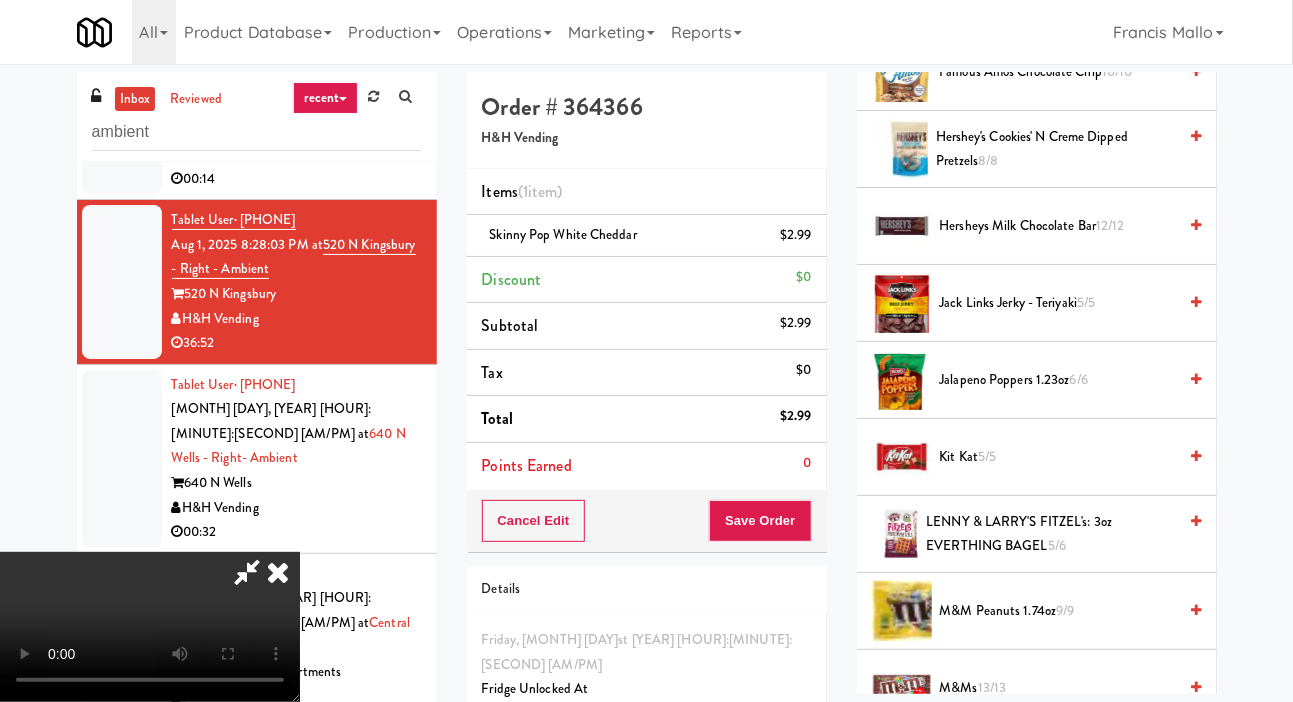 click on "[PRODUCT]" at bounding box center (1058, 226) 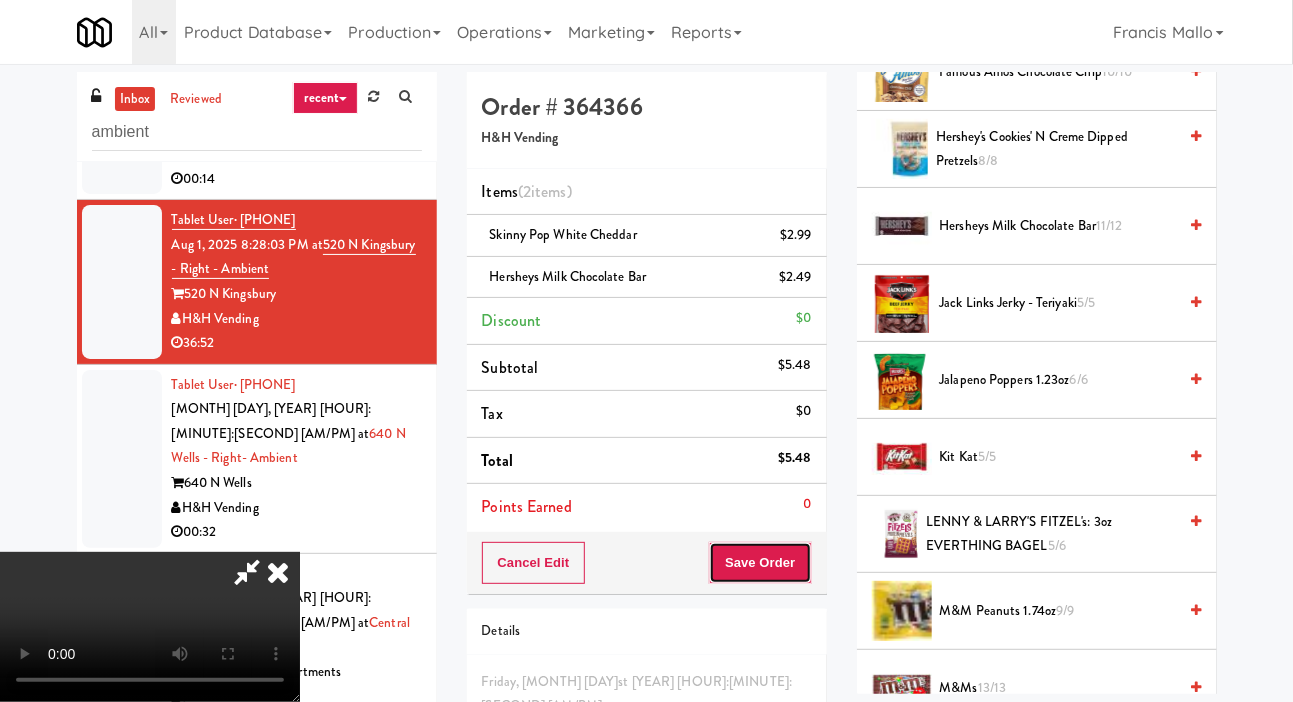 click on "Save Order" at bounding box center (760, 563) 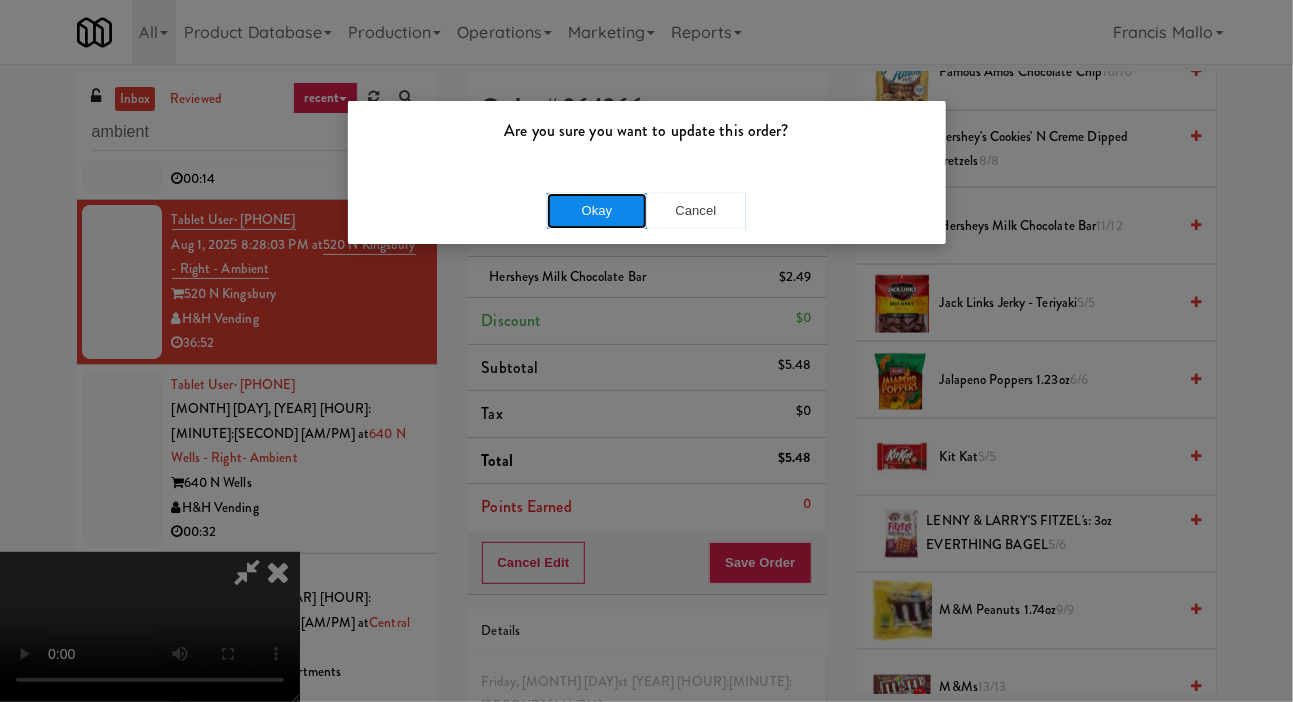 click on "Okay" at bounding box center [597, 211] 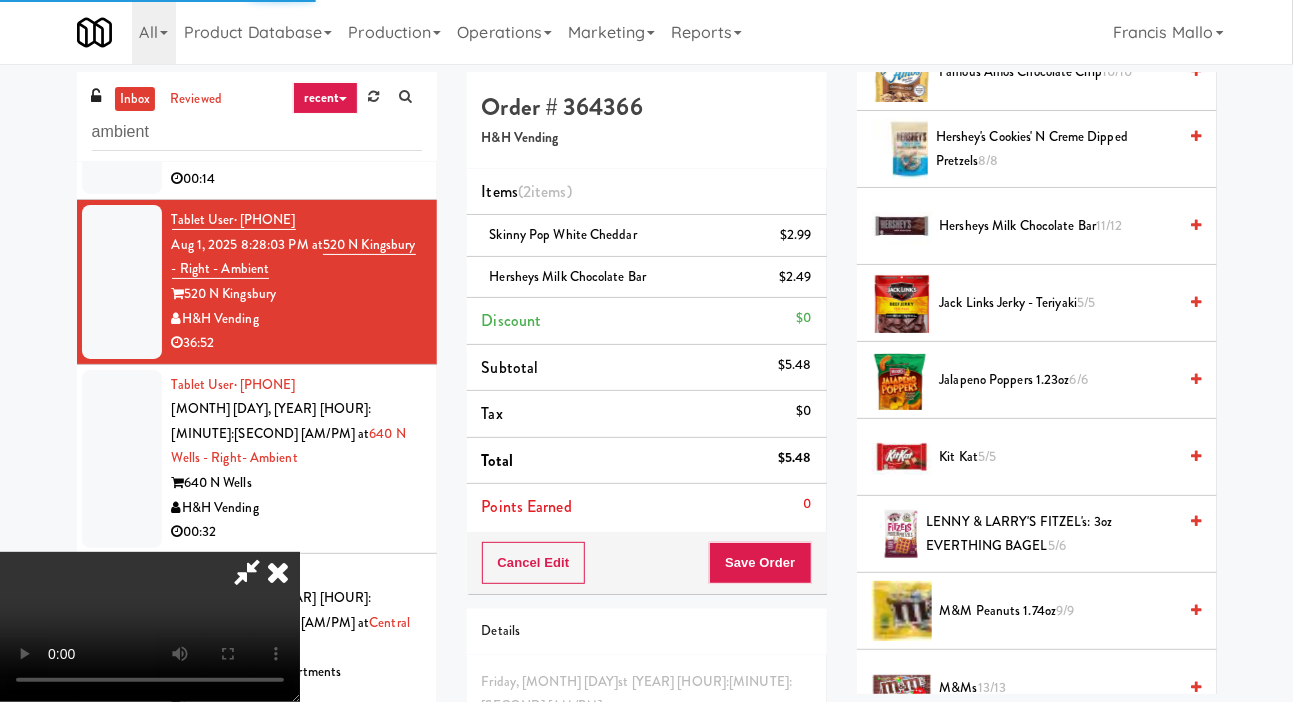 scroll, scrollTop: 116, scrollLeft: 0, axis: vertical 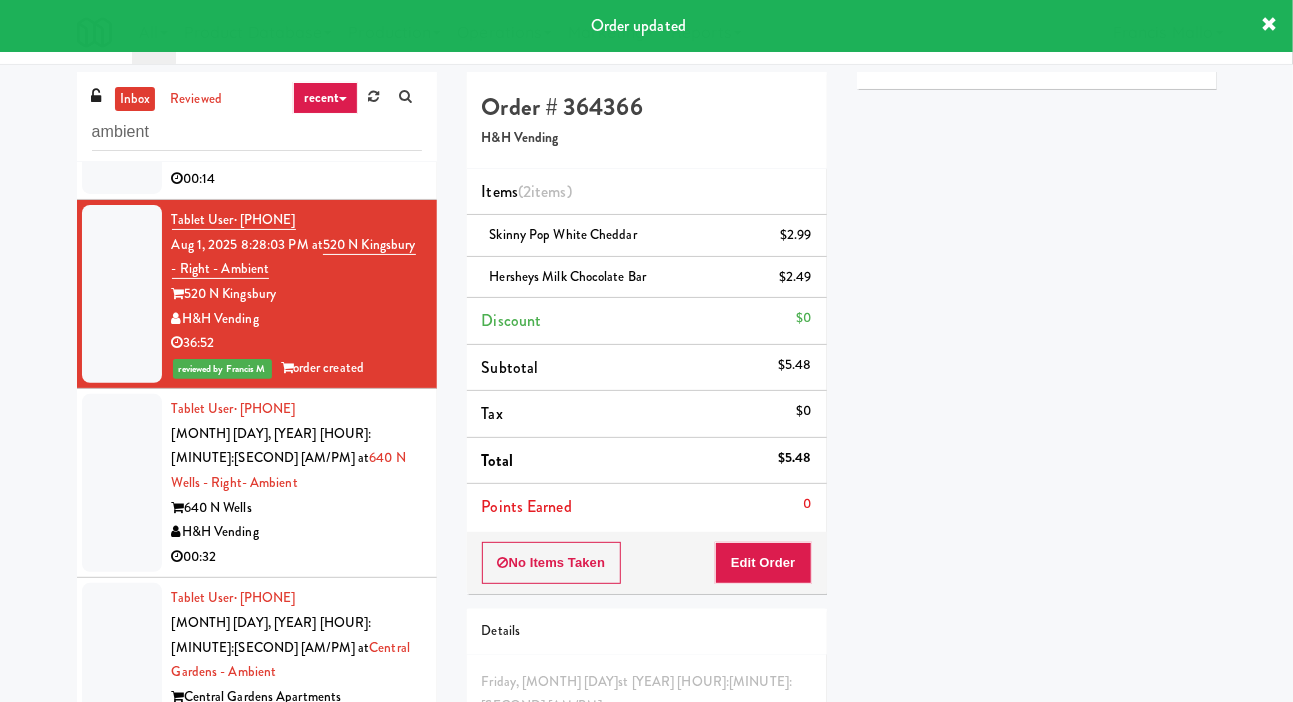 click at bounding box center [122, 483] 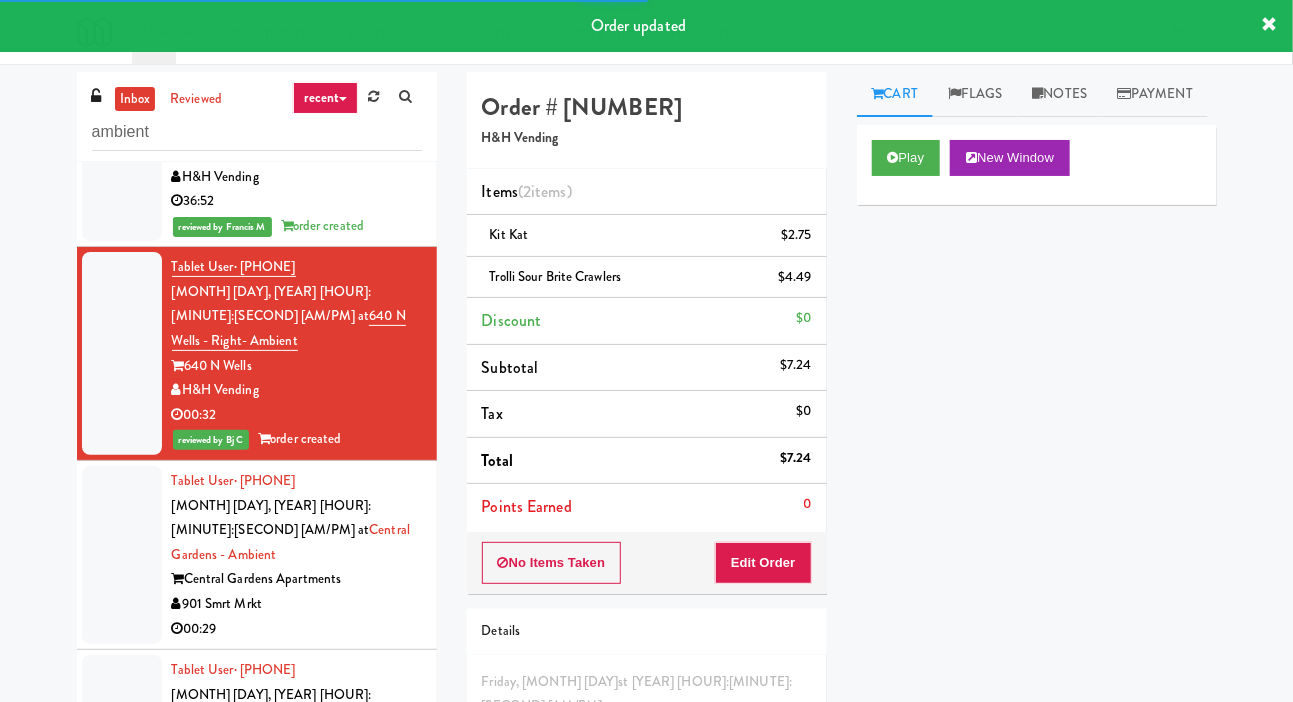 click at bounding box center [122, 555] 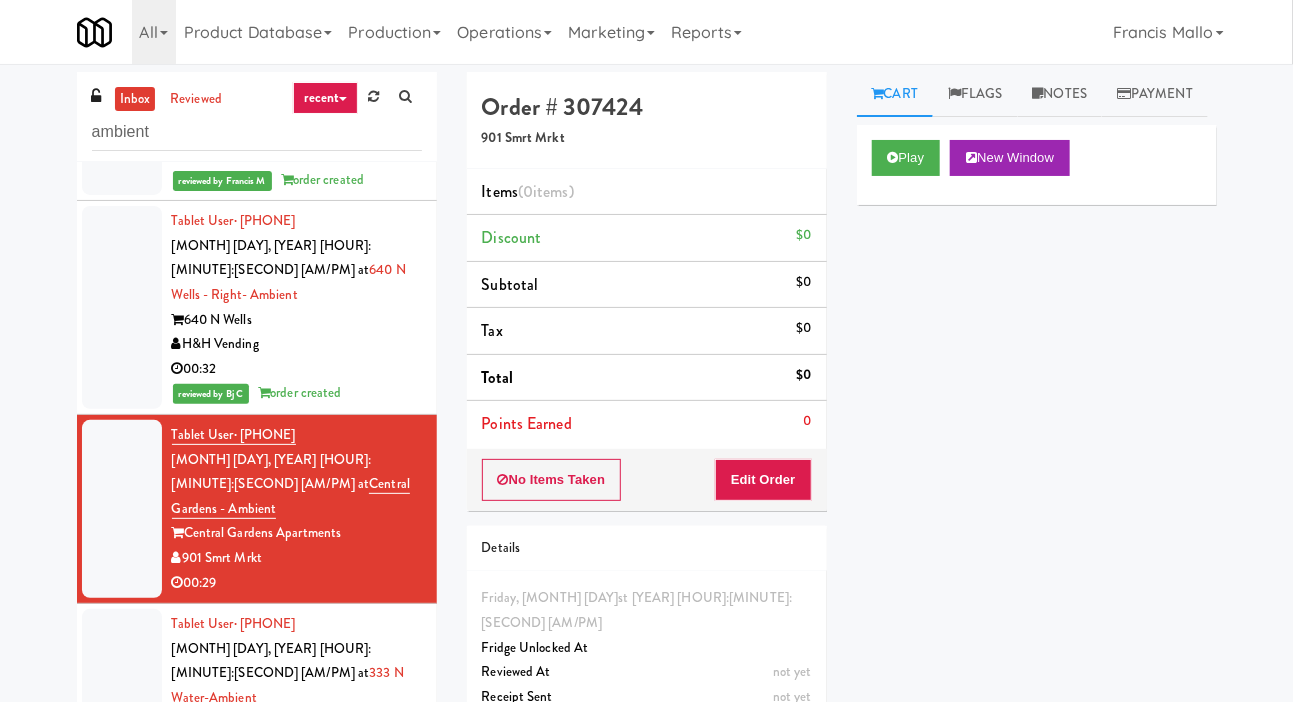 scroll, scrollTop: 345, scrollLeft: 0, axis: vertical 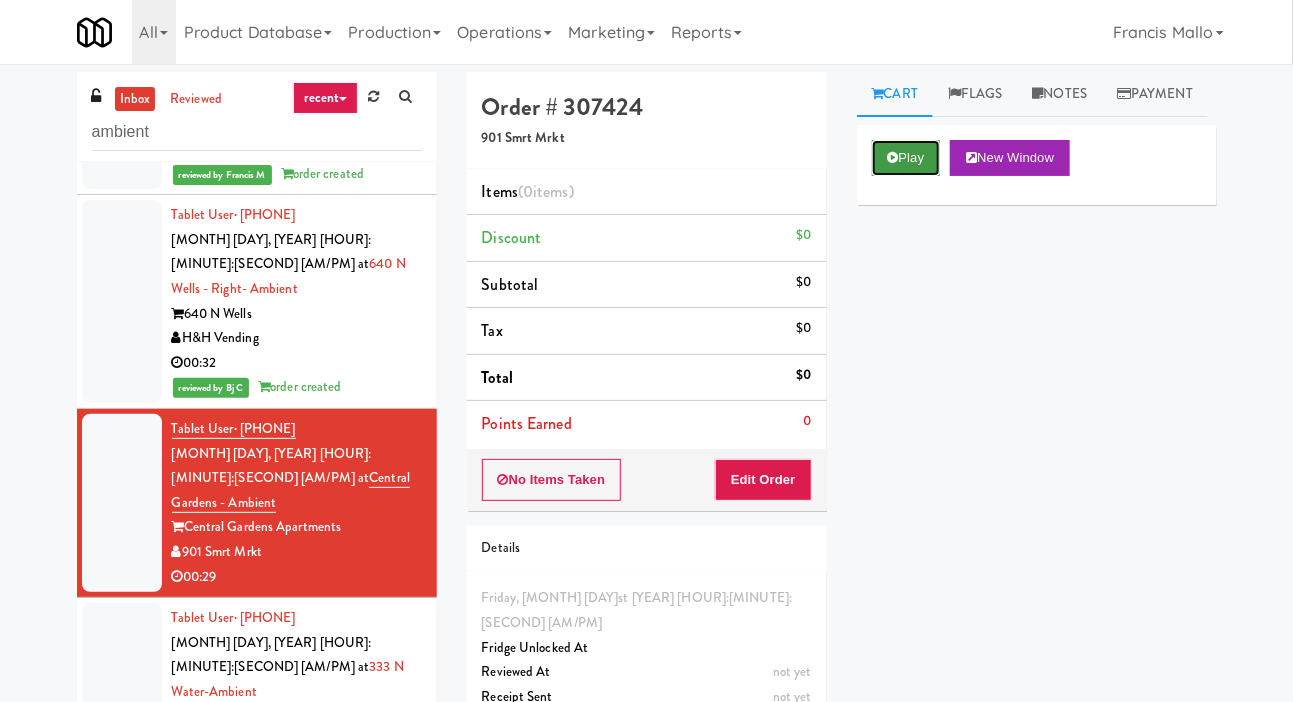 click on "Play" at bounding box center [906, 158] 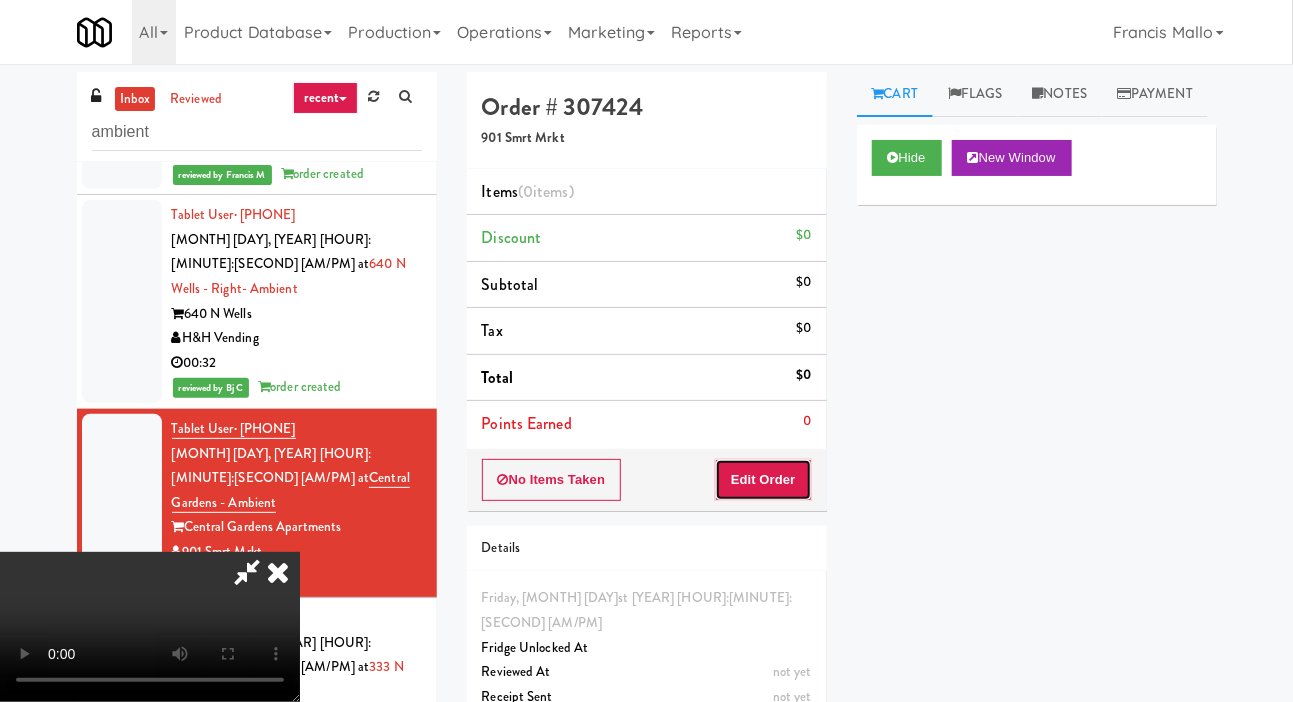 click on "Edit Order" at bounding box center [763, 480] 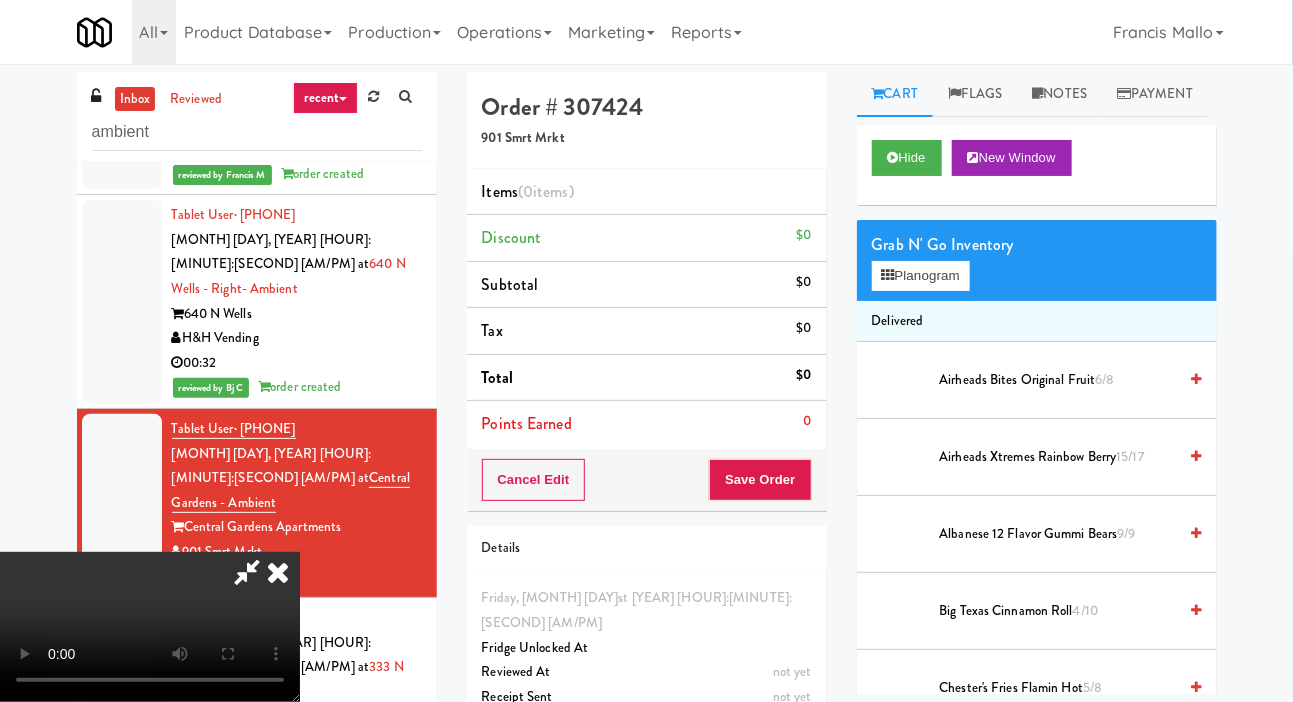 scroll, scrollTop: 73, scrollLeft: 0, axis: vertical 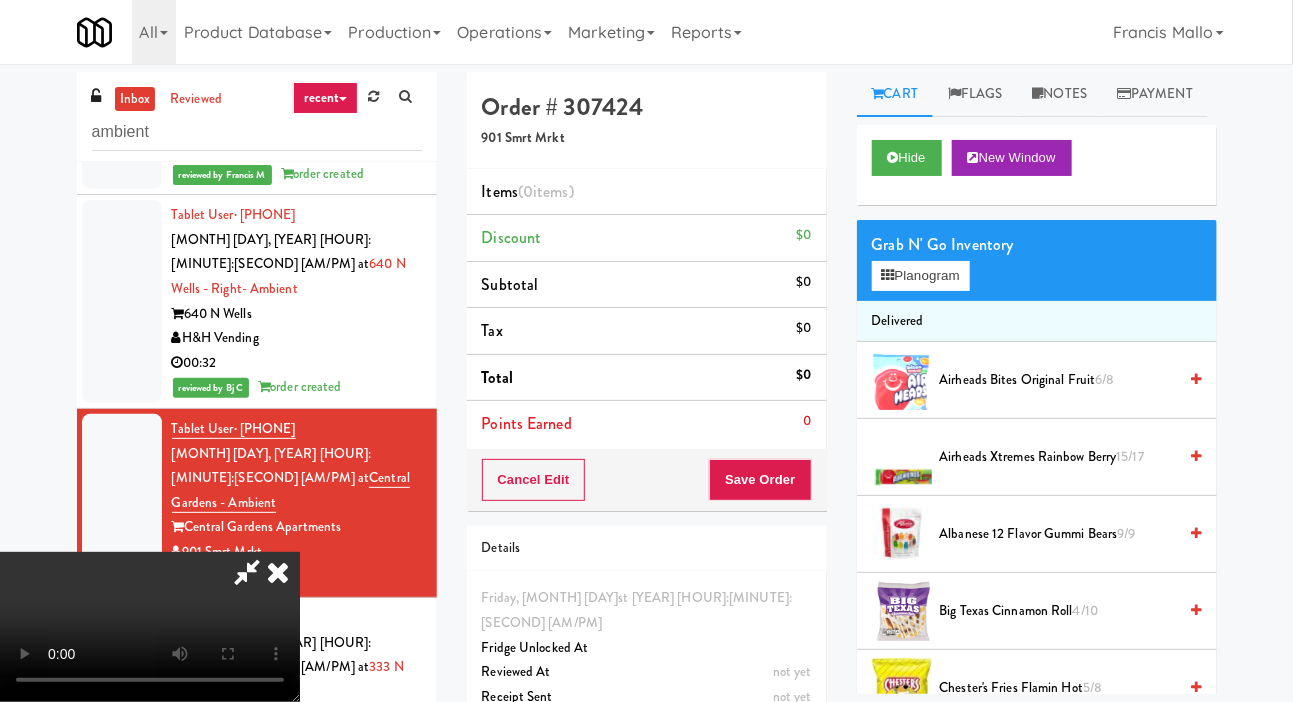 type 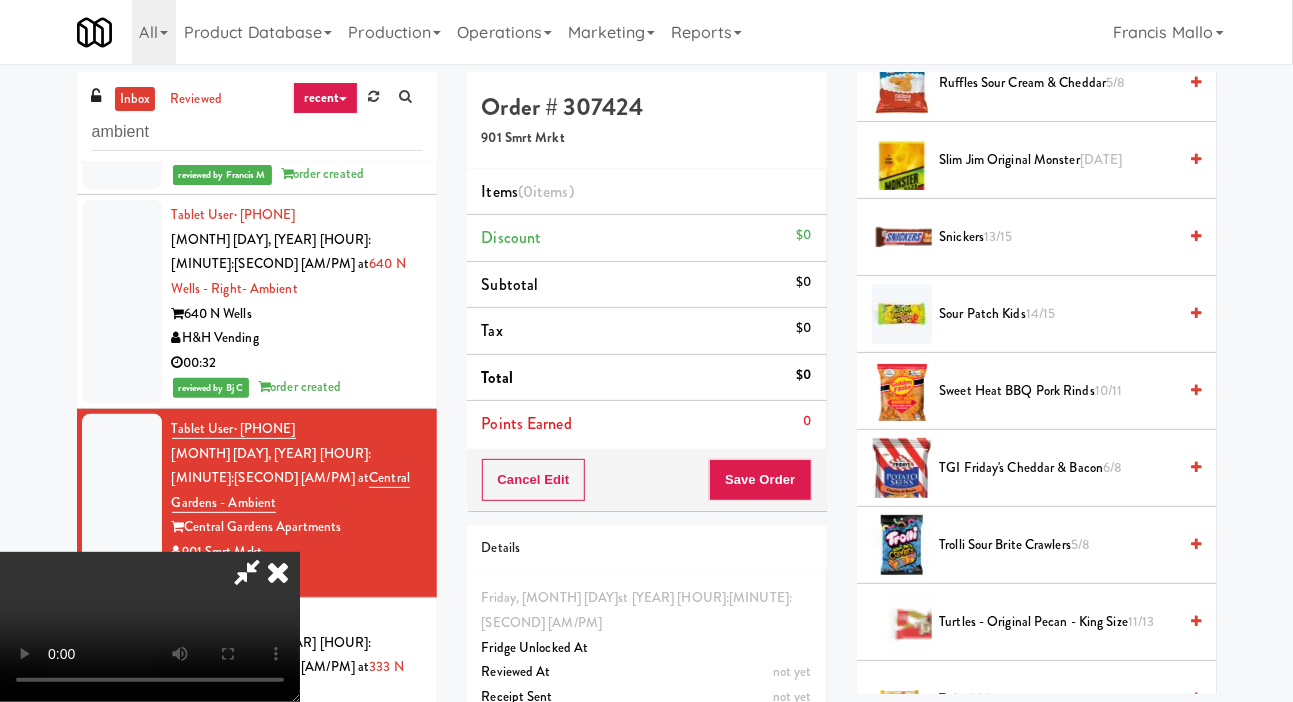 scroll, scrollTop: 1764, scrollLeft: 0, axis: vertical 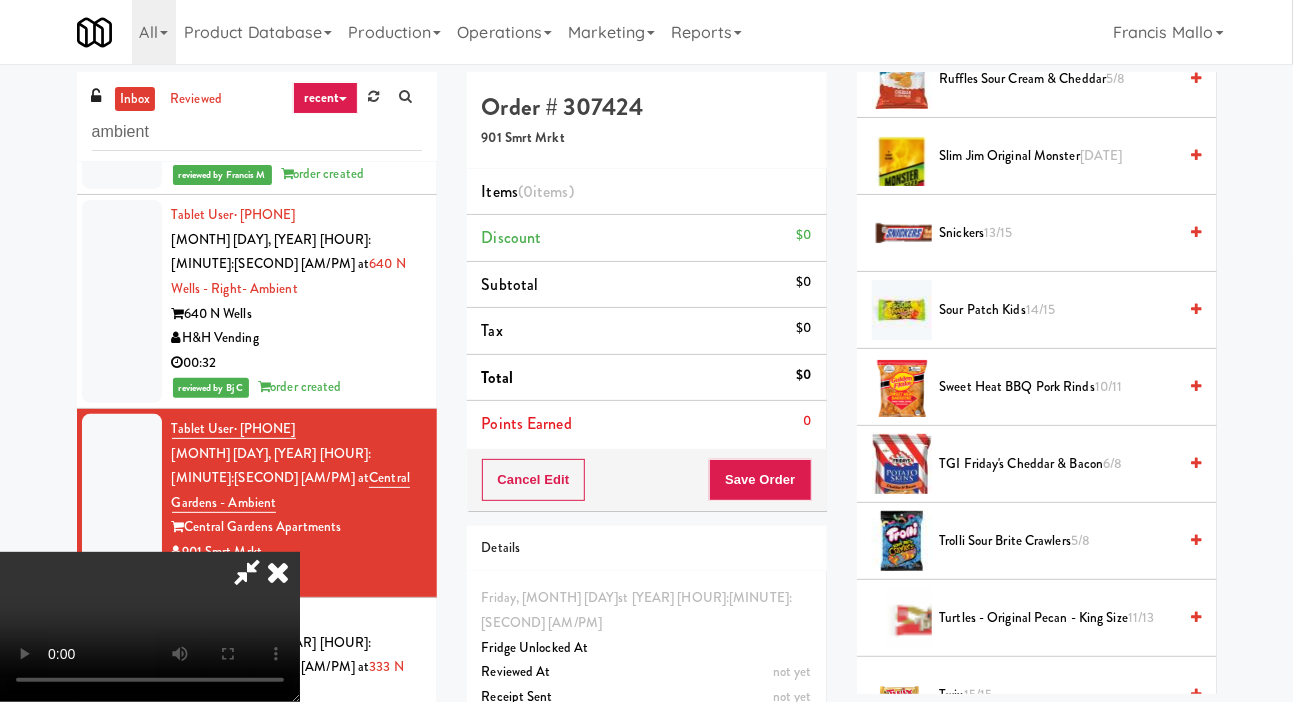 click on "Snickers  13/15" at bounding box center [1058, 233] 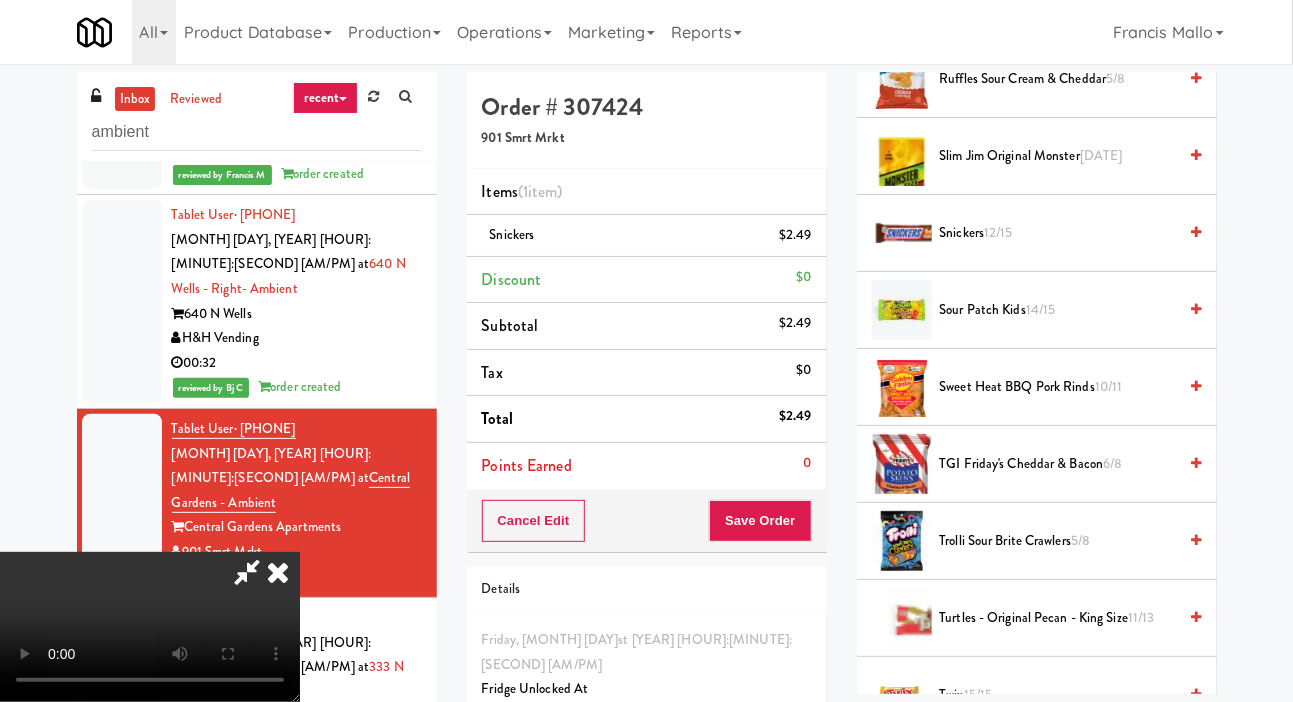 scroll, scrollTop: 0, scrollLeft: 0, axis: both 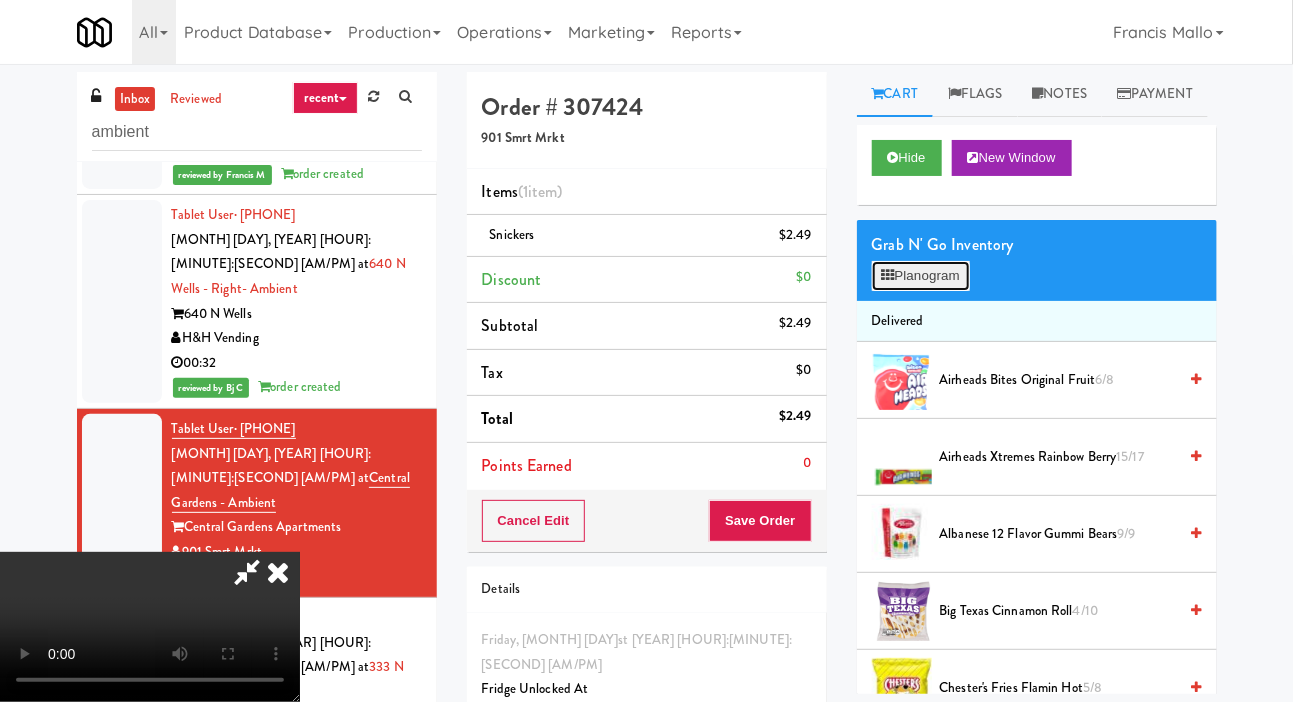 click on "Planogram" at bounding box center (921, 276) 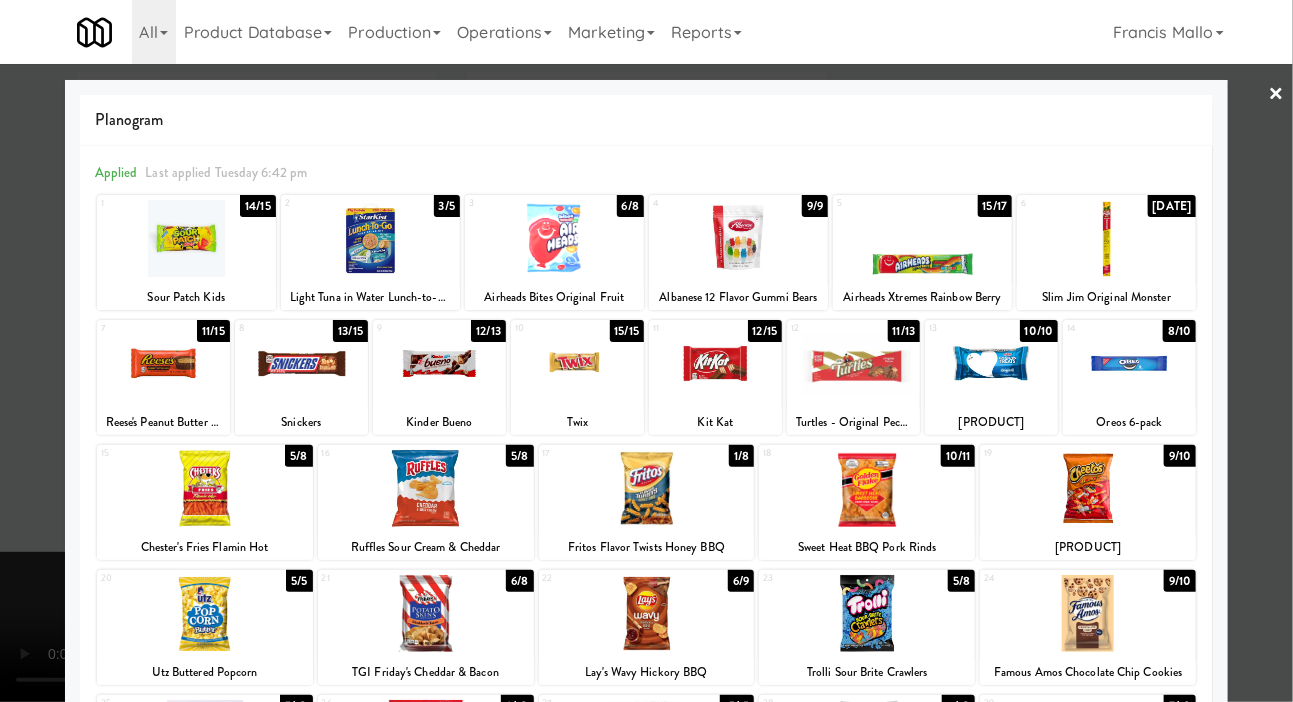 click at bounding box center [867, 488] 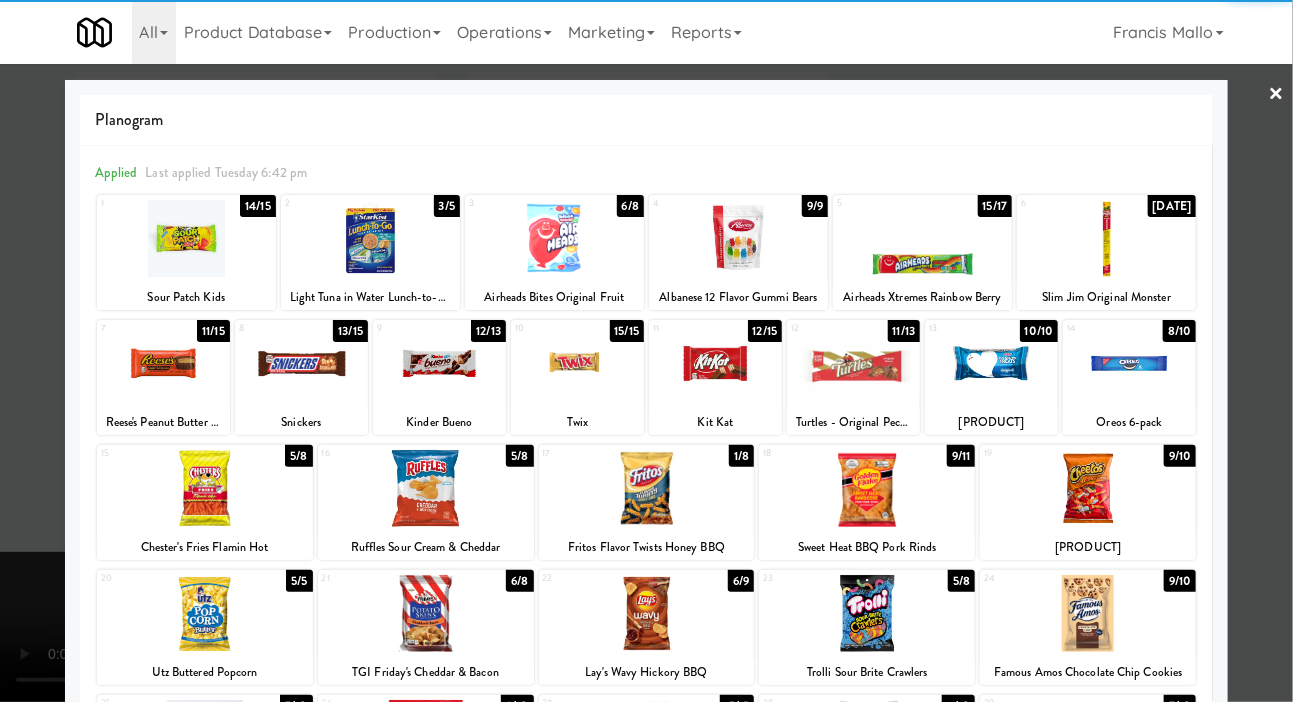click at bounding box center [646, 351] 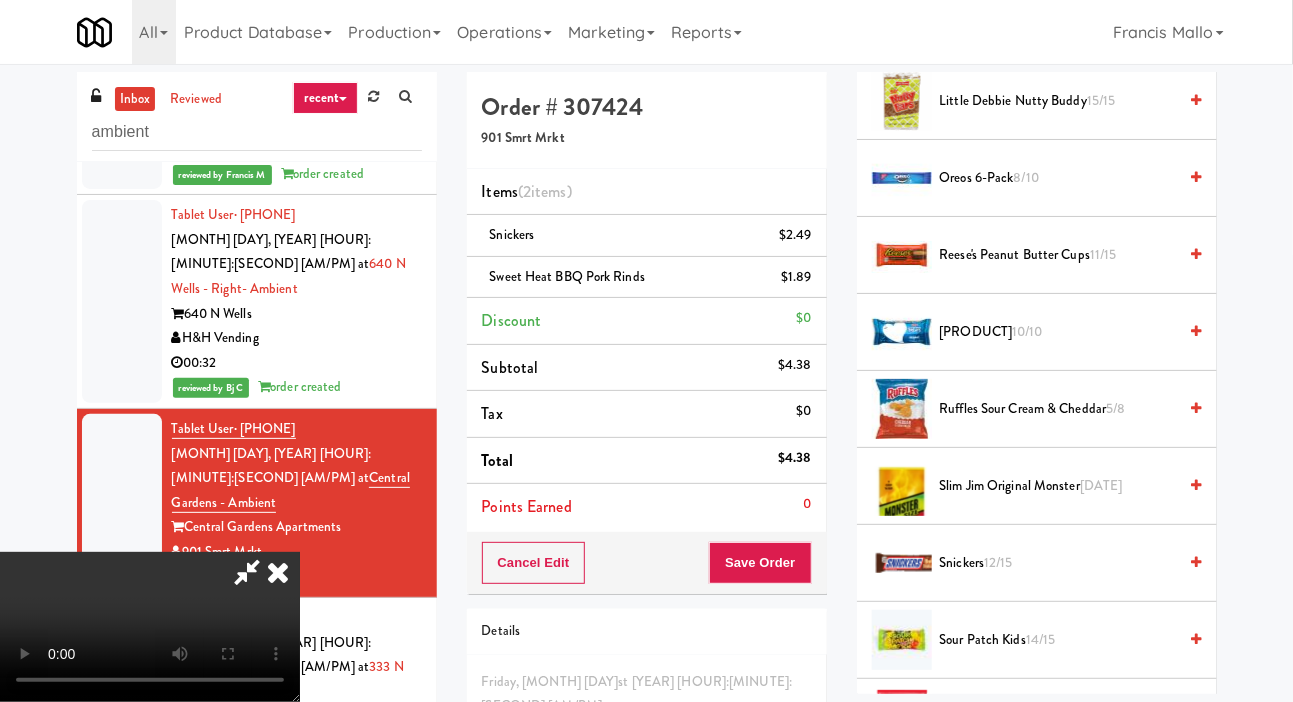 scroll, scrollTop: 1430, scrollLeft: 0, axis: vertical 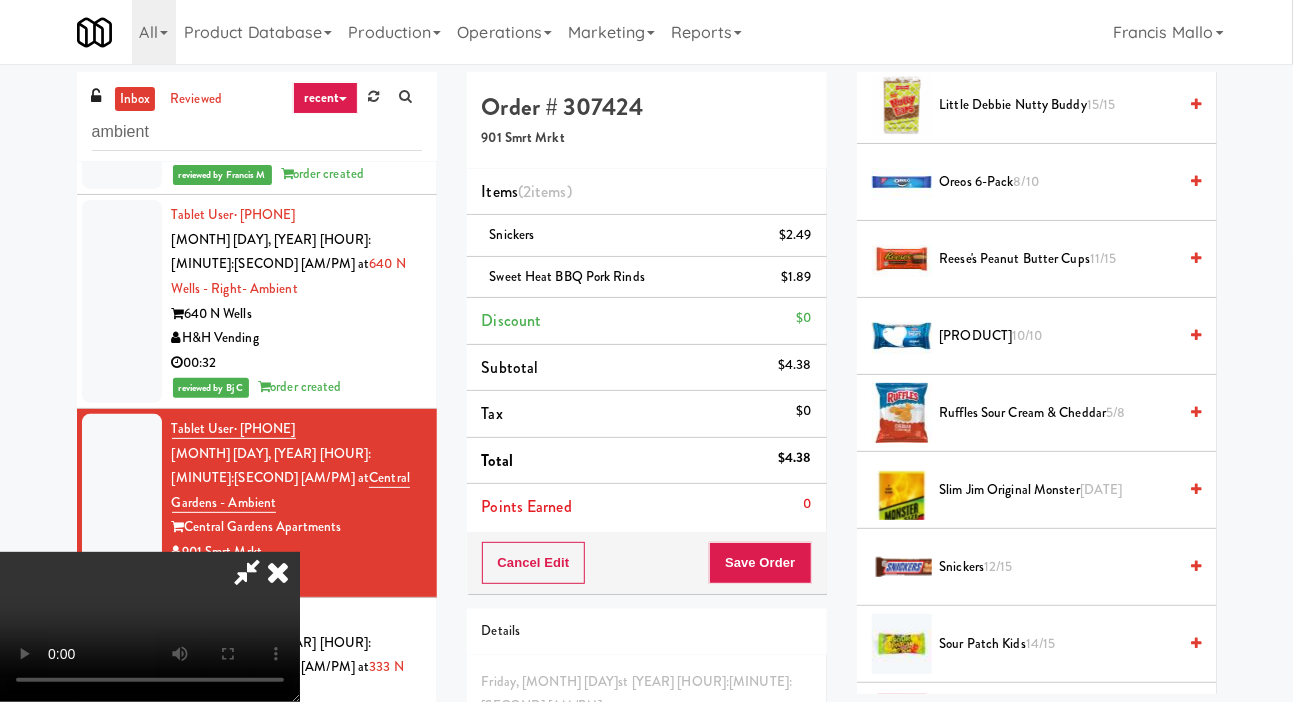 click on "Reese's Peanut Butter Cups  11/15" at bounding box center [1058, 259] 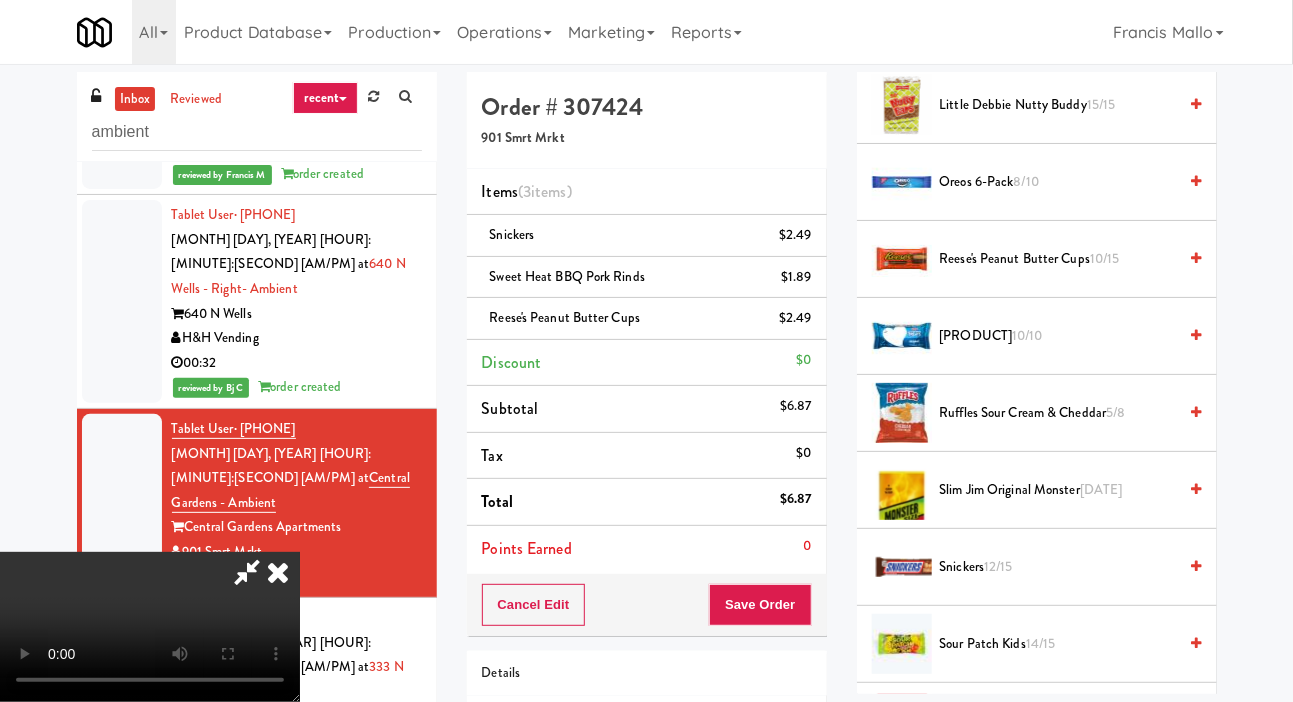 scroll, scrollTop: 0, scrollLeft: 0, axis: both 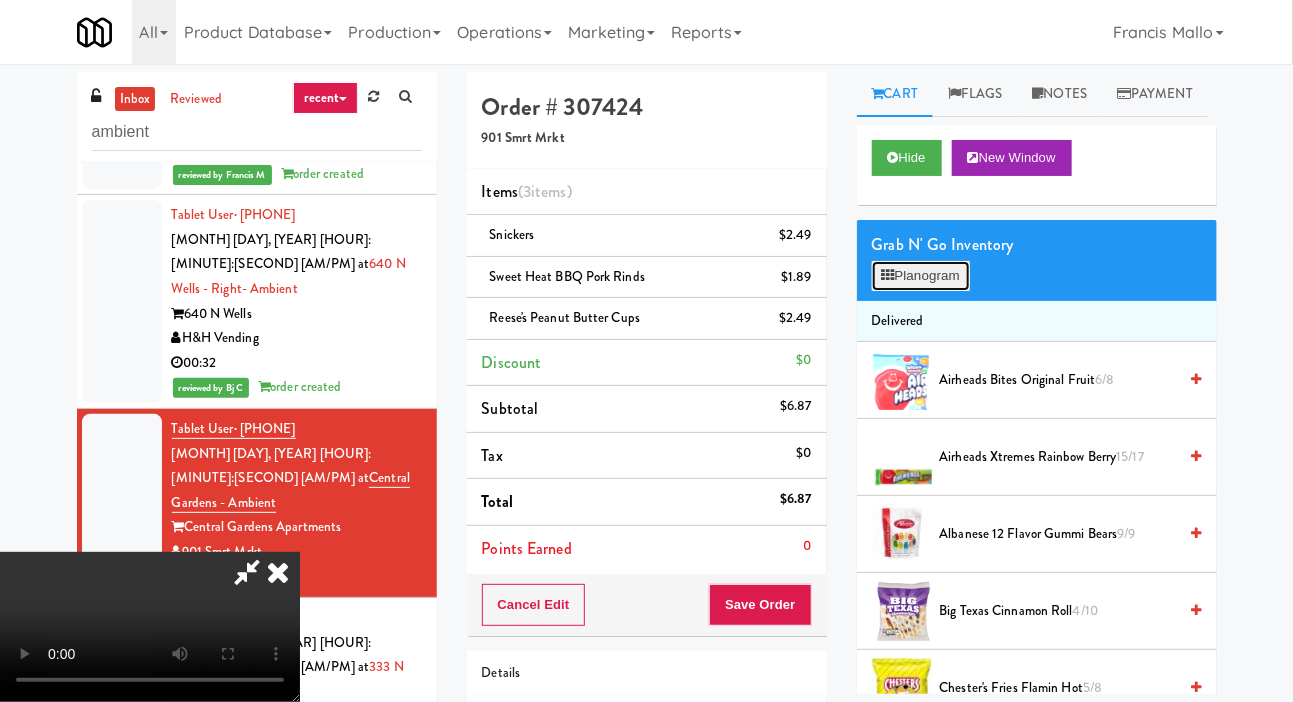 click on "Planogram" at bounding box center (921, 276) 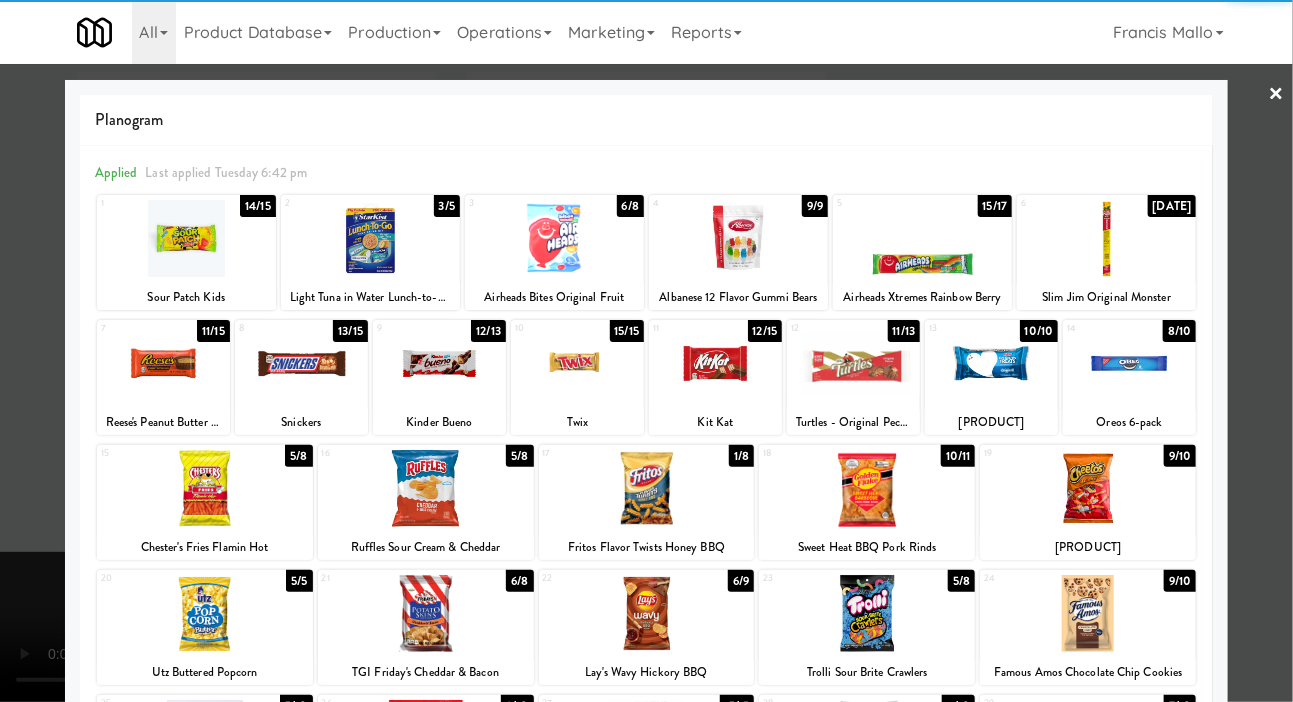 click at bounding box center [853, 363] 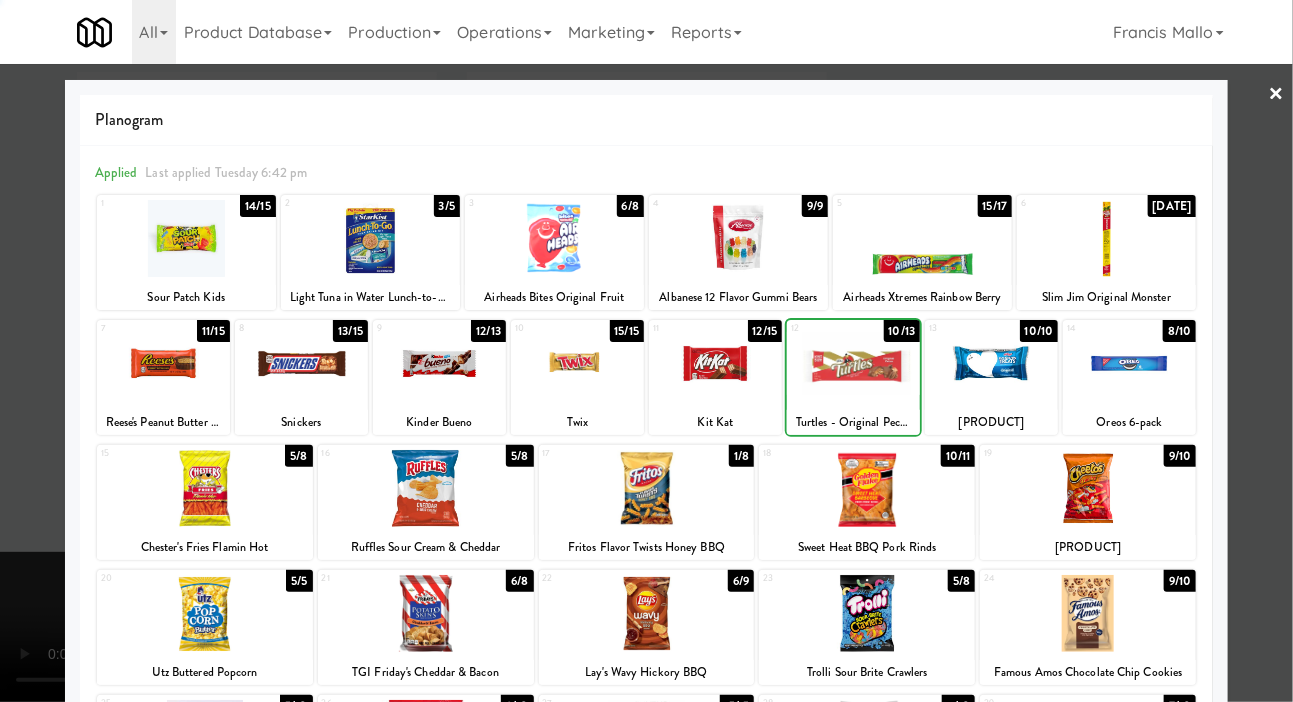 click at bounding box center (646, 351) 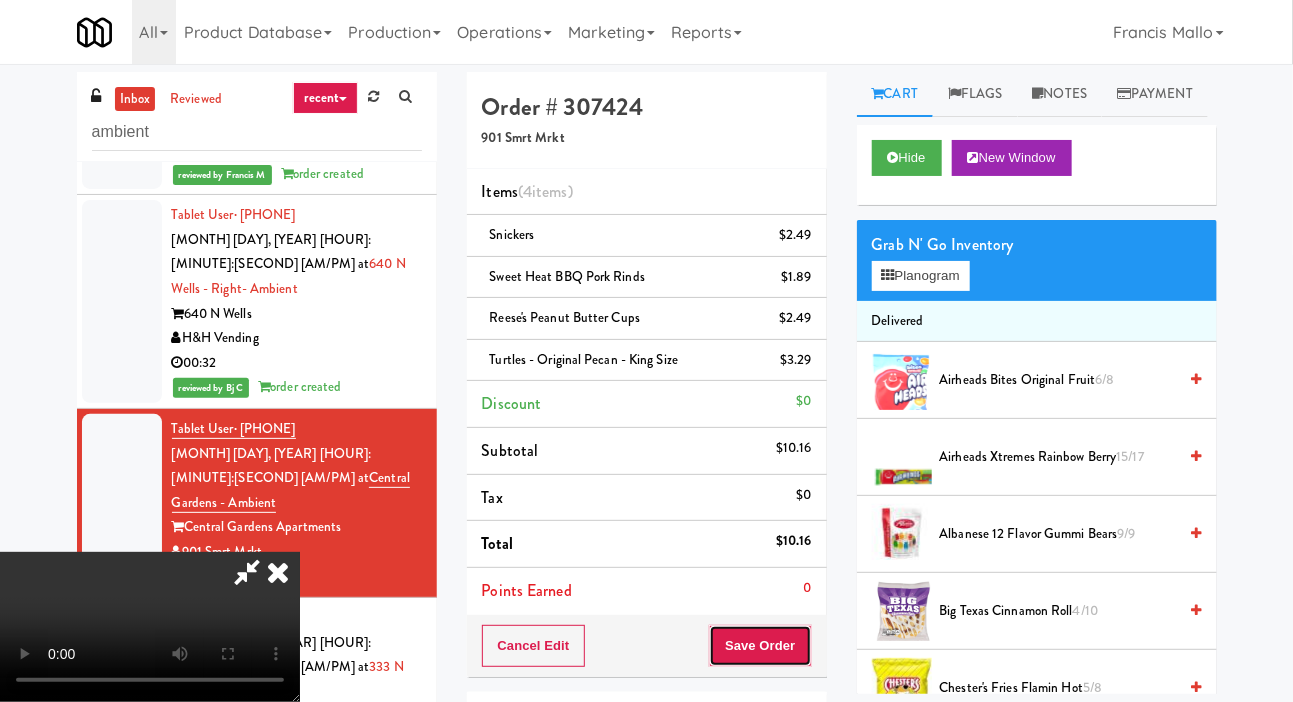 click on "Save Order" at bounding box center [760, 646] 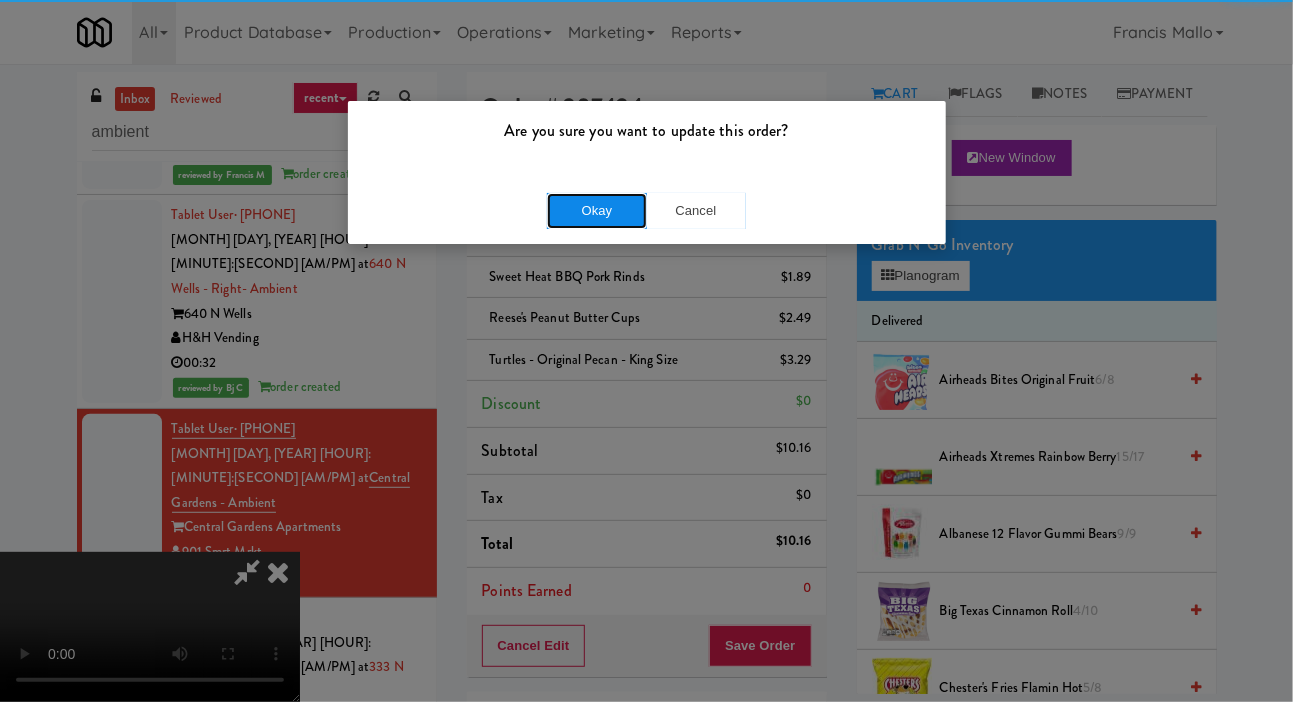 click on "Okay" at bounding box center [597, 211] 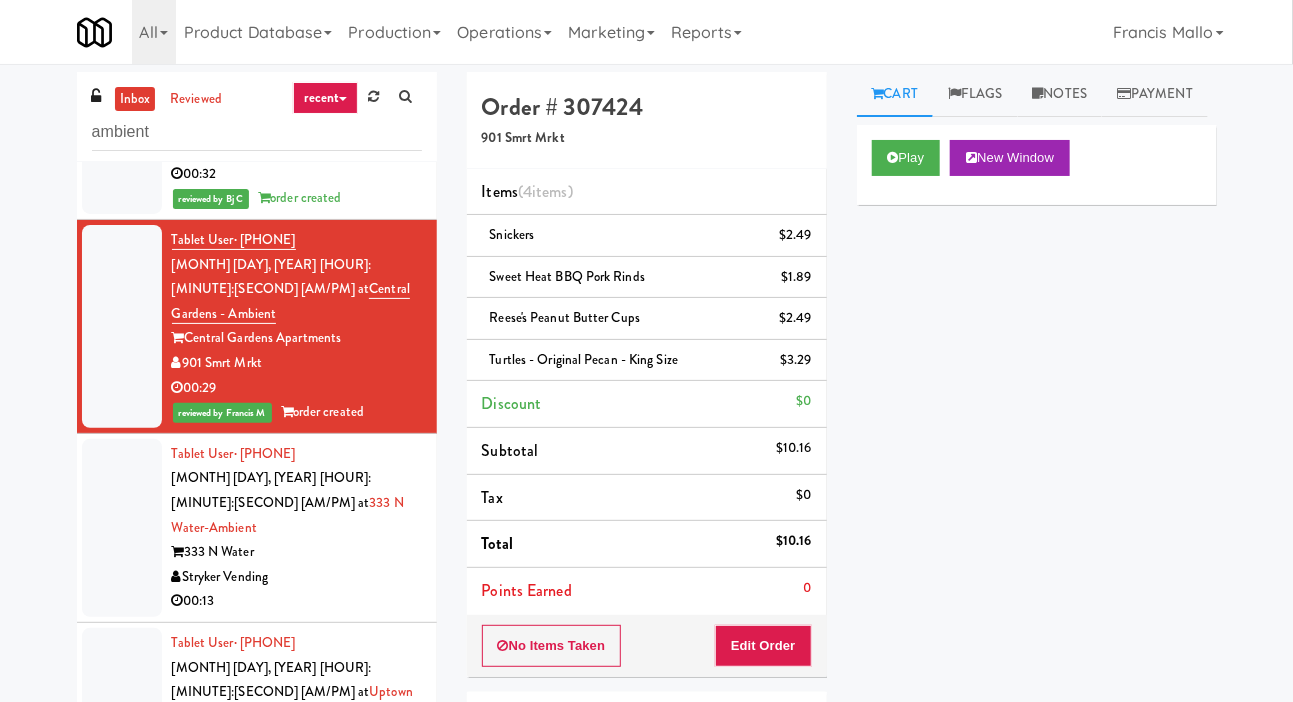 click at bounding box center [122, 528] 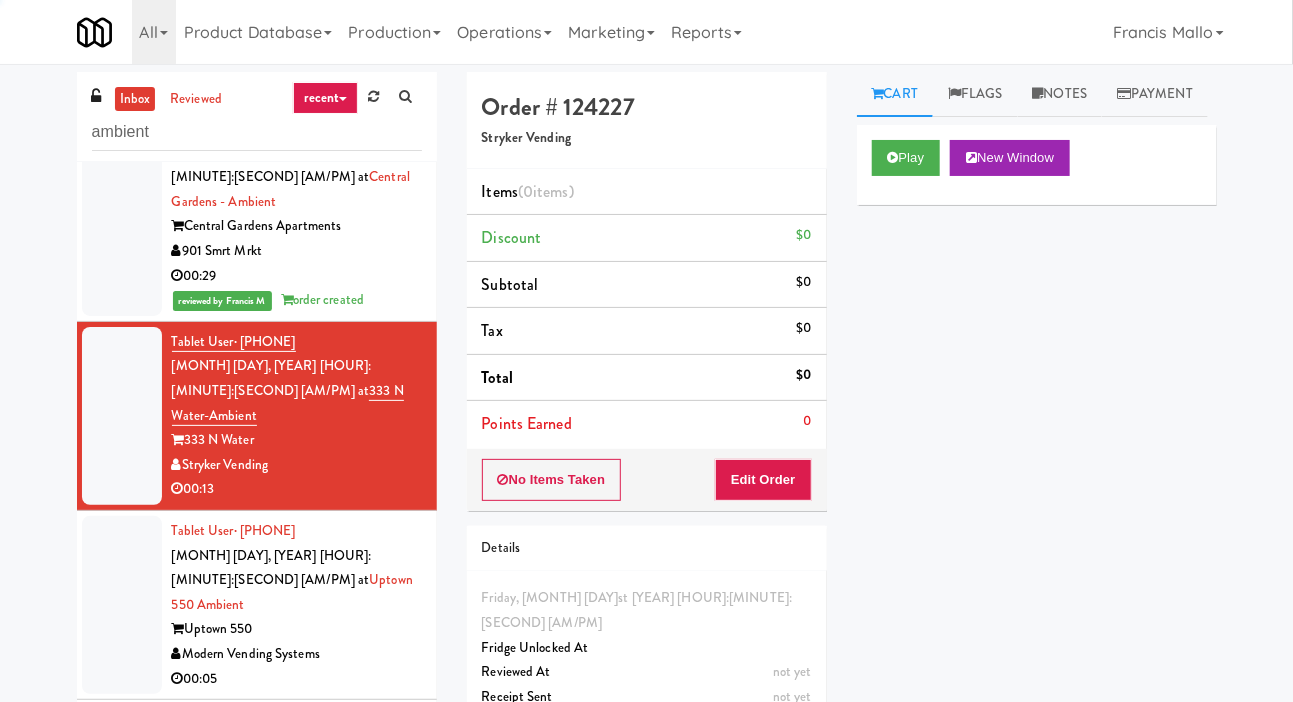 scroll, scrollTop: 646, scrollLeft: 0, axis: vertical 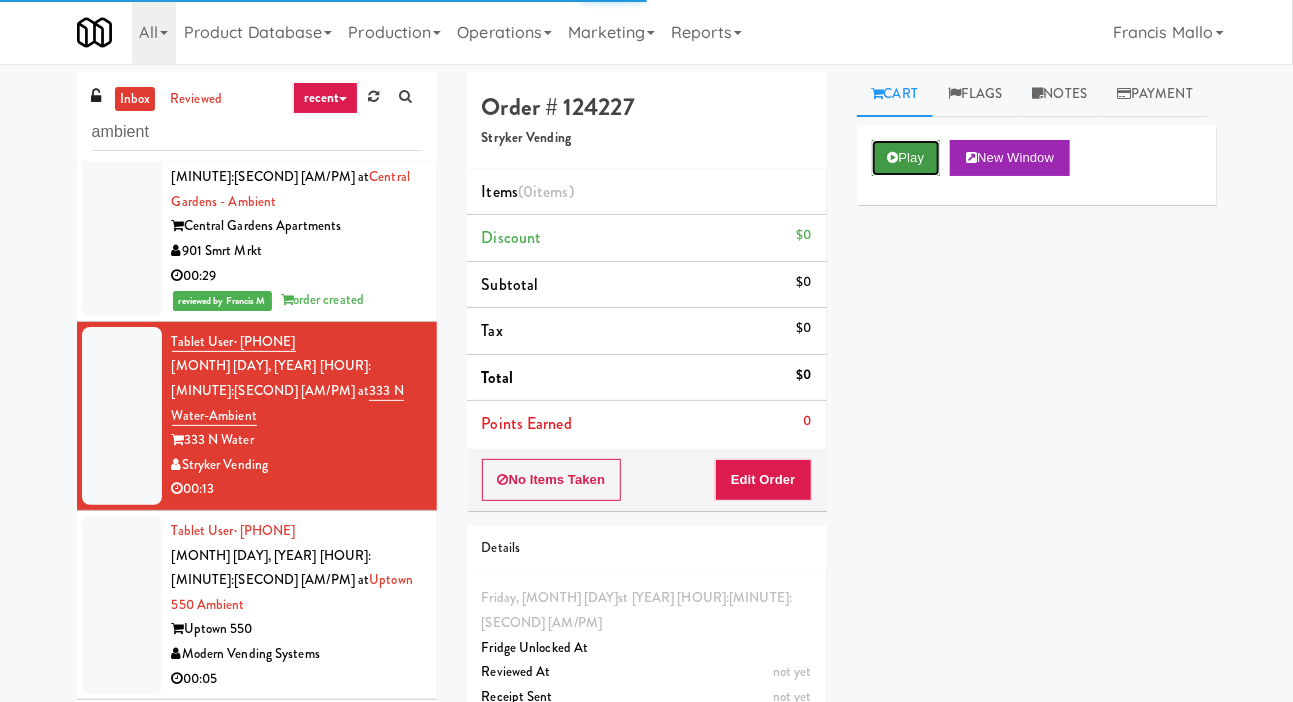 click on "Play" at bounding box center [906, 158] 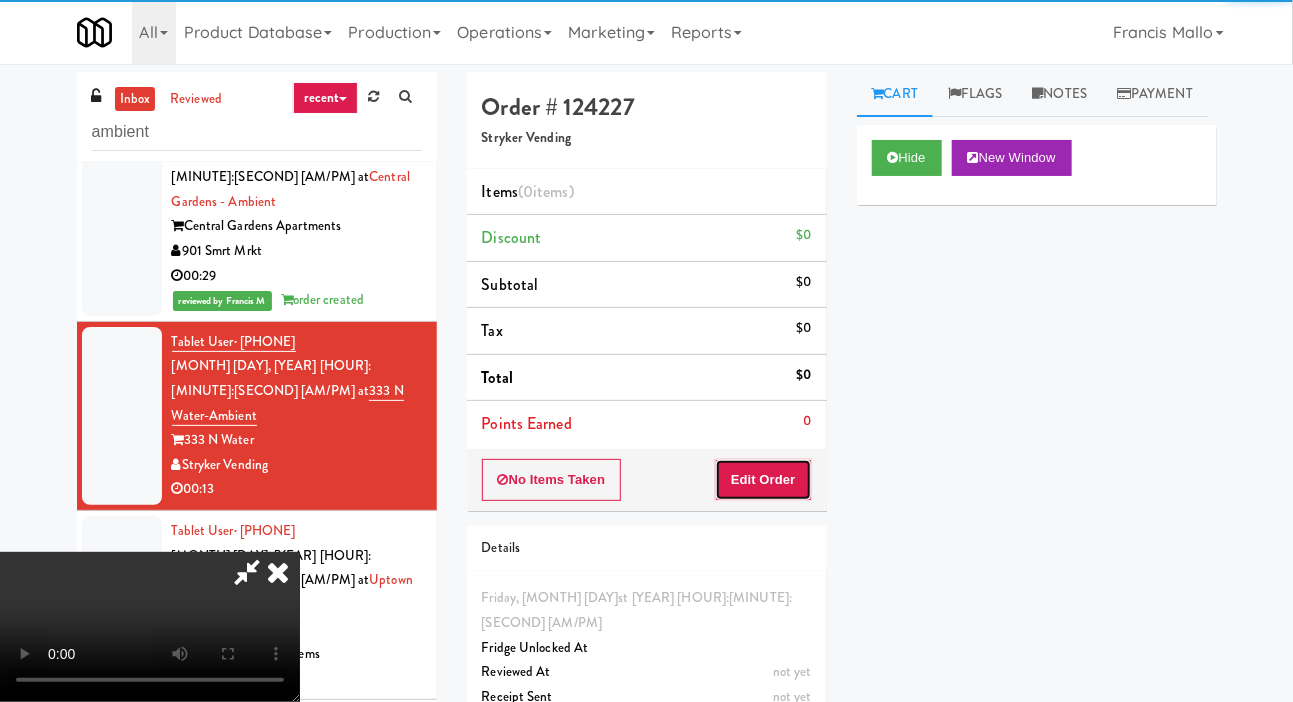 click on "Edit Order" at bounding box center [763, 480] 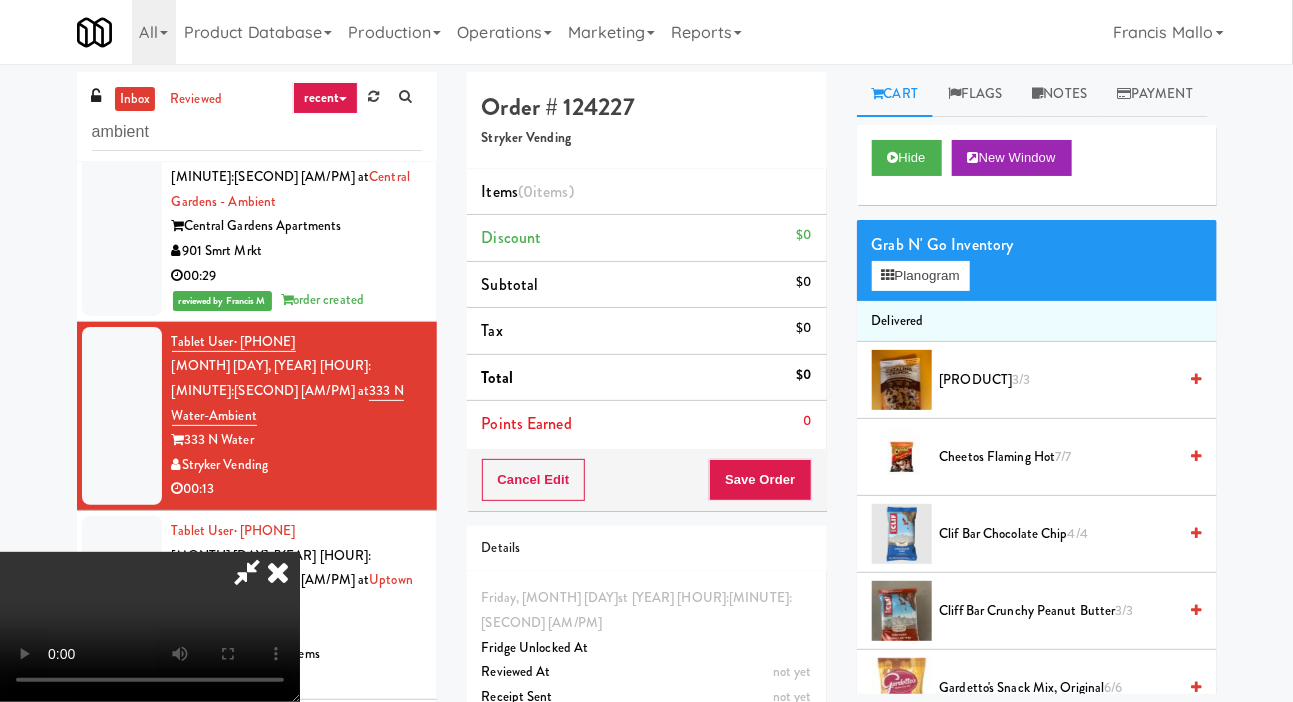 scroll, scrollTop: 73, scrollLeft: 0, axis: vertical 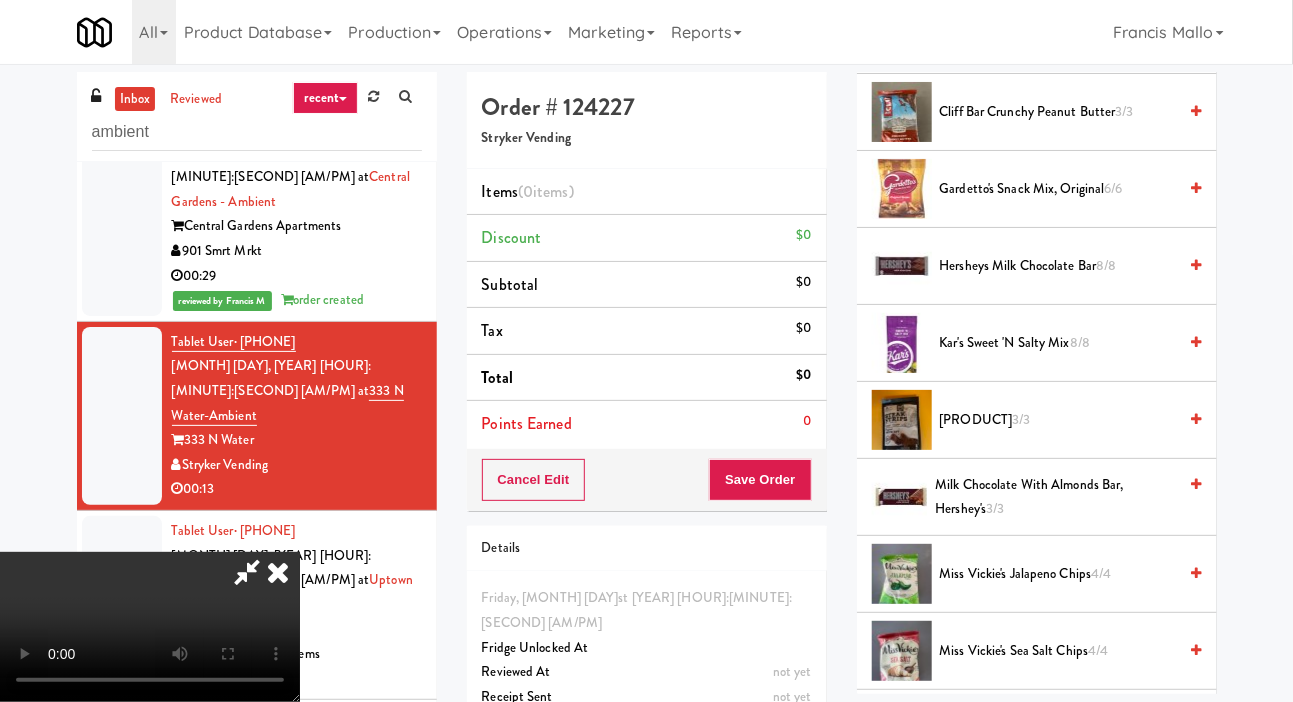 click on "Gardetto's Snack Mix, Original  6/6" at bounding box center [1058, 189] 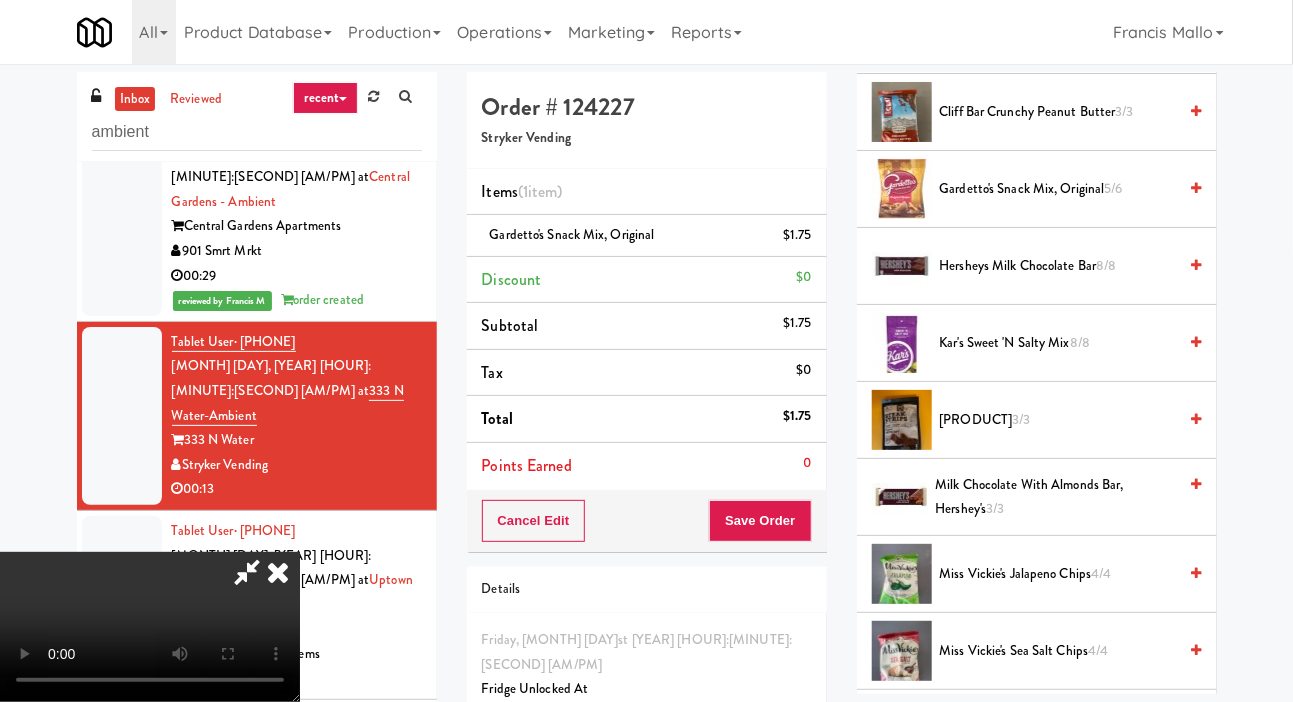 scroll, scrollTop: 0, scrollLeft: 0, axis: both 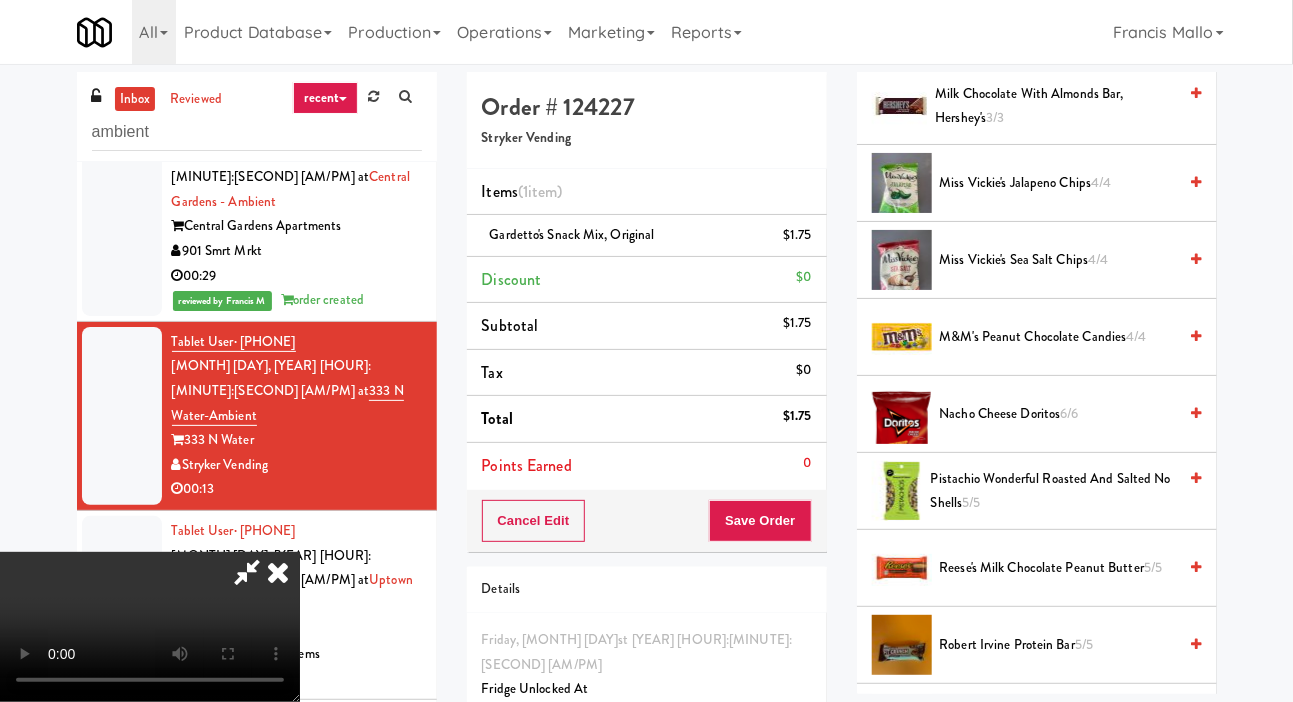 click on "M&M's Peanut Chocolate Candies  4/4" at bounding box center (1058, 337) 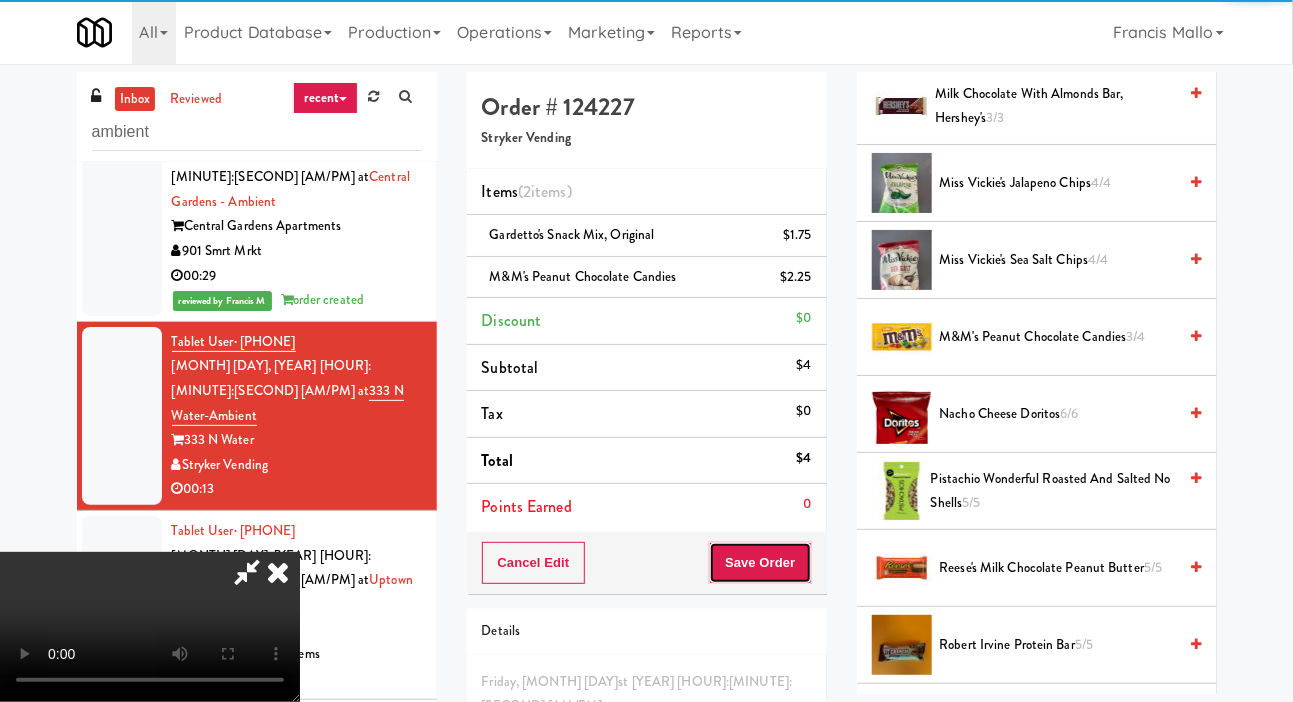 click on "Save Order" at bounding box center [760, 563] 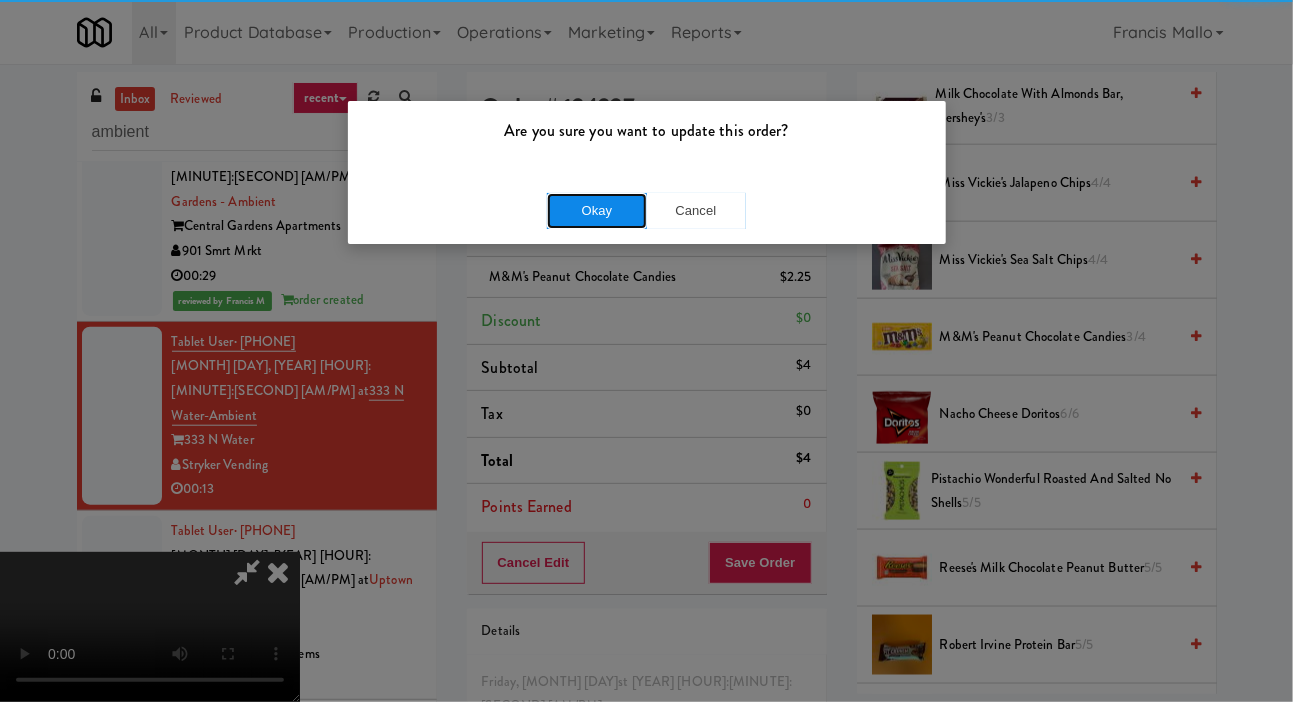 click on "Okay" at bounding box center (597, 211) 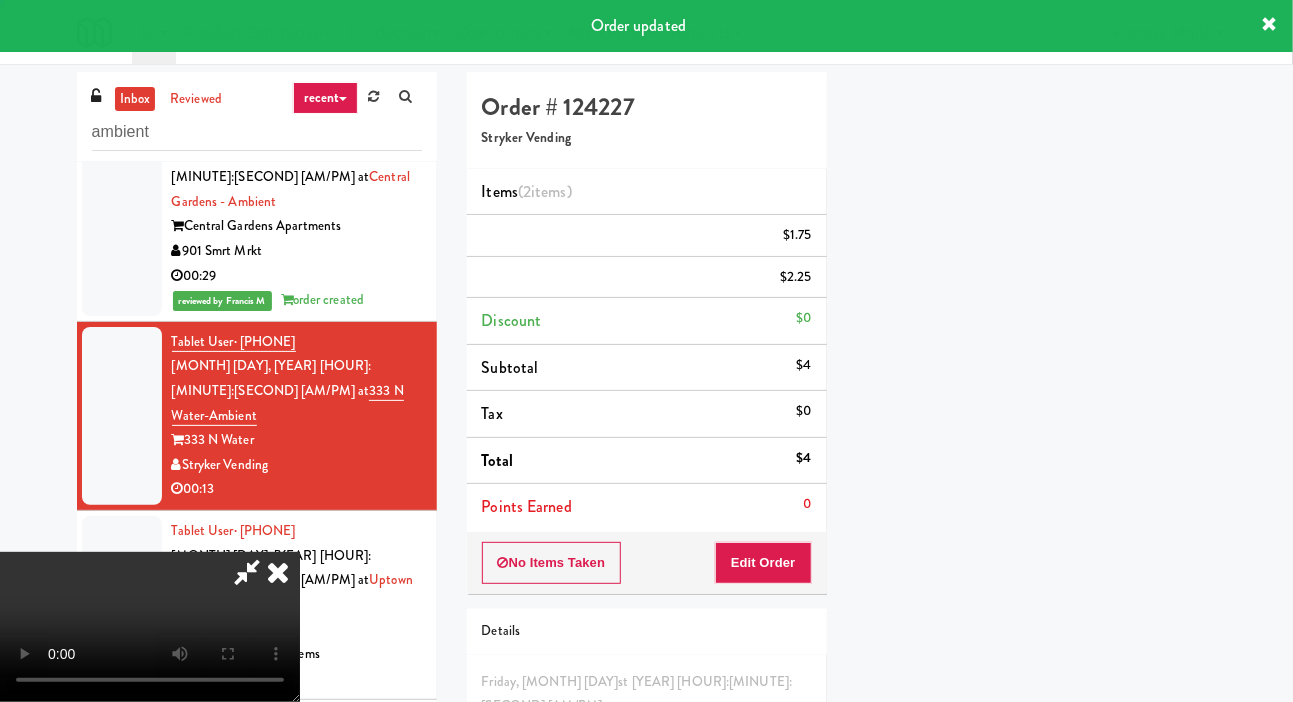 scroll, scrollTop: 116, scrollLeft: 0, axis: vertical 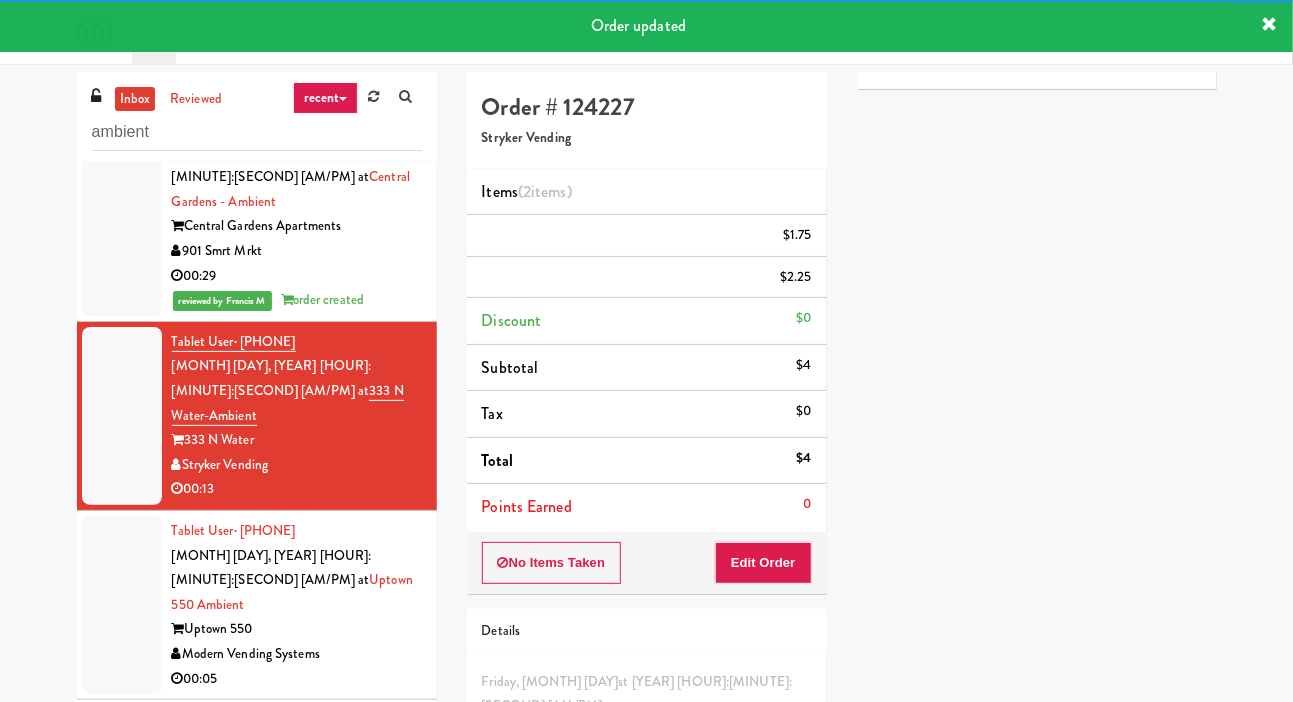 click at bounding box center [122, 605] 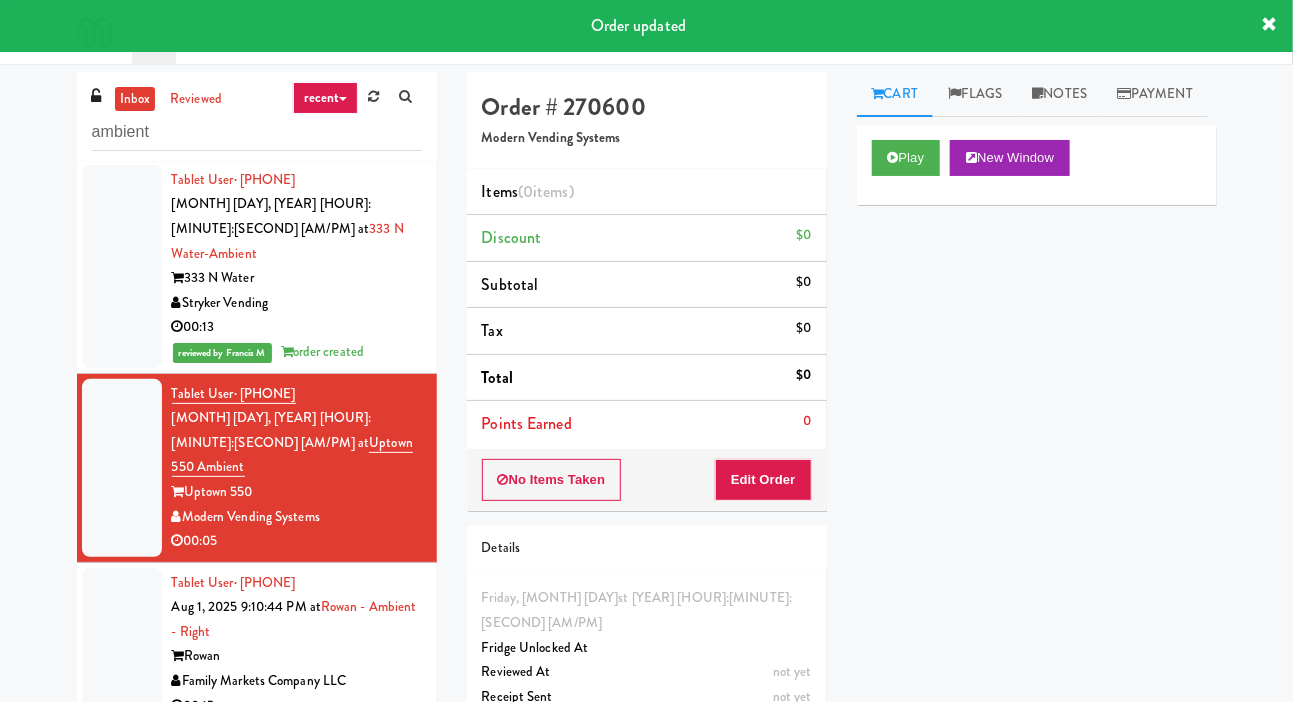 scroll, scrollTop: 811, scrollLeft: 0, axis: vertical 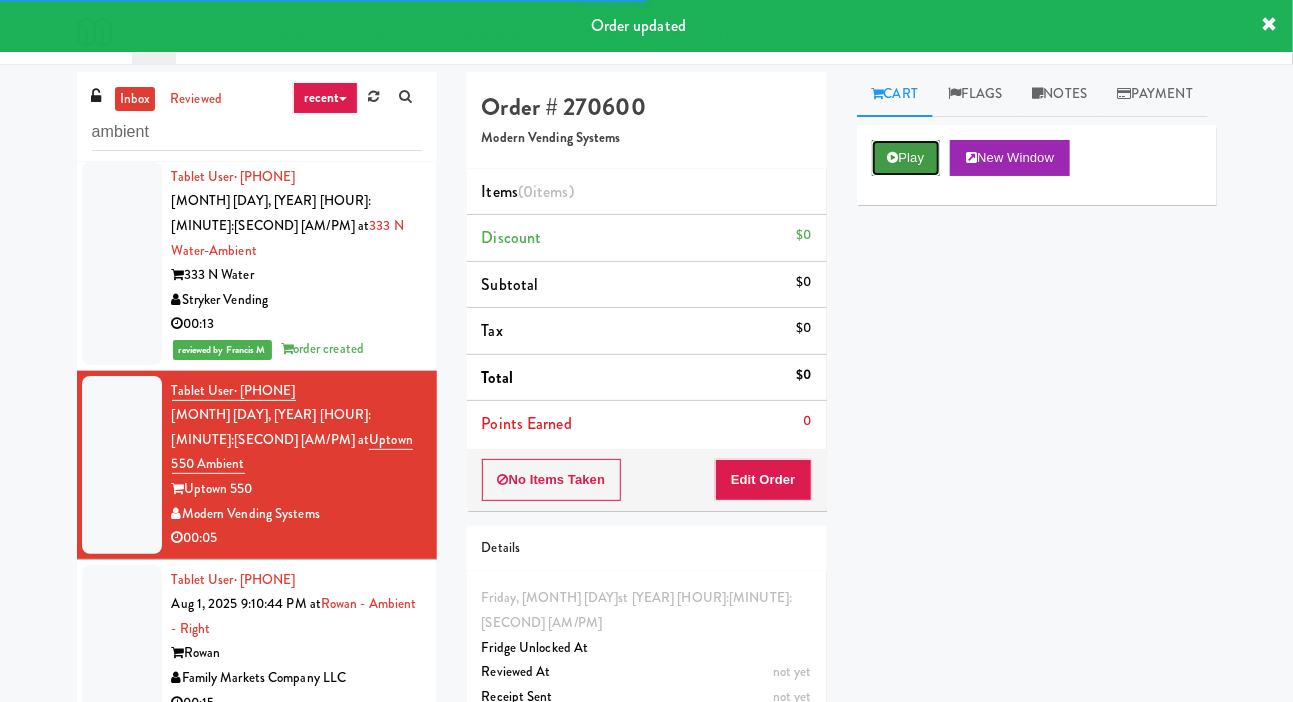click at bounding box center [893, 157] 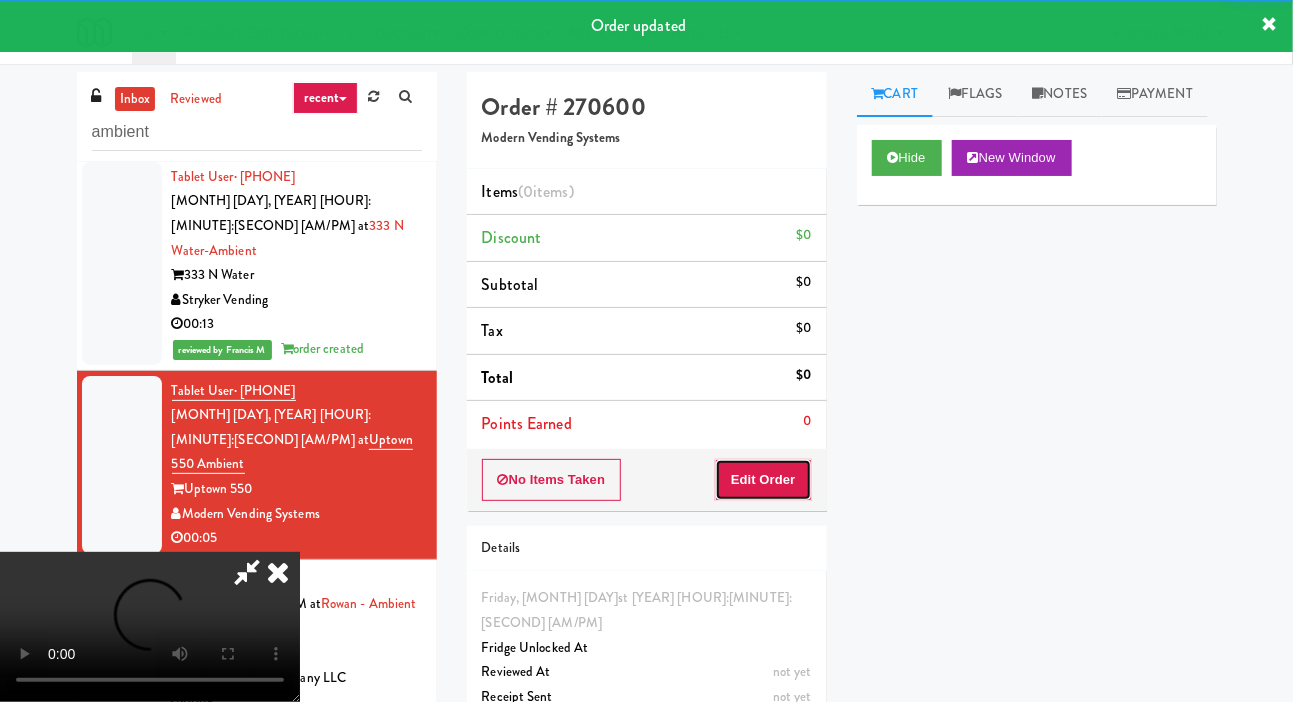 click on "Edit Order" at bounding box center (763, 480) 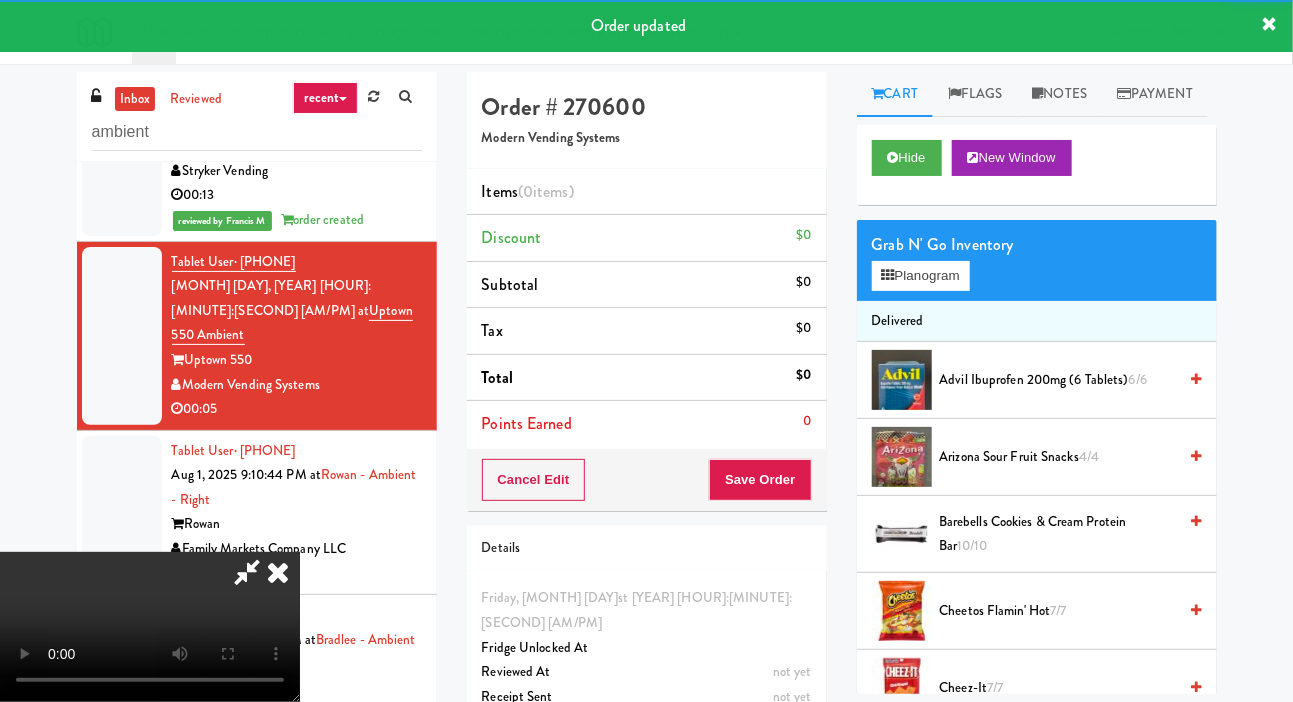 scroll, scrollTop: 942, scrollLeft: 0, axis: vertical 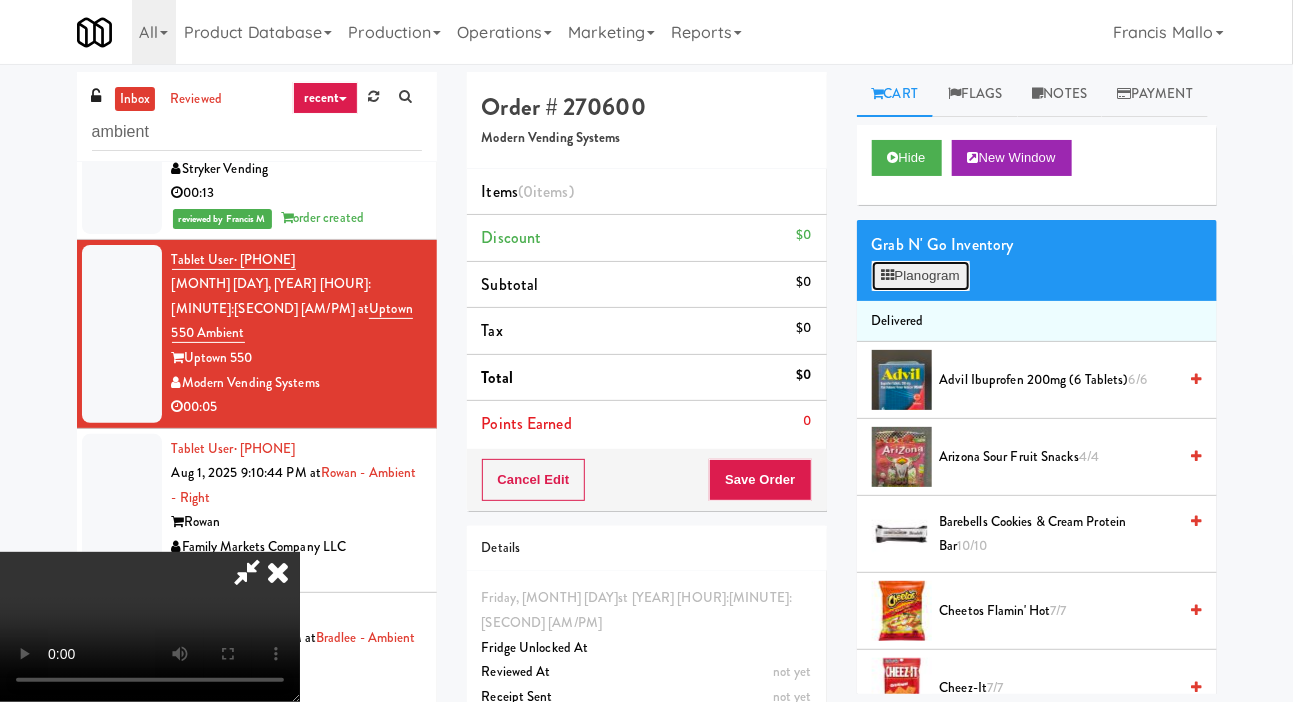 click on "Planogram" at bounding box center (921, 276) 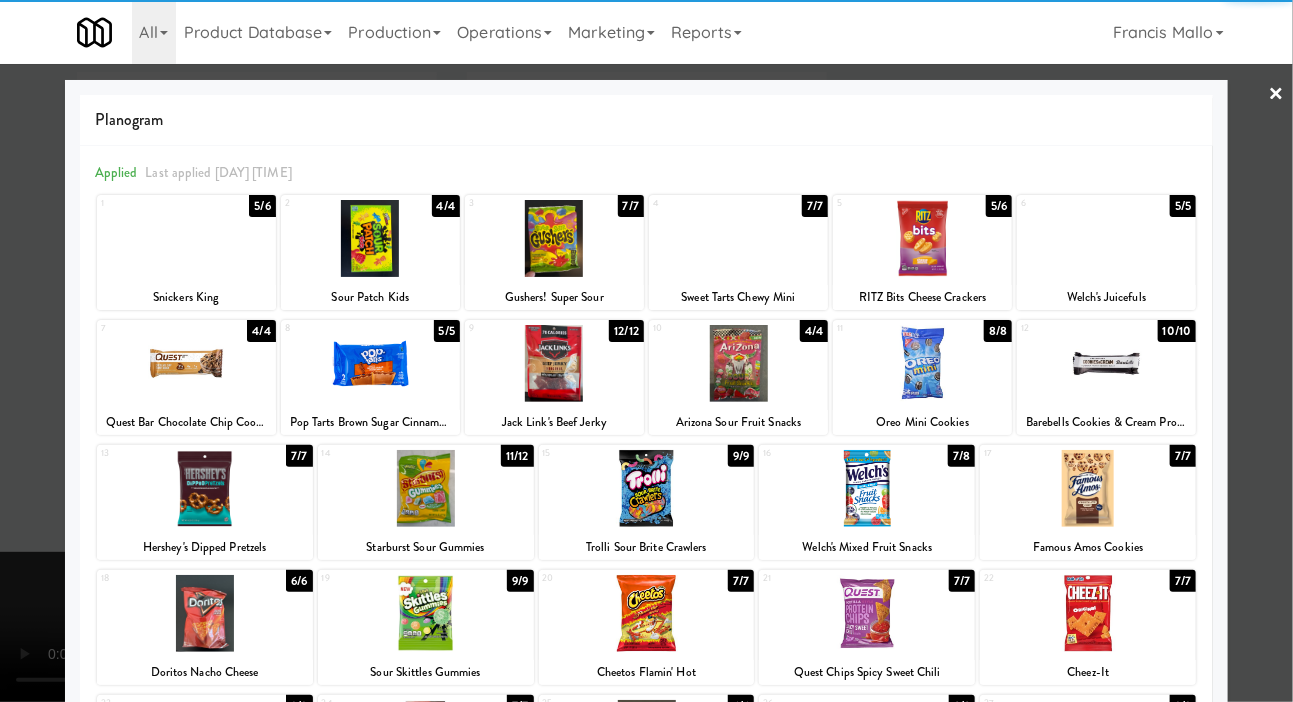 click at bounding box center [867, 488] 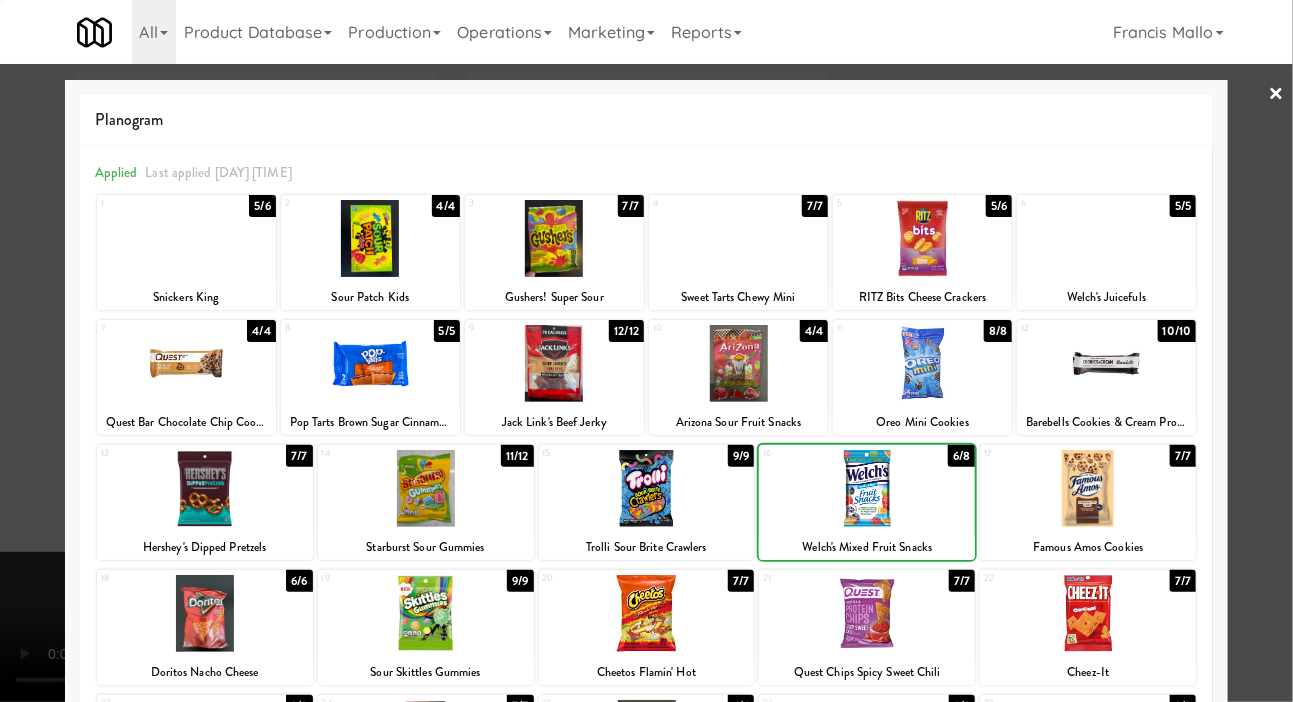 click at bounding box center [867, 488] 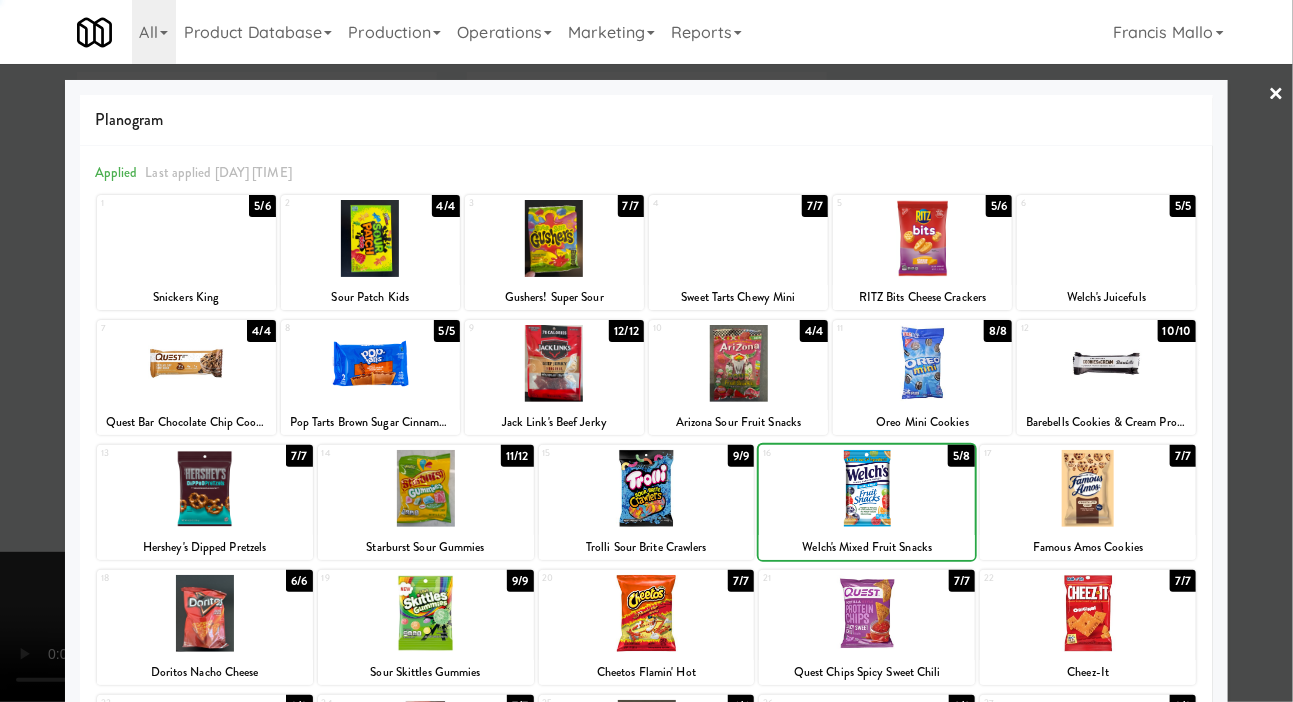 click at bounding box center (646, 351) 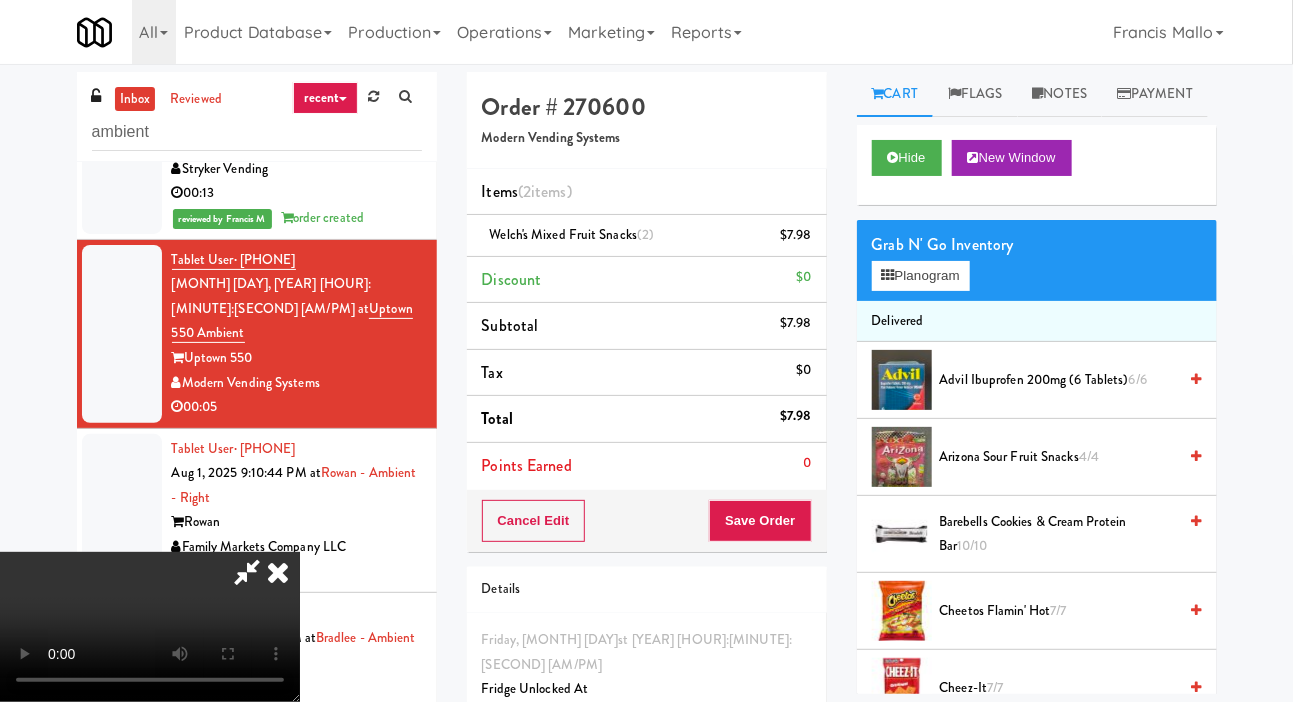 scroll, scrollTop: 73, scrollLeft: 0, axis: vertical 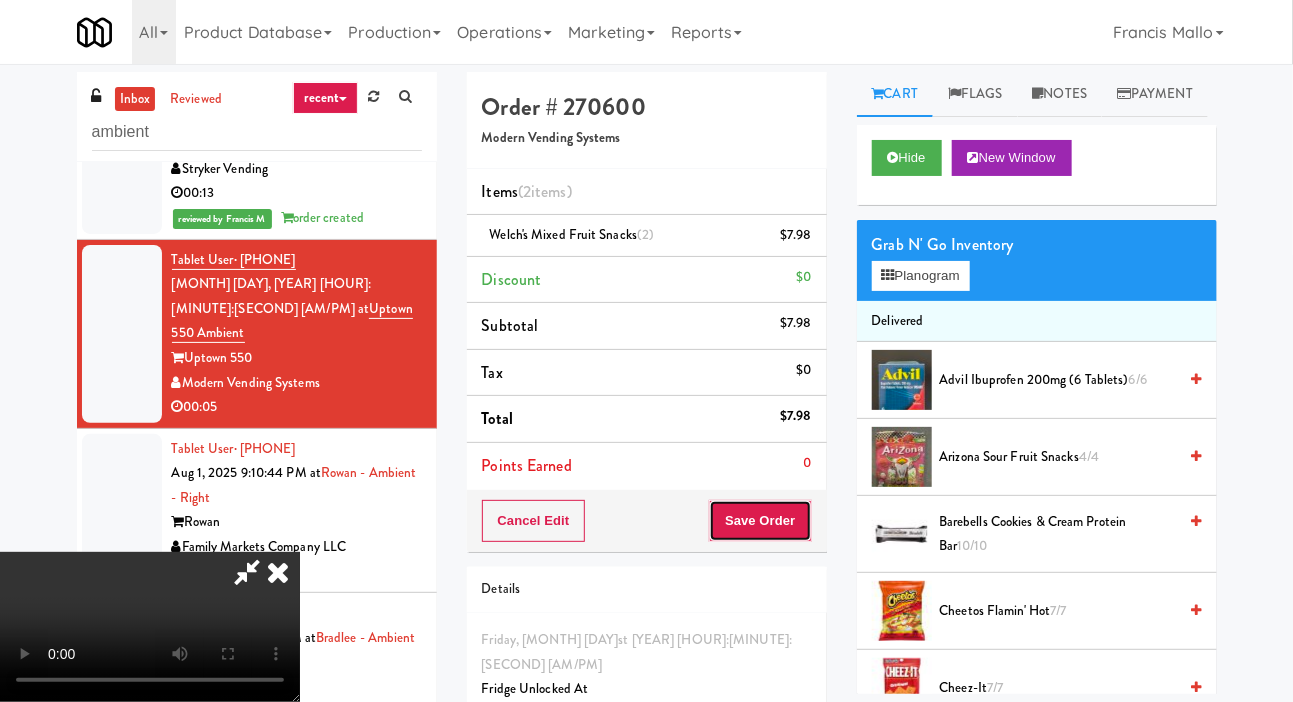 click on "Save Order" at bounding box center (760, 521) 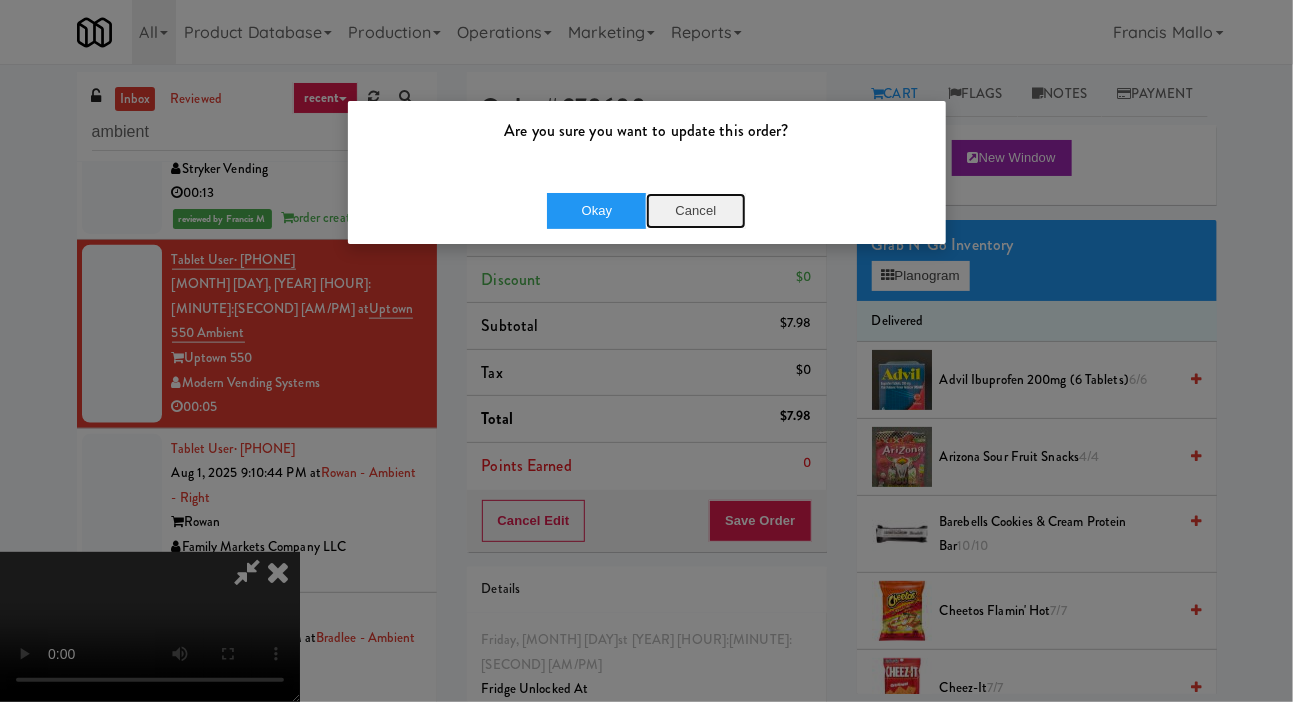 click on "Cancel" at bounding box center [696, 211] 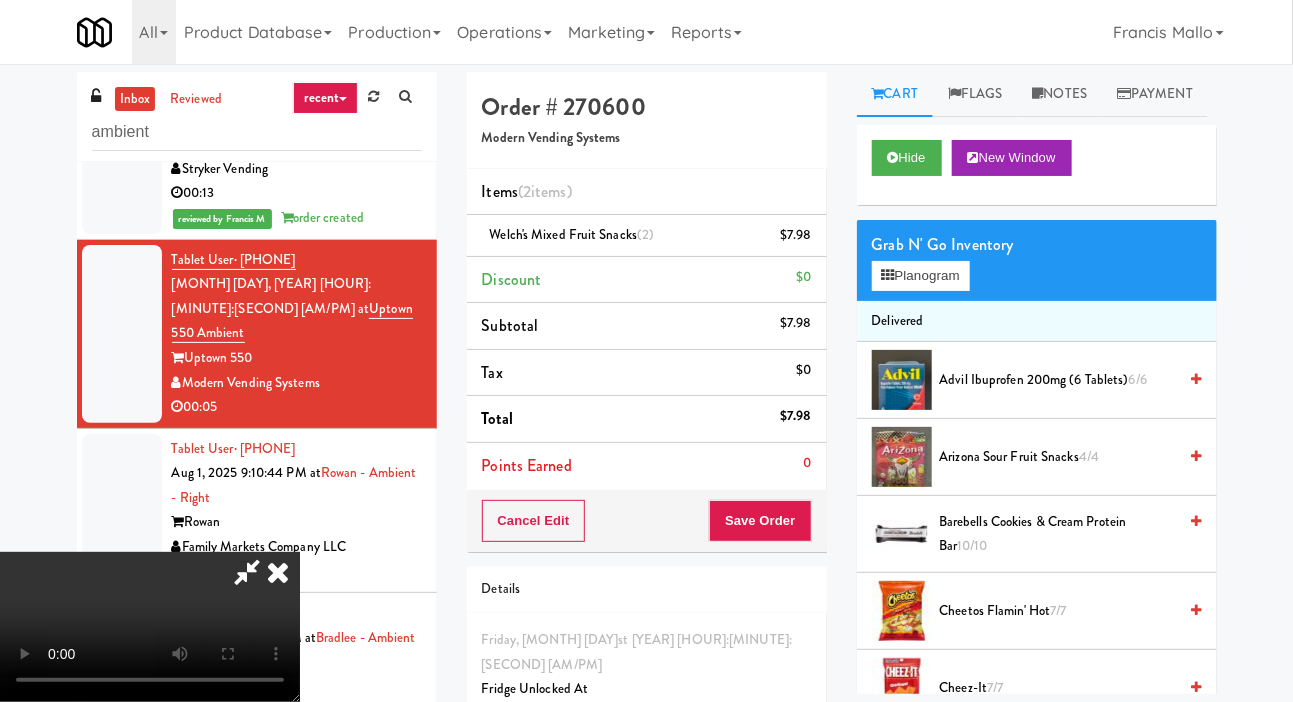 scroll, scrollTop: 73, scrollLeft: 0, axis: vertical 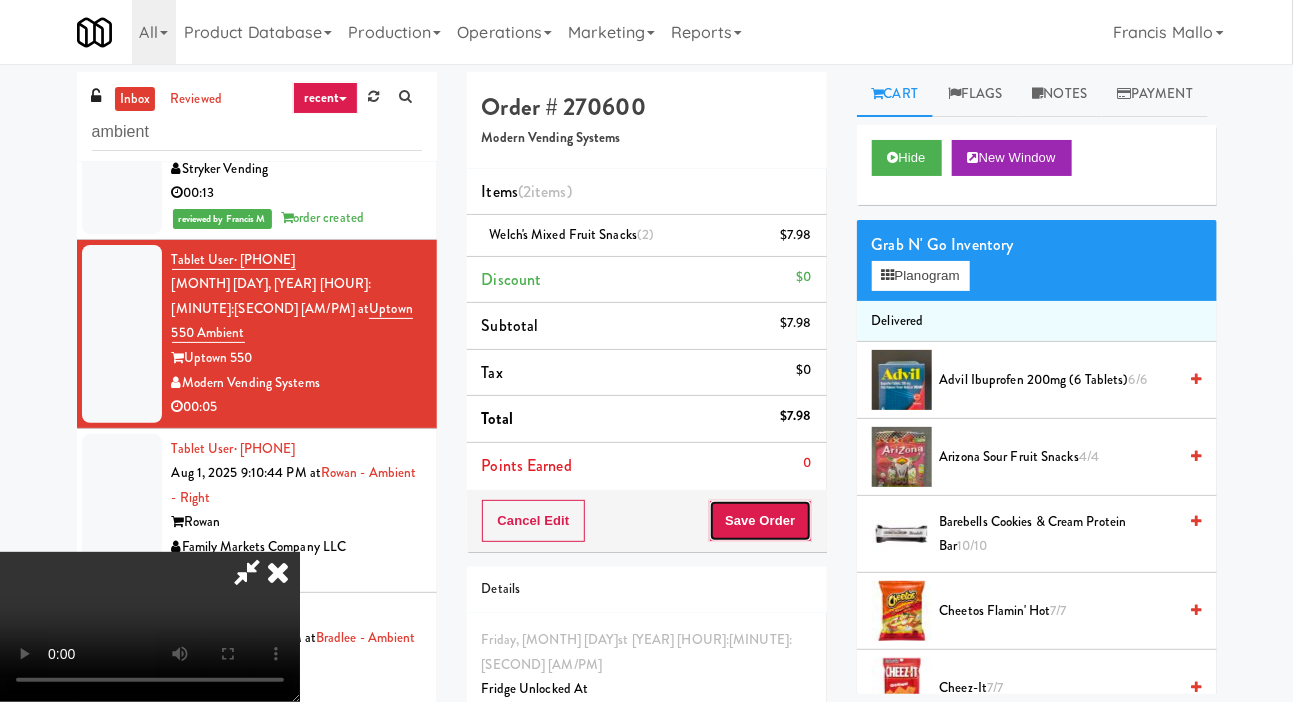 click on "Save Order" at bounding box center [760, 521] 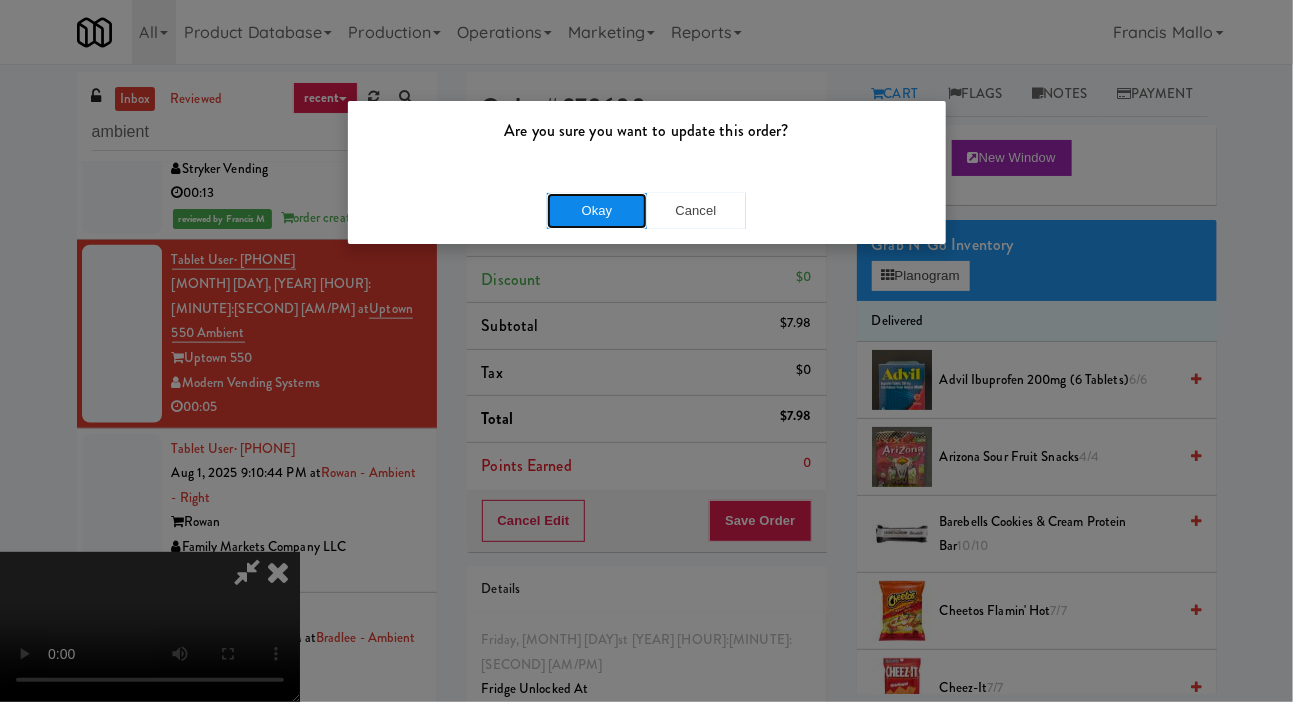 click on "Okay" at bounding box center [597, 211] 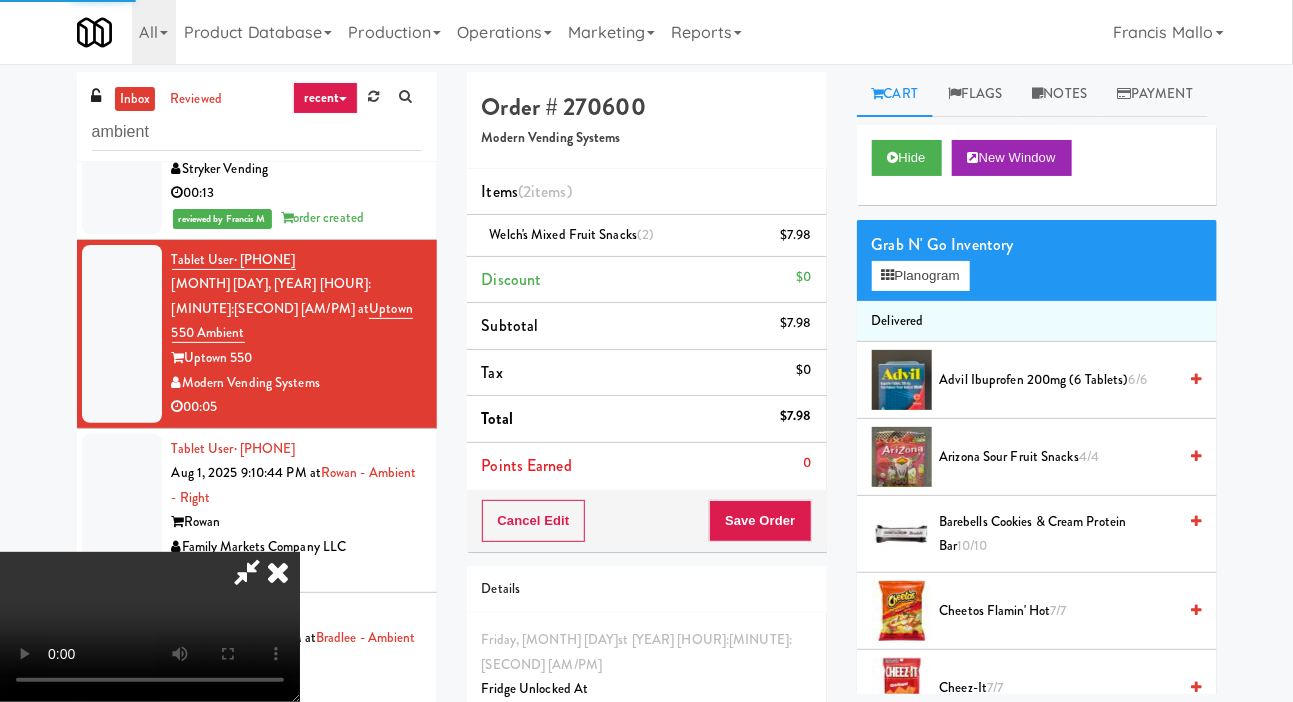 scroll, scrollTop: 0, scrollLeft: 0, axis: both 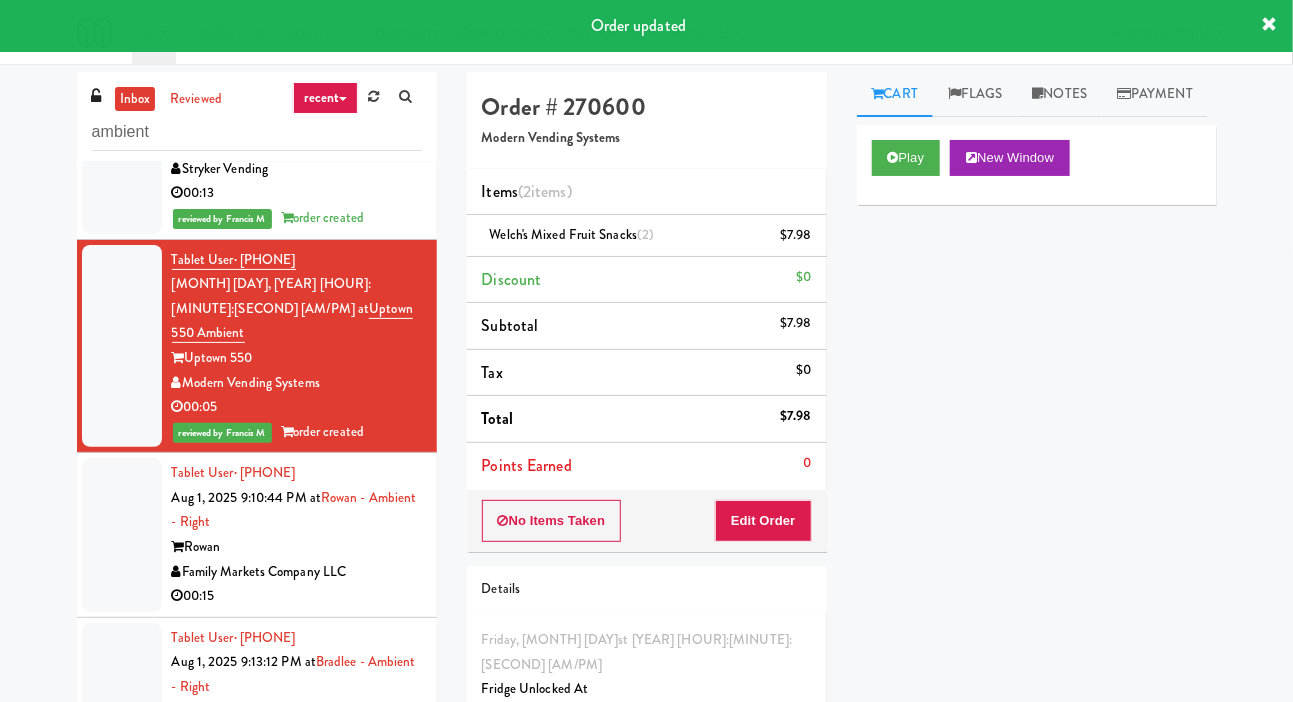 click at bounding box center (122, 535) 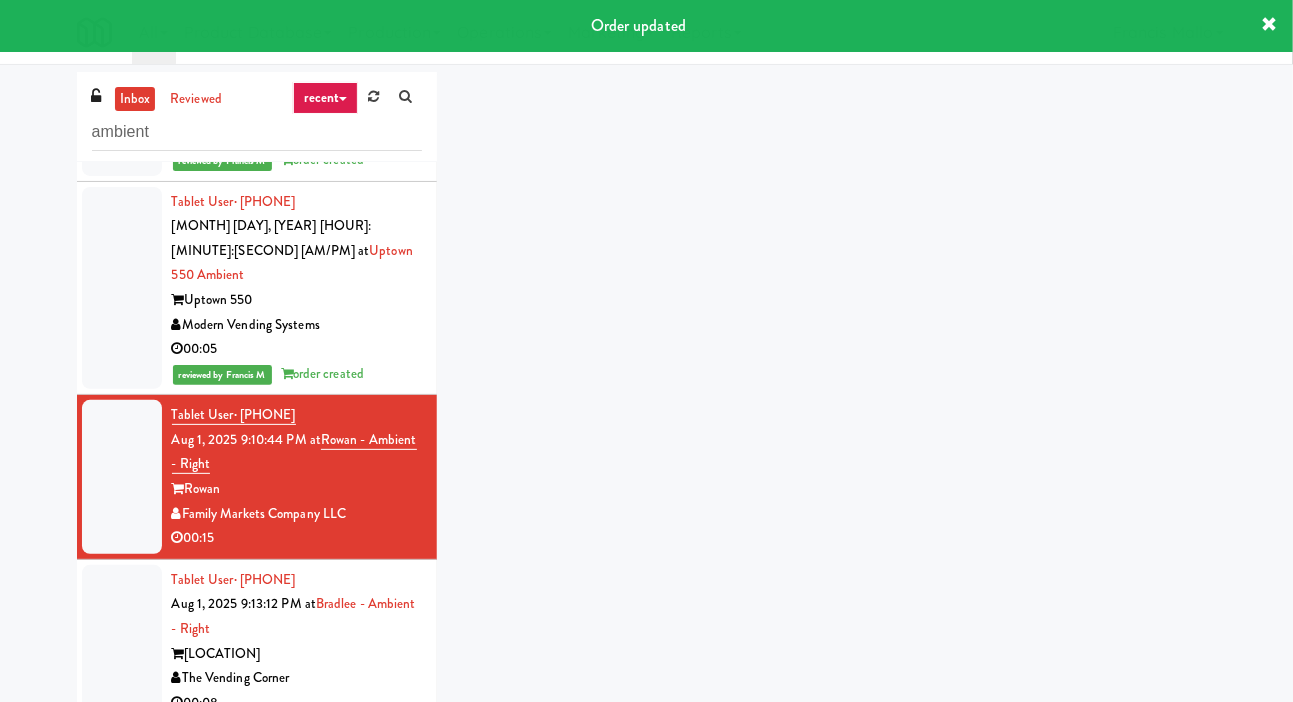 scroll, scrollTop: 1006, scrollLeft: 0, axis: vertical 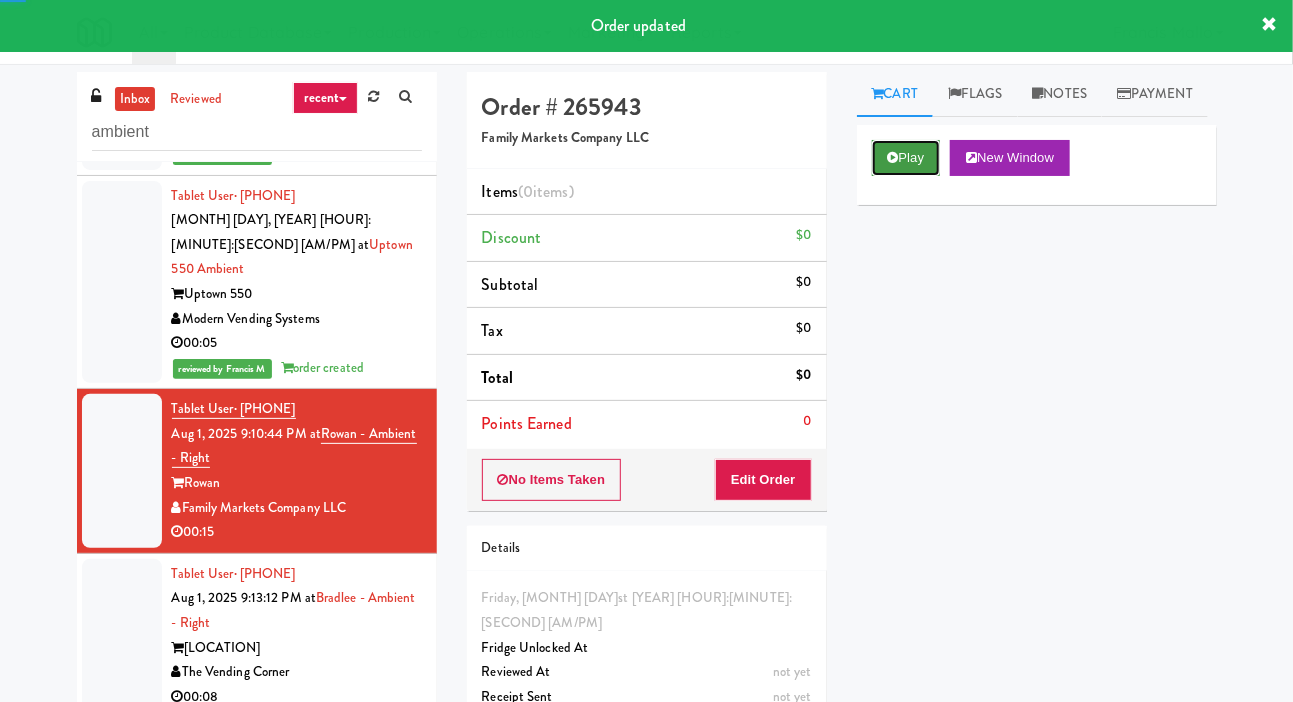 click at bounding box center [893, 157] 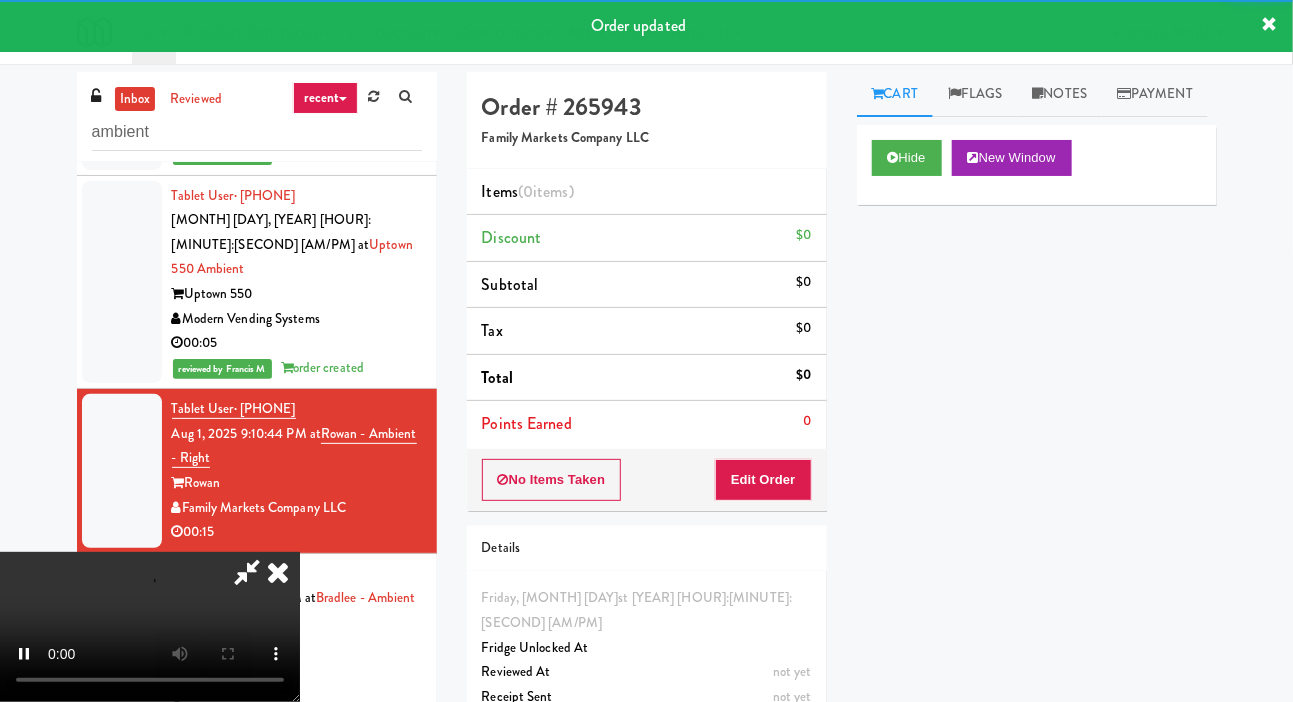 click on "Order # 265943 Family Markets Company LLC Items  (0  items ) Discount  $0 Subtotal $0 Tax $0 Total $0 Points Earned  0  No Items Taken Edit Order Details Friday, August 1st 2025 9:10:44 PM Fridge Unlocked At not yet Reviewed At not yet Receipt Sent not yet Order Paid" at bounding box center [647, 418] 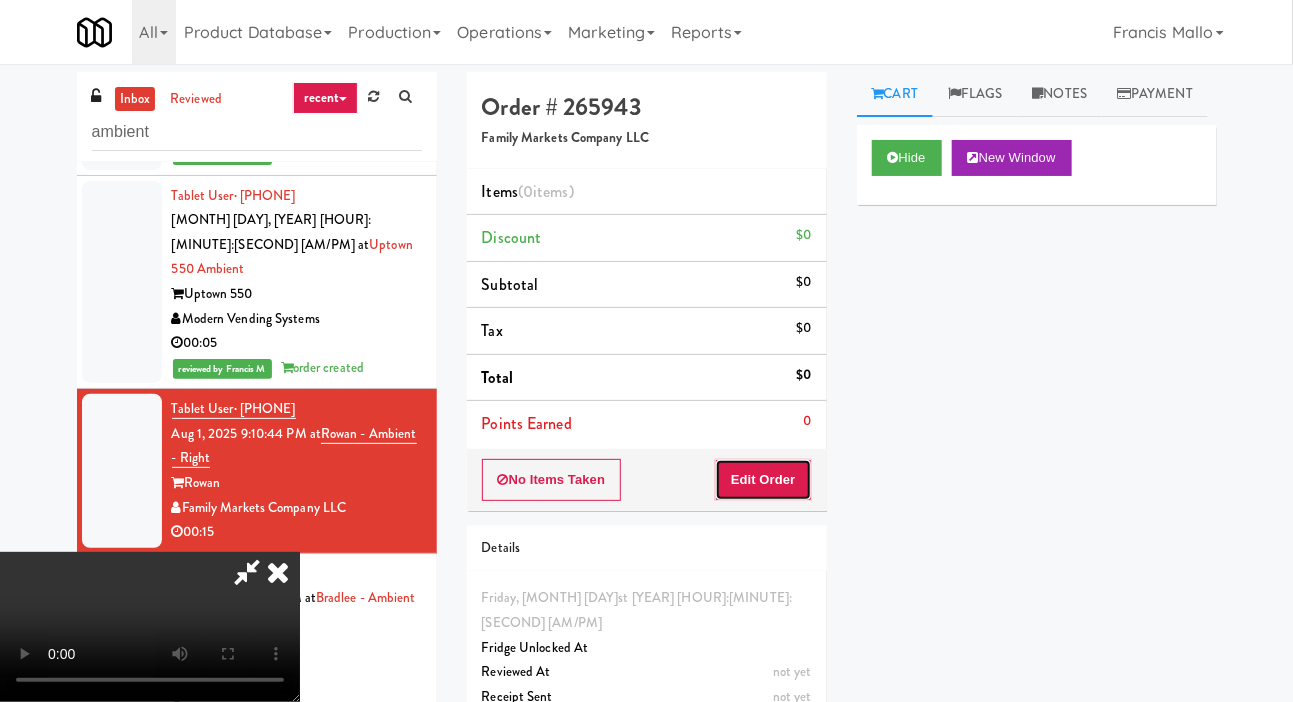 click on "Edit Order" at bounding box center [763, 480] 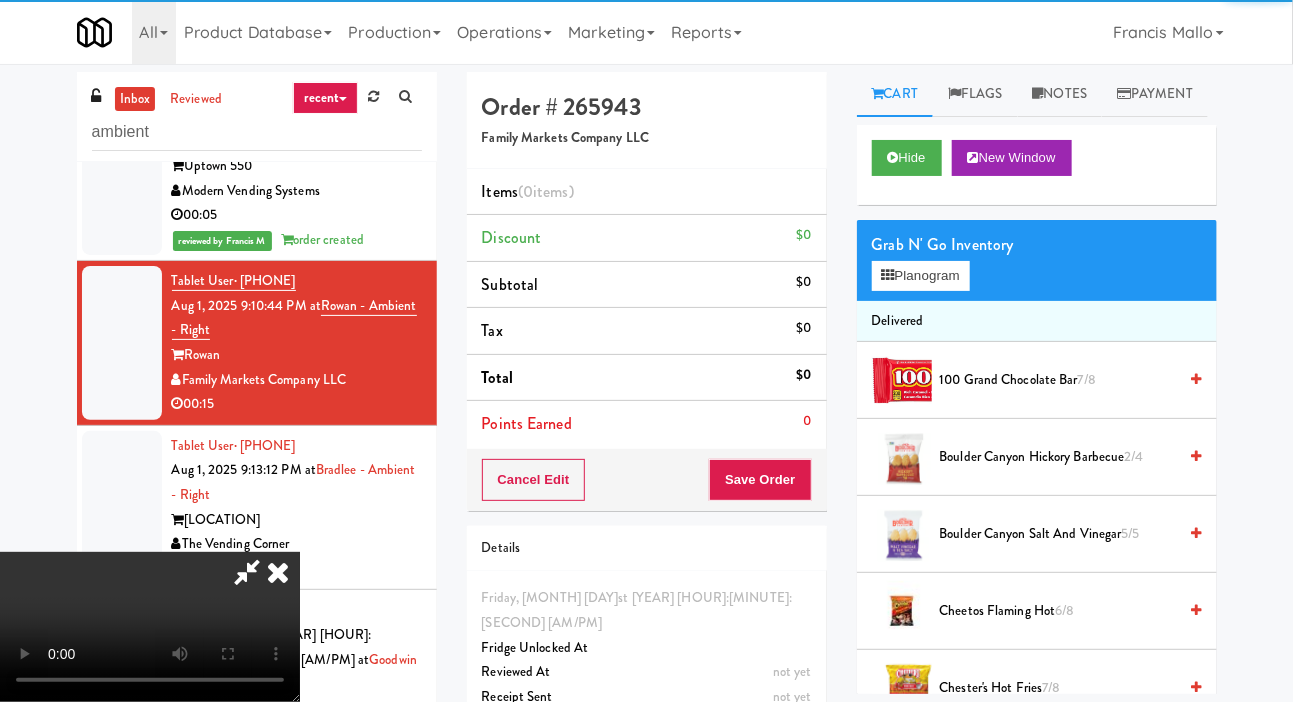 scroll, scrollTop: 1138, scrollLeft: 0, axis: vertical 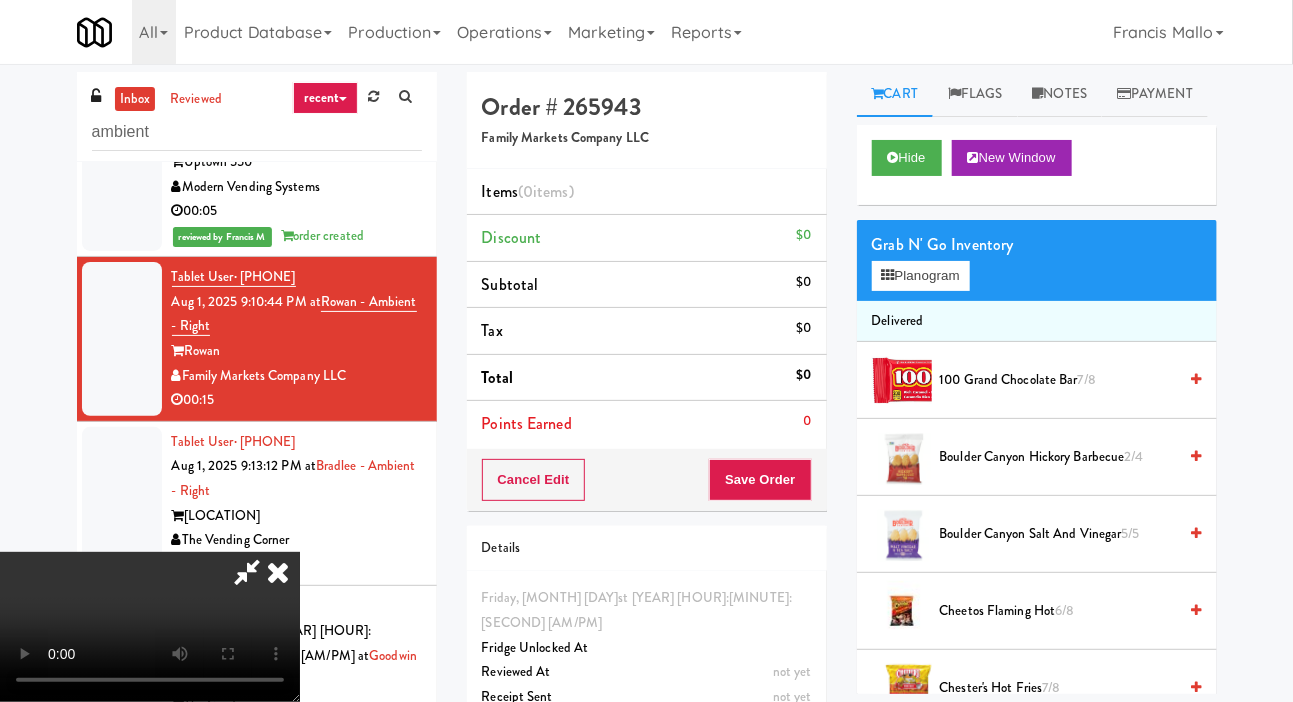 type 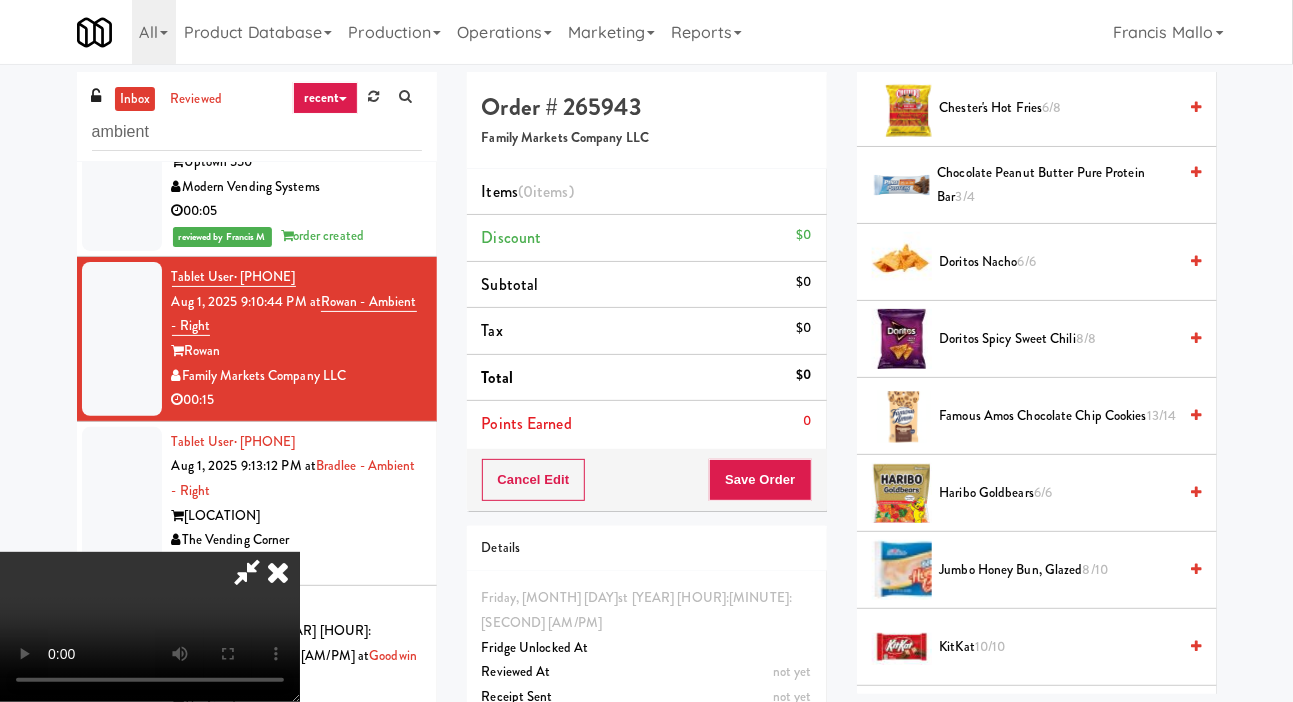 scroll, scrollTop: 666, scrollLeft: 0, axis: vertical 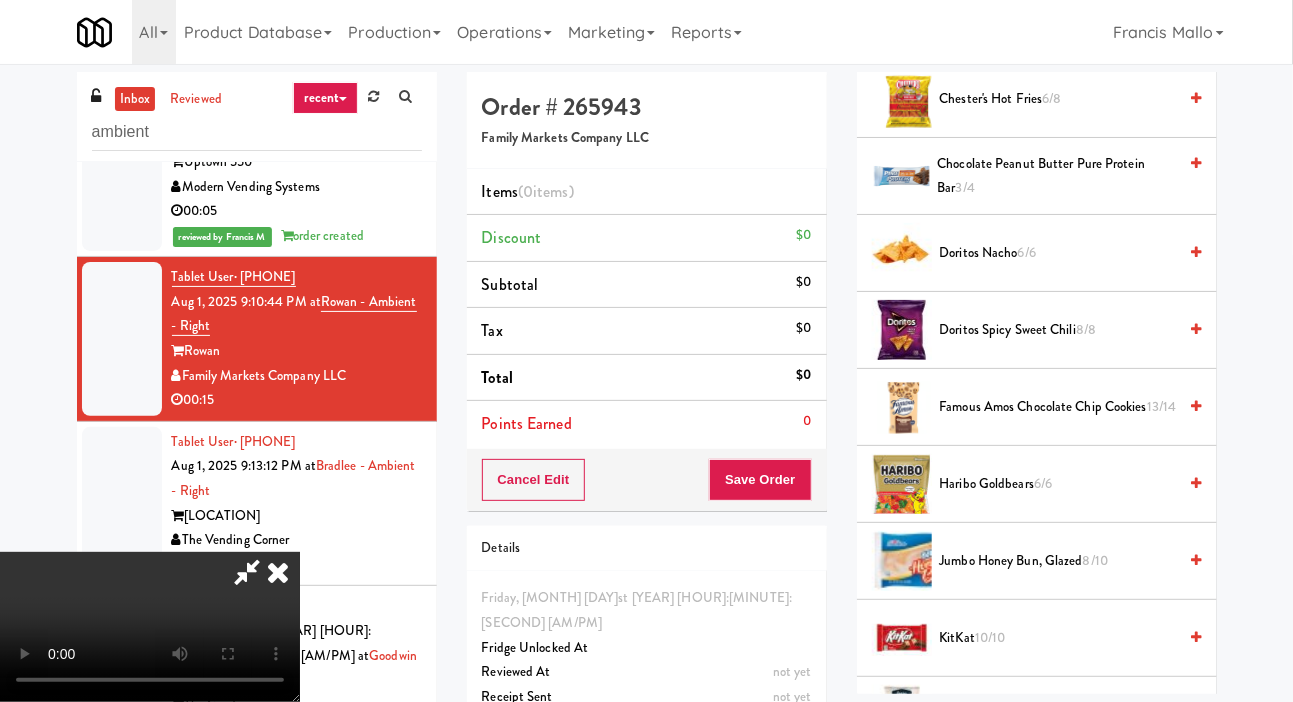 click on "Jumbo Honey Bun, Glazed  8/10" at bounding box center [1058, 561] 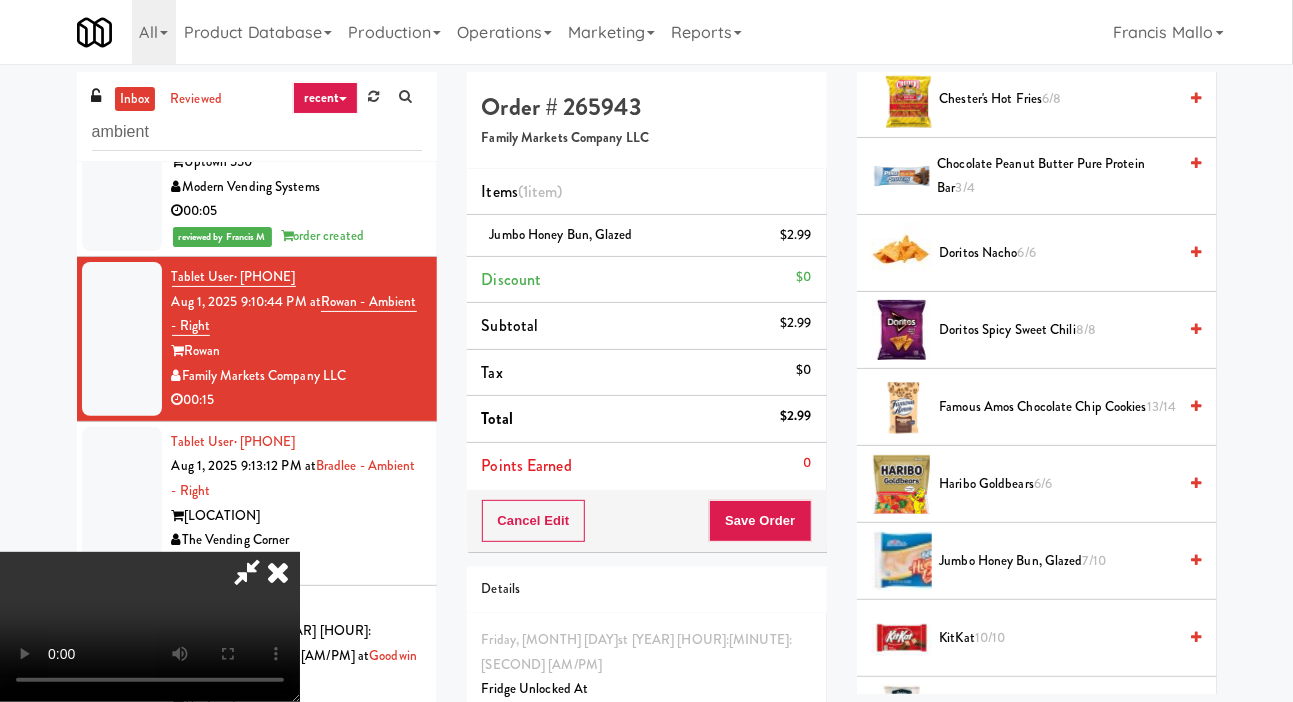 click on "Famous Amos Chocolate Chip Cookies  13/14" at bounding box center [1058, 407] 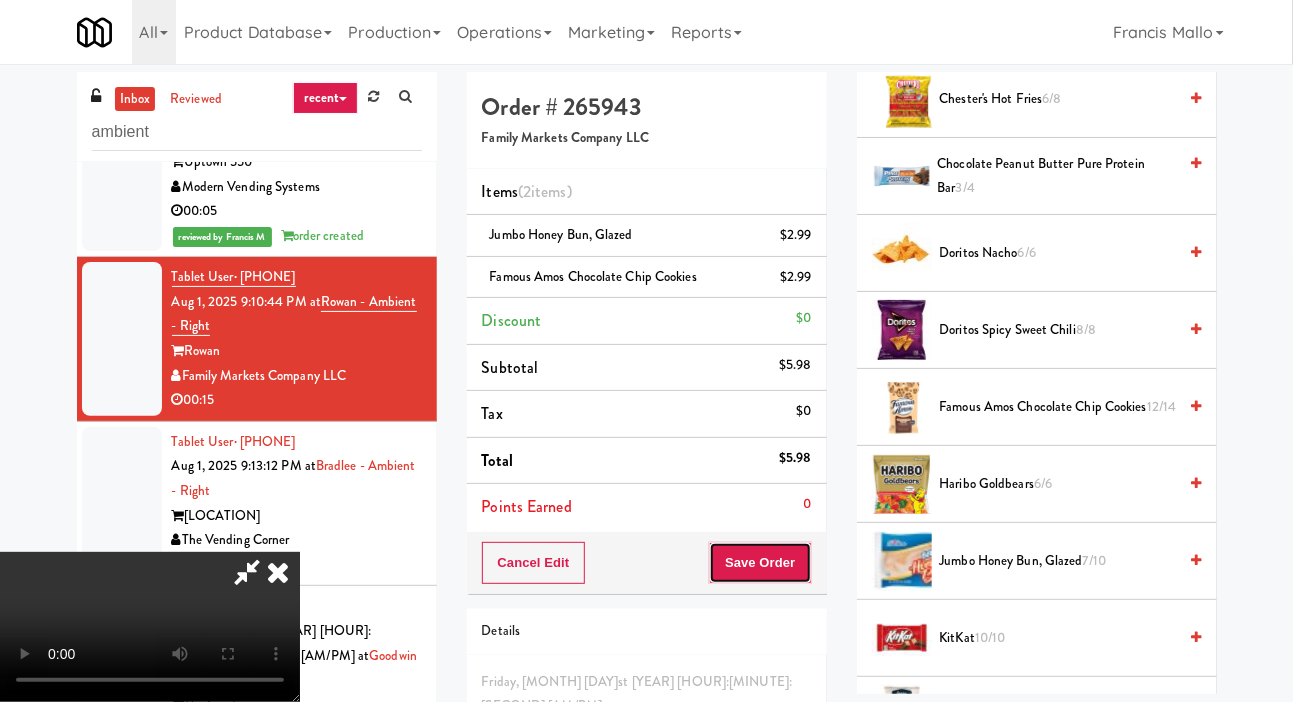 click on "Save Order" at bounding box center (760, 563) 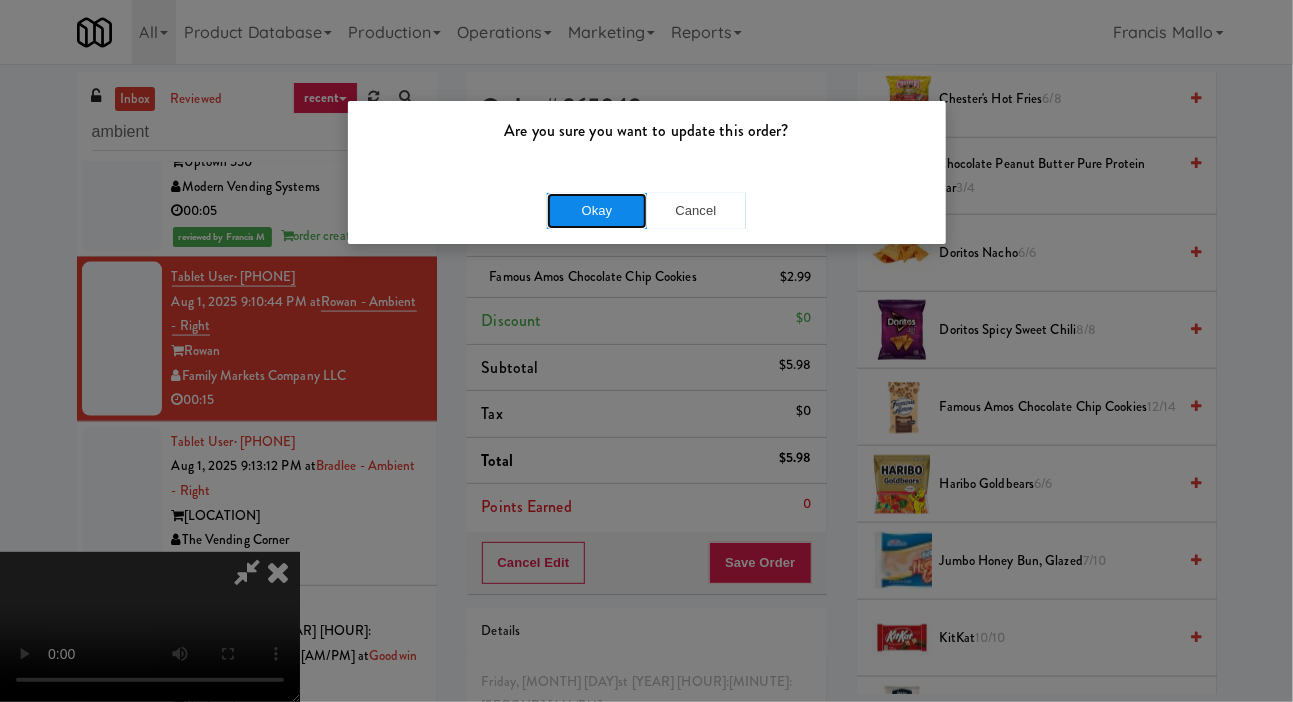 click on "Okay" at bounding box center (597, 211) 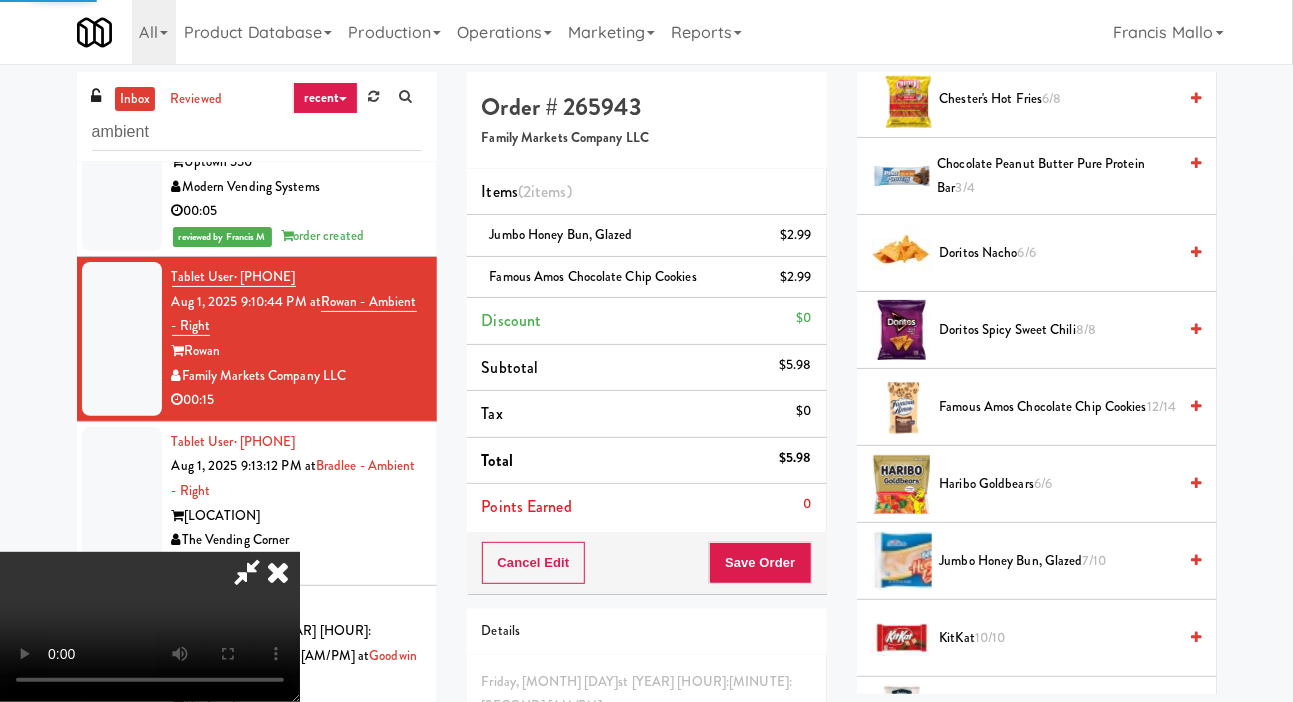 scroll, scrollTop: 116, scrollLeft: 0, axis: vertical 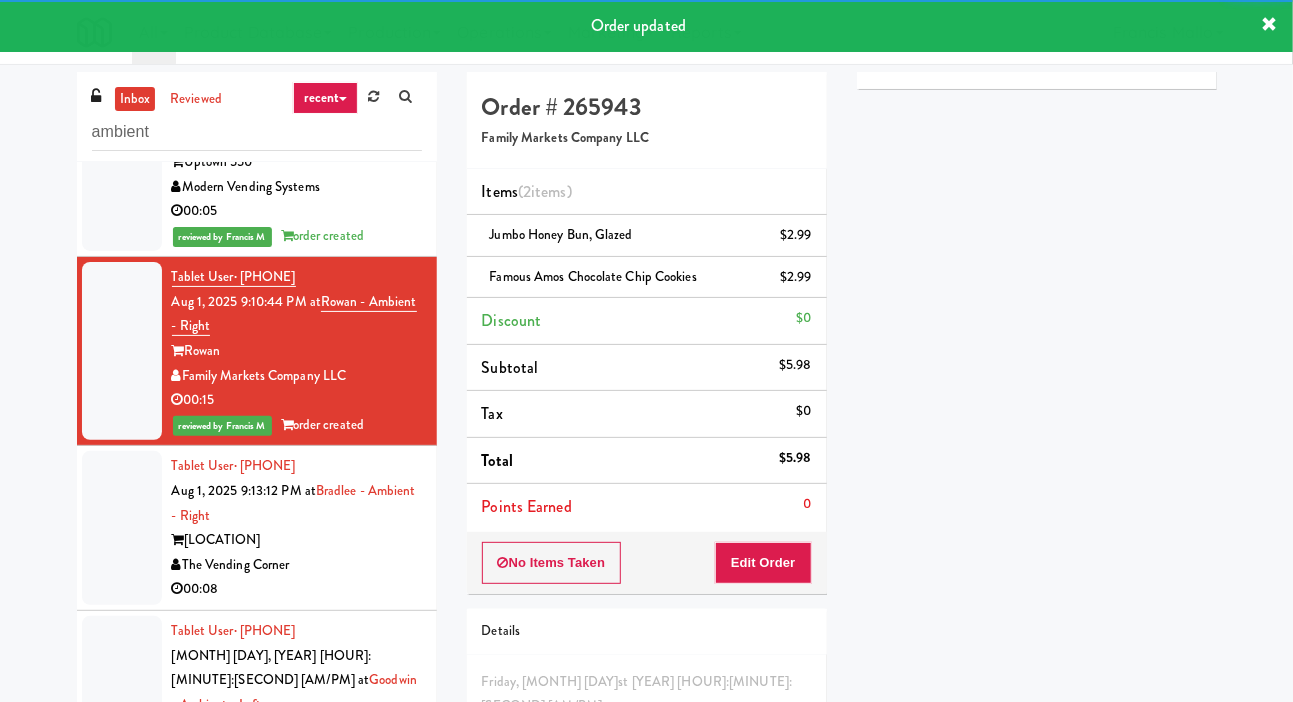 click at bounding box center [122, 528] 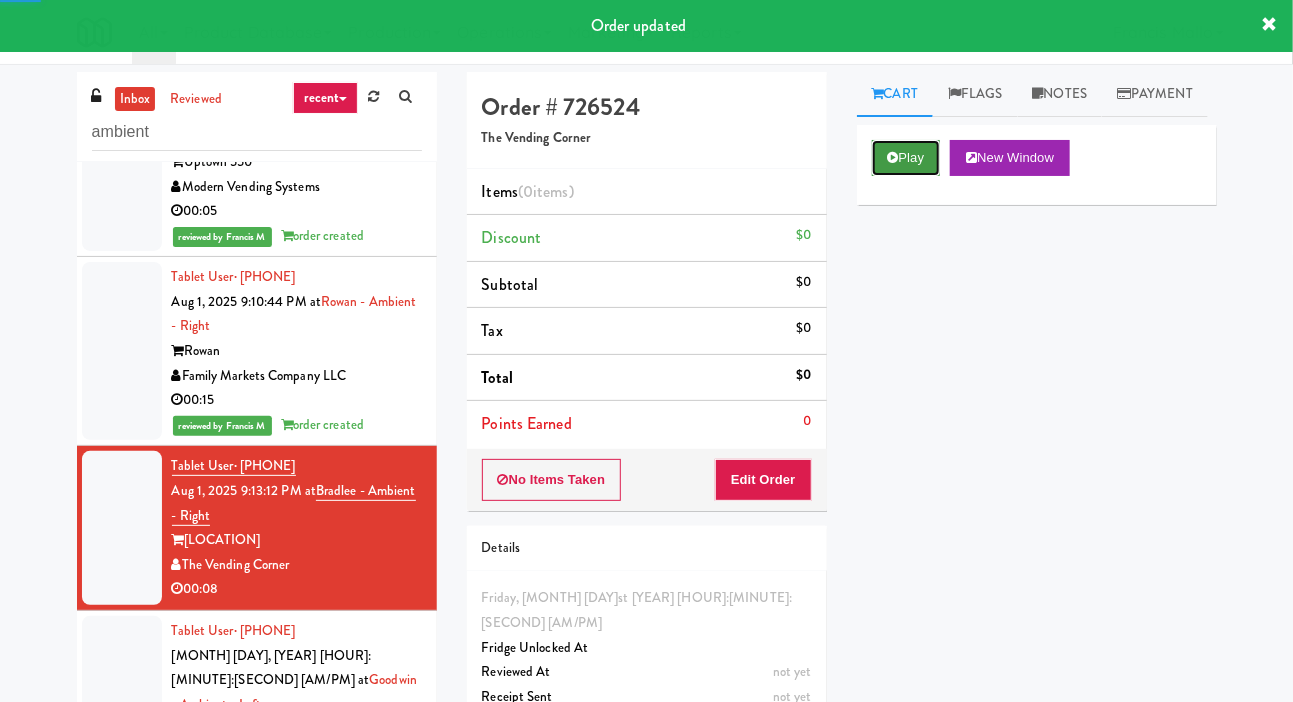 click on "Play" at bounding box center (906, 158) 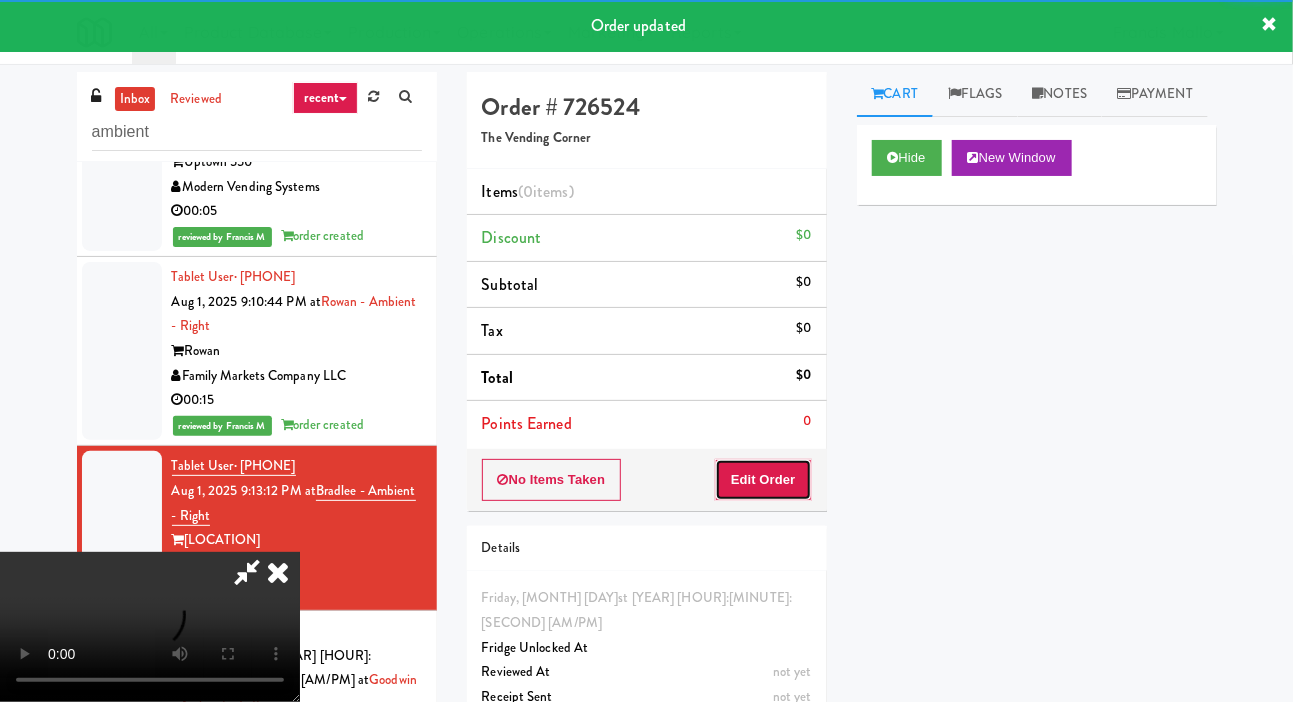 click on "Edit Order" at bounding box center [763, 480] 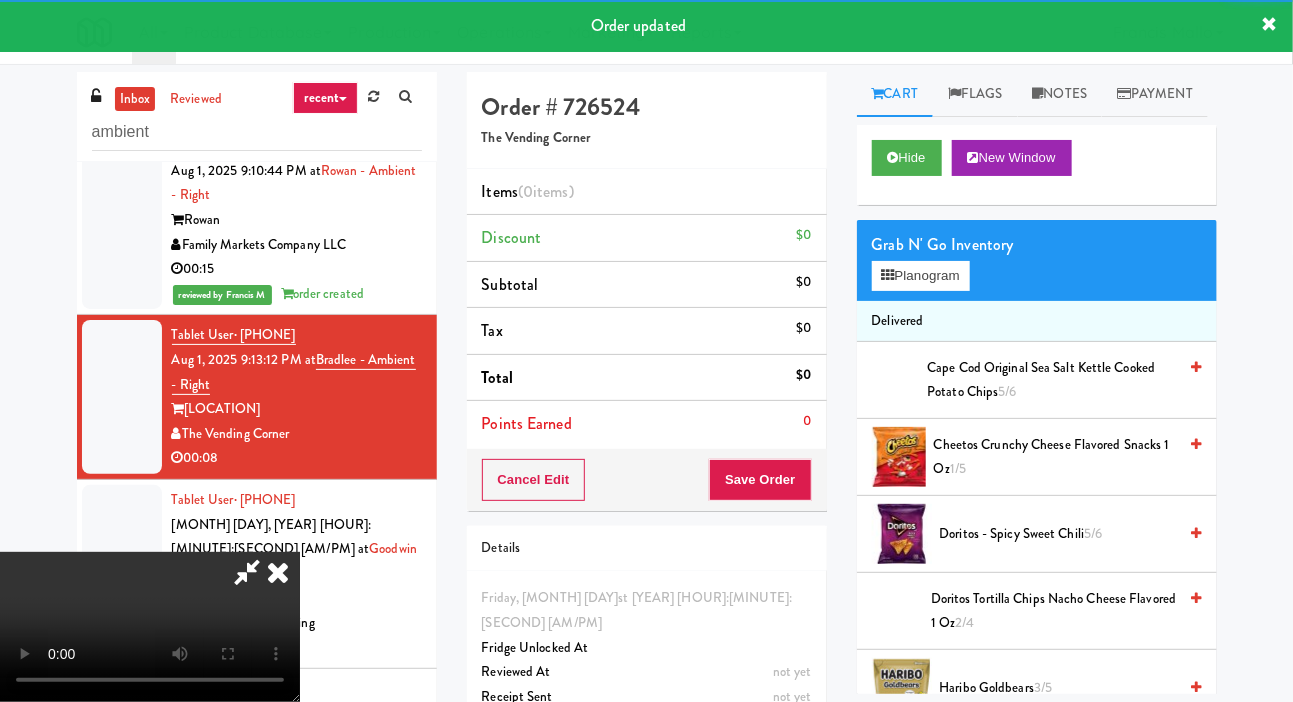 scroll, scrollTop: 1270, scrollLeft: 0, axis: vertical 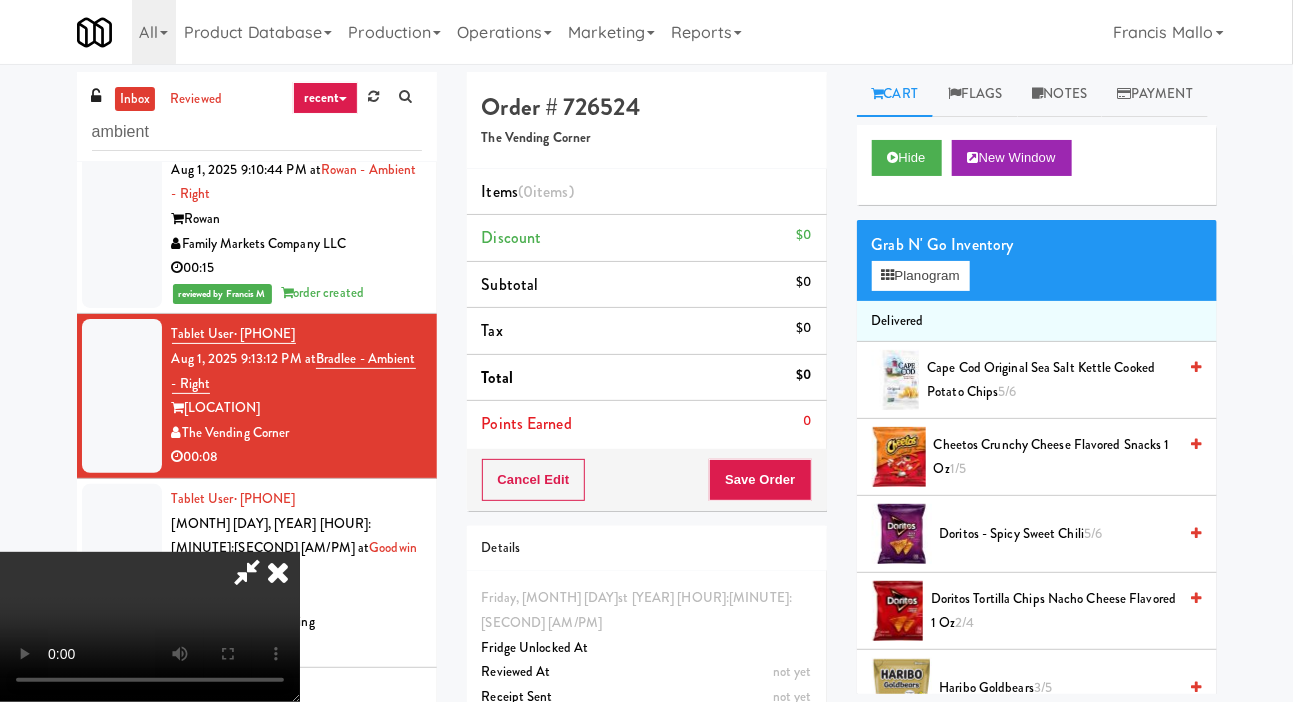 type 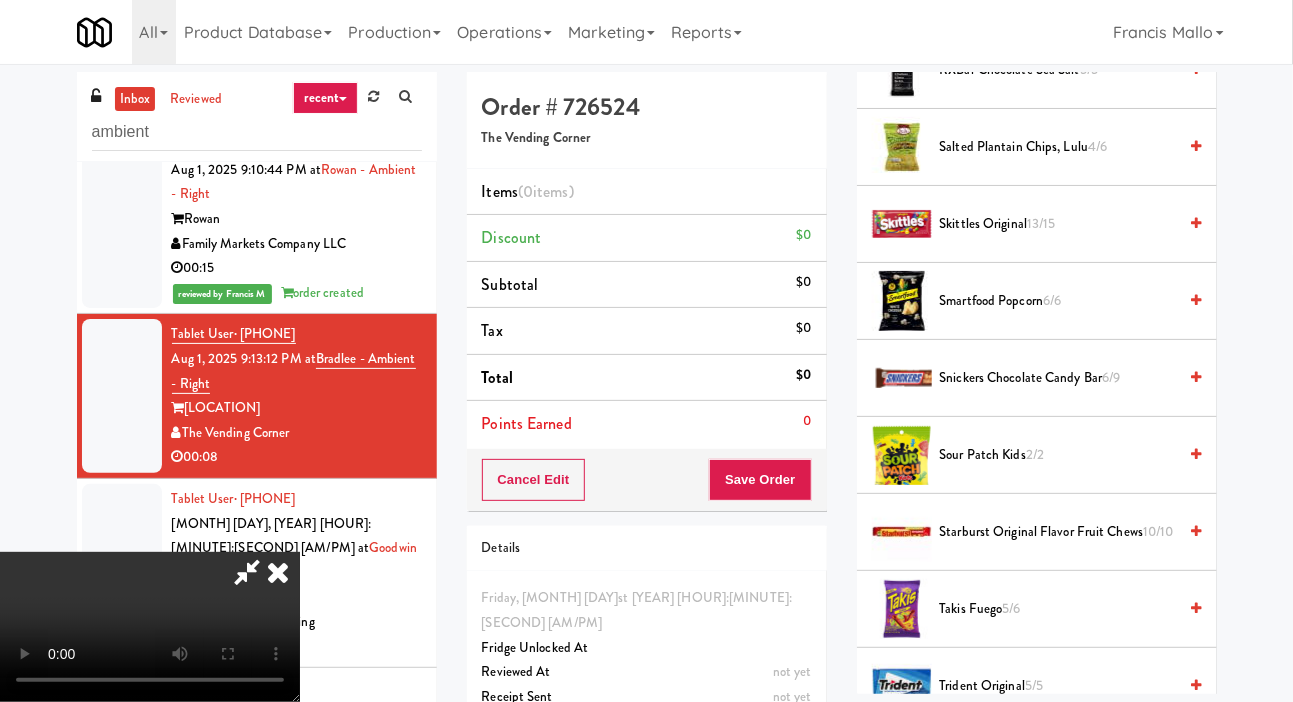 scroll, scrollTop: 1789, scrollLeft: 0, axis: vertical 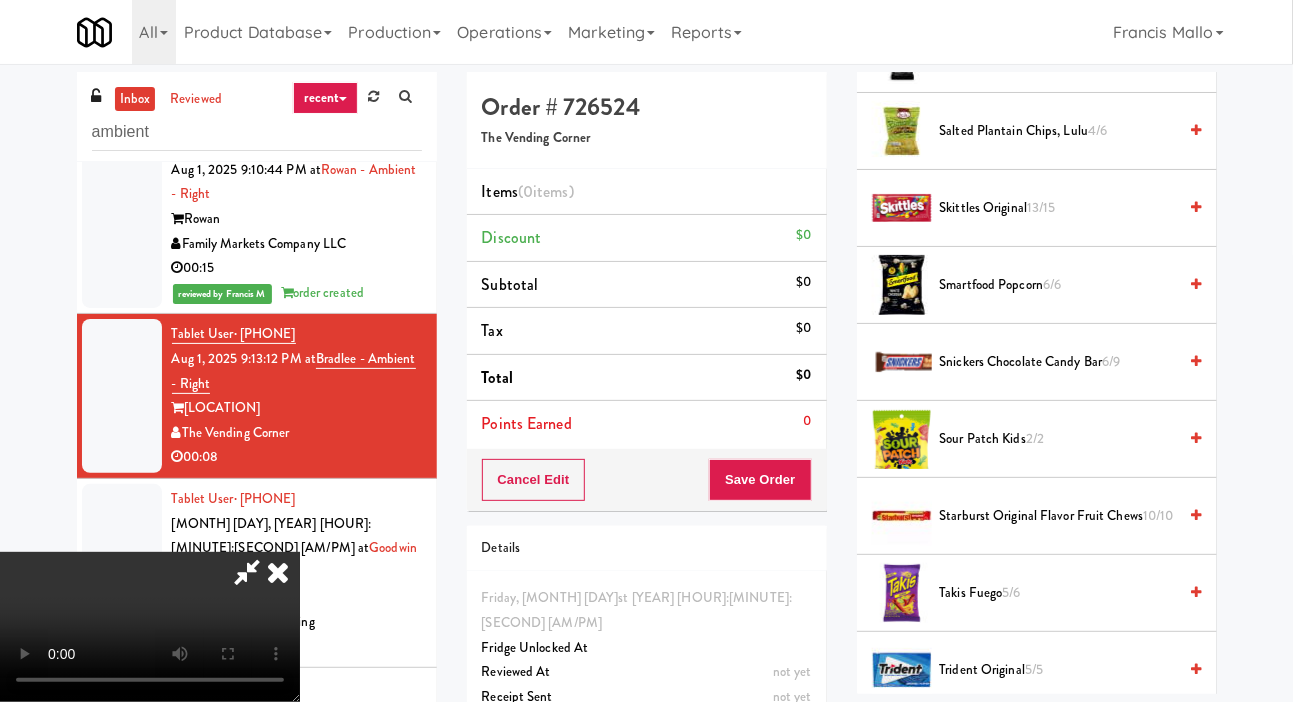 click on "Smartfood Popcorn  6/6" at bounding box center (1058, 285) 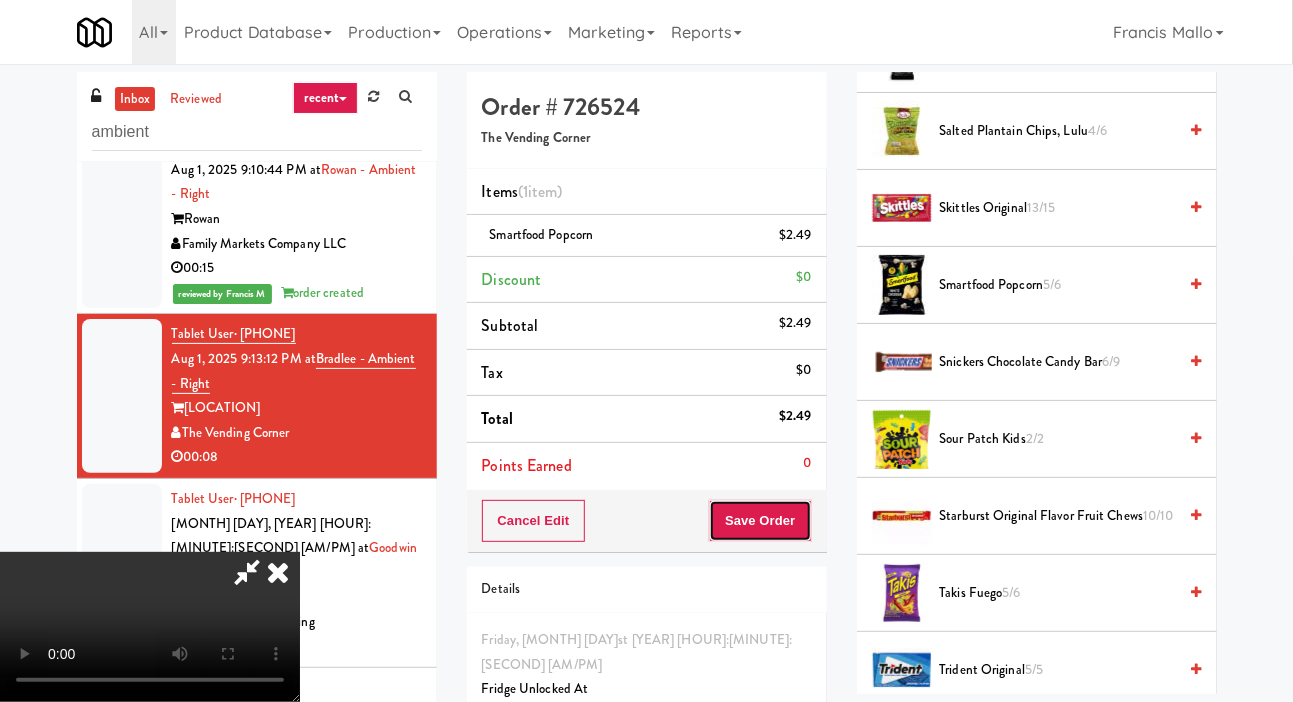 click on "Save Order" at bounding box center [760, 521] 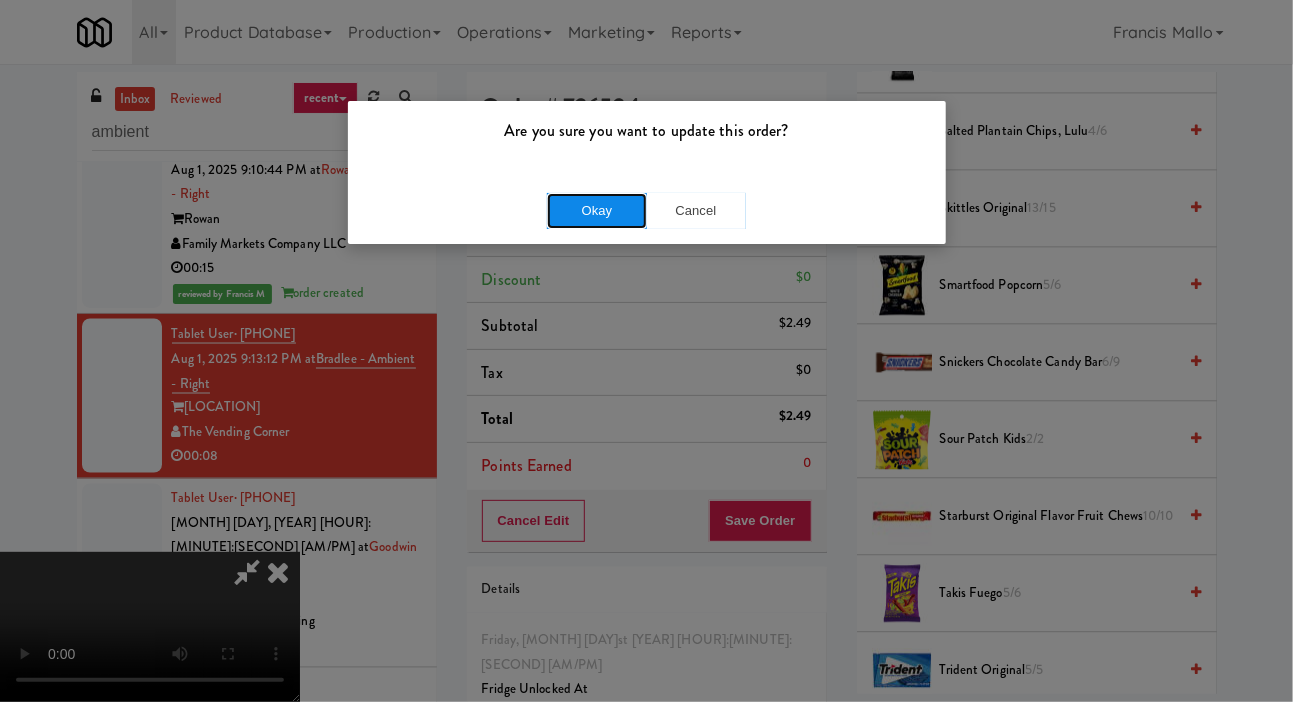 click on "Okay" at bounding box center (597, 211) 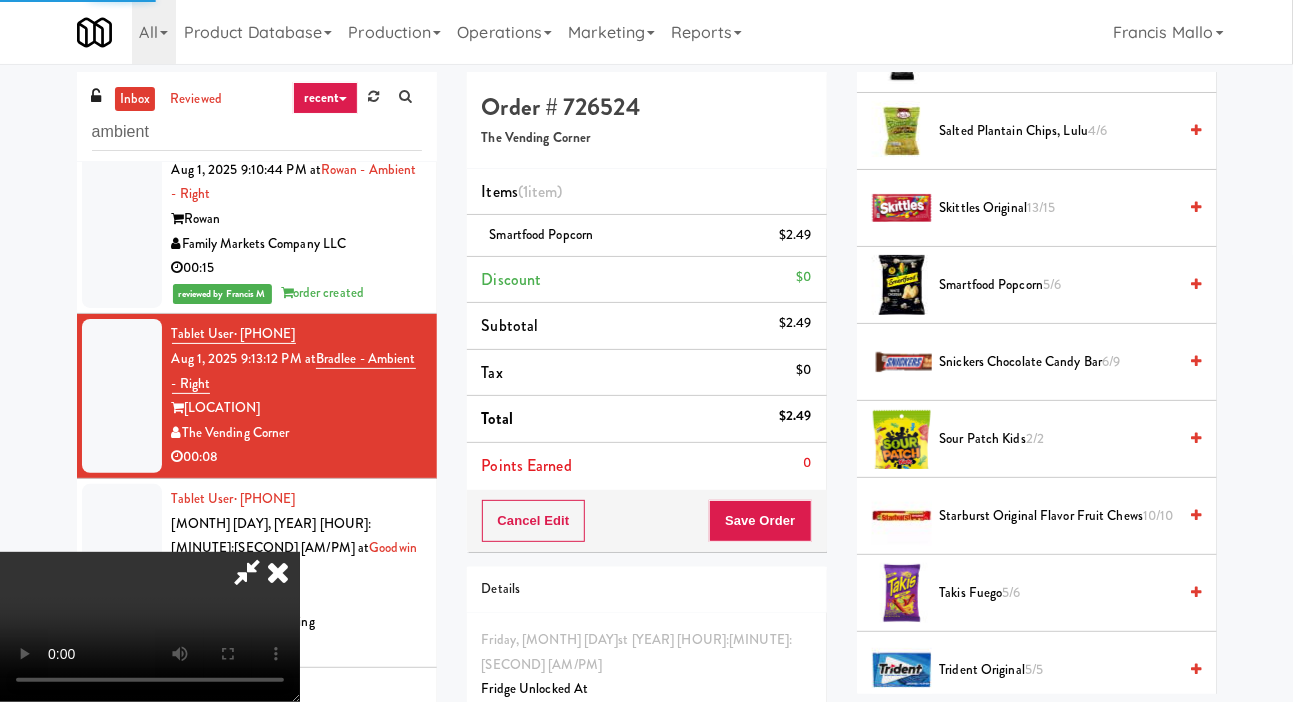 scroll, scrollTop: 116, scrollLeft: 0, axis: vertical 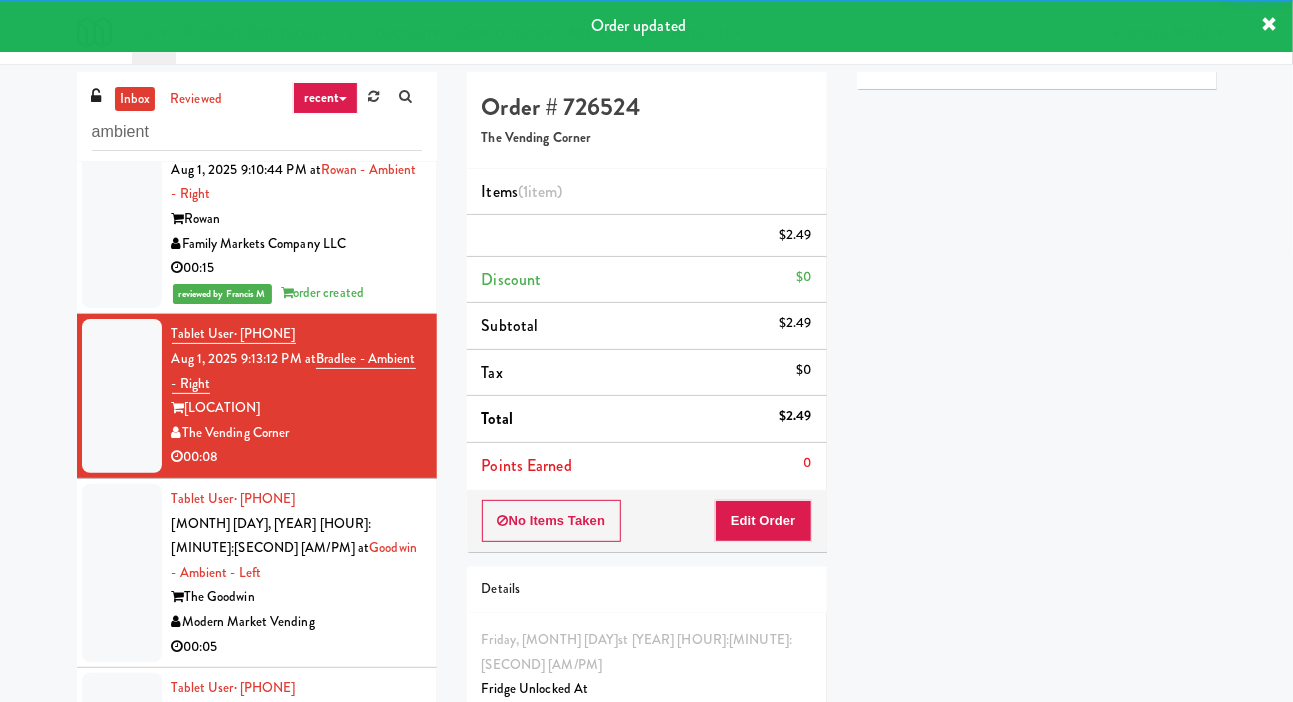 click at bounding box center (122, 573) 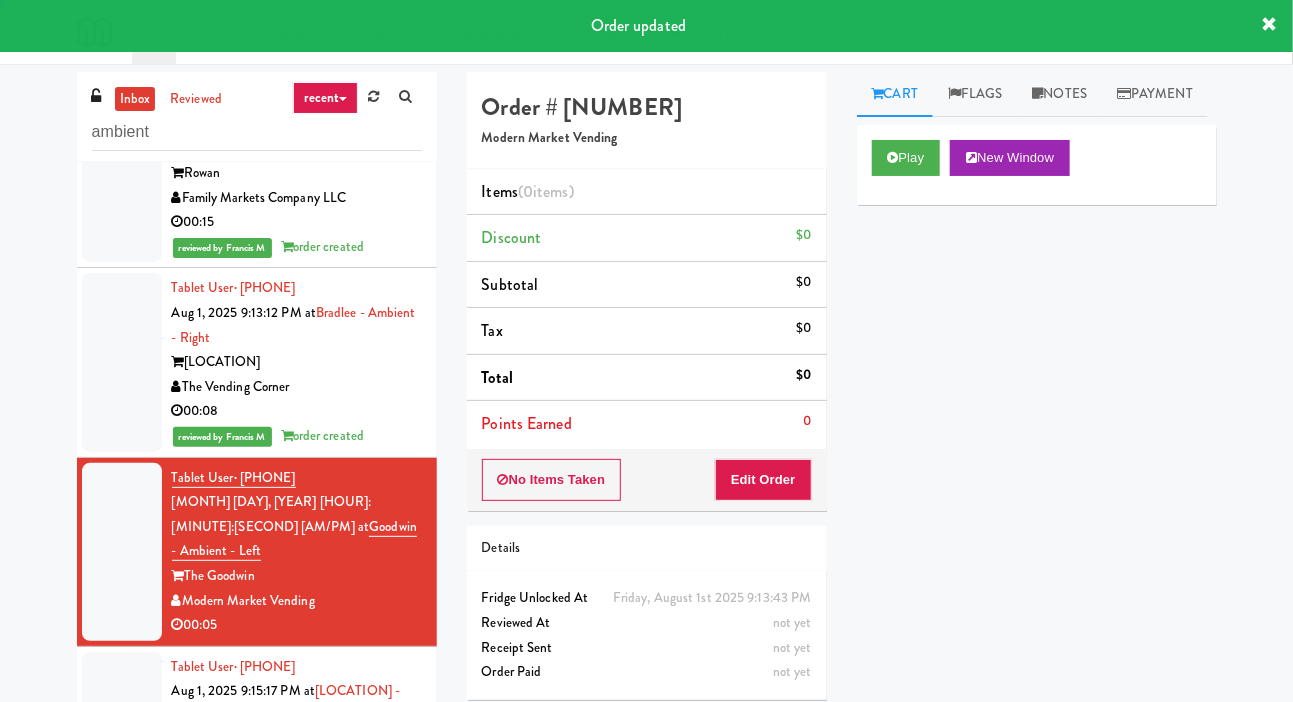 scroll, scrollTop: 1334, scrollLeft: 0, axis: vertical 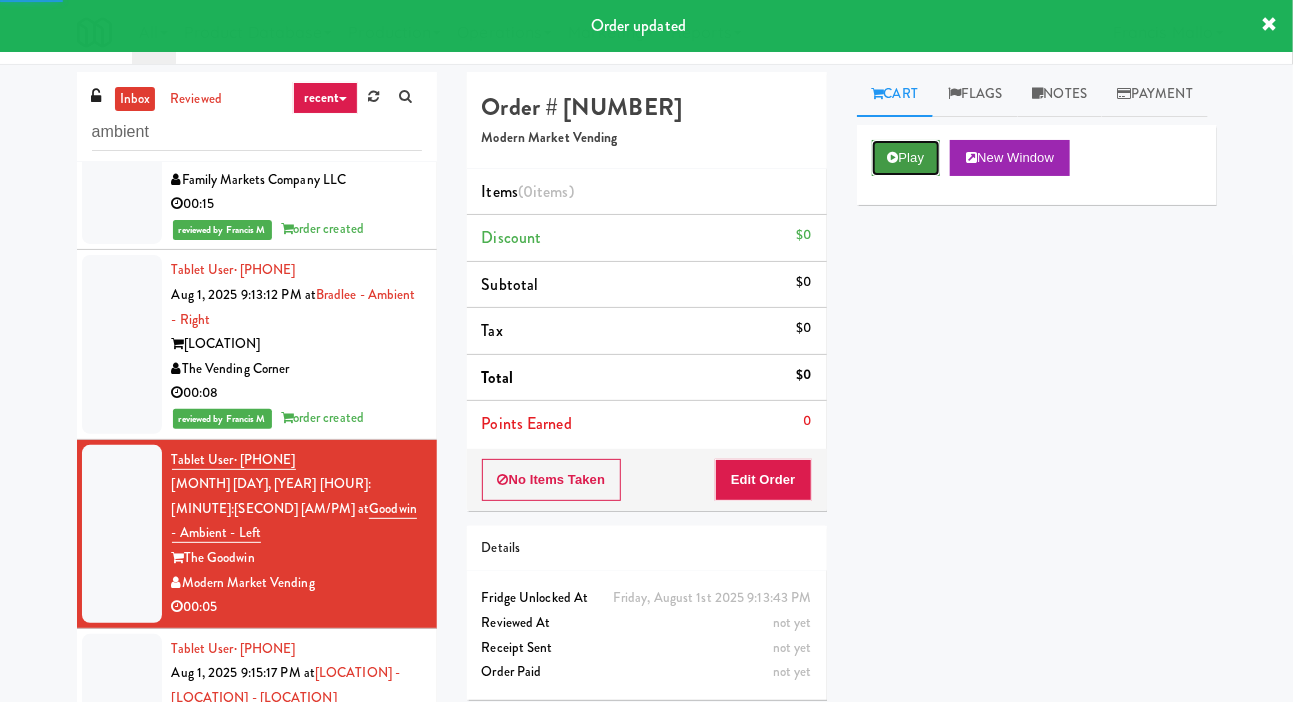 click on "Play" at bounding box center [906, 158] 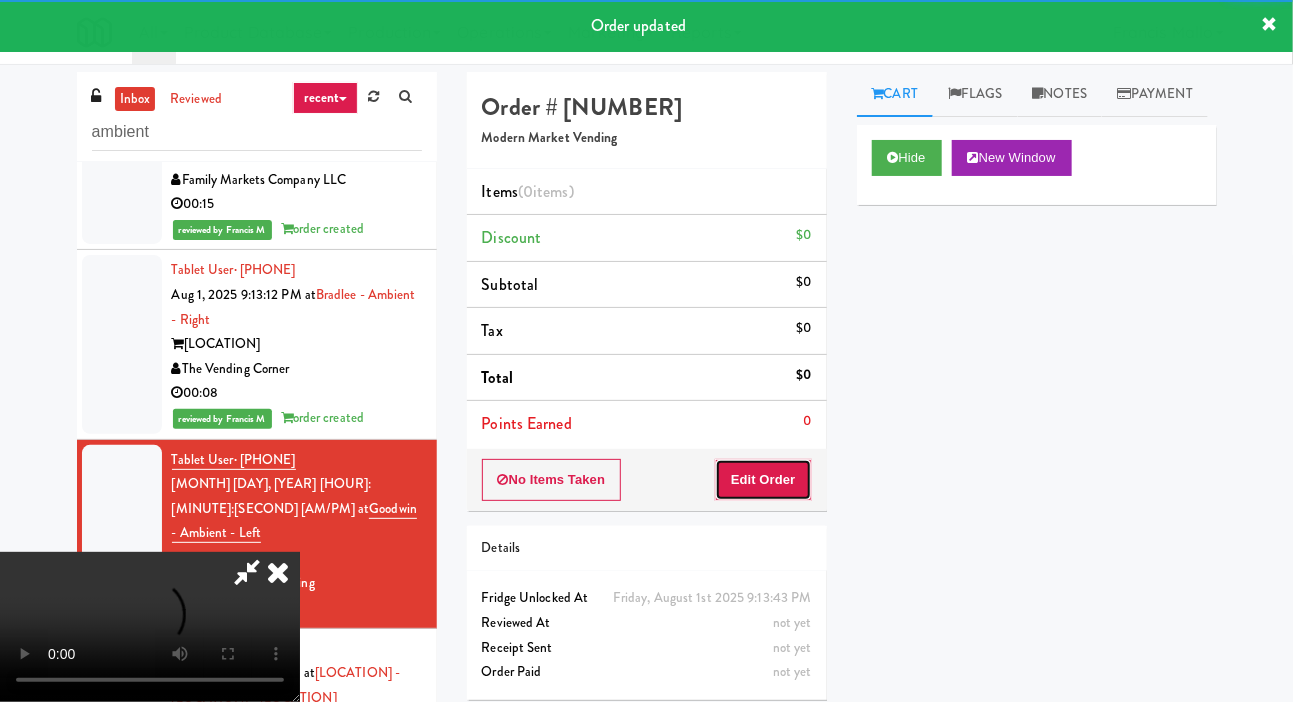 click on "Edit Order" at bounding box center (763, 480) 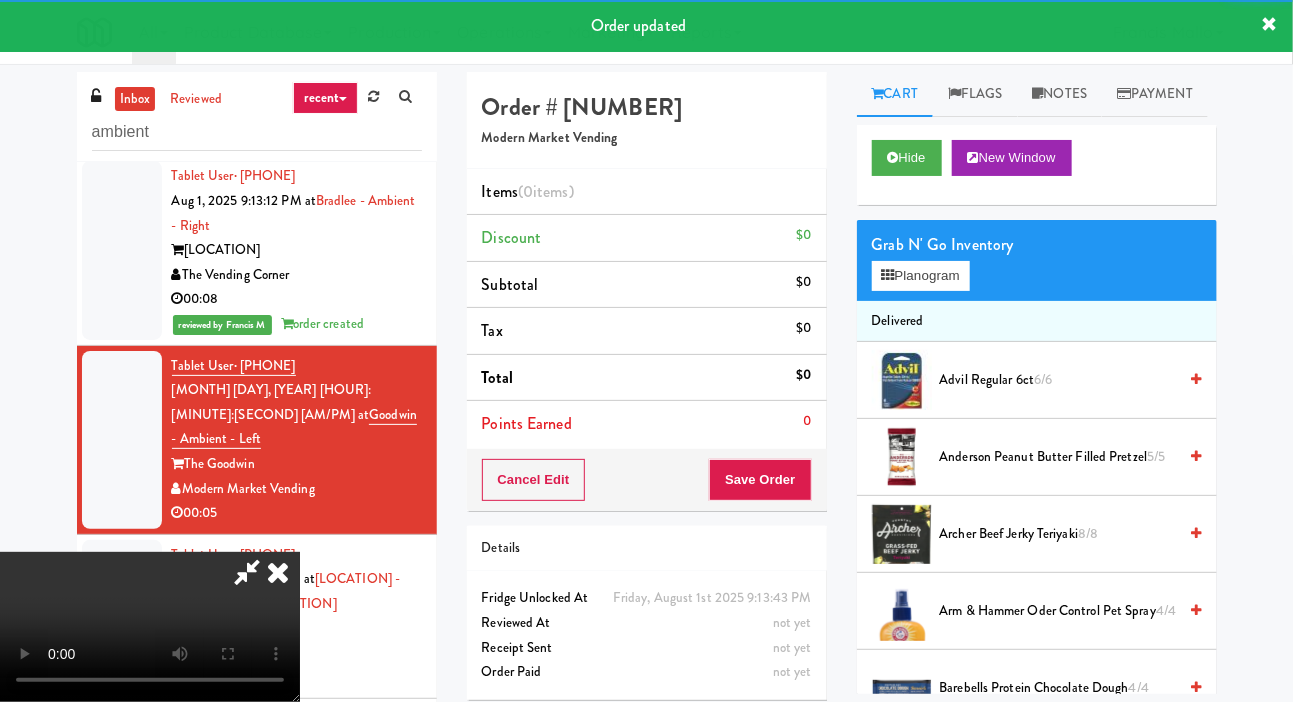 scroll, scrollTop: 1432, scrollLeft: 0, axis: vertical 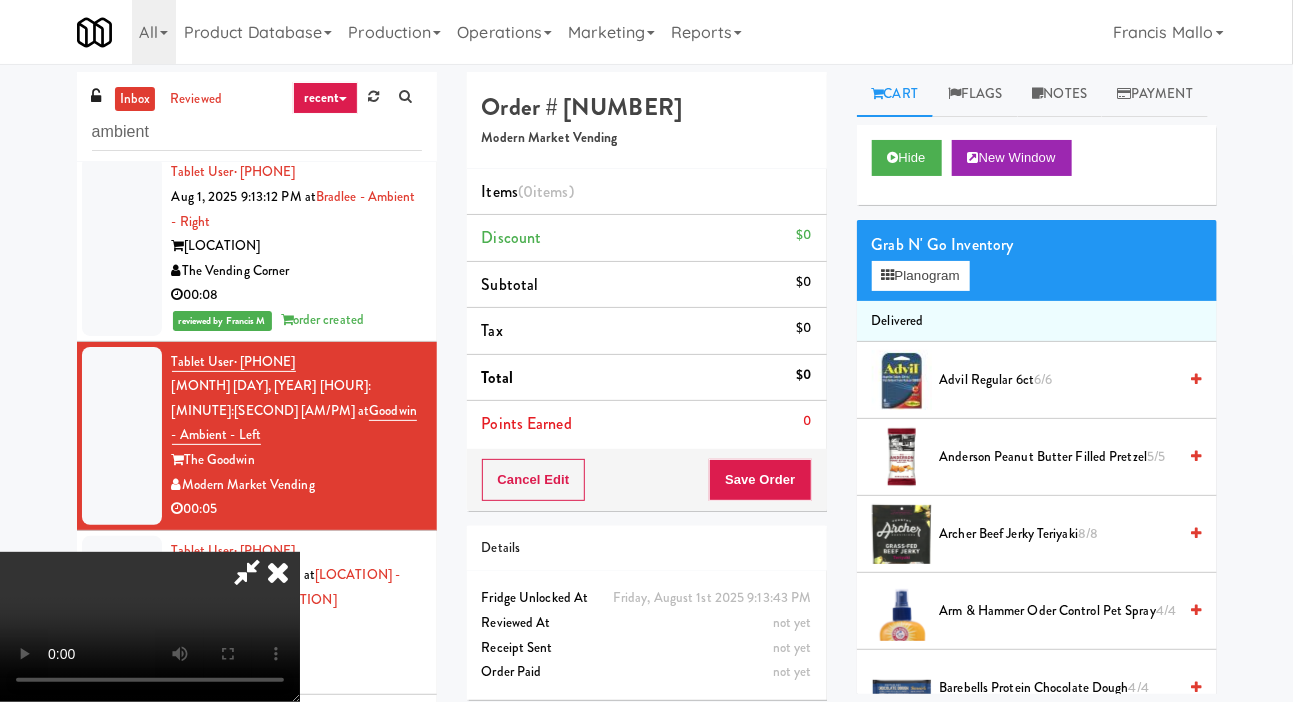 type 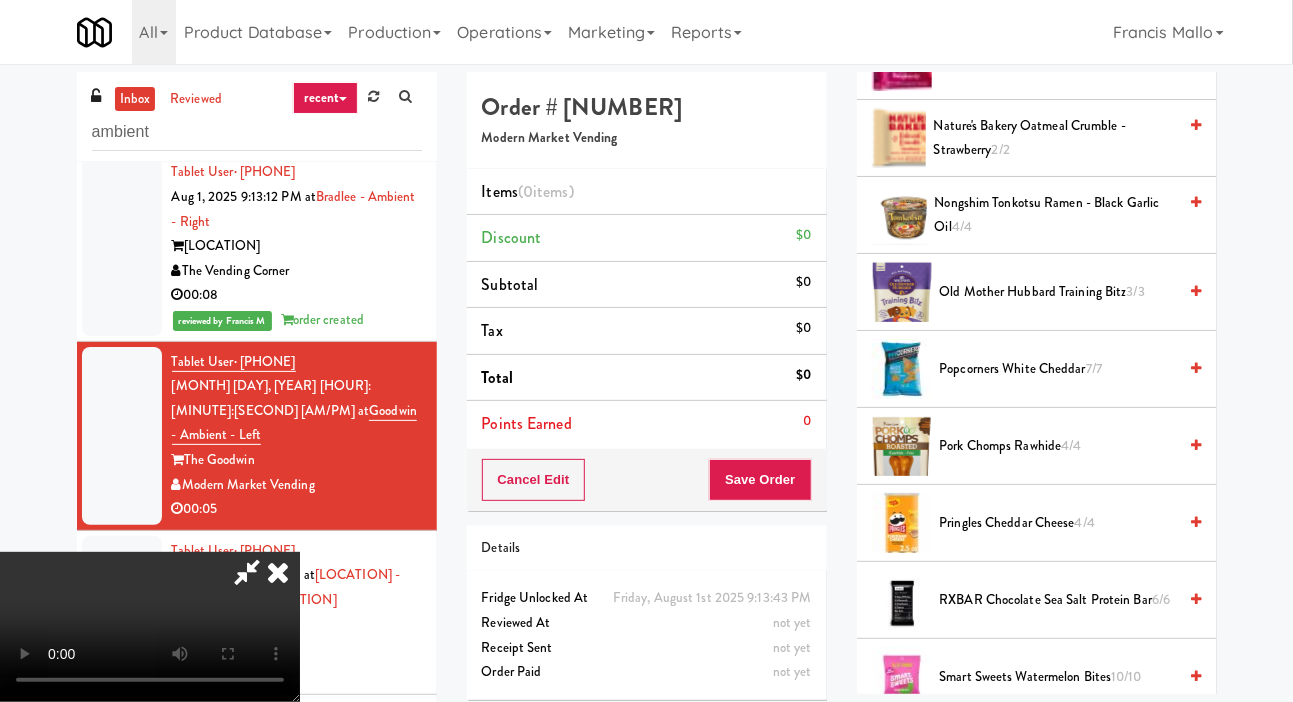 scroll, scrollTop: 2043, scrollLeft: 0, axis: vertical 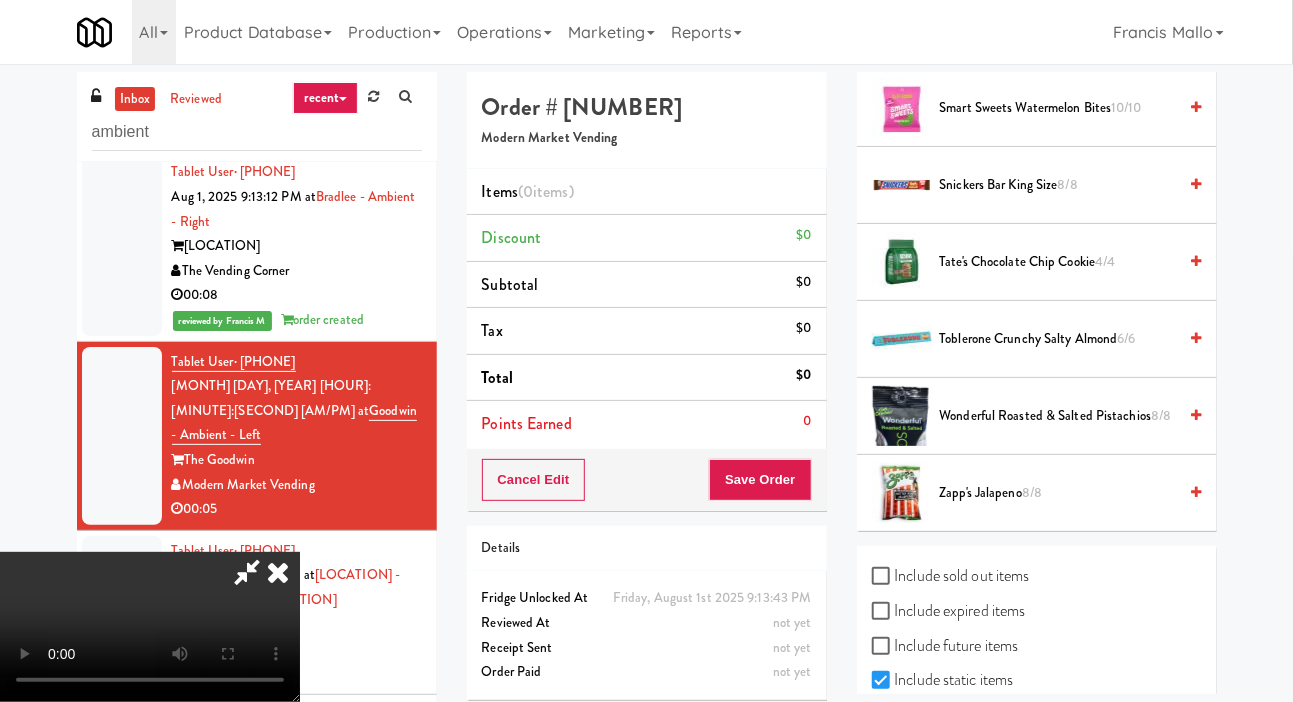 click on "Toblerone Crunchy Salty Almond  6/6" at bounding box center (1058, 339) 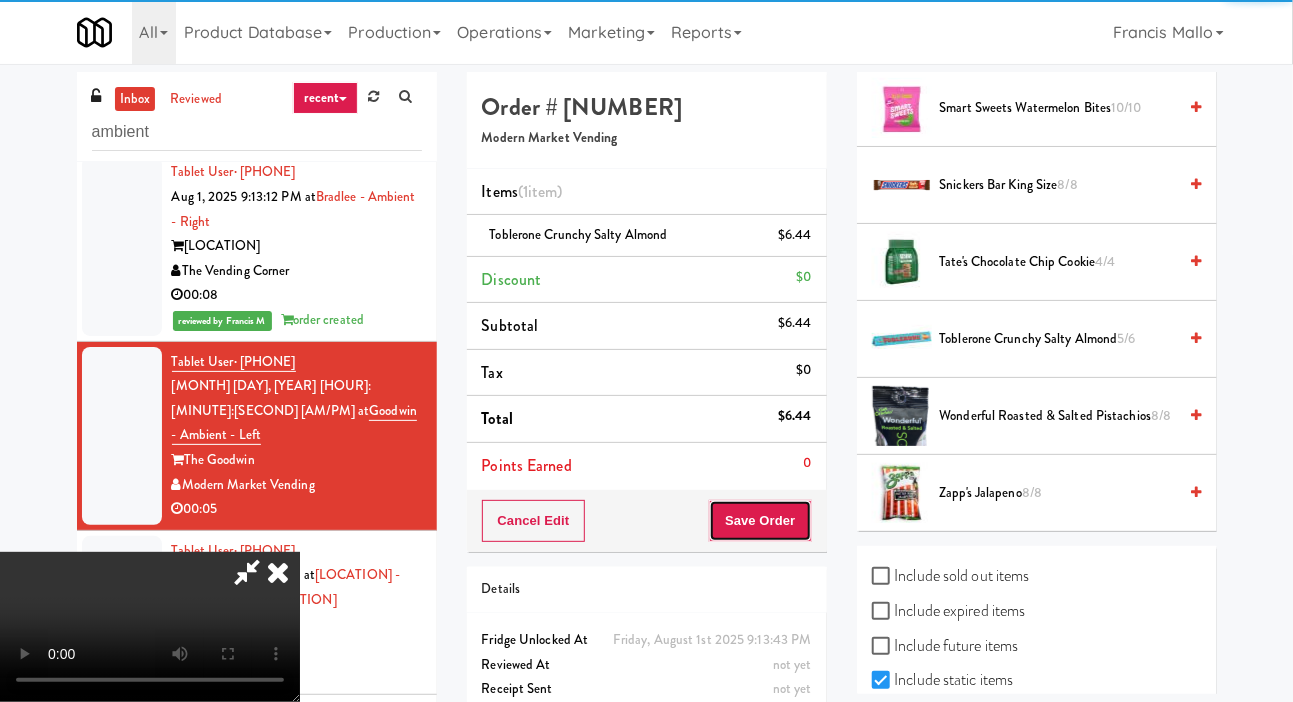 click on "Save Order" at bounding box center [760, 521] 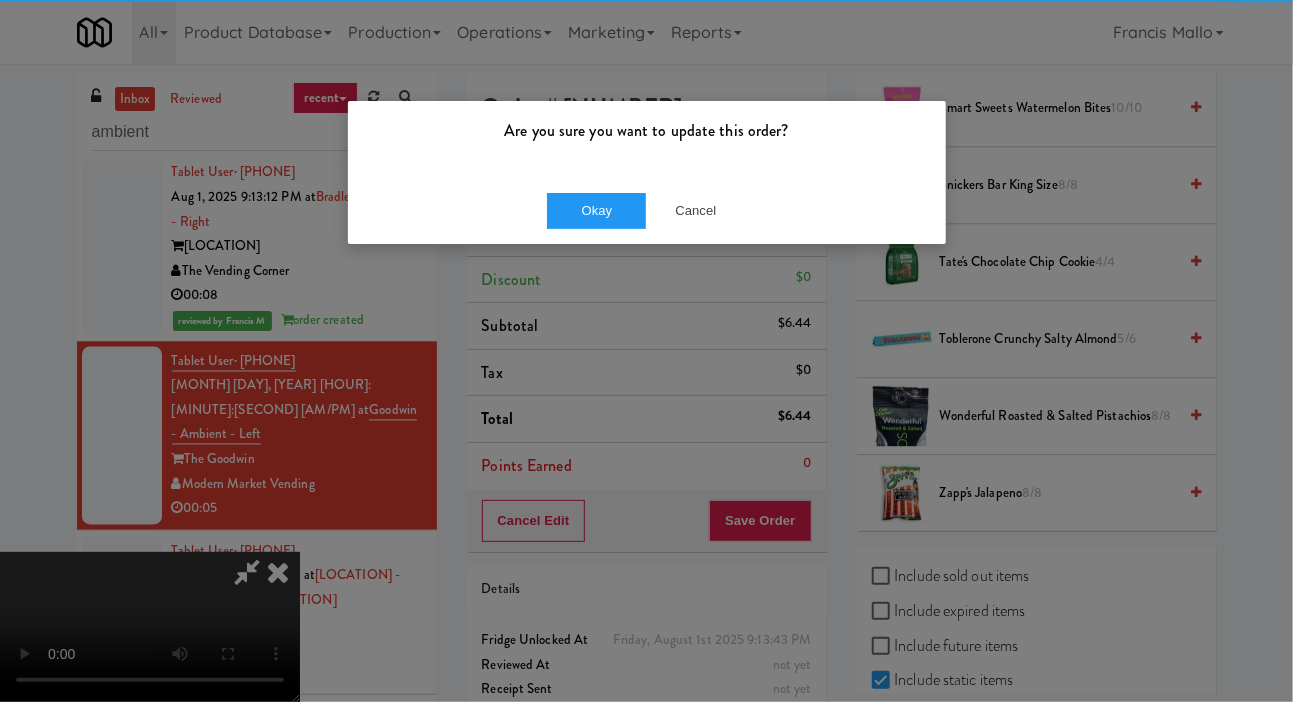 click on "Are you sure you want to update this order? Okay Cancel" at bounding box center (646, 351) 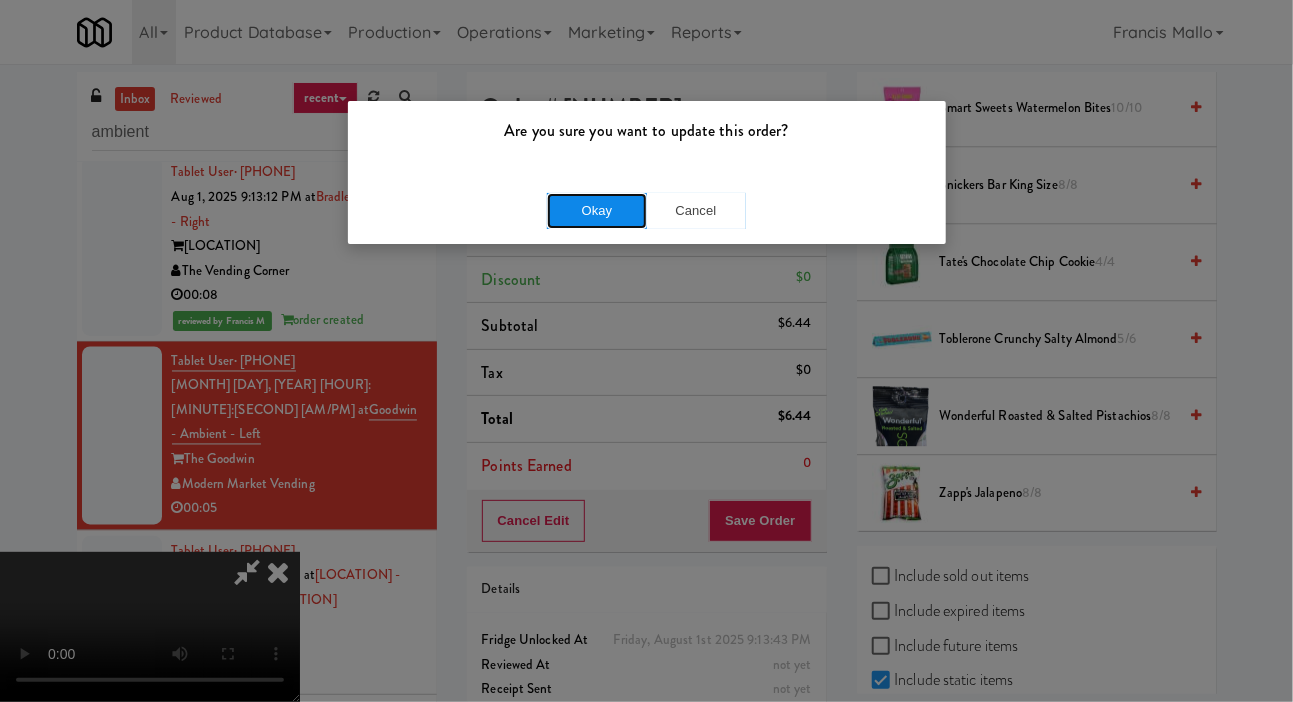 click on "Okay" at bounding box center (597, 211) 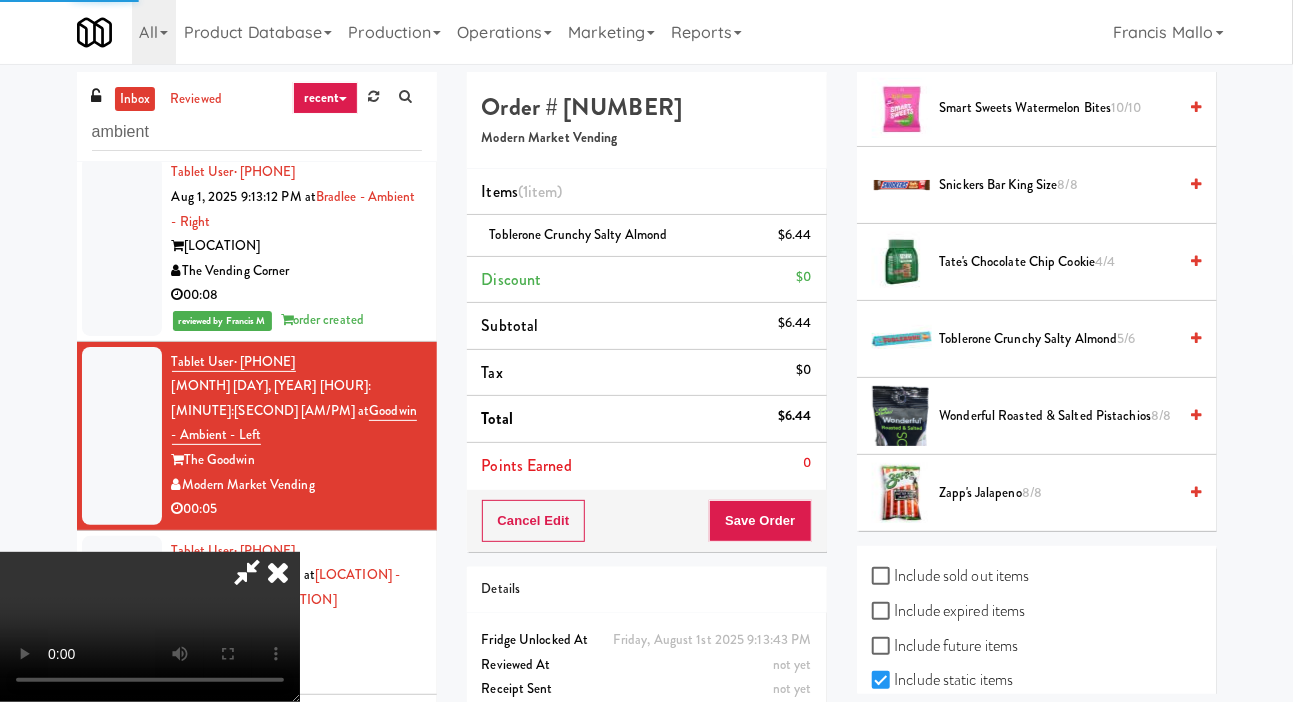 scroll, scrollTop: 116, scrollLeft: 0, axis: vertical 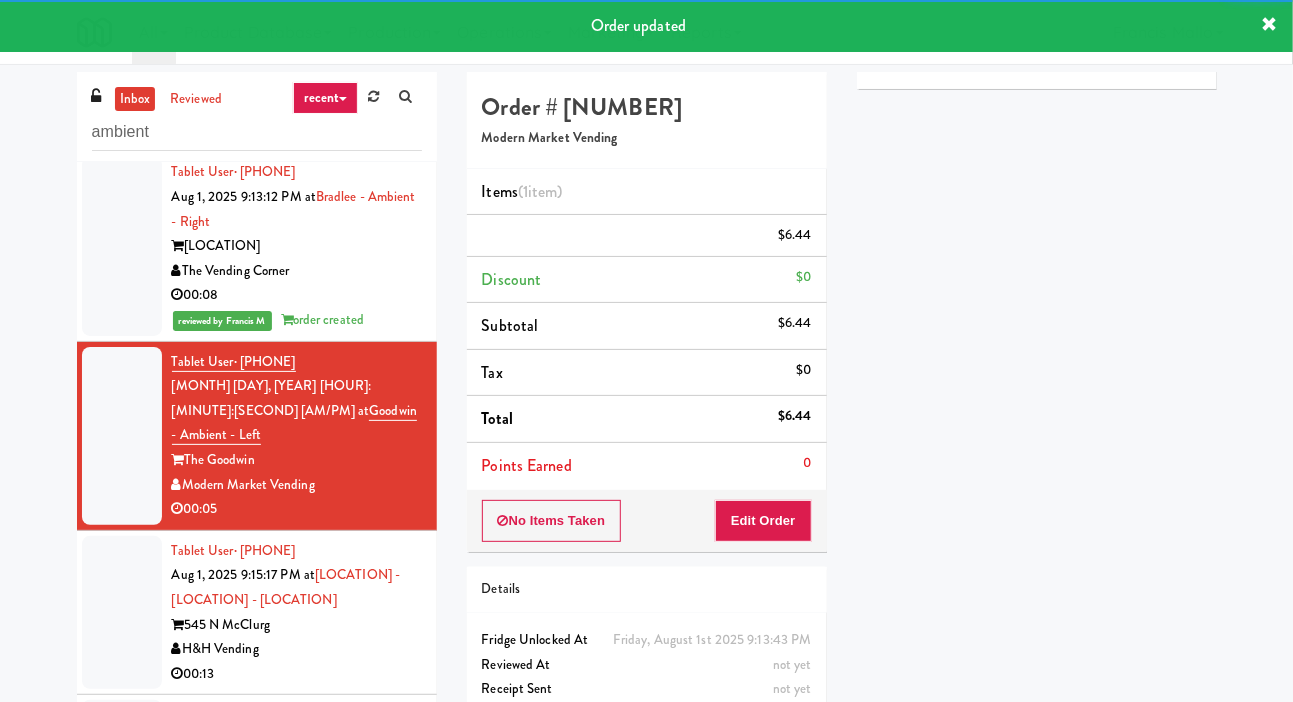 click at bounding box center (122, 613) 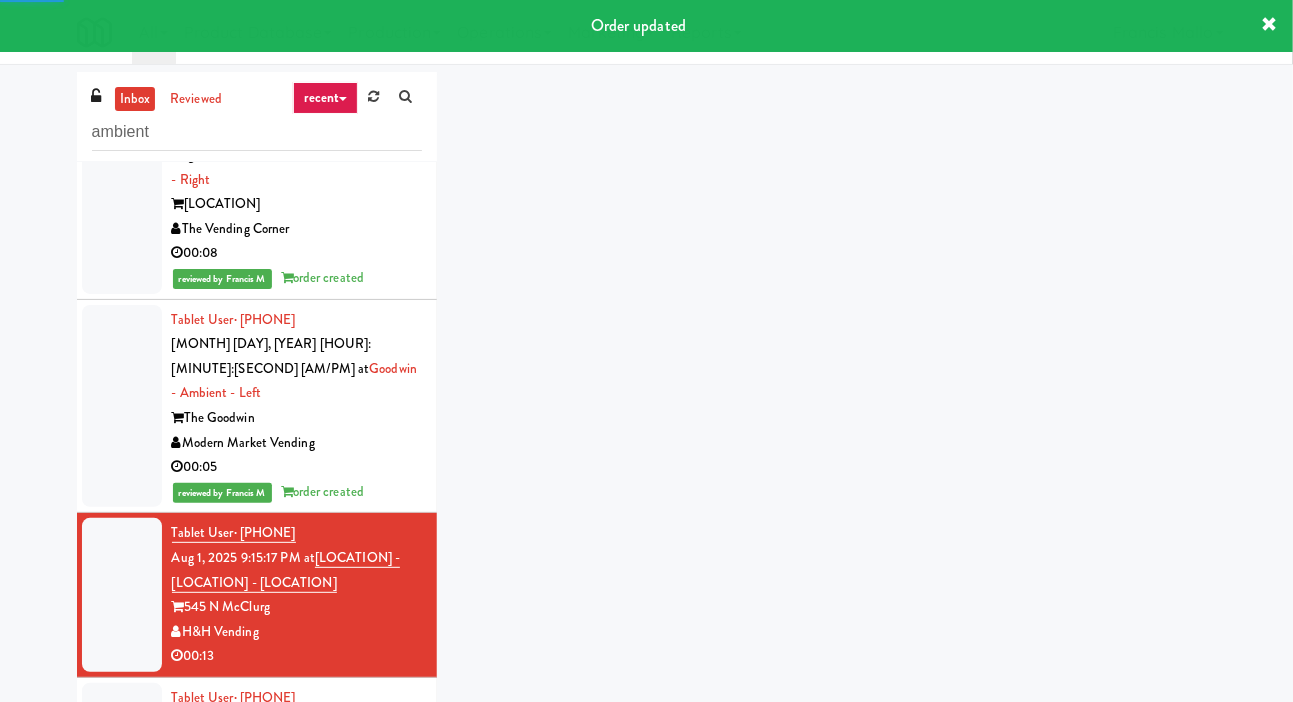 scroll, scrollTop: 1503, scrollLeft: 0, axis: vertical 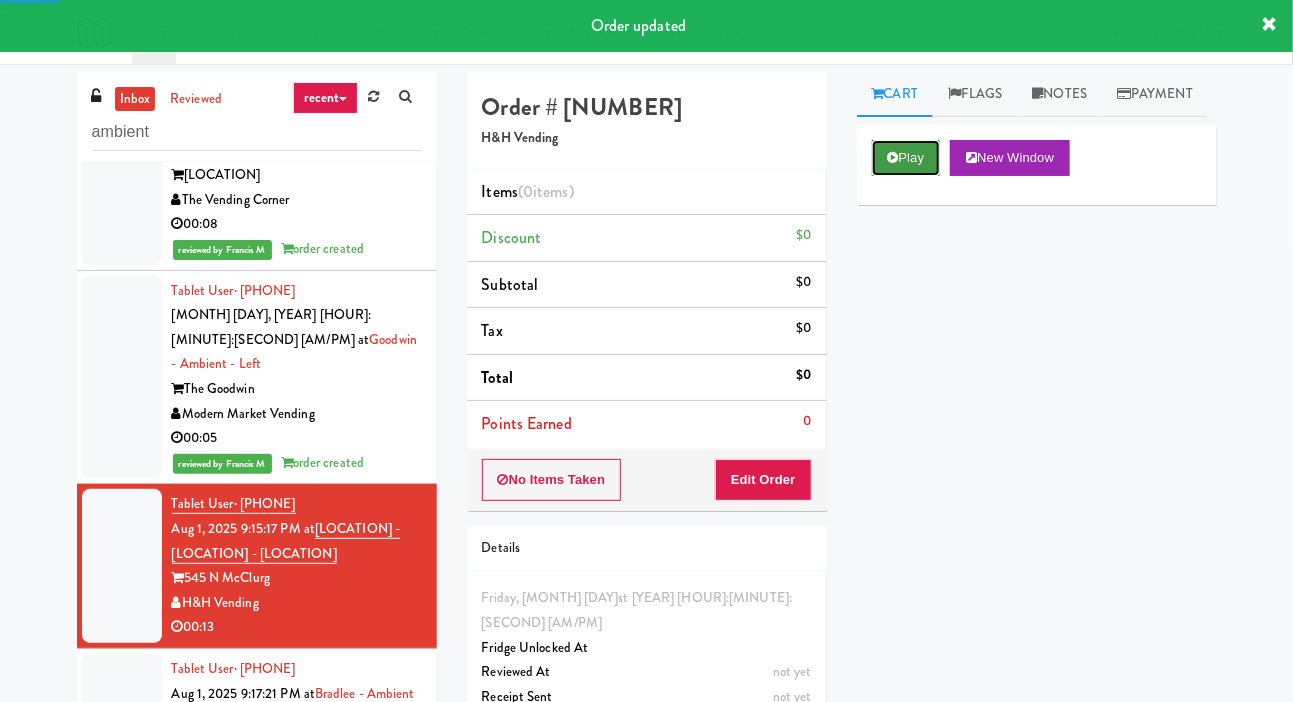 click on "Play" at bounding box center (906, 158) 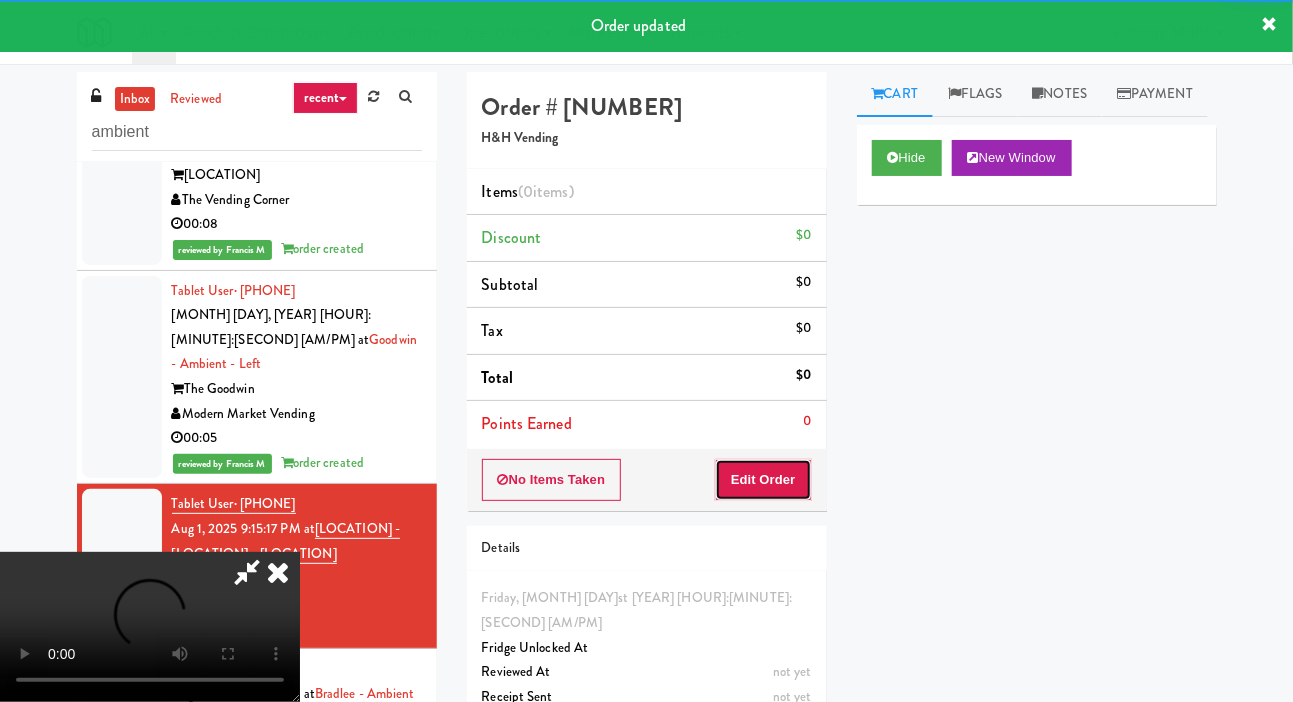 click on "Edit Order" at bounding box center [763, 480] 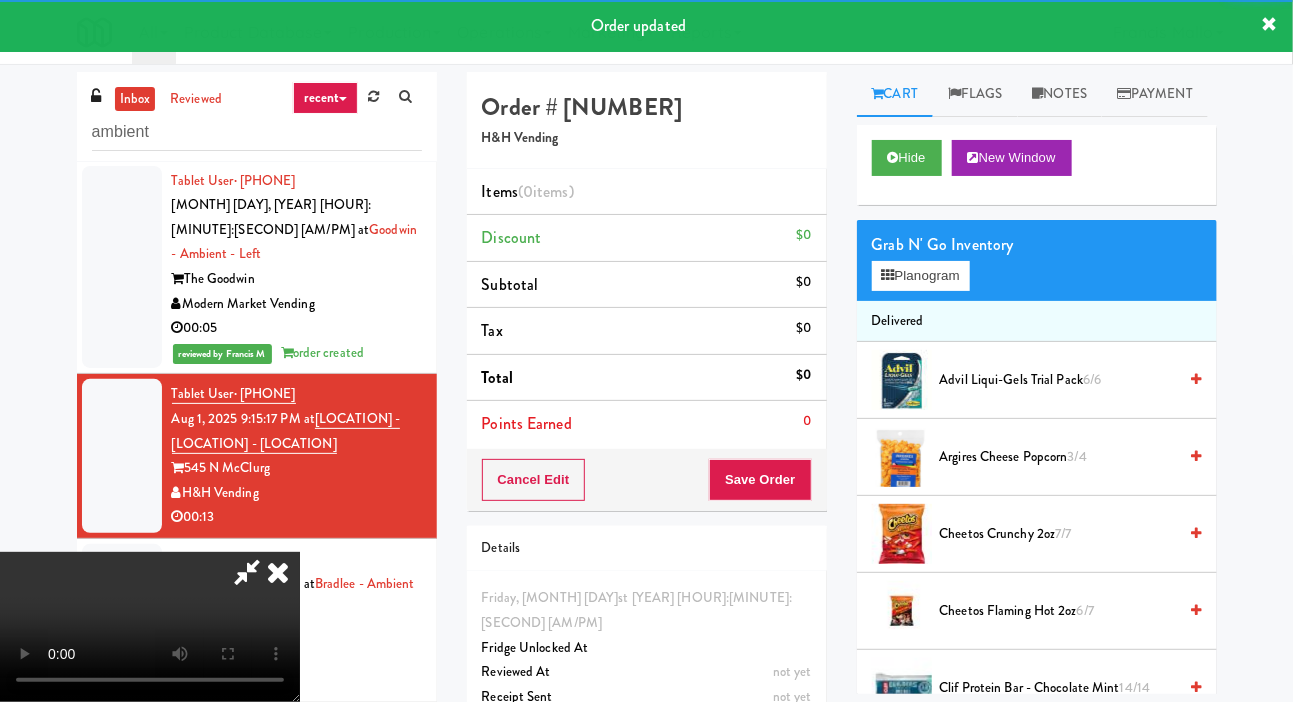 scroll, scrollTop: 1613, scrollLeft: 0, axis: vertical 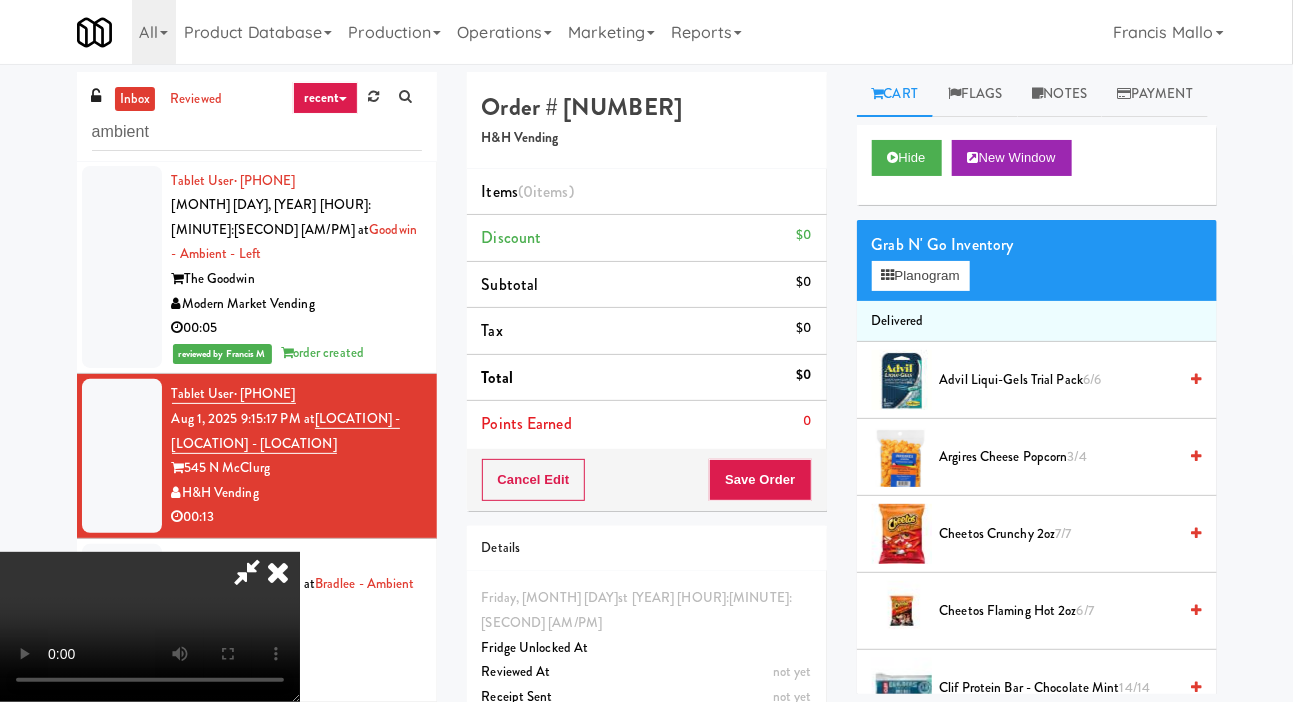 type 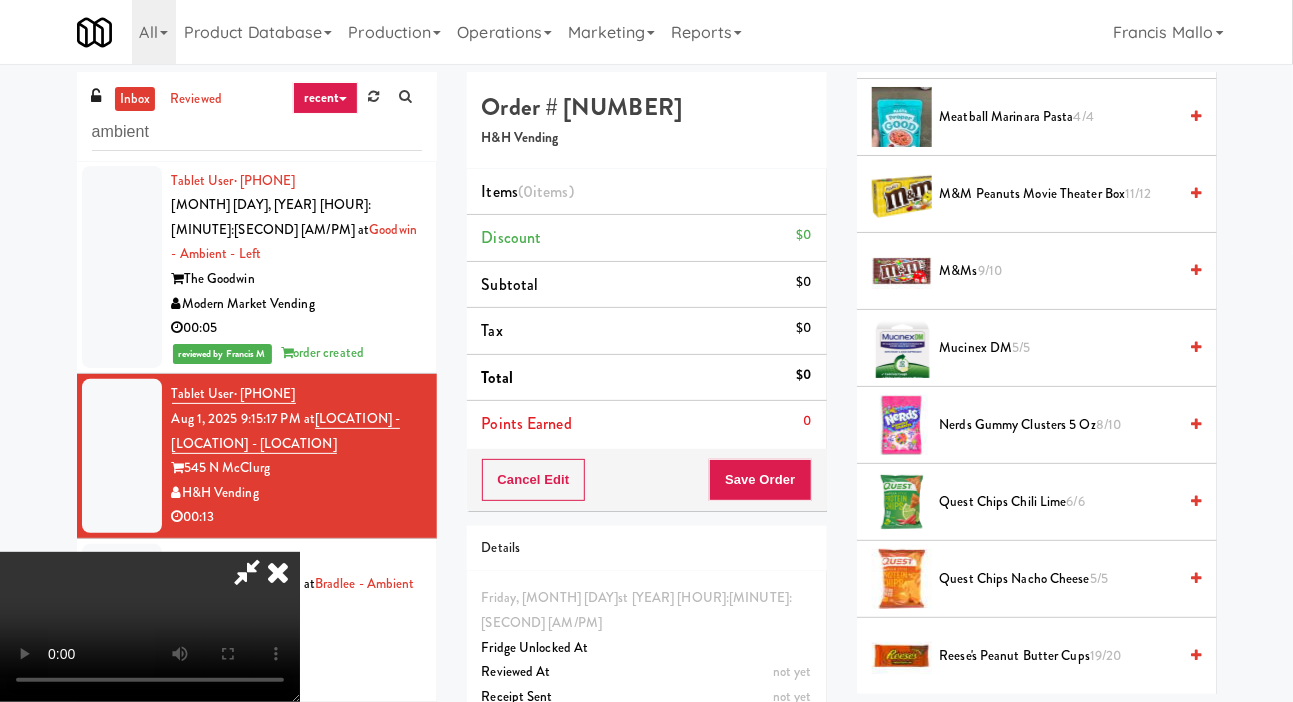 scroll, scrollTop: 1436, scrollLeft: 0, axis: vertical 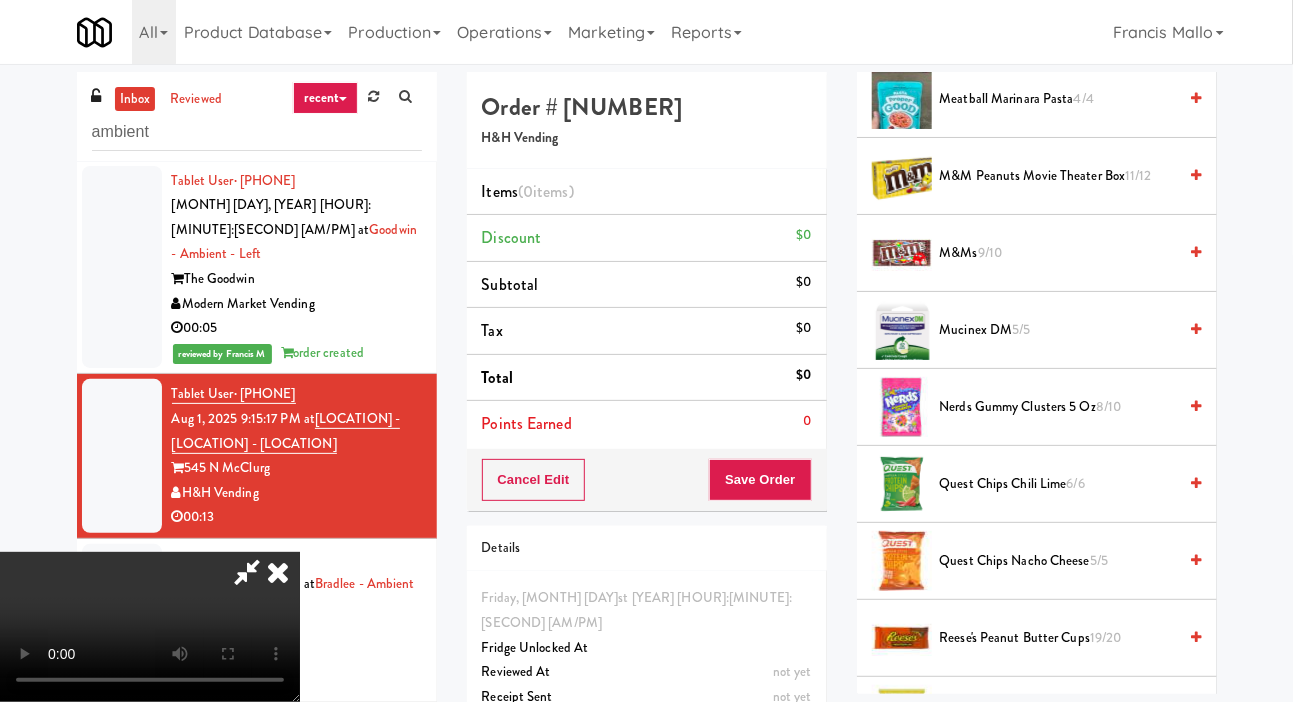 click on "Nerds Gummy Clusters 5 oz  8/10" at bounding box center [1058, 407] 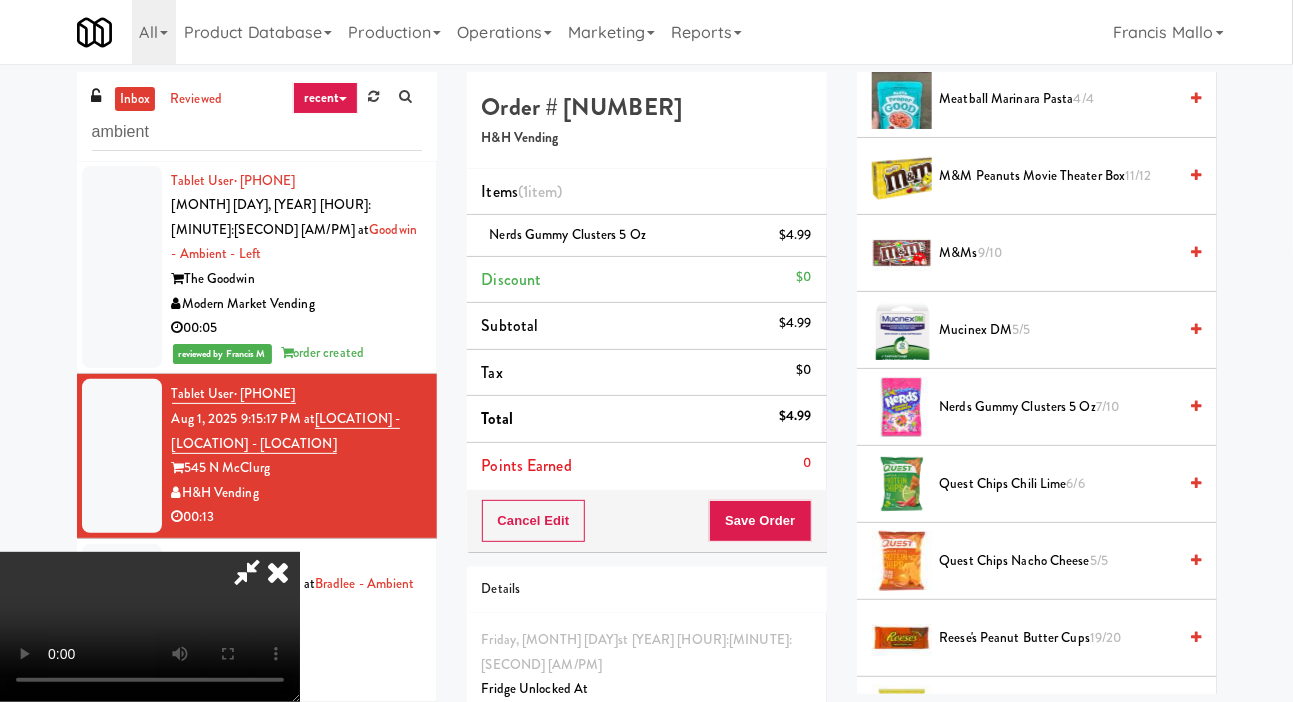 scroll, scrollTop: 73, scrollLeft: 0, axis: vertical 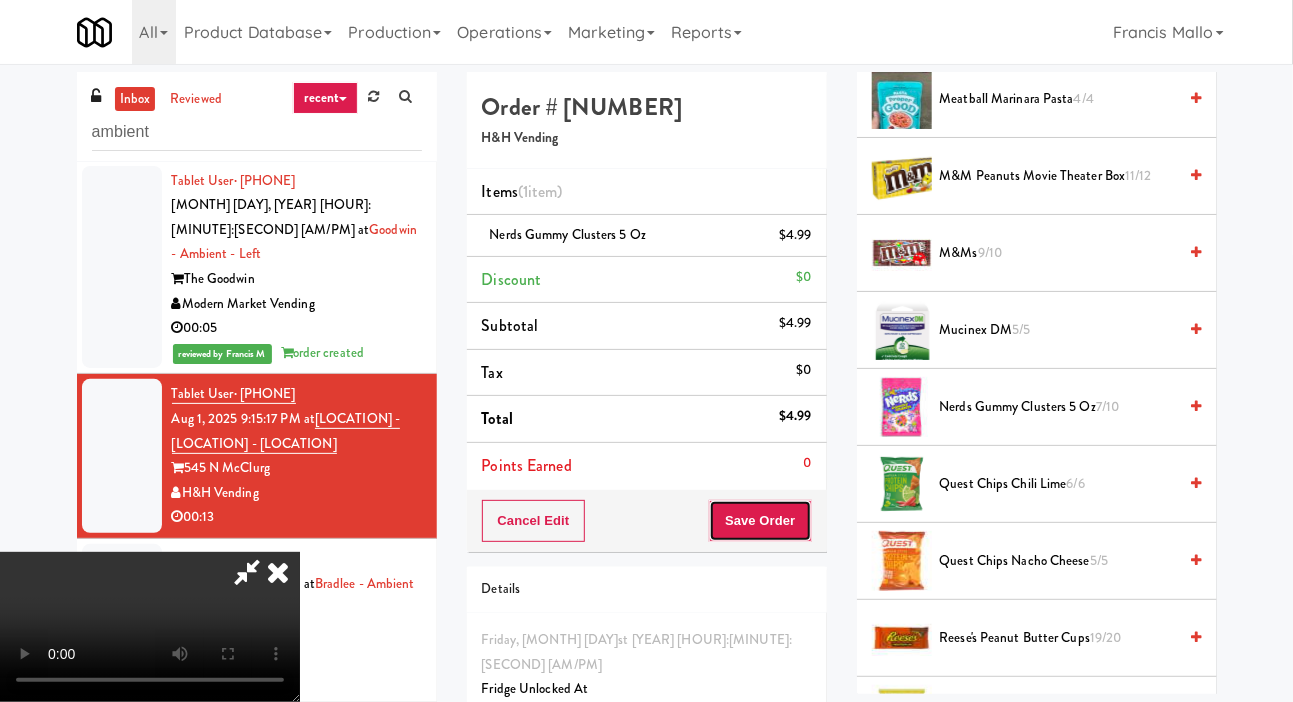 click on "Save Order" at bounding box center [760, 521] 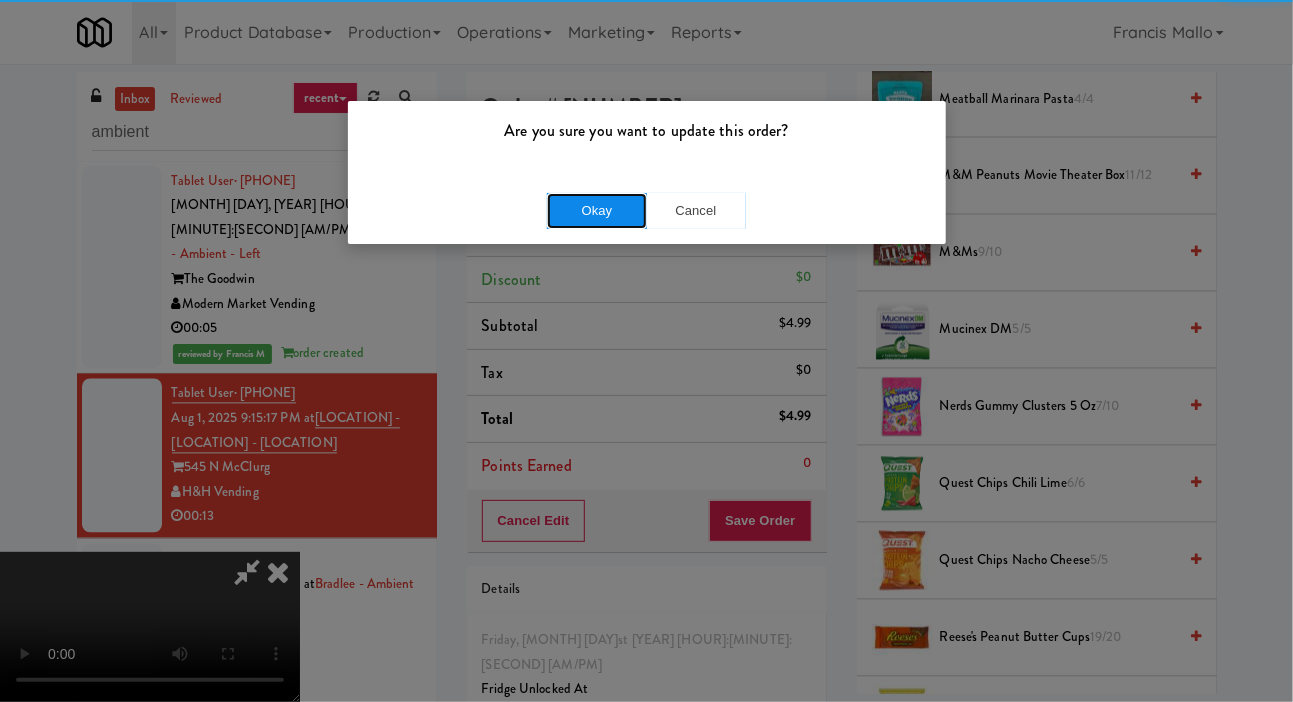 click on "Okay" at bounding box center [597, 211] 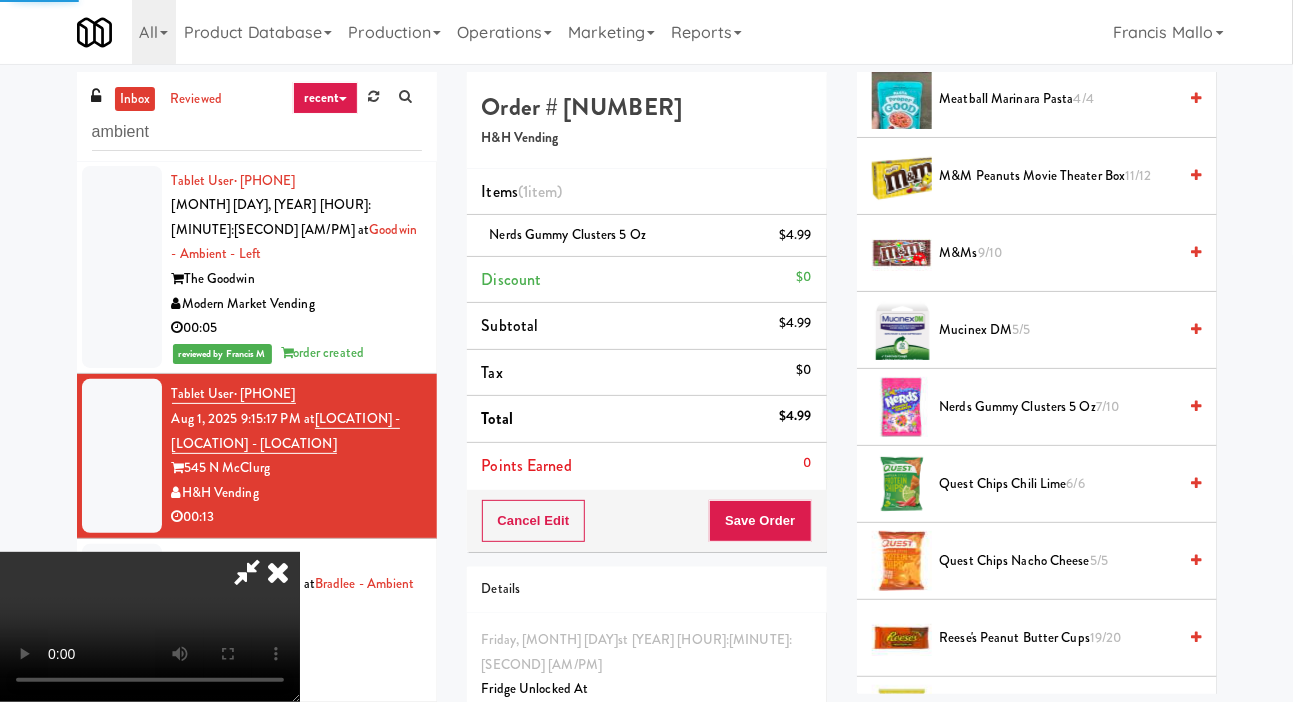 scroll, scrollTop: 116, scrollLeft: 0, axis: vertical 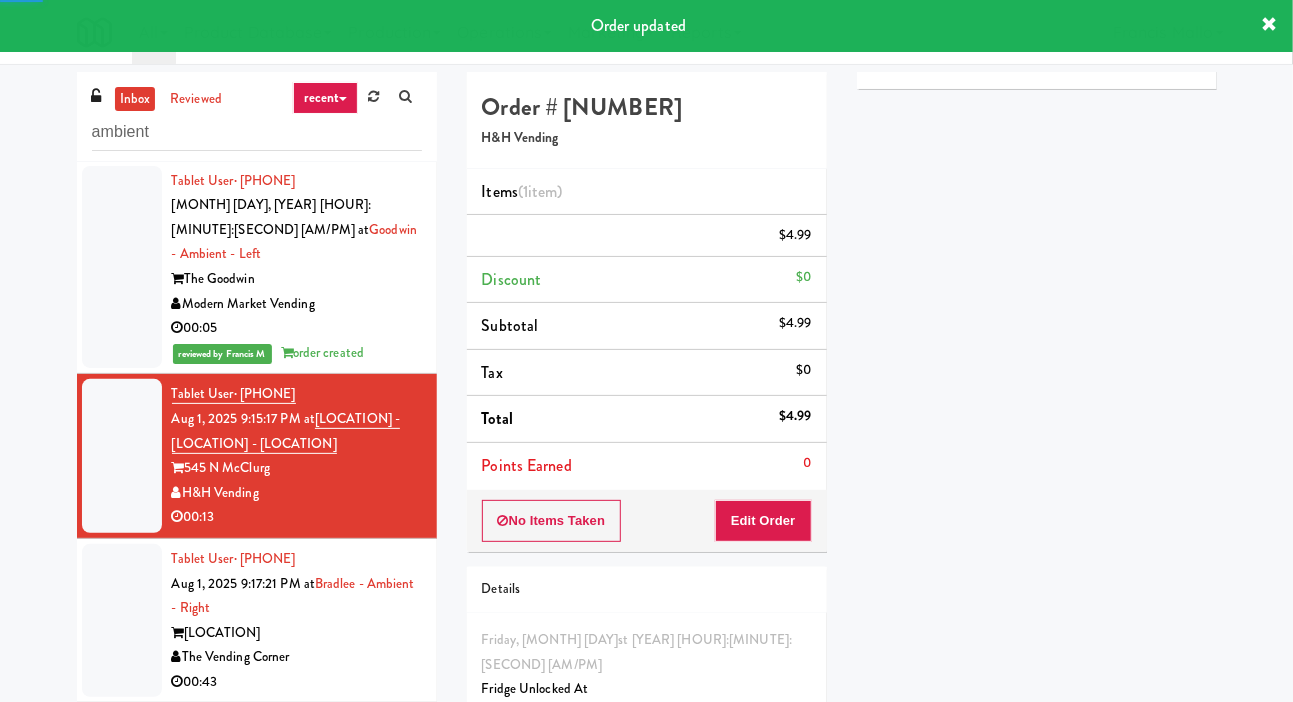 click at bounding box center [122, 621] 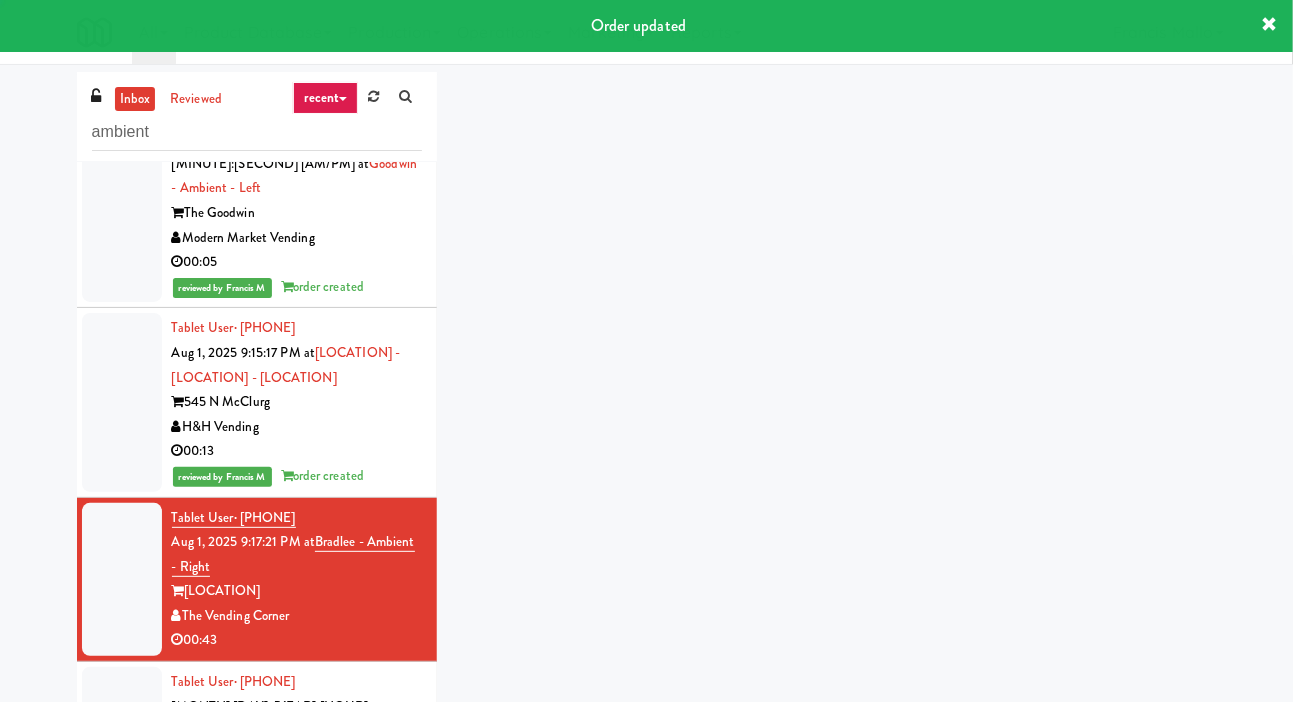 scroll, scrollTop: 1705, scrollLeft: 0, axis: vertical 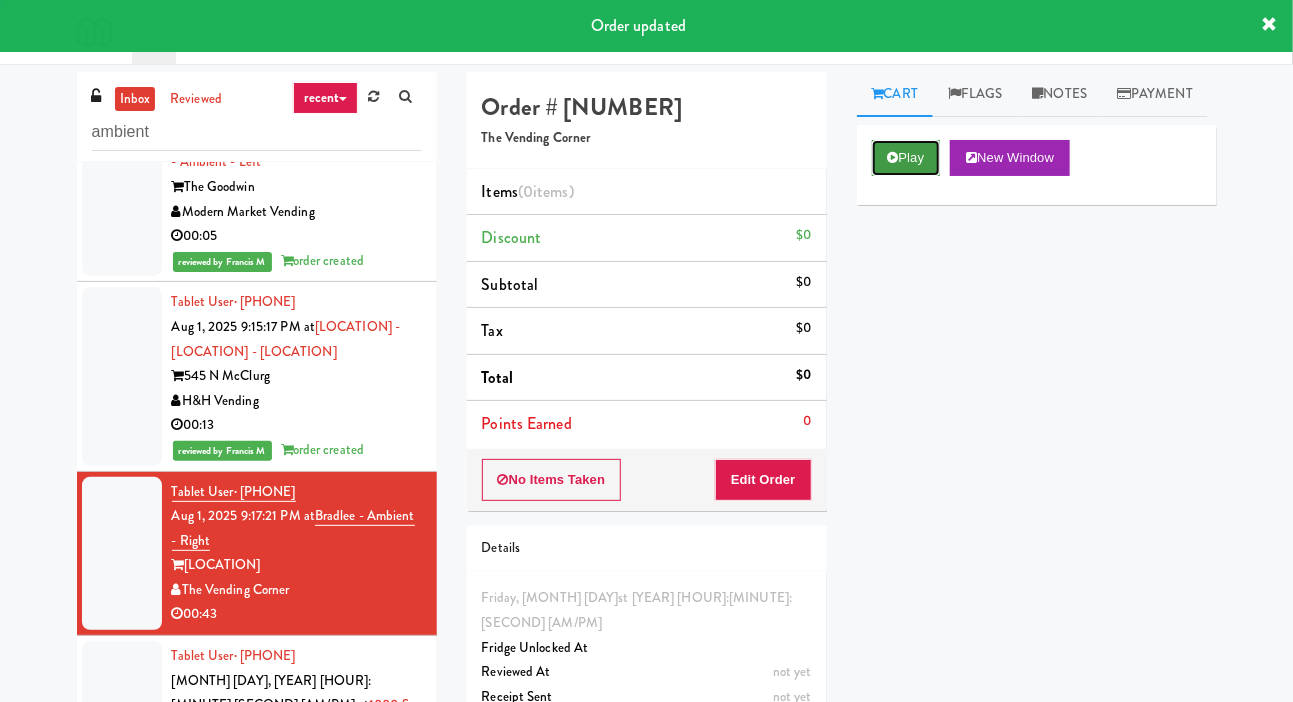 click on "Play" at bounding box center (906, 158) 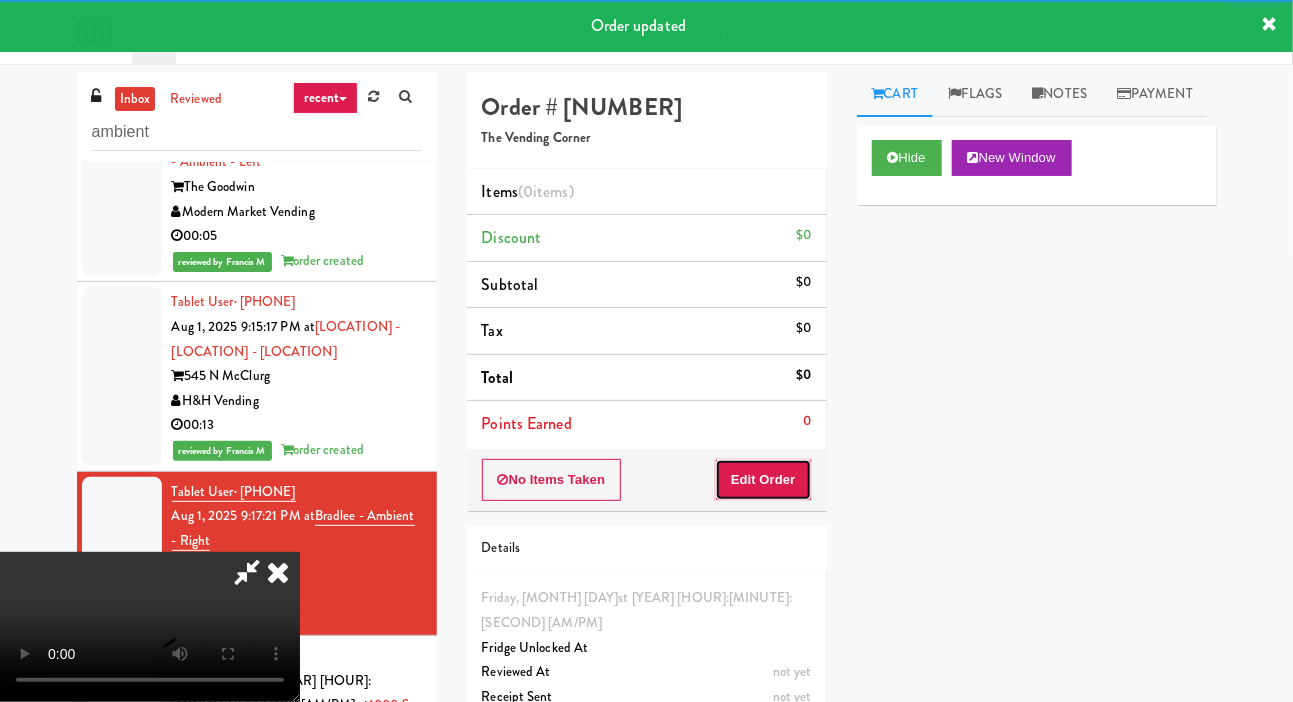 click on "Edit Order" at bounding box center (763, 480) 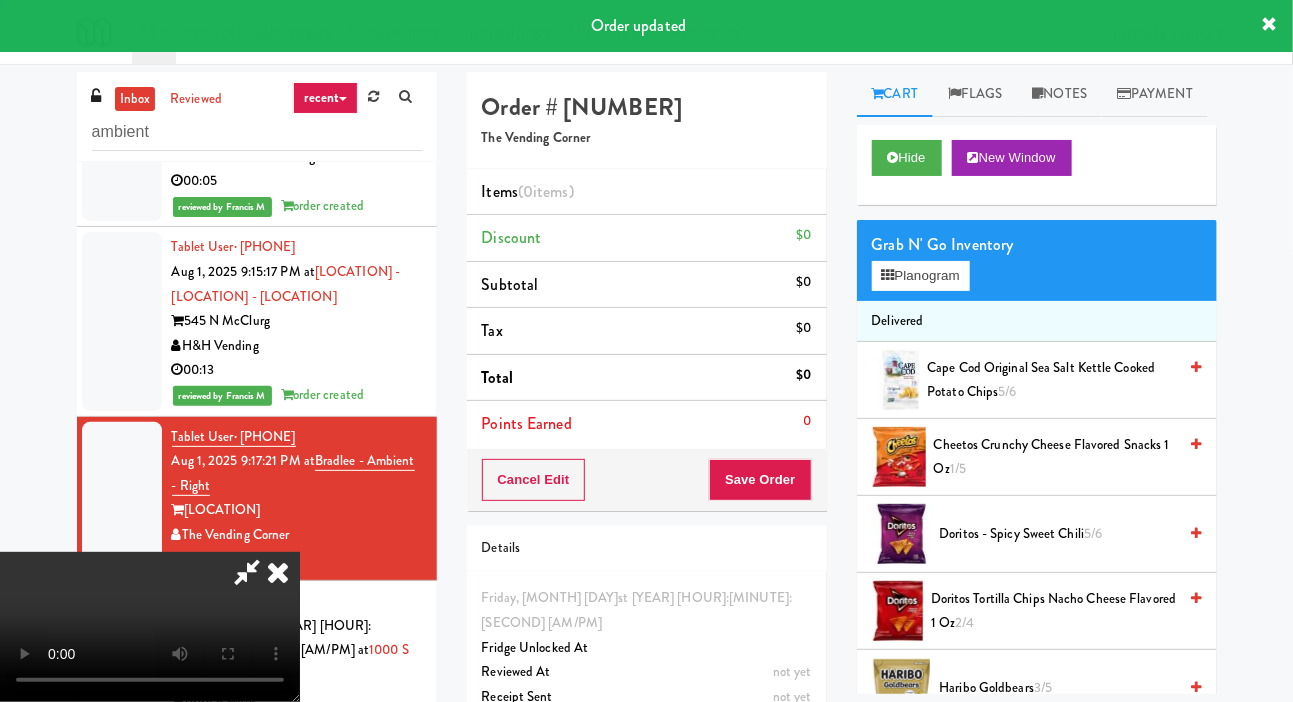scroll, scrollTop: 1793, scrollLeft: 0, axis: vertical 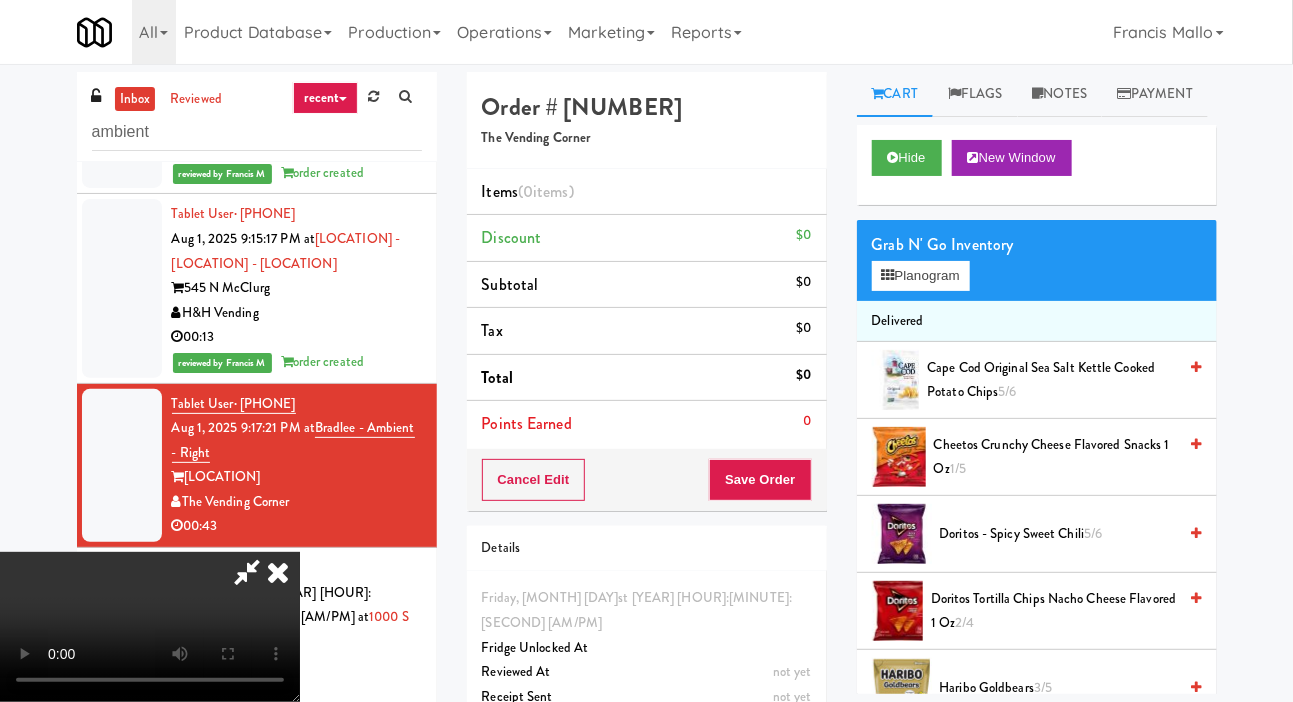 type 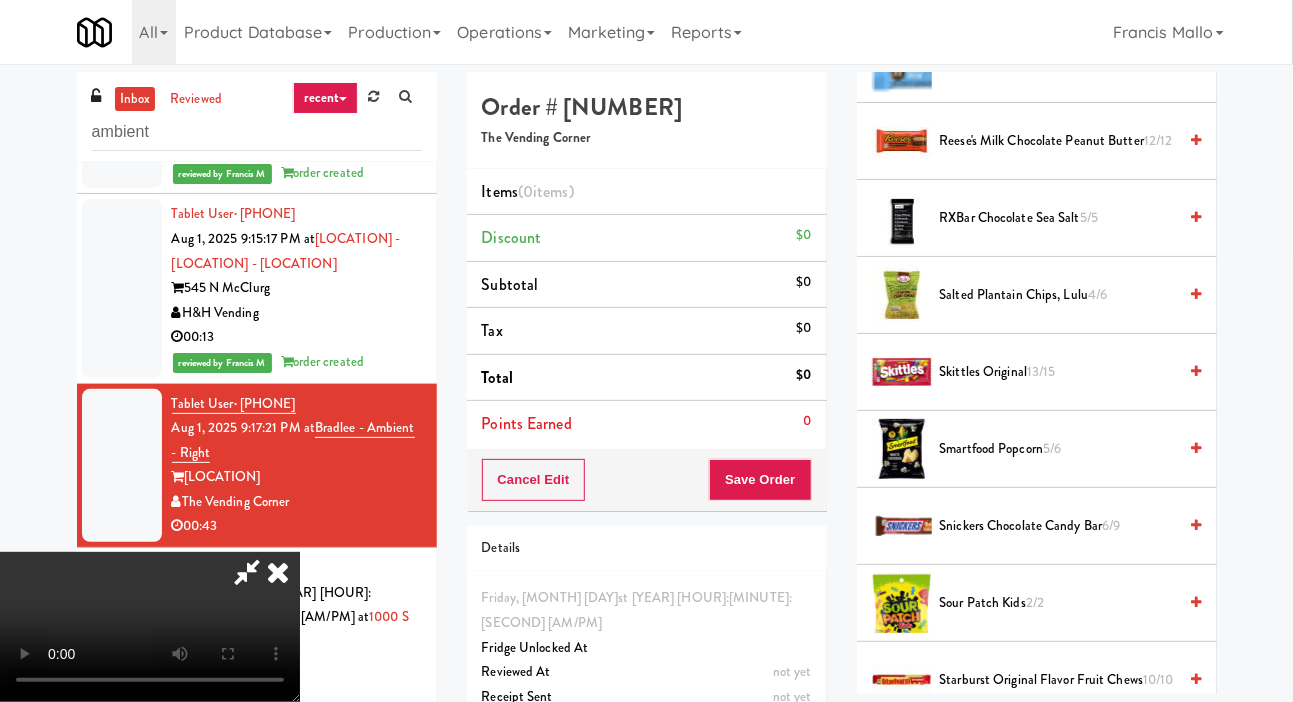 scroll, scrollTop: 2120, scrollLeft: 0, axis: vertical 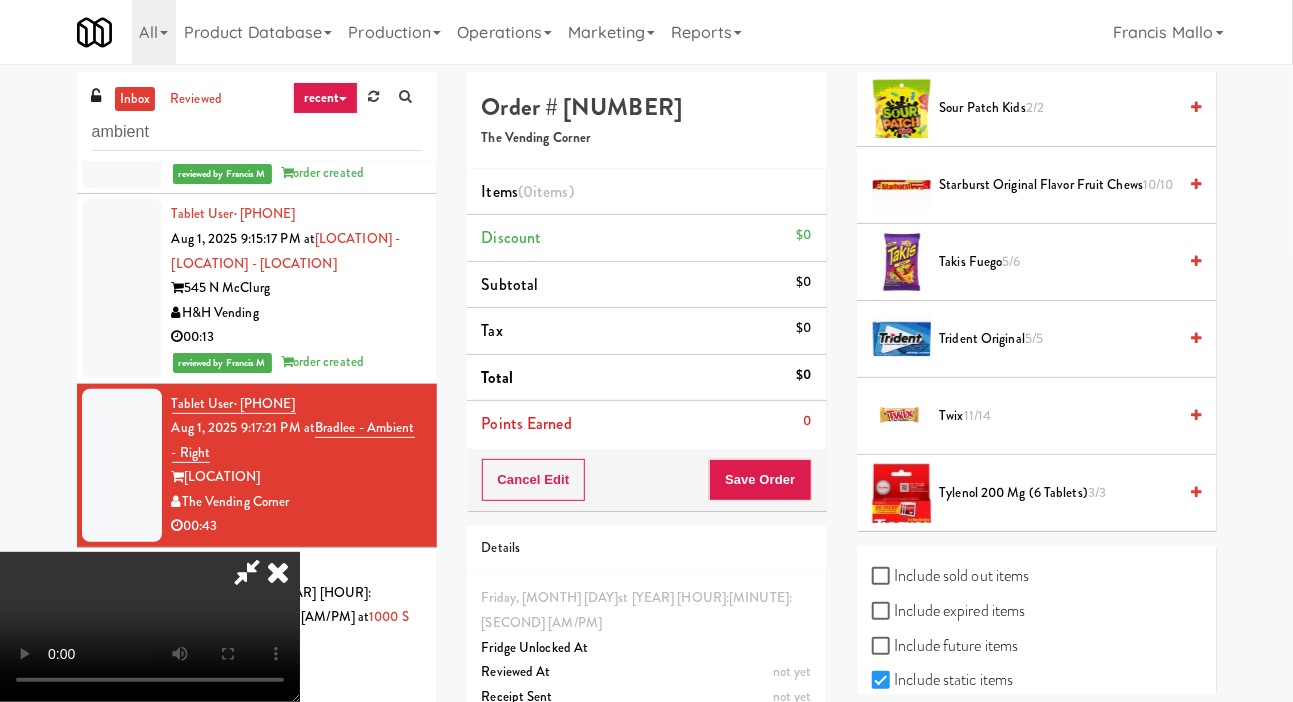 click on "Twix  11/14" at bounding box center [1058, 416] 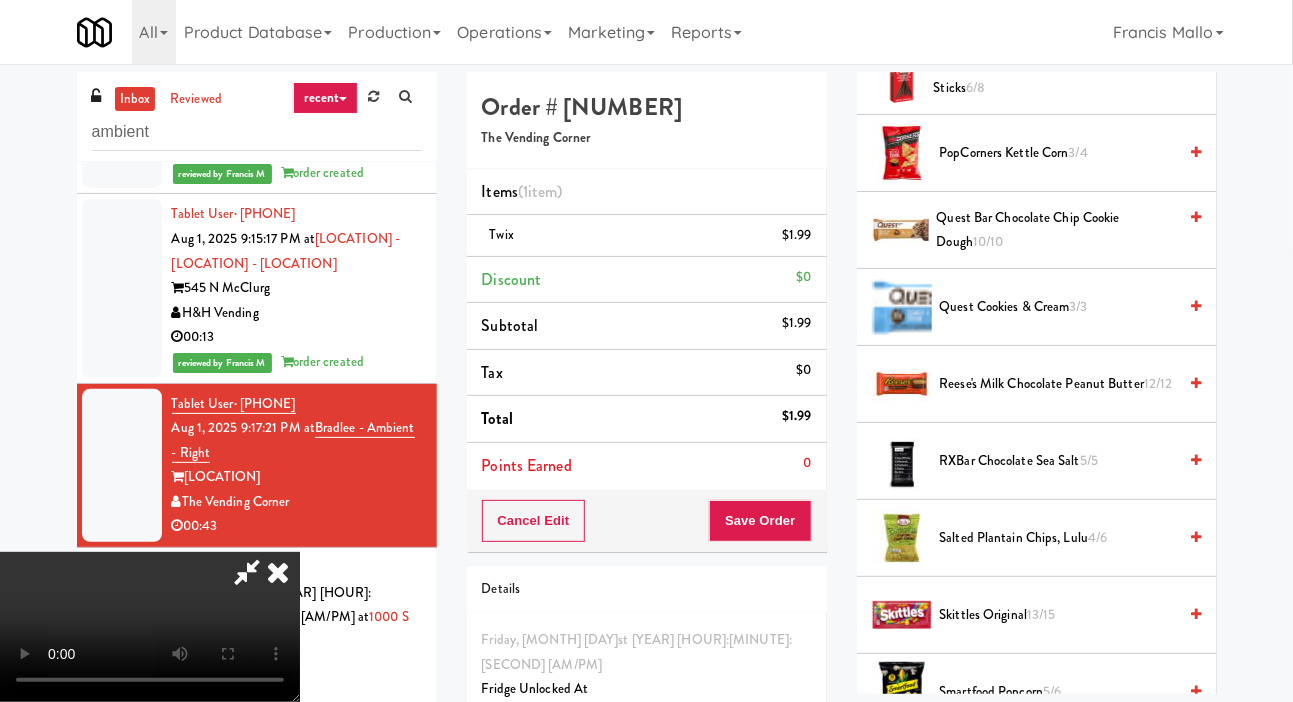 scroll, scrollTop: 1371, scrollLeft: 0, axis: vertical 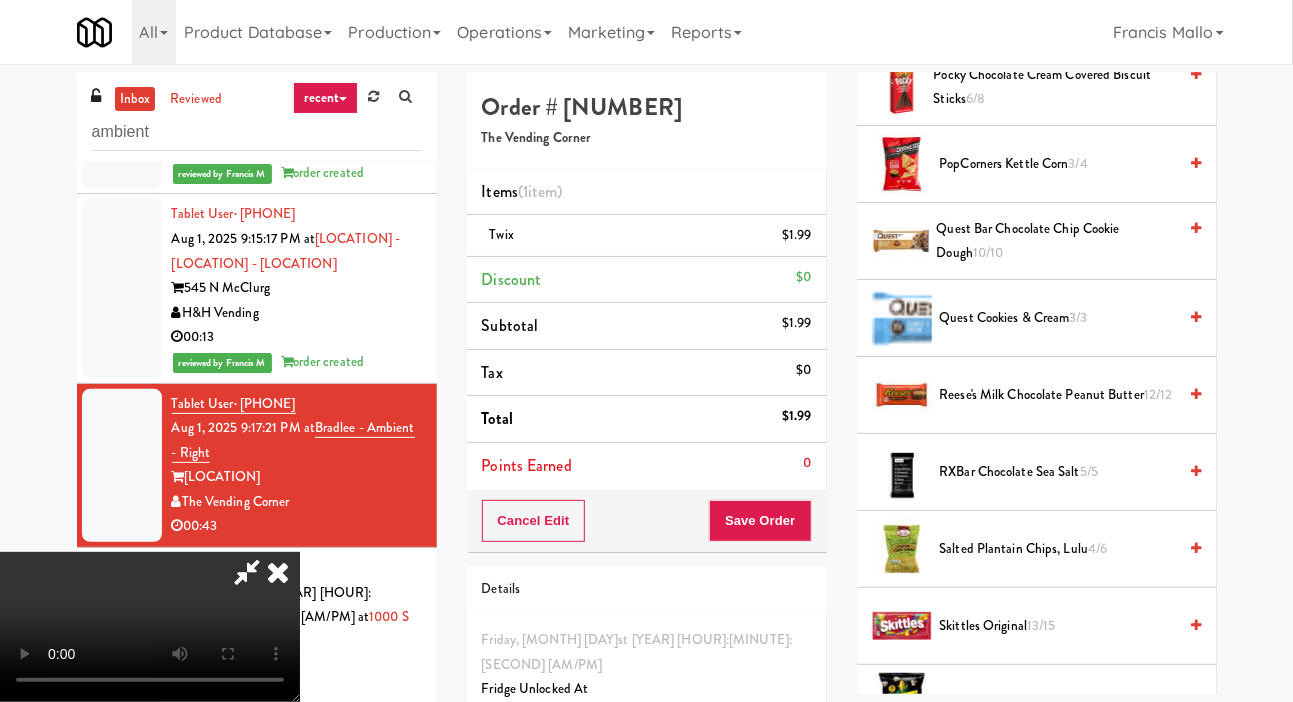 click on "Reese's Milk Chocolate Peanut Butter  12/12" at bounding box center (1058, 395) 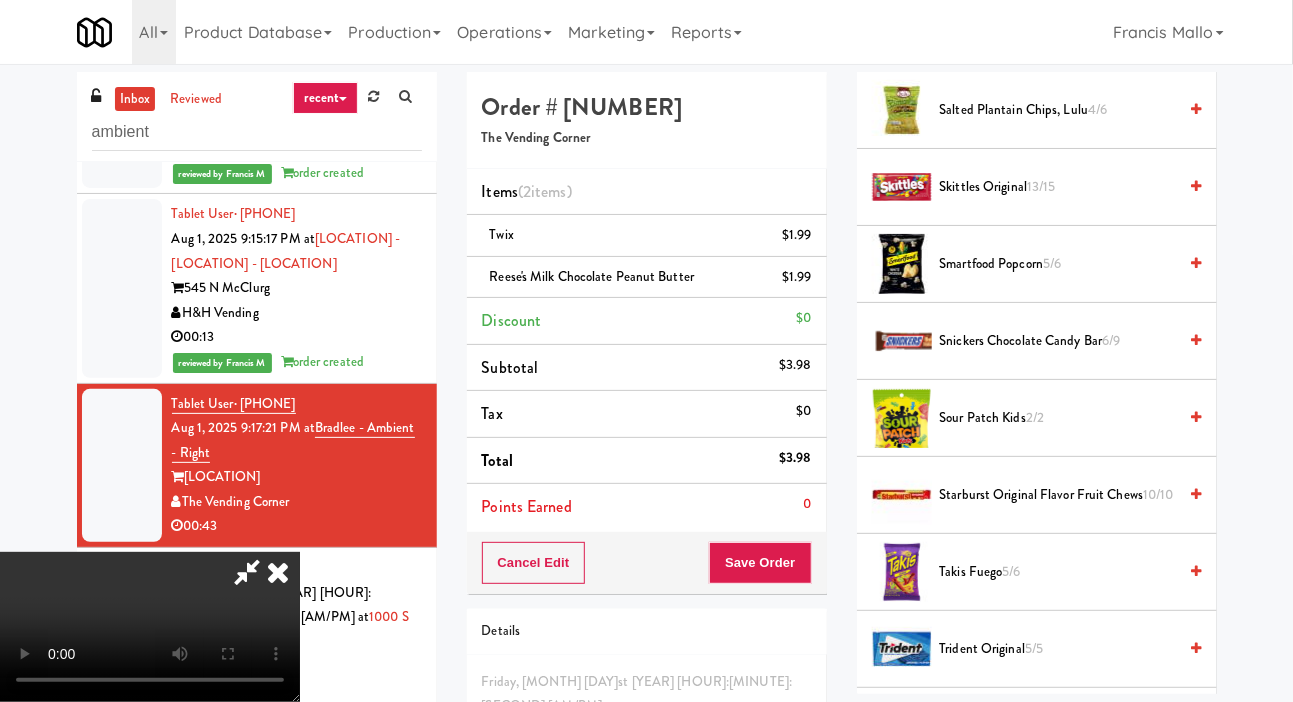 scroll, scrollTop: 2120, scrollLeft: 0, axis: vertical 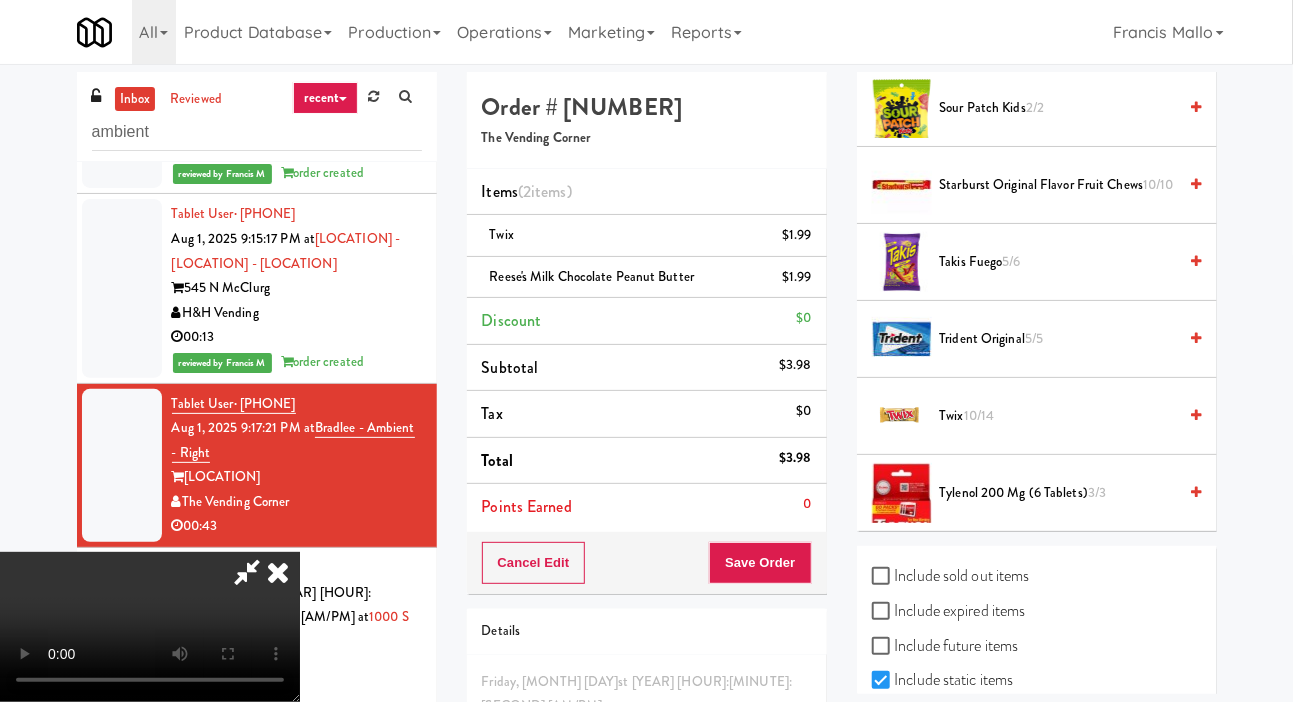 click on "Twix  10/14" at bounding box center [1058, 416] 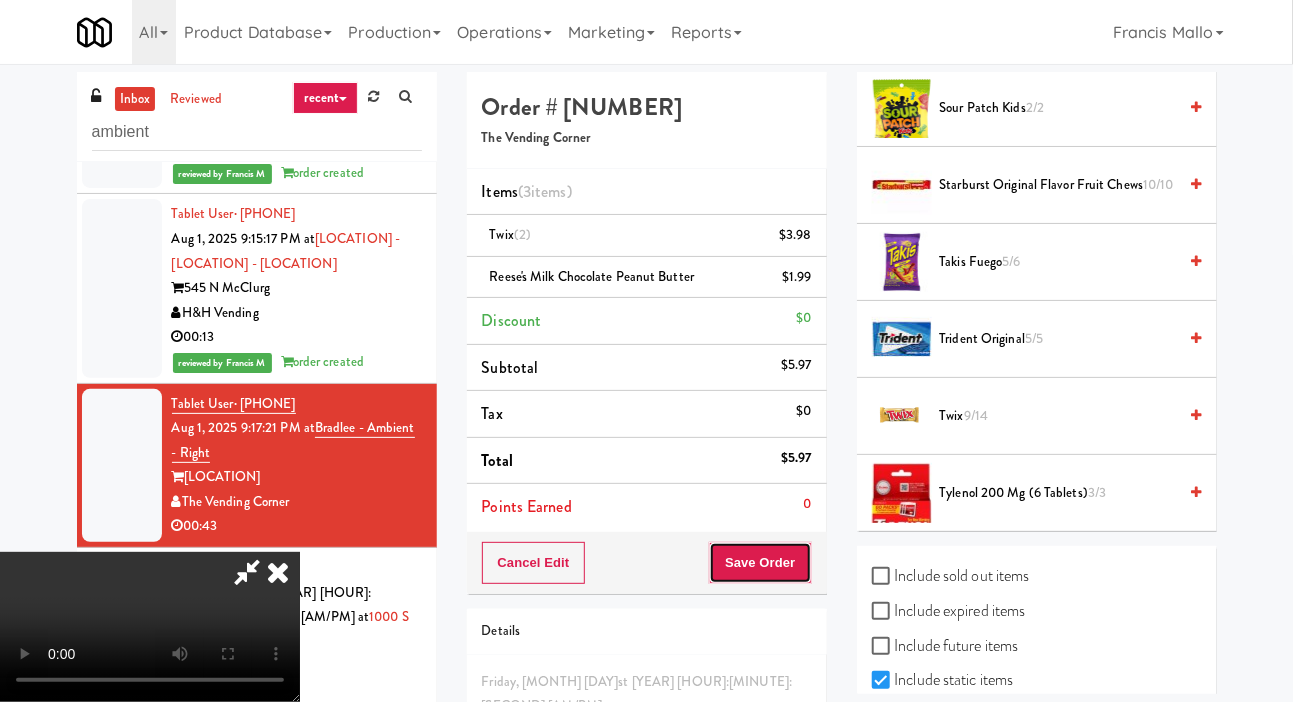 click on "Save Order" at bounding box center (760, 563) 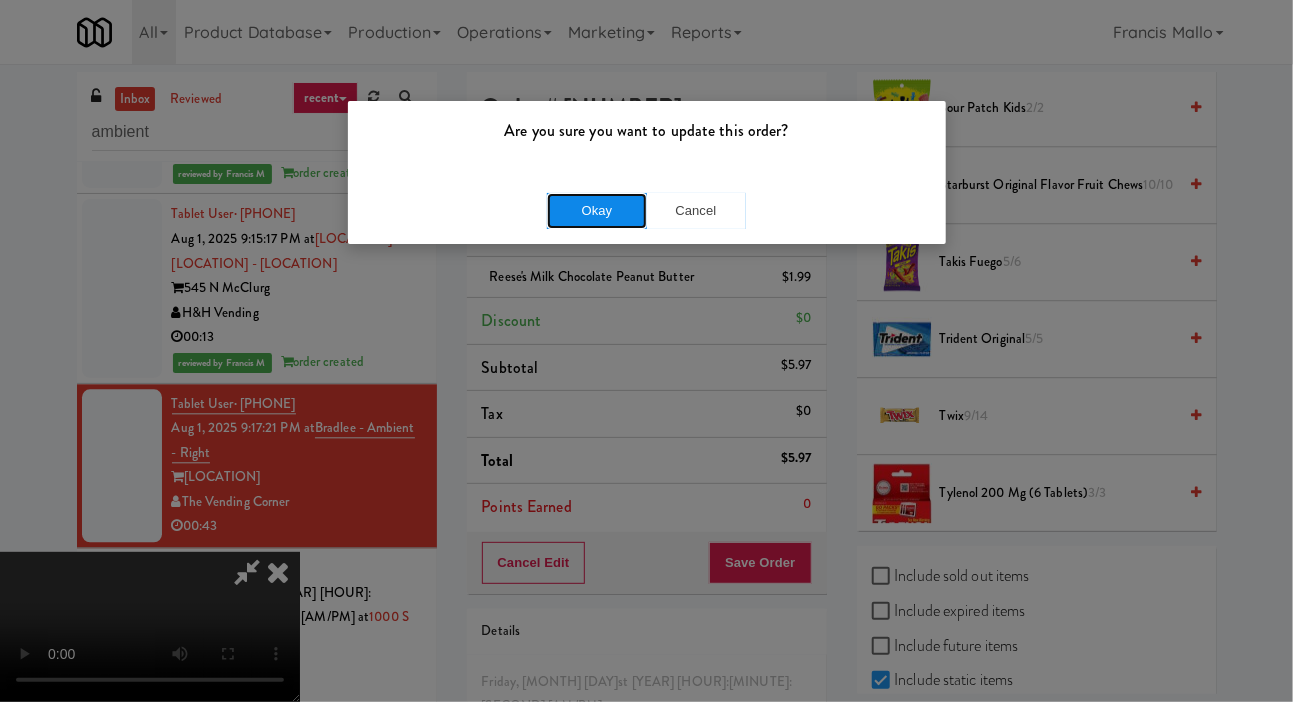 click on "Okay" at bounding box center (597, 211) 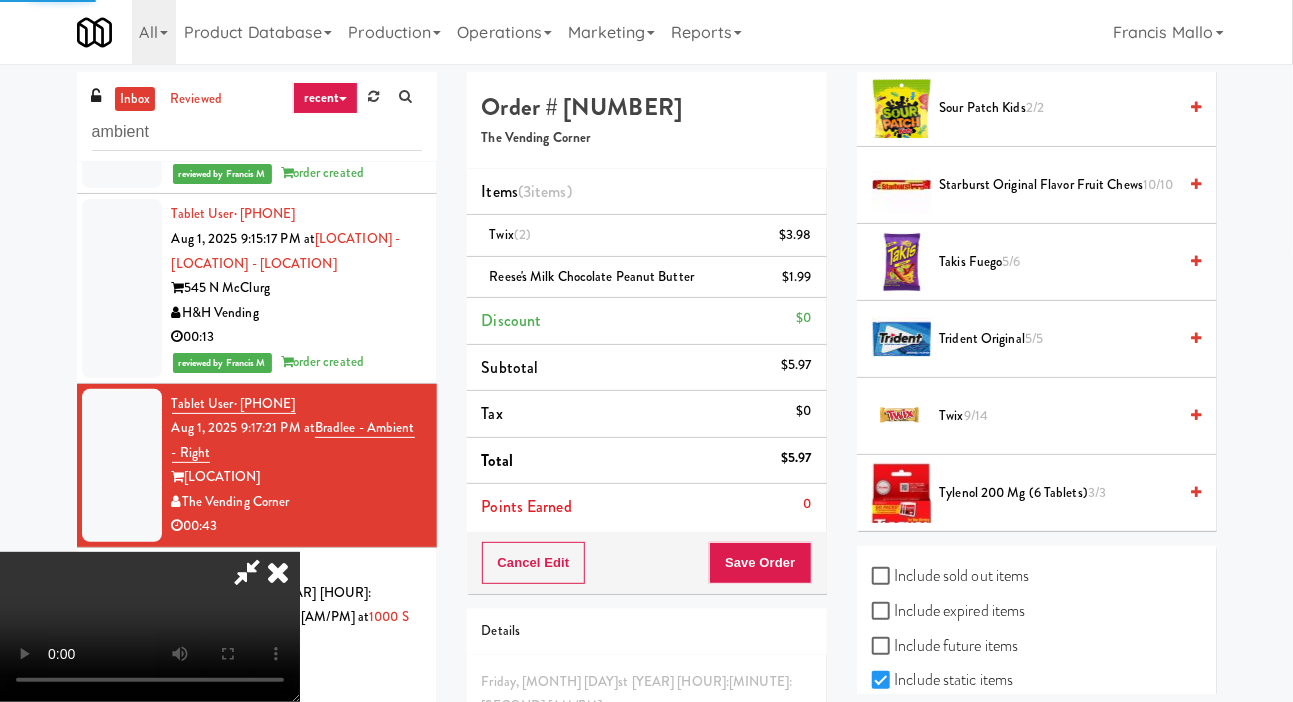 scroll, scrollTop: 116, scrollLeft: 0, axis: vertical 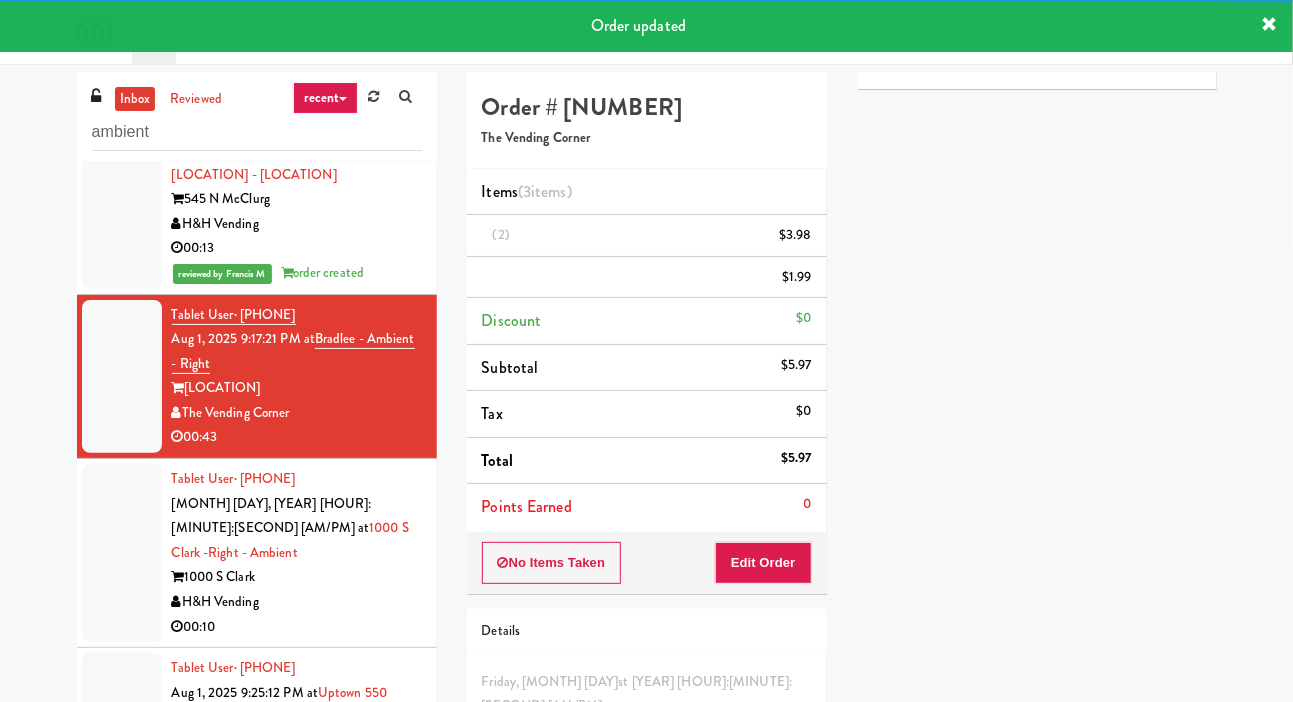 click at bounding box center [122, 553] 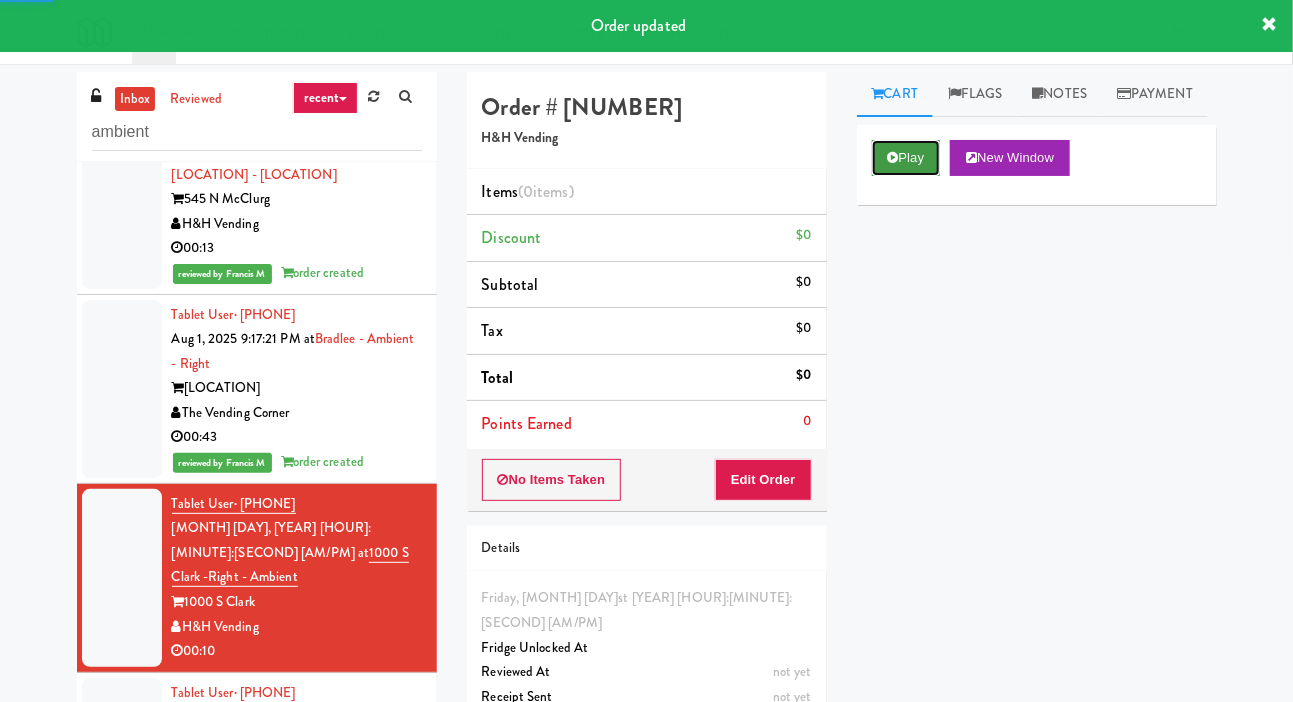 click at bounding box center (893, 157) 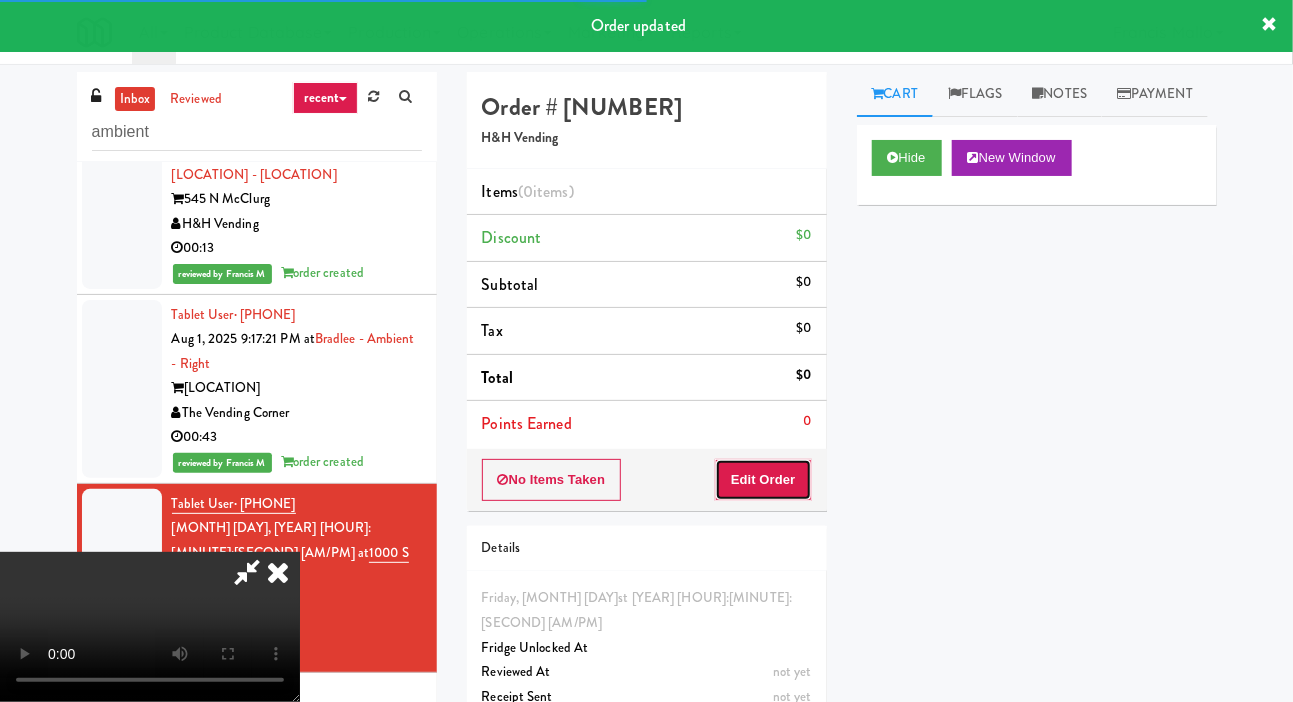 click on "Edit Order" at bounding box center [763, 480] 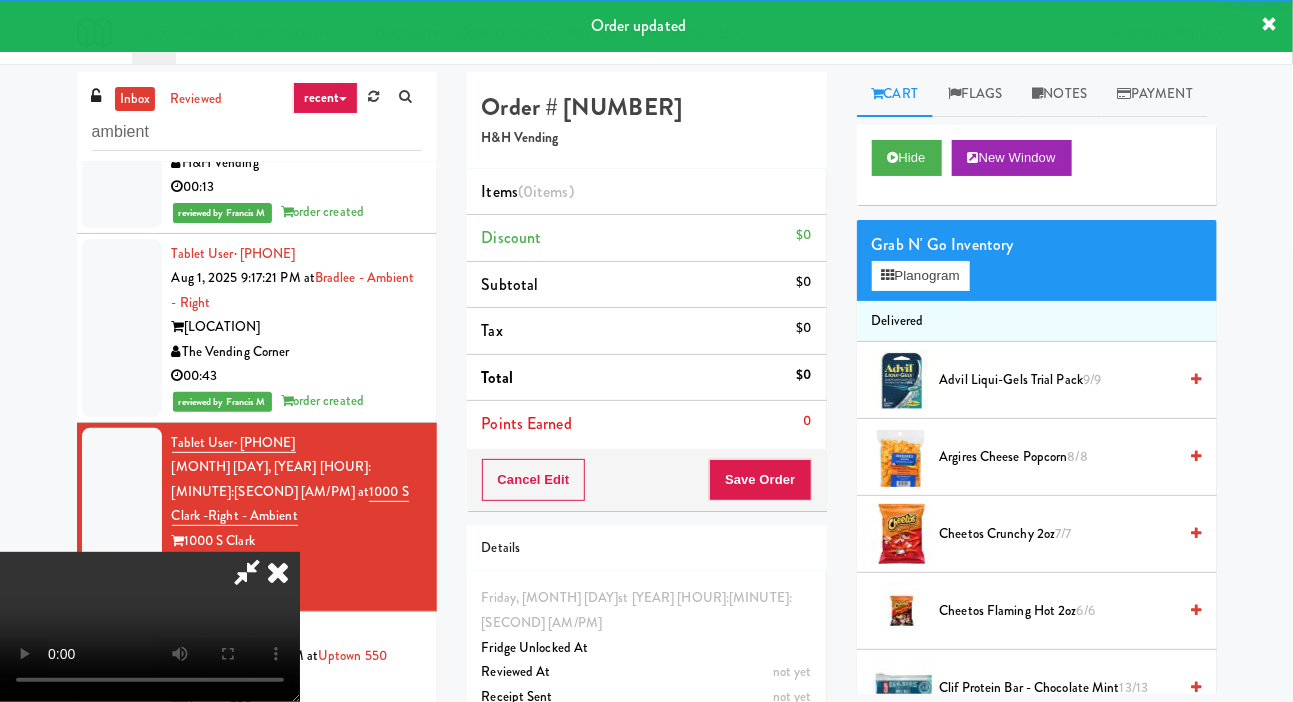 scroll, scrollTop: 1977, scrollLeft: 0, axis: vertical 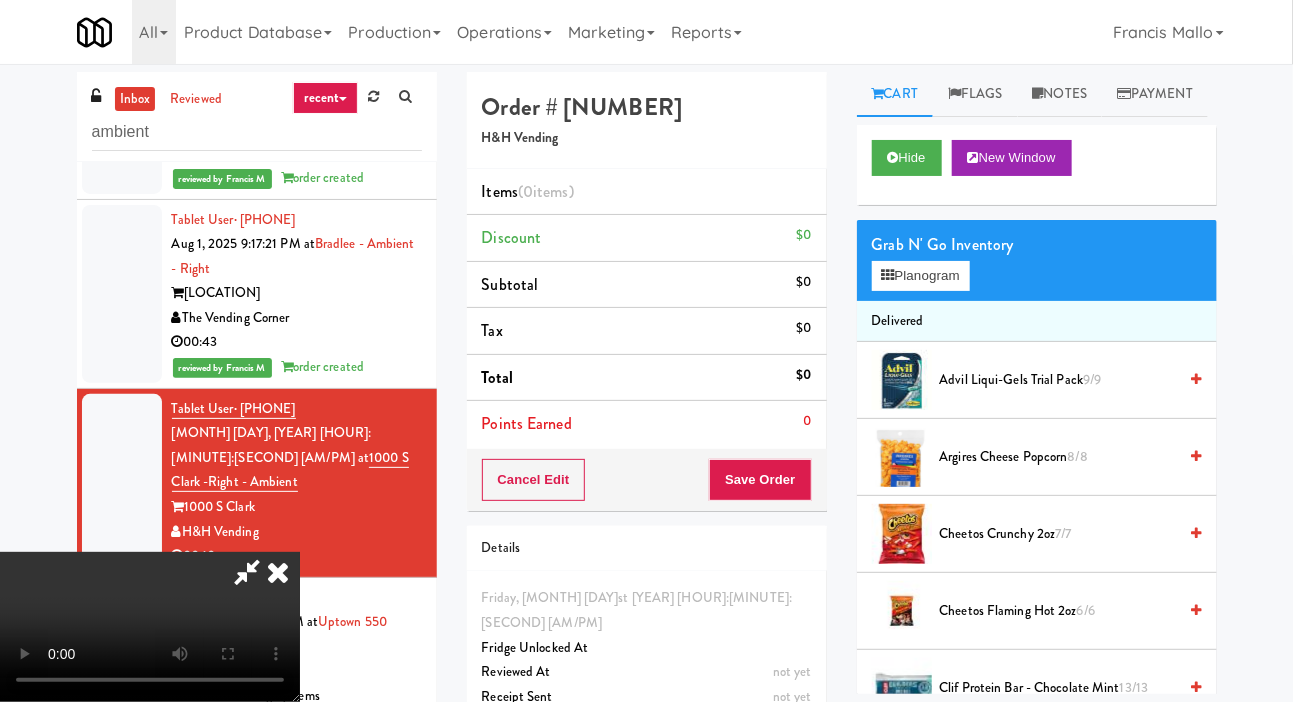 type 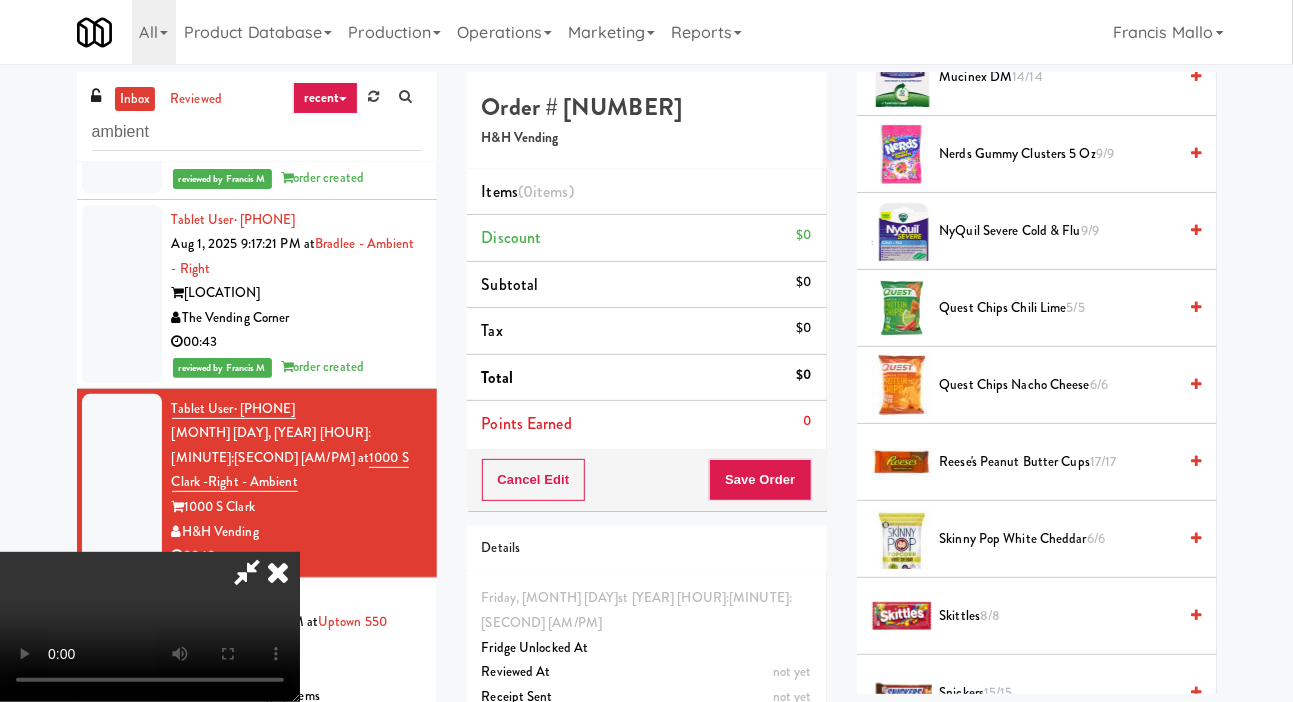 scroll, scrollTop: 2196, scrollLeft: 0, axis: vertical 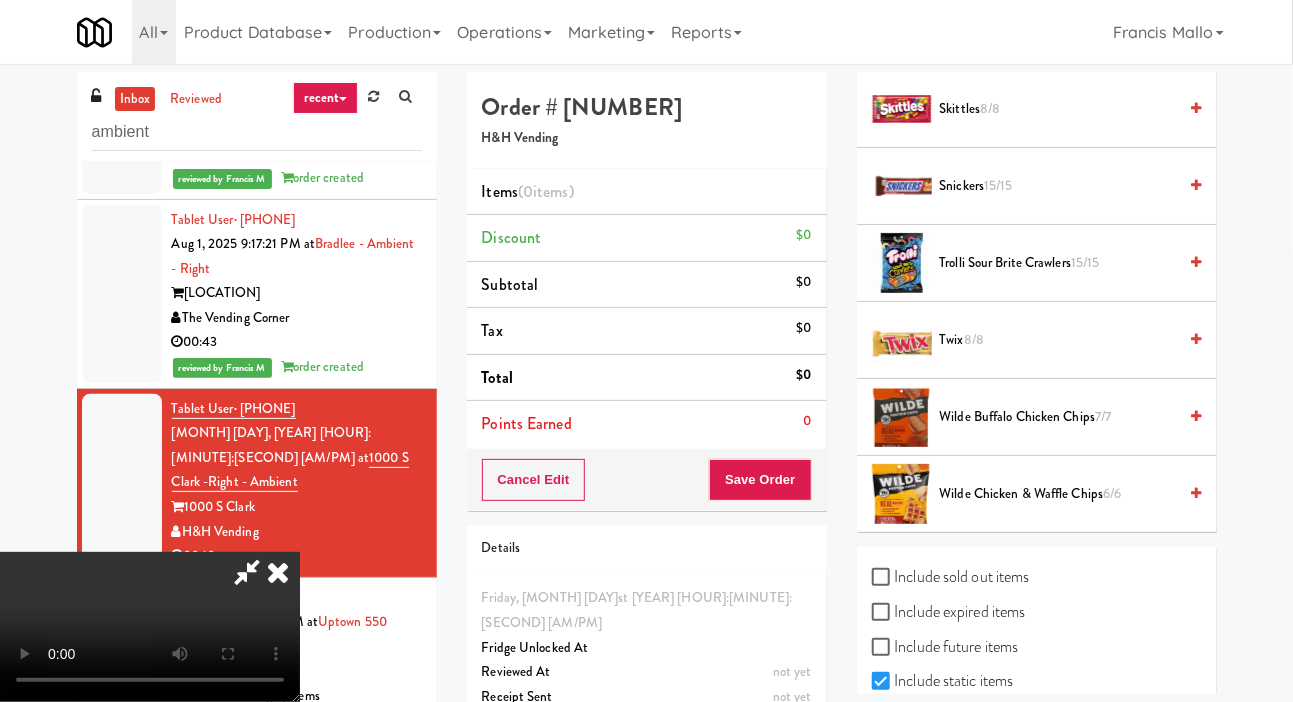 click on "Twix  8/8" at bounding box center [1058, 340] 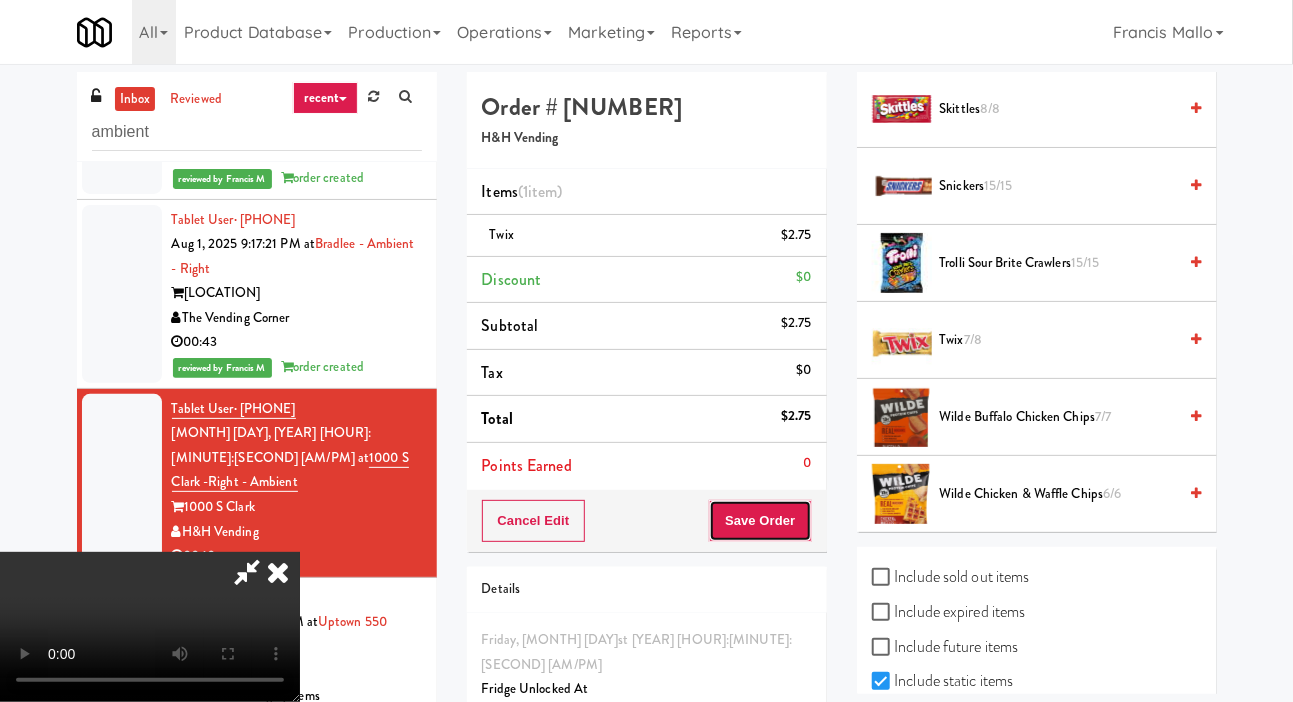 click on "Save Order" at bounding box center [760, 521] 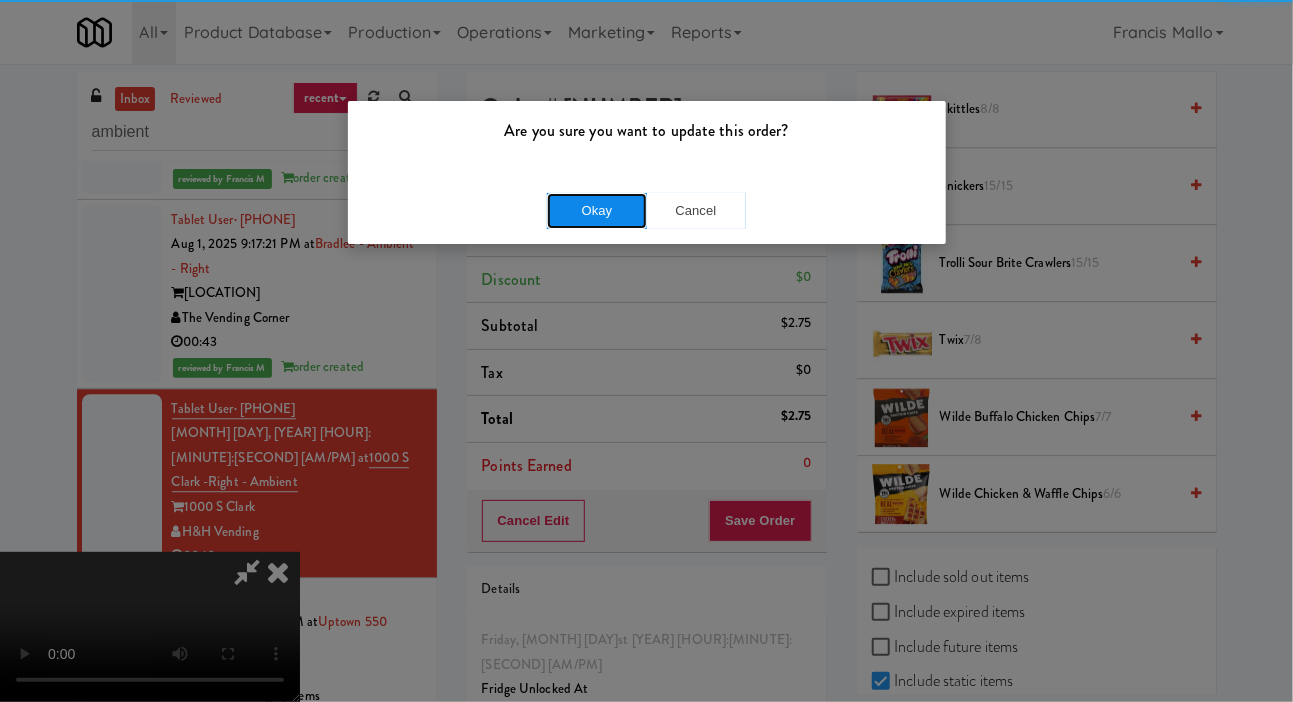 click on "Okay" at bounding box center [597, 211] 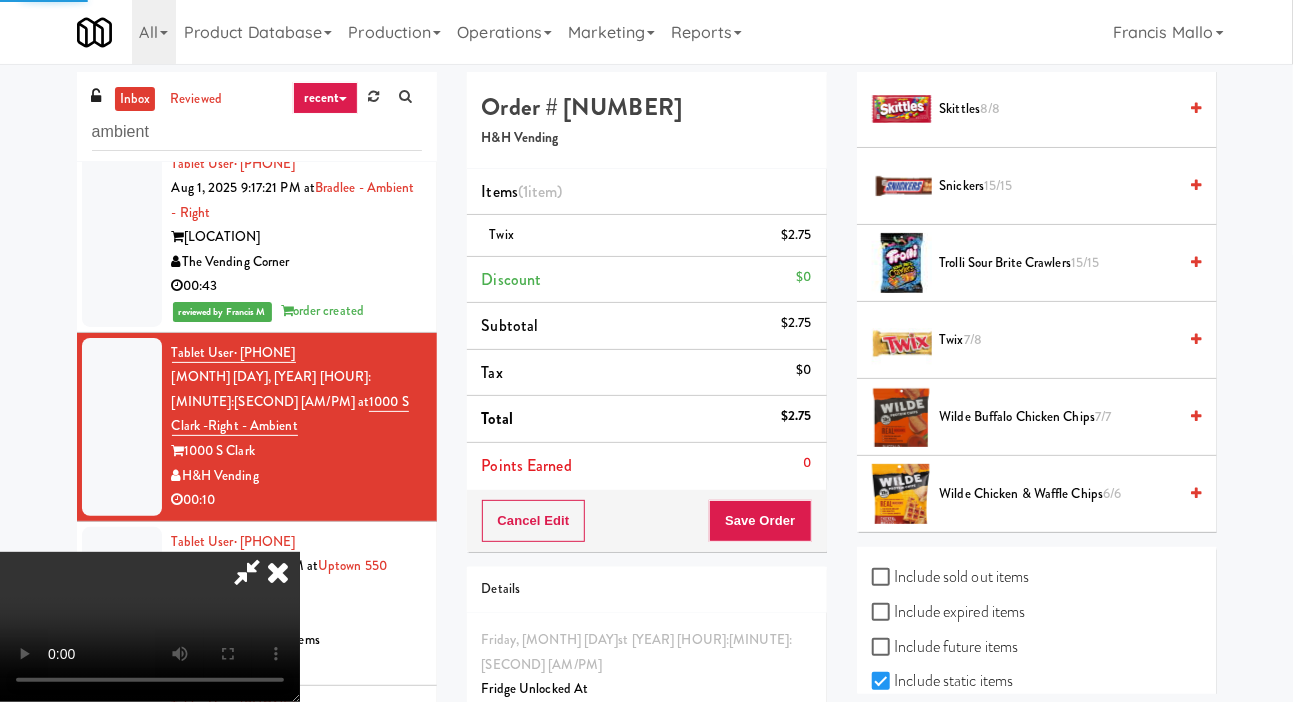 scroll, scrollTop: 2093, scrollLeft: 0, axis: vertical 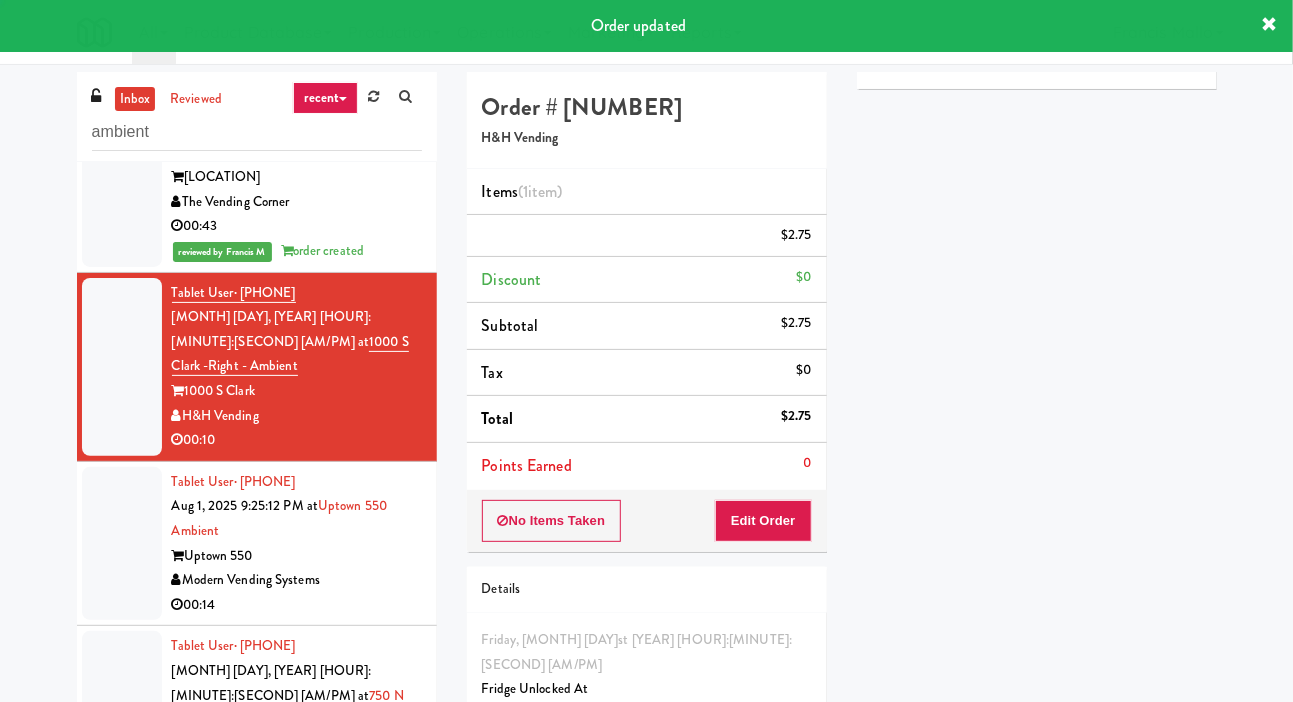 click at bounding box center (122, 544) 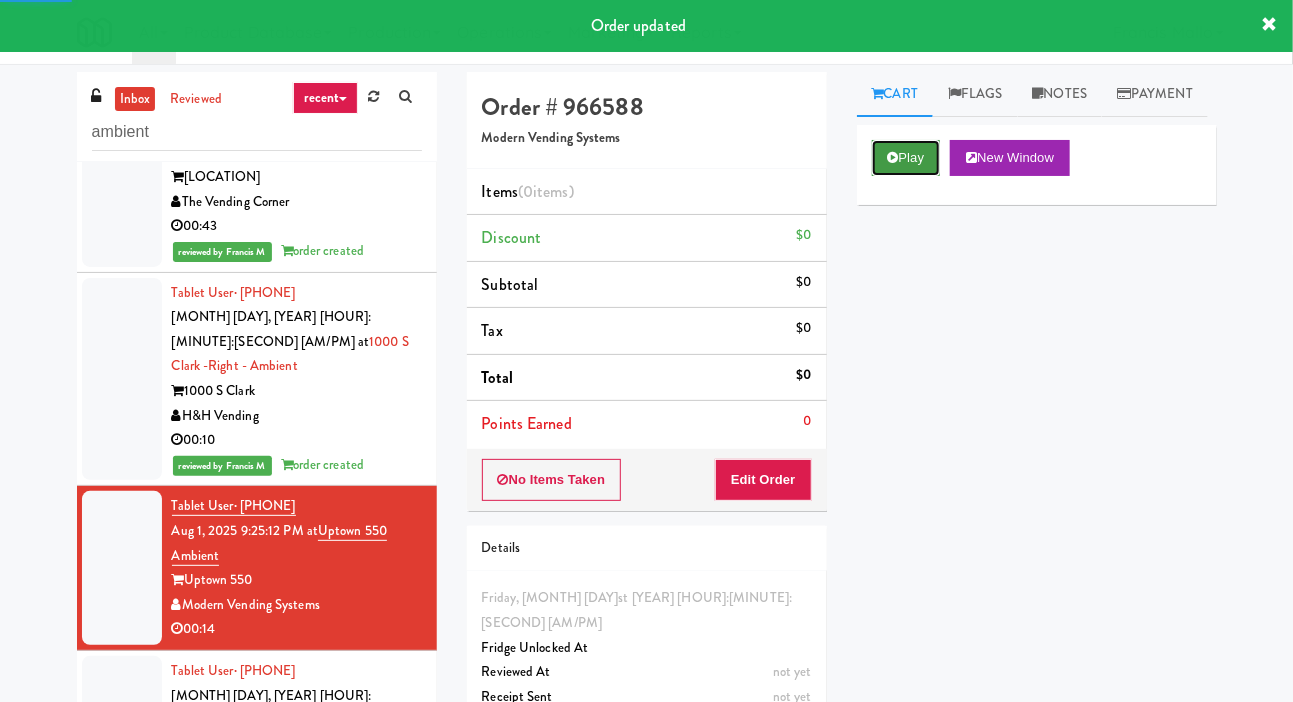 click on "Play" at bounding box center [906, 158] 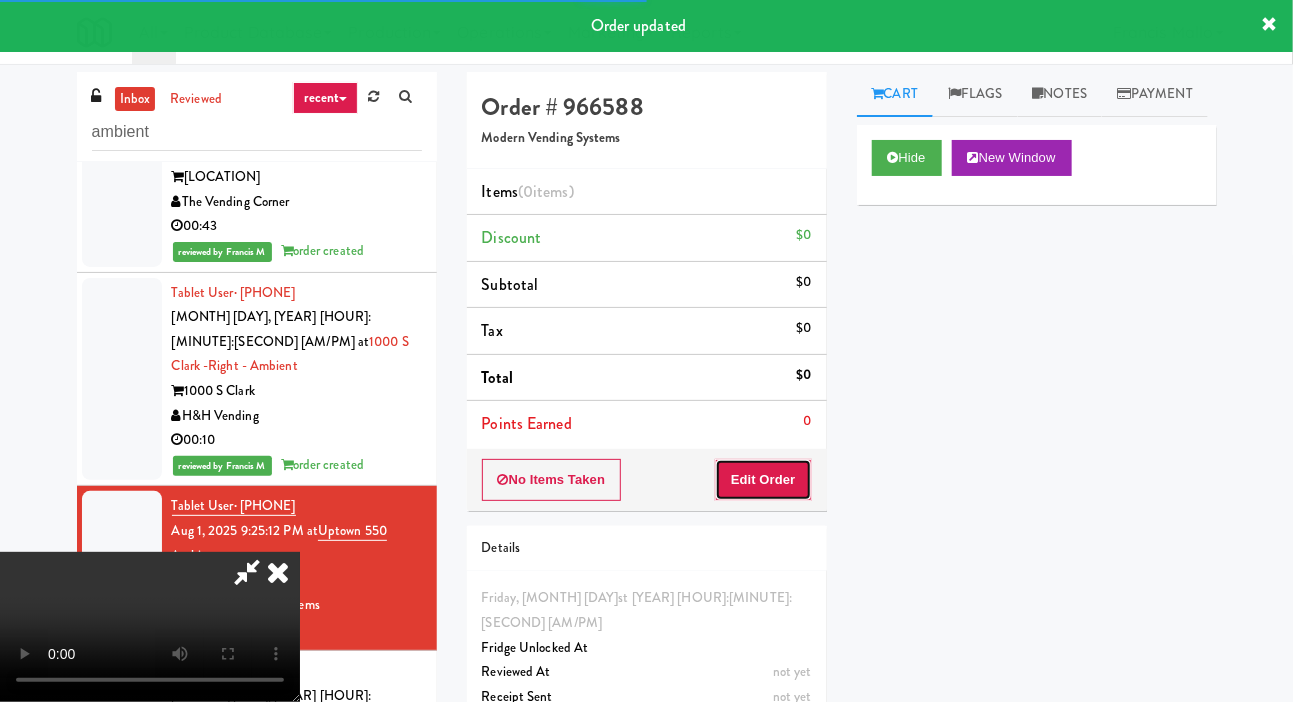 click on "Edit Order" at bounding box center (763, 480) 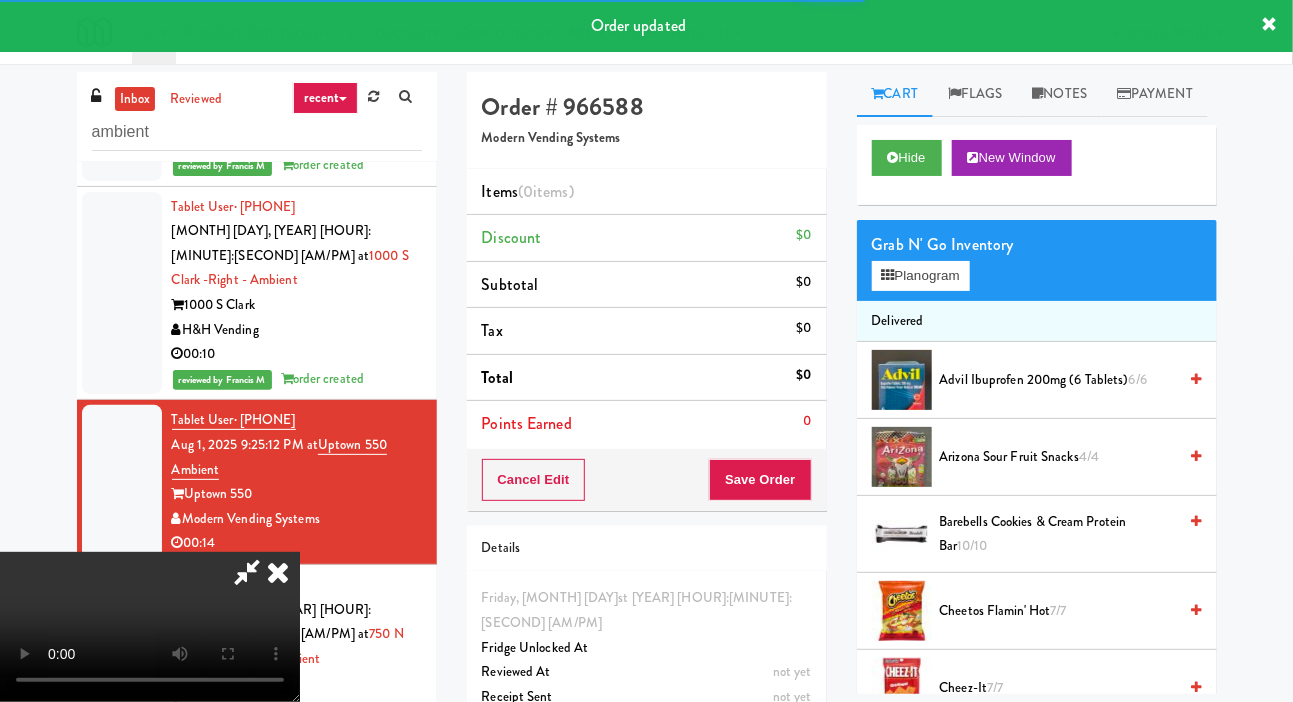 scroll, scrollTop: 2192, scrollLeft: 0, axis: vertical 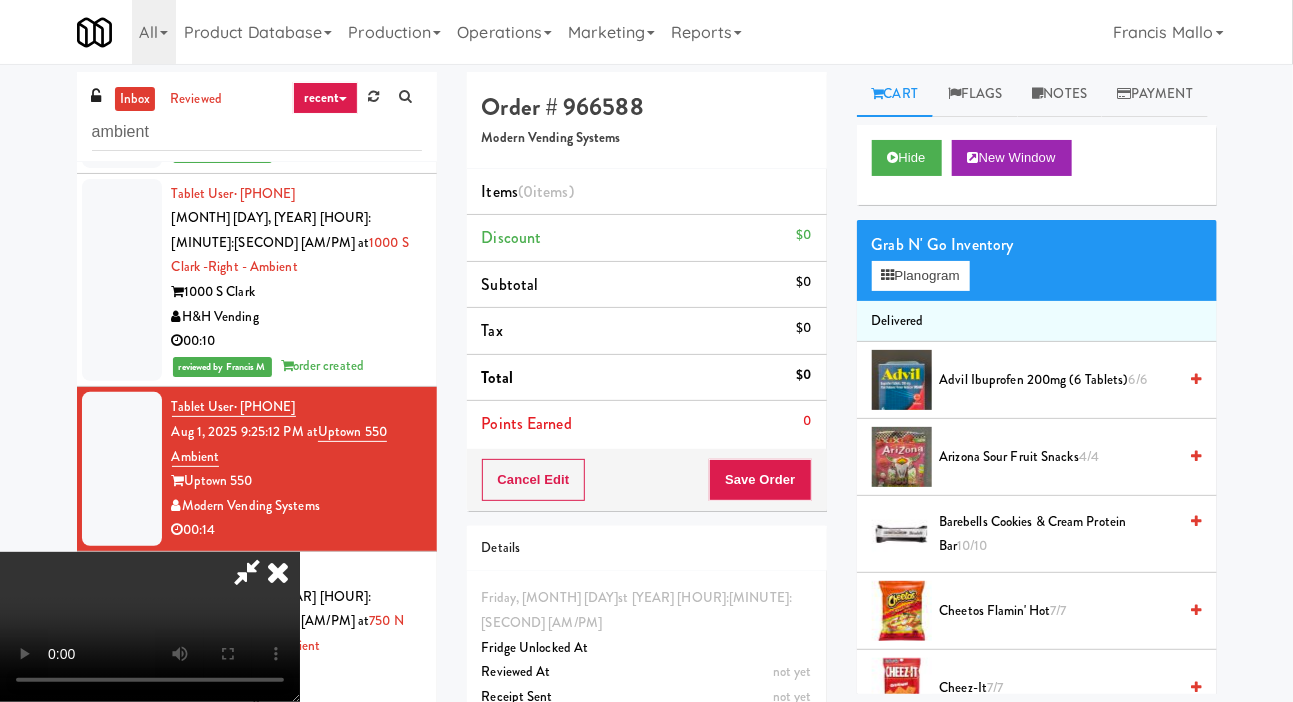 type 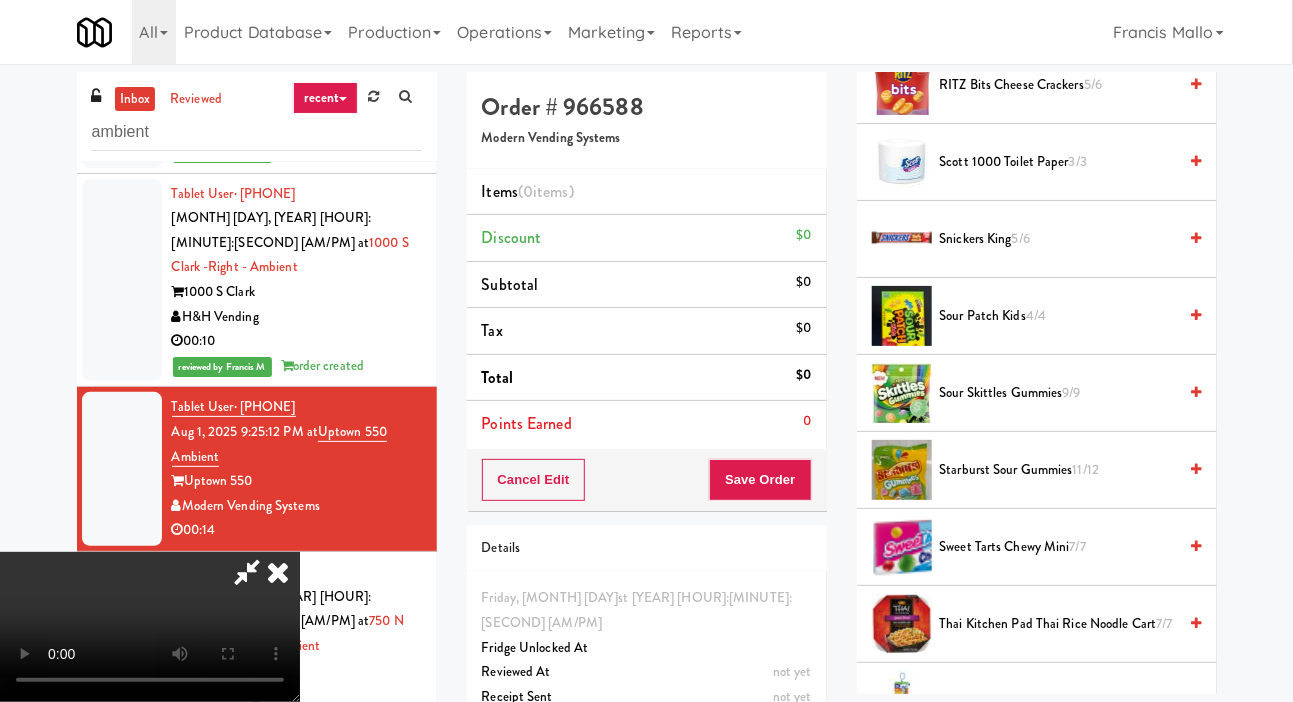 scroll, scrollTop: 1451, scrollLeft: 0, axis: vertical 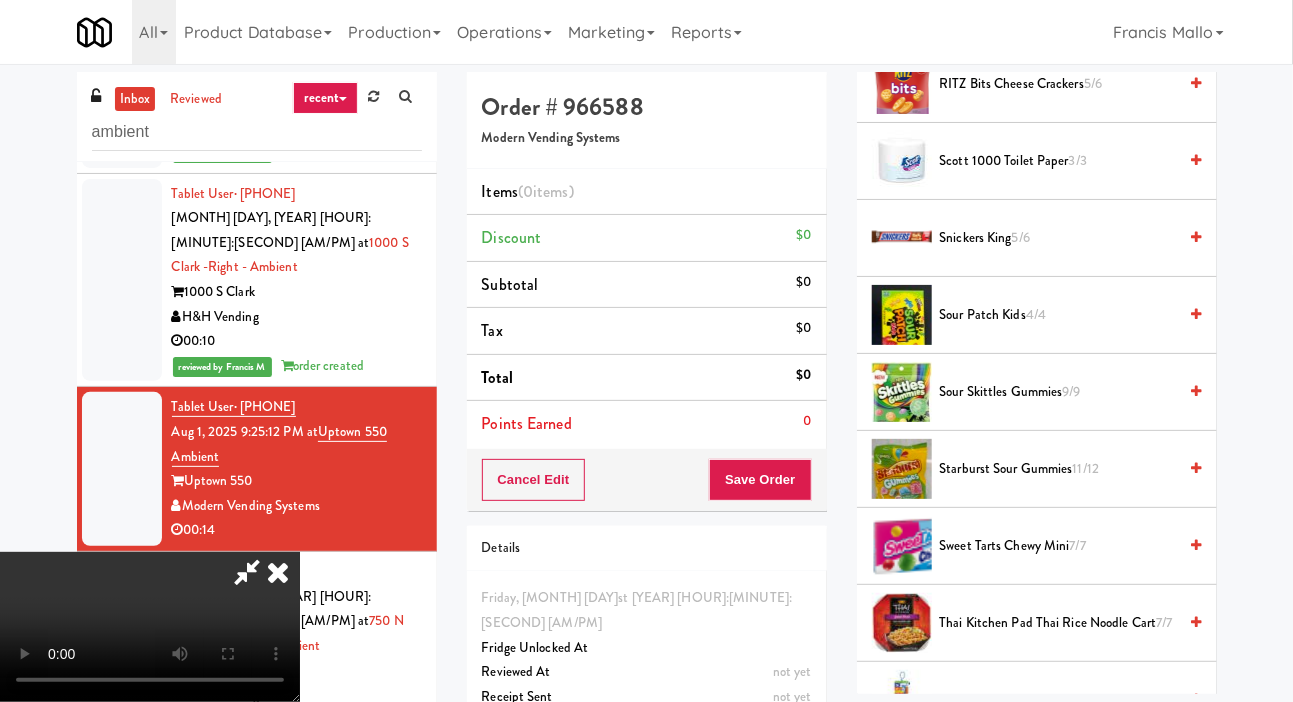 click on "5/6" at bounding box center (1021, 237) 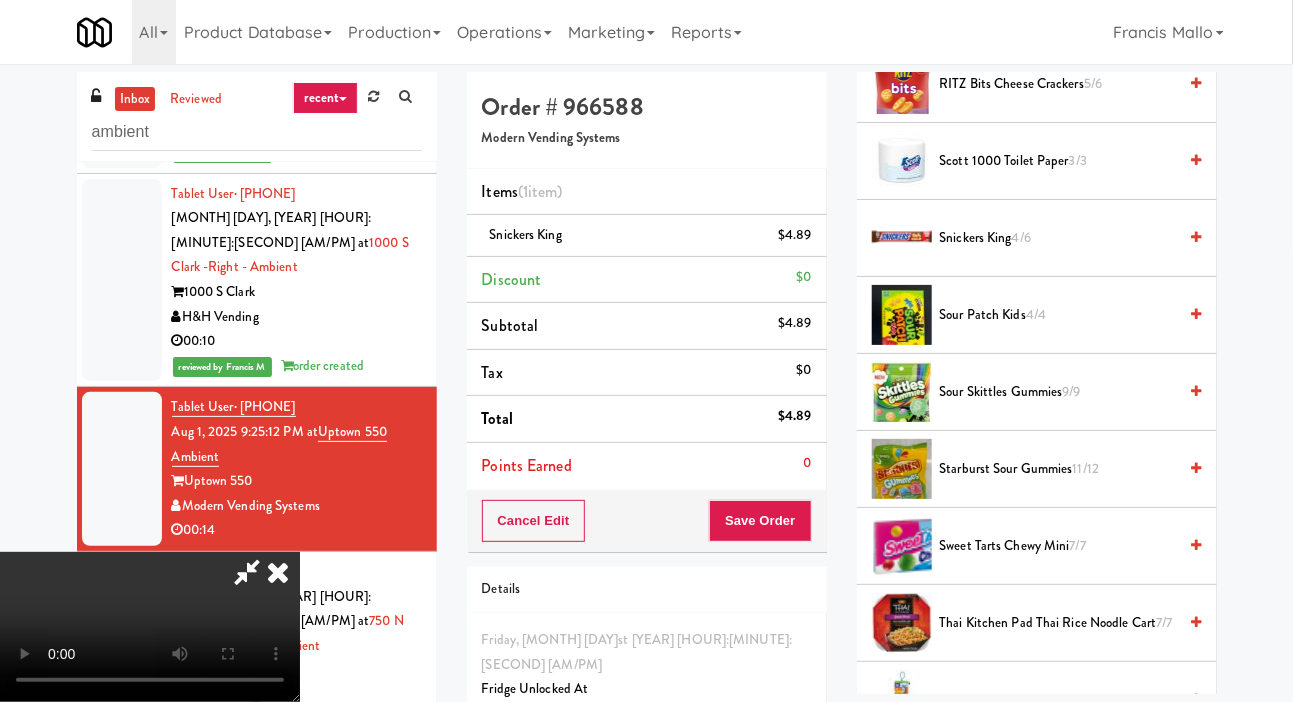 scroll, scrollTop: 73, scrollLeft: 0, axis: vertical 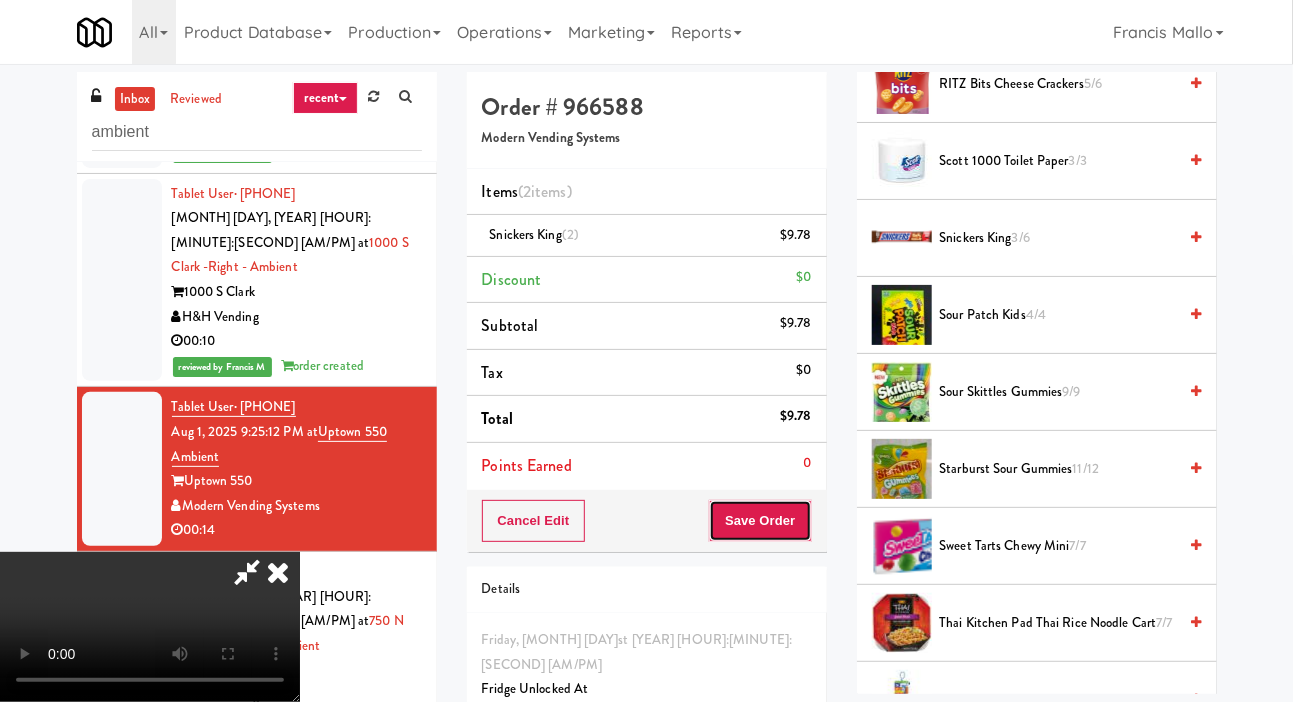 click on "Save Order" at bounding box center [760, 521] 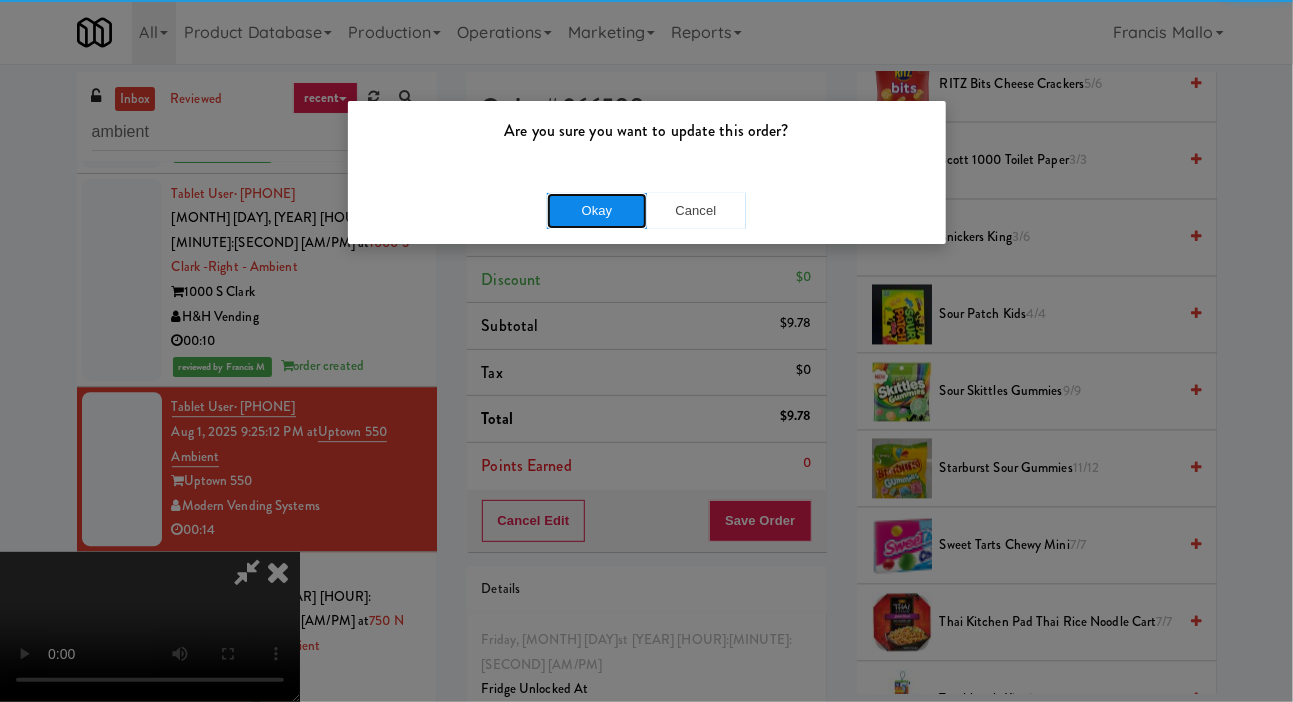 click on "Okay" at bounding box center [597, 211] 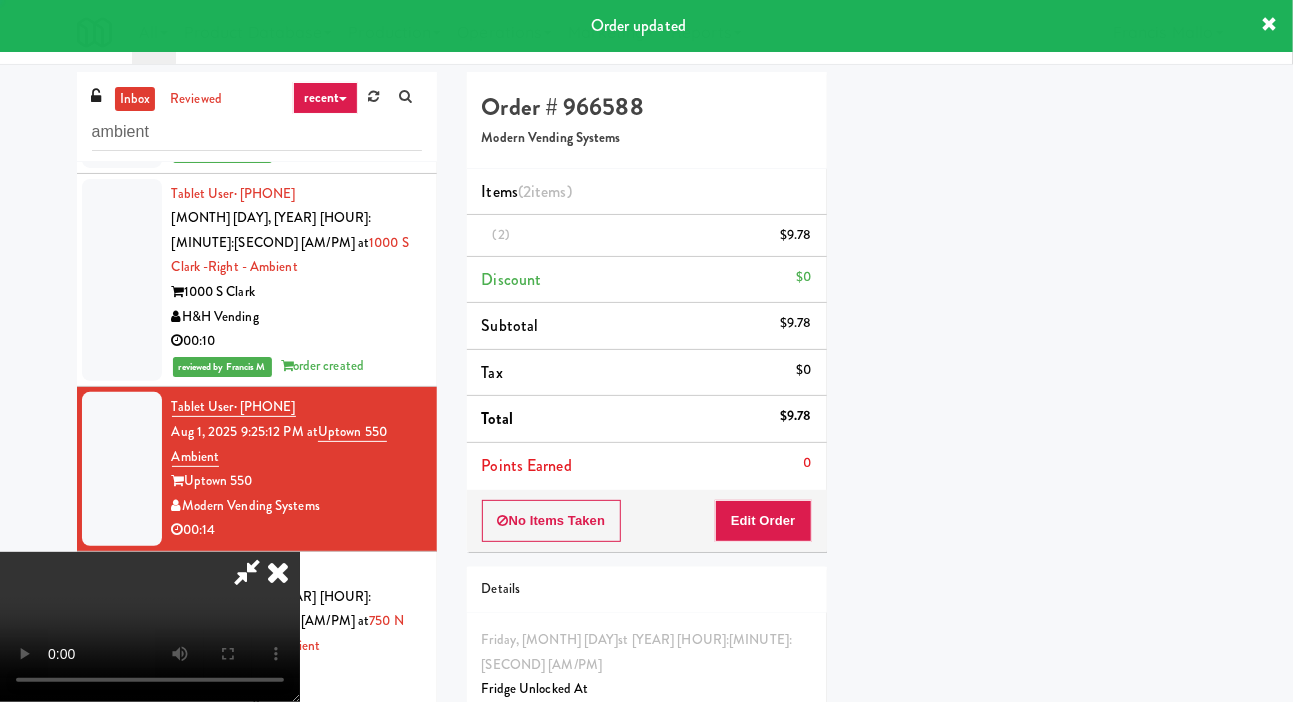 scroll, scrollTop: 116, scrollLeft: 0, axis: vertical 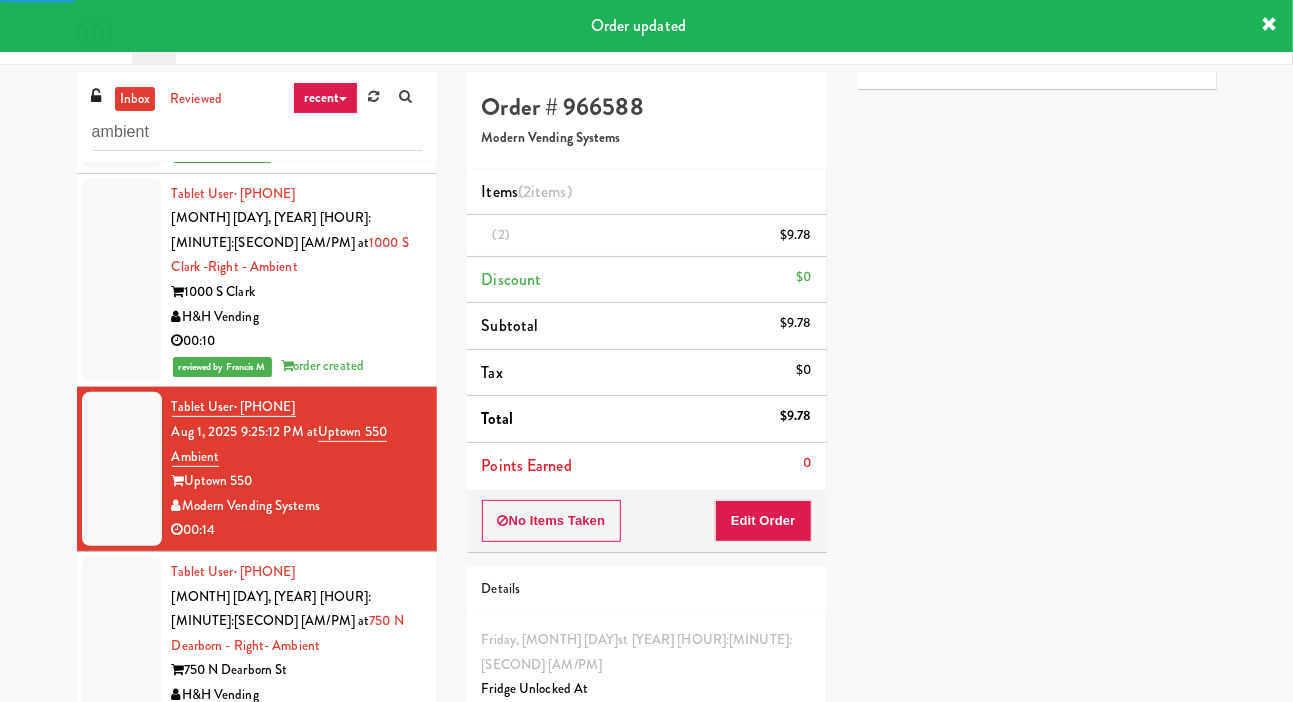 click at bounding box center [122, 646] 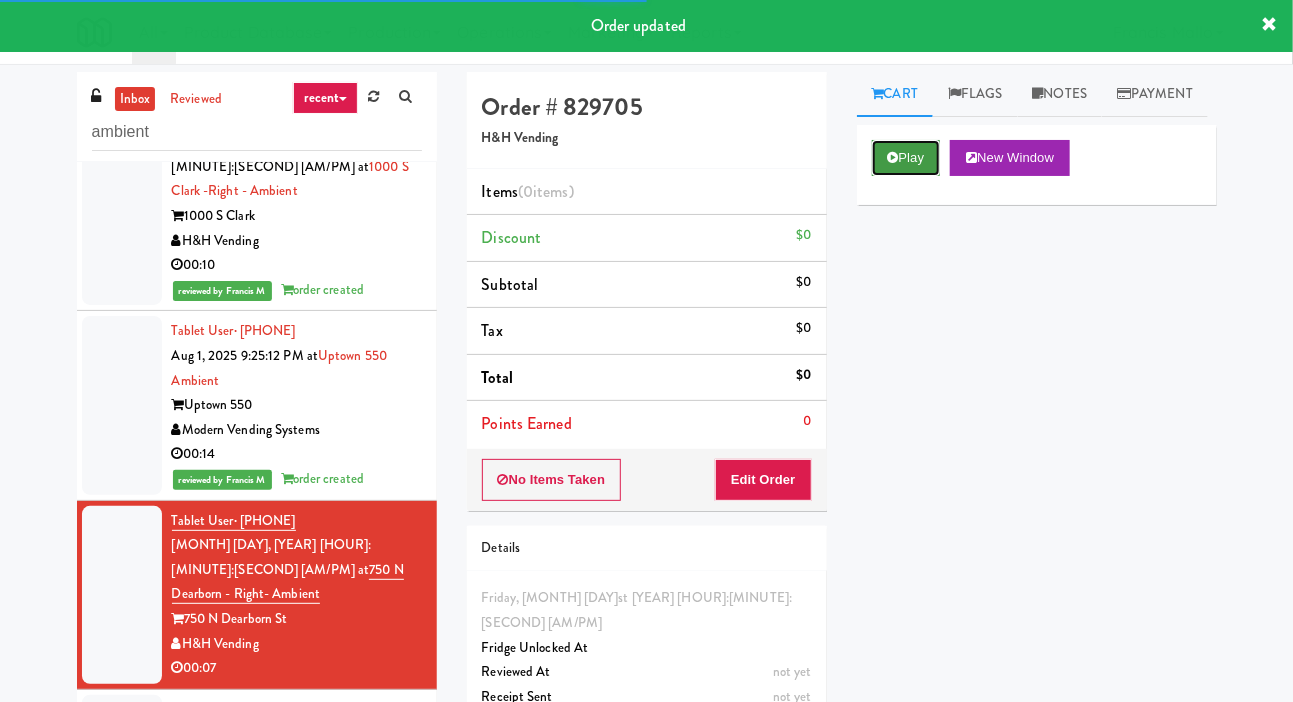click on "Play" at bounding box center [906, 158] 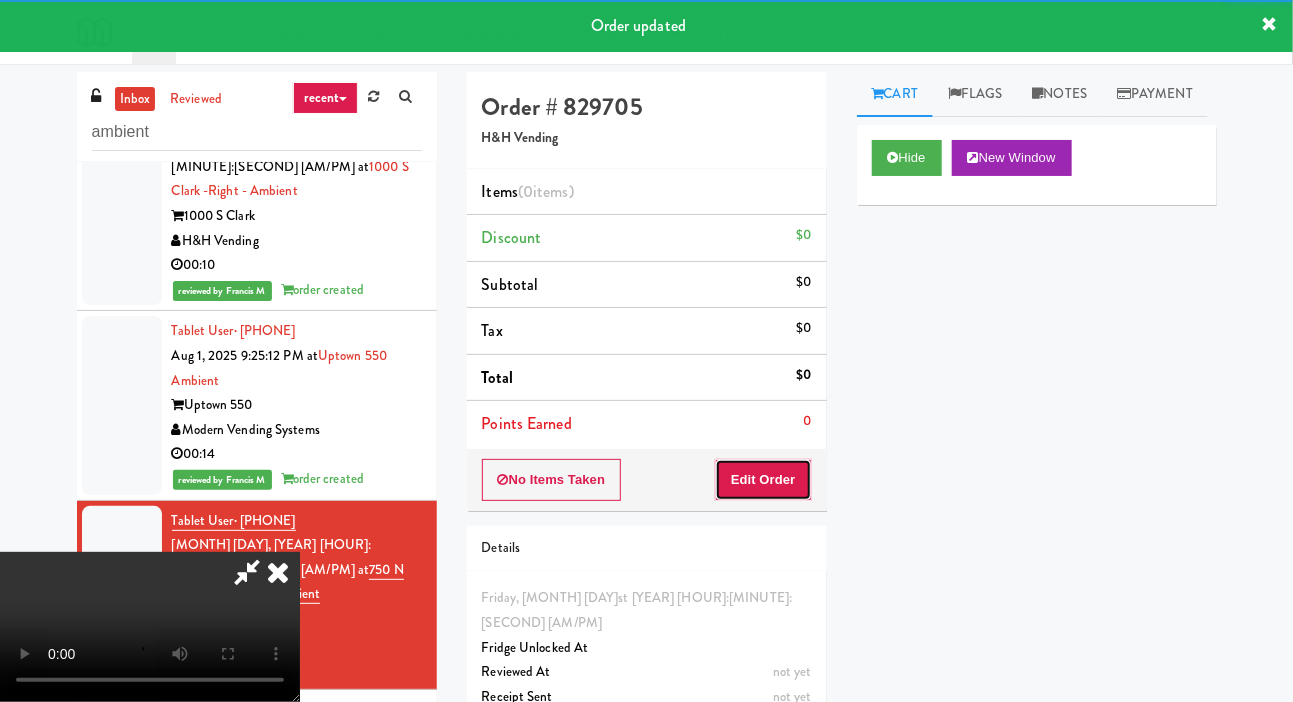 click on "Edit Order" at bounding box center [763, 480] 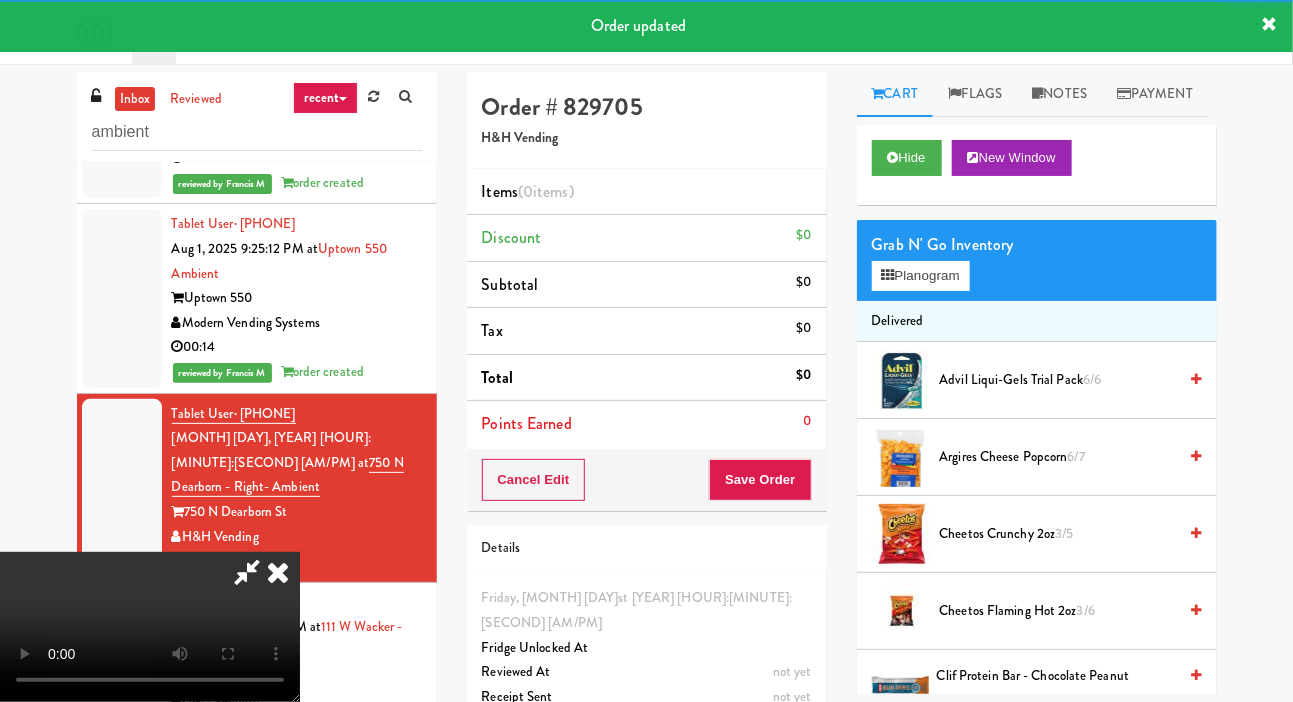 scroll, scrollTop: 2377, scrollLeft: 0, axis: vertical 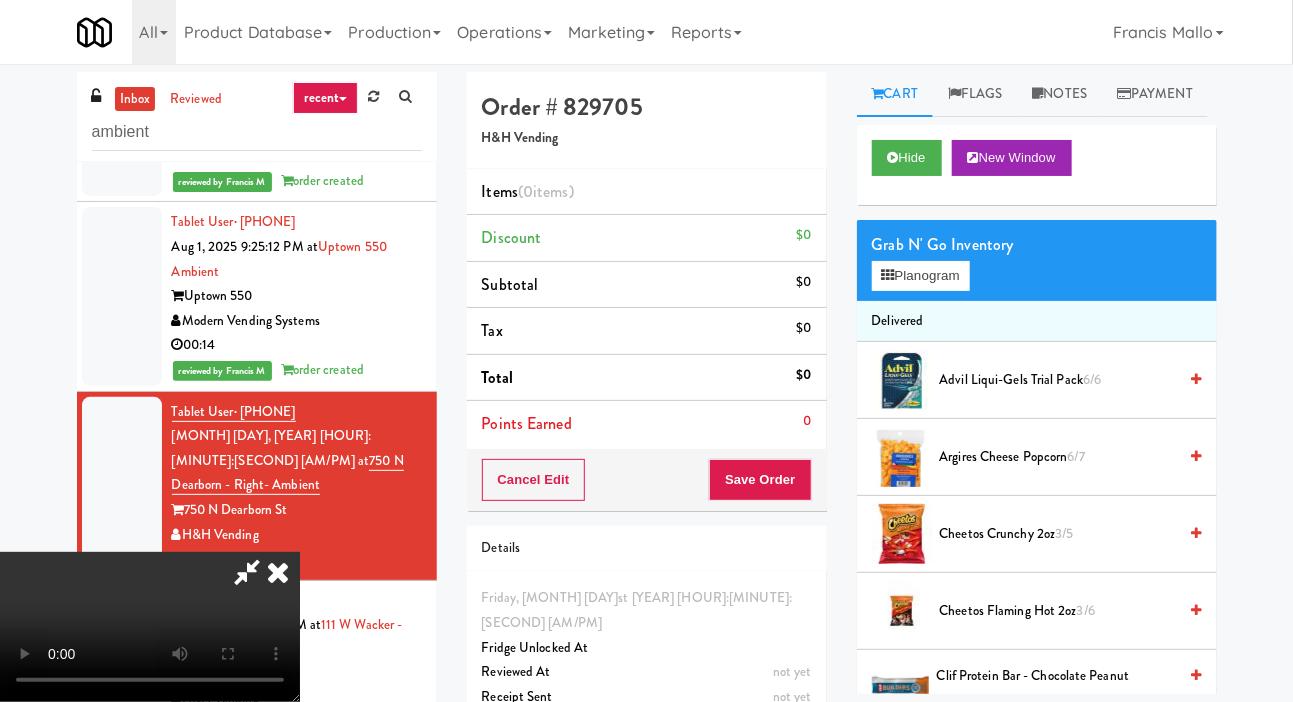 type 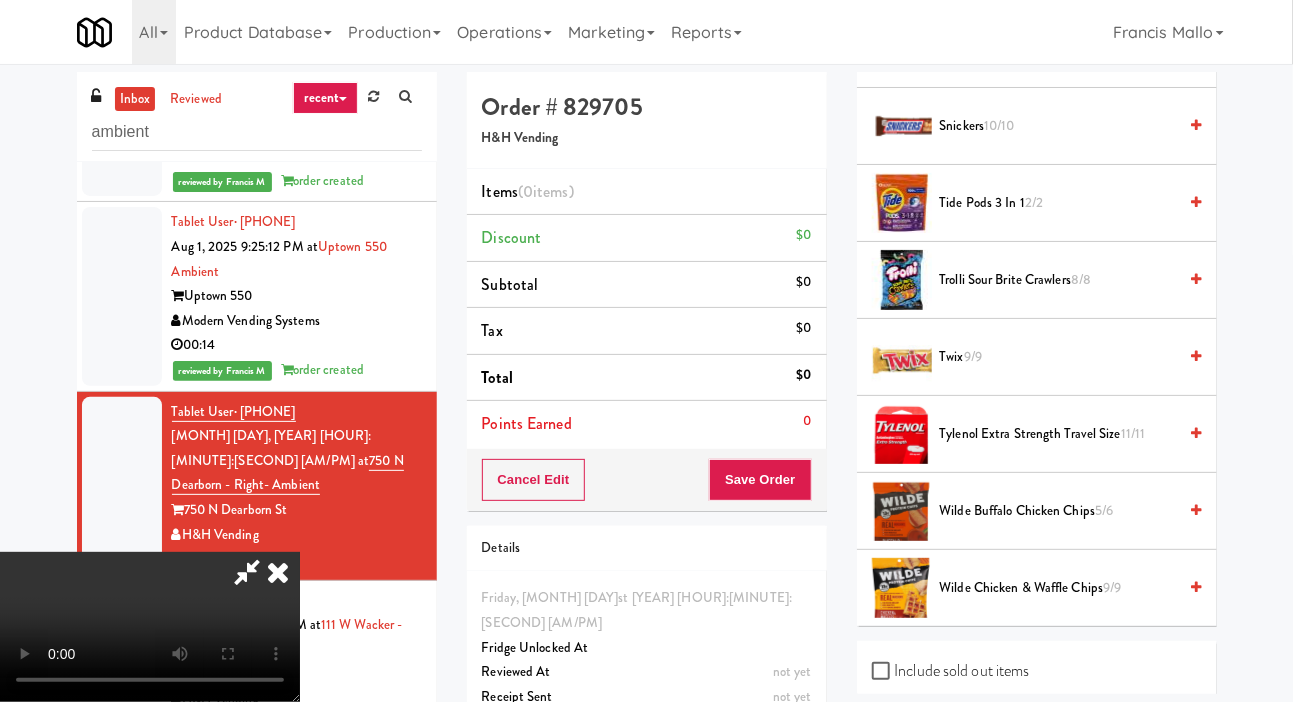 scroll, scrollTop: 2273, scrollLeft: 0, axis: vertical 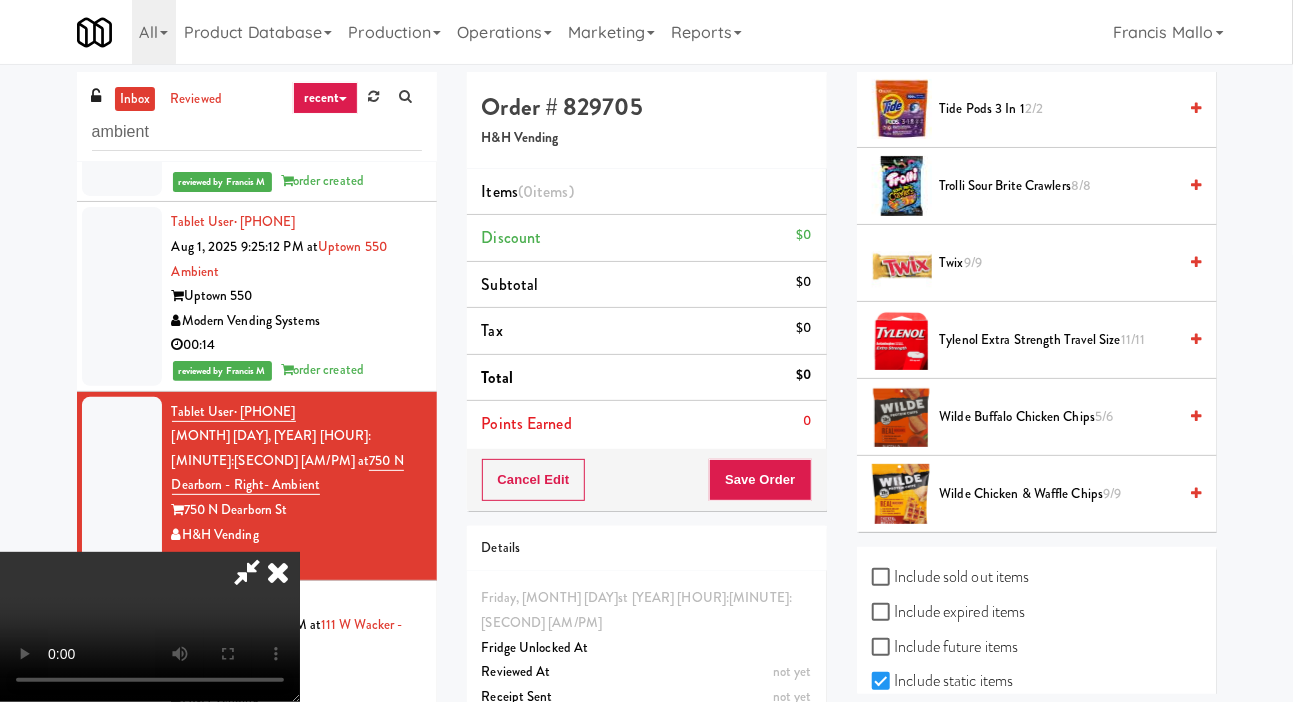 click on "Twix  9/9" at bounding box center [1058, 263] 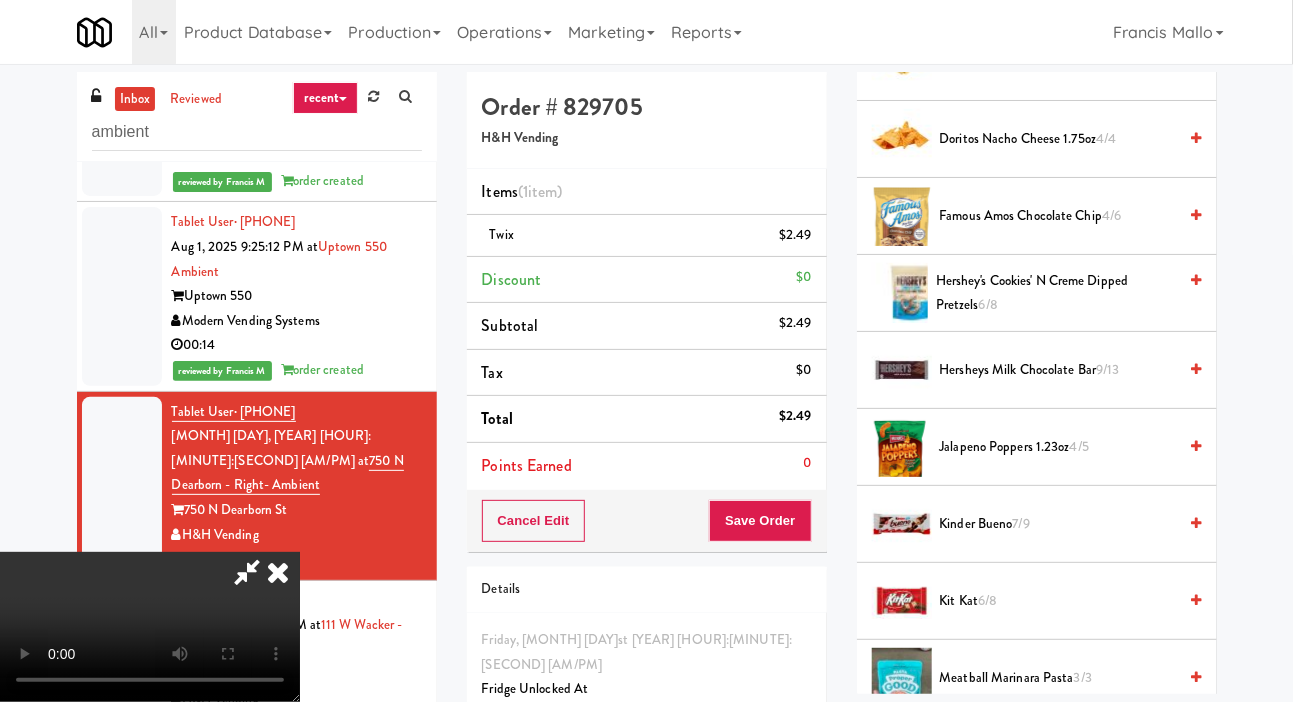 scroll, scrollTop: 781, scrollLeft: 0, axis: vertical 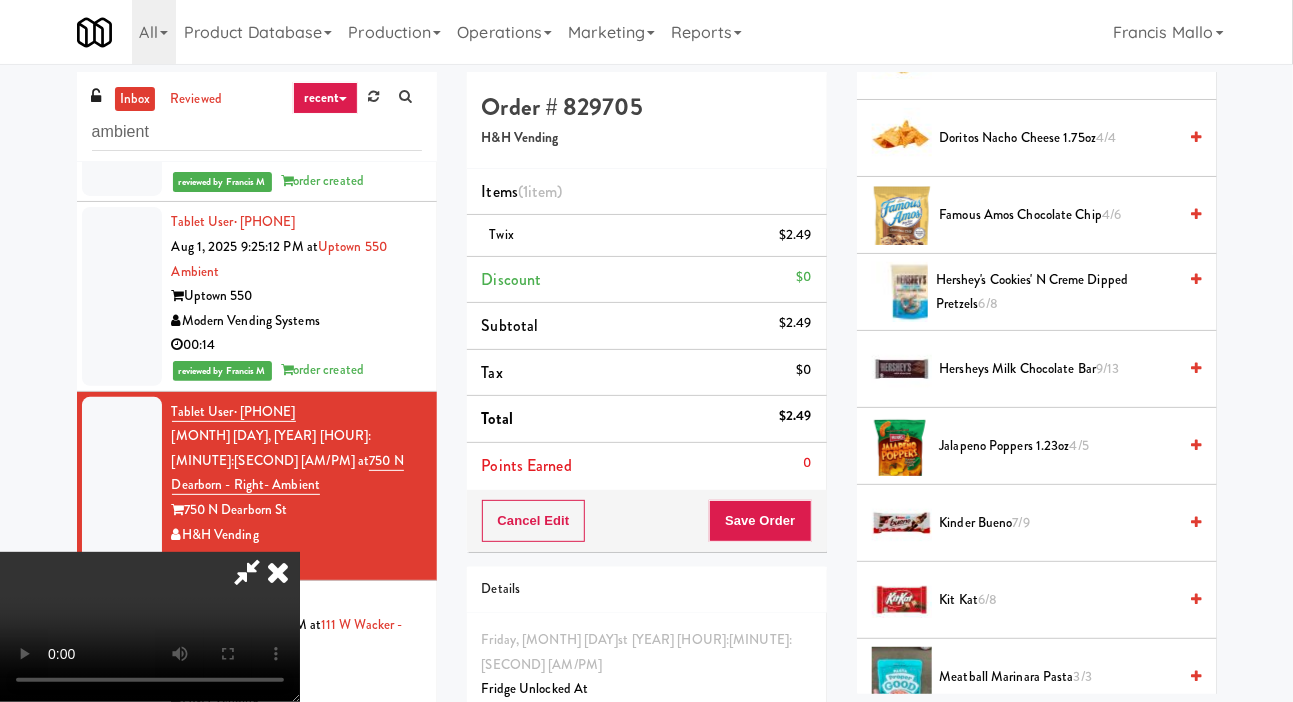 click on "Hershey's Cookies' N Creme dipped pretzels  6/8" at bounding box center (1056, 292) 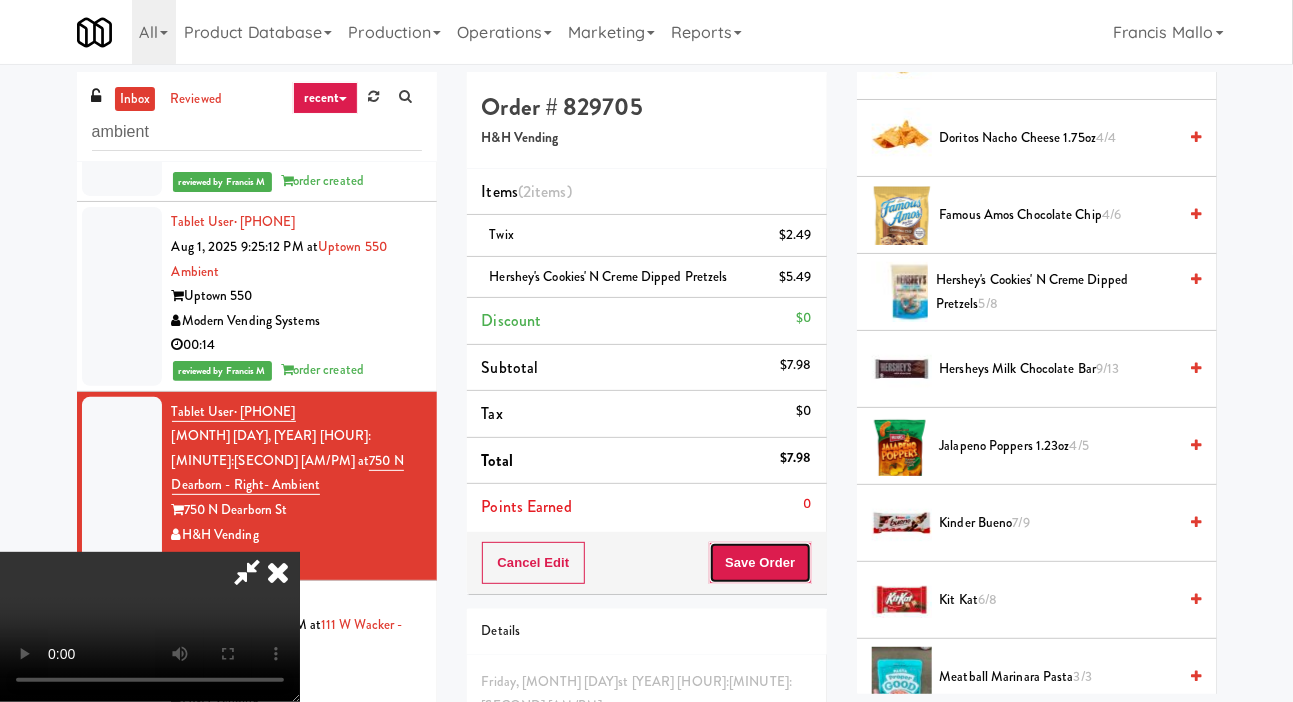 click on "Save Order" at bounding box center [760, 563] 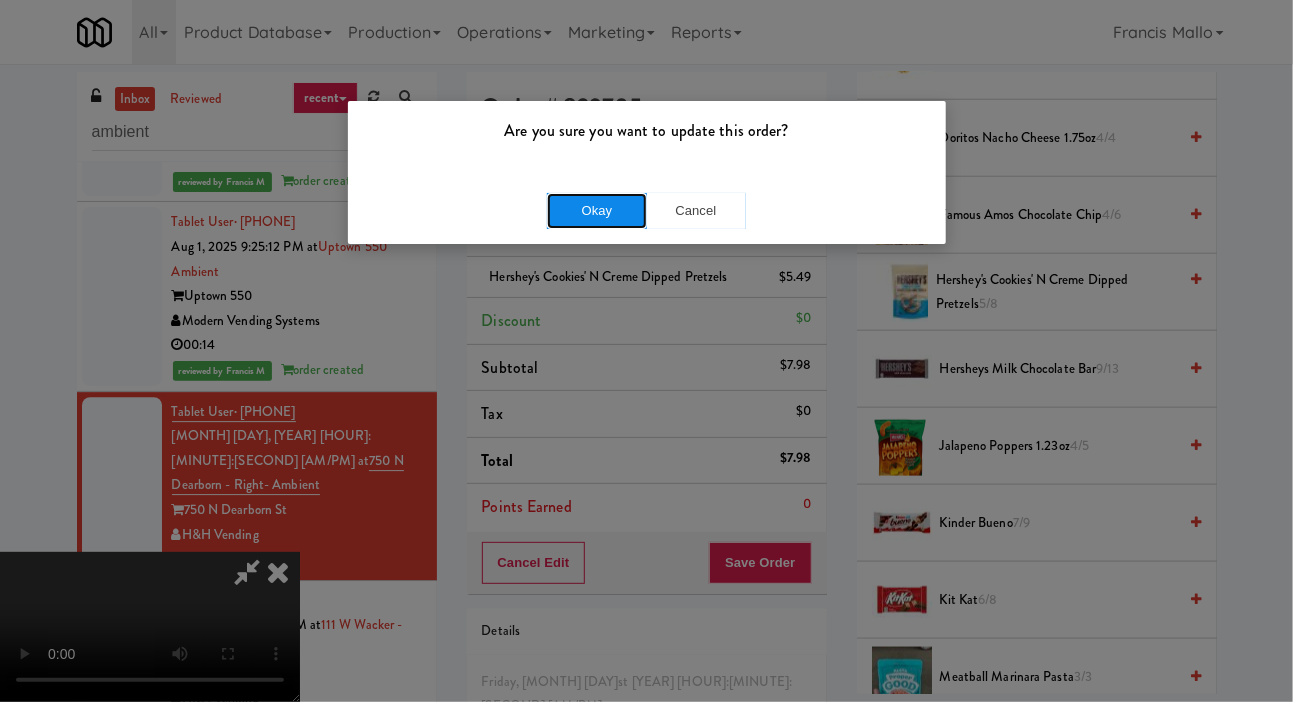 click on "Okay" at bounding box center [597, 211] 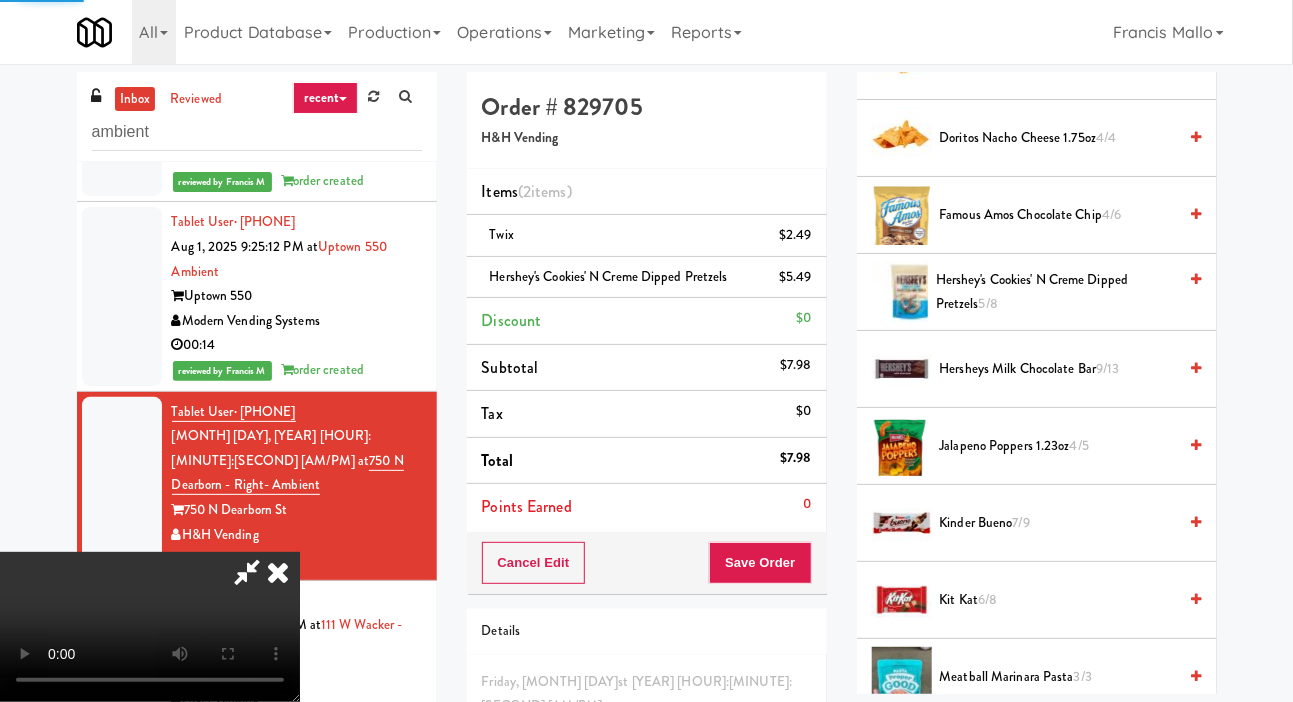 scroll, scrollTop: 116, scrollLeft: 0, axis: vertical 